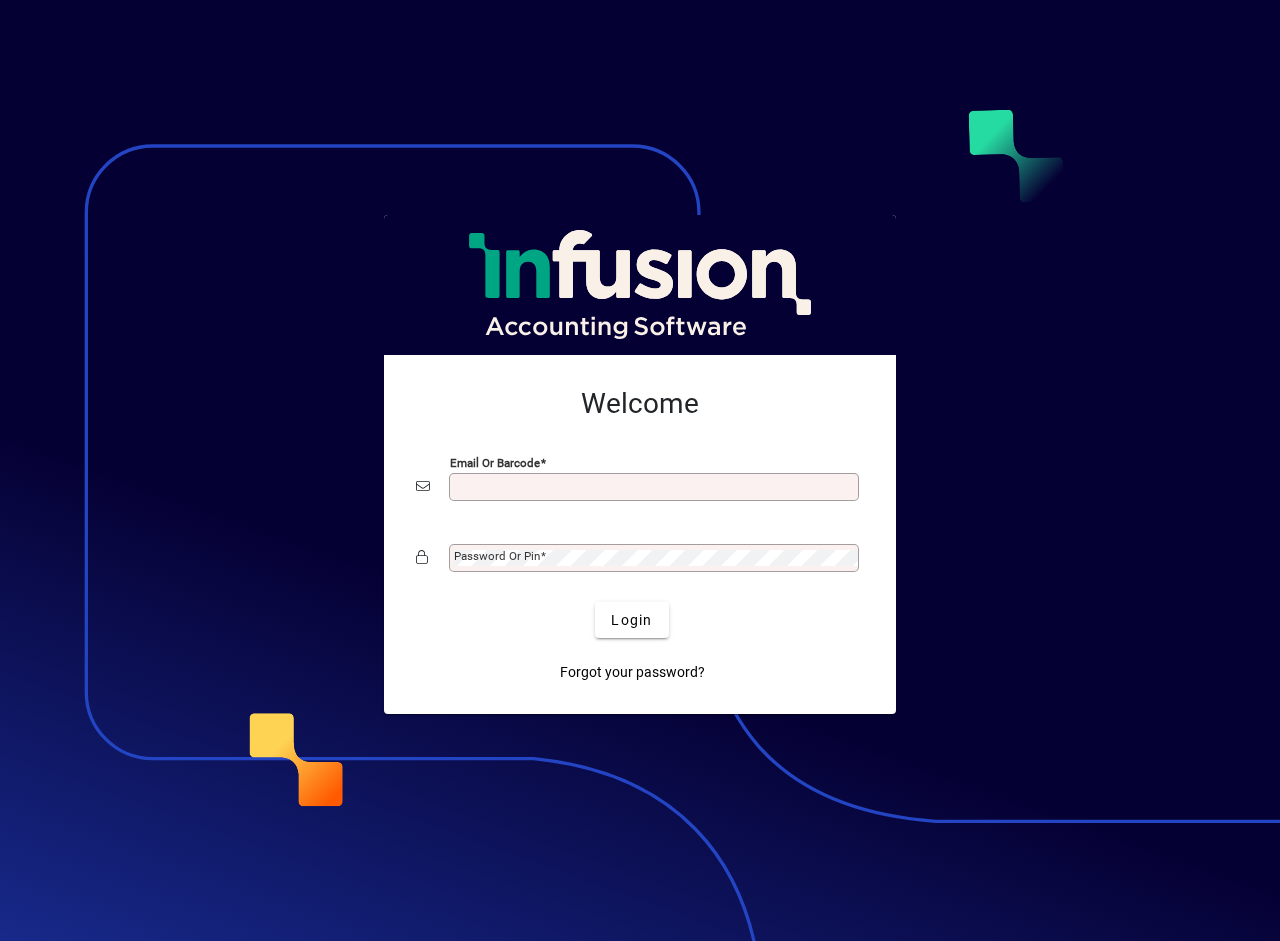 scroll, scrollTop: 0, scrollLeft: 0, axis: both 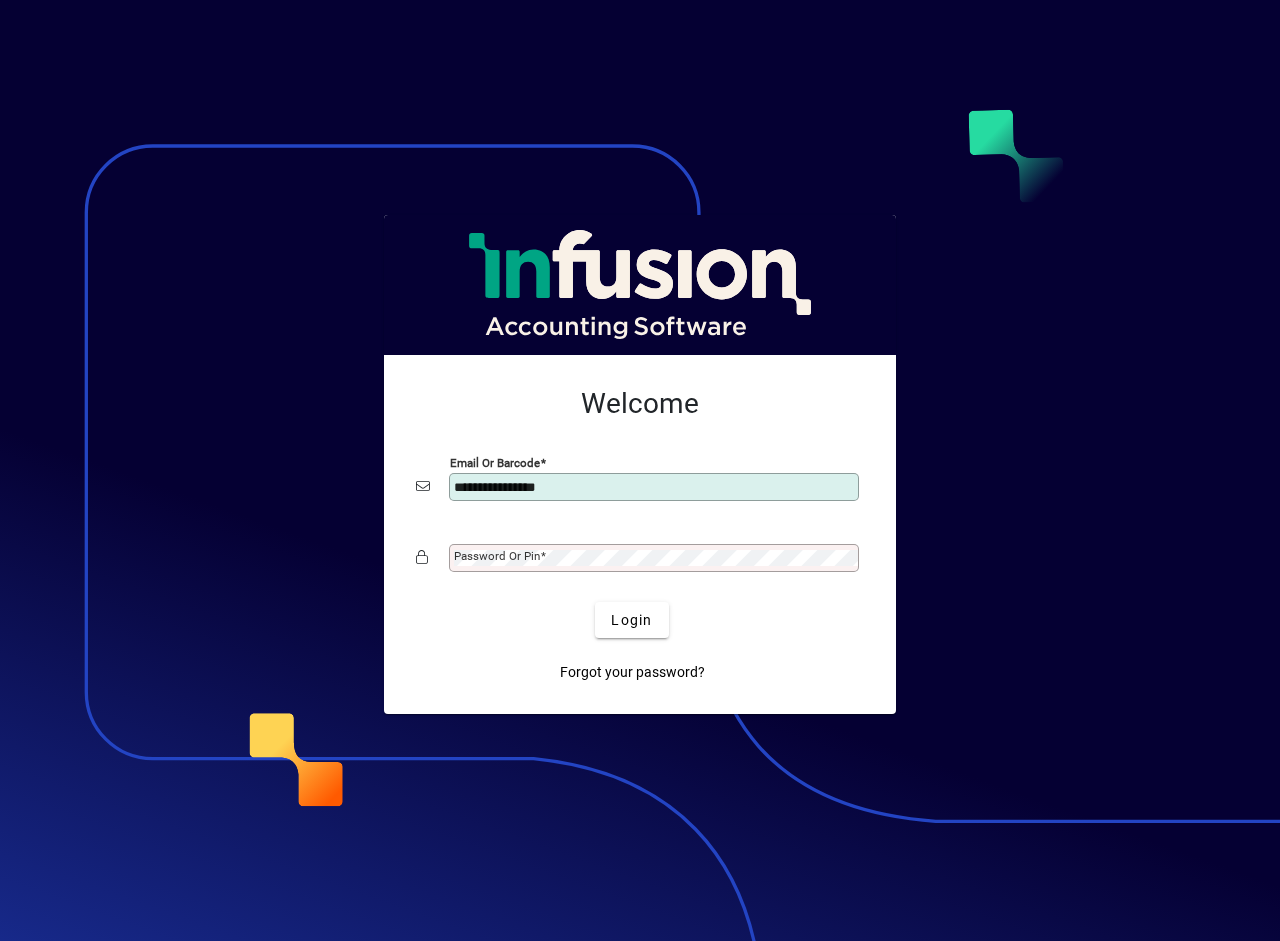 type on "**********" 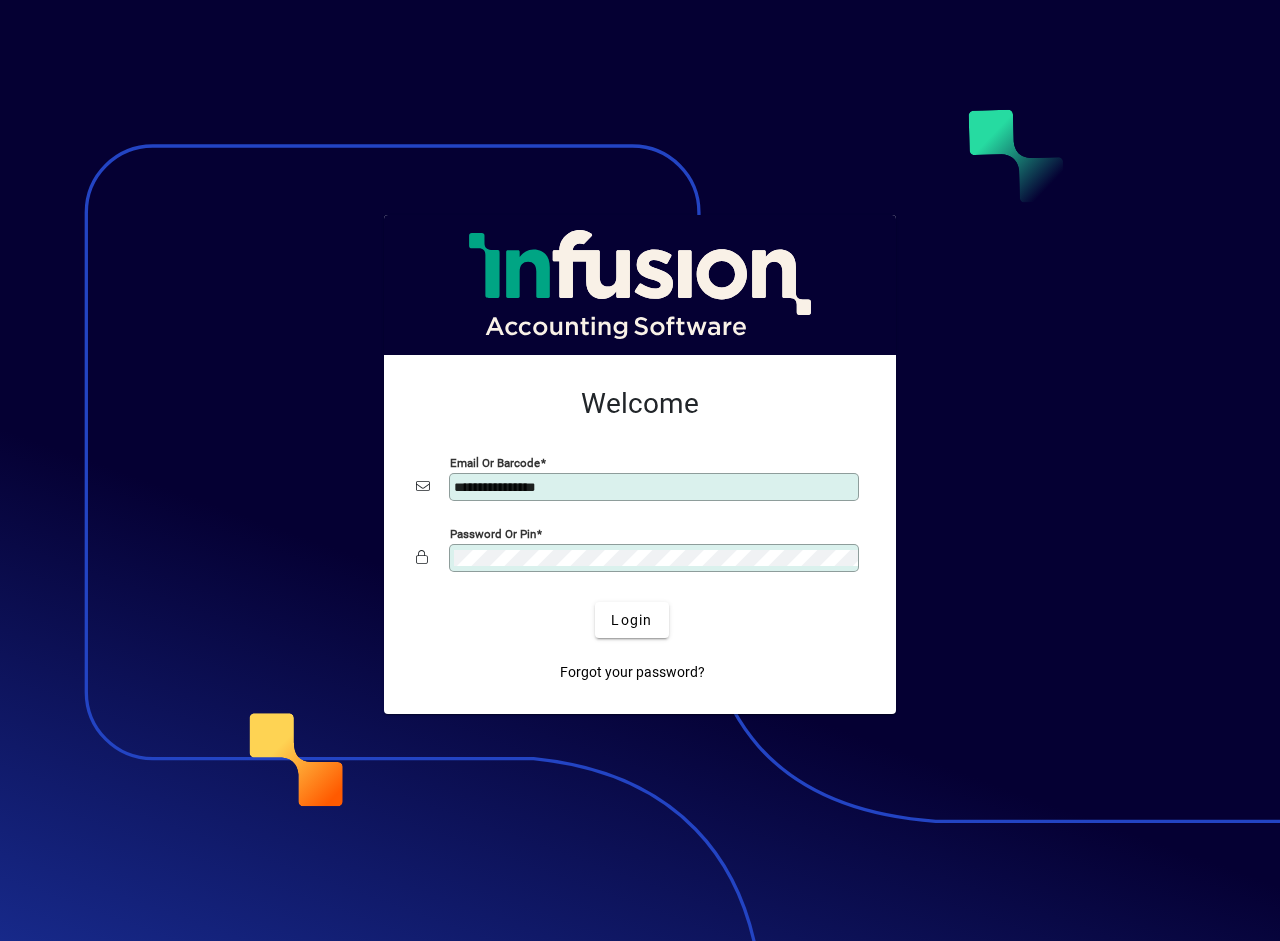 click on "Login" 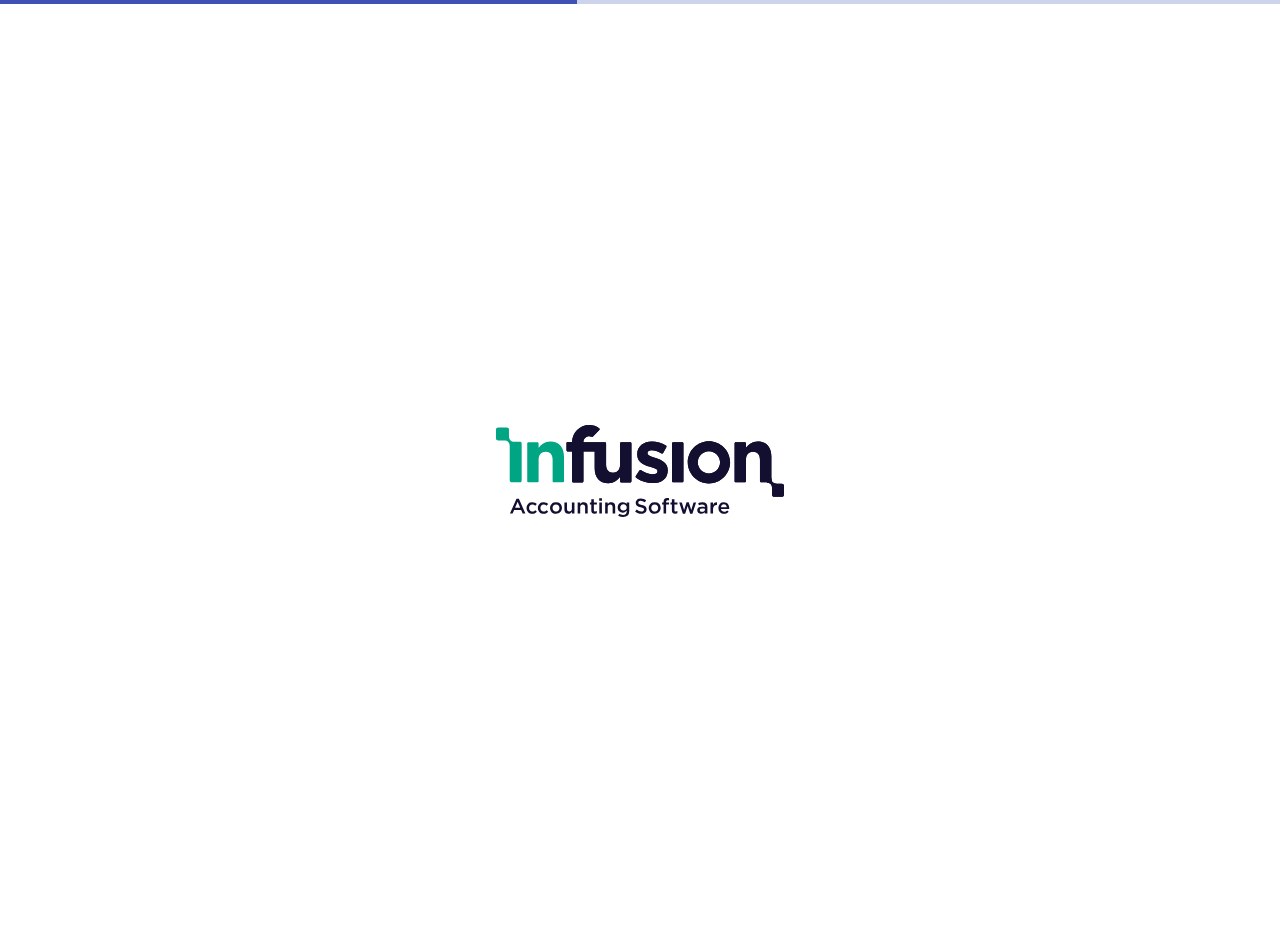 scroll, scrollTop: 0, scrollLeft: 0, axis: both 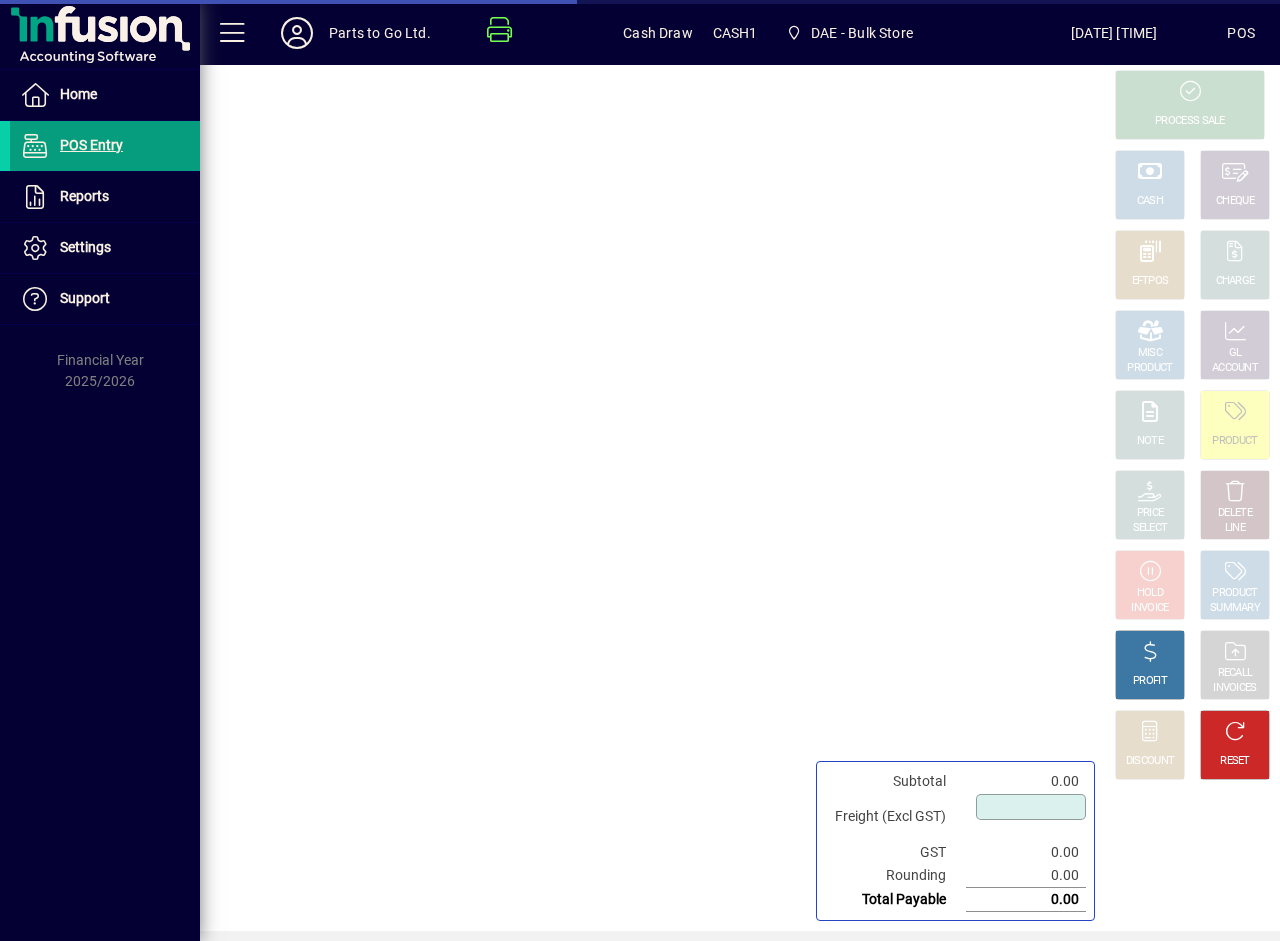 type on "****" 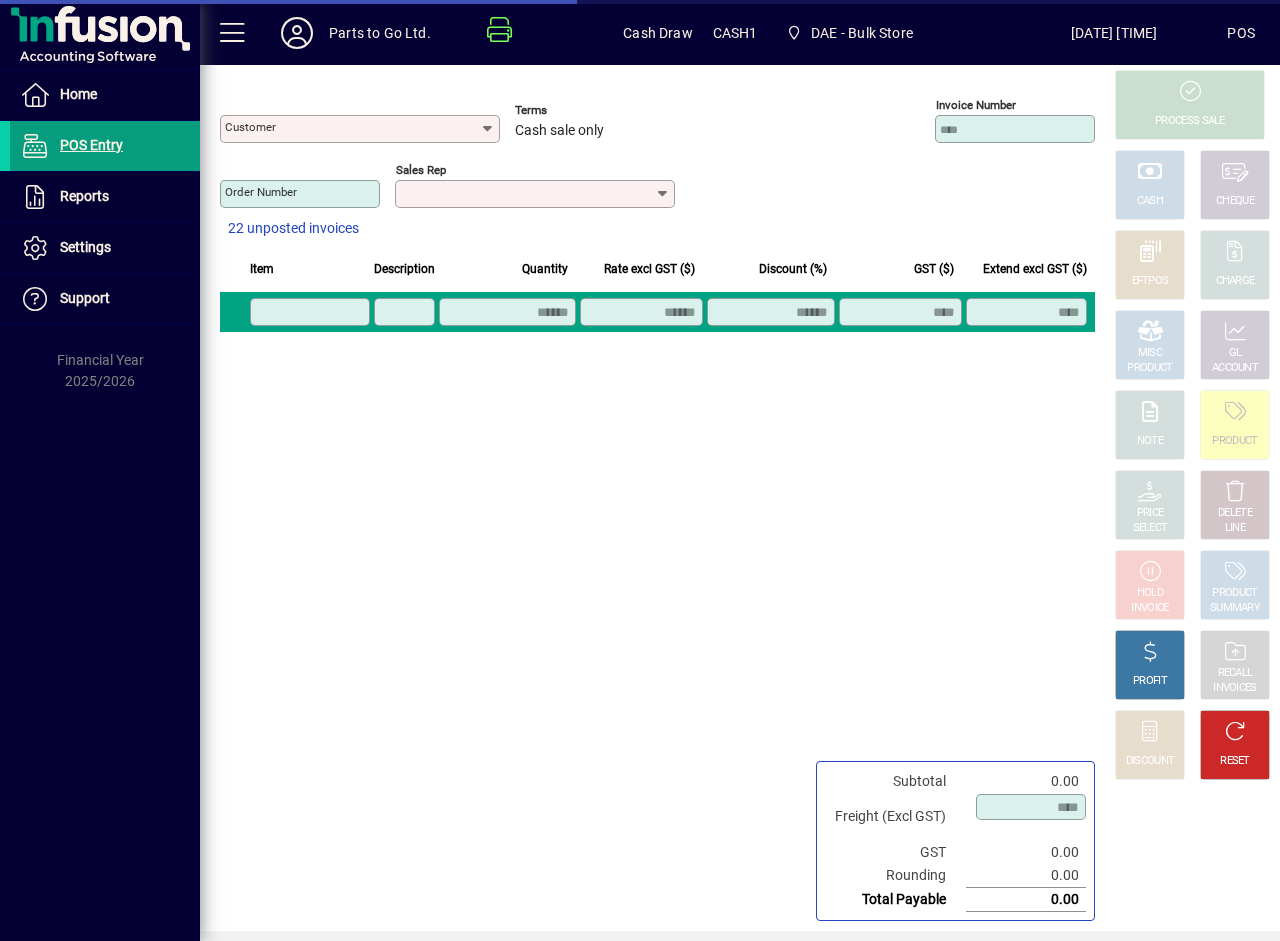 type on "**********" 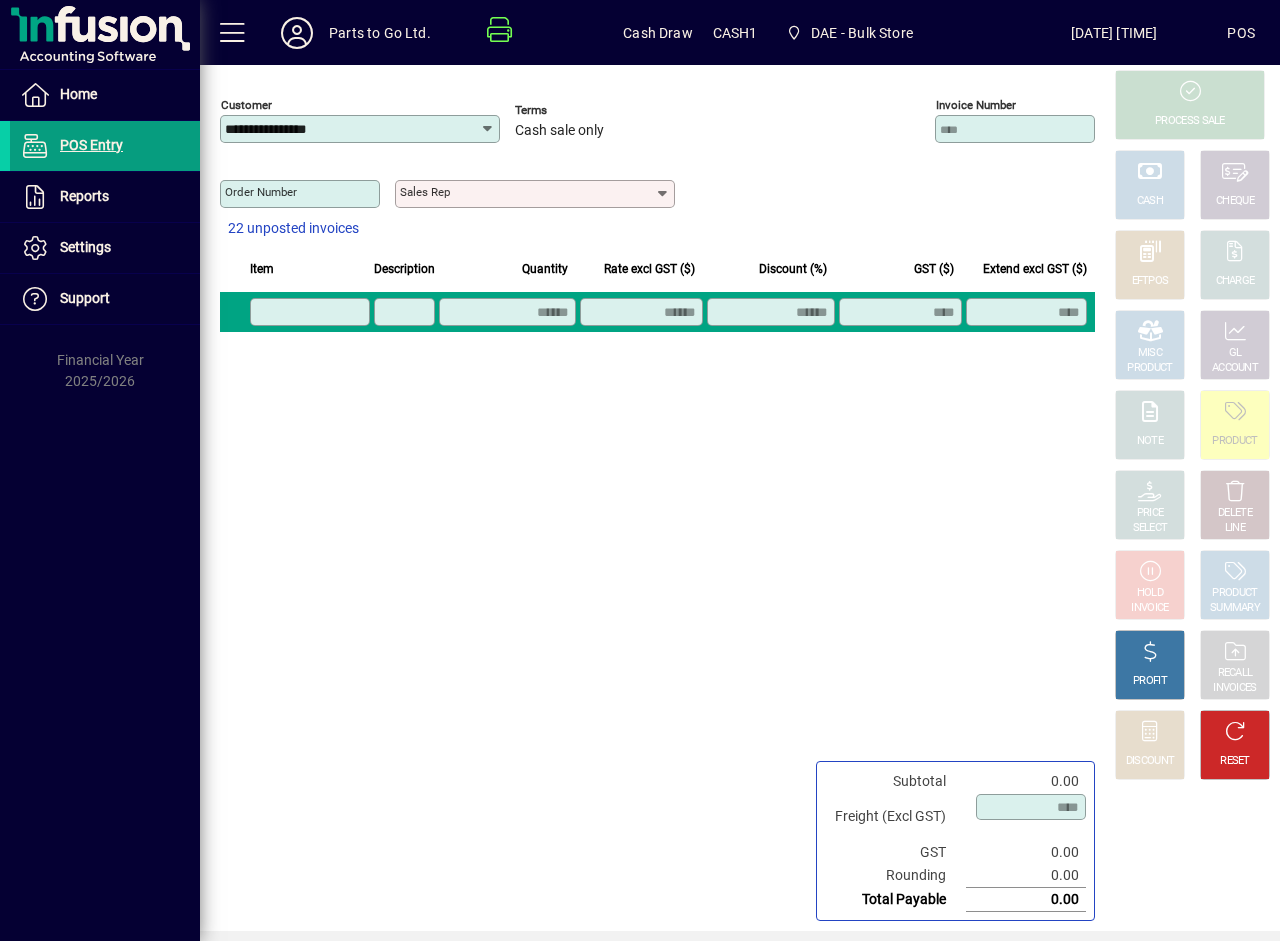 click 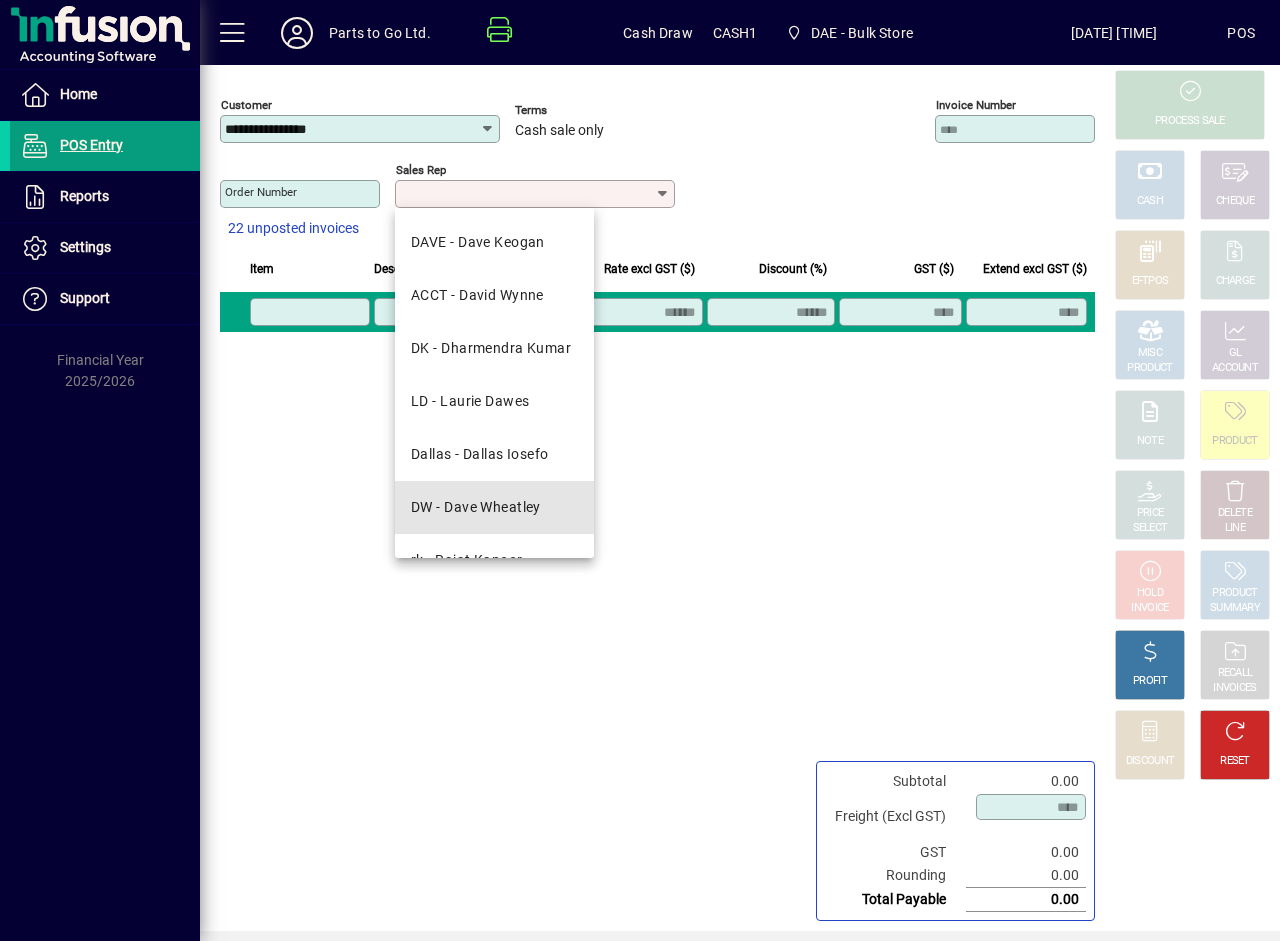 click on "DW - Dave Wheatley" at bounding box center (476, 507) 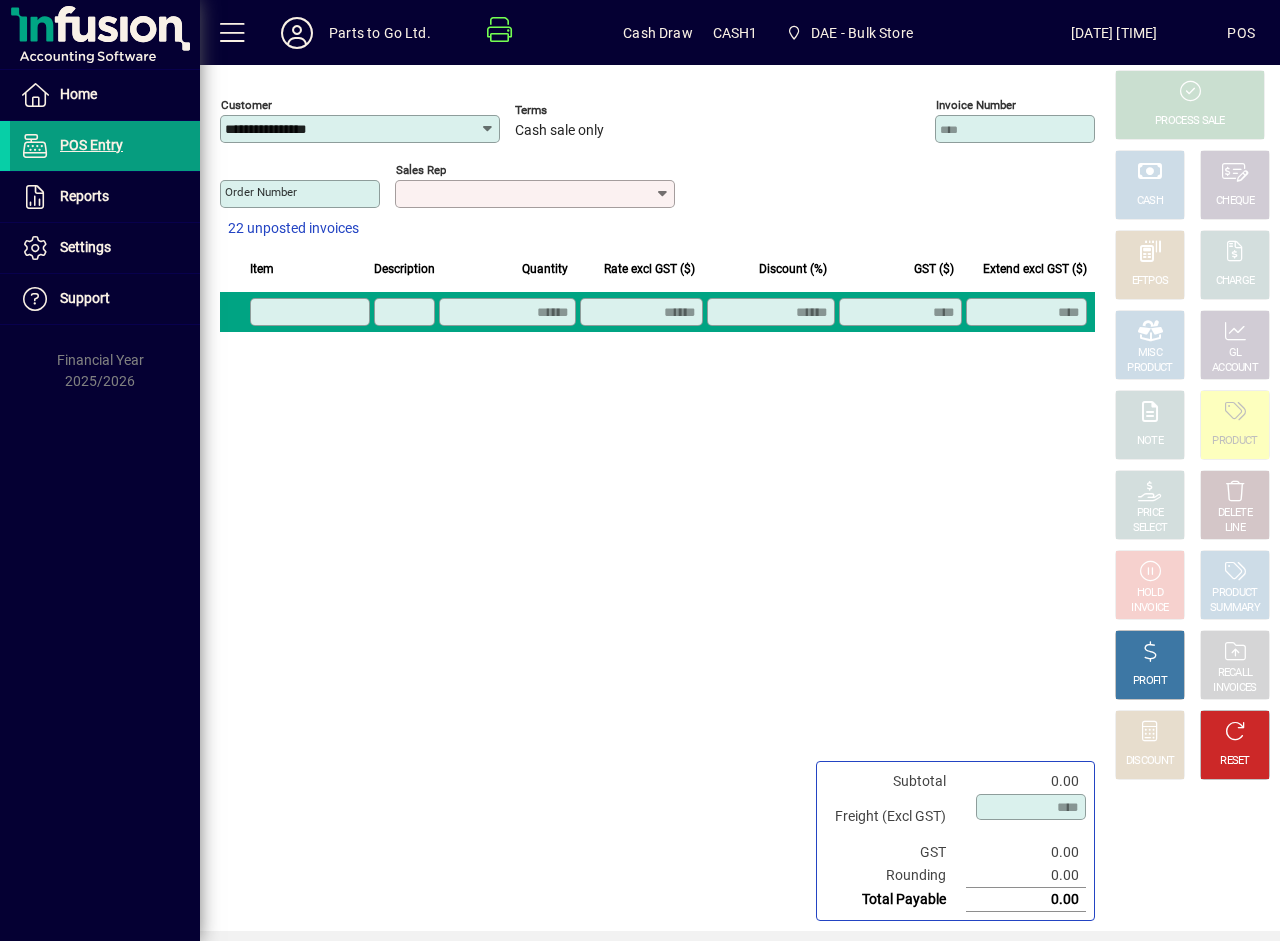 type on "**********" 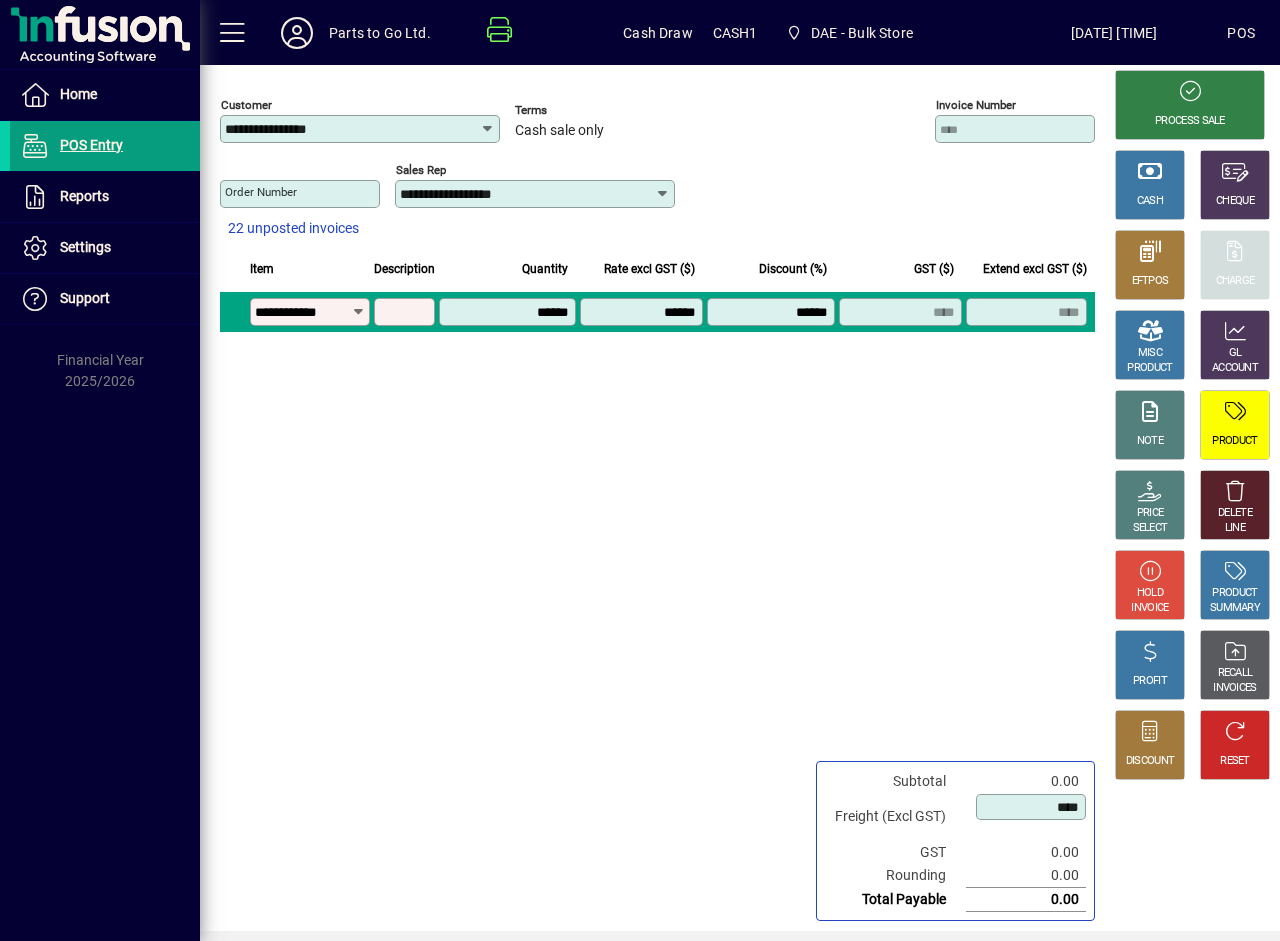 type on "**********" 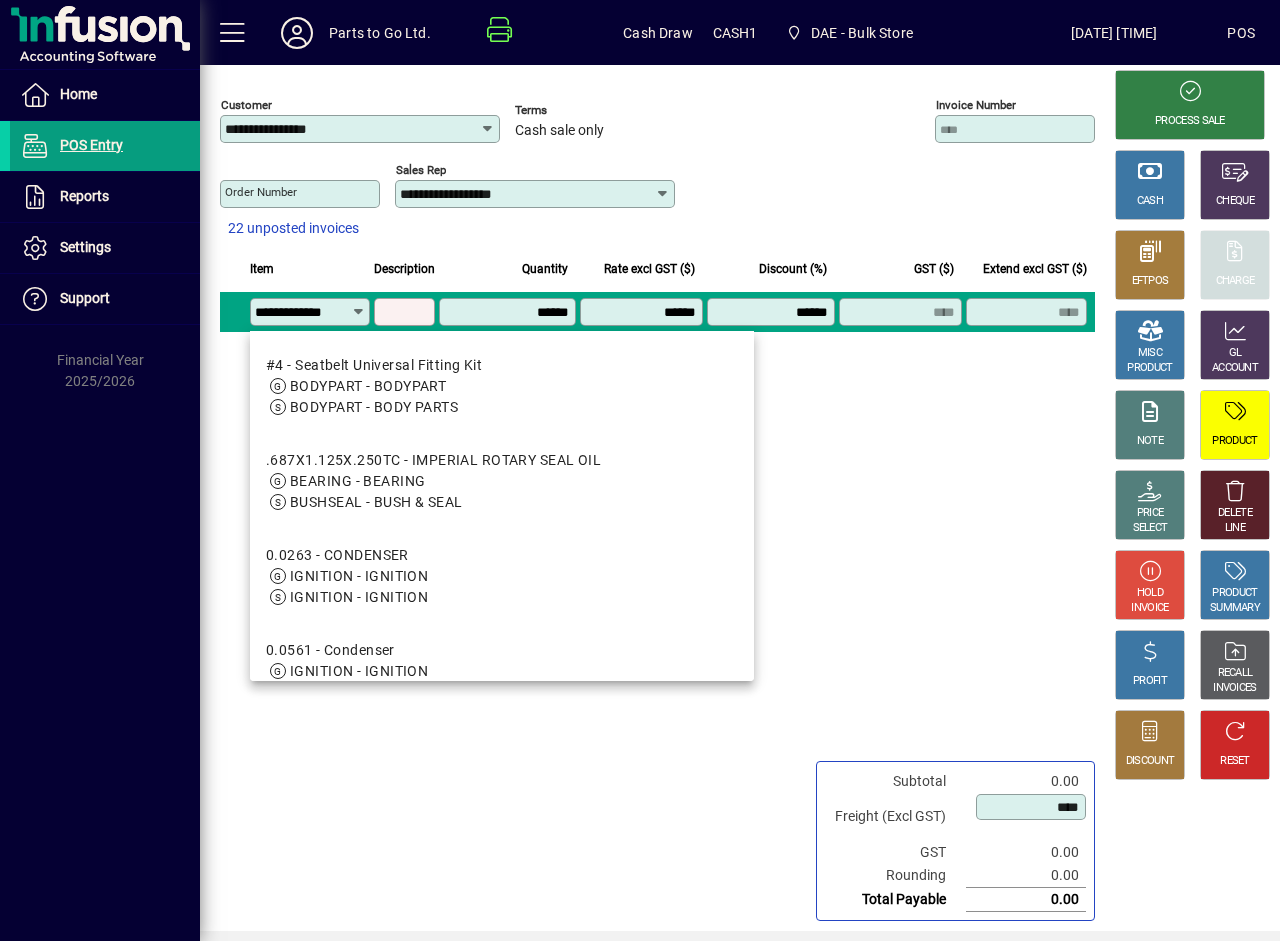 scroll, scrollTop: 0, scrollLeft: 9, axis: horizontal 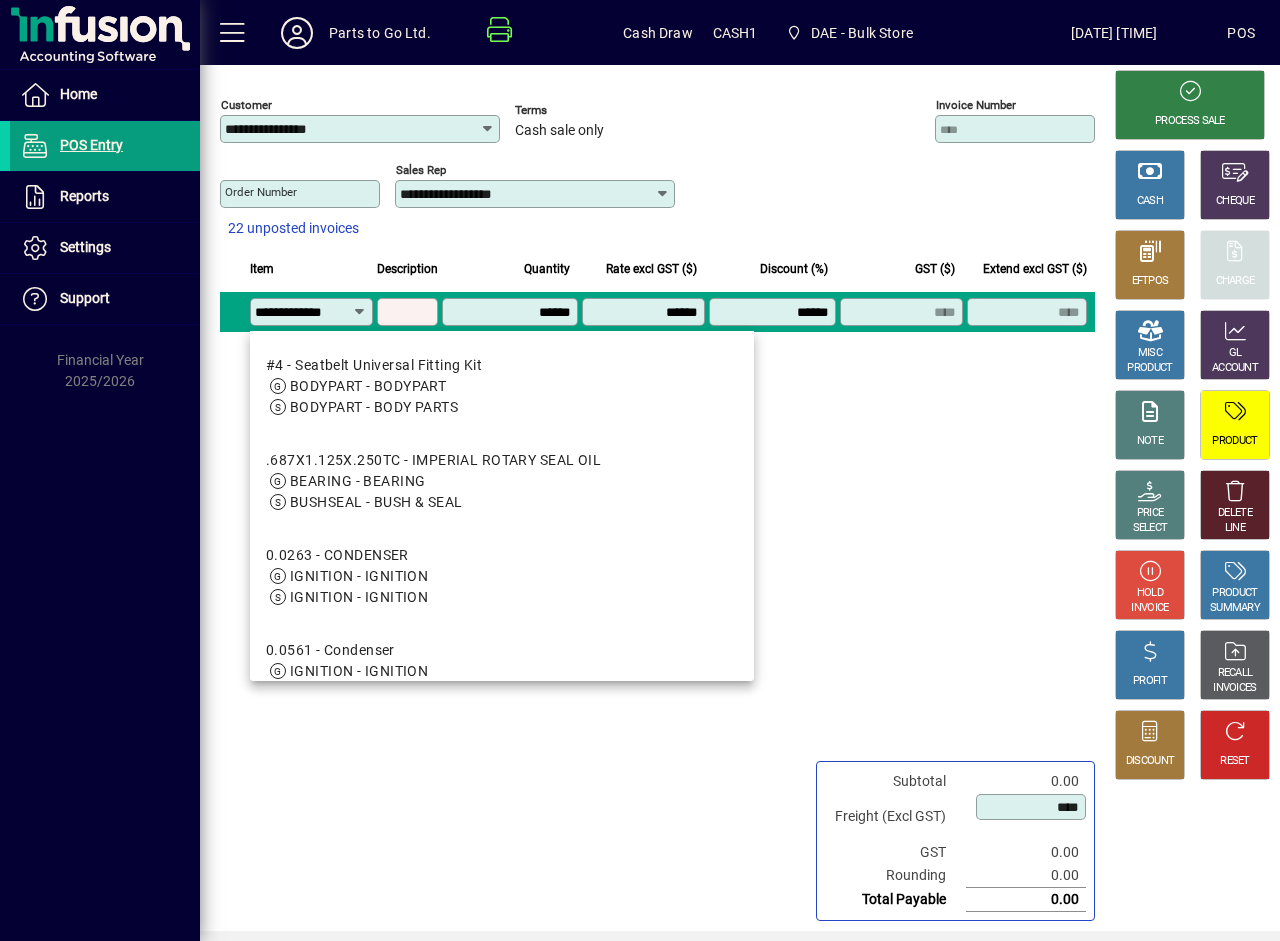 type on "**********" 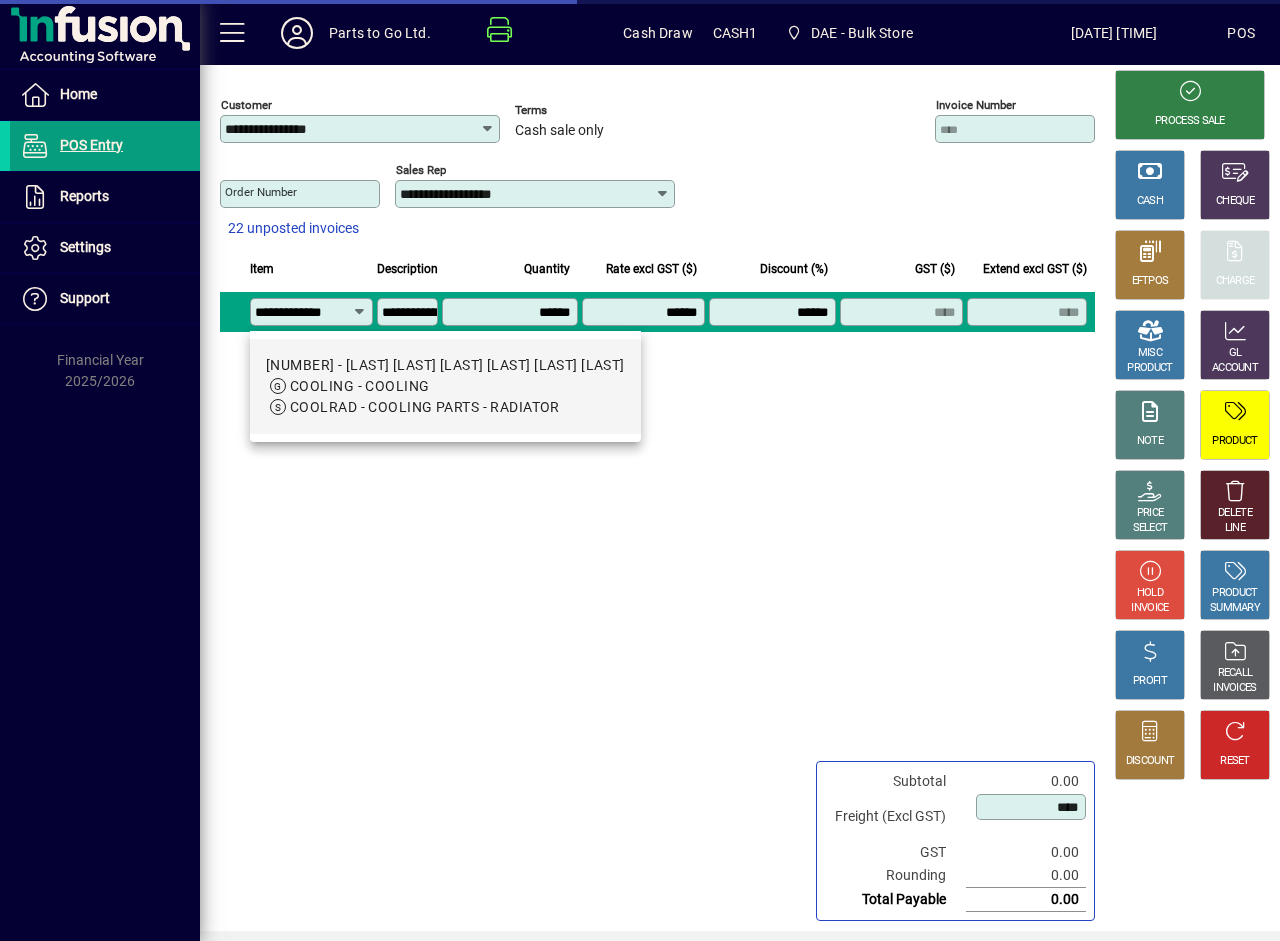 type on "*******" 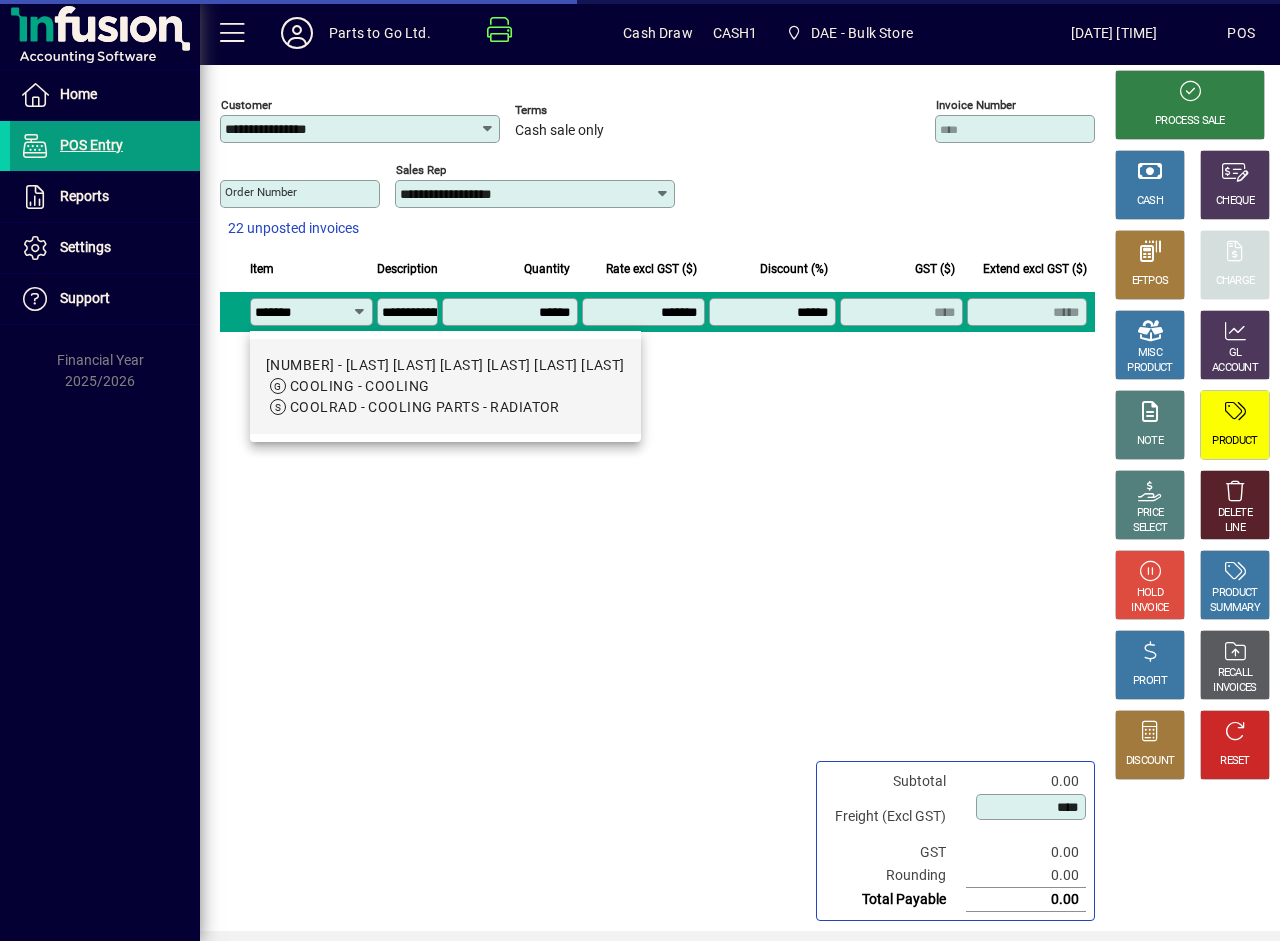 scroll, scrollTop: 0, scrollLeft: 0, axis: both 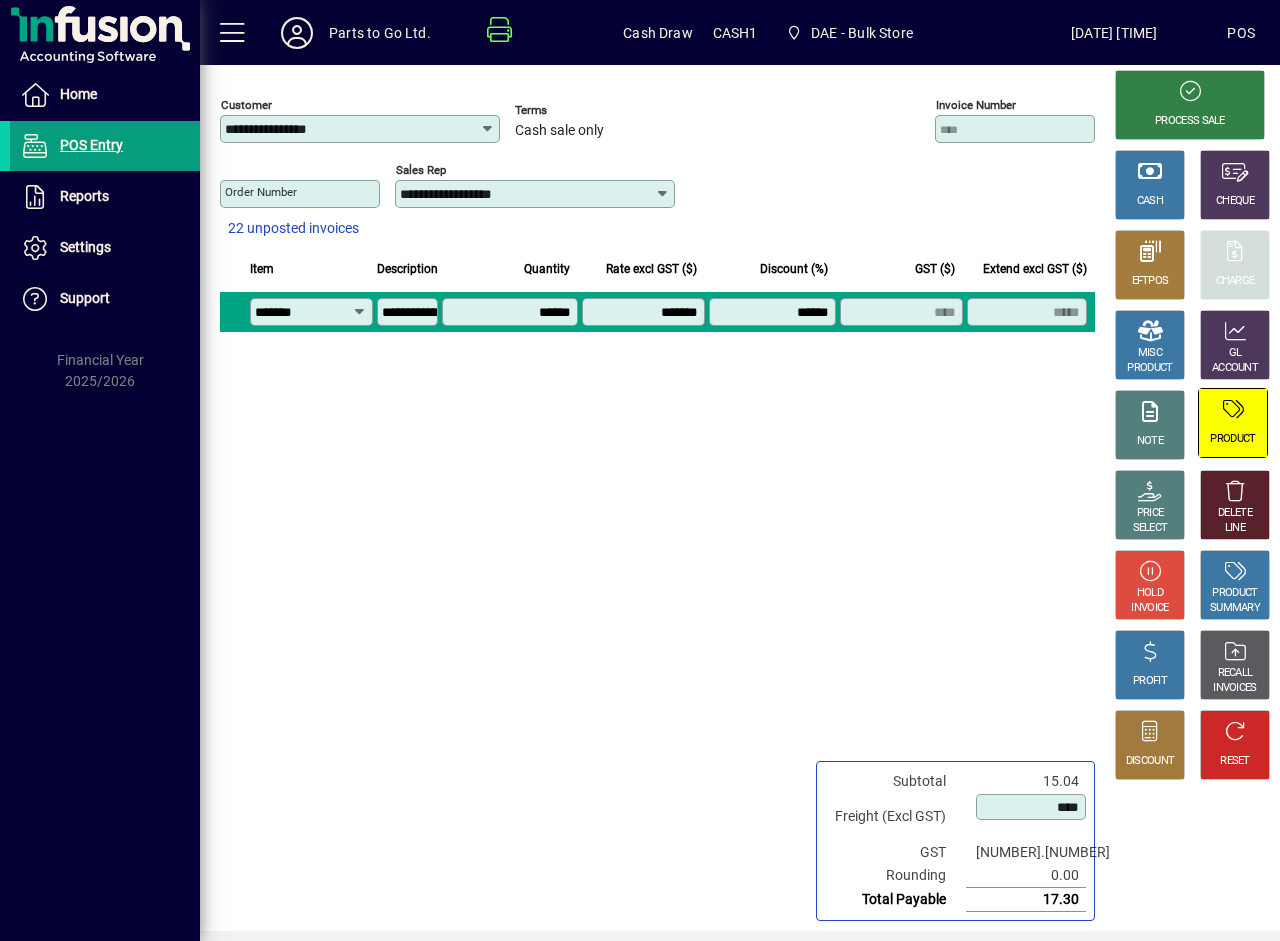 type on "*******" 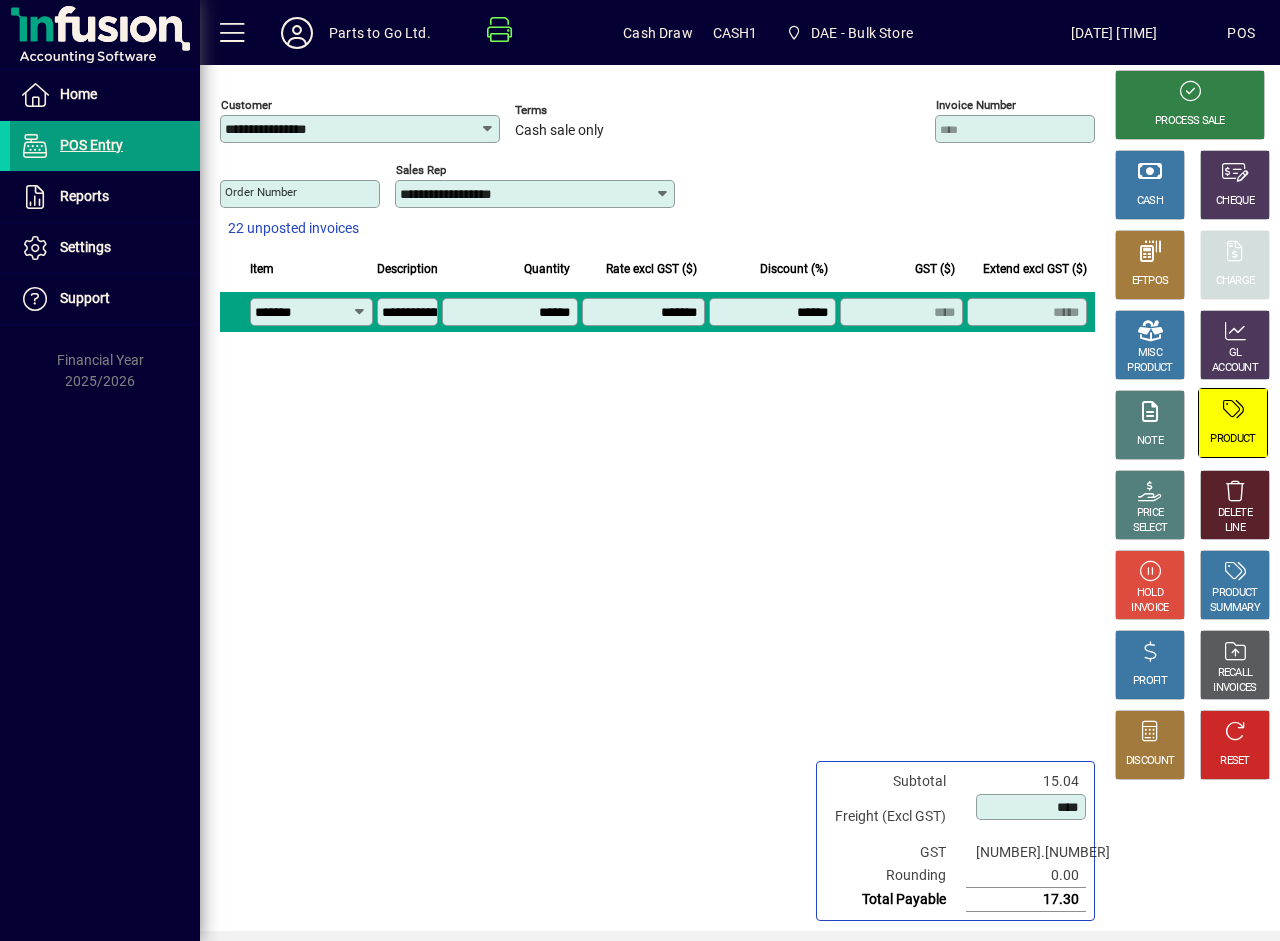 click 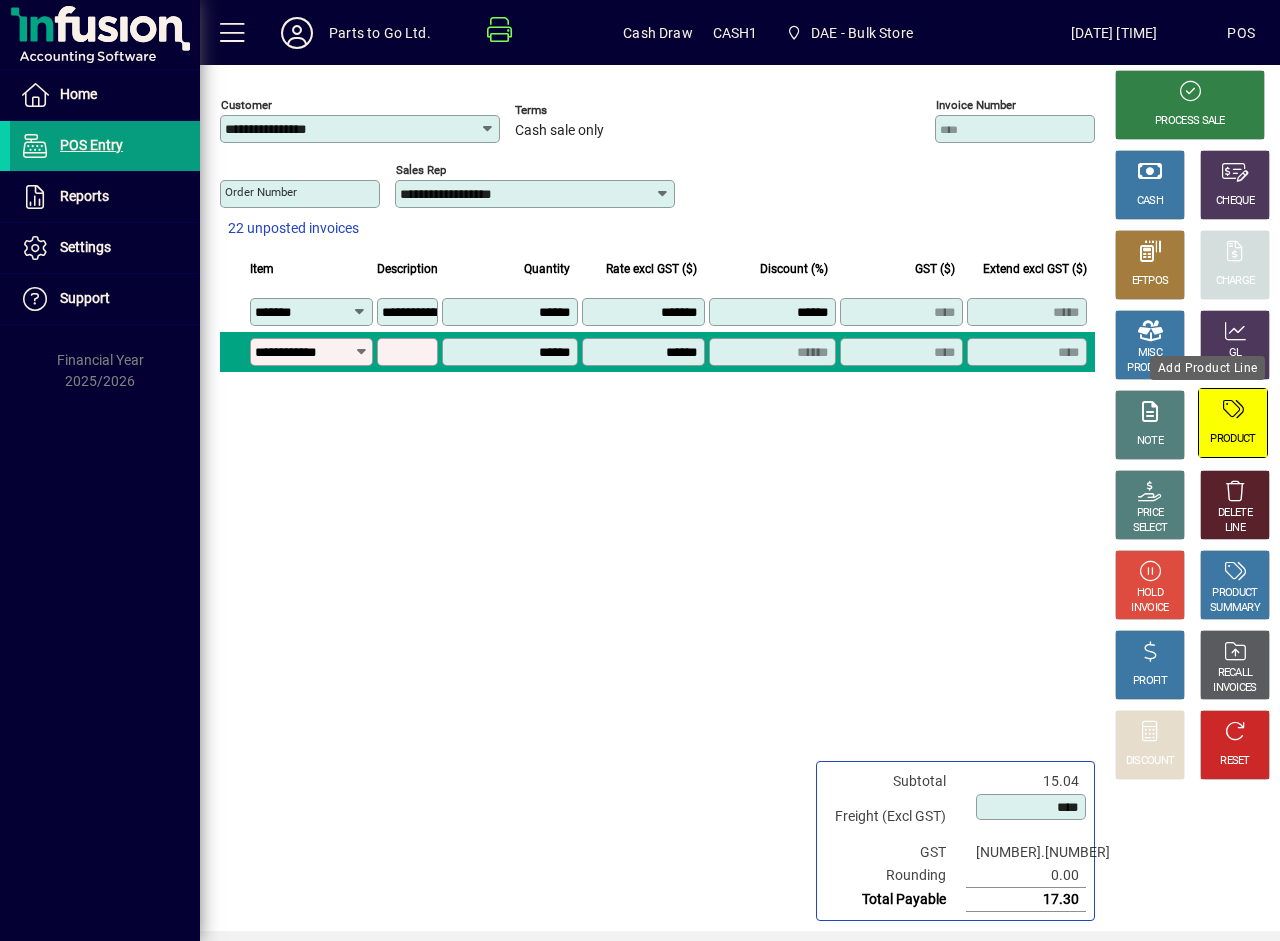 type on "**********" 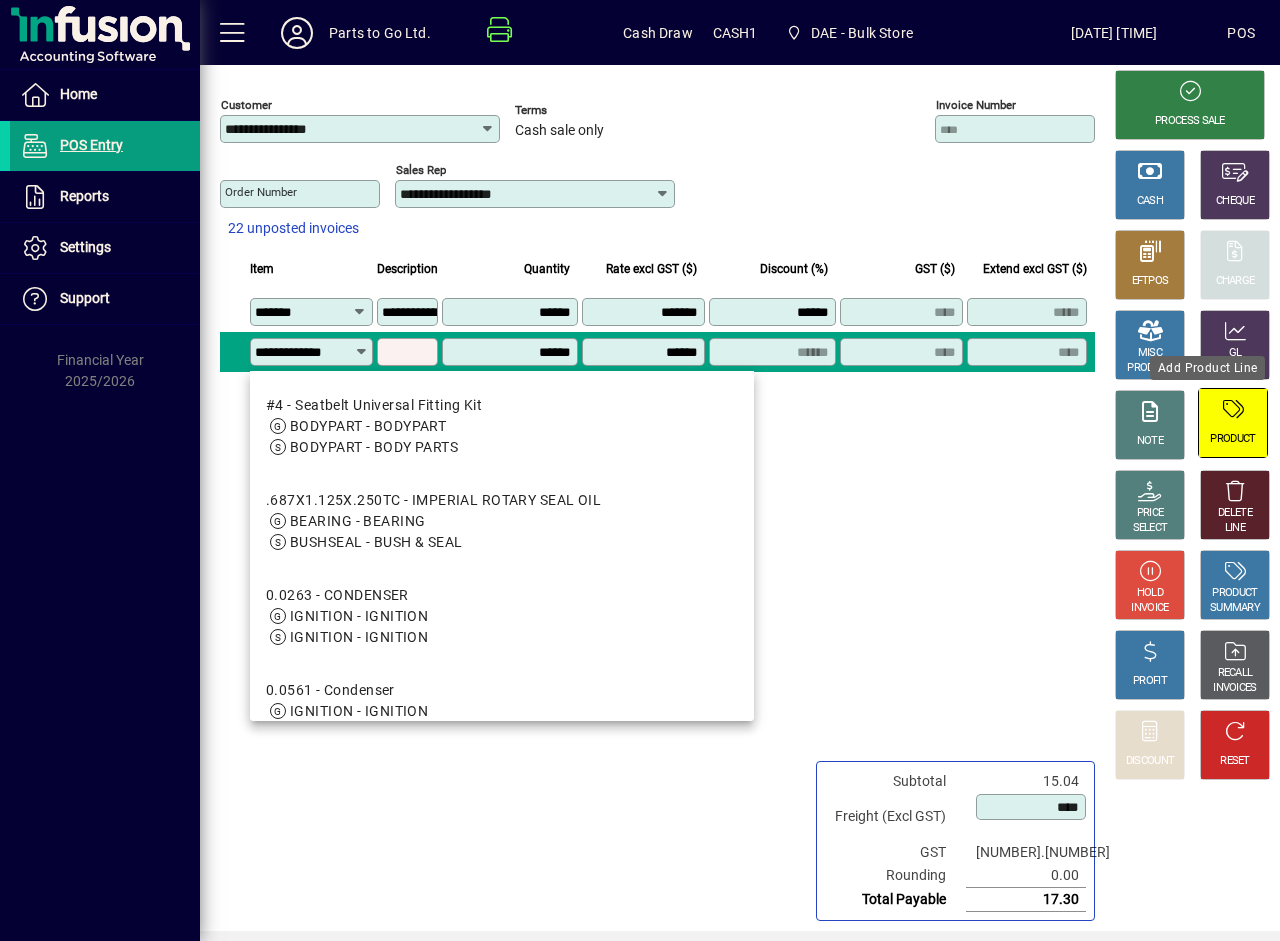 scroll, scrollTop: 0, scrollLeft: 9, axis: horizontal 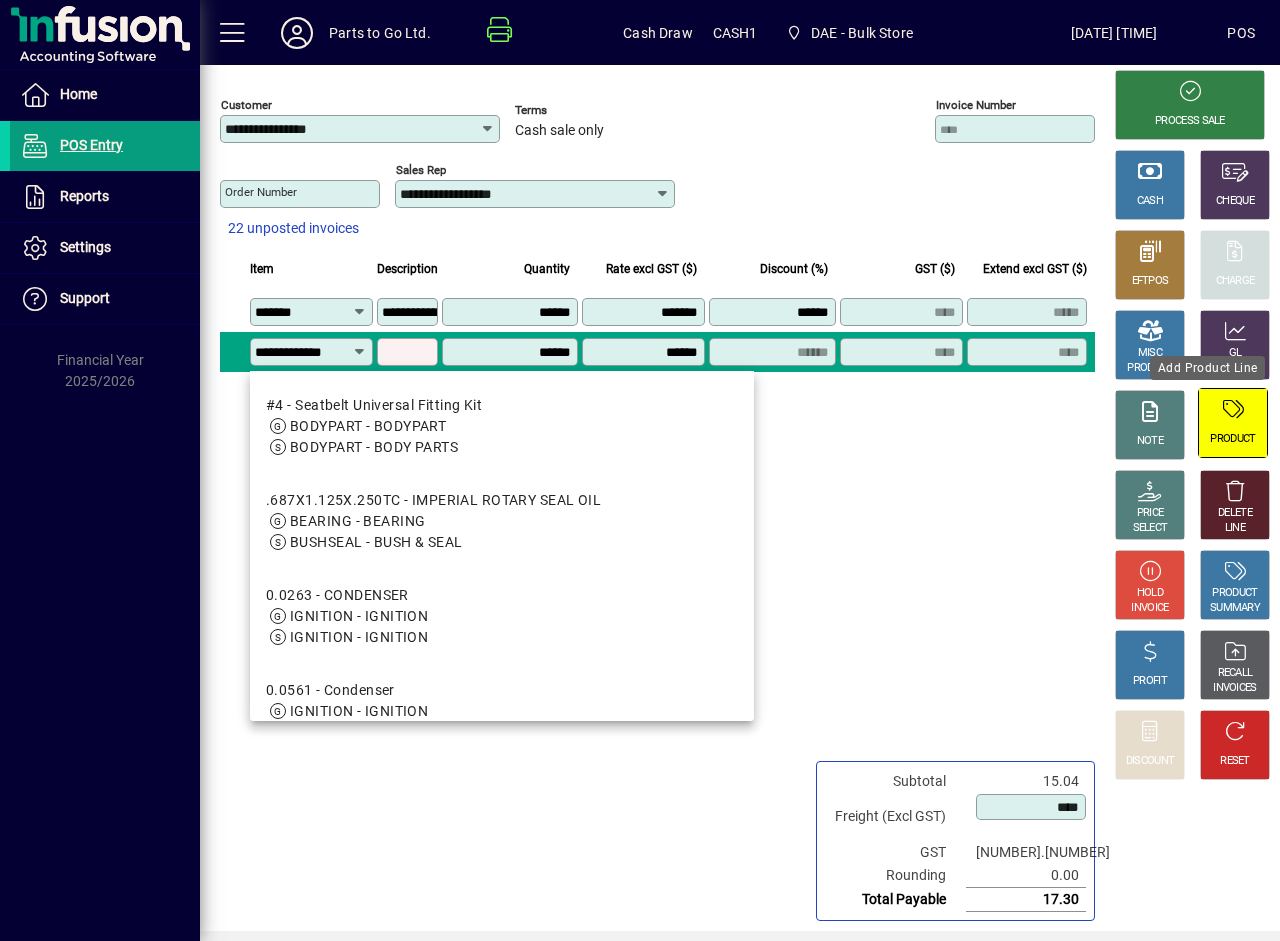 type on "**********" 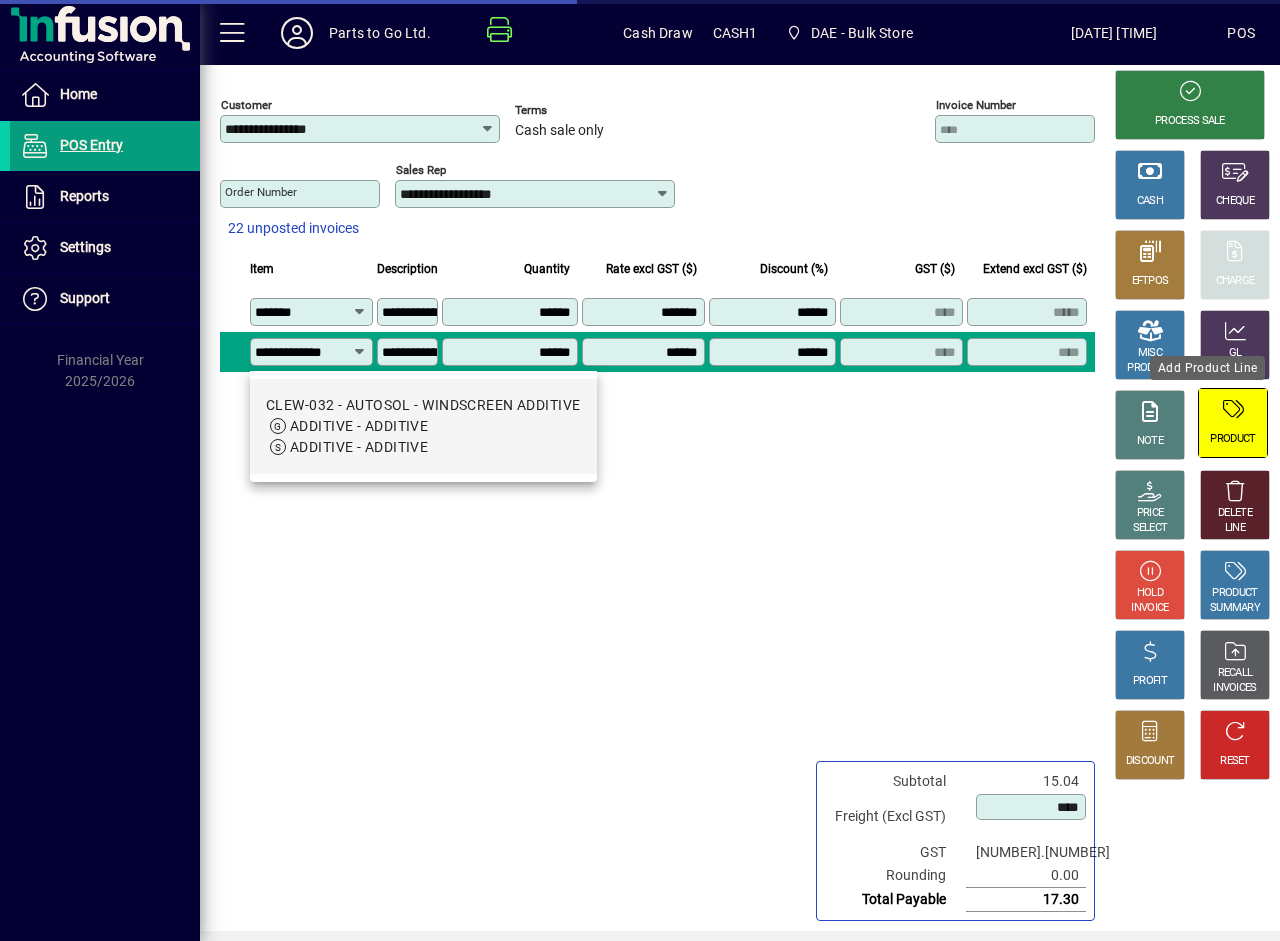 type on "******" 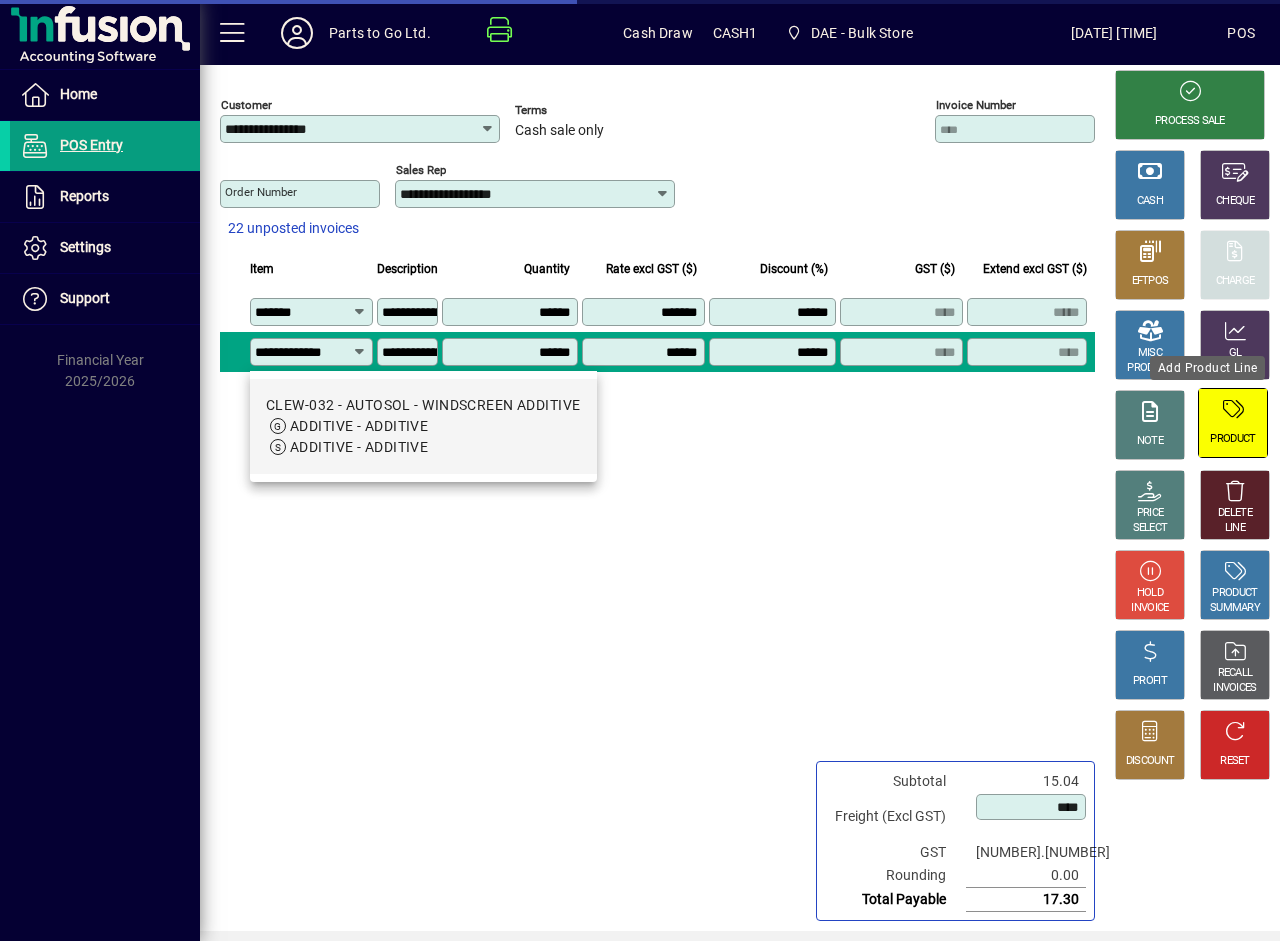 type on "****" 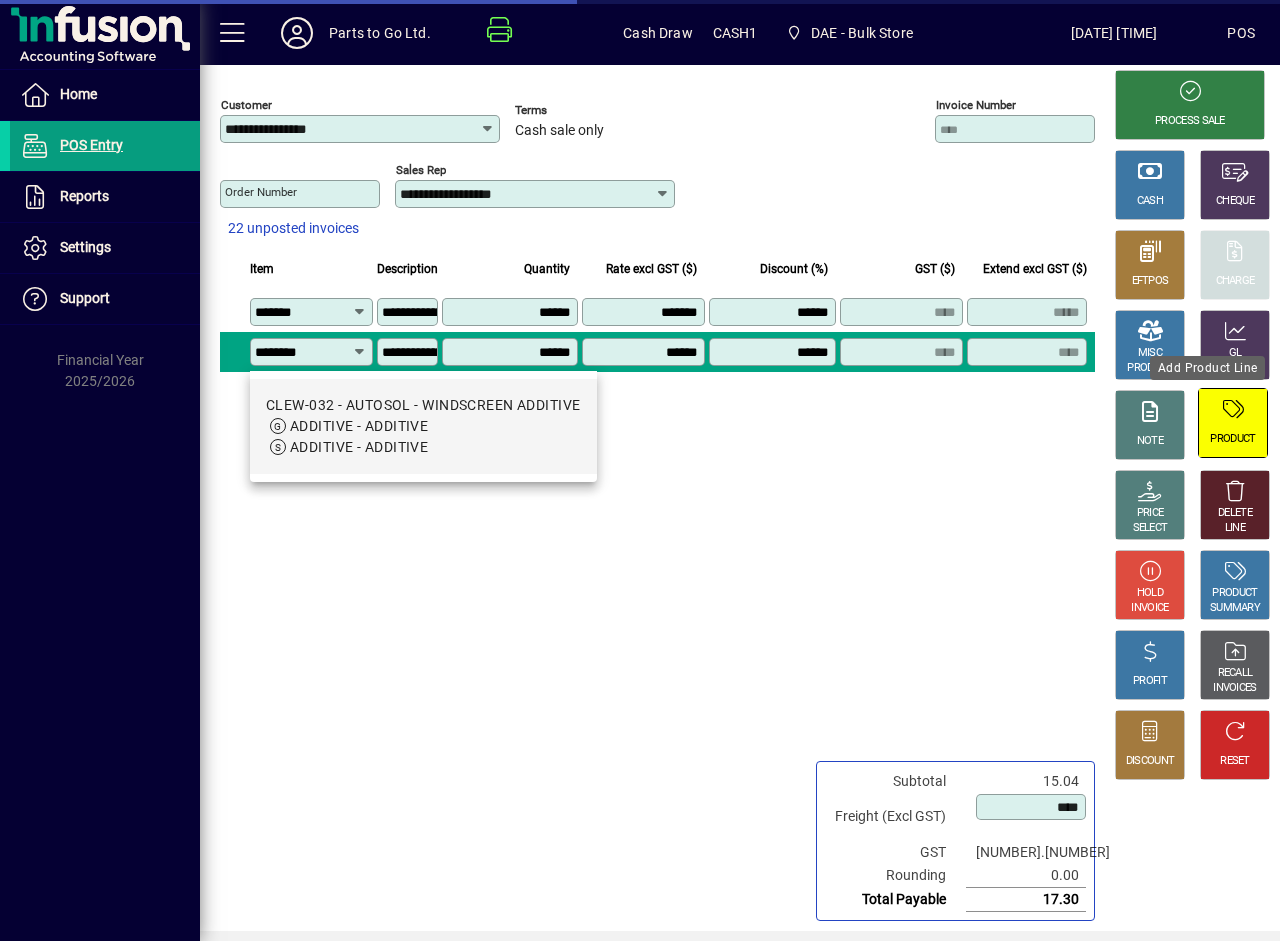 scroll, scrollTop: 0, scrollLeft: 0, axis: both 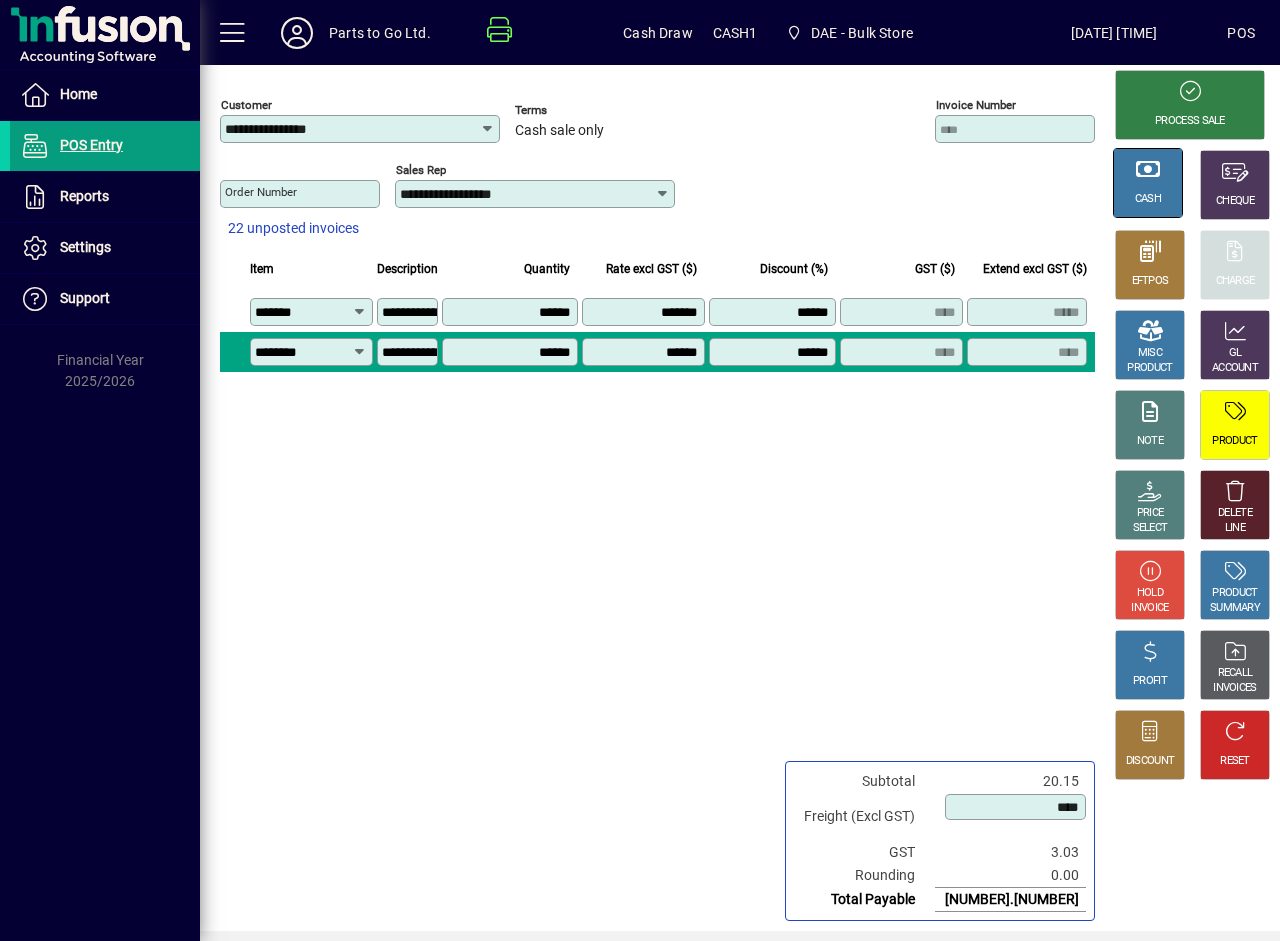 type on "********" 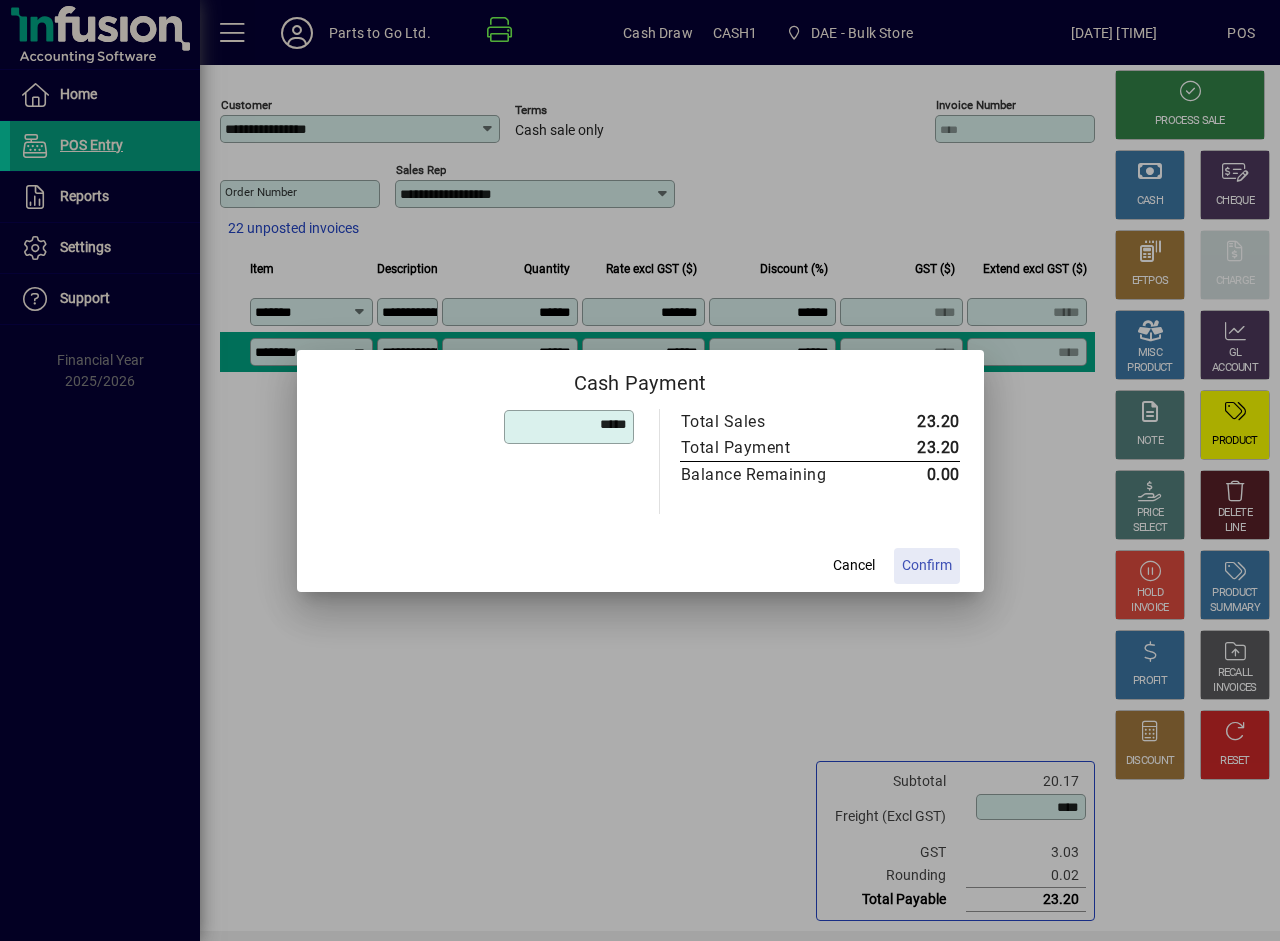 type on "****" 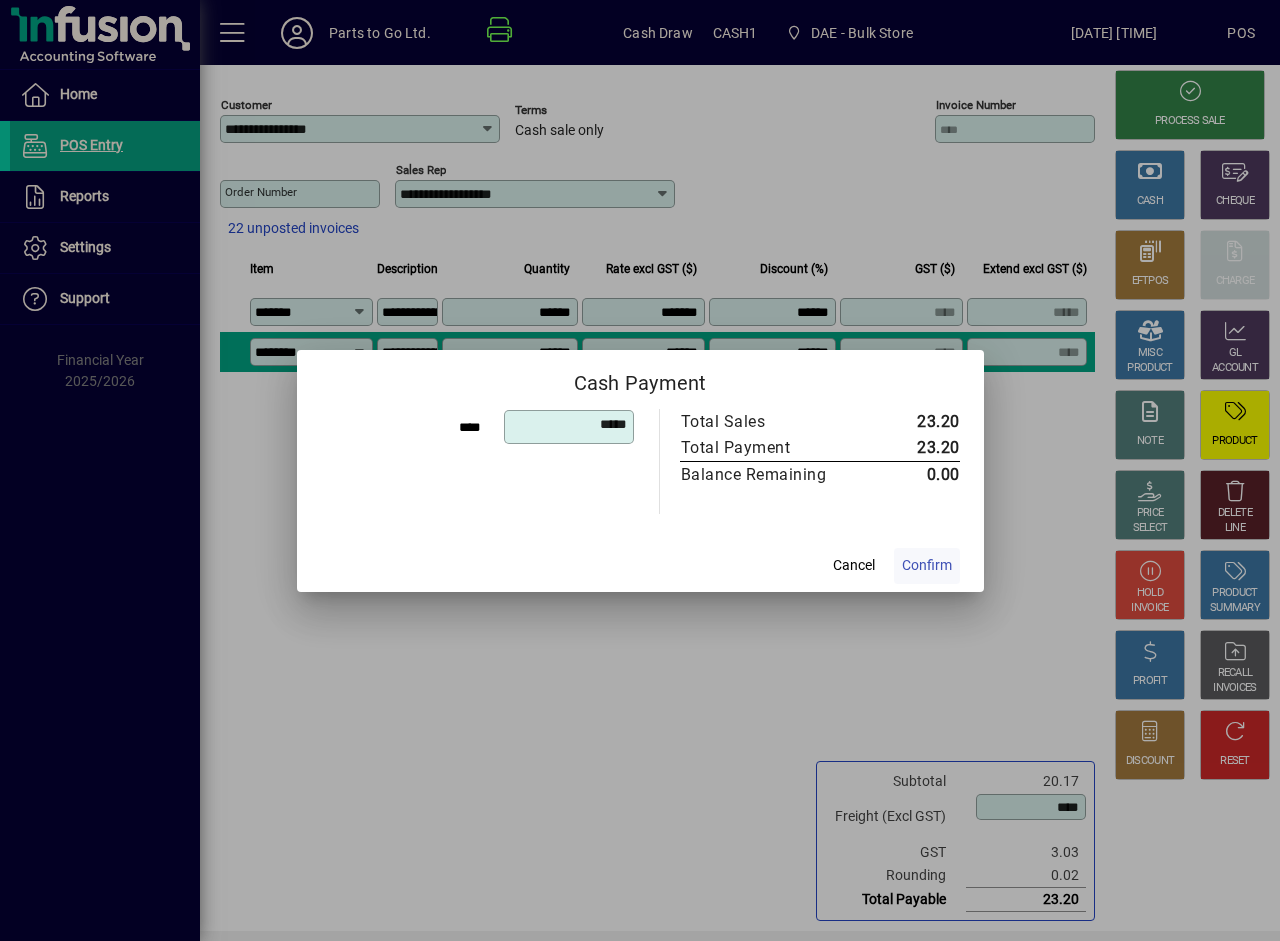 click on "Confirm" 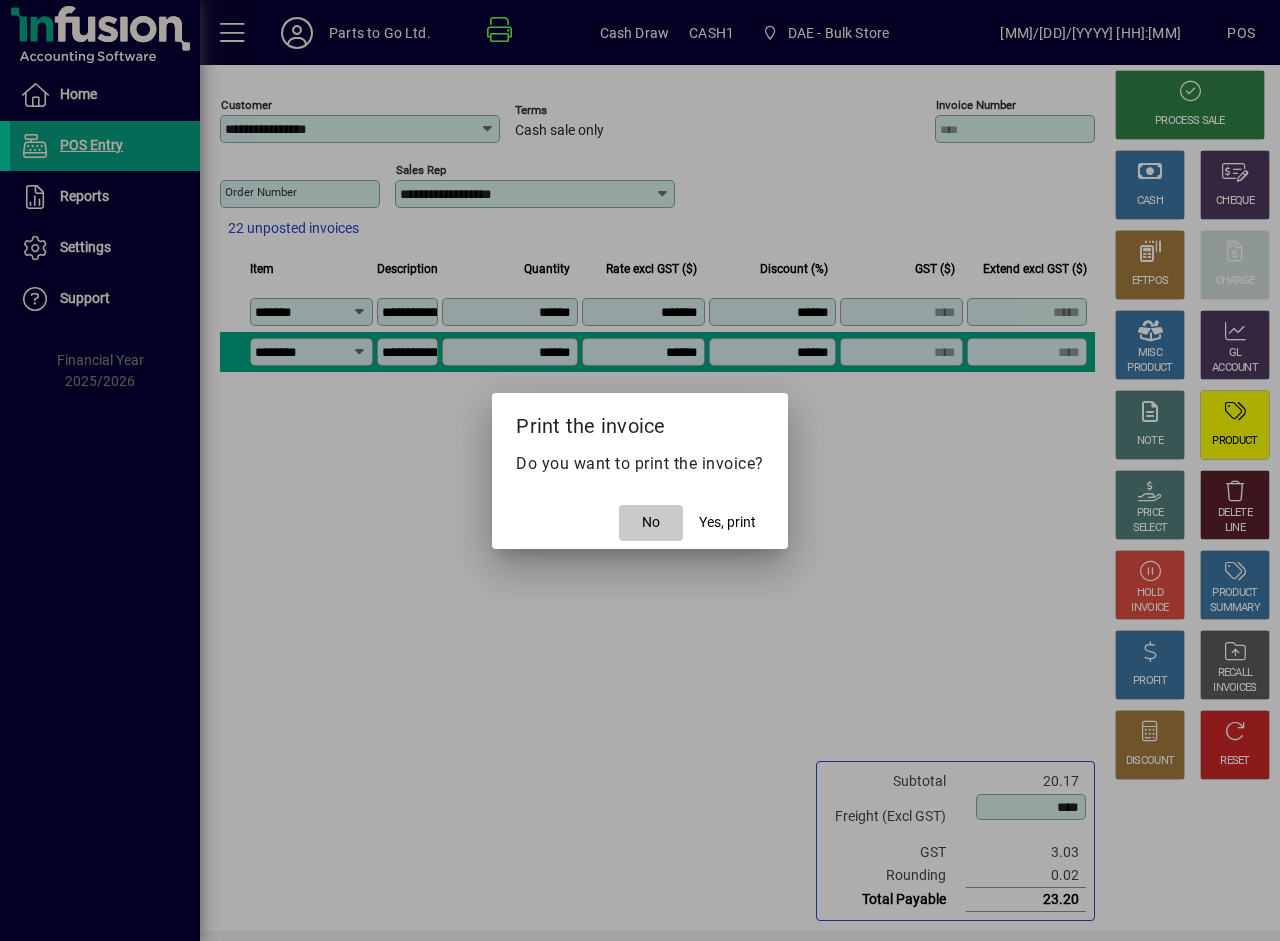 click on "No" 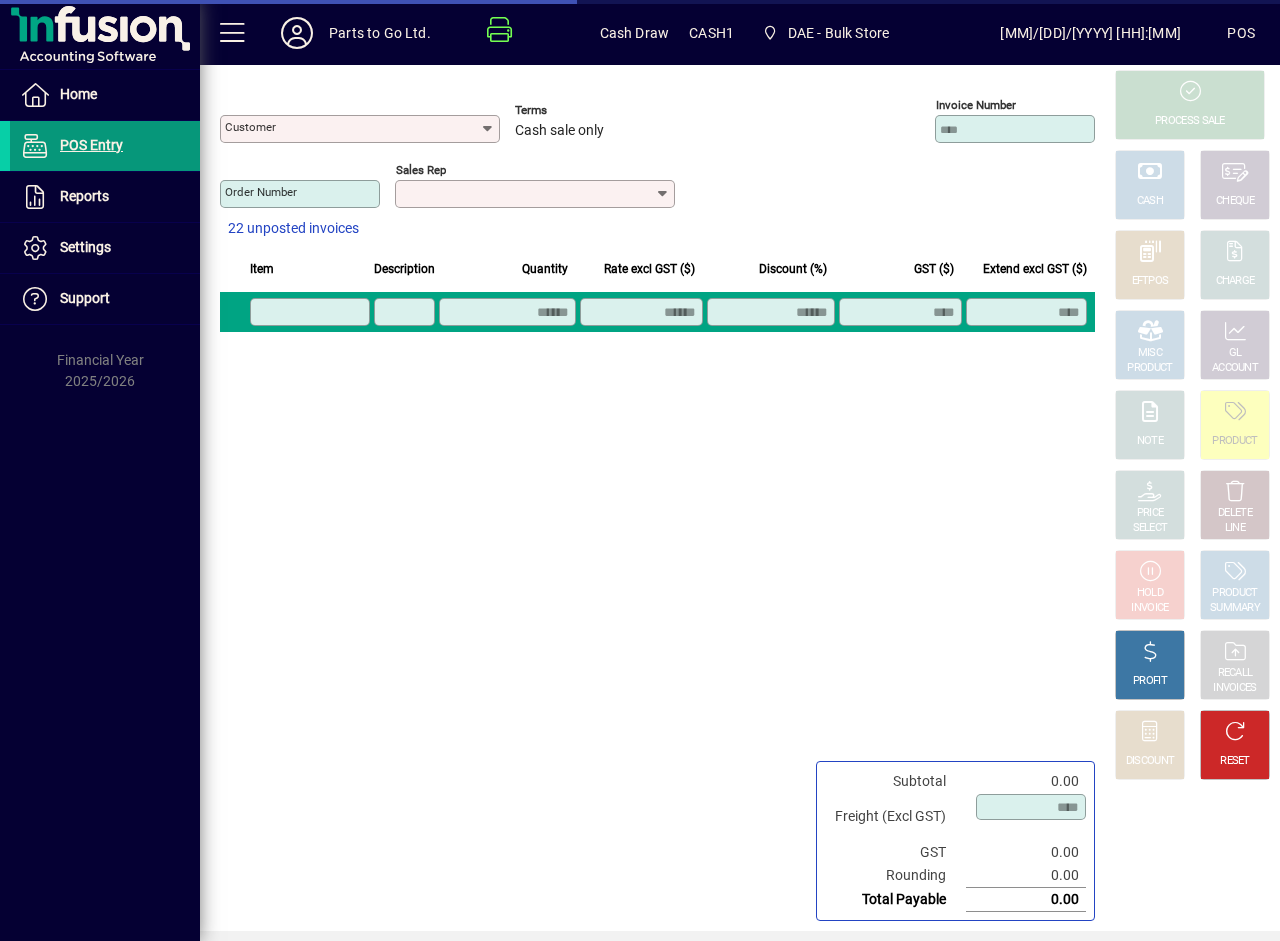 type on "**********" 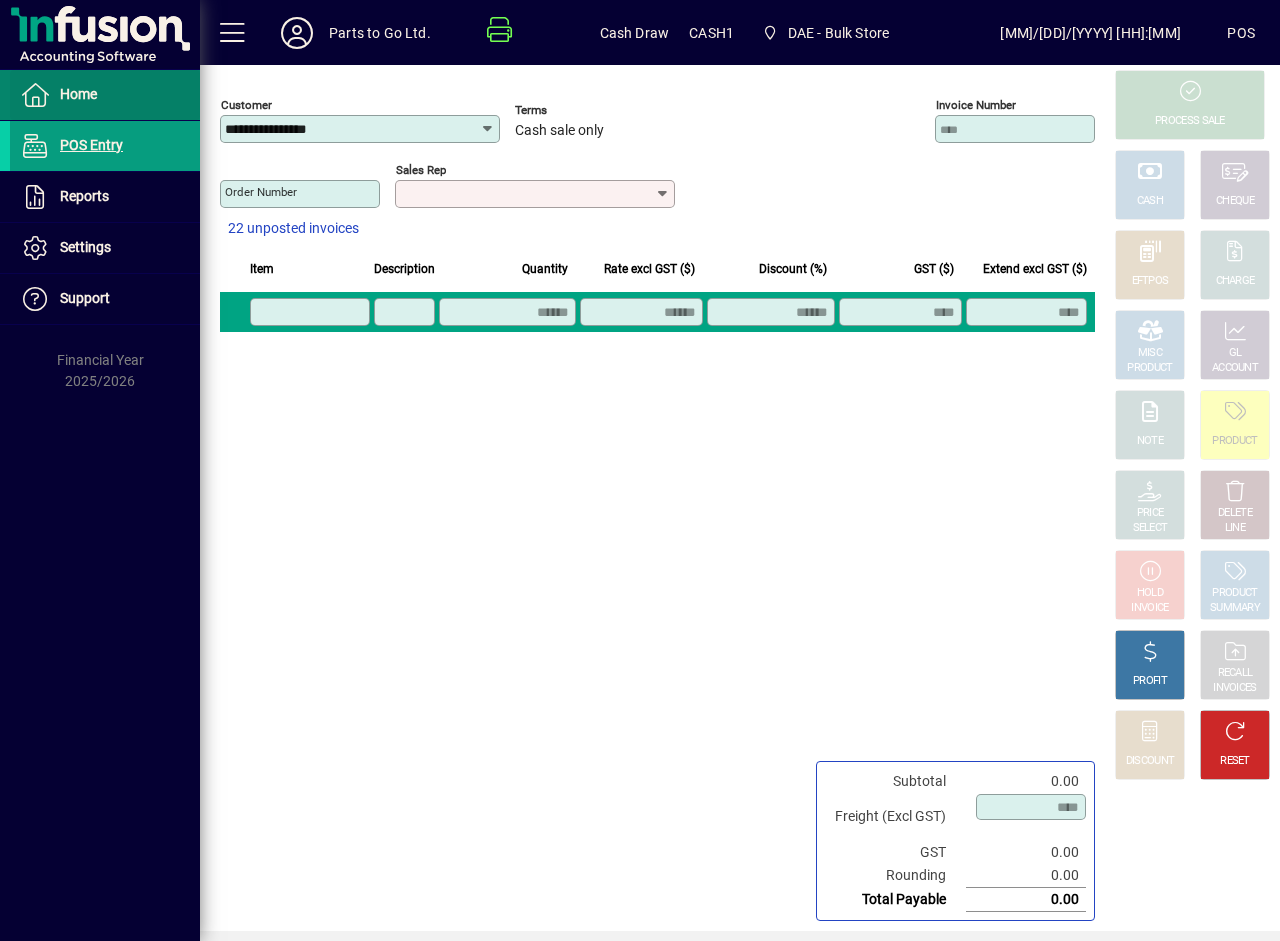 click on "Home" at bounding box center (78, 94) 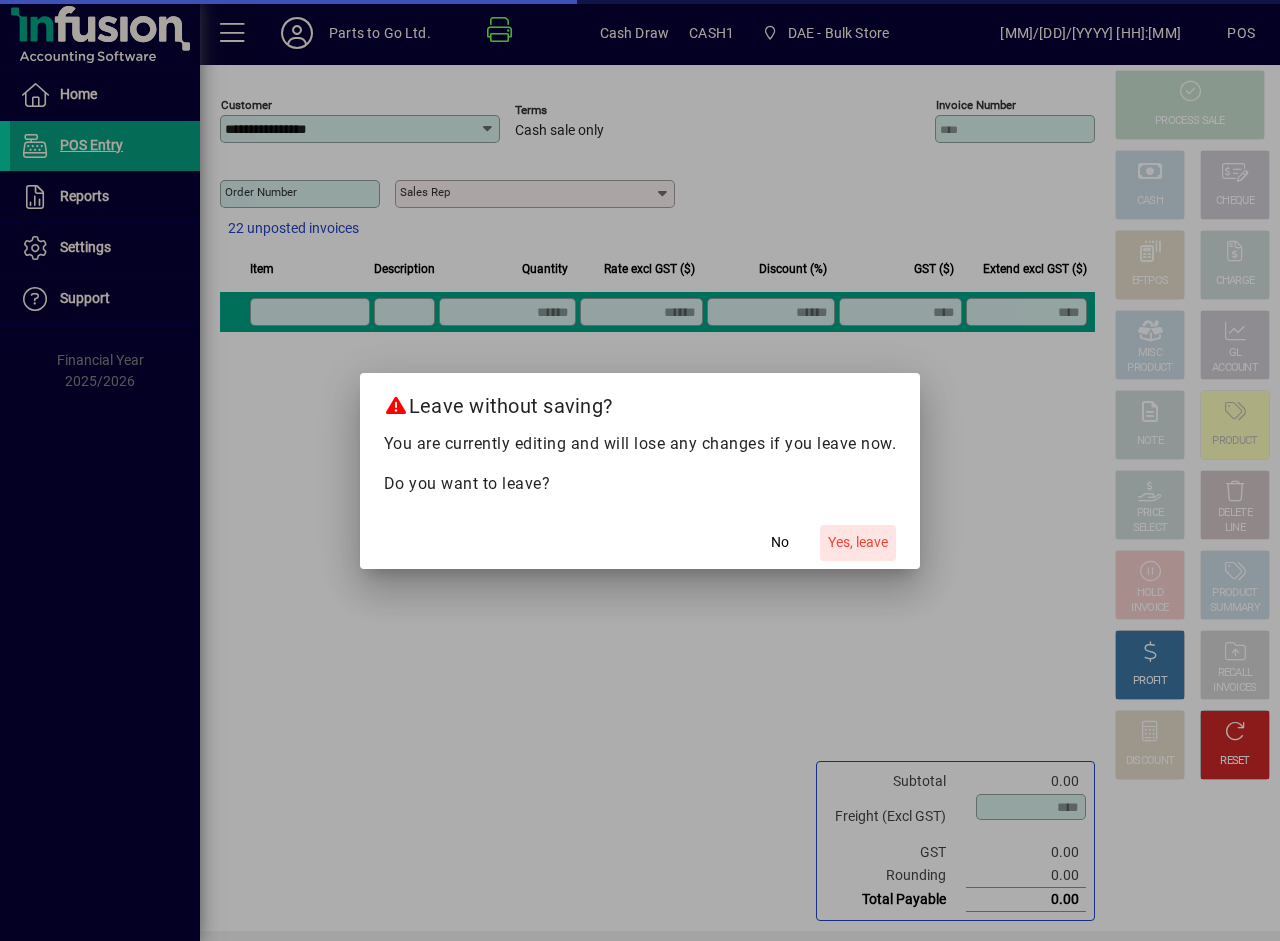 click on "Yes, leave" 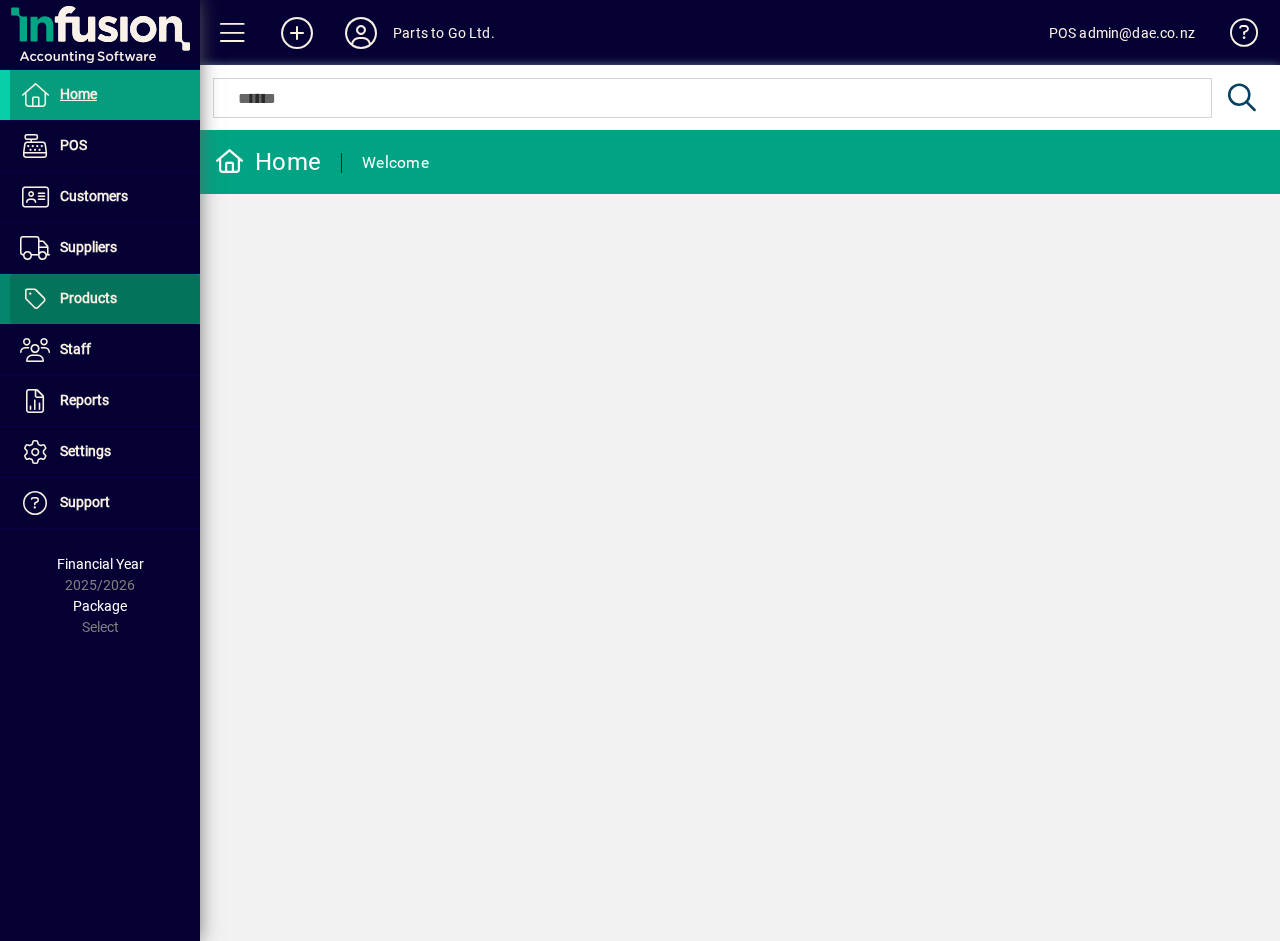 click at bounding box center [105, 299] 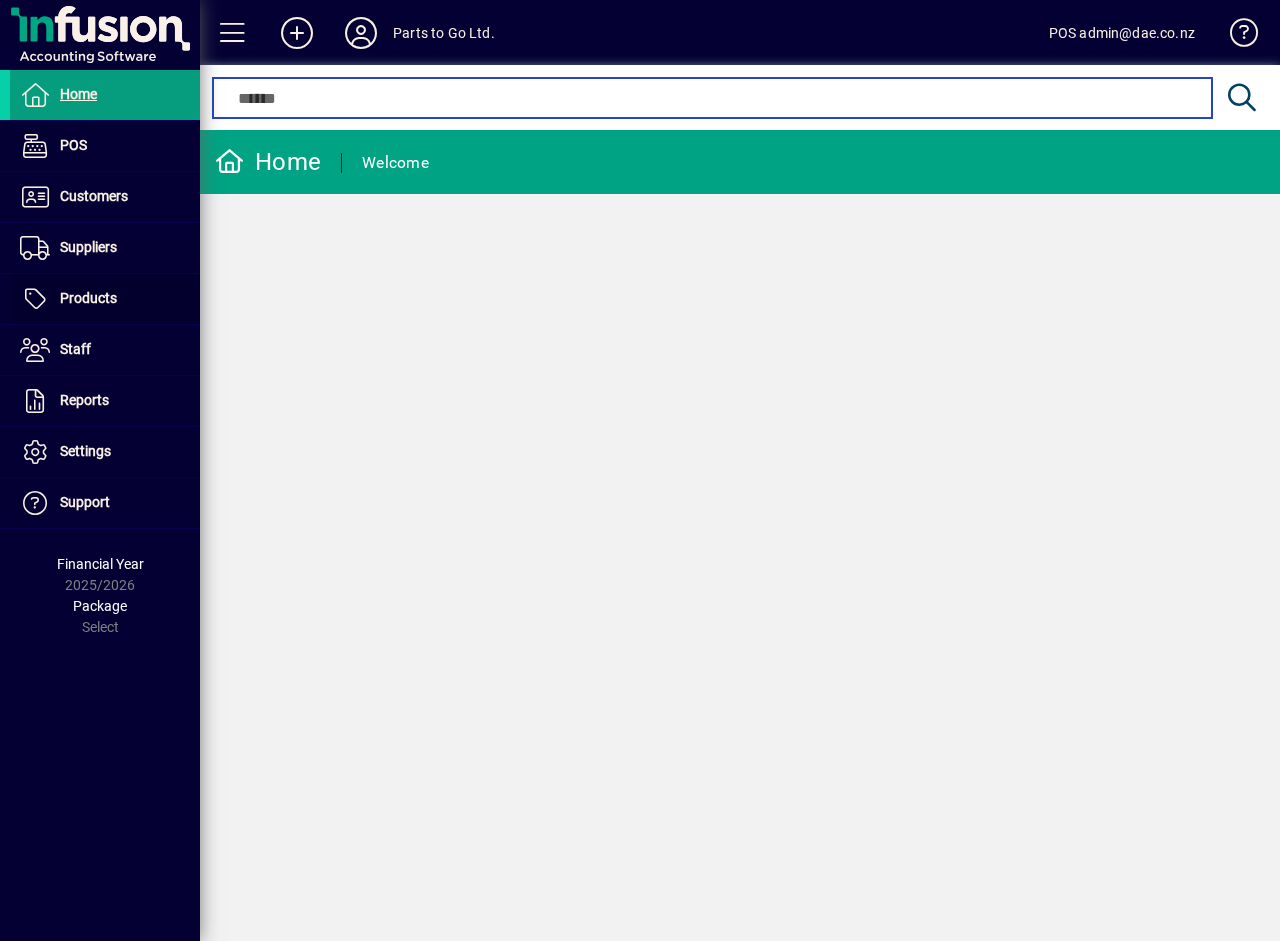 click at bounding box center (712, 98) 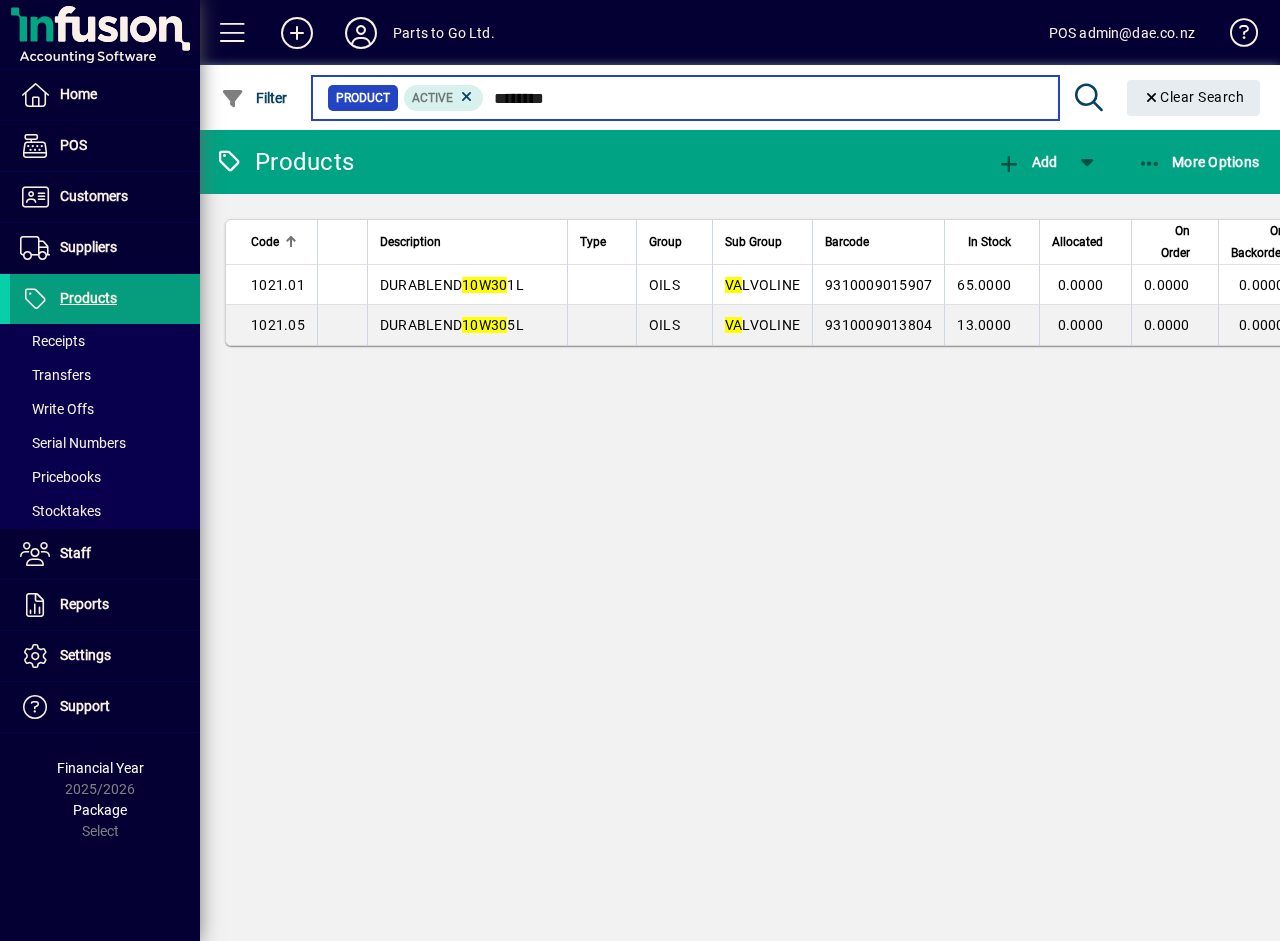 drag, startPoint x: 576, startPoint y: 97, endPoint x: 482, endPoint y: 101, distance: 94.08507 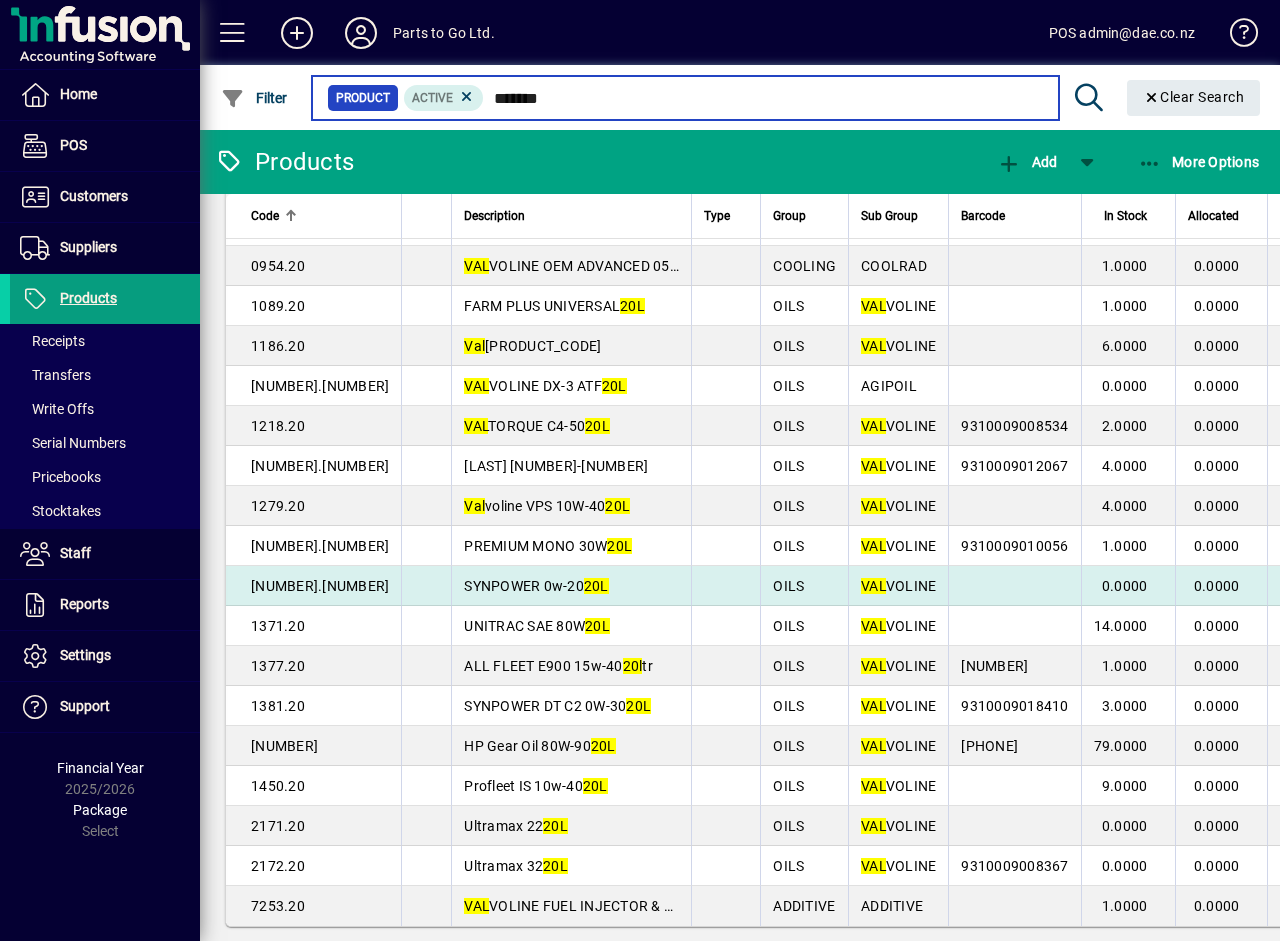 scroll, scrollTop: 160, scrollLeft: 0, axis: vertical 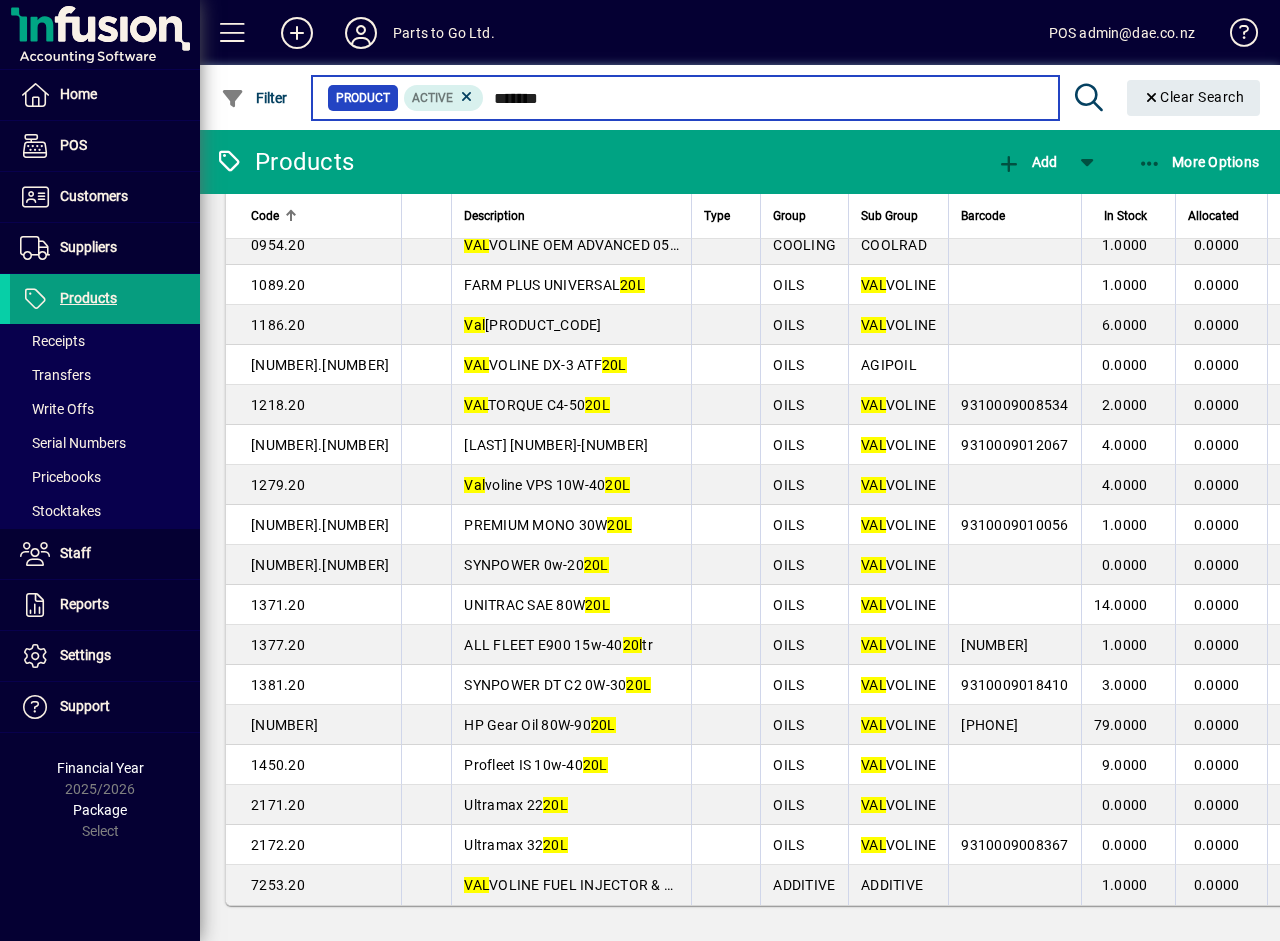 type on "*******" 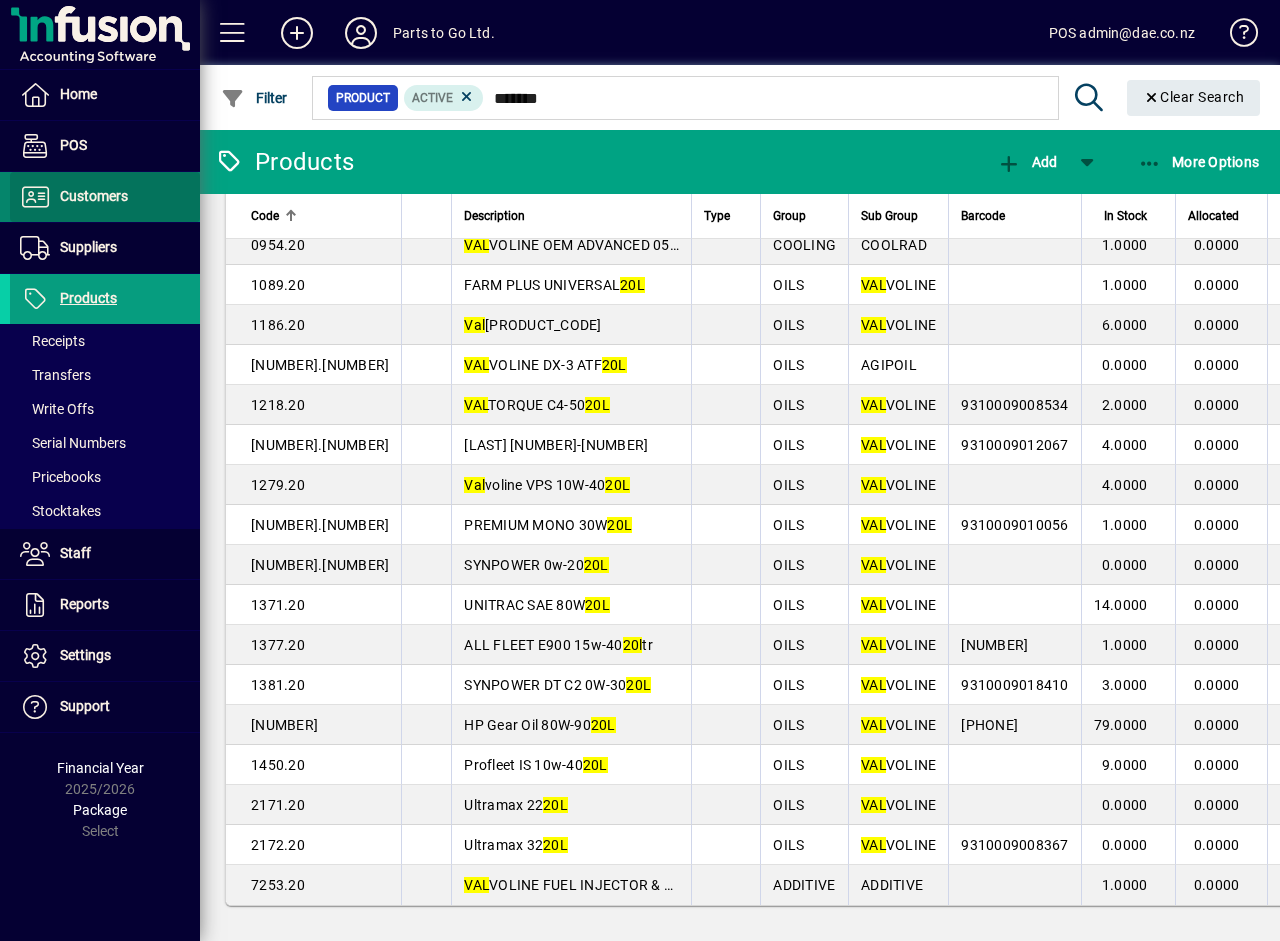 click on "Customers" at bounding box center (94, 196) 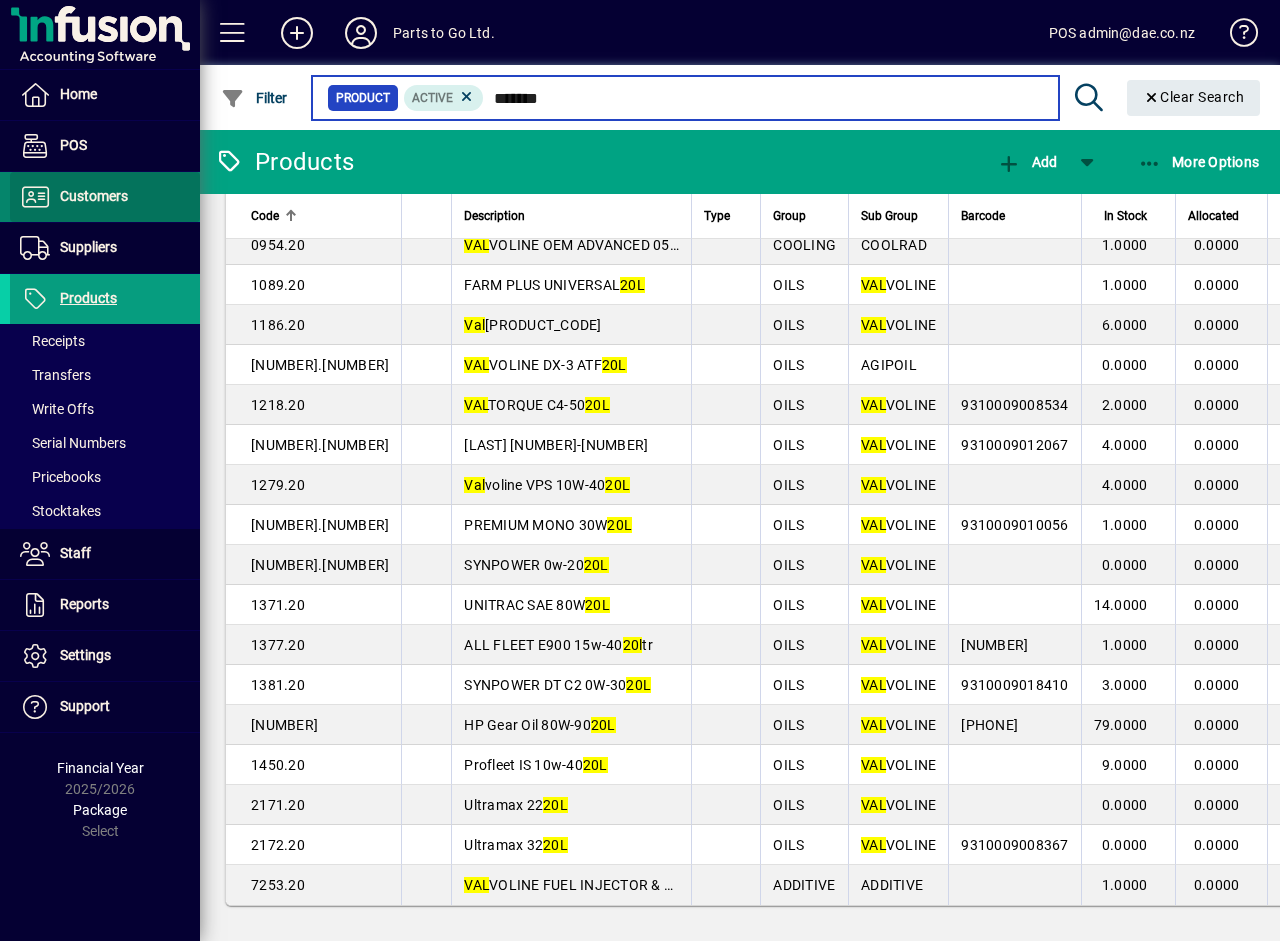 type 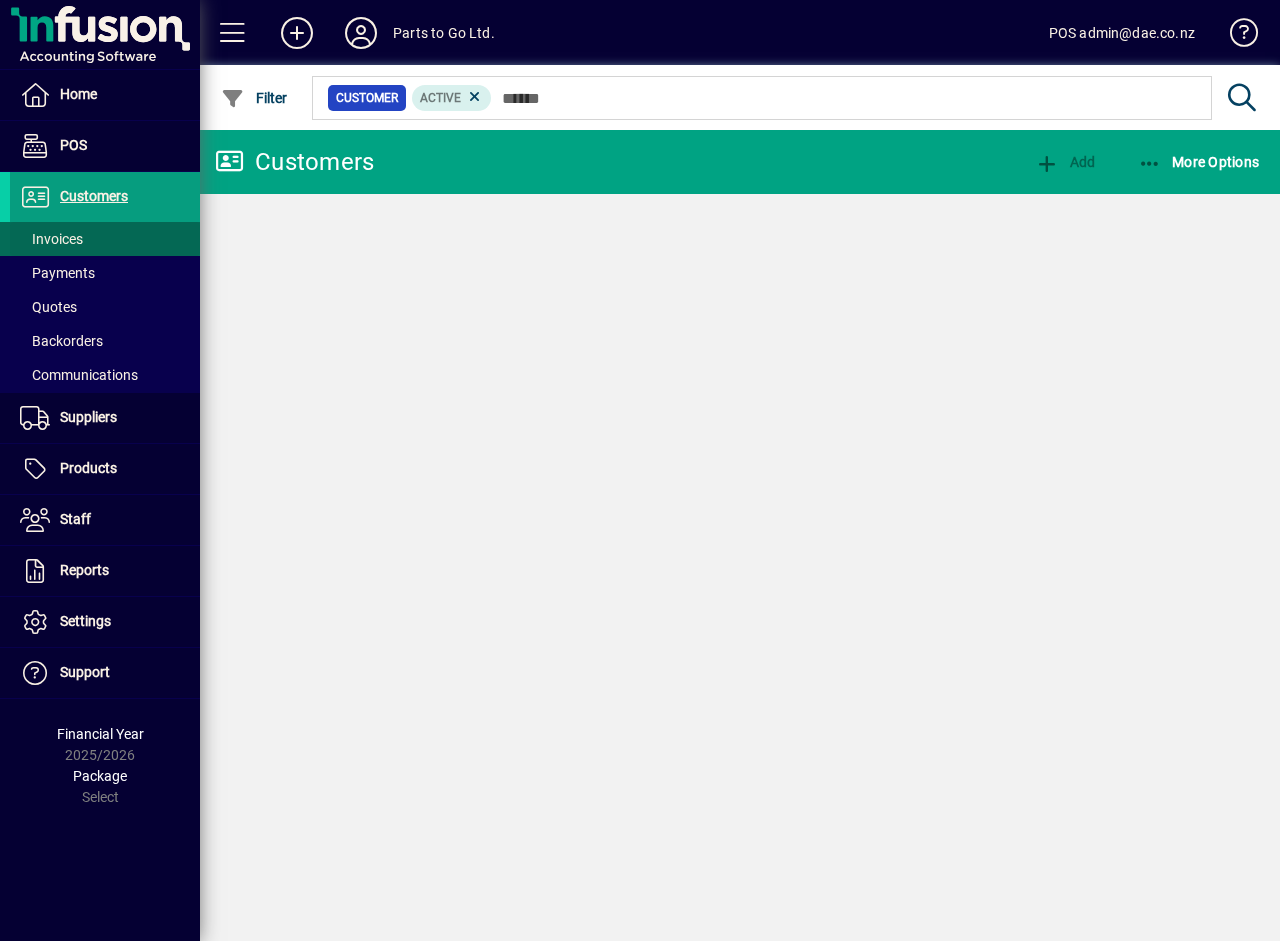 click on "Invoices" at bounding box center [51, 239] 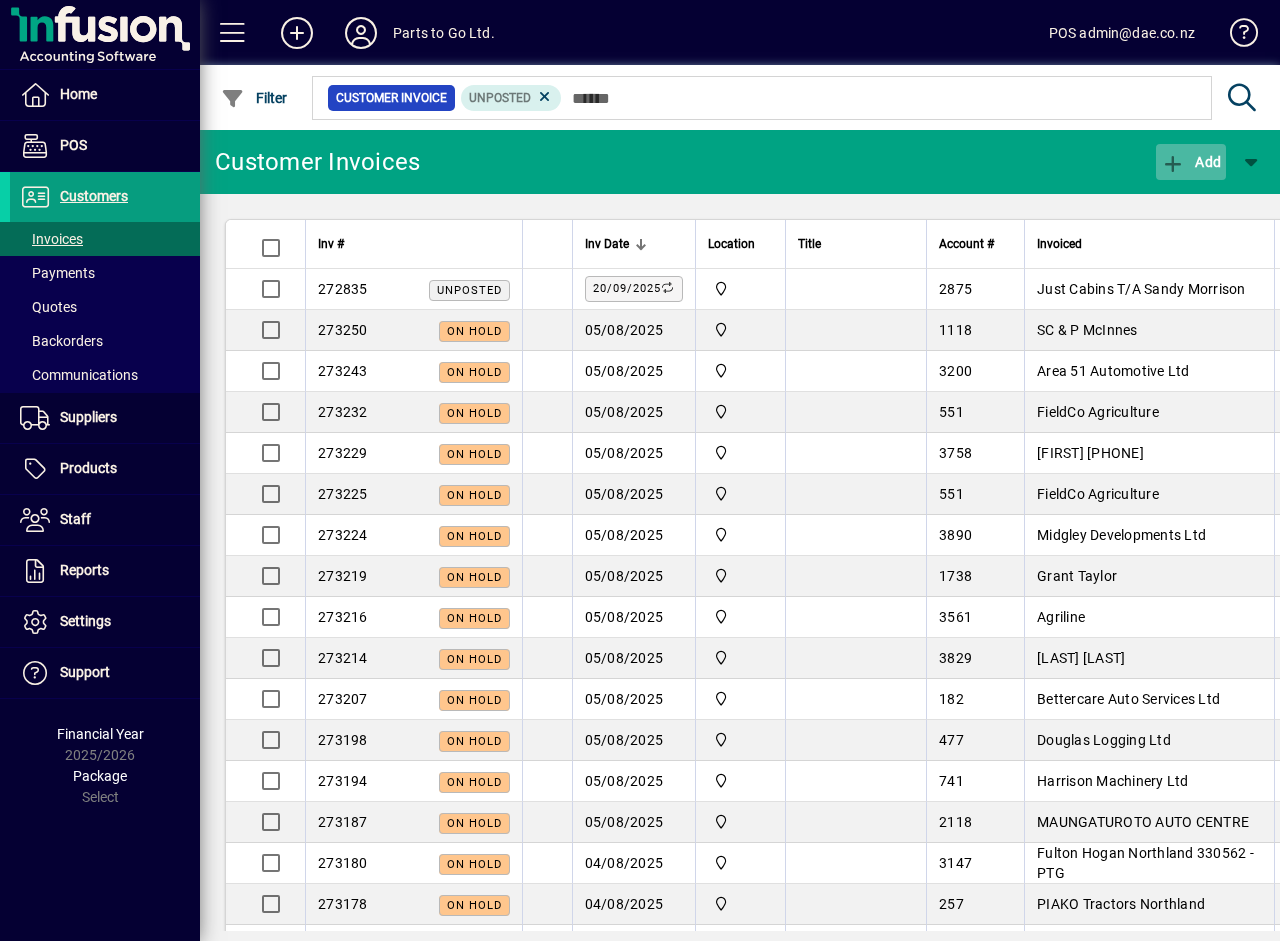click 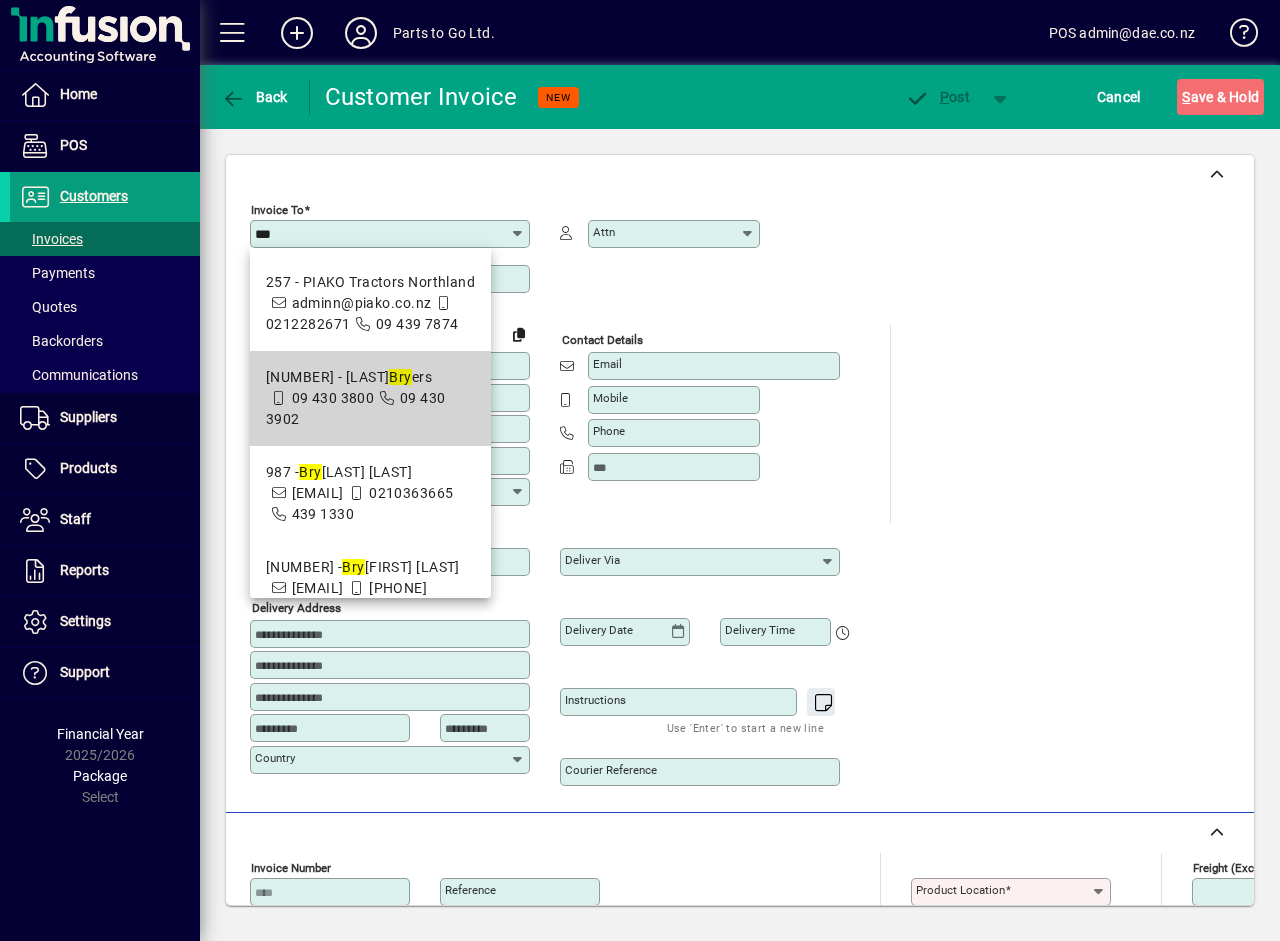 click on "258 - Lester  Bry ers" at bounding box center [370, 377] 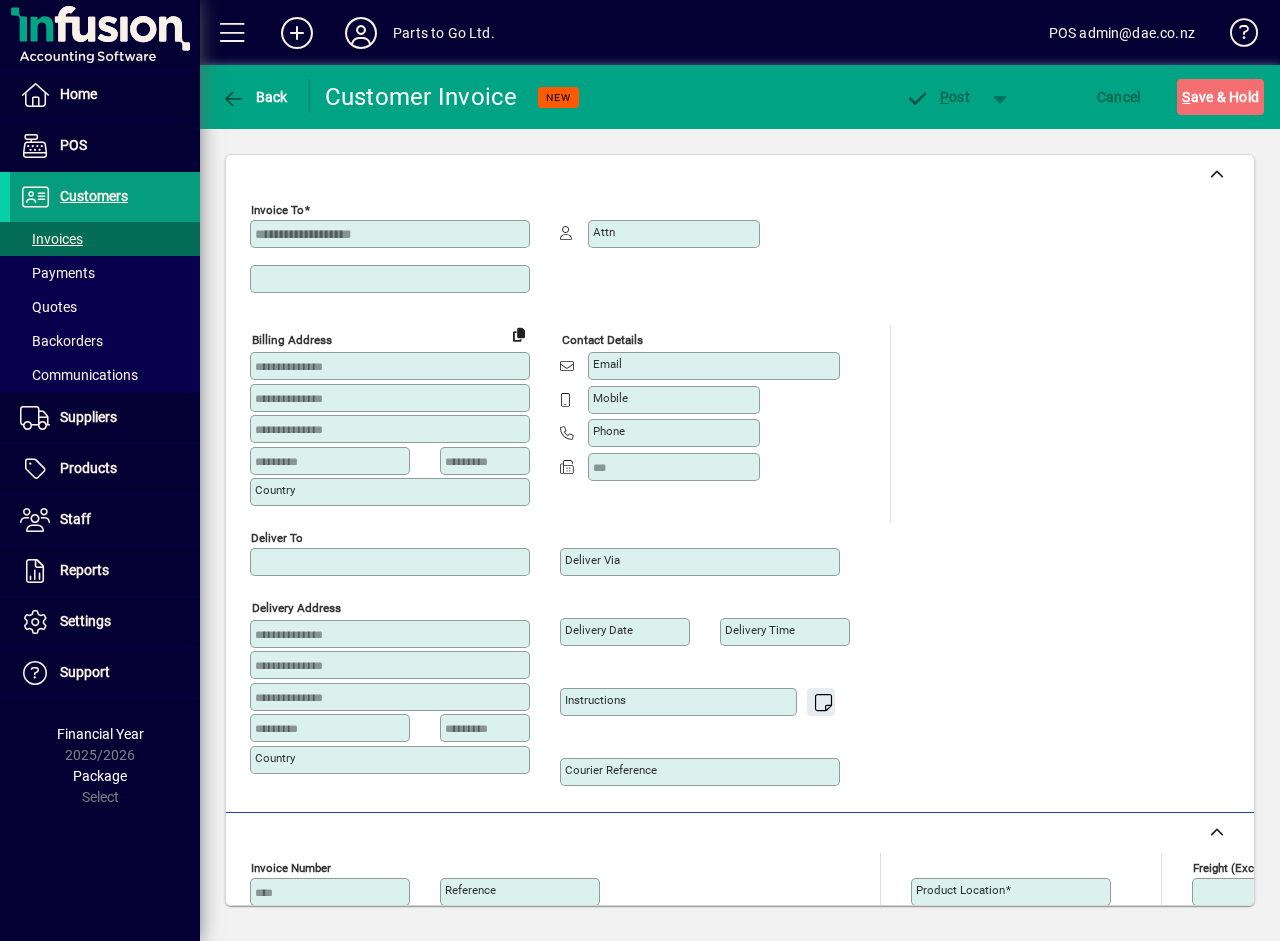 type on "**********" 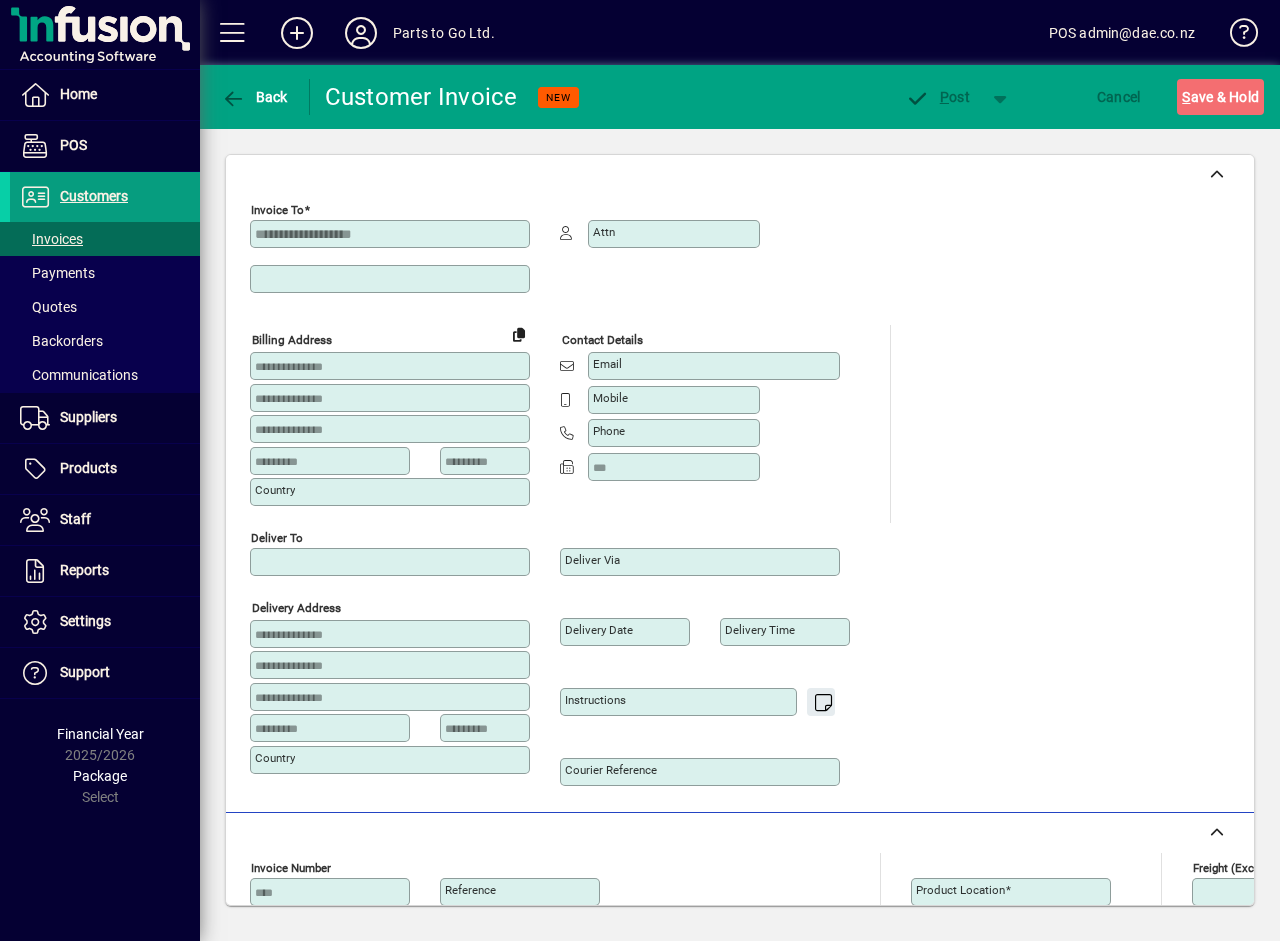 type on "**********" 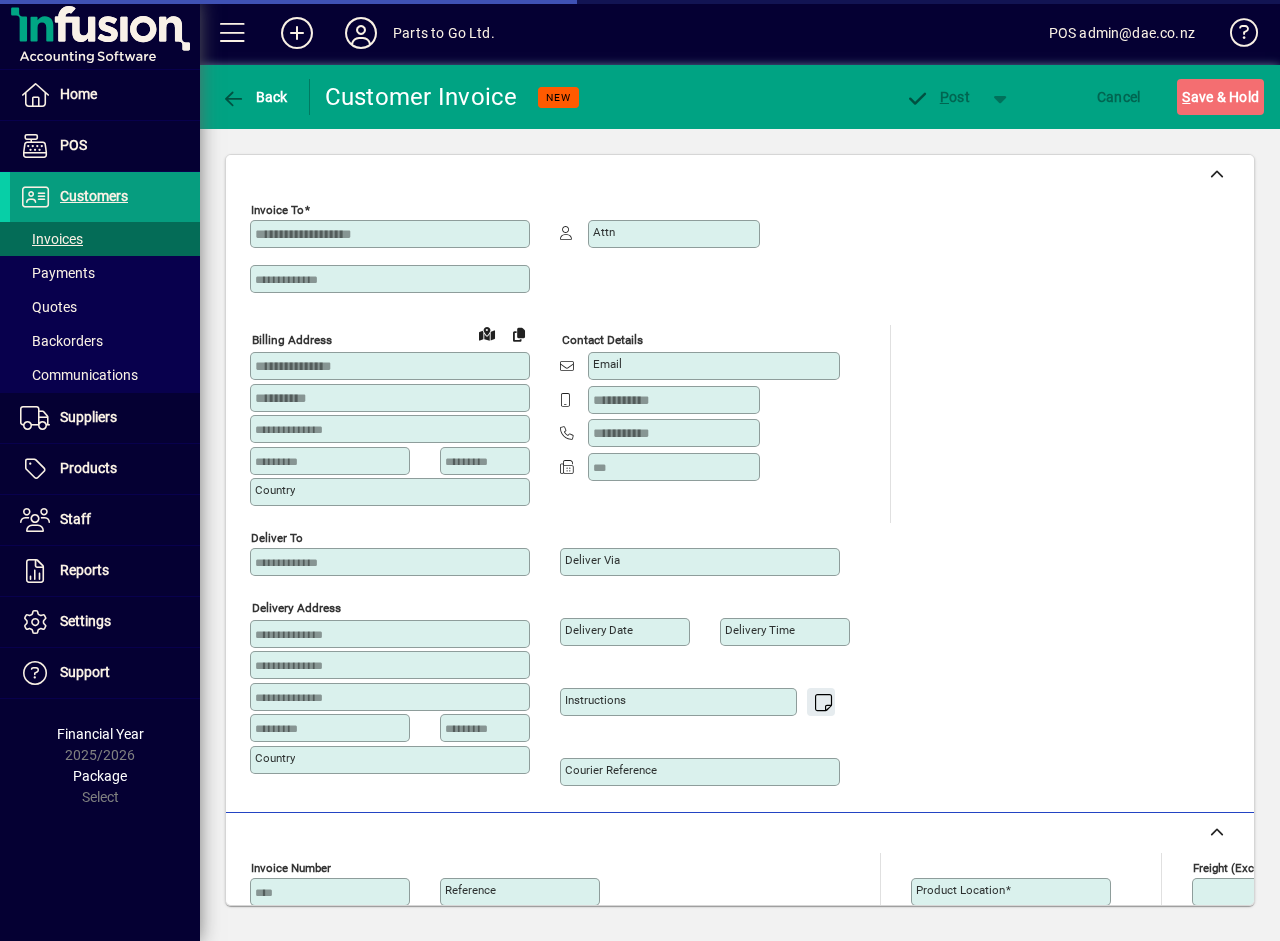 type on "**********" 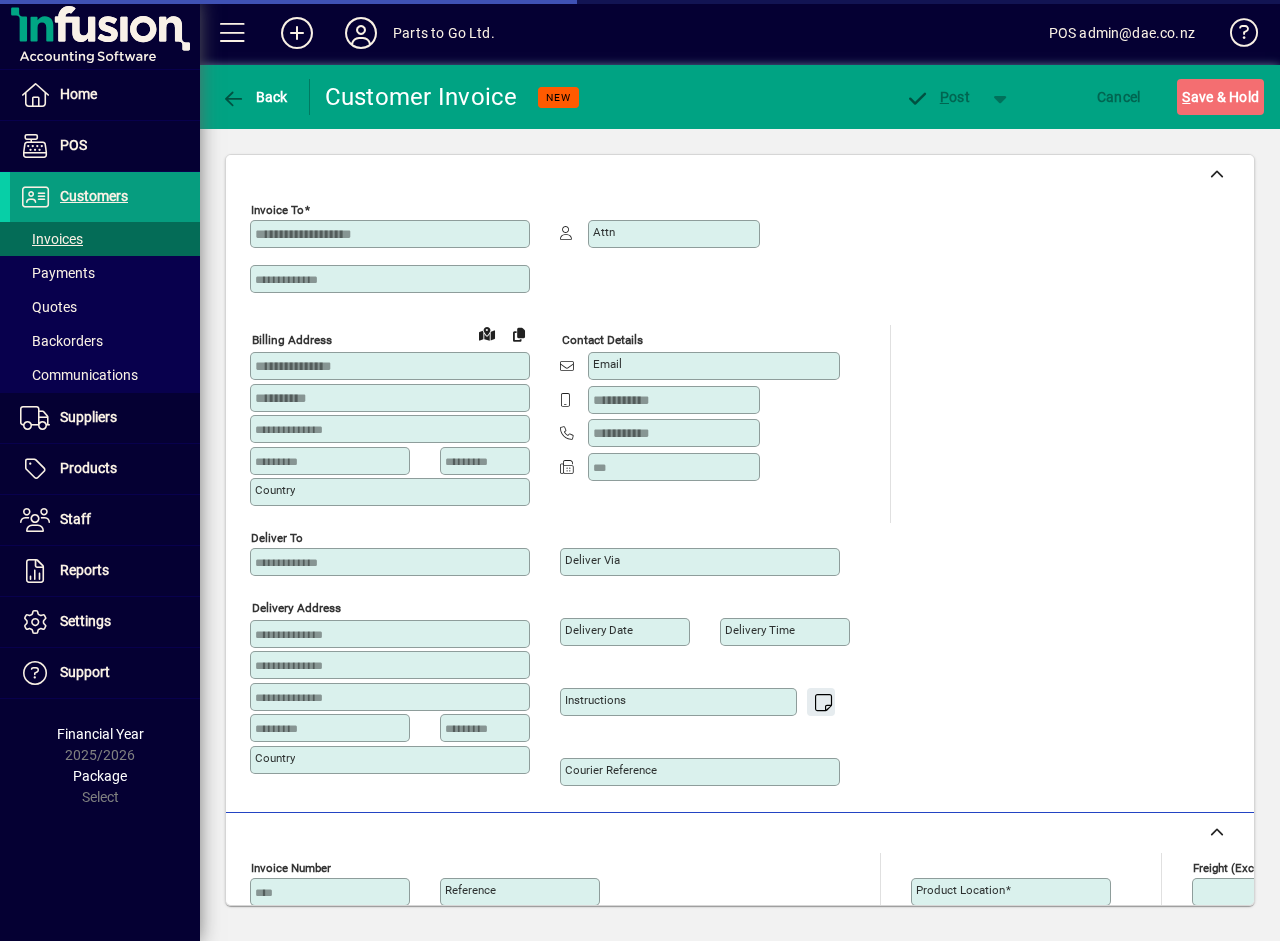 type on "**********" 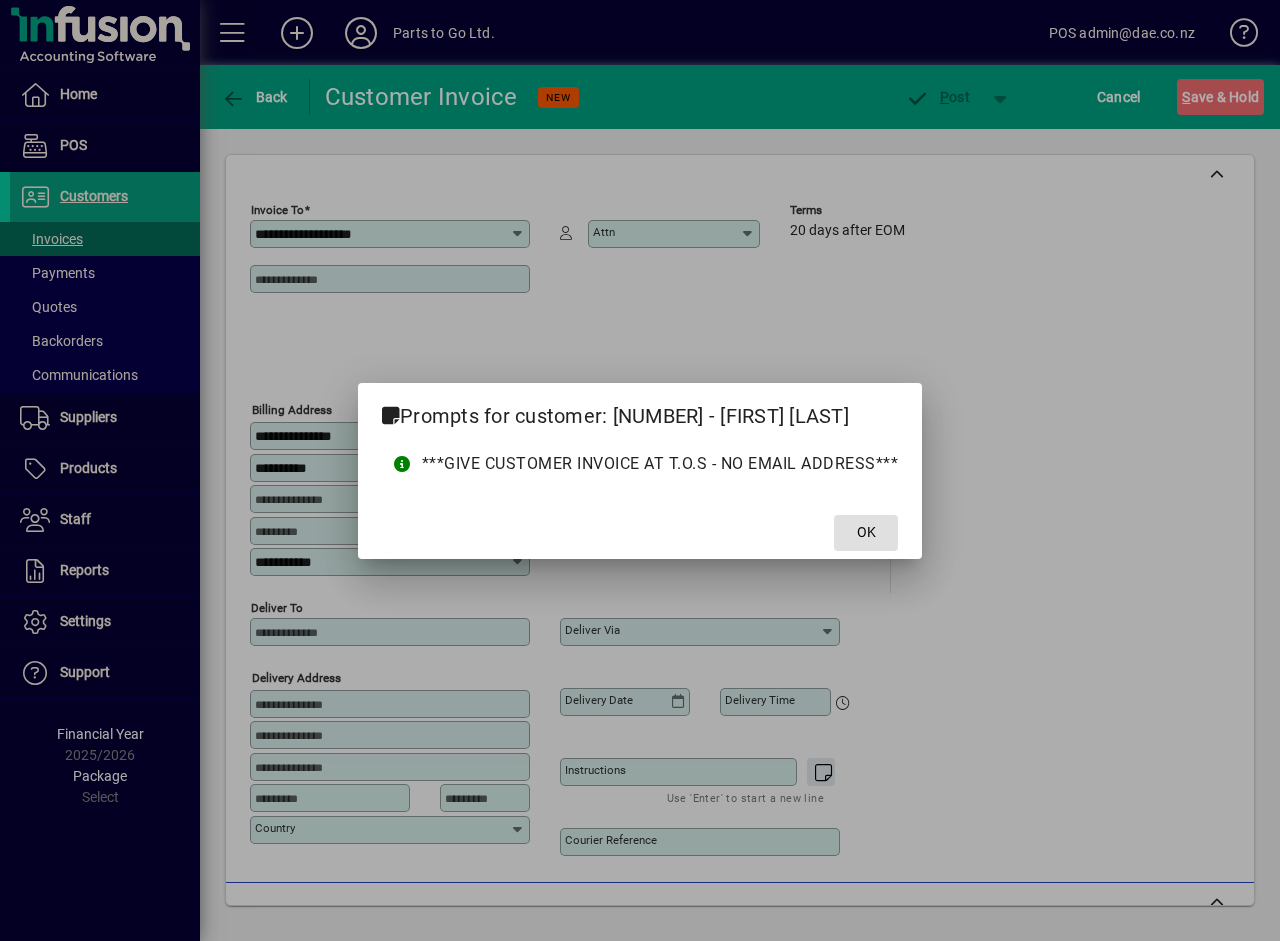 click 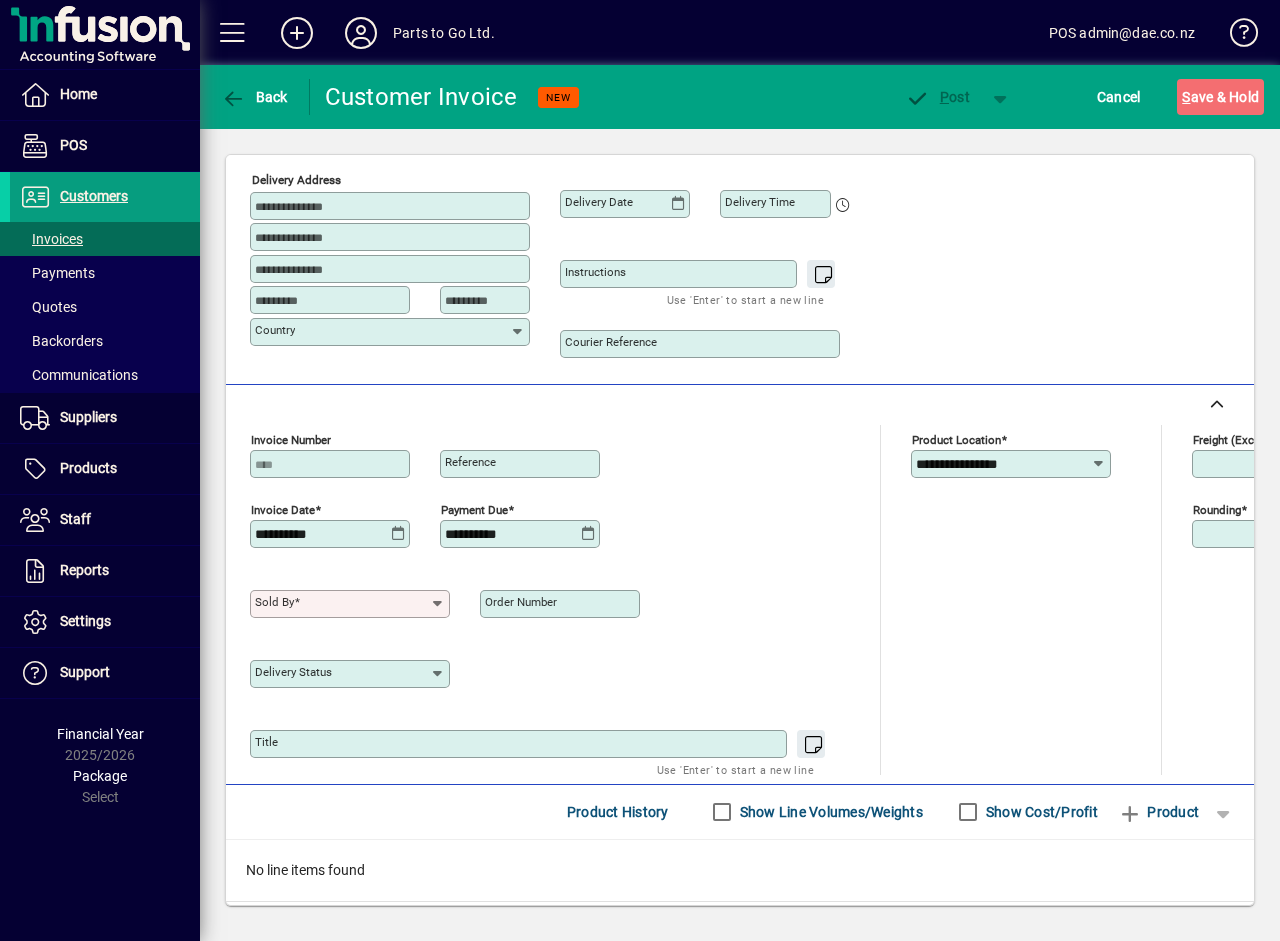 scroll, scrollTop: 500, scrollLeft: 0, axis: vertical 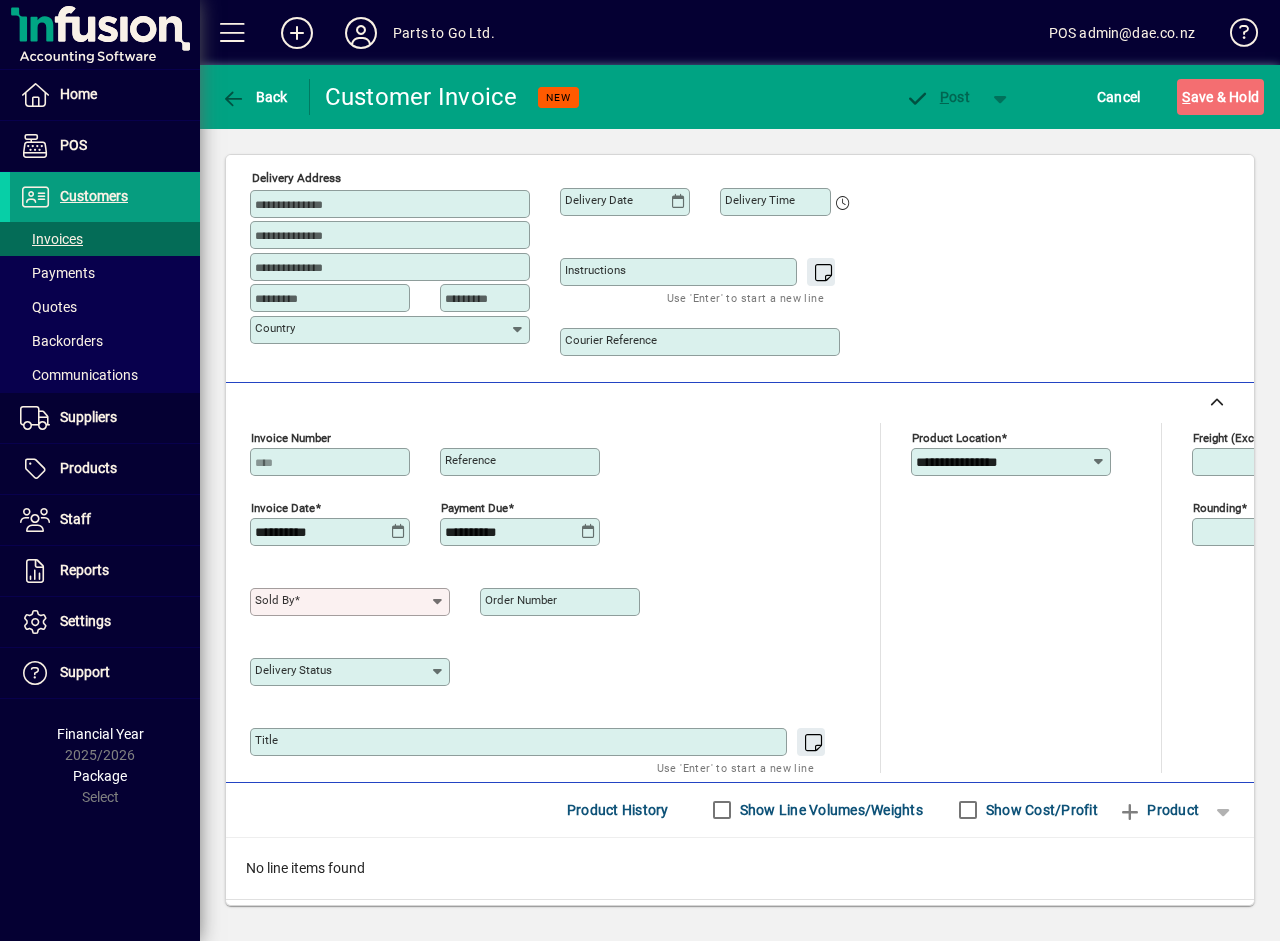 click 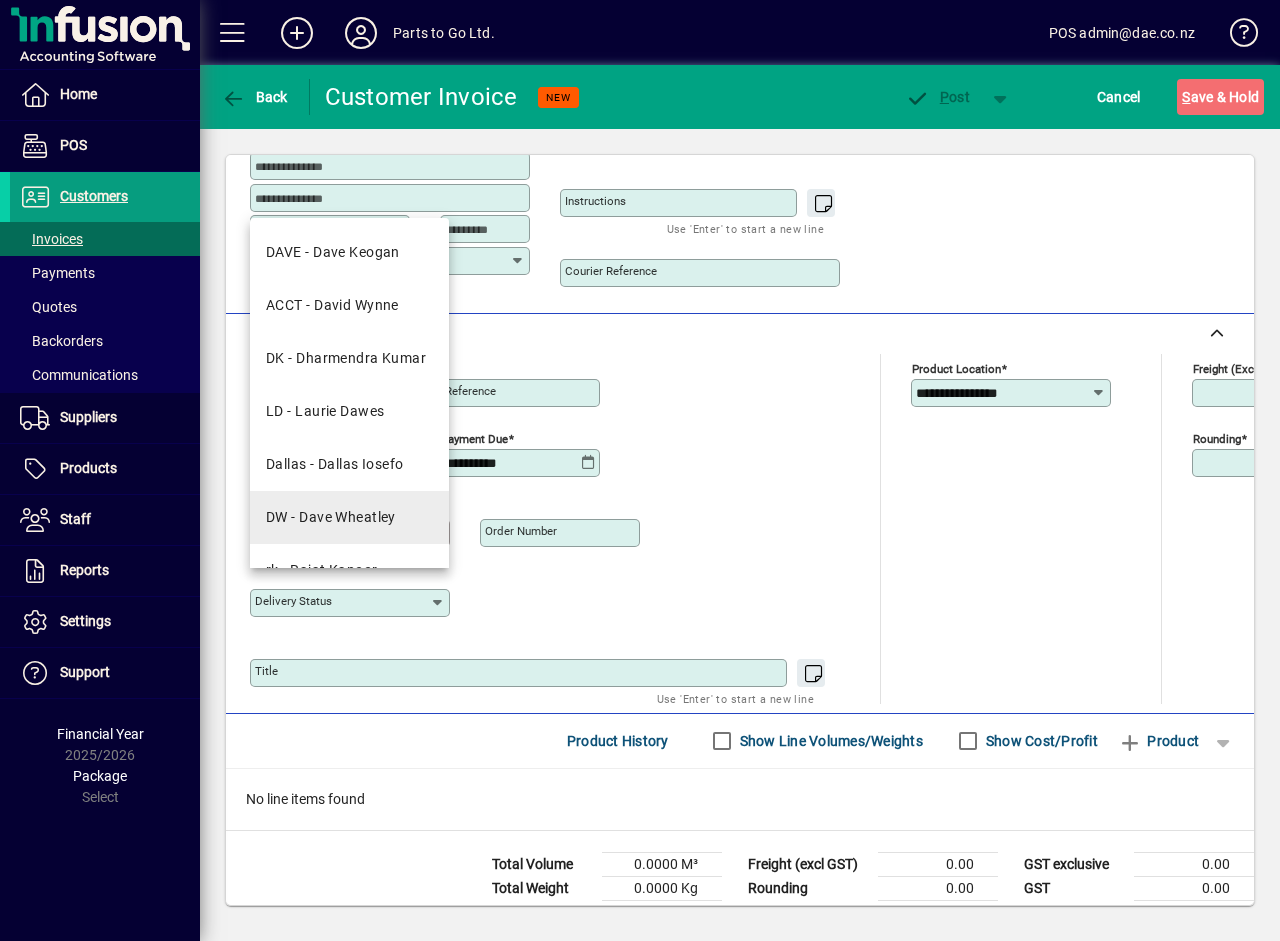 scroll, scrollTop: 600, scrollLeft: 0, axis: vertical 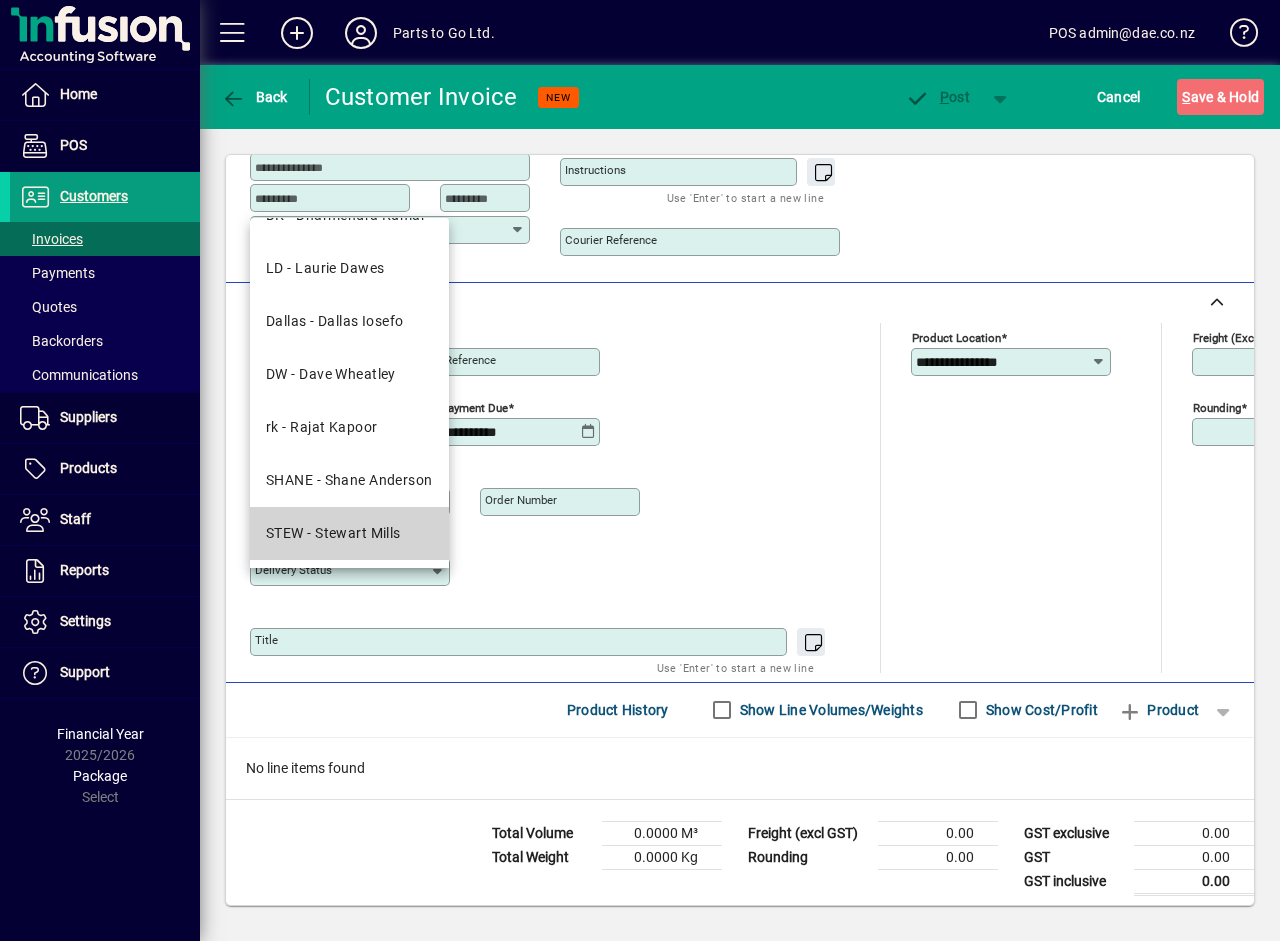 click on "STEW - Stewart Mills" at bounding box center (333, 533) 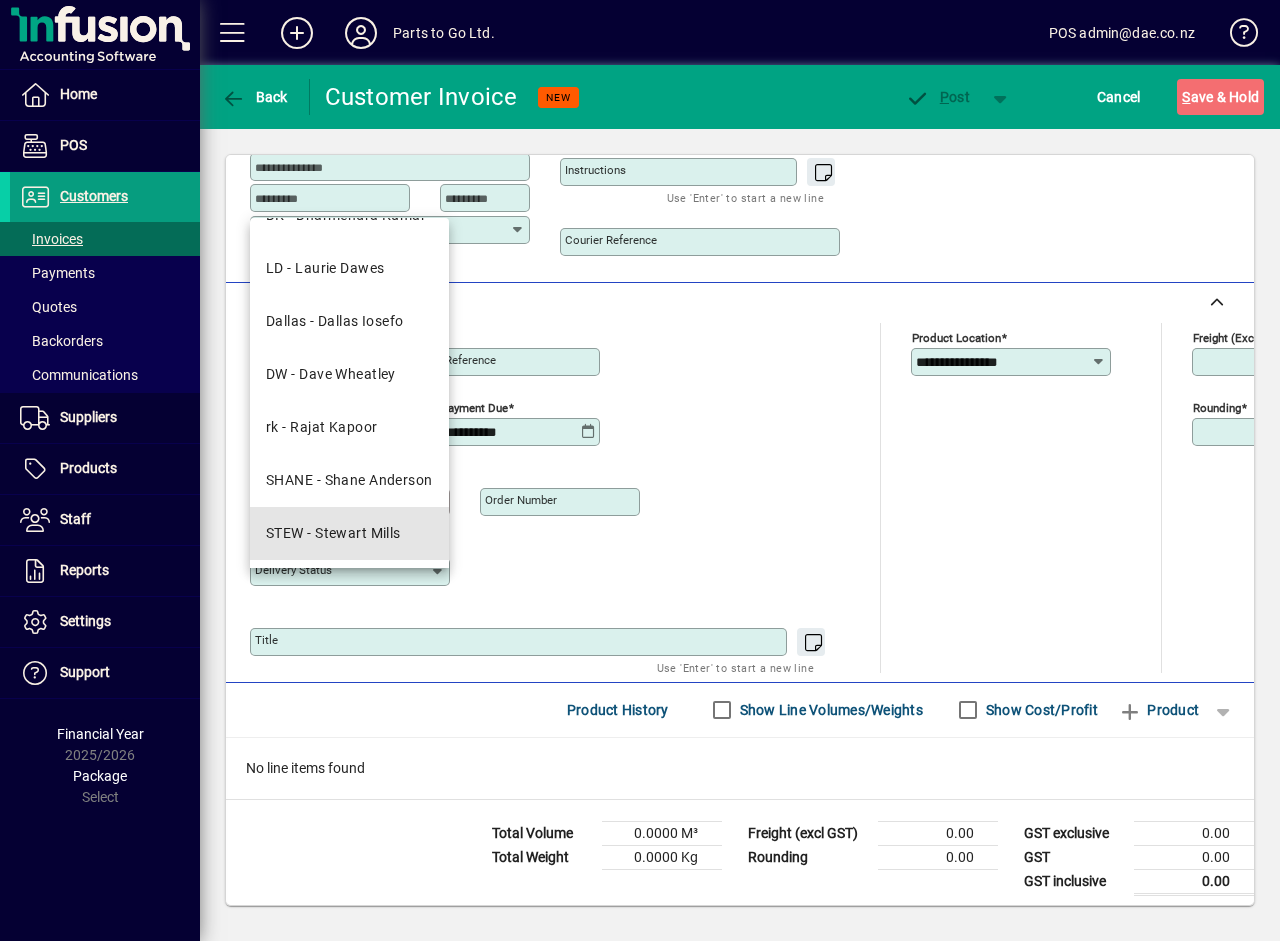 type on "**********" 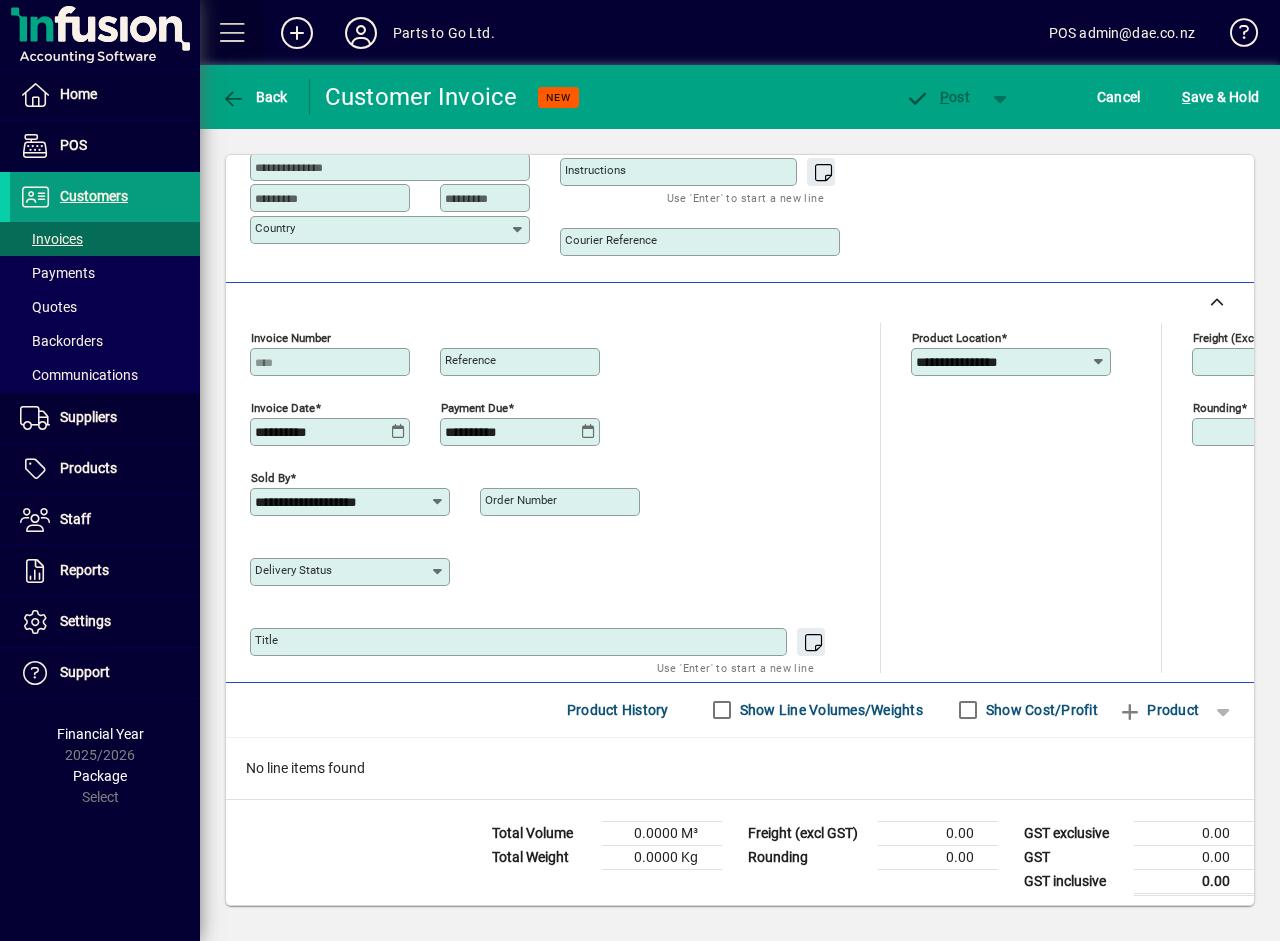 click at bounding box center [233, 33] 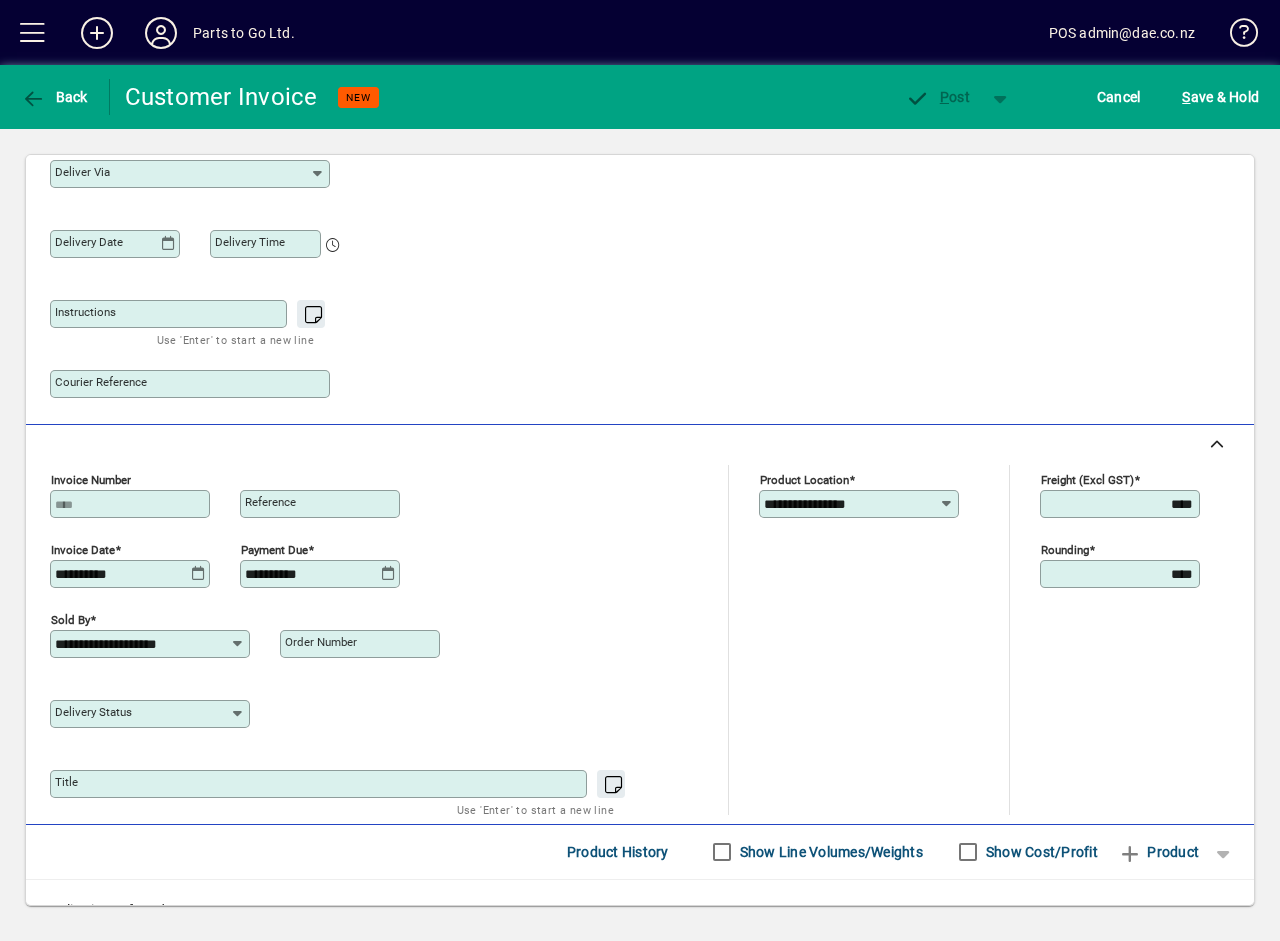 scroll, scrollTop: 607, scrollLeft: 0, axis: vertical 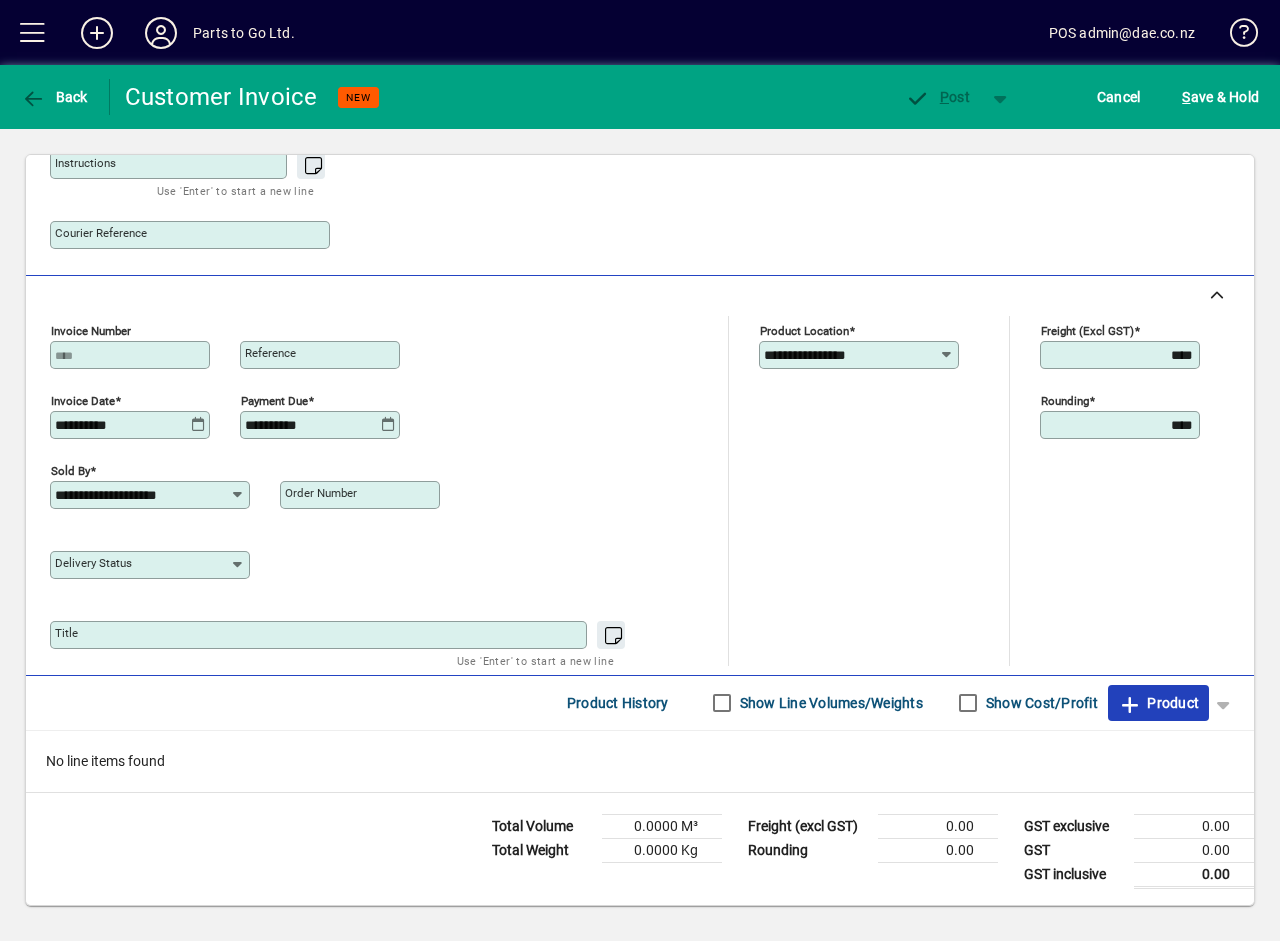 click 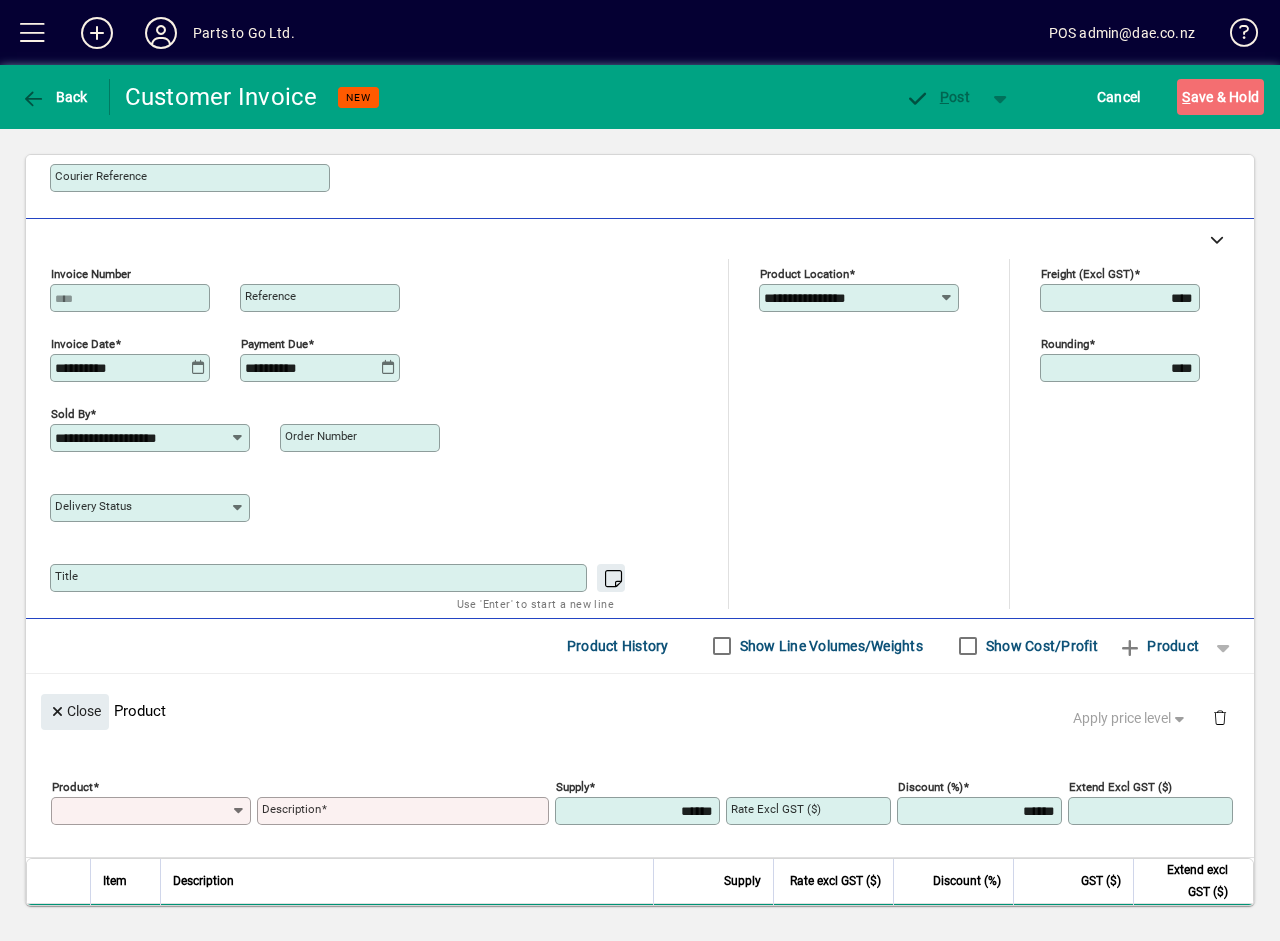 scroll, scrollTop: 0, scrollLeft: 0, axis: both 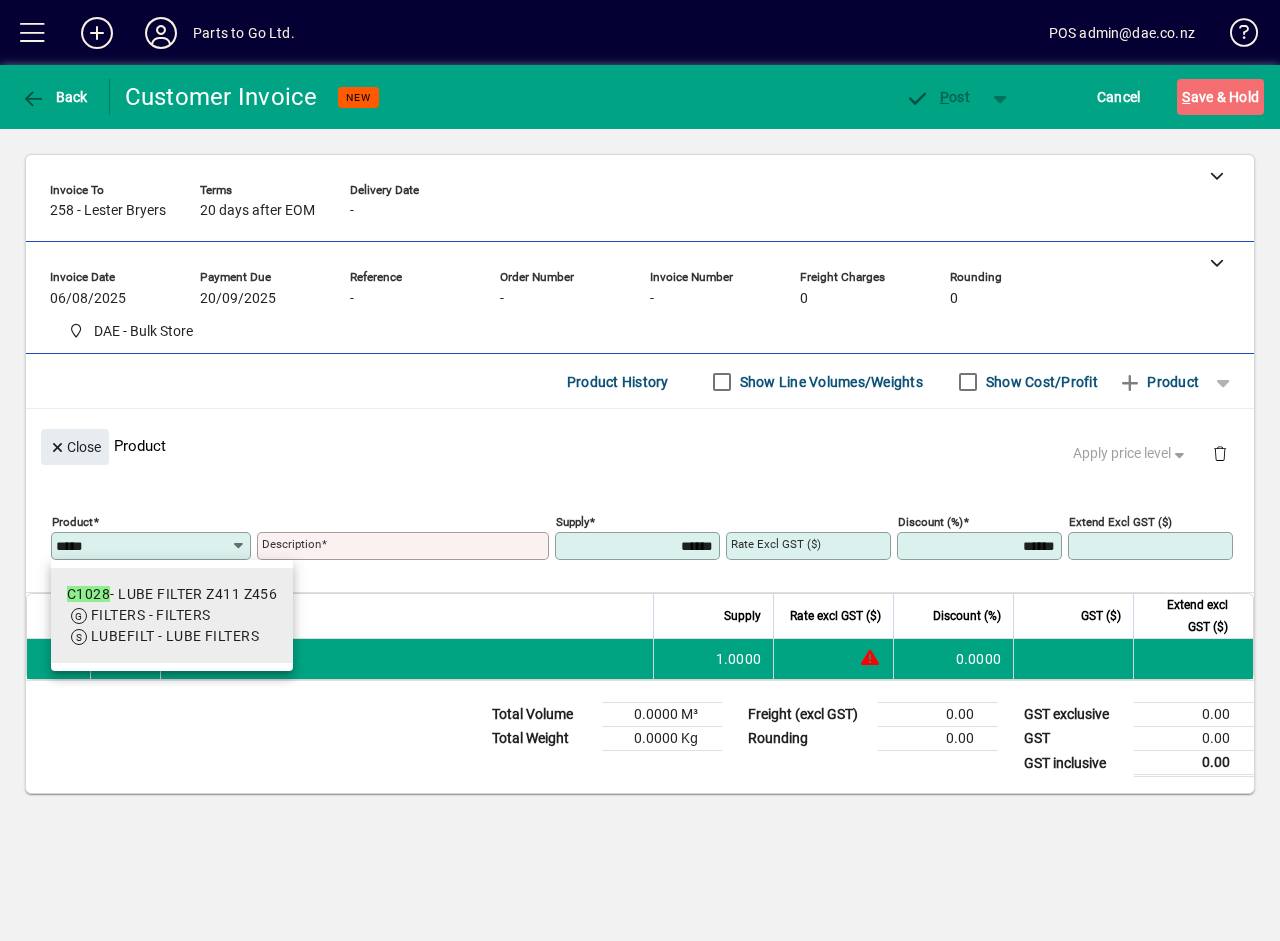 click on "FILTERS - FILTERS" at bounding box center [150, 615] 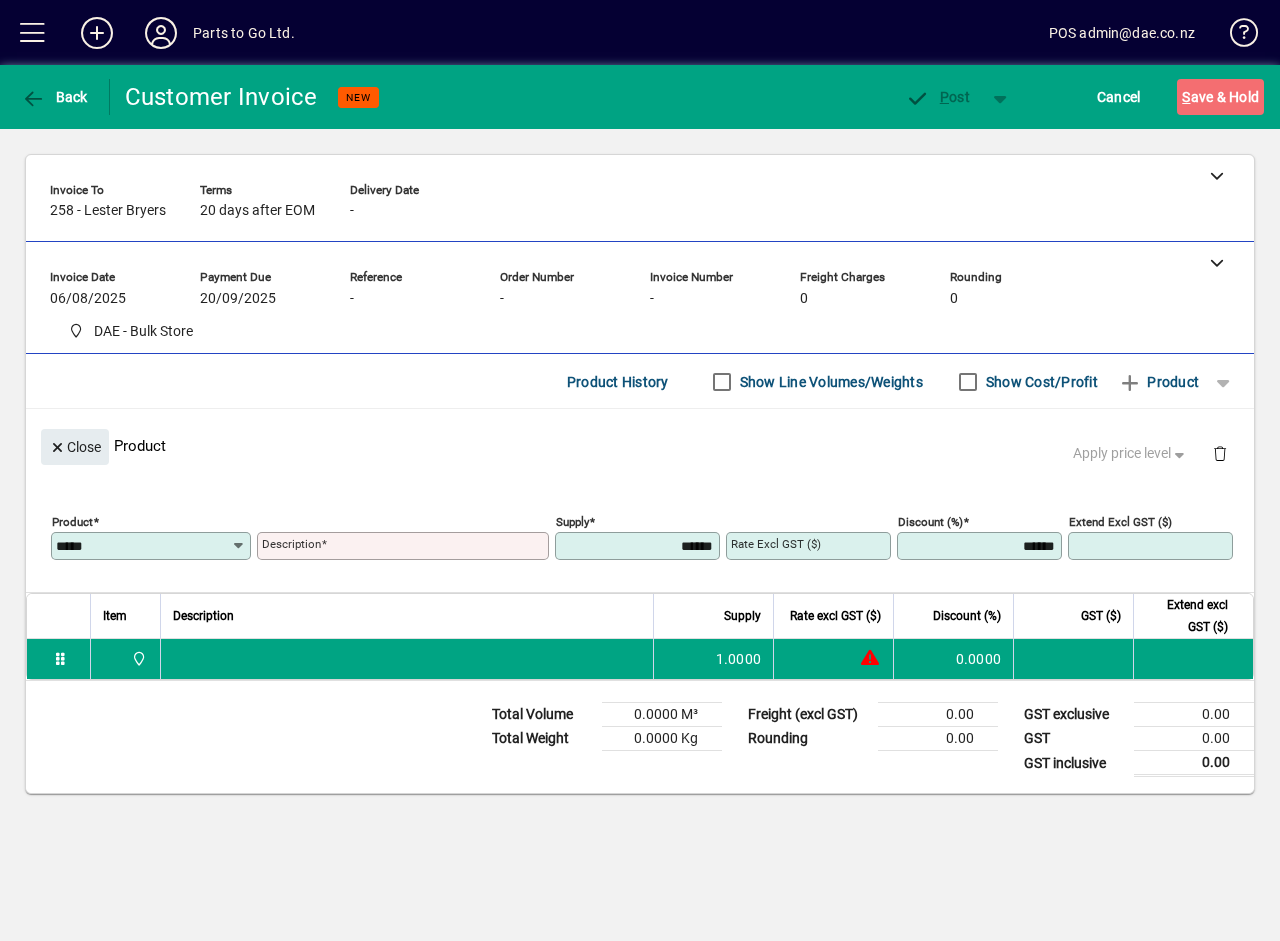 type on "**********" 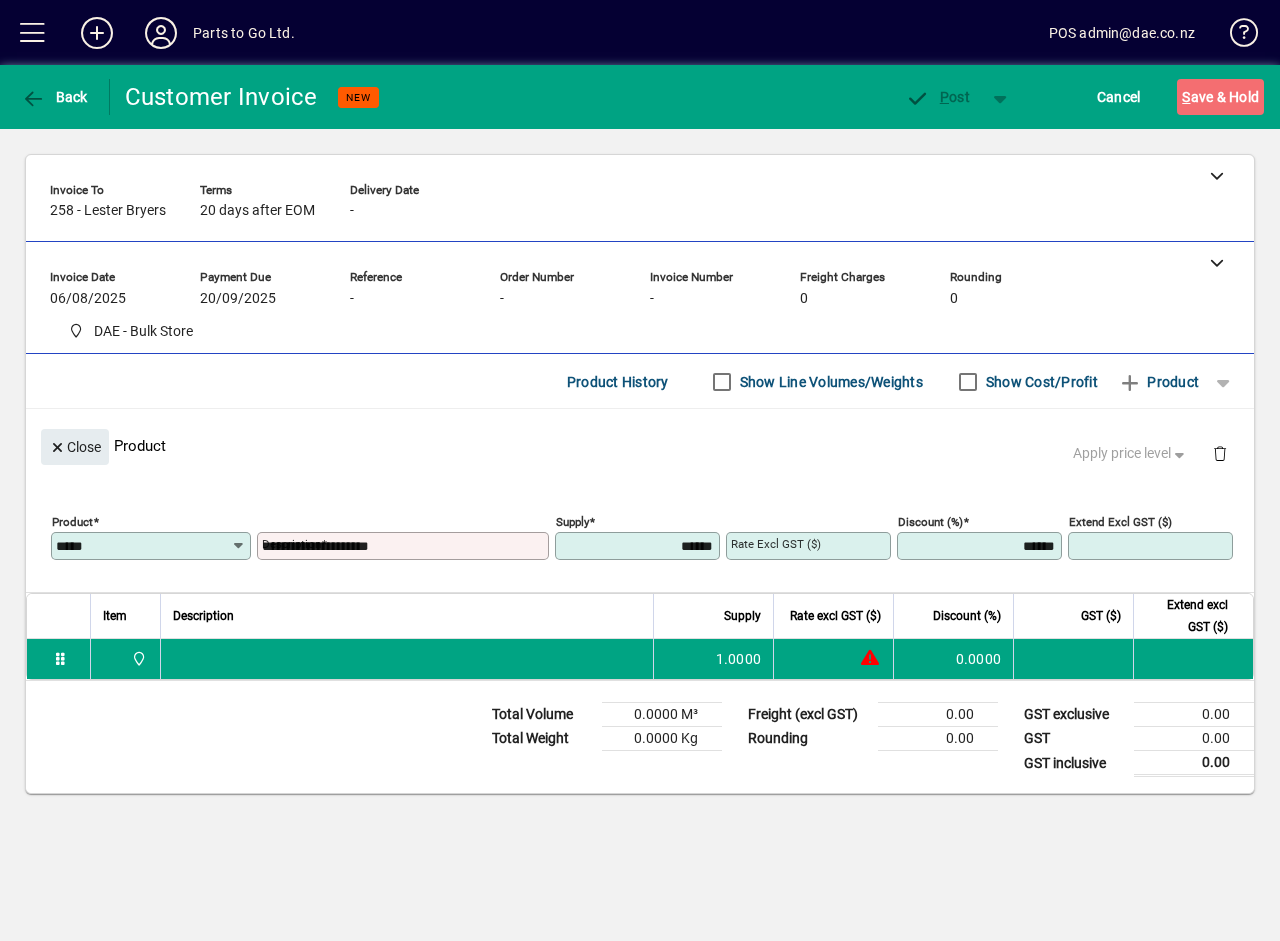 type on "*******" 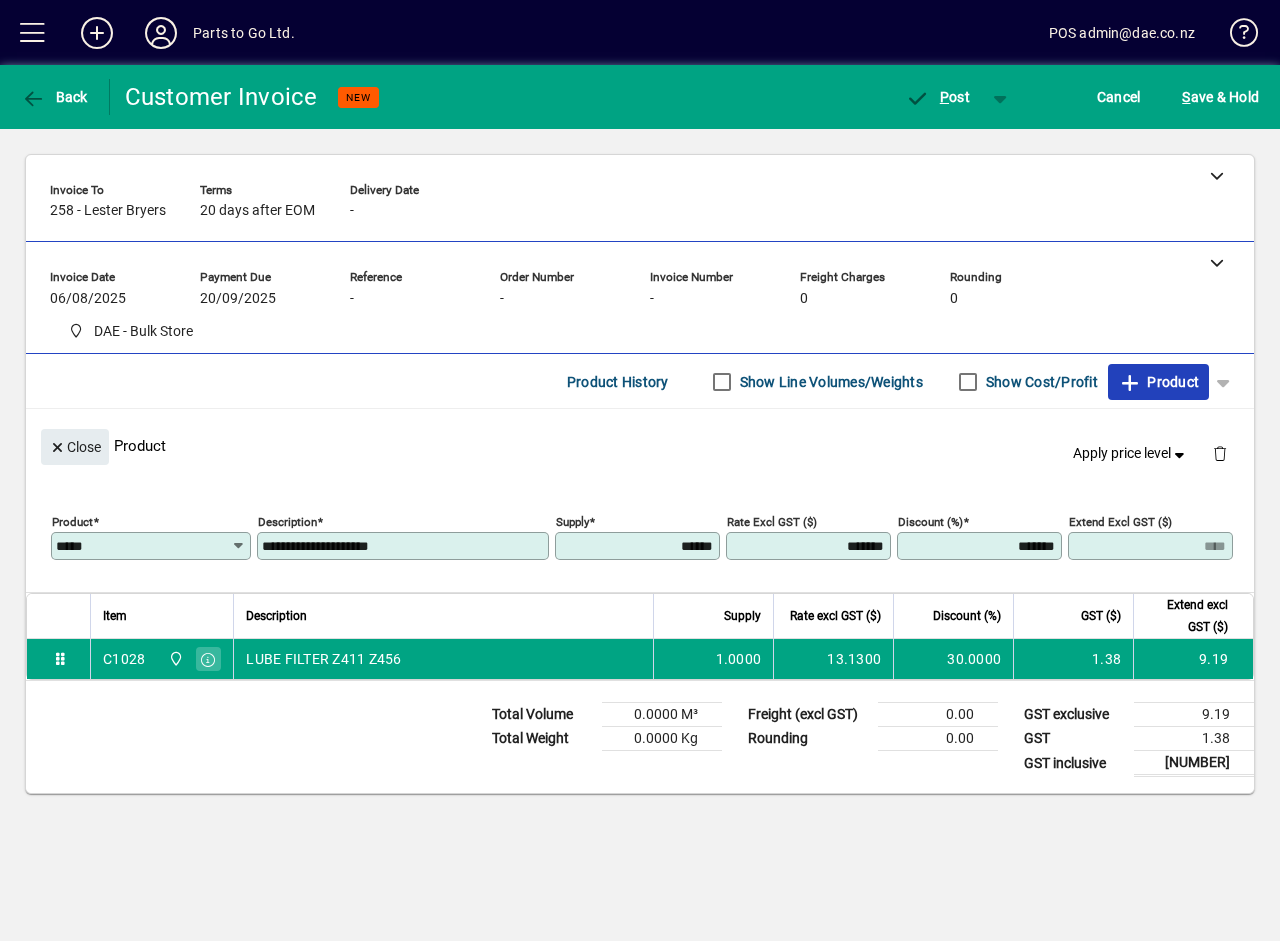 click 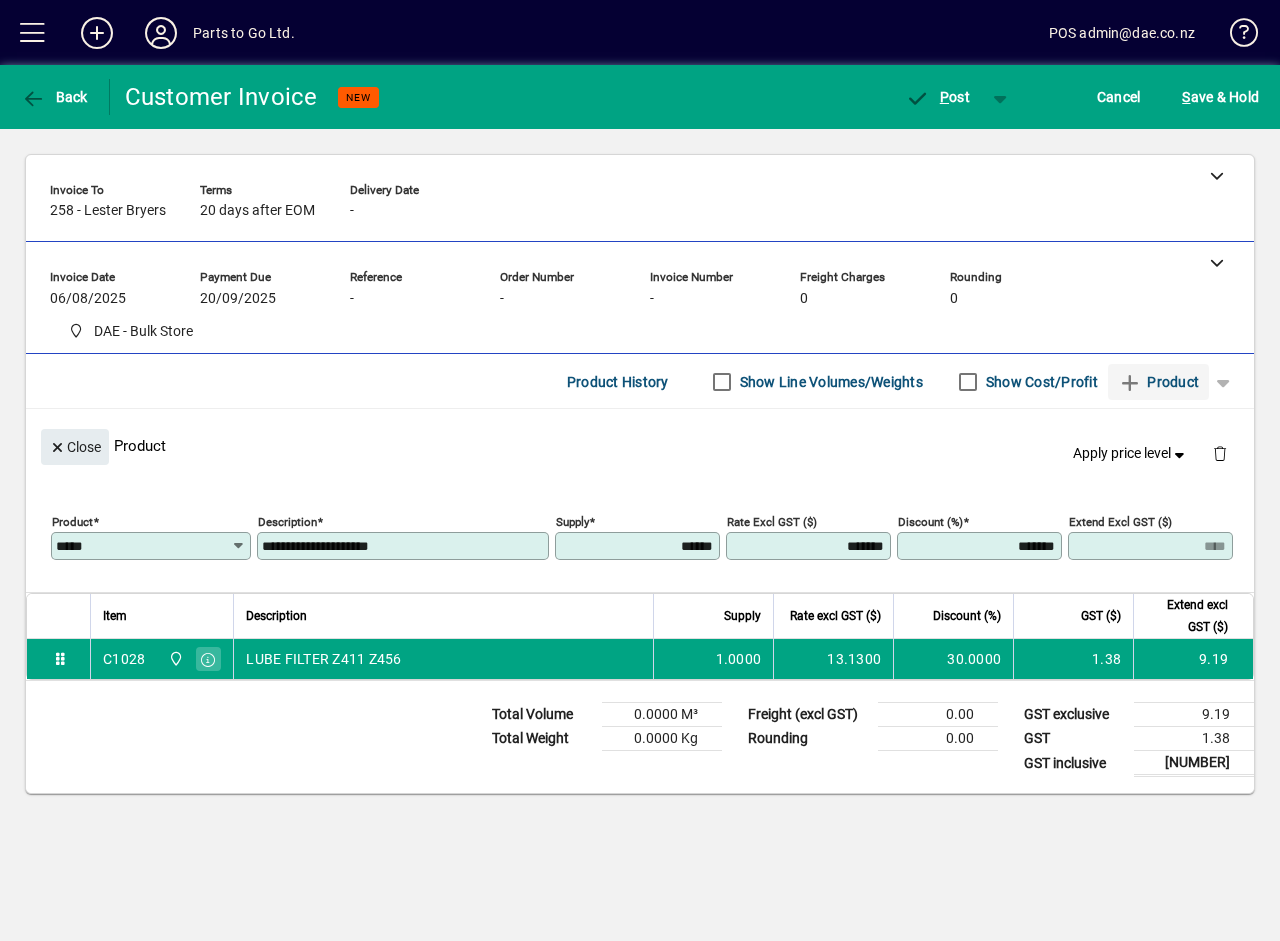 type 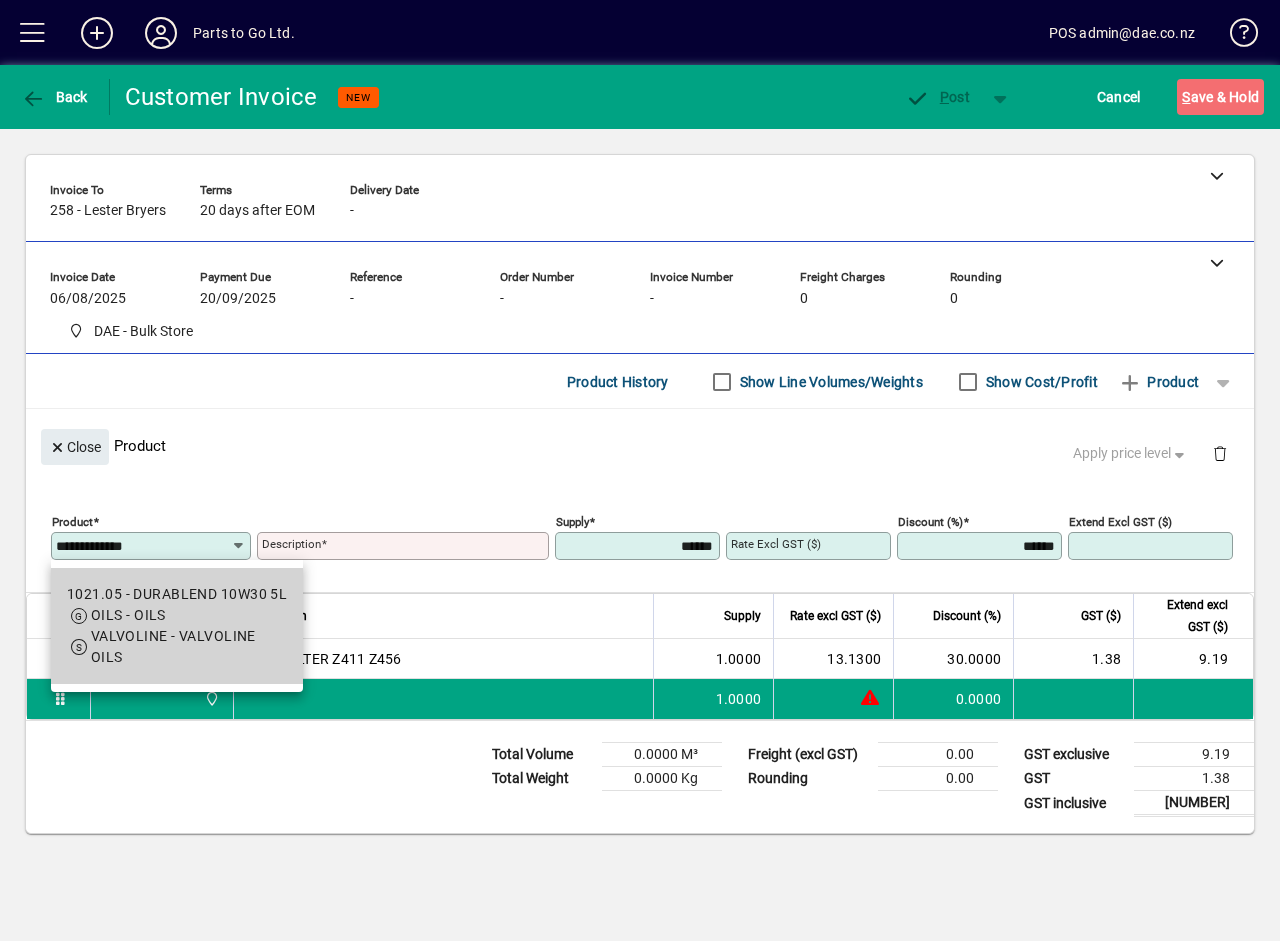 click on "1021.05 - DURABLEND 10W30 5L" at bounding box center [177, 594] 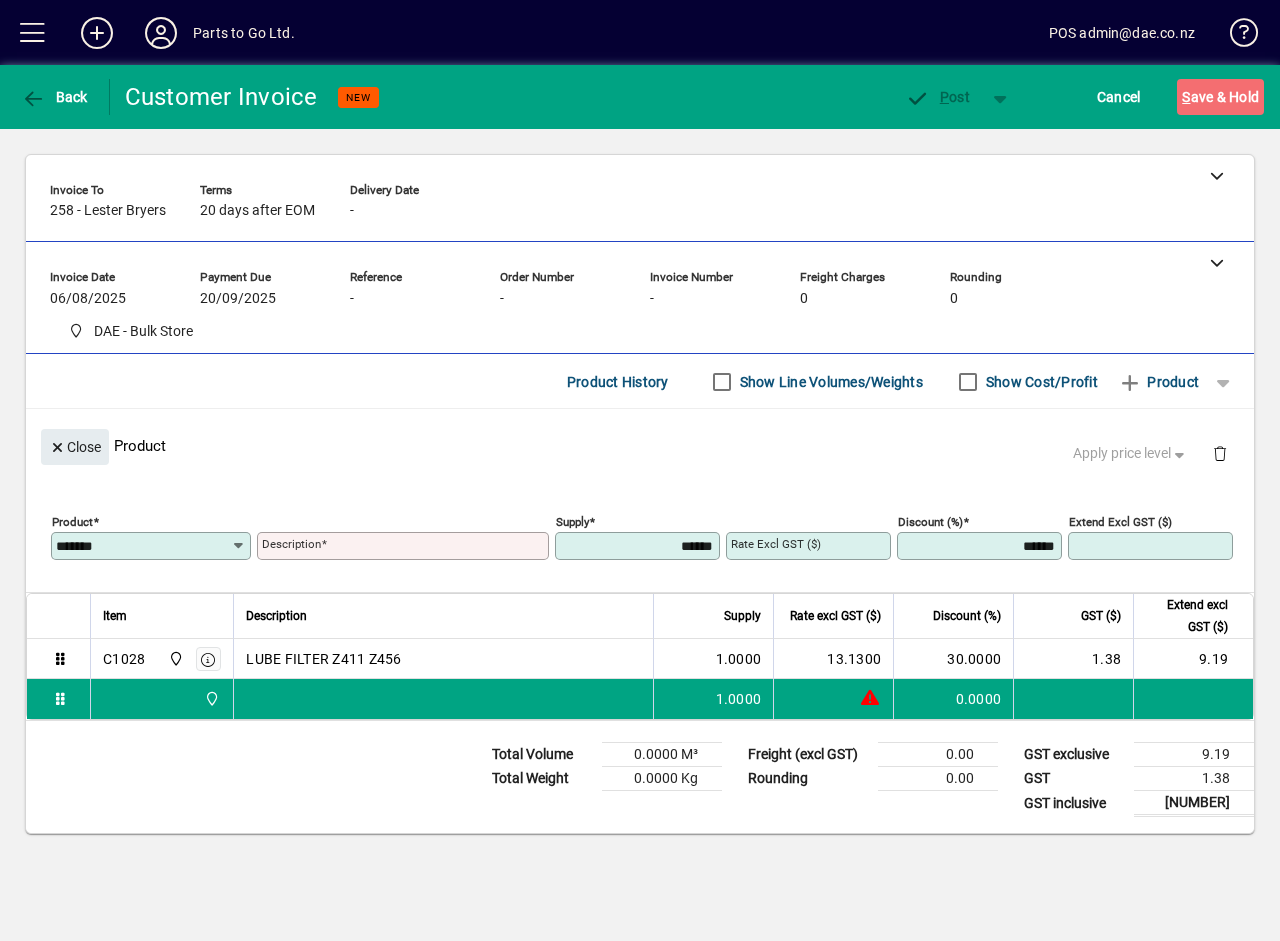 type on "**********" 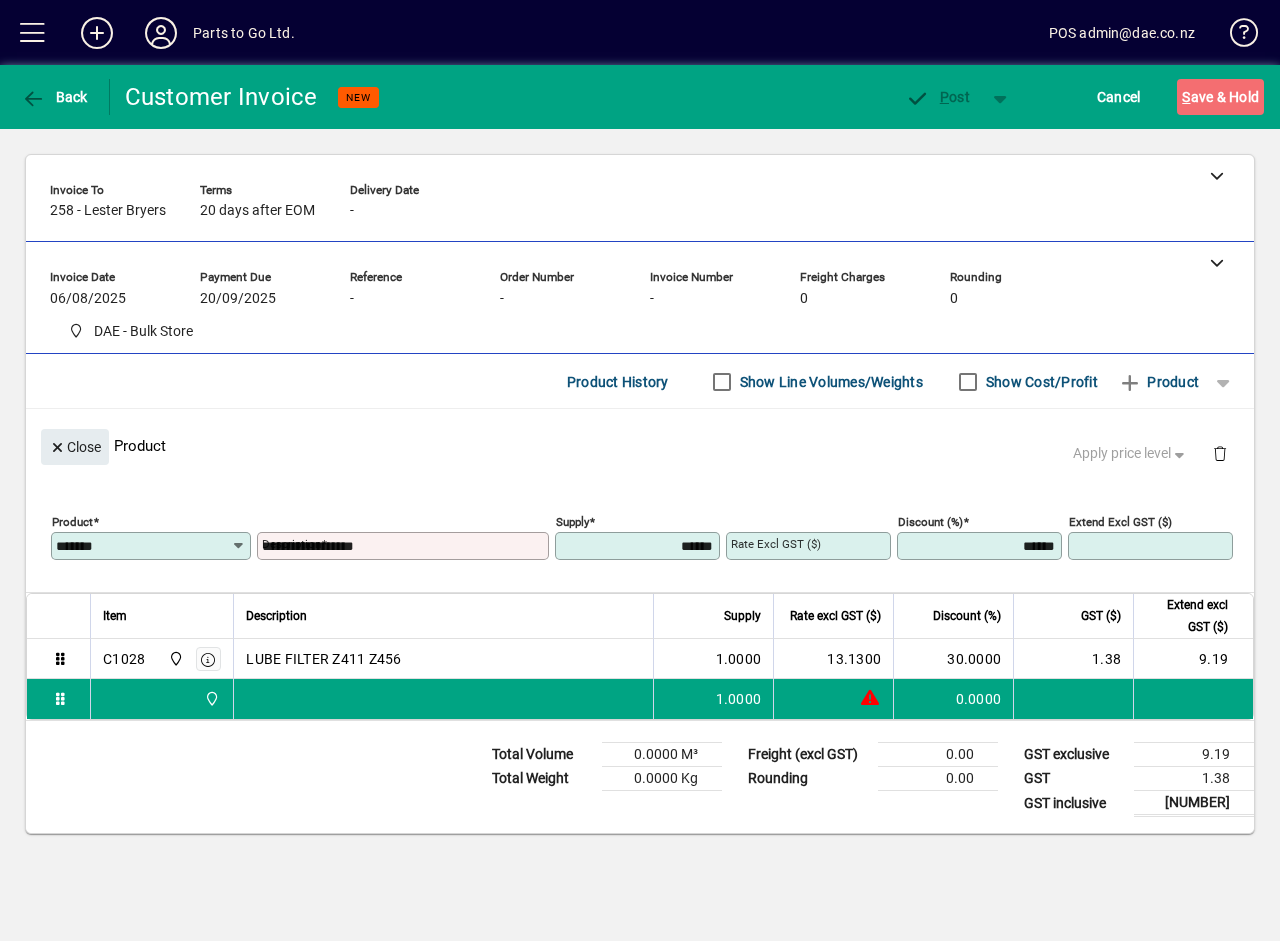 type on "*******" 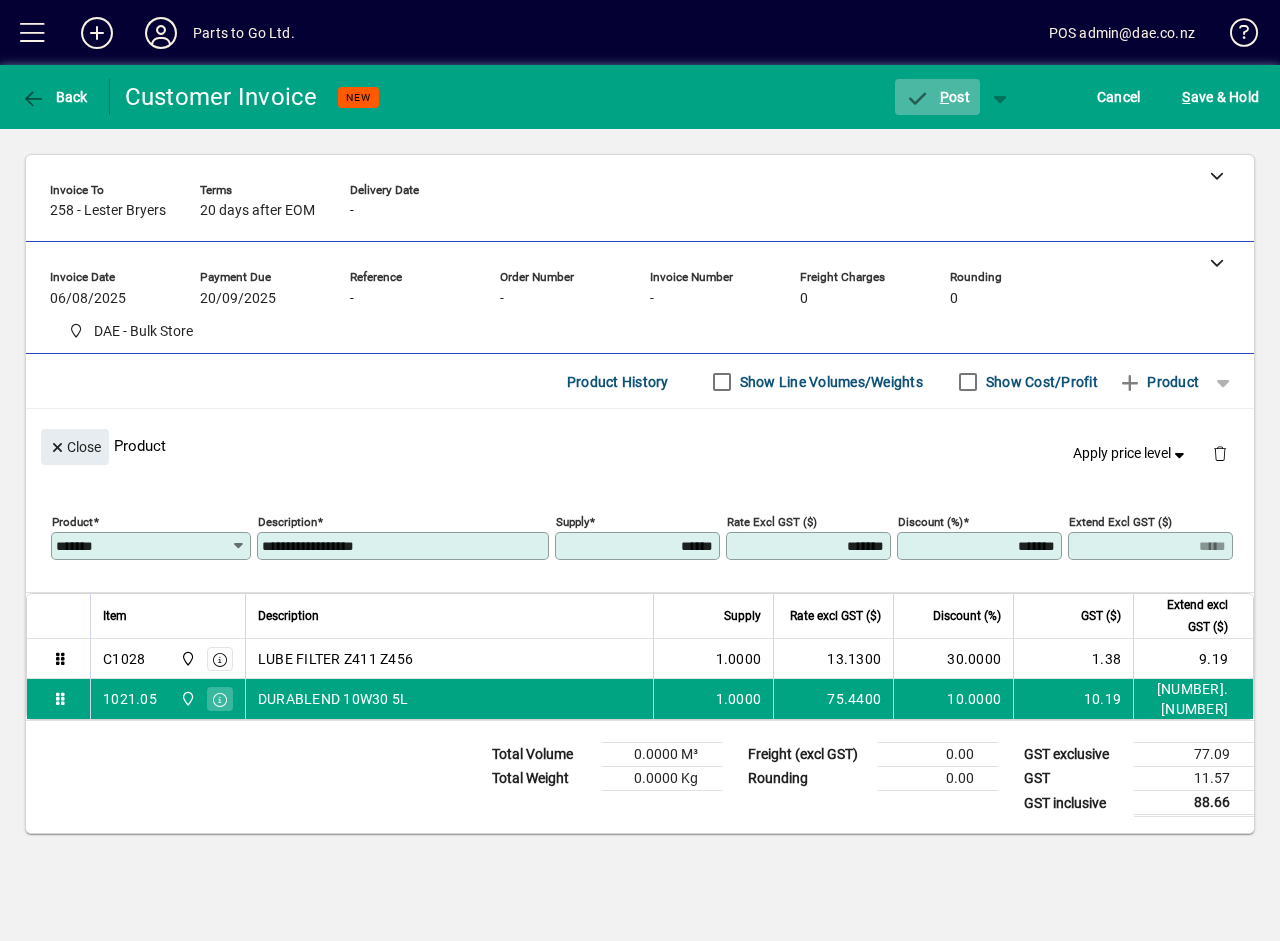 click on "P ost" 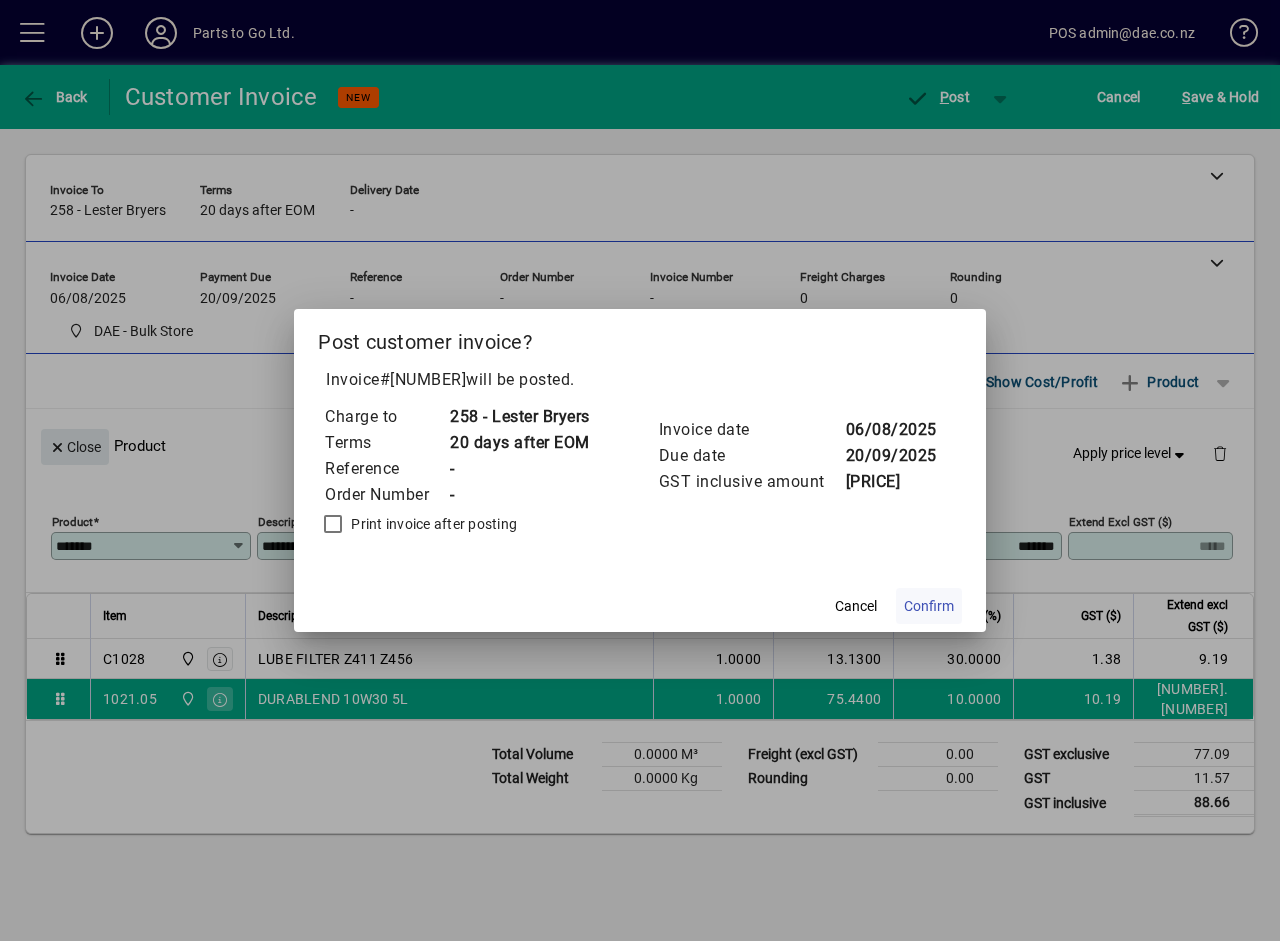 click on "Confirm" 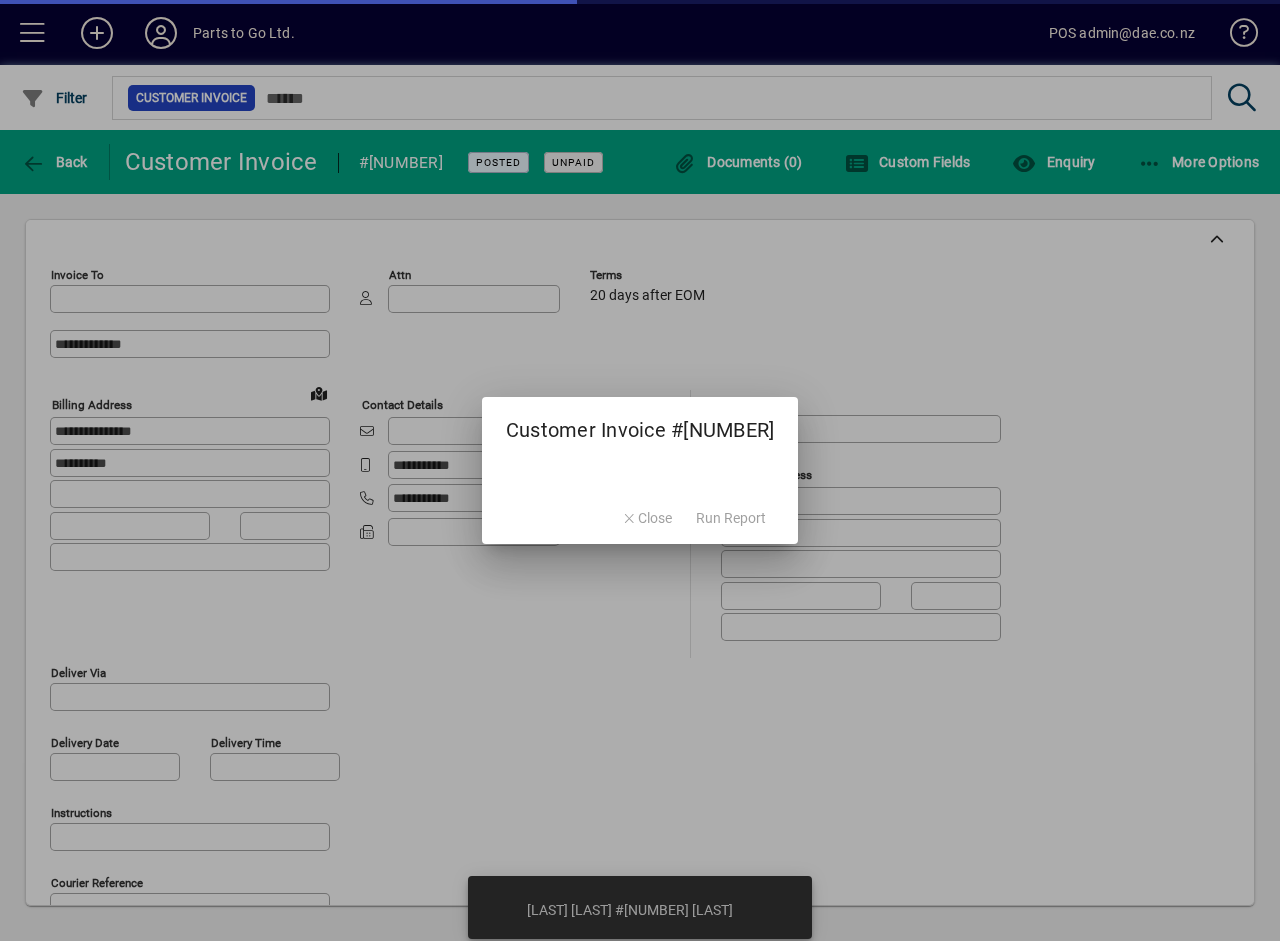type on "**********" 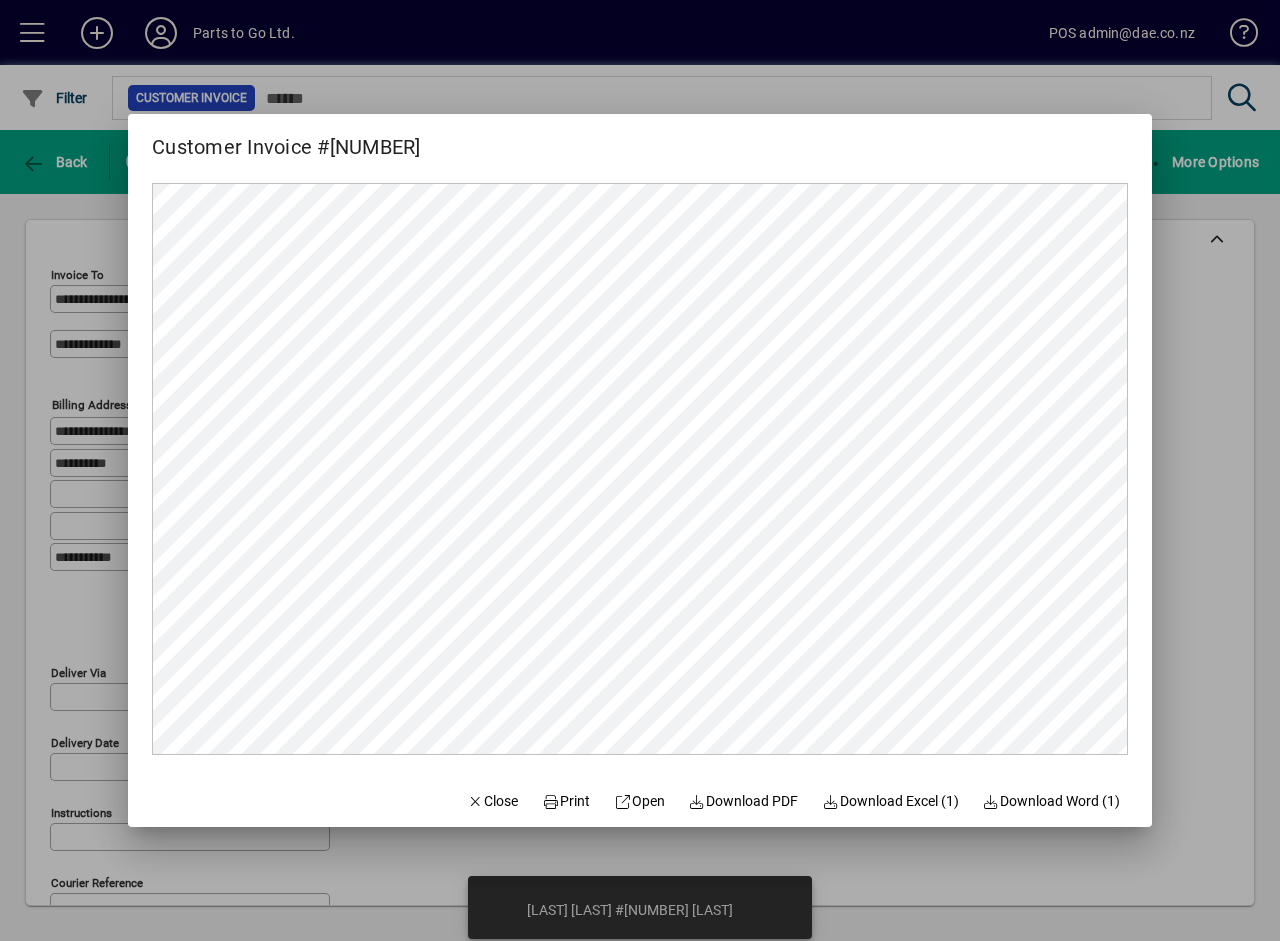 scroll, scrollTop: 0, scrollLeft: 0, axis: both 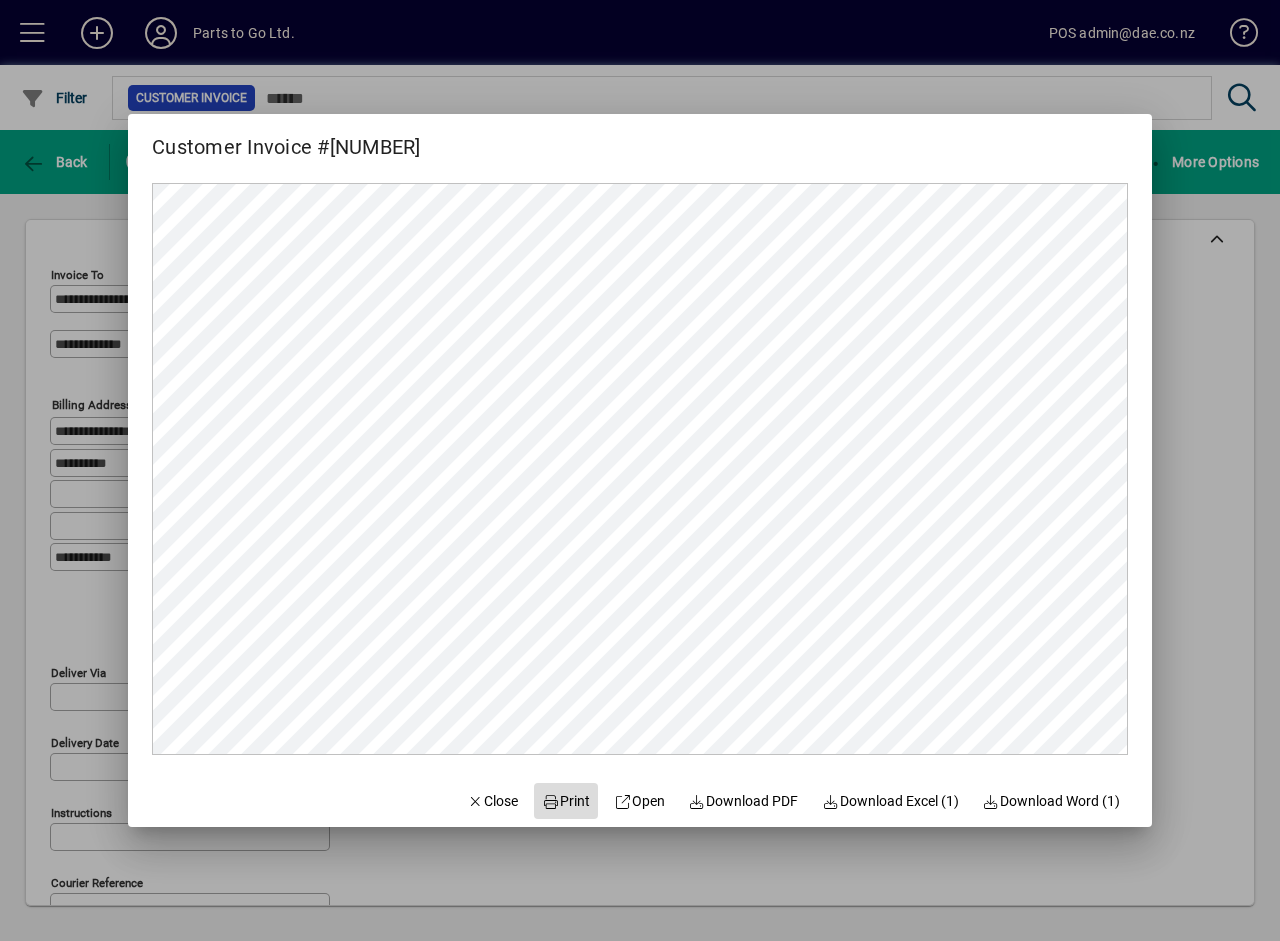 click 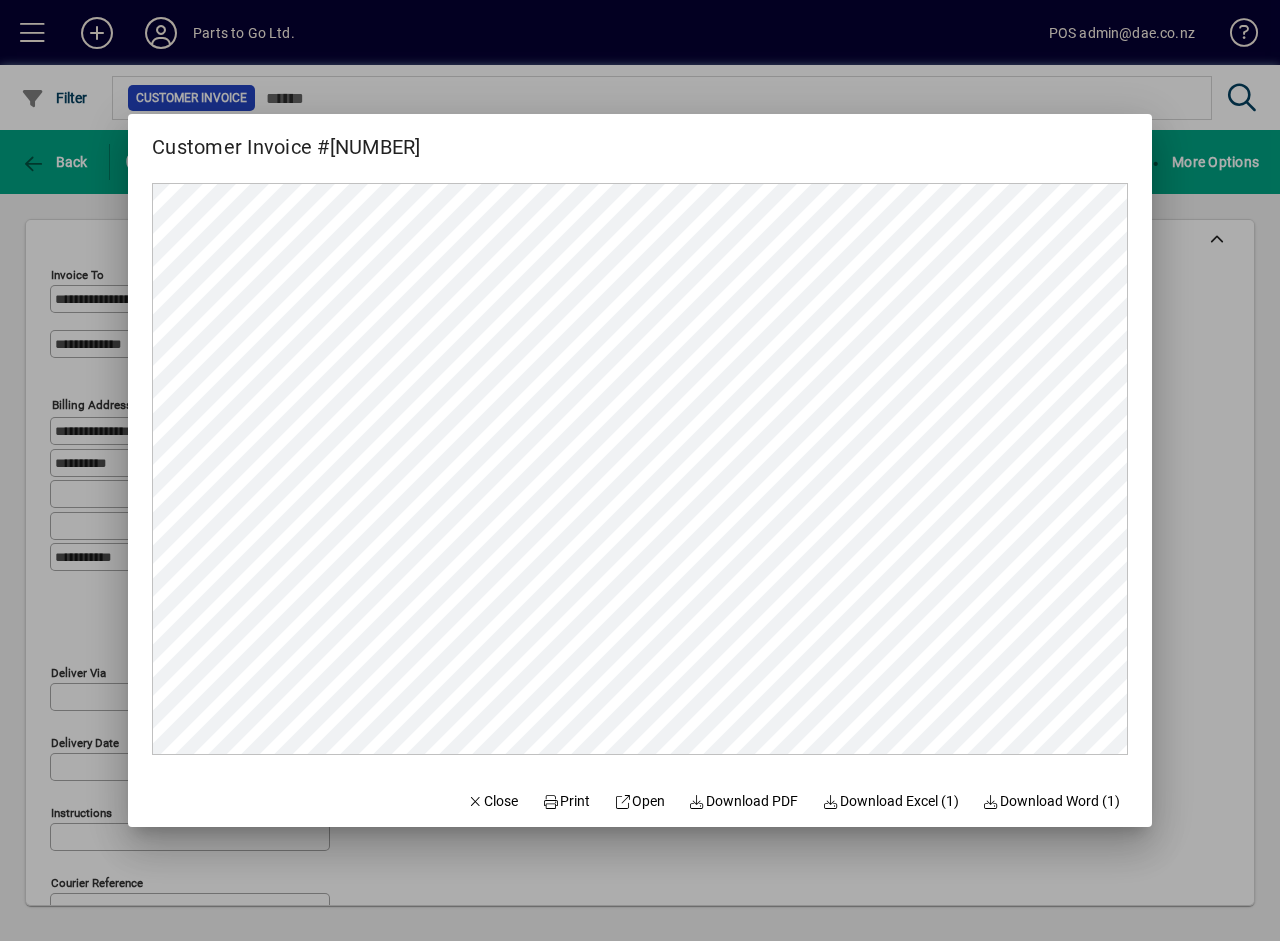 click at bounding box center (640, 470) 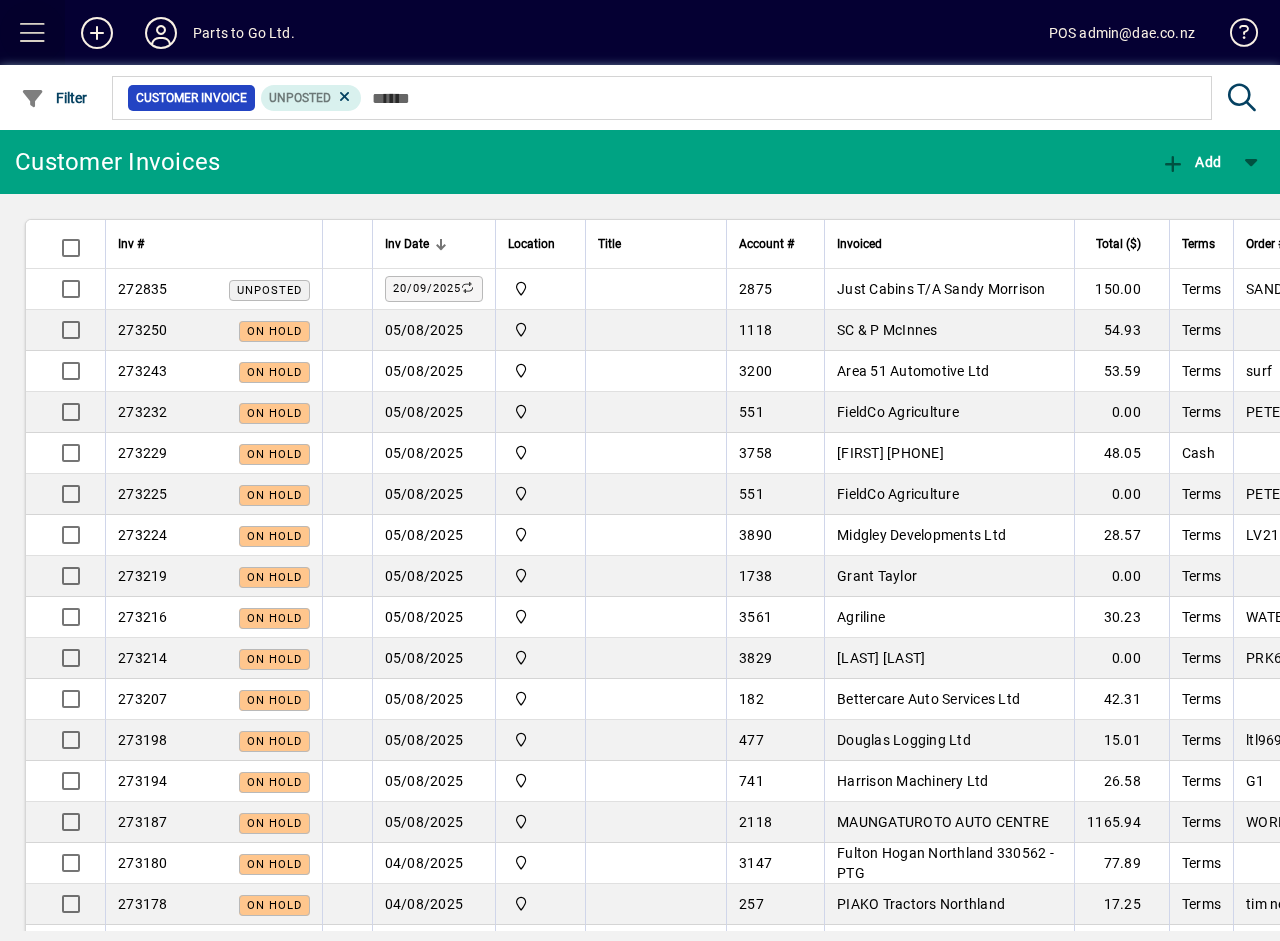click at bounding box center (33, 33) 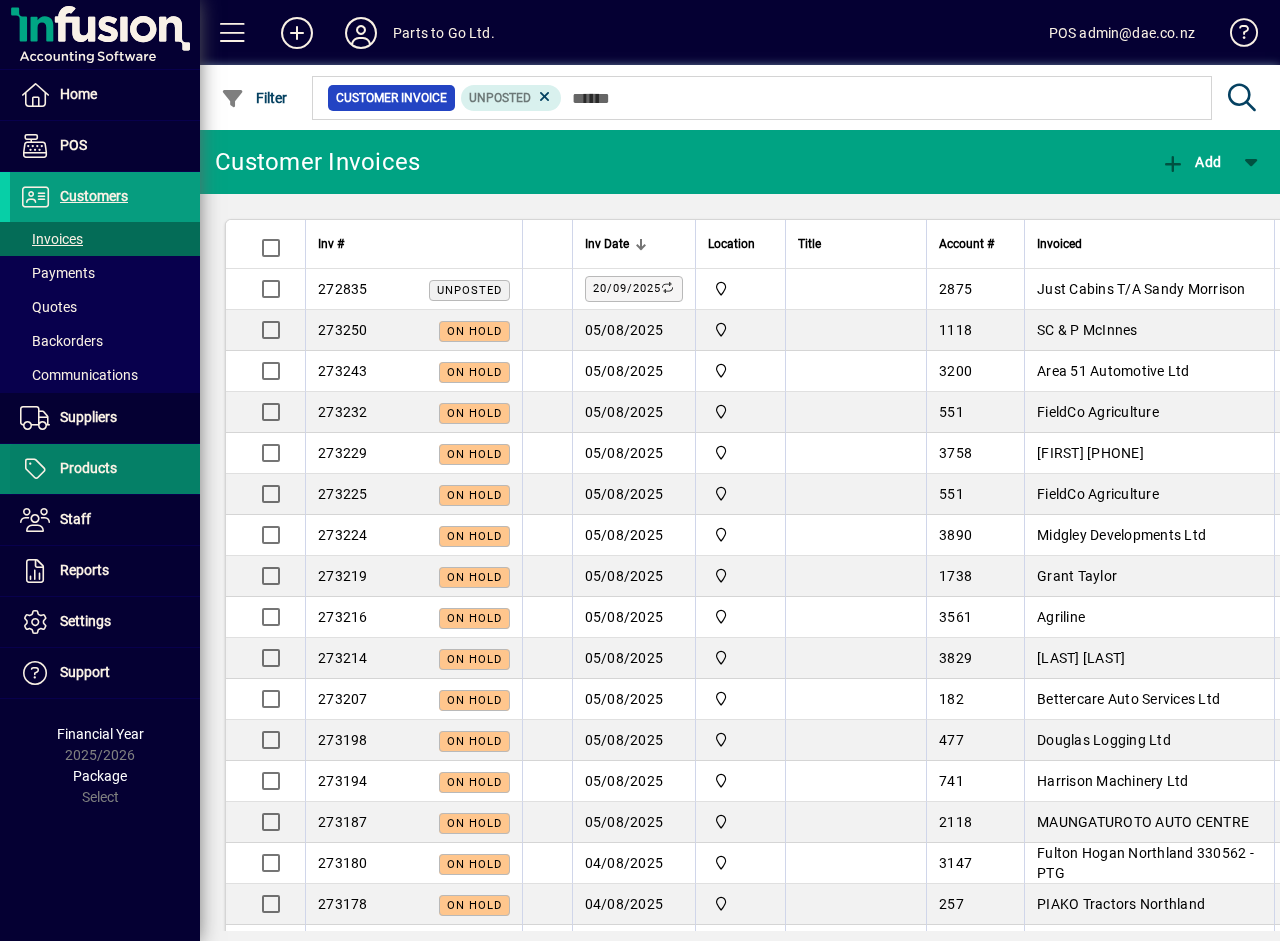 click on "Products" at bounding box center (88, 468) 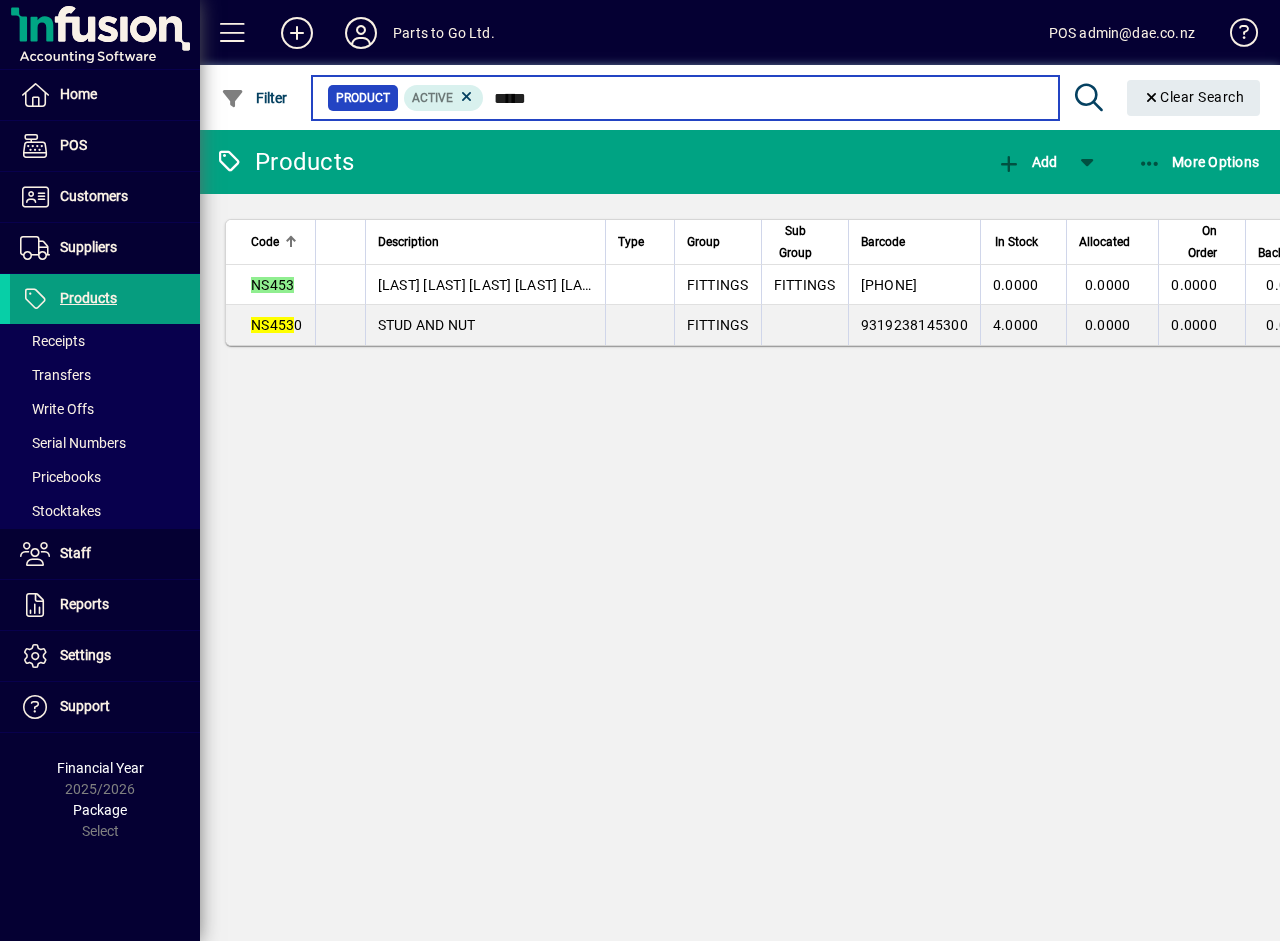 type on "*****" 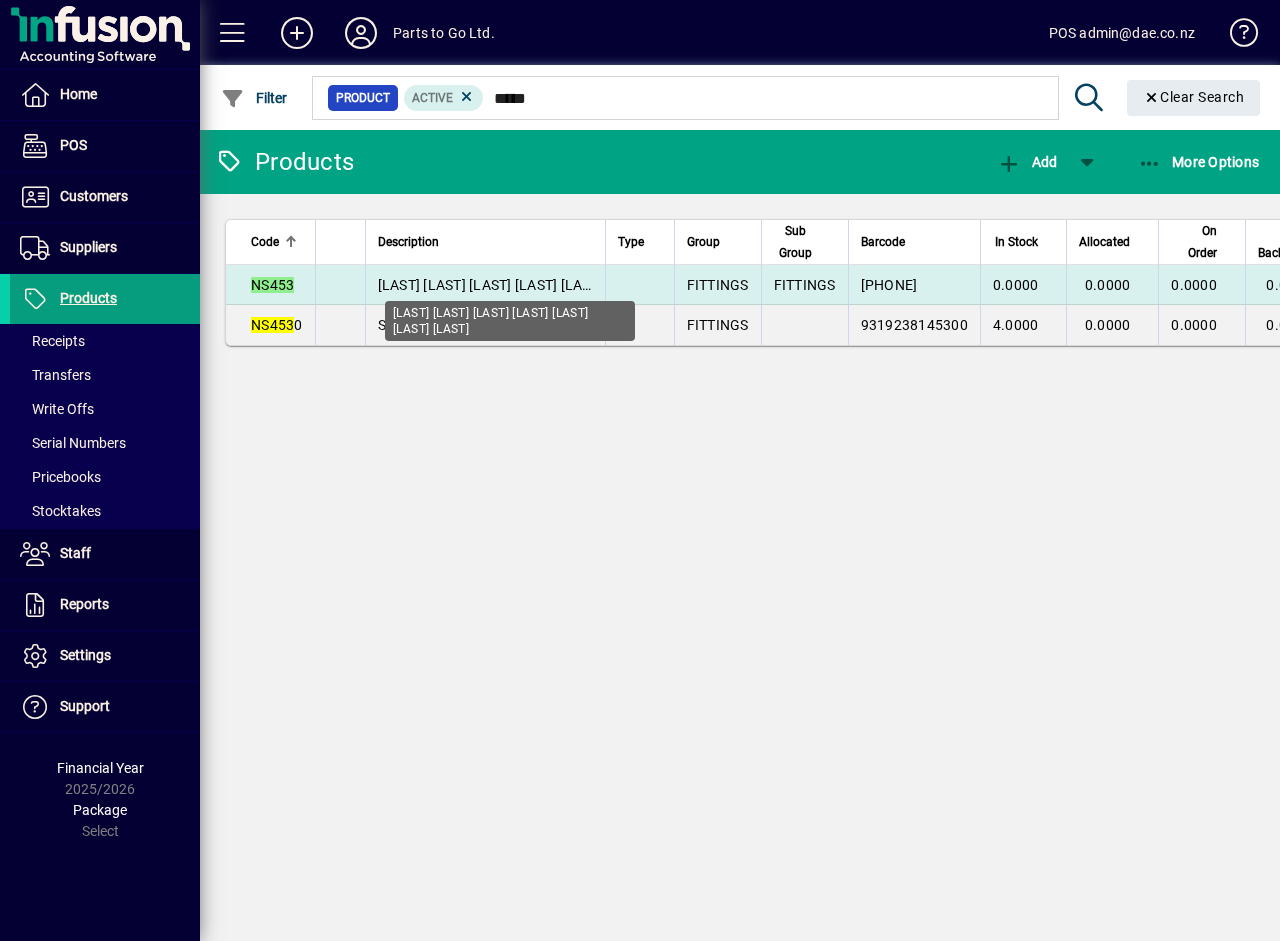 click on "WHEEL STUD AND NUT SET 12X1.25mm" at bounding box center [536, 285] 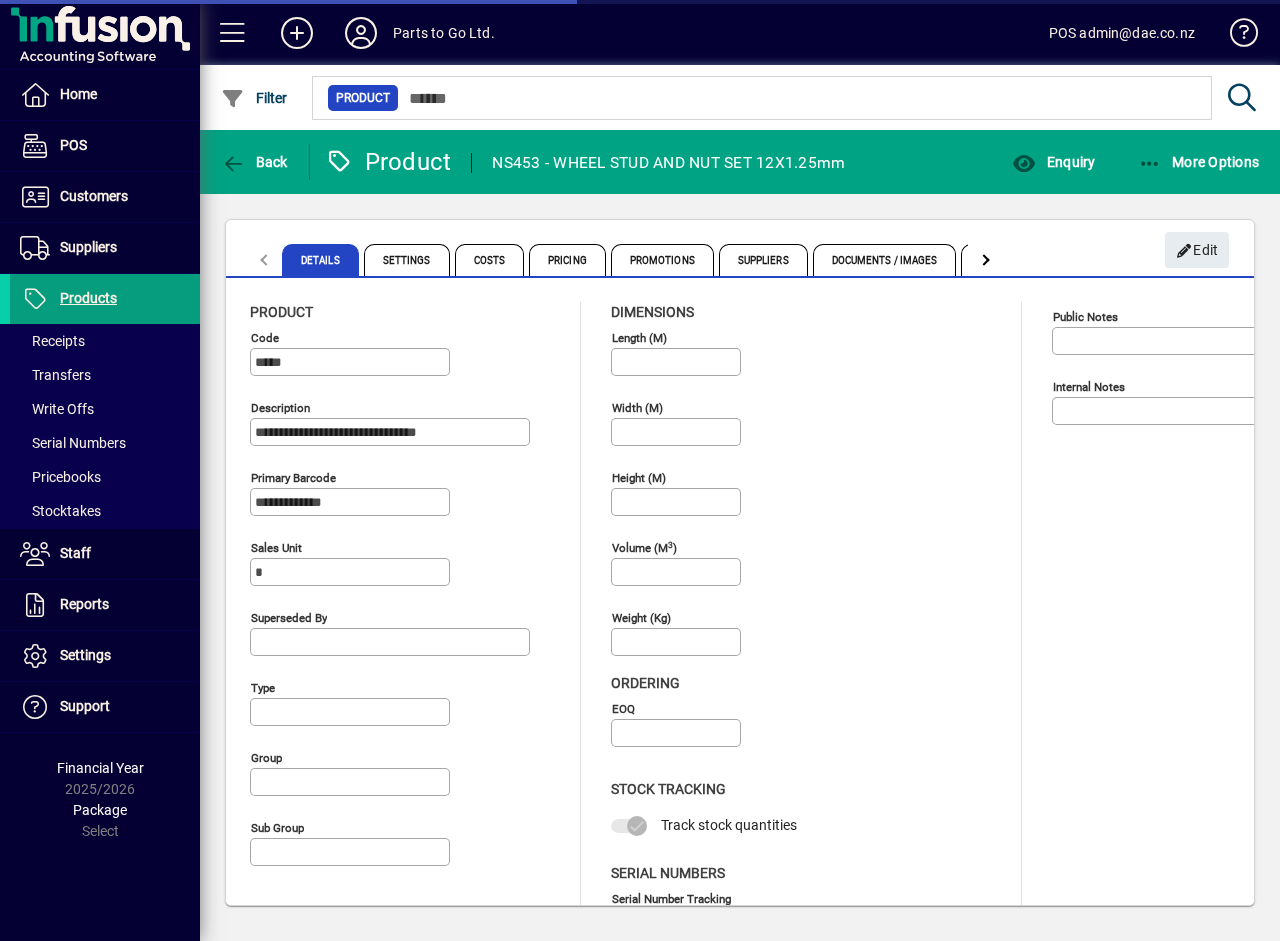 type on "**********" 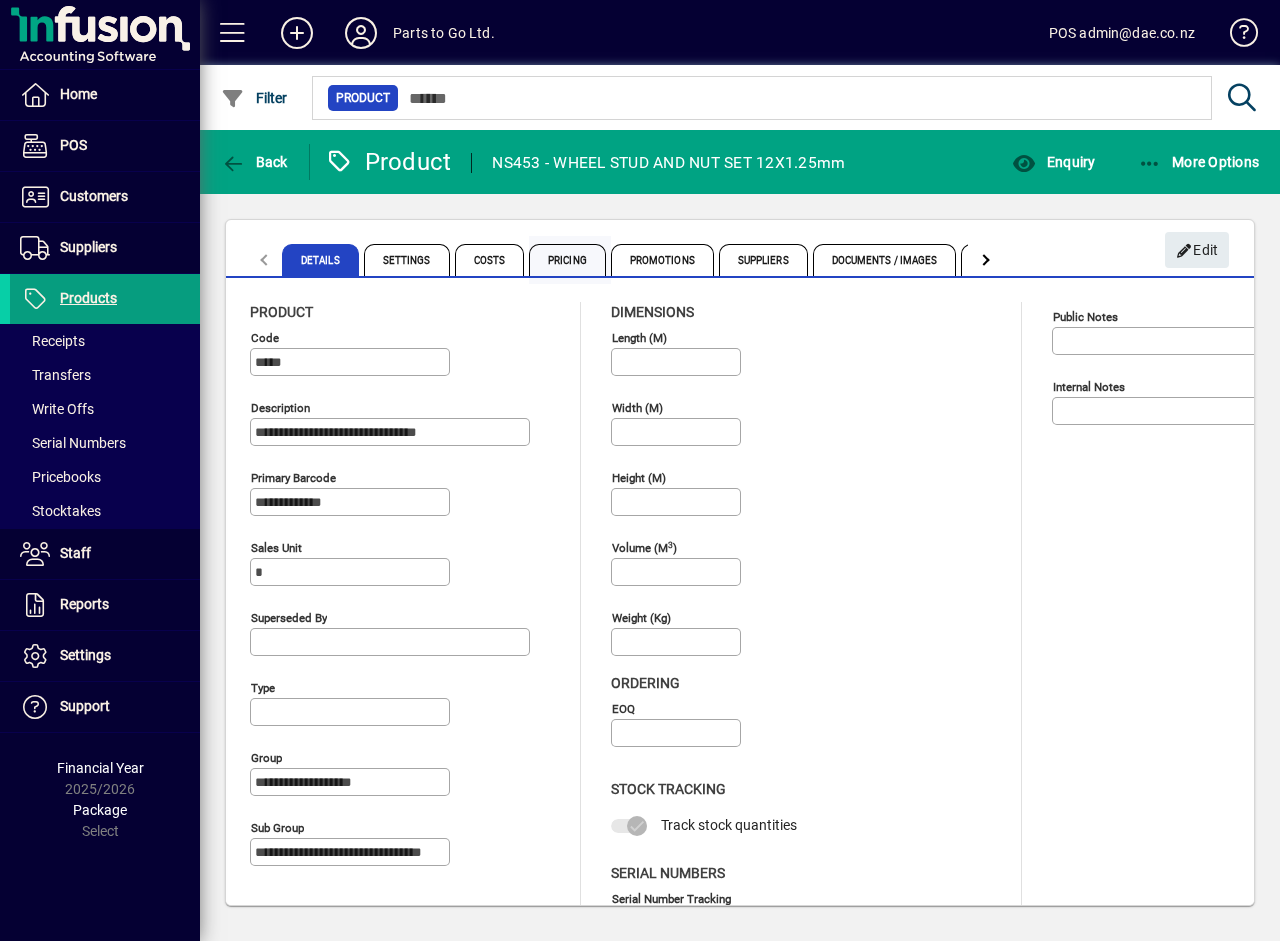 click on "Pricing" at bounding box center (567, 260) 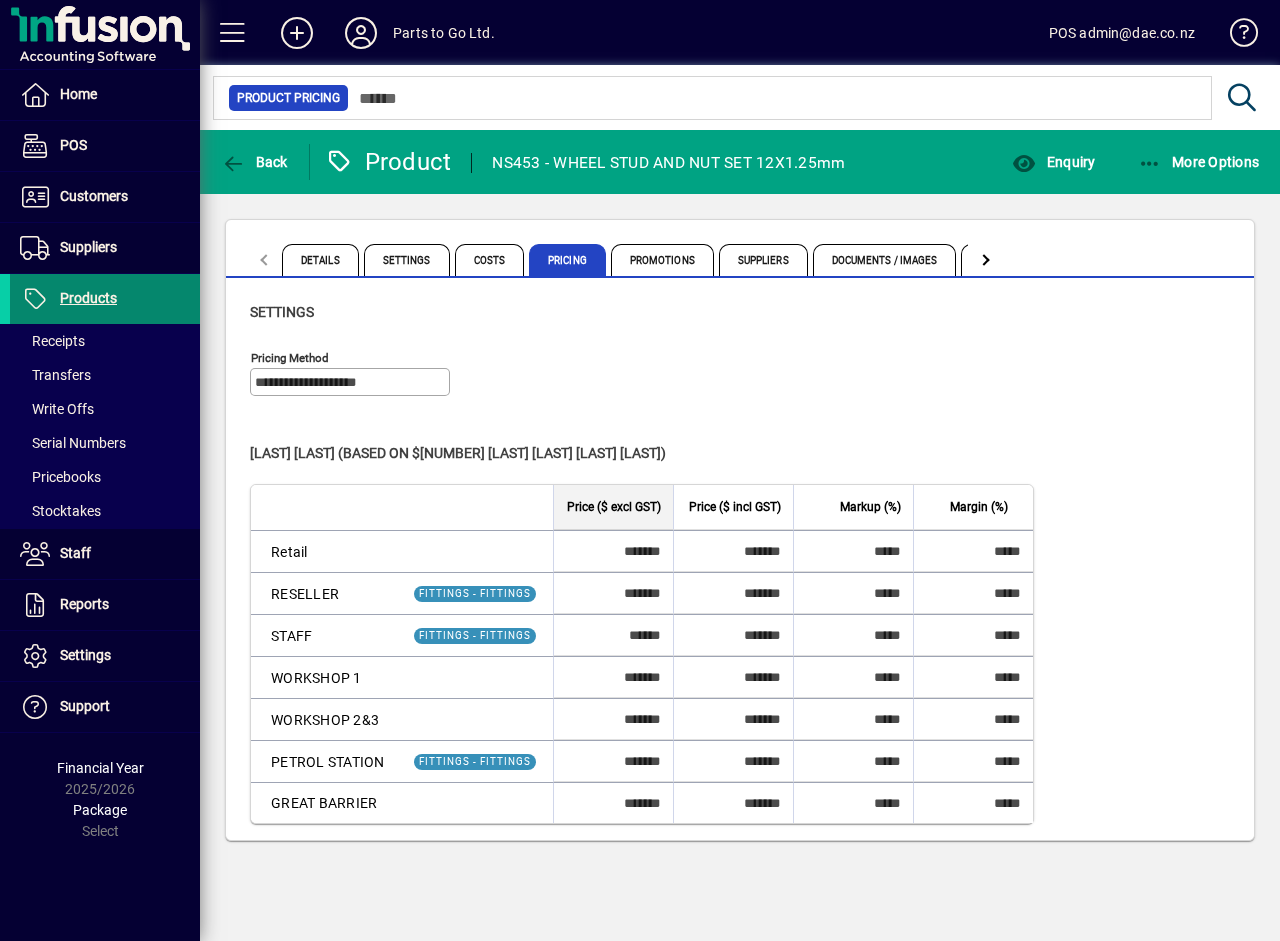 click on "Products" at bounding box center [88, 298] 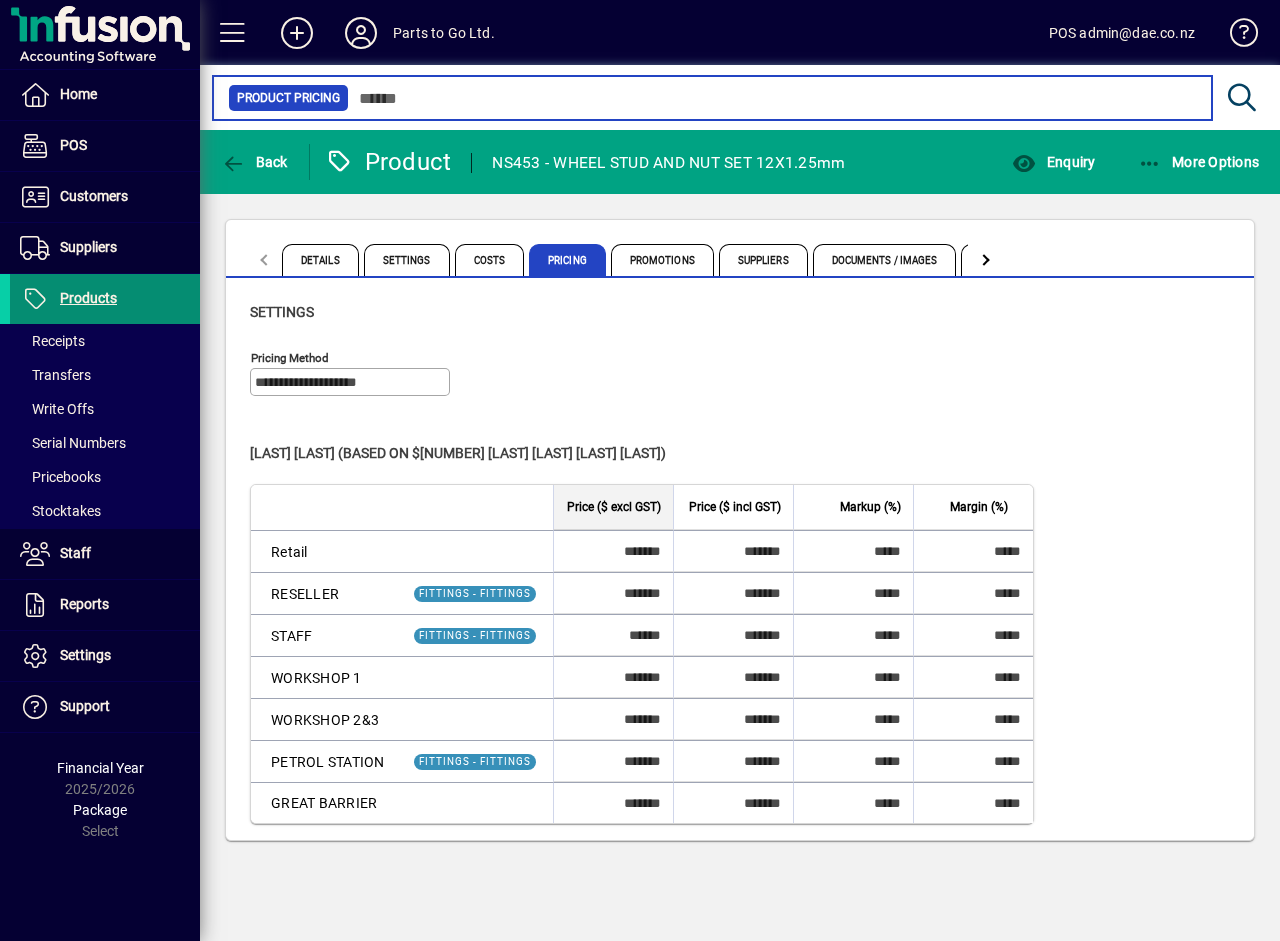 click at bounding box center (772, 98) 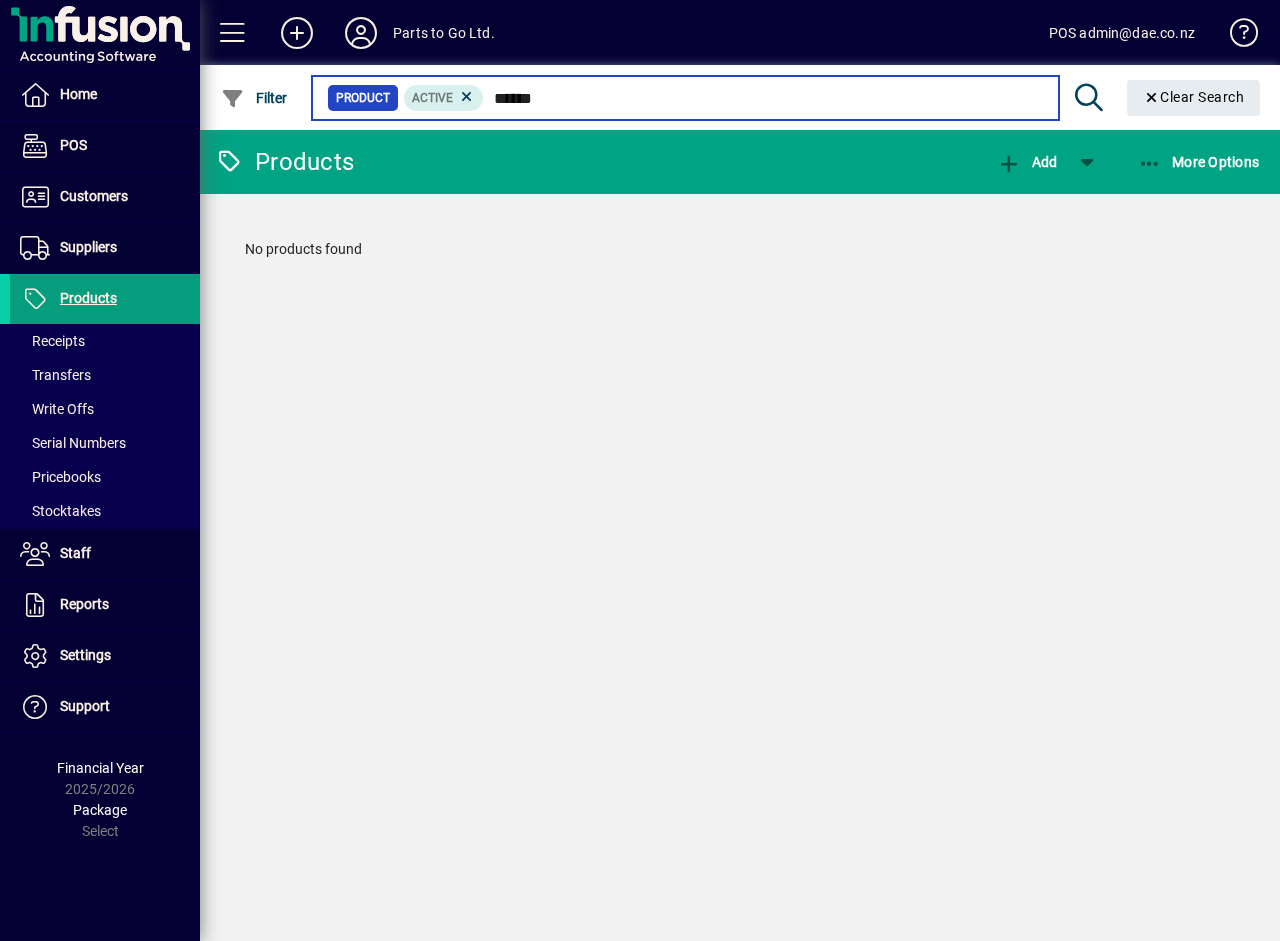 click on "******" at bounding box center (763, 98) 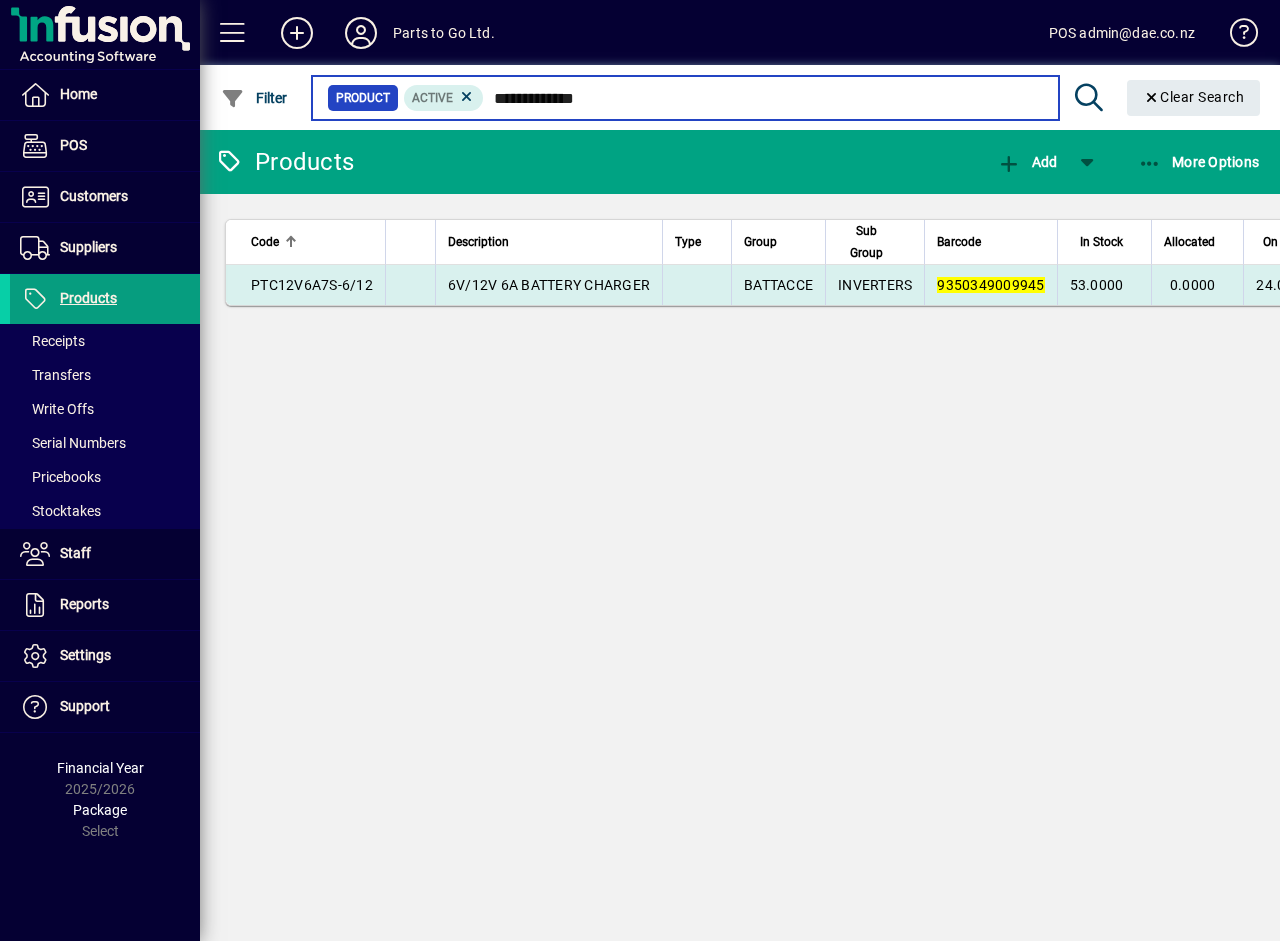 type on "**********" 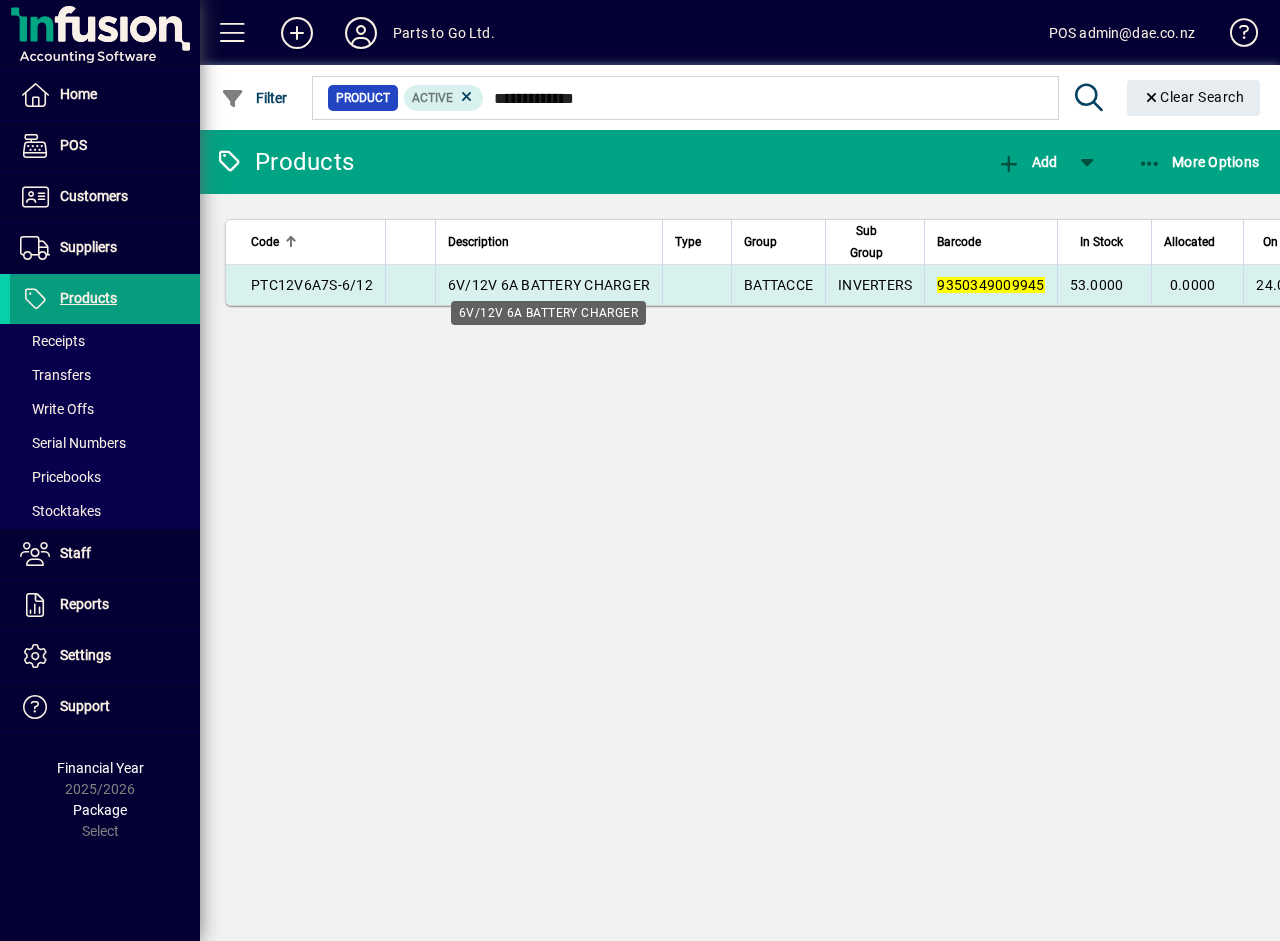 click on "6V/12V 6A BATTERY CHARGER" at bounding box center (549, 285) 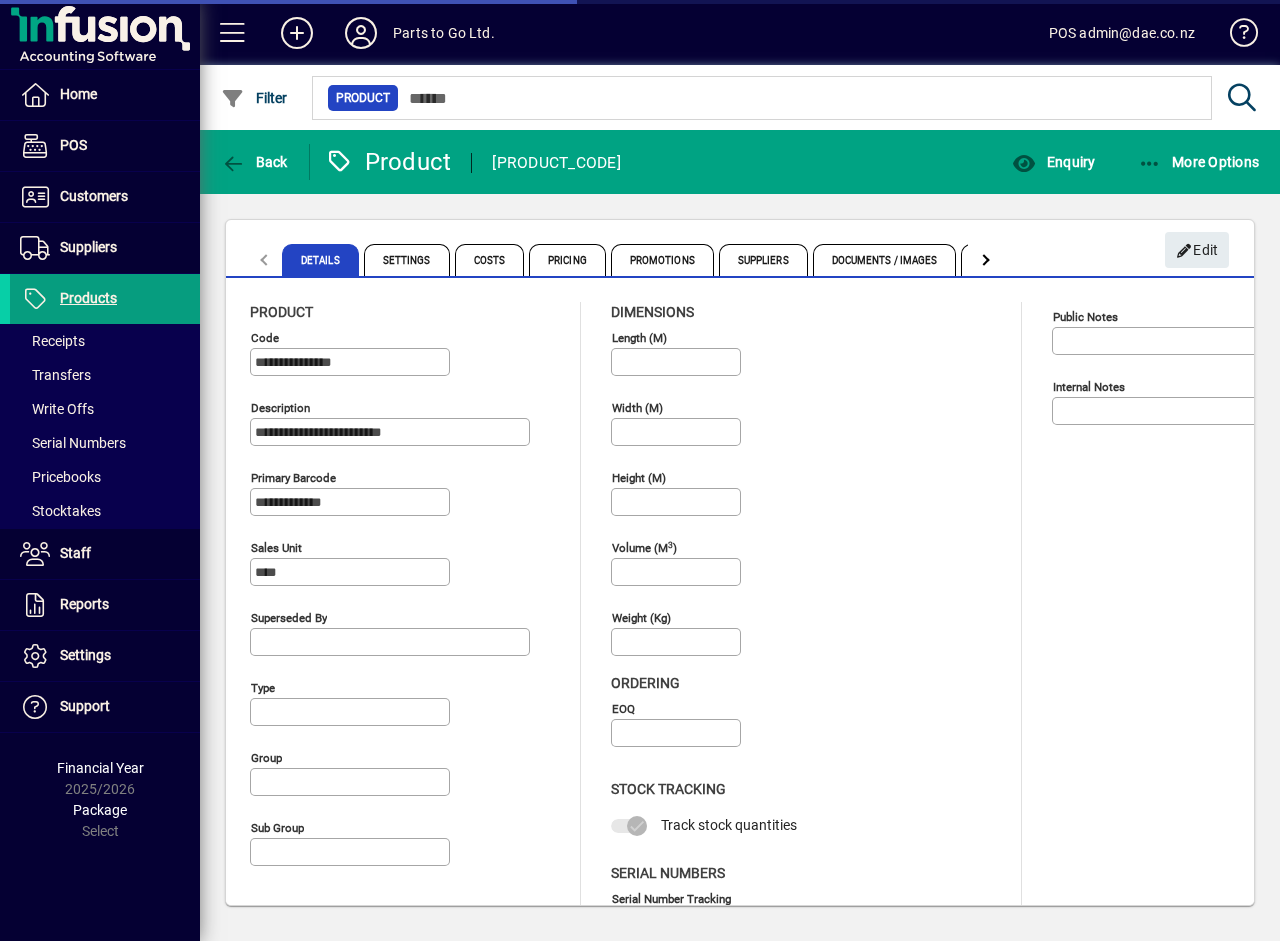 type on "**********" 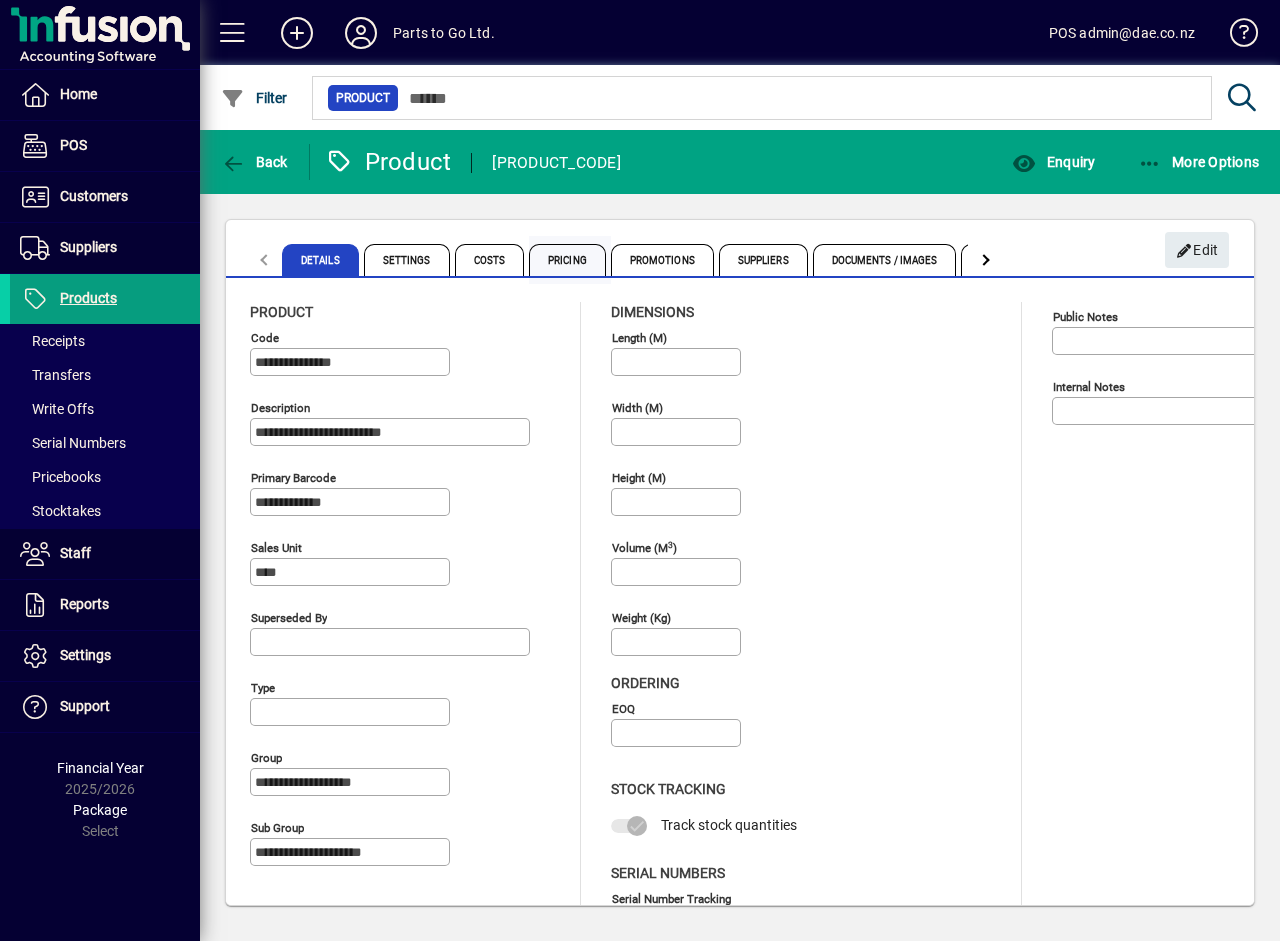 click on "Pricing" at bounding box center [567, 260] 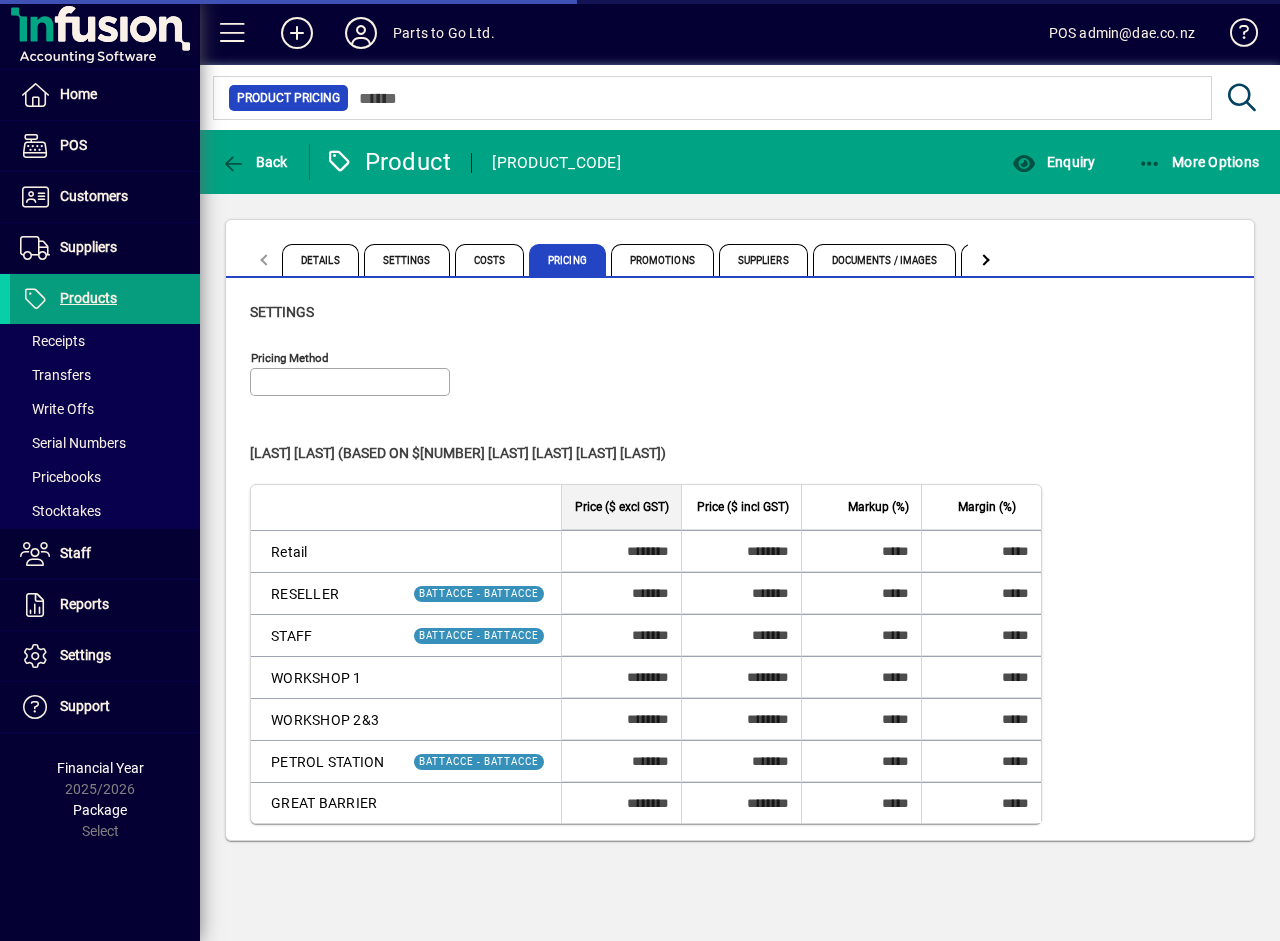 type on "**********" 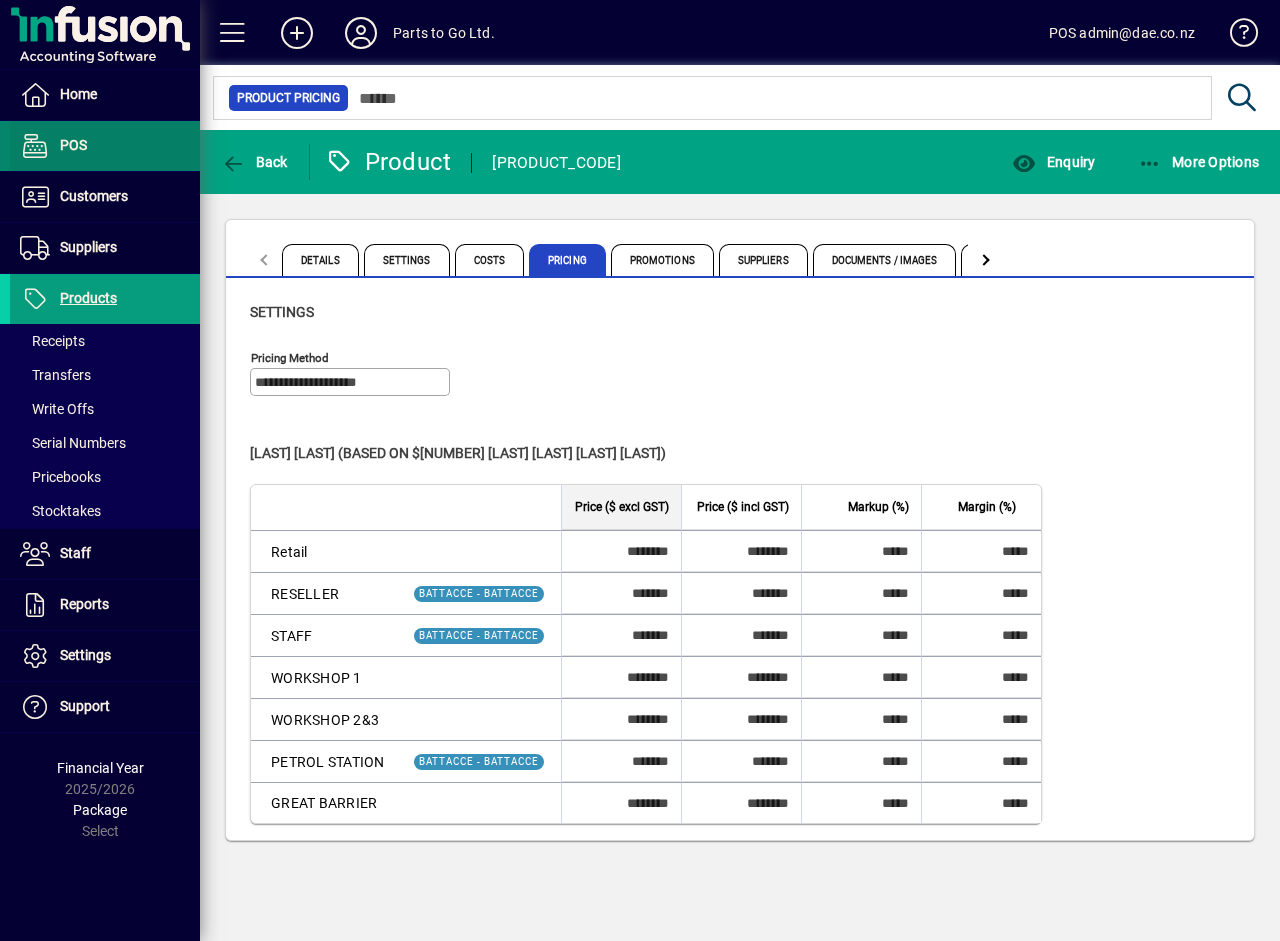 click on "POS" at bounding box center (73, 145) 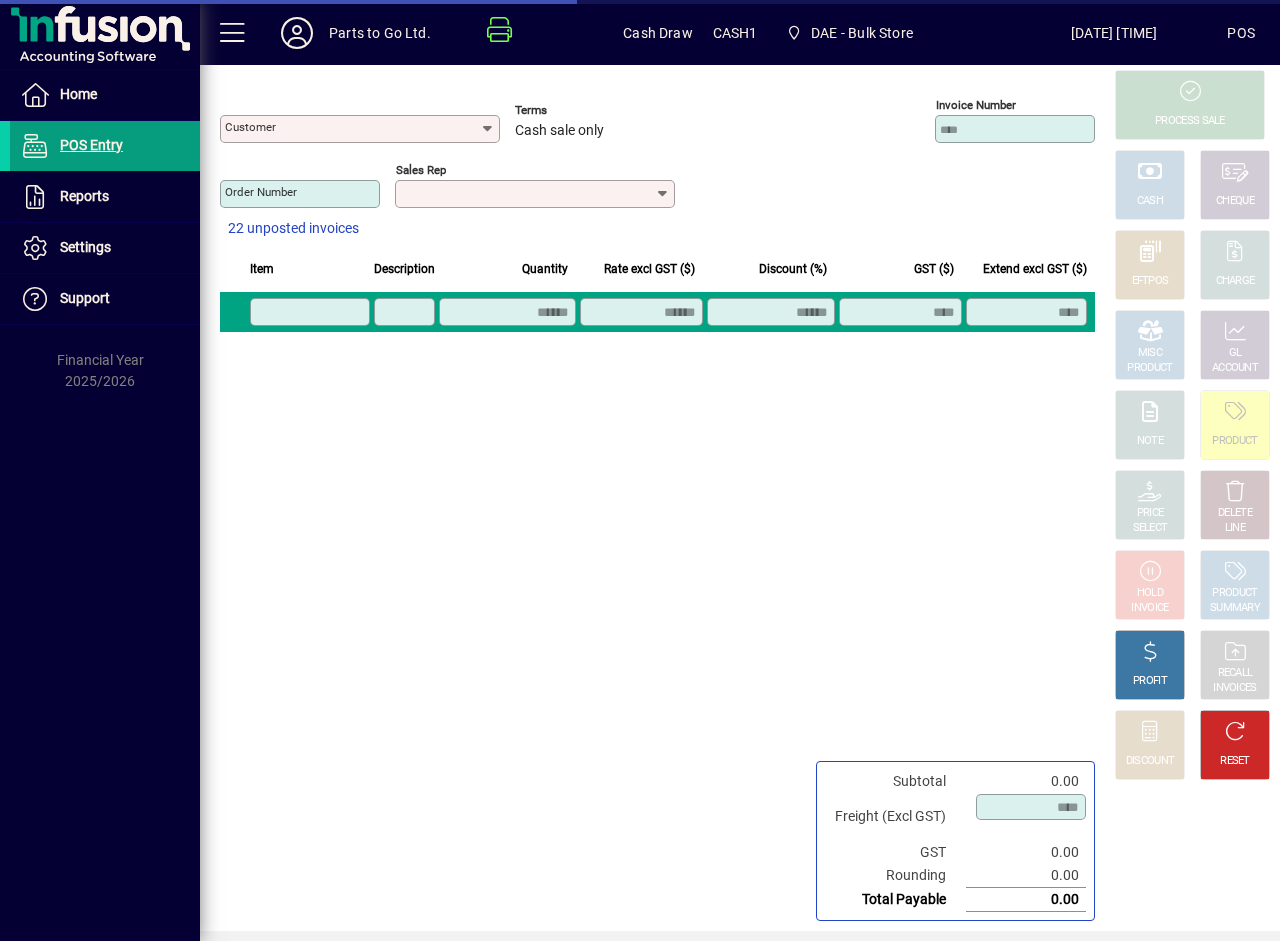 type on "**********" 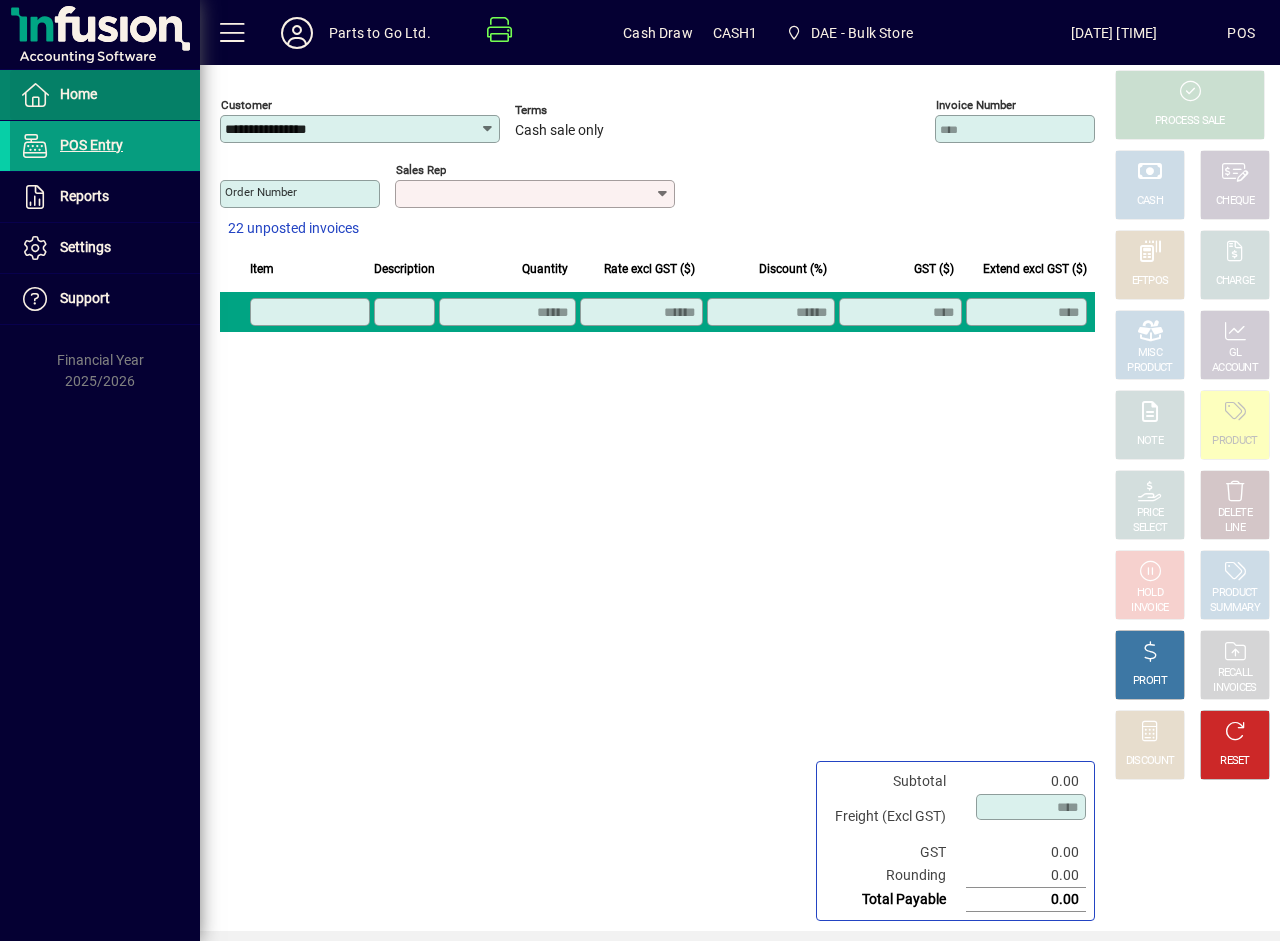 click on "Home" at bounding box center (78, 94) 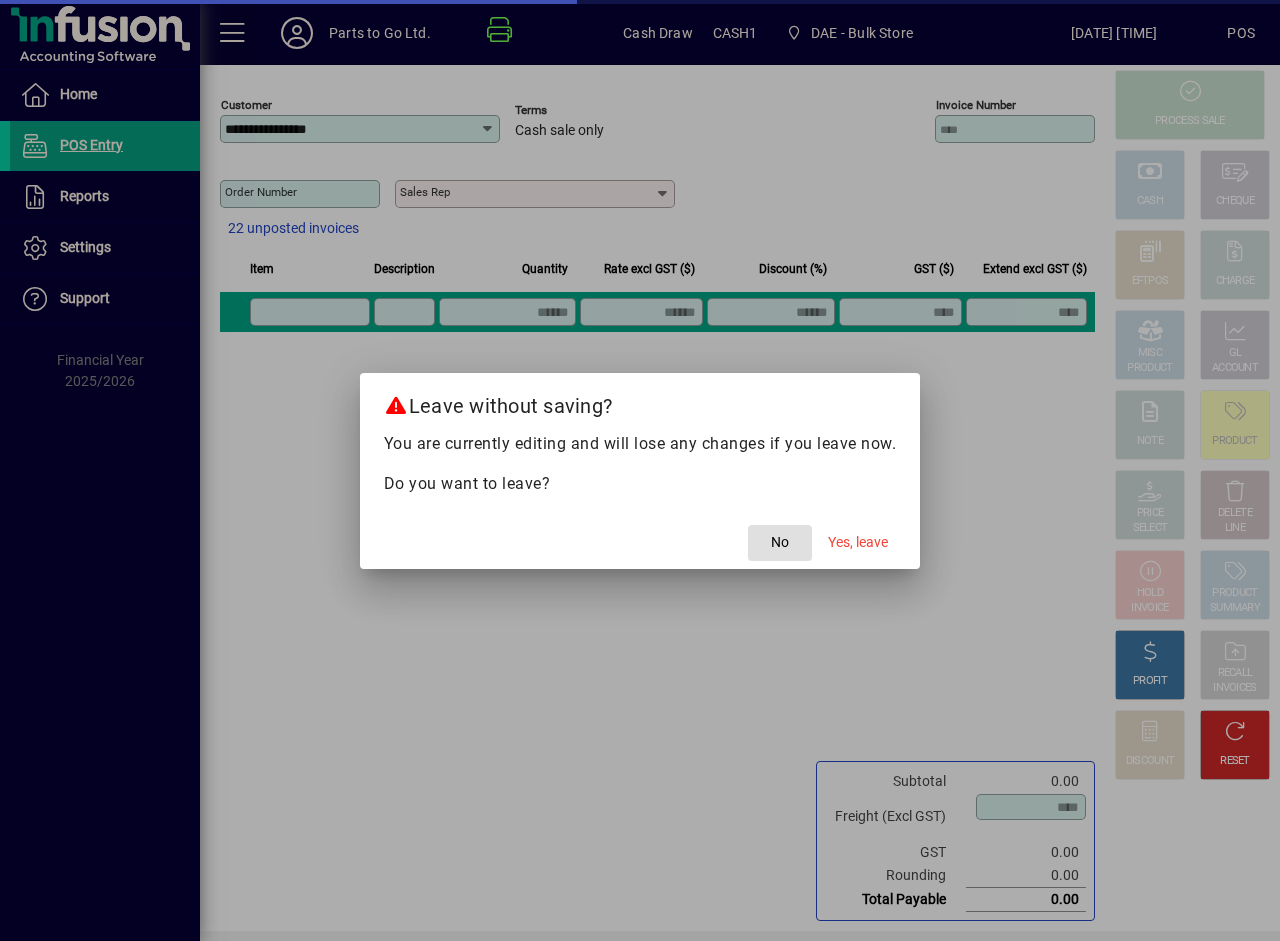 click 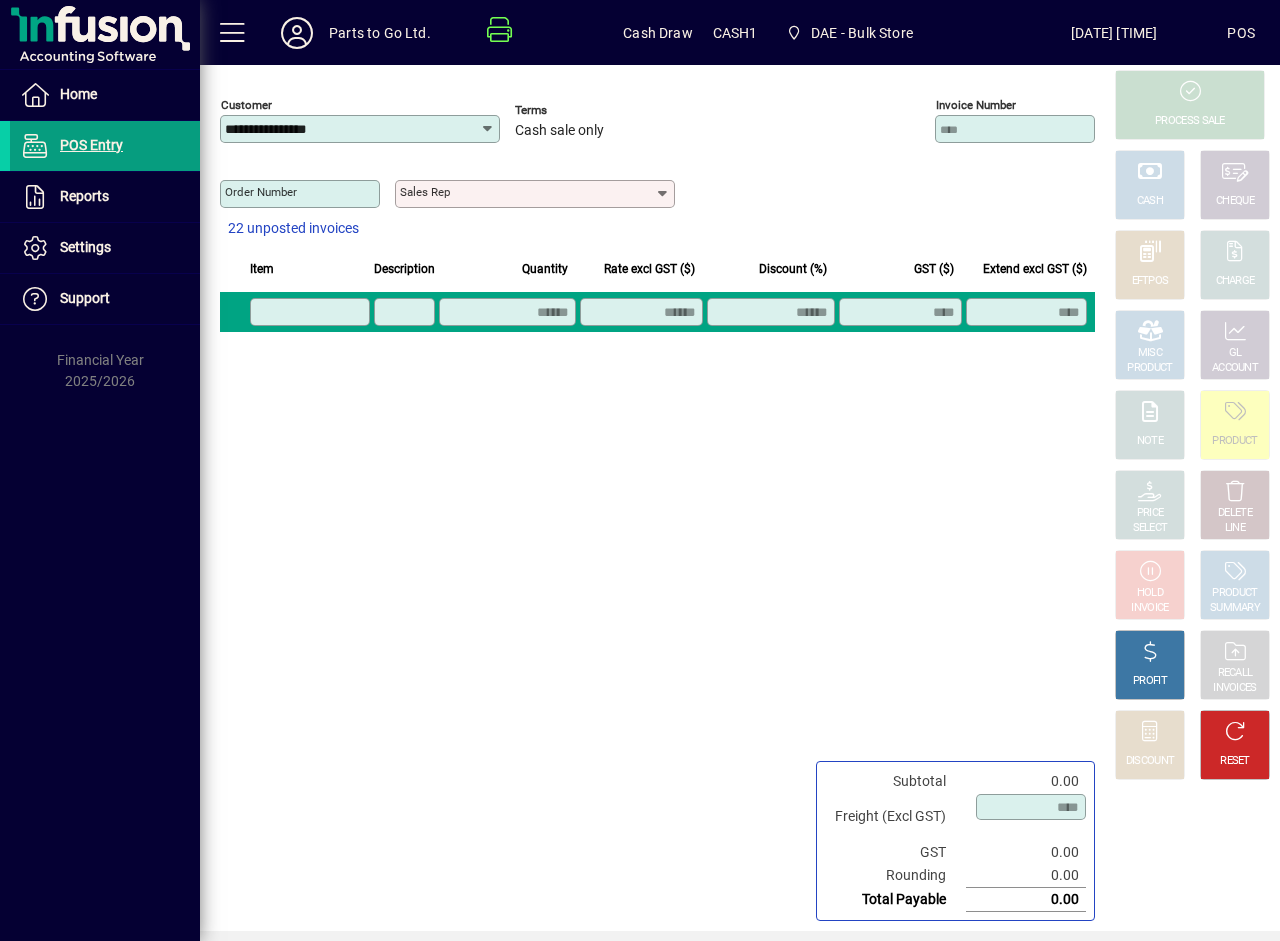 click on "Sales rep" 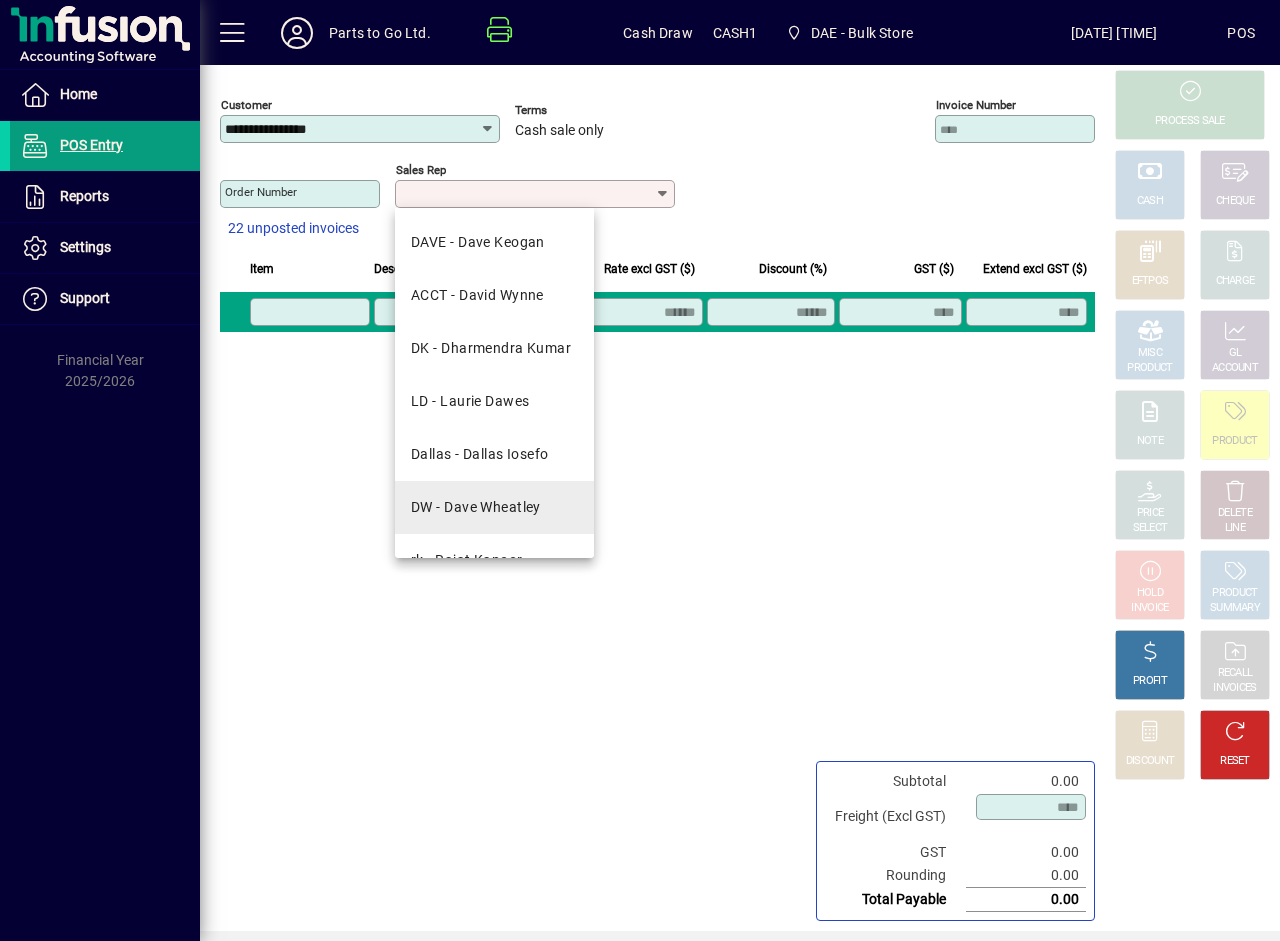 click on "DW - Dave Wheatley" at bounding box center [494, 507] 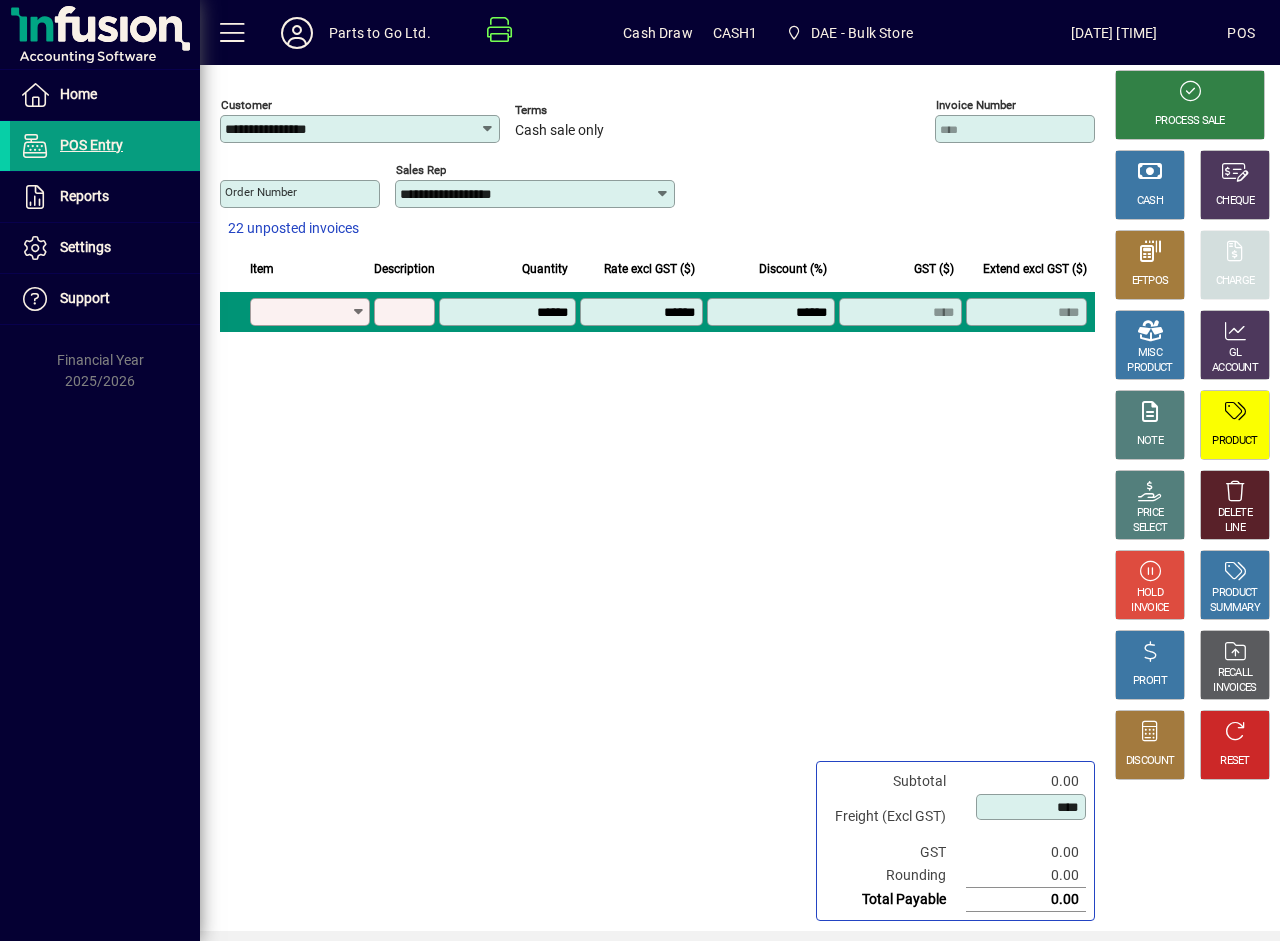 click on "Product" at bounding box center (310, 312) 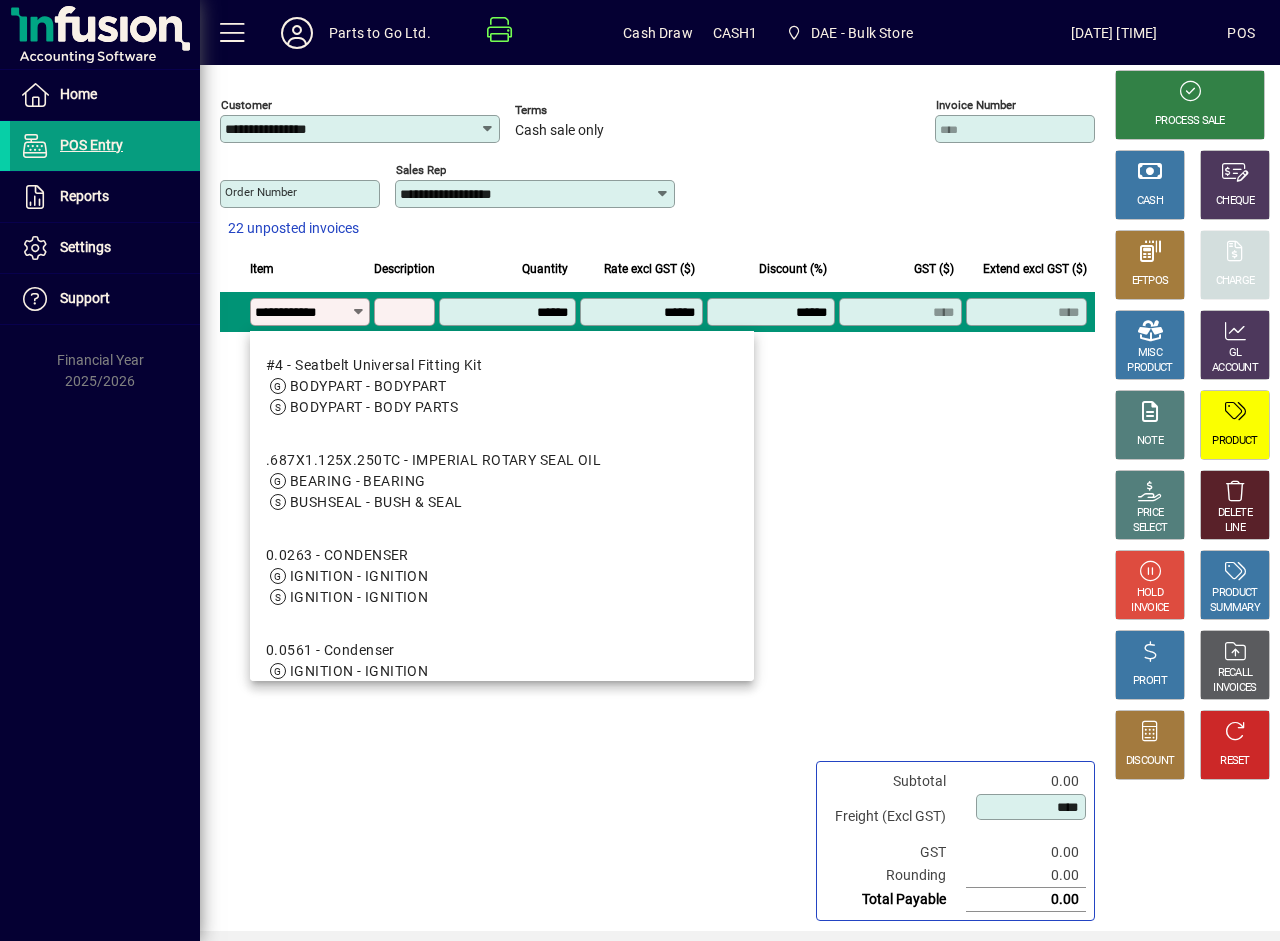 type on "**********" 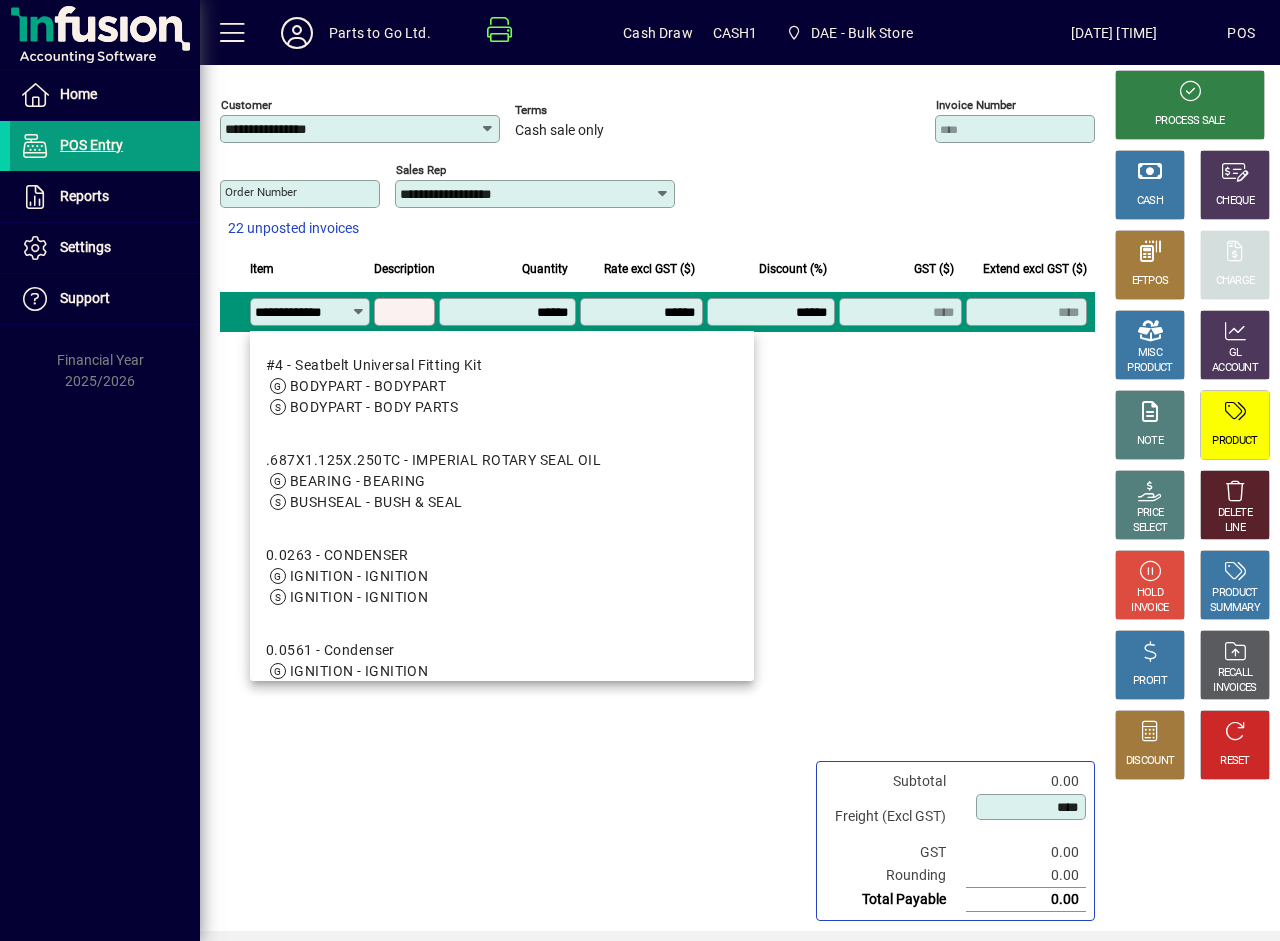 scroll, scrollTop: 0, scrollLeft: 9, axis: horizontal 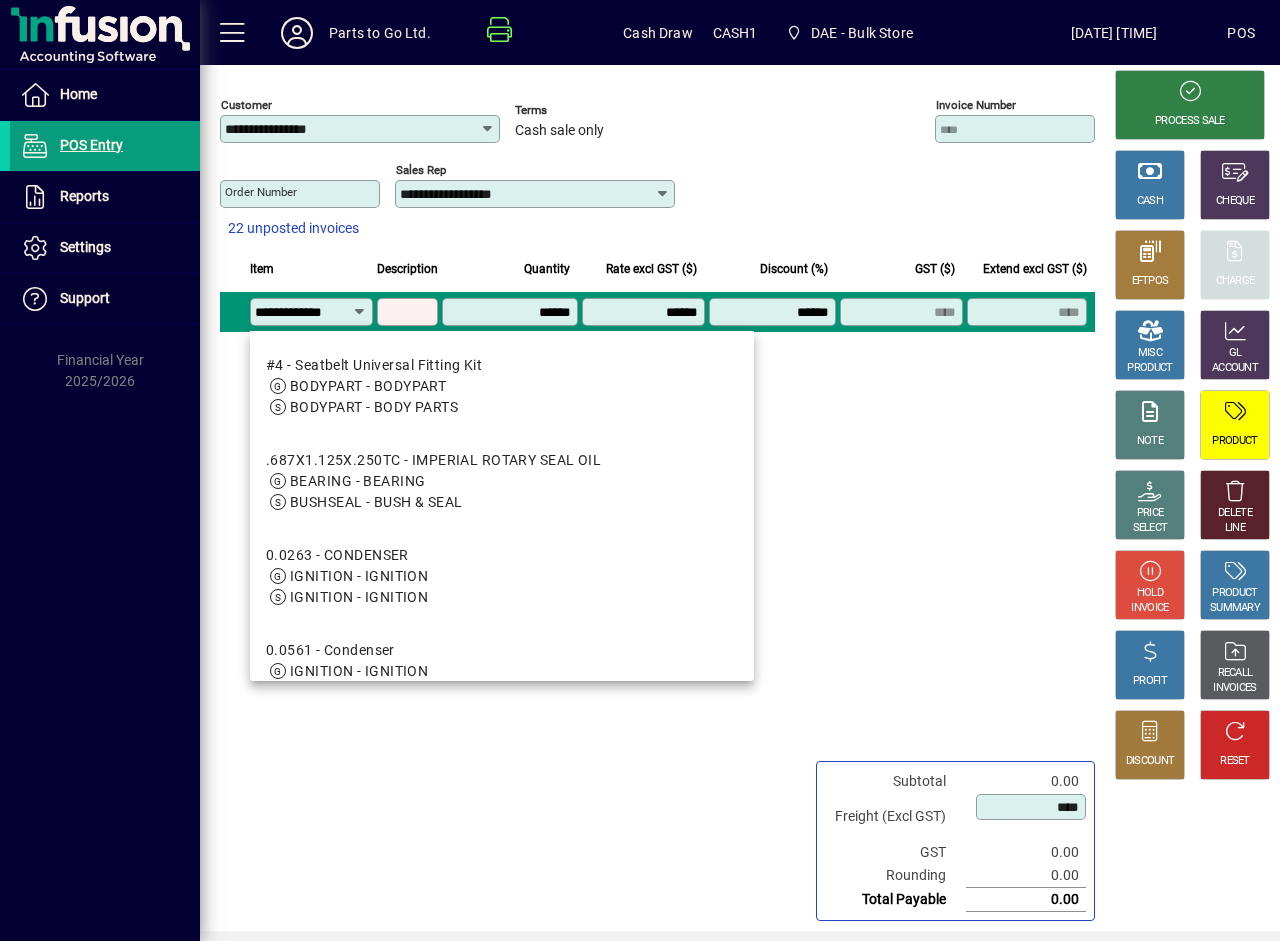 type on "**********" 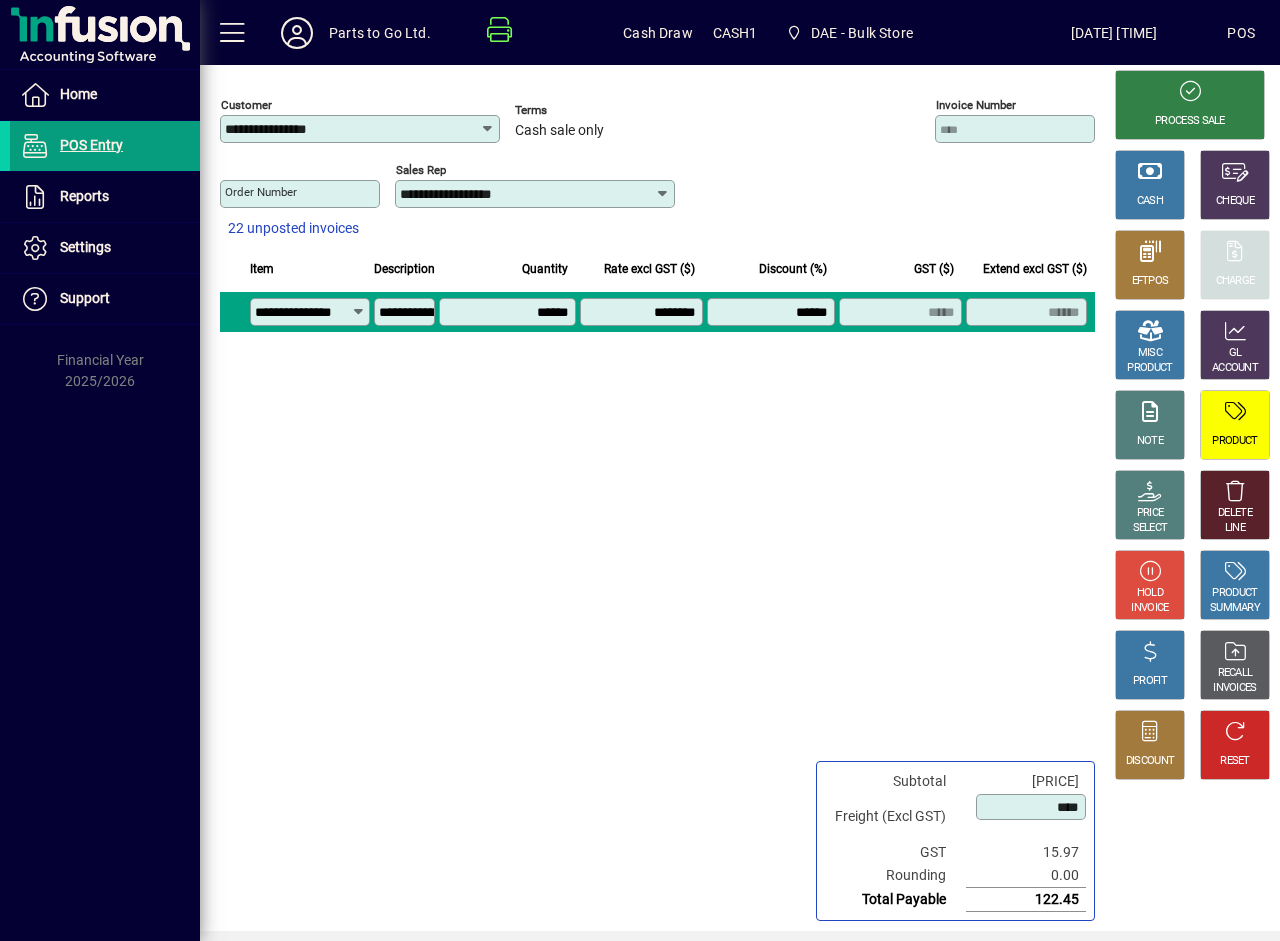 scroll, scrollTop: 0, scrollLeft: 0, axis: both 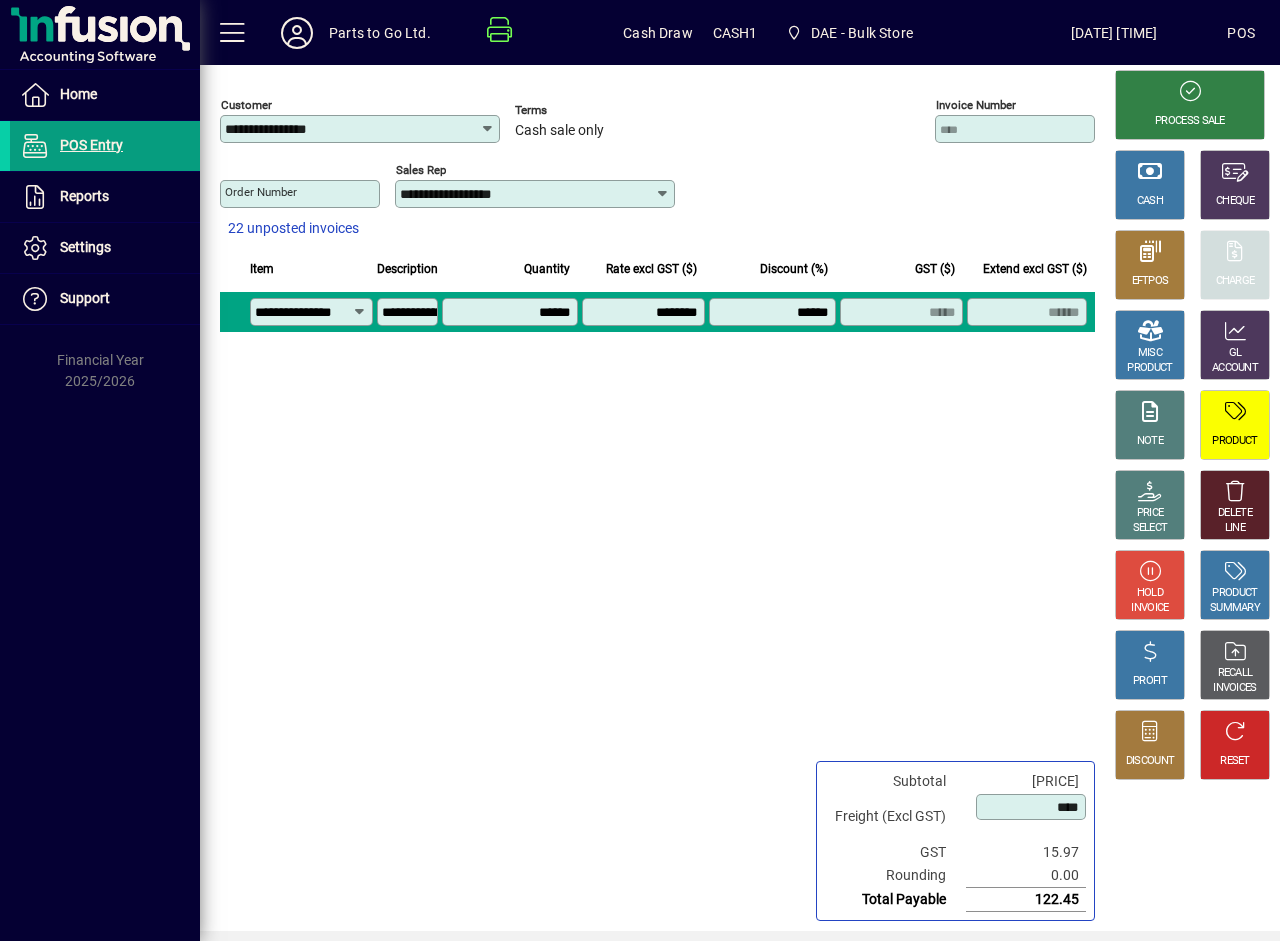 type on "**********" 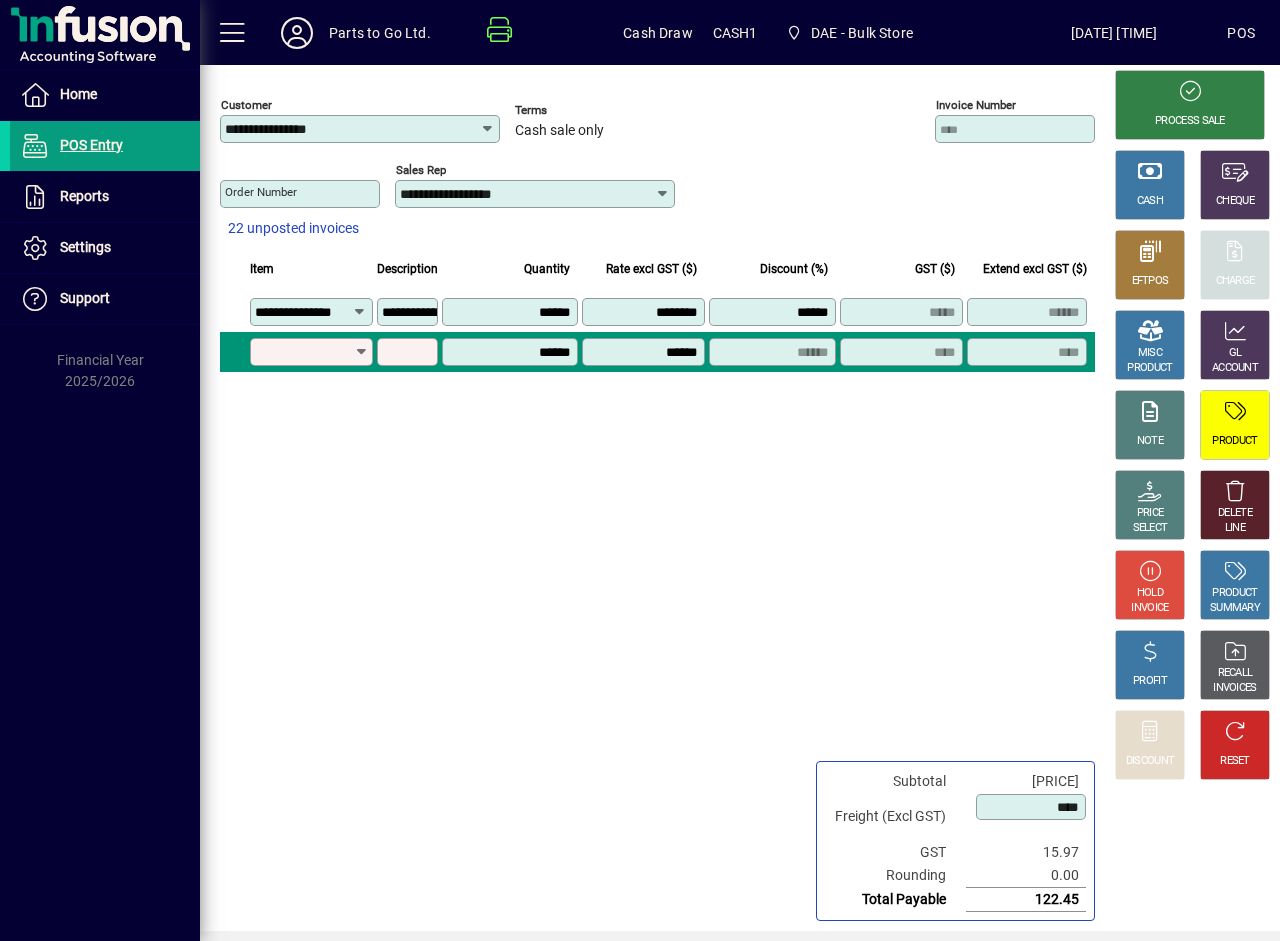click on "Product" at bounding box center [304, 352] 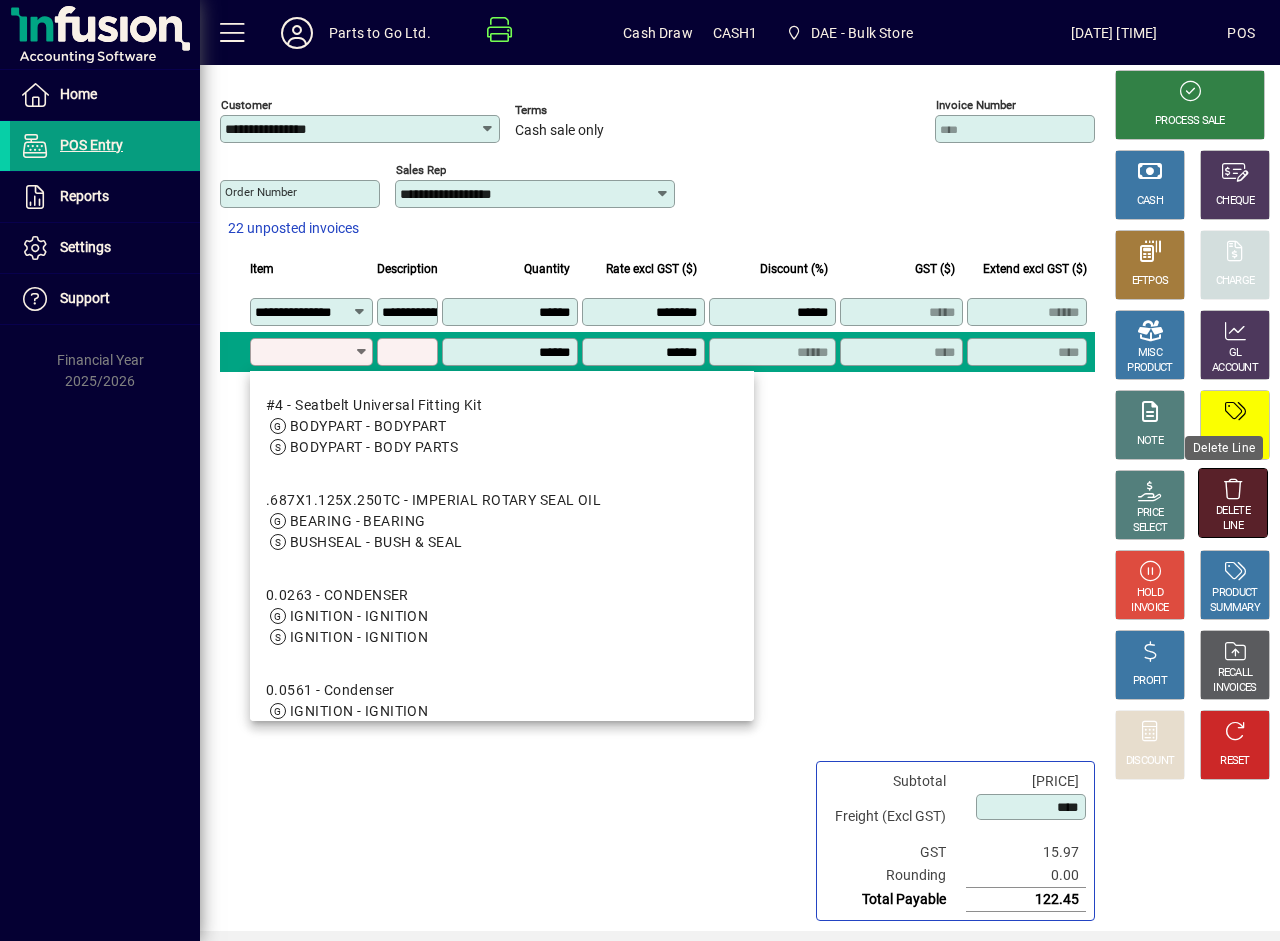 click on "DELETE" 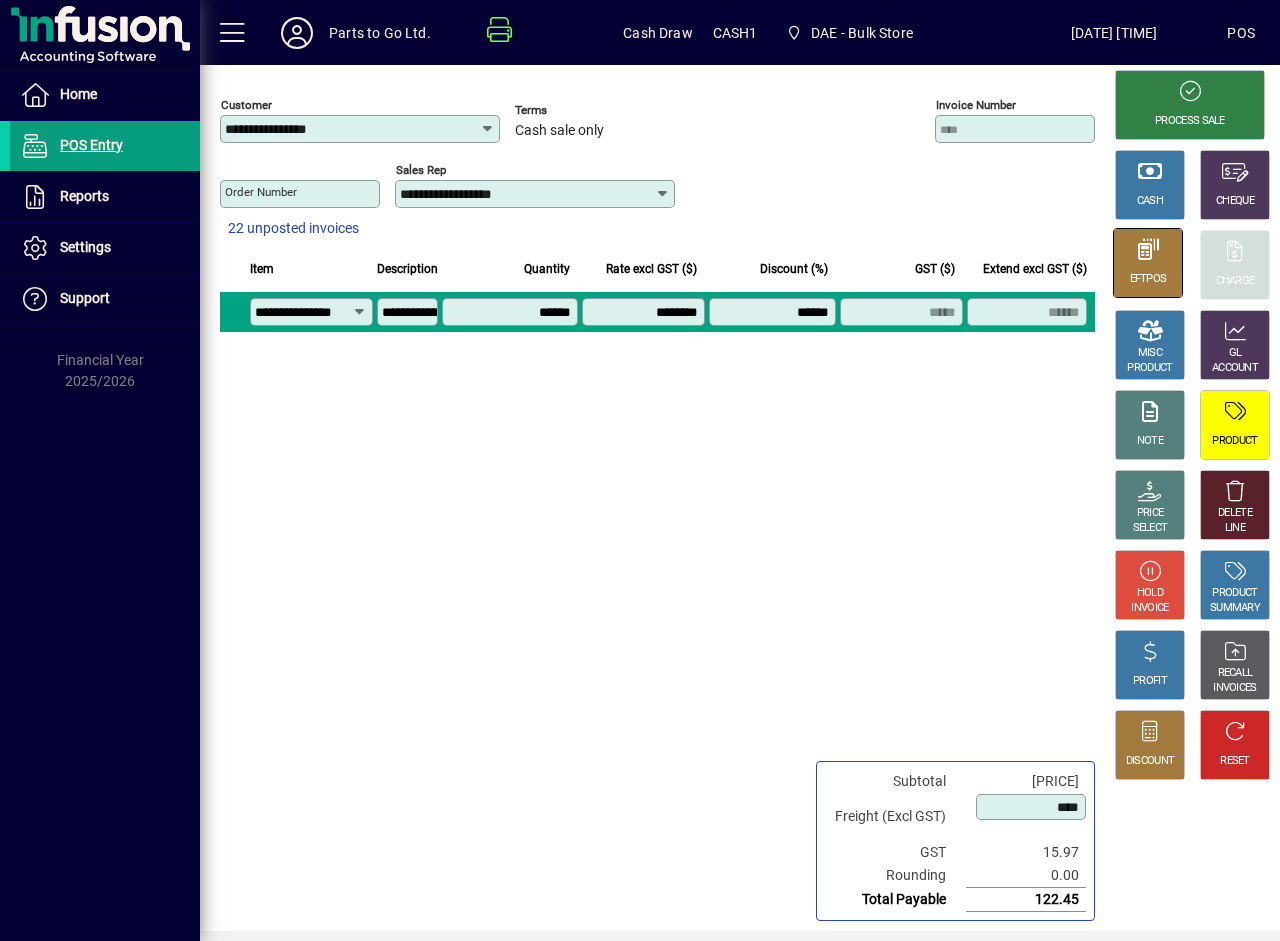 click on "EFTPOS" 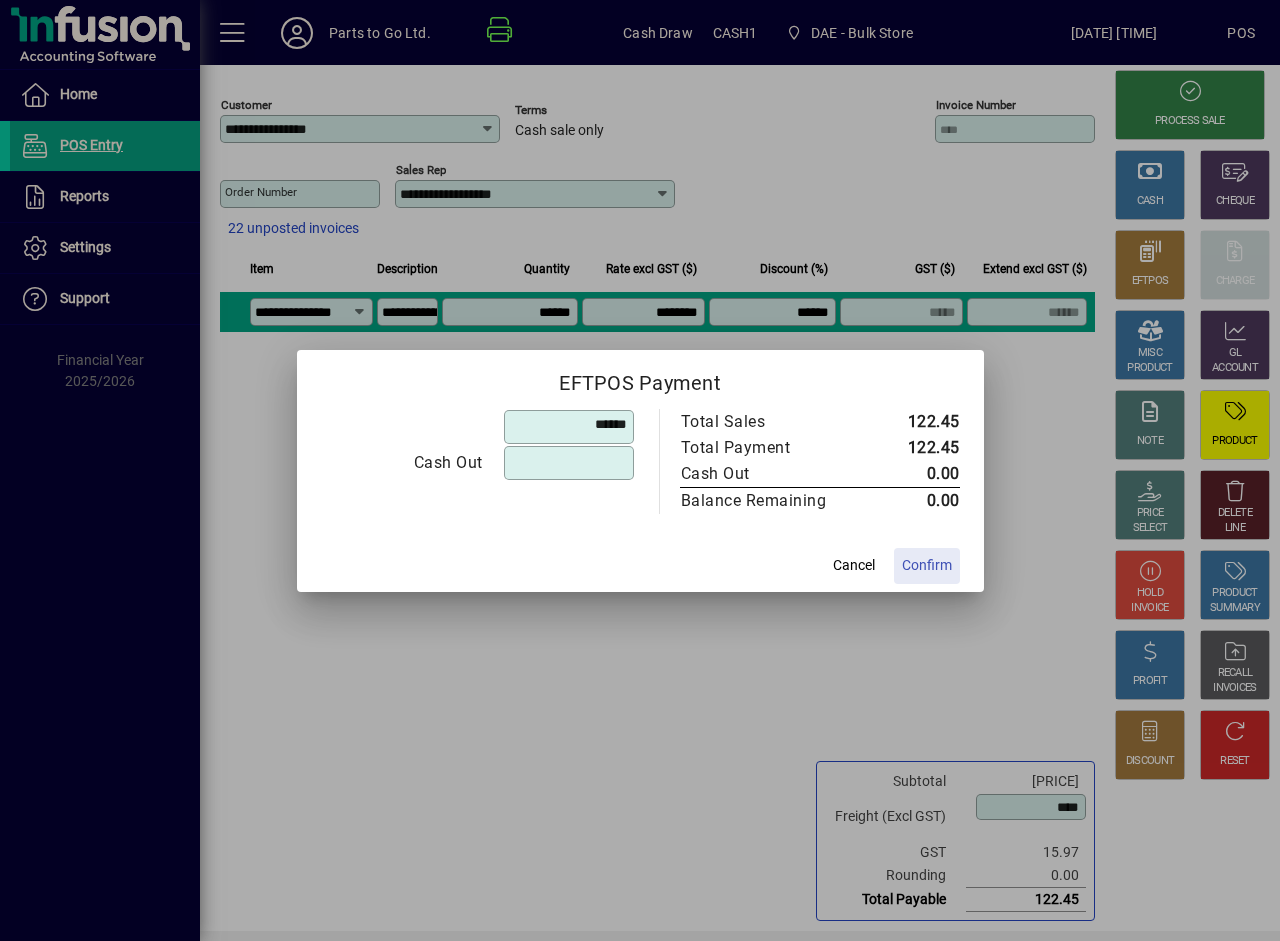 type on "******" 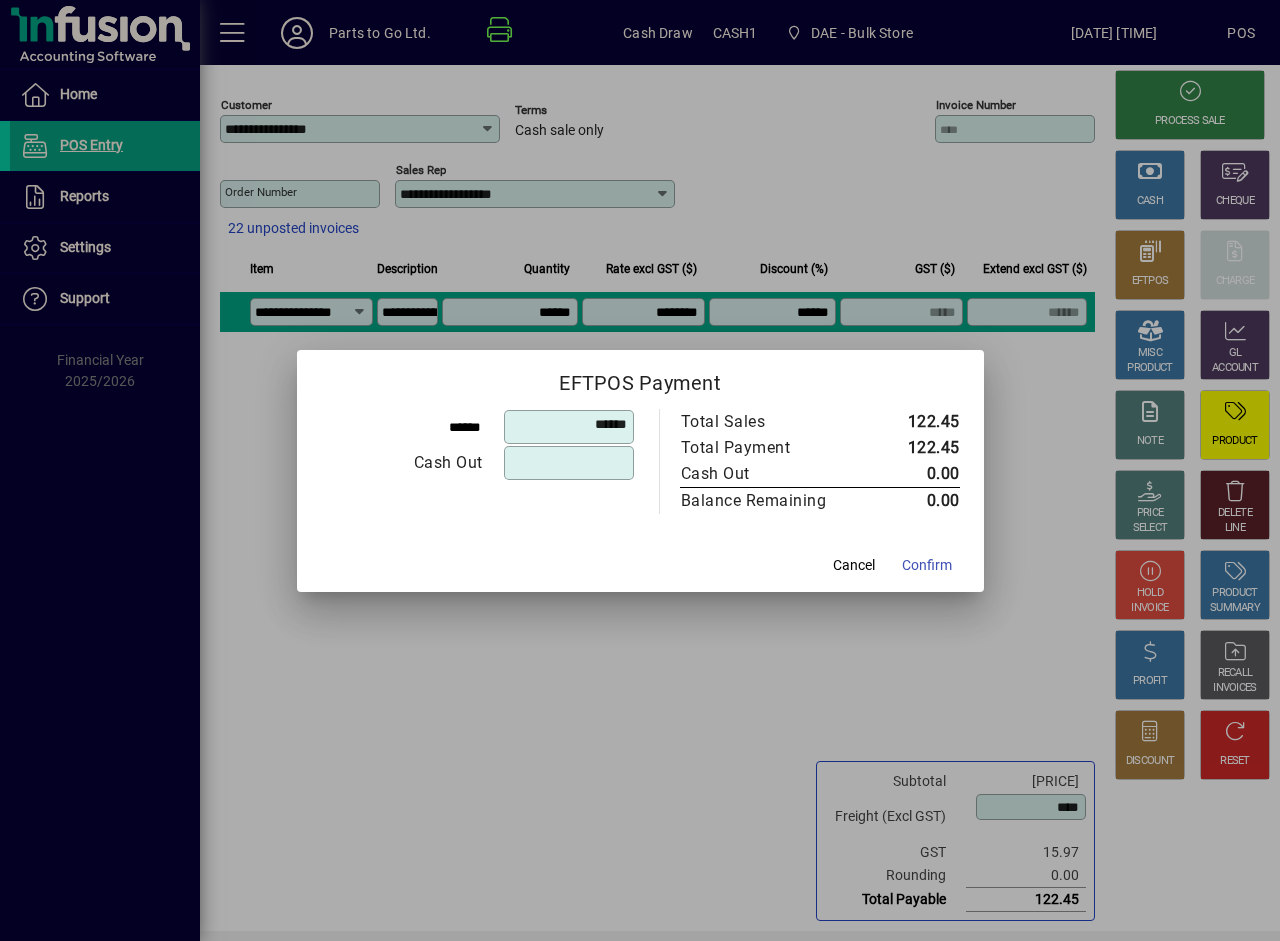 click on "Confirm" 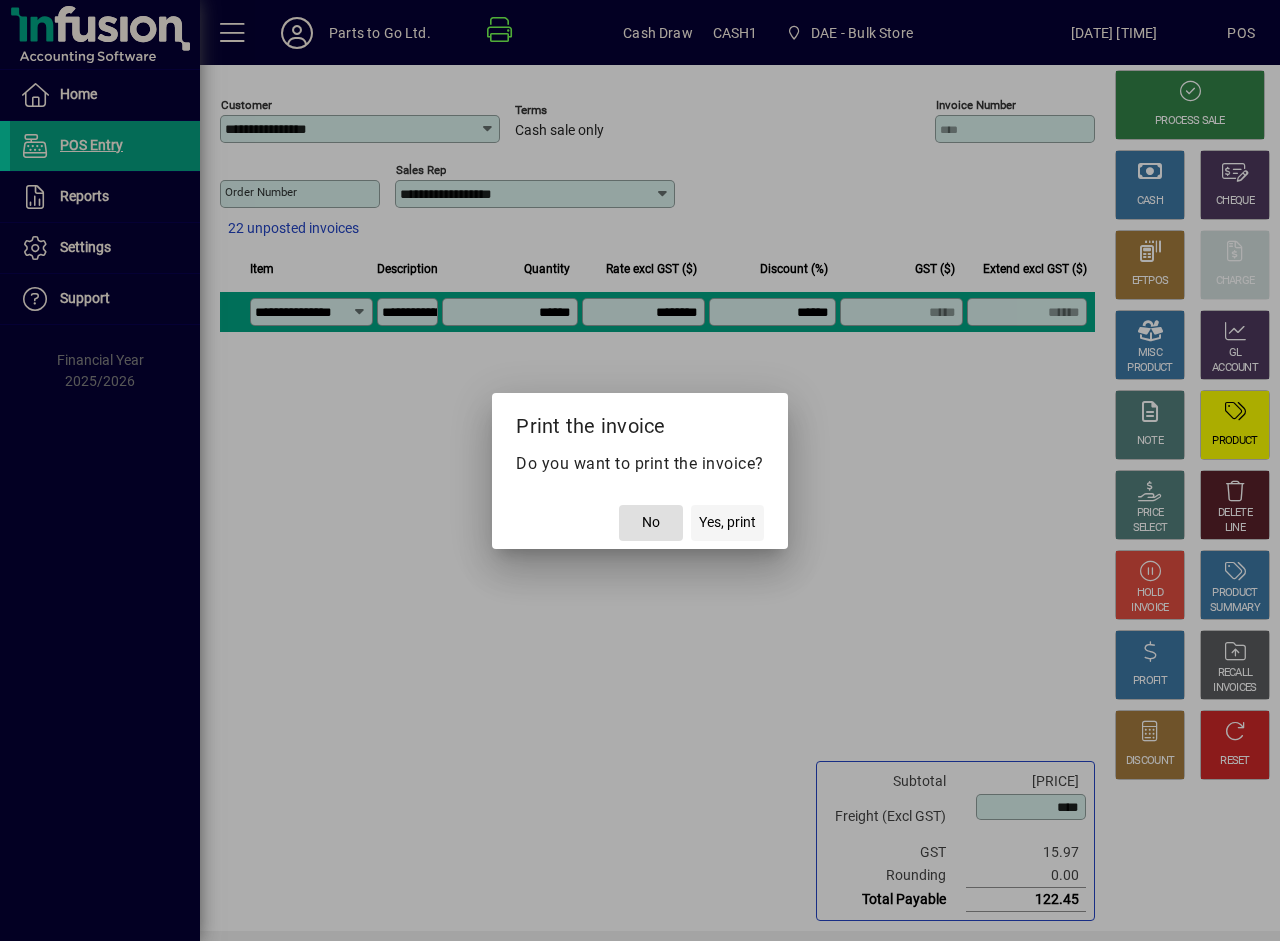 click on "Yes, print" 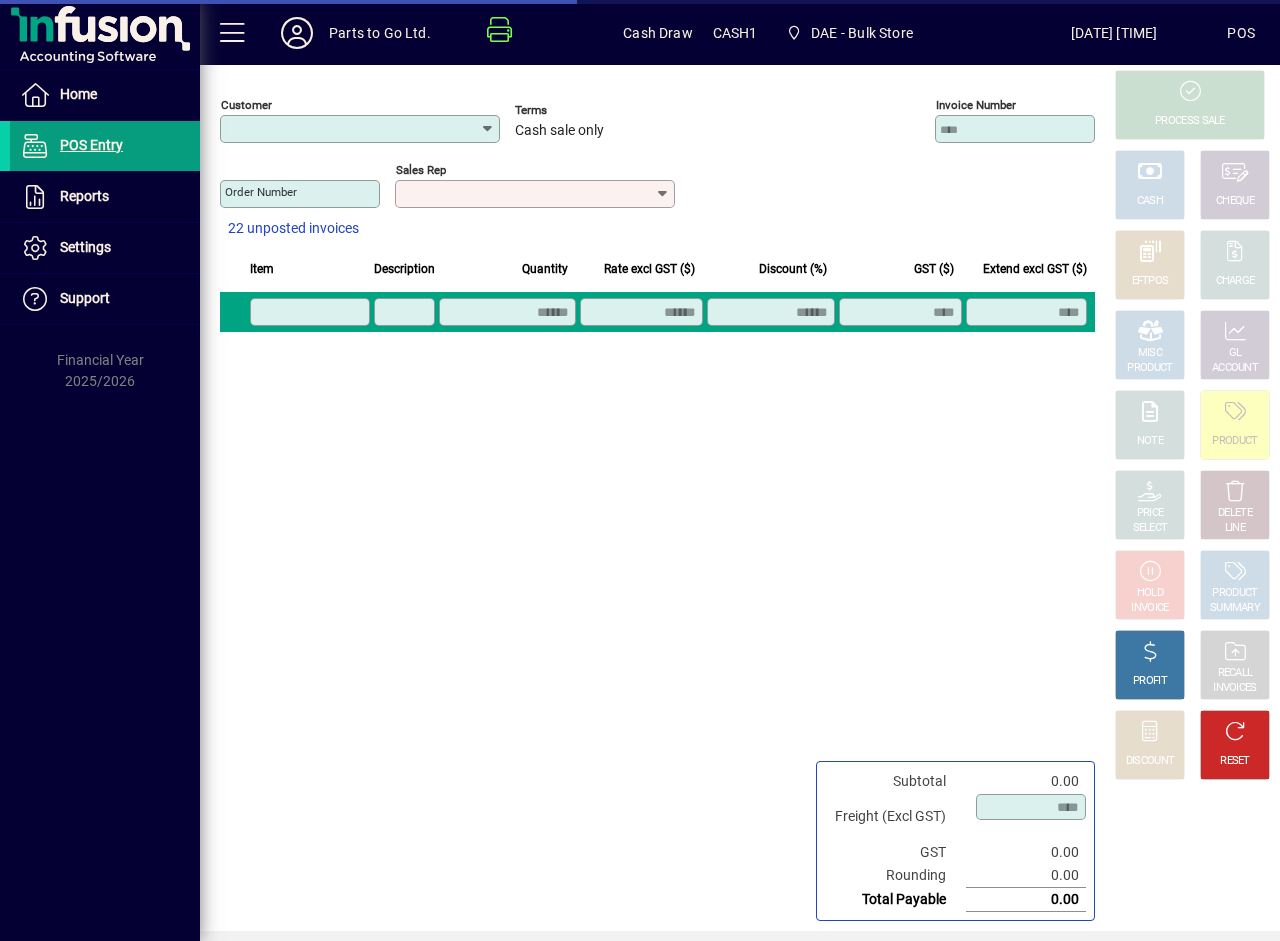 type on "**********" 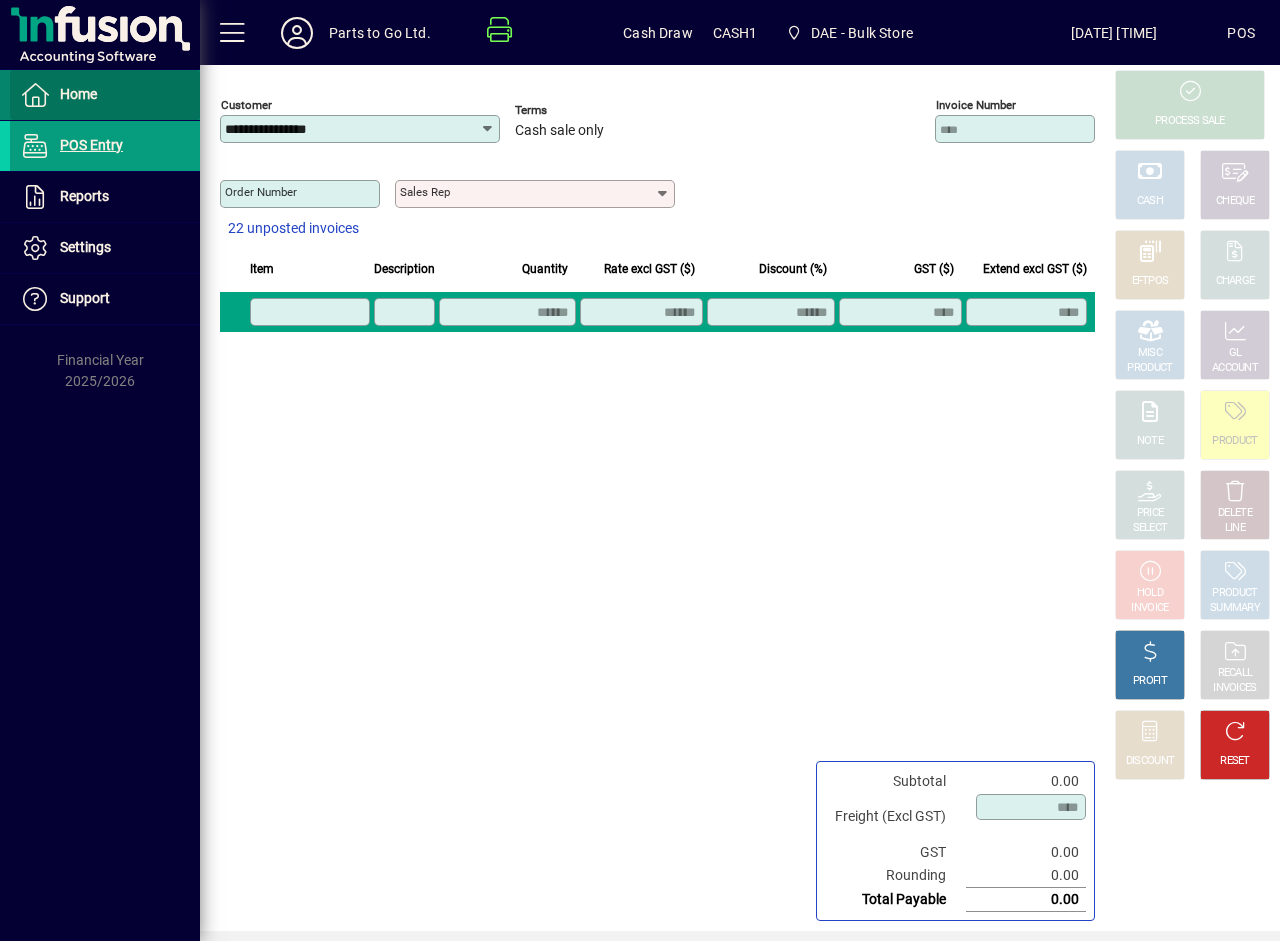 click on "Home" at bounding box center (53, 95) 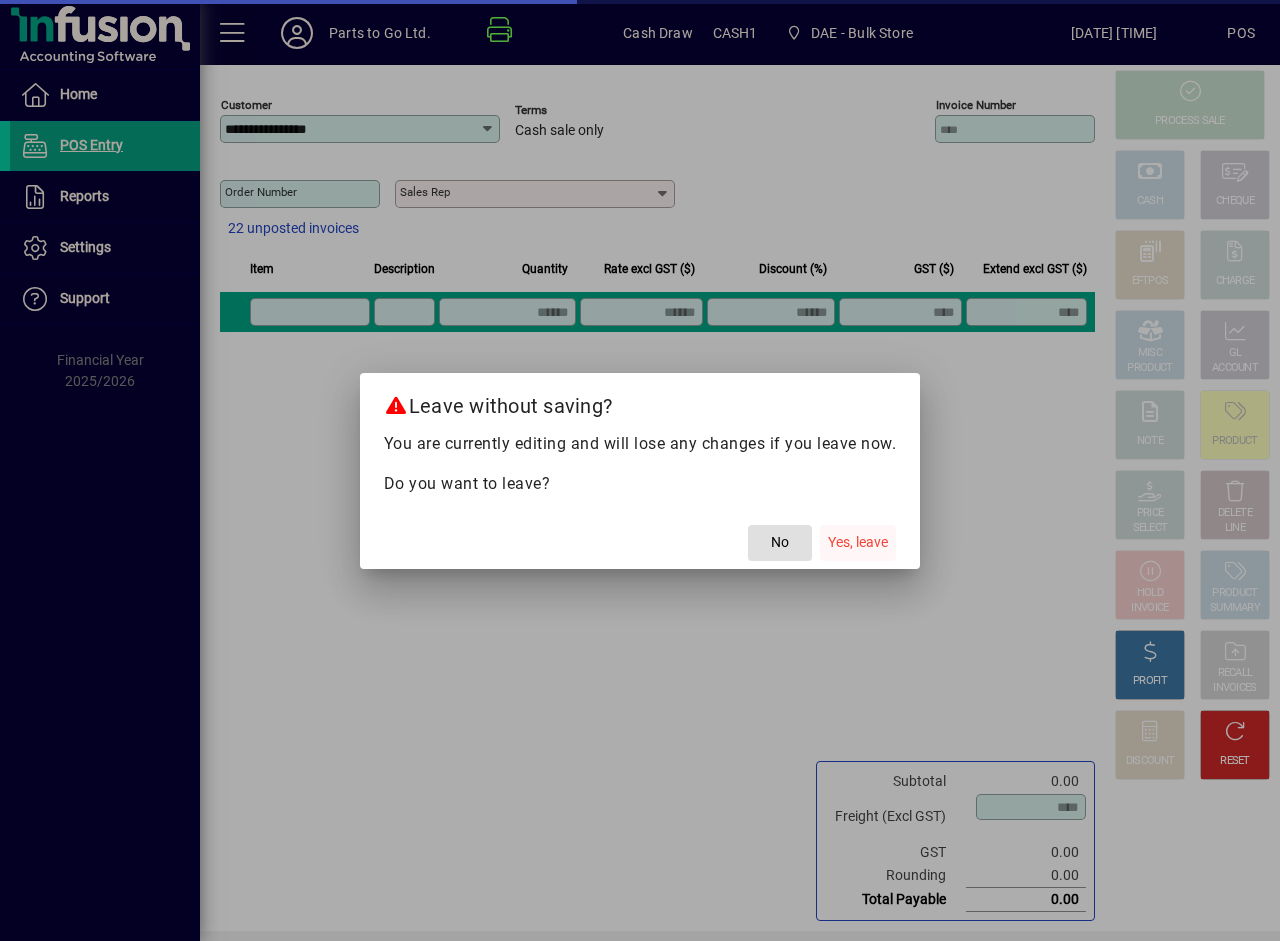 click on "Yes, leave" 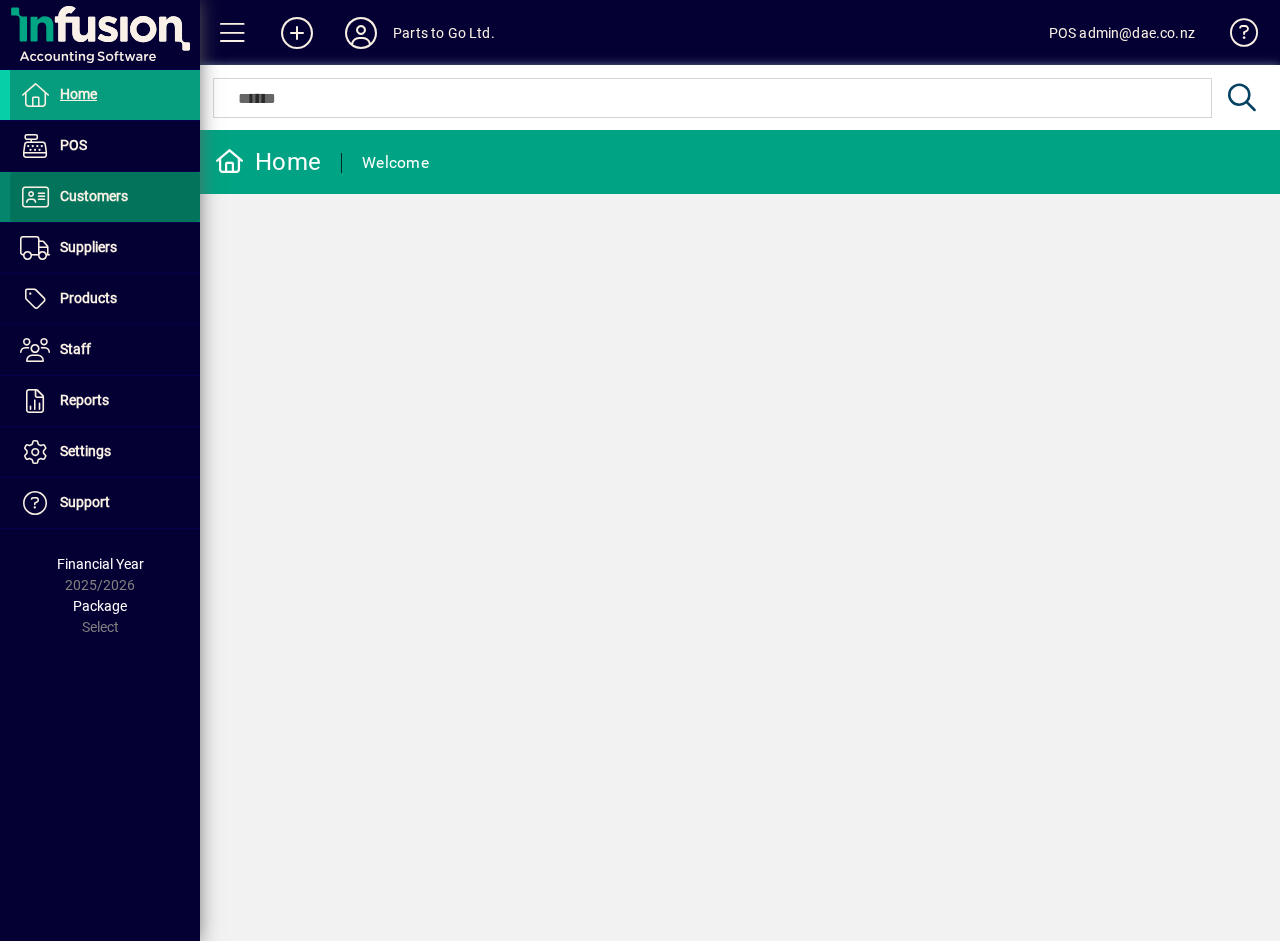 click on "Customers" at bounding box center [94, 196] 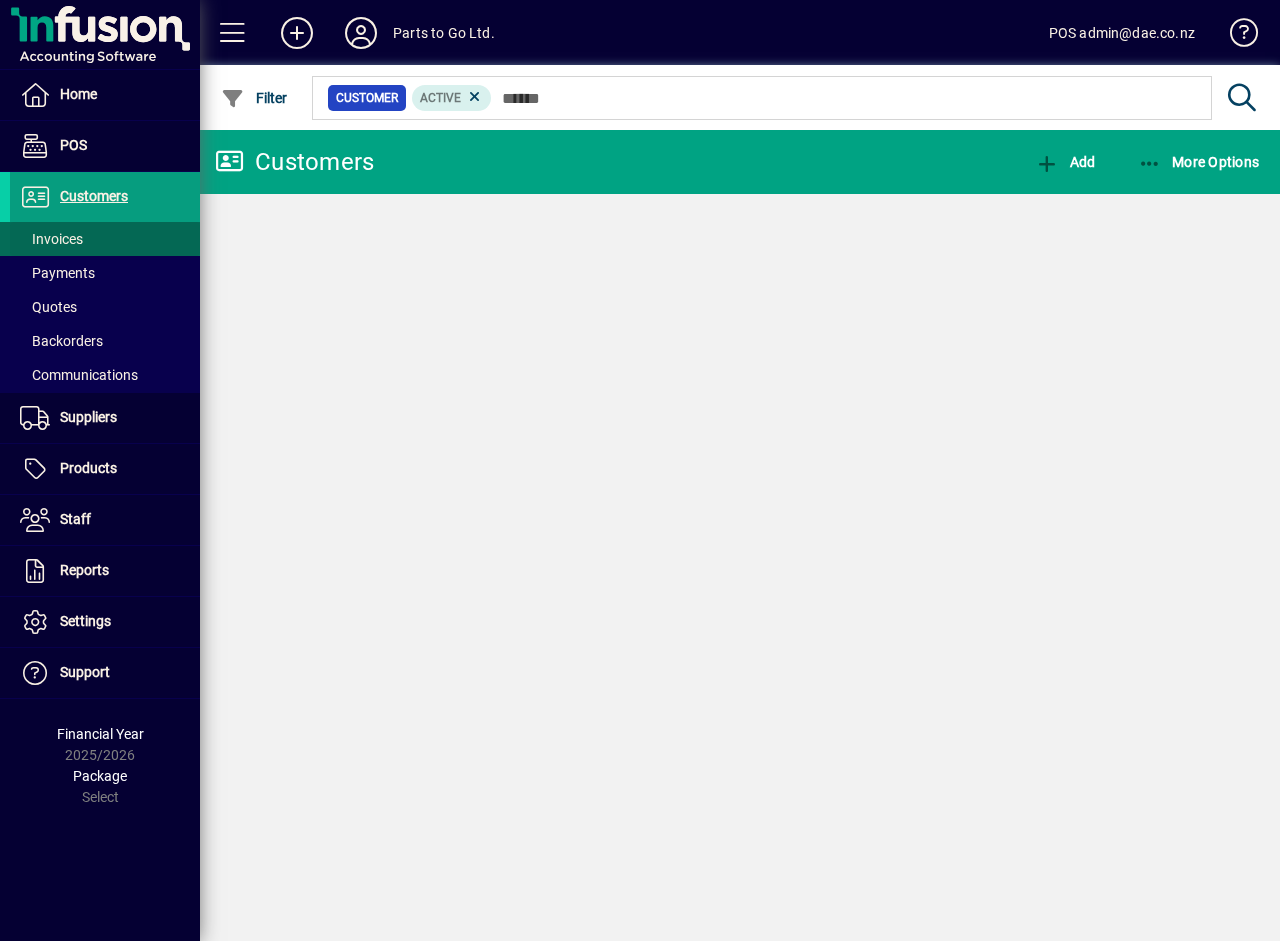 click on "Invoices" at bounding box center [51, 239] 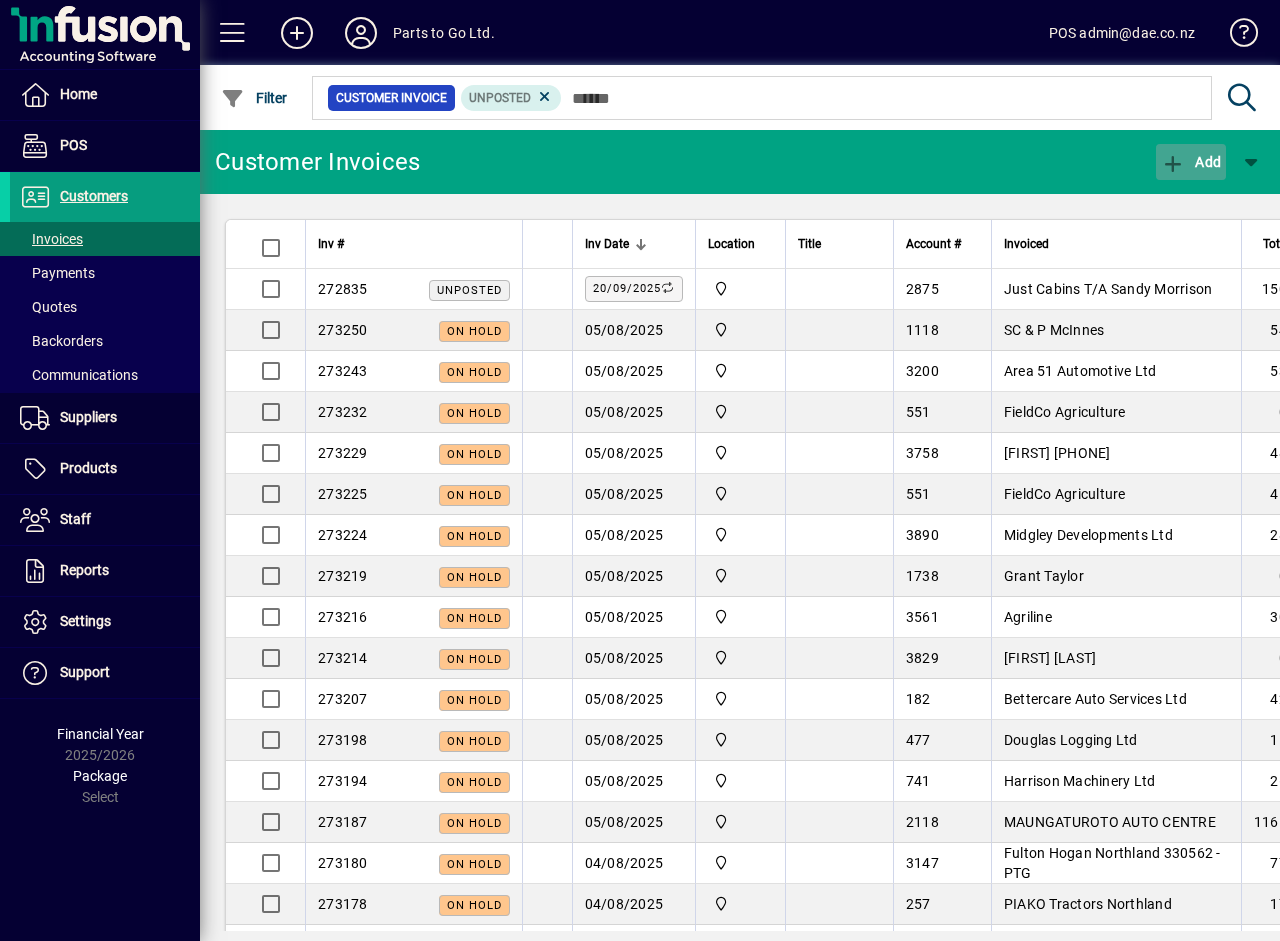 click 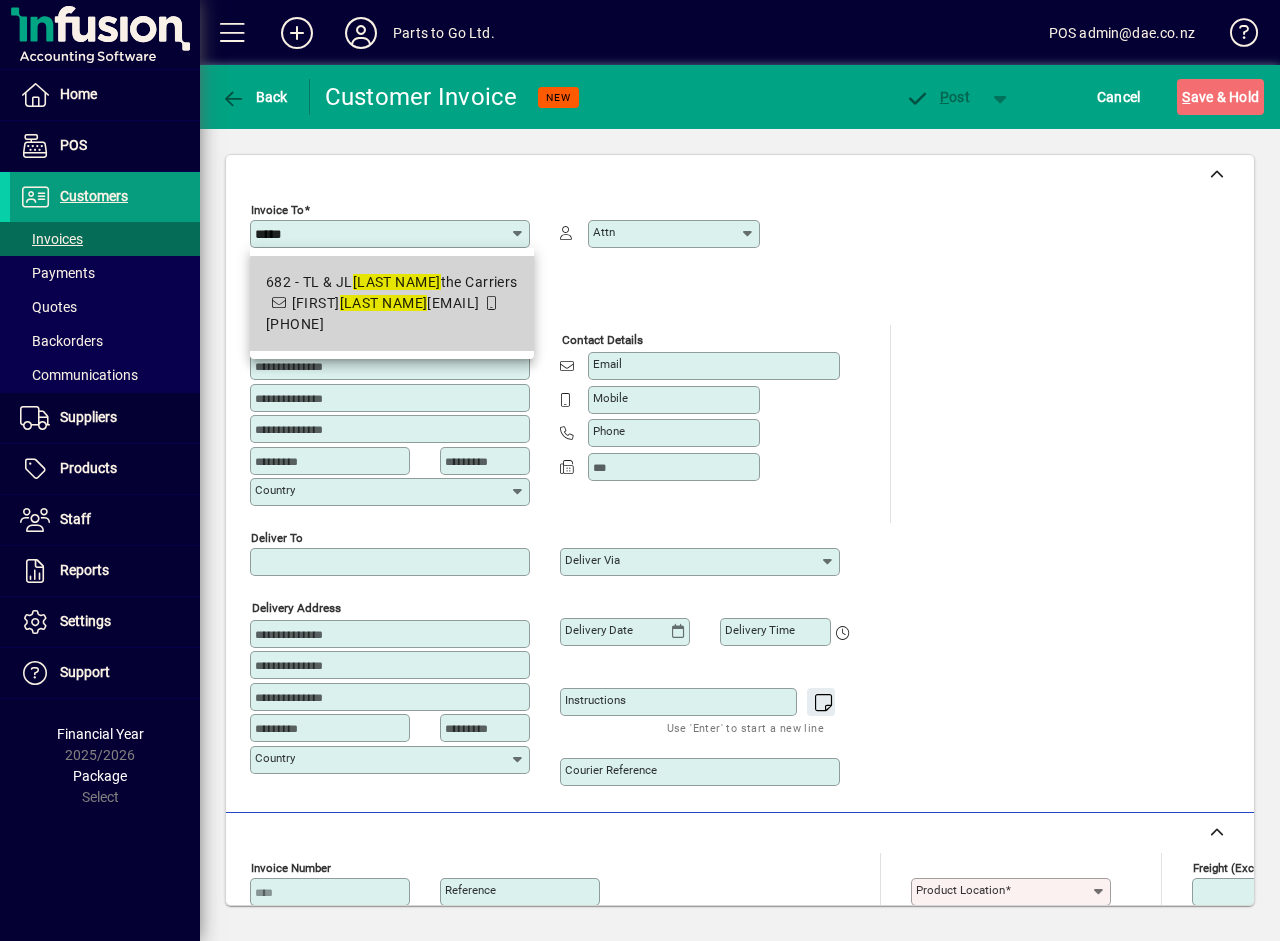 click on "jeni gorri e1@gmail.com" at bounding box center [386, 303] 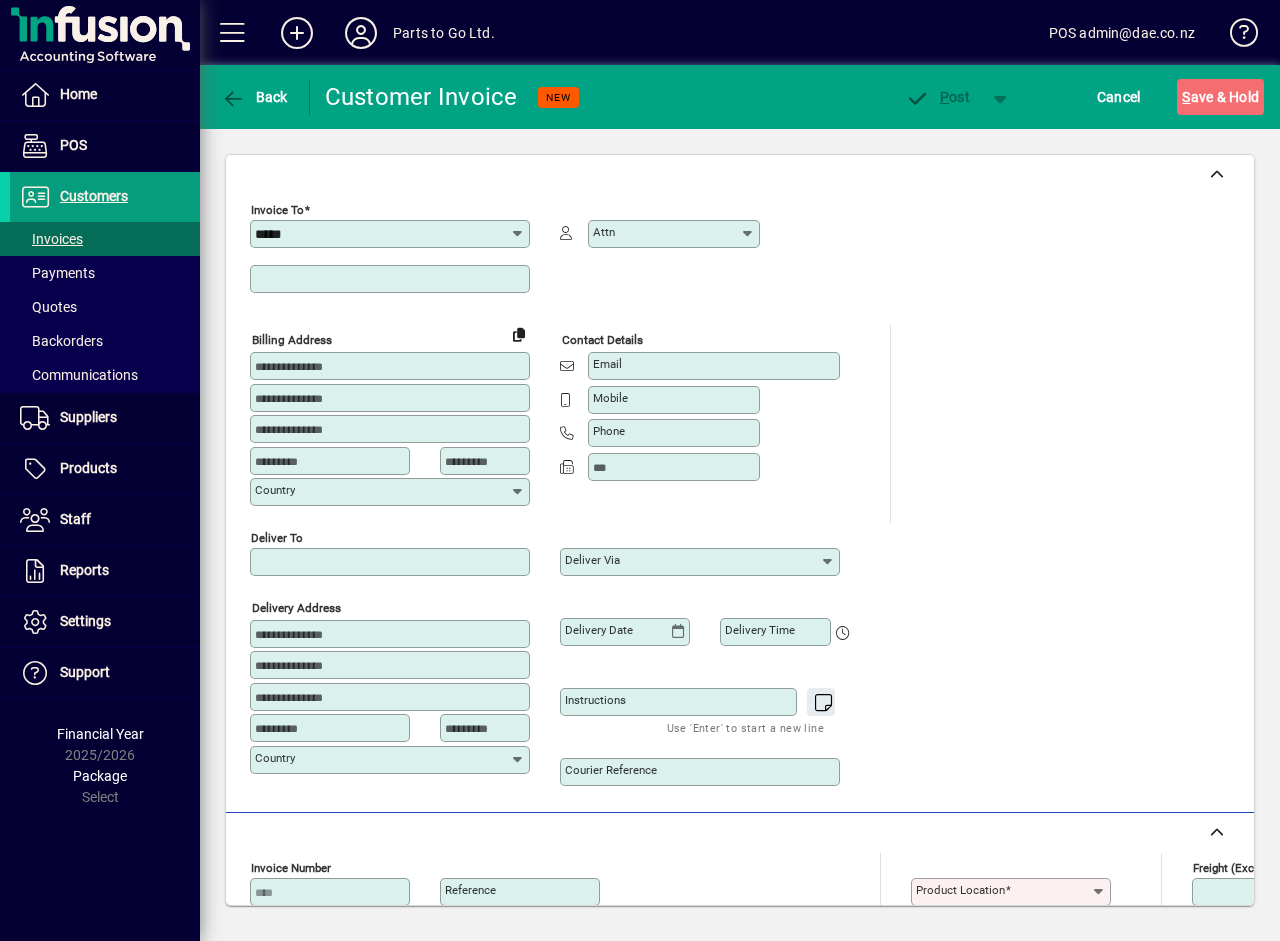 type on "**********" 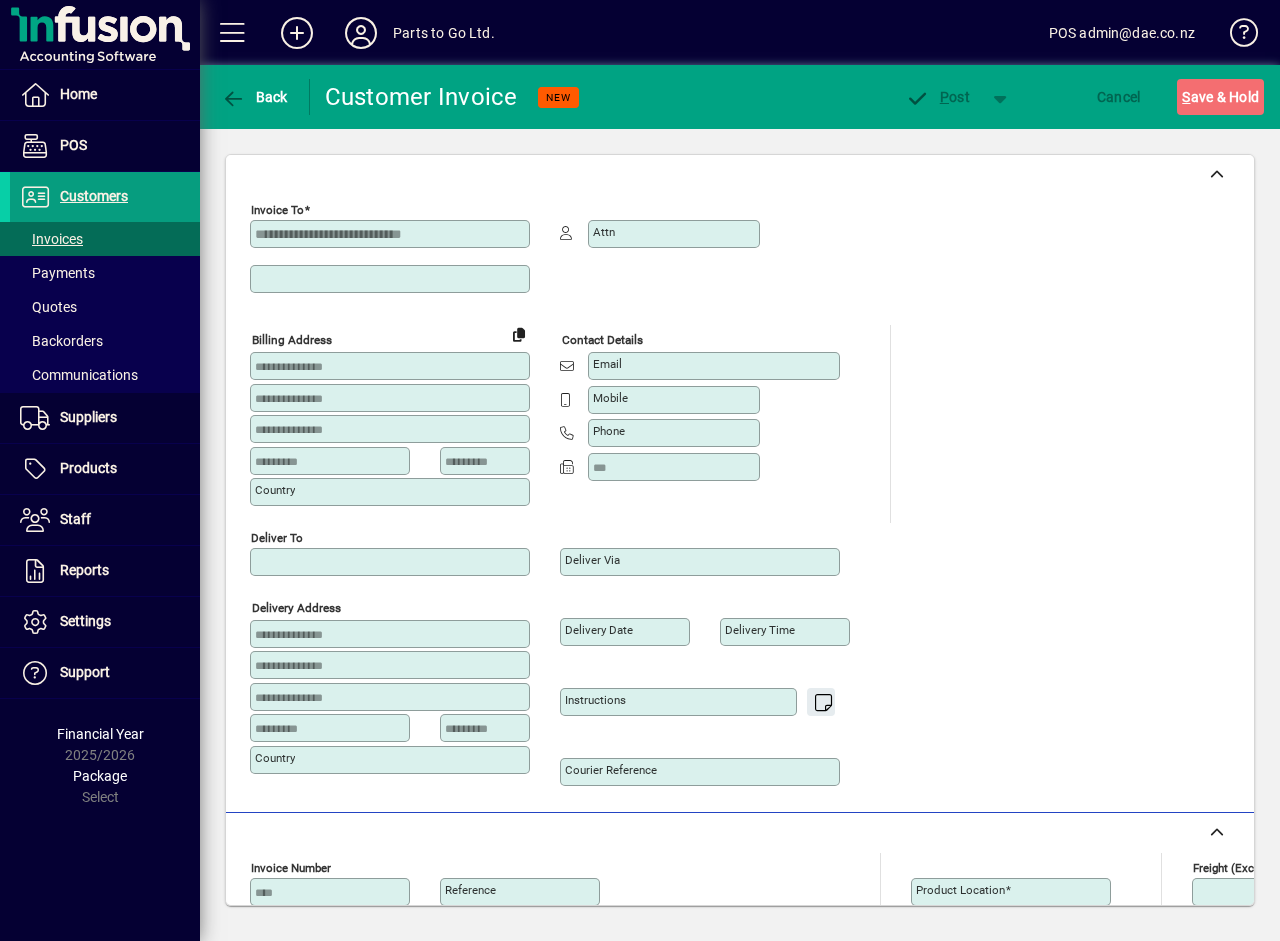 type on "**********" 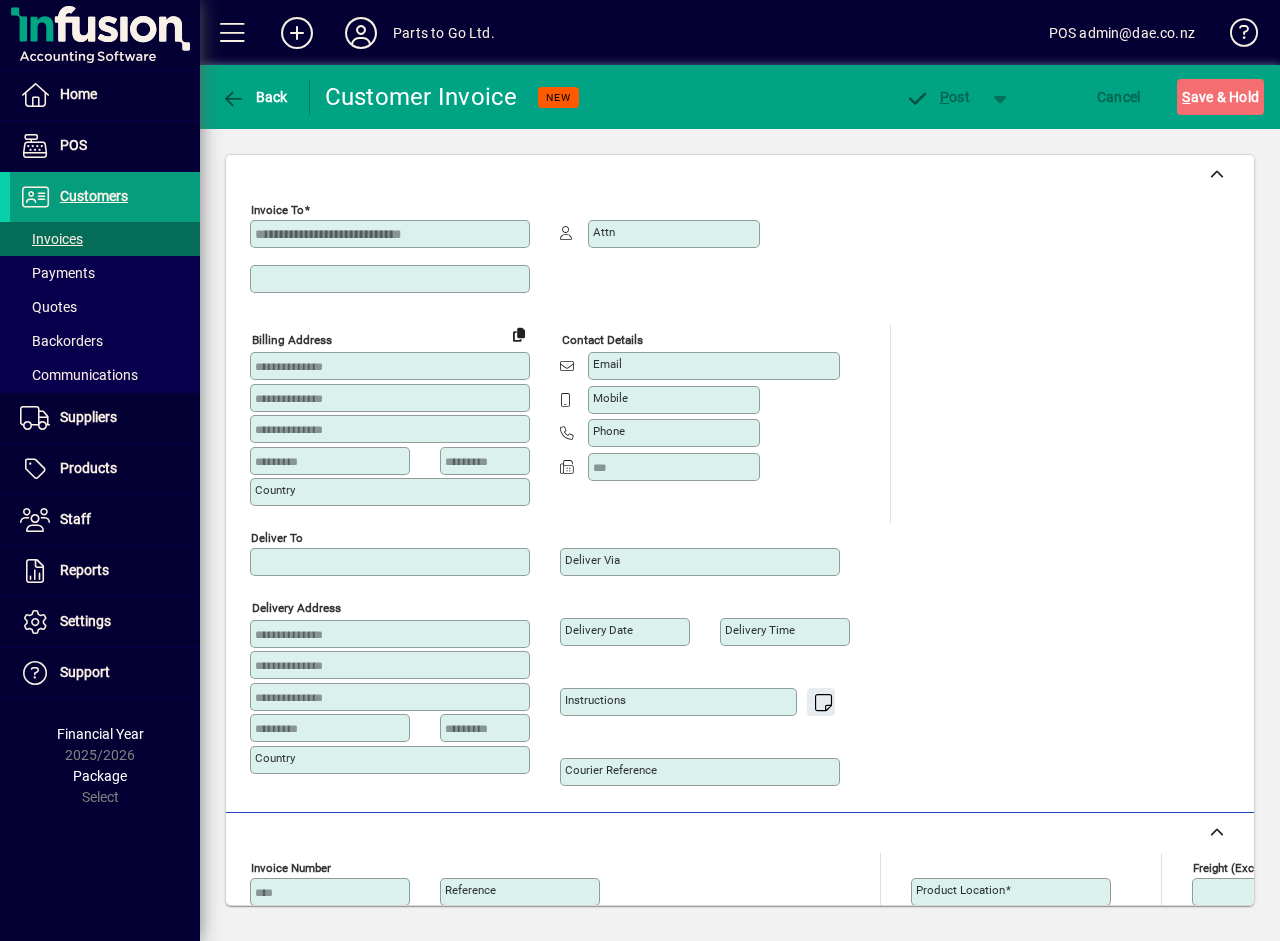 type on "***" 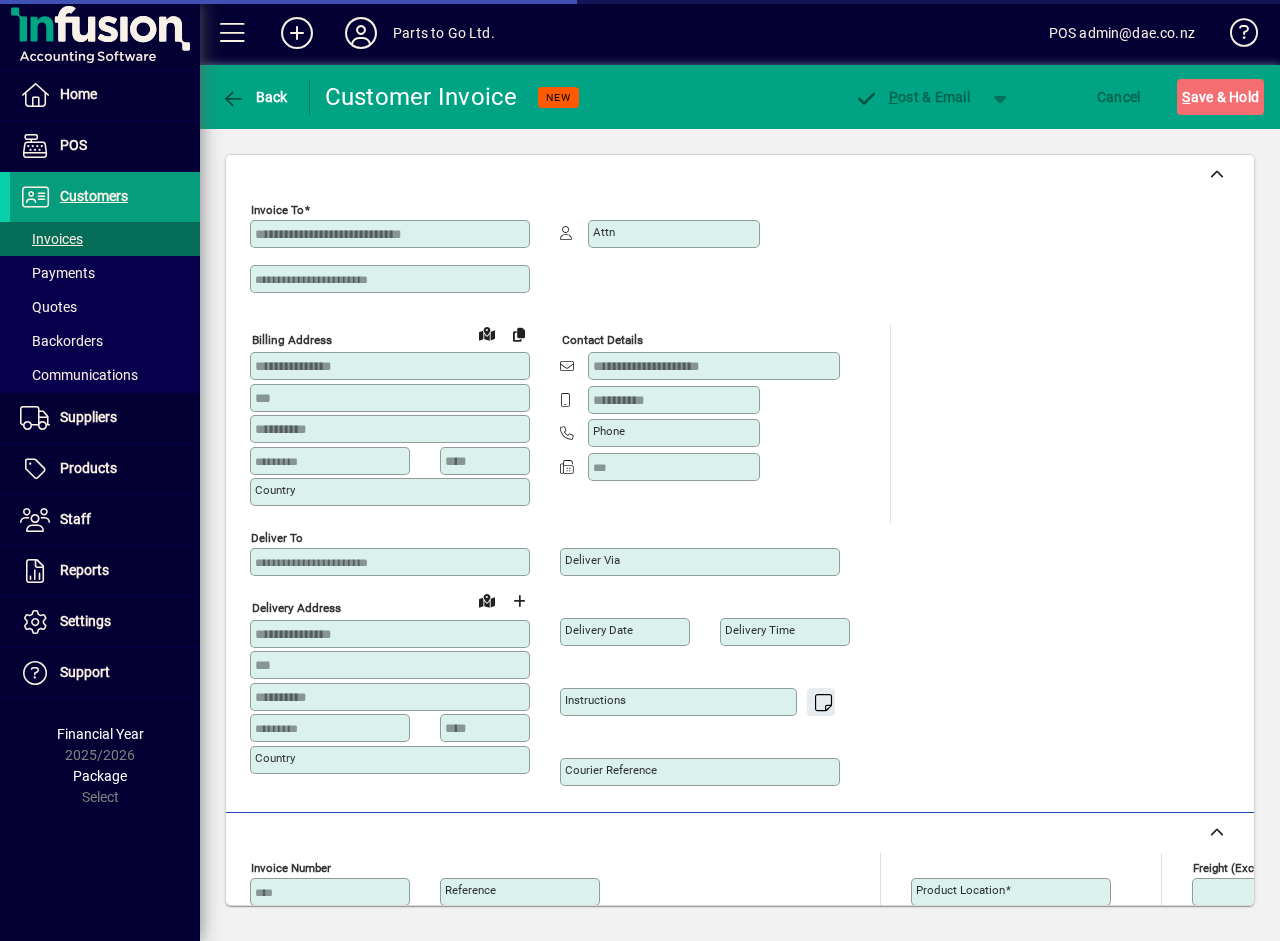 type on "**********" 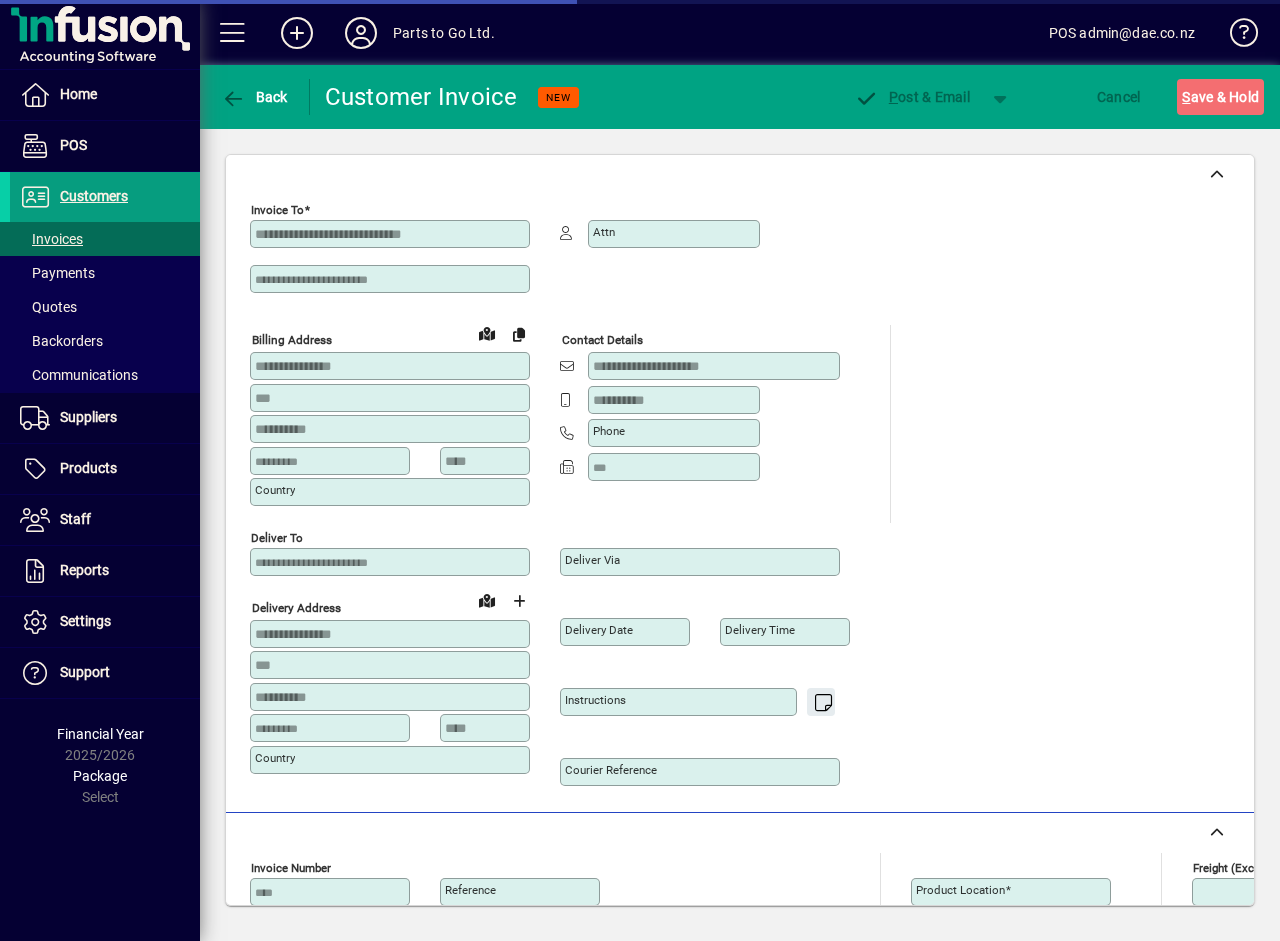 type on "**********" 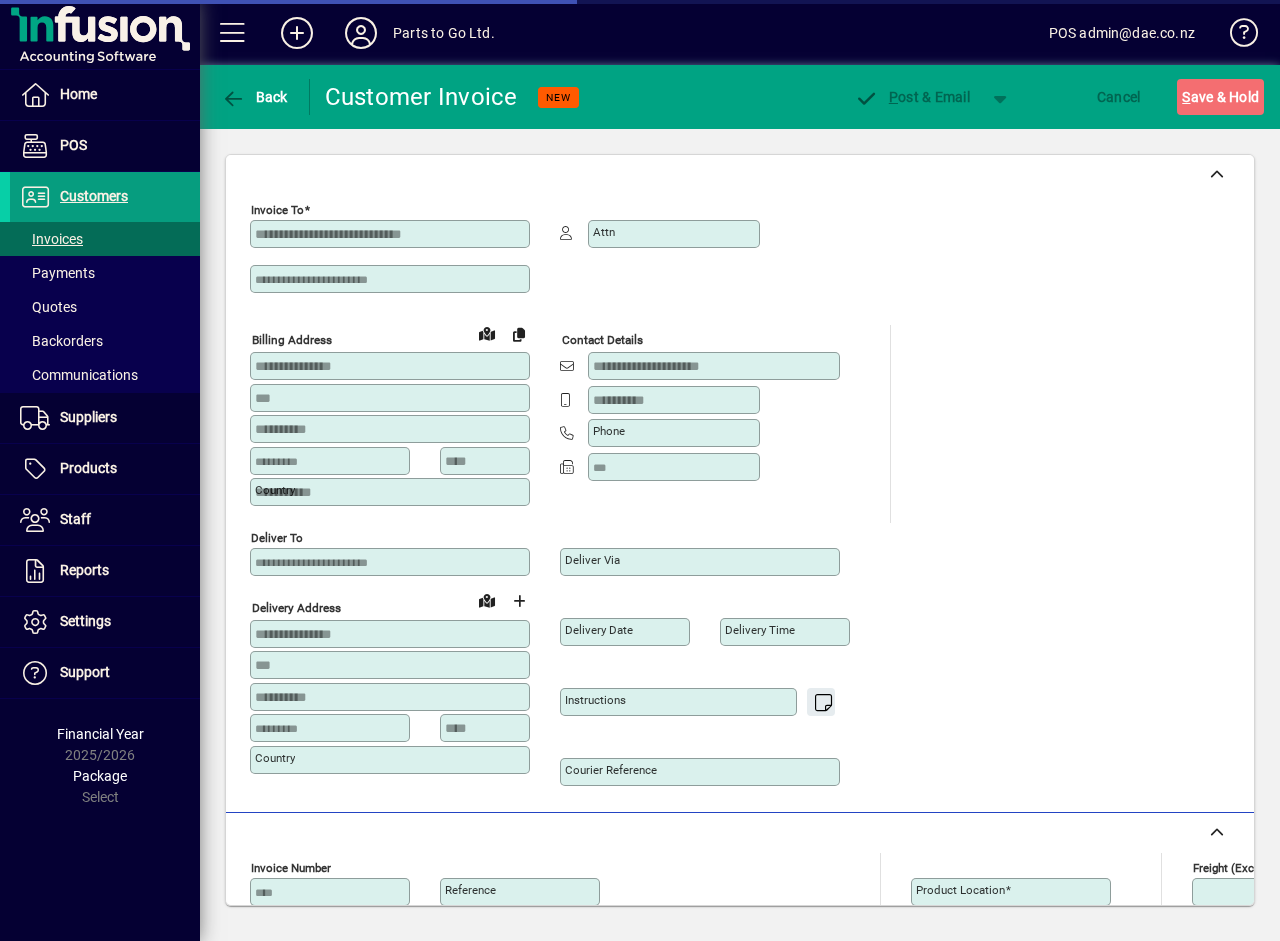 type on "**********" 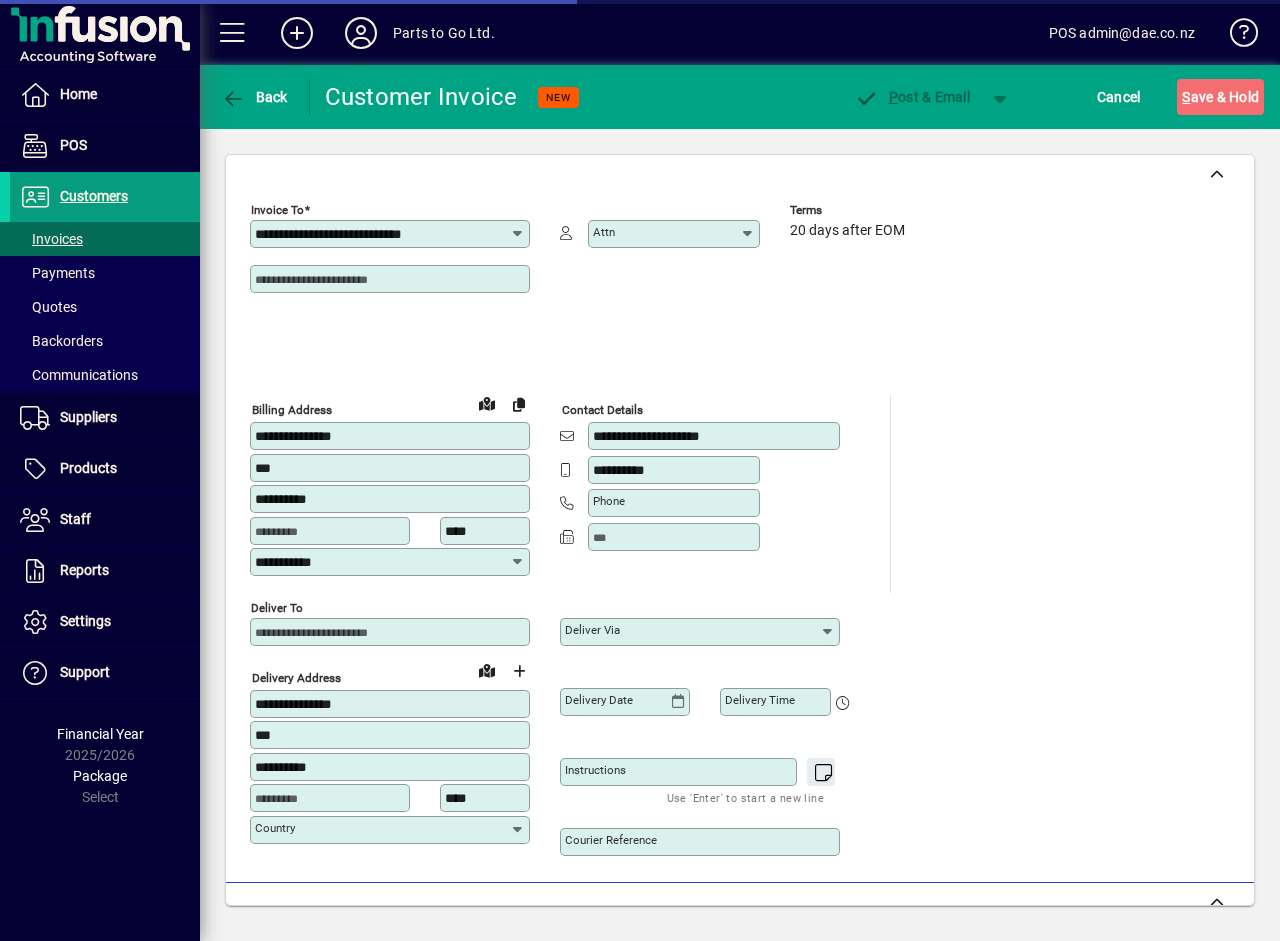scroll, scrollTop: 500, scrollLeft: 0, axis: vertical 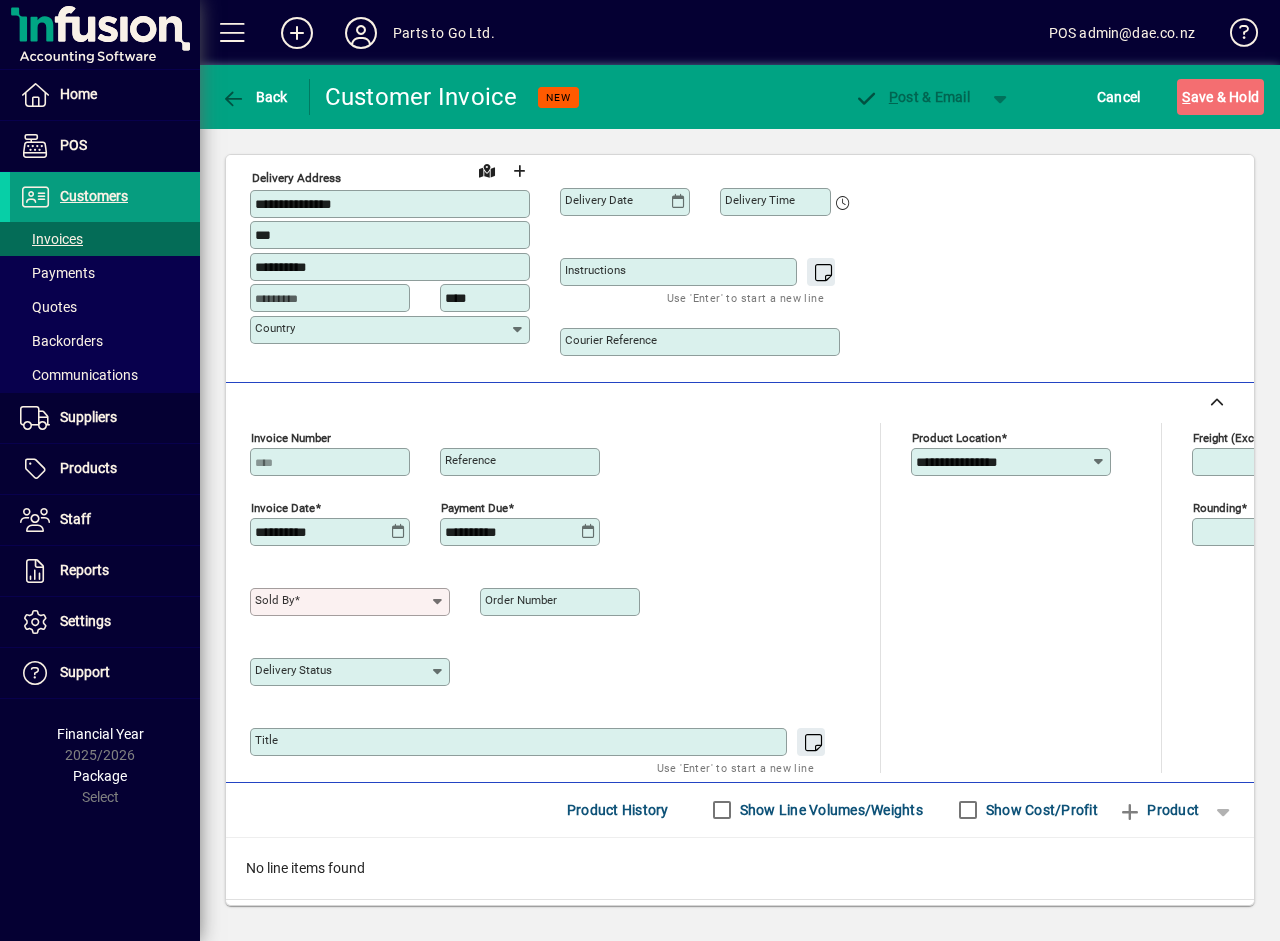 click 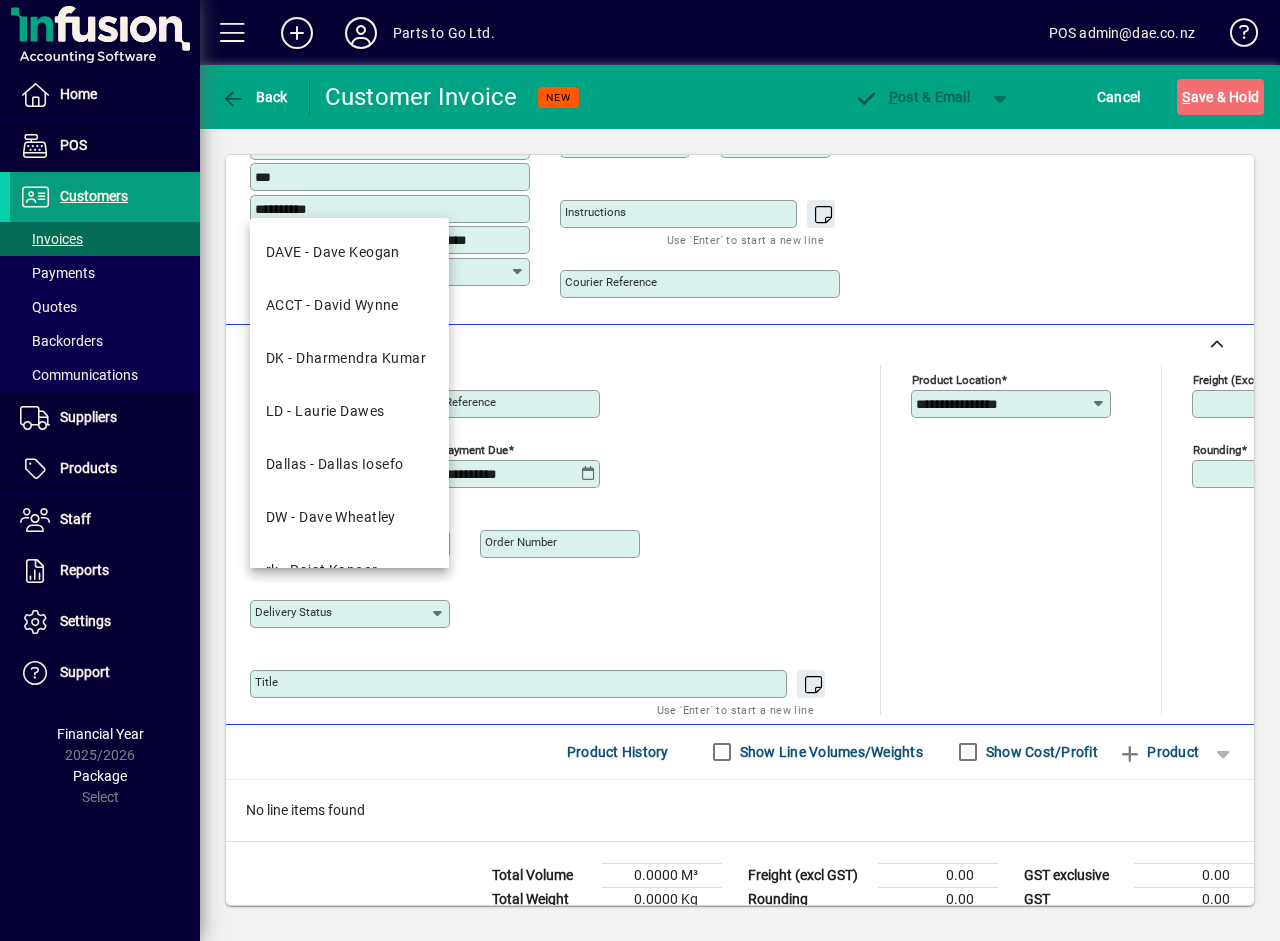 scroll, scrollTop: 607, scrollLeft: 0, axis: vertical 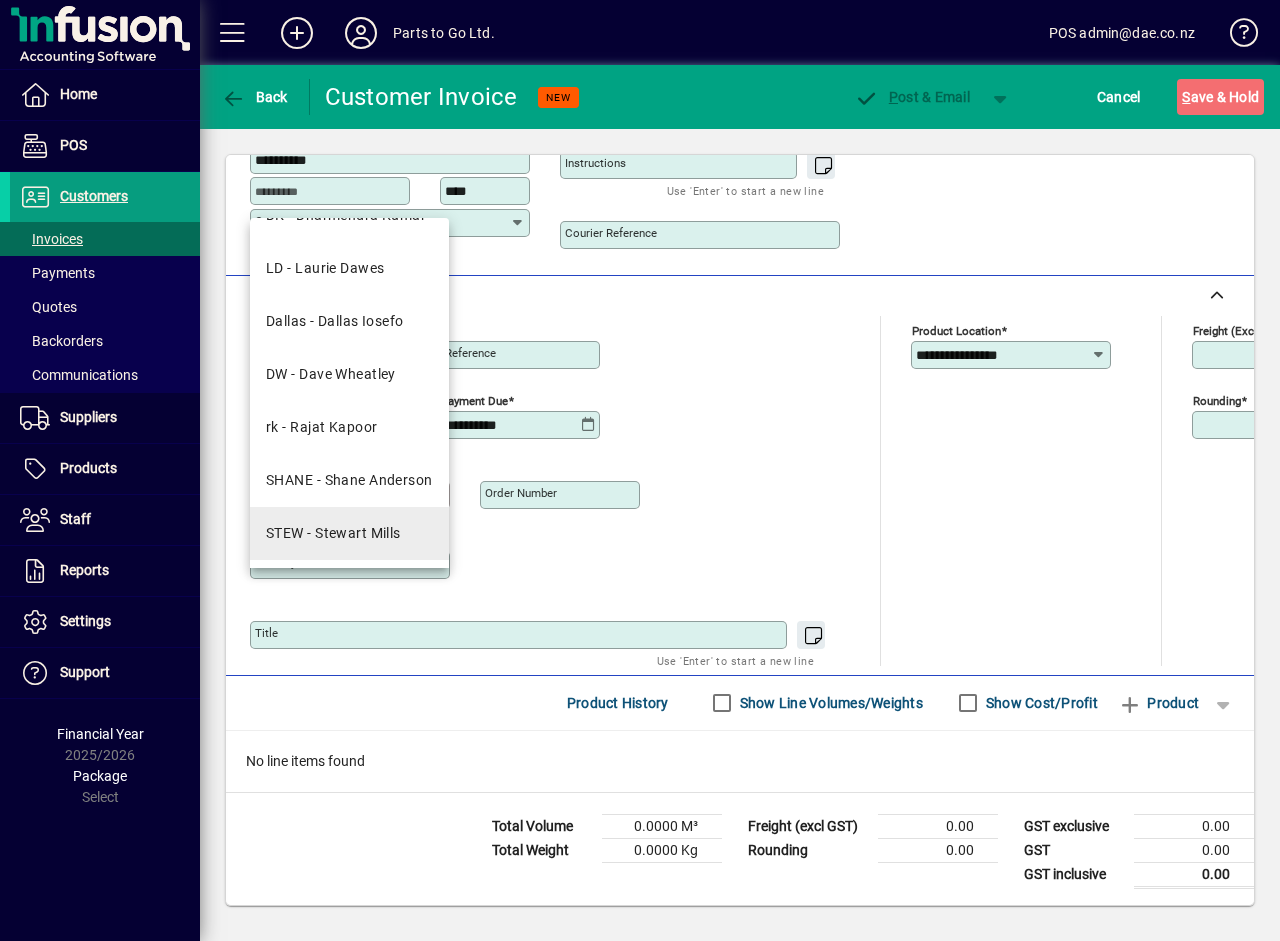 click on "STEW - Stewart Mills" at bounding box center [349, 533] 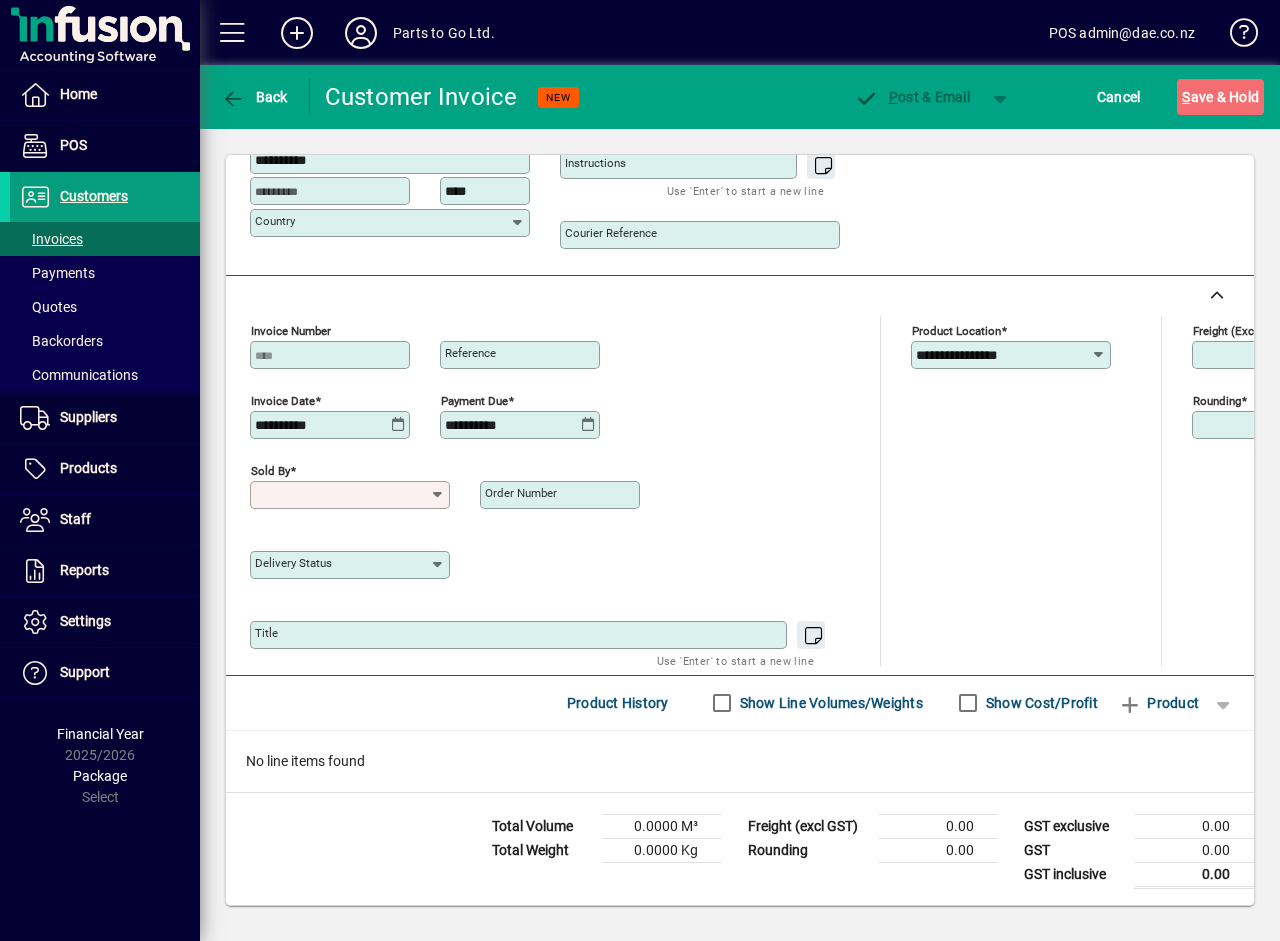 type on "**********" 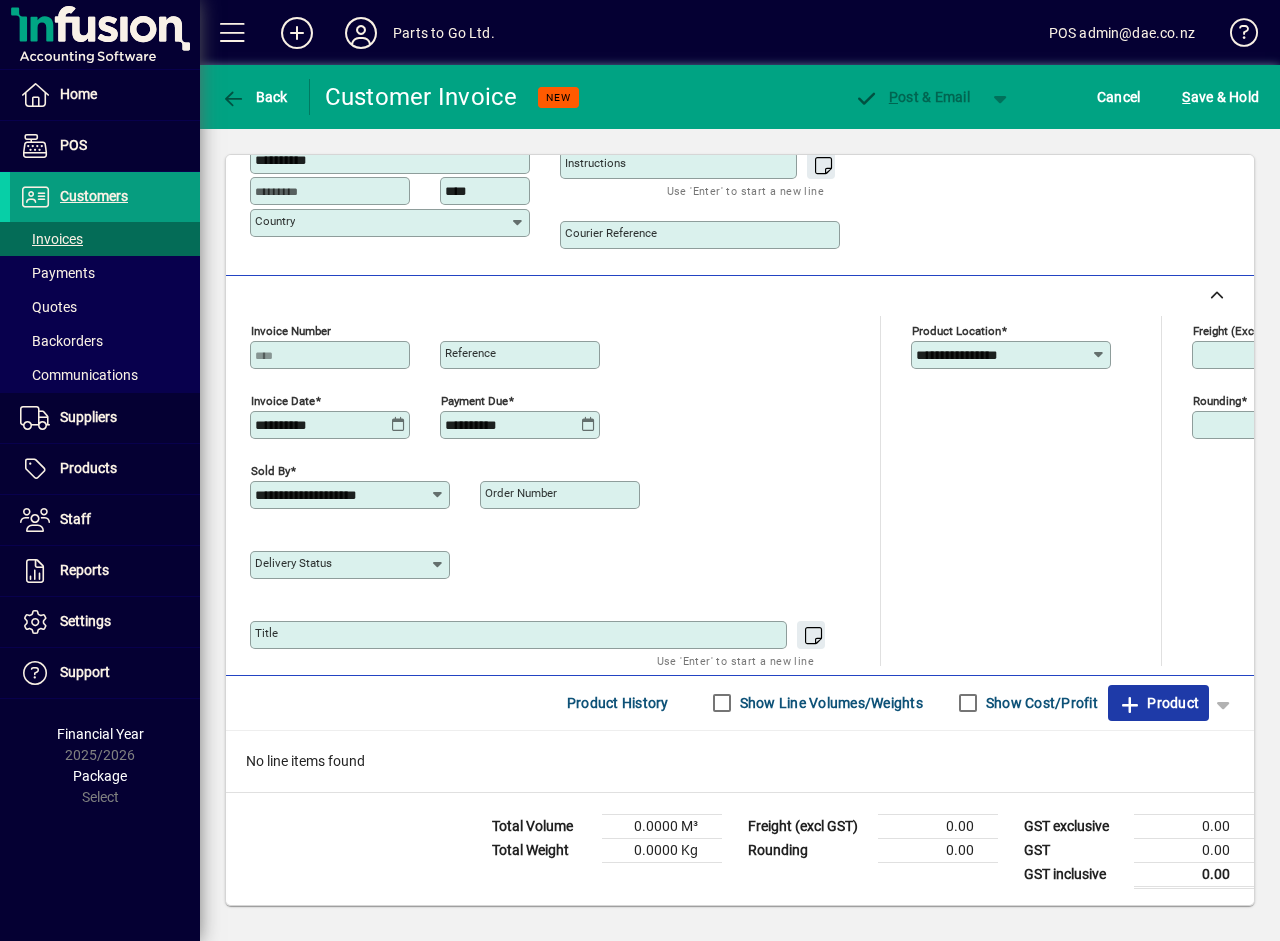 click on "Product" 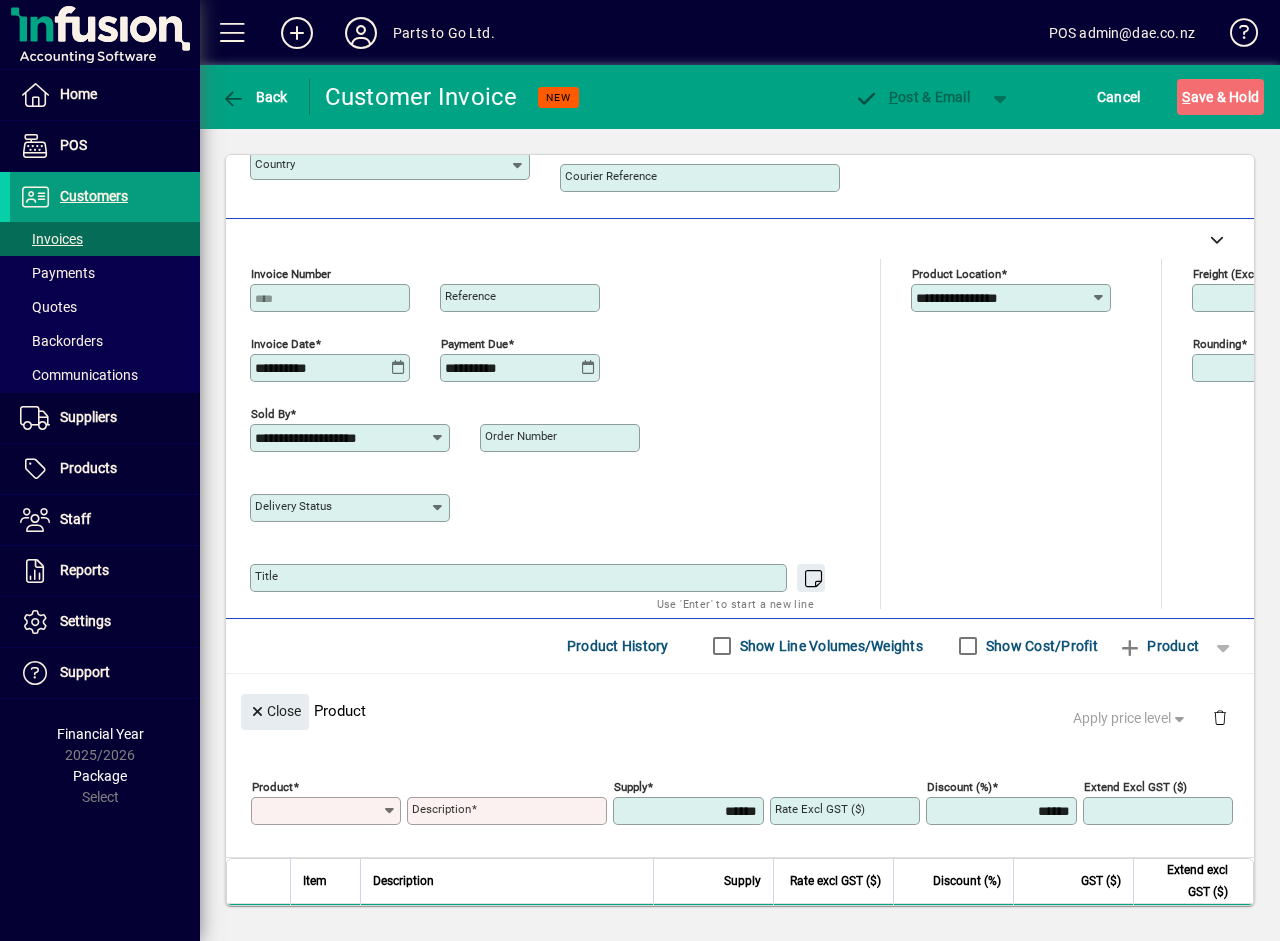 scroll, scrollTop: 0, scrollLeft: 0, axis: both 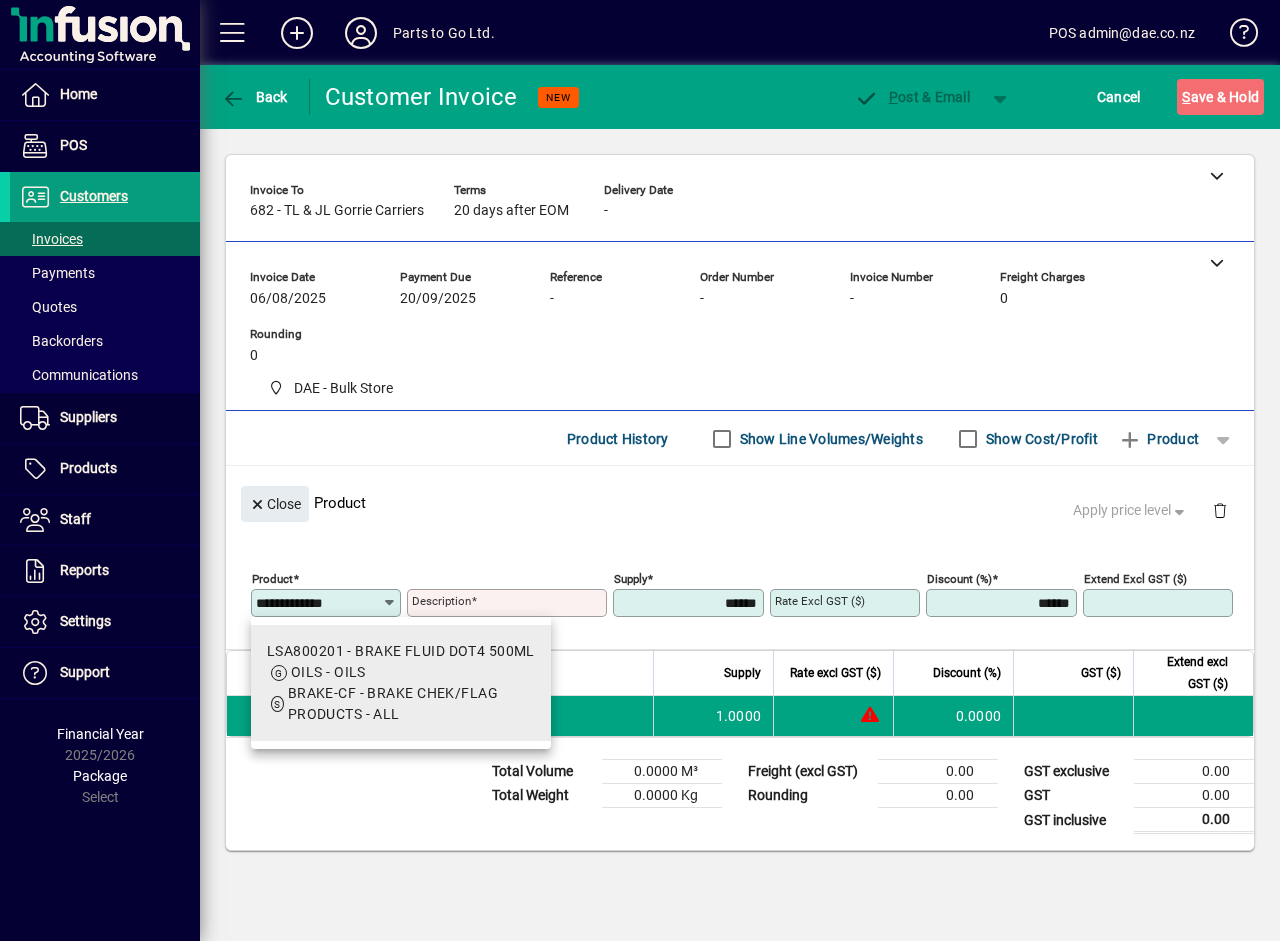 click on "OILS - OILS" at bounding box center (401, 672) 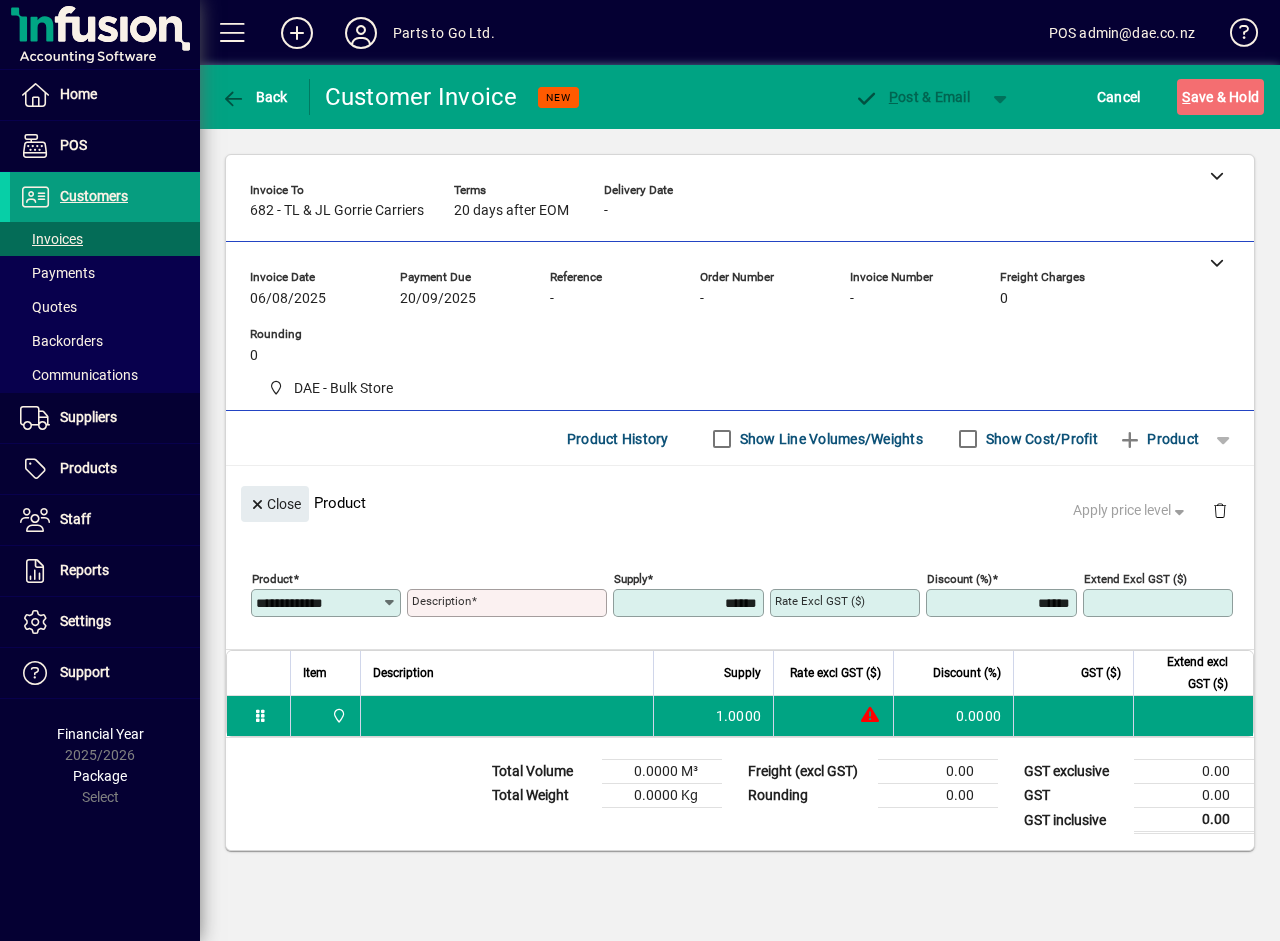 type on "*********" 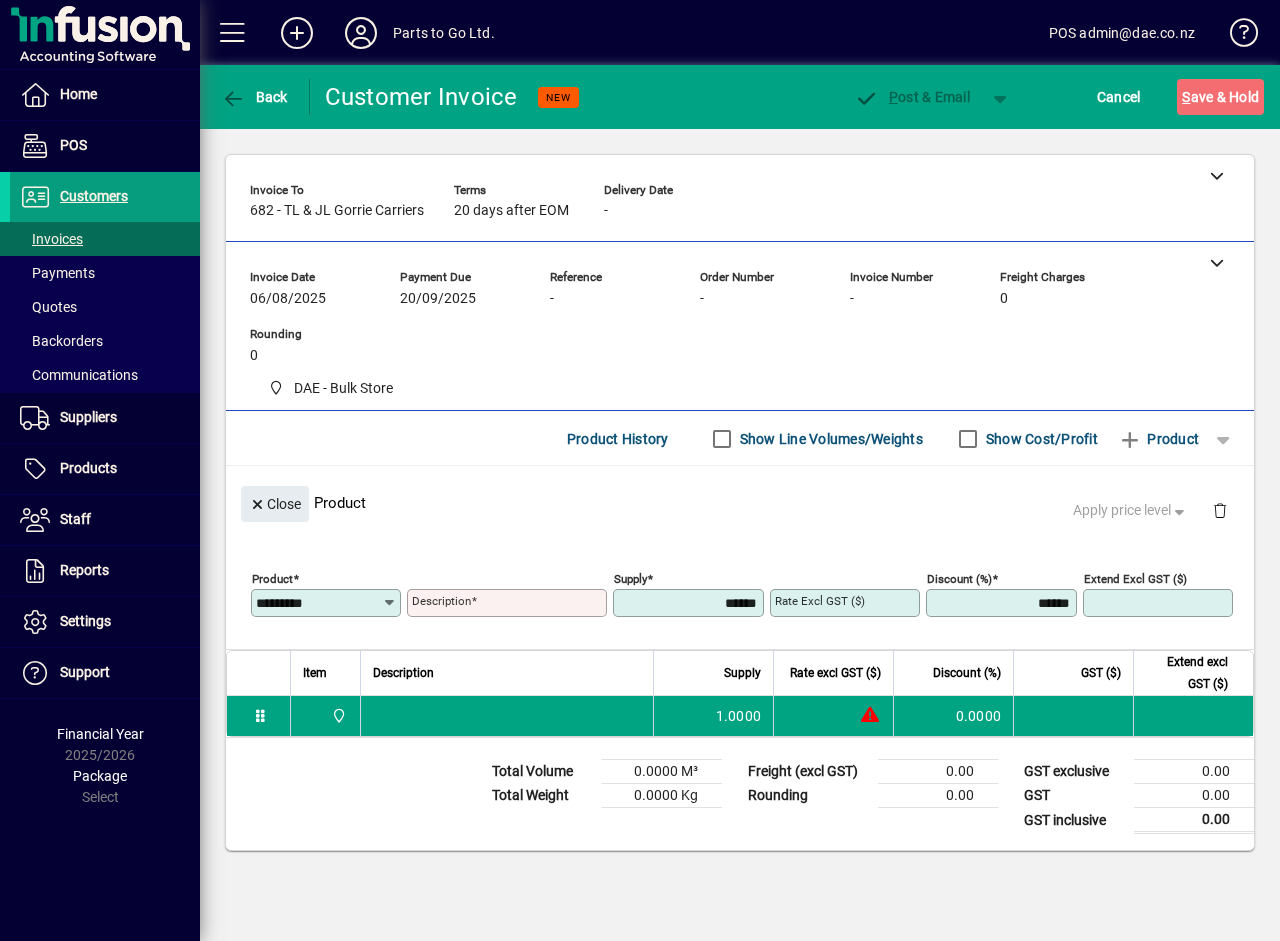 type on "**********" 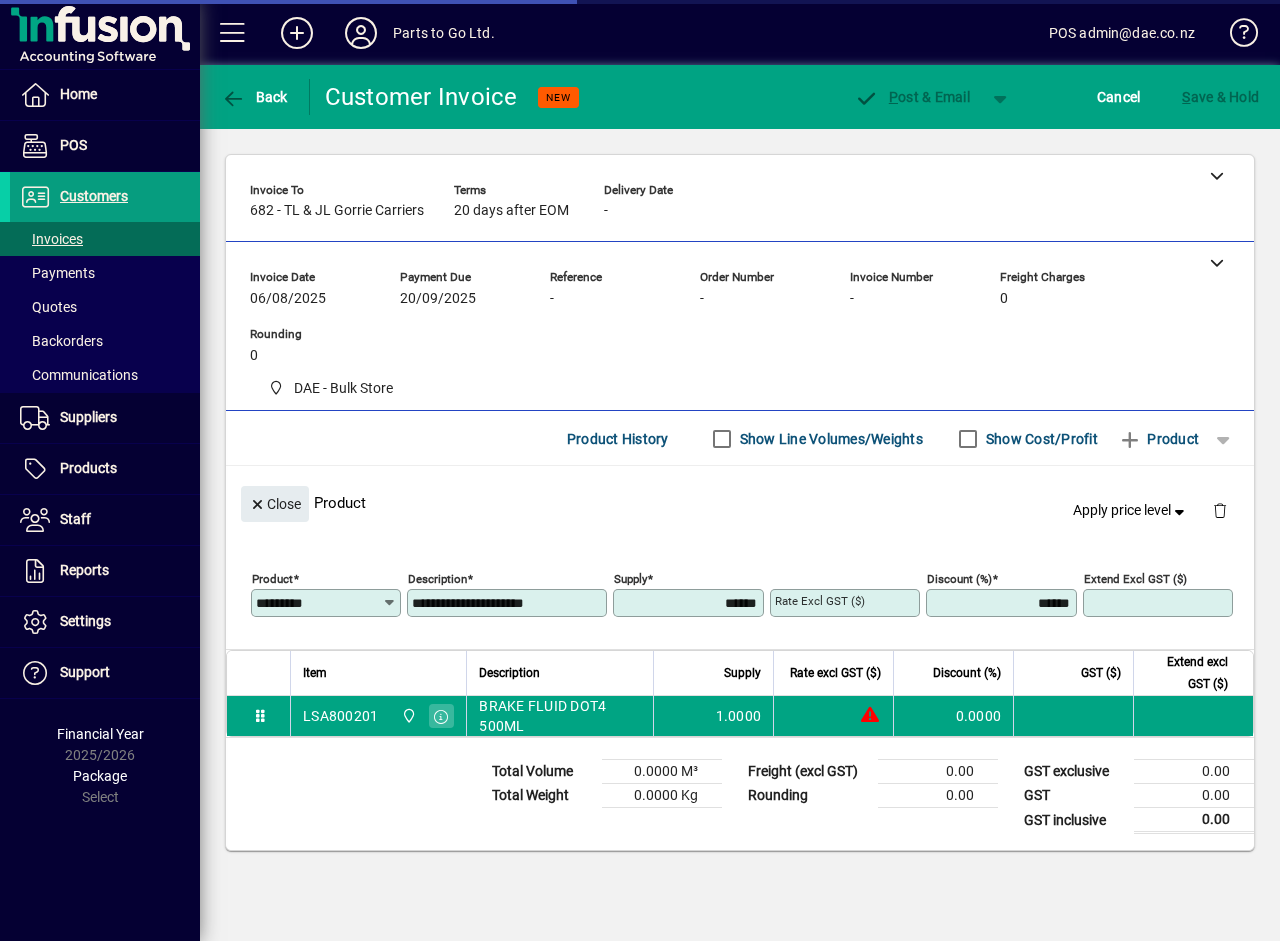 type on "*******" 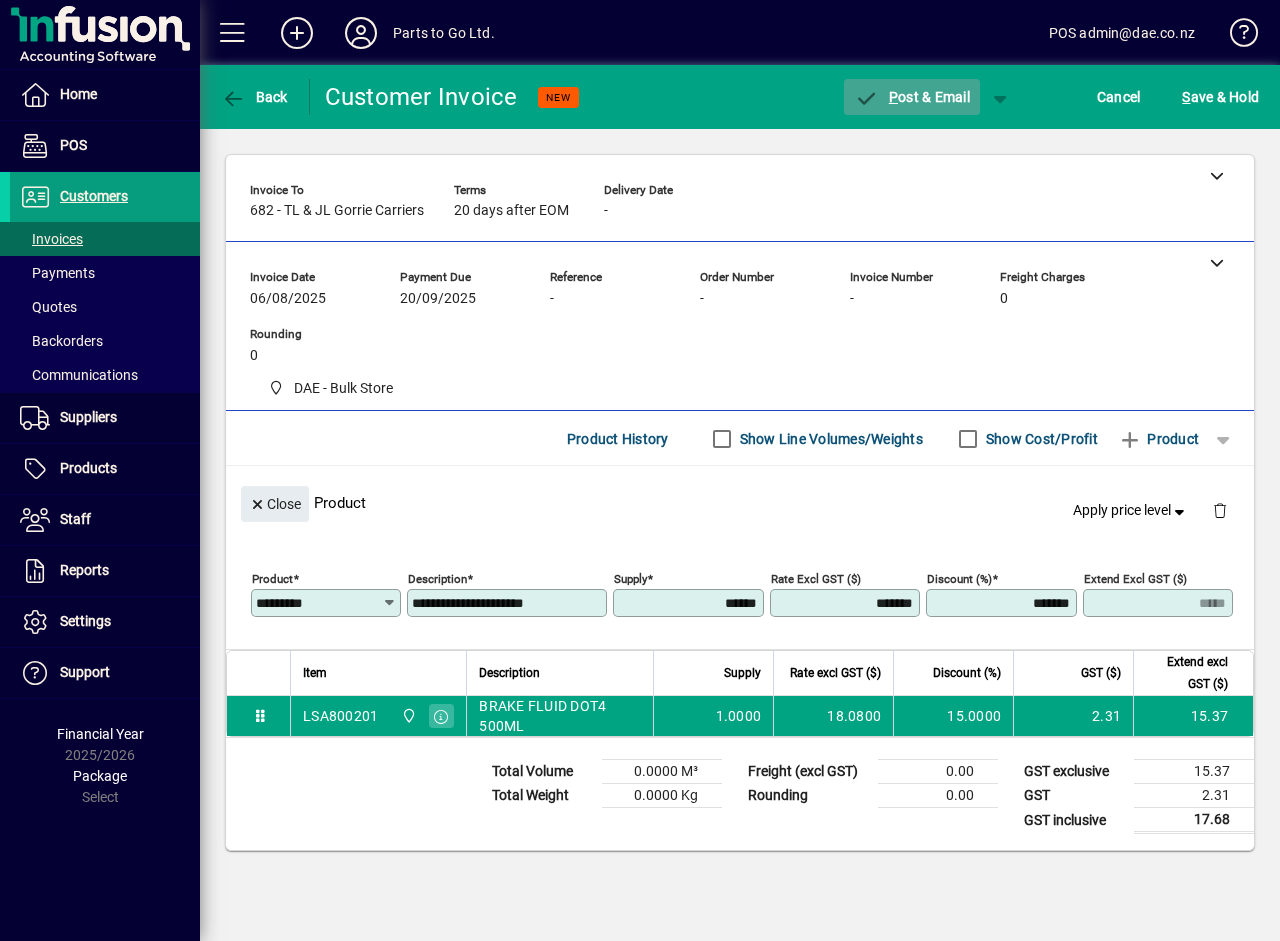 click 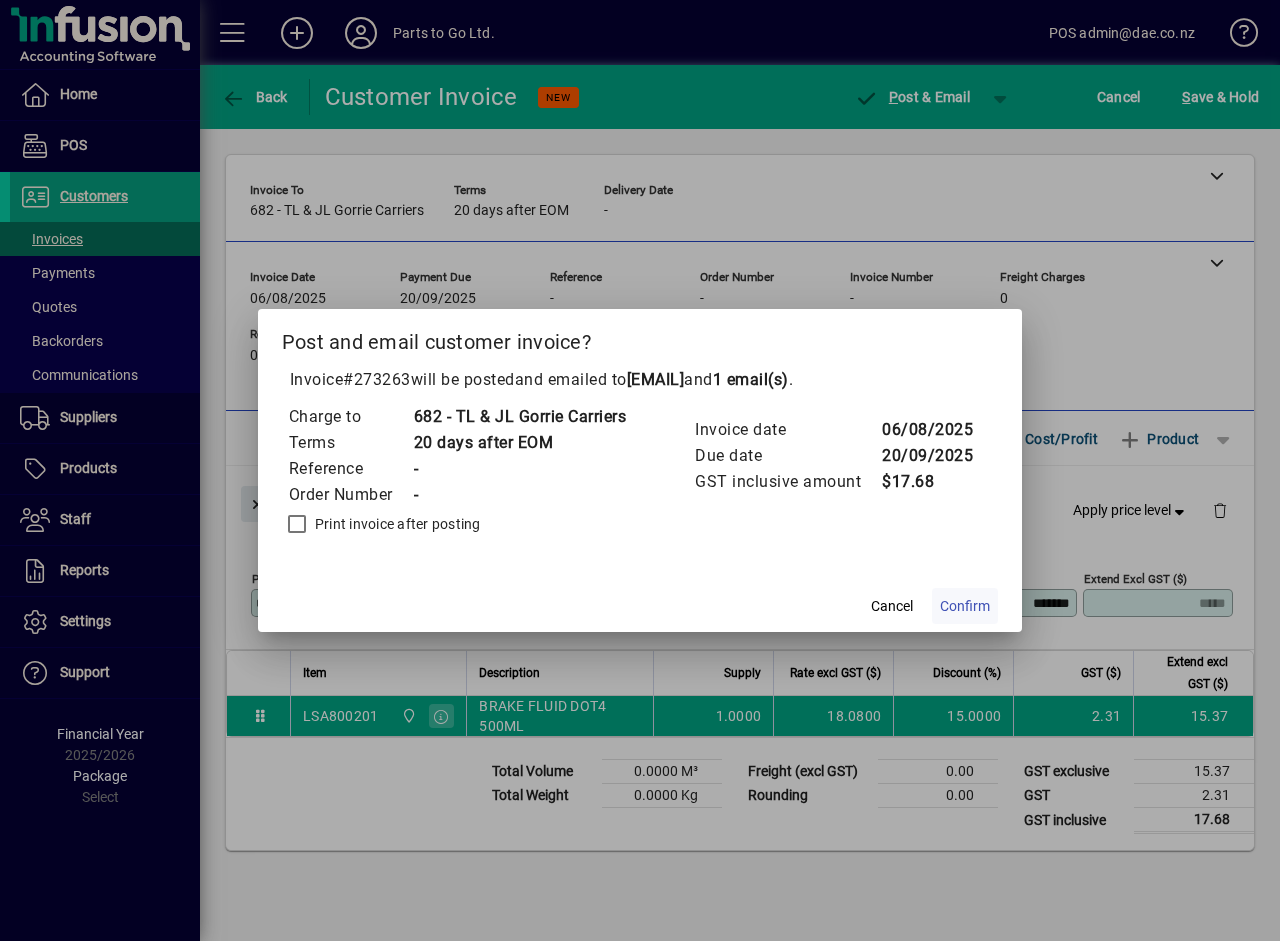 click on "Confirm" 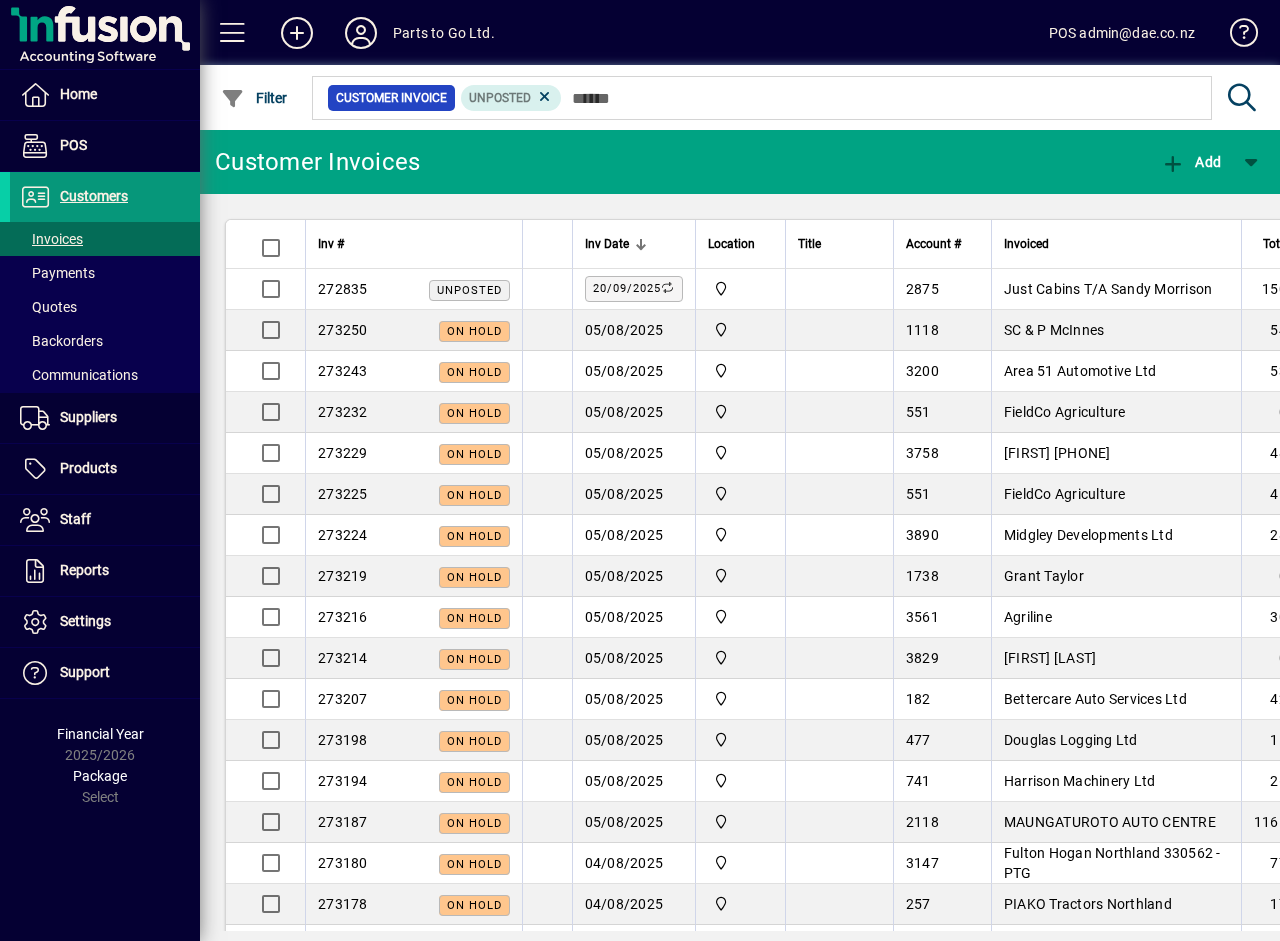 click on "Customers" at bounding box center (94, 196) 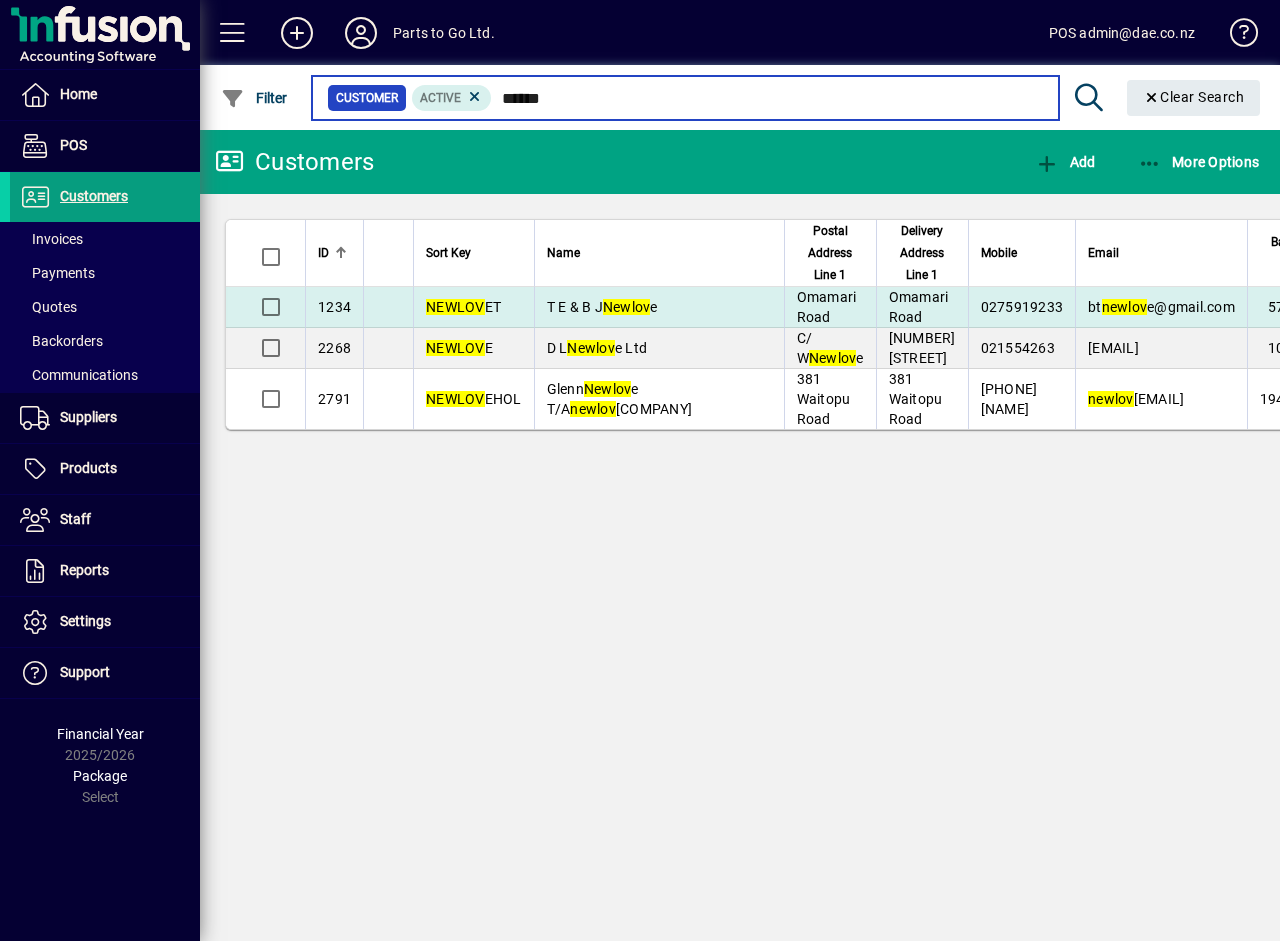 type on "******" 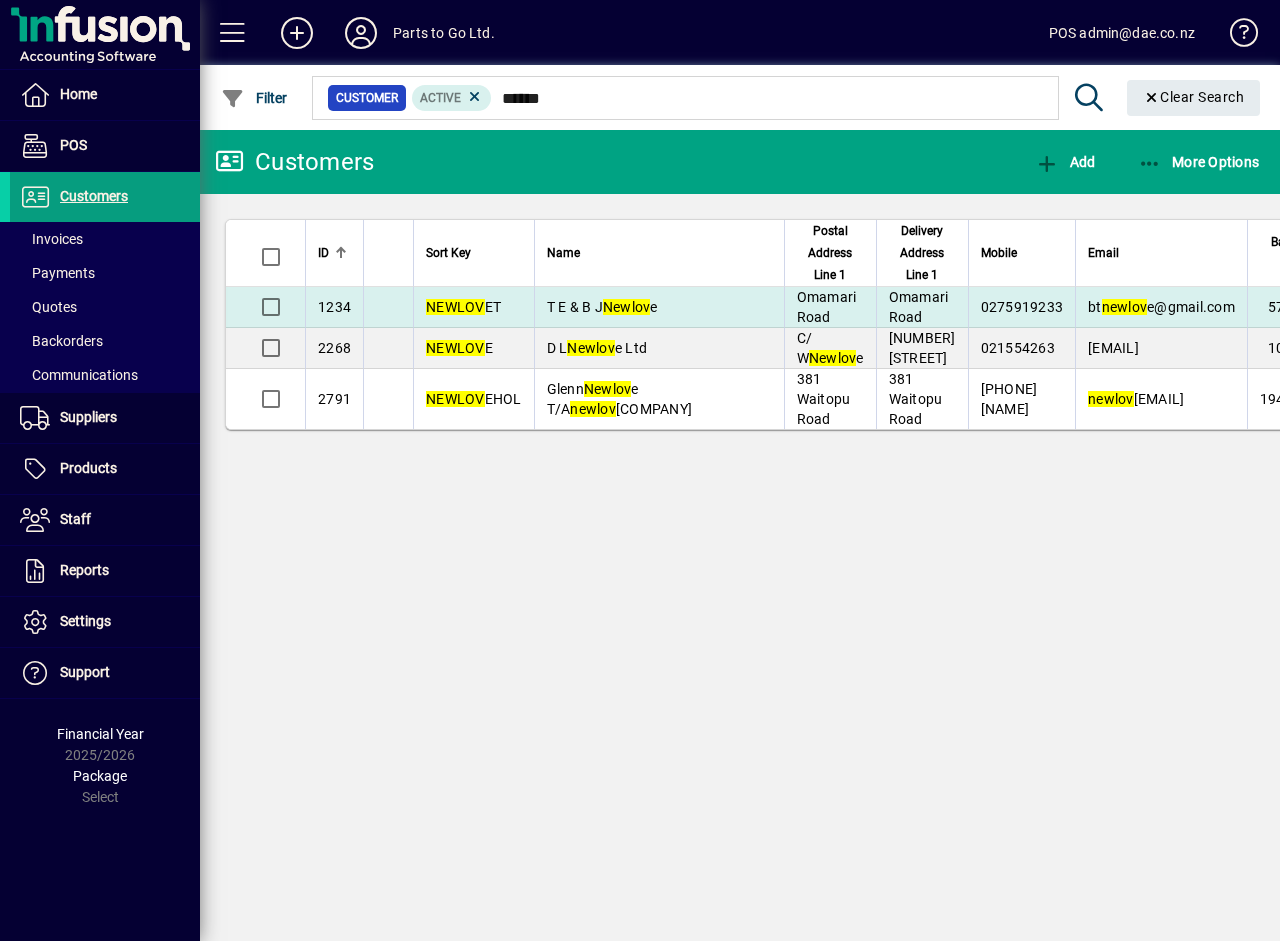 click on "T E & B J  Newlov e" at bounding box center (602, 307) 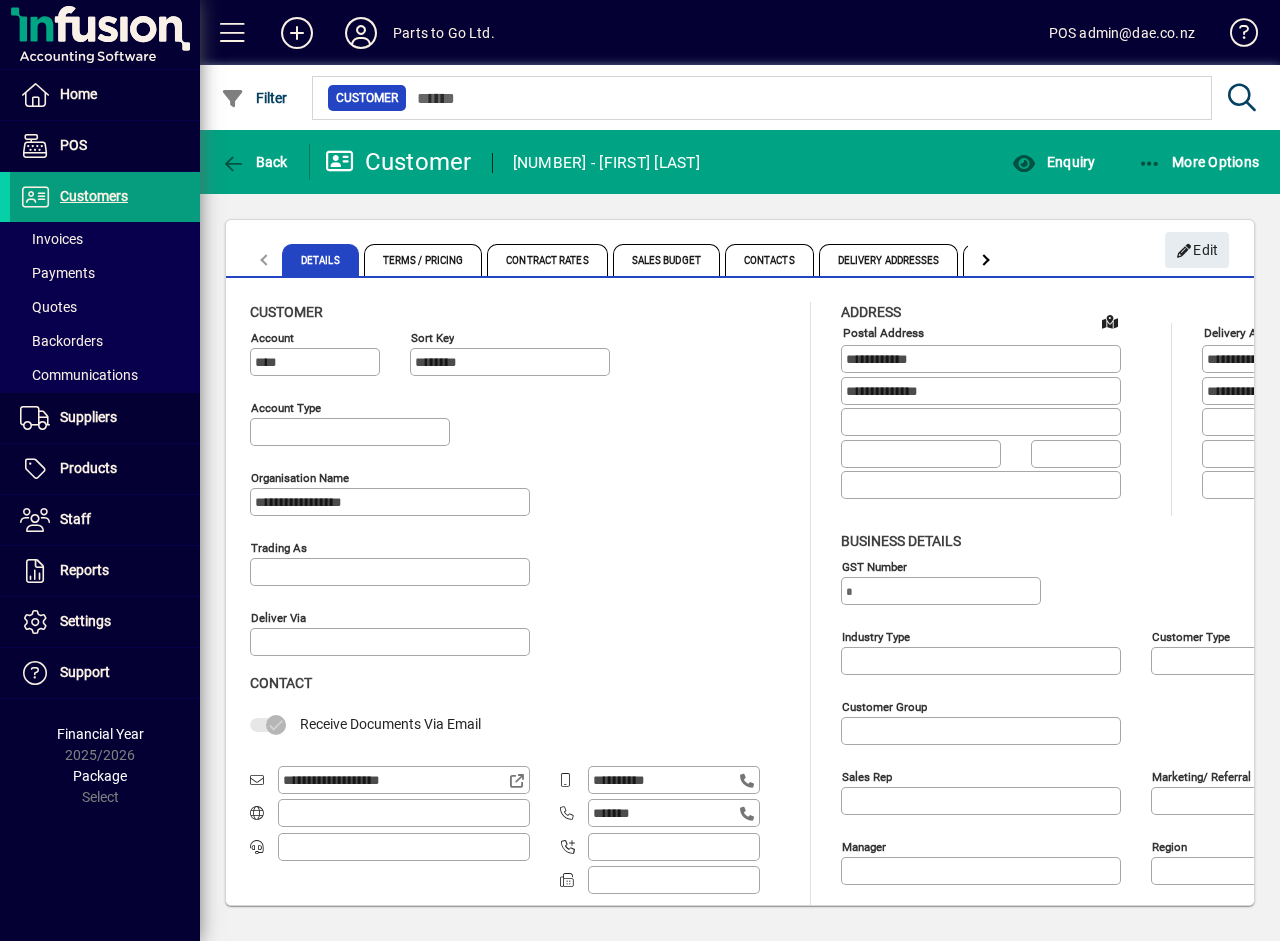 type on "**********" 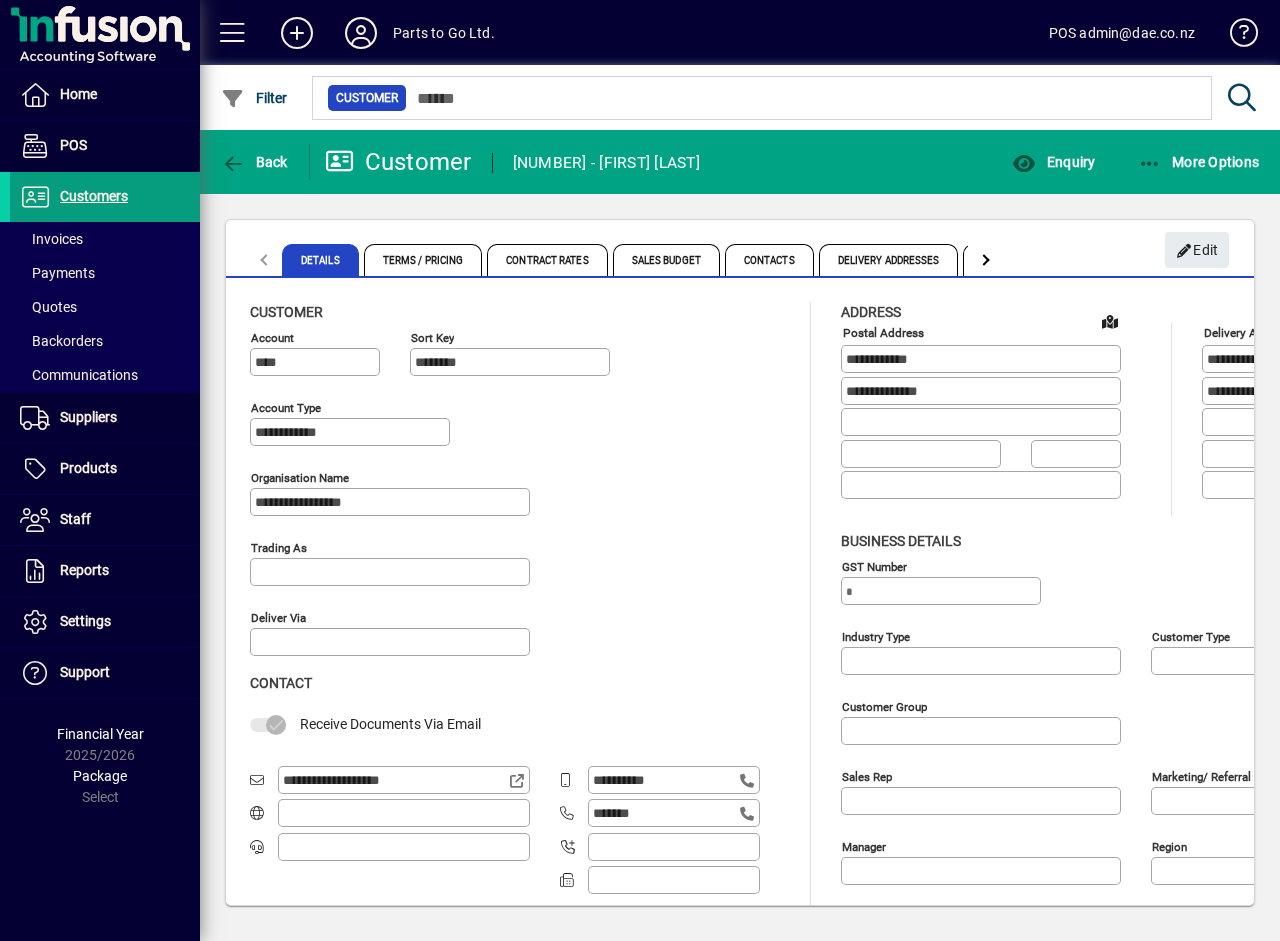 type on "**********" 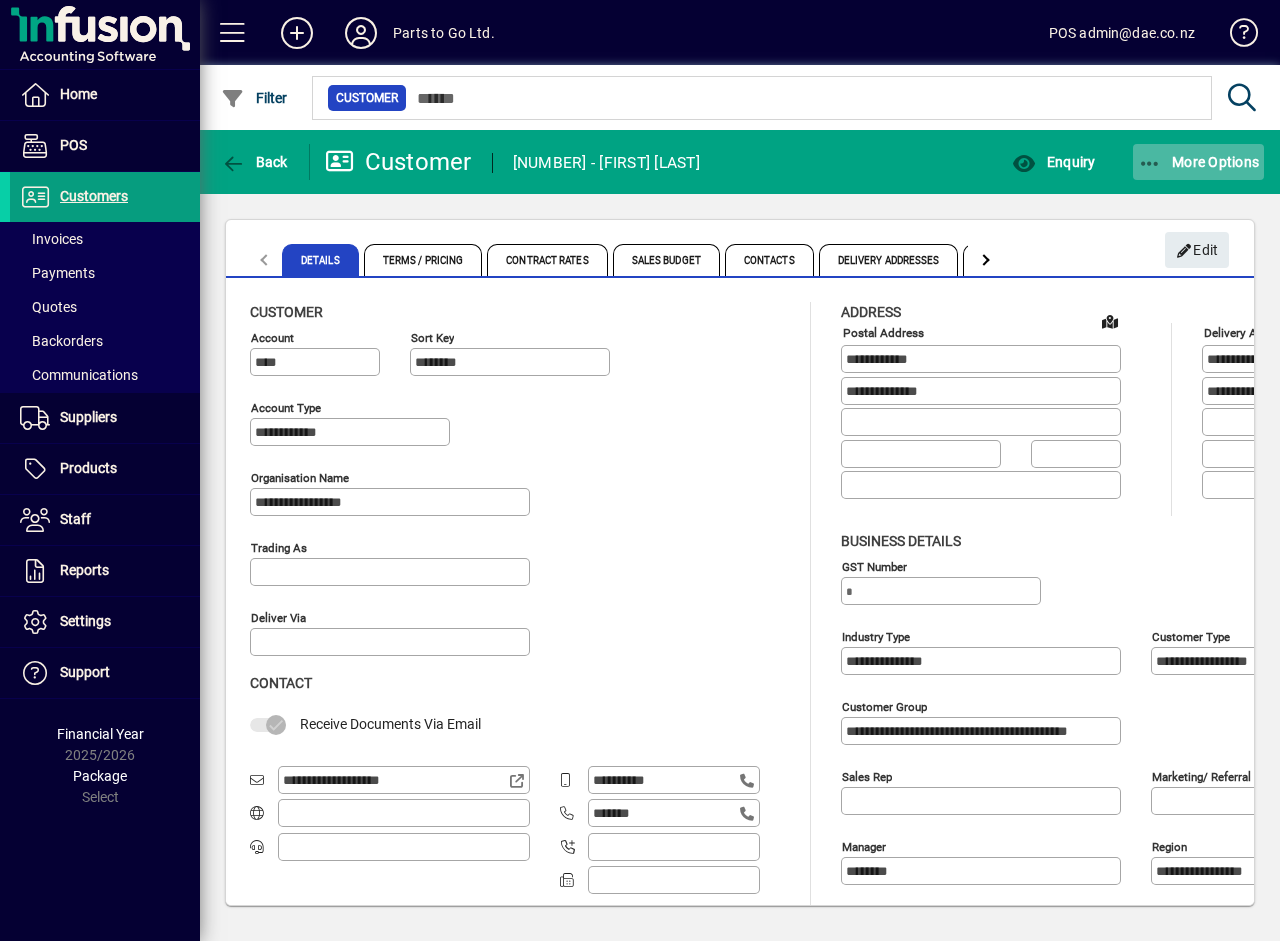 click on "More Options" 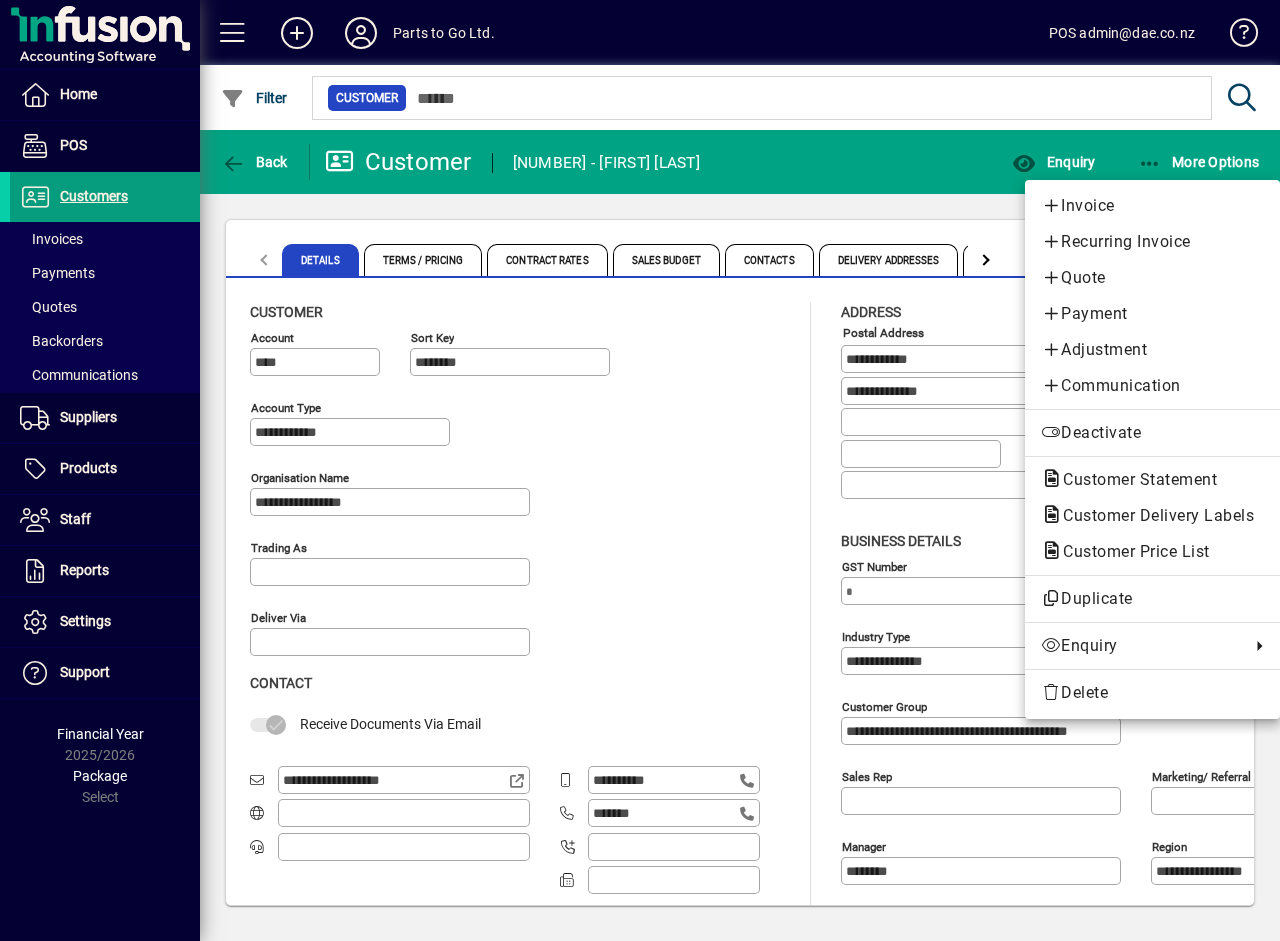 drag, startPoint x: 1078, startPoint y: 202, endPoint x: 1068, endPoint y: 215, distance: 16.40122 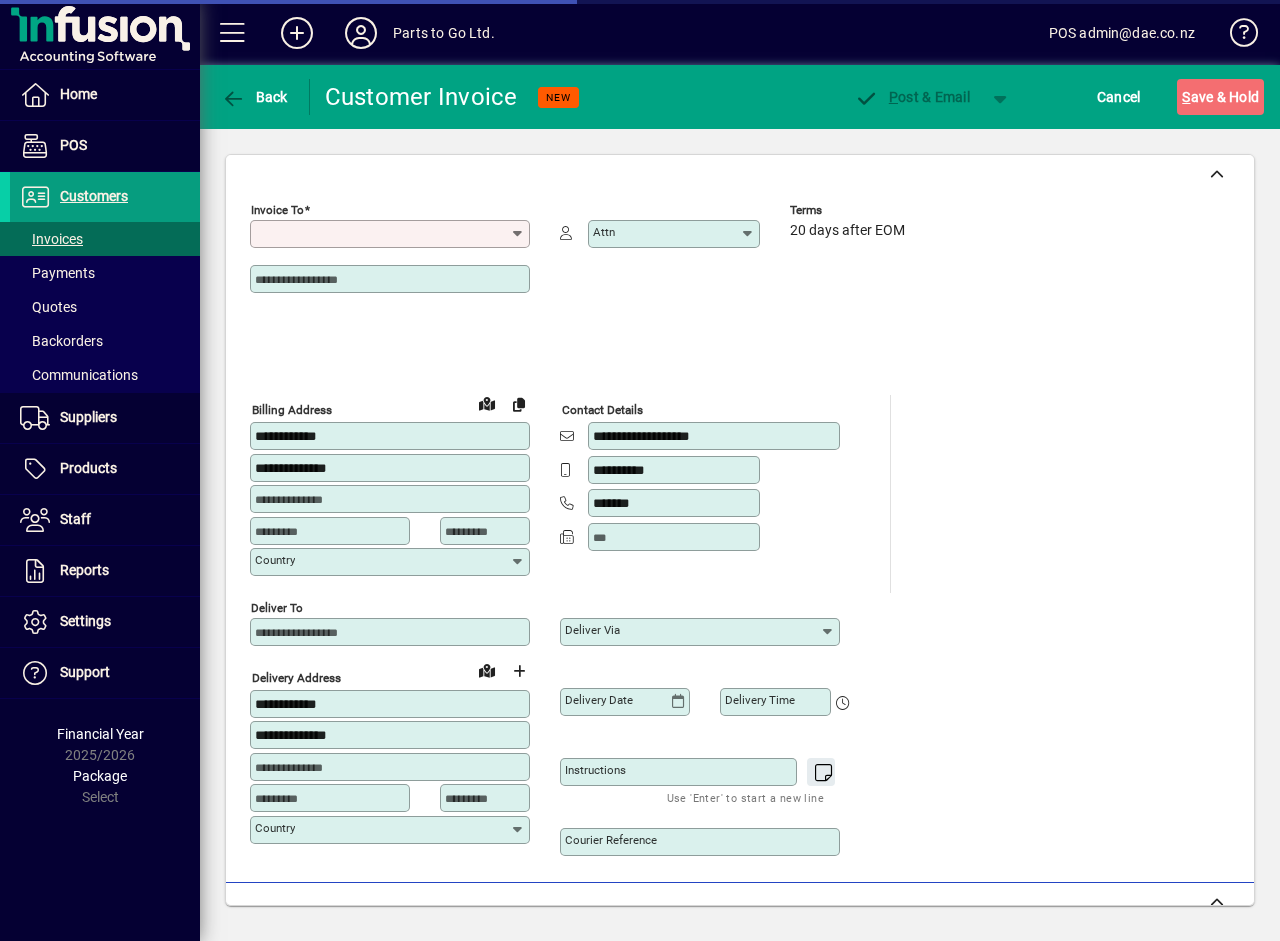 type on "**********" 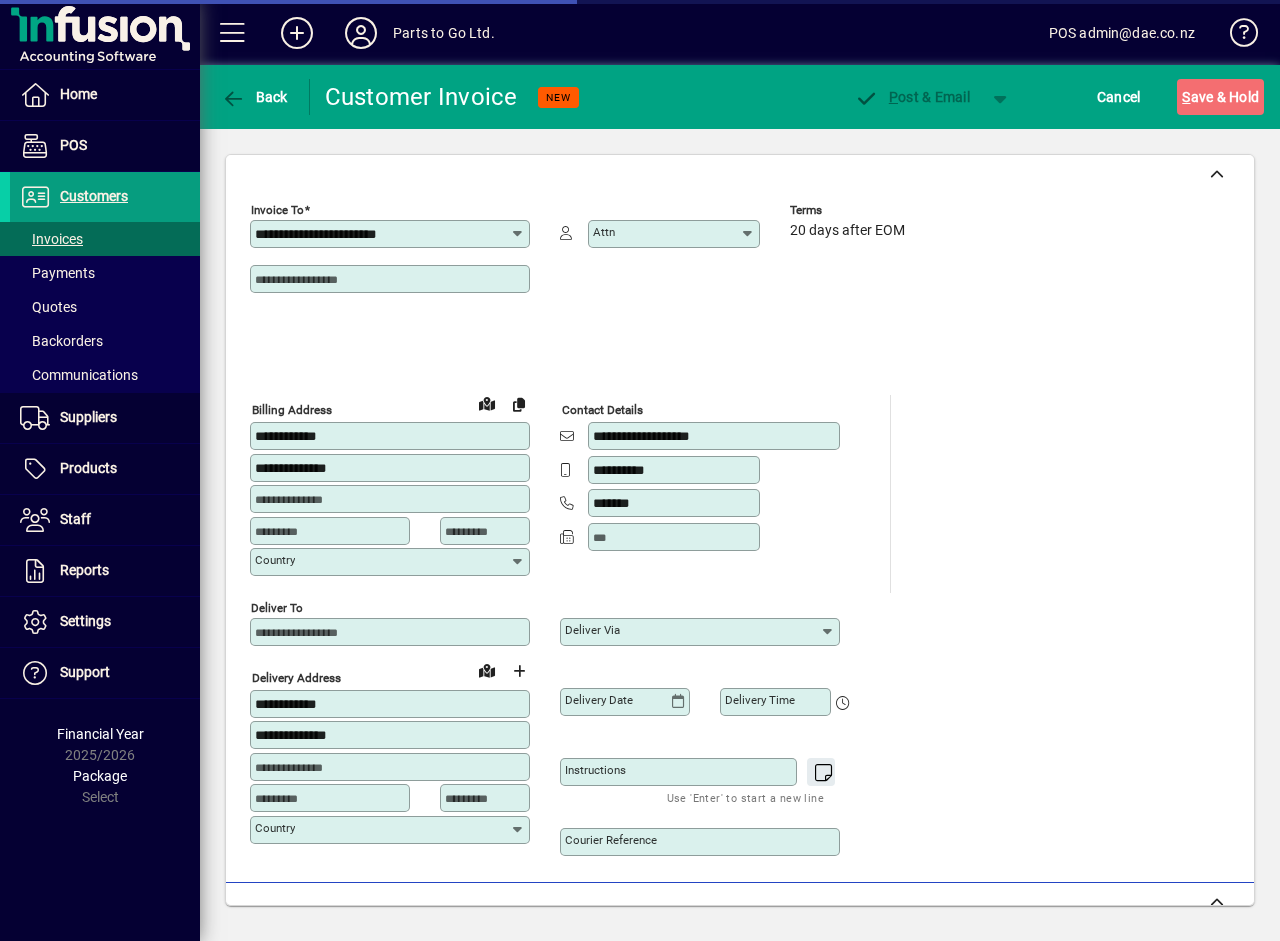 type on "**********" 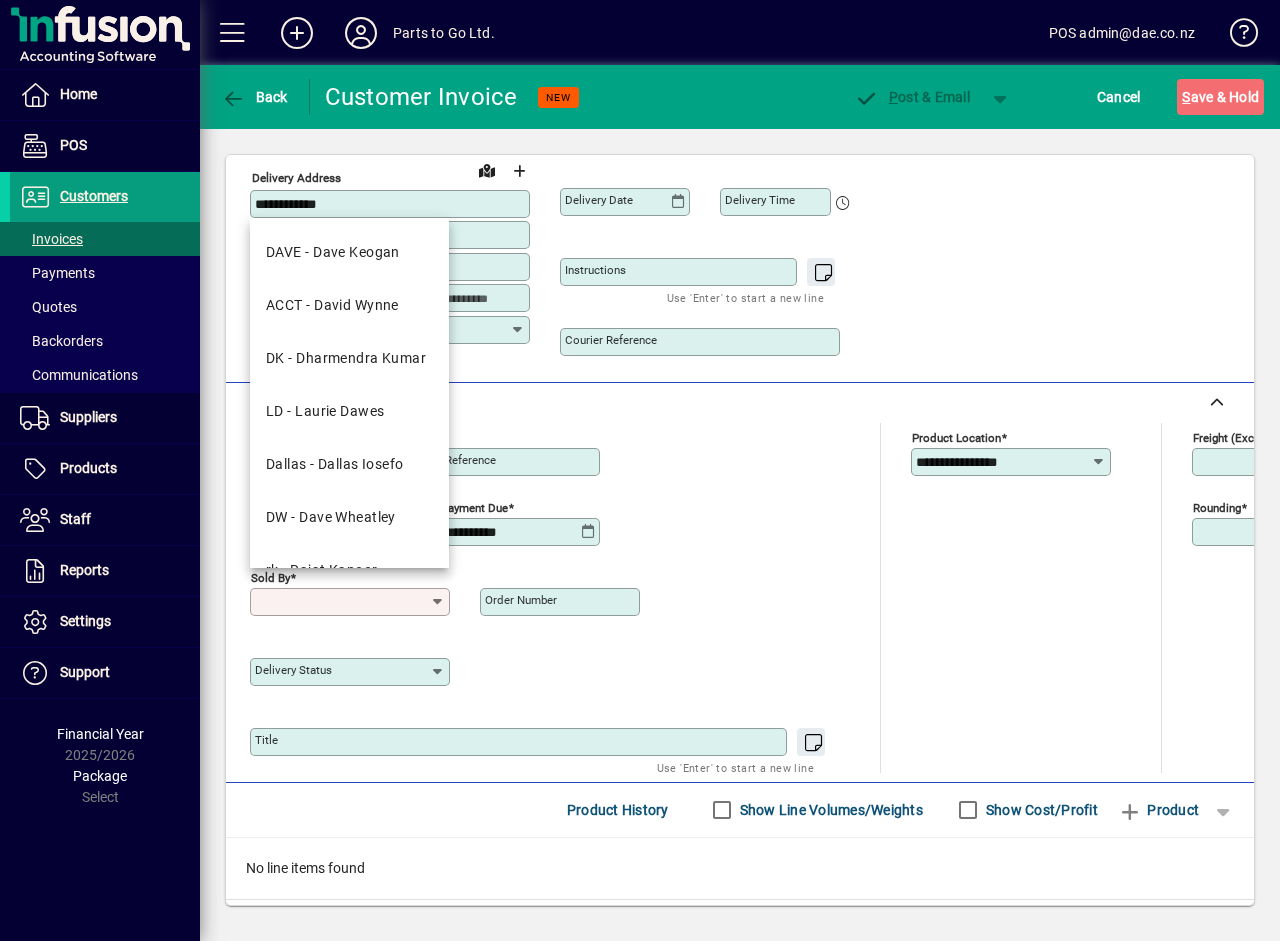click on "Sold by" at bounding box center [342, 602] 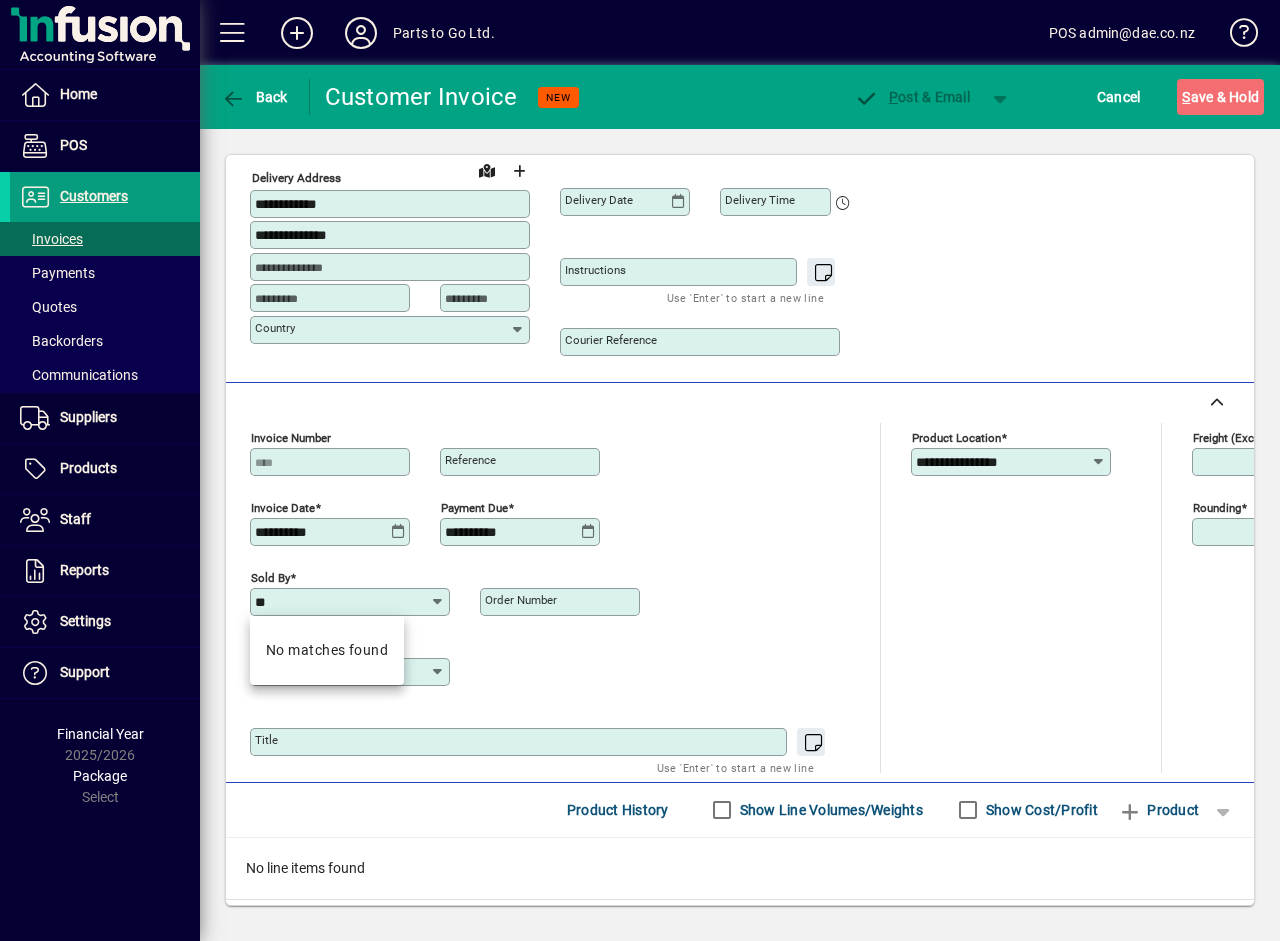 type on "*" 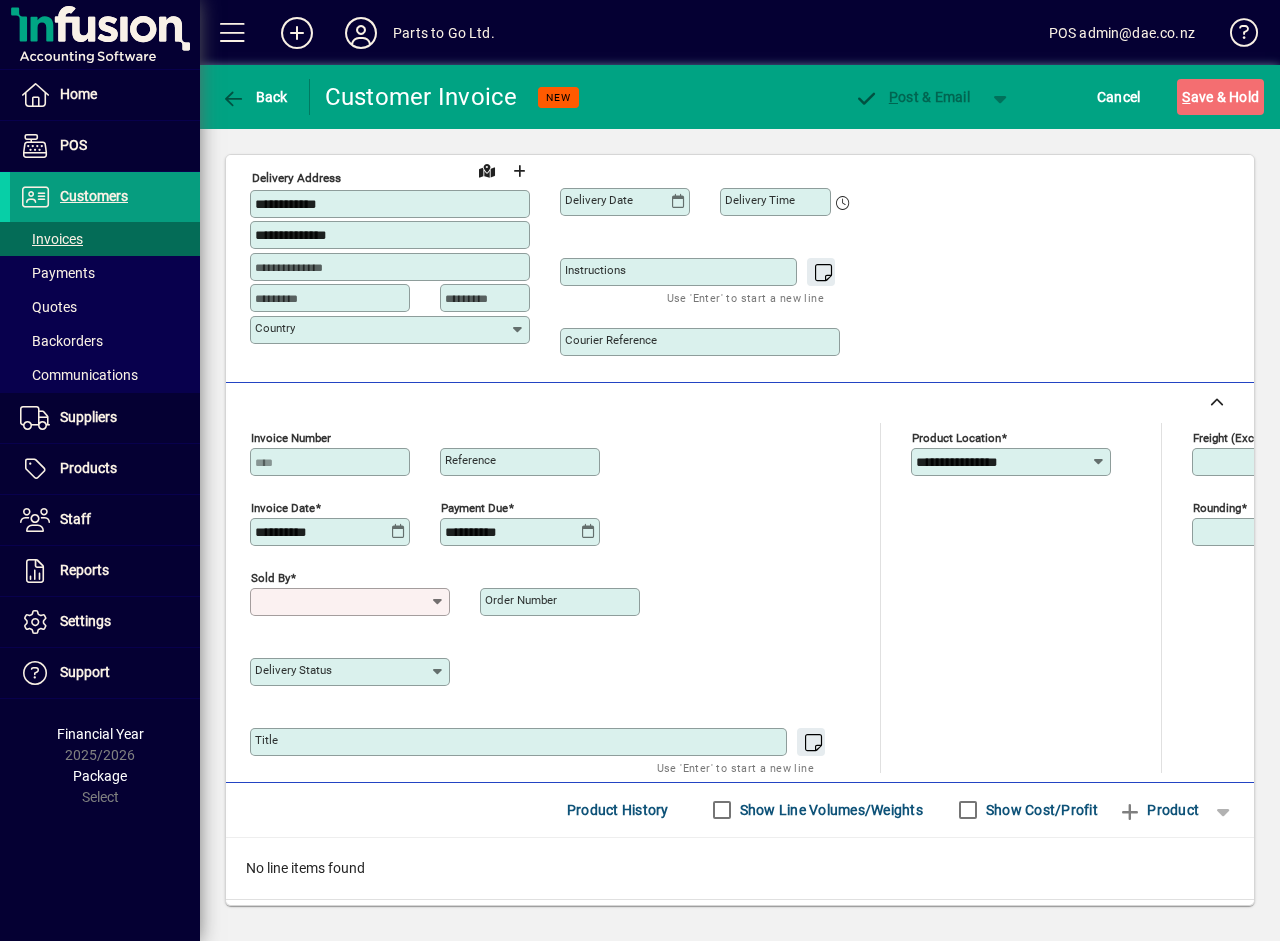 click on "Sold by" at bounding box center [342, 602] 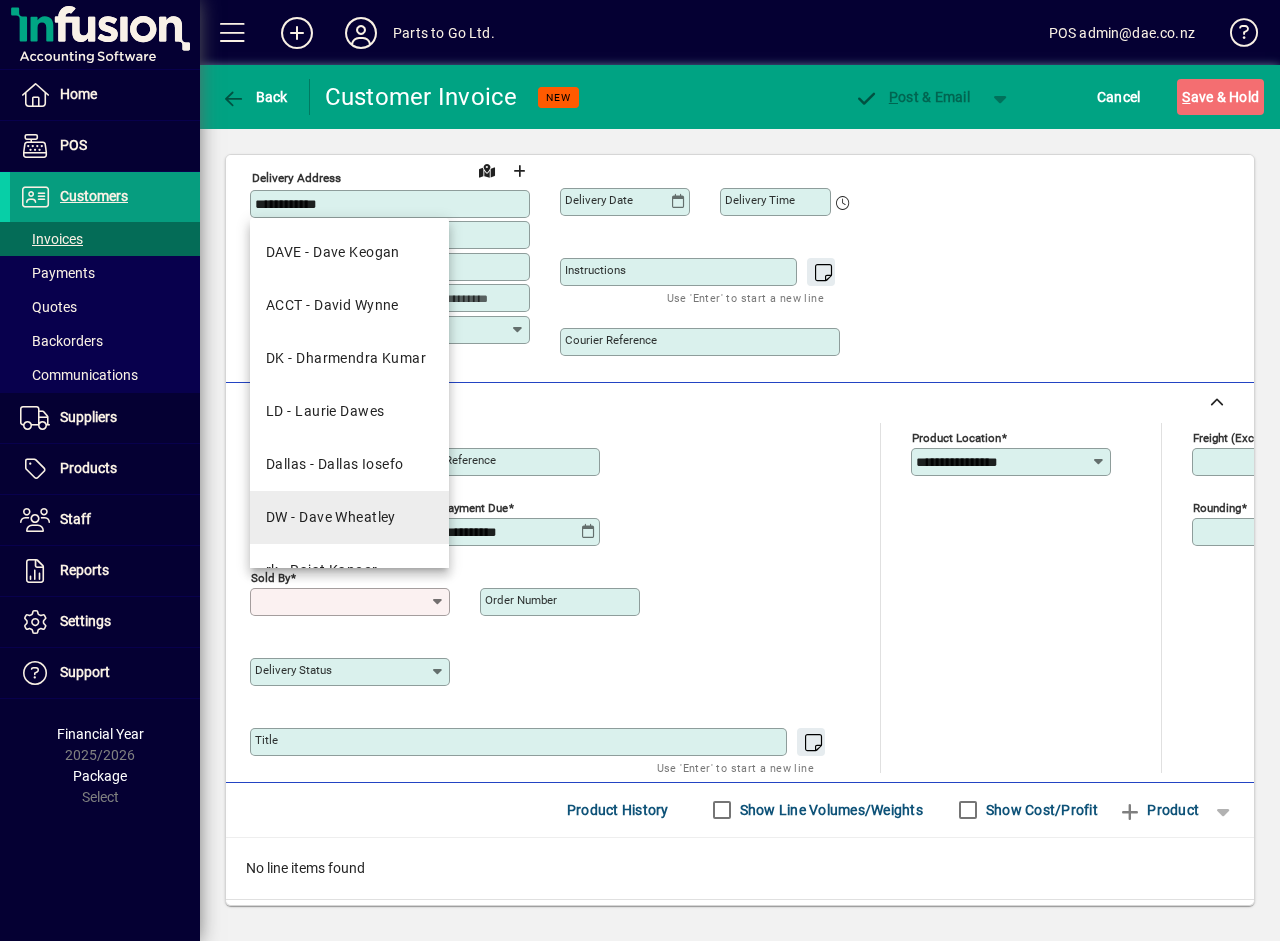 click on "DW - Dave Wheatley" at bounding box center [331, 517] 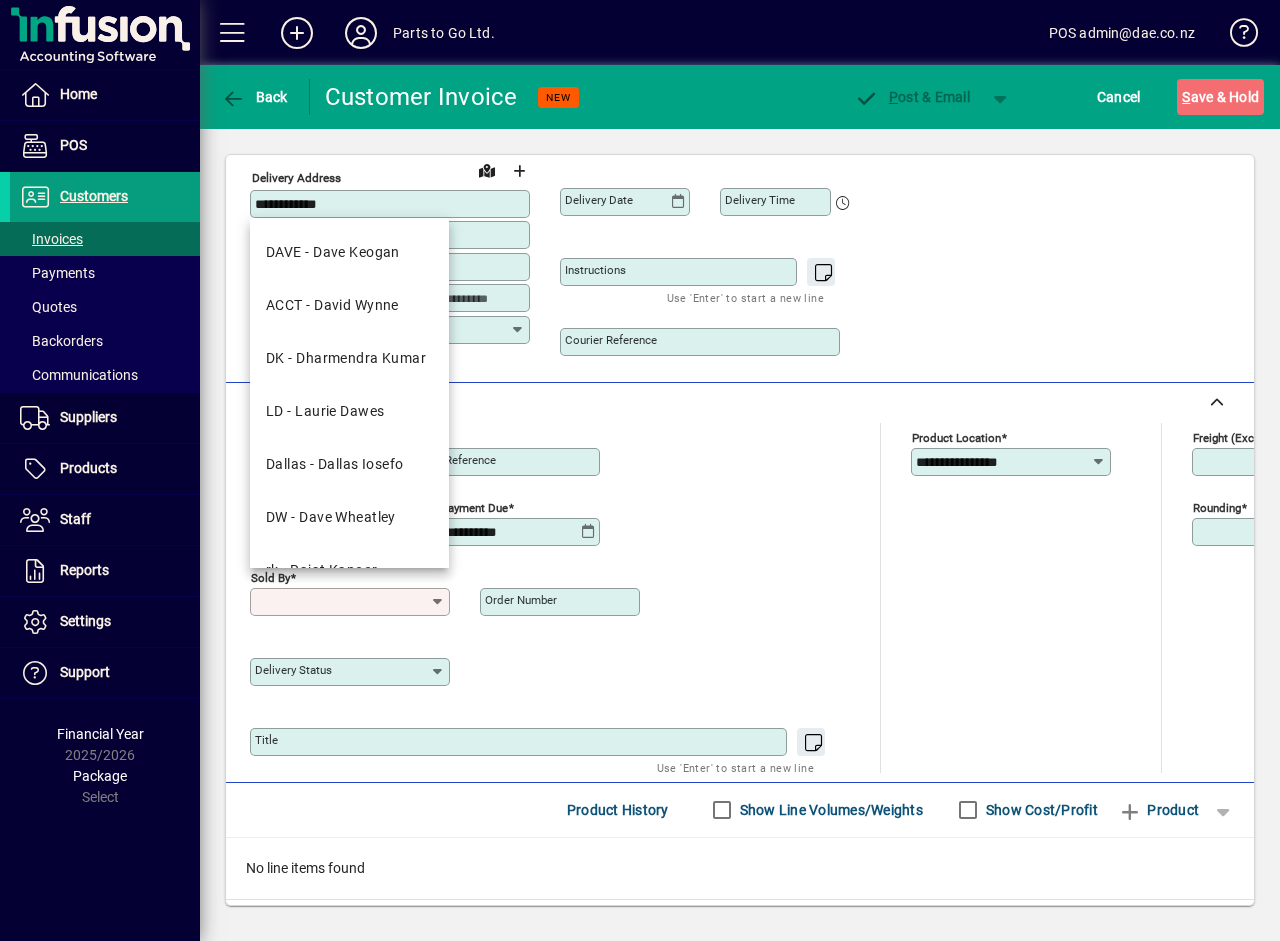 type on "**********" 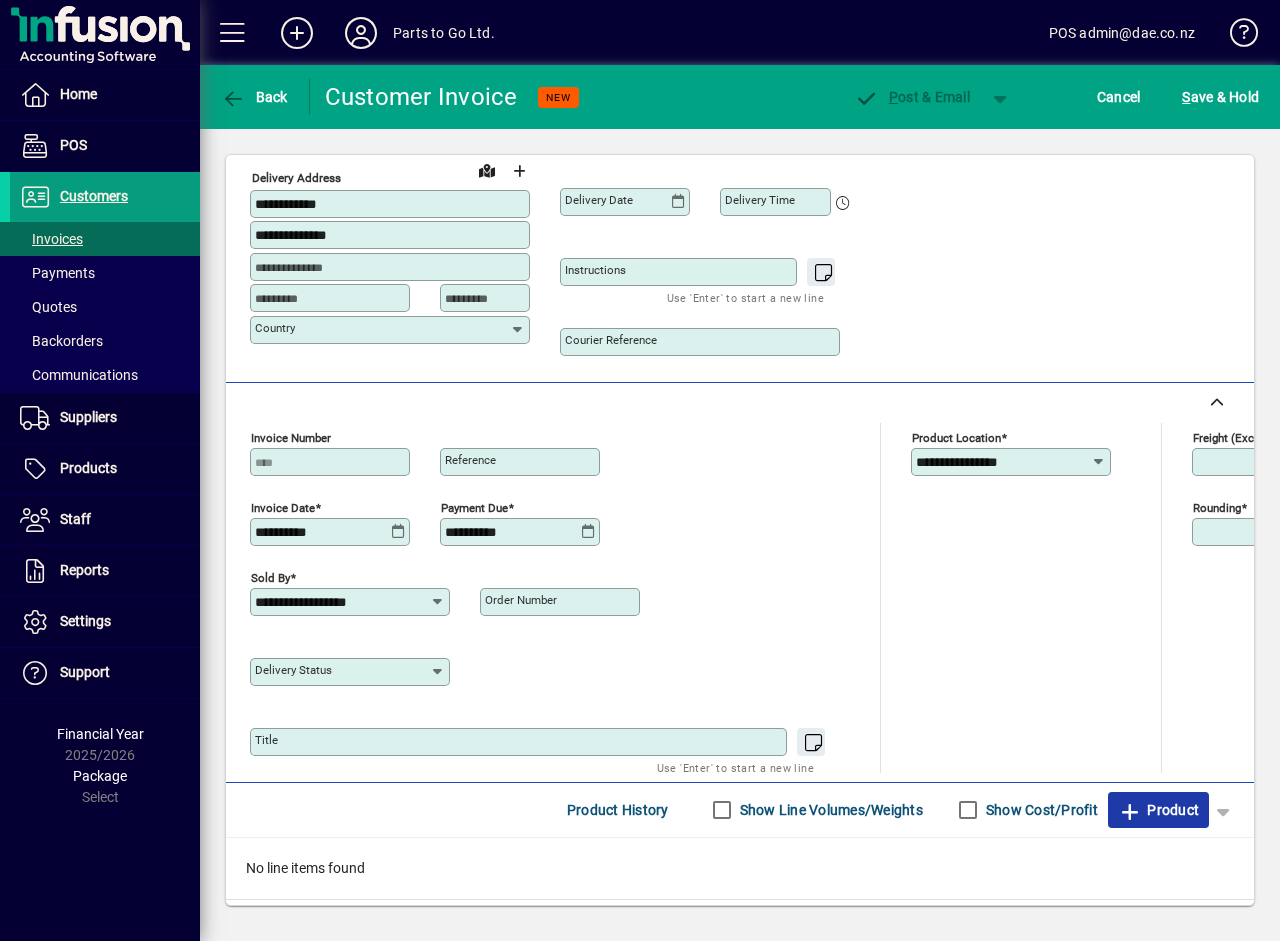 click on "Product" 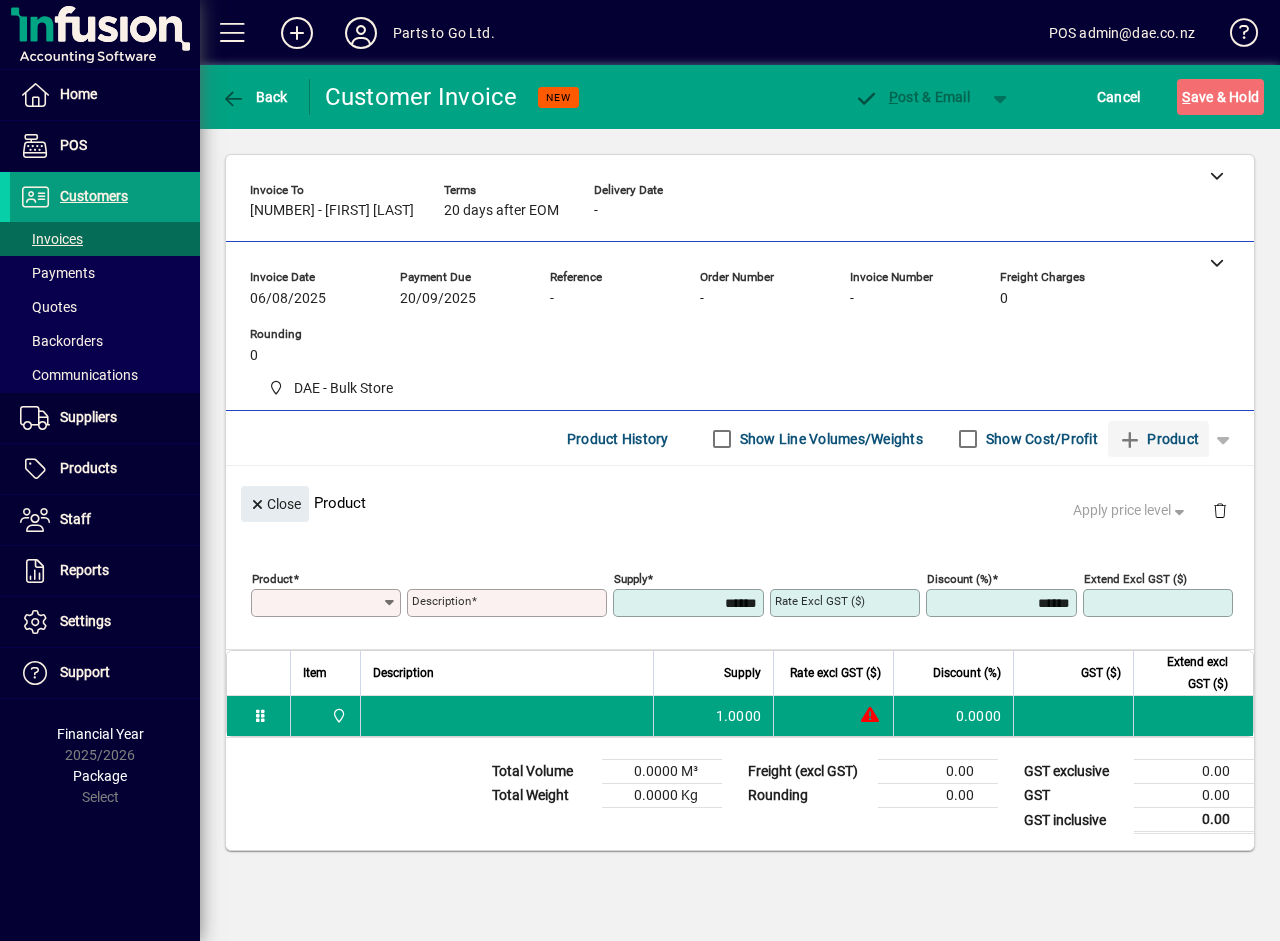 scroll, scrollTop: 0, scrollLeft: 0, axis: both 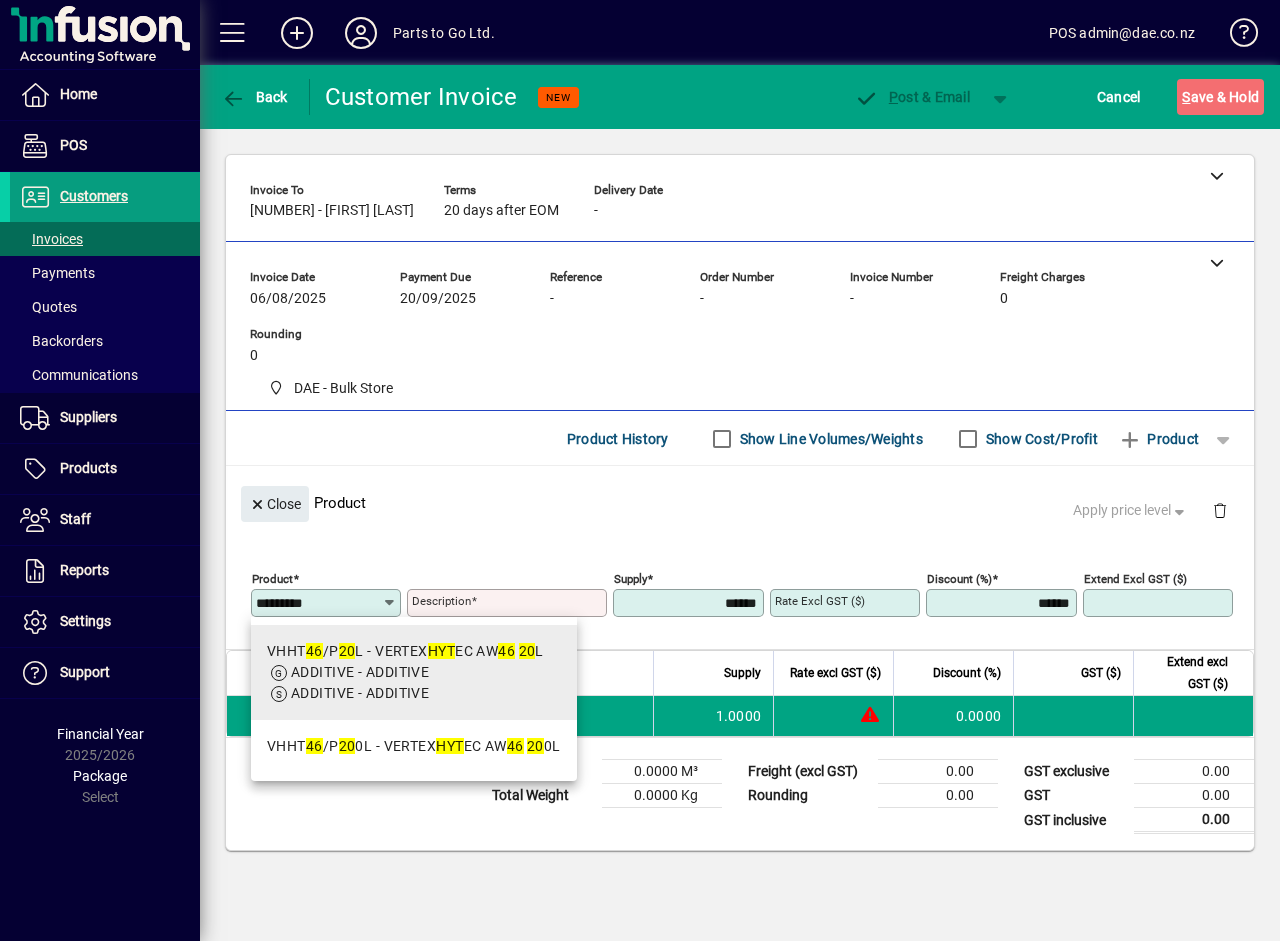 click on "ADDITIVE - ADDITIVE" at bounding box center [360, 672] 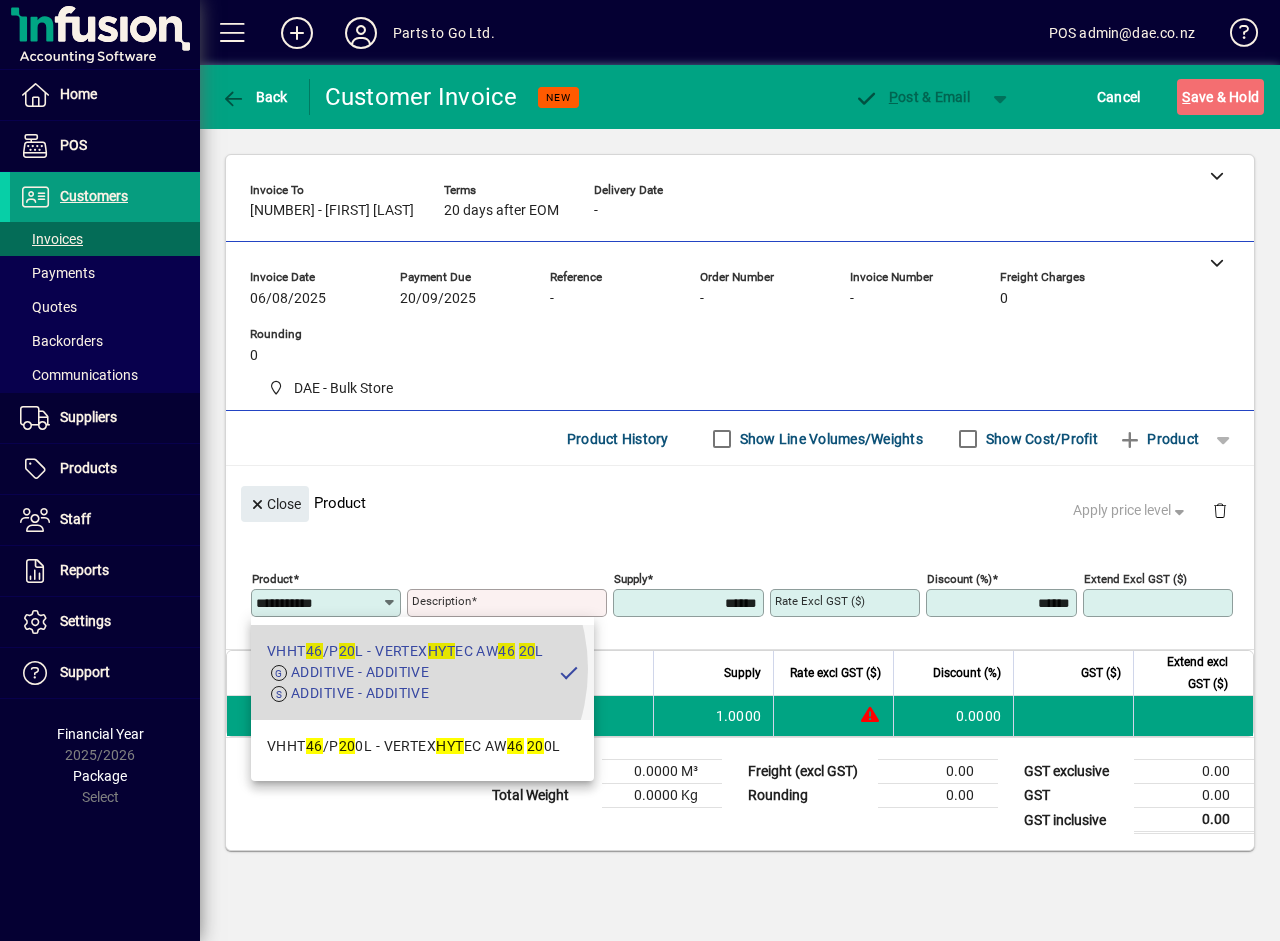 type on "**********" 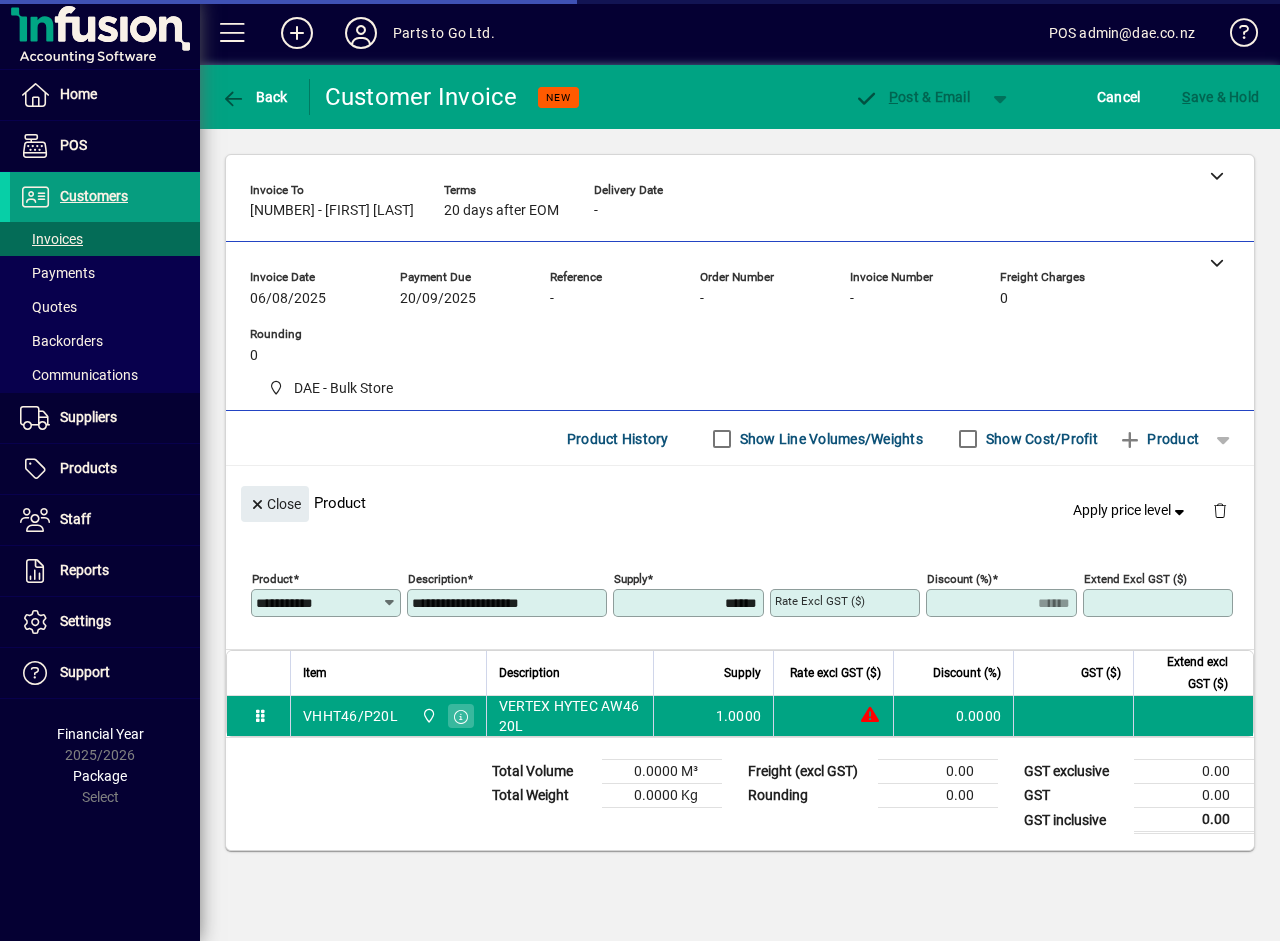 type on "*******" 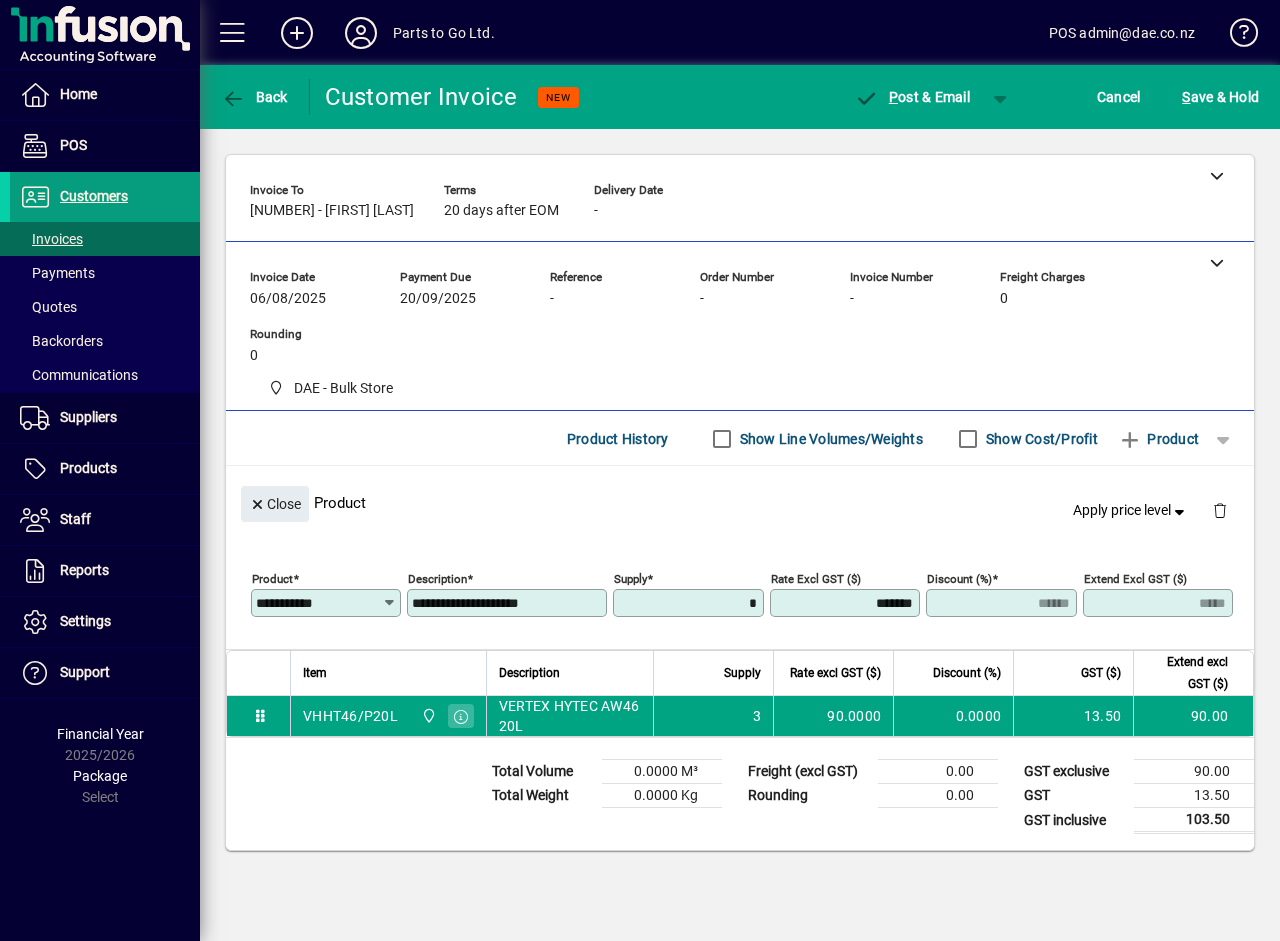type on "******" 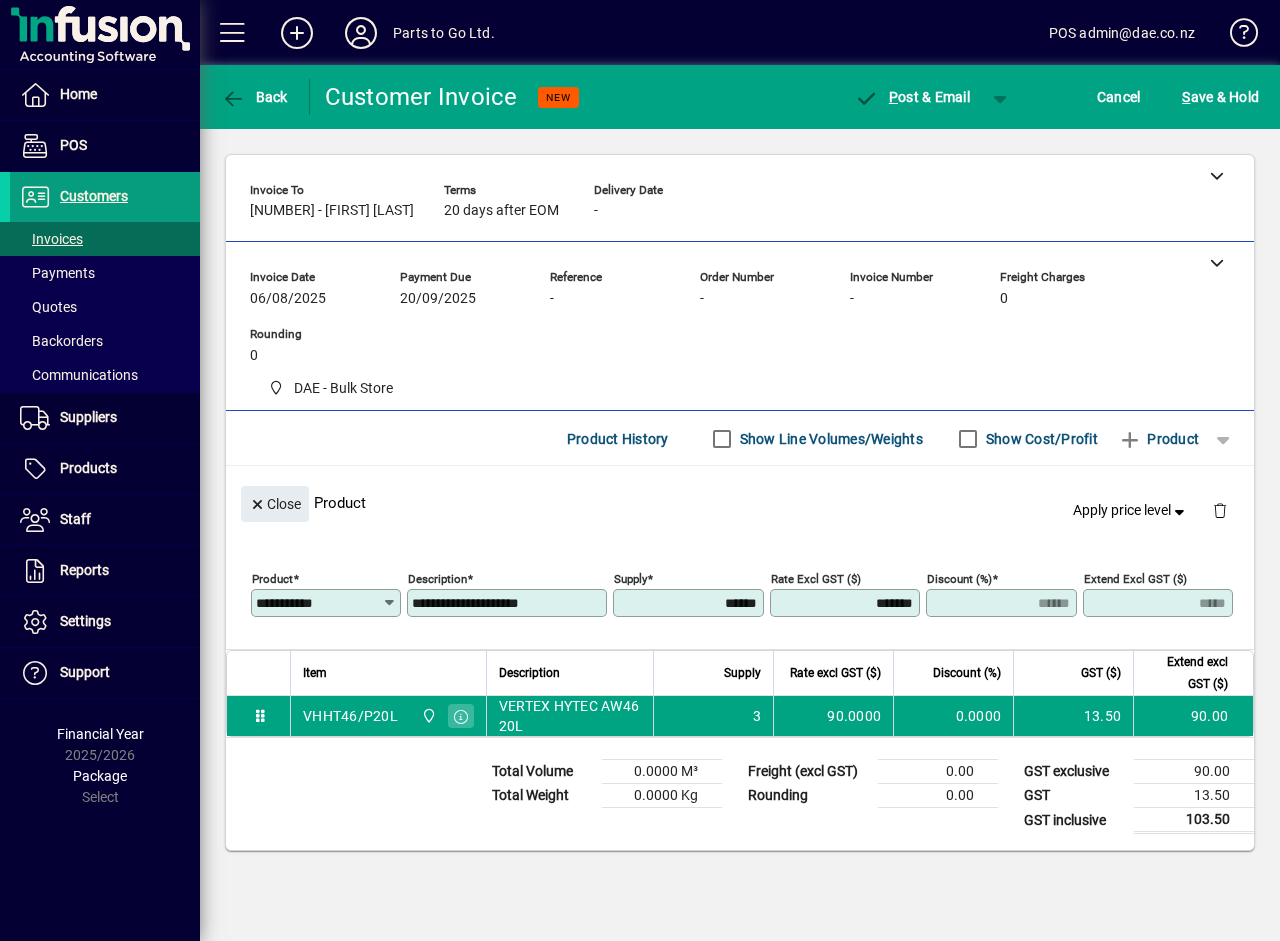 type on "******" 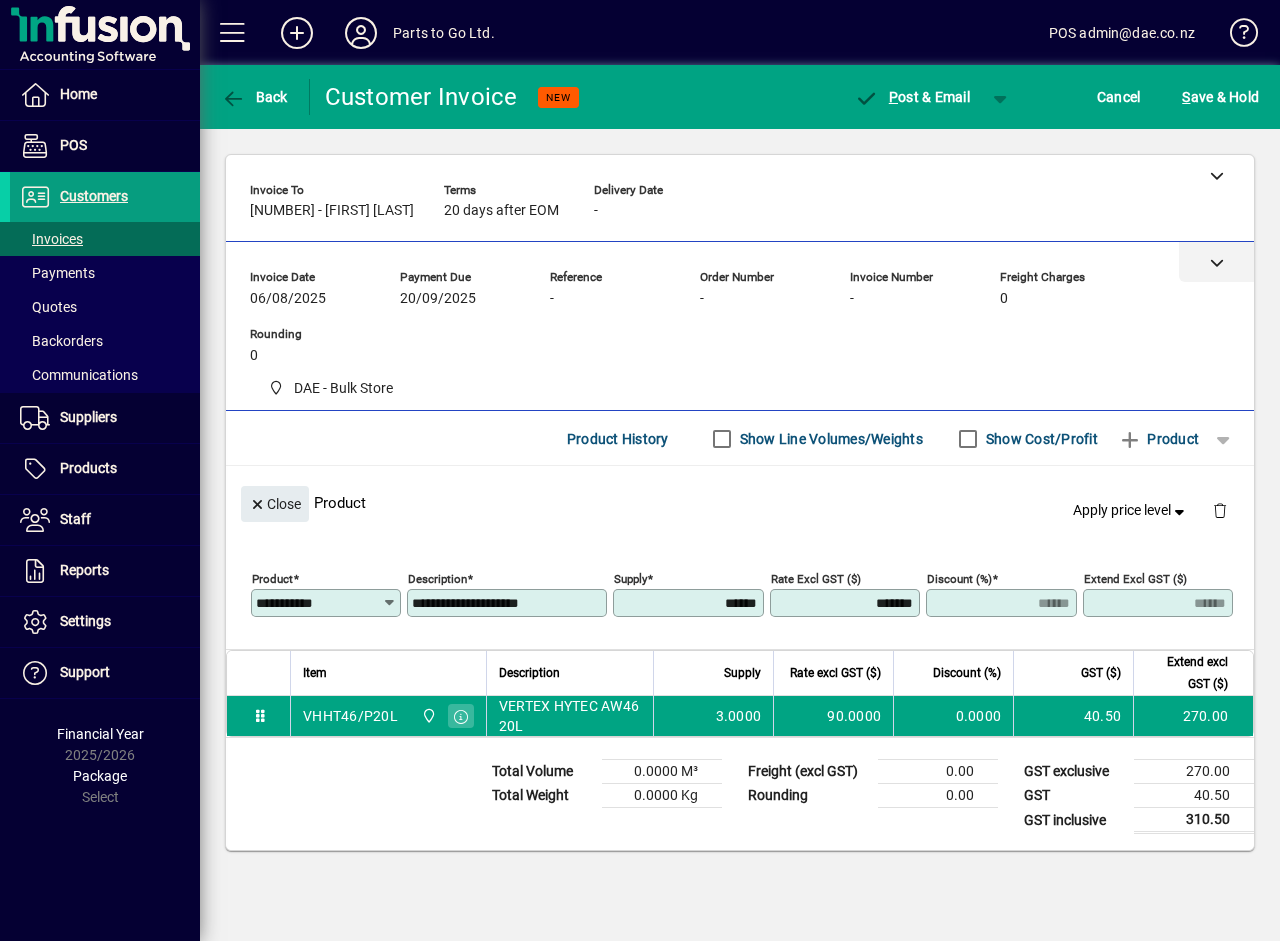 click 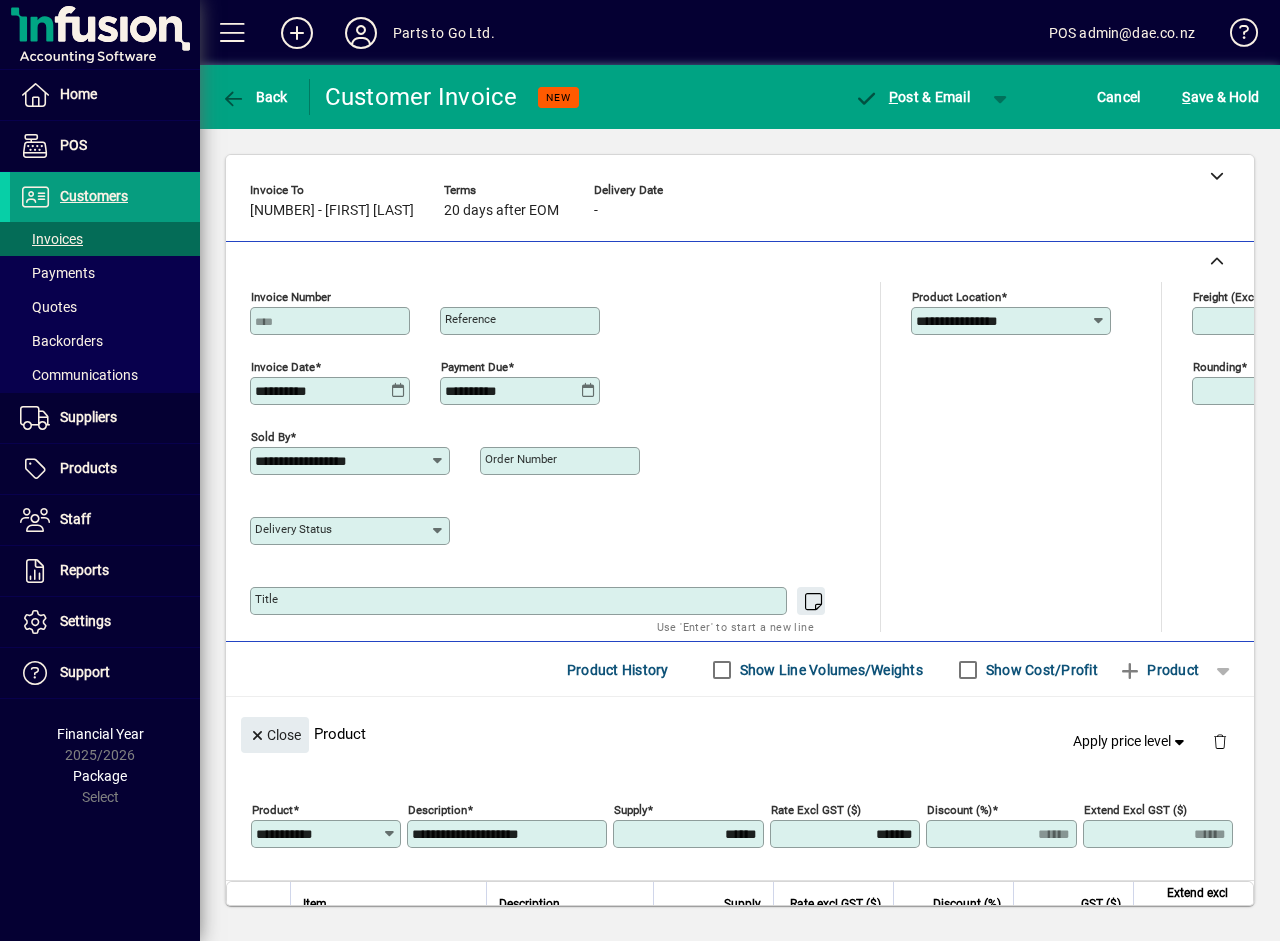 click on "Order number" at bounding box center (521, 459) 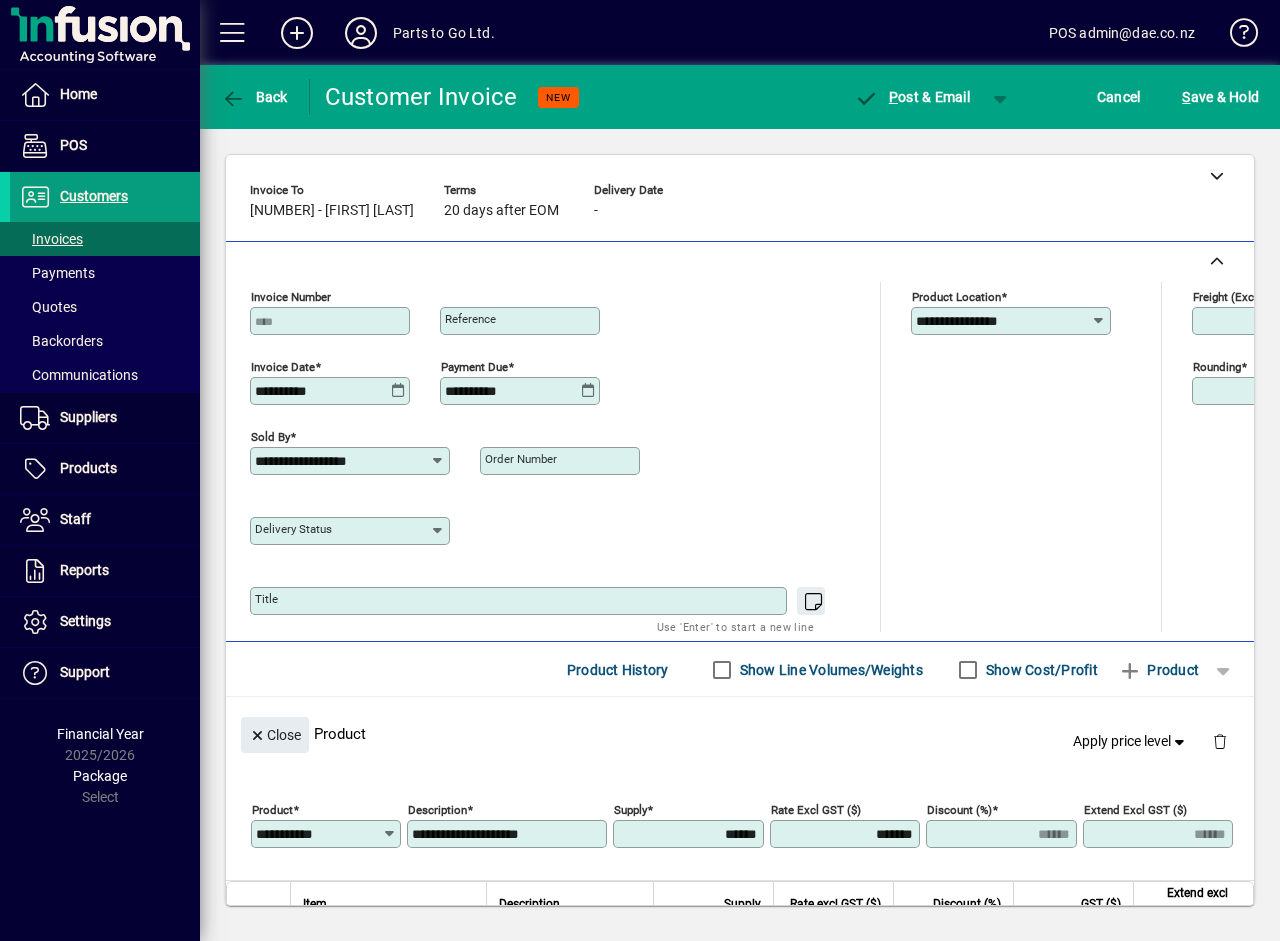 click on "Order number" at bounding box center [562, 461] 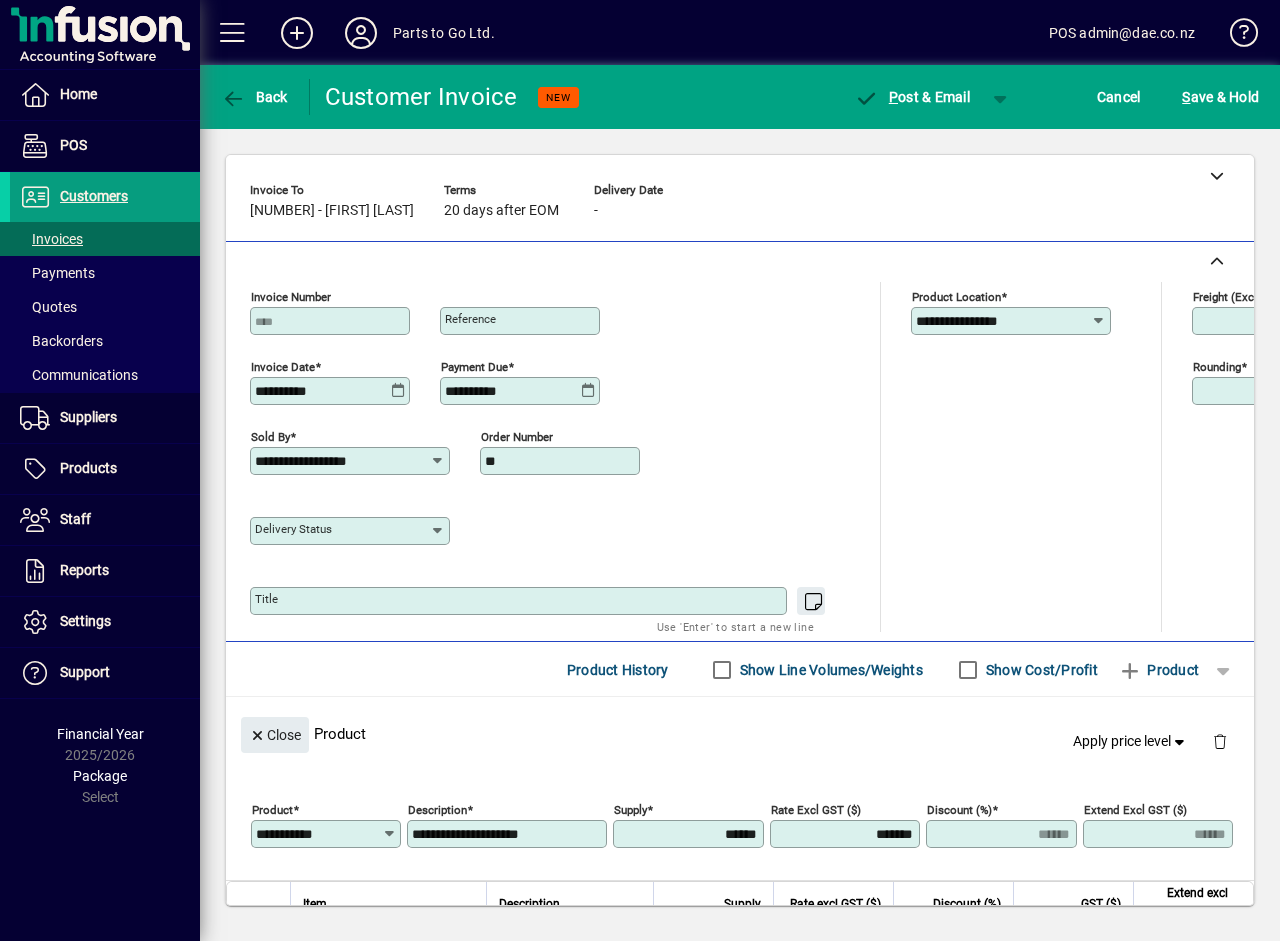 type on "**" 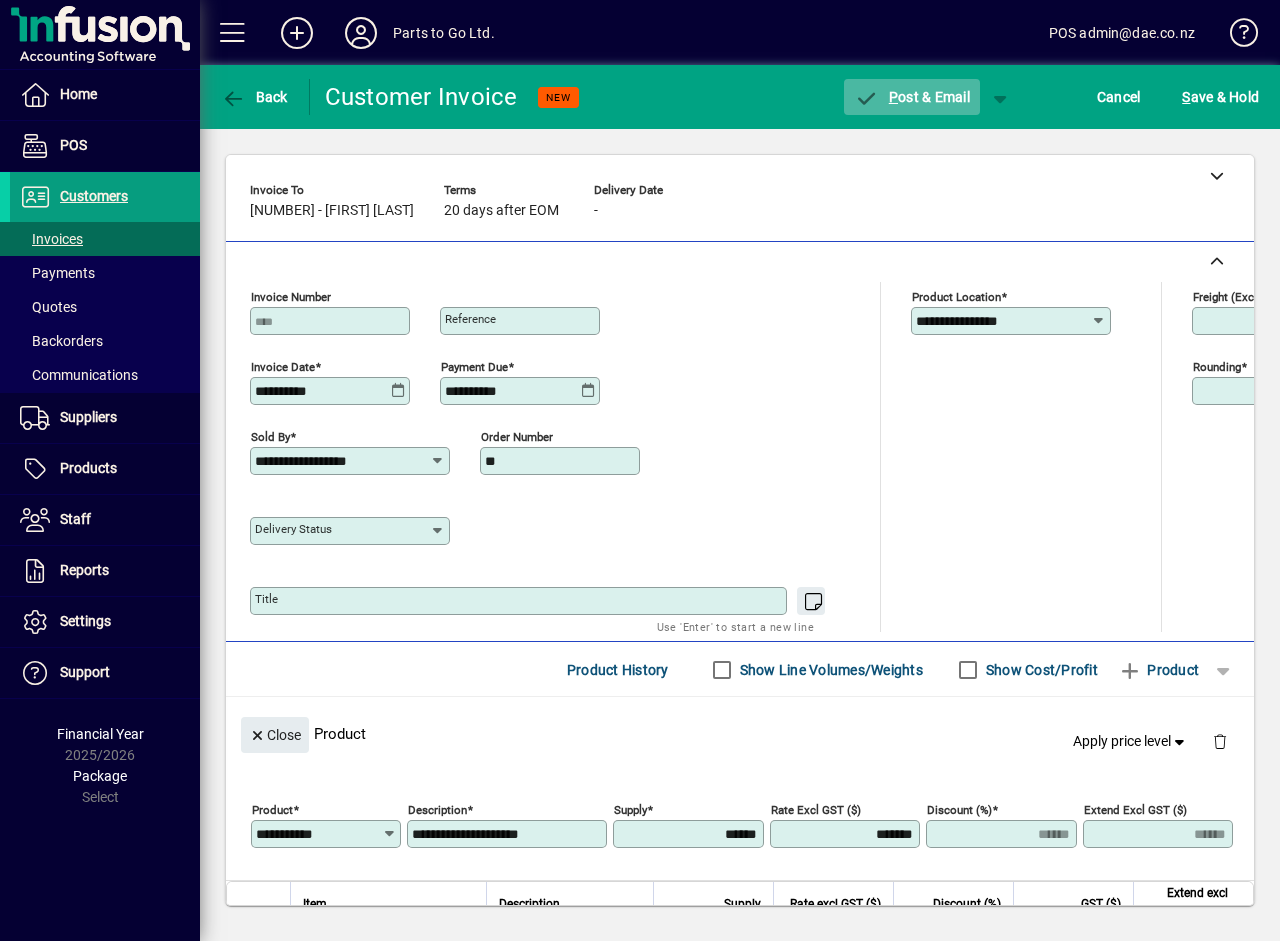 click on "P ost & Email" 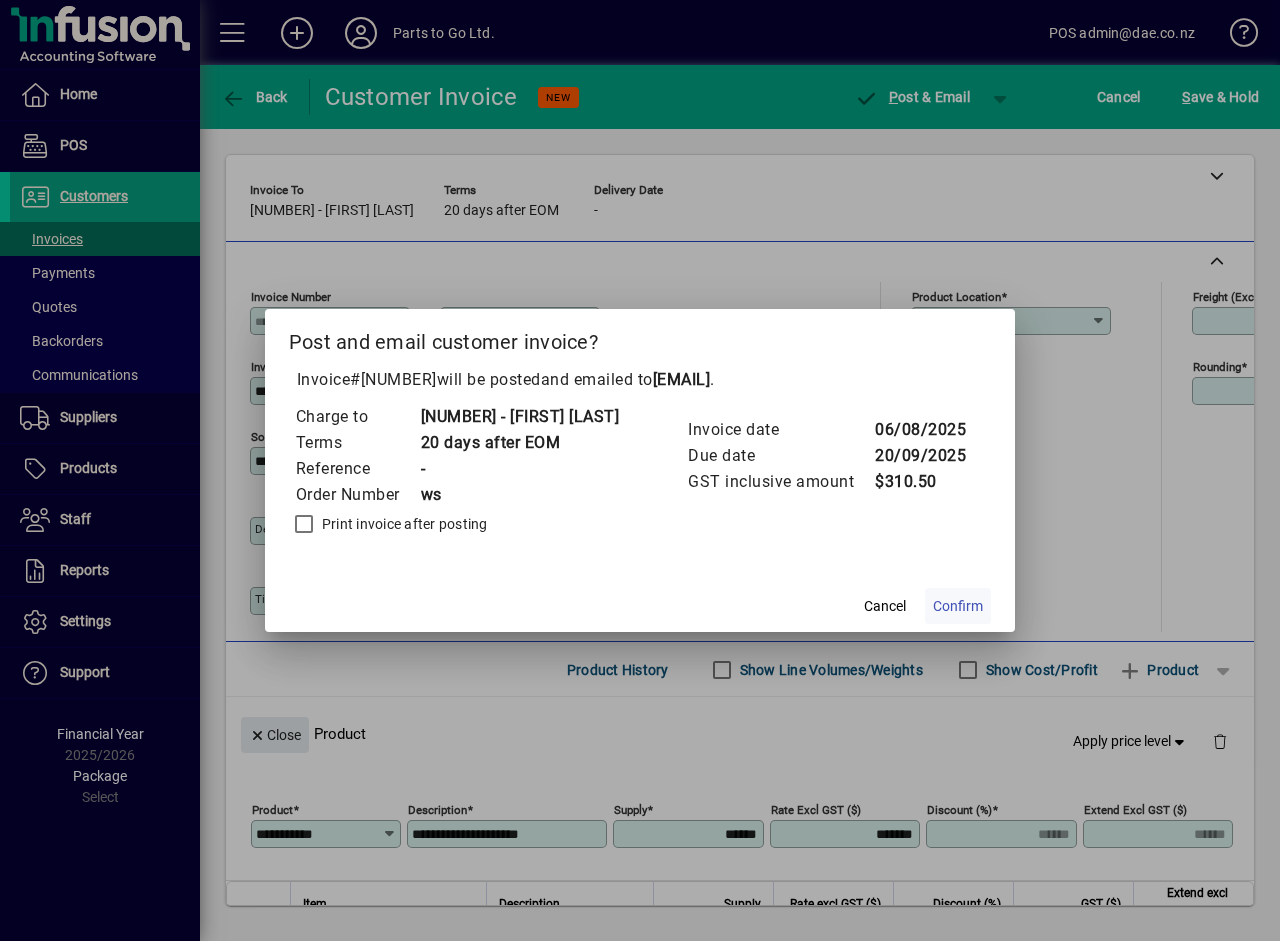 click on "Confirm" 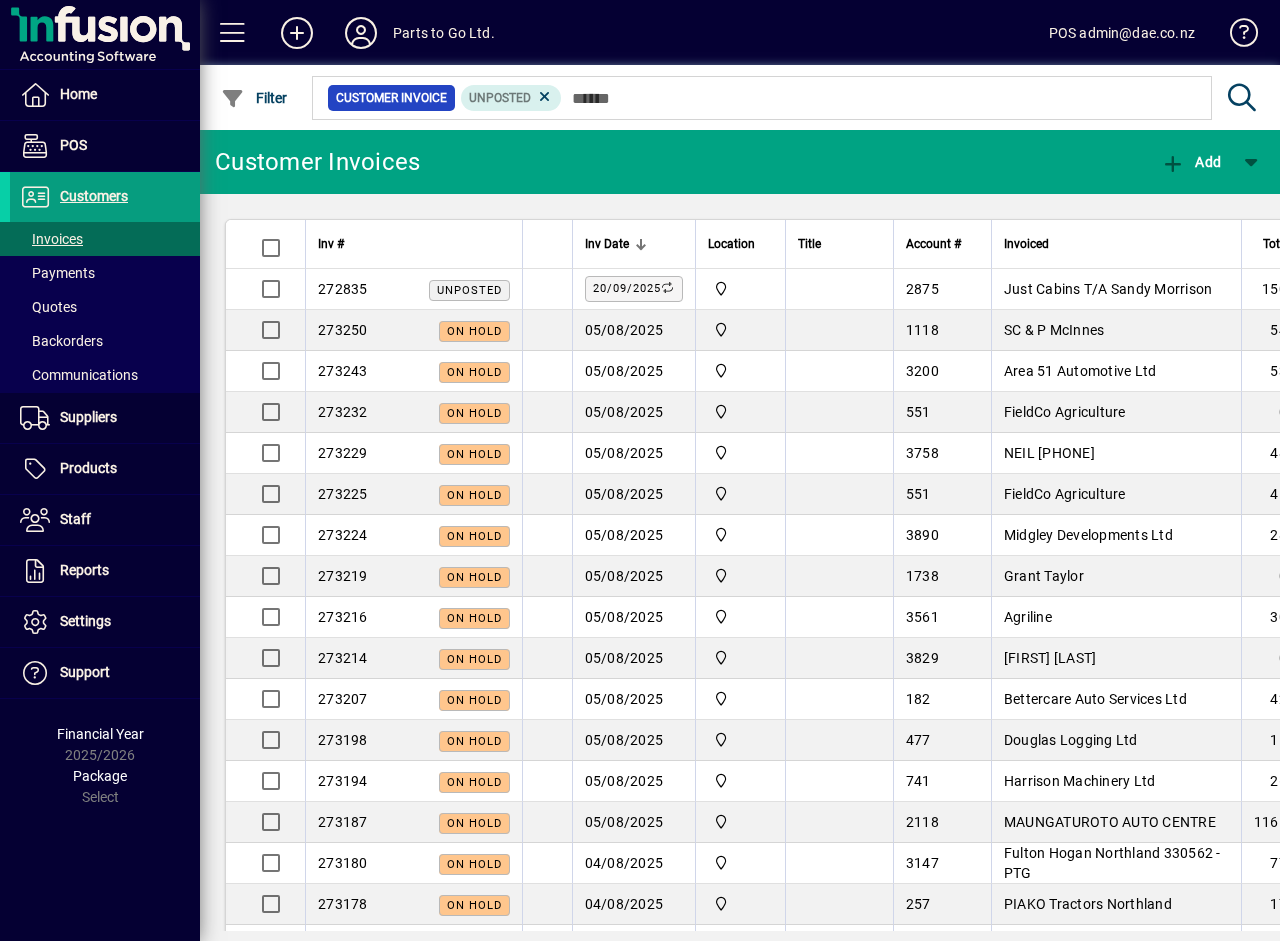 scroll, scrollTop: 0, scrollLeft: 0, axis: both 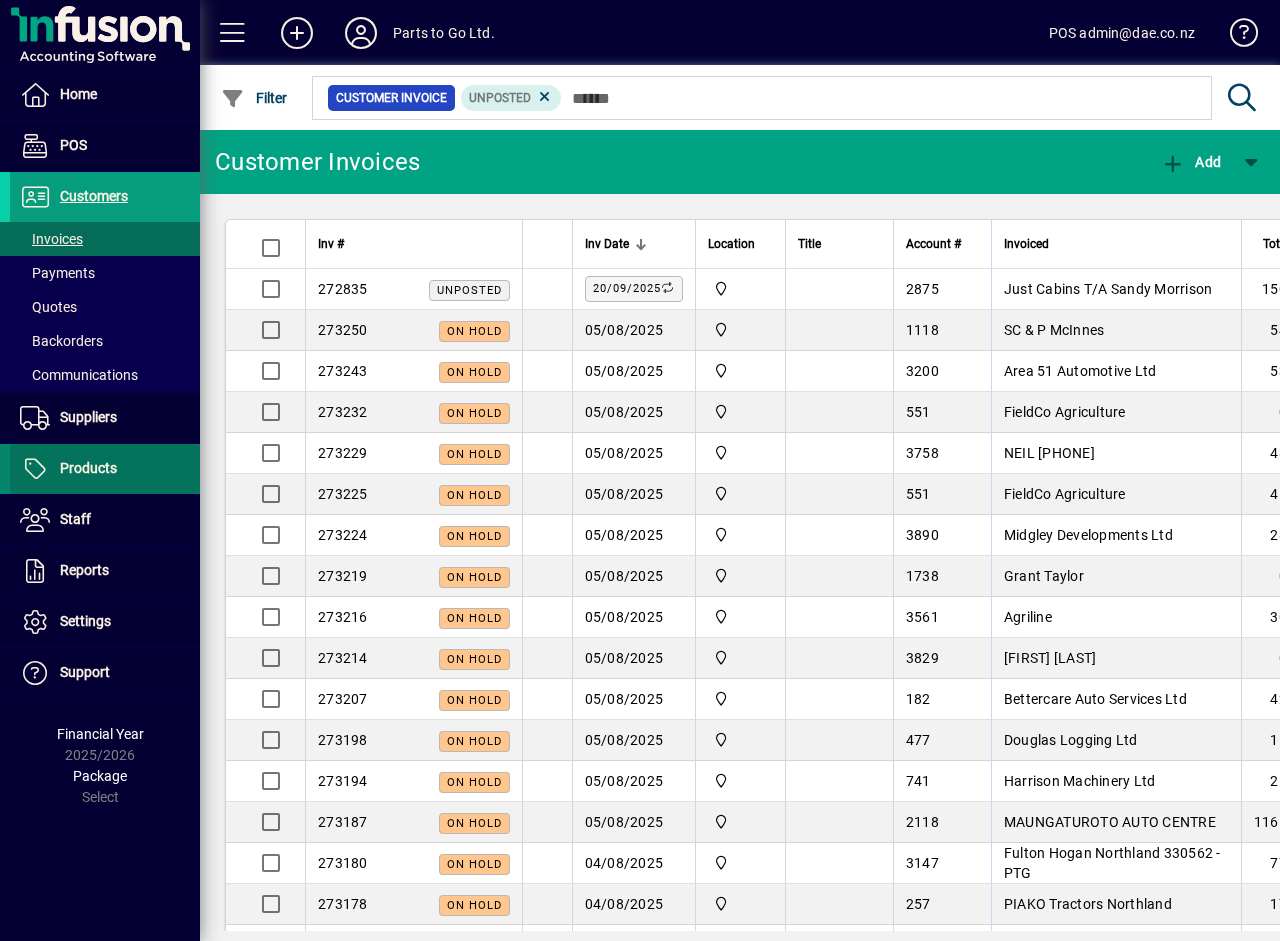 click on "Products" at bounding box center [88, 468] 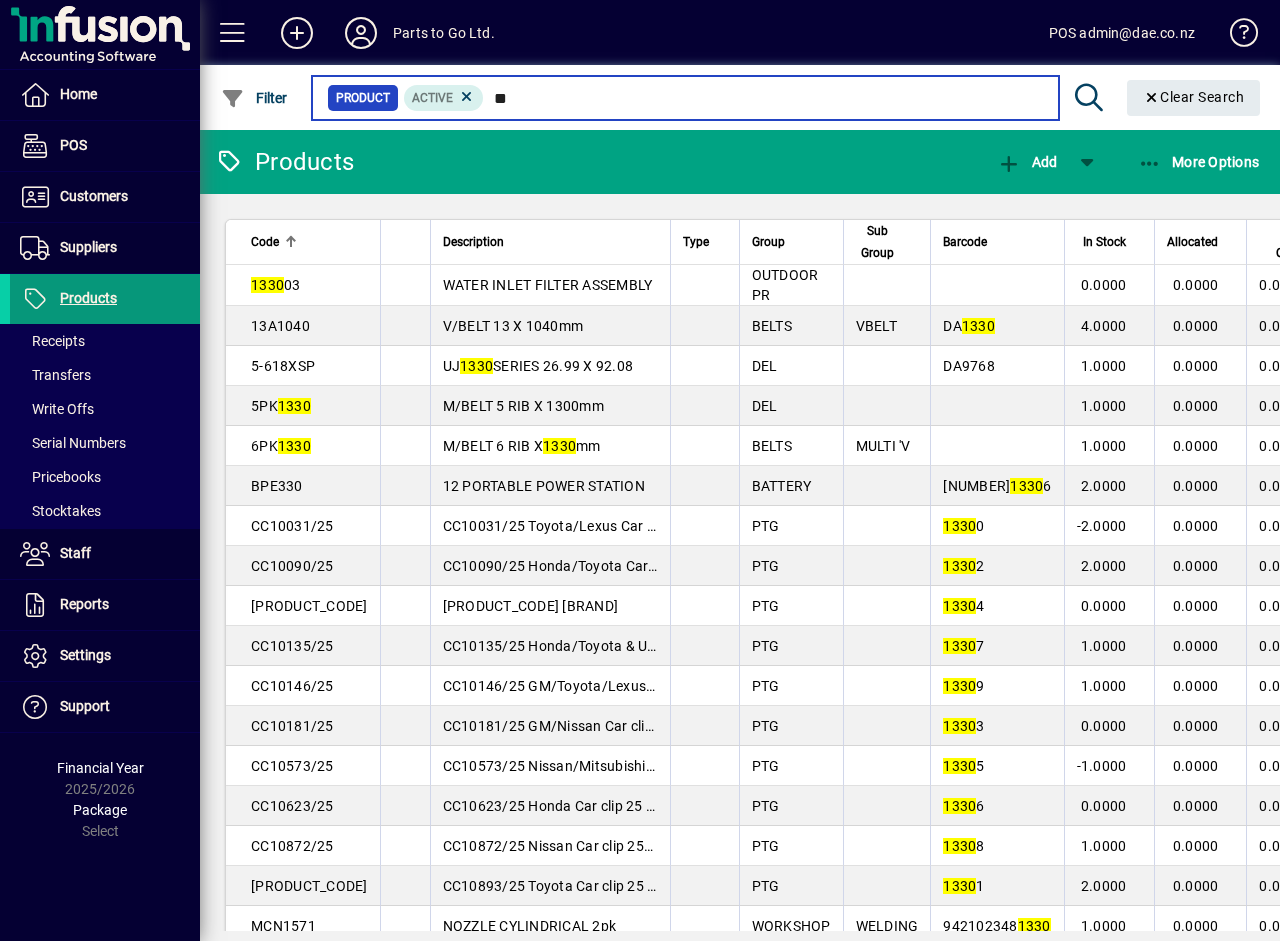 type on "*" 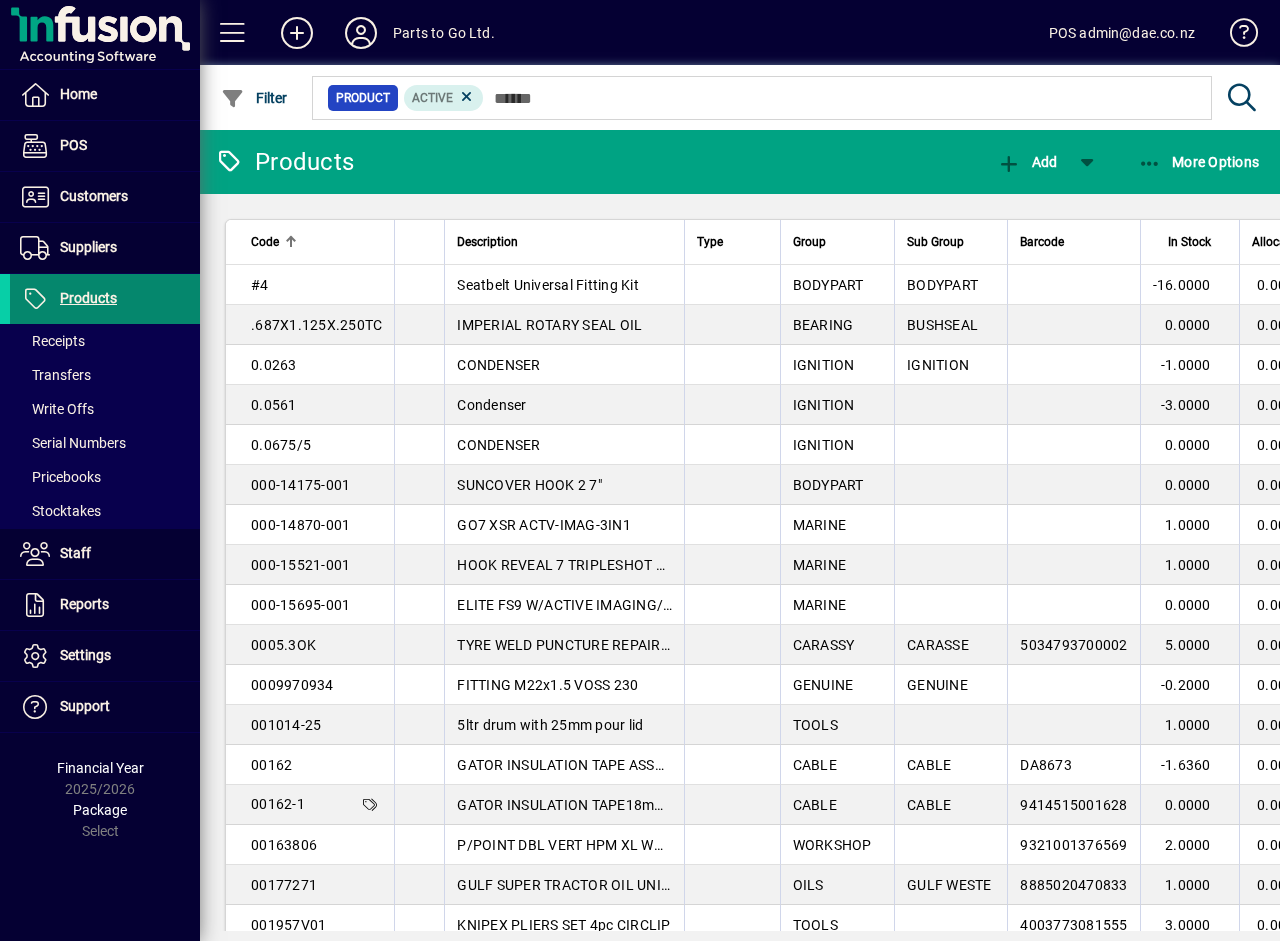 click on "Products" at bounding box center [88, 298] 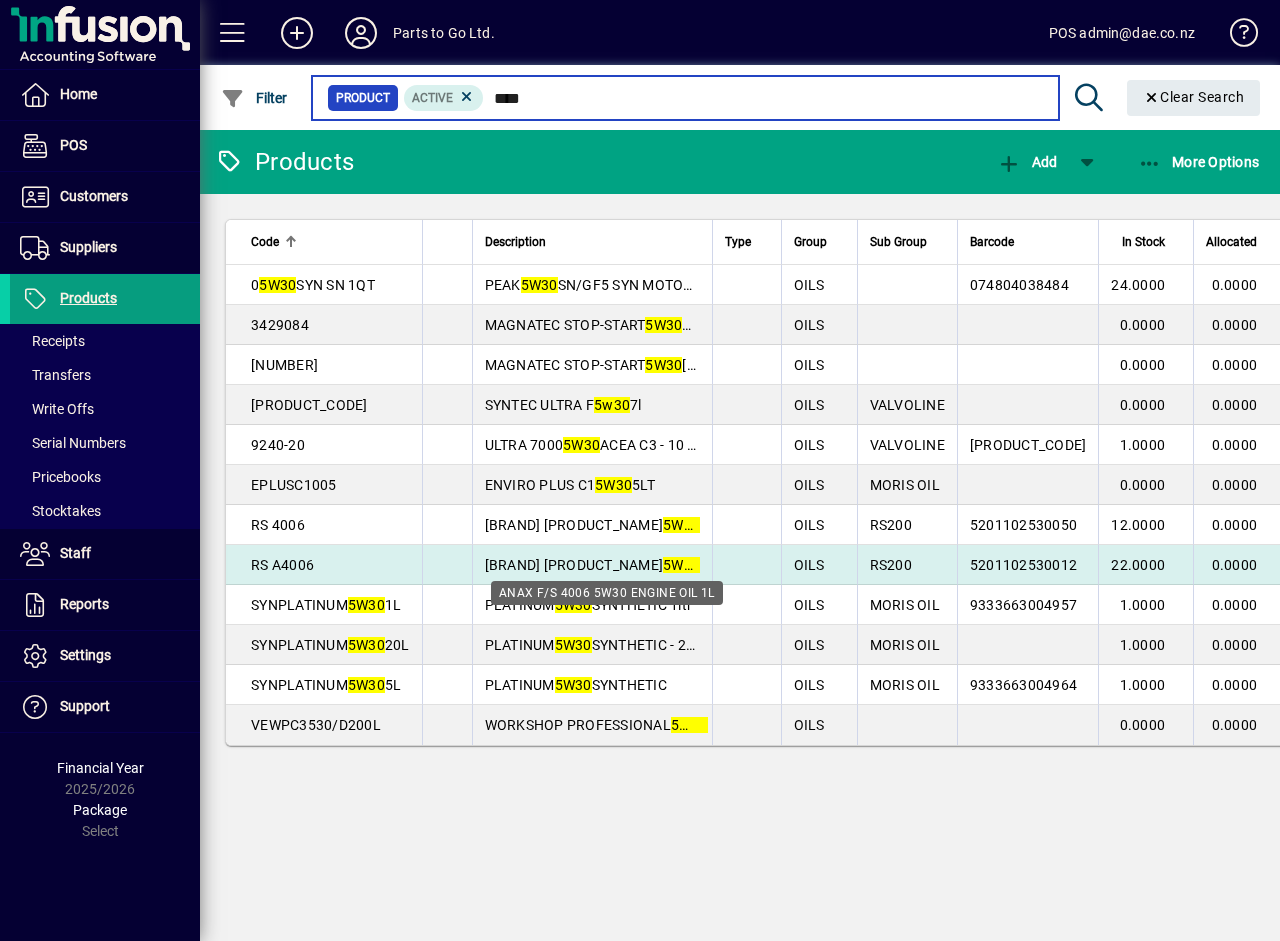 type on "****" 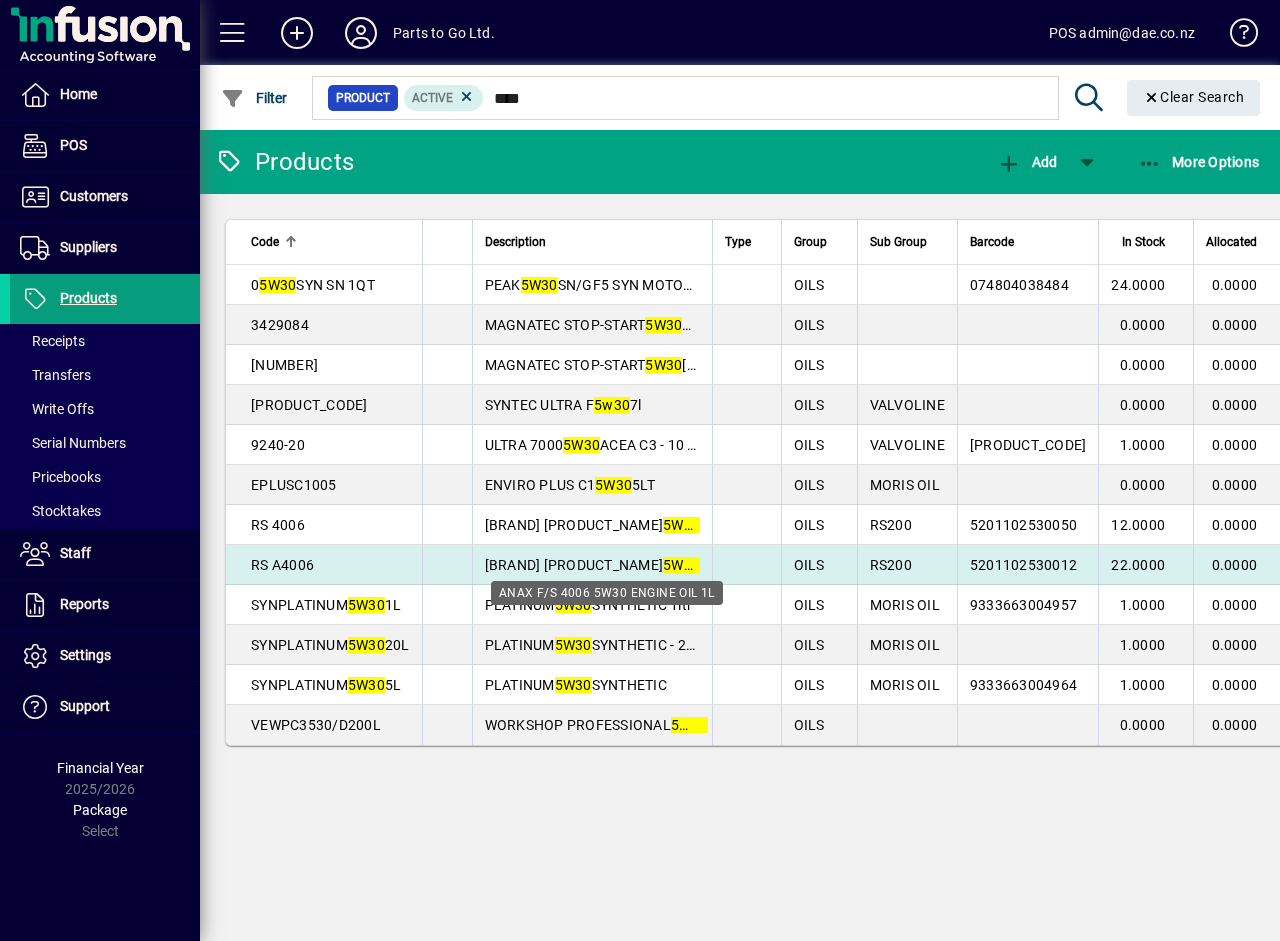 click on "ANAX F/S 4006  5W30  ENGINE OIL 1L" at bounding box center (641, 565) 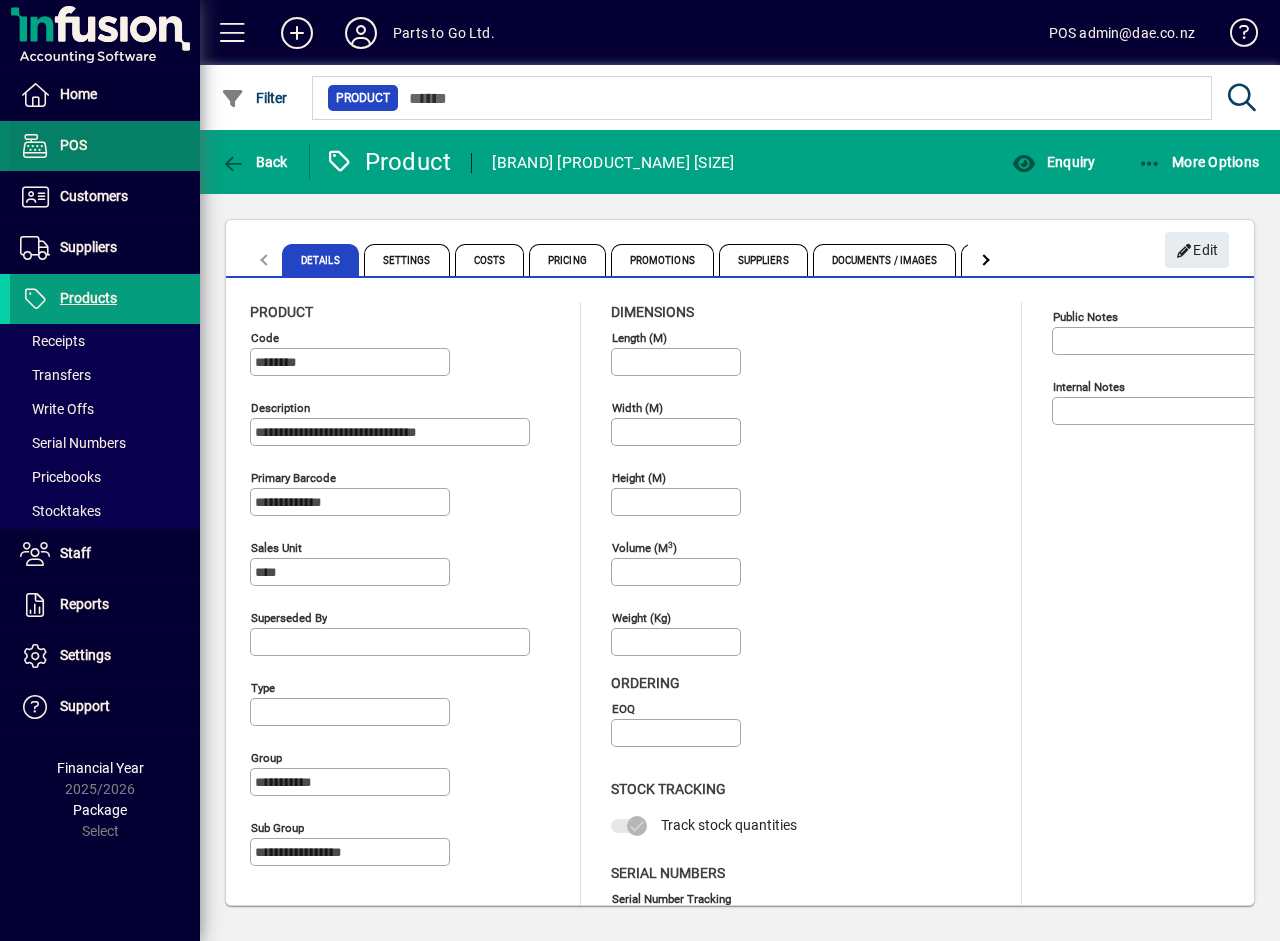 click on "POS" at bounding box center (73, 145) 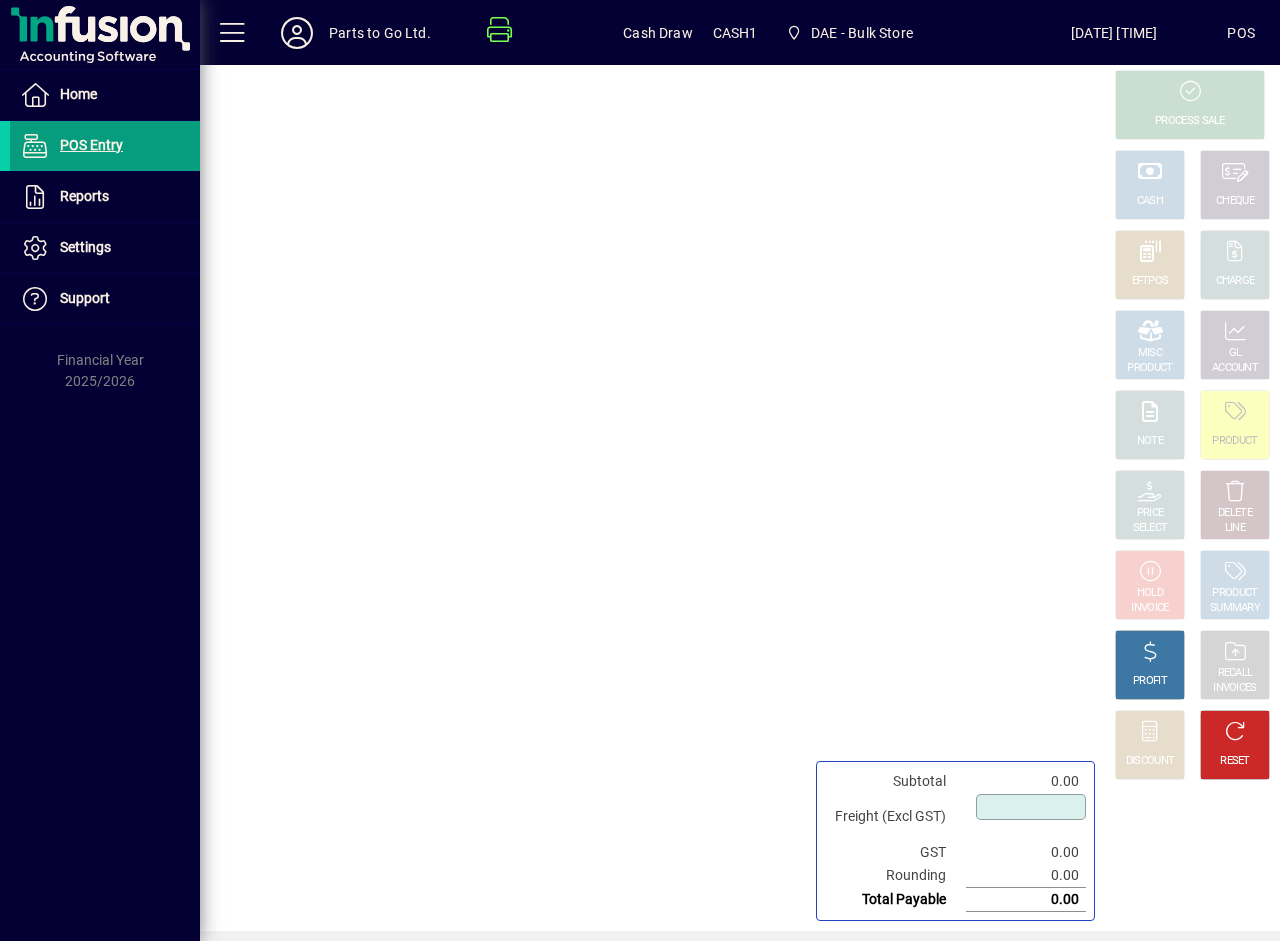 type on "****" 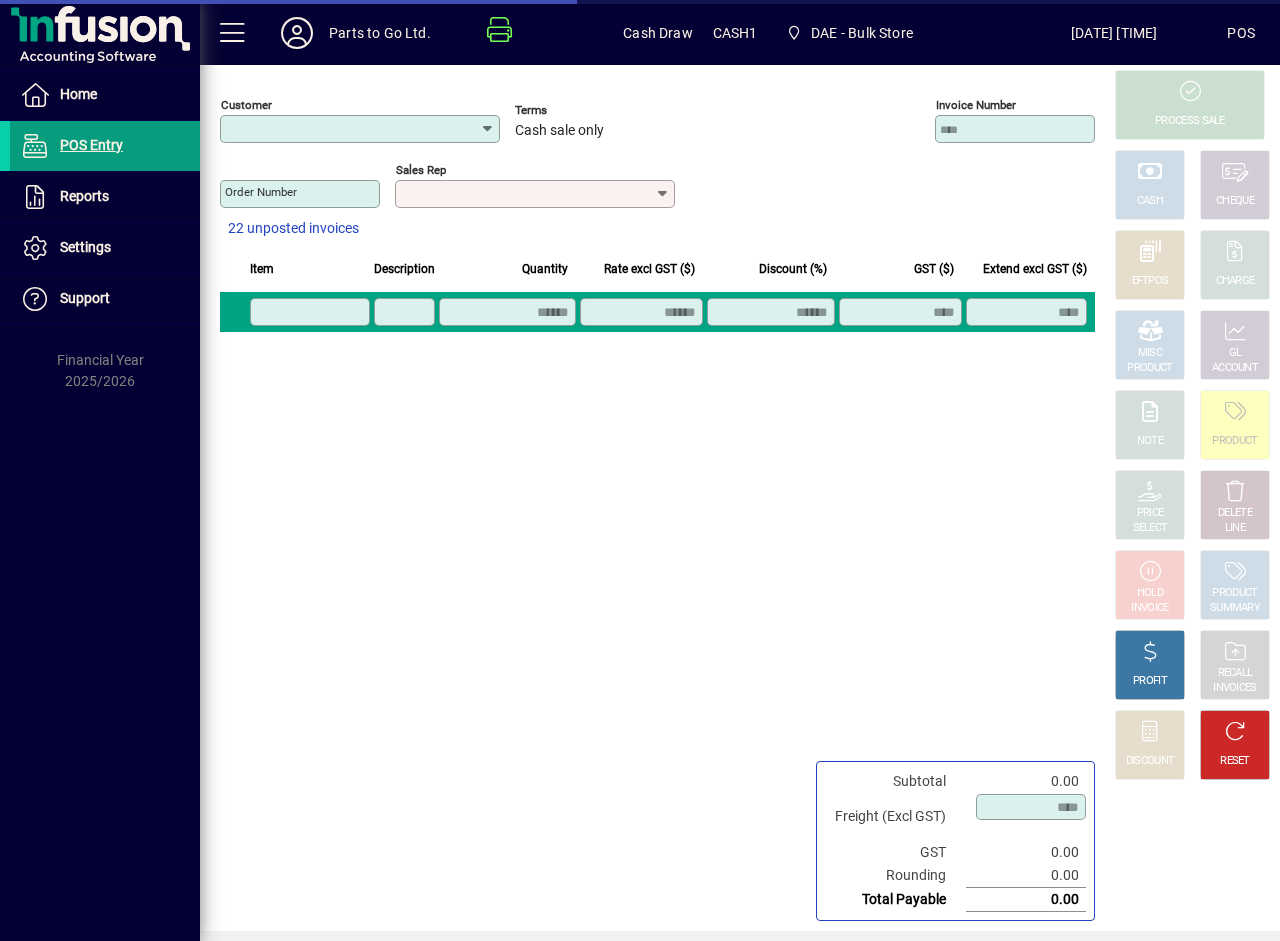 type on "**********" 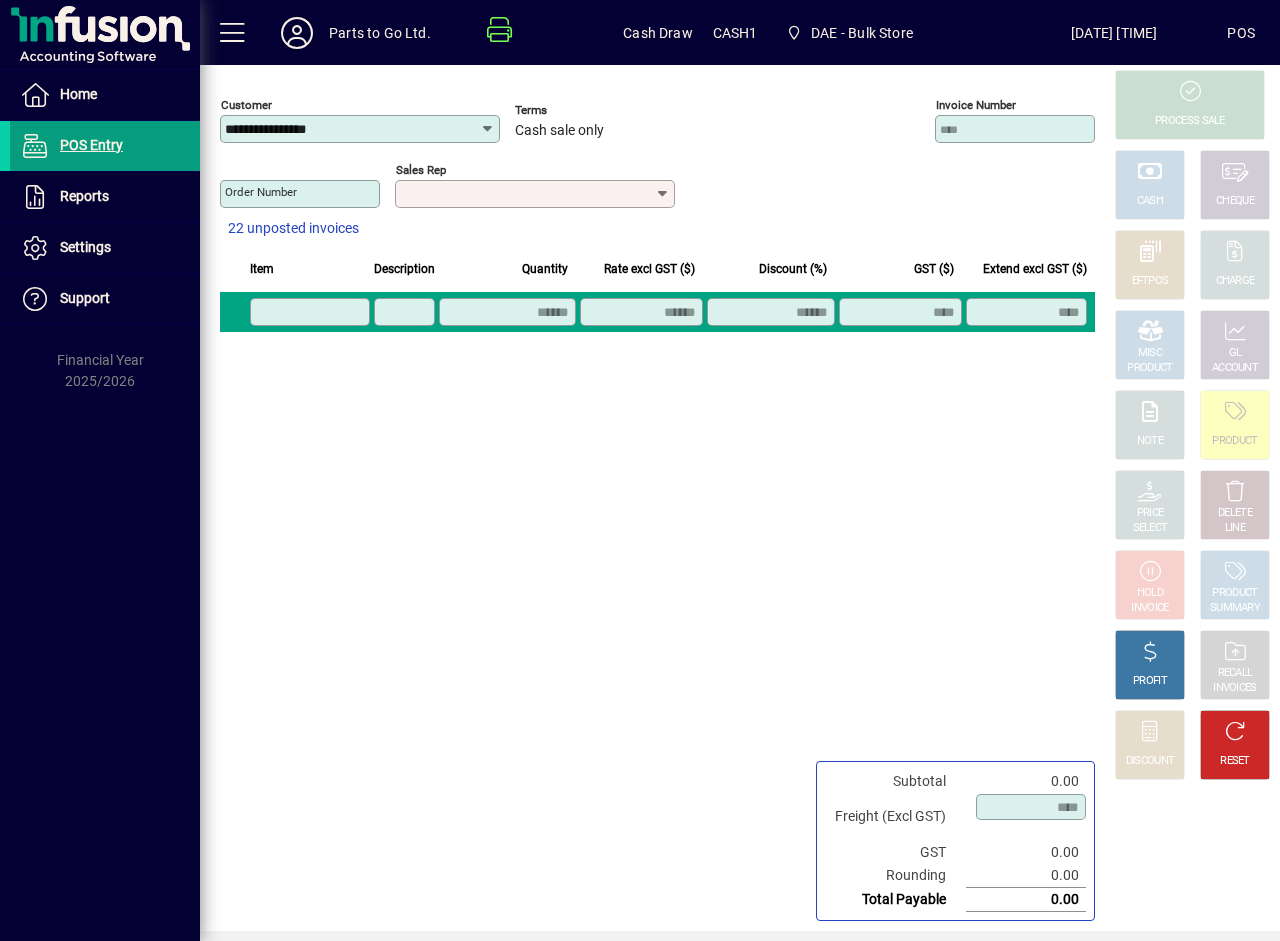 click 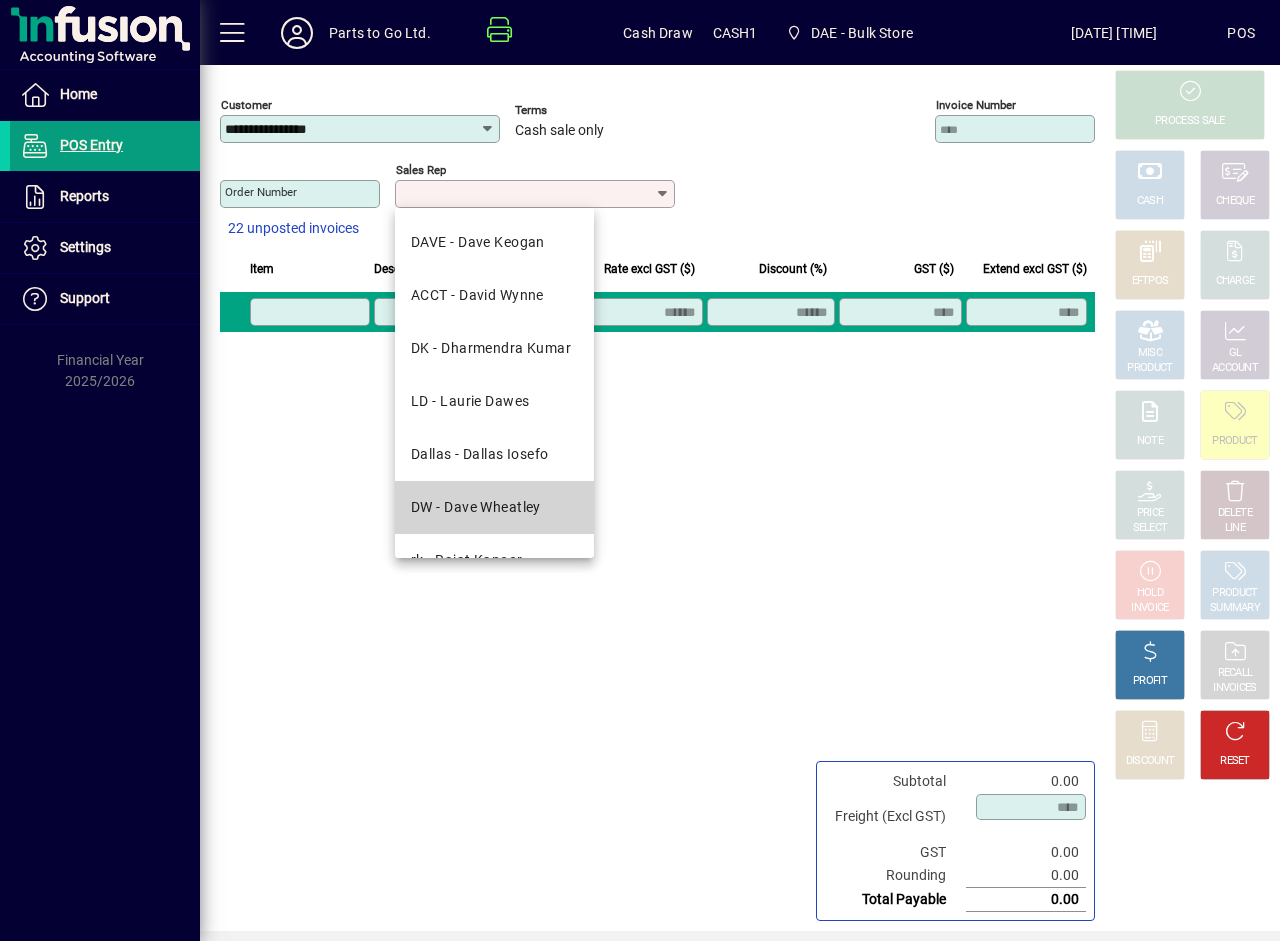 click on "DW - Dave Wheatley" at bounding box center (476, 507) 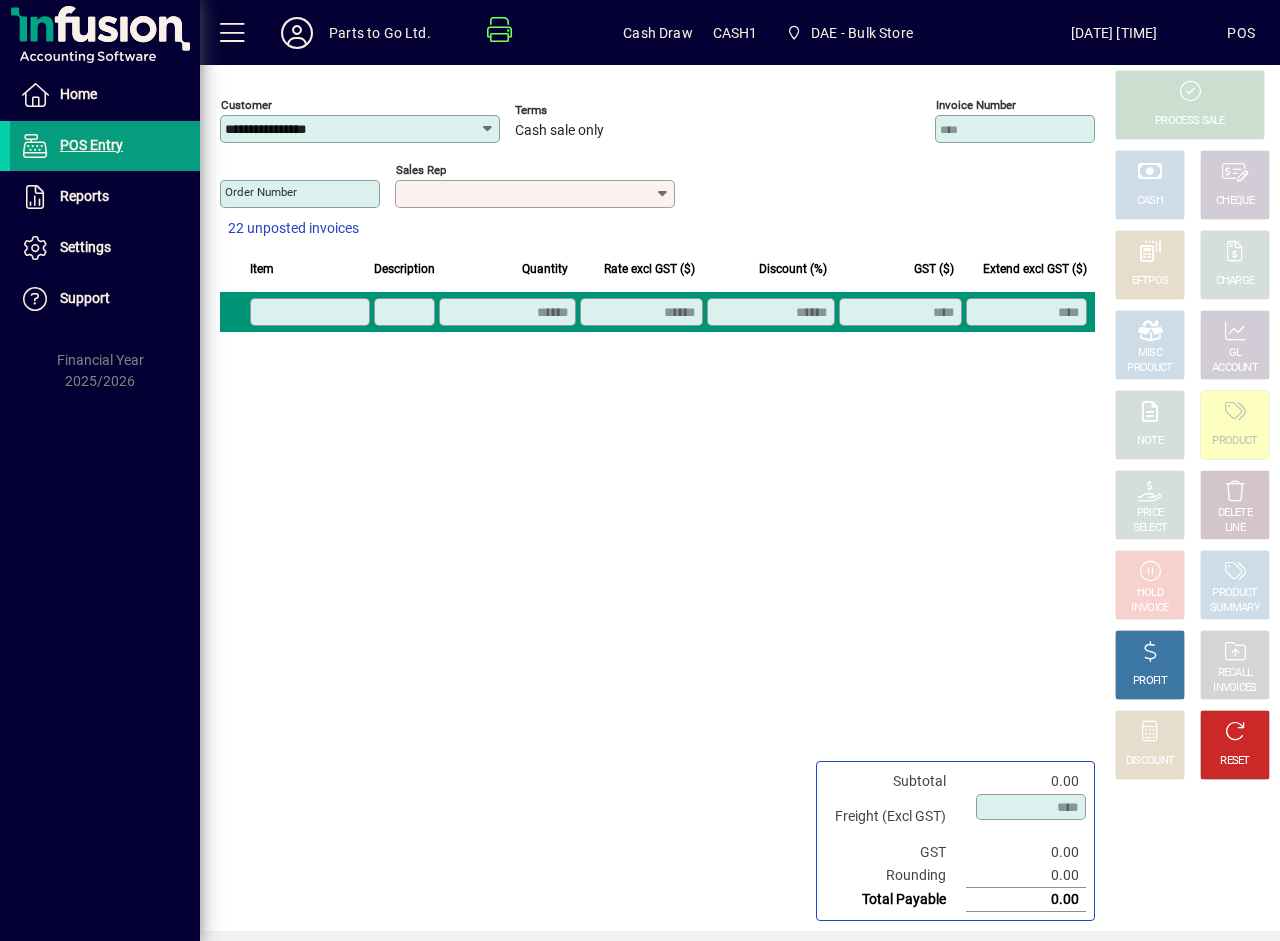 type on "**********" 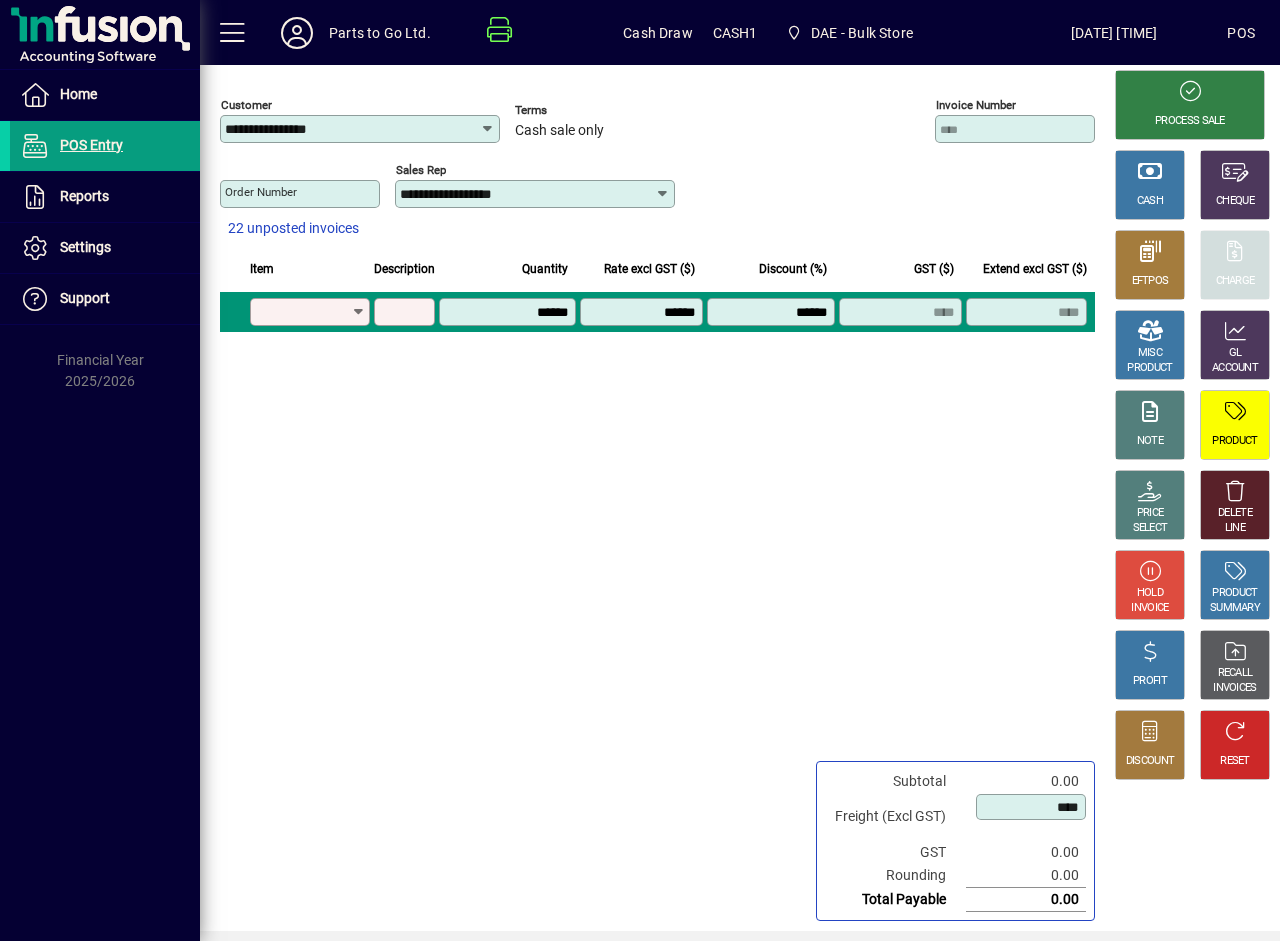 click on "Product" at bounding box center [303, 312] 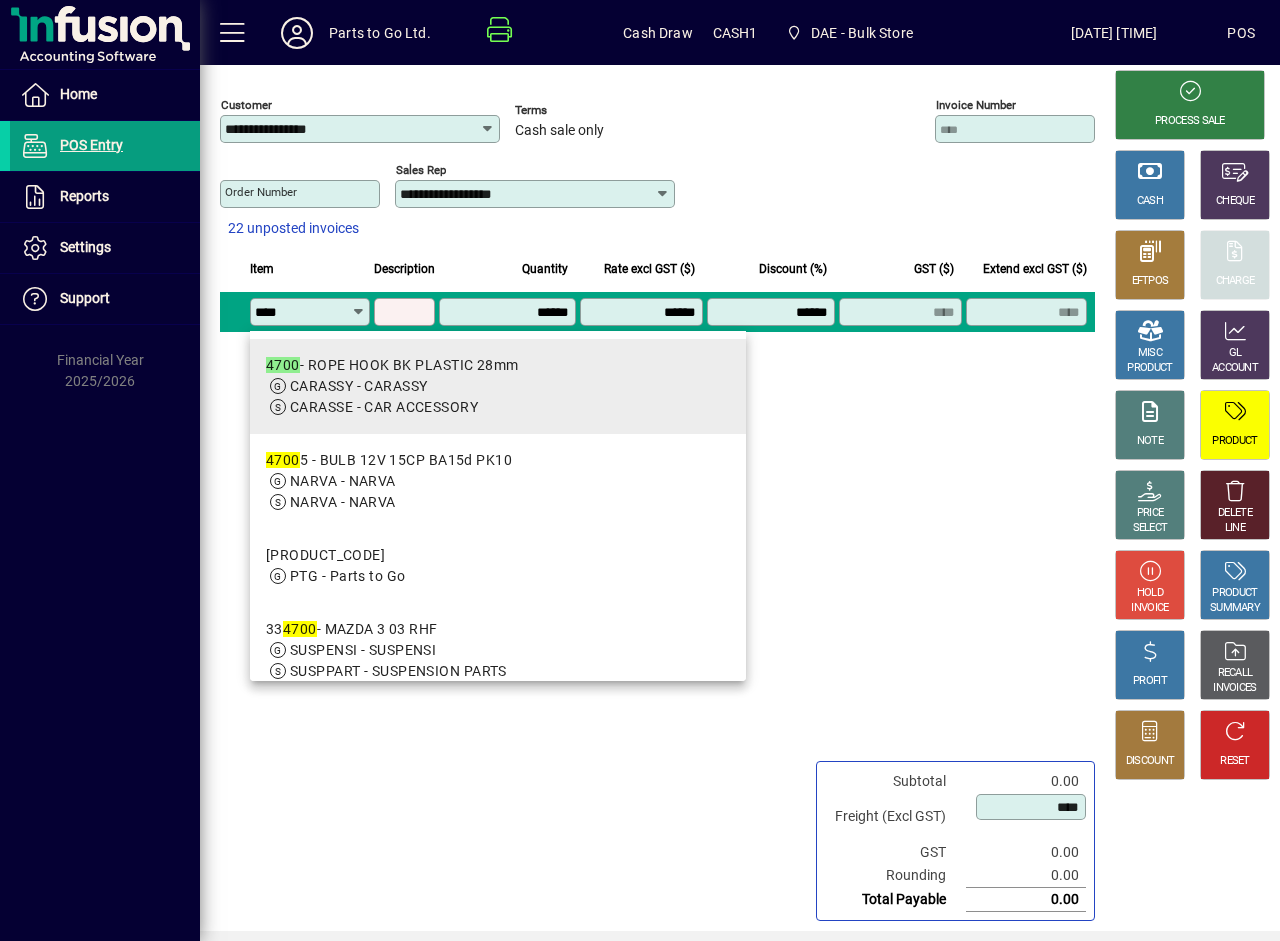 type on "****" 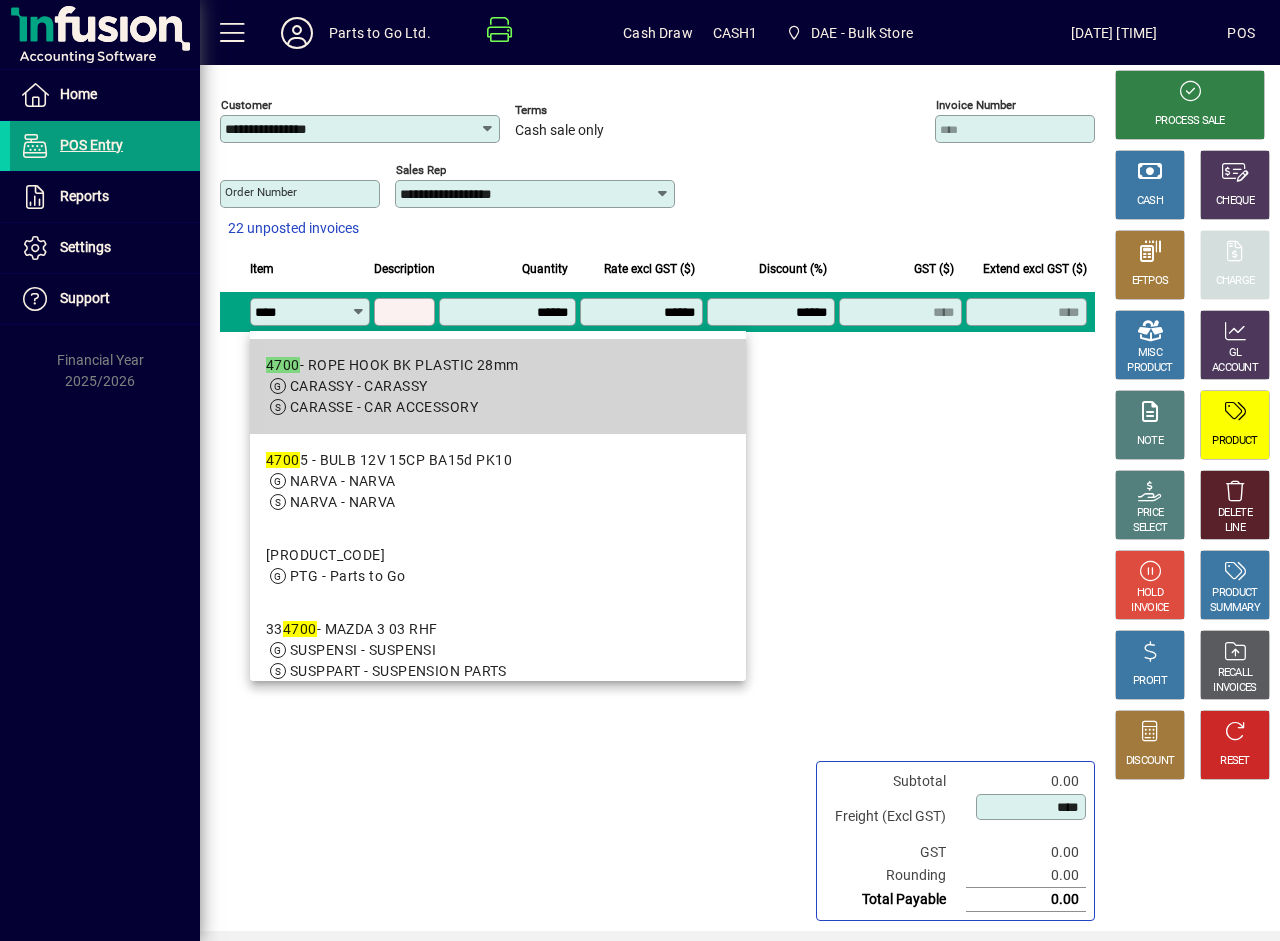 click on "CARASSY - CARASSY" at bounding box center (358, 386) 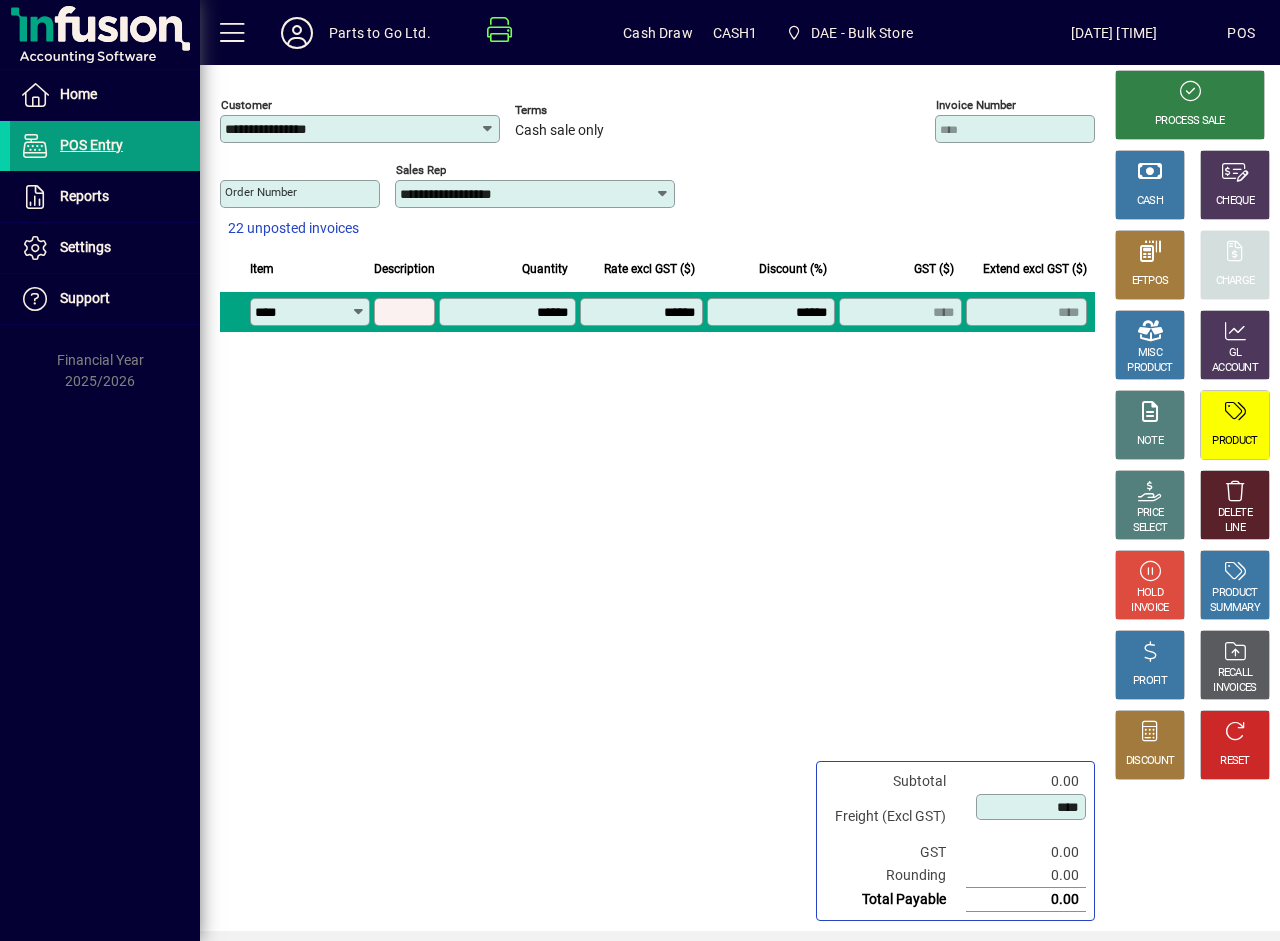 type on "**********" 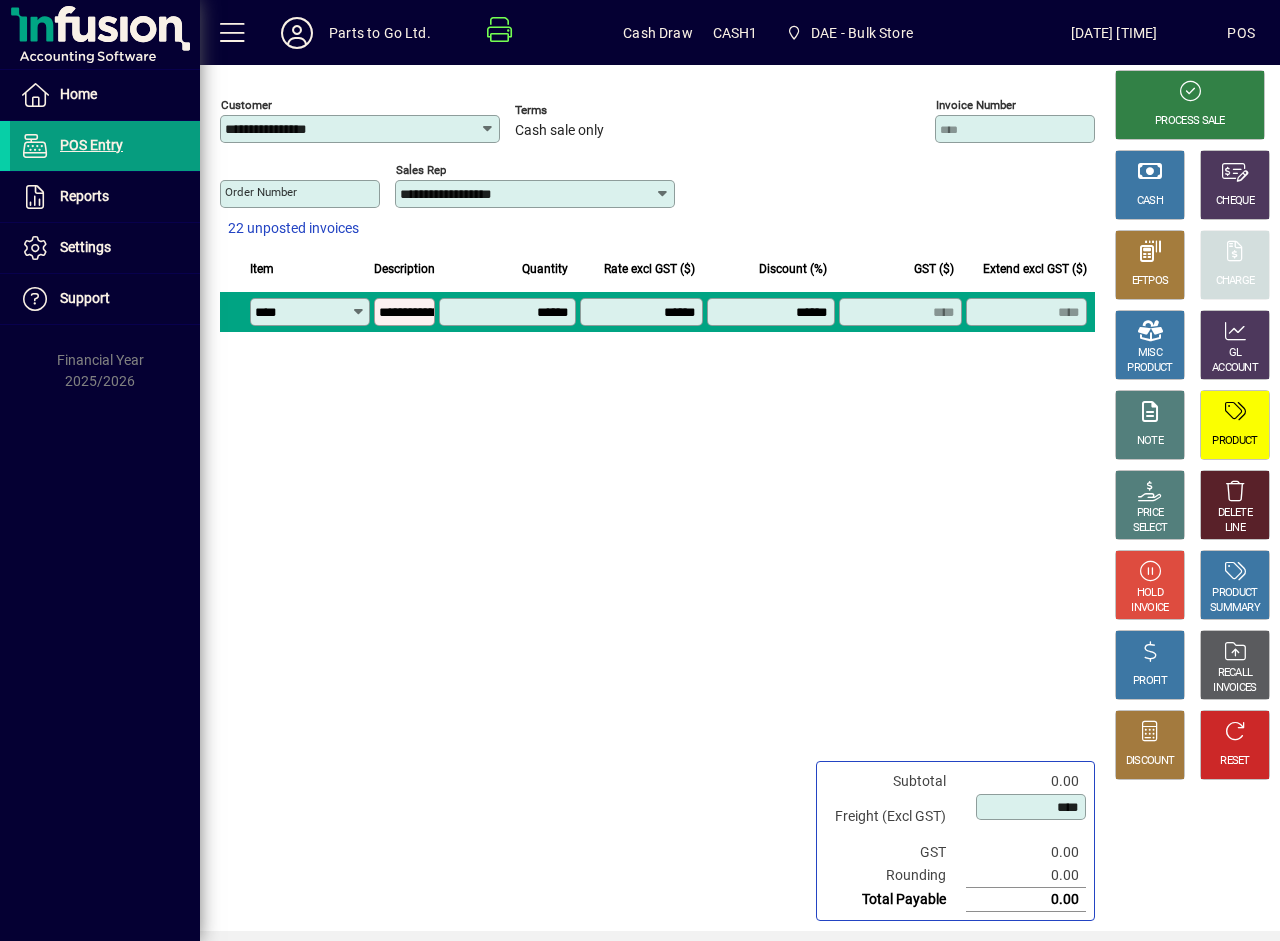 type on "******" 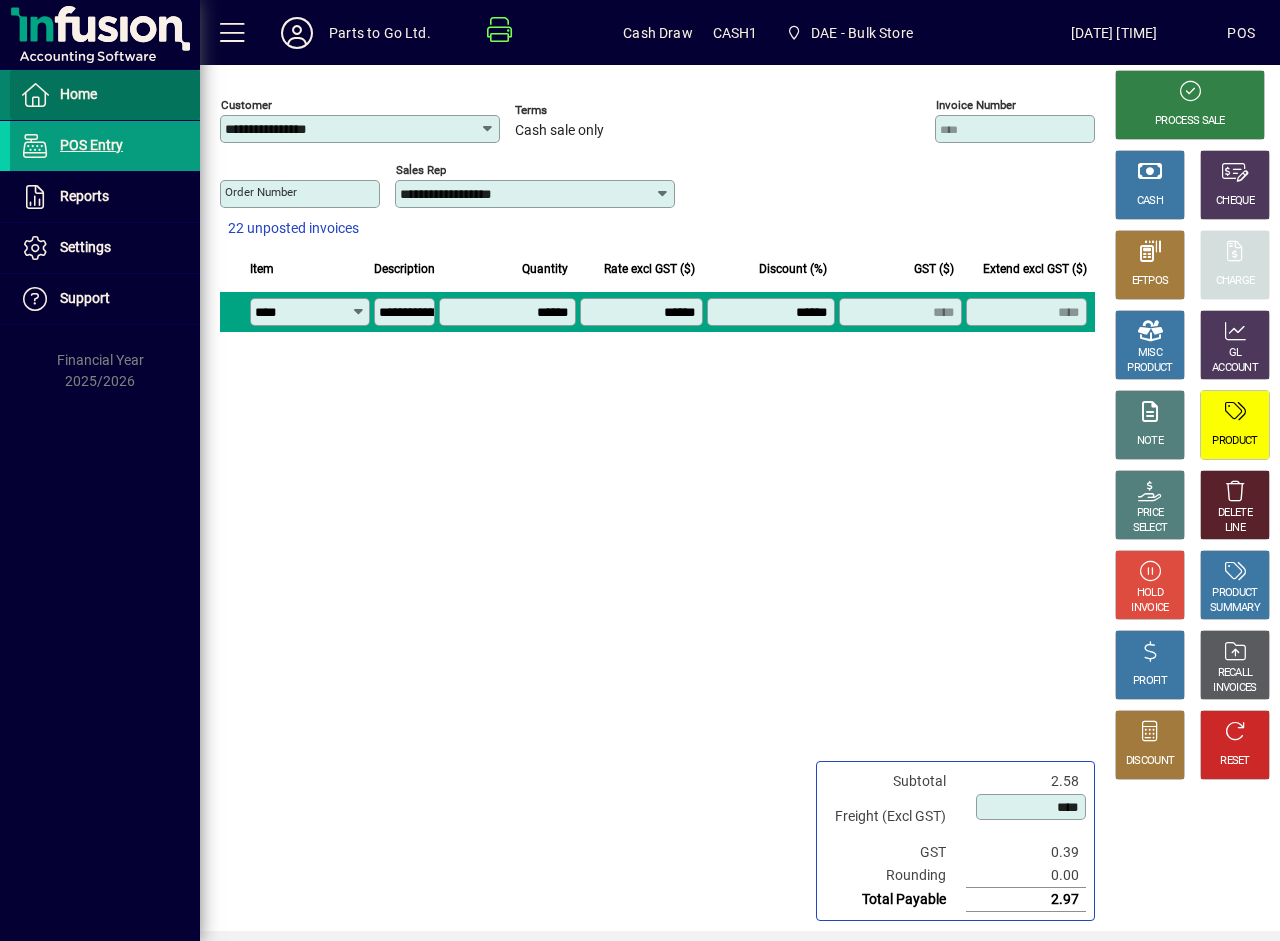 click on "Home" at bounding box center (78, 94) 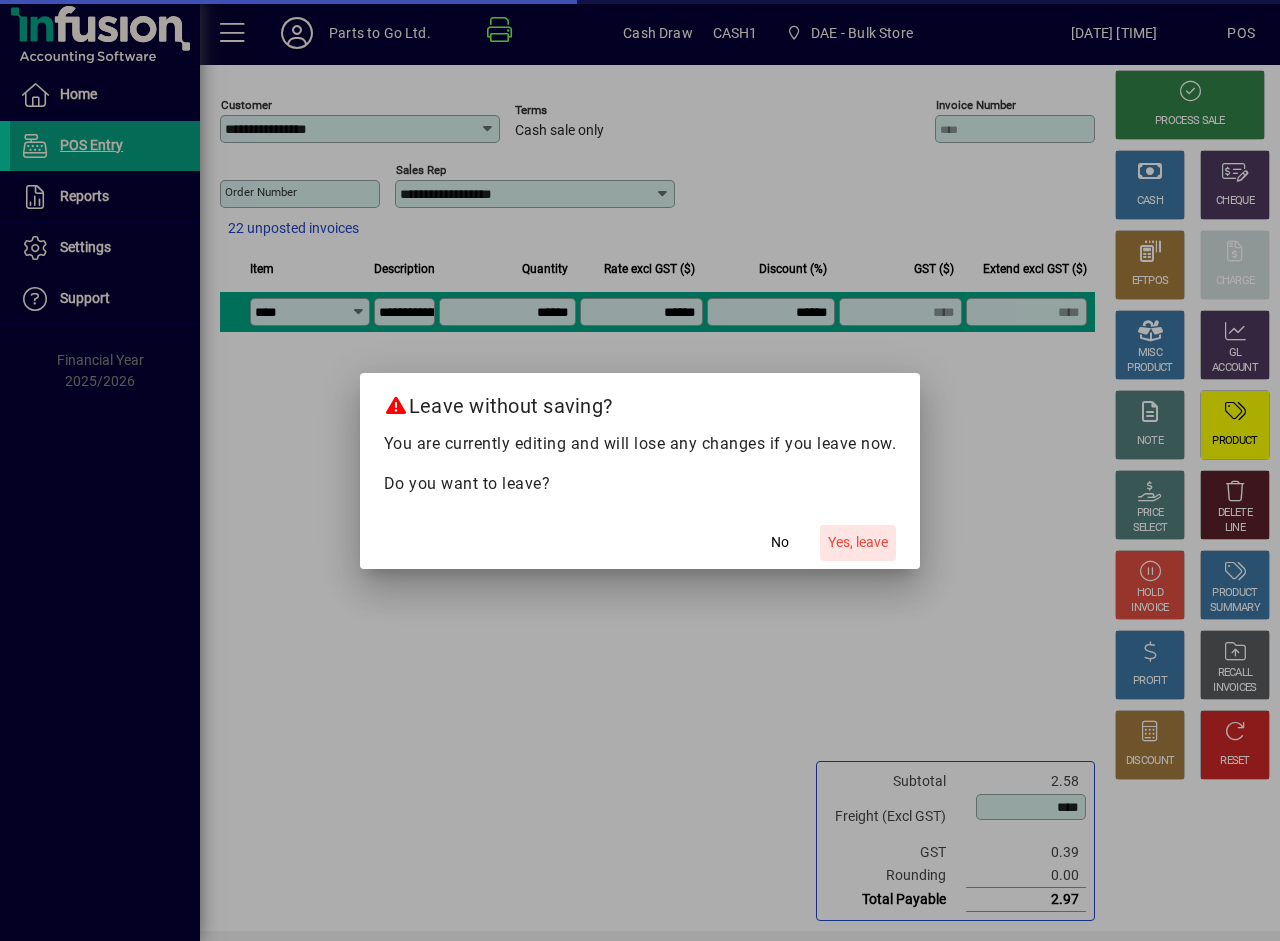 click on "Yes, leave" 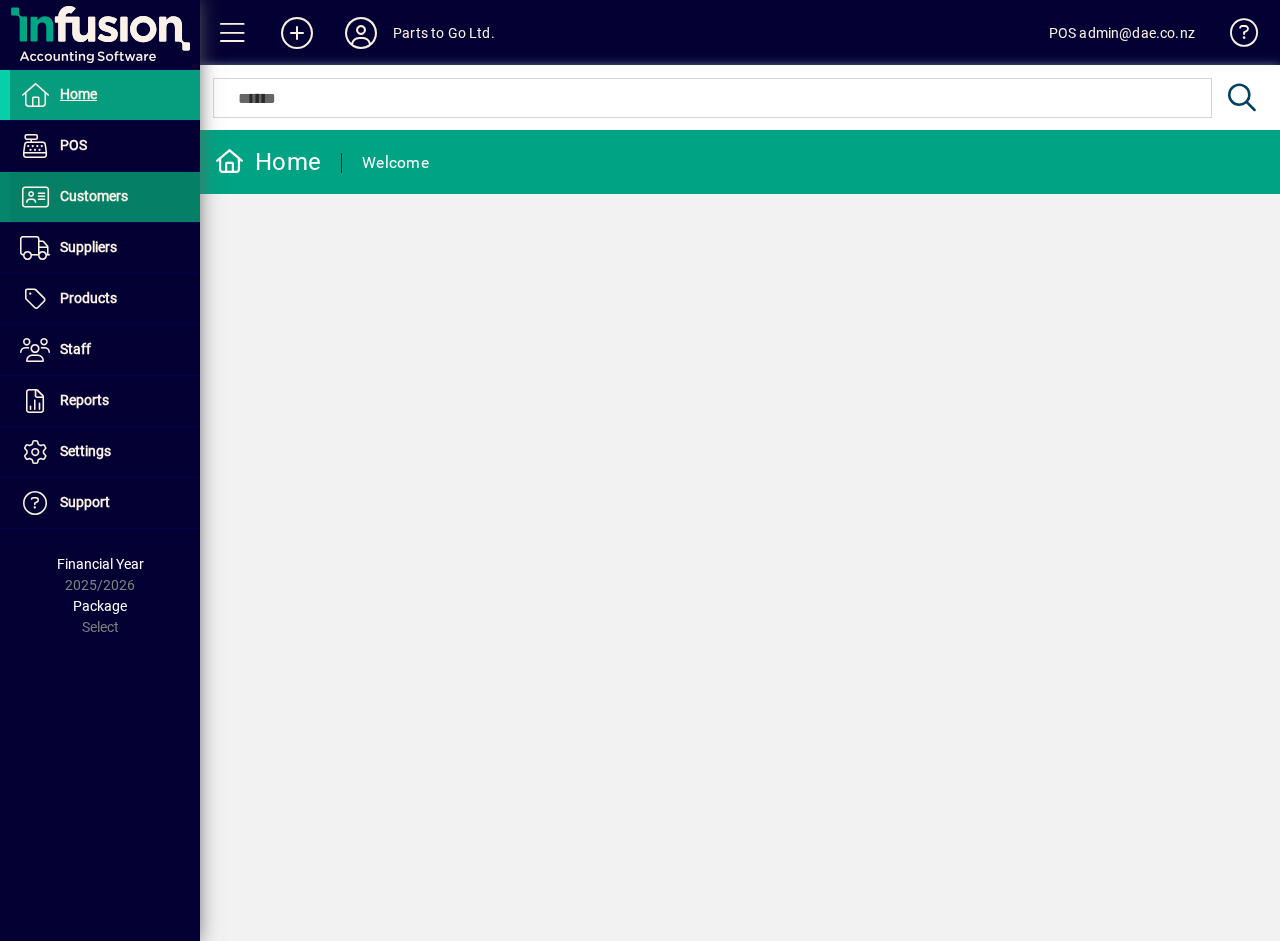 click on "Customers" at bounding box center [94, 196] 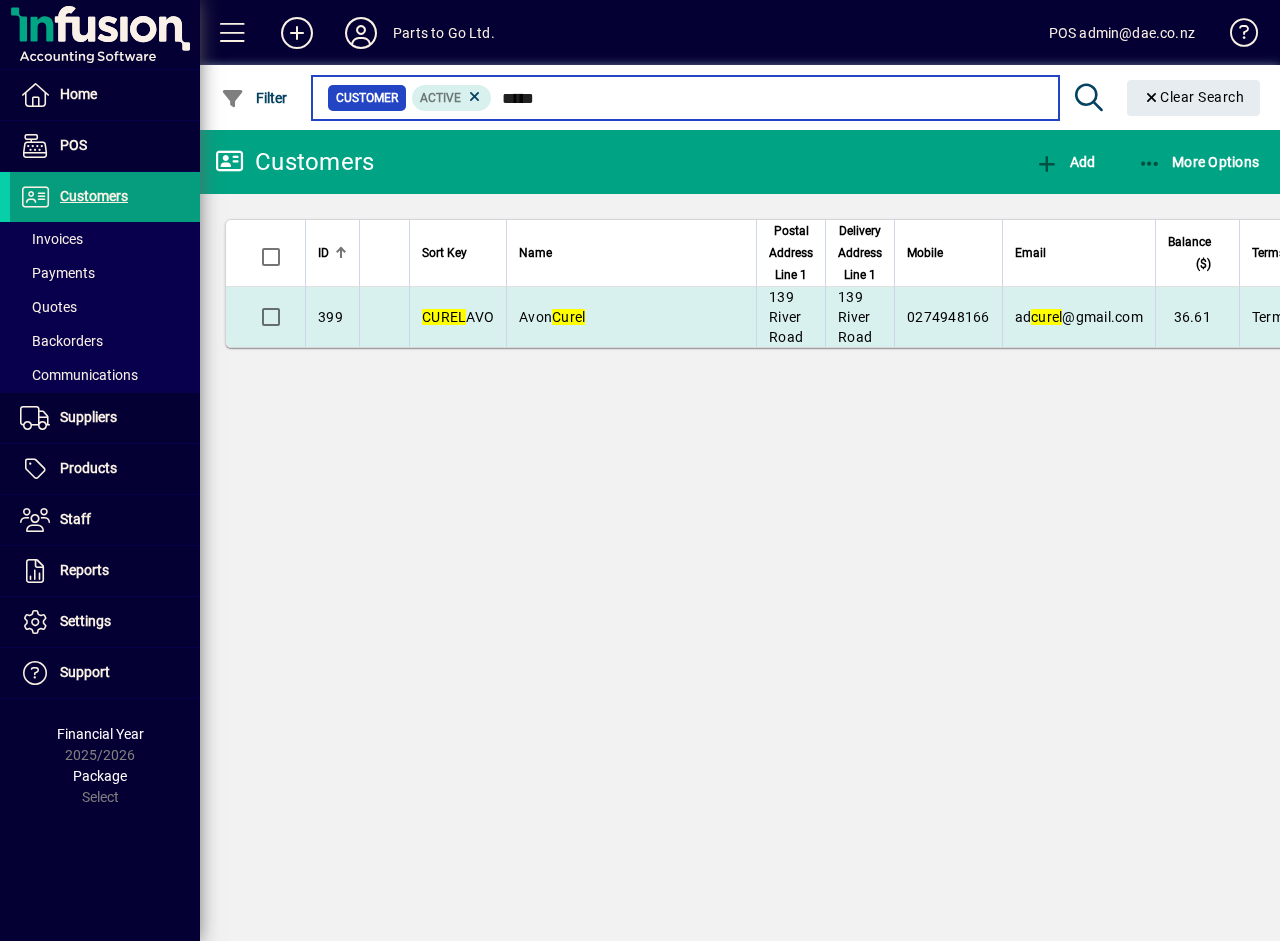 type on "*****" 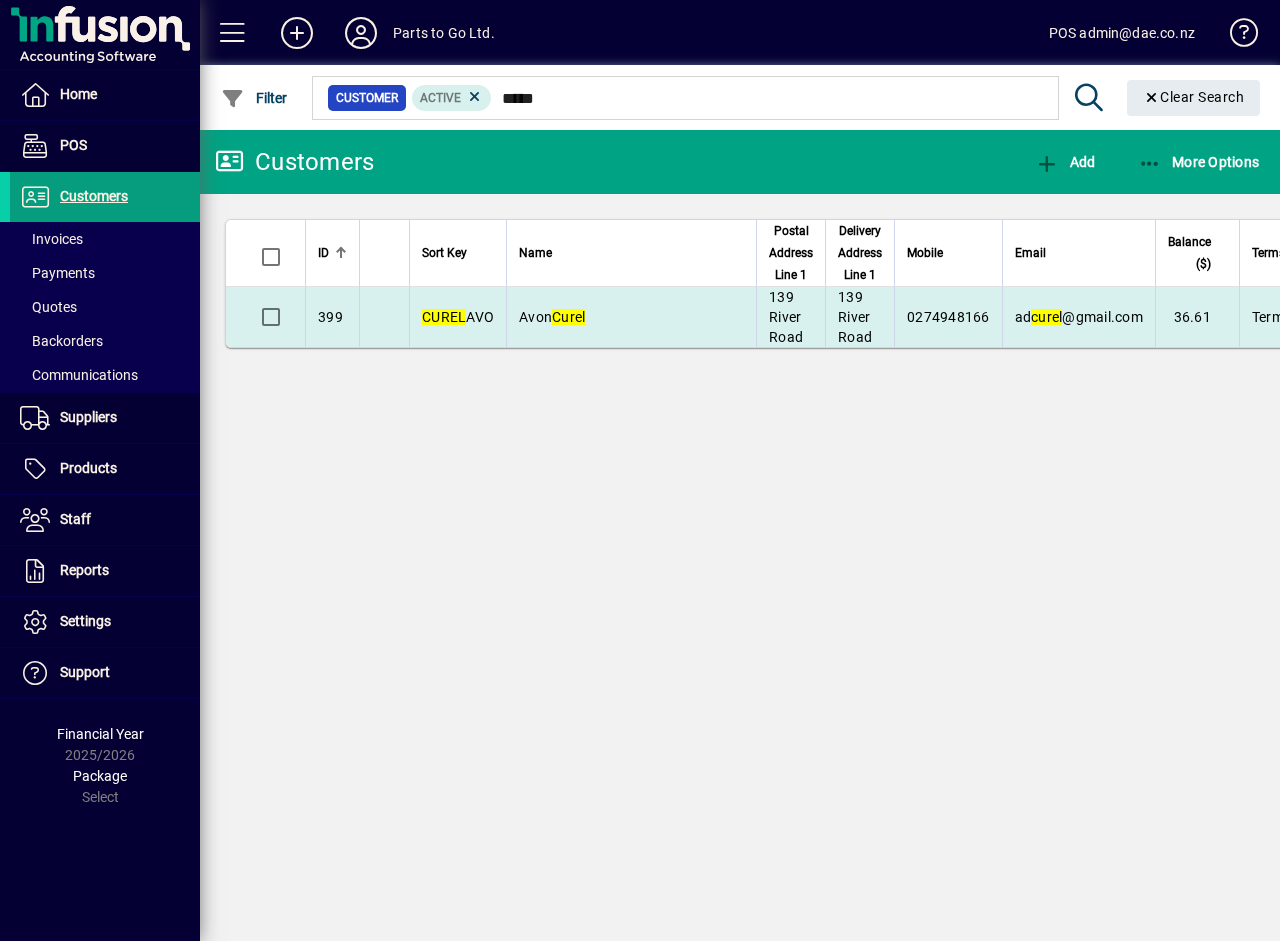 click on "Avon Curel" at bounding box center [552, 317] 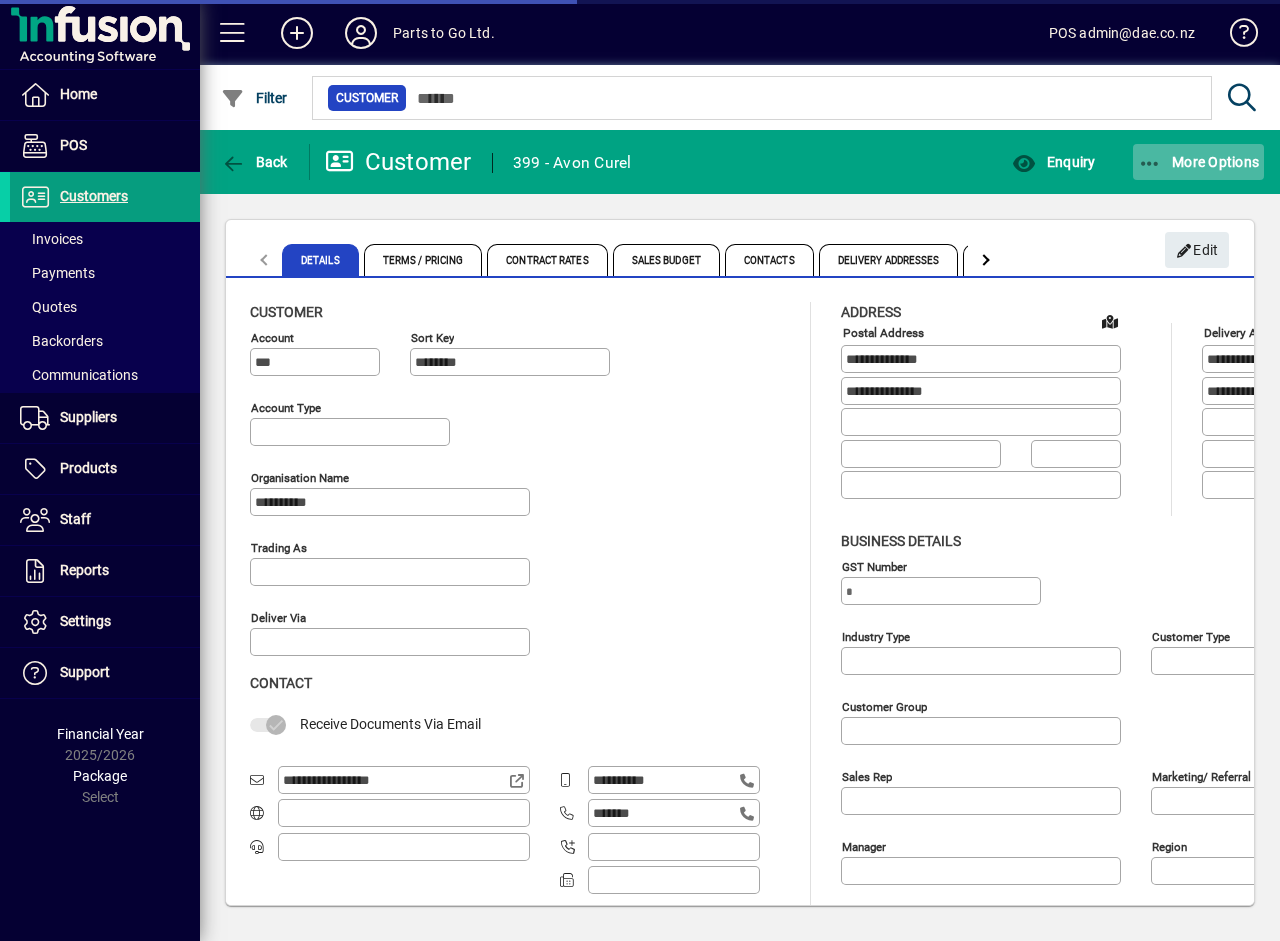 type on "**********" 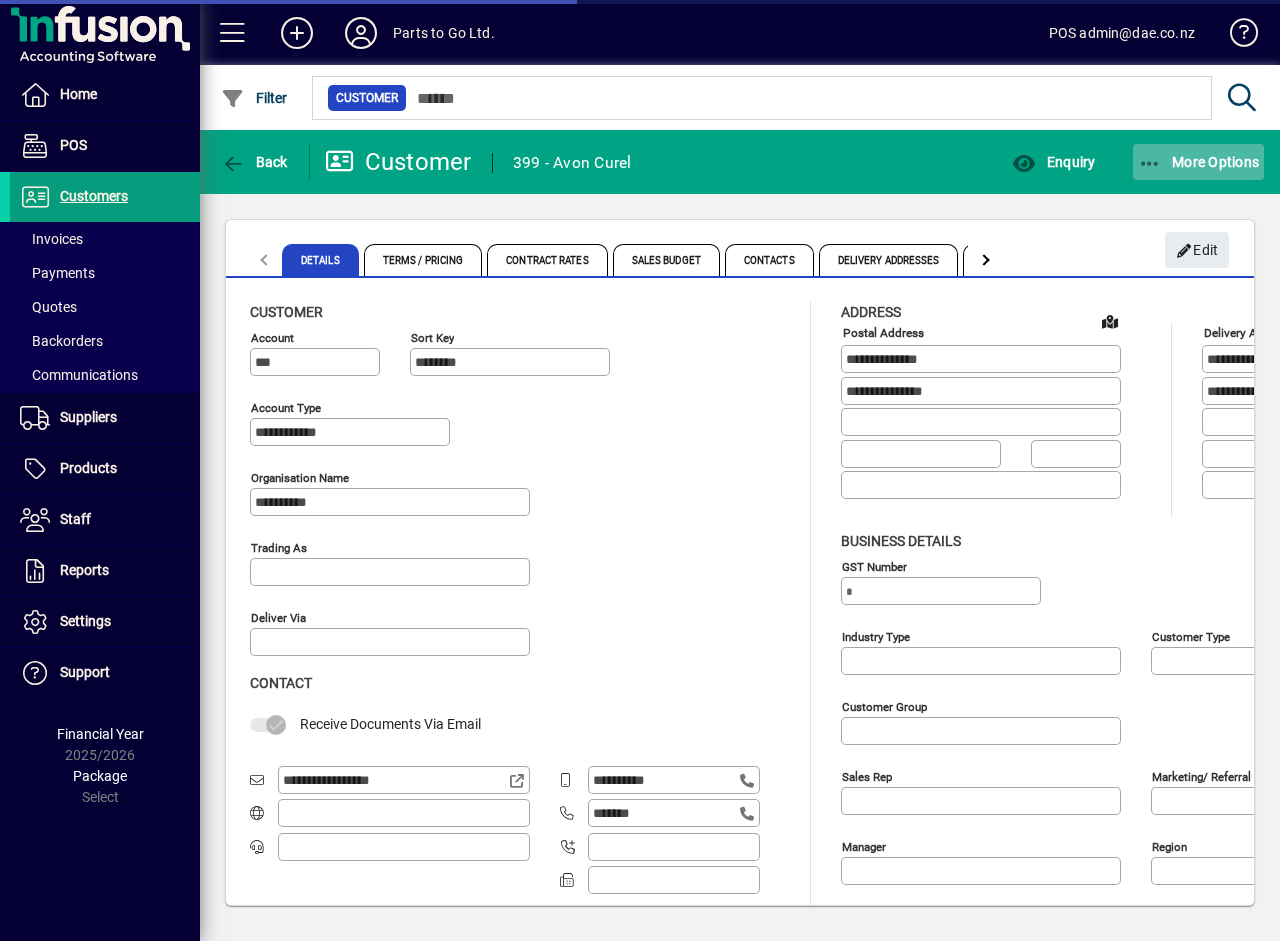 type on "**********" 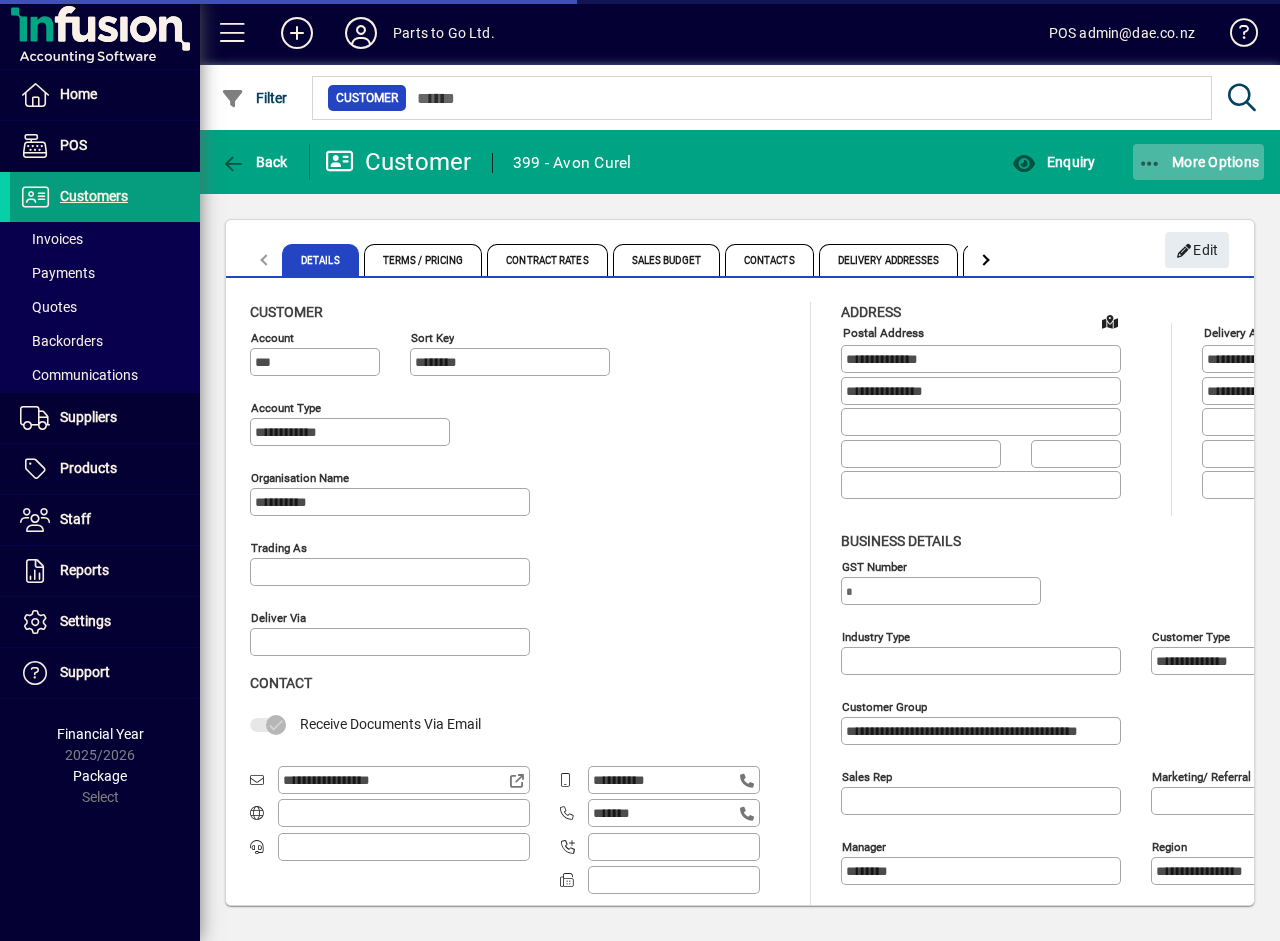 click on "More Options" 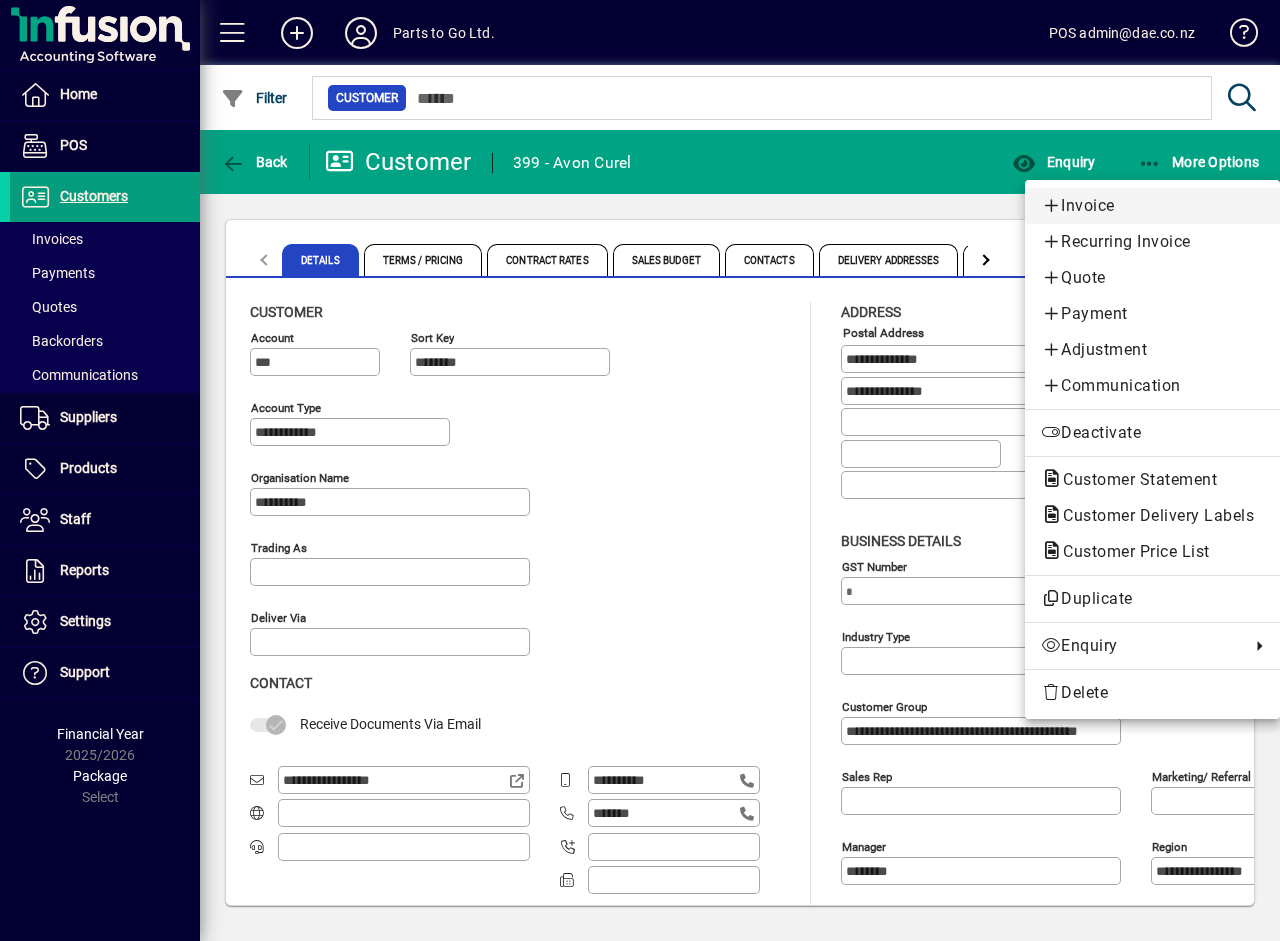 click on "Invoice" at bounding box center (1152, 206) 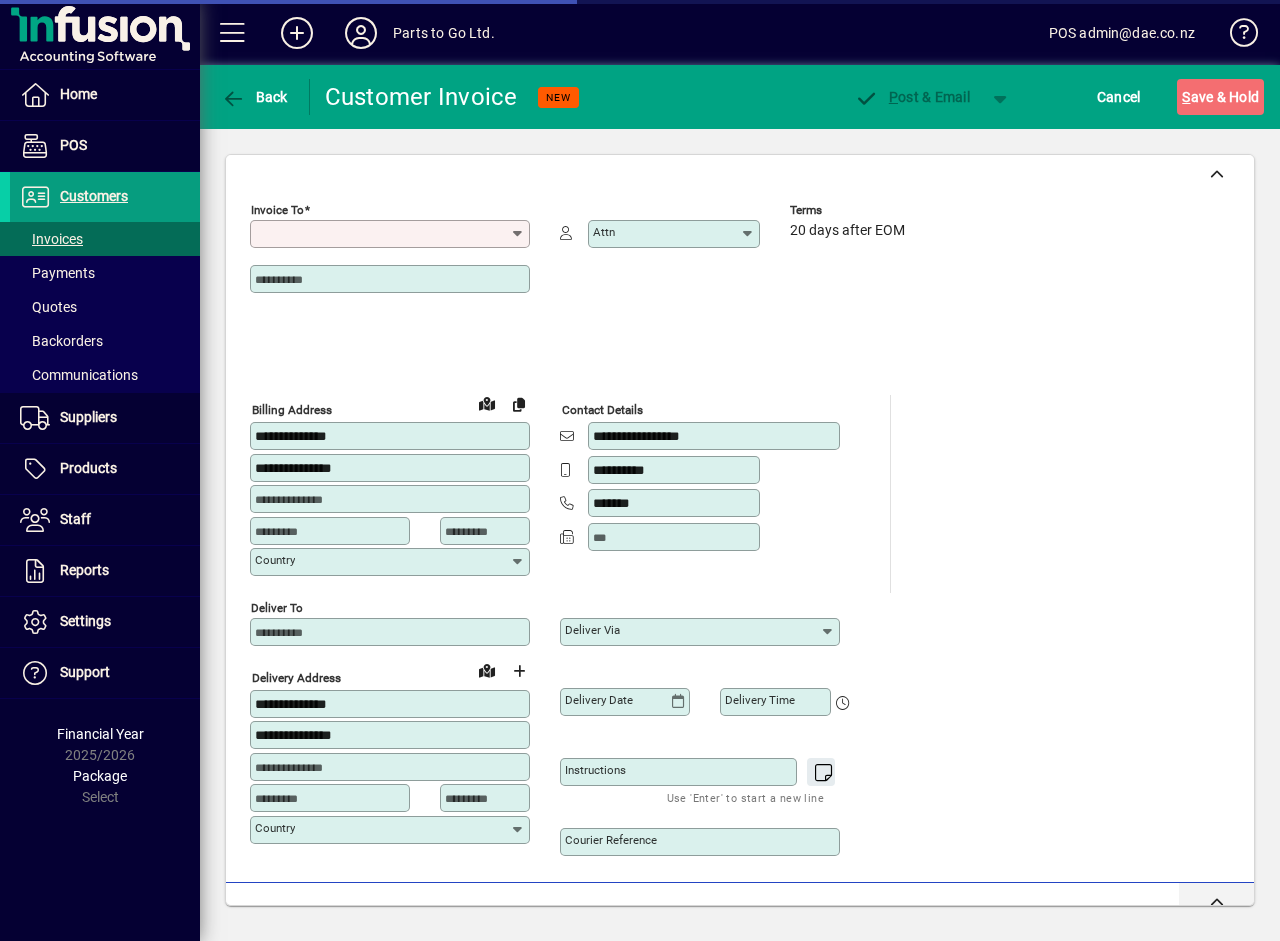 type on "**********" 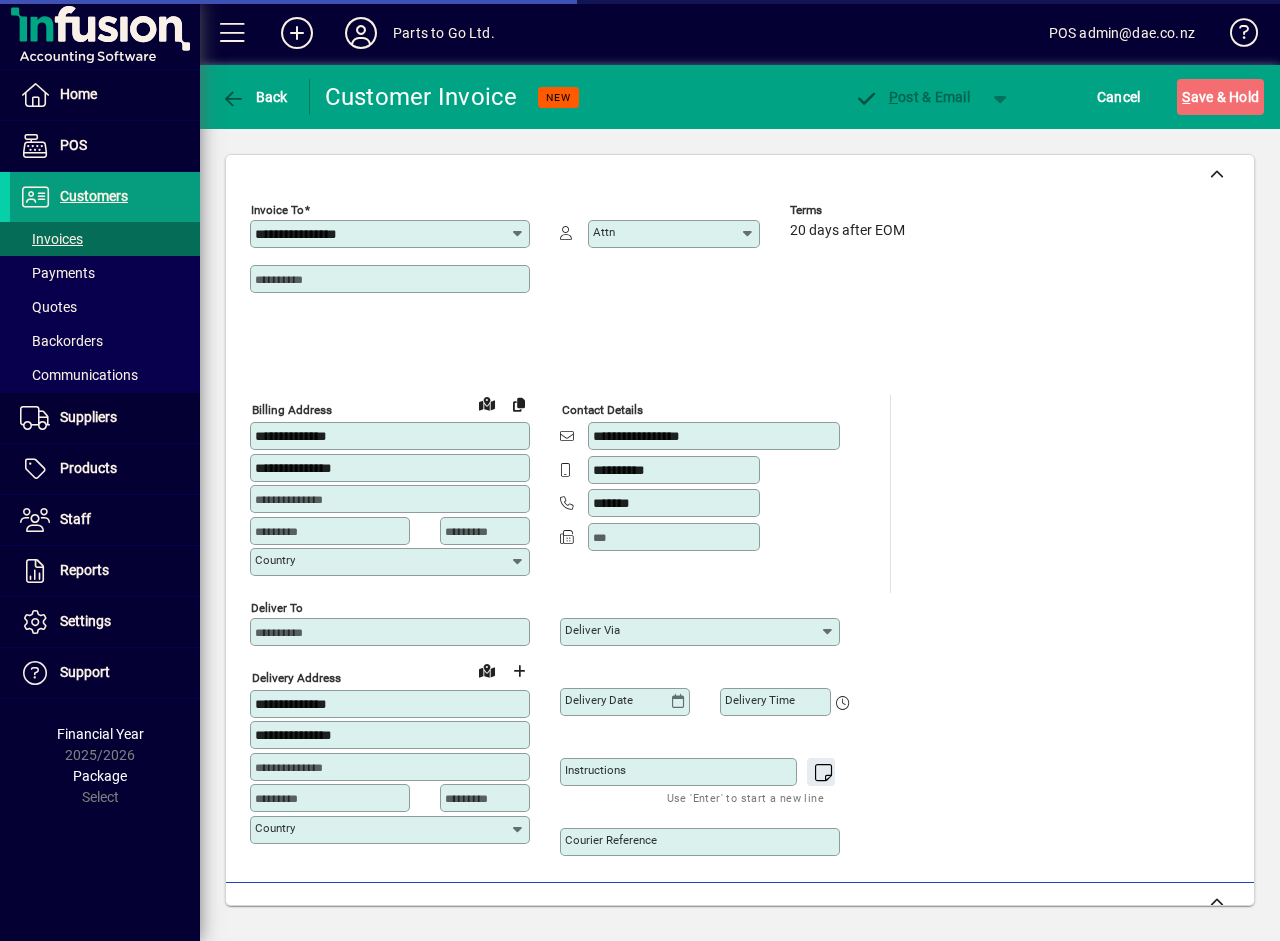 type on "**********" 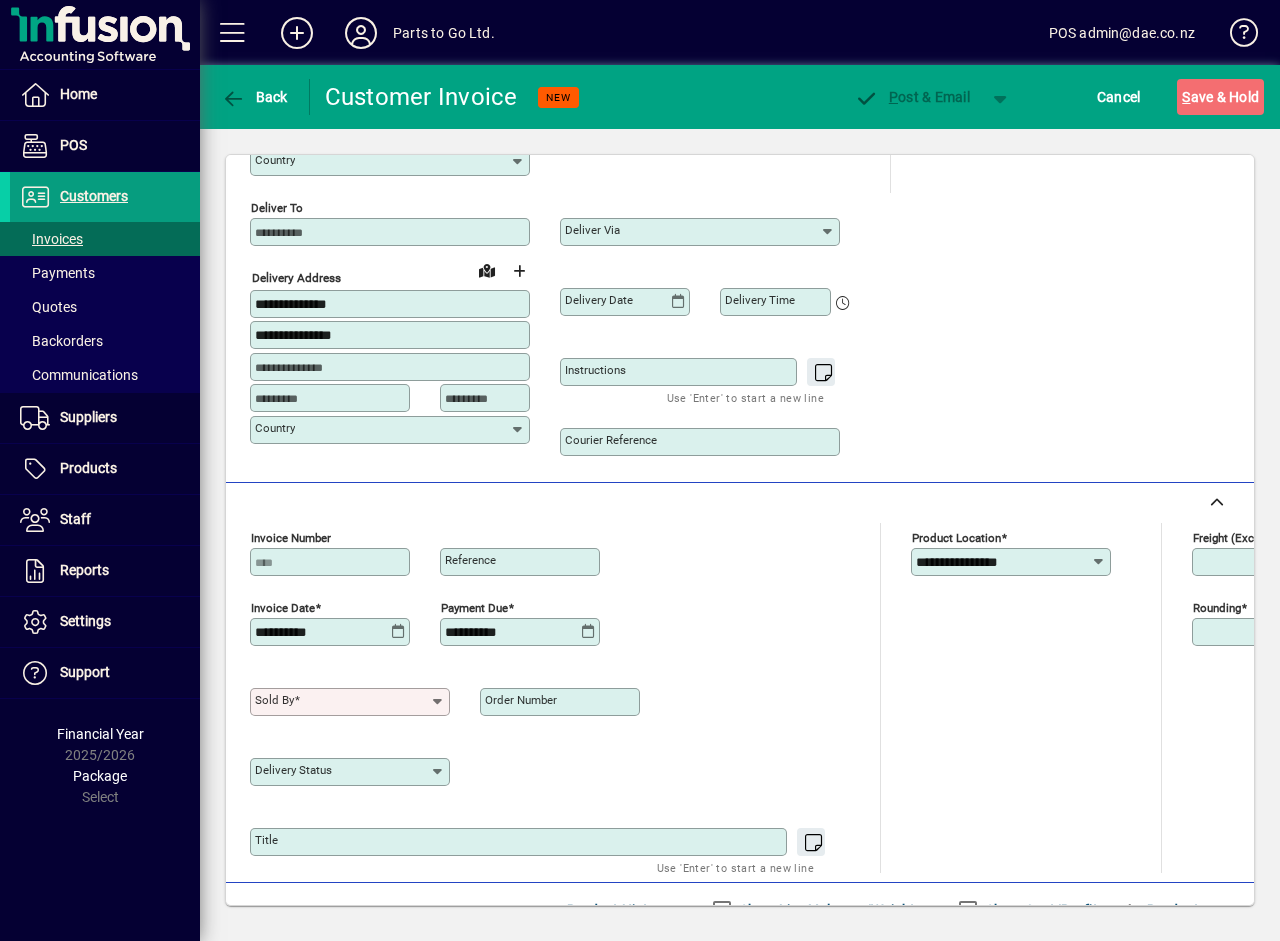 click on "Sold by" at bounding box center [342, 702] 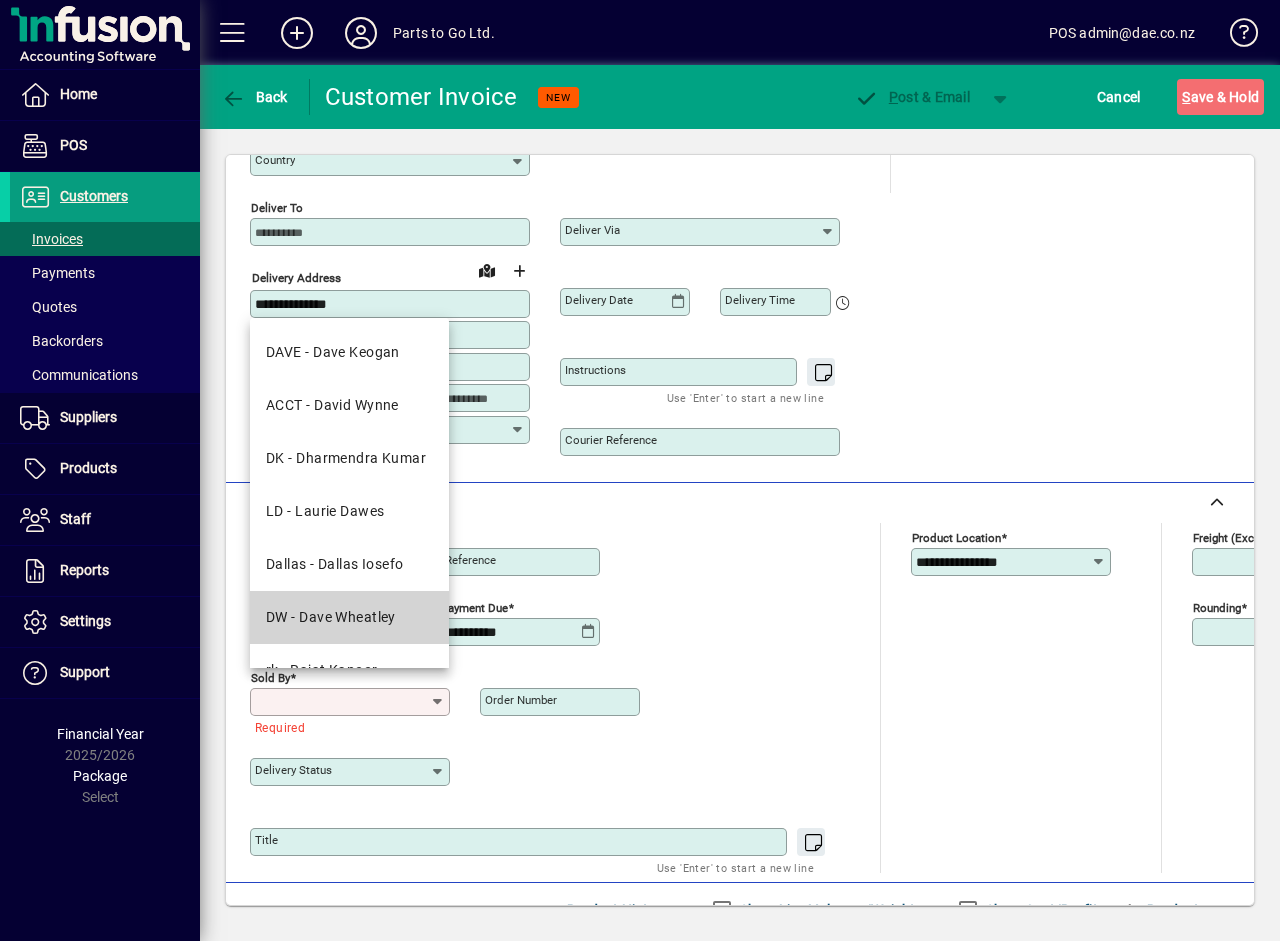 click on "DW - Dave Wheatley" at bounding box center [331, 617] 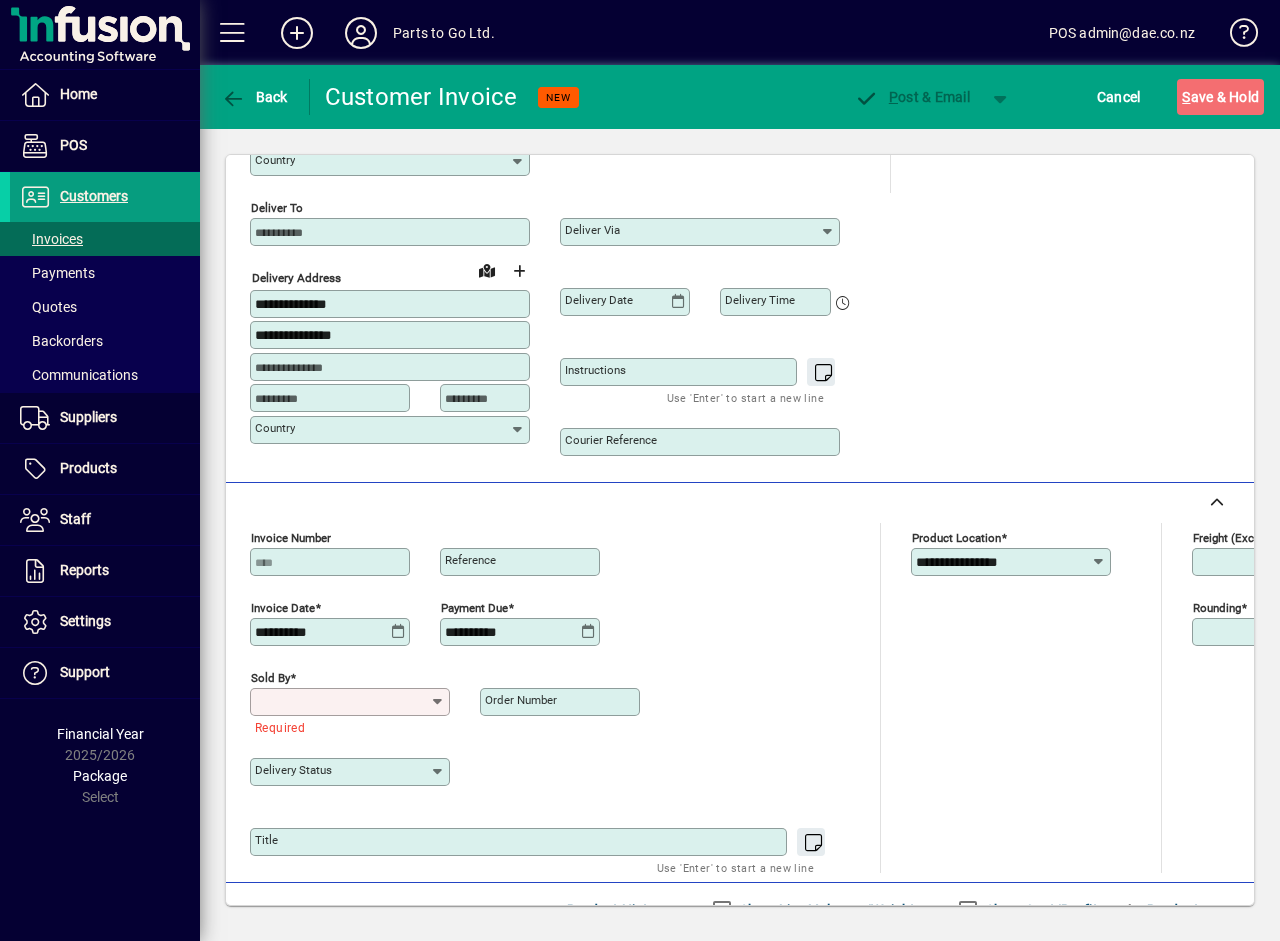 type on "**********" 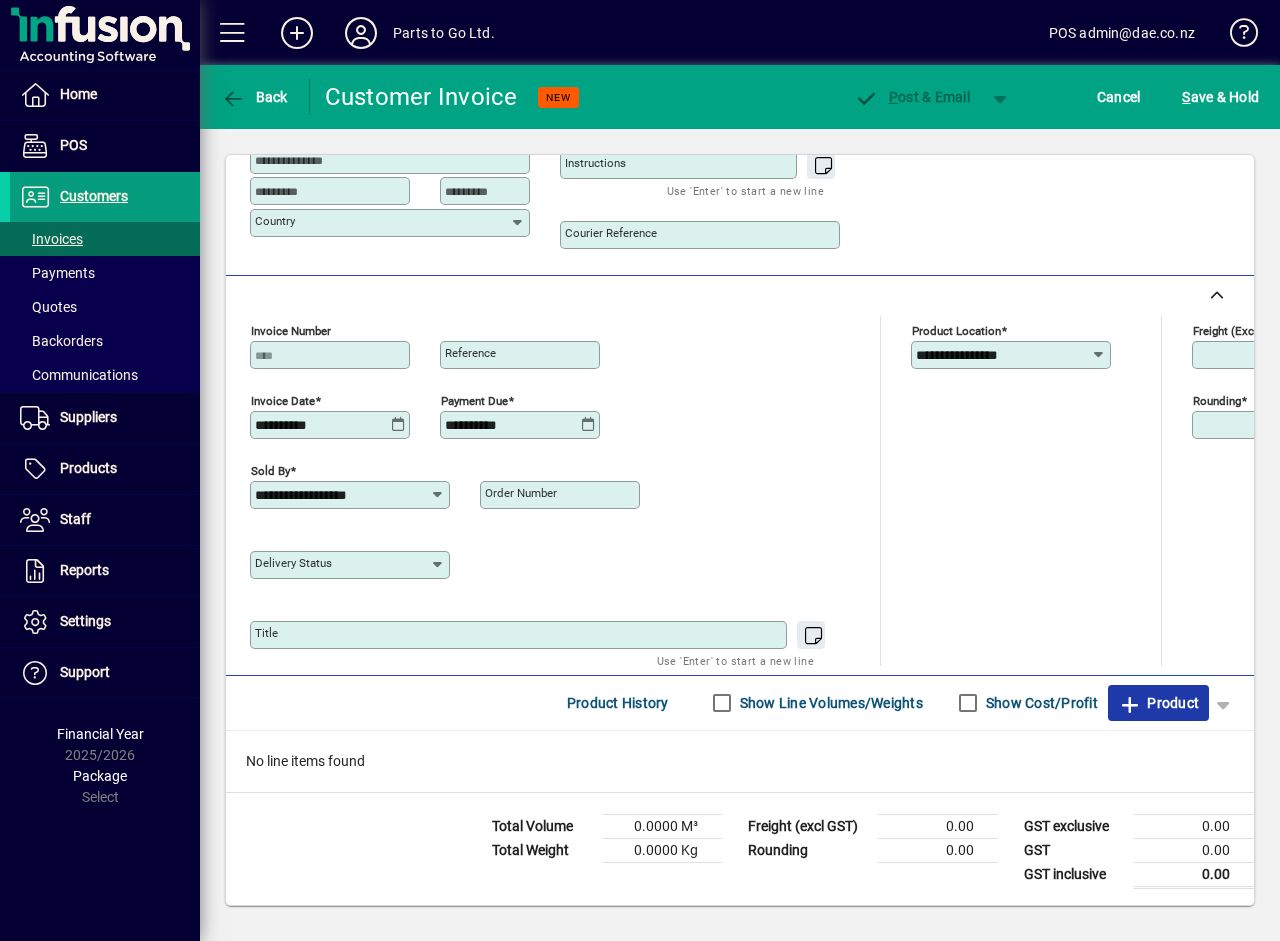 click on "Product" 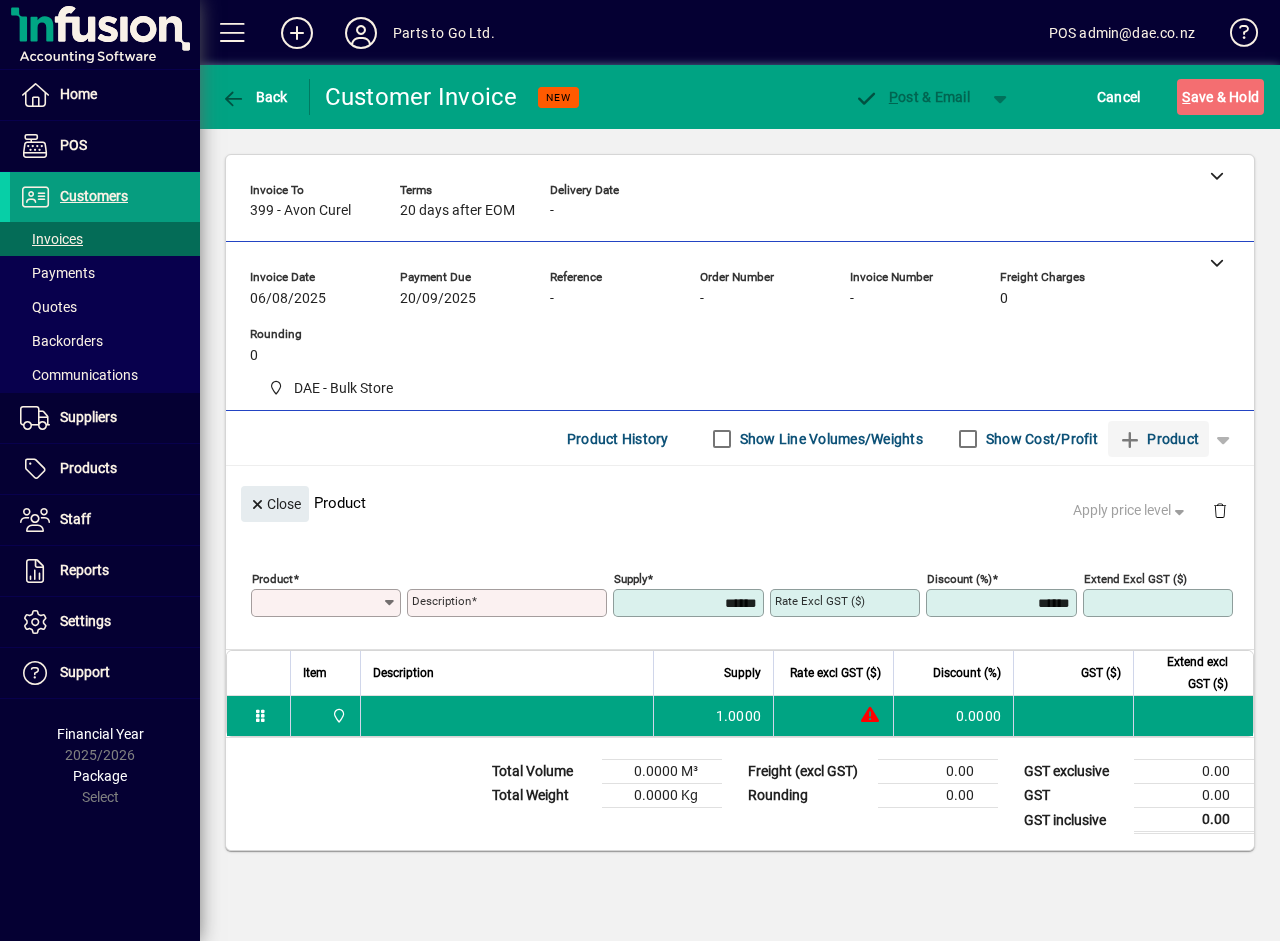 scroll, scrollTop: 0, scrollLeft: 0, axis: both 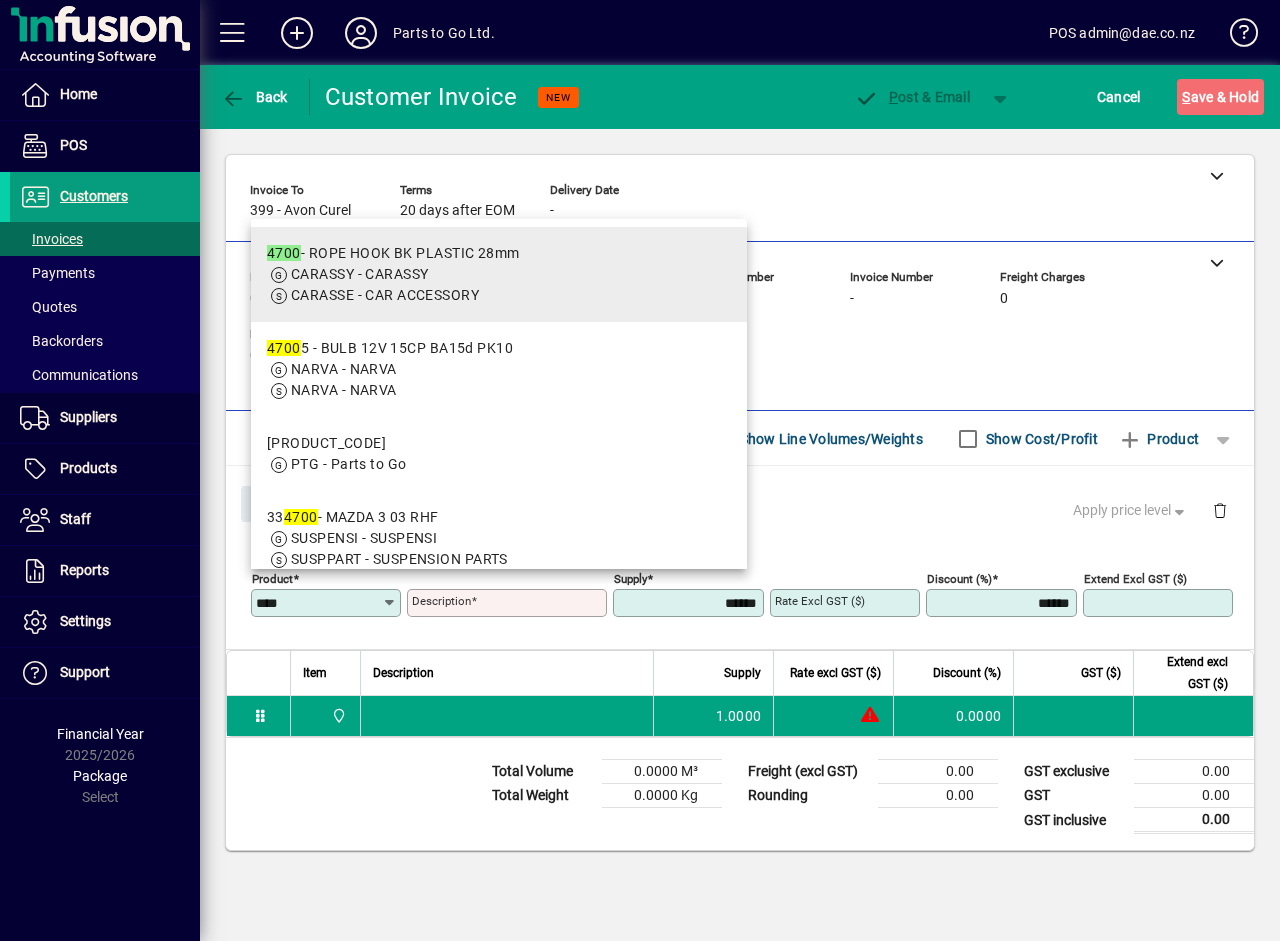 type on "****" 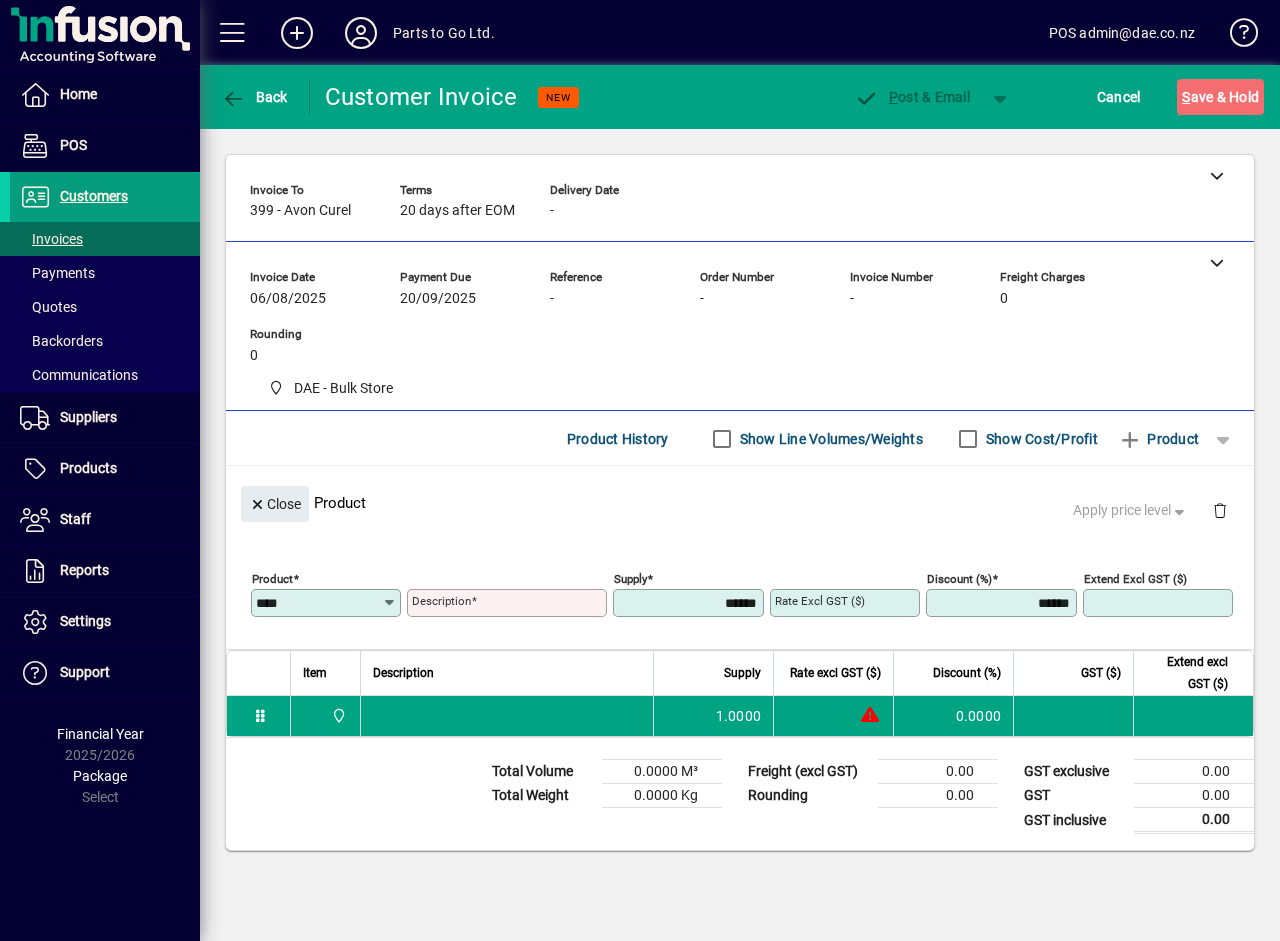 type on "**********" 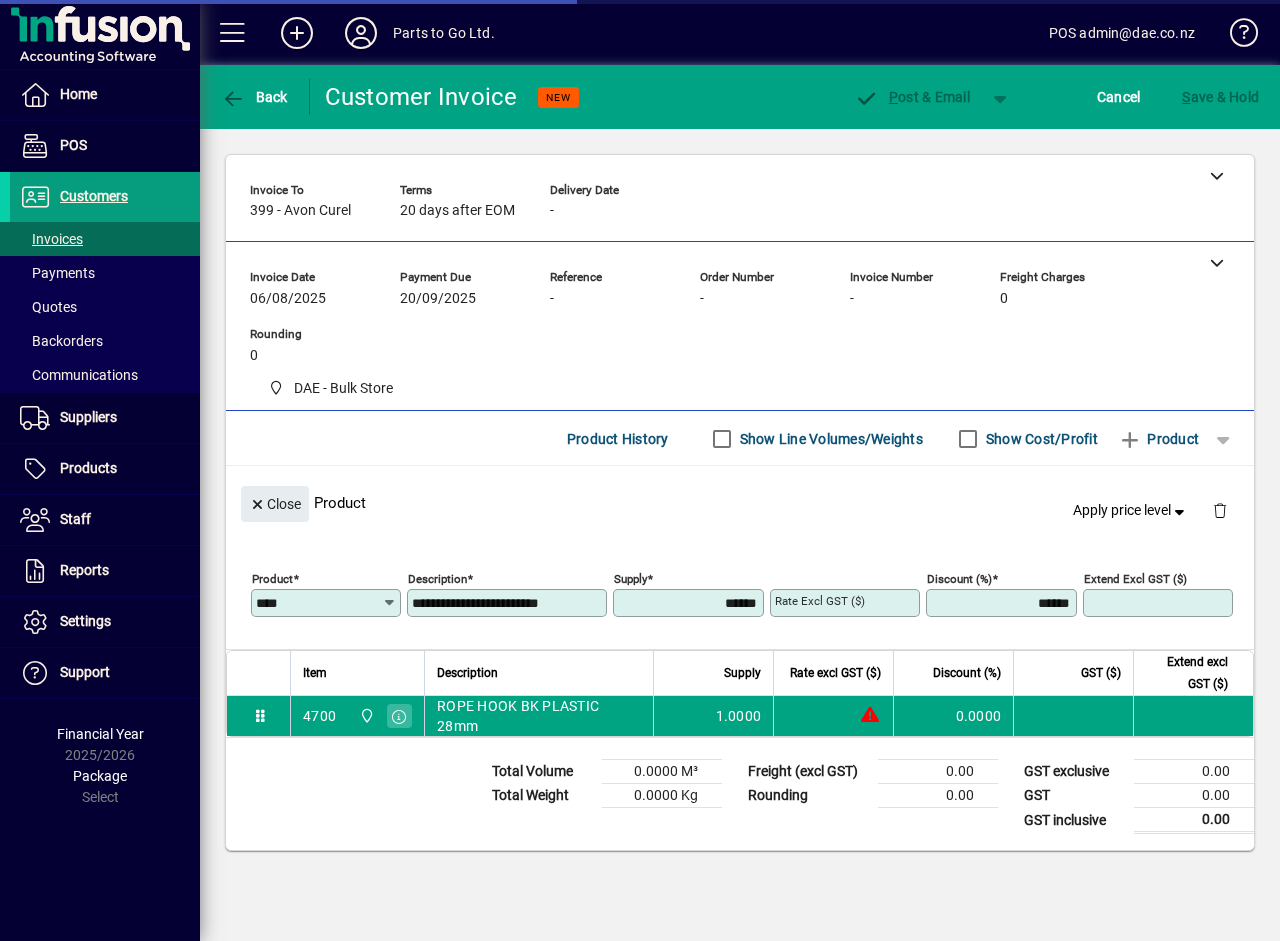 type on "******" 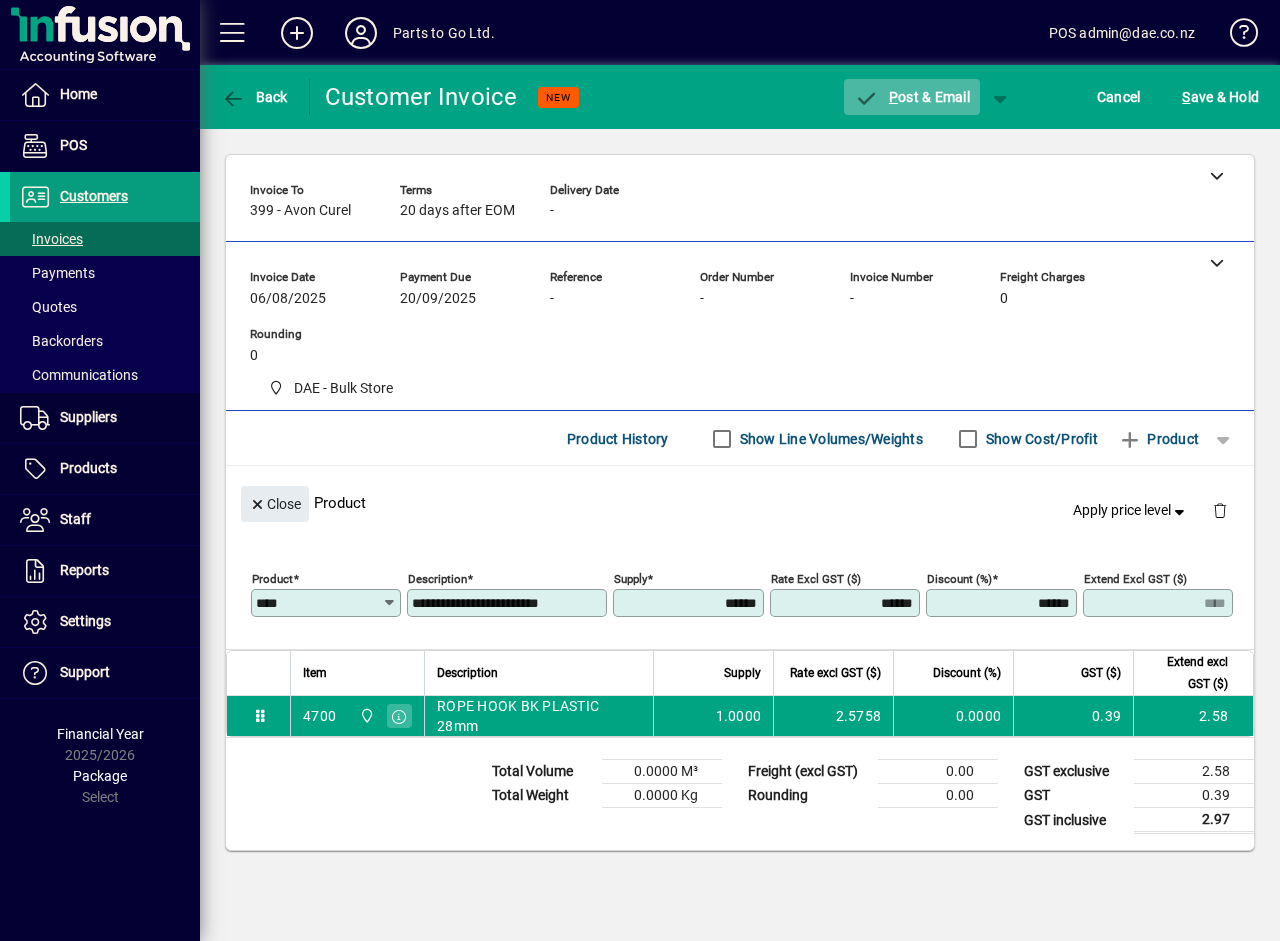 click on "P ost & Email" 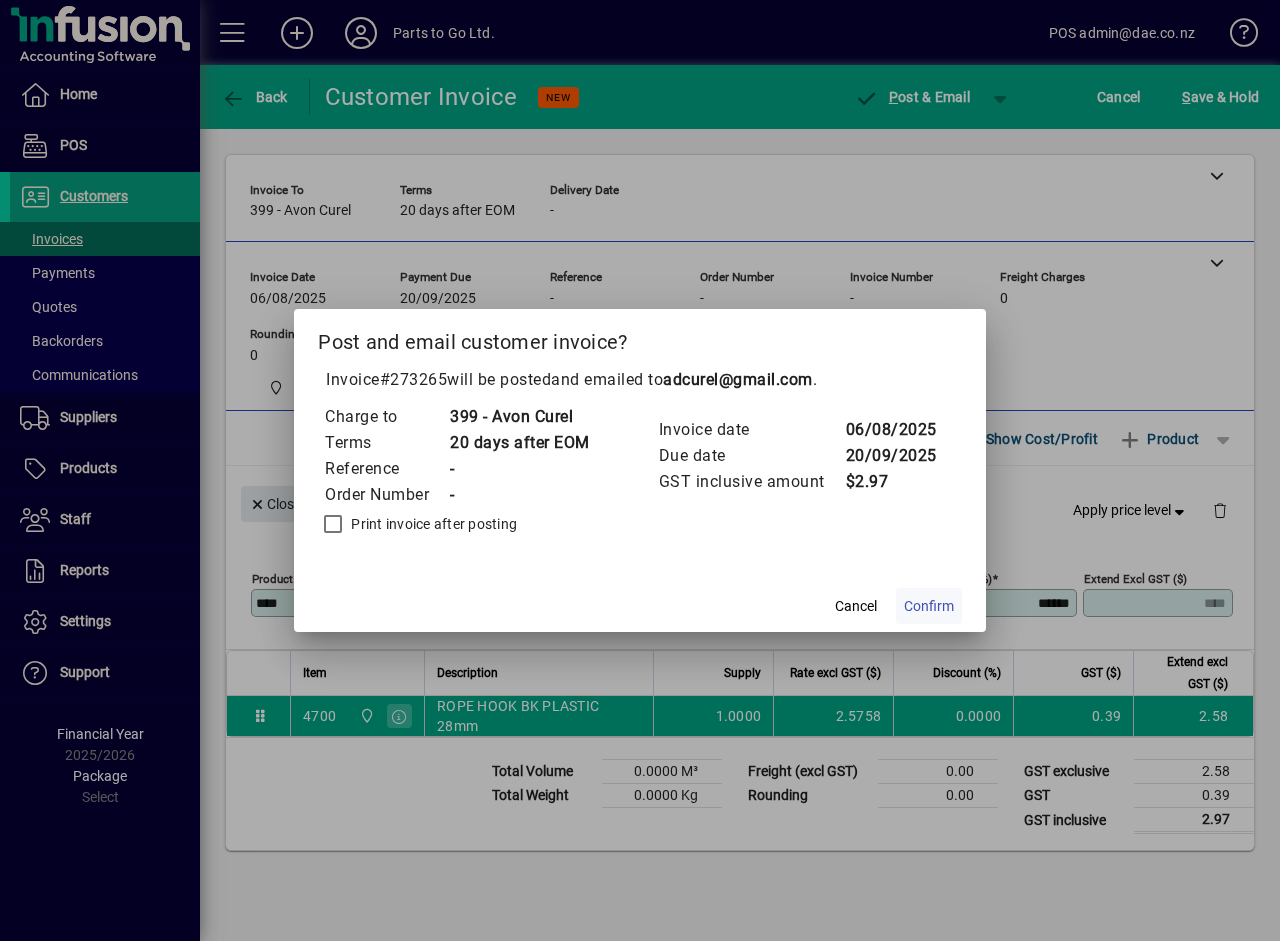 click on "Confirm" 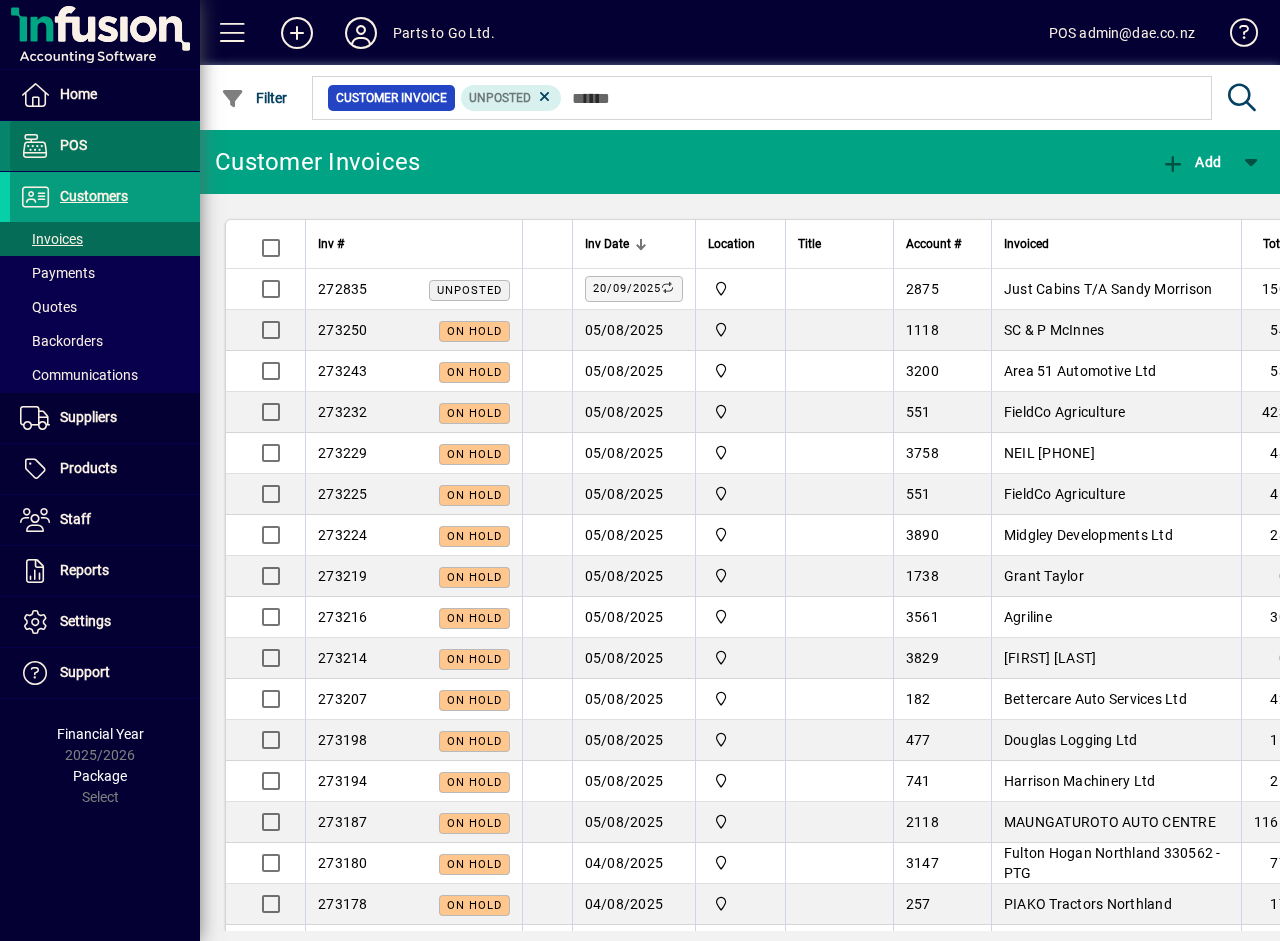 click on "POS" at bounding box center [73, 145] 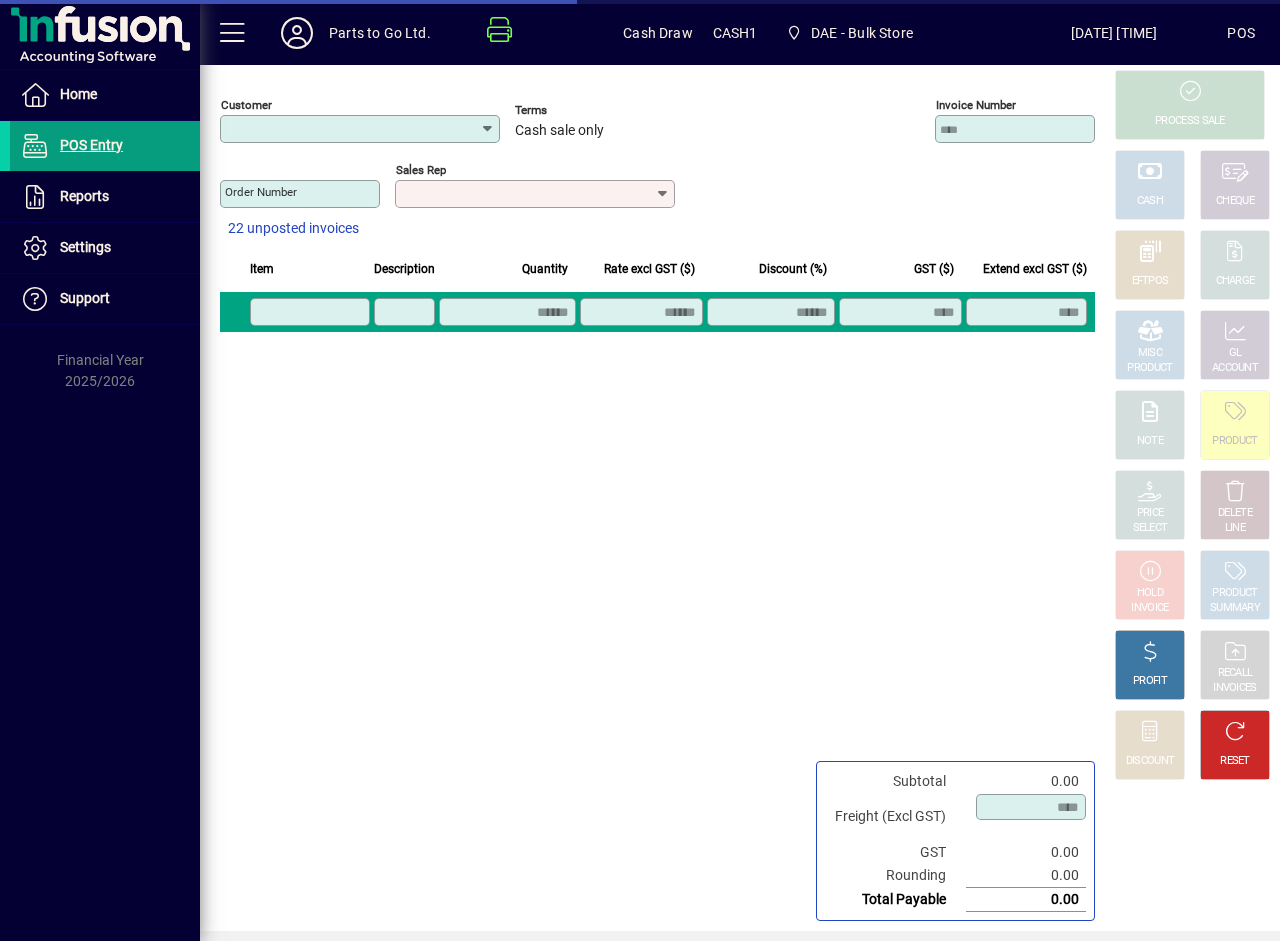type on "**********" 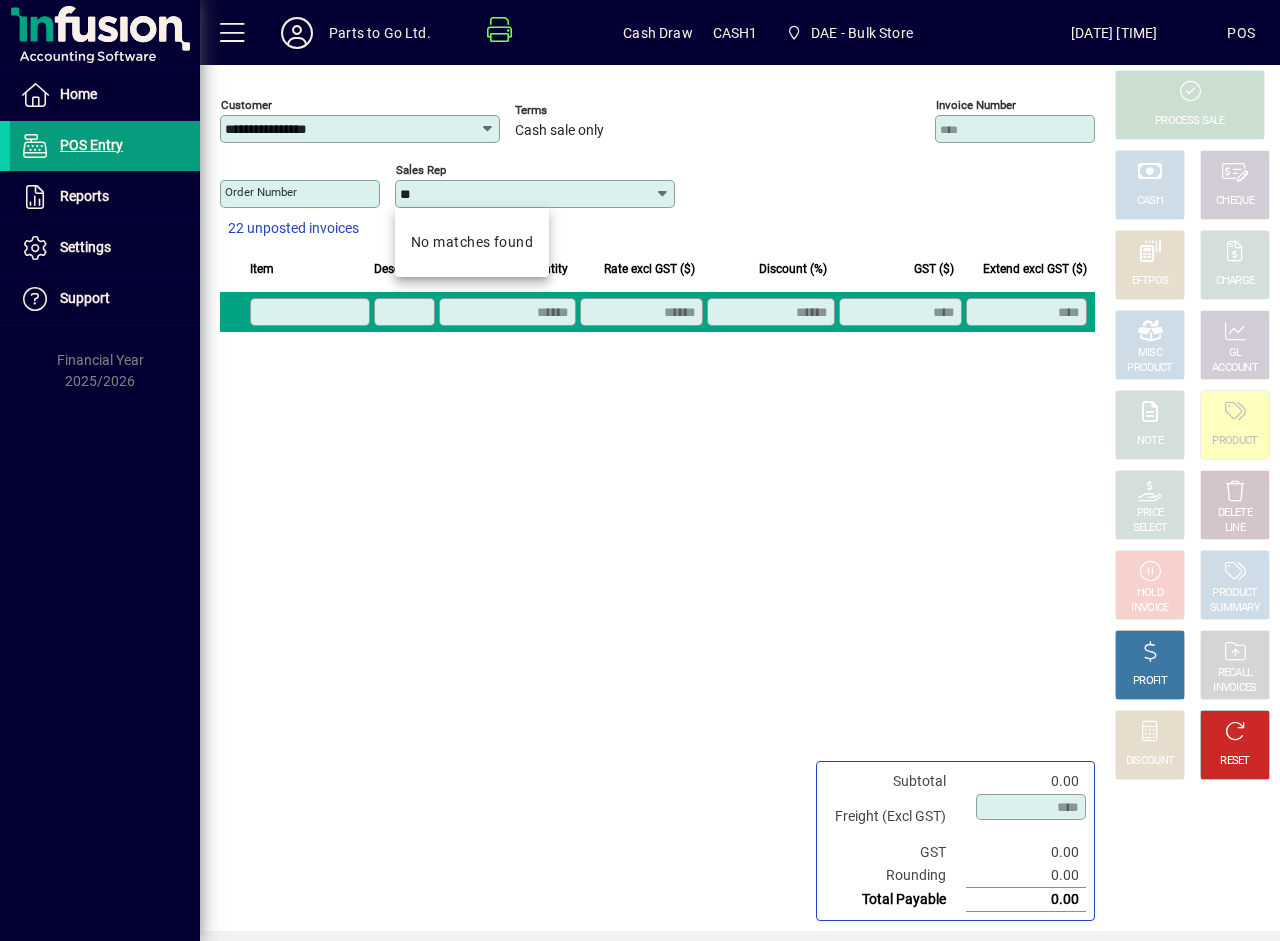 type on "*" 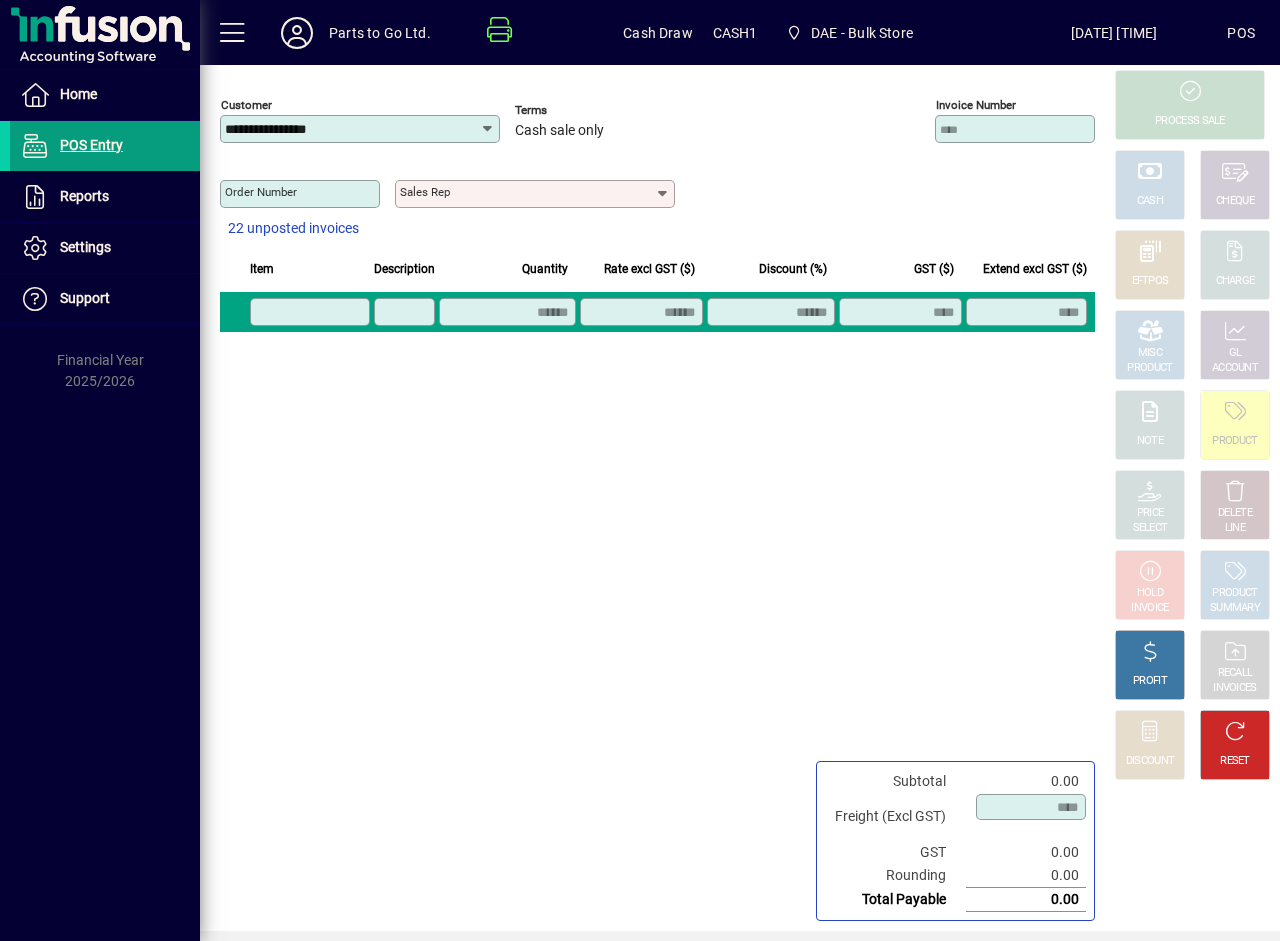click 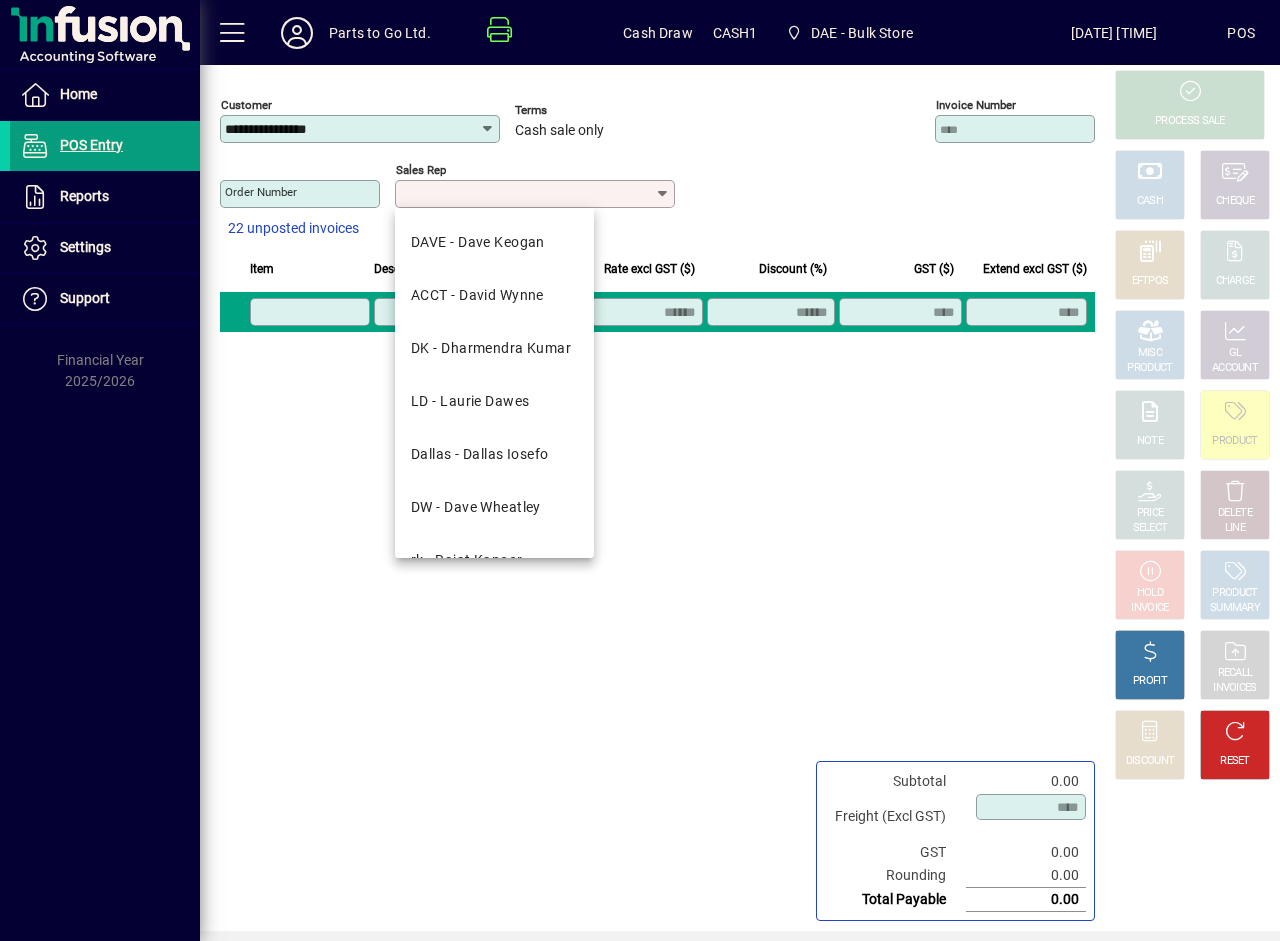 click on "DW - Dave Wheatley" at bounding box center (476, 507) 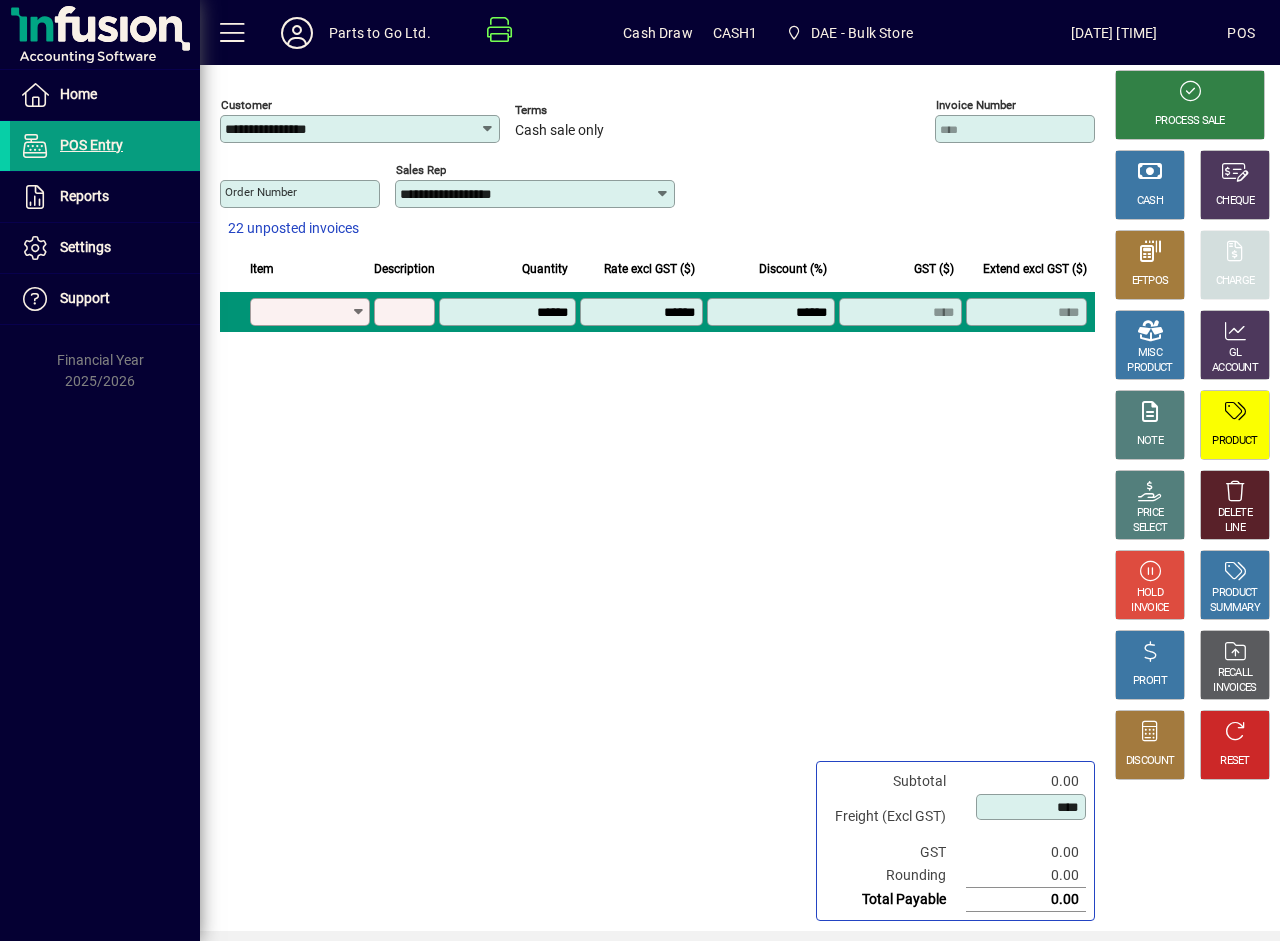 click on "Product" at bounding box center [303, 312] 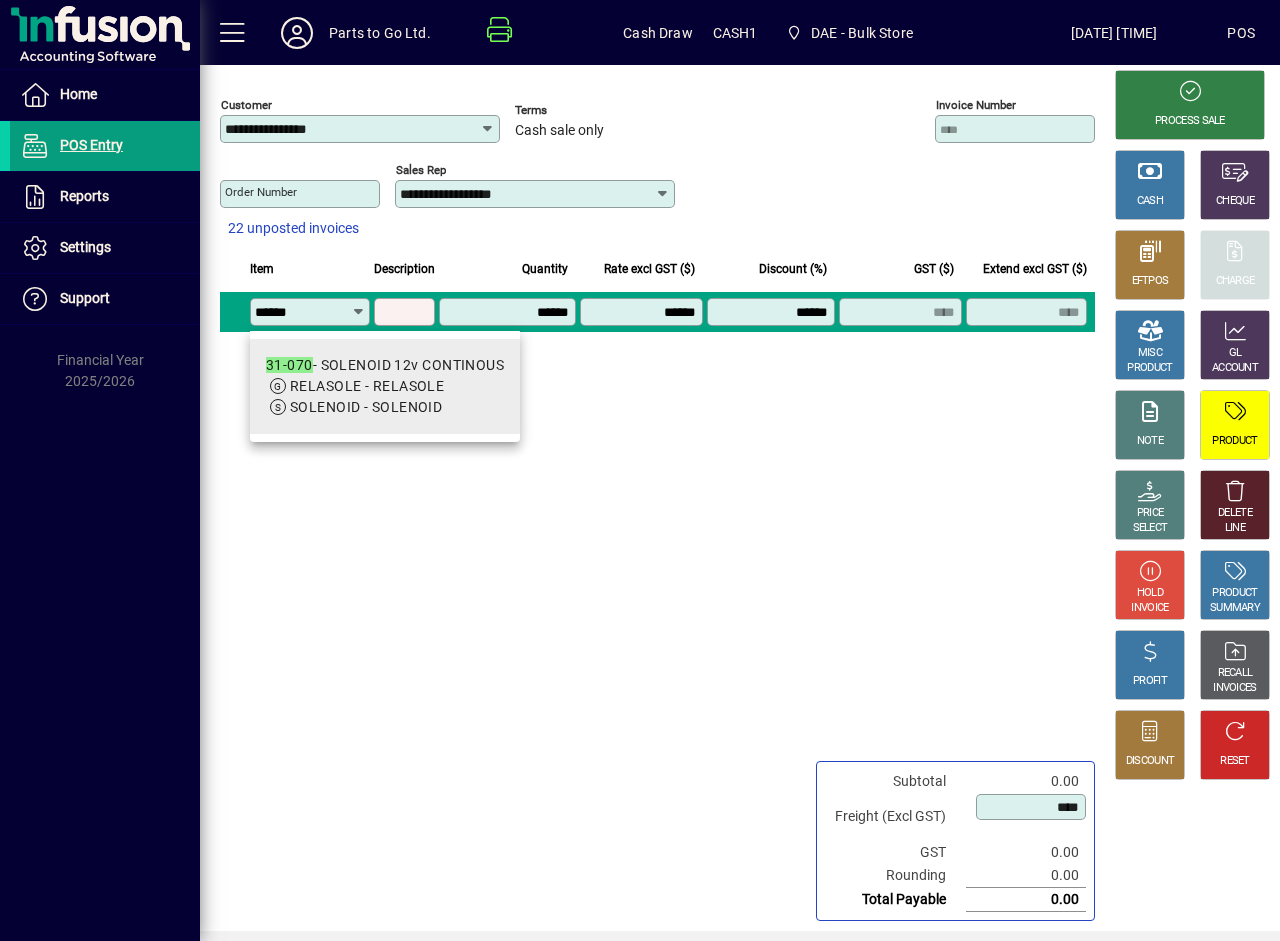 type on "******" 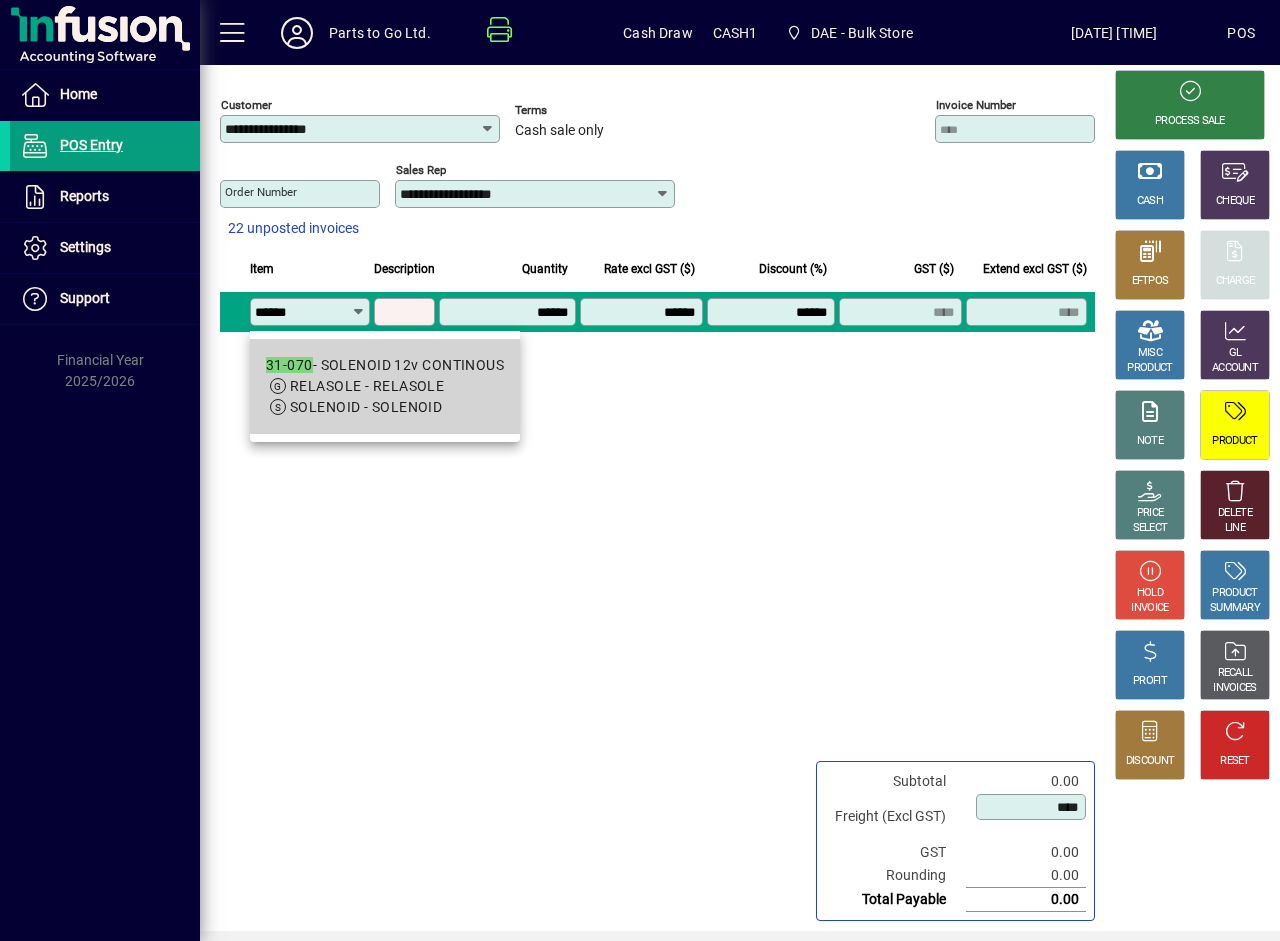 click on "RELASOLE - RELASOLE" at bounding box center [367, 386] 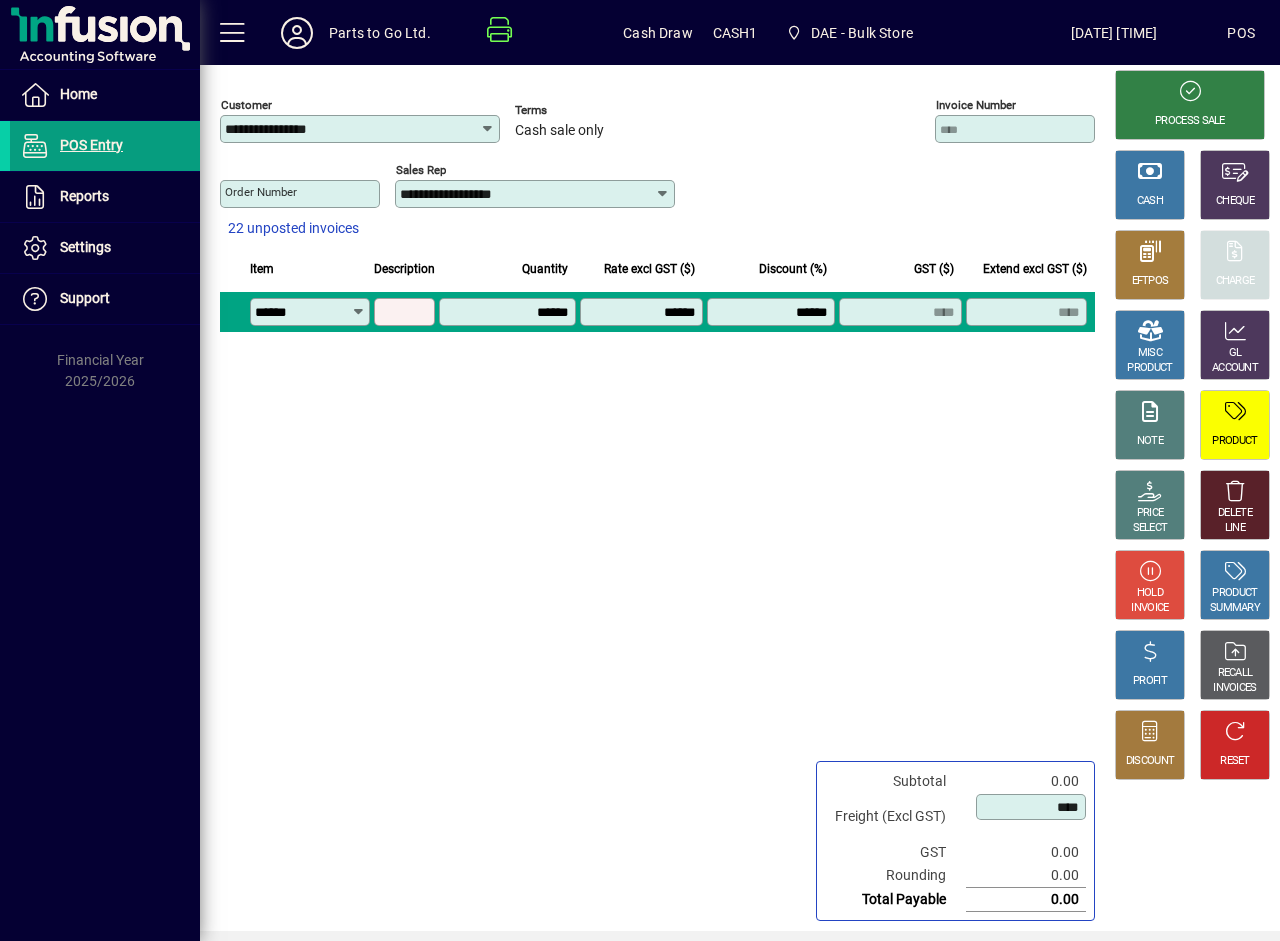 type on "**********" 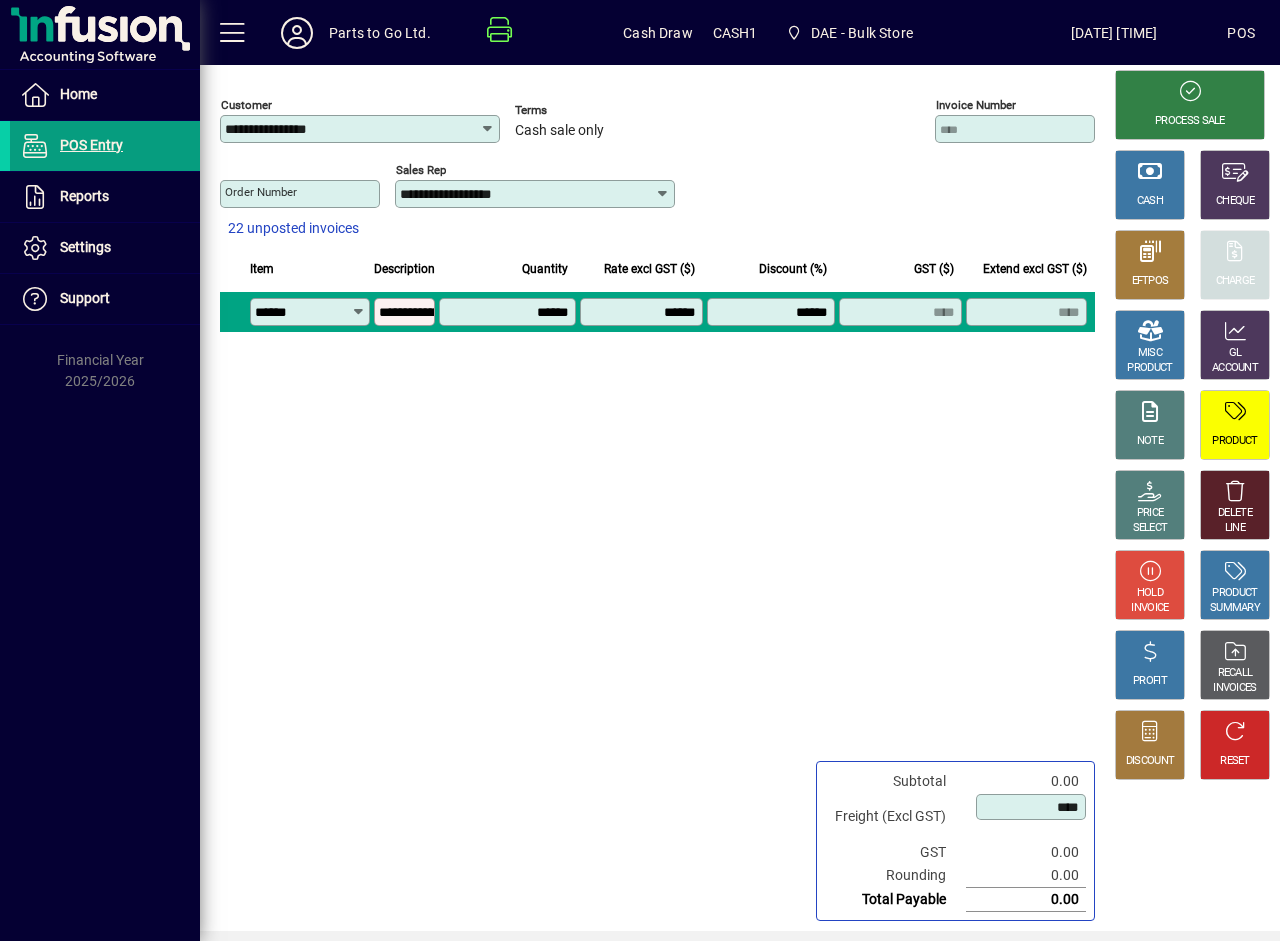 type on "********" 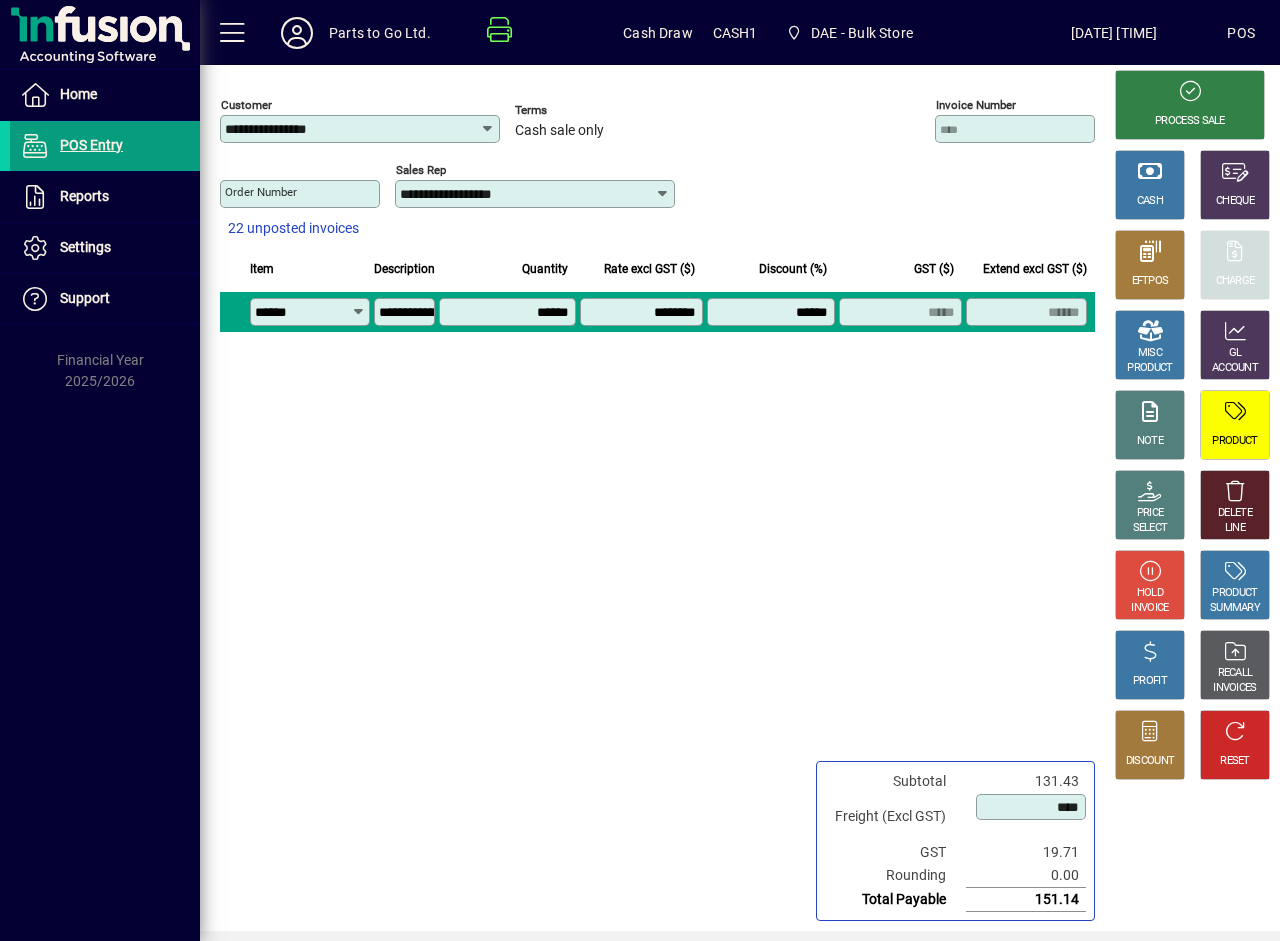 scroll, scrollTop: 0, scrollLeft: 0, axis: both 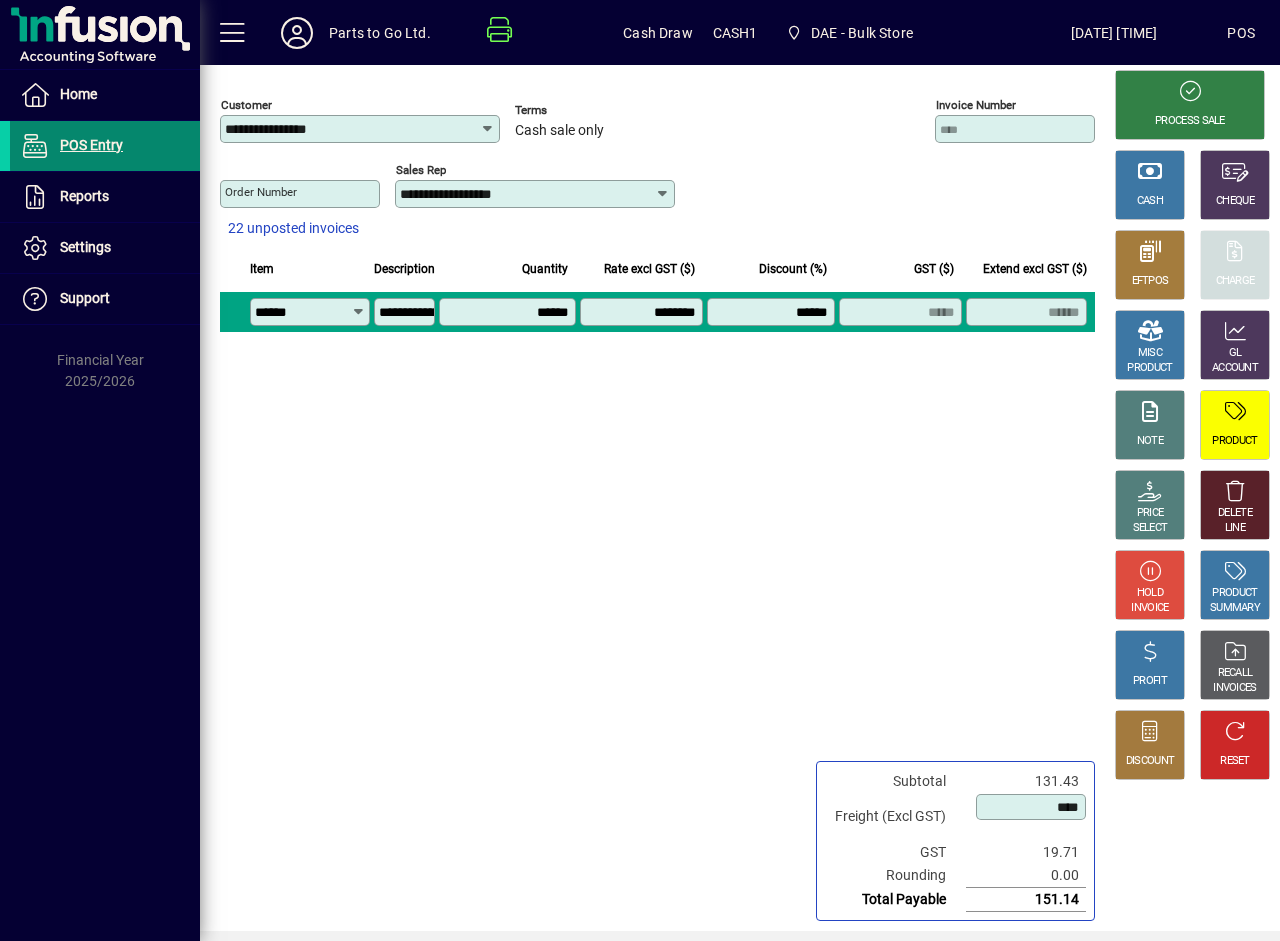 click on "POS Entry" at bounding box center (91, 145) 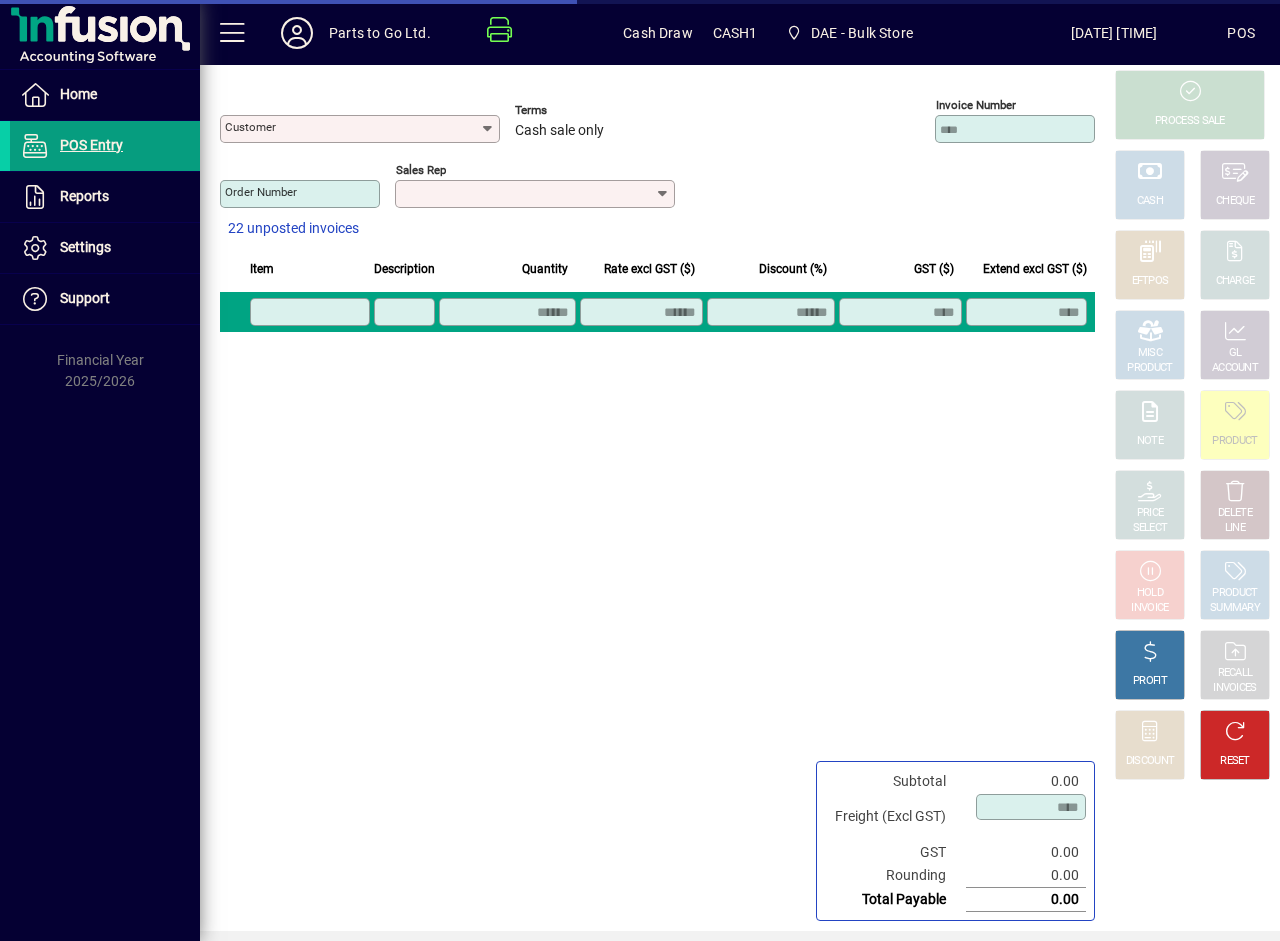 type on "**********" 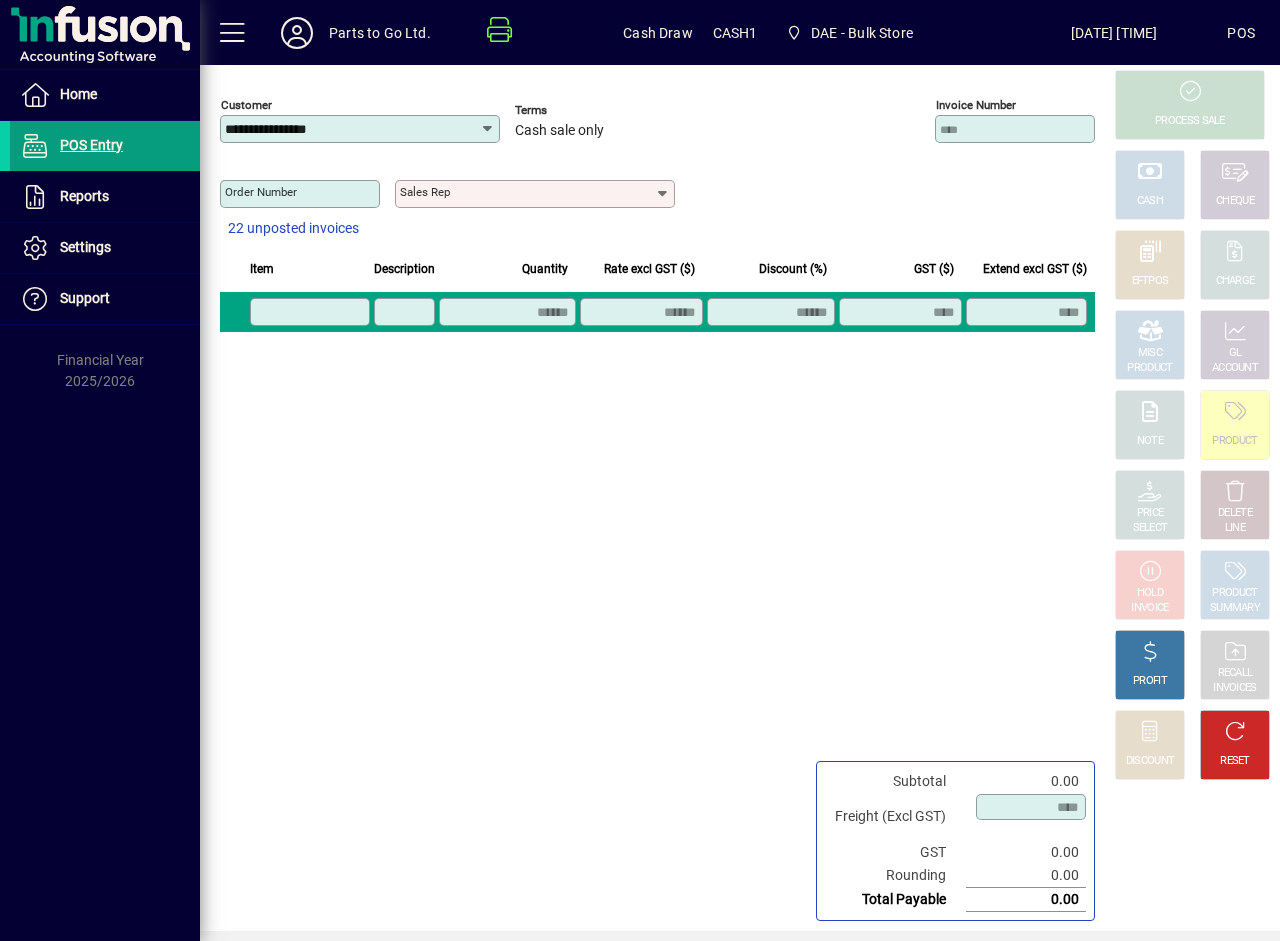 click 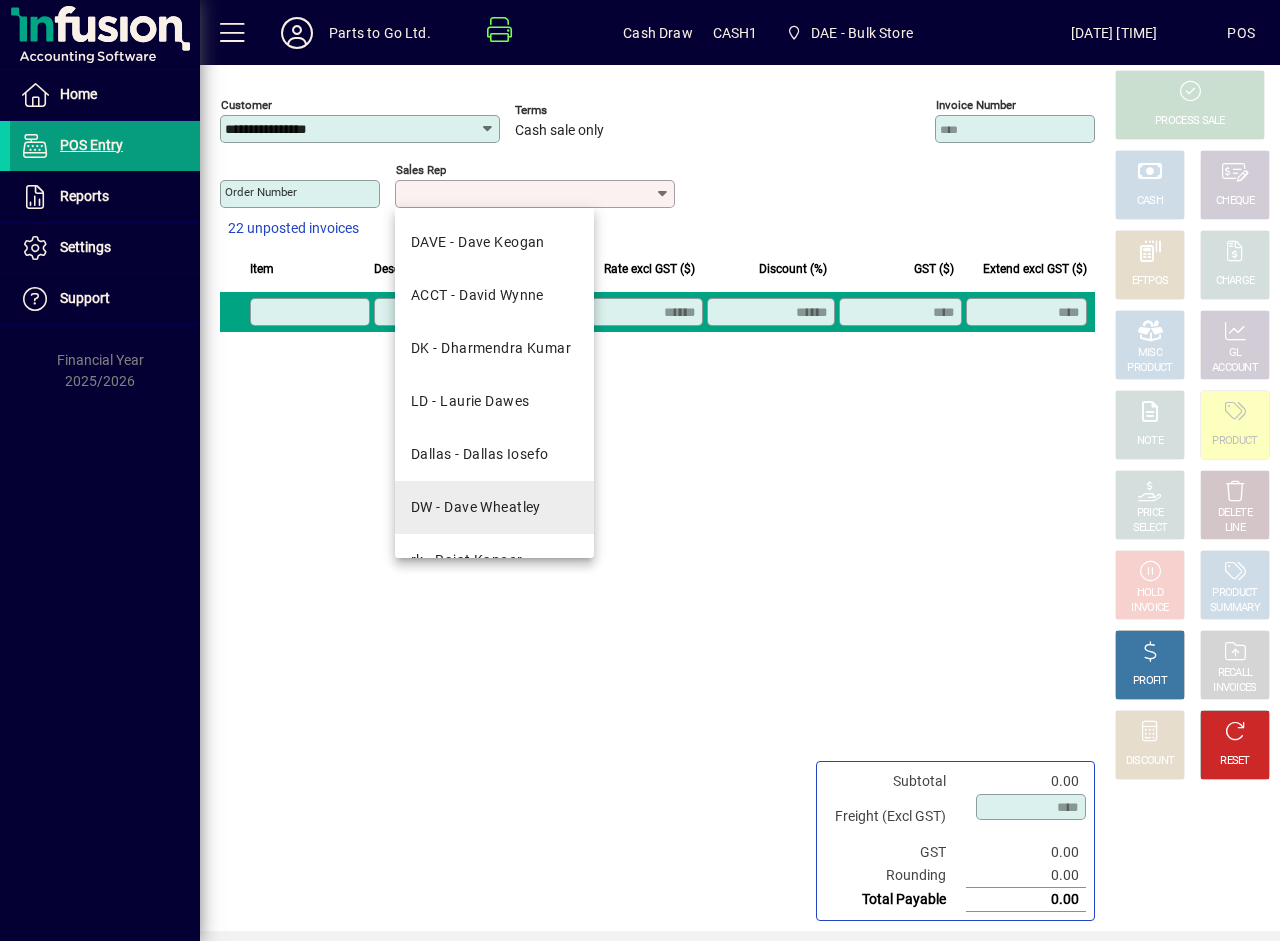 click on "DW - Dave Wheatley" at bounding box center (476, 507) 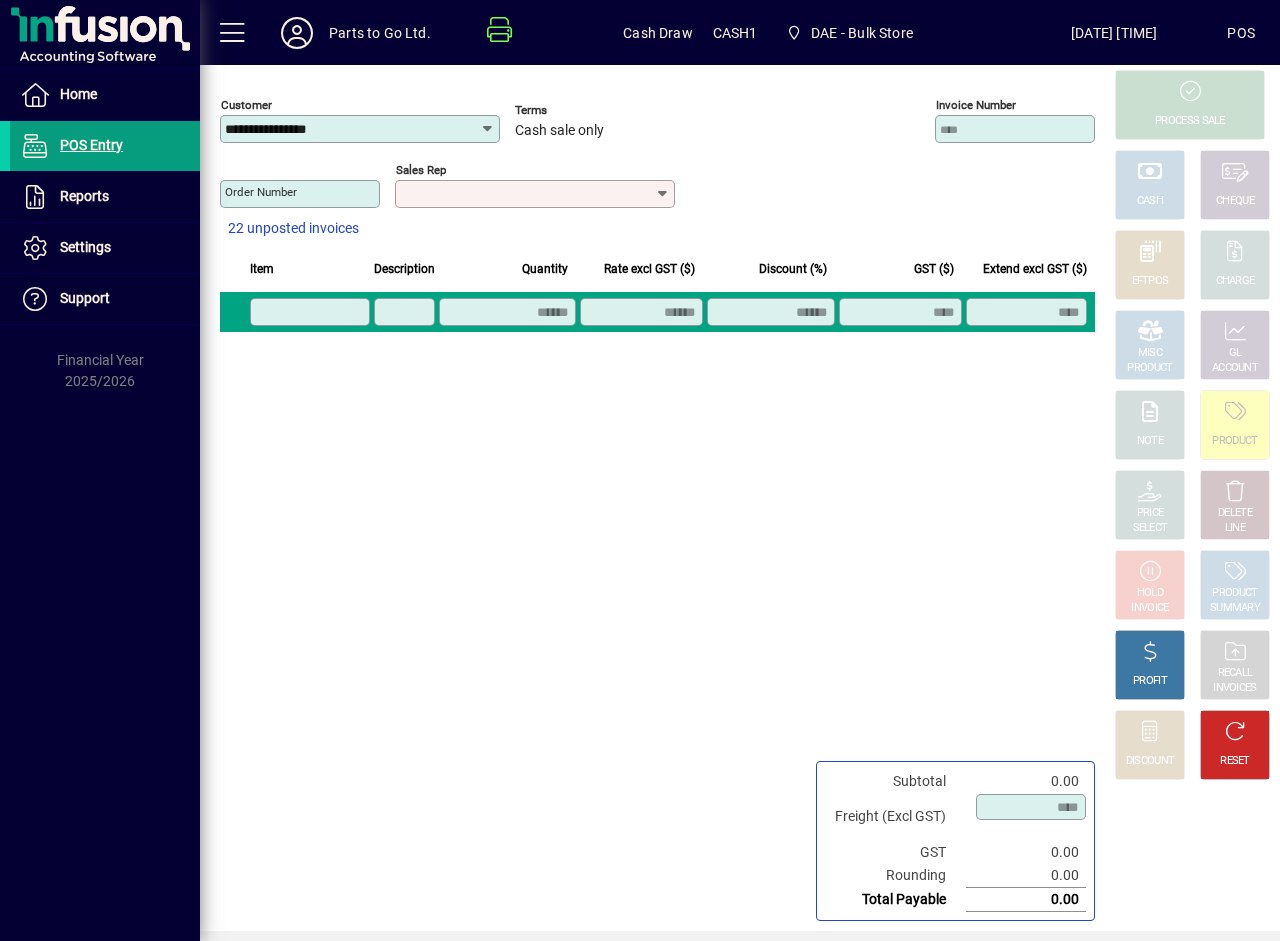 type on "**********" 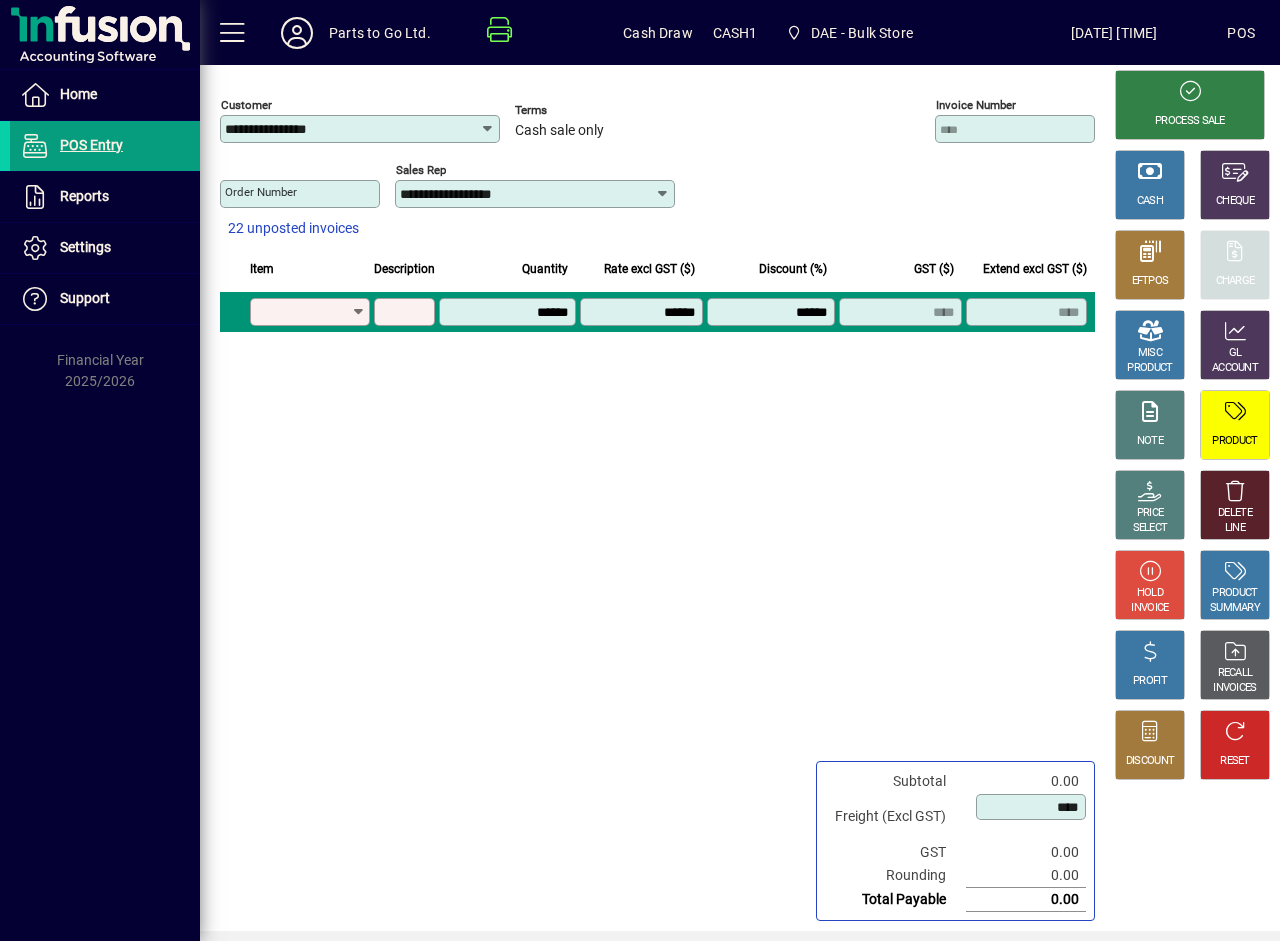 click on "Product" at bounding box center [303, 312] 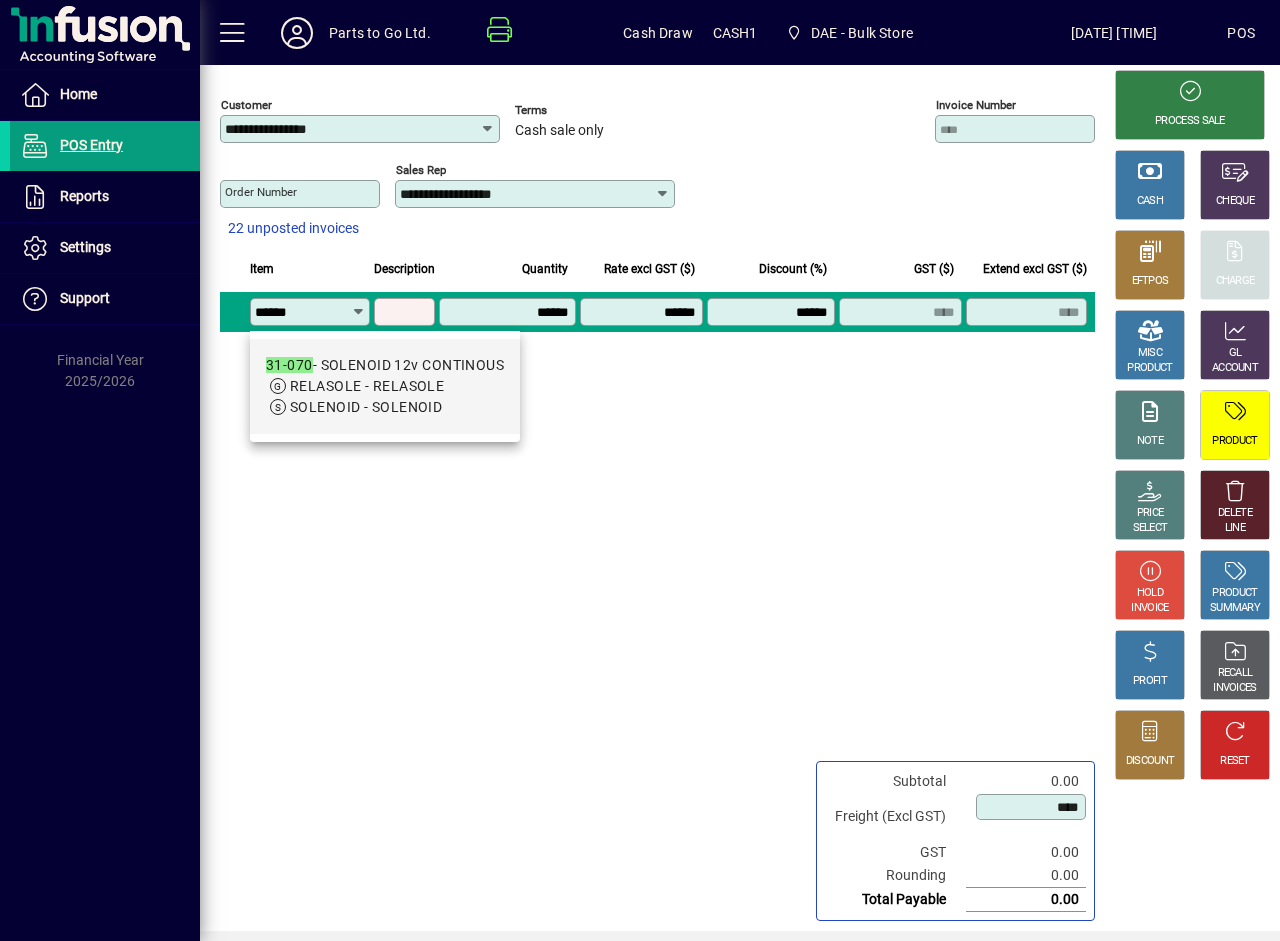 type on "******" 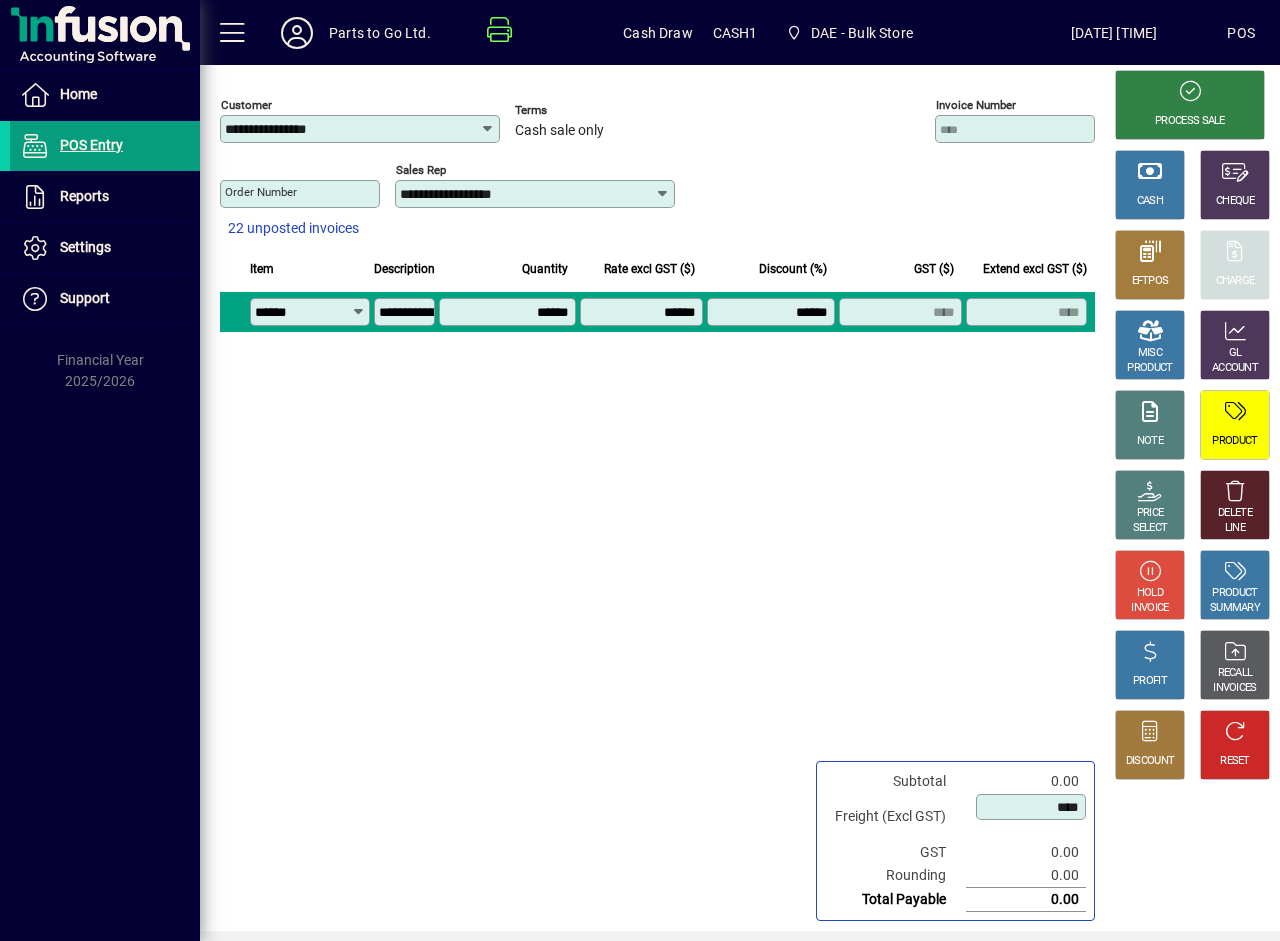 type on "********" 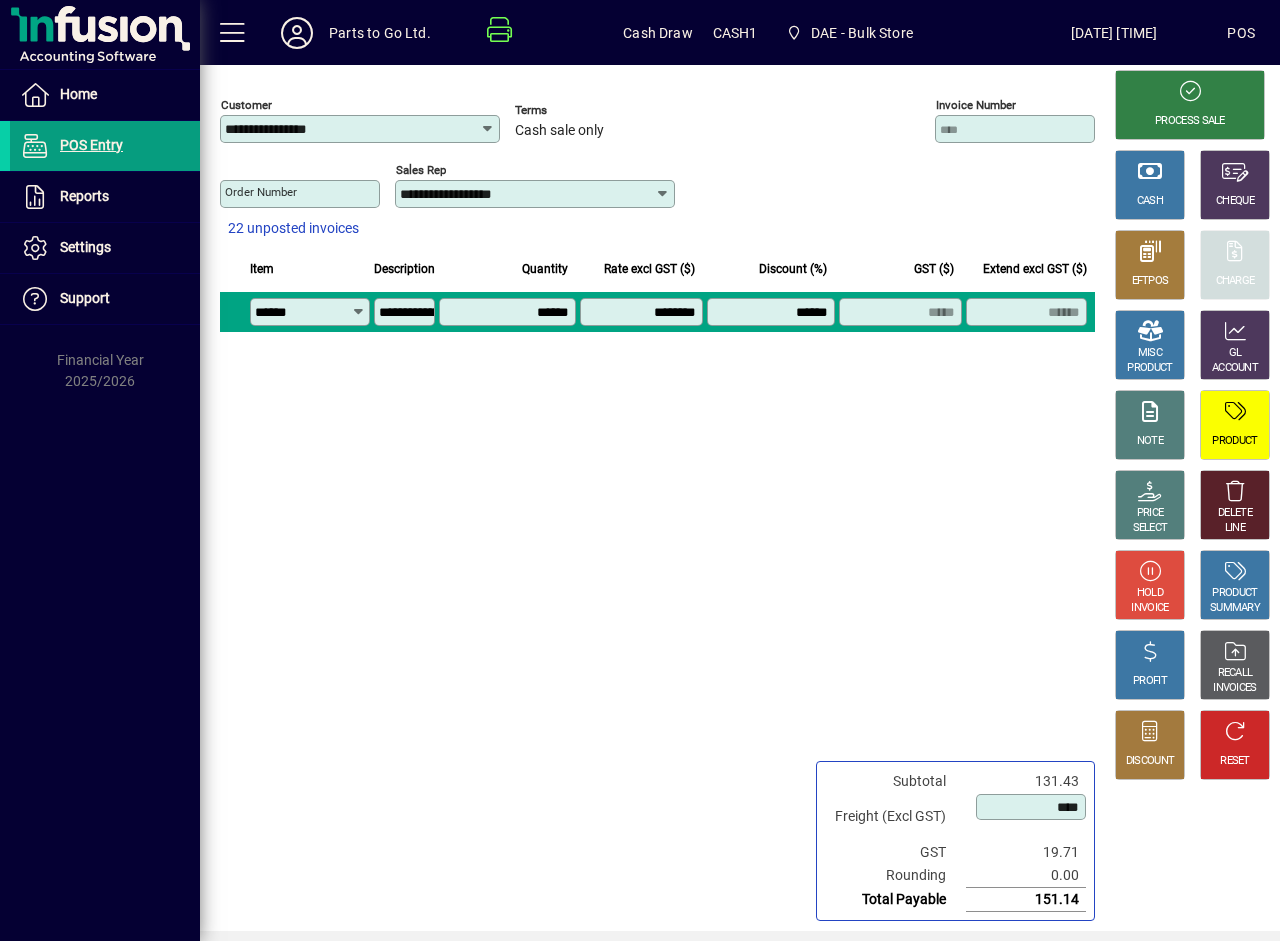 click on "**********" 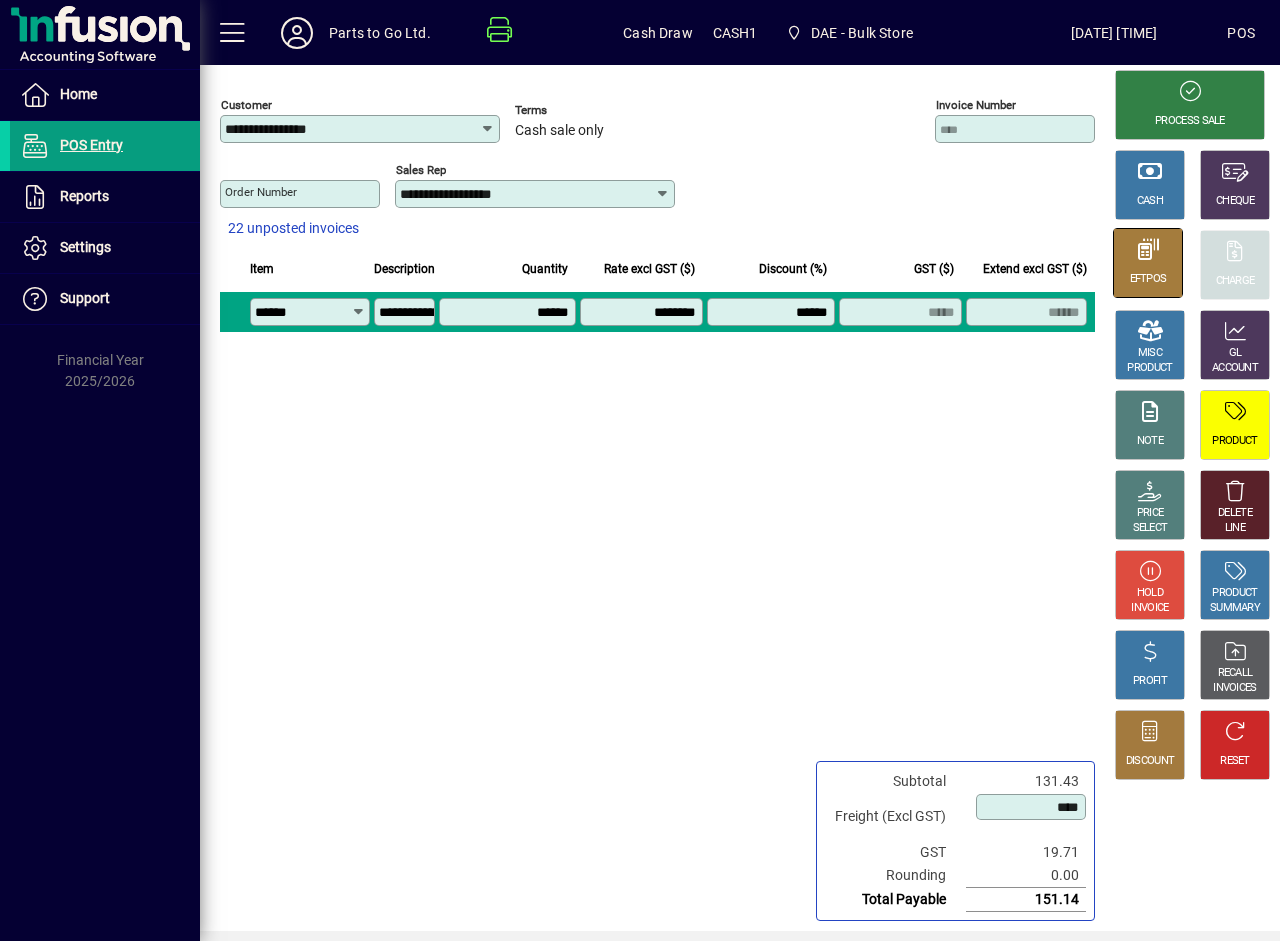 click on "EFTPOS" 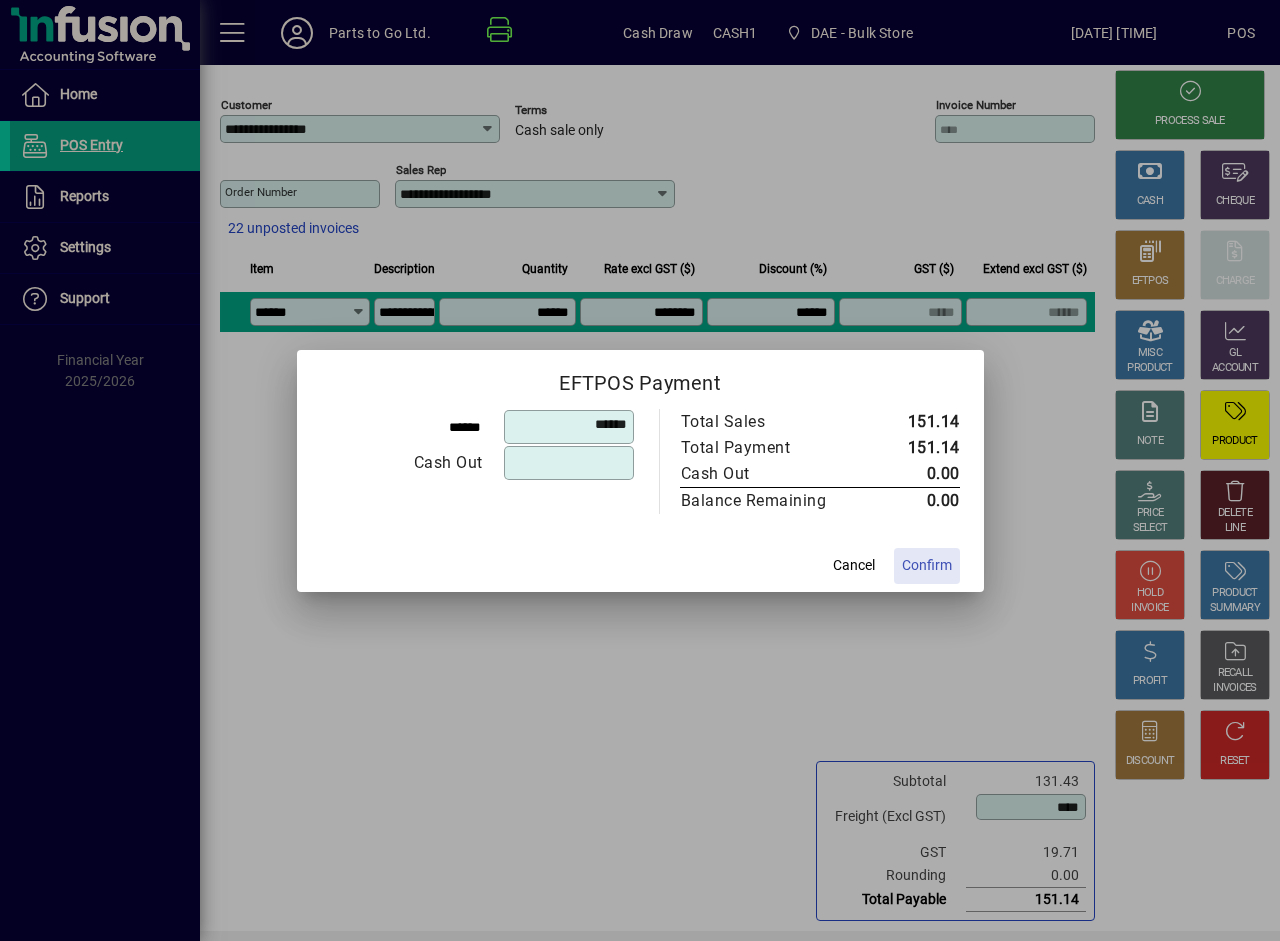 click on "Confirm" 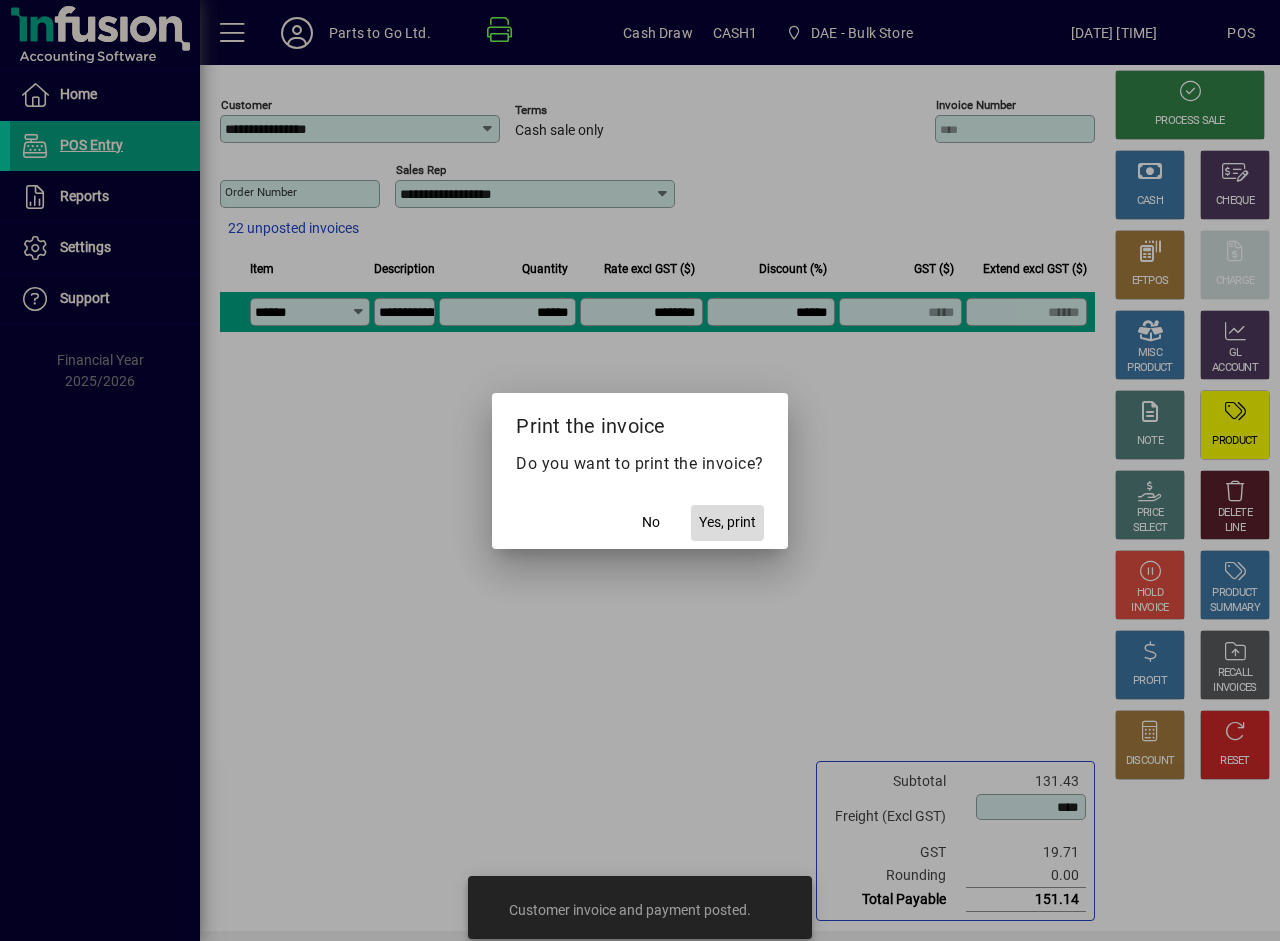click on "Yes, print" 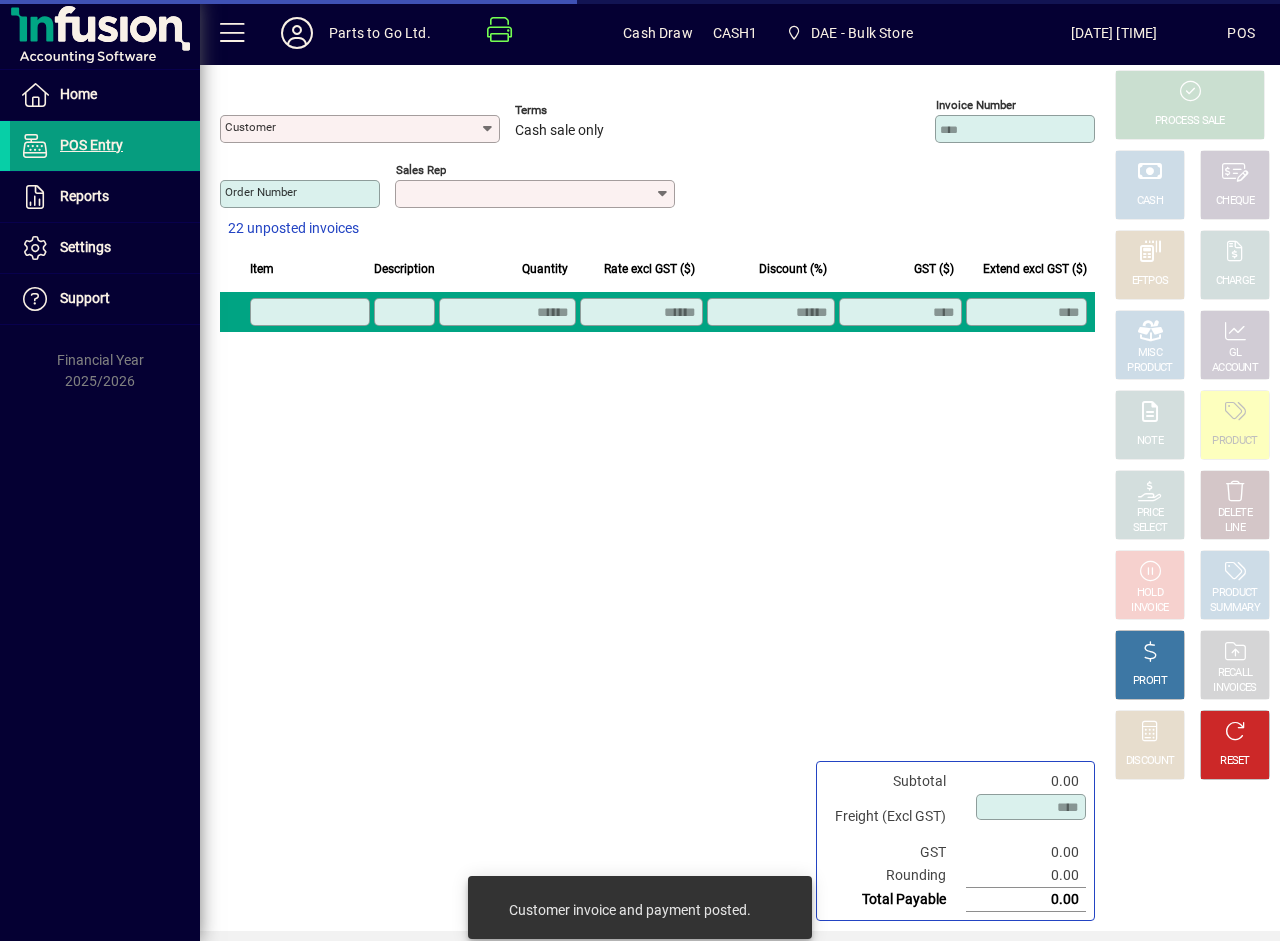 type on "**********" 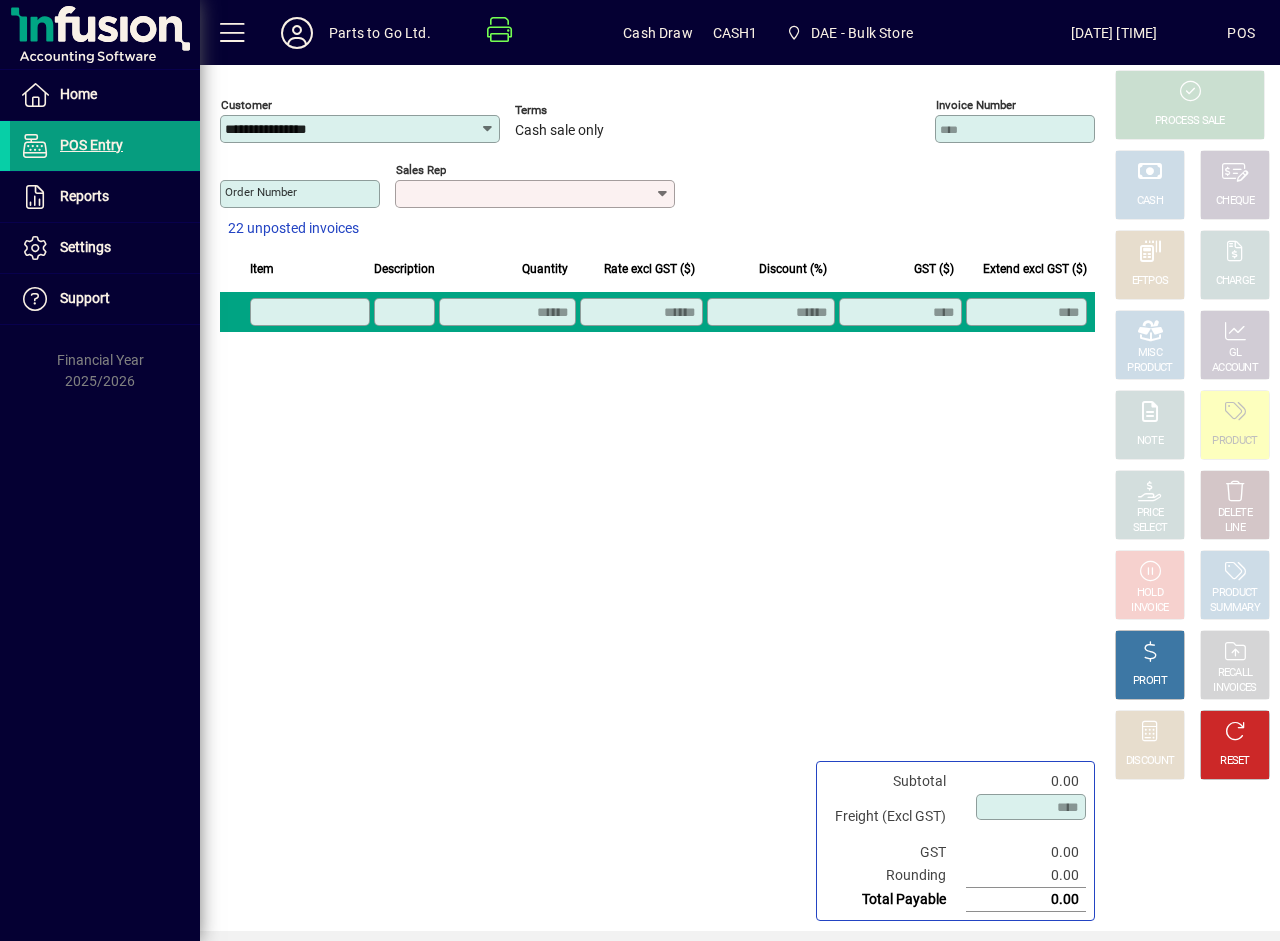 click on "Sales rep" at bounding box center (527, 194) 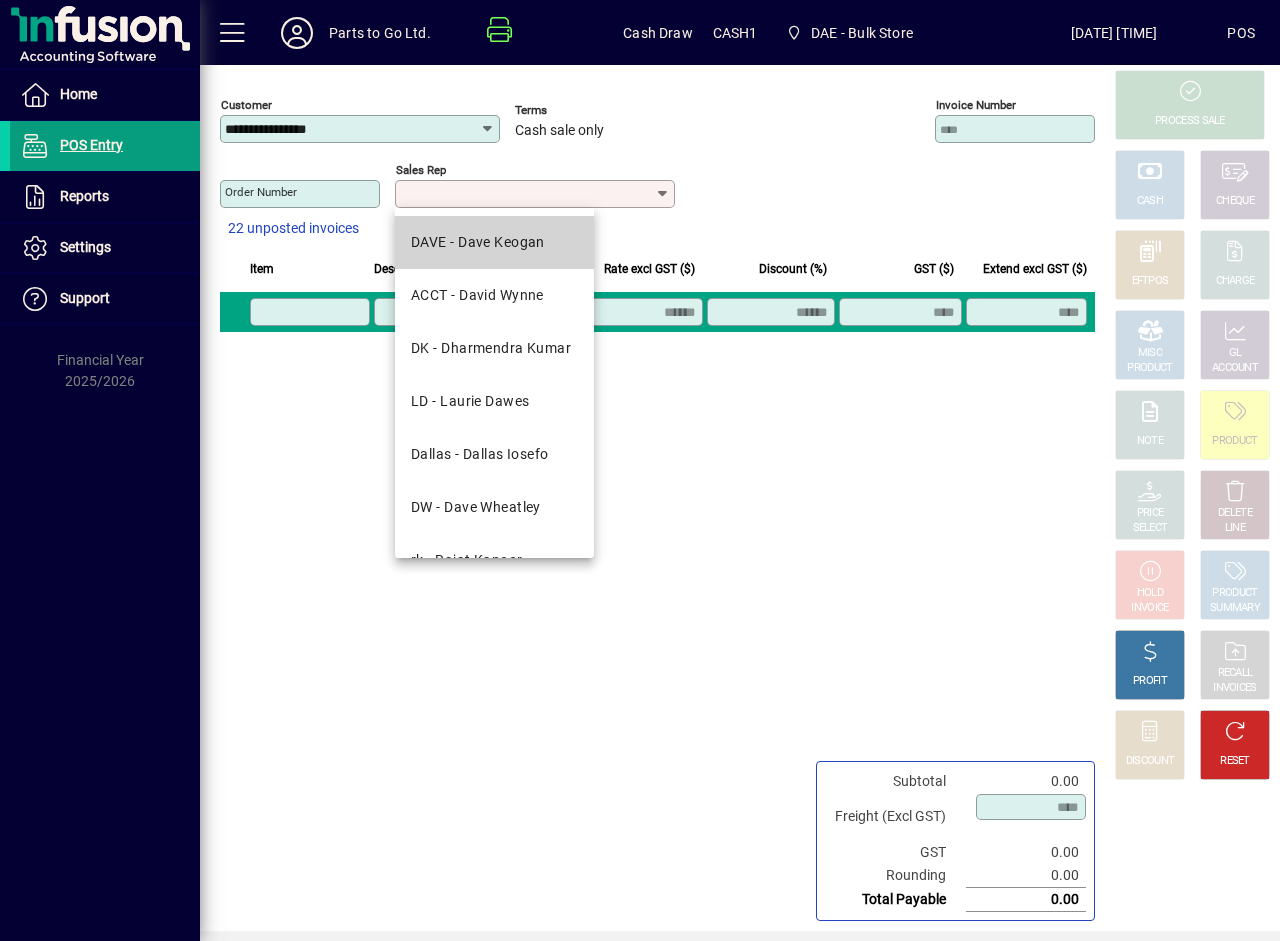 click on "DAVE - Dave Keogan" at bounding box center (478, 242) 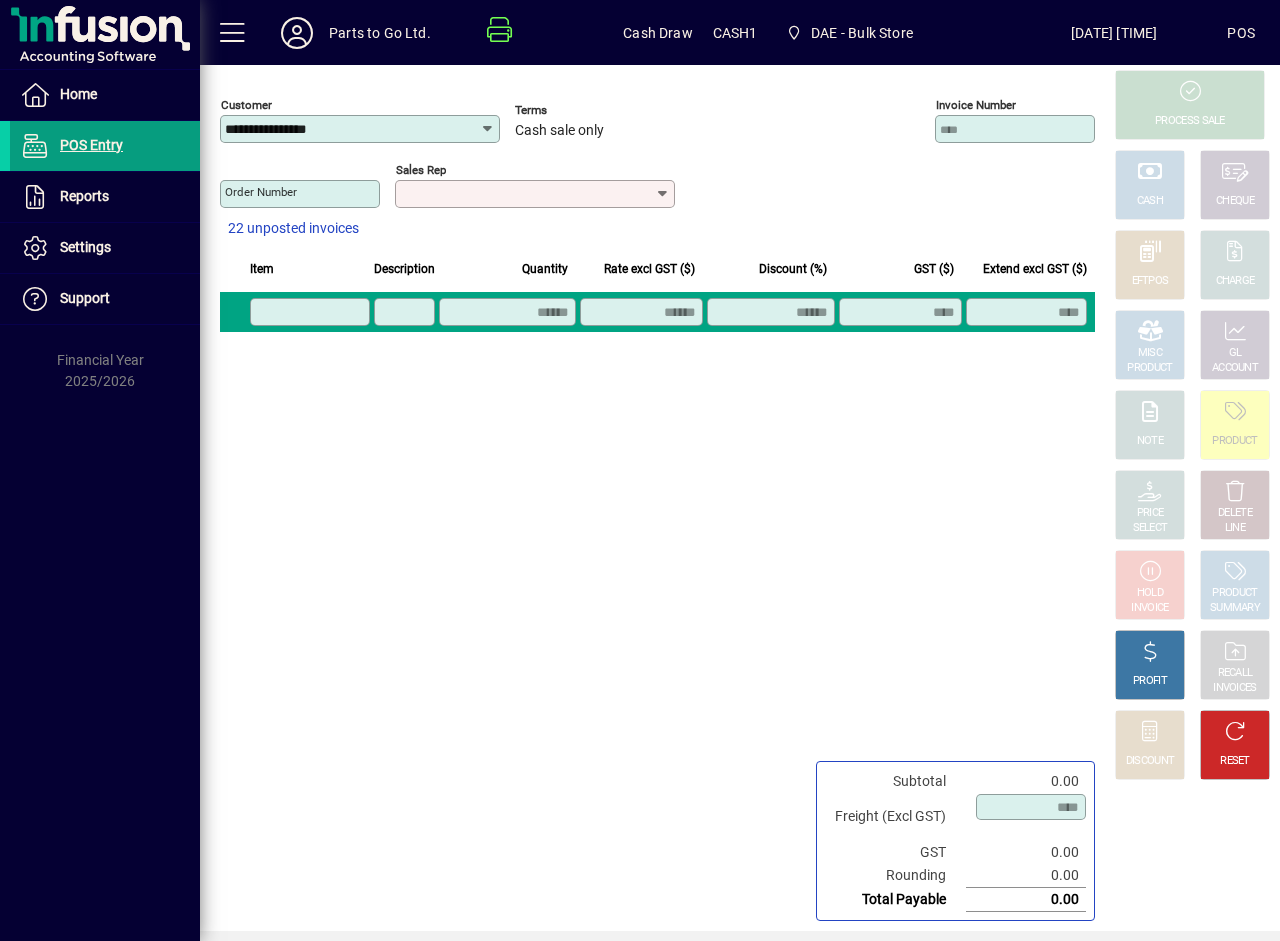 type on "**********" 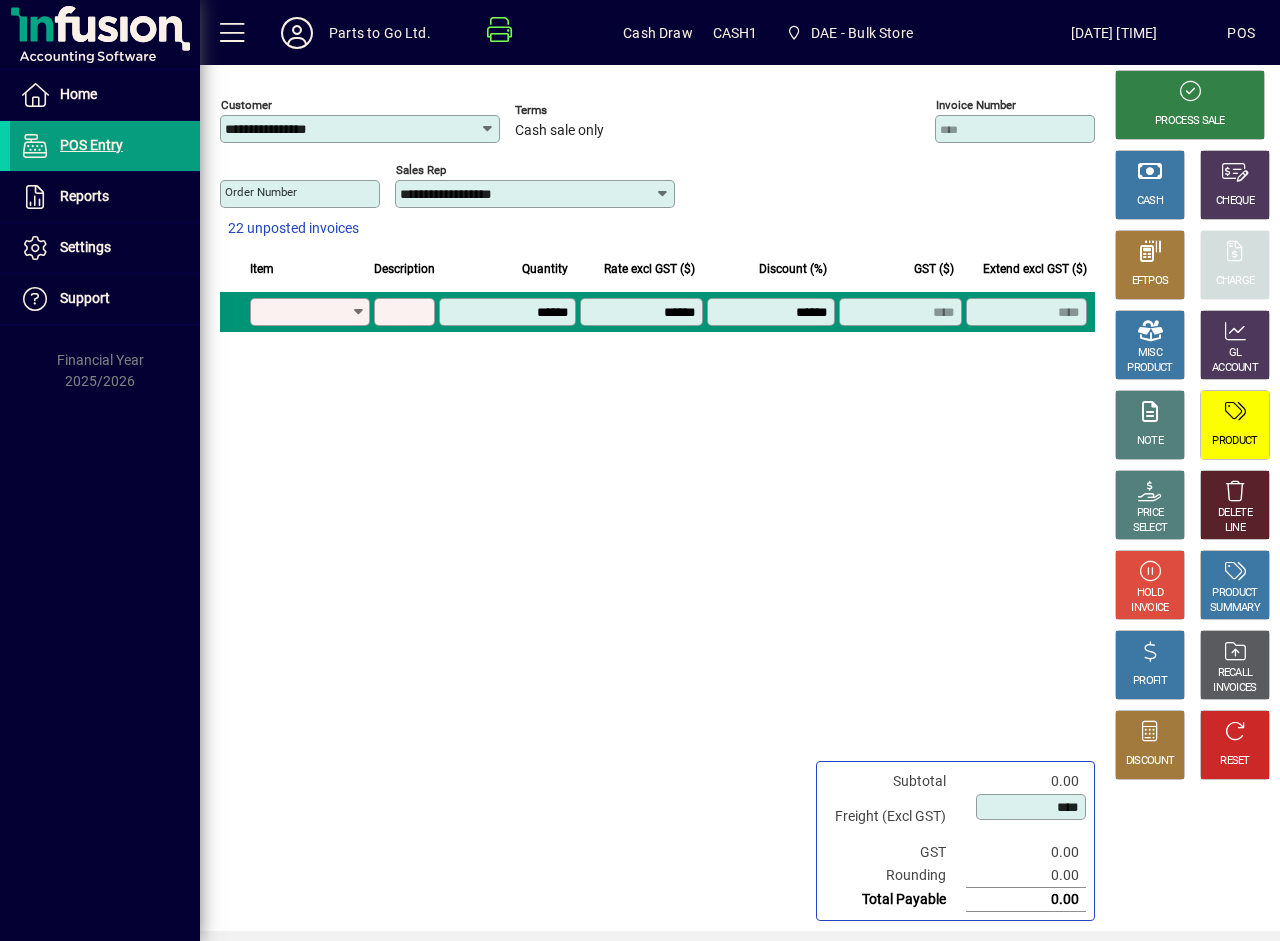 click on "Product" at bounding box center (303, 312) 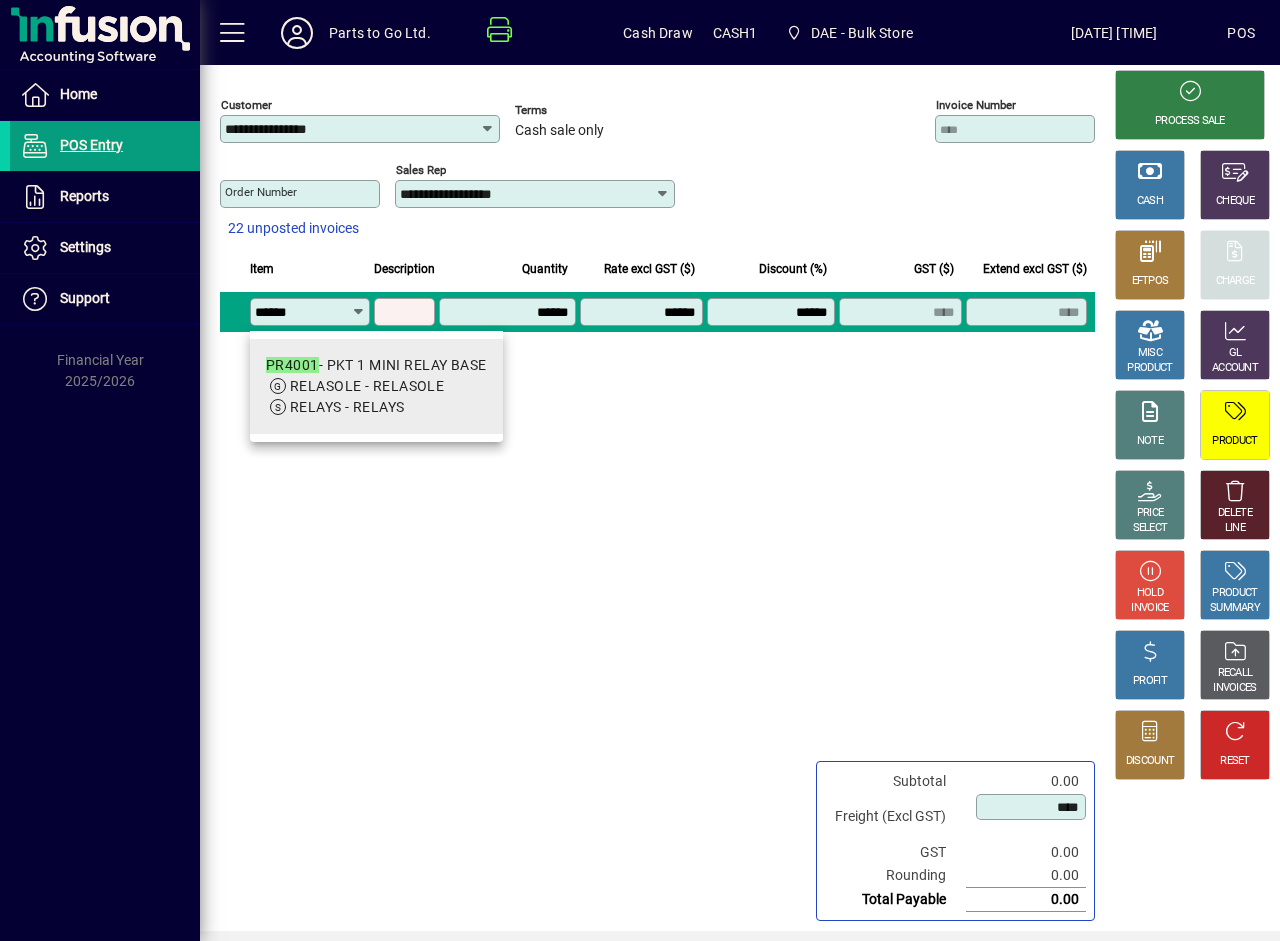 click on "RELAYS - RELAYS" at bounding box center [376, 407] 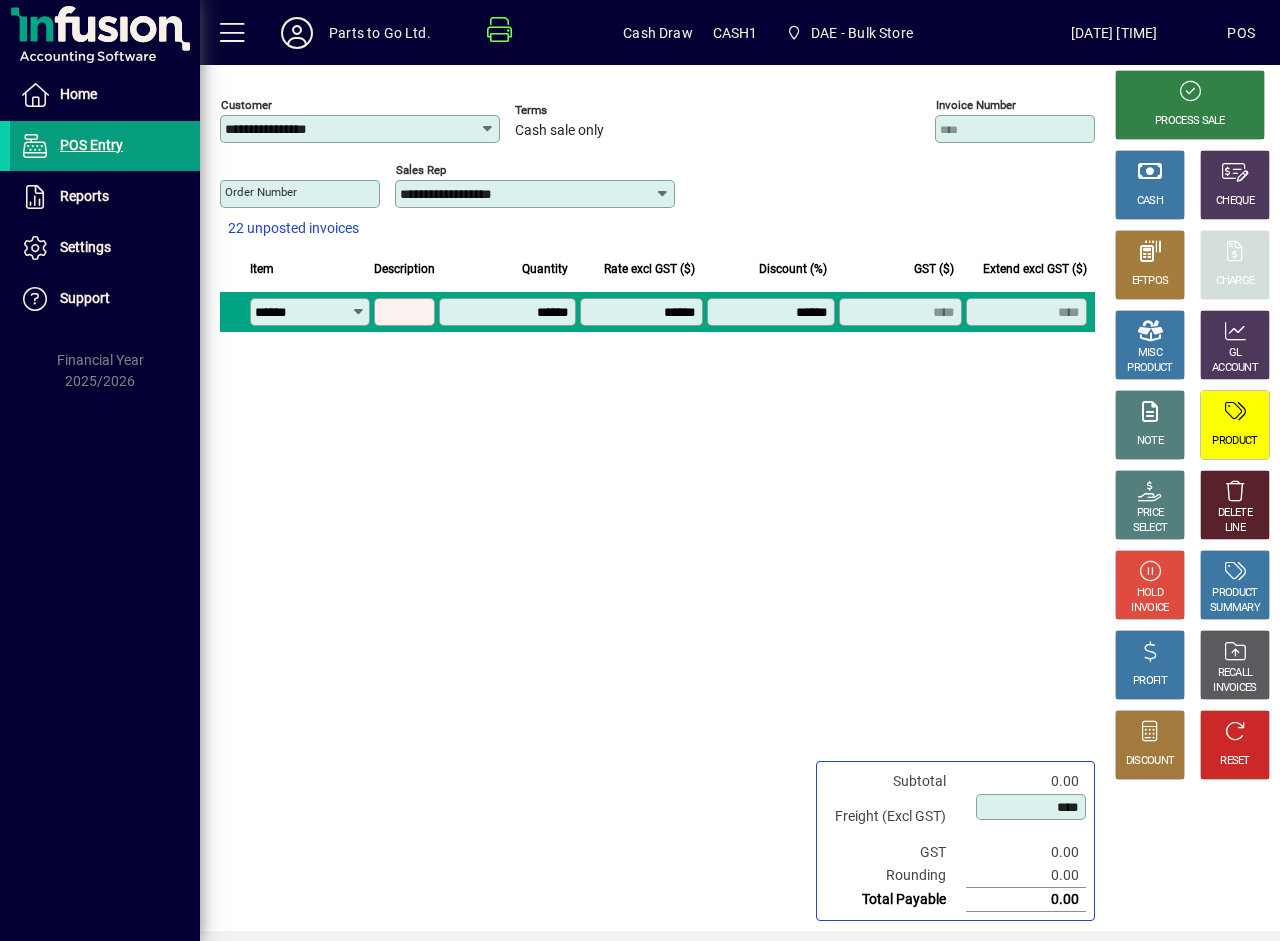 type on "******" 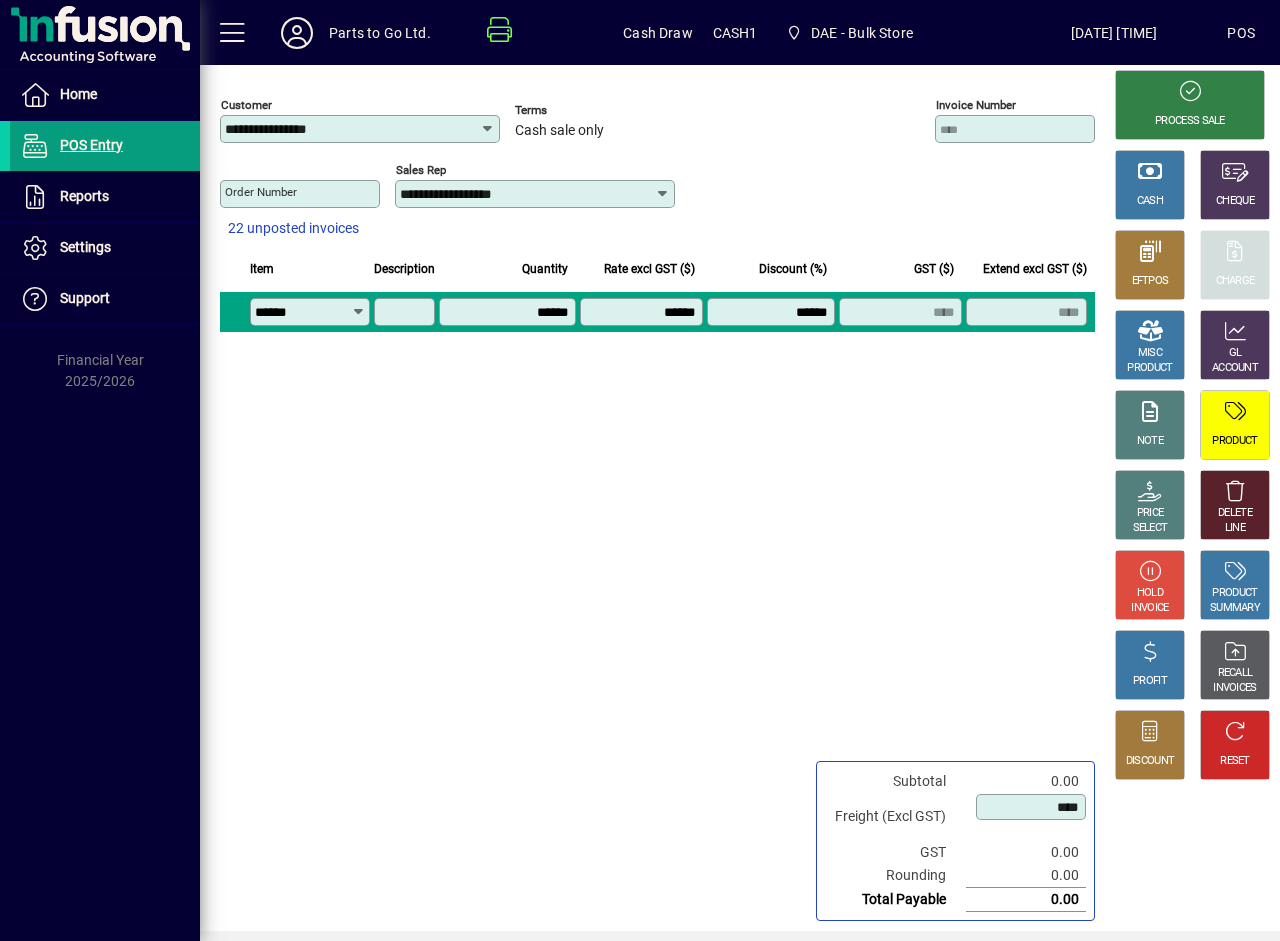 type on "**********" 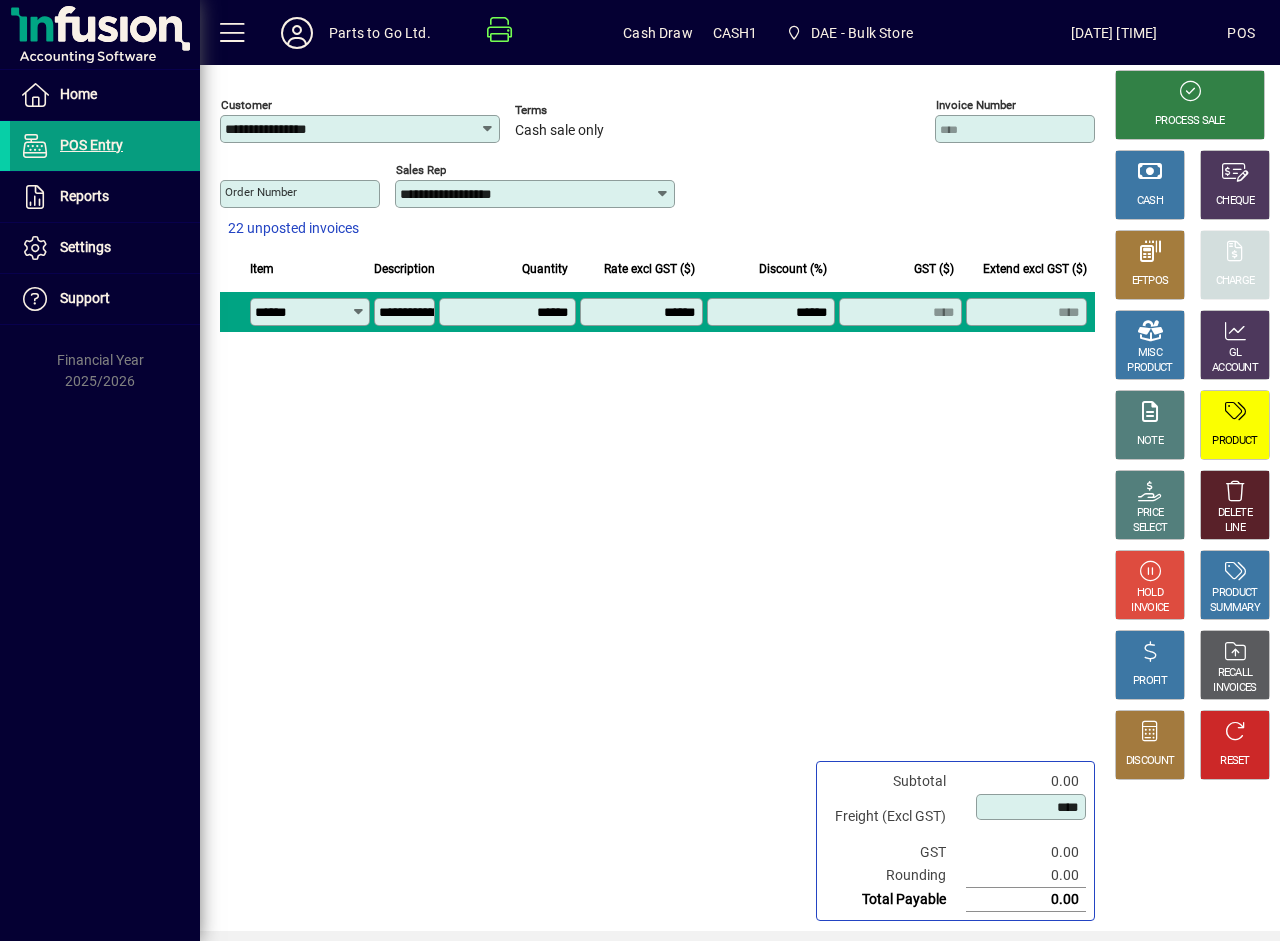 type on "******" 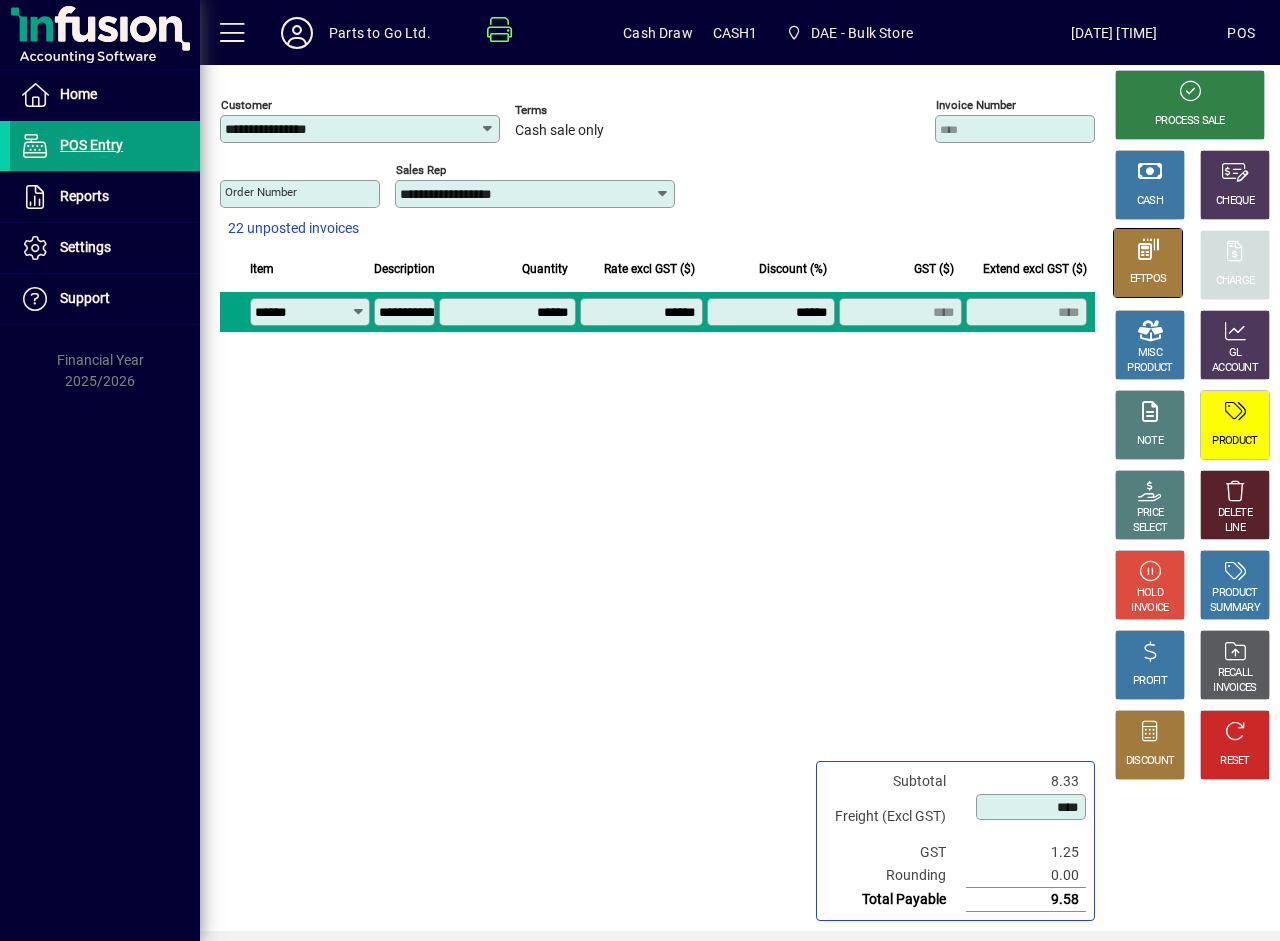 click 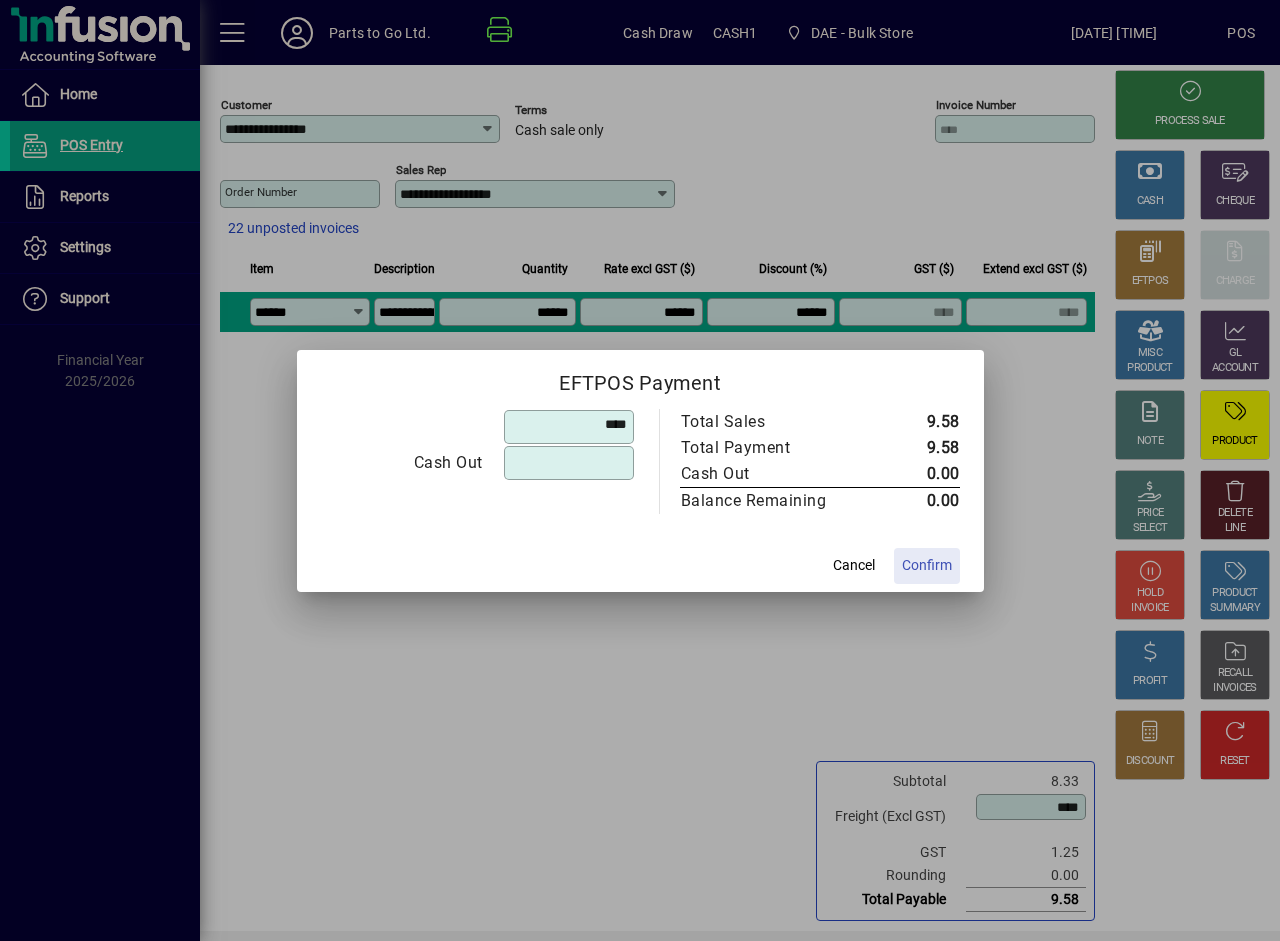 type on "******" 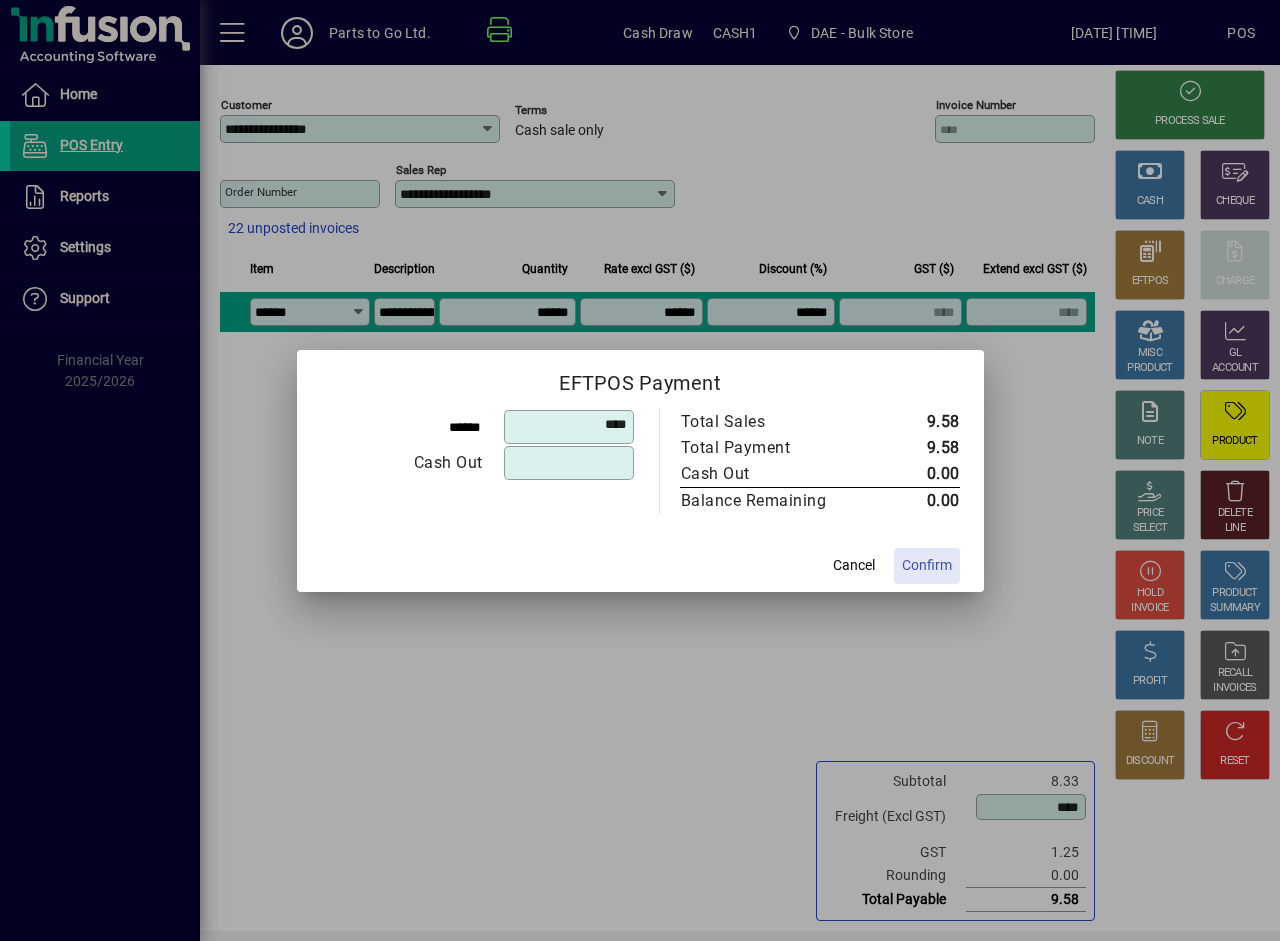 click on "Confirm" 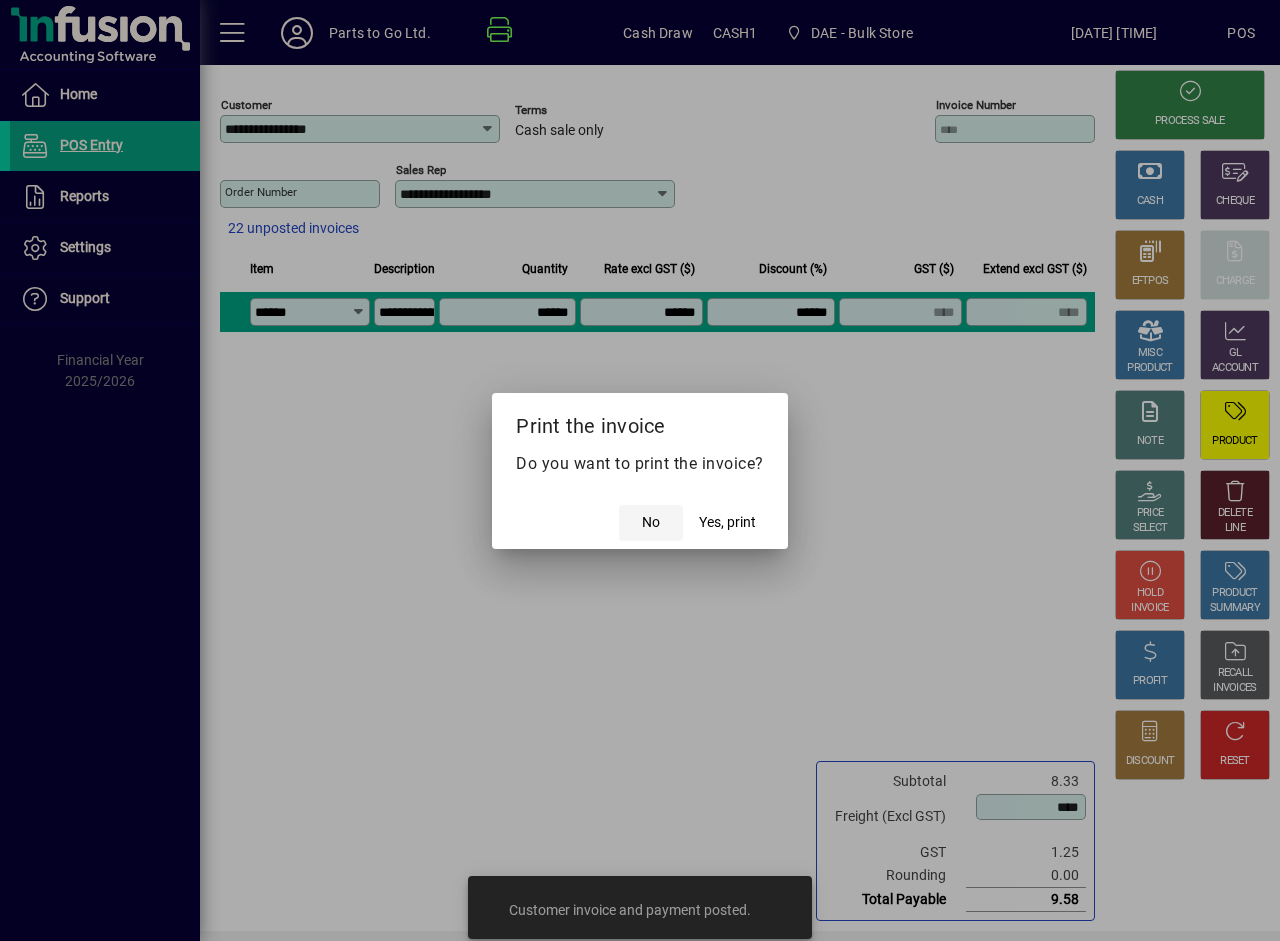 click on "No" 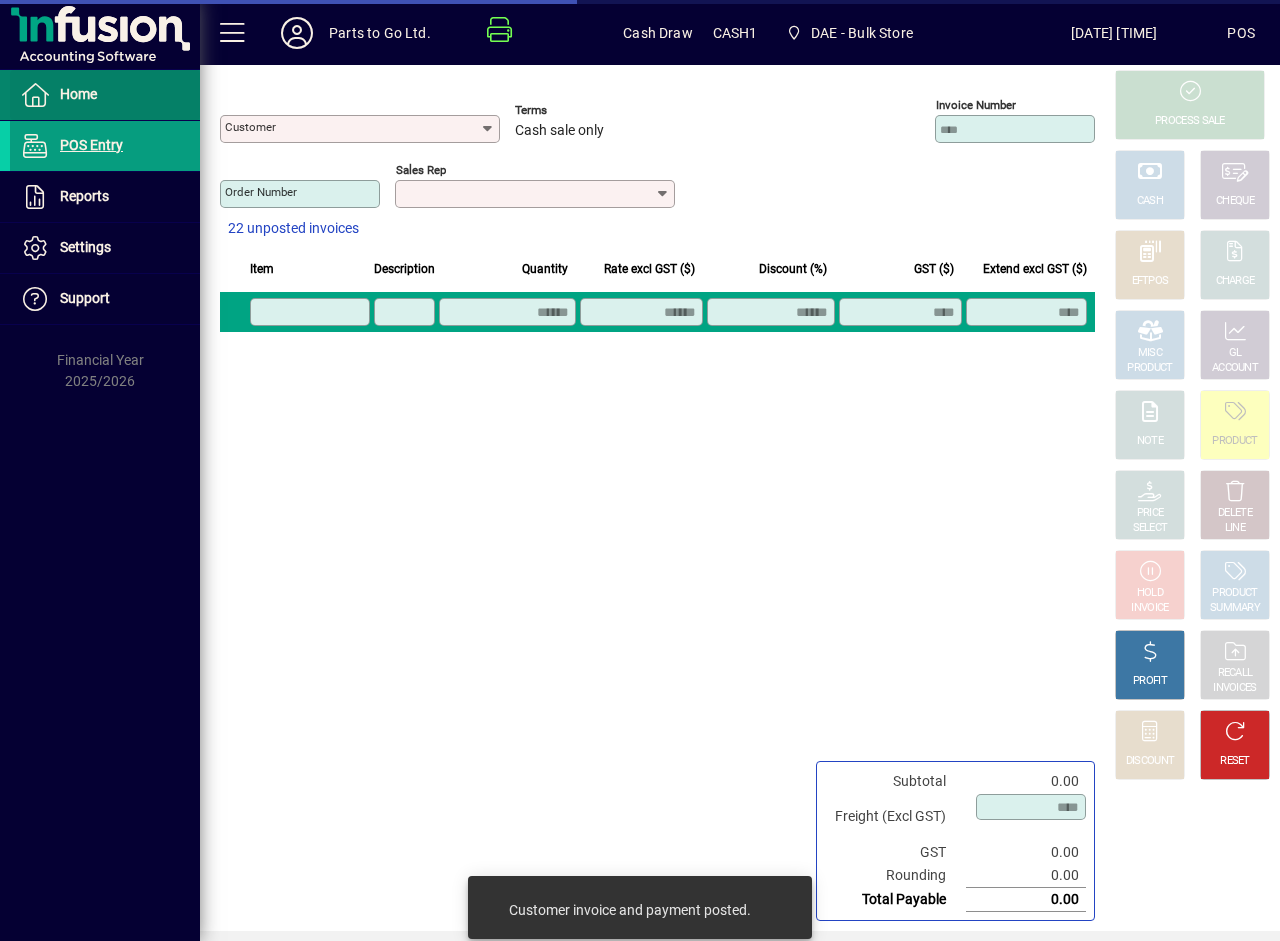 type on "**********" 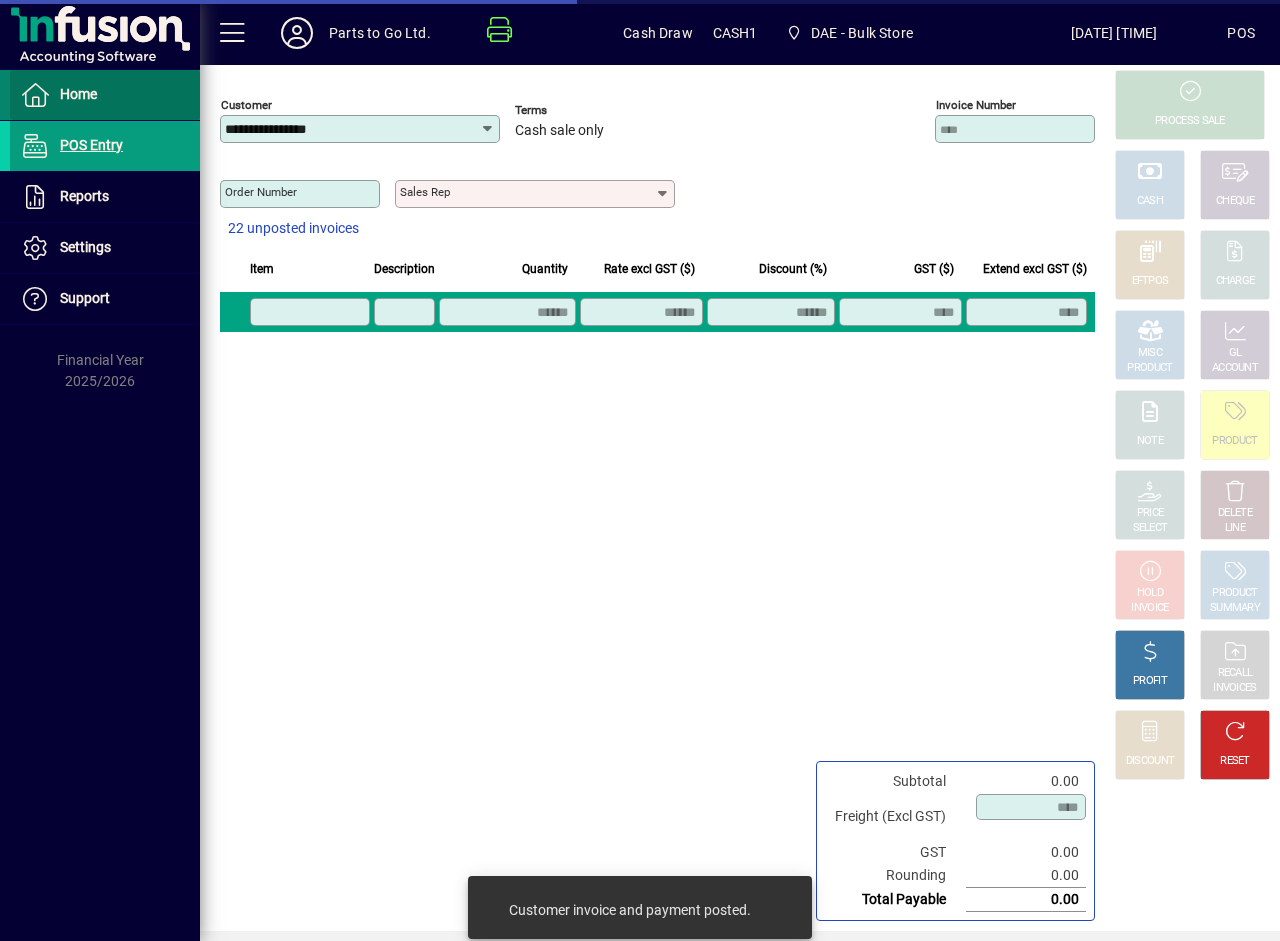 click on "Home" at bounding box center (78, 94) 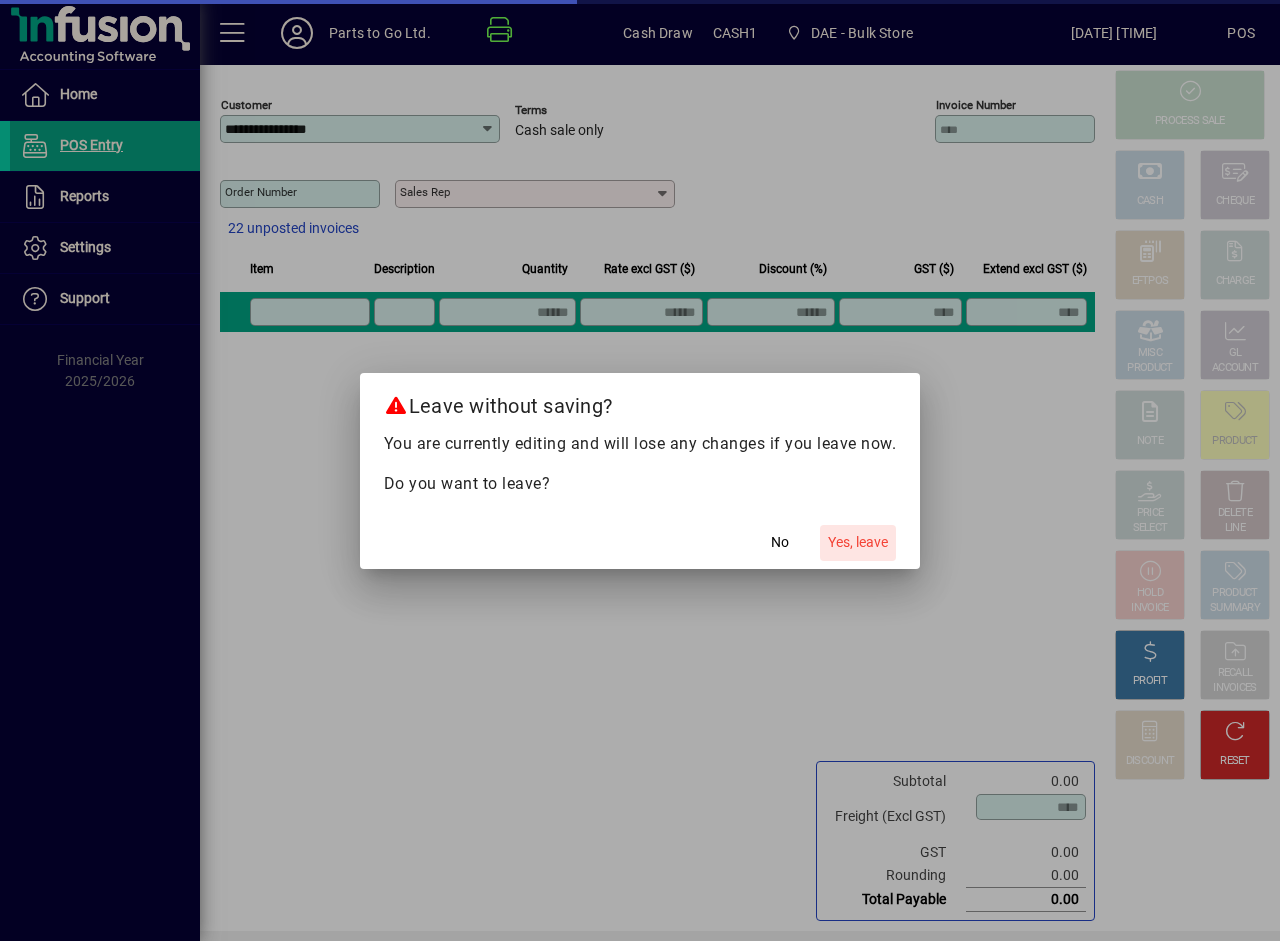 click on "Yes, leave" 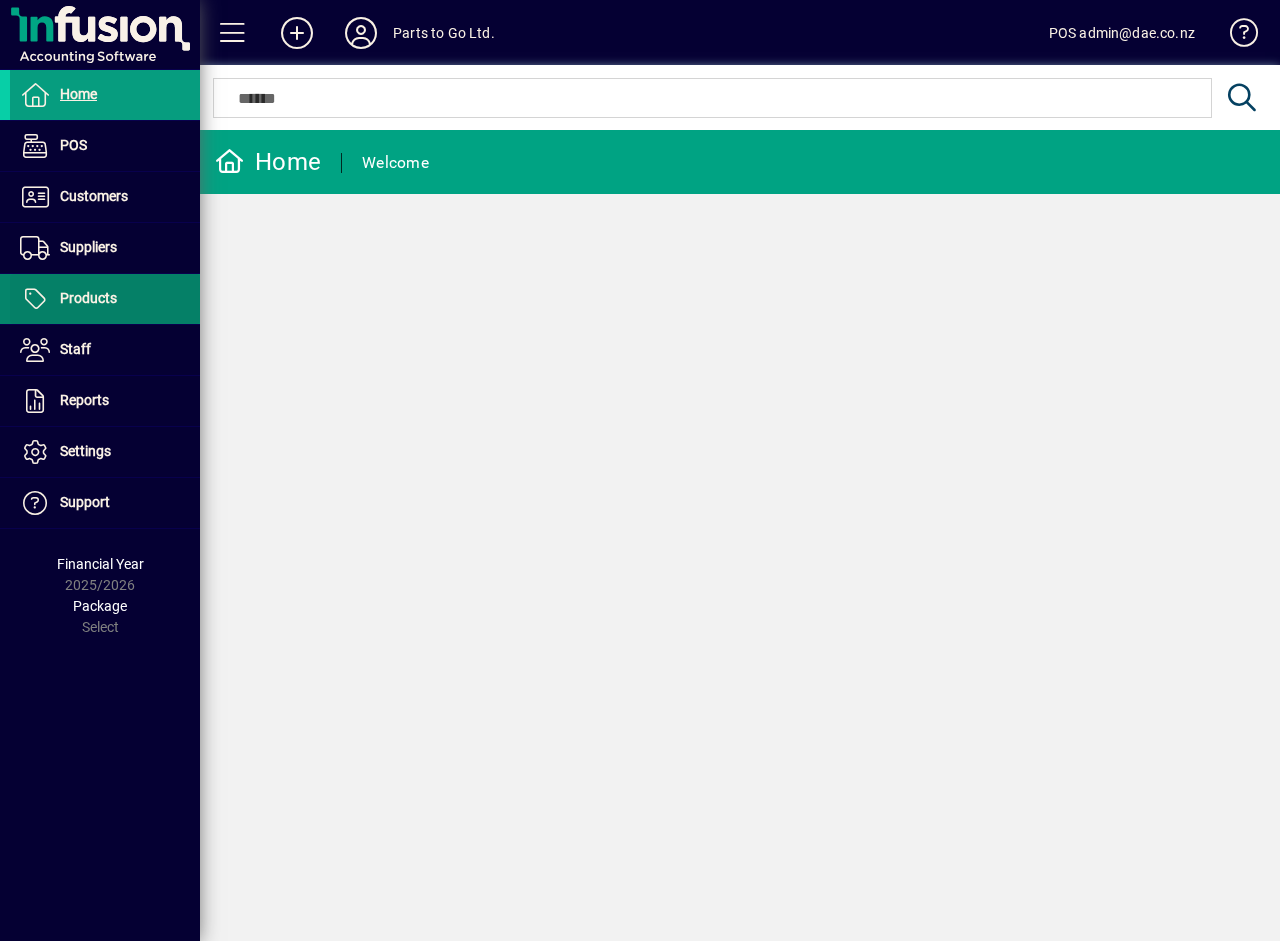 click at bounding box center [105, 299] 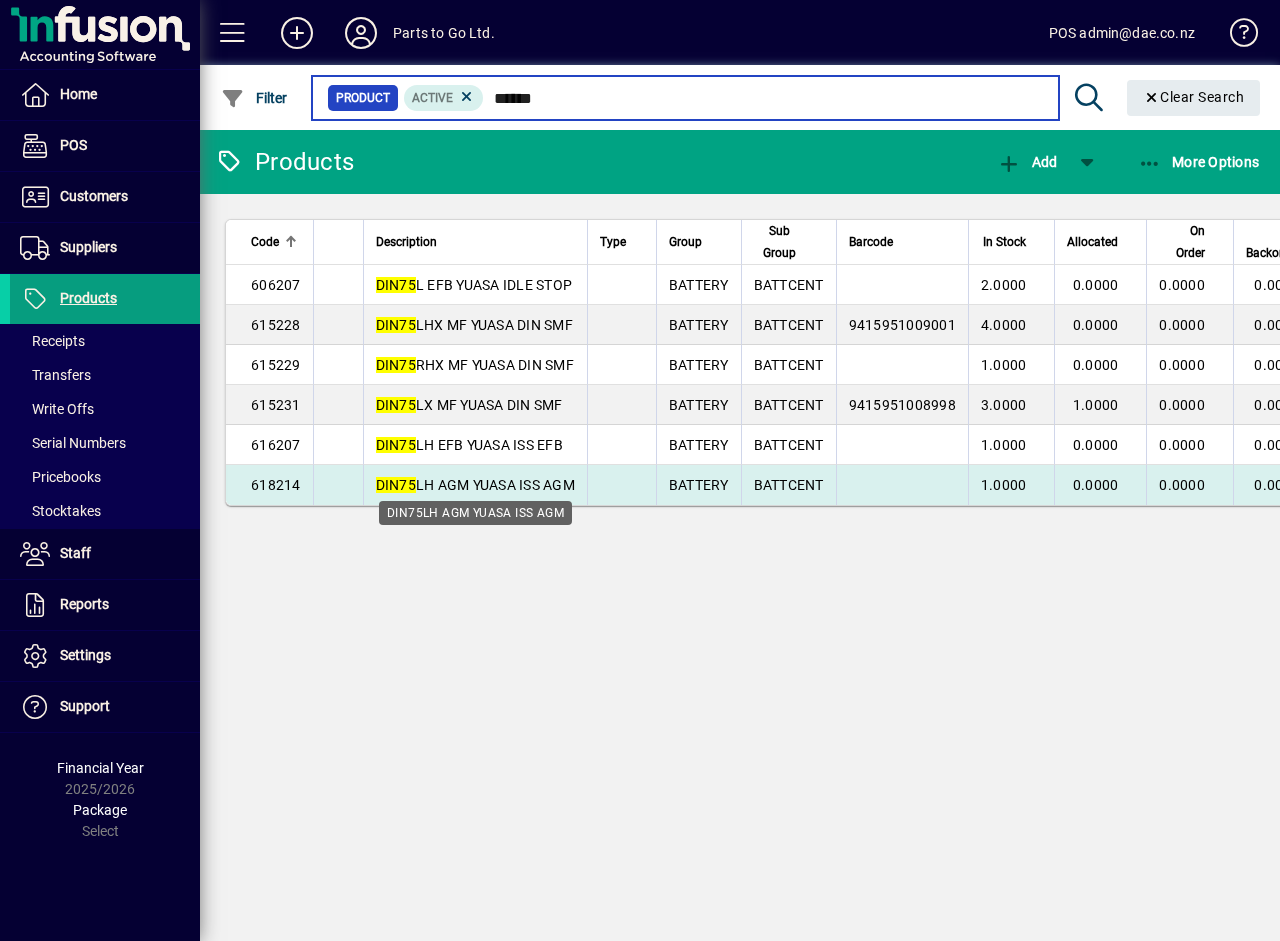 type on "*****" 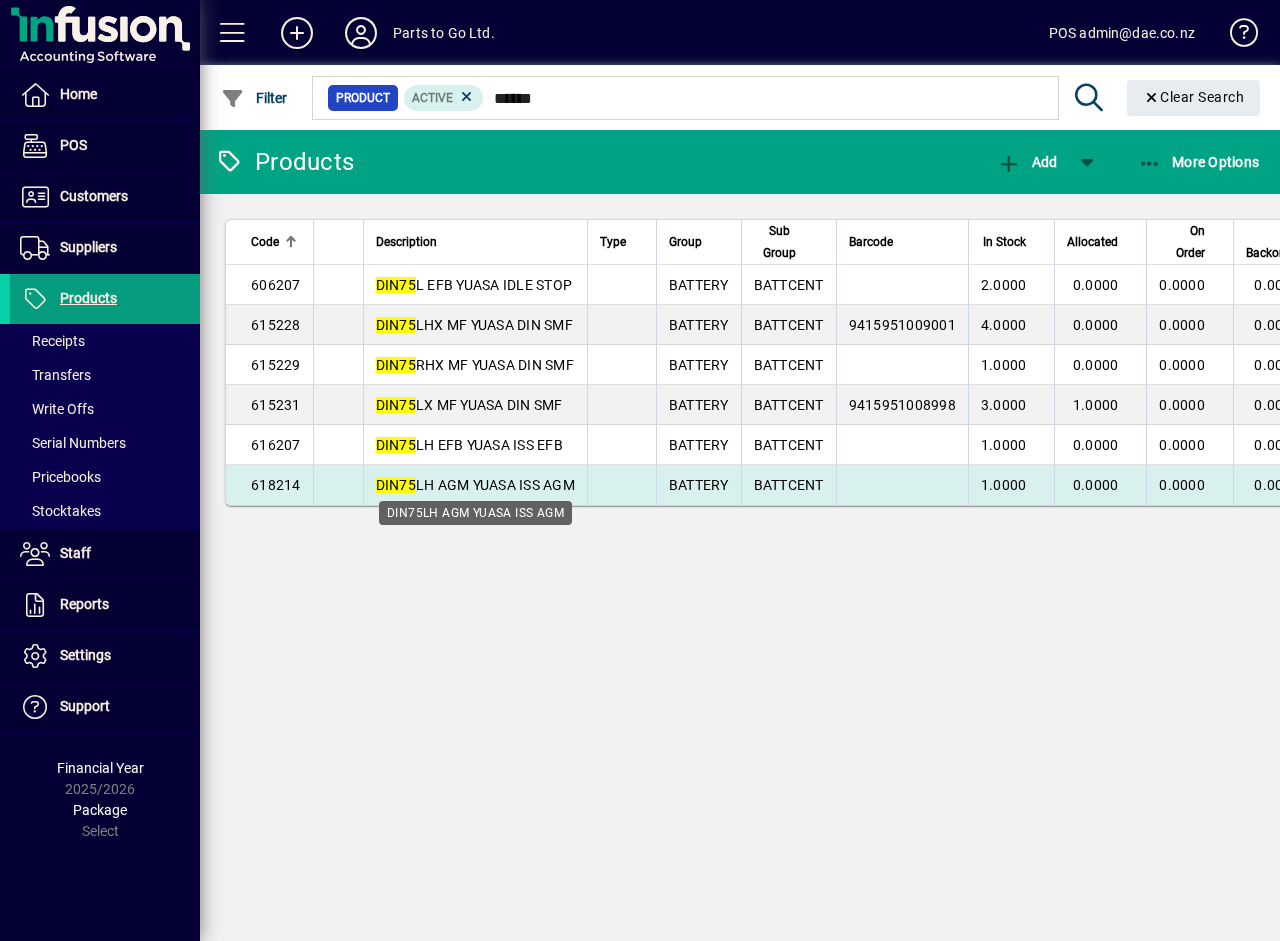click on "DIN75 LH AGM YUASA ISS AGM" at bounding box center (475, 485) 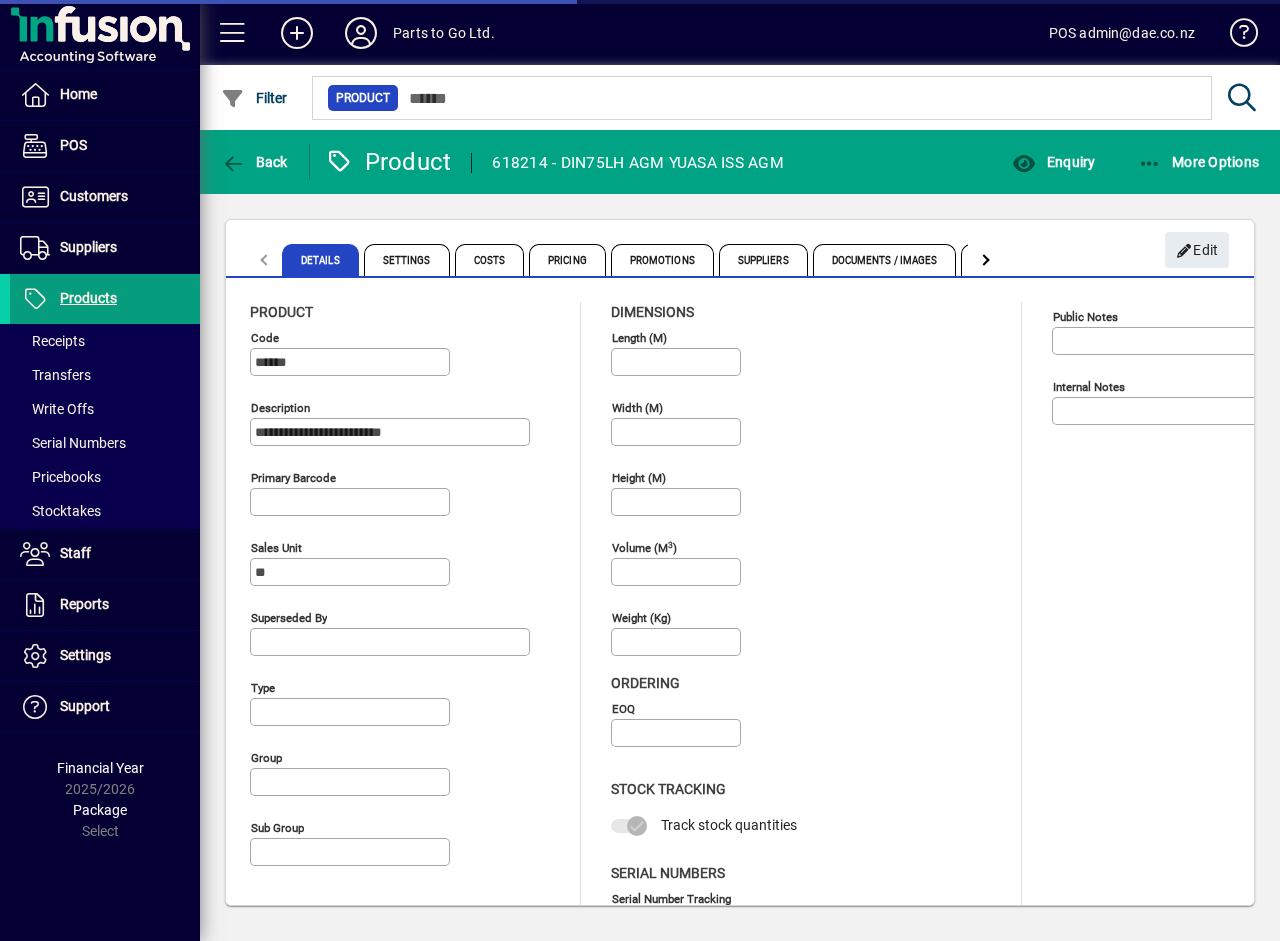 type on "**********" 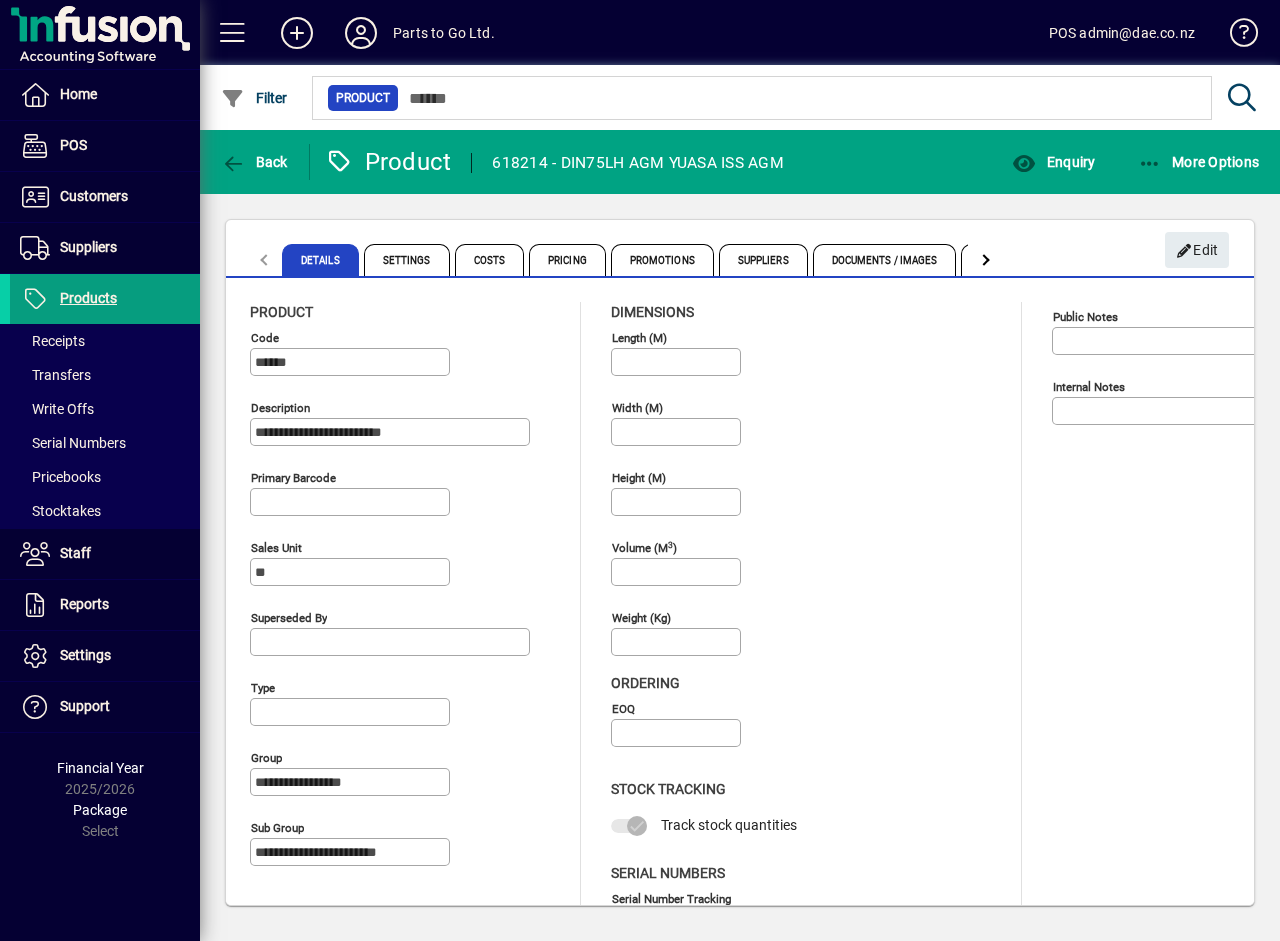 scroll, scrollTop: 59, scrollLeft: 0, axis: vertical 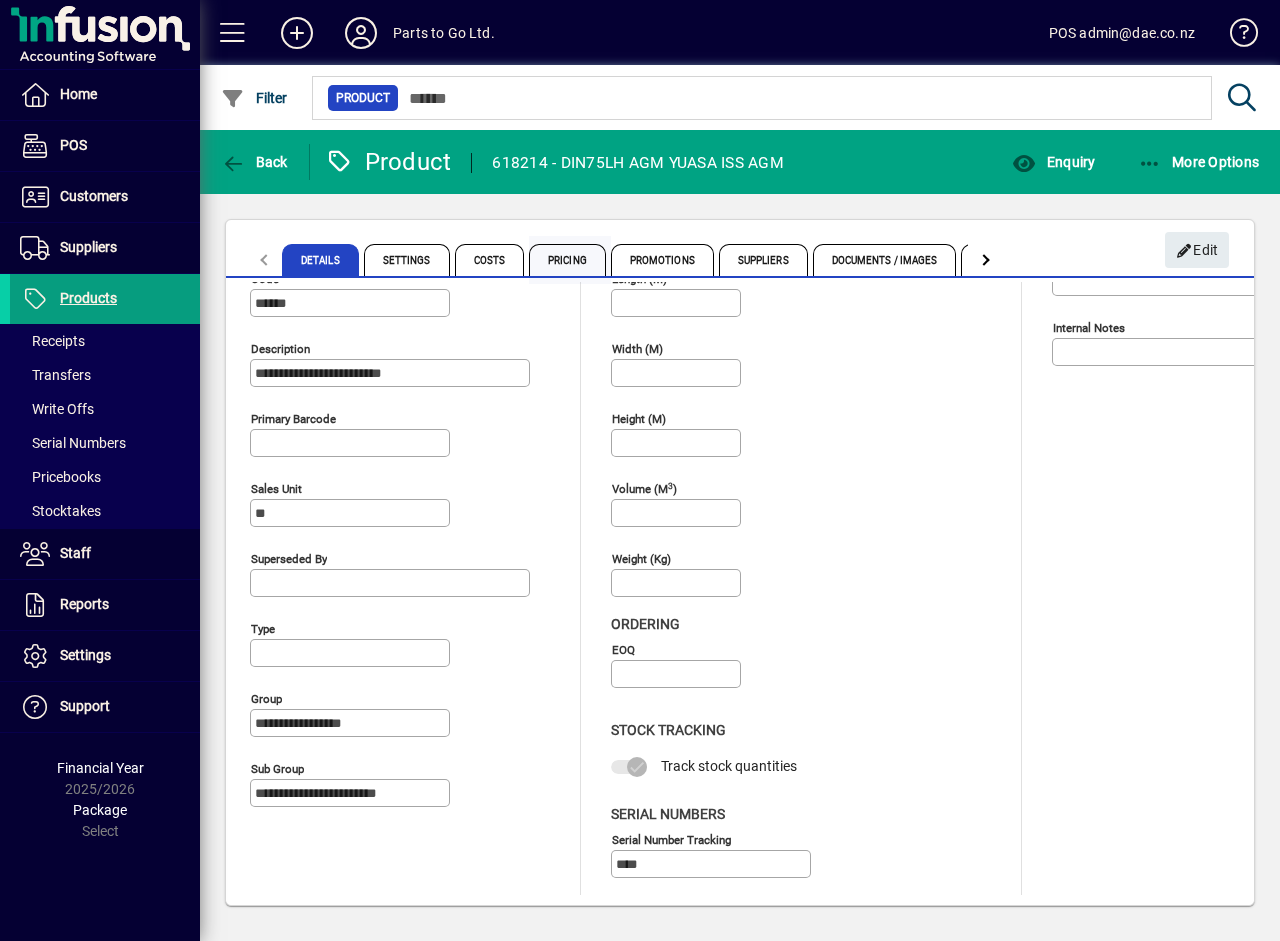 click on "Pricing" at bounding box center [567, 260] 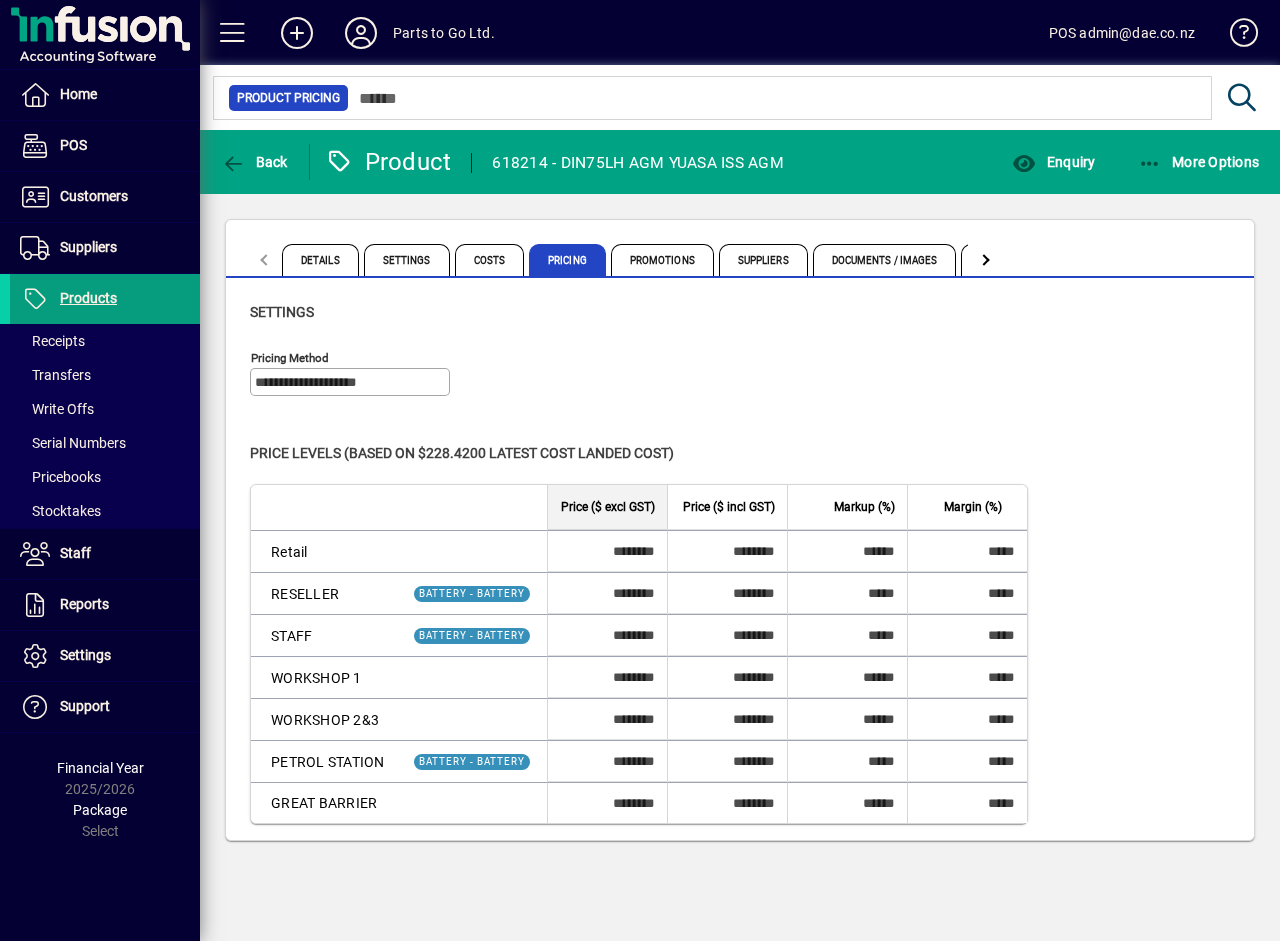 click on "**********" 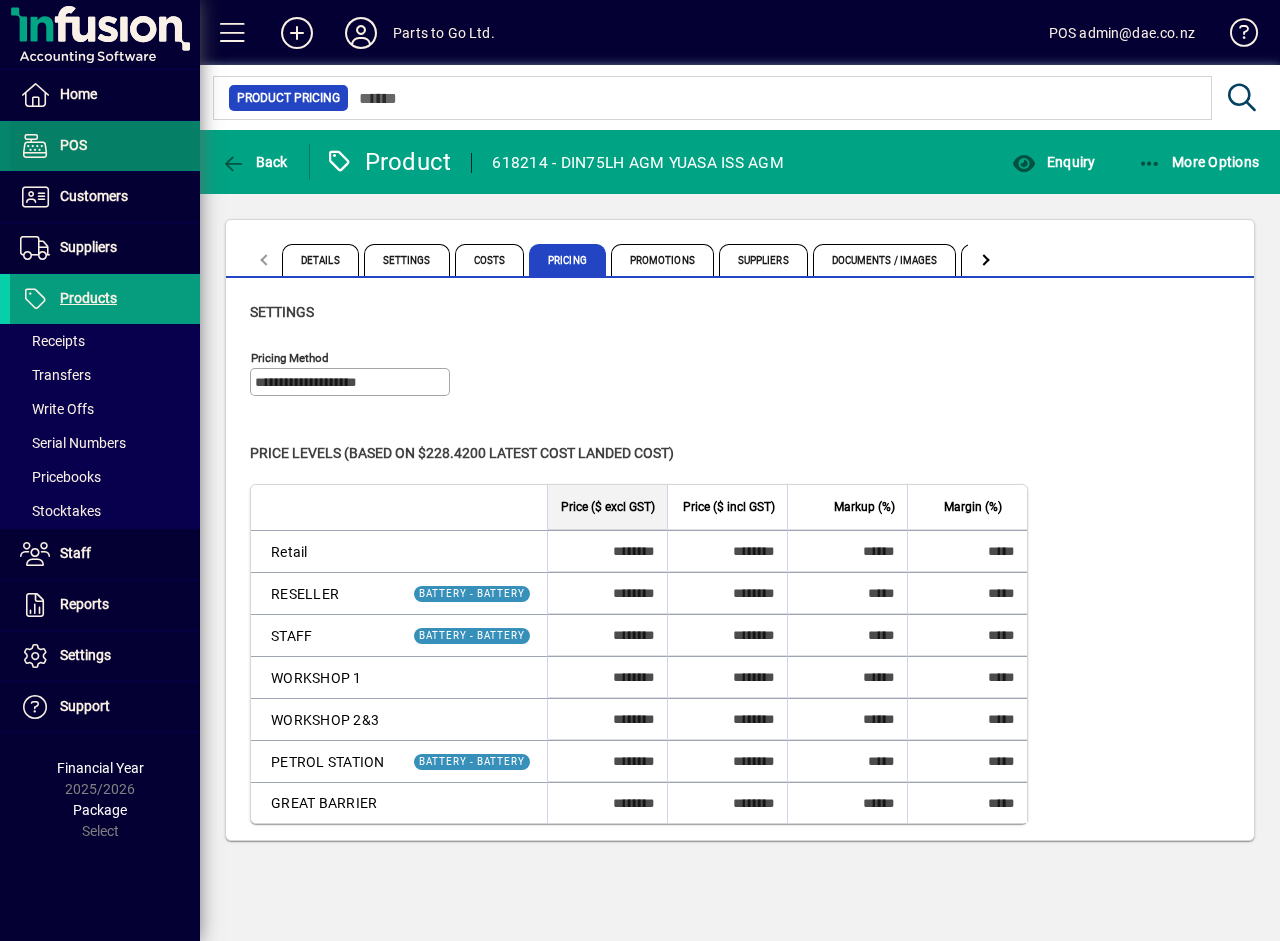 click on "POS" at bounding box center [73, 145] 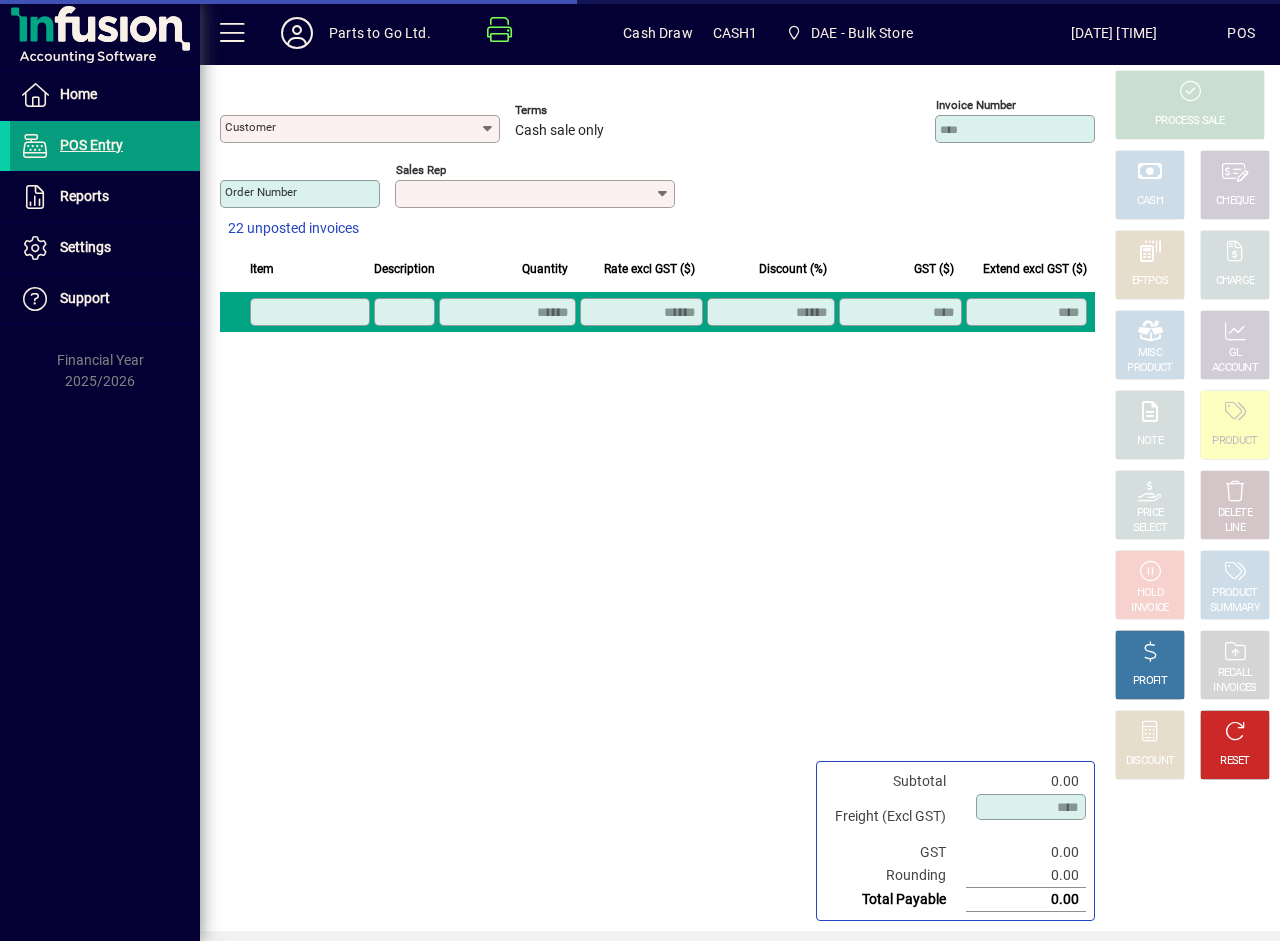 type on "**********" 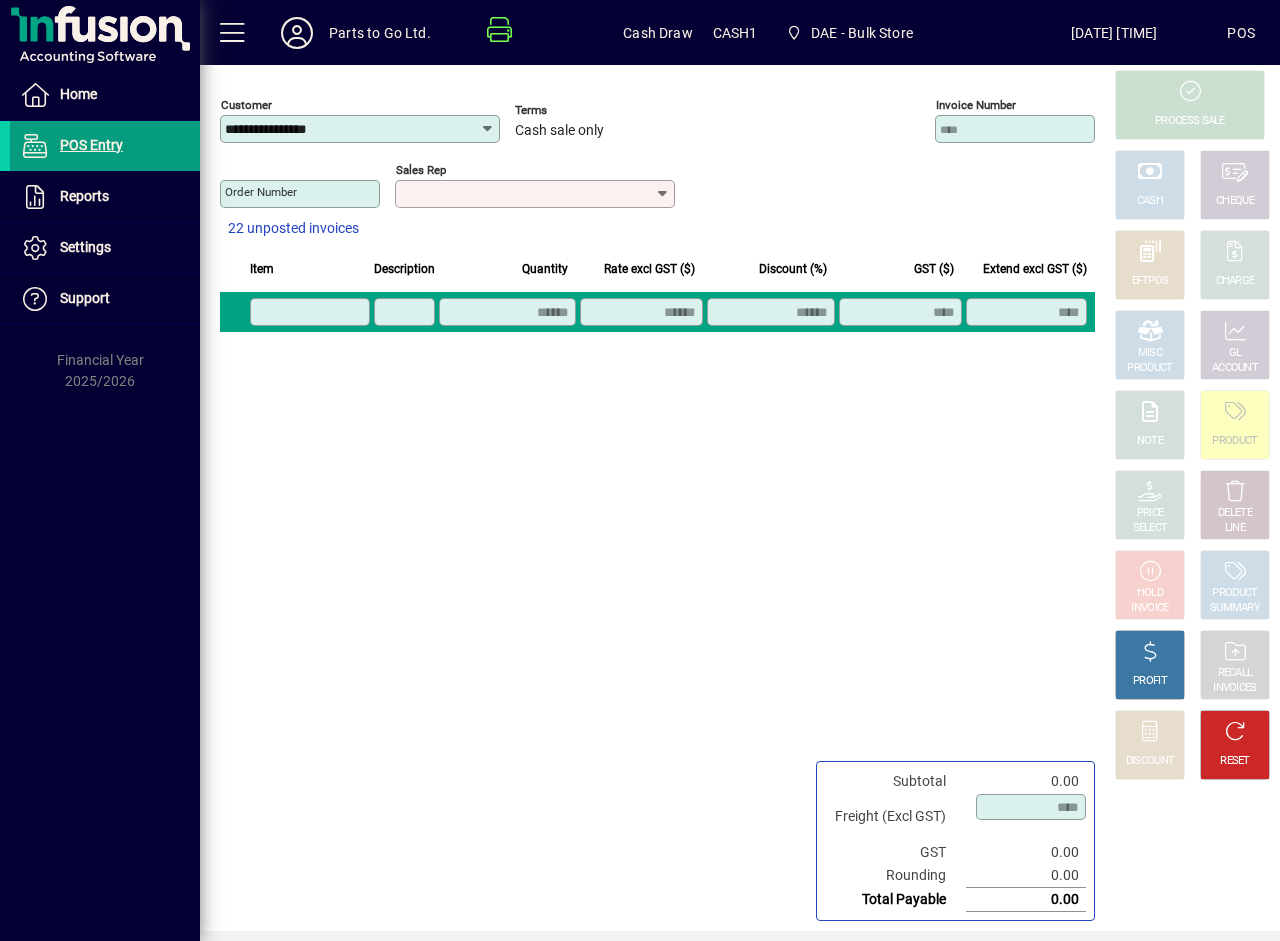 click 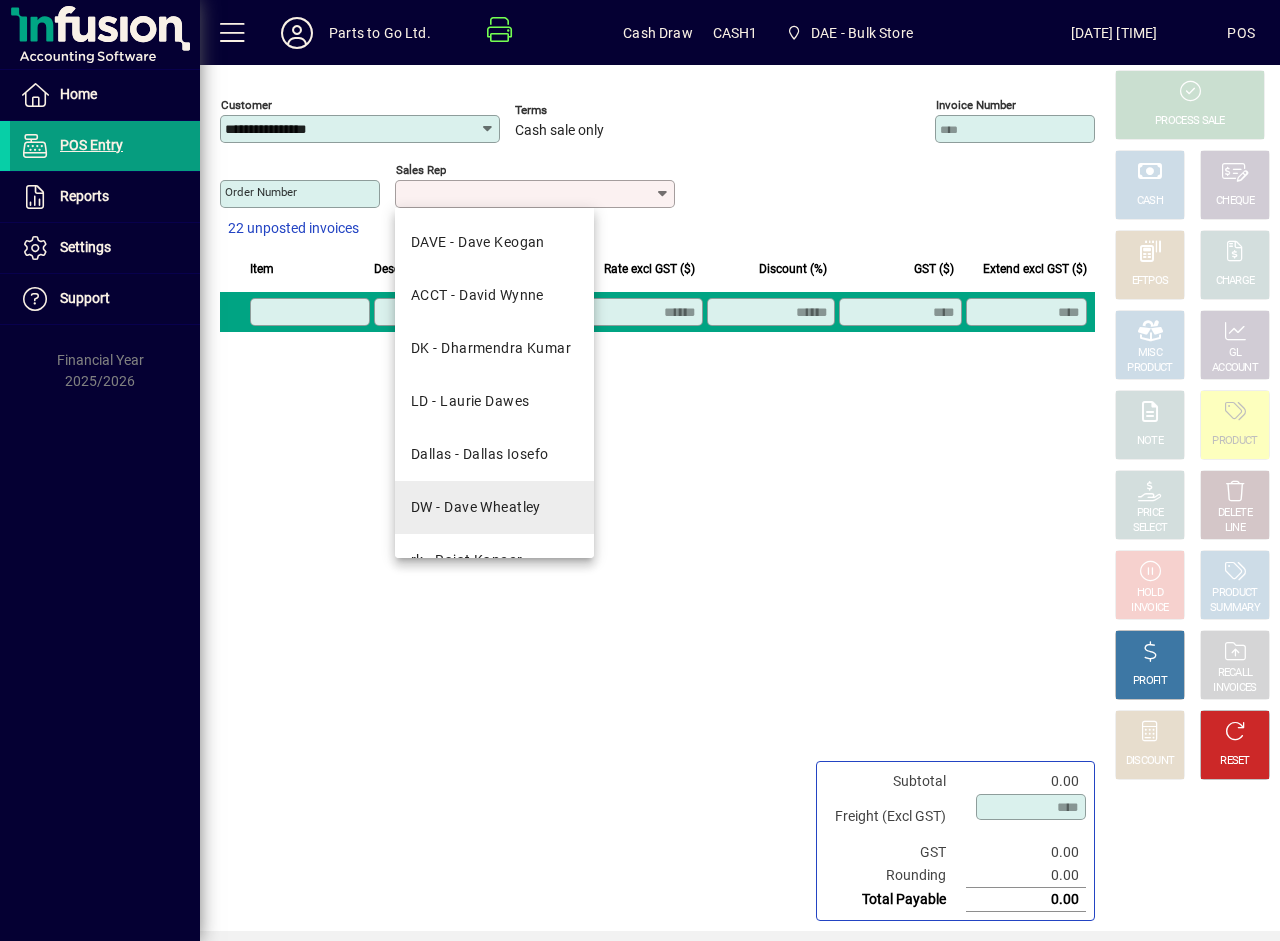 click on "DW - Dave Wheatley" at bounding box center (476, 507) 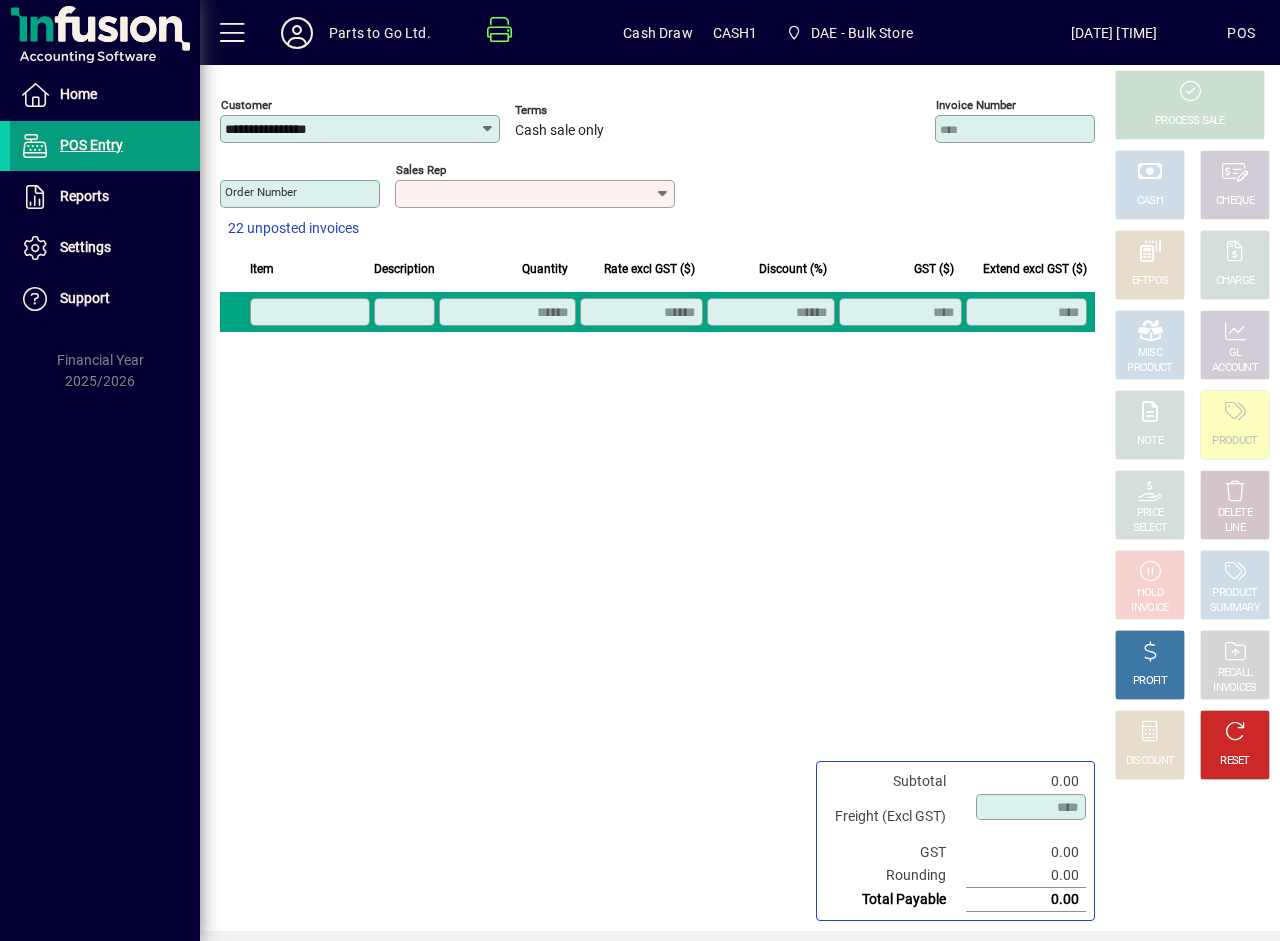 type on "**********" 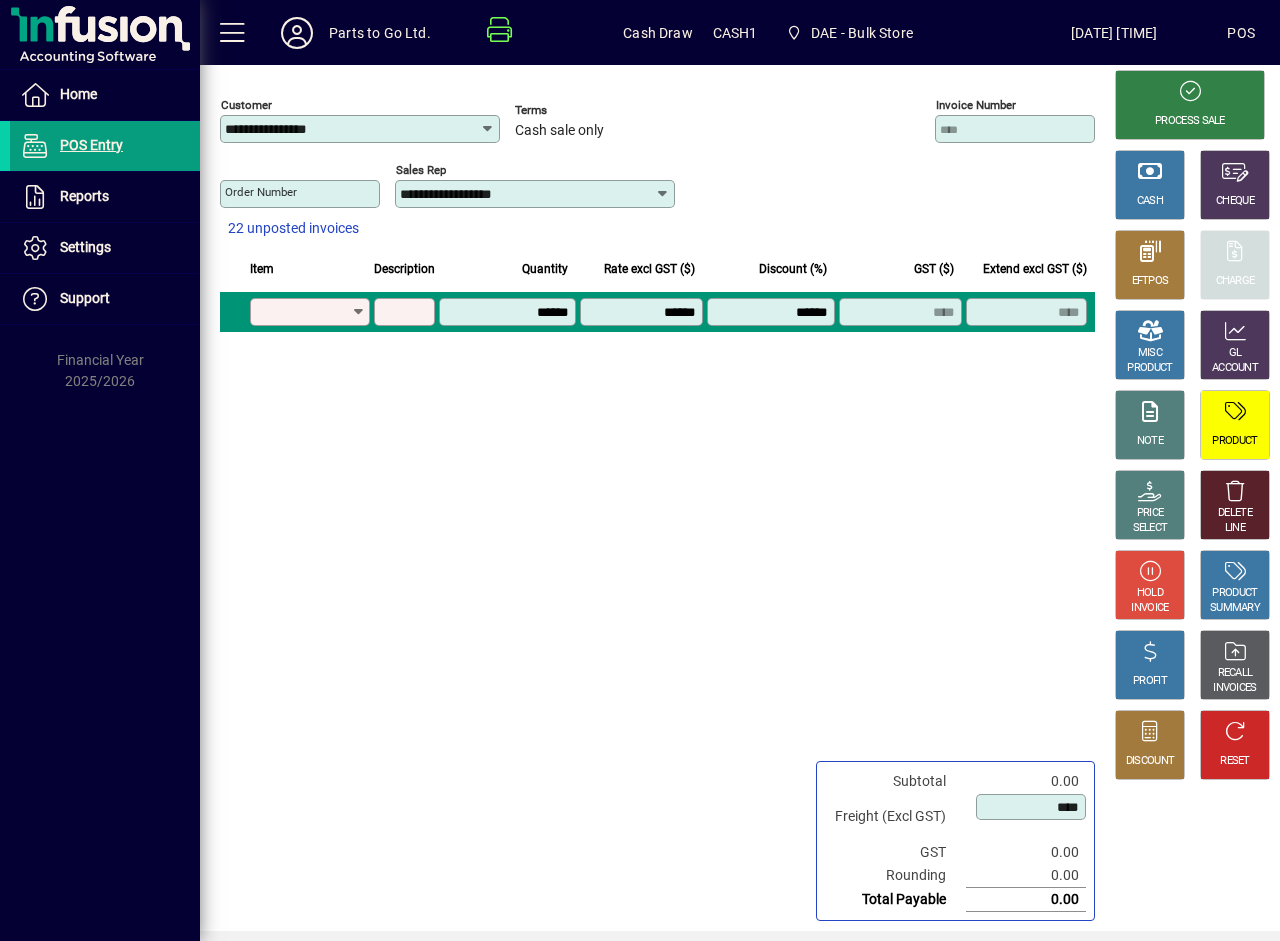 click on "Product" at bounding box center [303, 312] 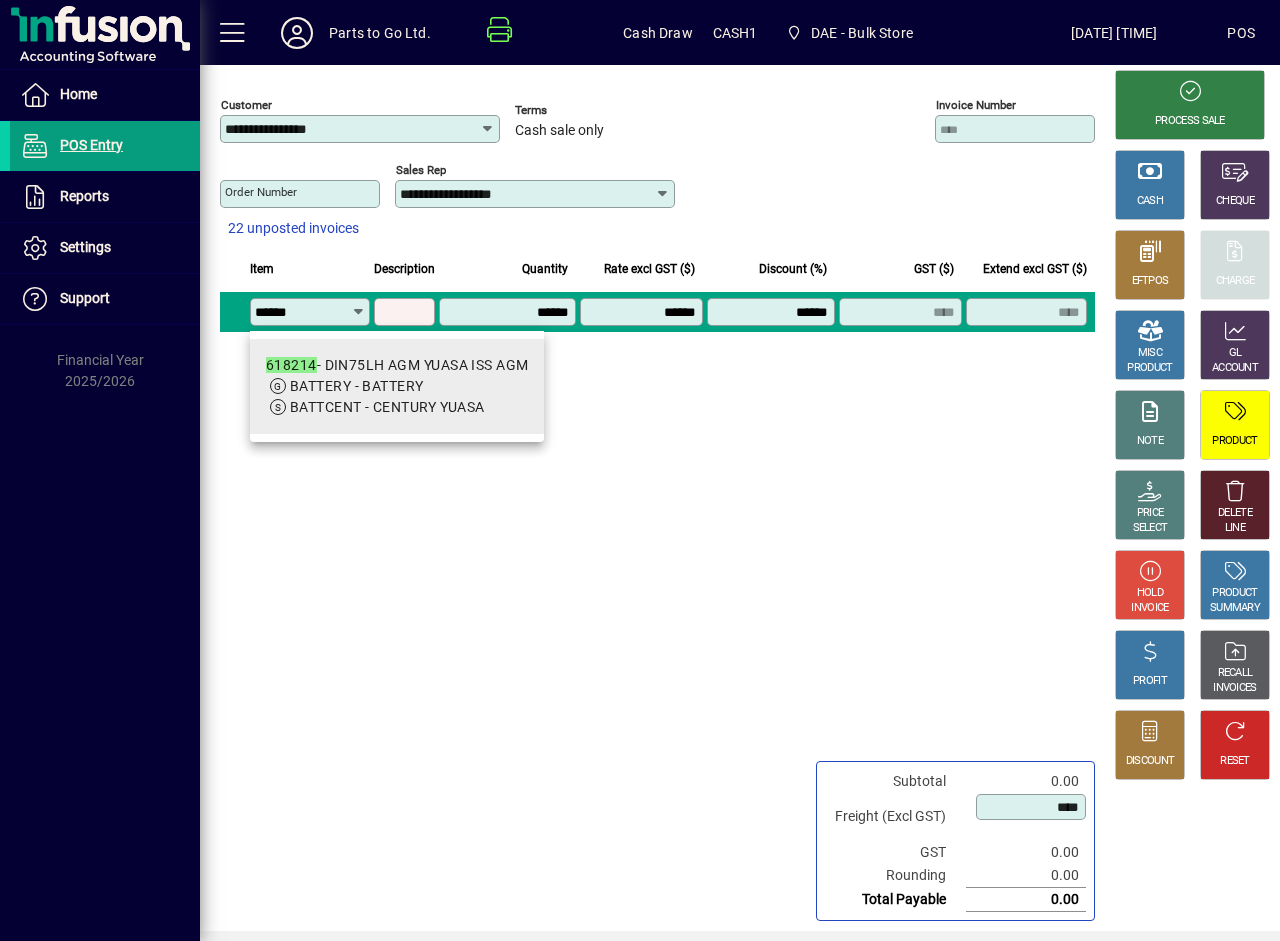 type on "******" 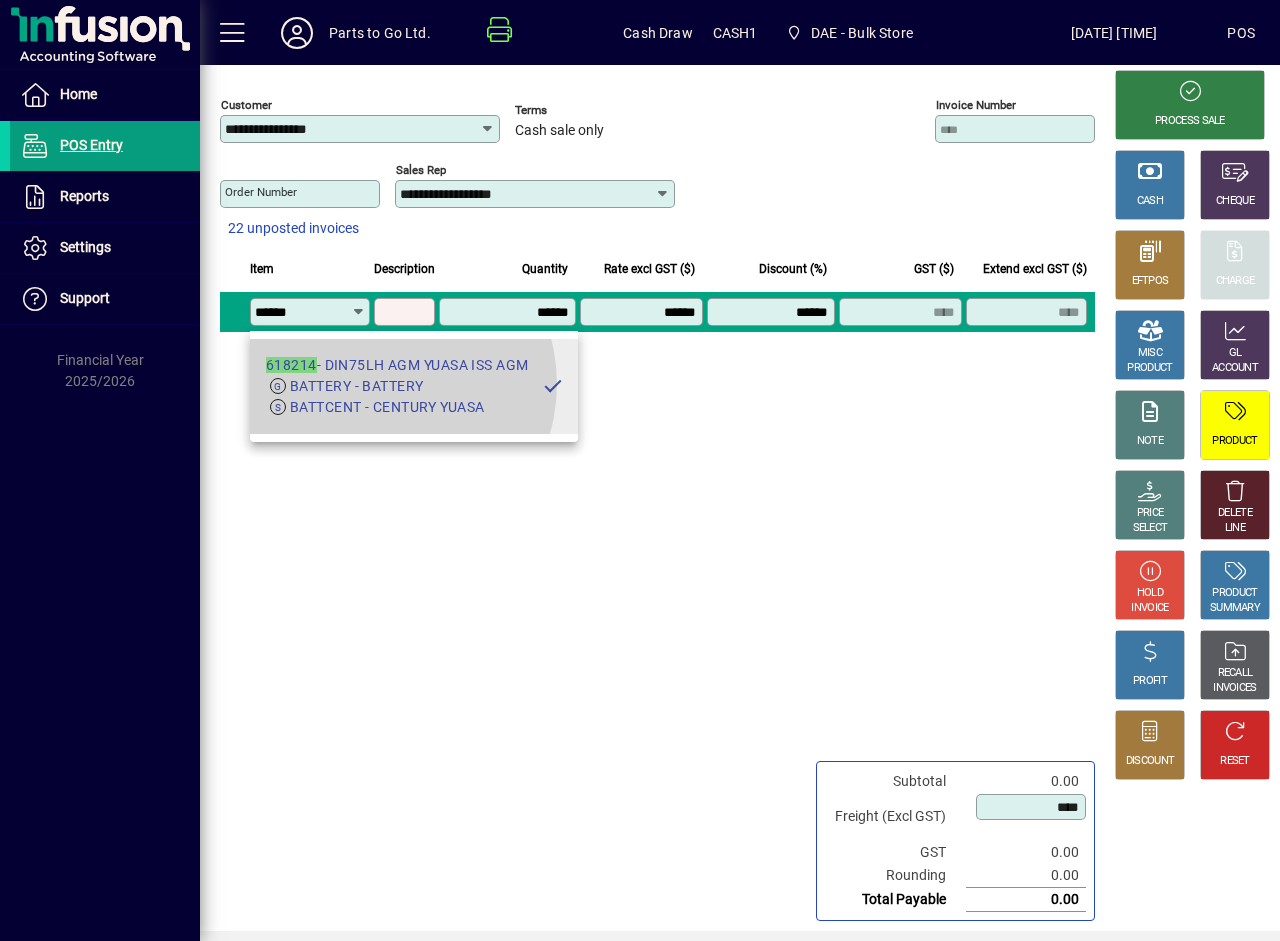 type on "**********" 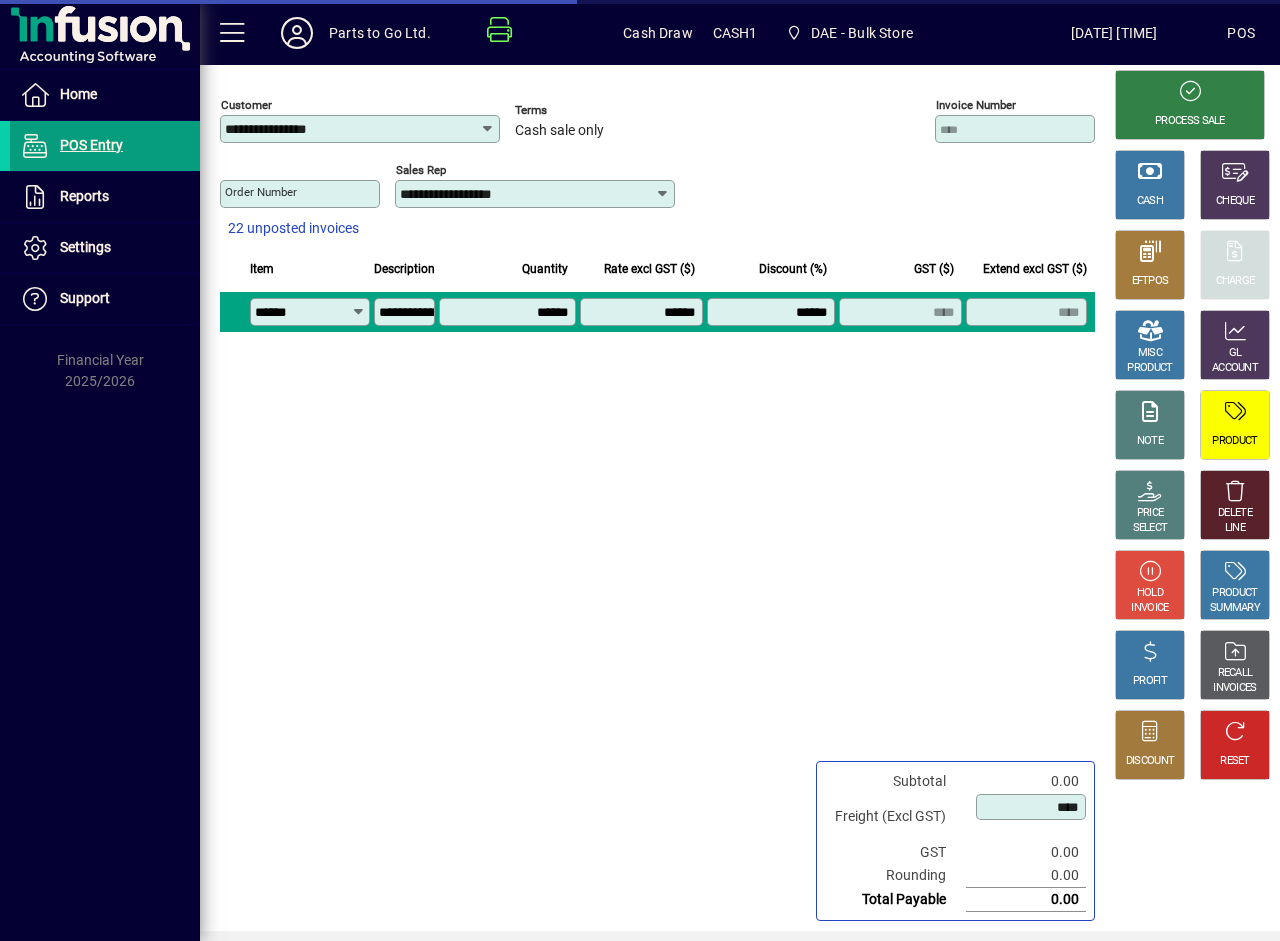 type on "********" 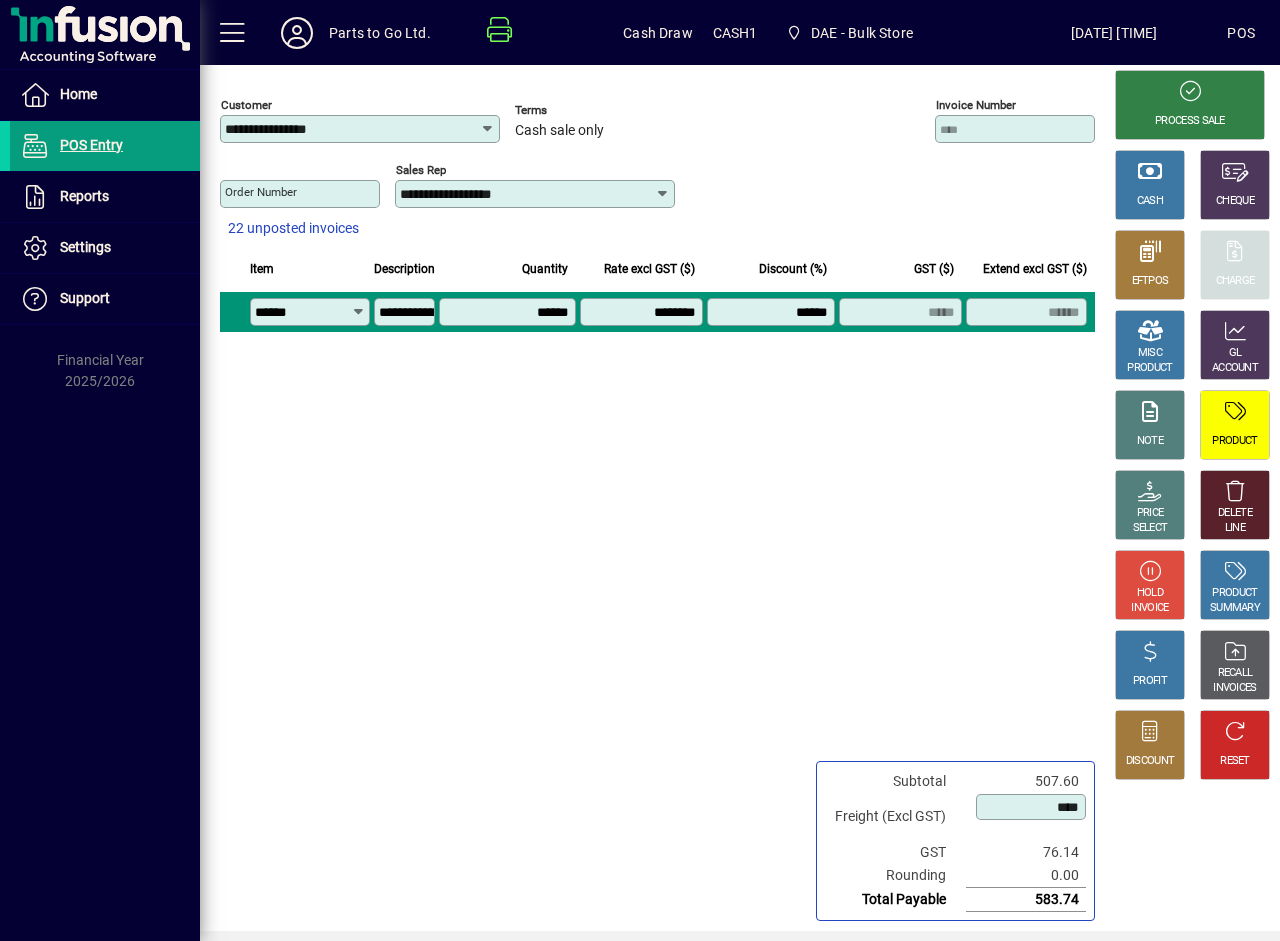 click on "******" at bounding box center [773, 312] 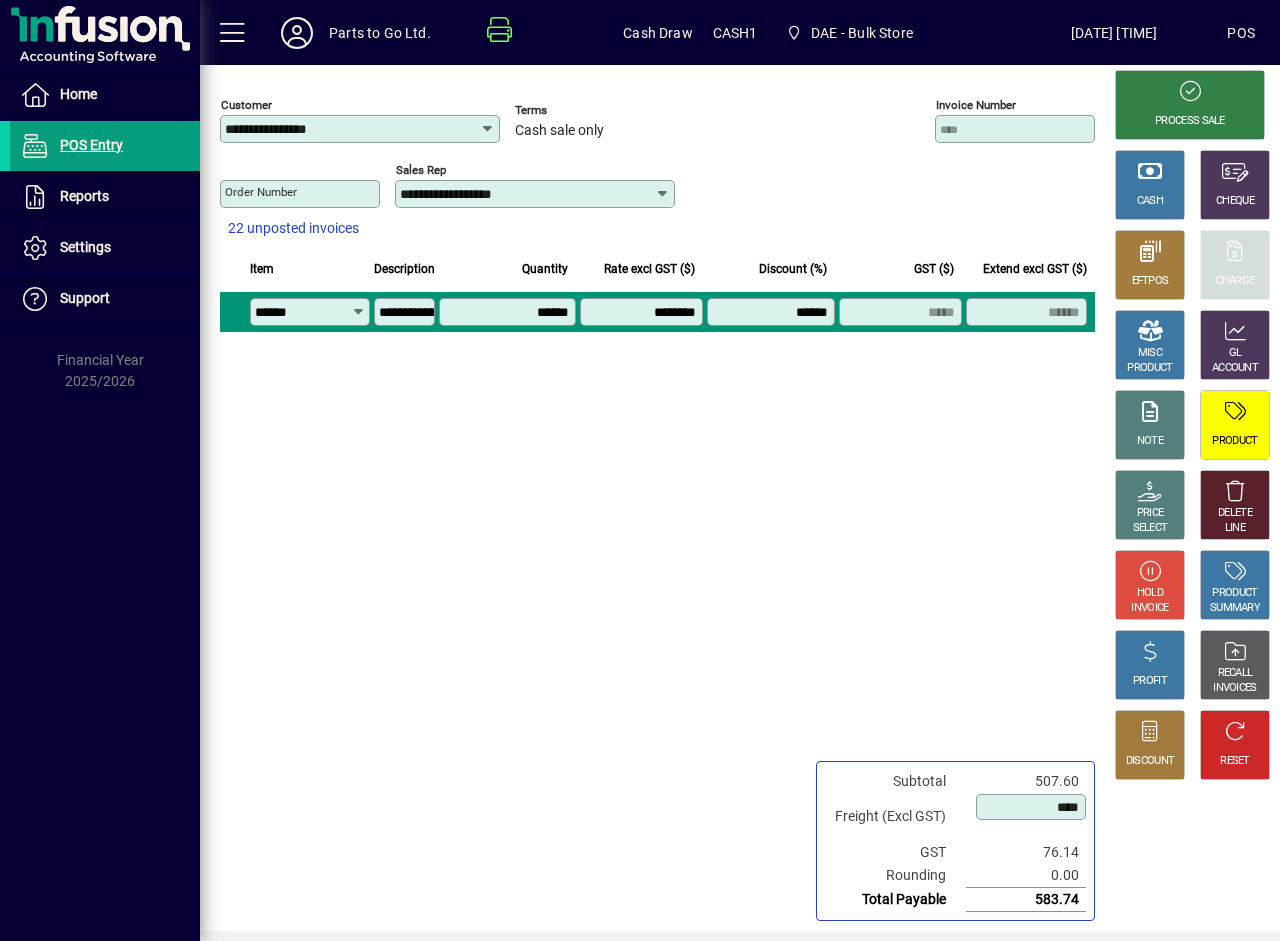 click on "******" at bounding box center (773, 312) 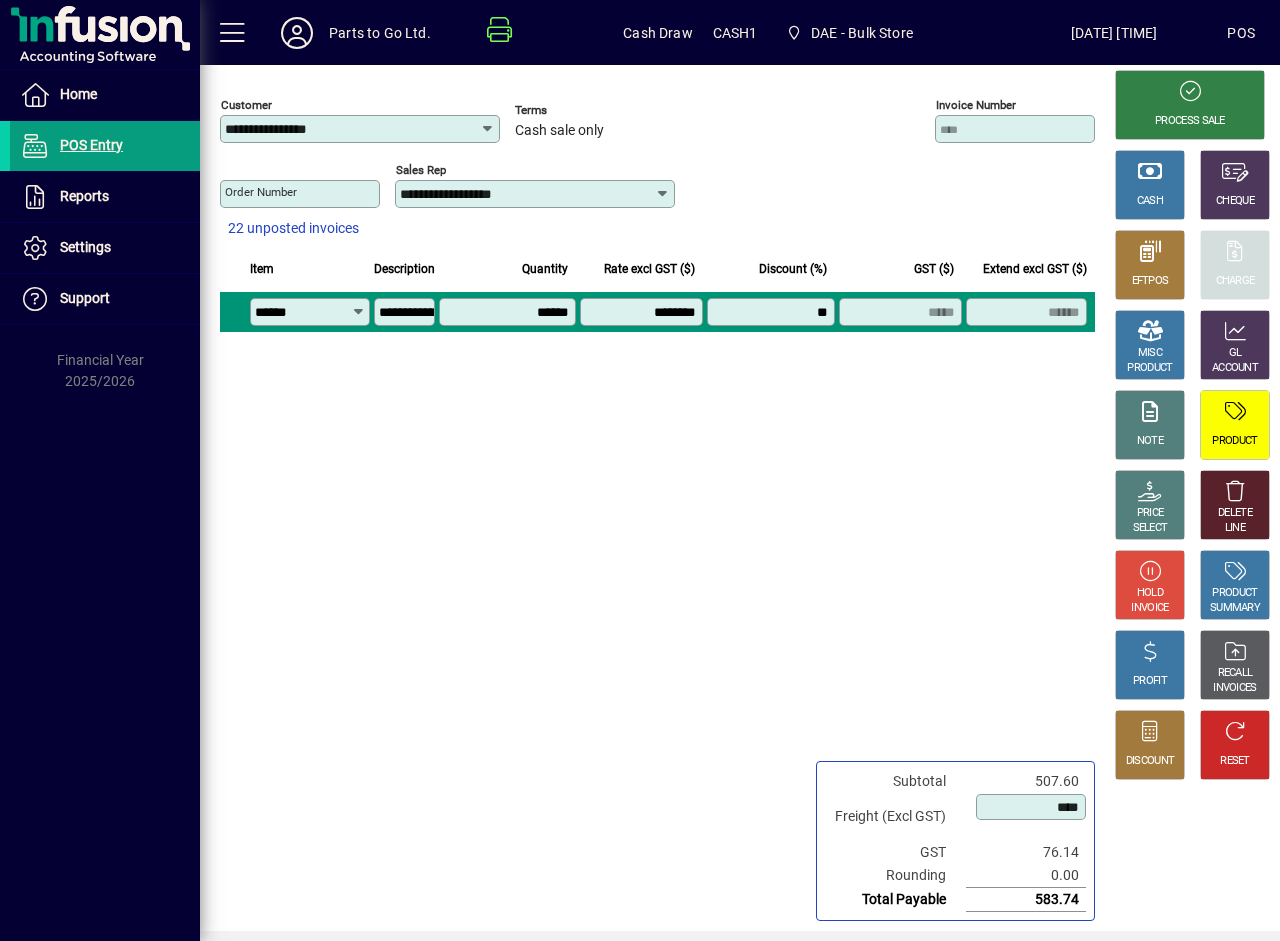 type on "*******" 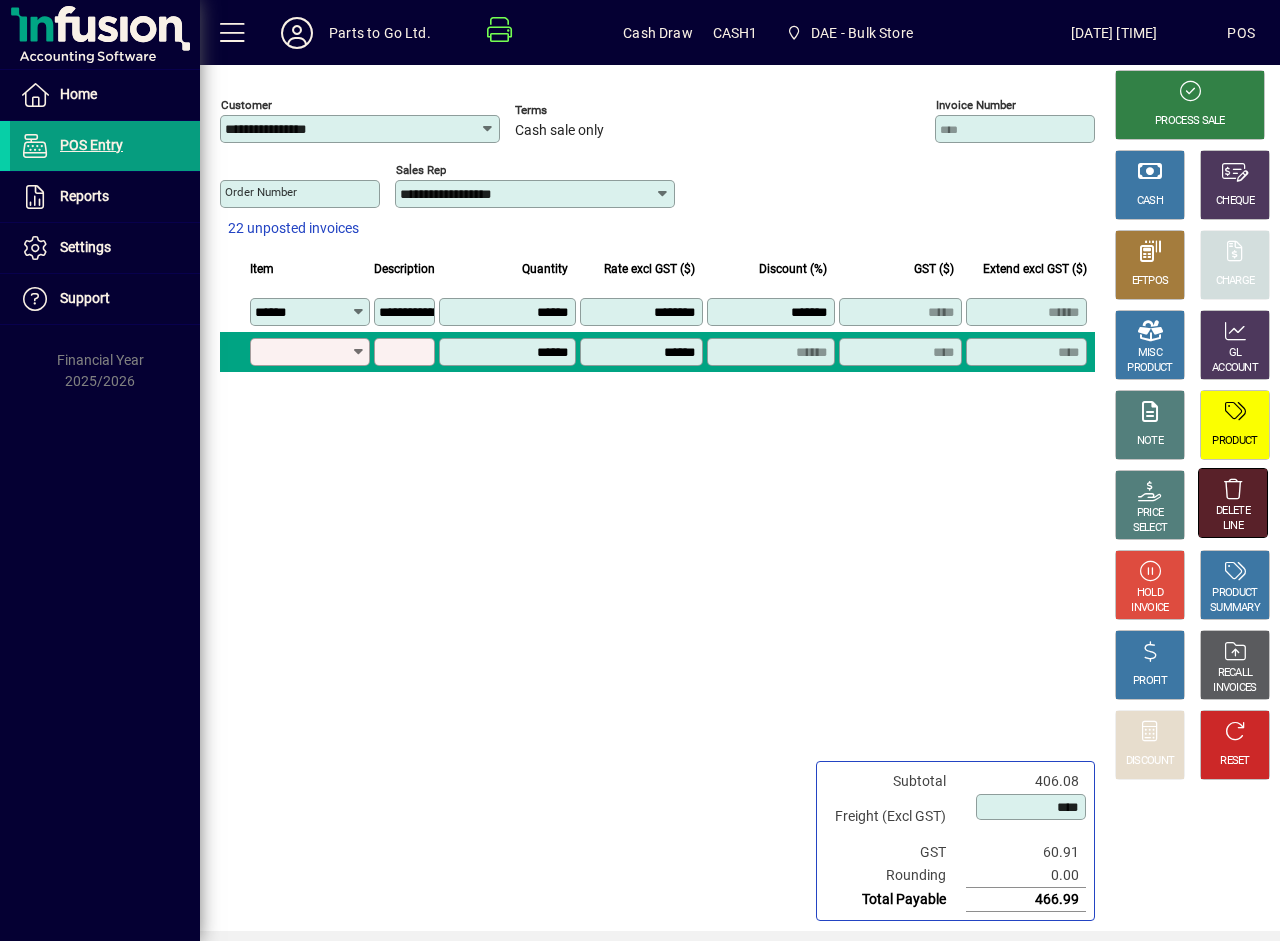 click on "DELETE LINE" 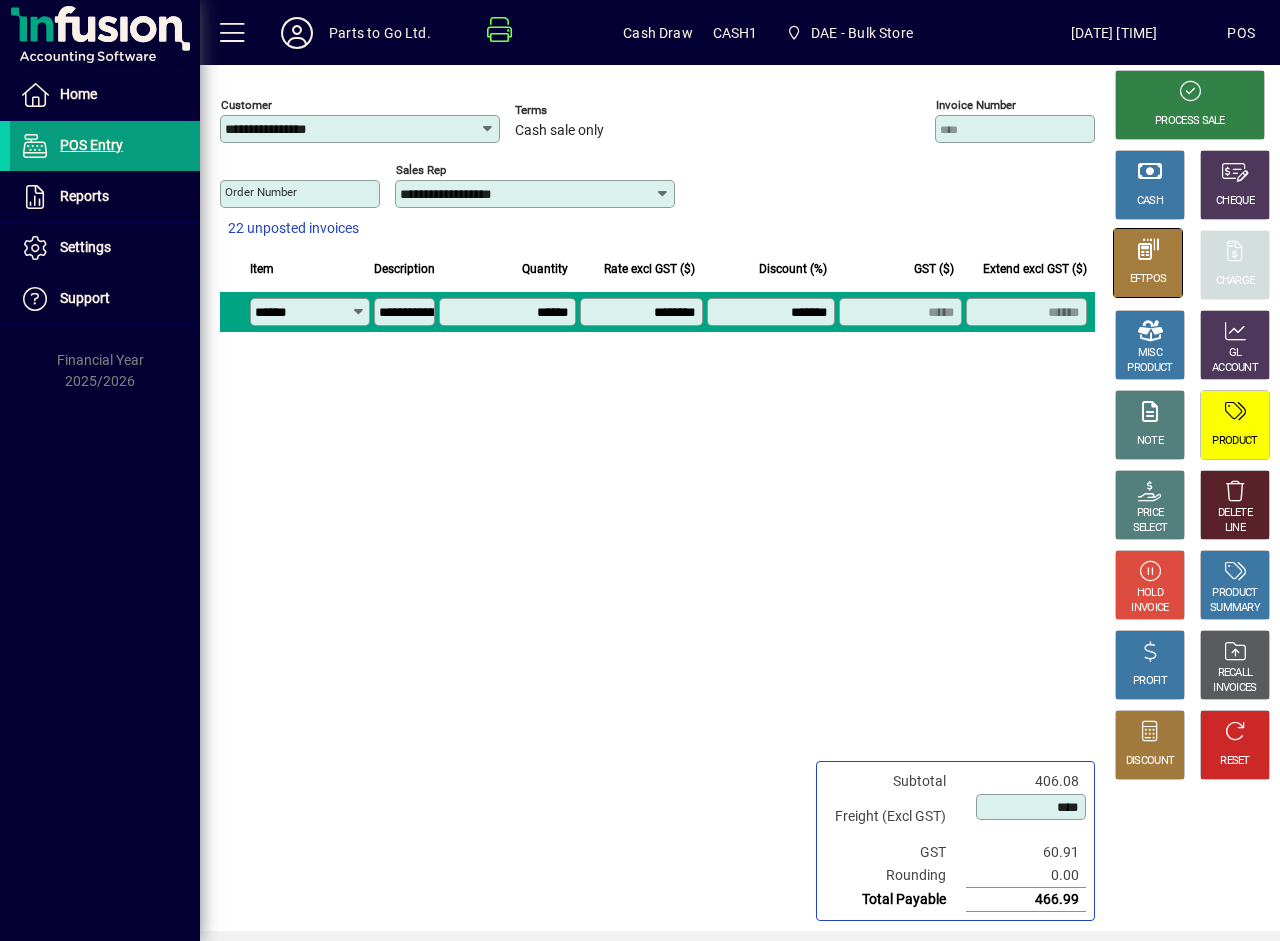 click on "EFTPOS" 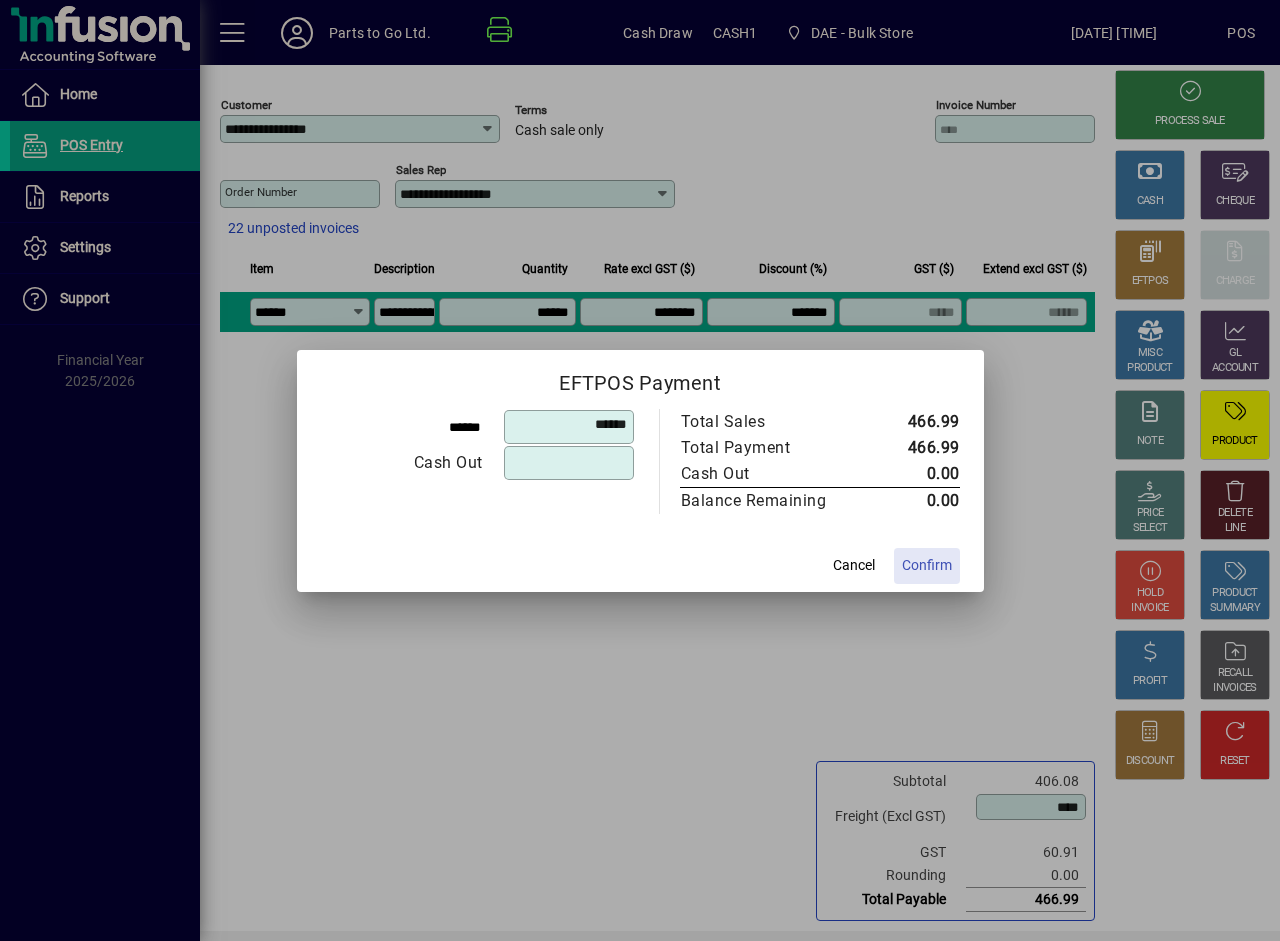 click on "Confirm" 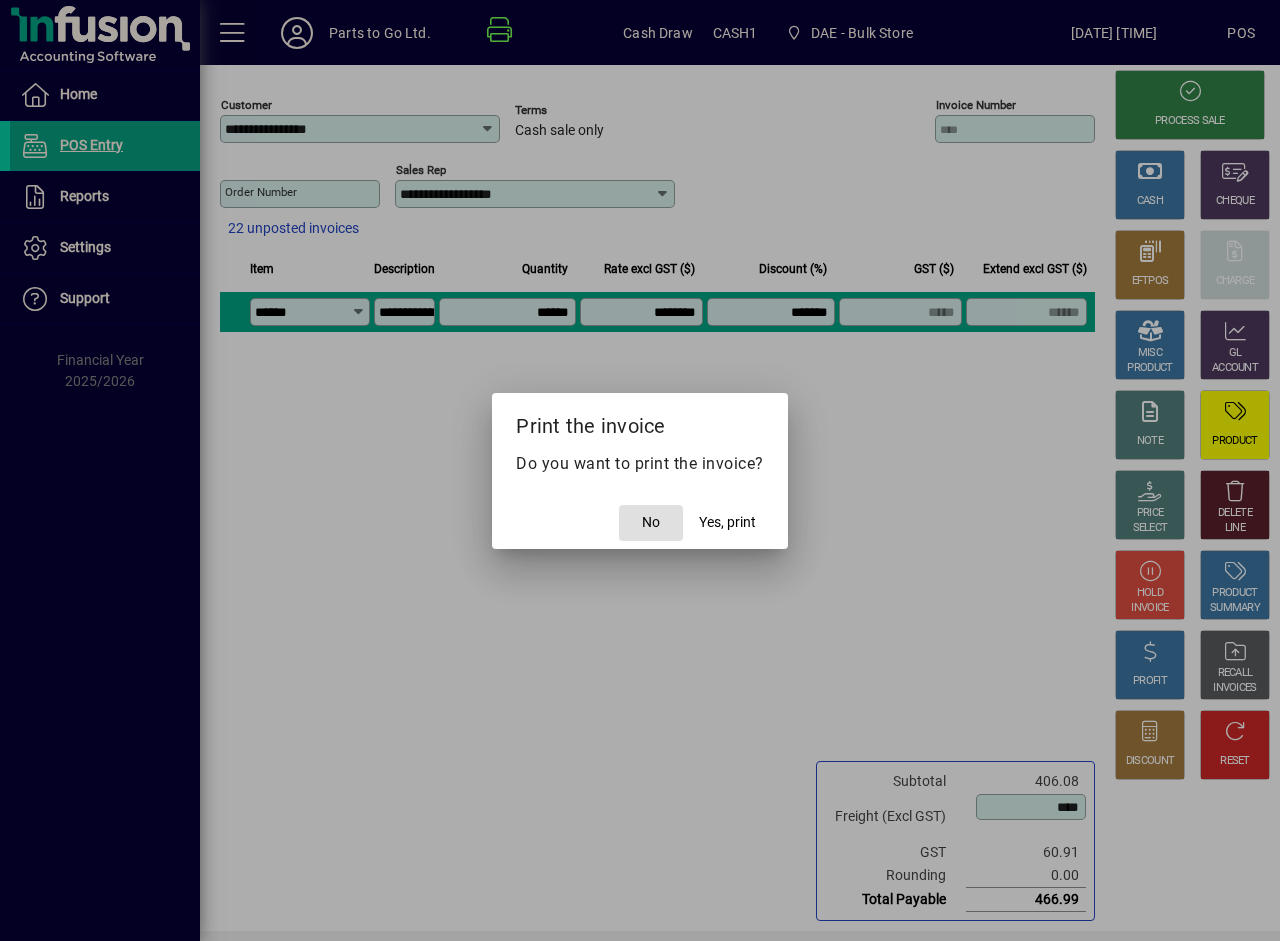 click on "No" 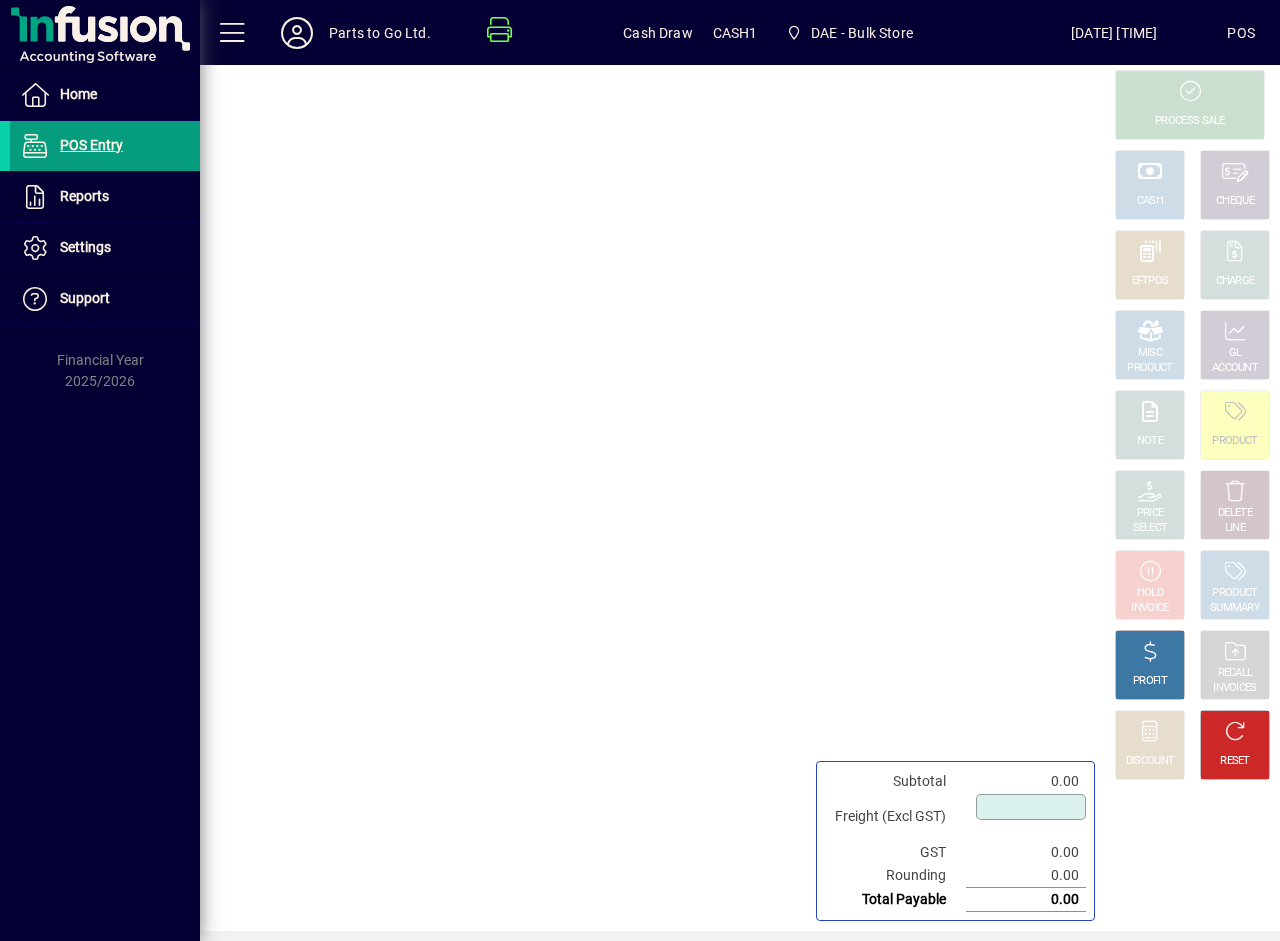 type on "****" 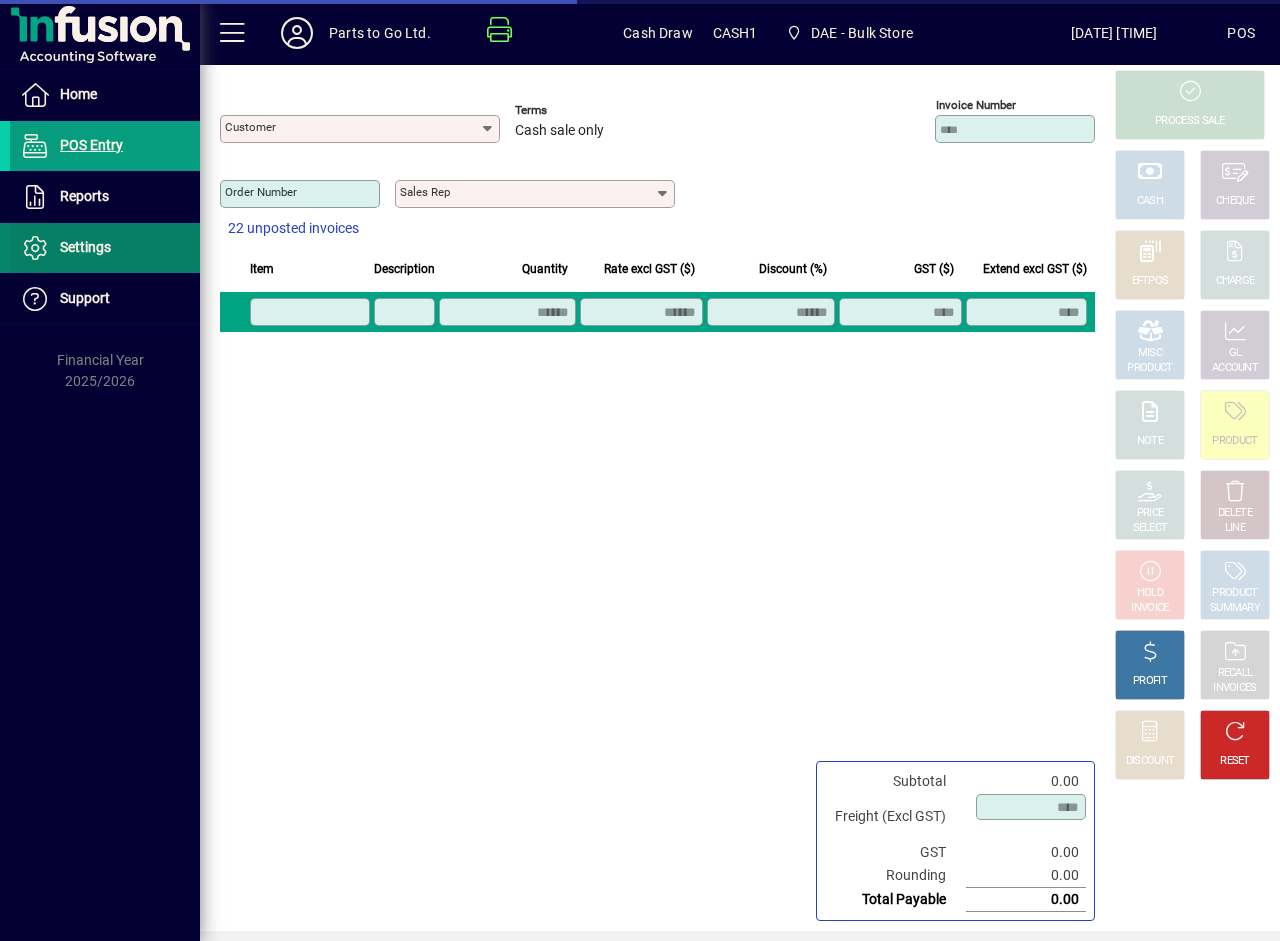 type on "**********" 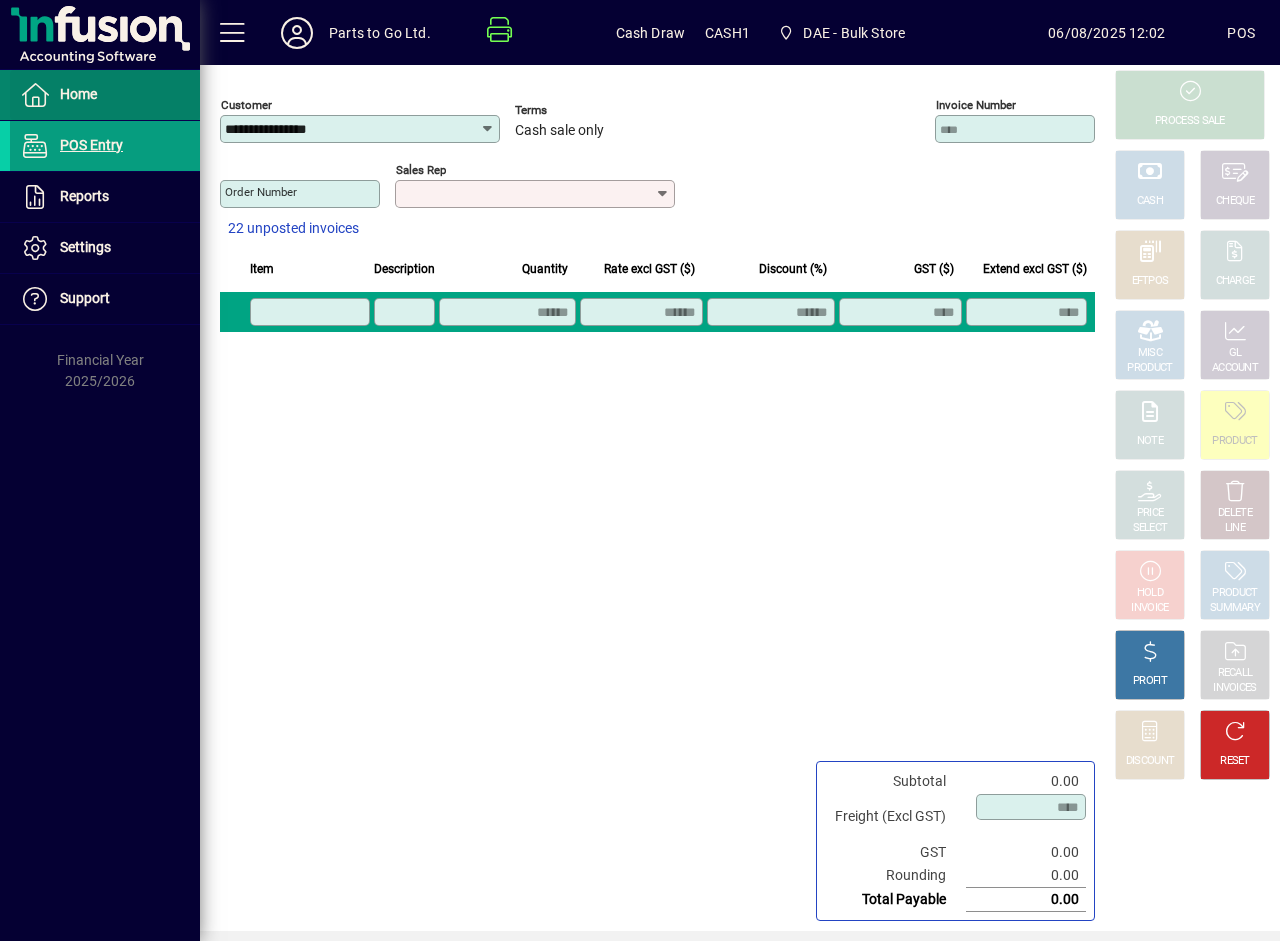 click on "Home" at bounding box center (78, 94) 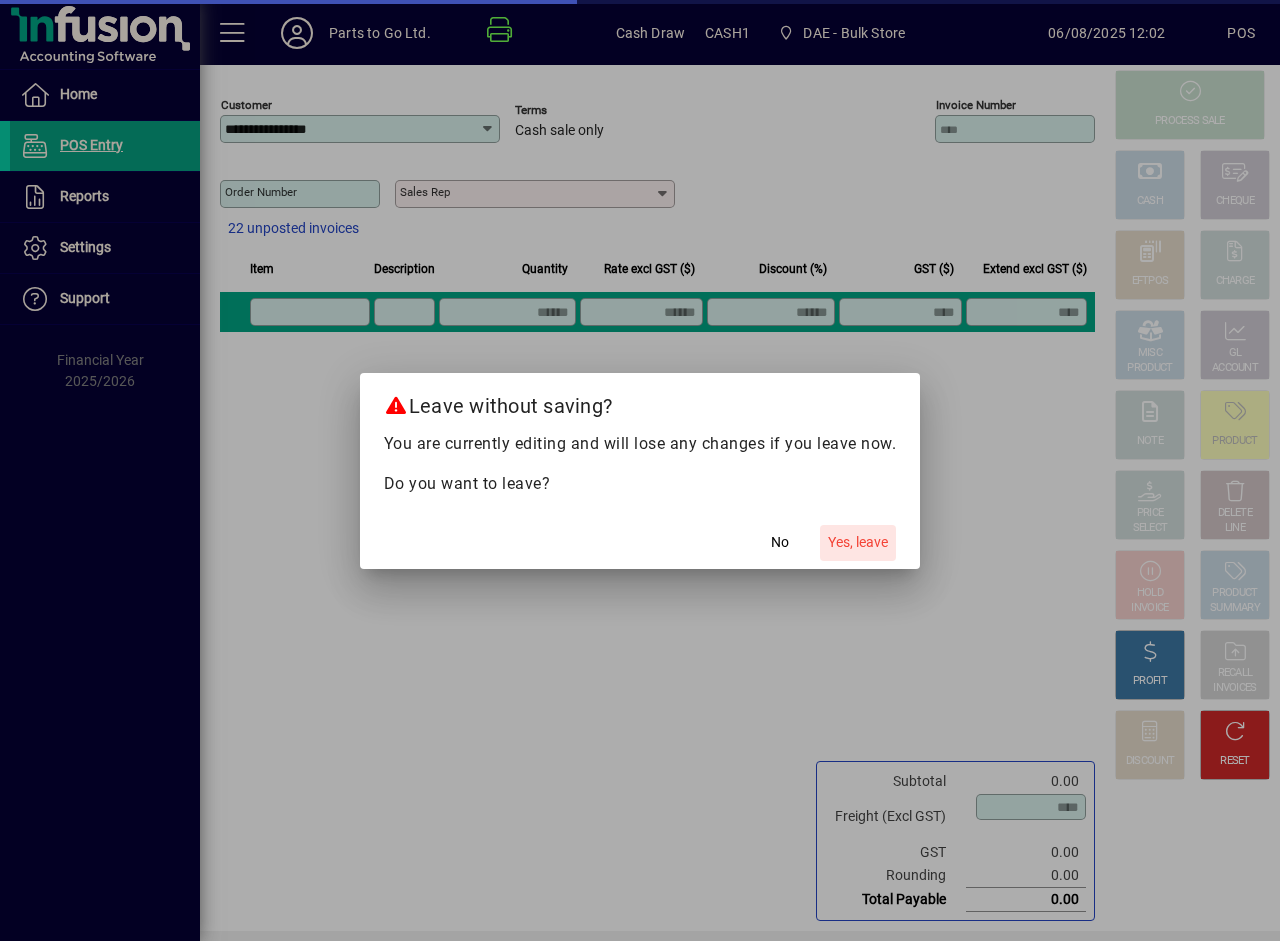 click on "Yes, leave" 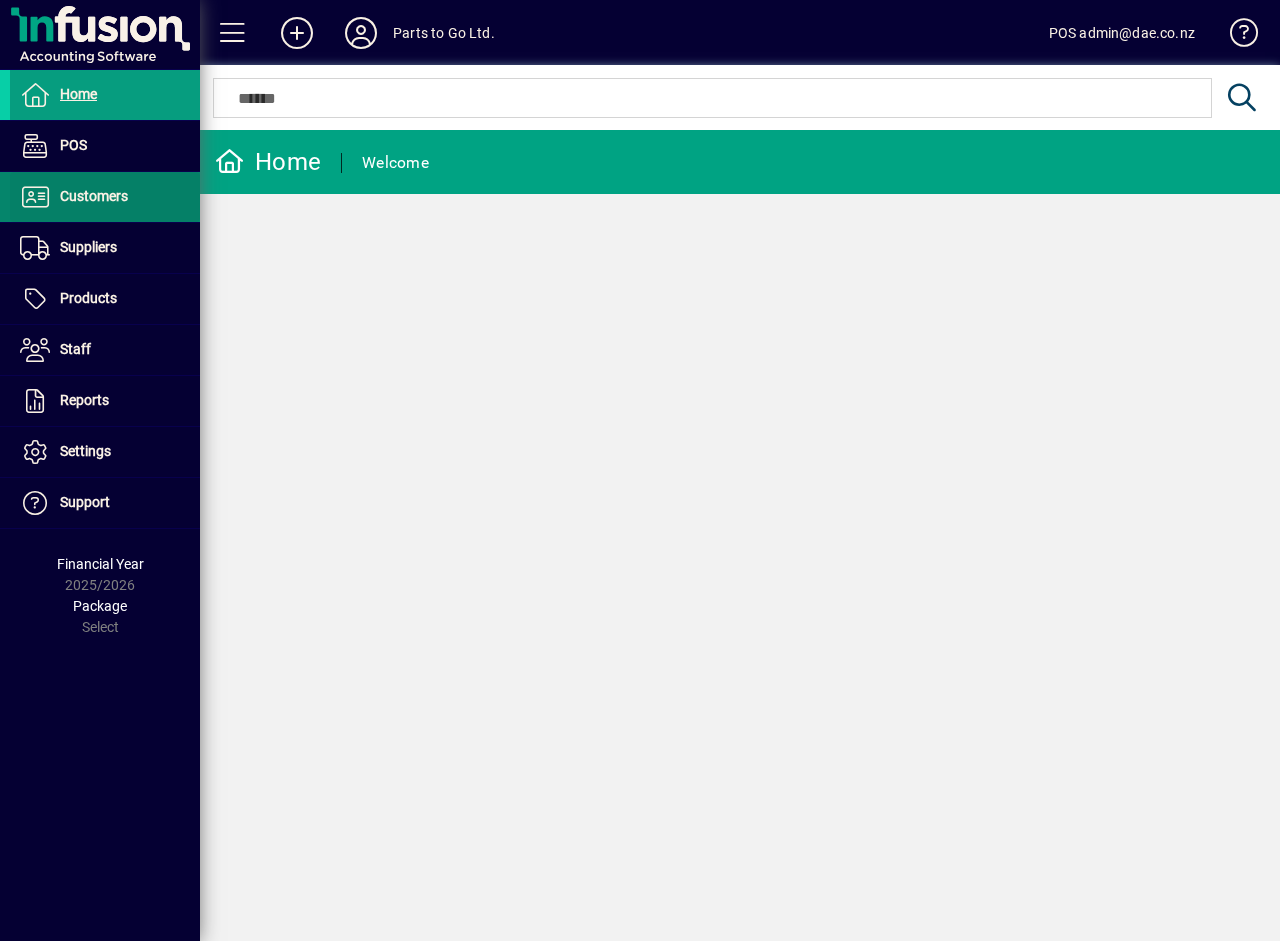click on "Customers" at bounding box center (94, 196) 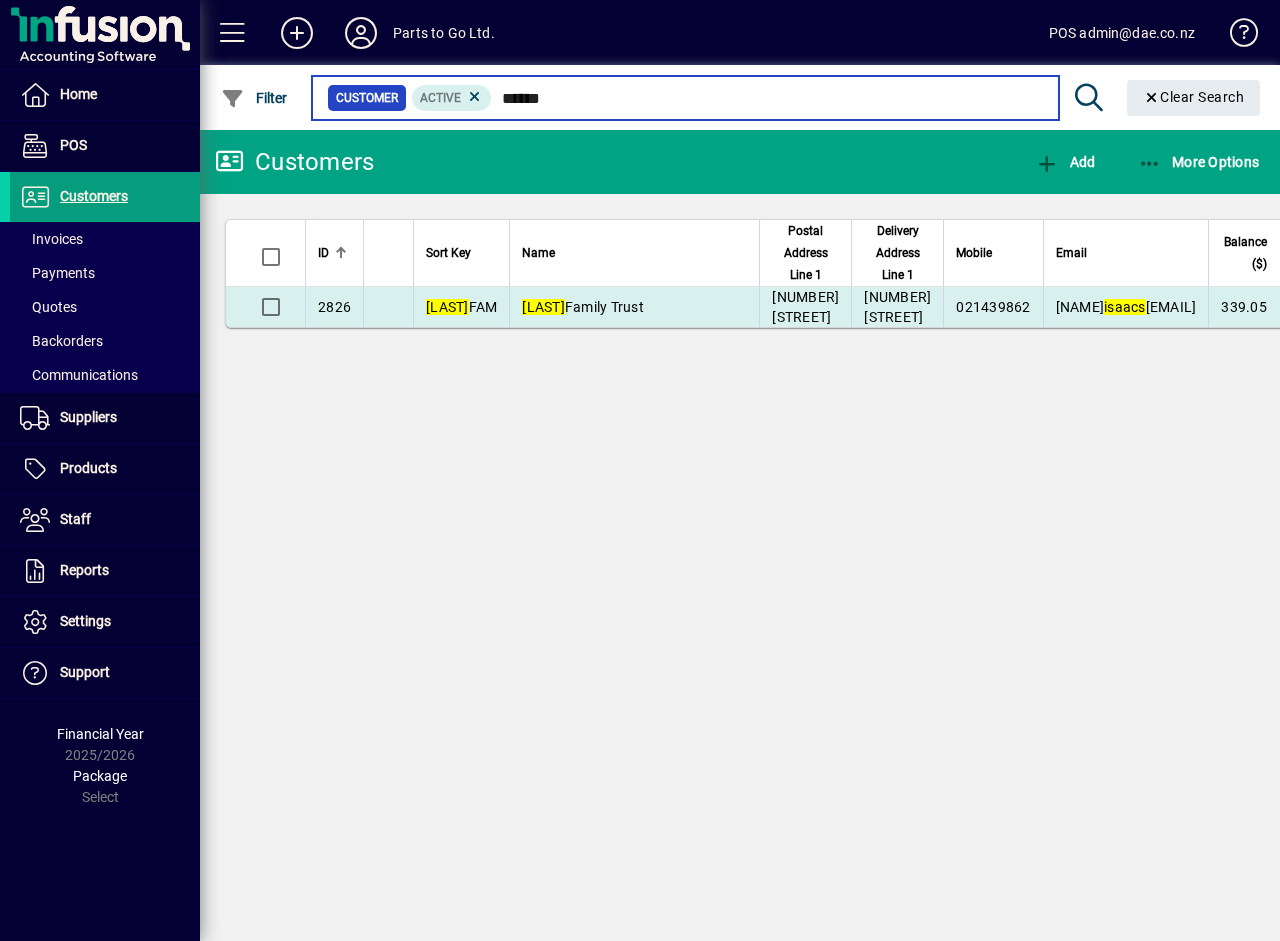 type on "******" 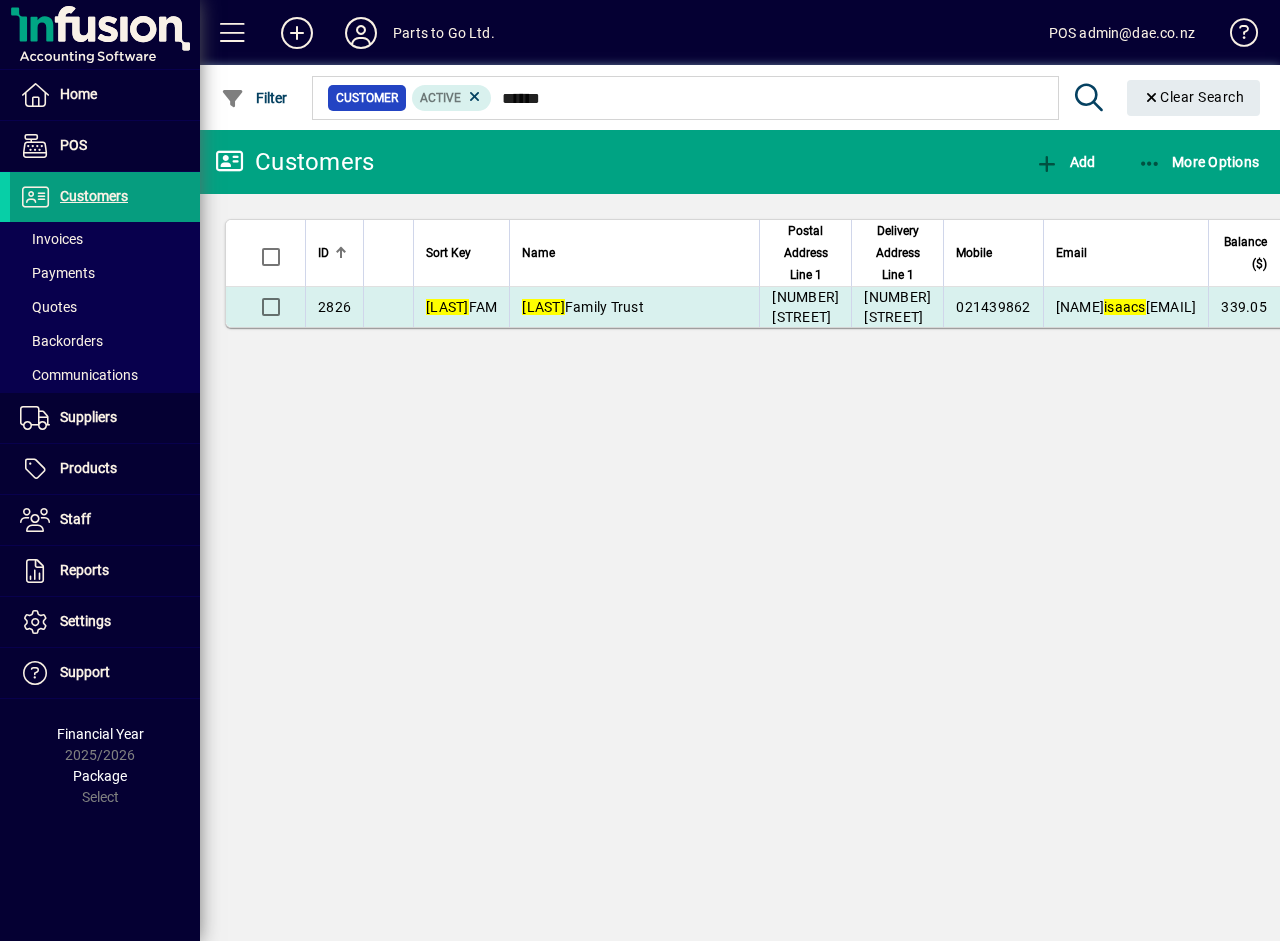 click on "Isaacs" at bounding box center [543, 307] 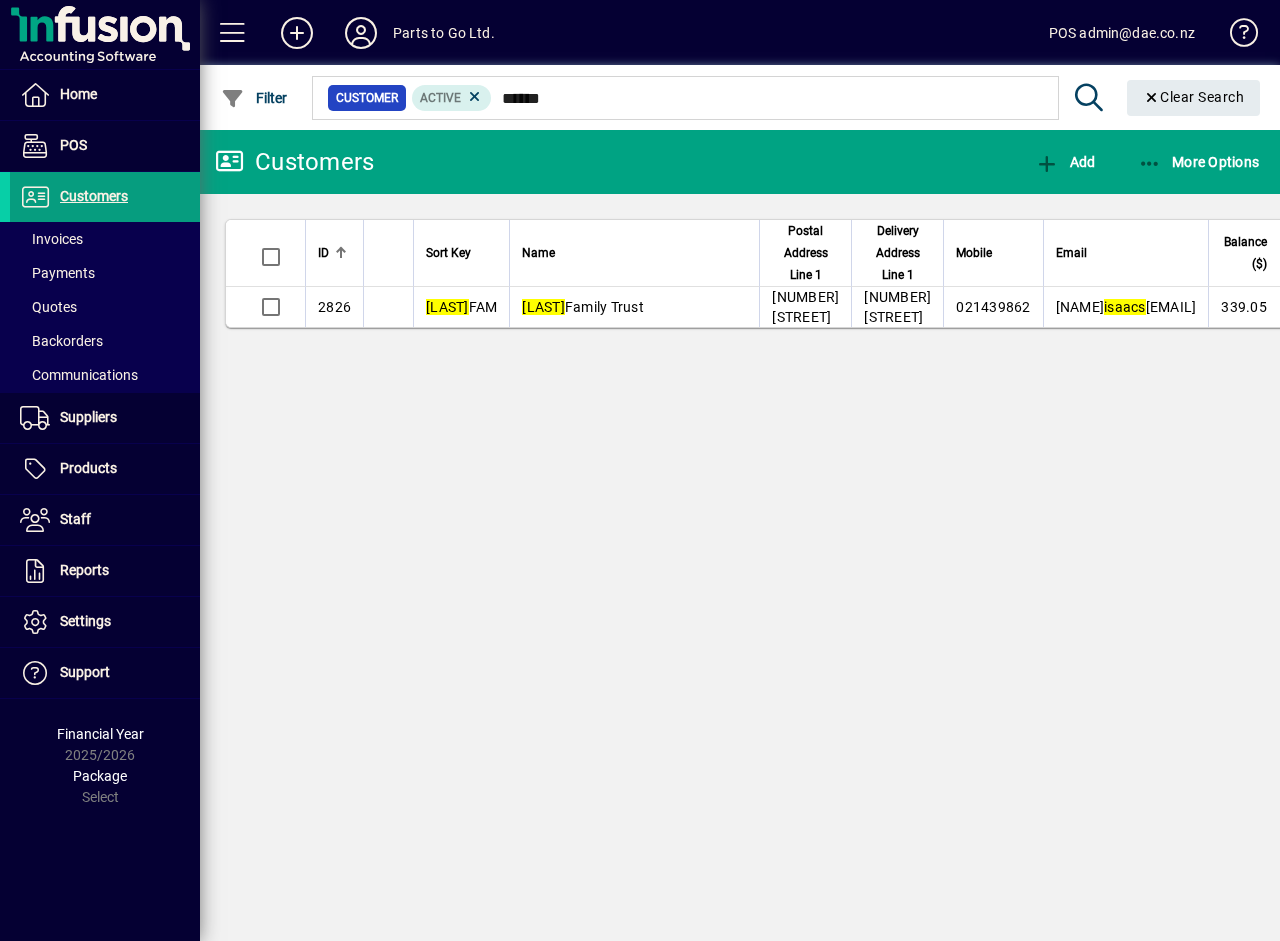 type 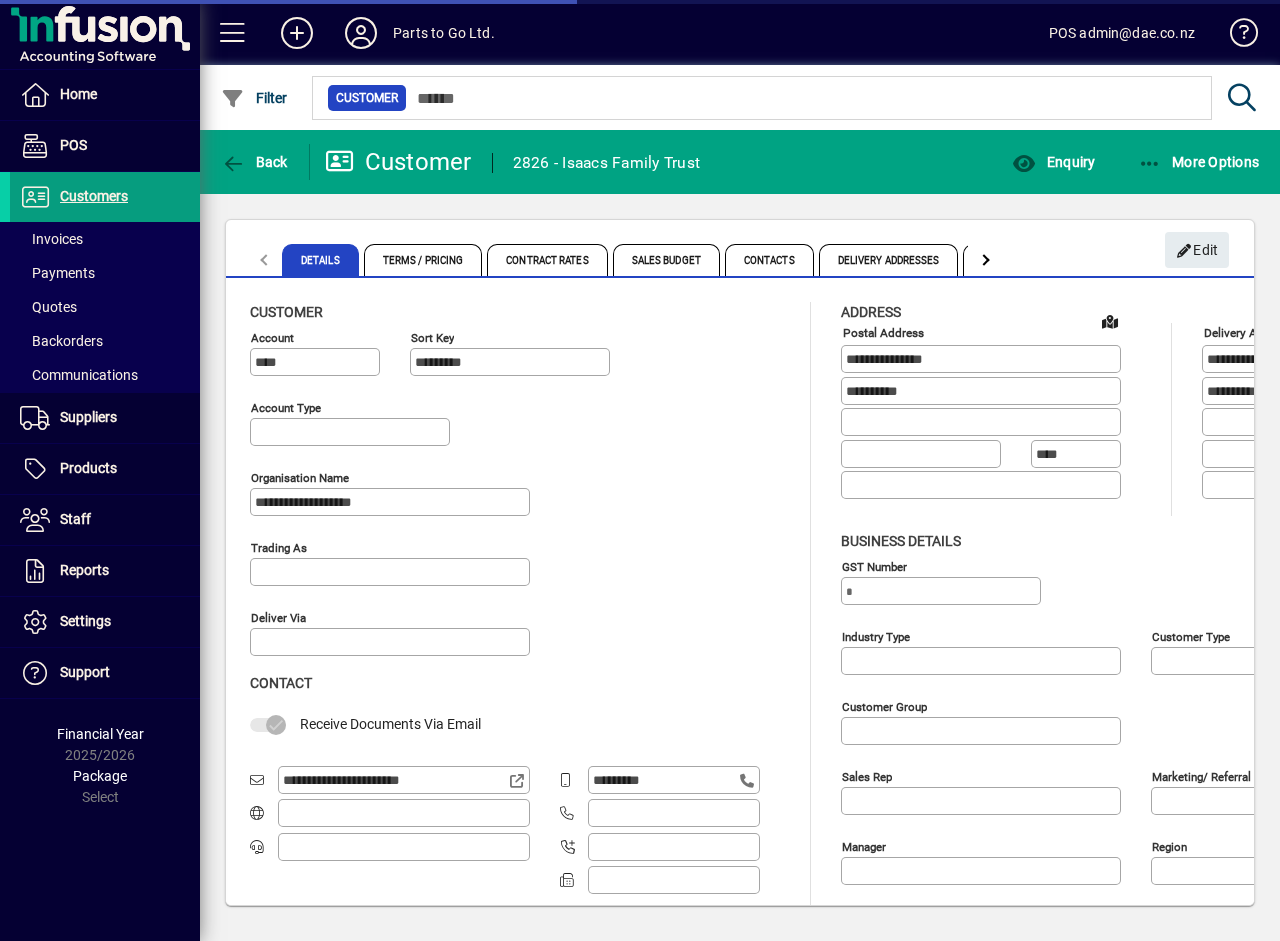 type on "**********" 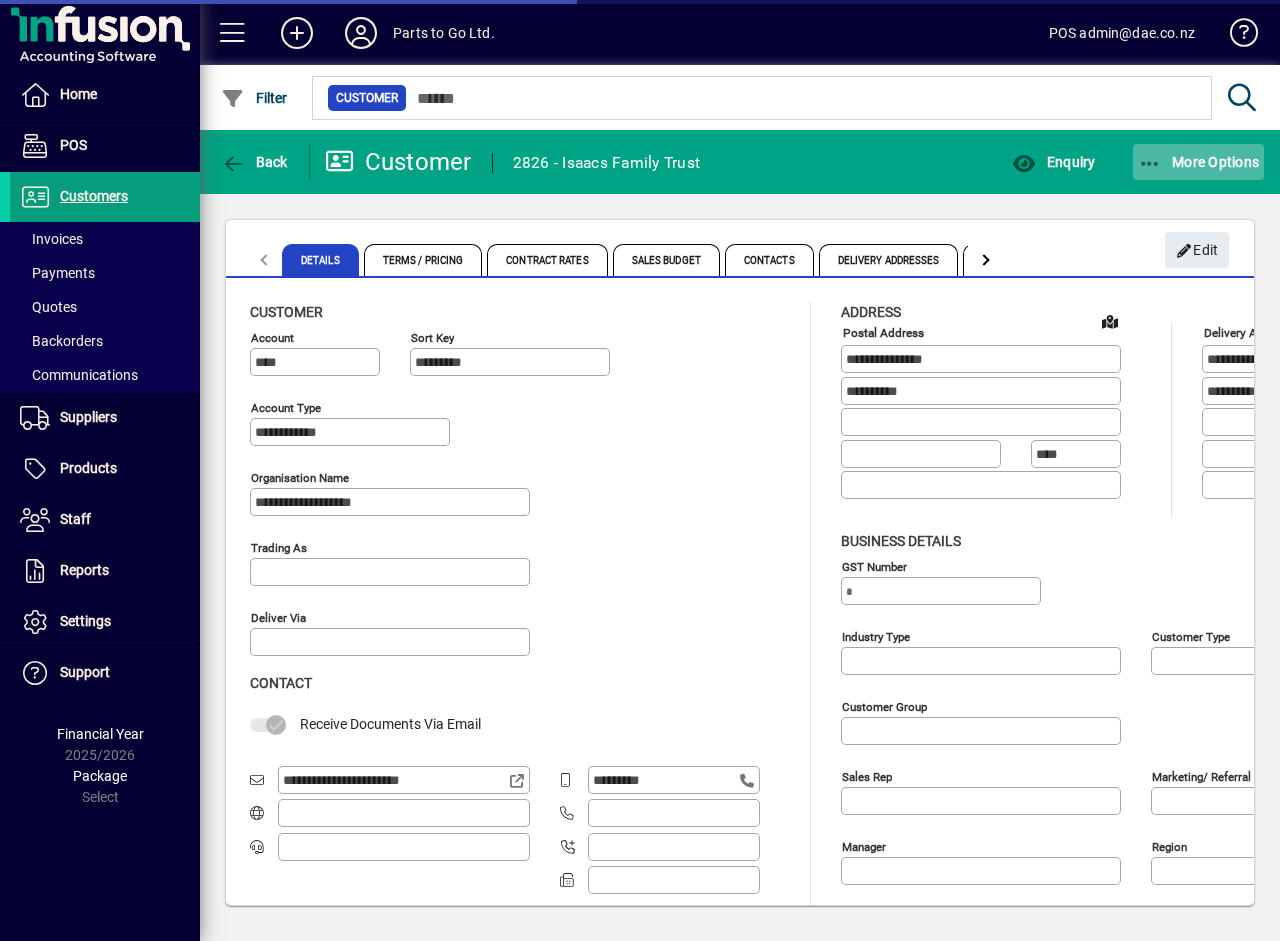 type on "**********" 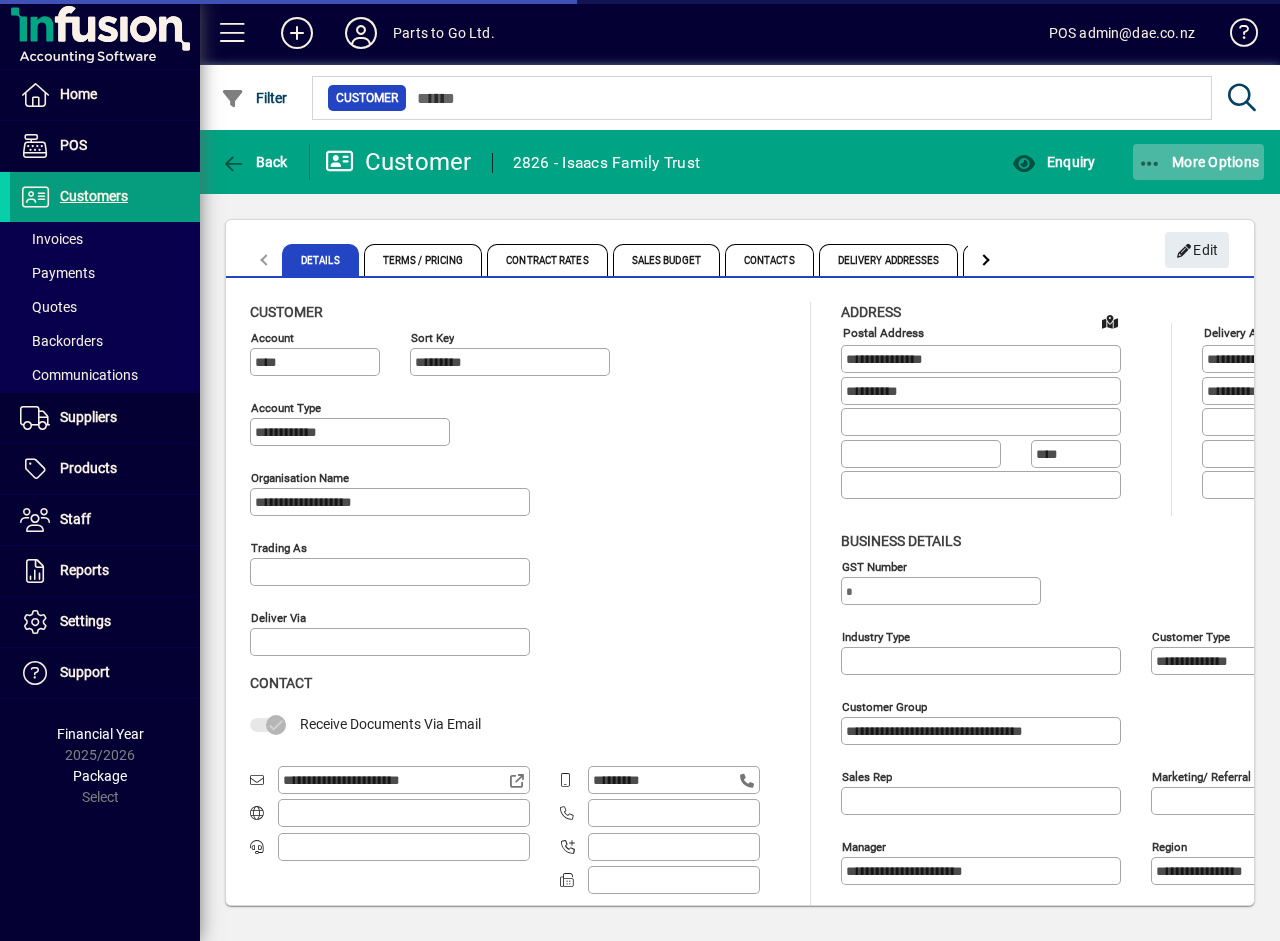 click on "More Options" 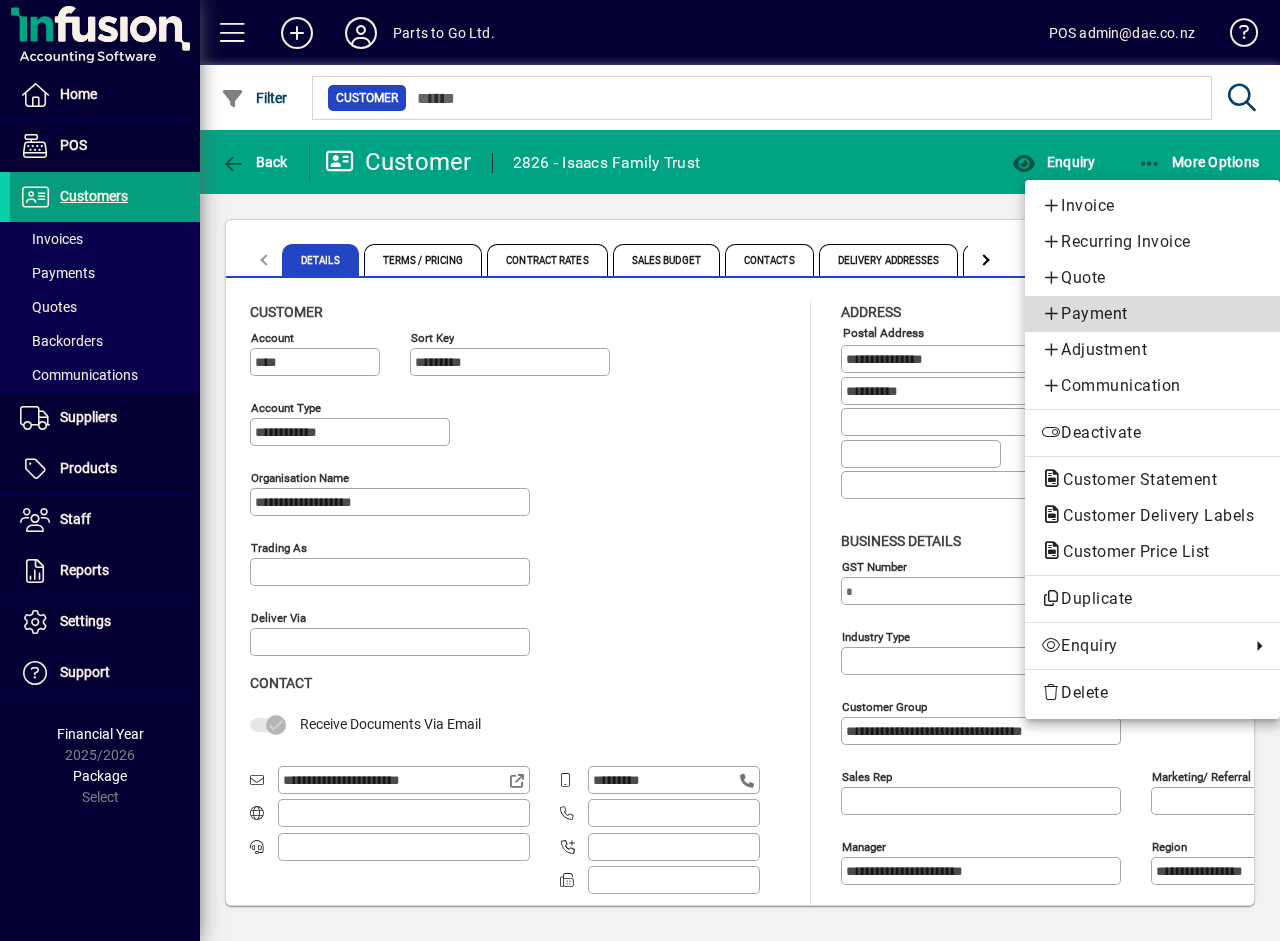 click on "Payment" at bounding box center (1152, 314) 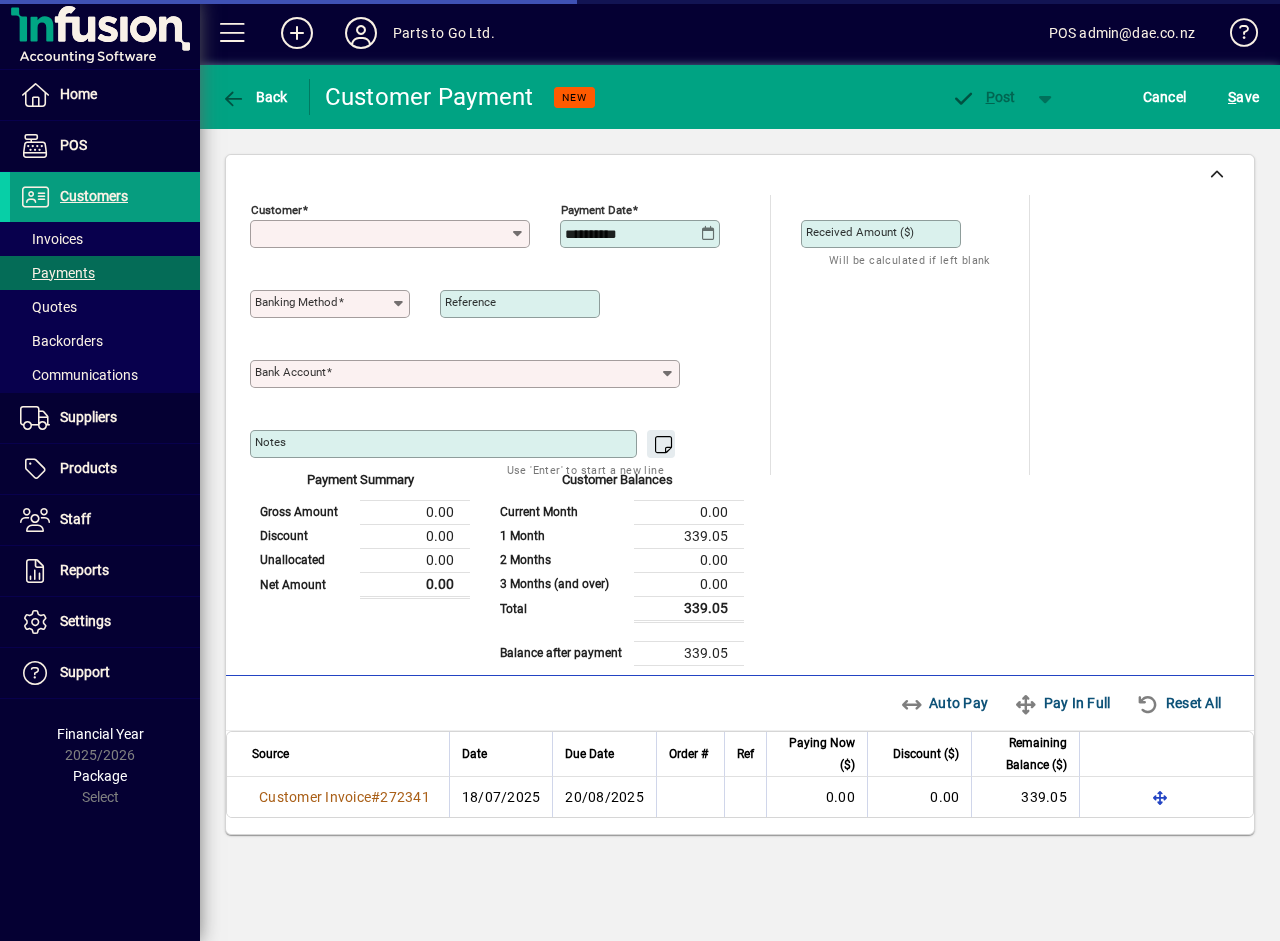 type on "**********" 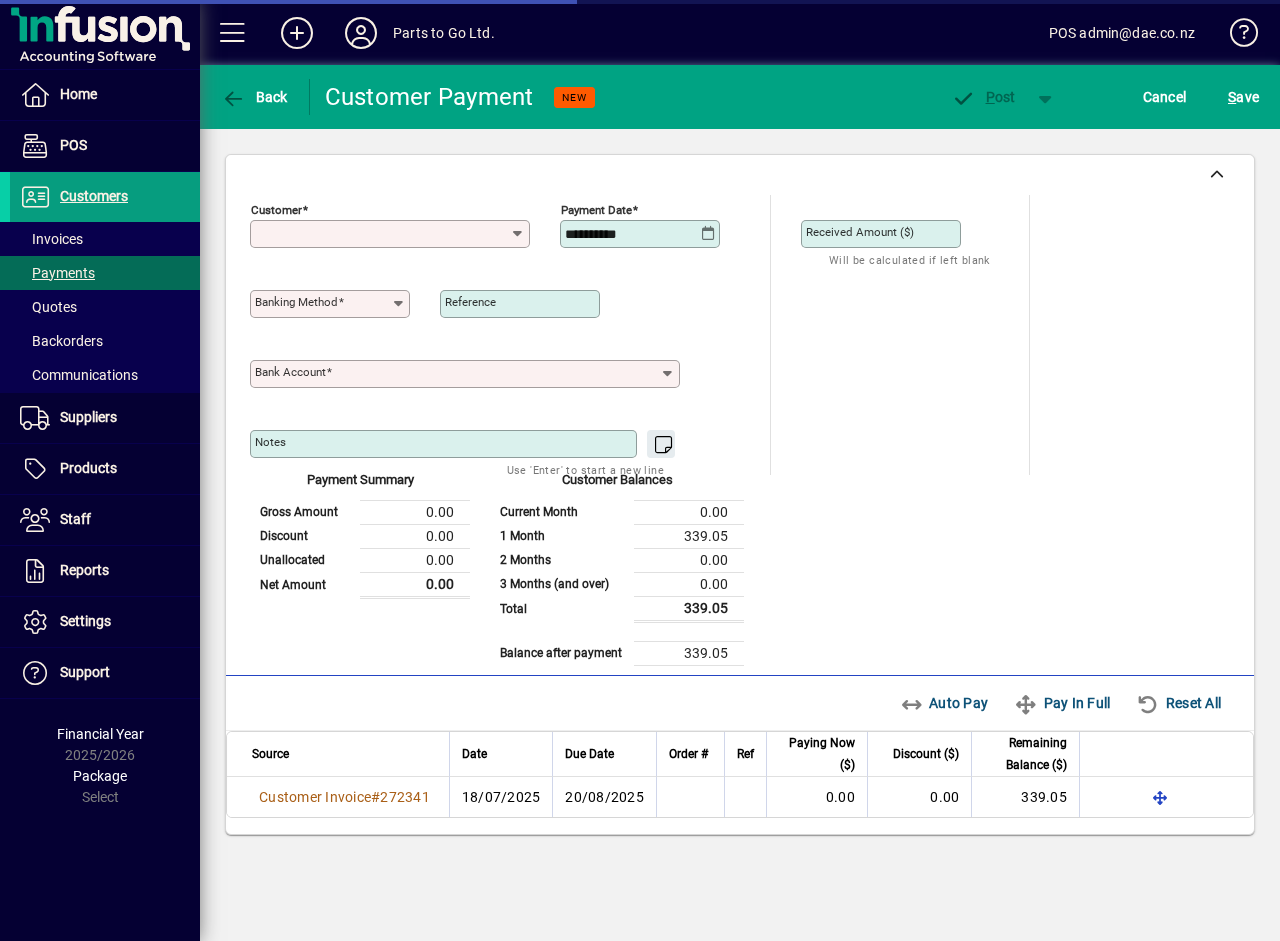 type on "**********" 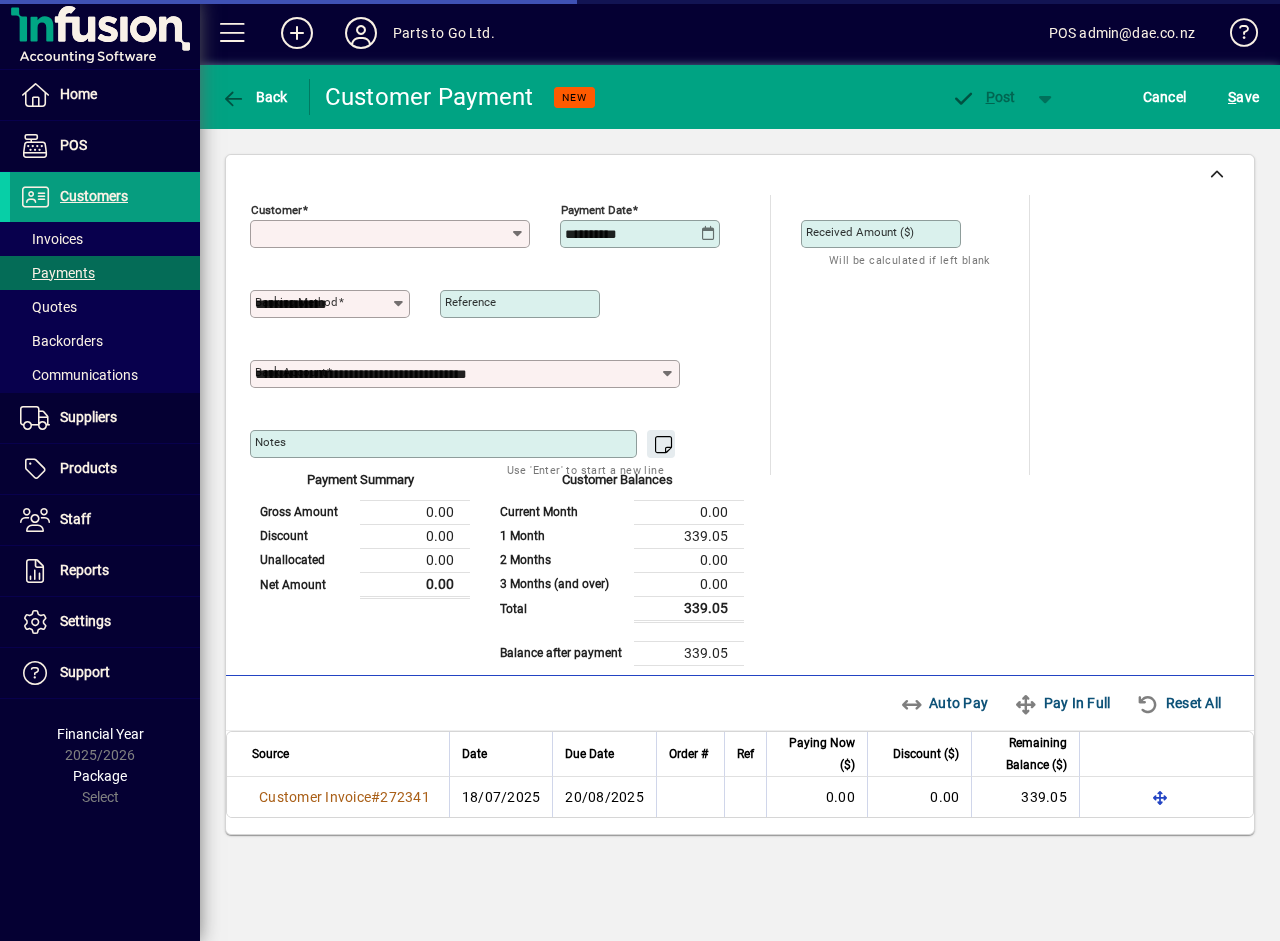 type on "**********" 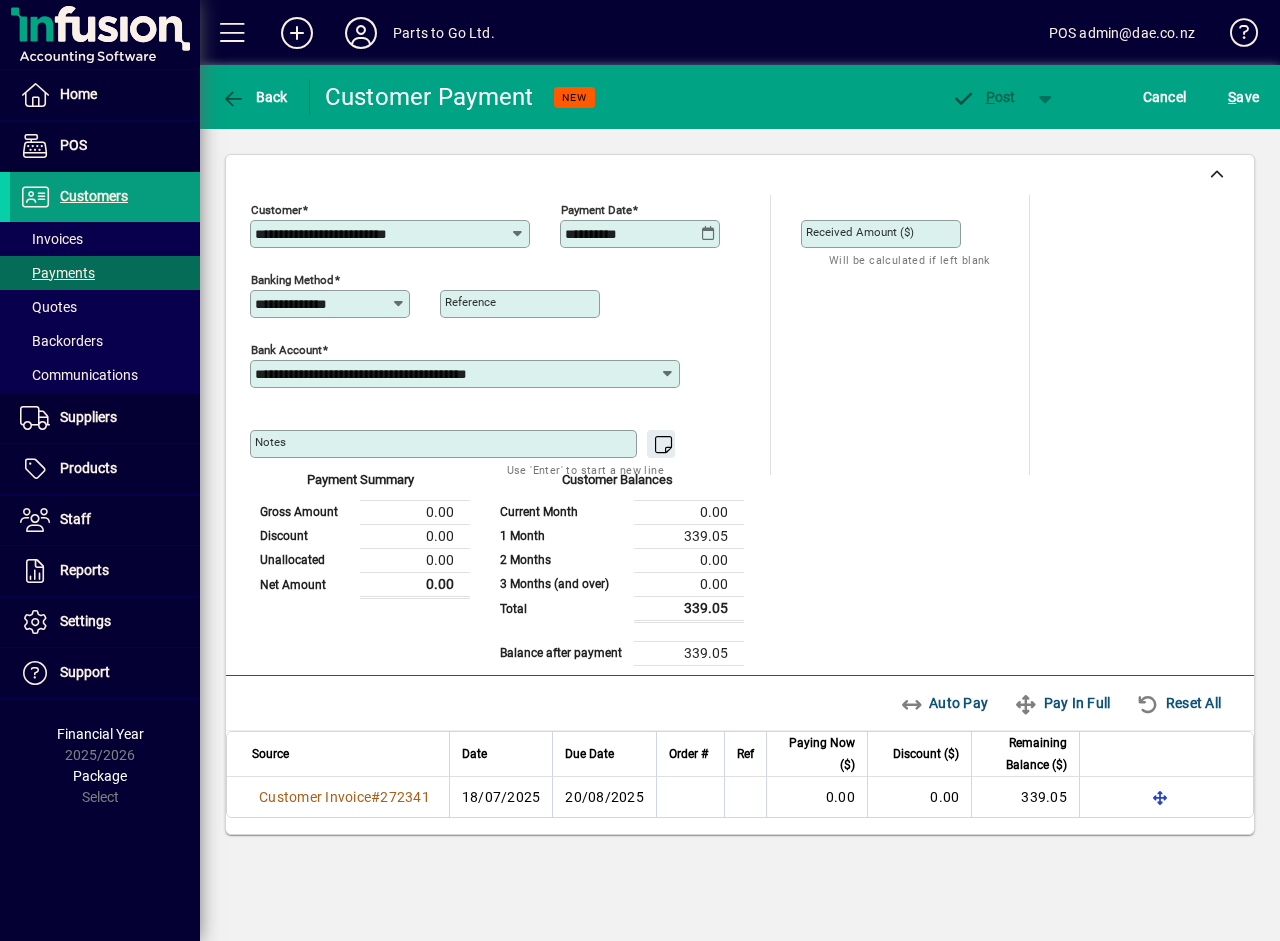 click on "Received Amount ($)" at bounding box center (860, 232) 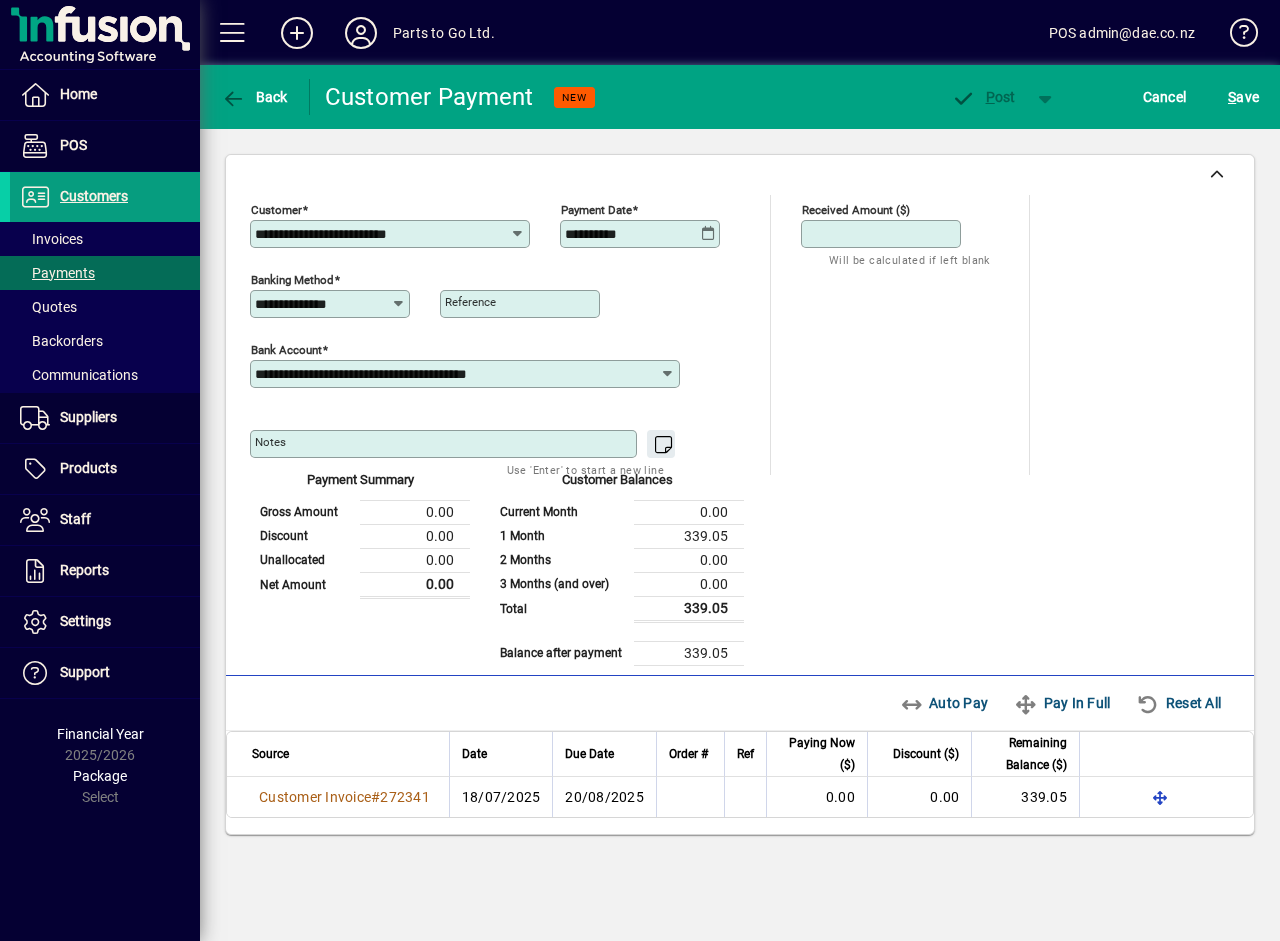 click on "Received Amount ($)" at bounding box center [883, 234] 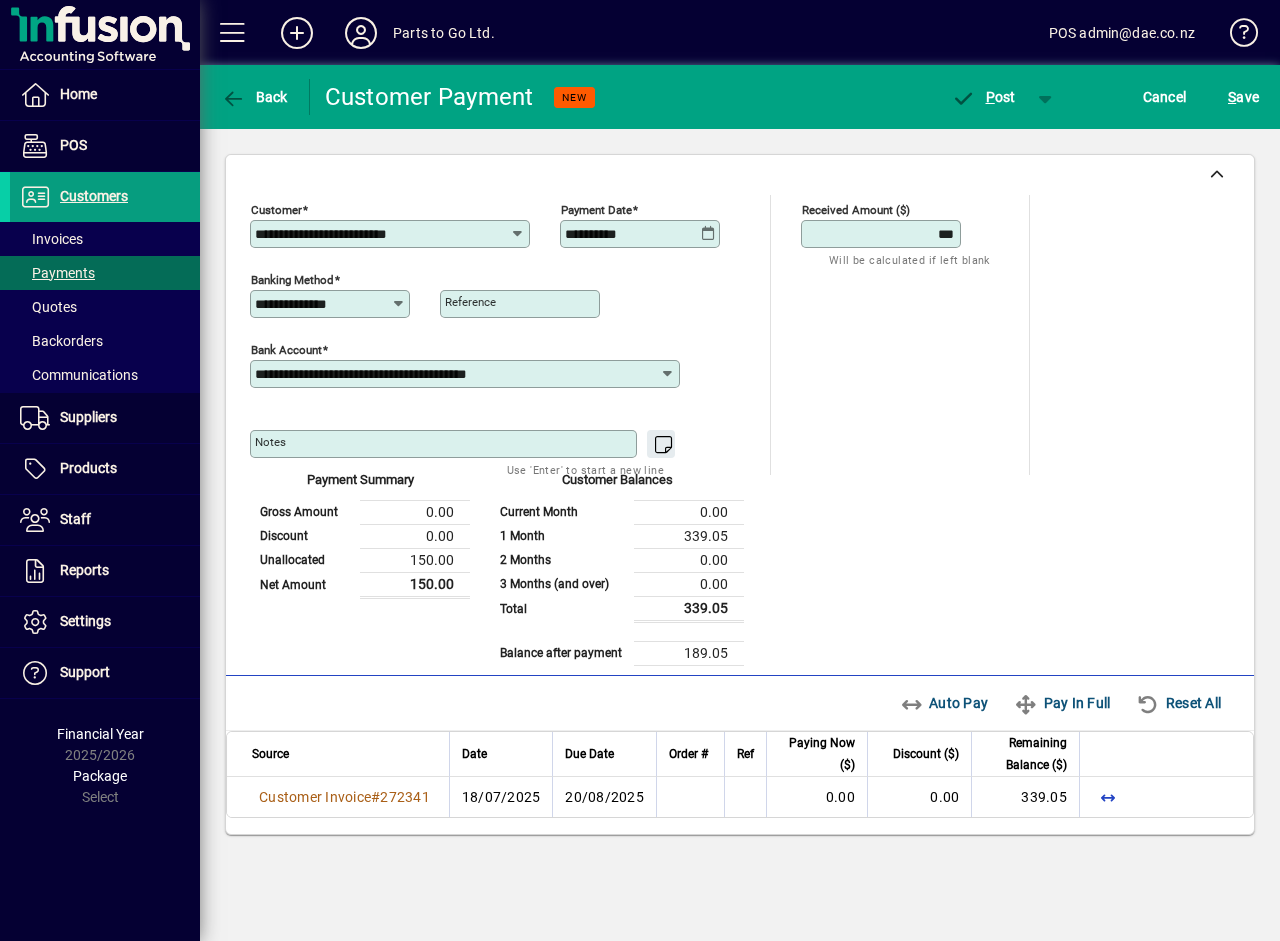 type on "******" 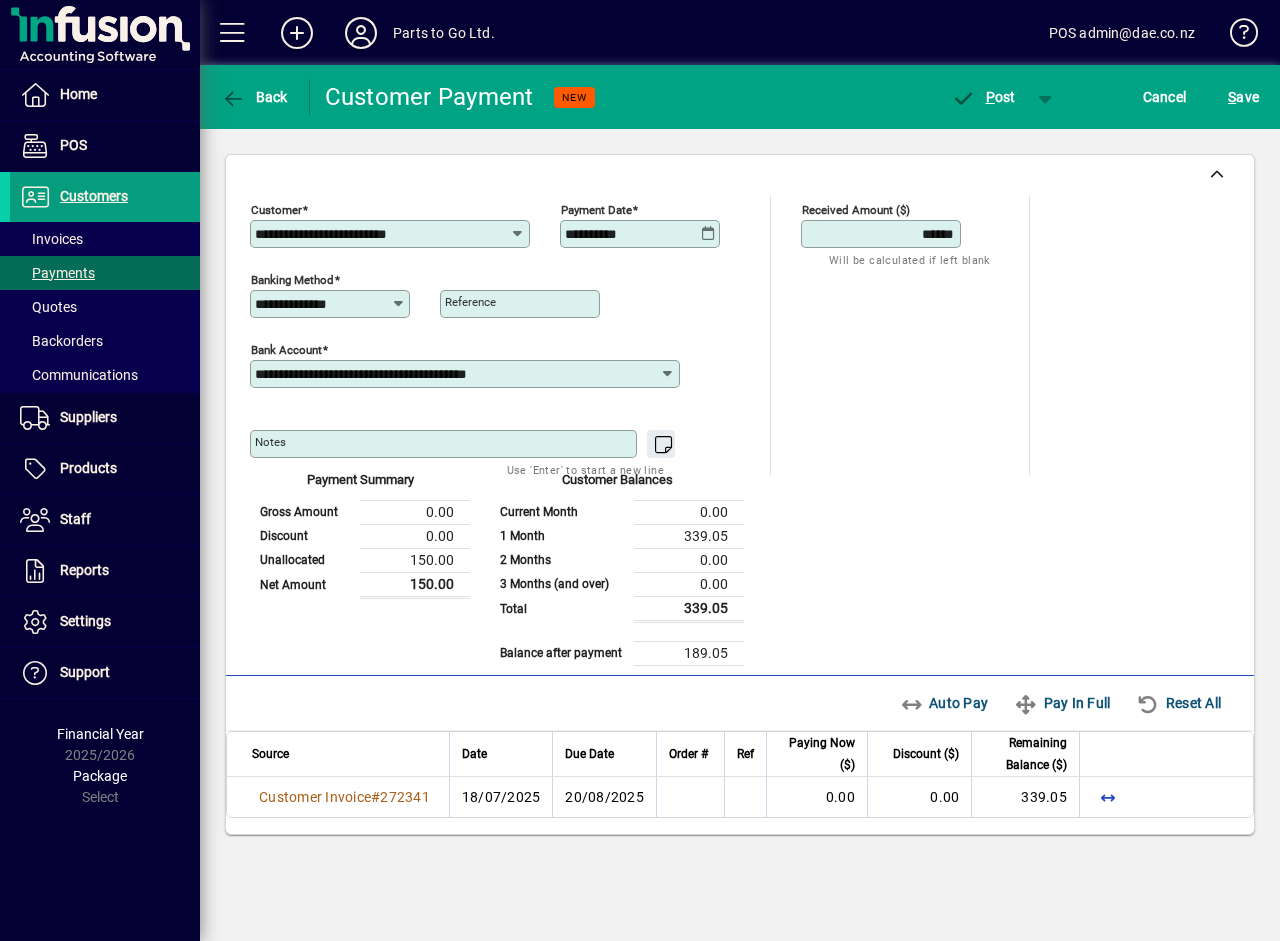 click 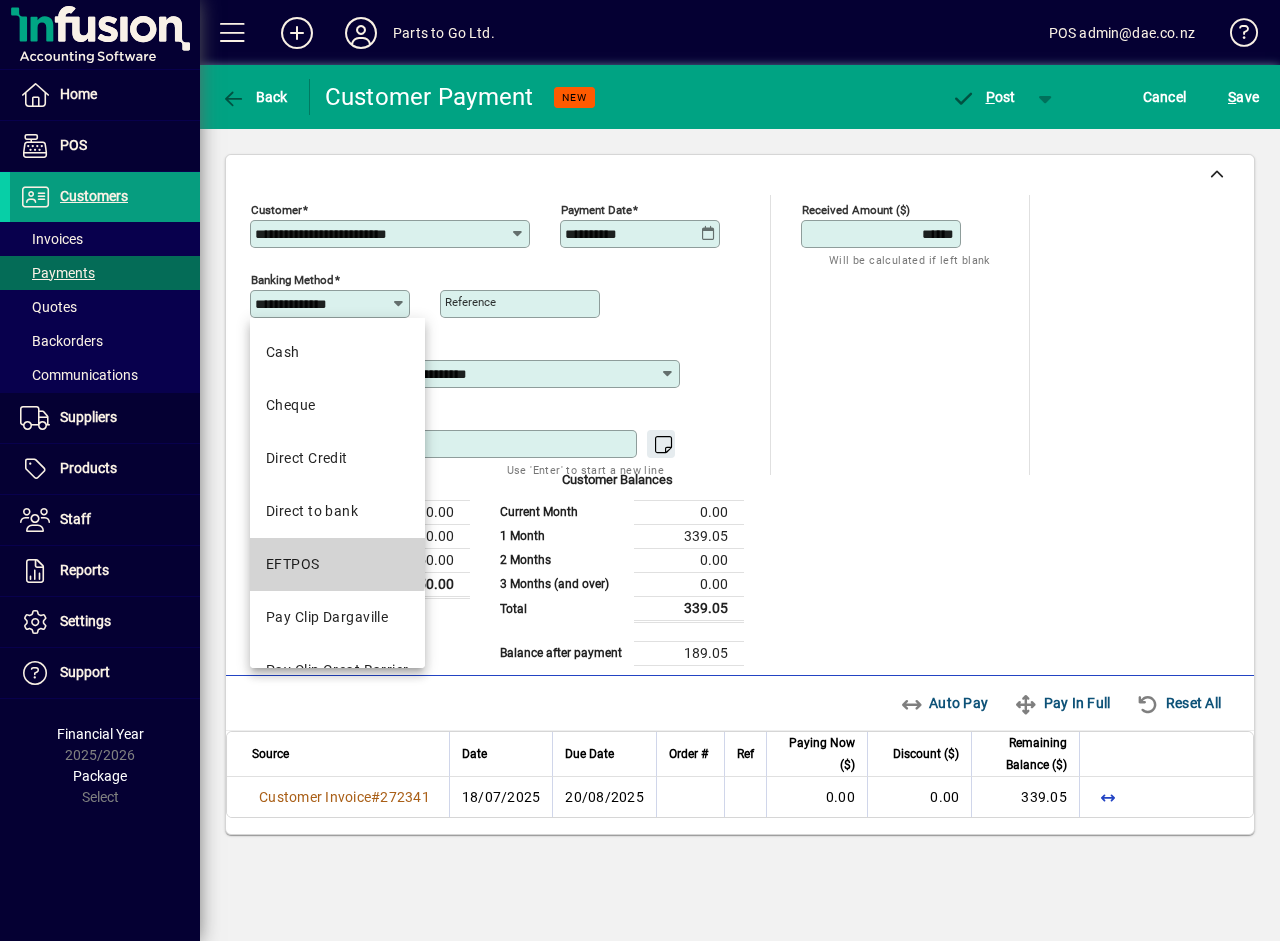 click on "EFTPOS" at bounding box center (337, 564) 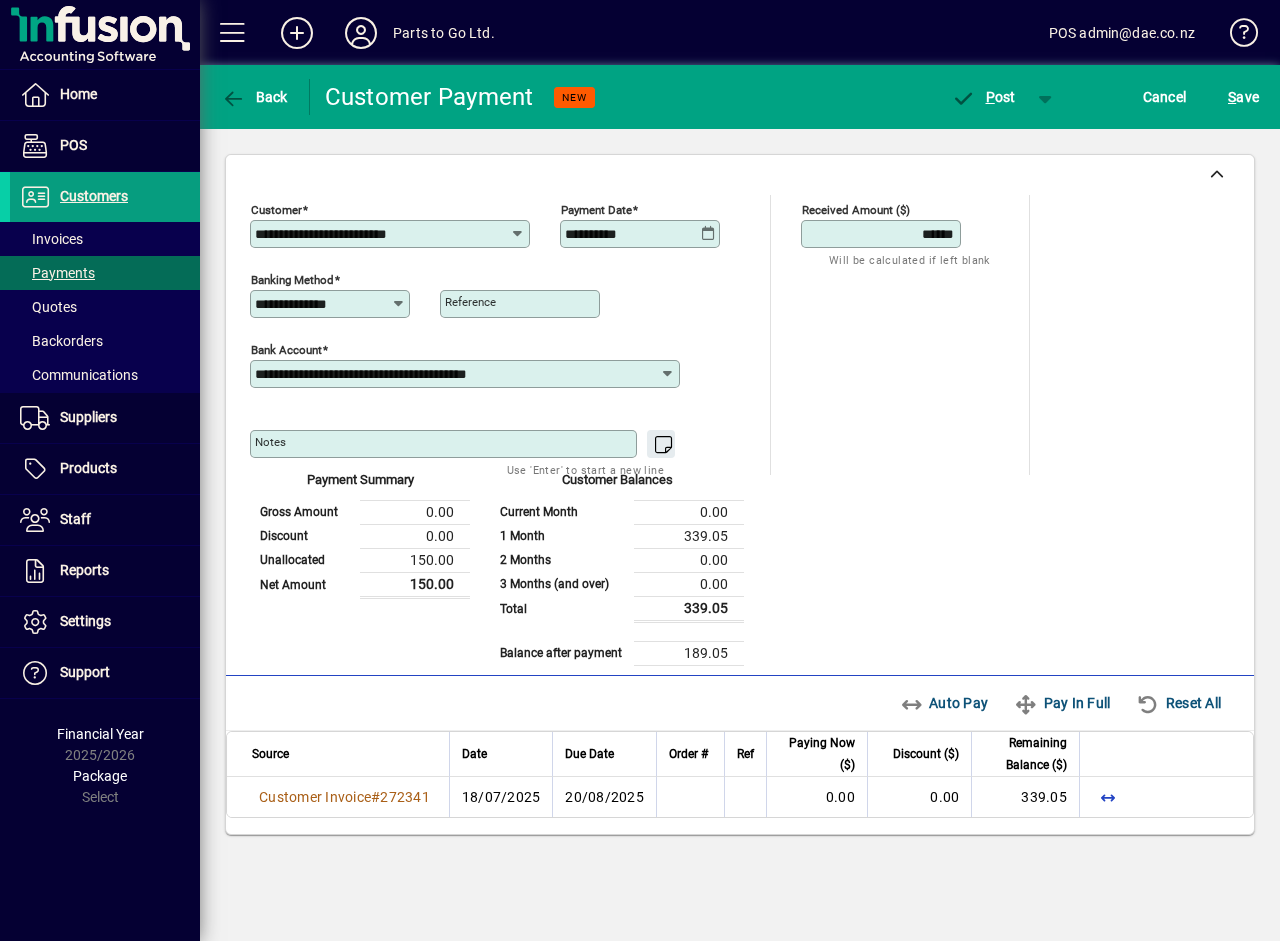 type on "******" 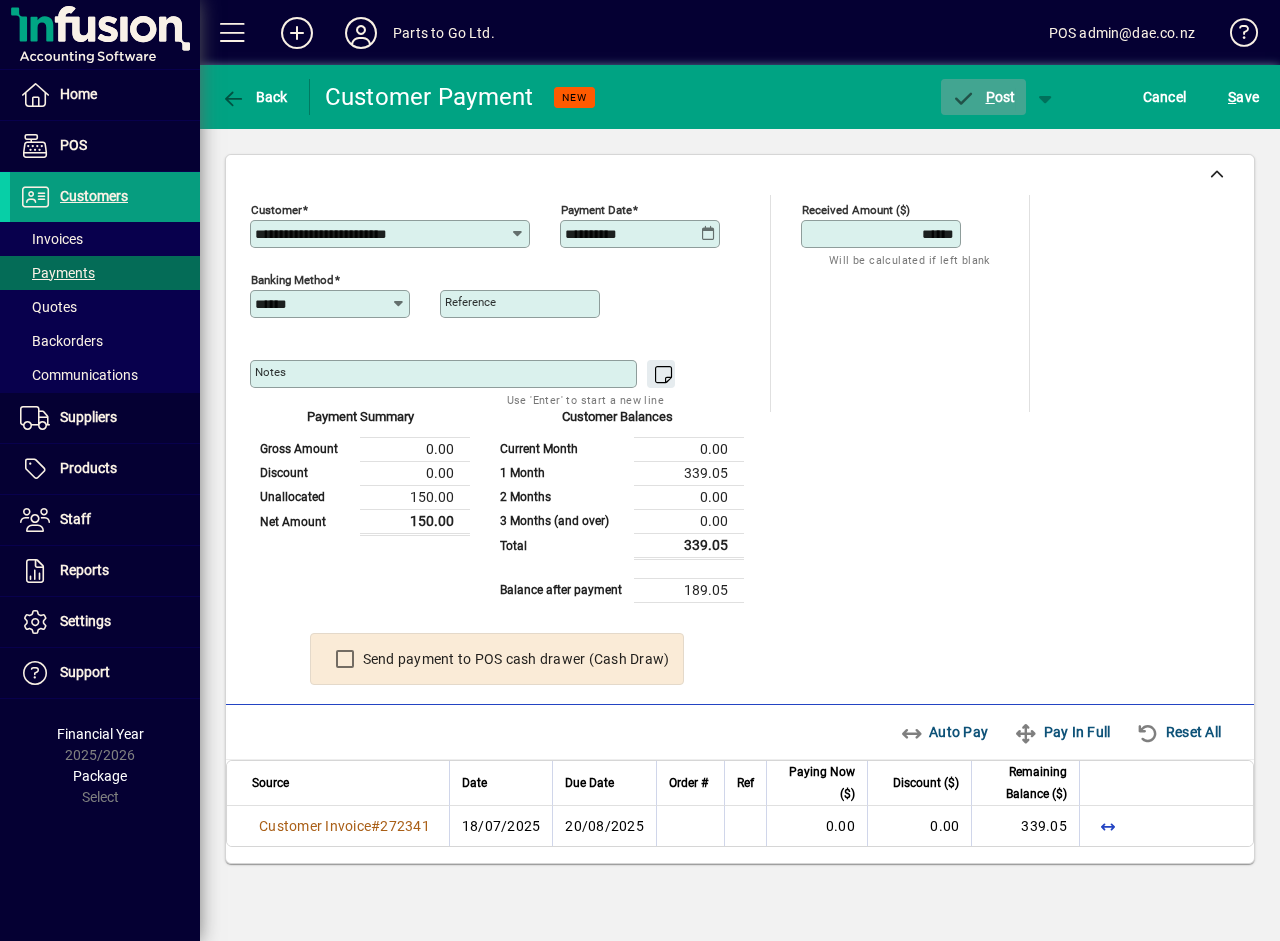 click on "P ost" 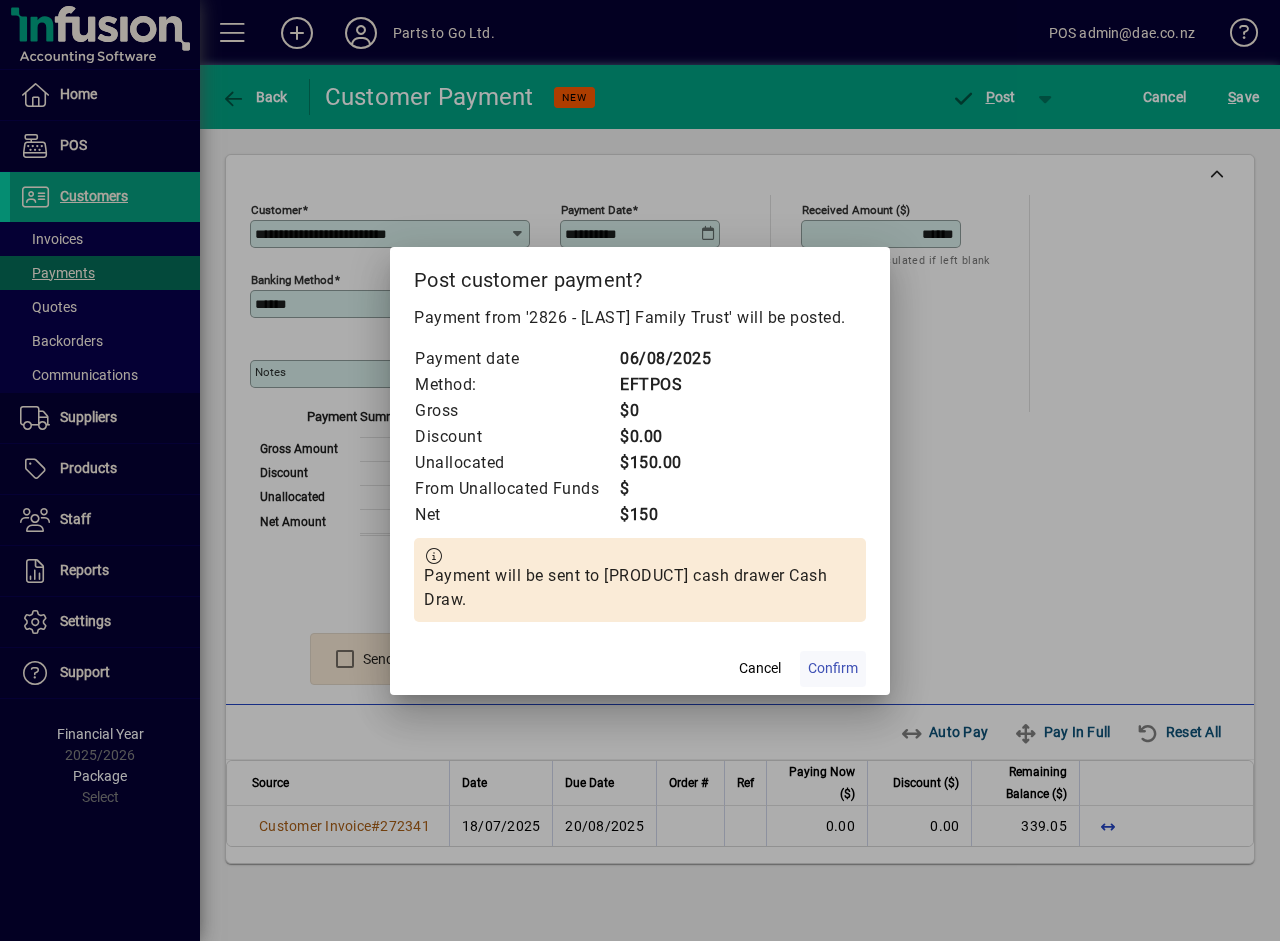 click on "Confirm" 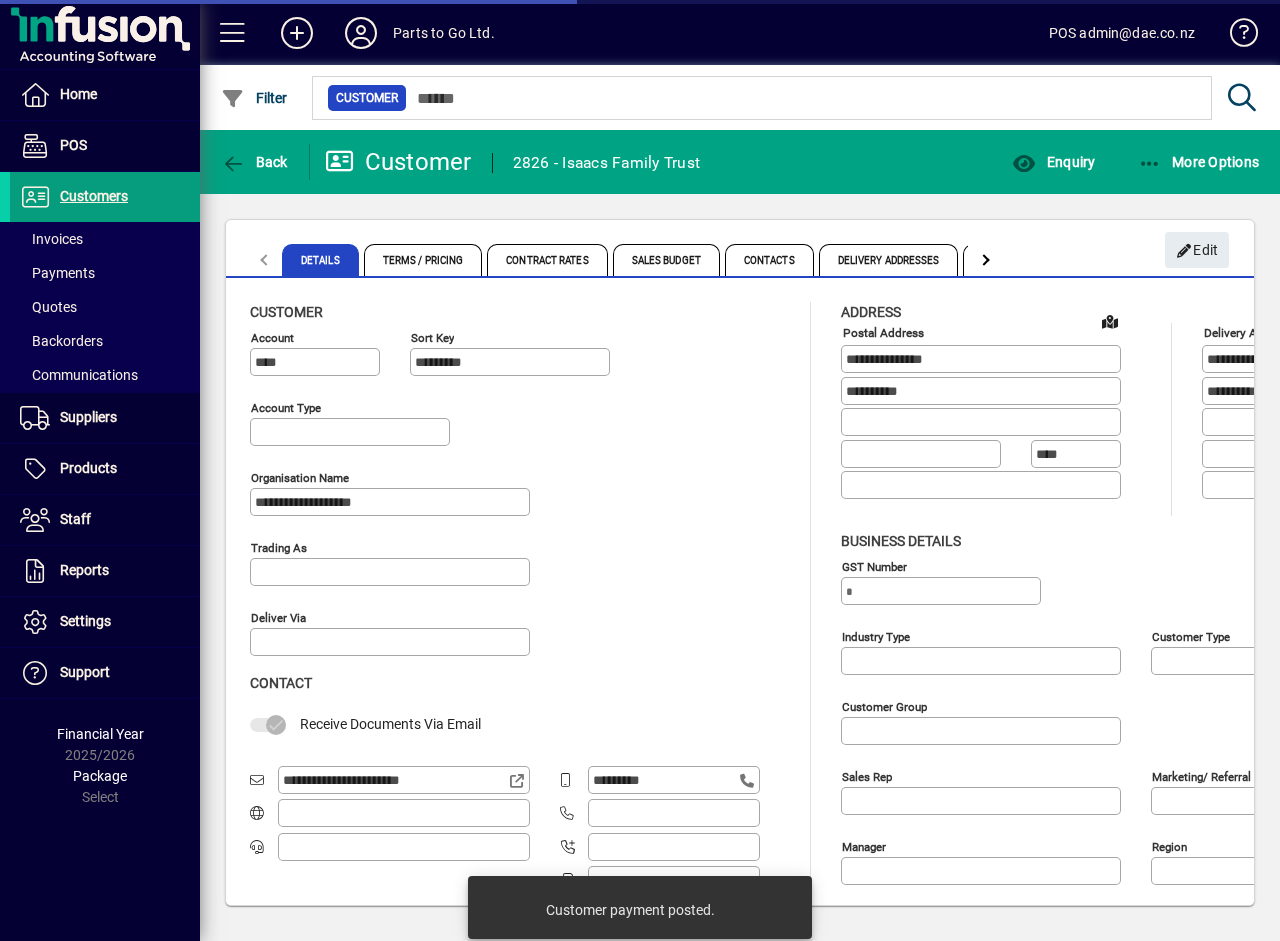 type on "**********" 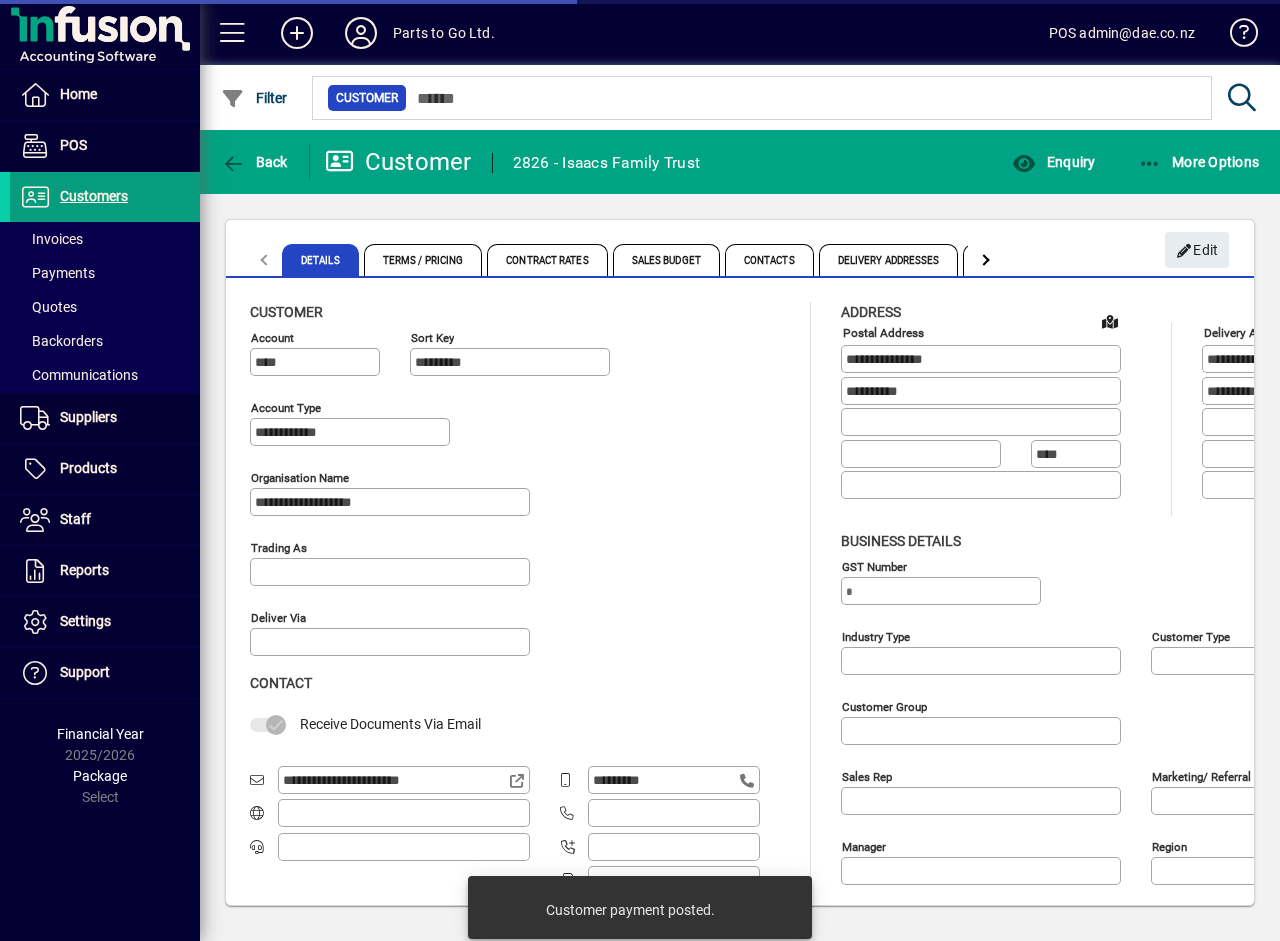 type on "**********" 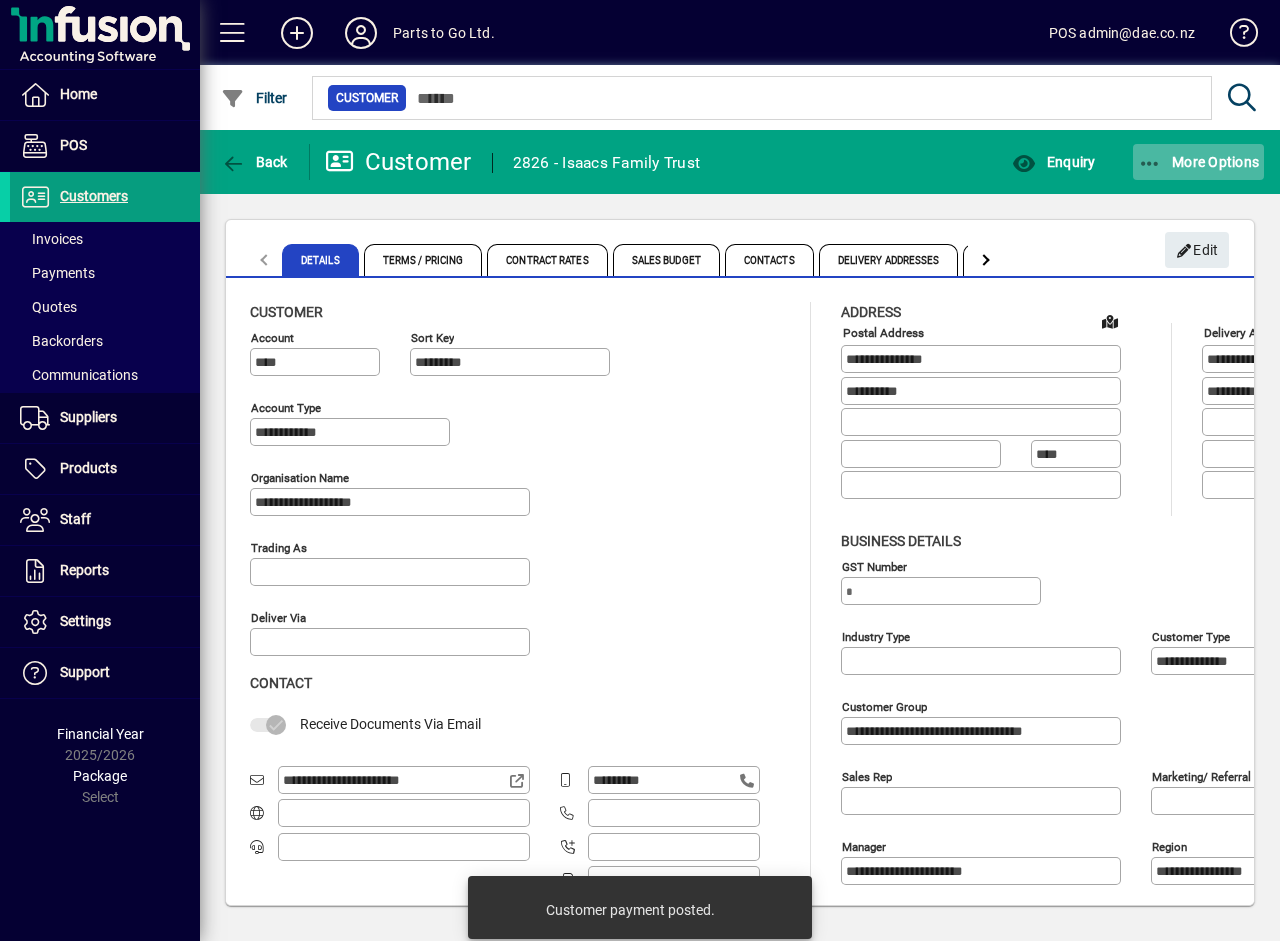 click on "More Options" 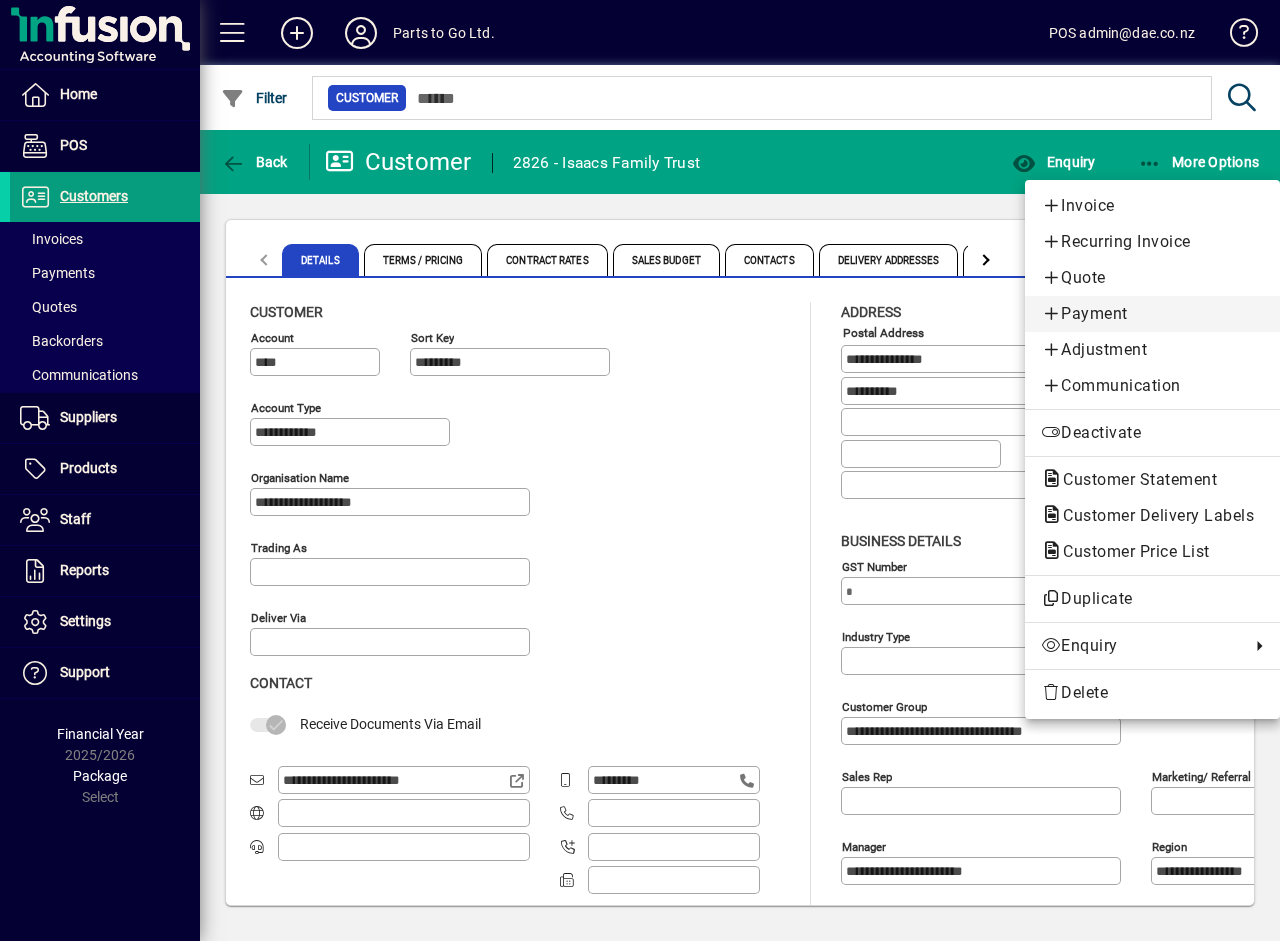 click on "Payment" at bounding box center [1152, 314] 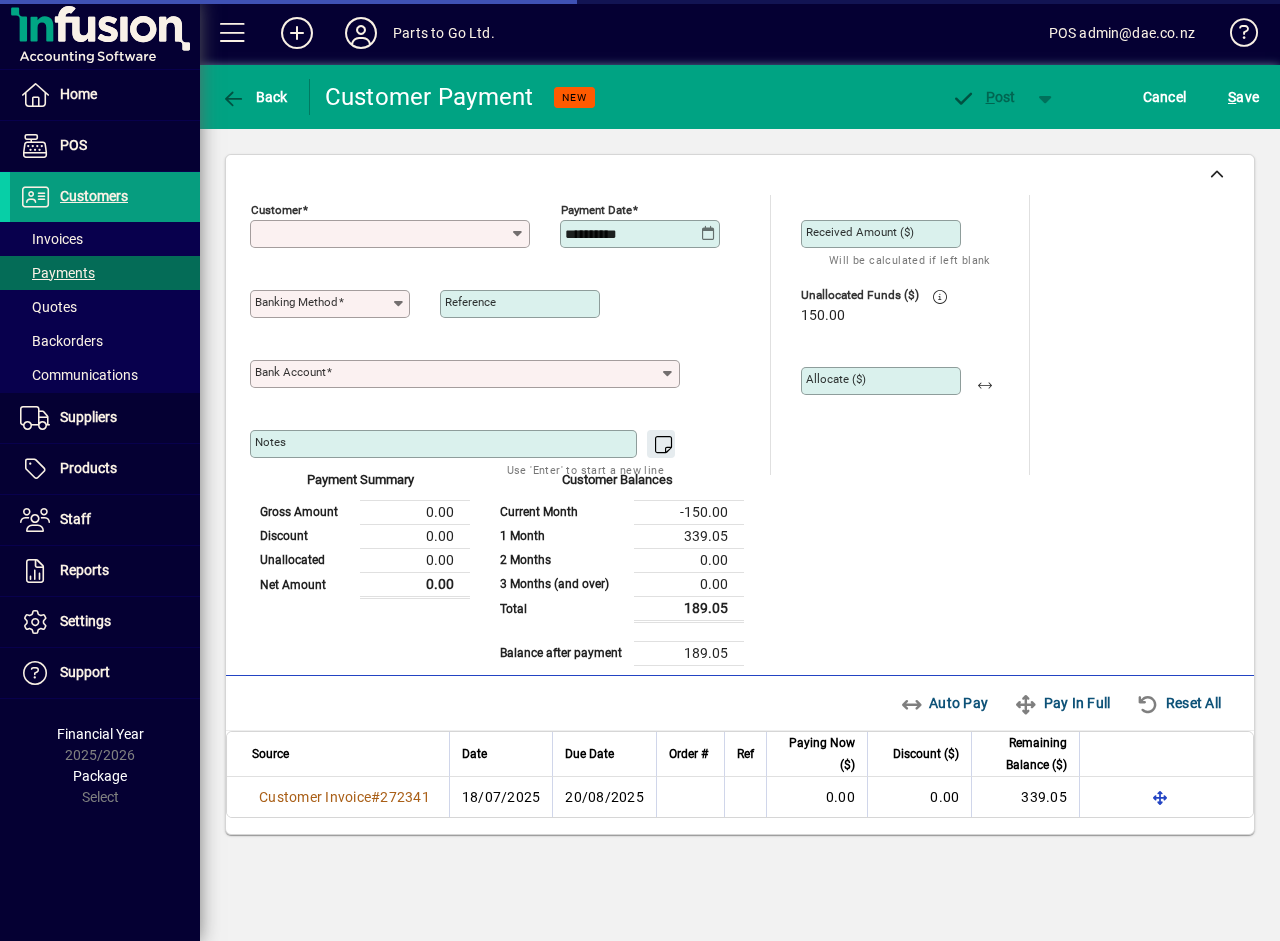 type on "**********" 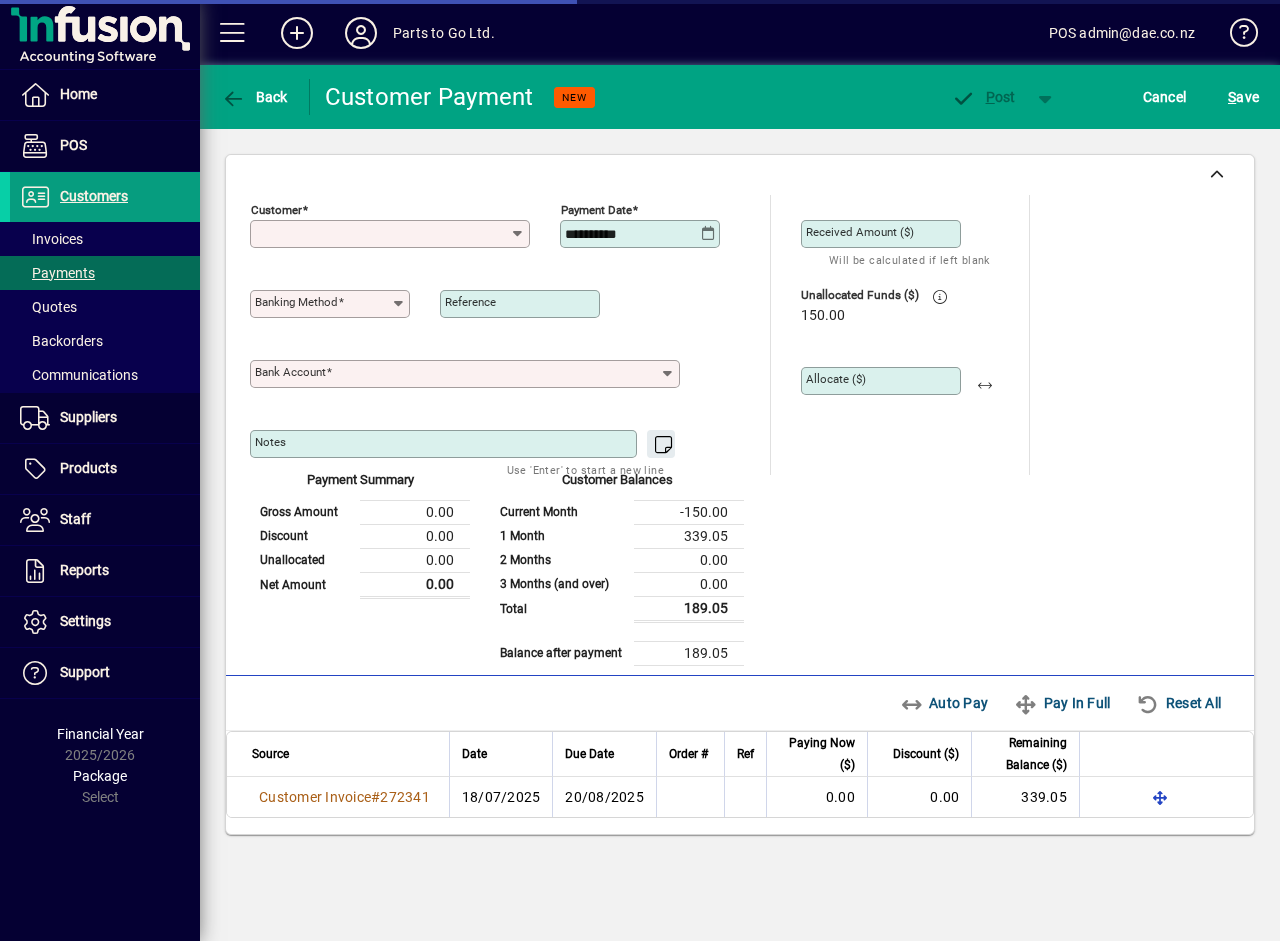 type on "**********" 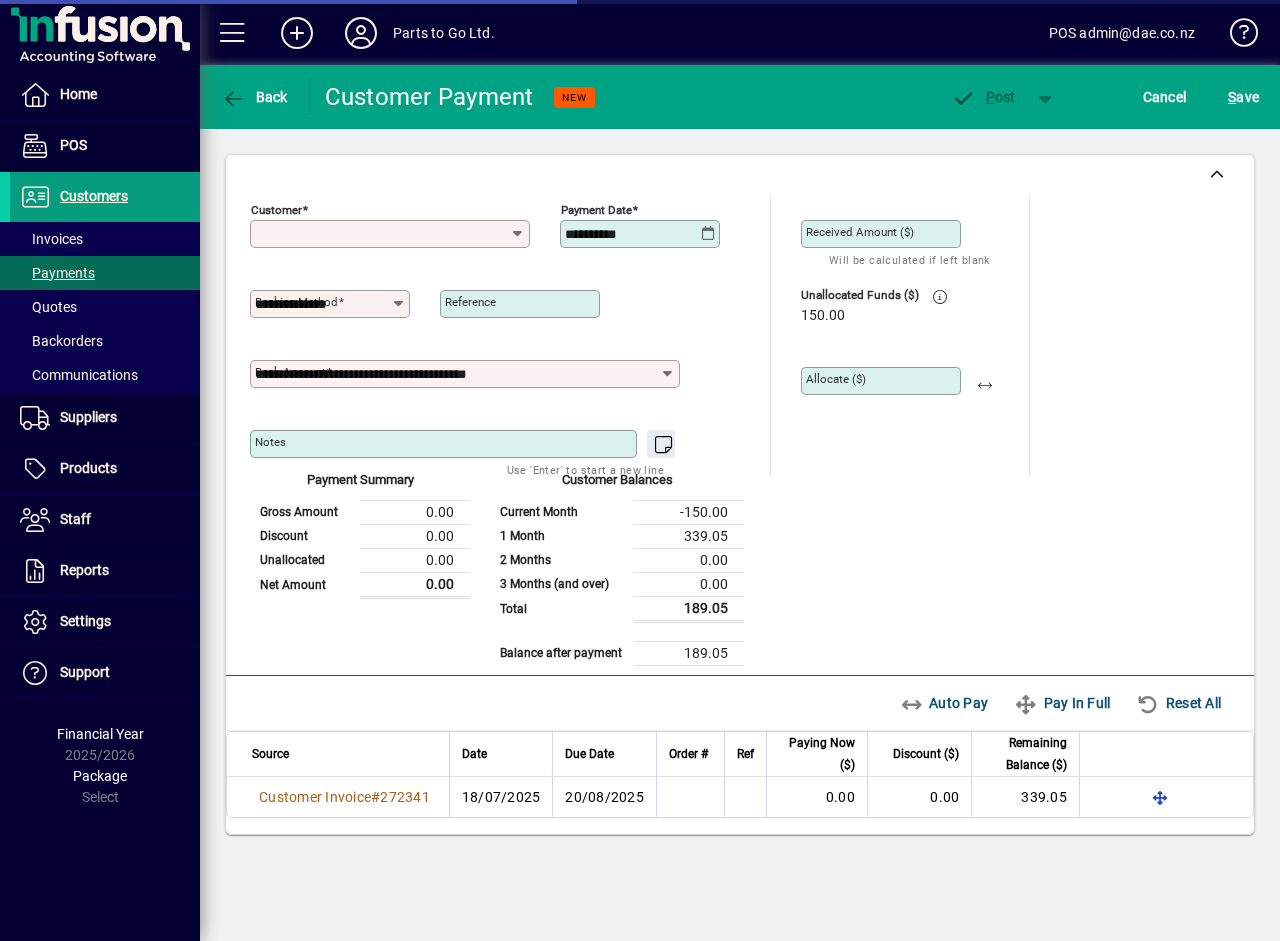 type on "**********" 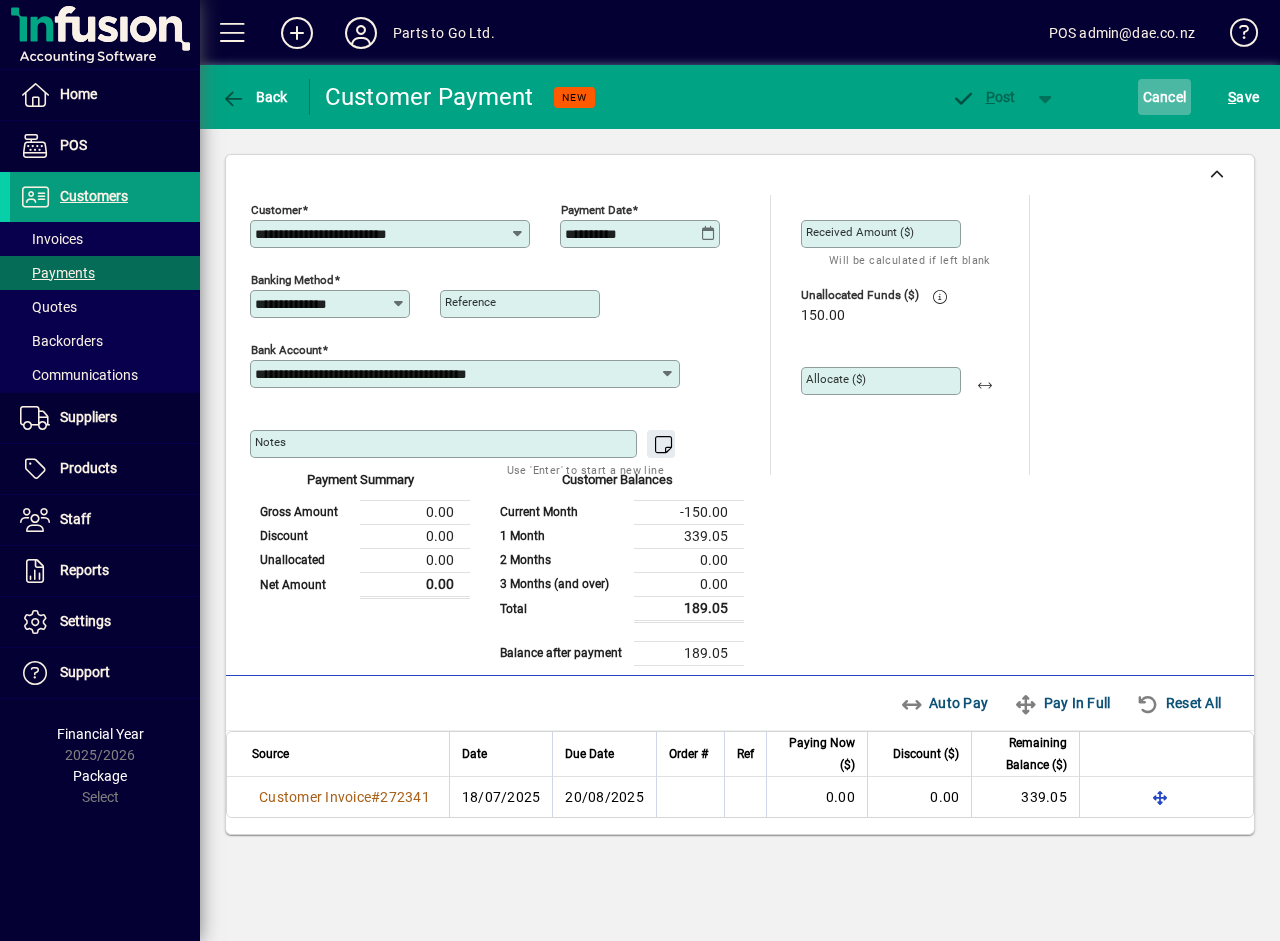 click on "Cancel" 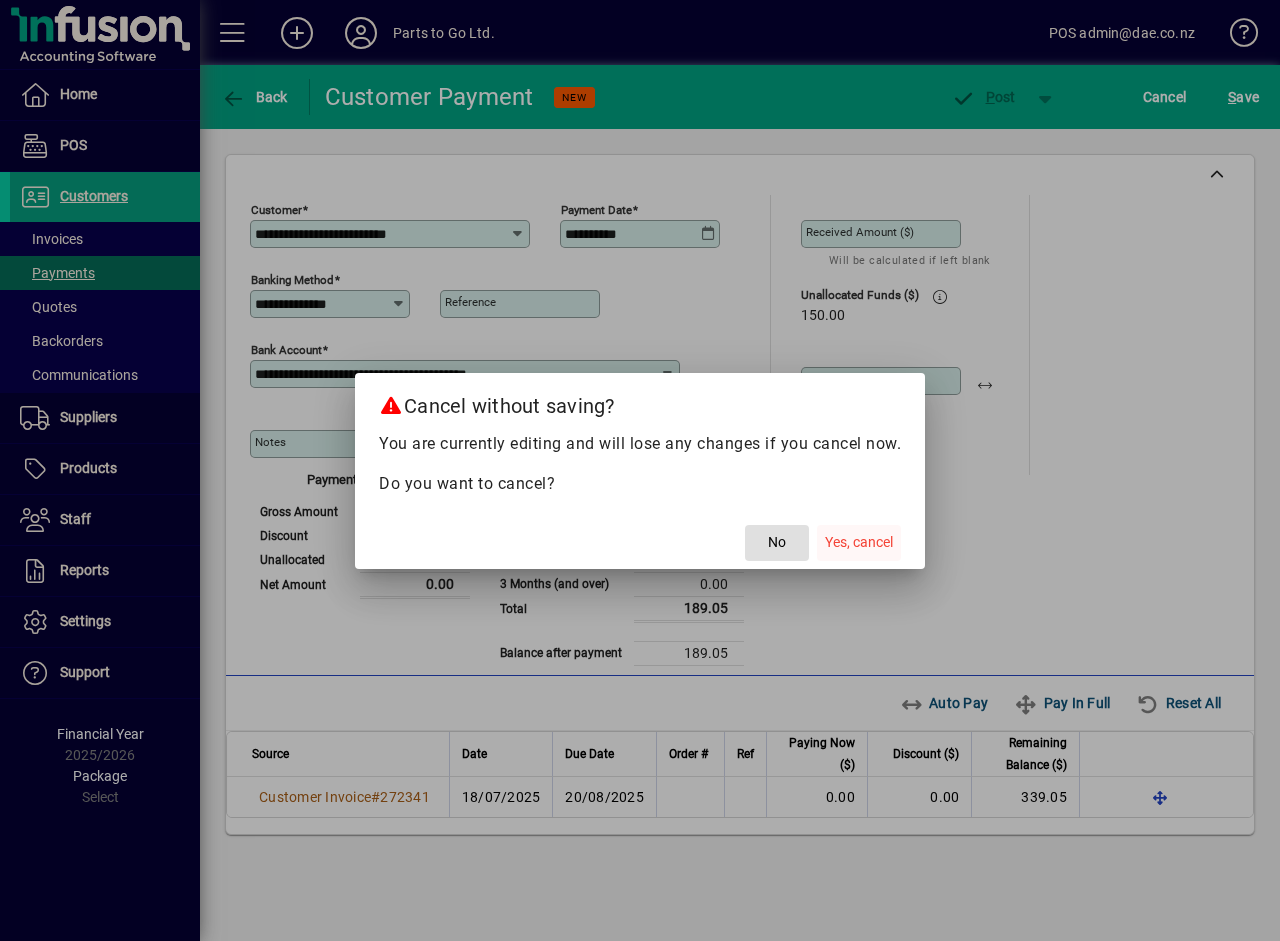 click on "Yes, cancel" 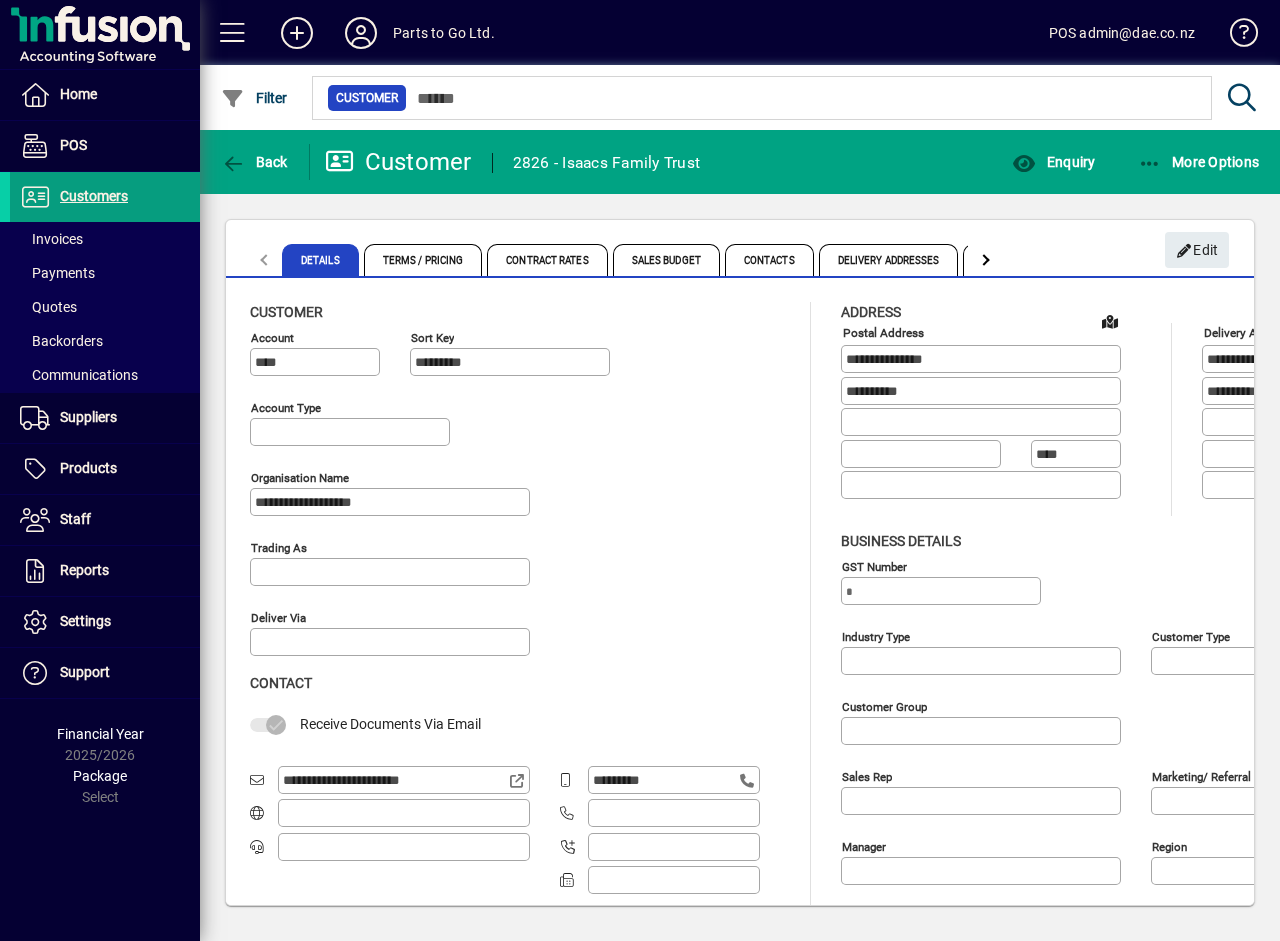 type on "**********" 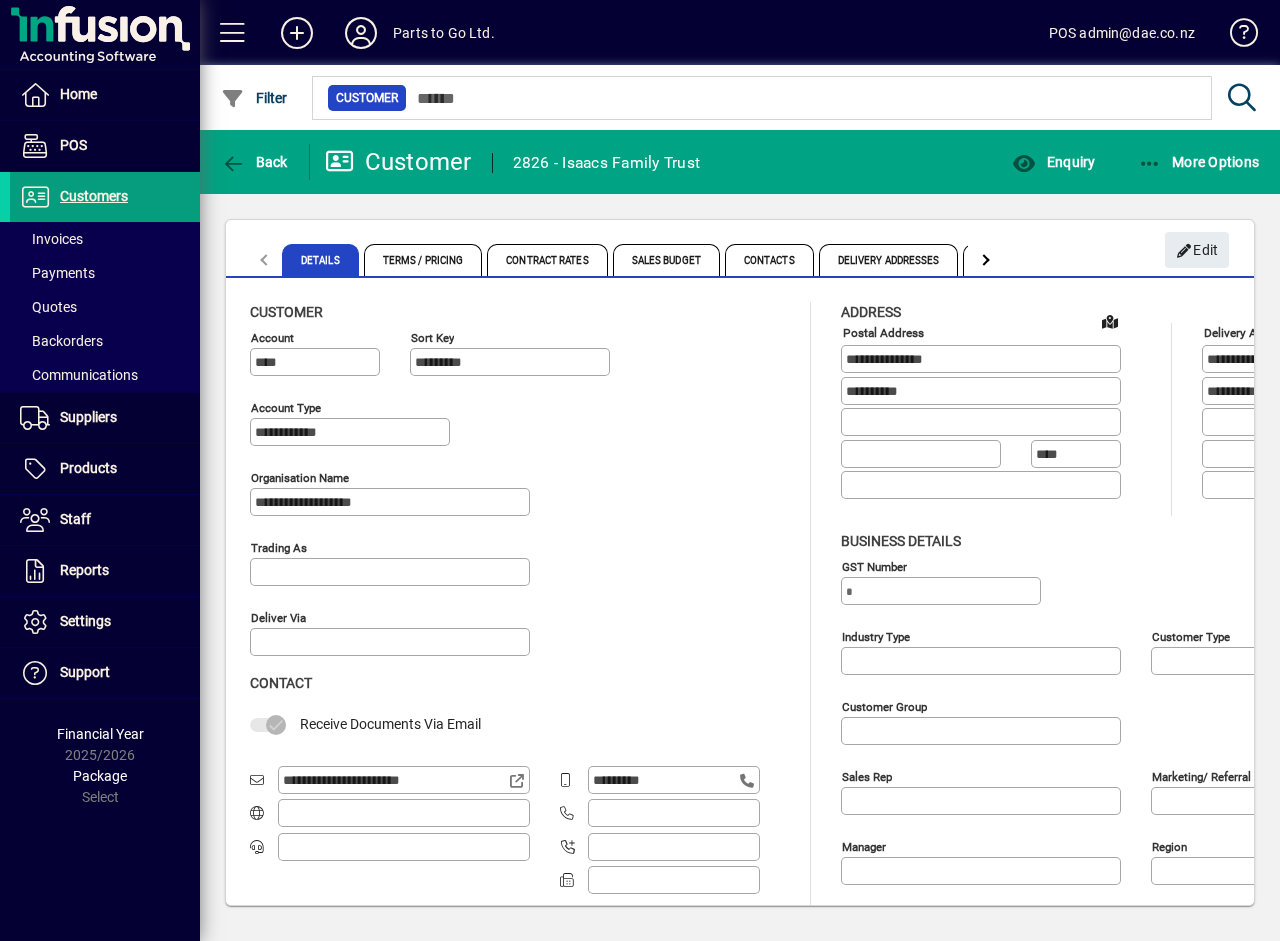 type on "**********" 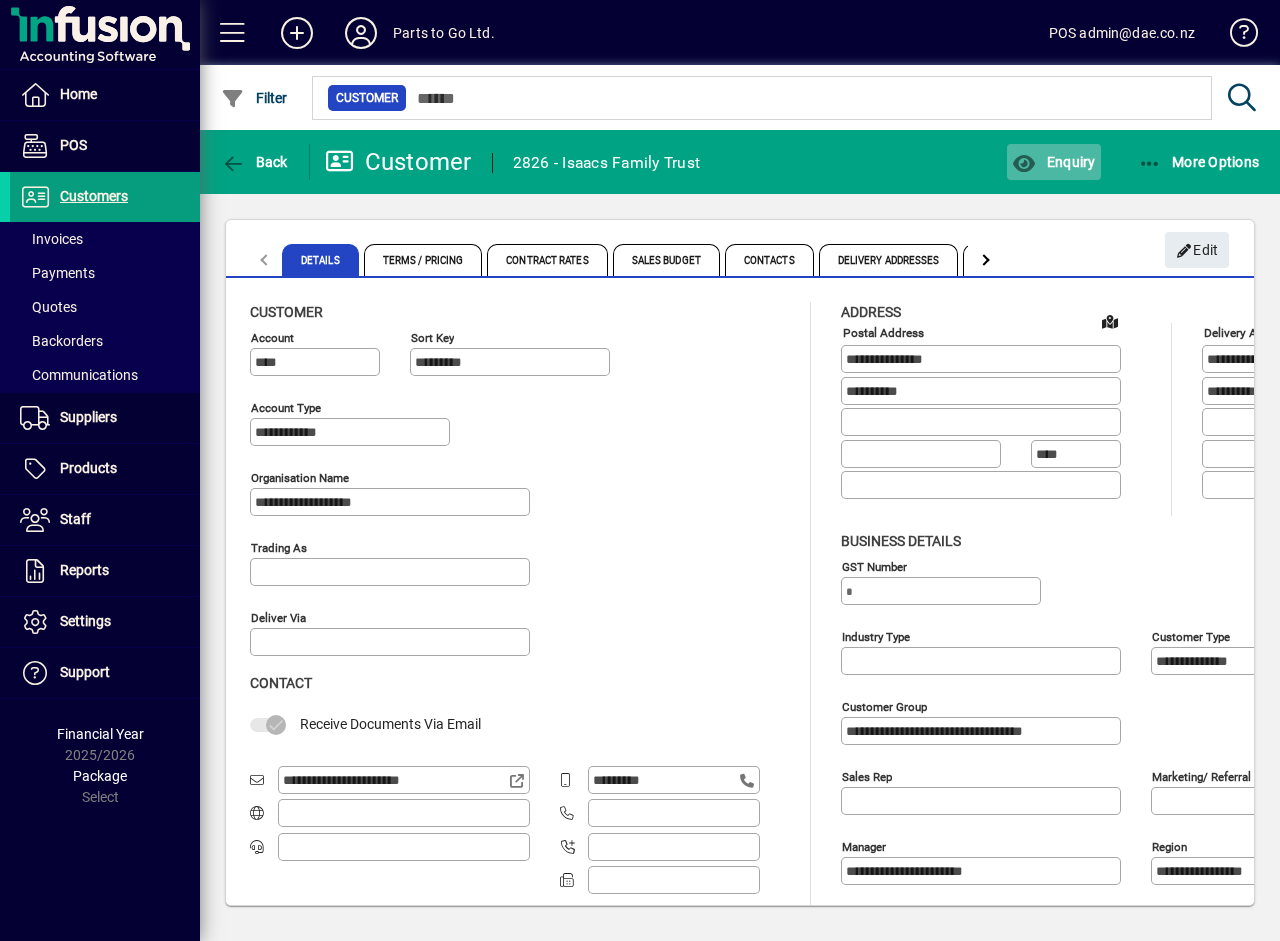 click on "Enquiry" 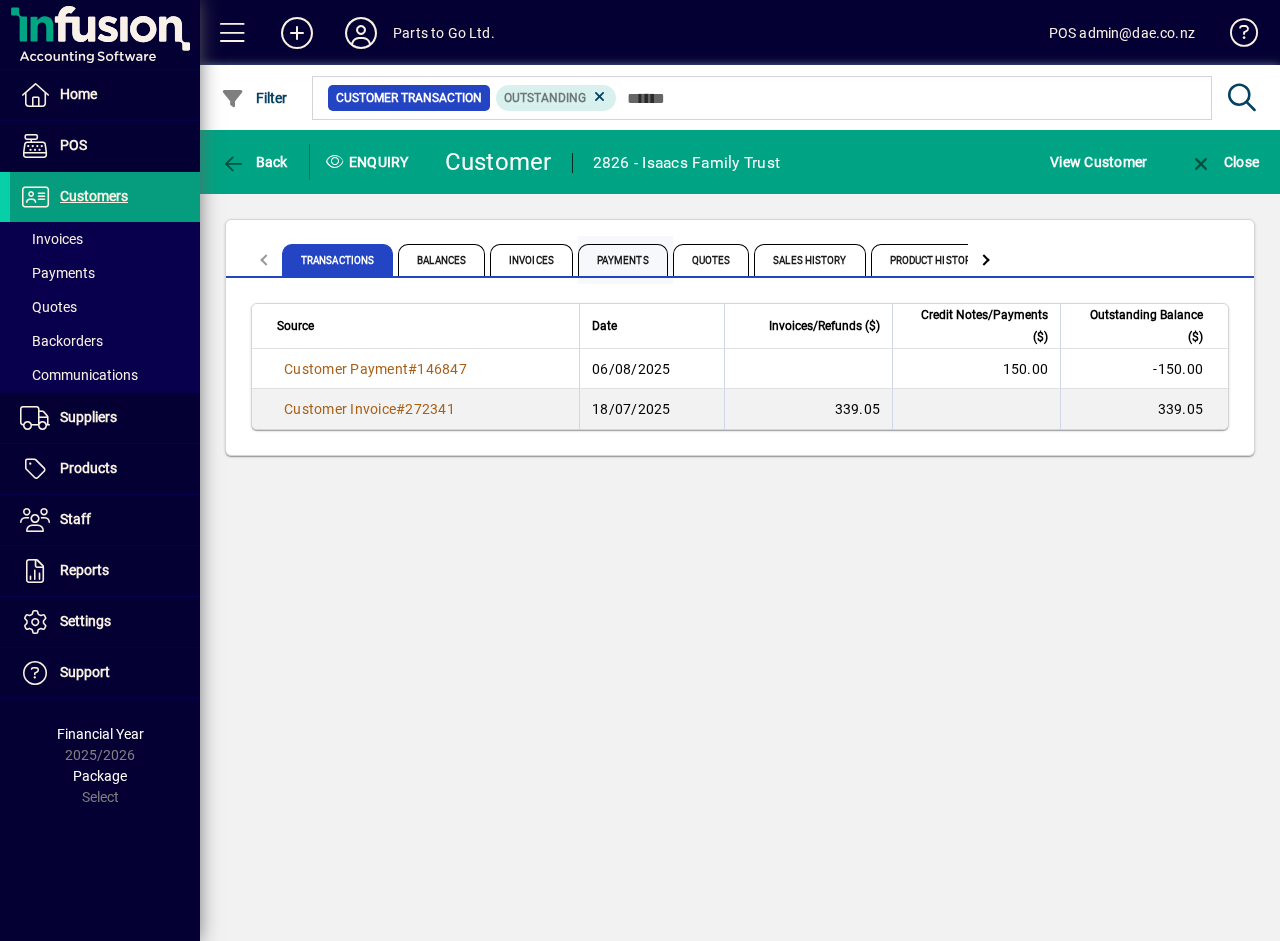 click on "Payments" at bounding box center (623, 260) 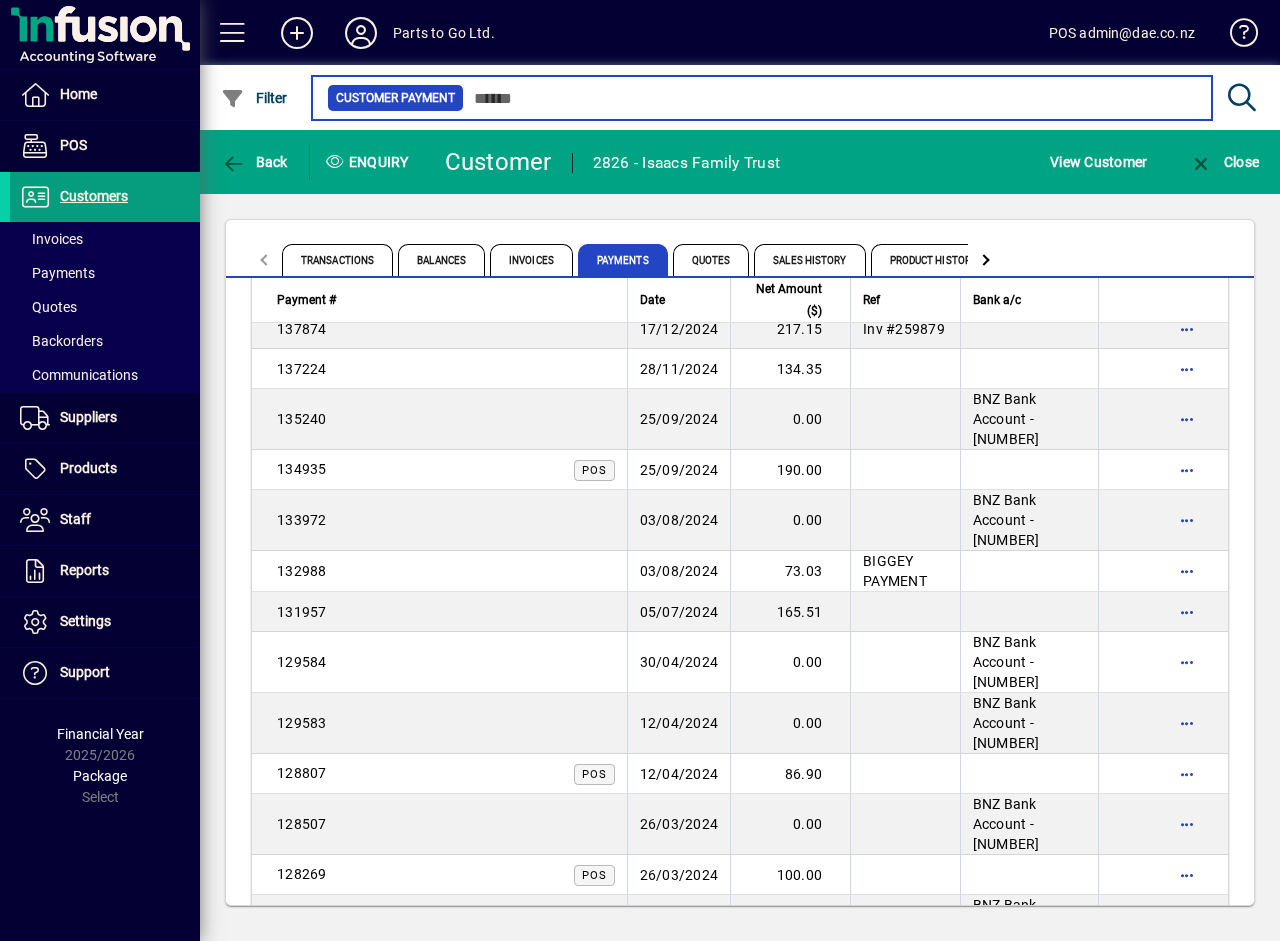 scroll, scrollTop: 0, scrollLeft: 0, axis: both 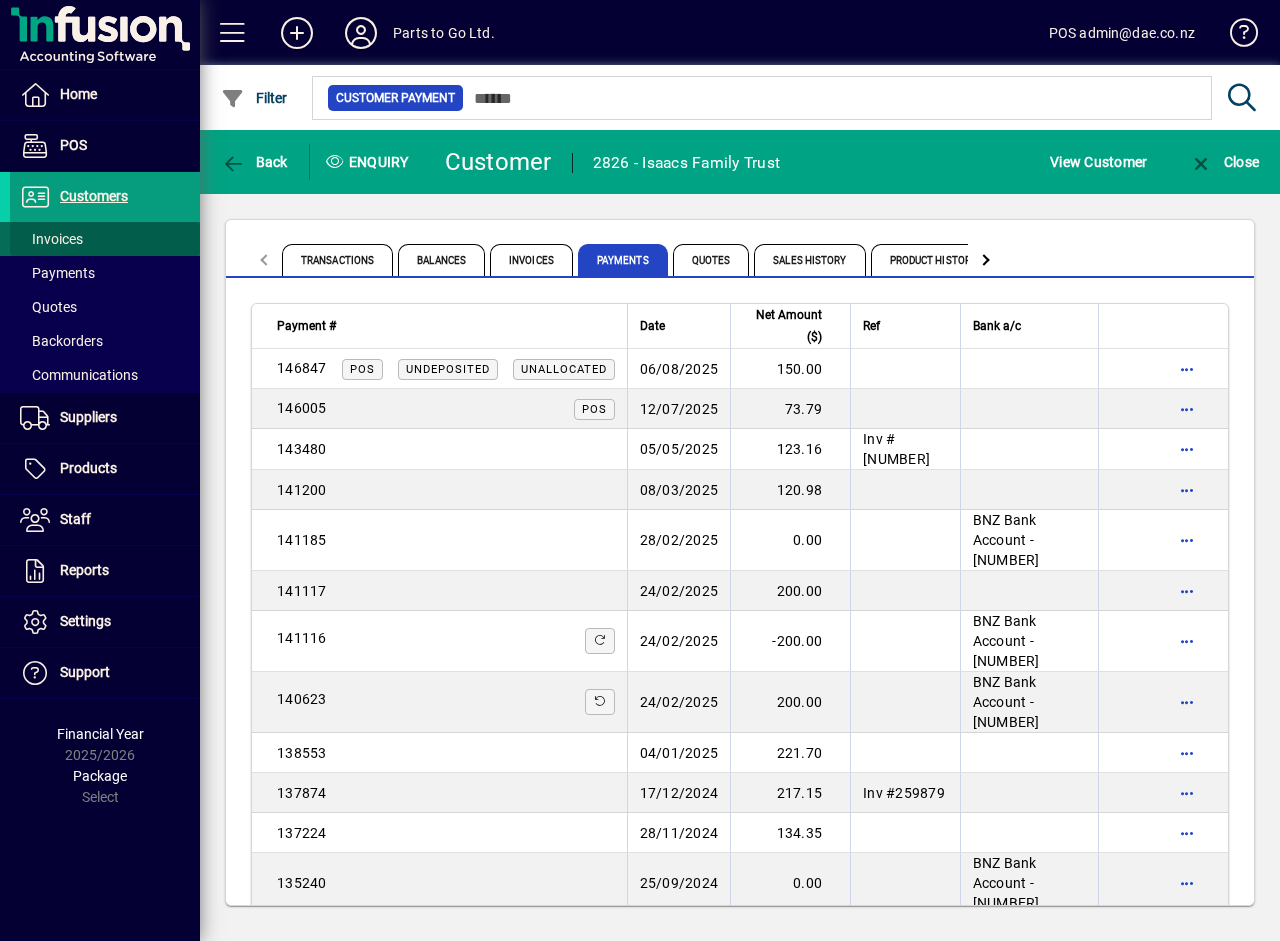 click on "Invoices" at bounding box center [51, 239] 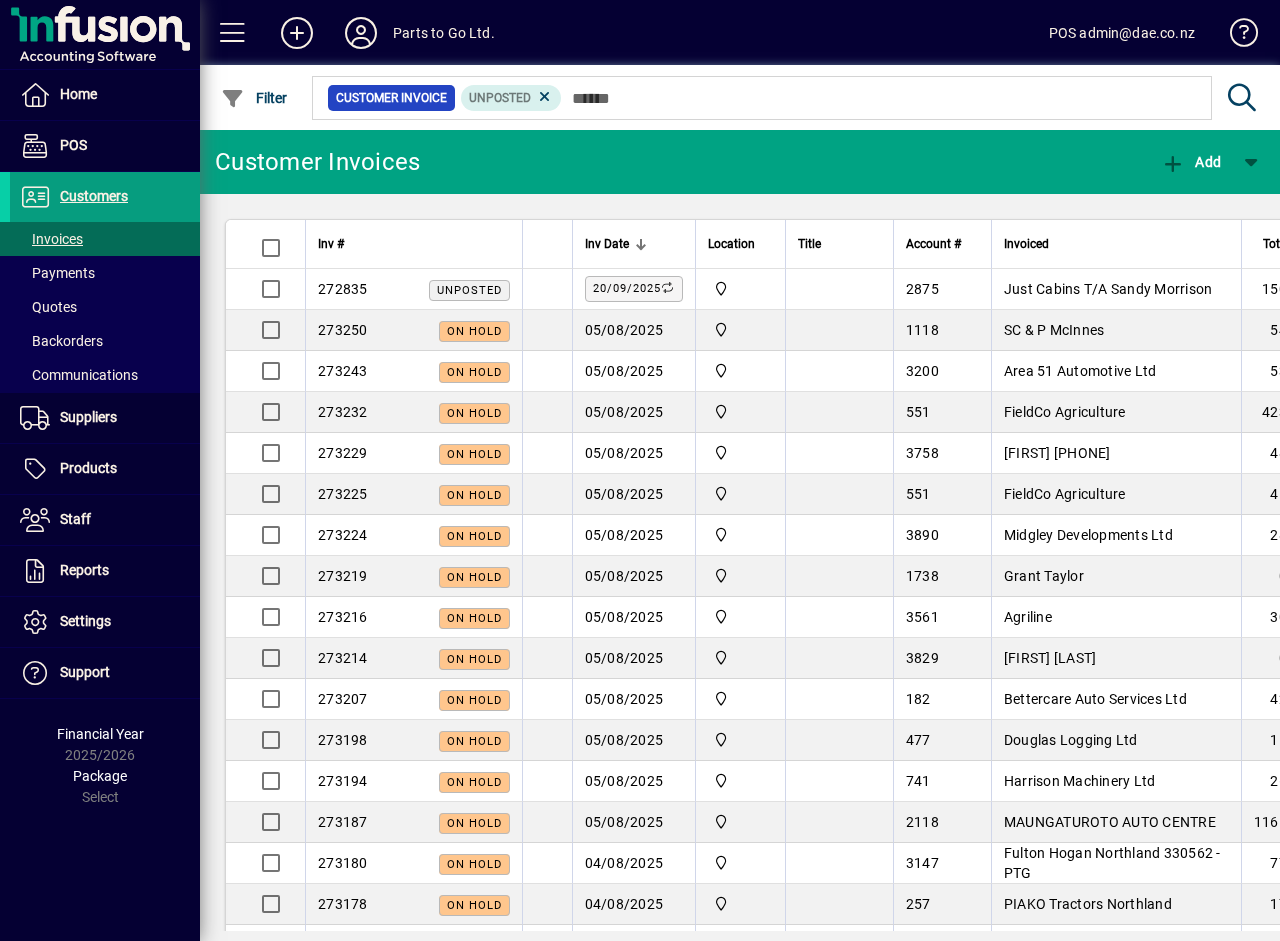 click on "Add" 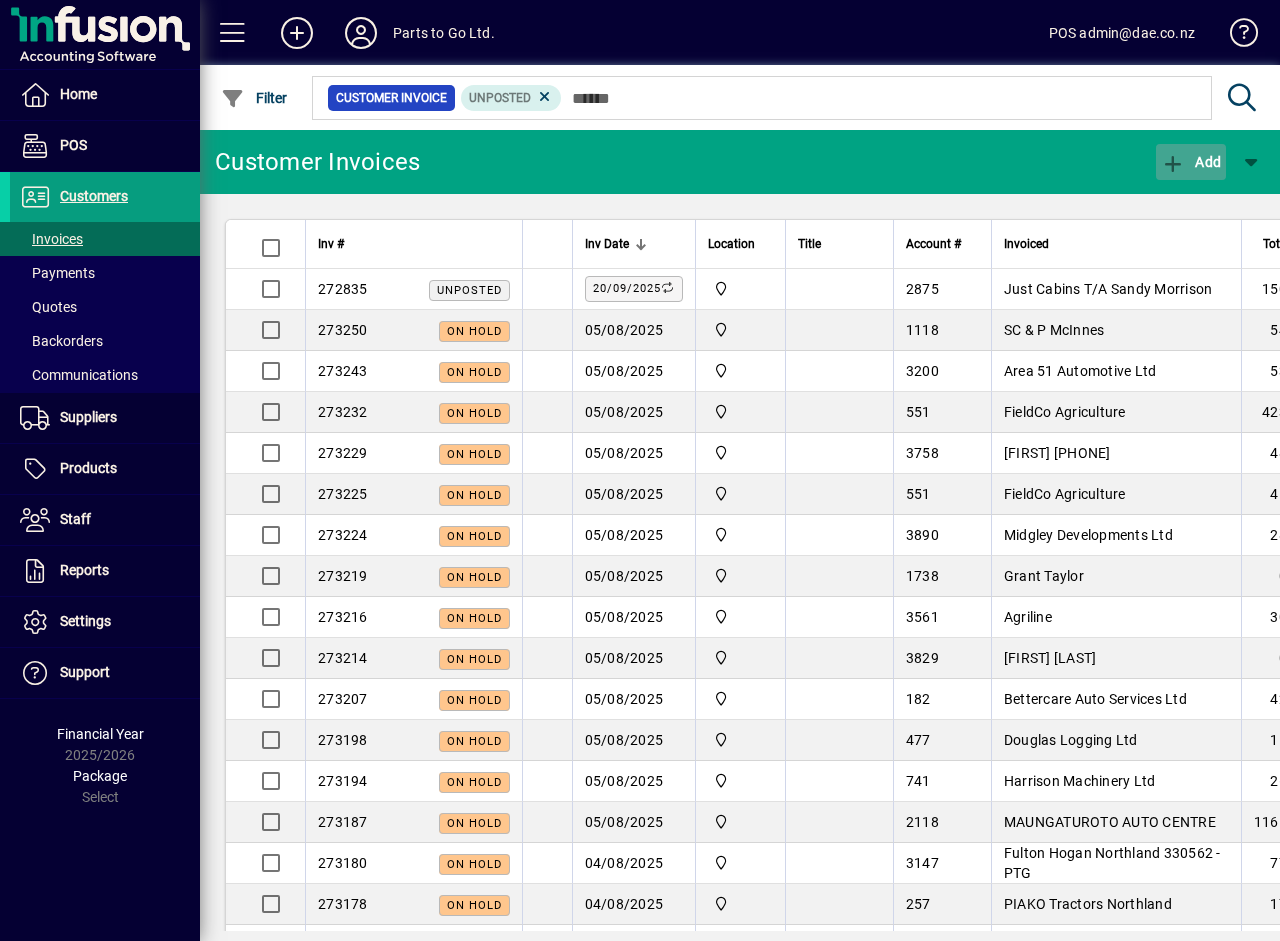 click 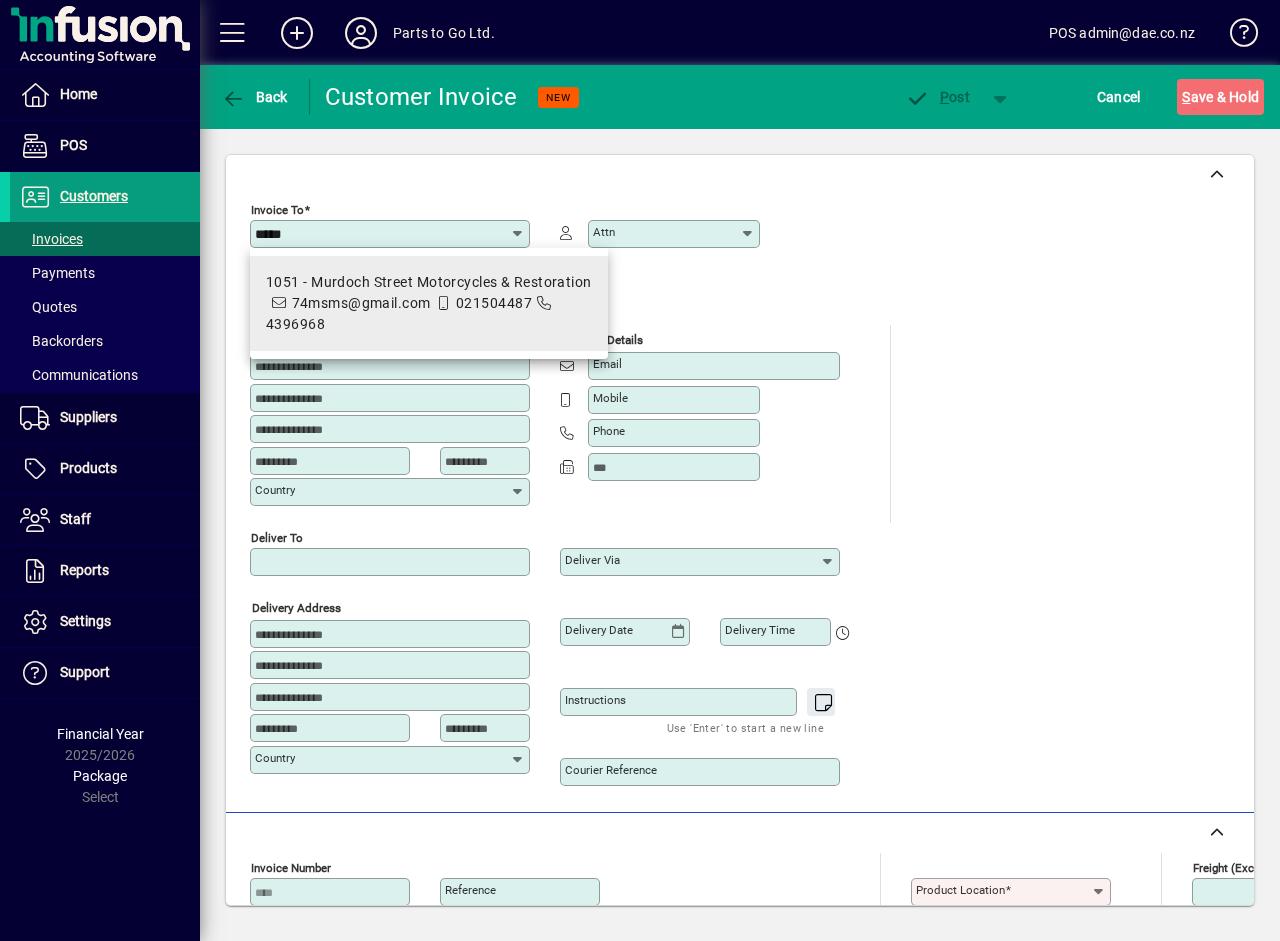 click on "1051 - Murdoch Street Motorcycles & Restoration" at bounding box center (429, 282) 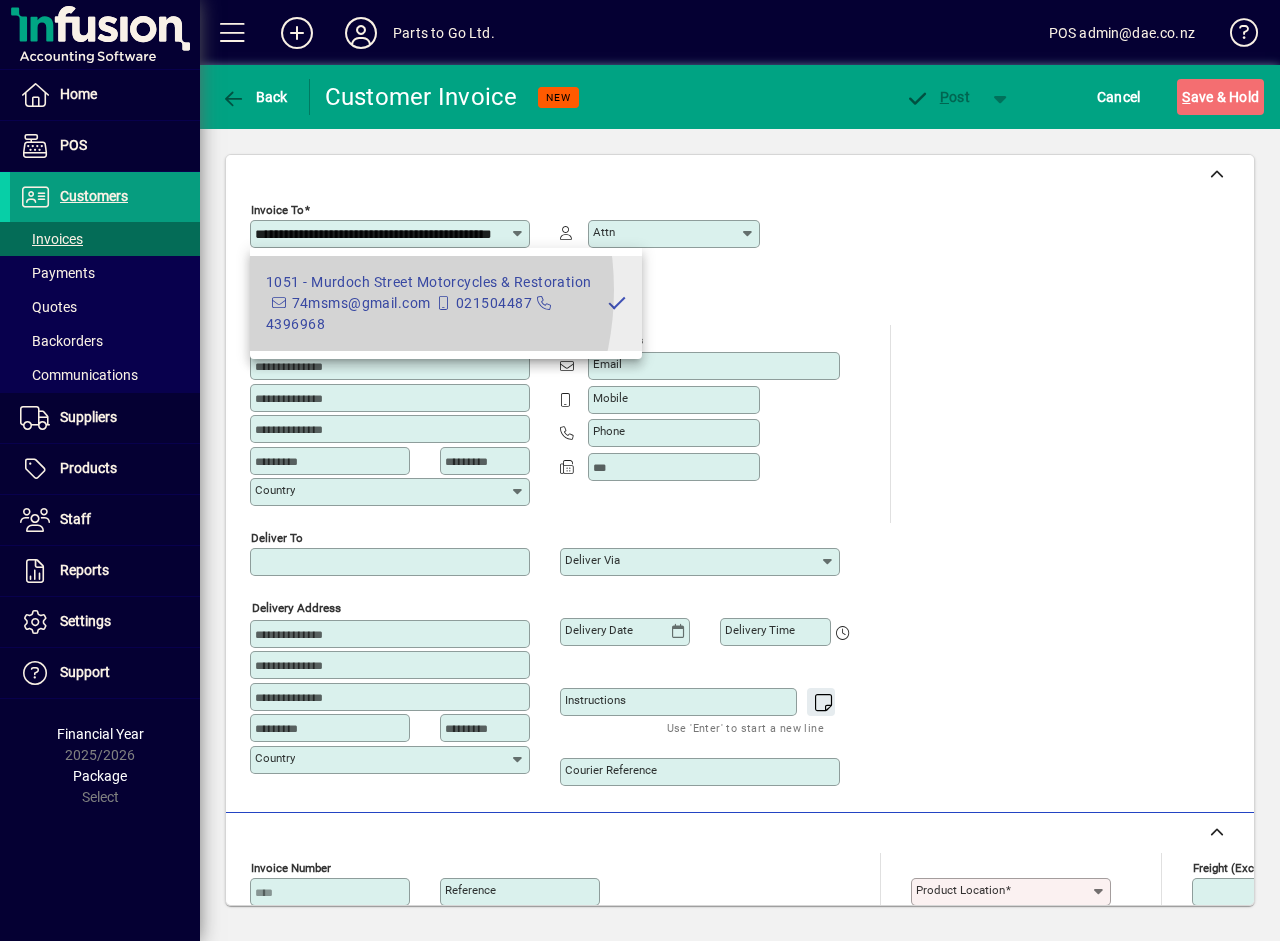 scroll, scrollTop: 0, scrollLeft: 65, axis: horizontal 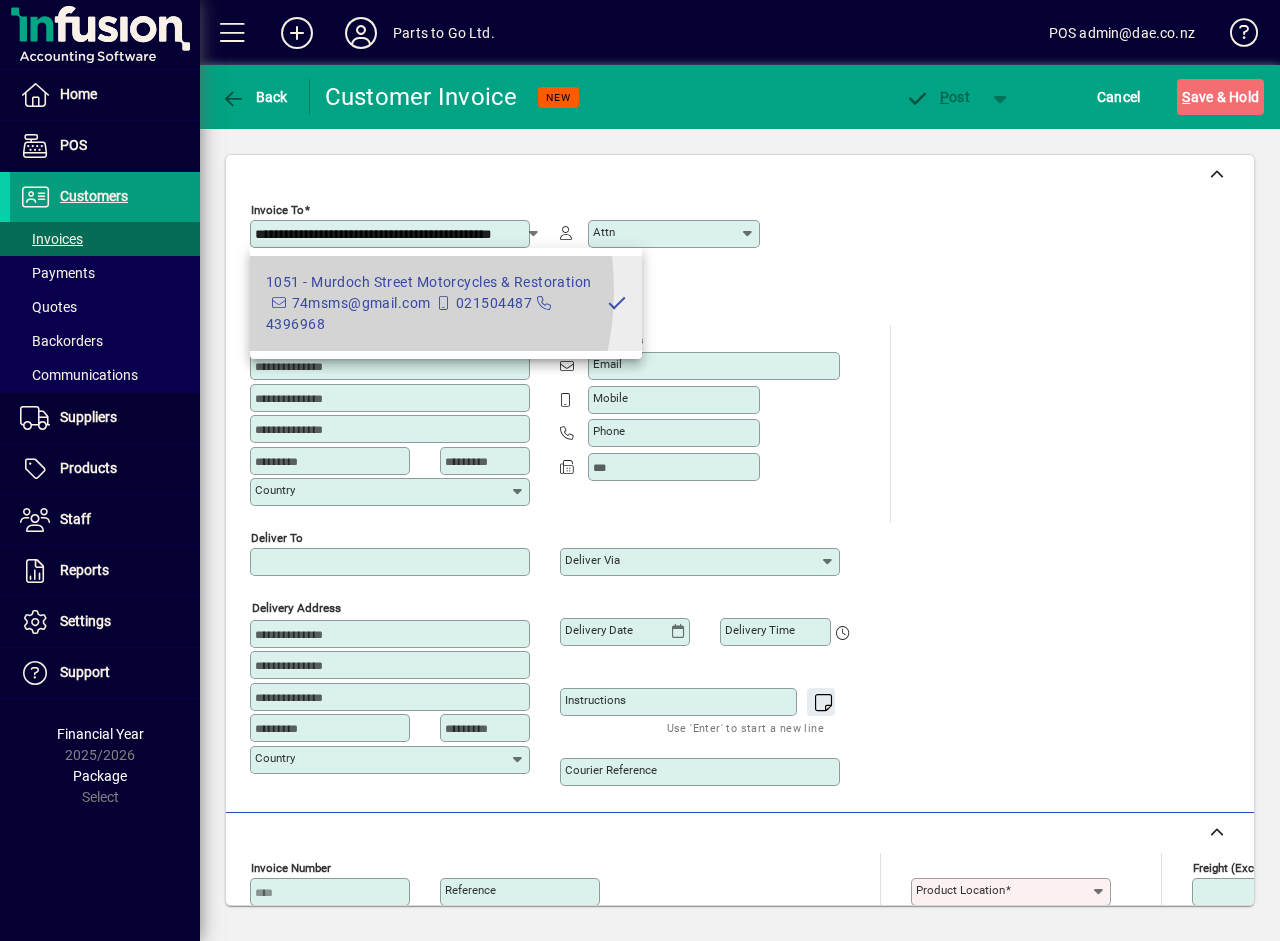 type on "**********" 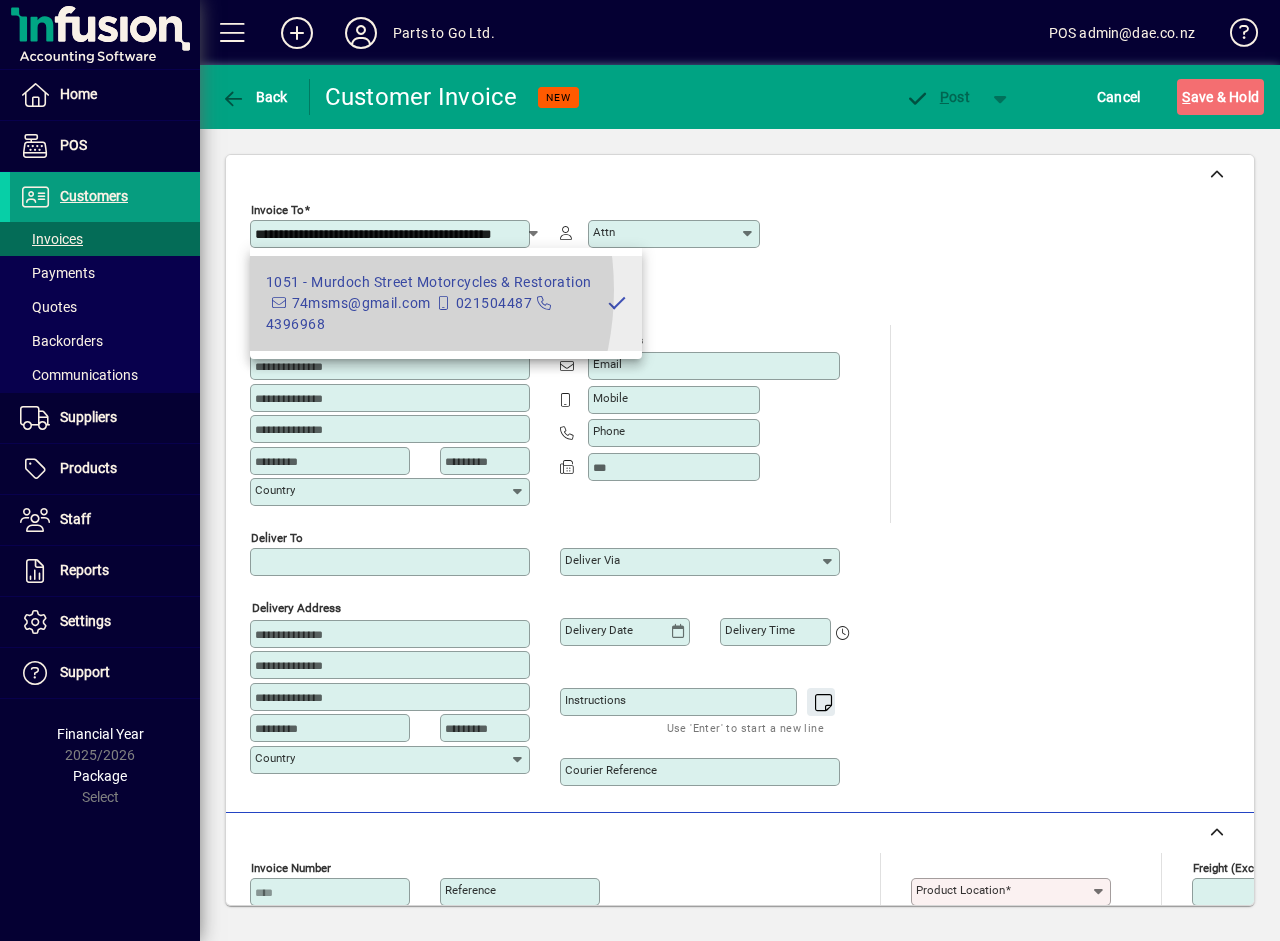 type on "**********" 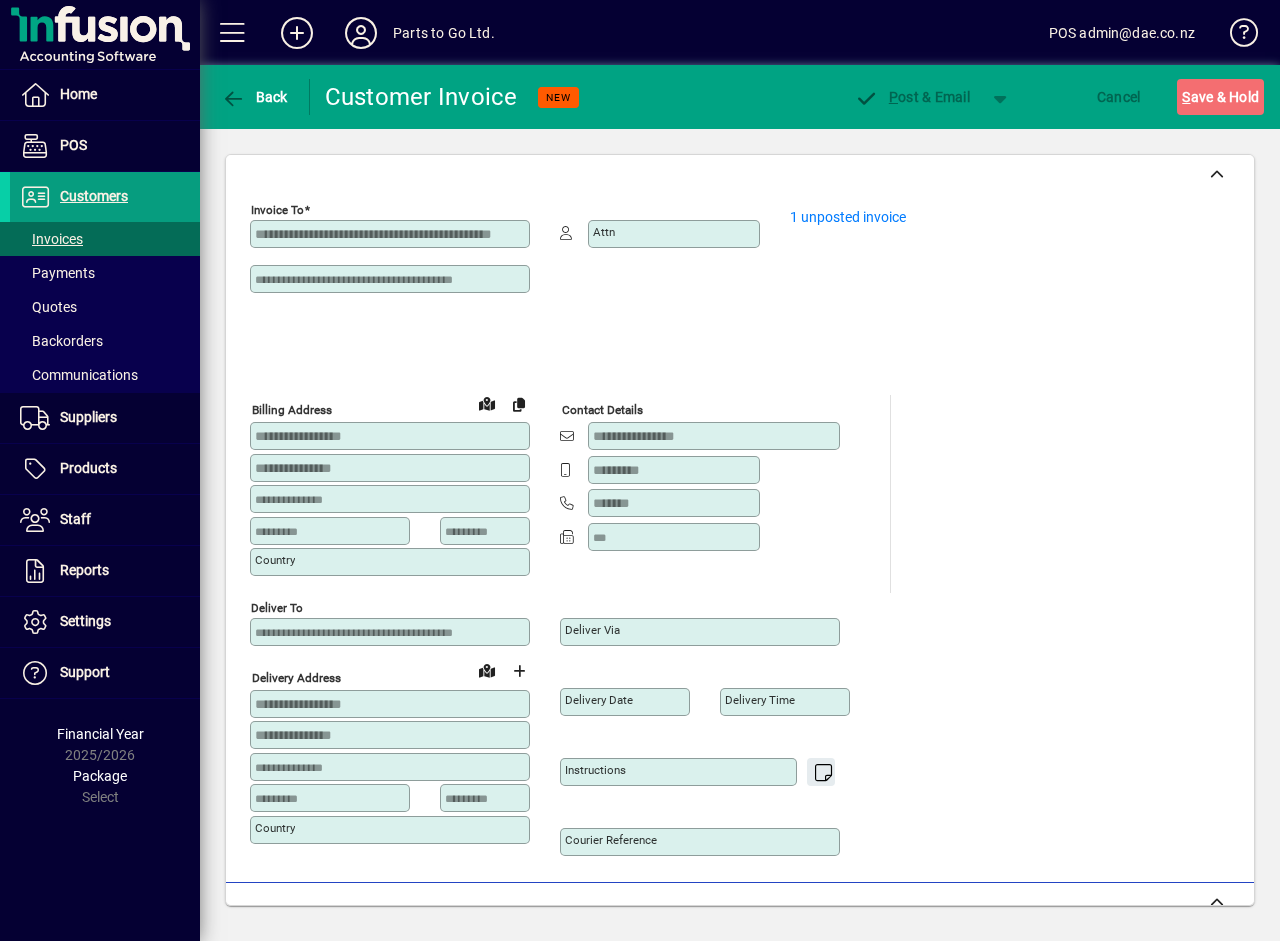 scroll, scrollTop: 0, scrollLeft: 0, axis: both 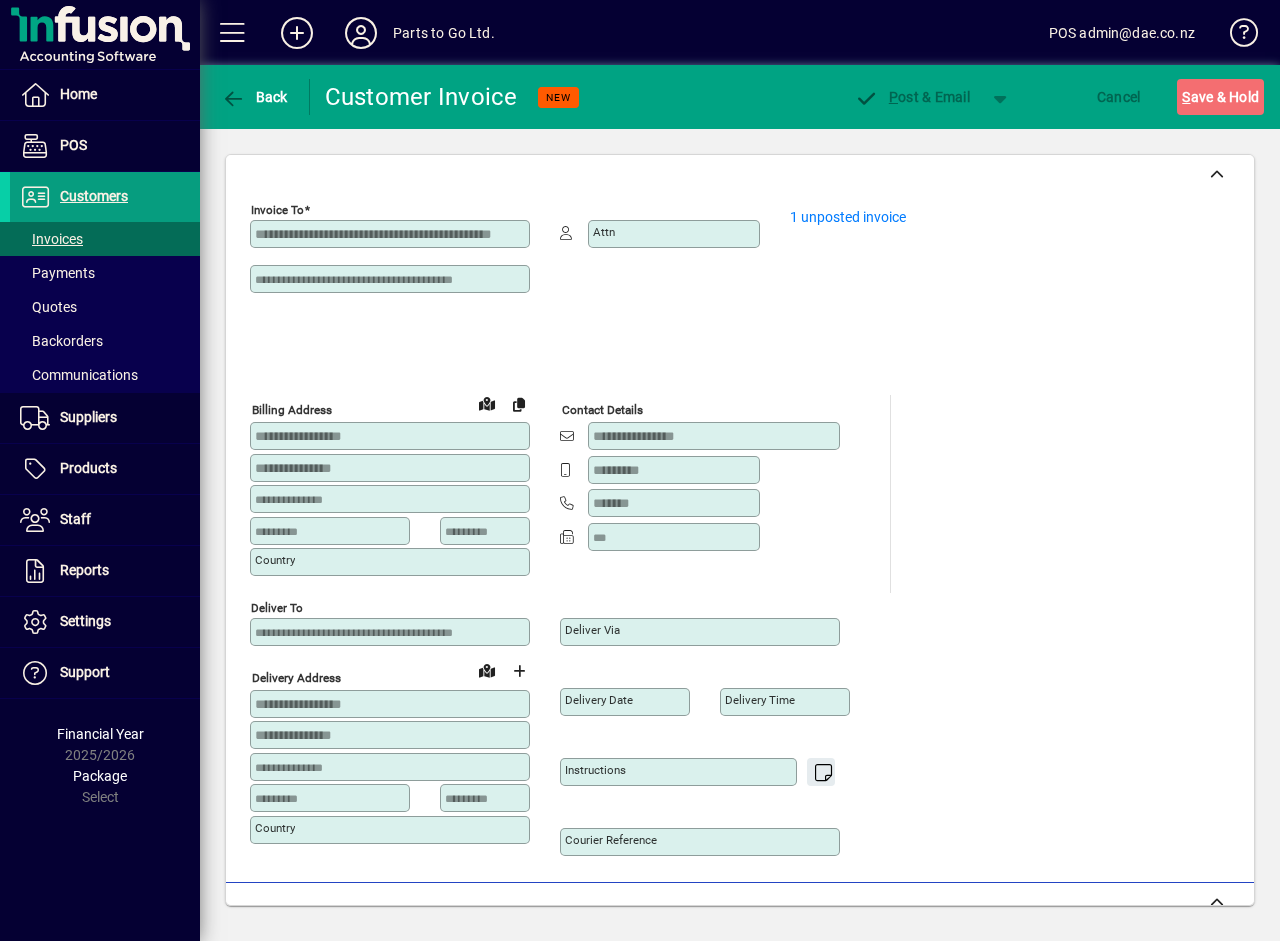 type on "**********" 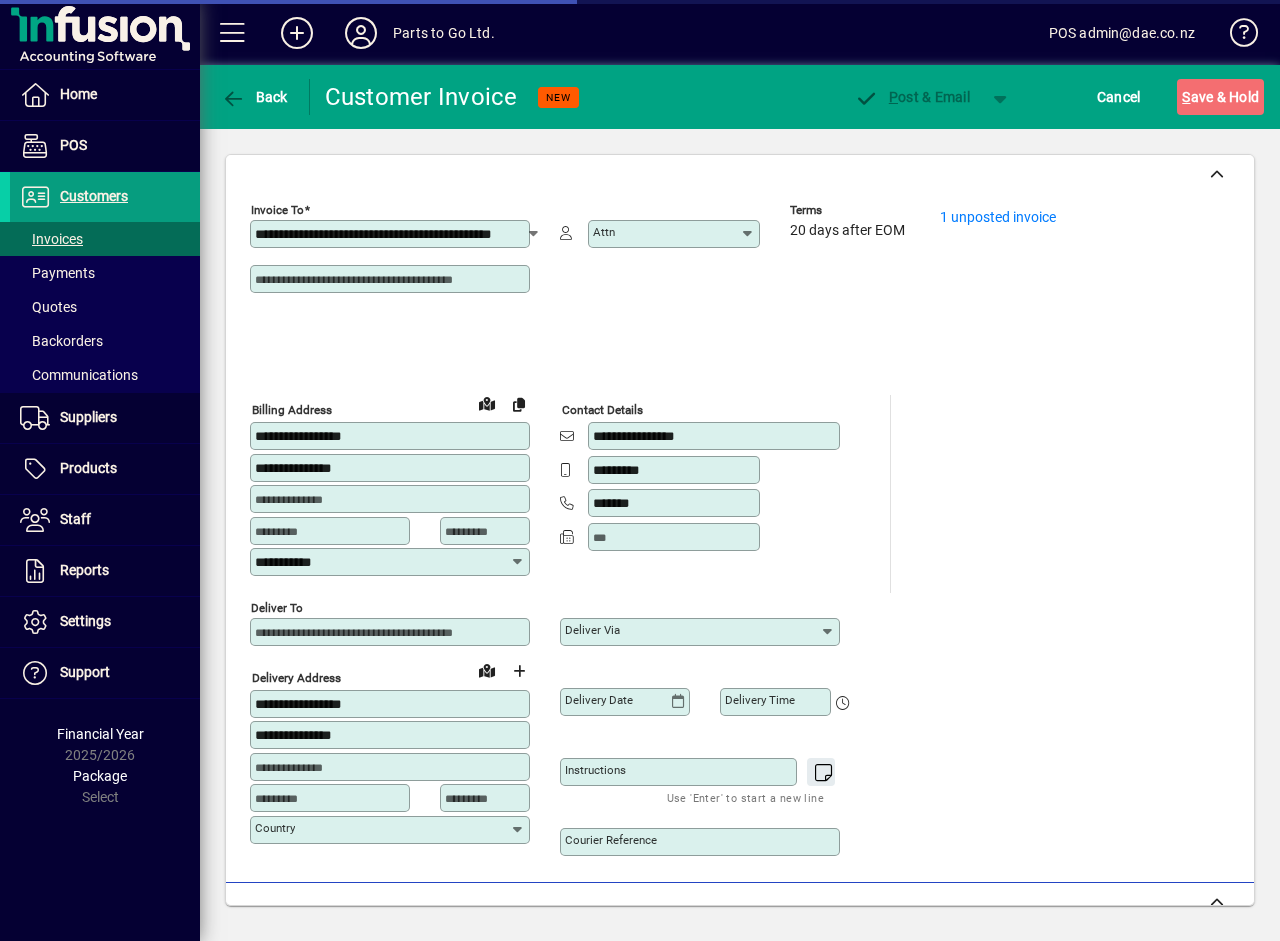 type on "**********" 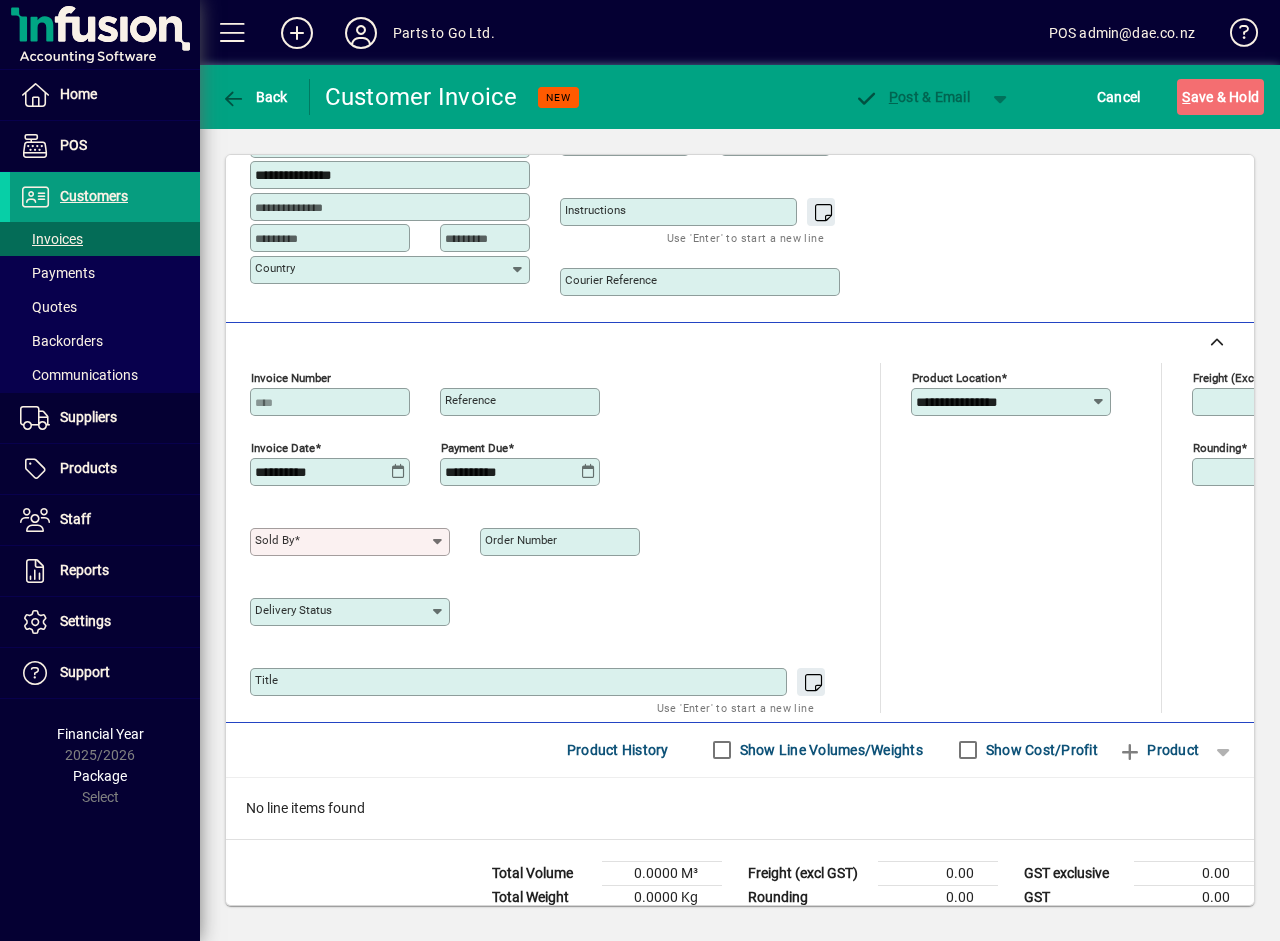 scroll, scrollTop: 600, scrollLeft: 0, axis: vertical 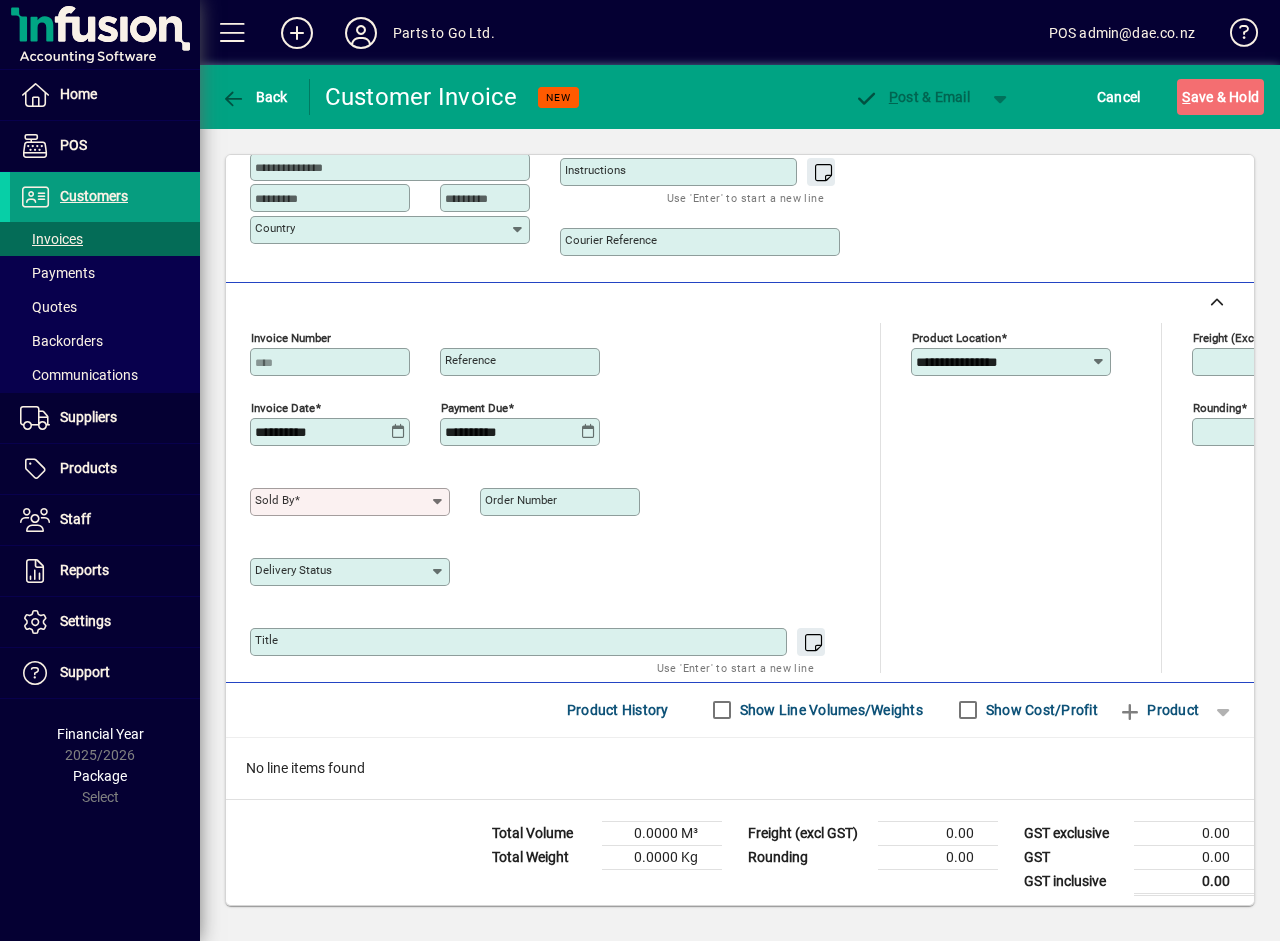 click 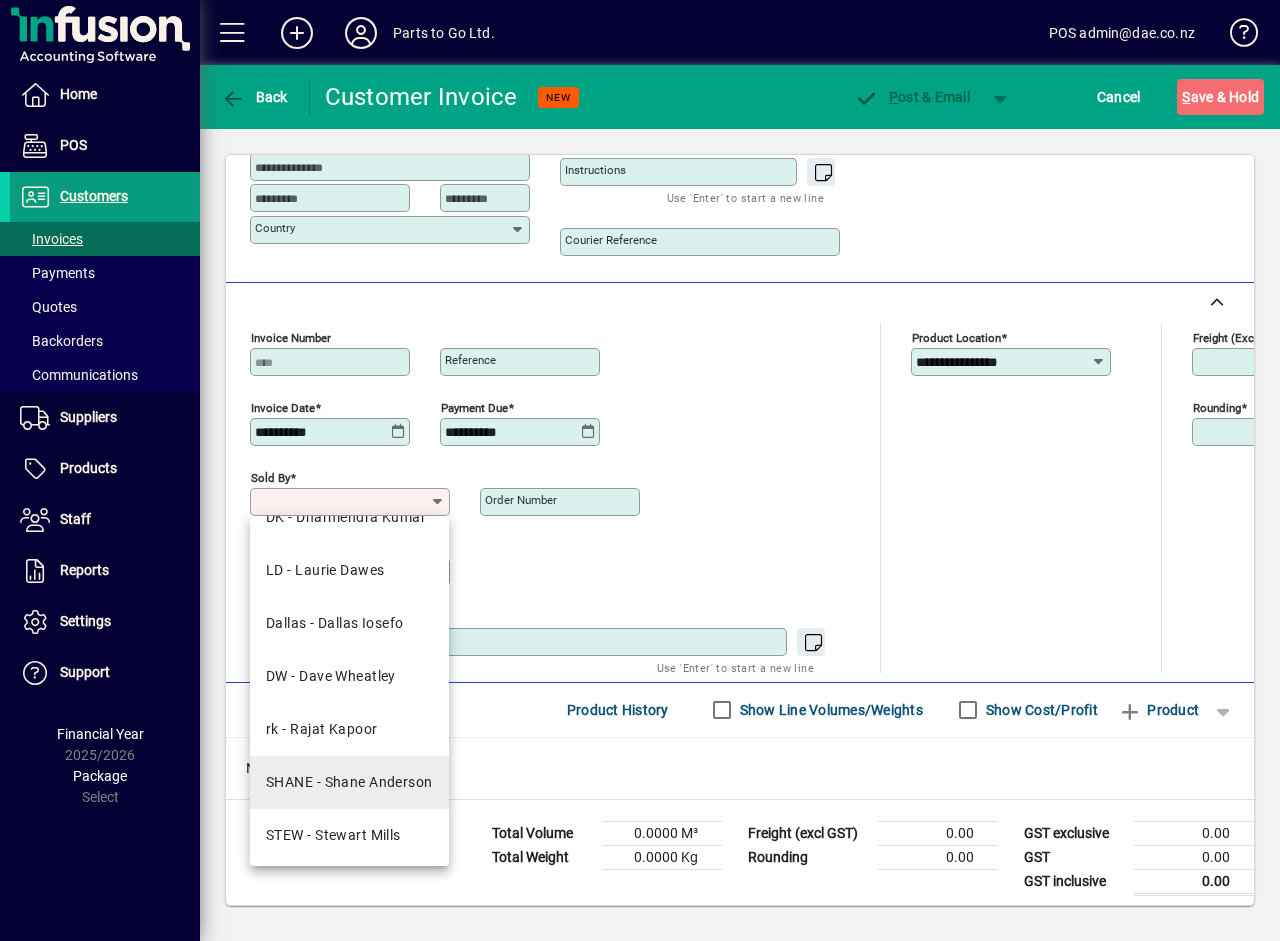 scroll, scrollTop: 143, scrollLeft: 0, axis: vertical 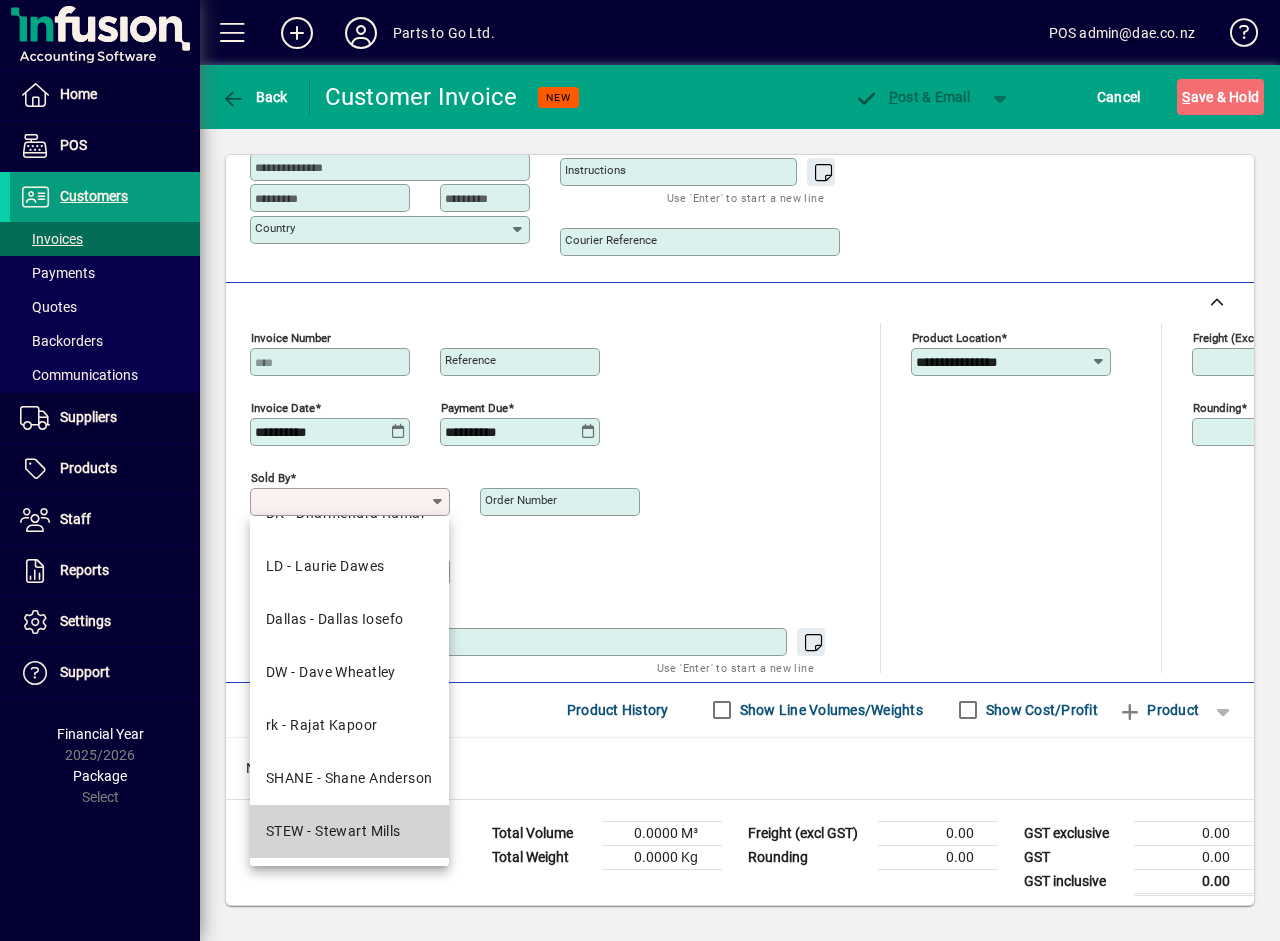 click on "STEW - Stewart Mills" at bounding box center (349, 831) 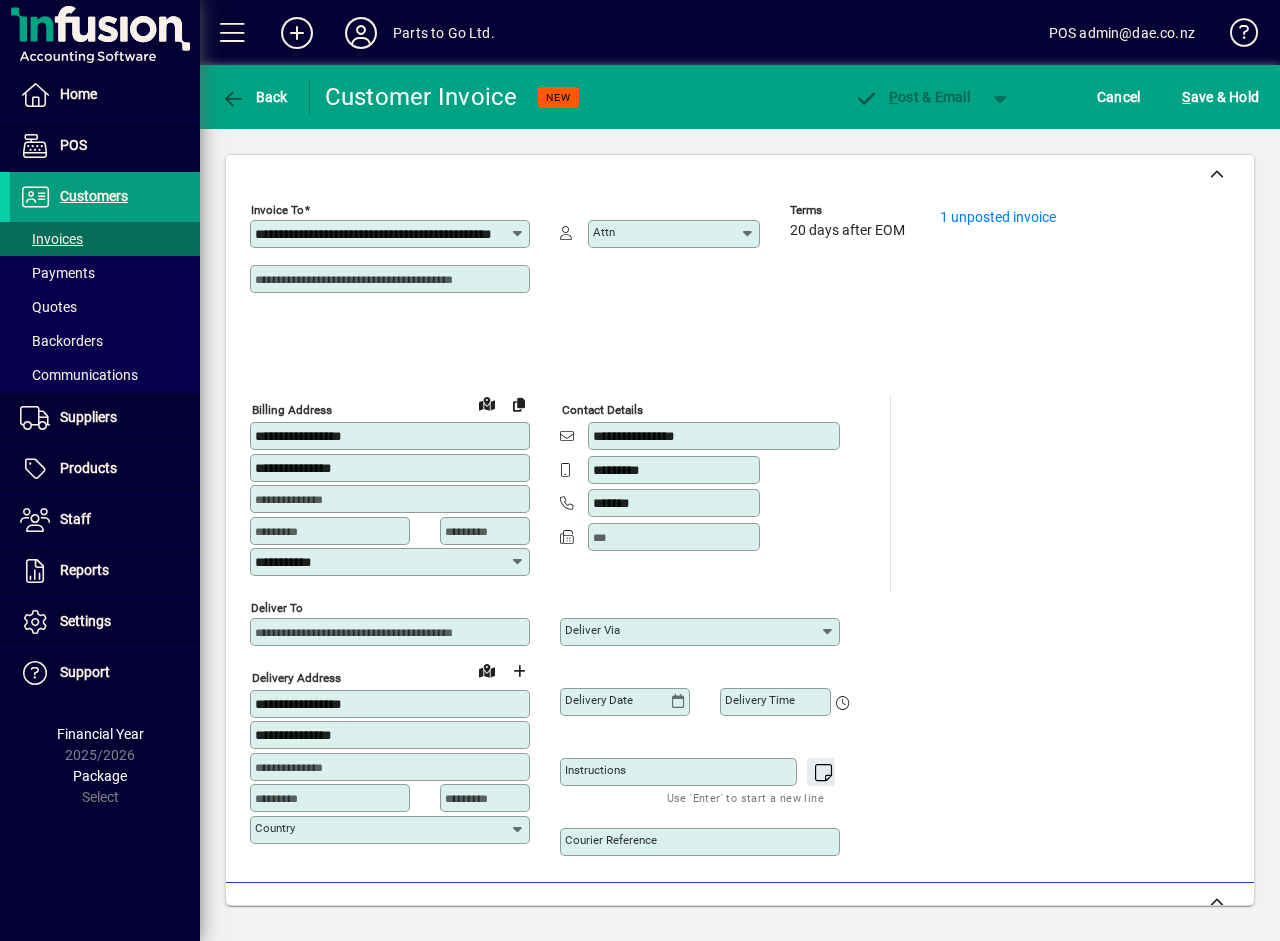 scroll, scrollTop: 0, scrollLeft: 0, axis: both 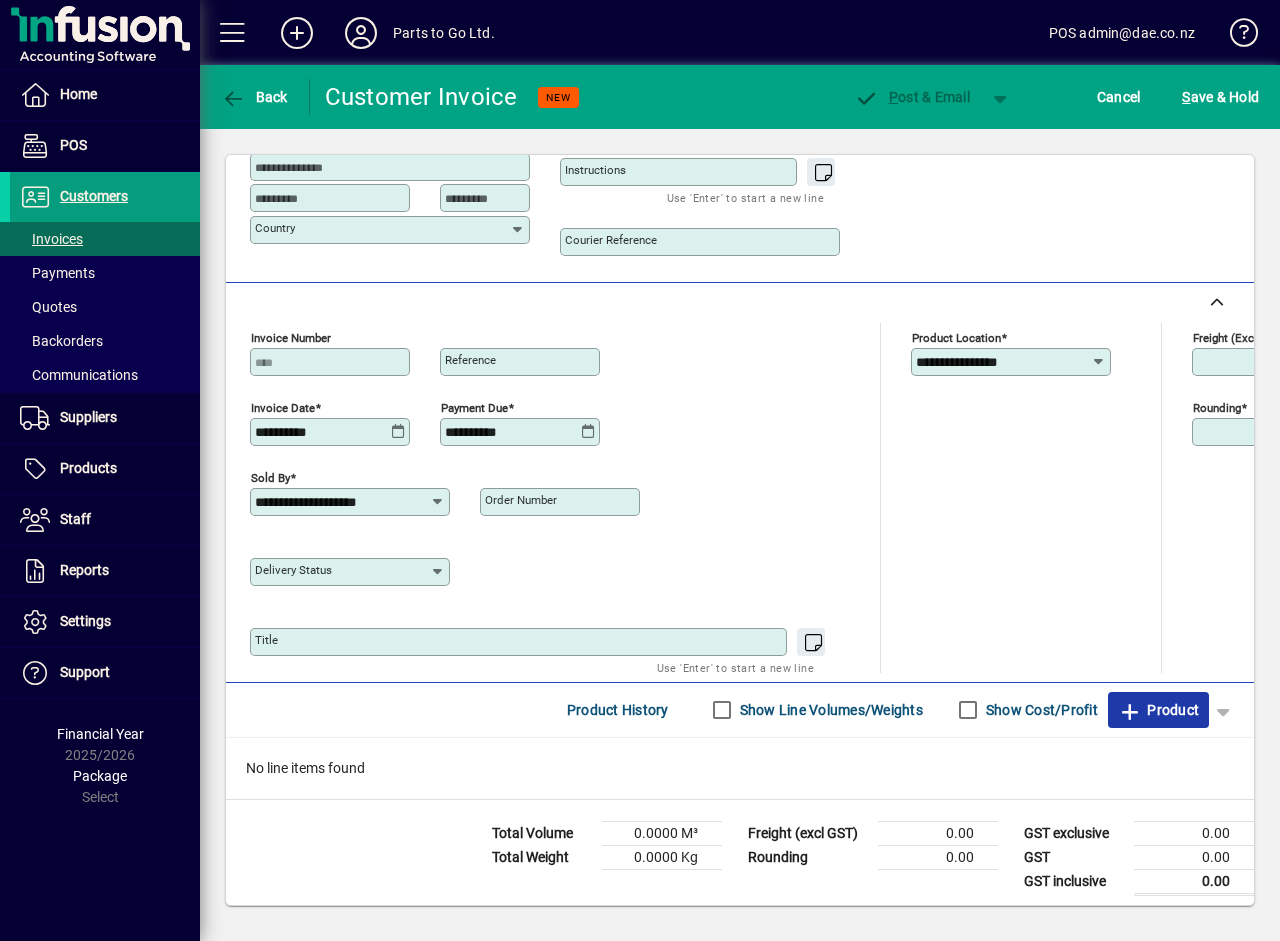 click 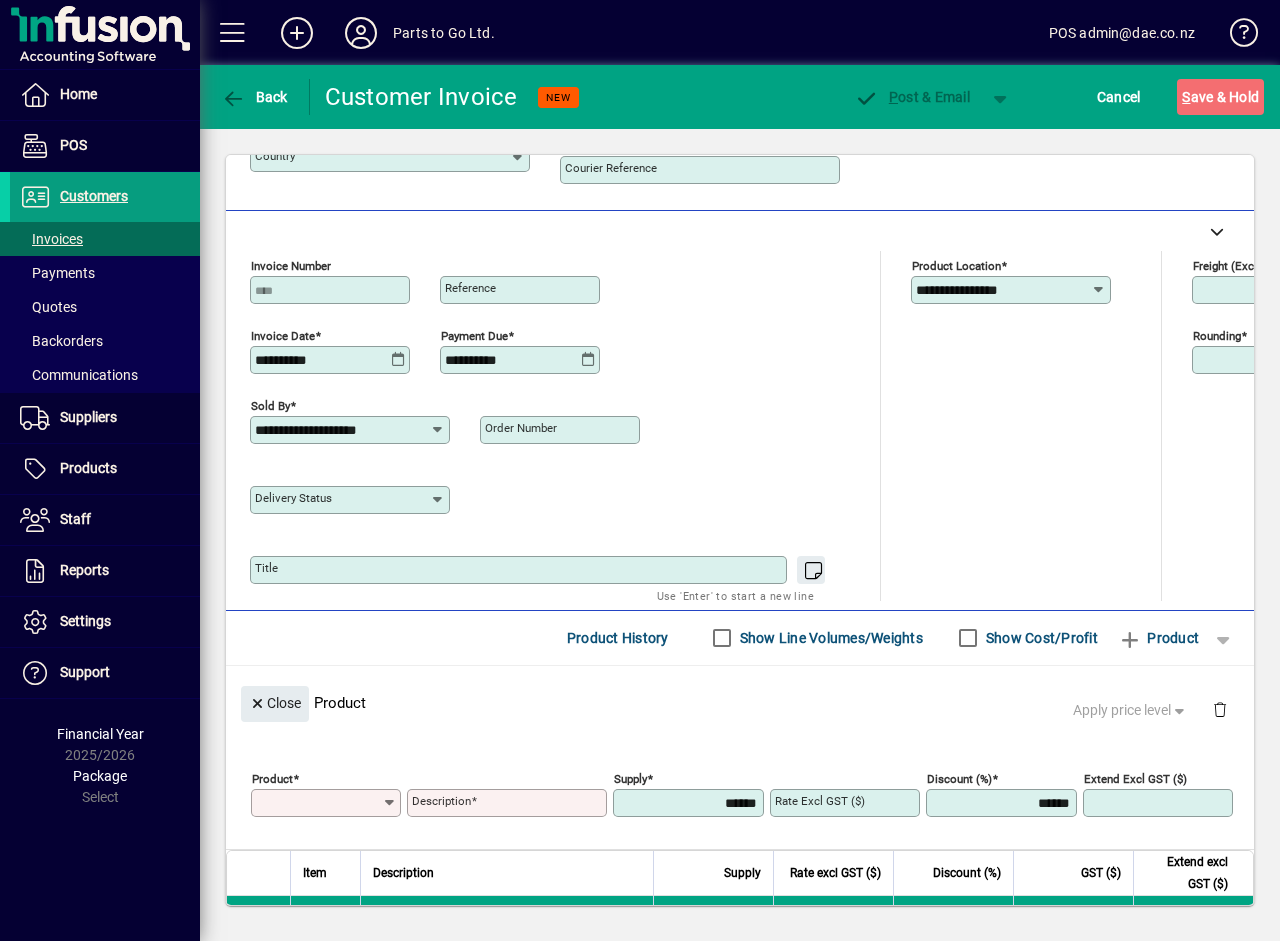 scroll, scrollTop: 0, scrollLeft: 0, axis: both 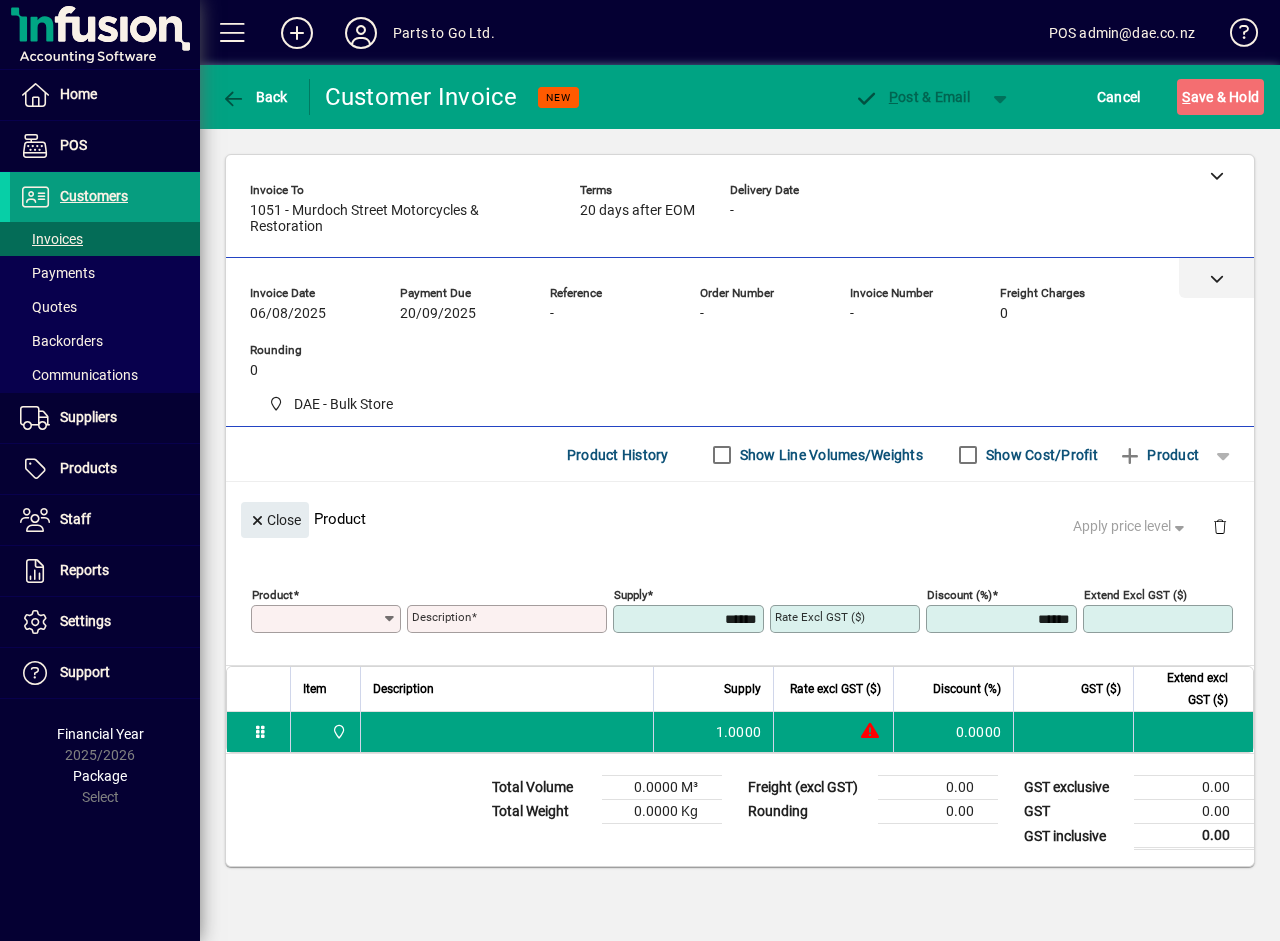 click 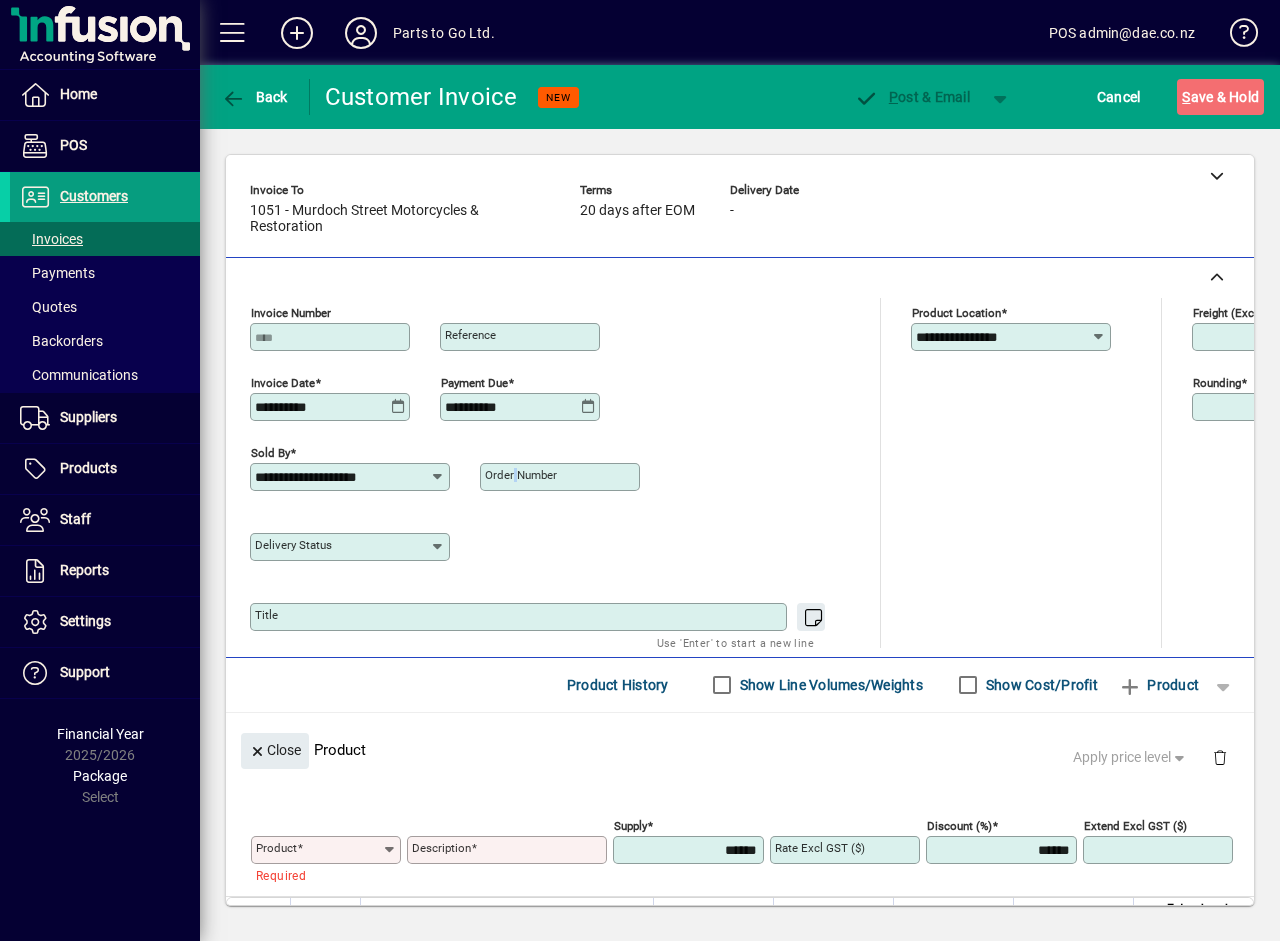click on "Order number" at bounding box center [521, 475] 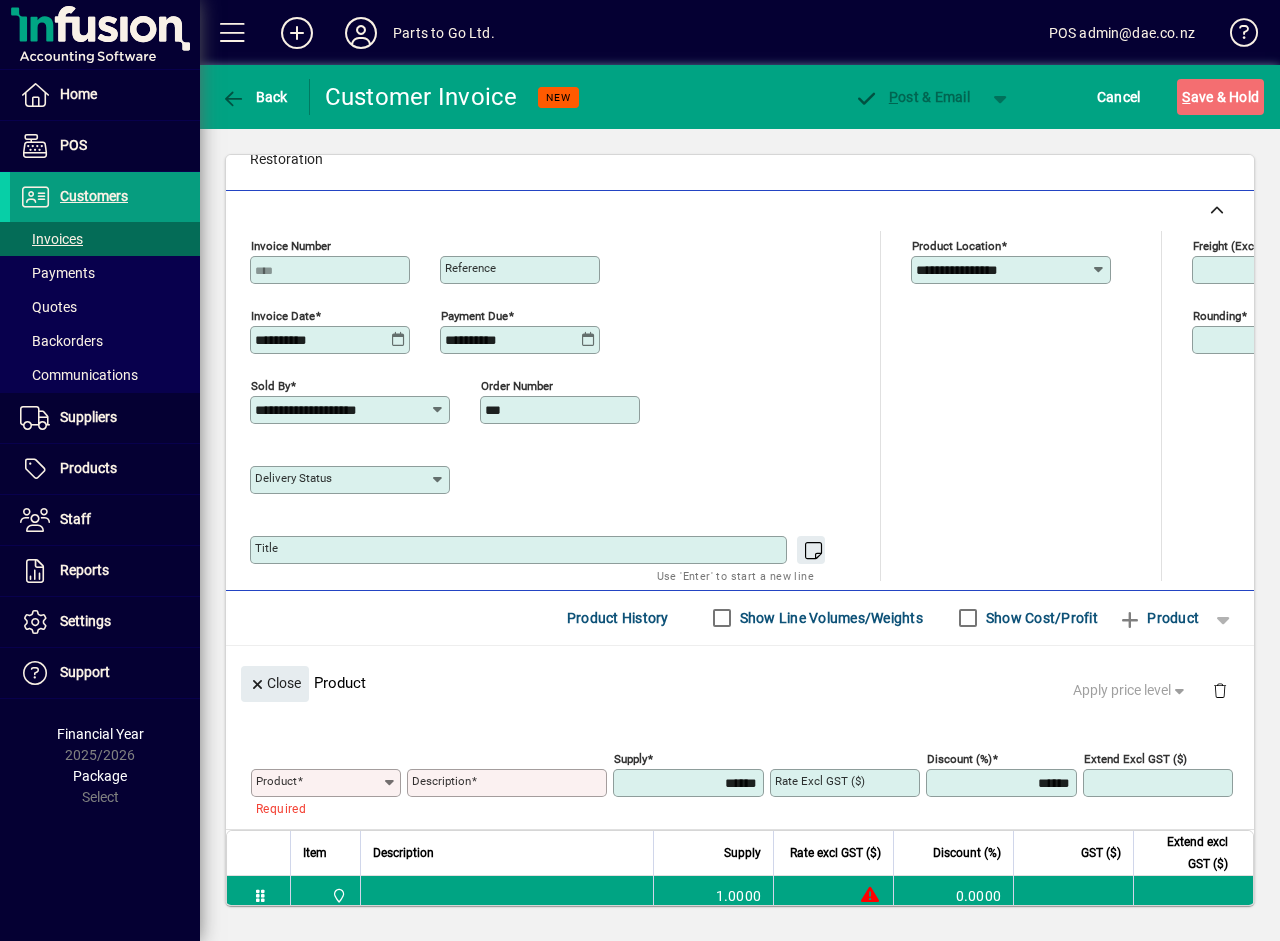 scroll, scrollTop: 192, scrollLeft: 0, axis: vertical 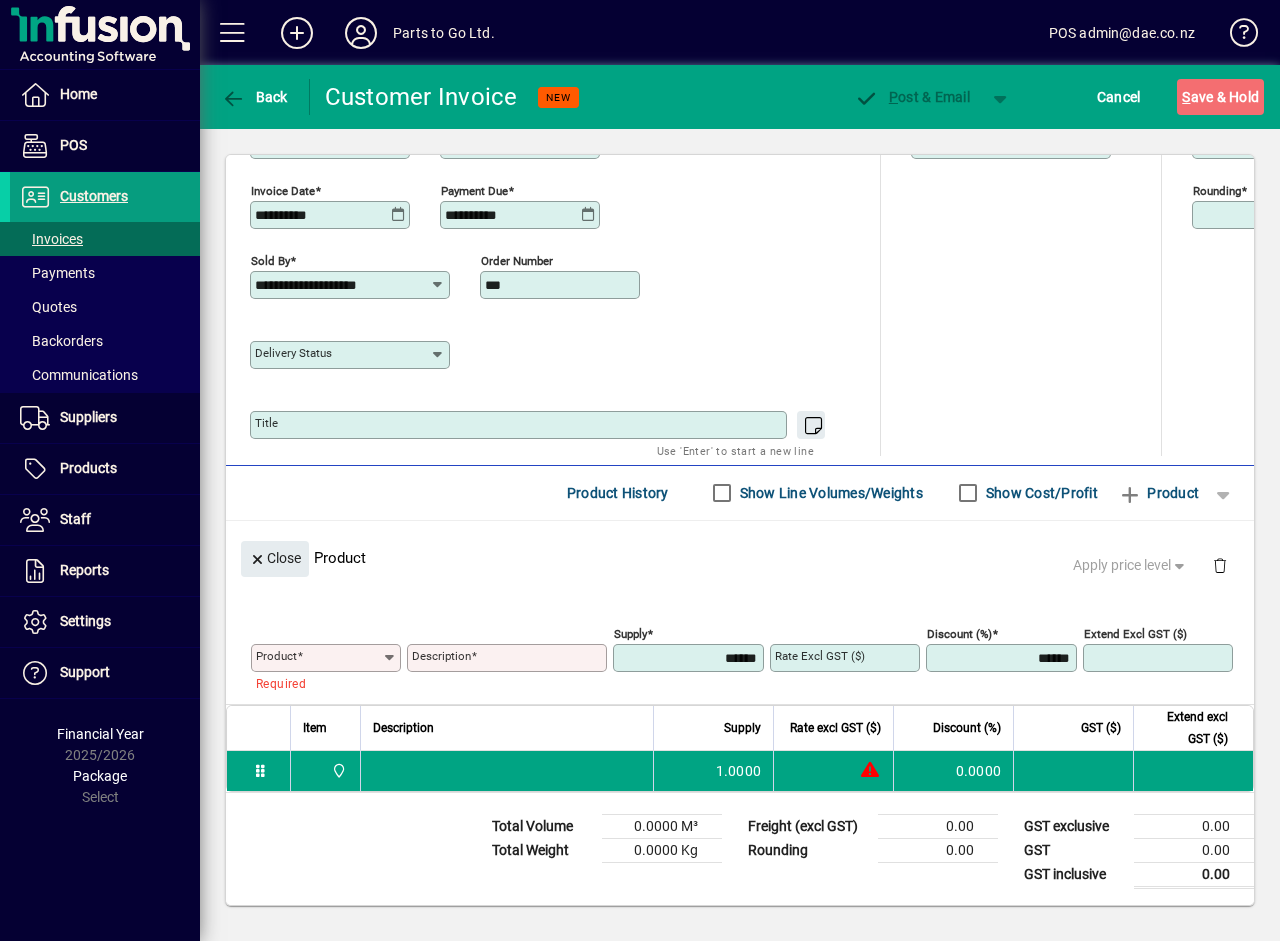 type on "***" 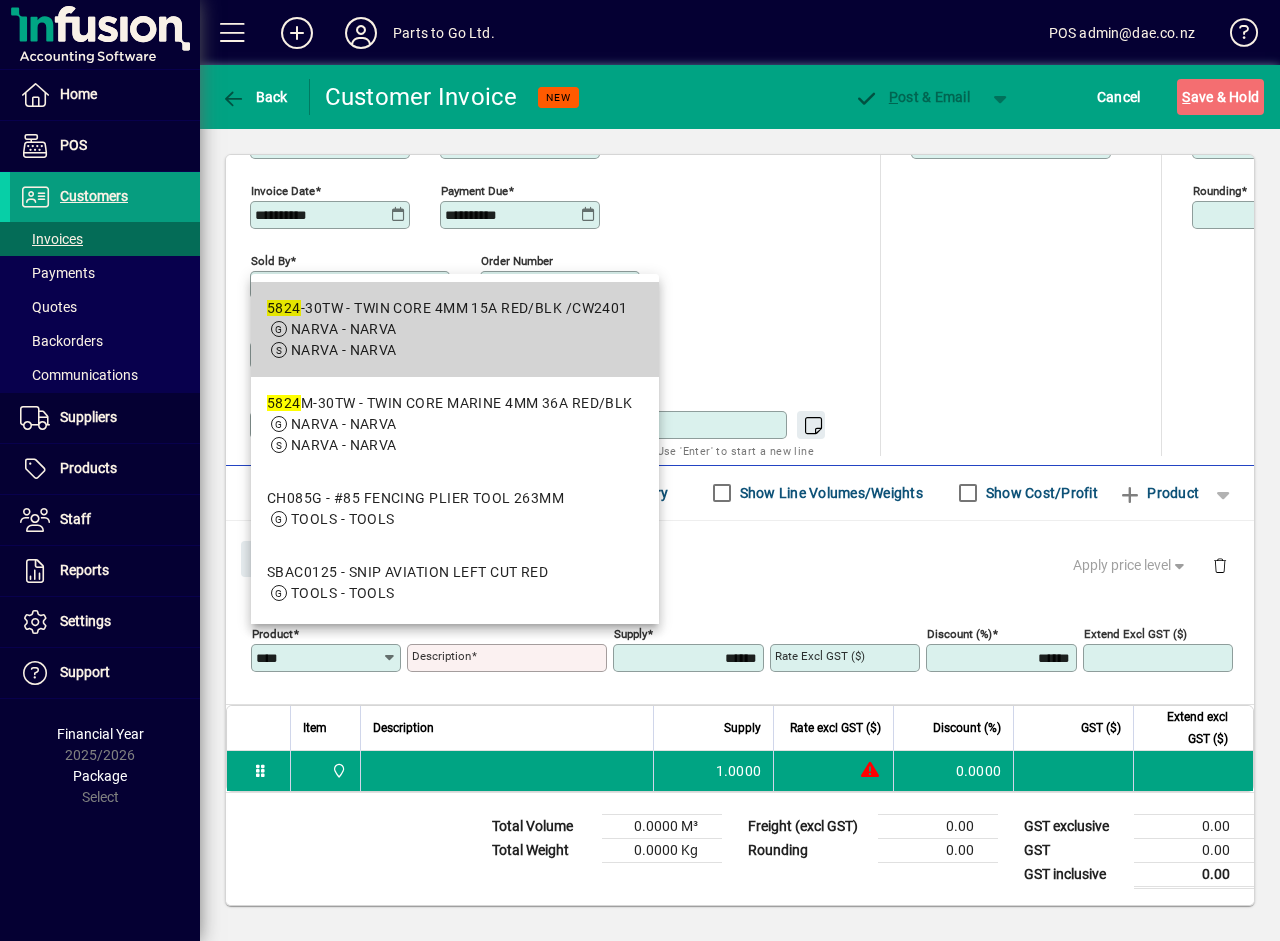 click on "NARVA - NARVA" at bounding box center (447, 350) 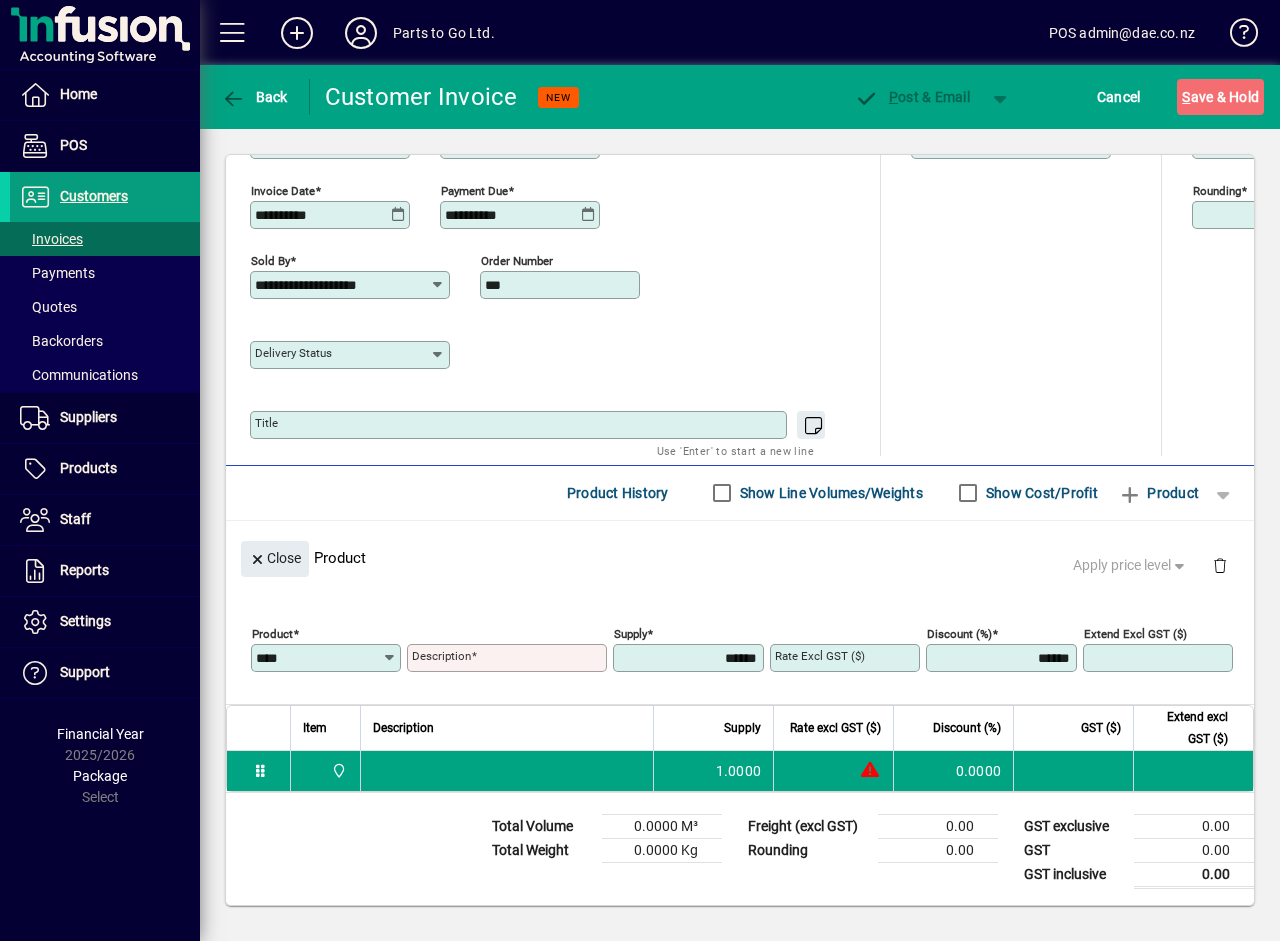 type on "*********" 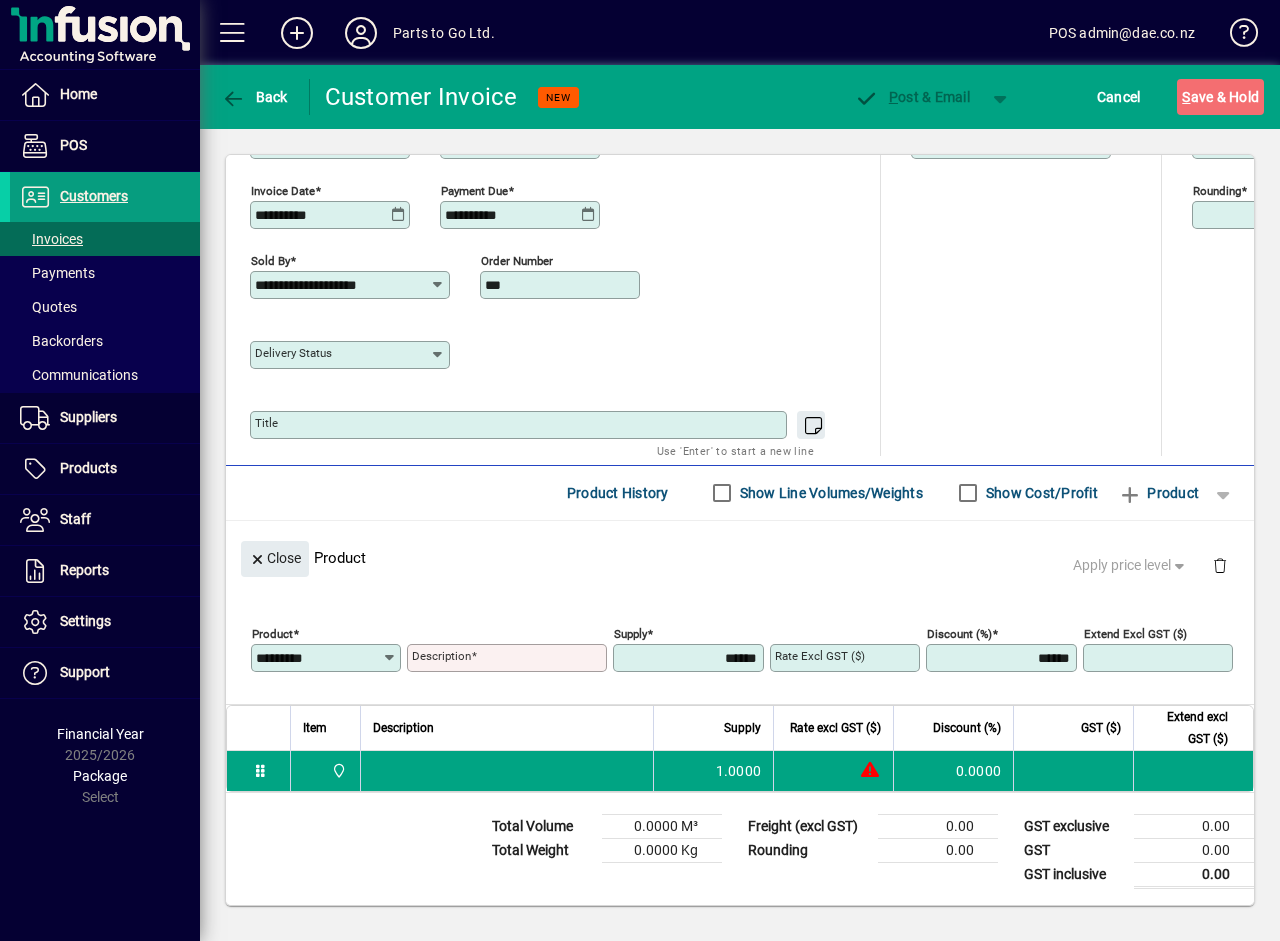 type on "**********" 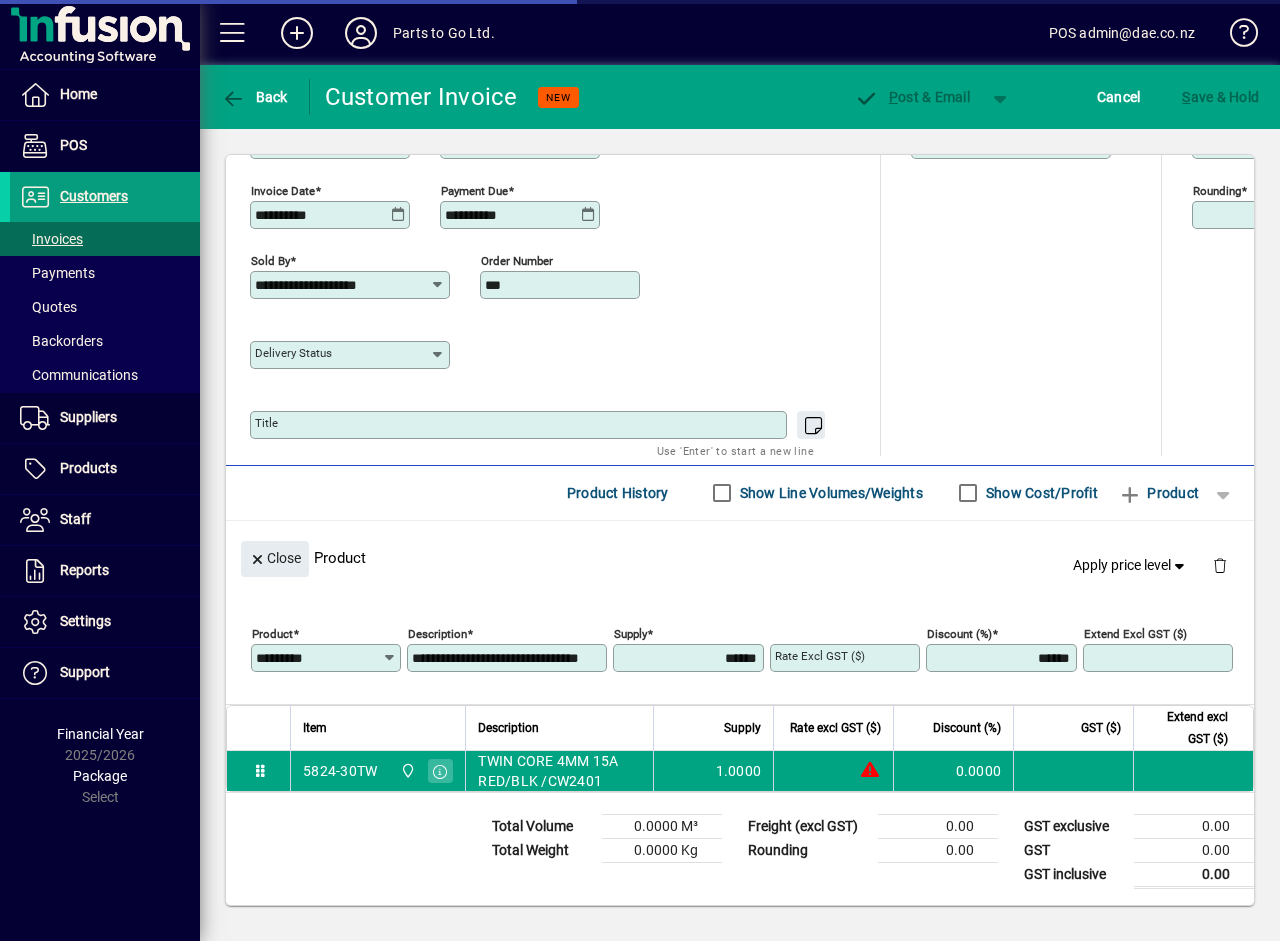 type on "******" 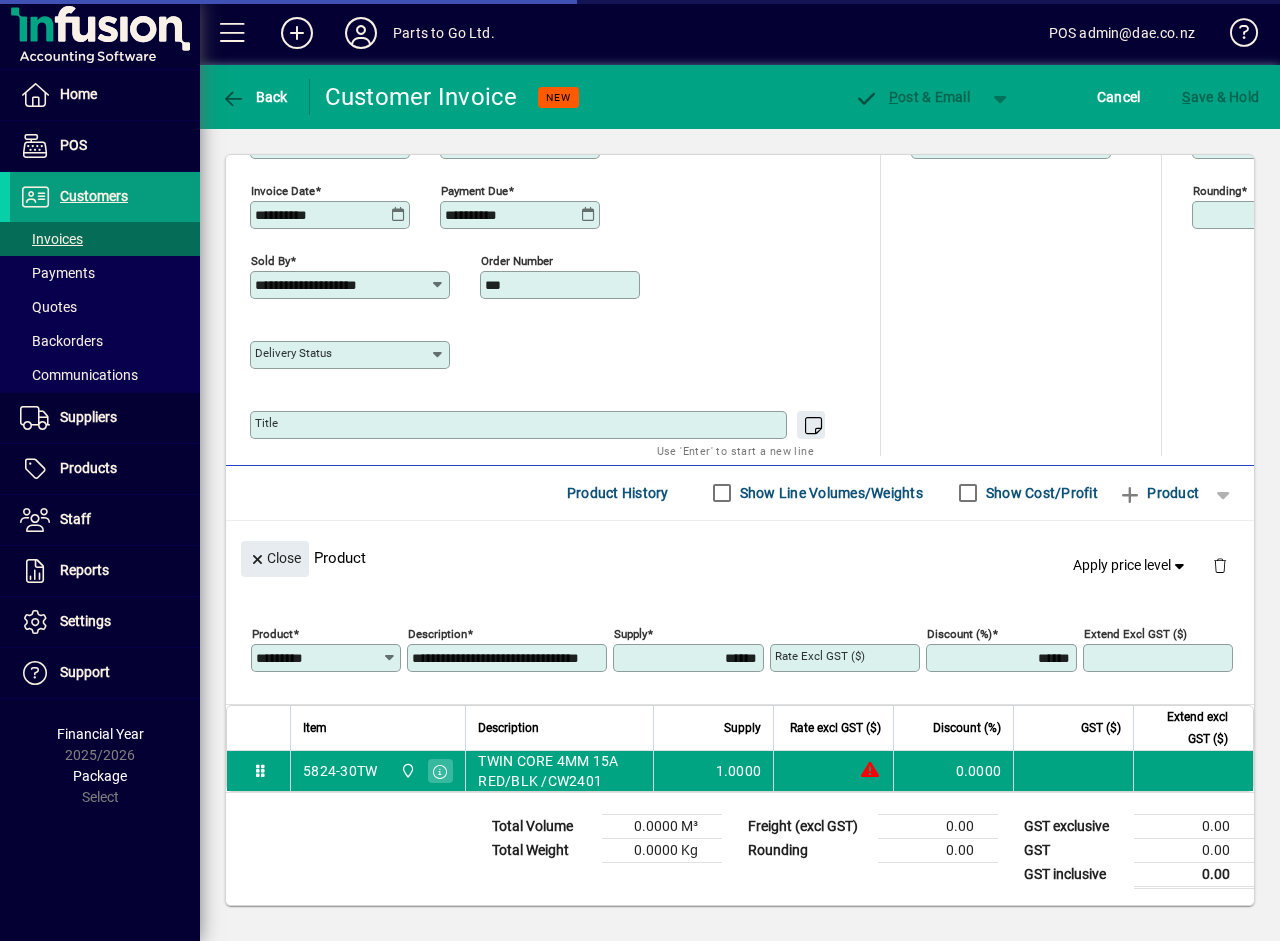 type on "*******" 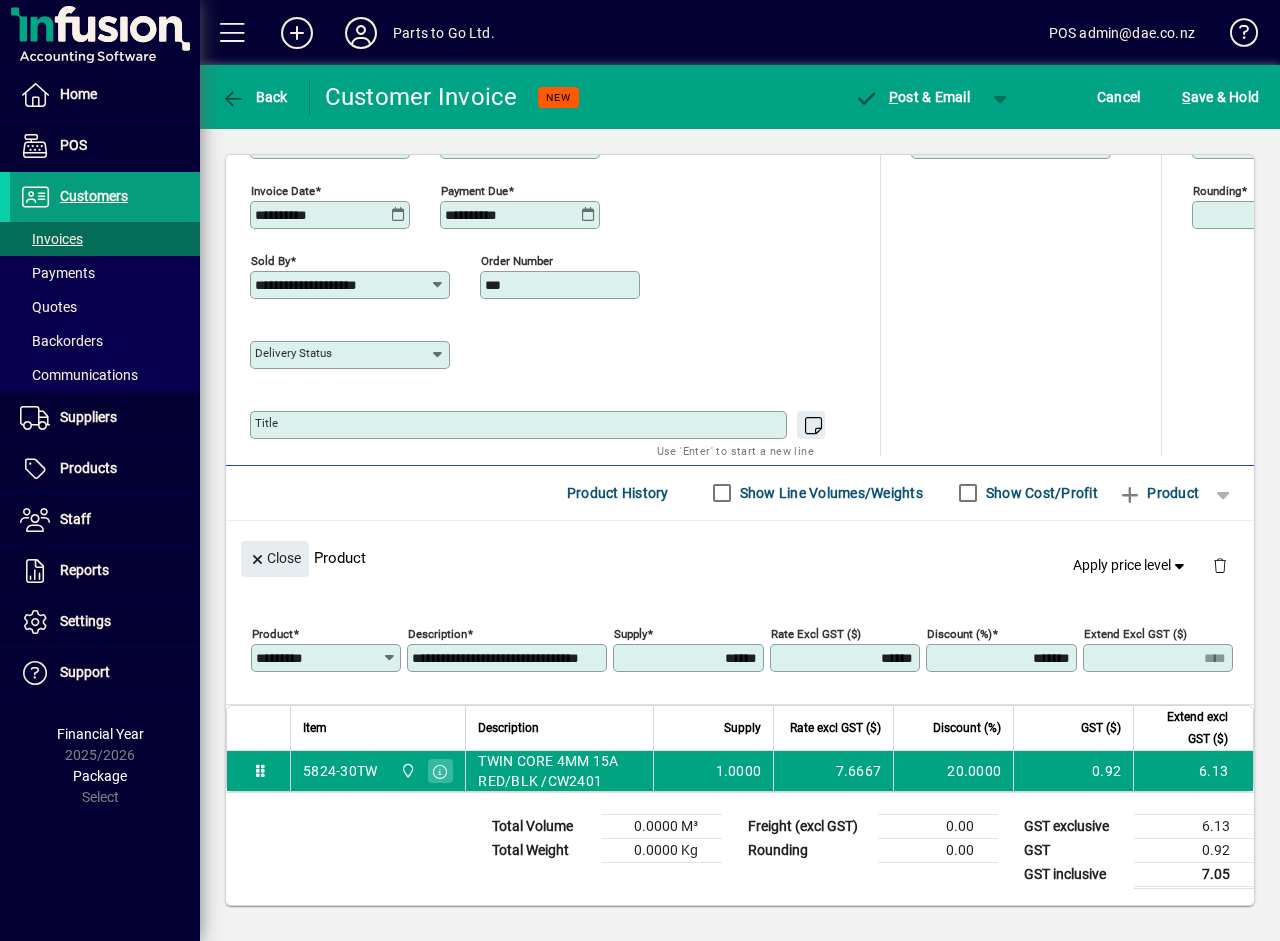 click on "******" at bounding box center (690, 658) 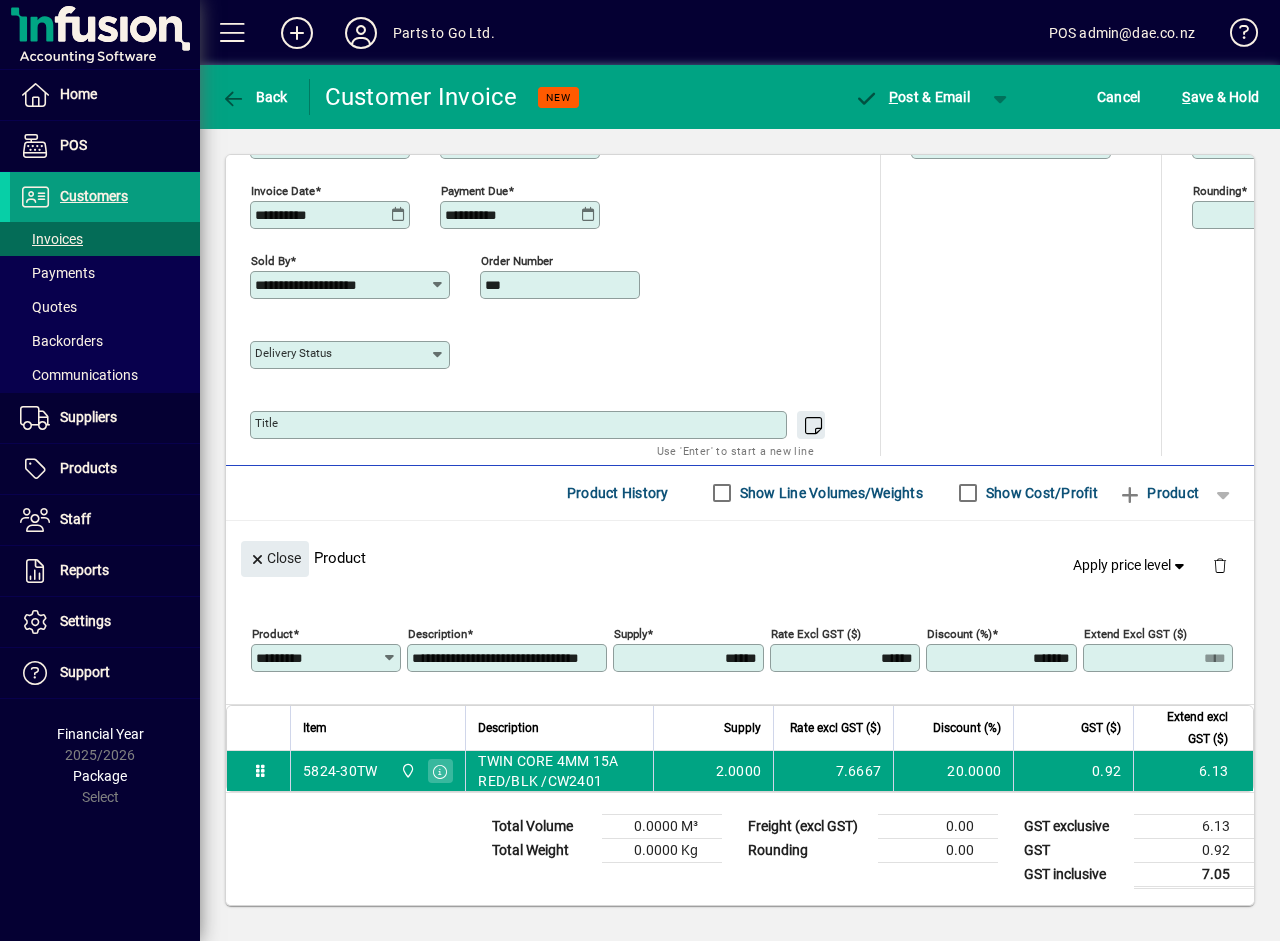 type on "******" 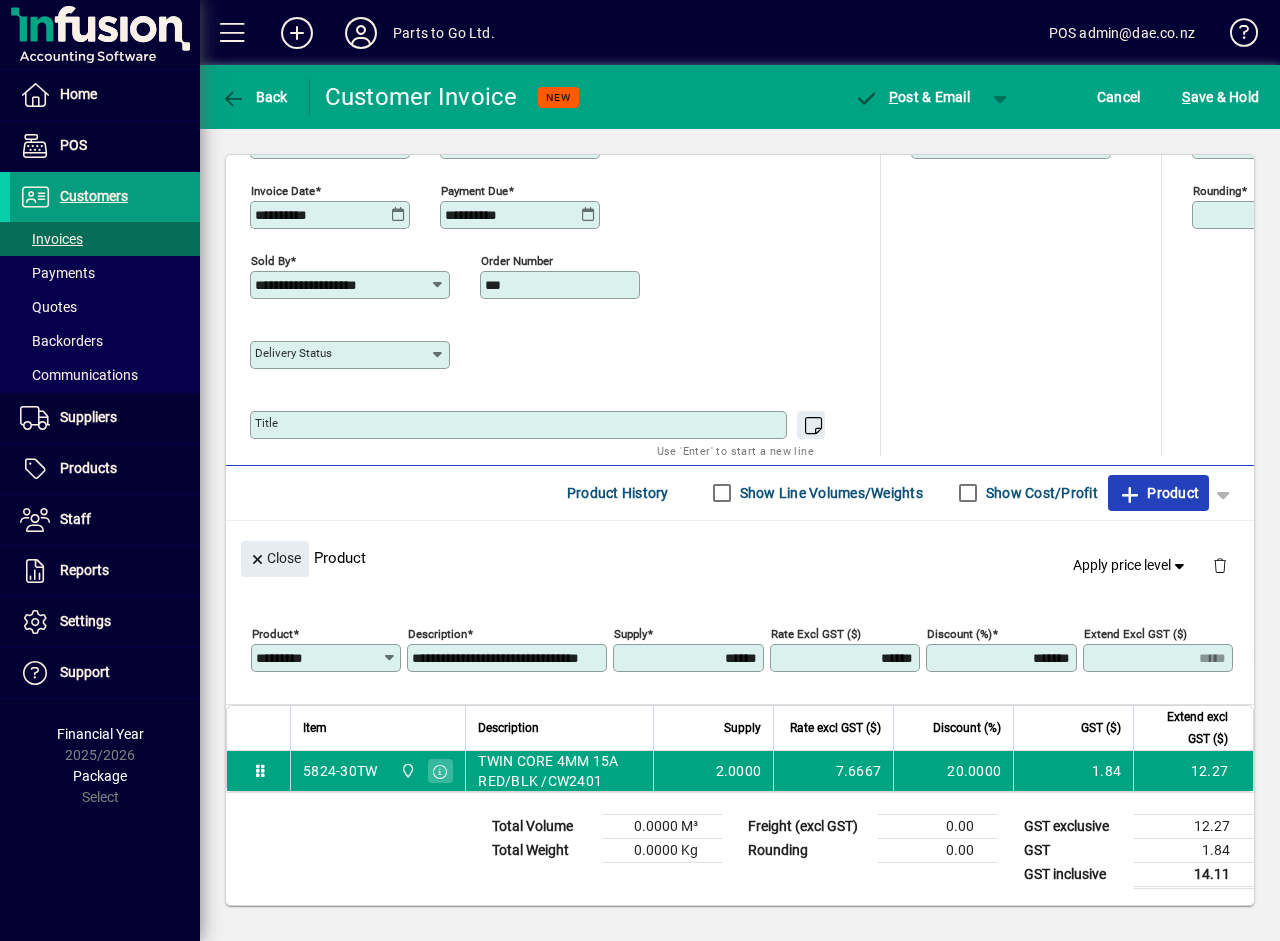 click 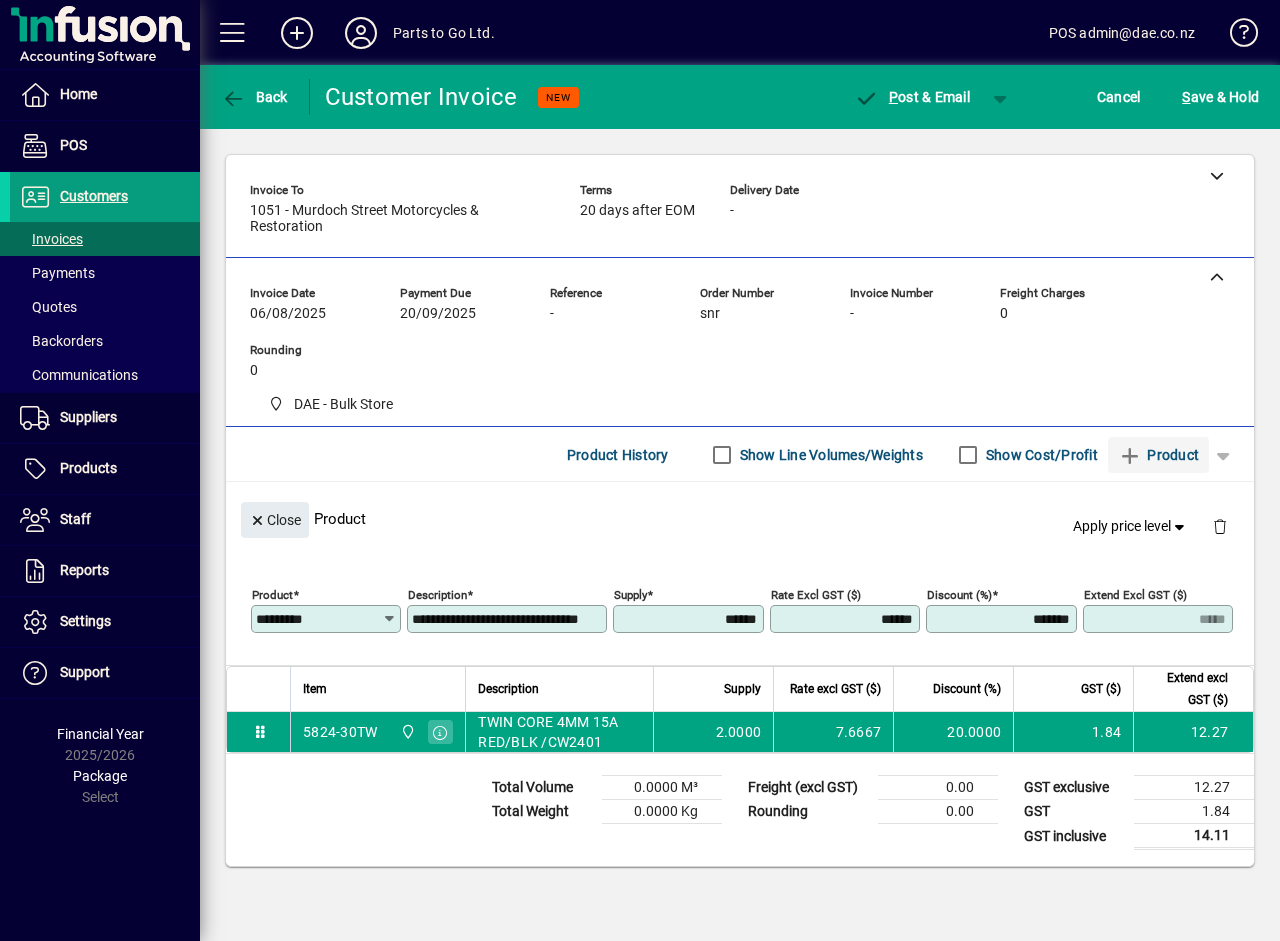 type 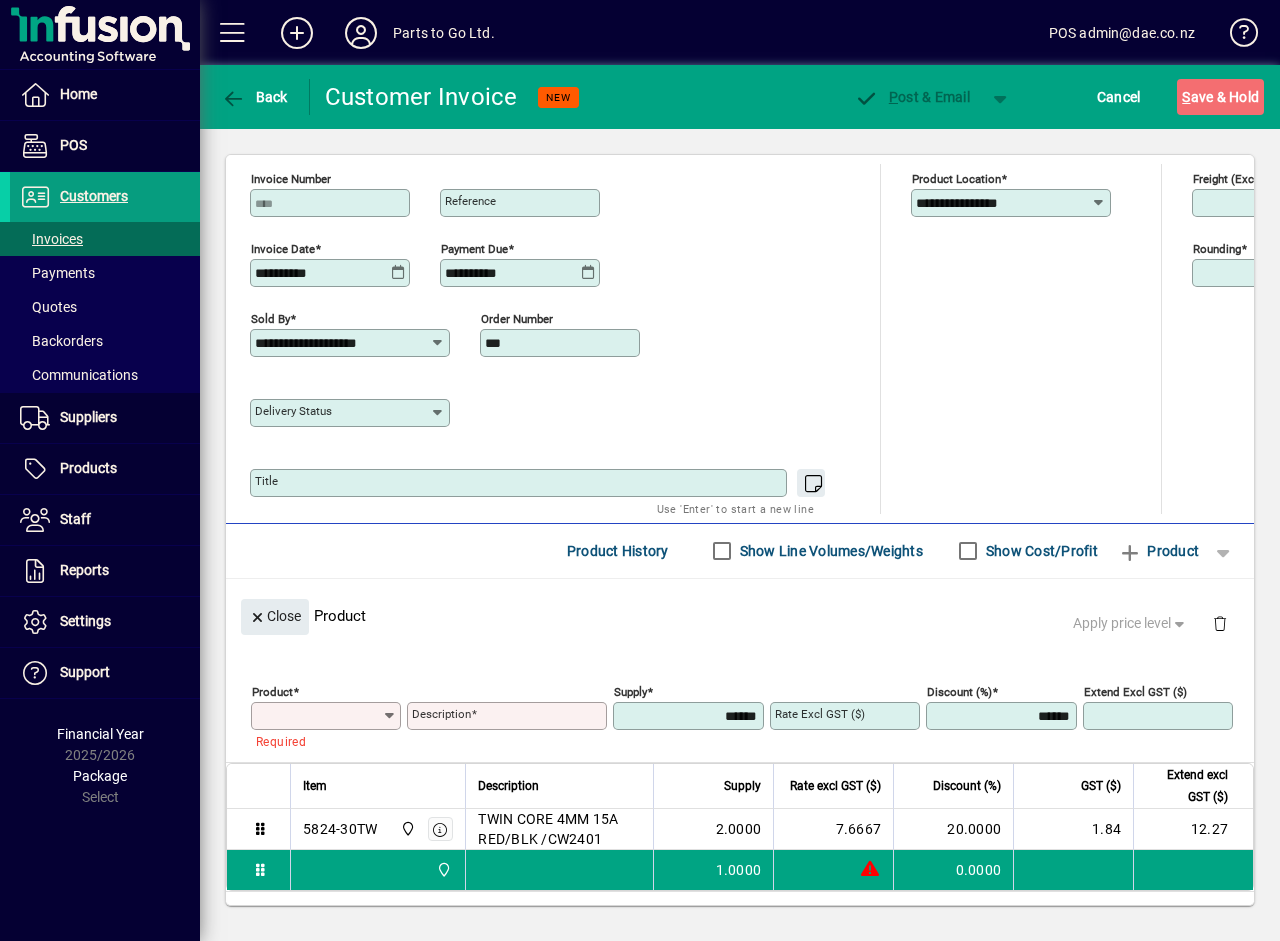 scroll, scrollTop: 2, scrollLeft: 0, axis: vertical 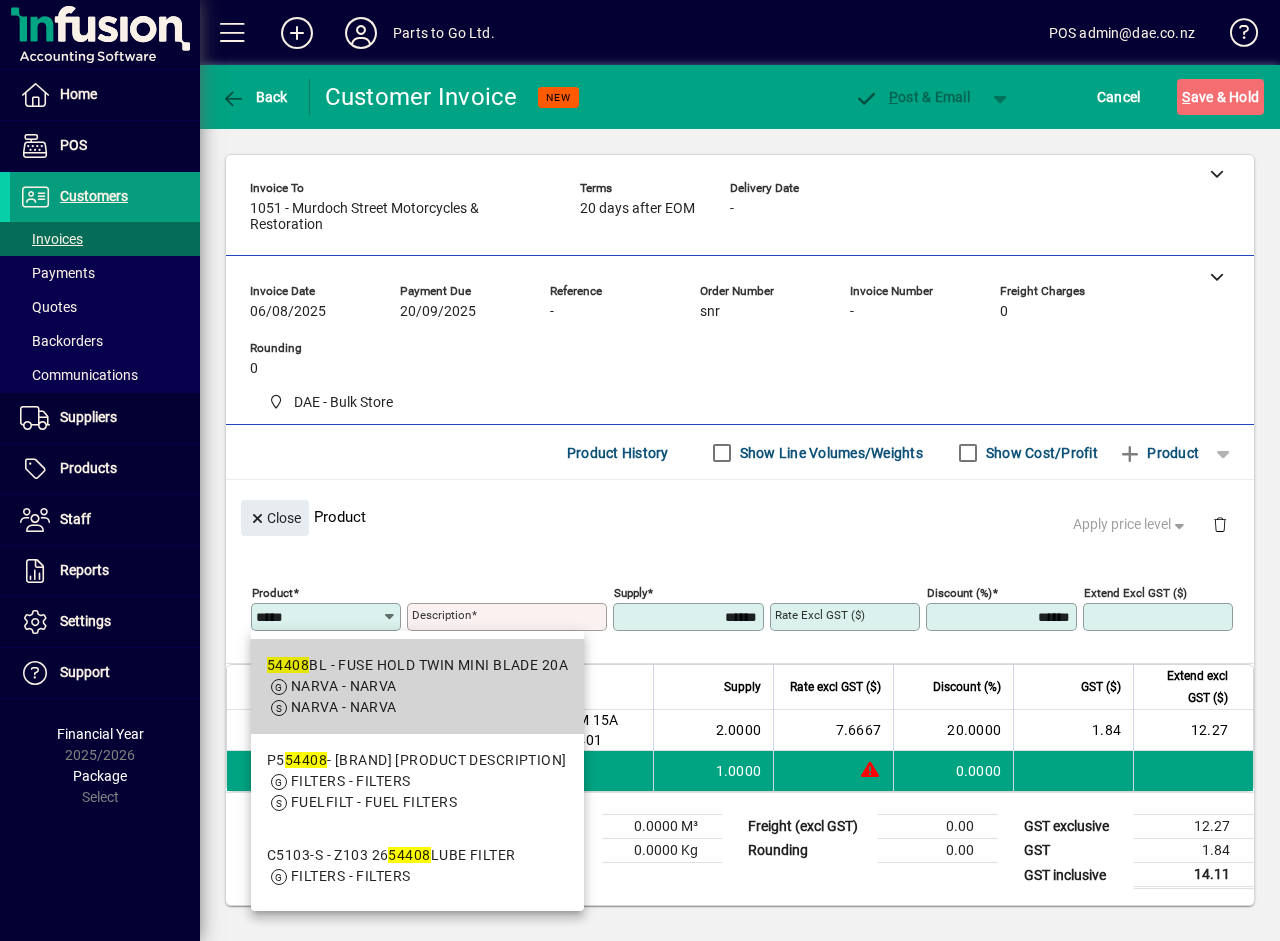 click on "NARVA - NARVA" at bounding box center [417, 686] 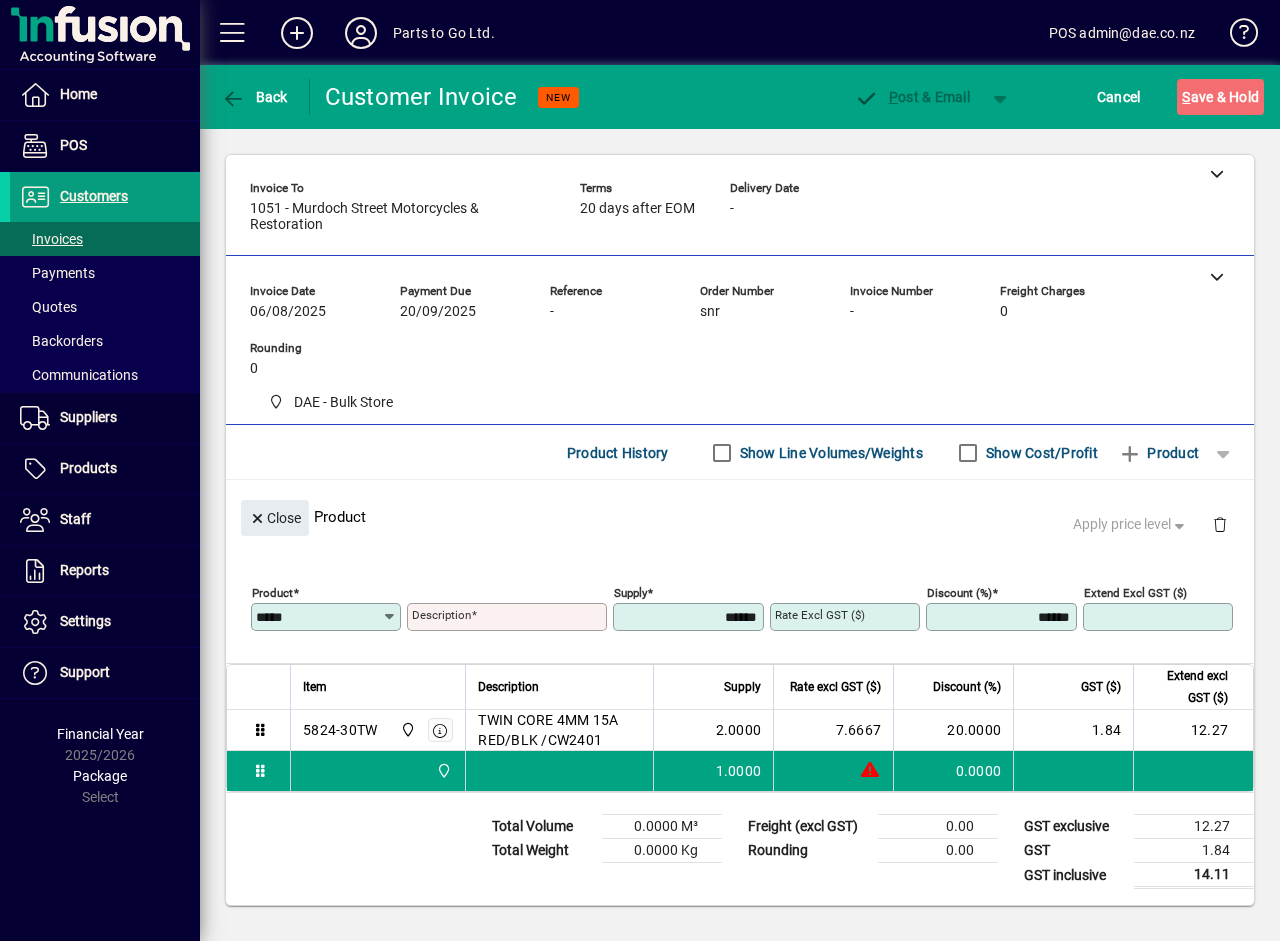 type on "*******" 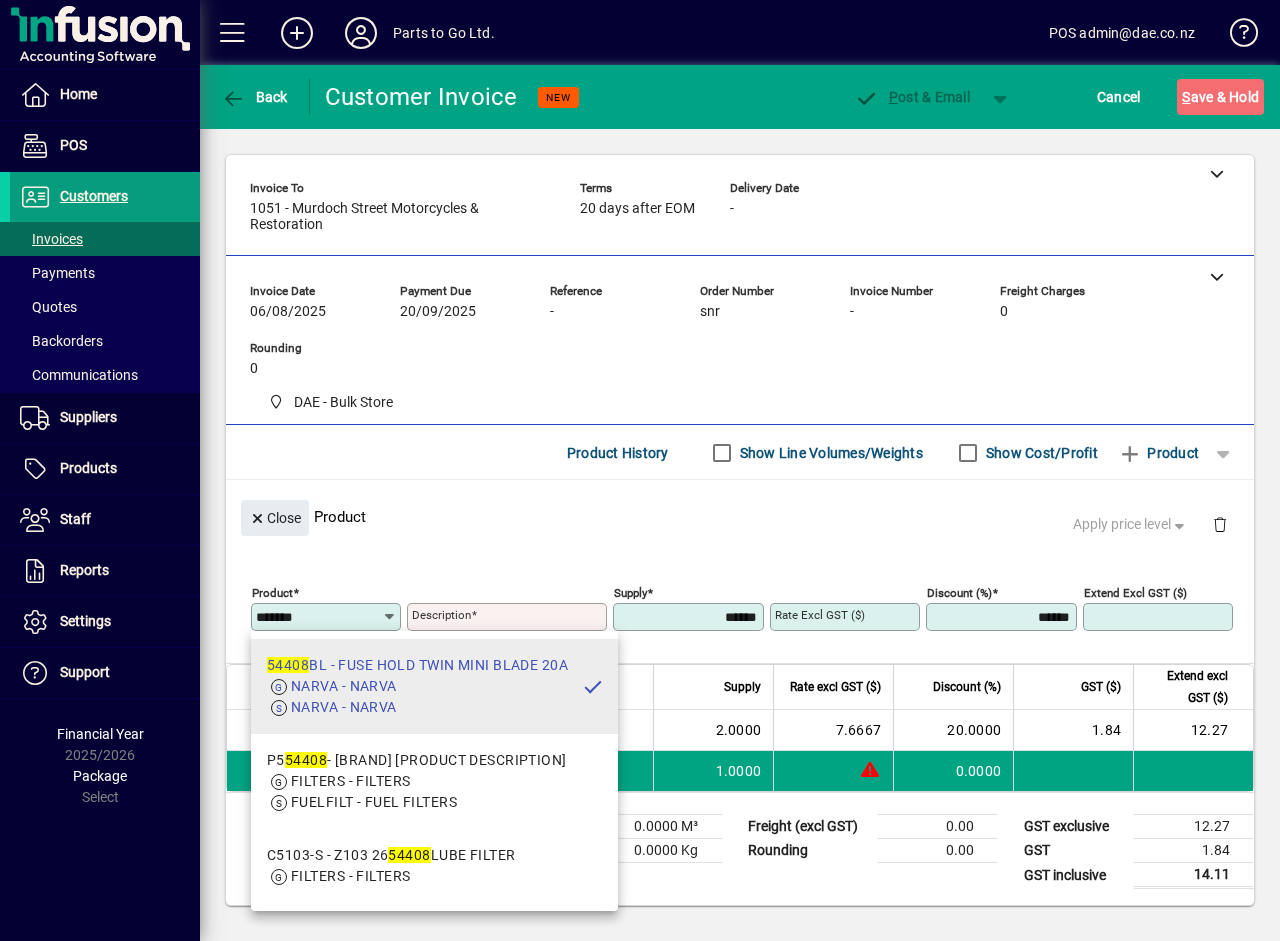 type on "**********" 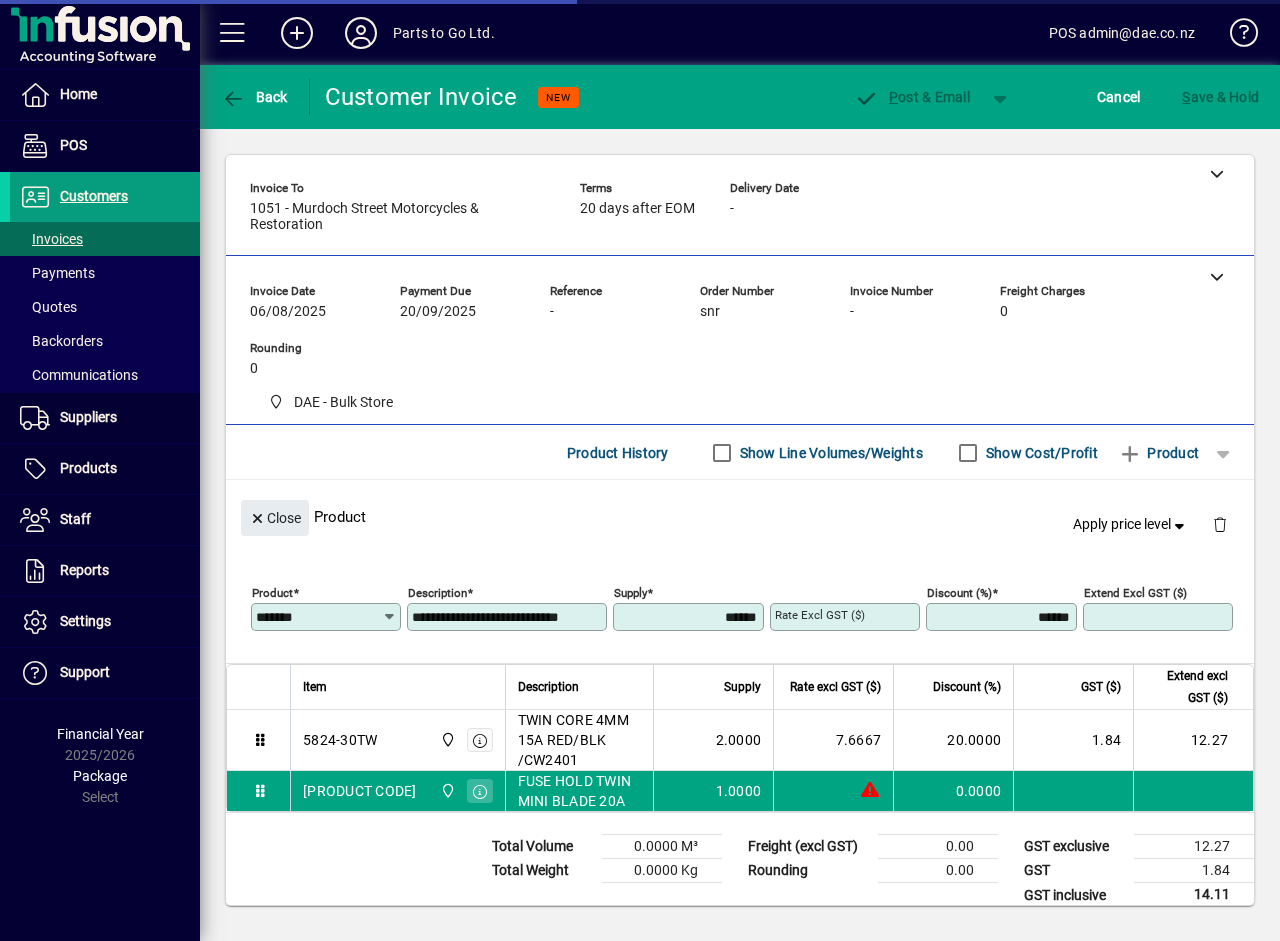 type on "*******" 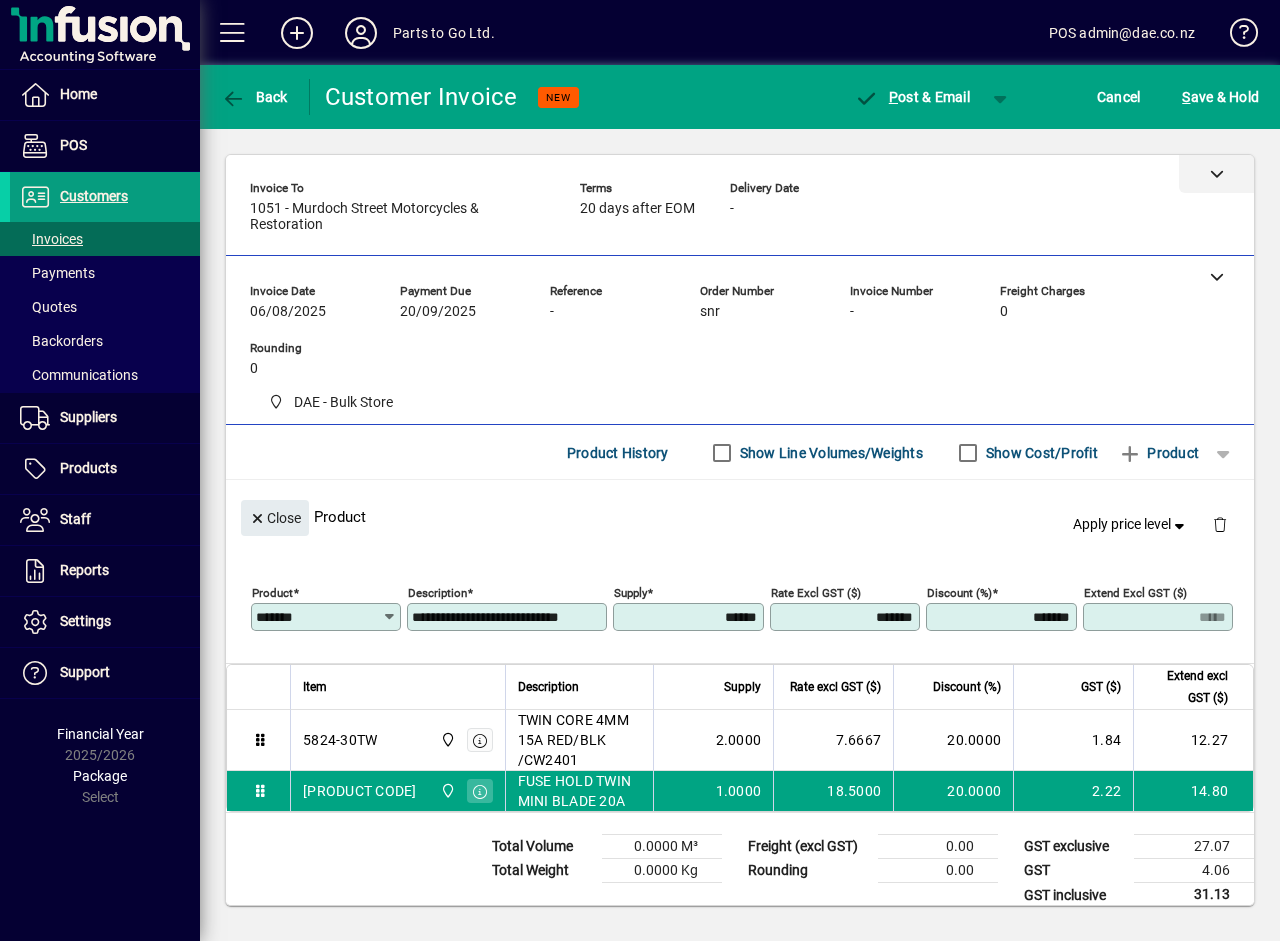 drag, startPoint x: 911, startPoint y: 111, endPoint x: 880, endPoint y: 157, distance: 55.470715 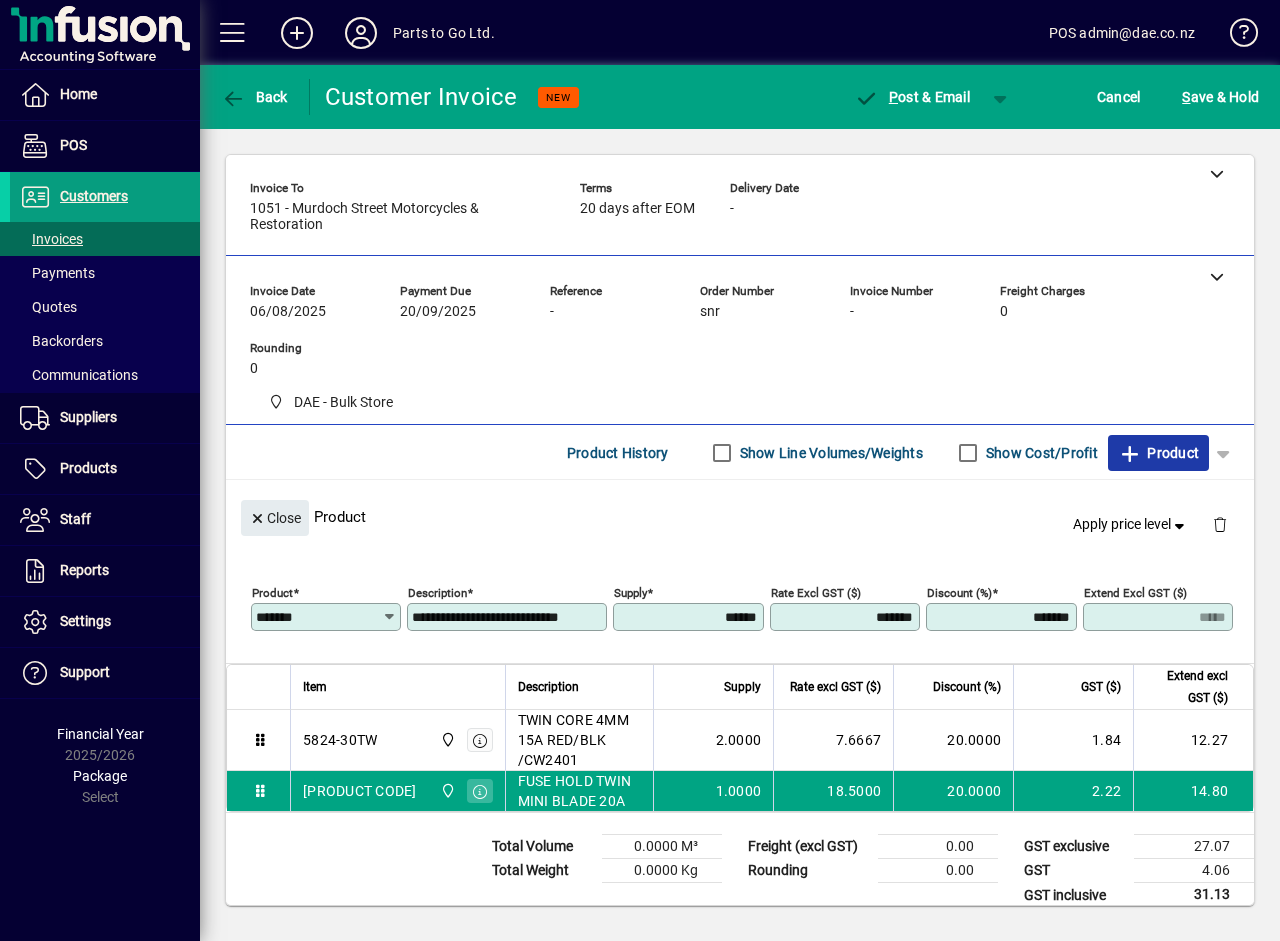click 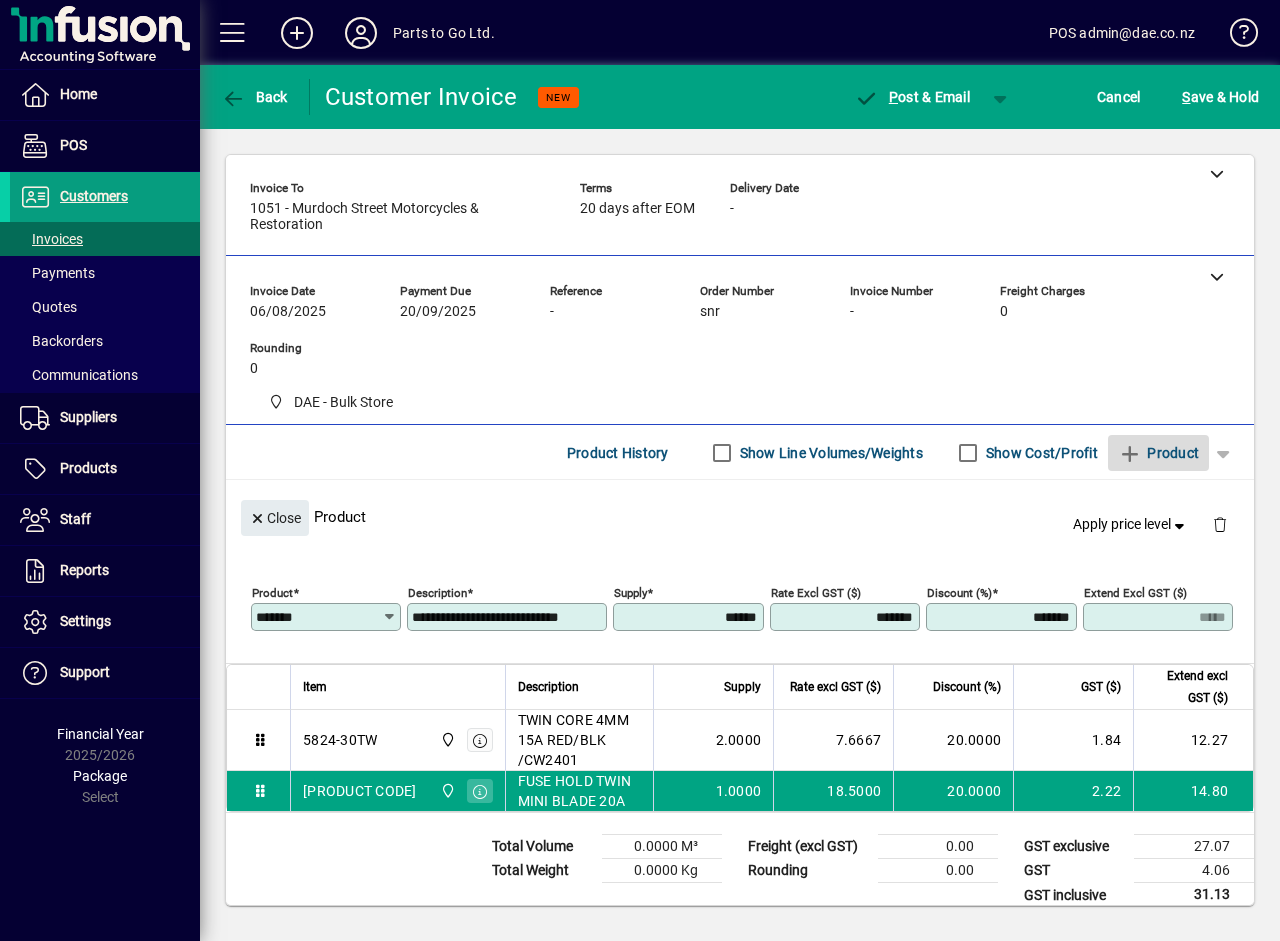 type 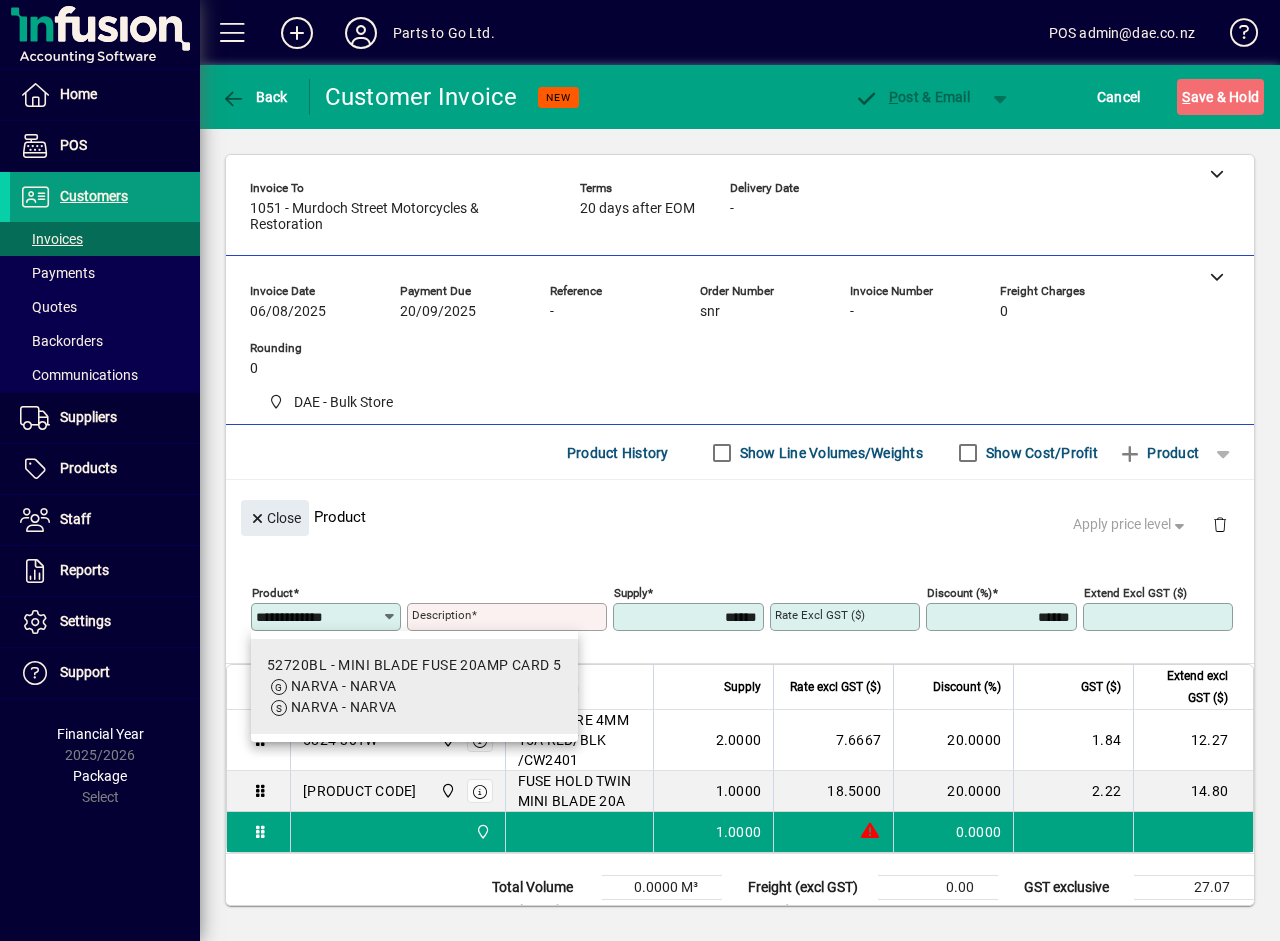 click on "NARVA - NARVA" at bounding box center (414, 686) 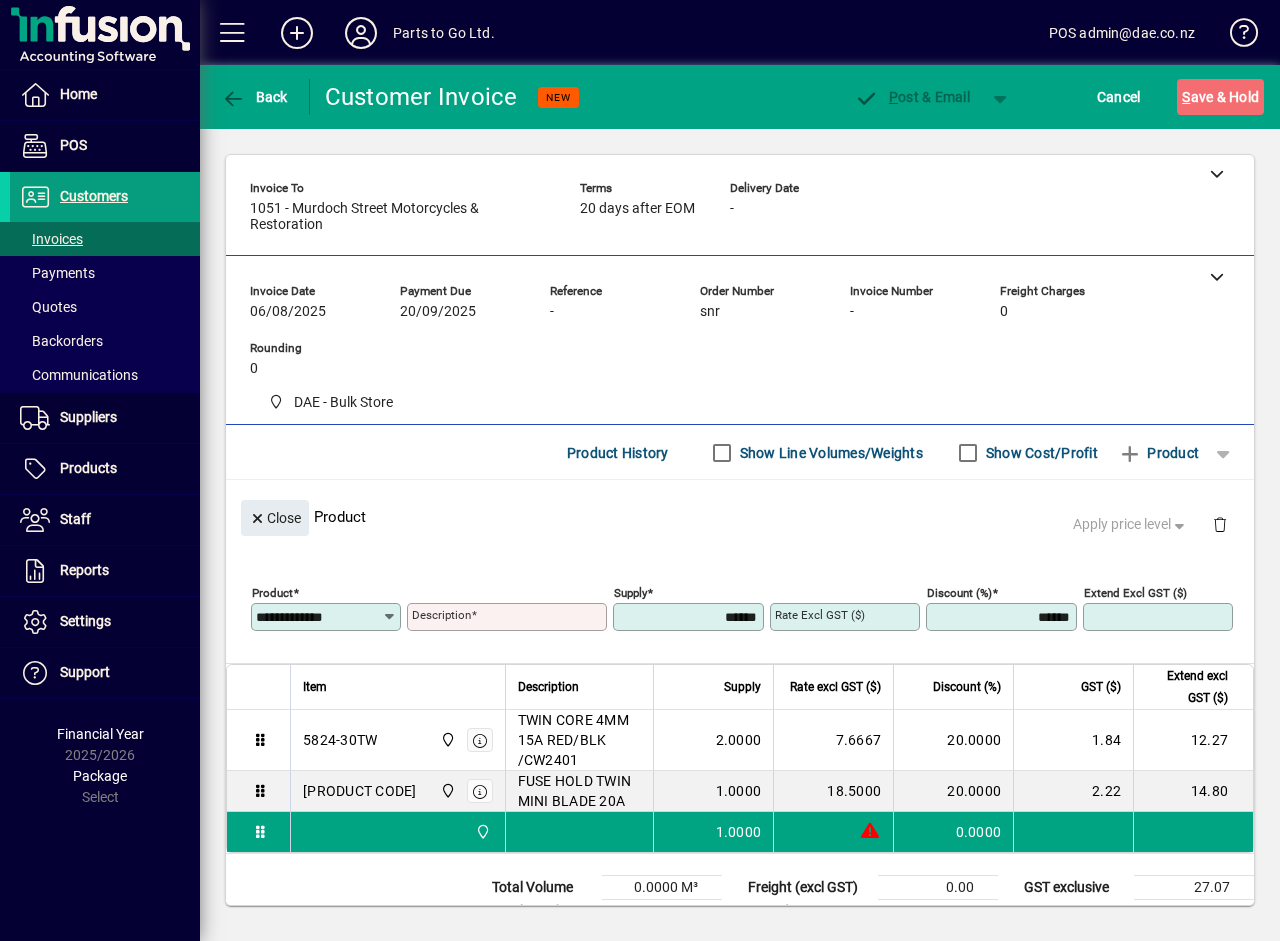 type on "*******" 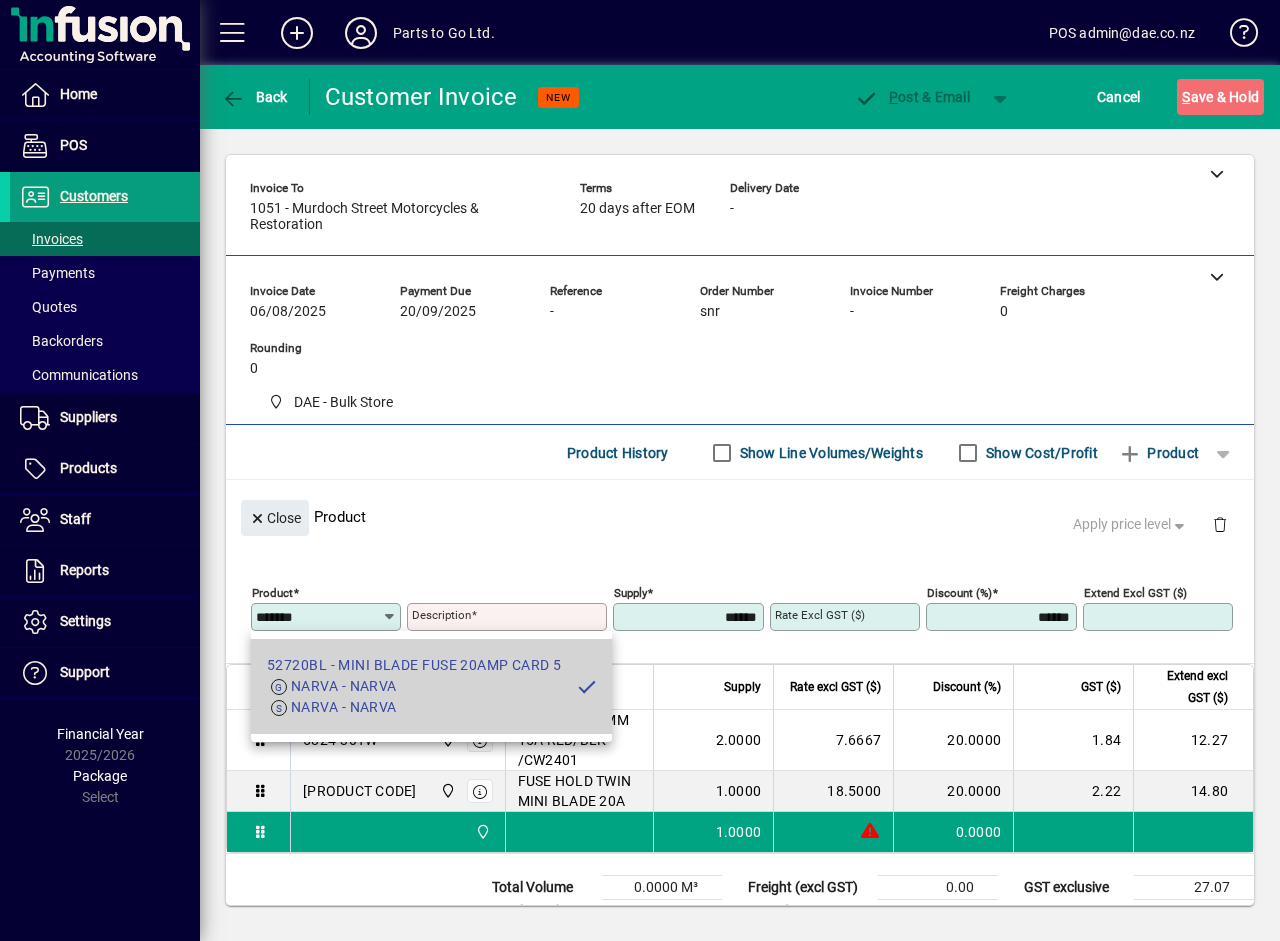 type on "**********" 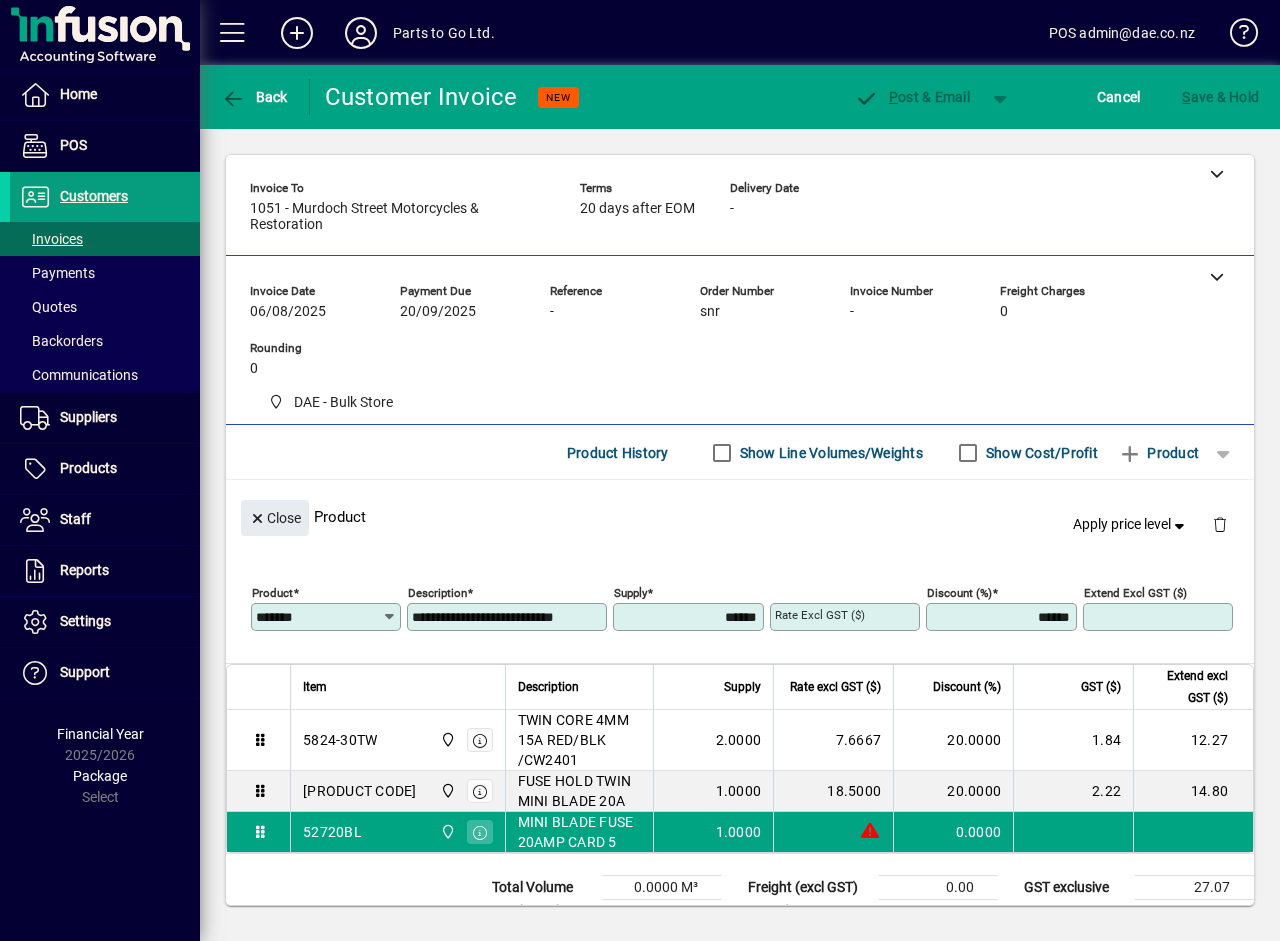 type on "******" 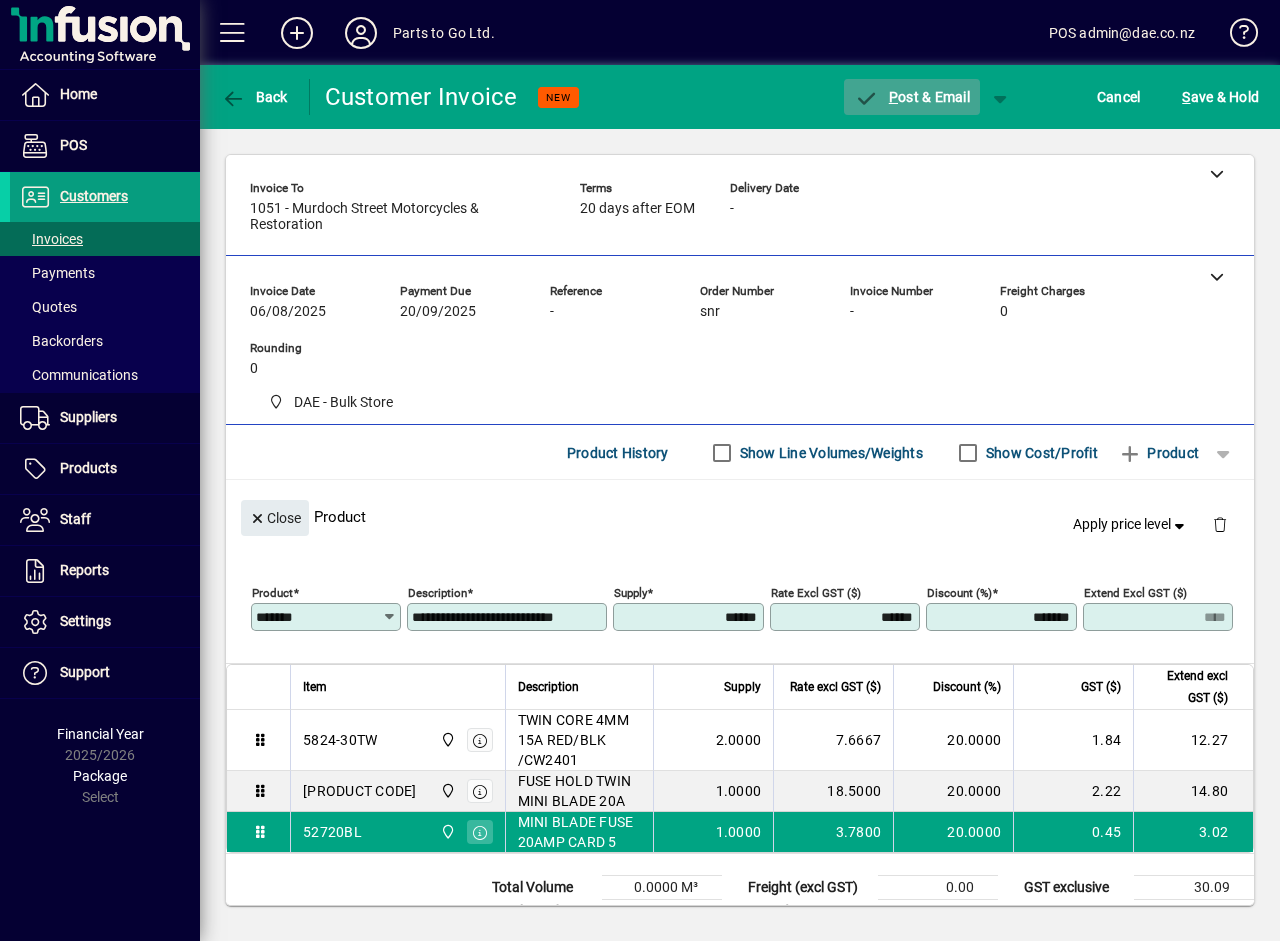 click on "P ost & Email" 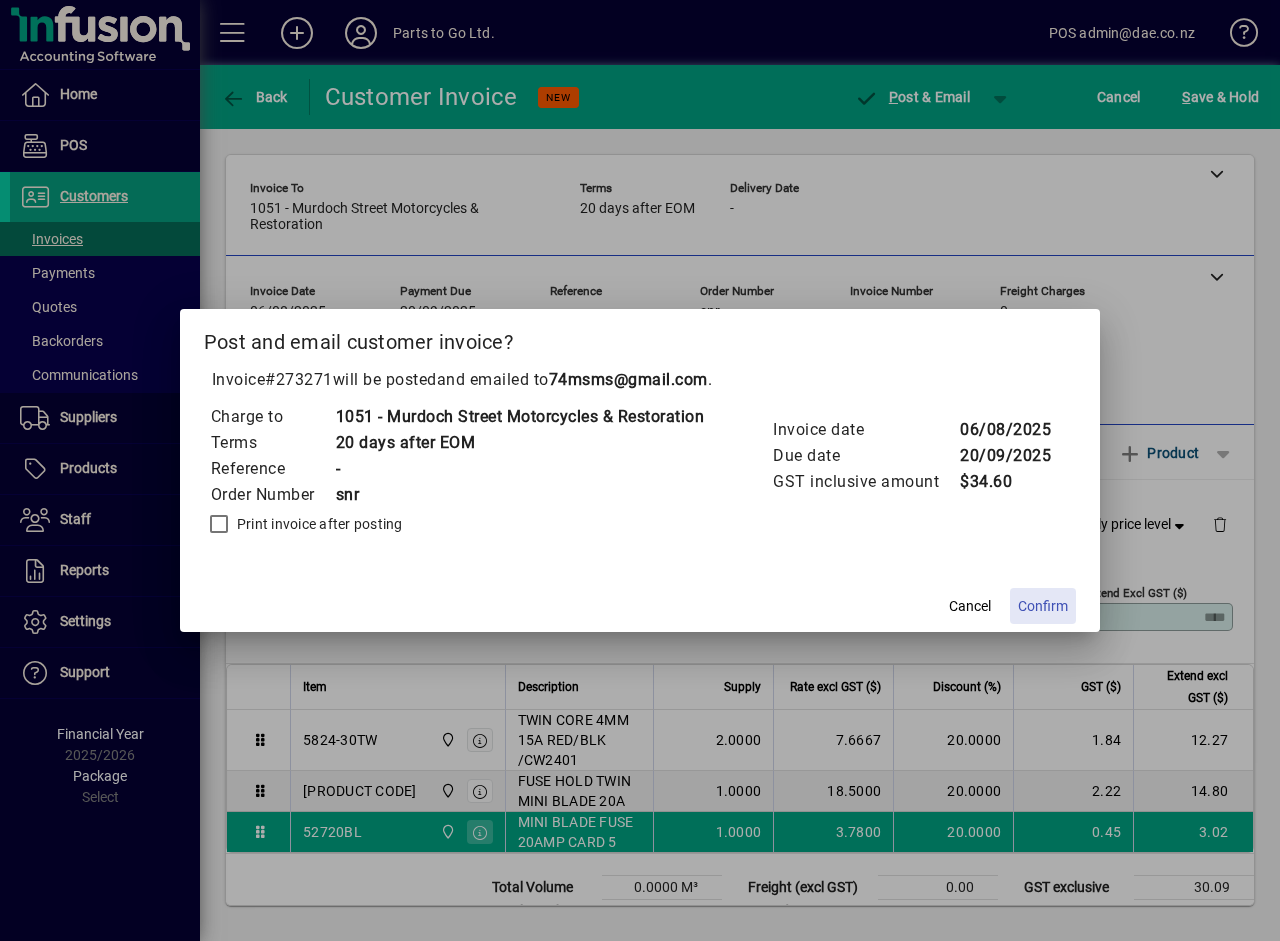 click on "Confirm" 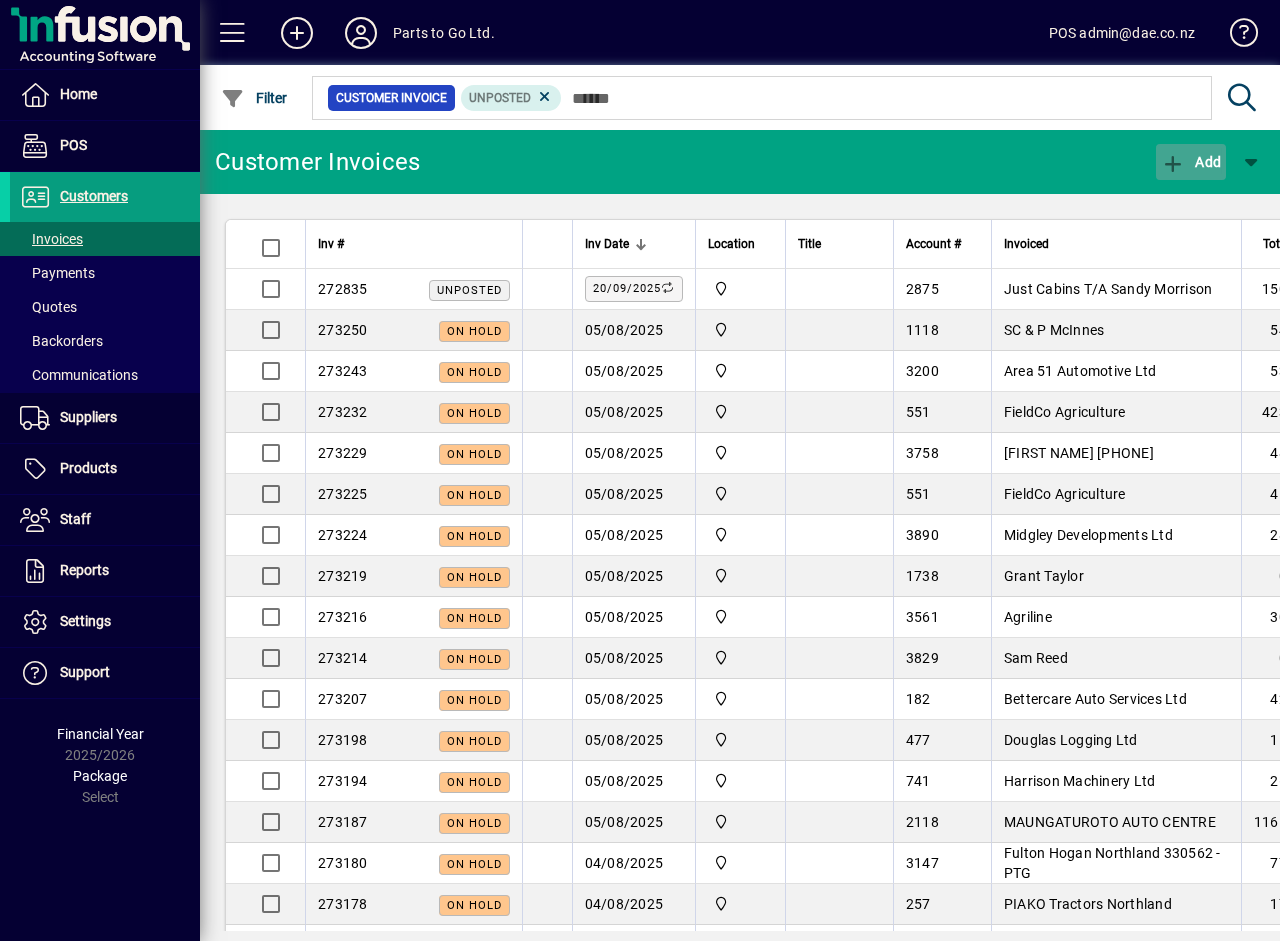 click 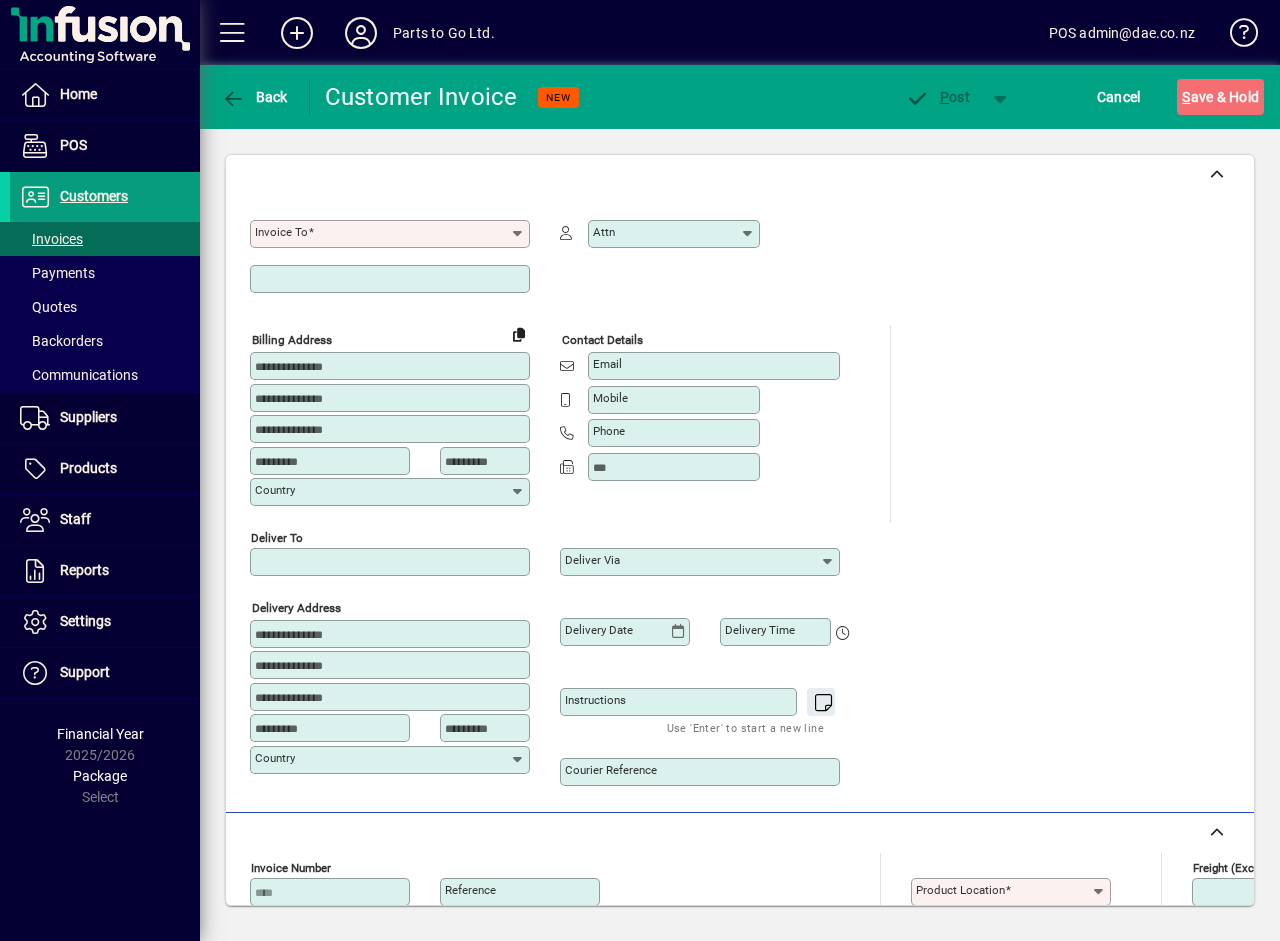 click 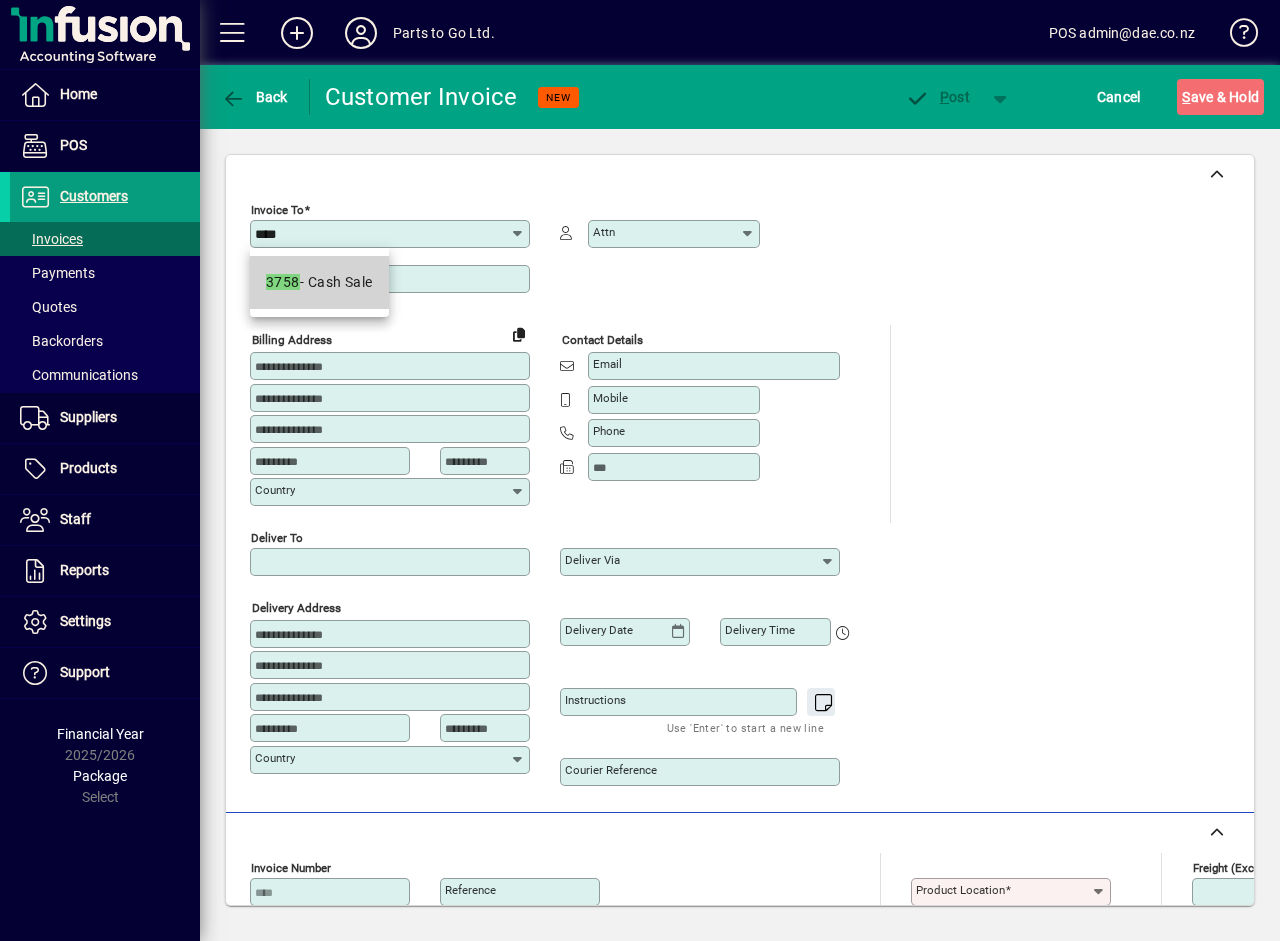 click on "3758  - Cash Sale" at bounding box center [319, 282] 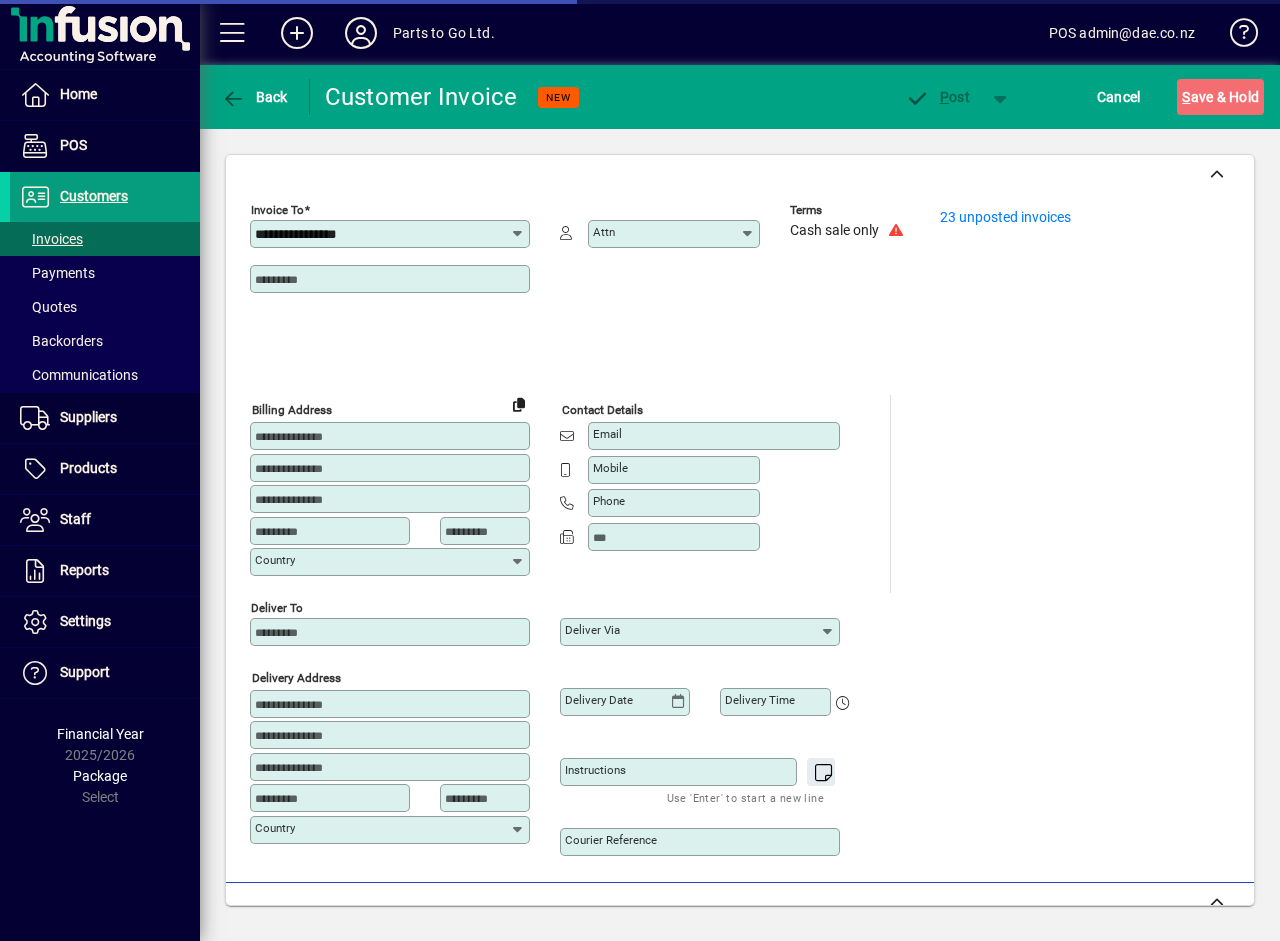 type on "**********" 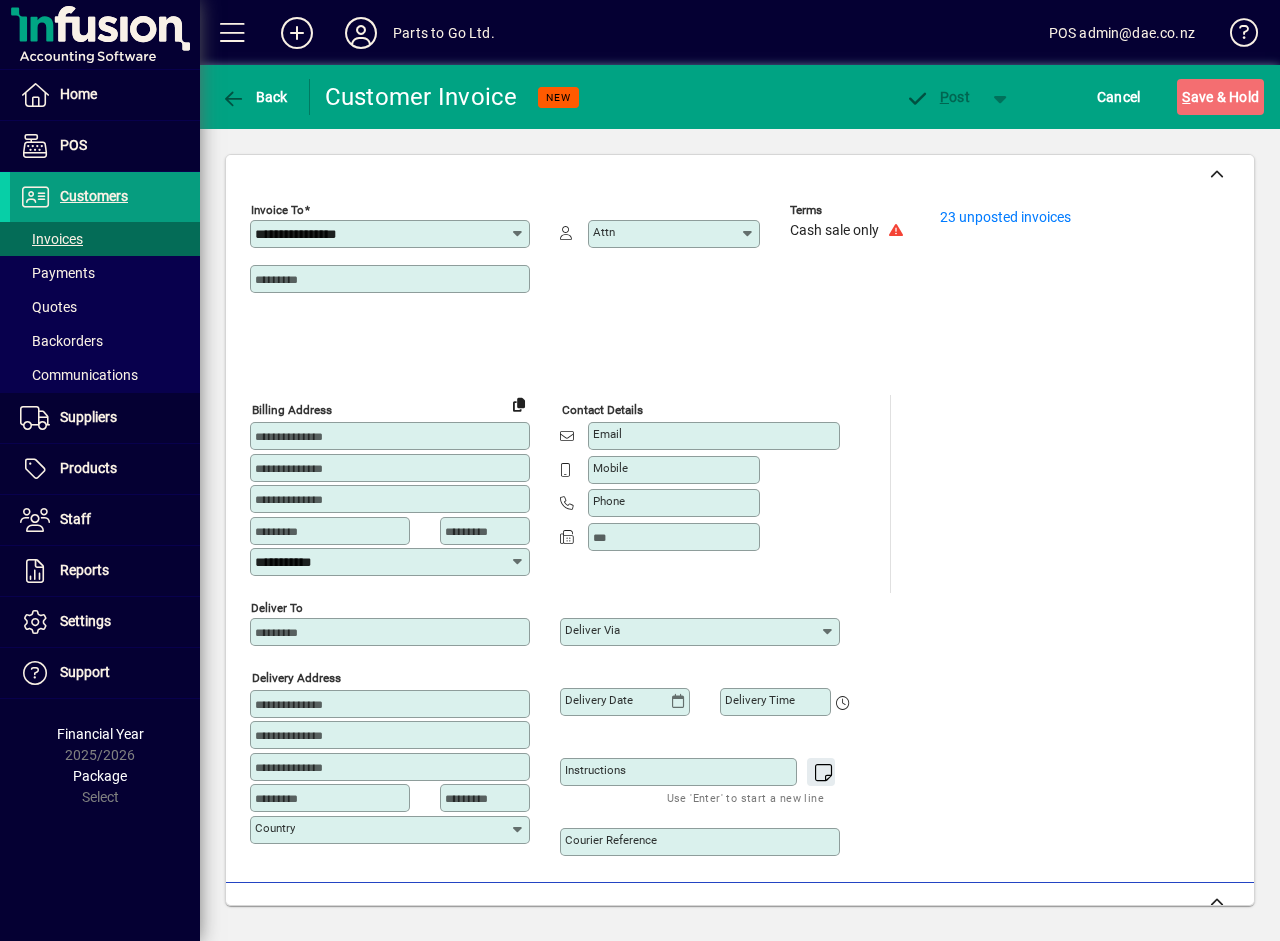 scroll, scrollTop: 607, scrollLeft: 0, axis: vertical 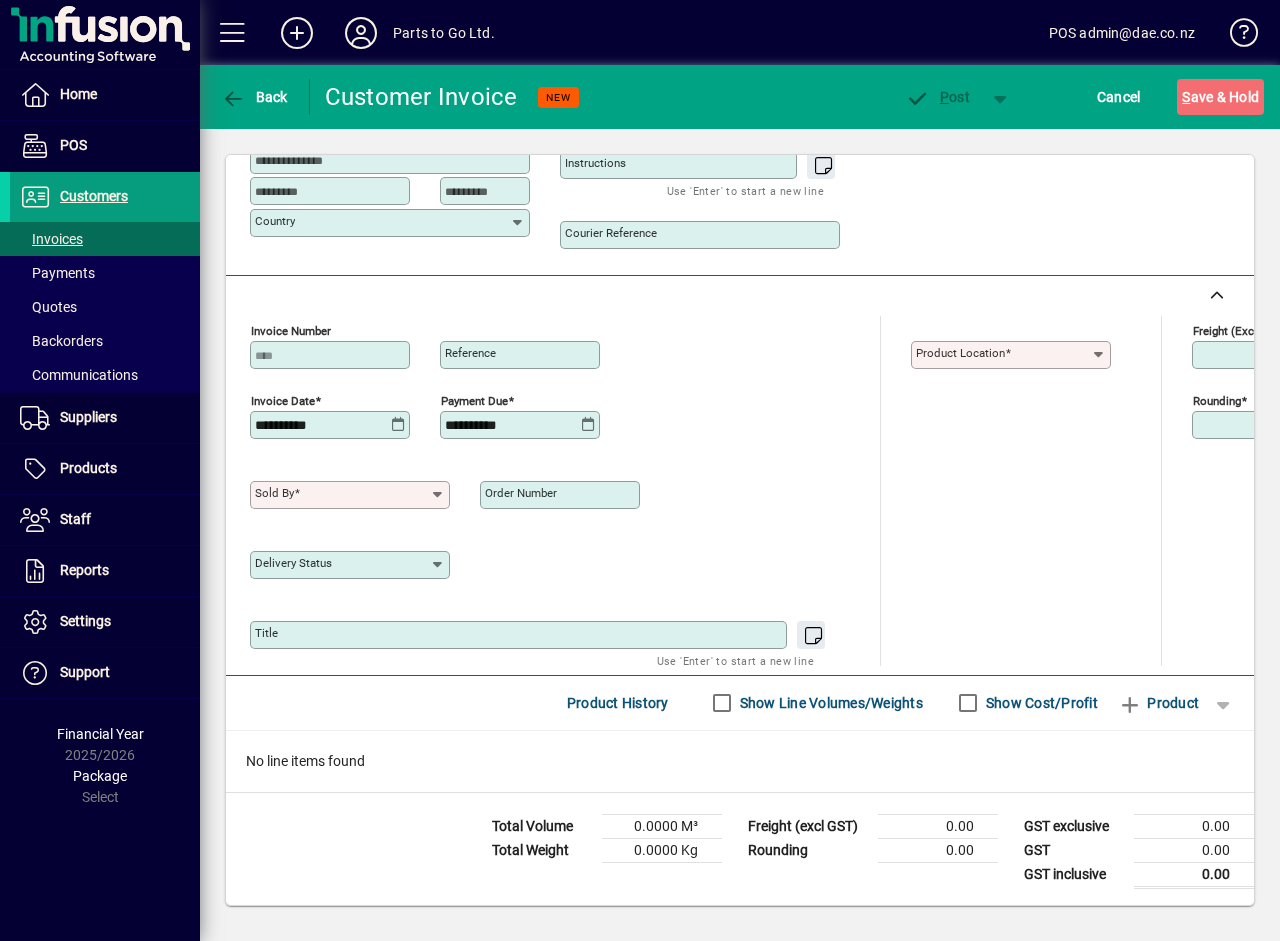 click 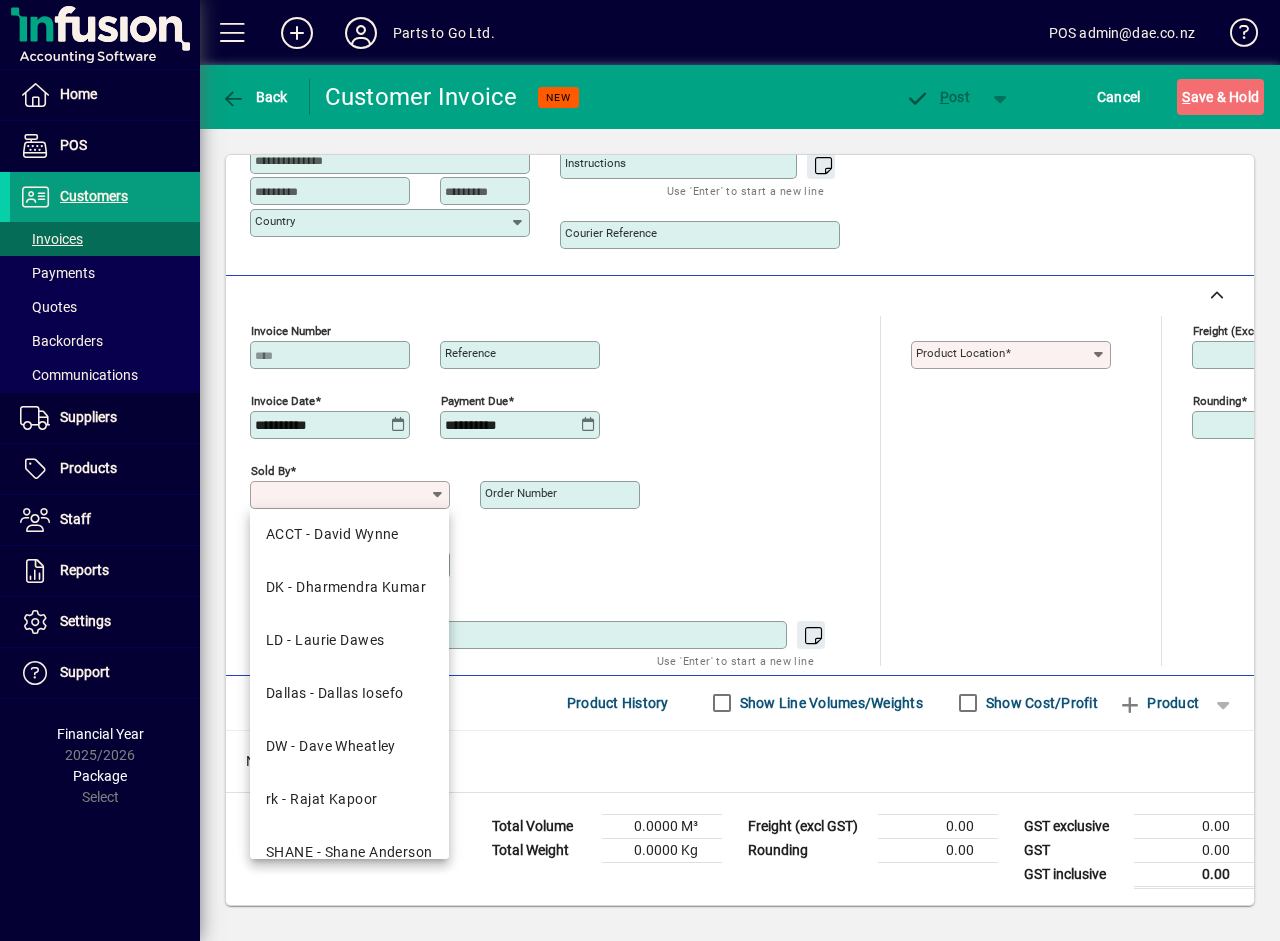 scroll, scrollTop: 143, scrollLeft: 0, axis: vertical 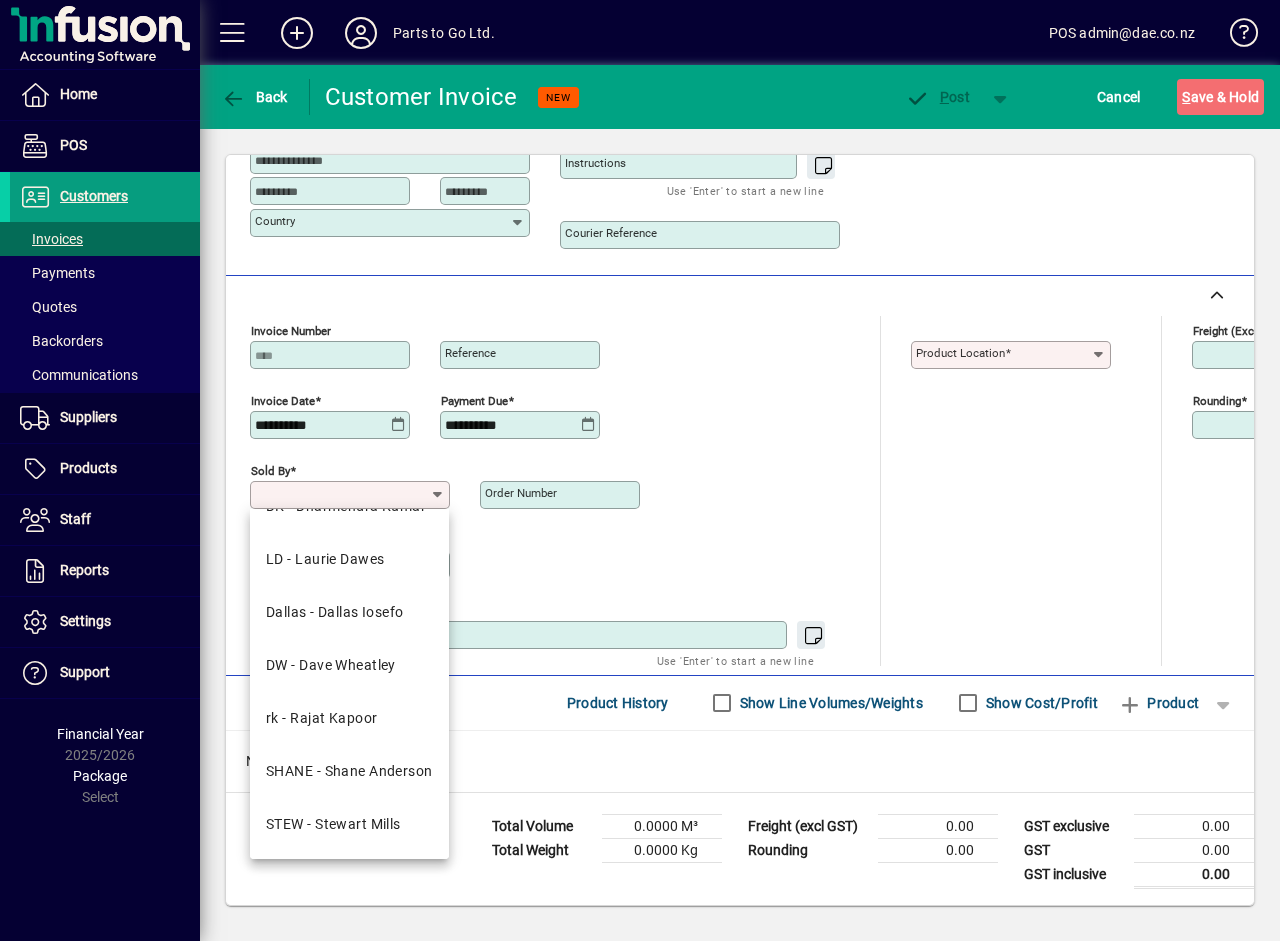 drag, startPoint x: 365, startPoint y: 843, endPoint x: 377, endPoint y: 838, distance: 13 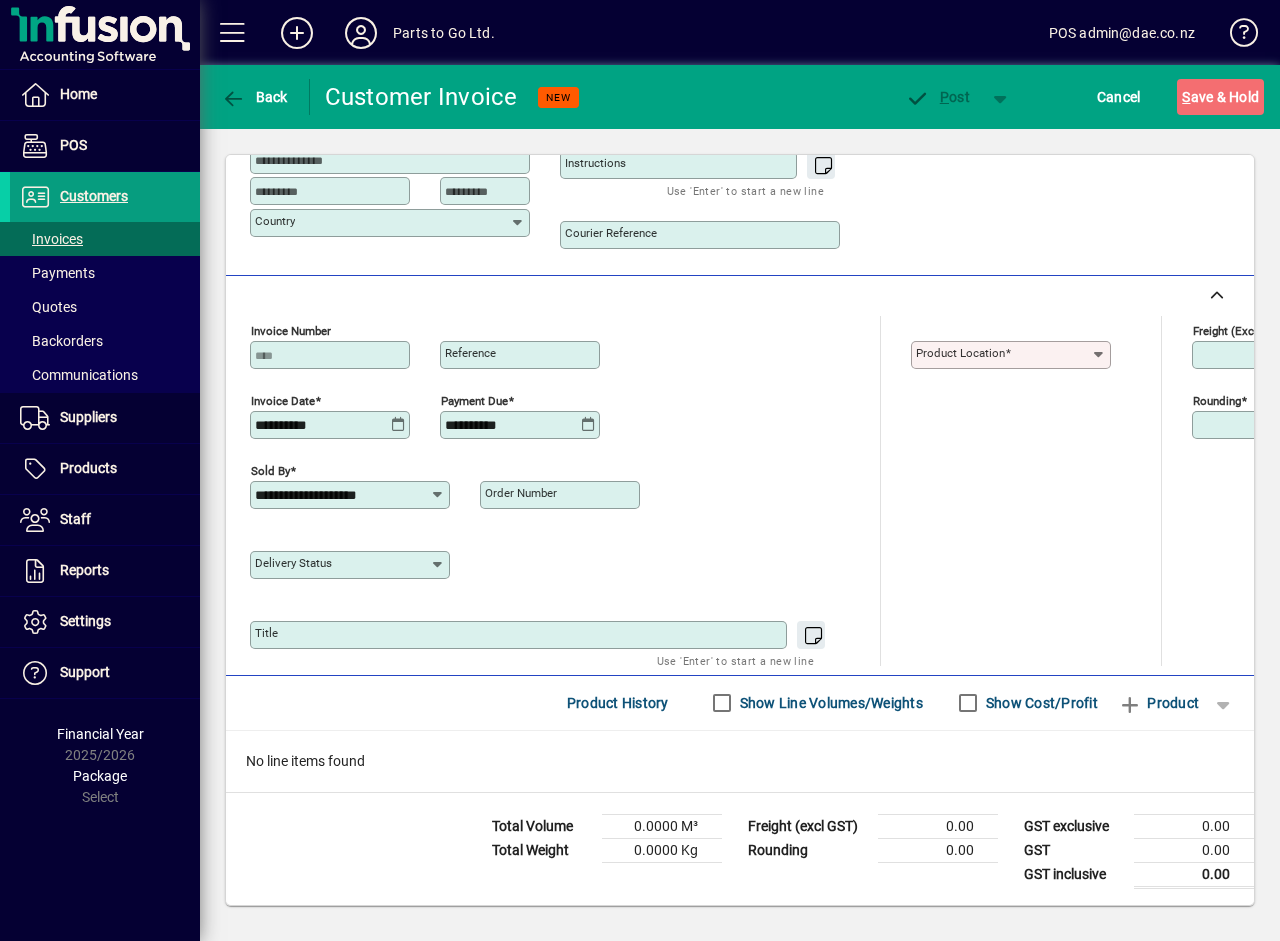 click 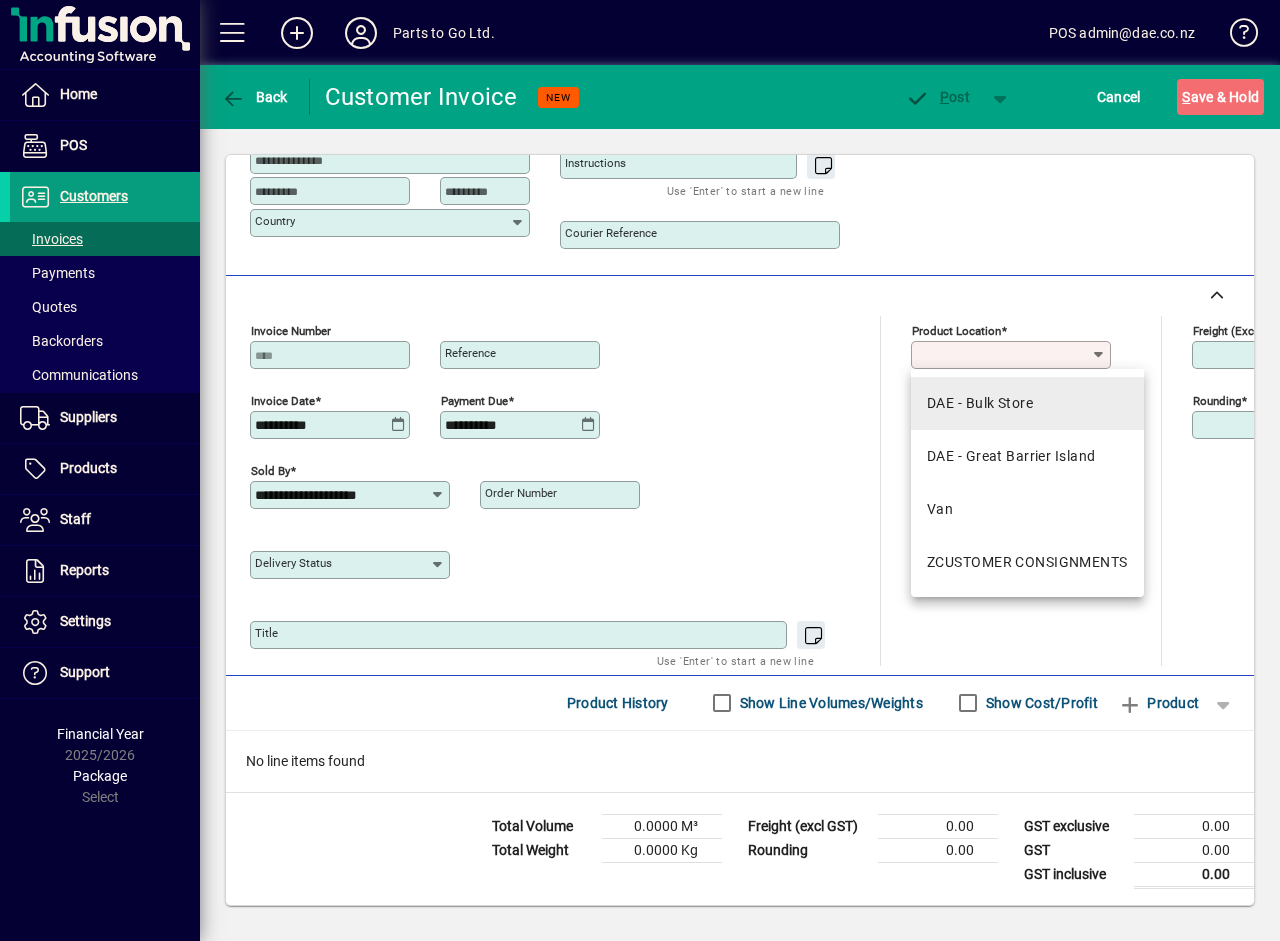 click on "DAE - Bulk Store" at bounding box center [980, 403] 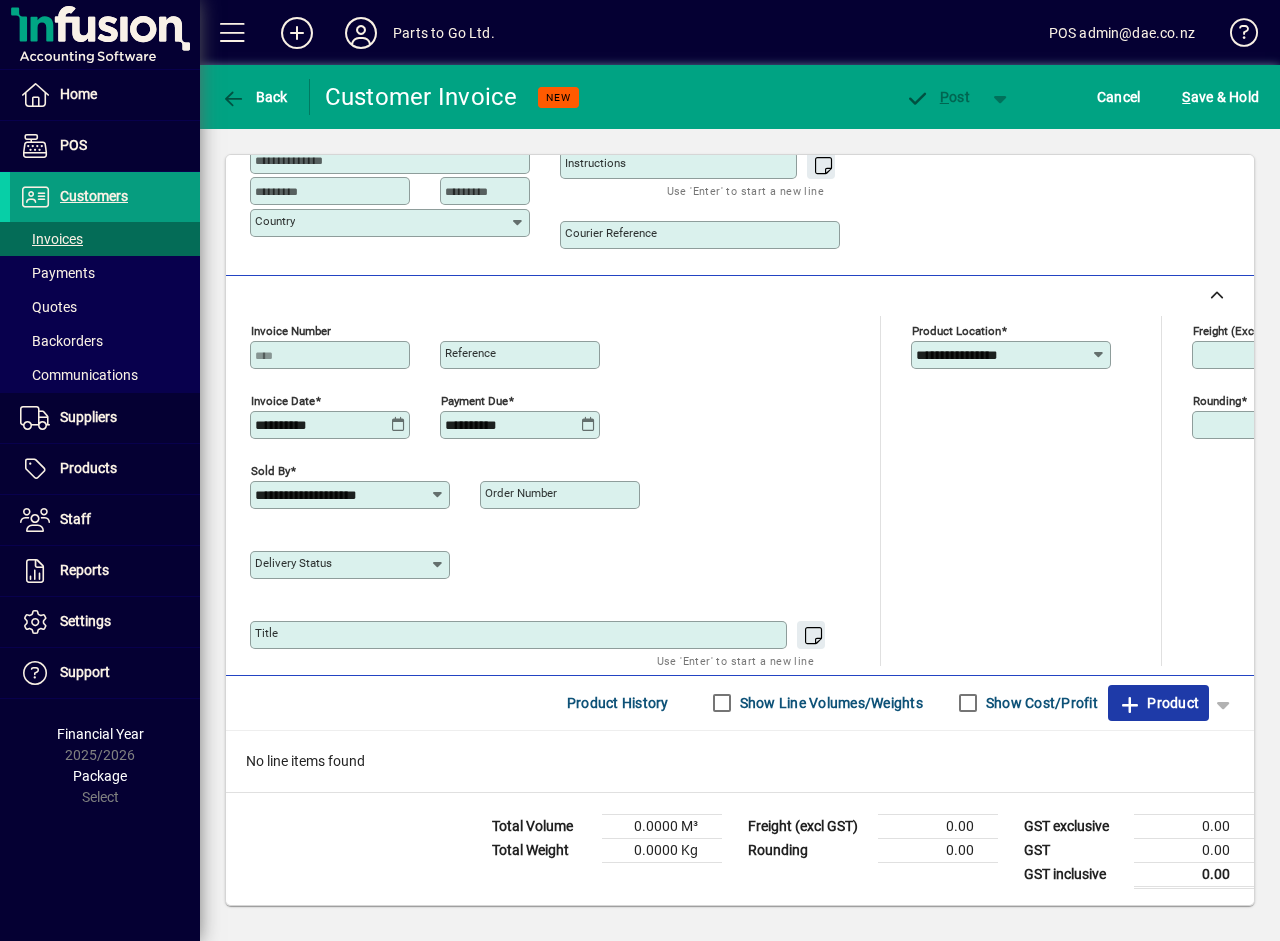 click on "Product" 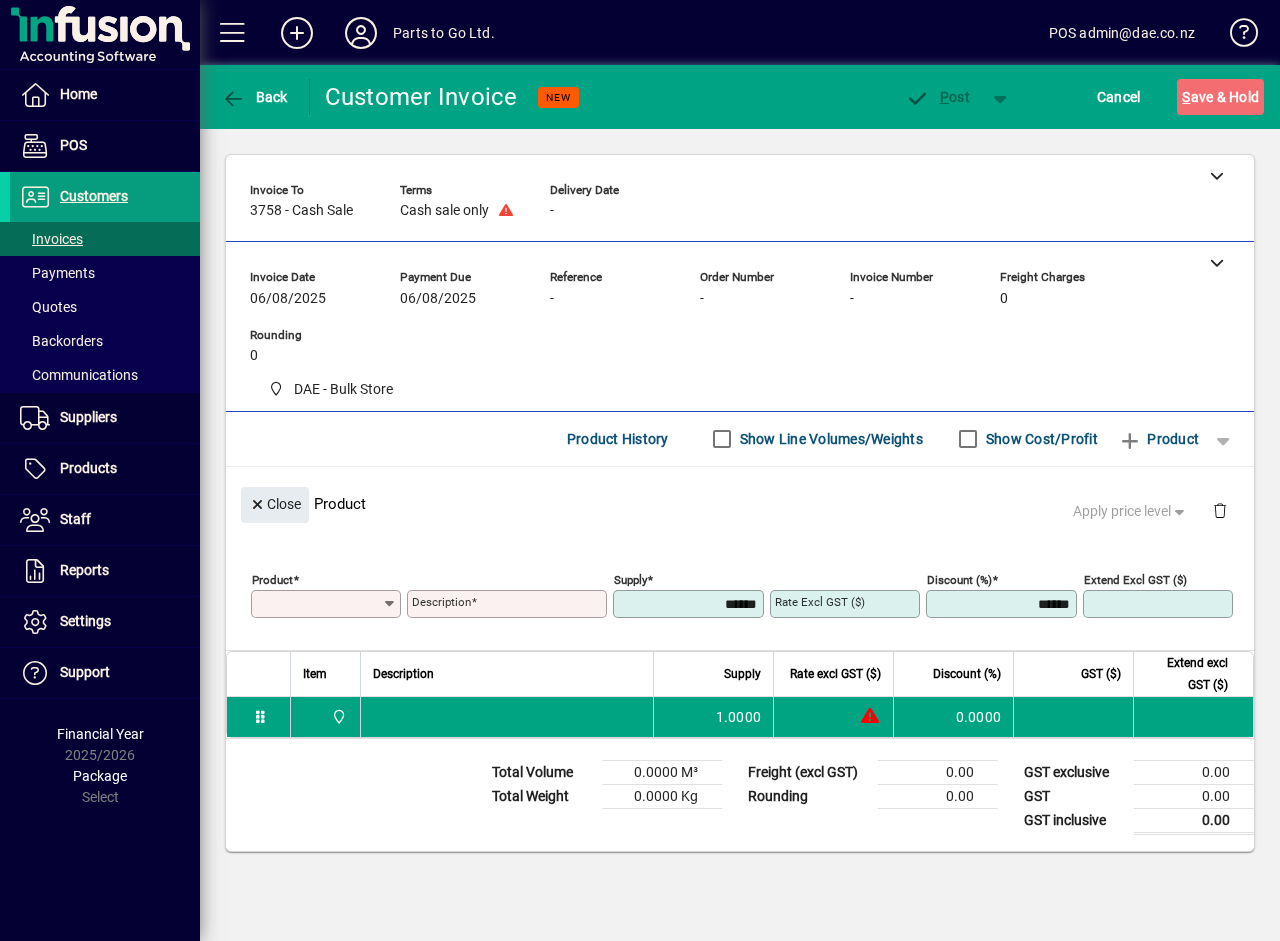 scroll, scrollTop: 0, scrollLeft: 0, axis: both 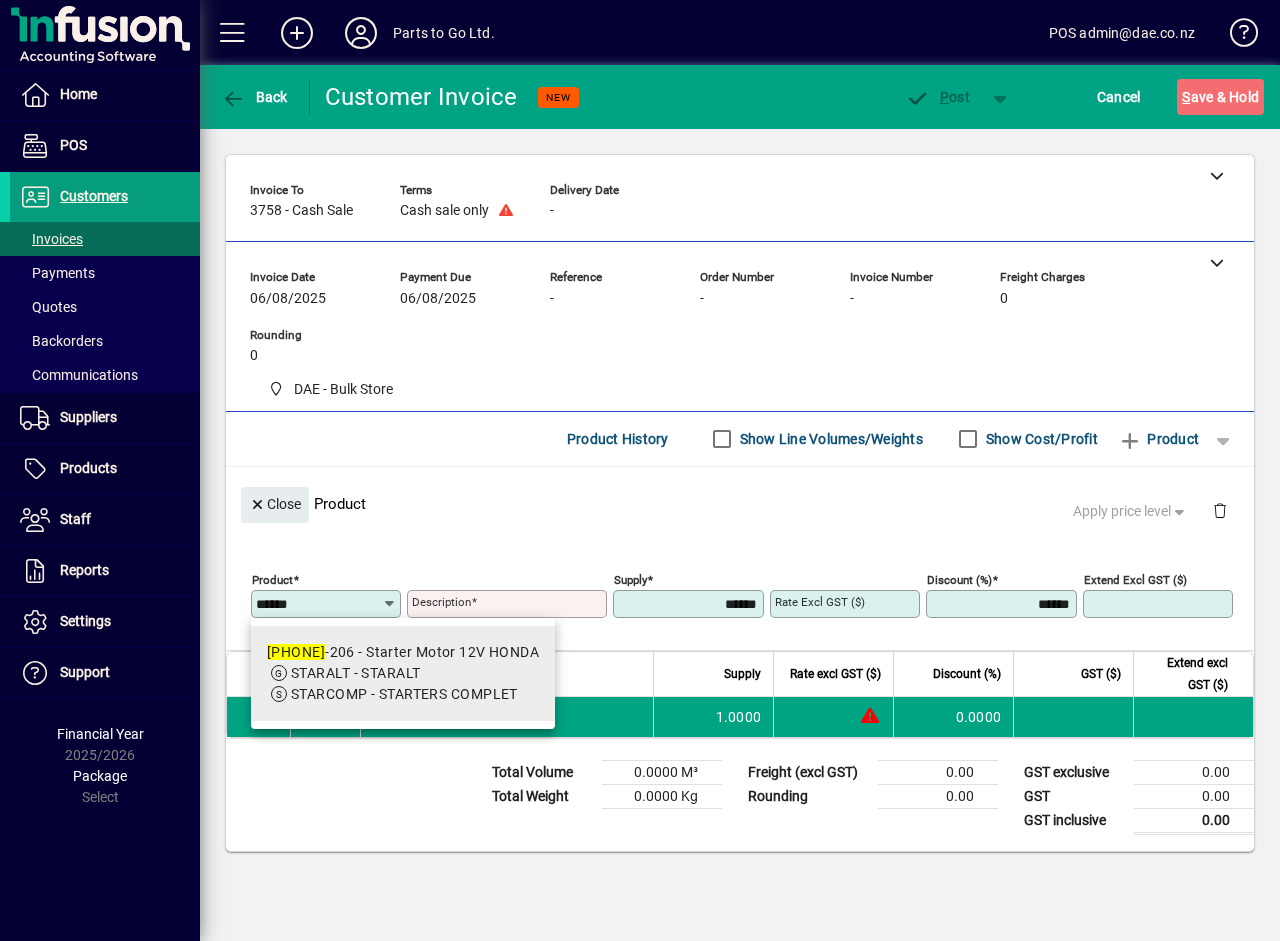 click on "099-23 -206 - Starter Motor 12V HONDA" at bounding box center [403, 652] 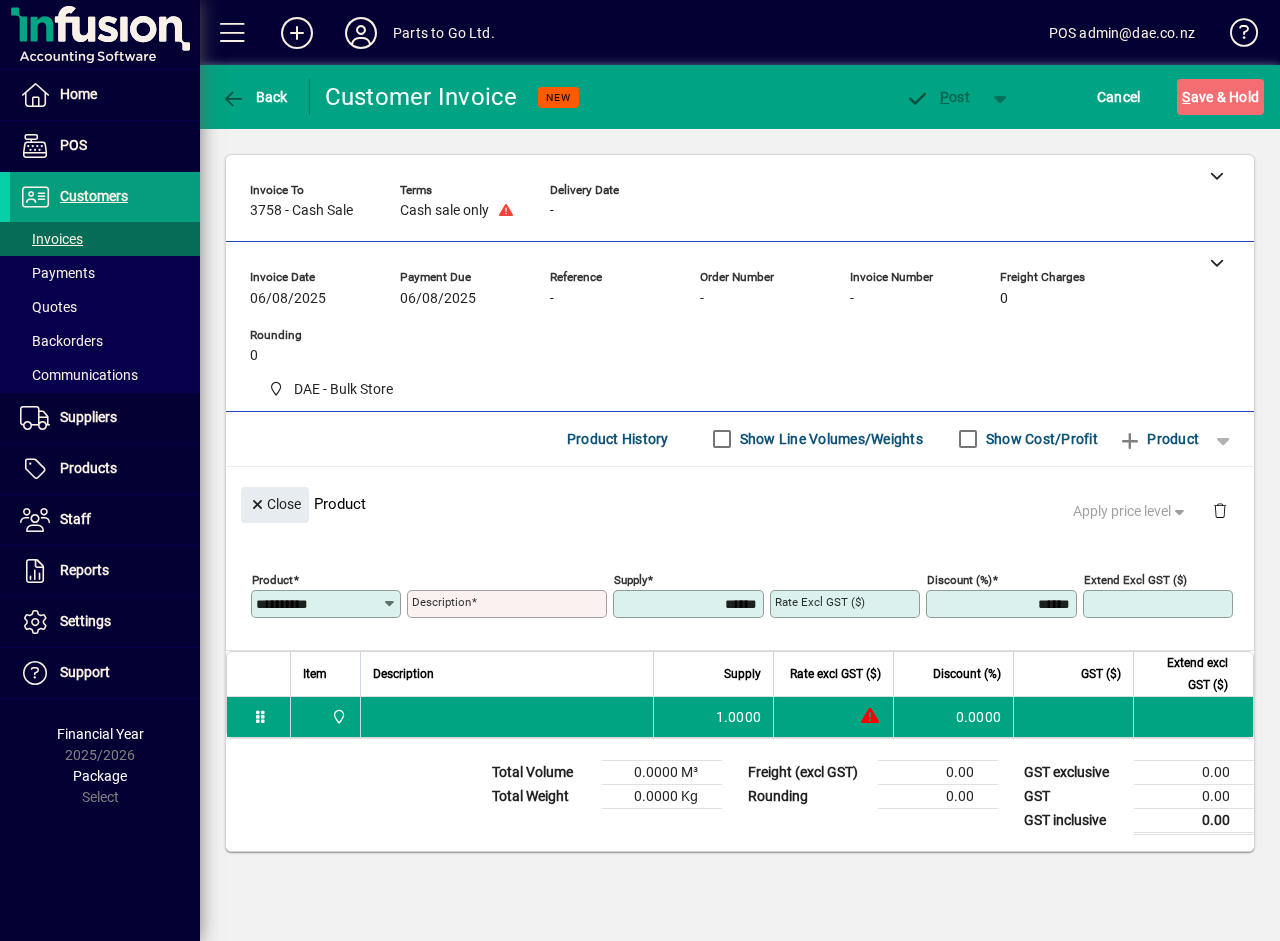 type on "**********" 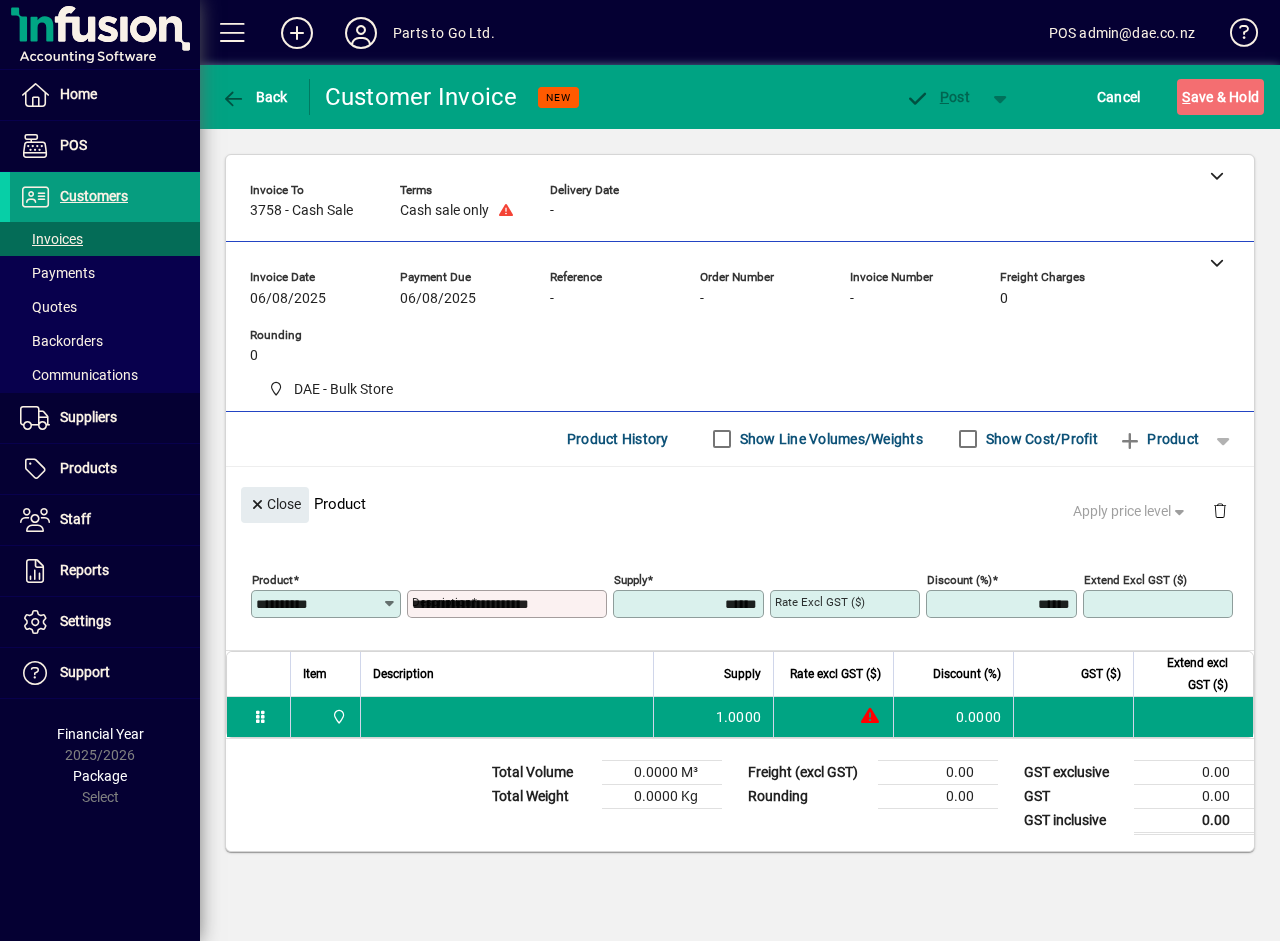 type on "********" 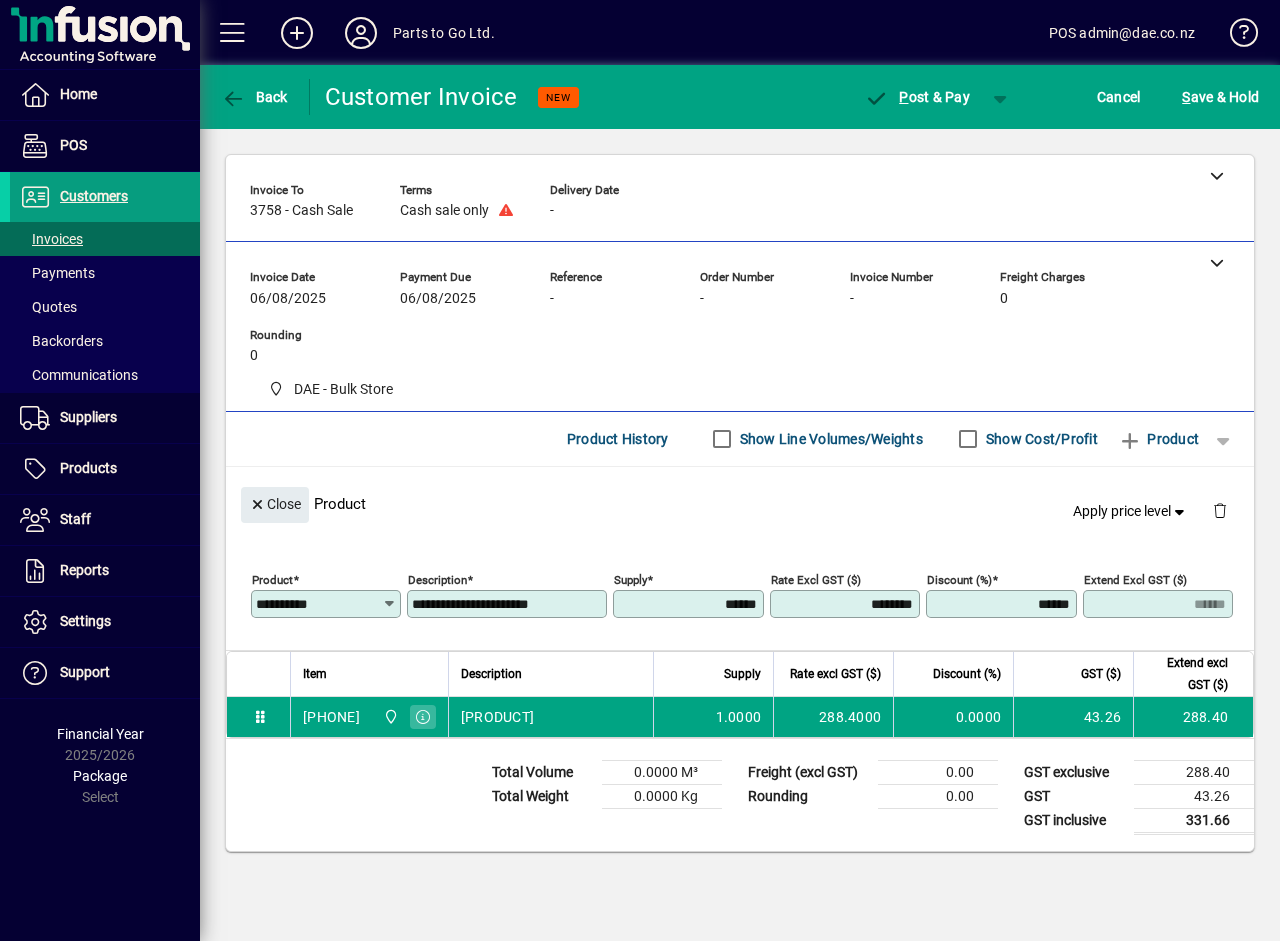 click on "******" at bounding box center [1003, 604] 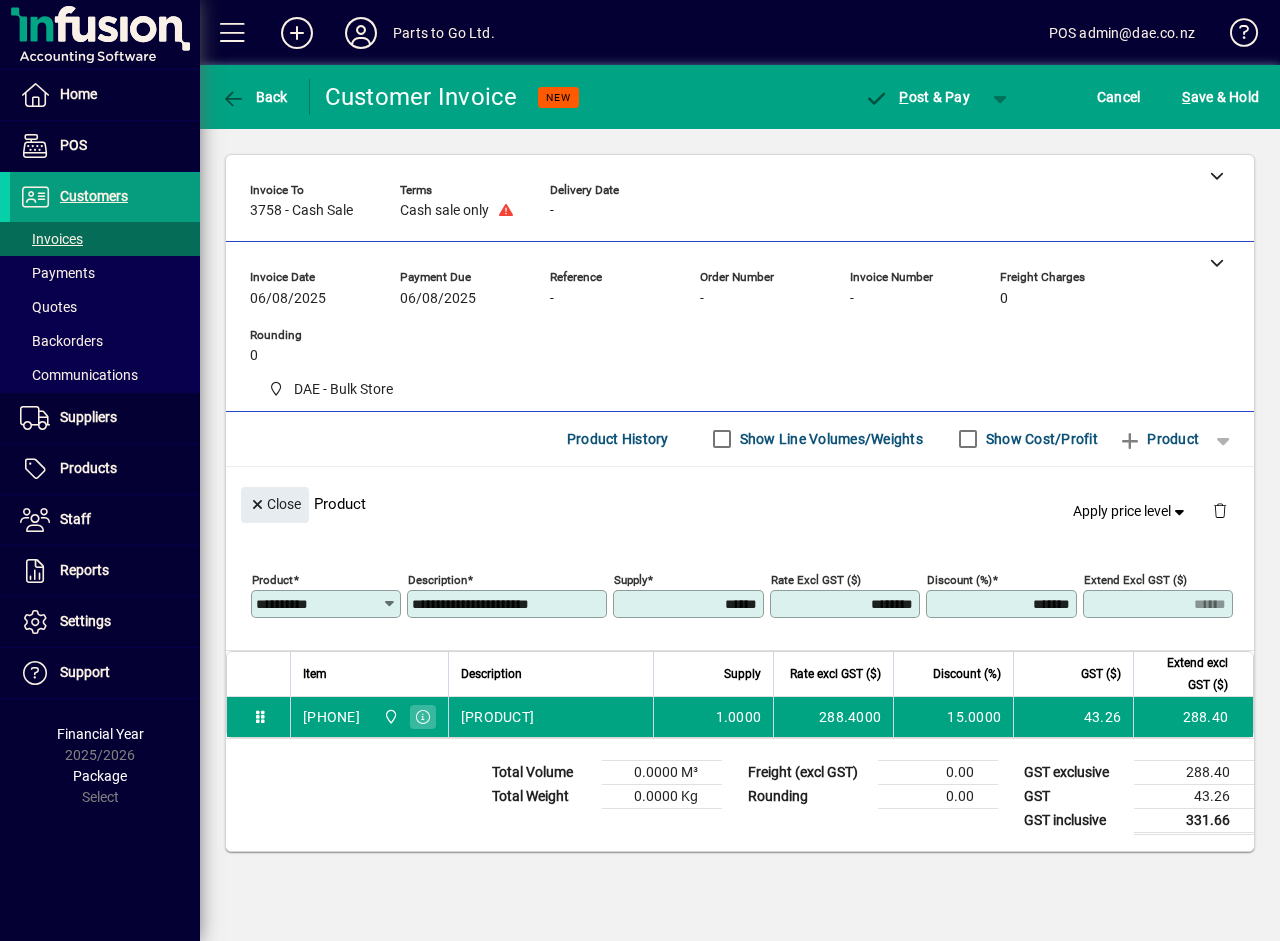 type on "*******" 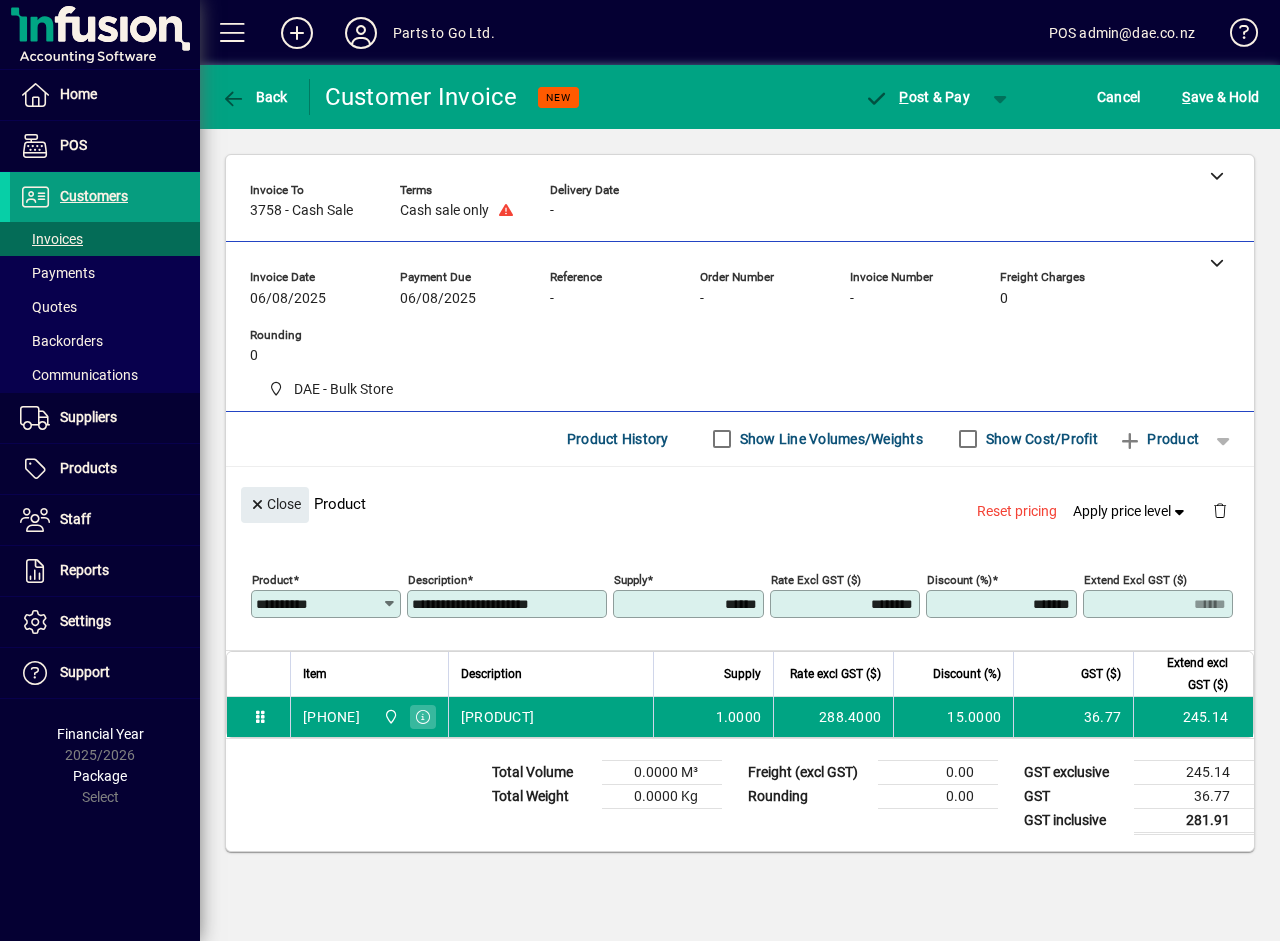 click 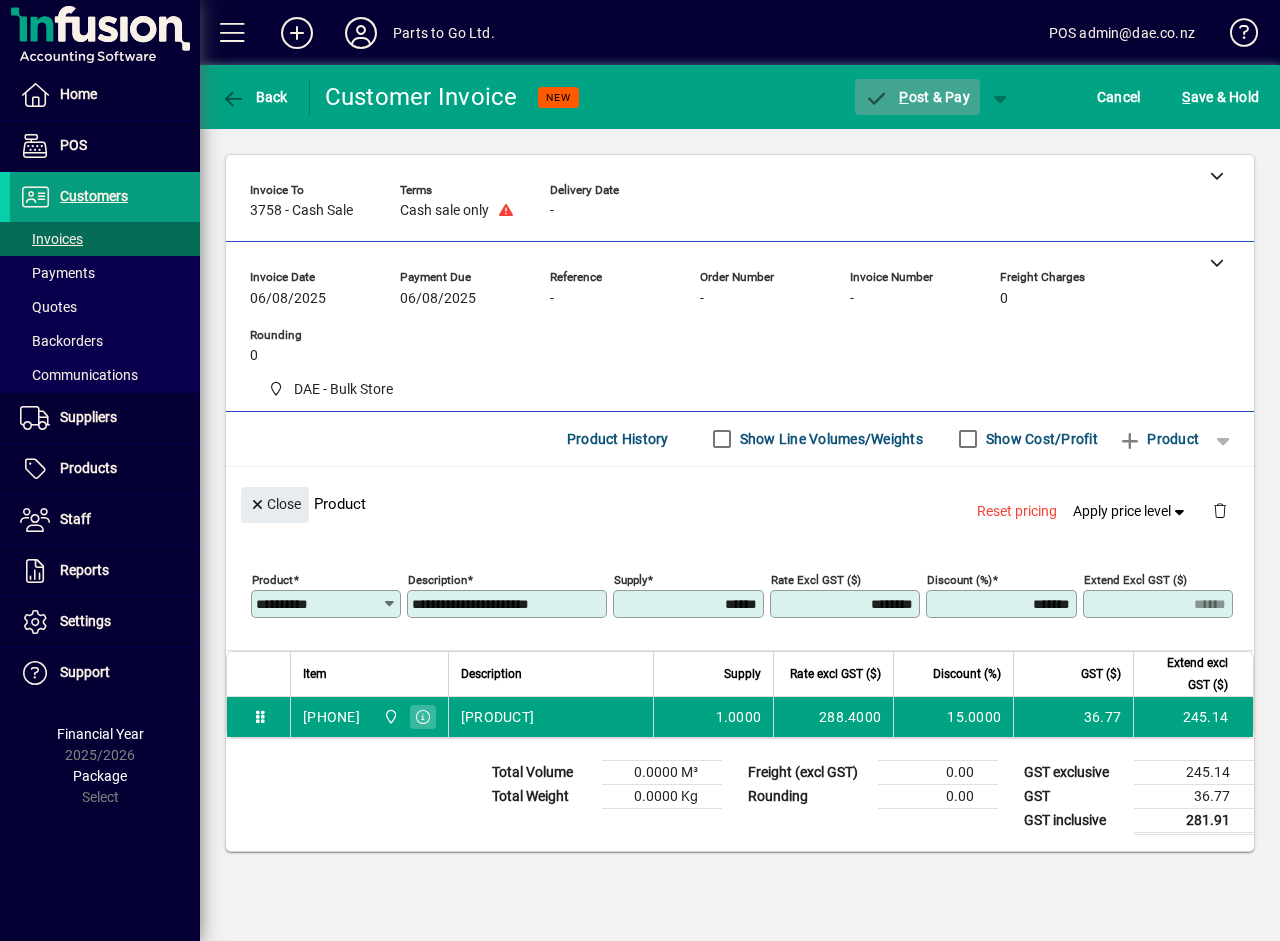 click on "P ost & Pay" 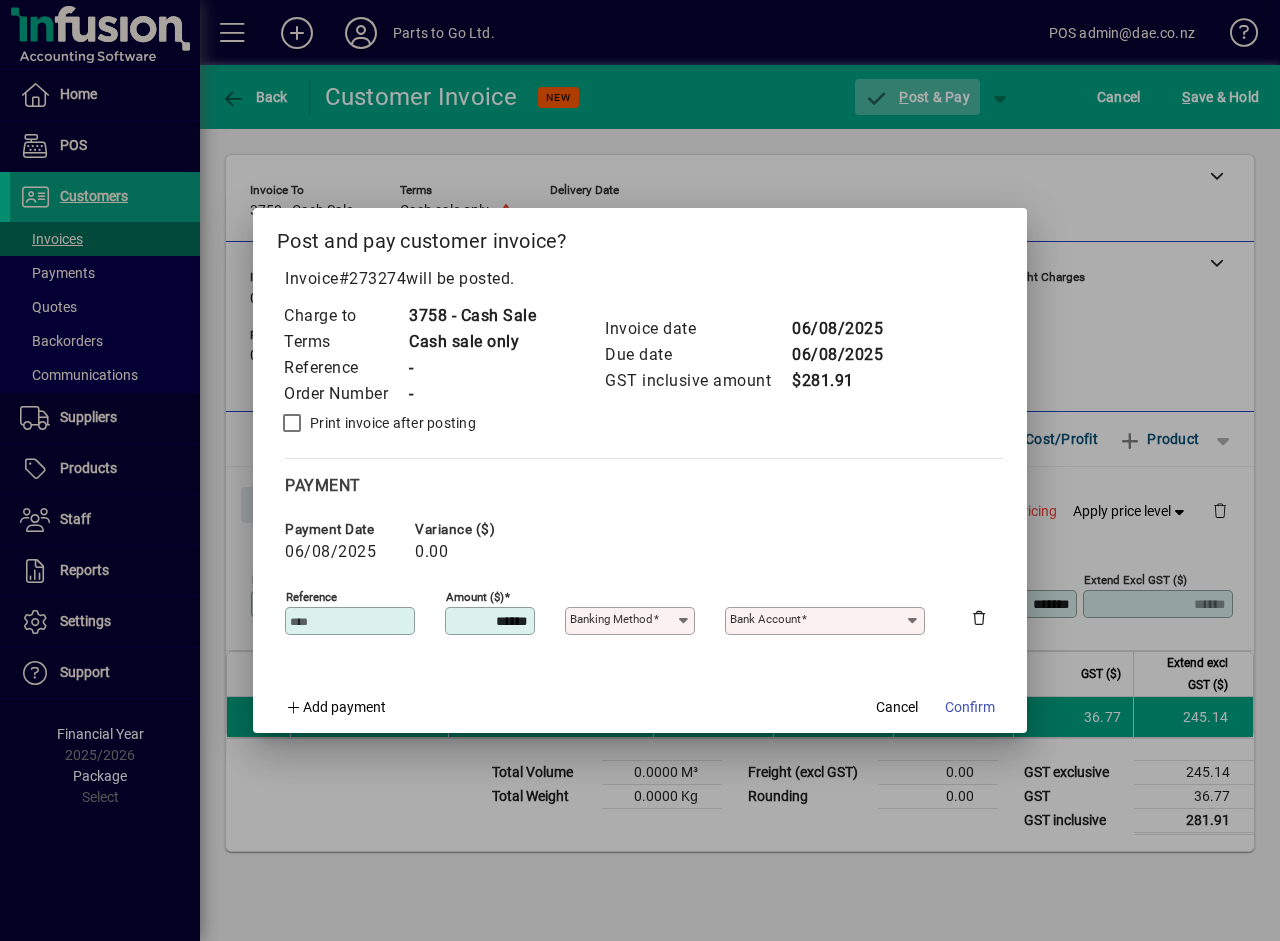 type on "**********" 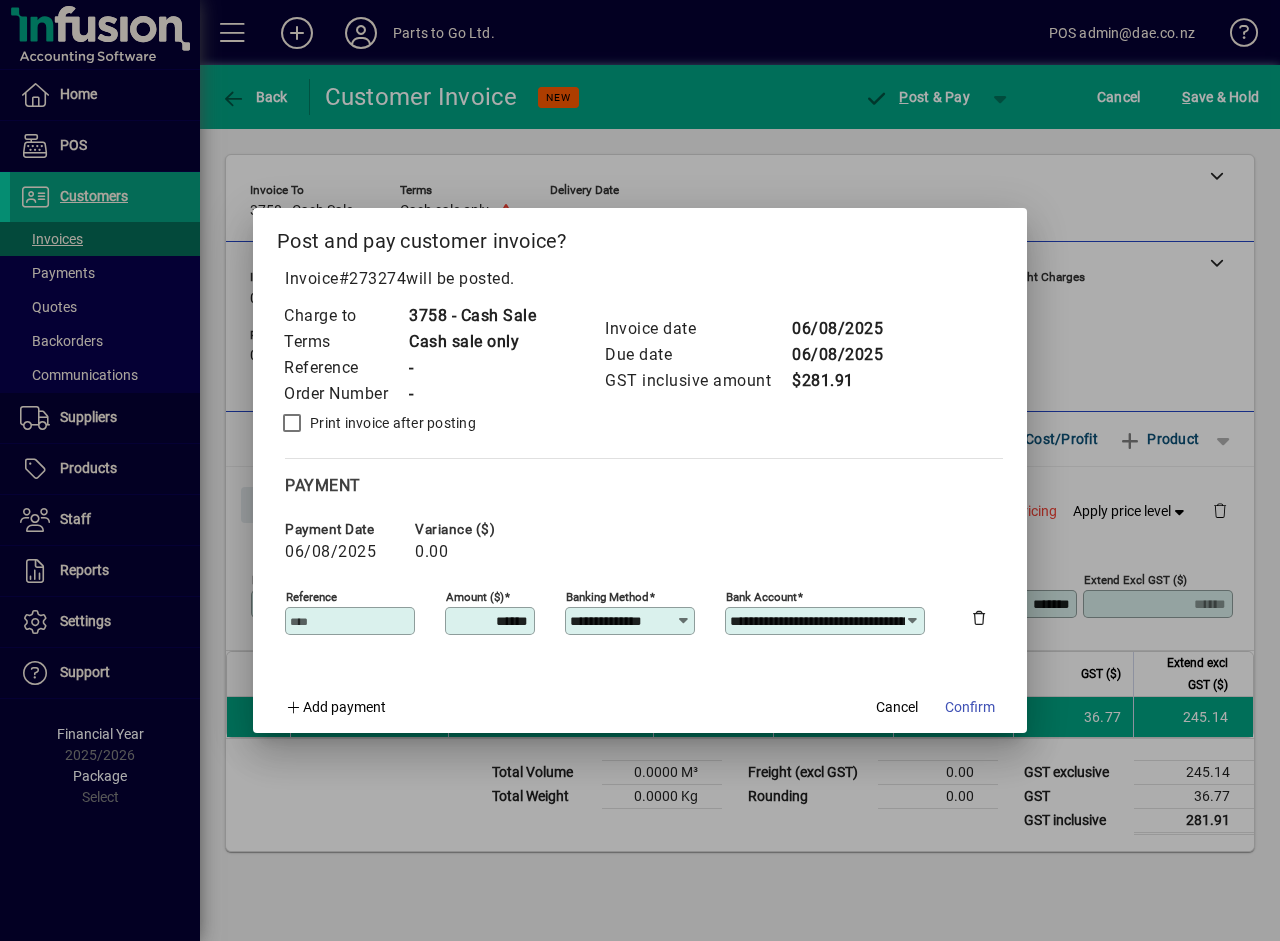 click at bounding box center (683, 621) 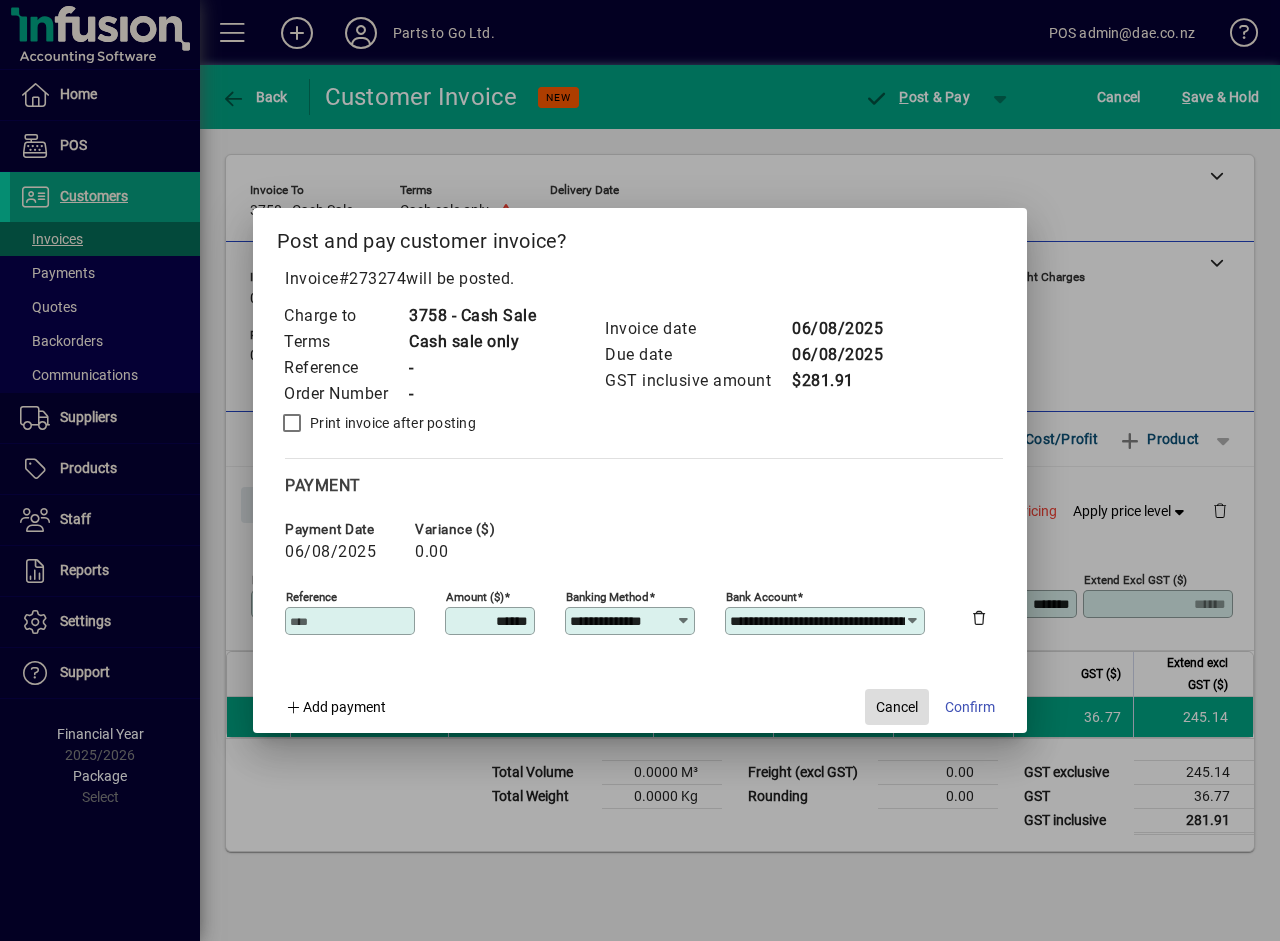 click on "Cancel" 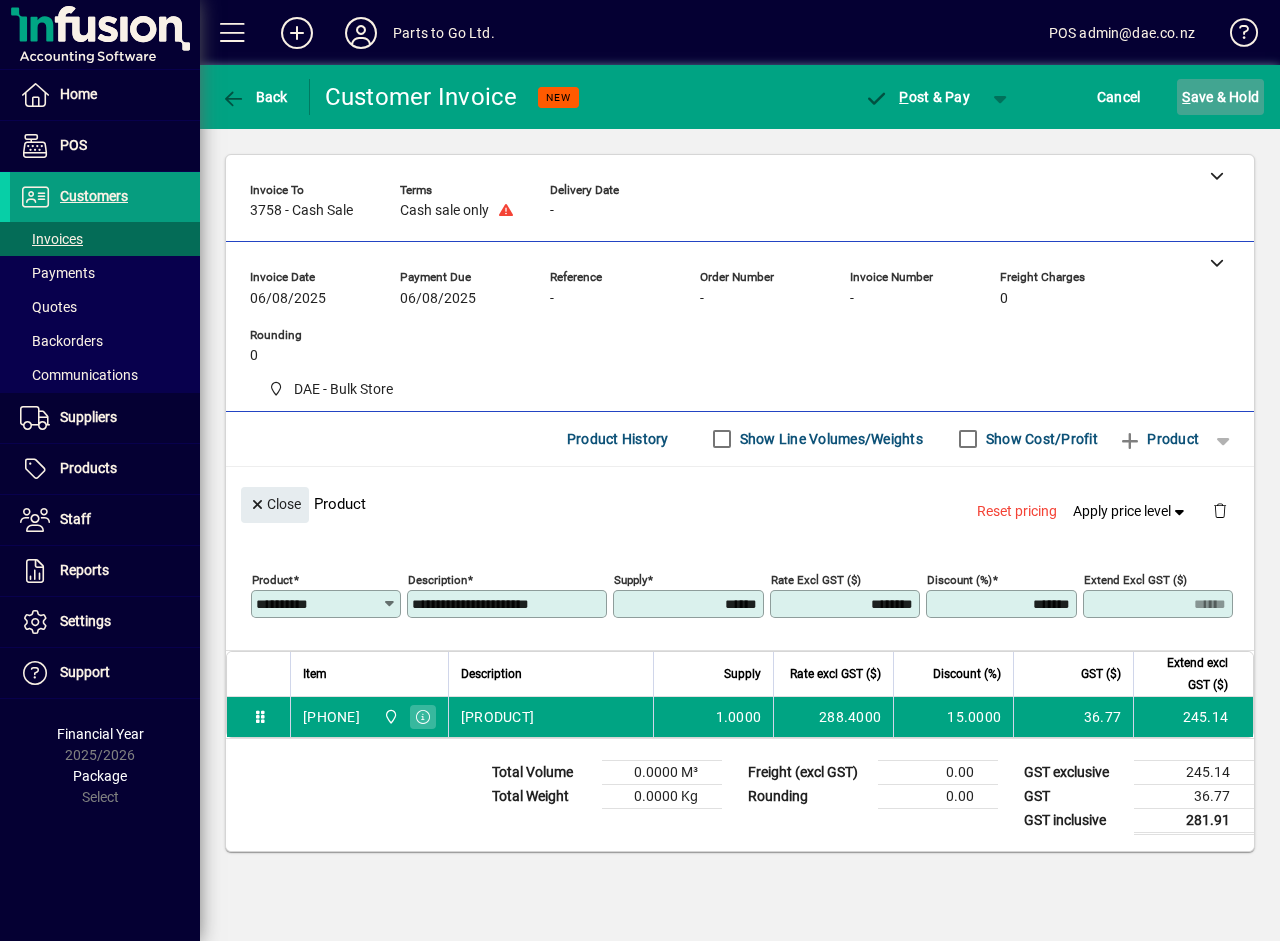 click on "S ave & Hold" 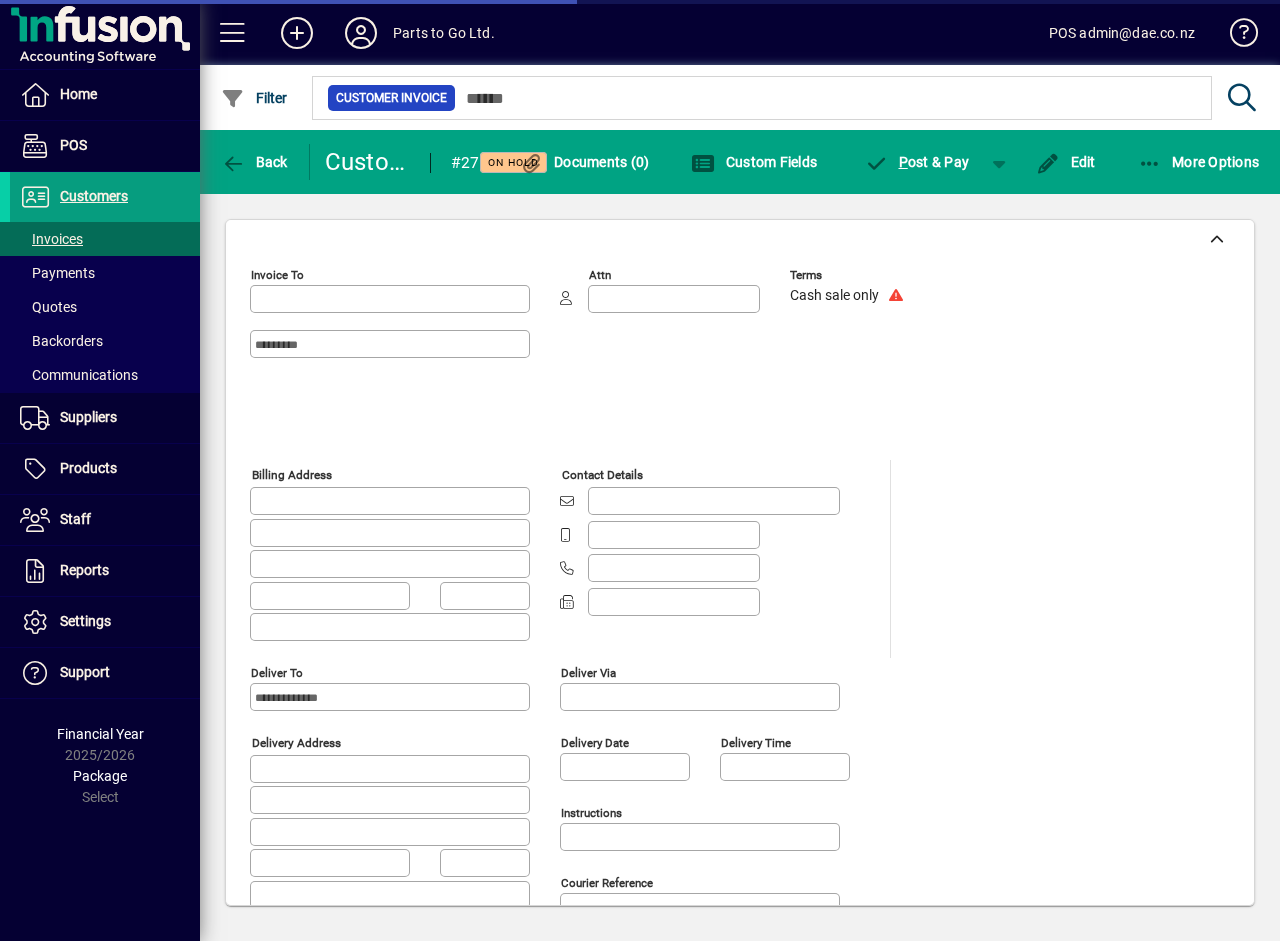 type on "**********" 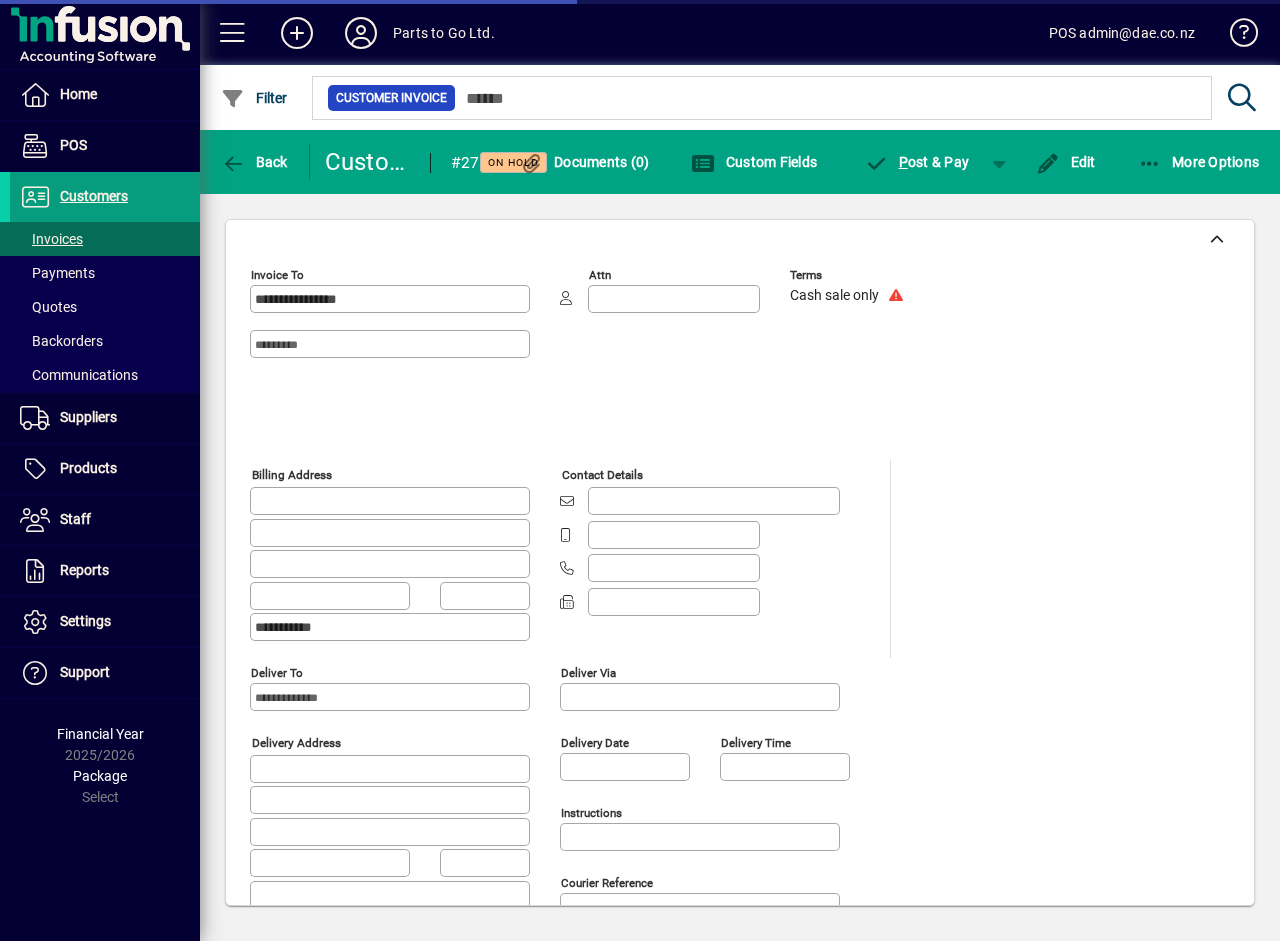 type on "**********" 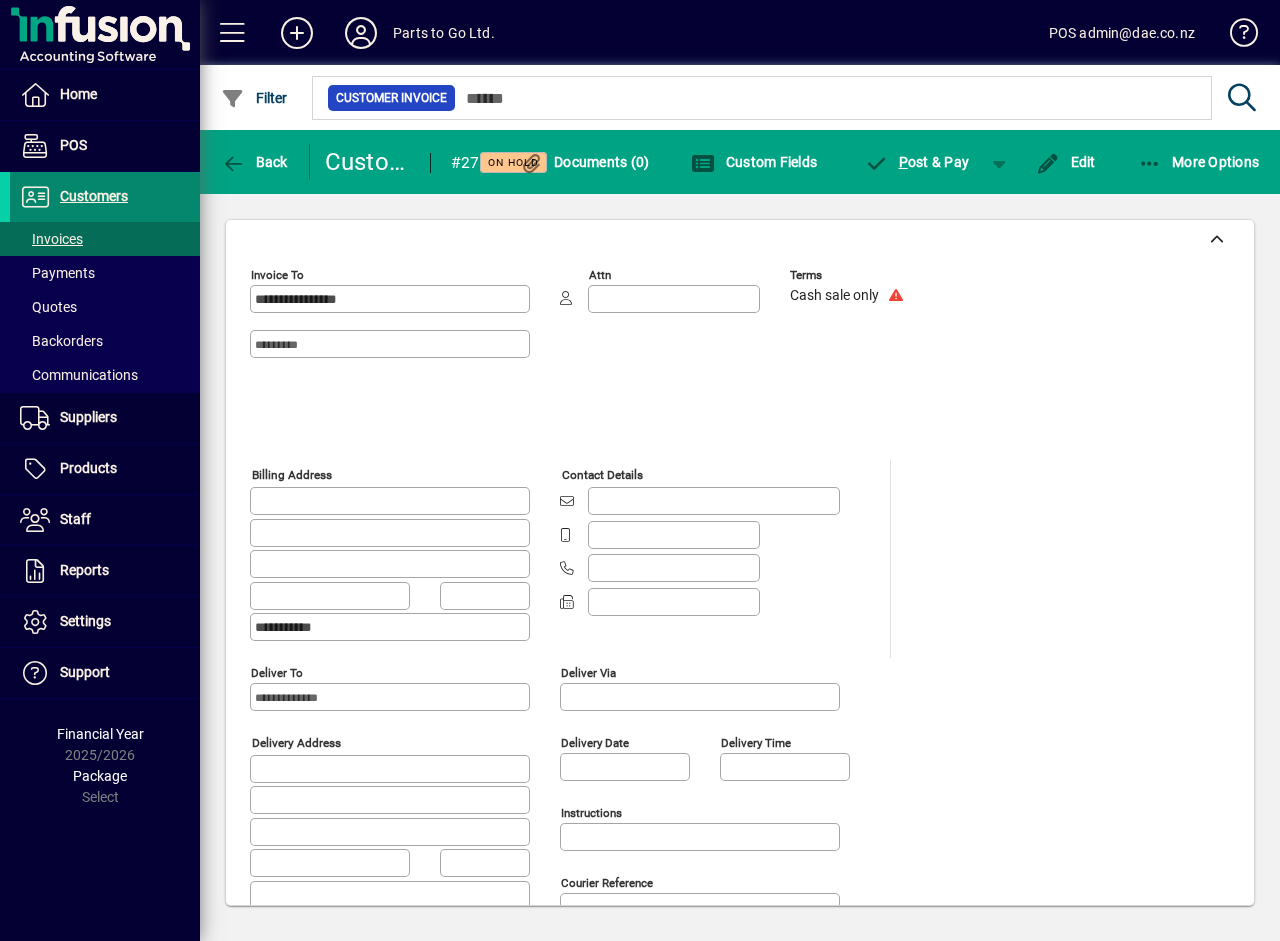 click on "Customers" at bounding box center (94, 196) 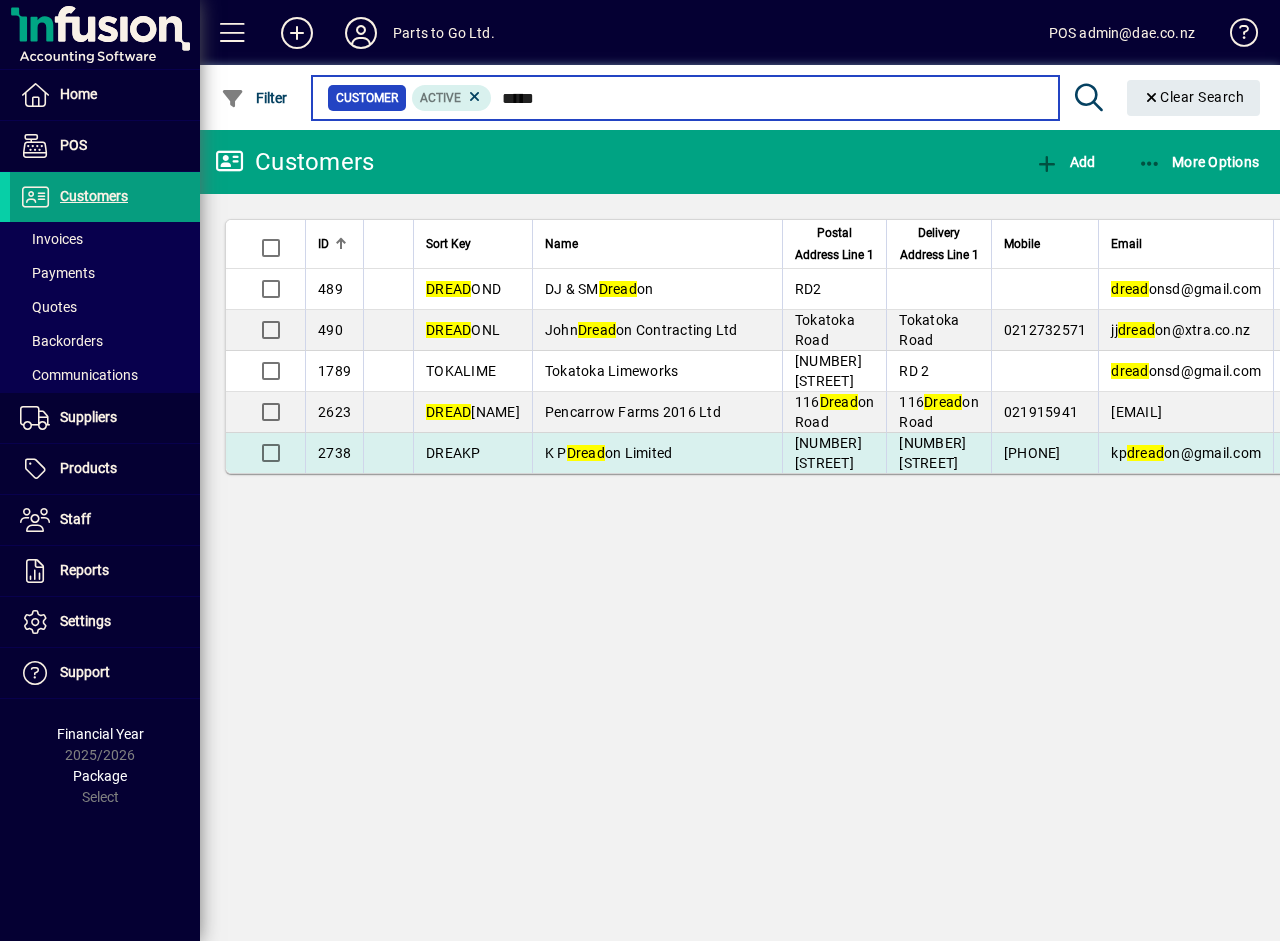 type on "*****" 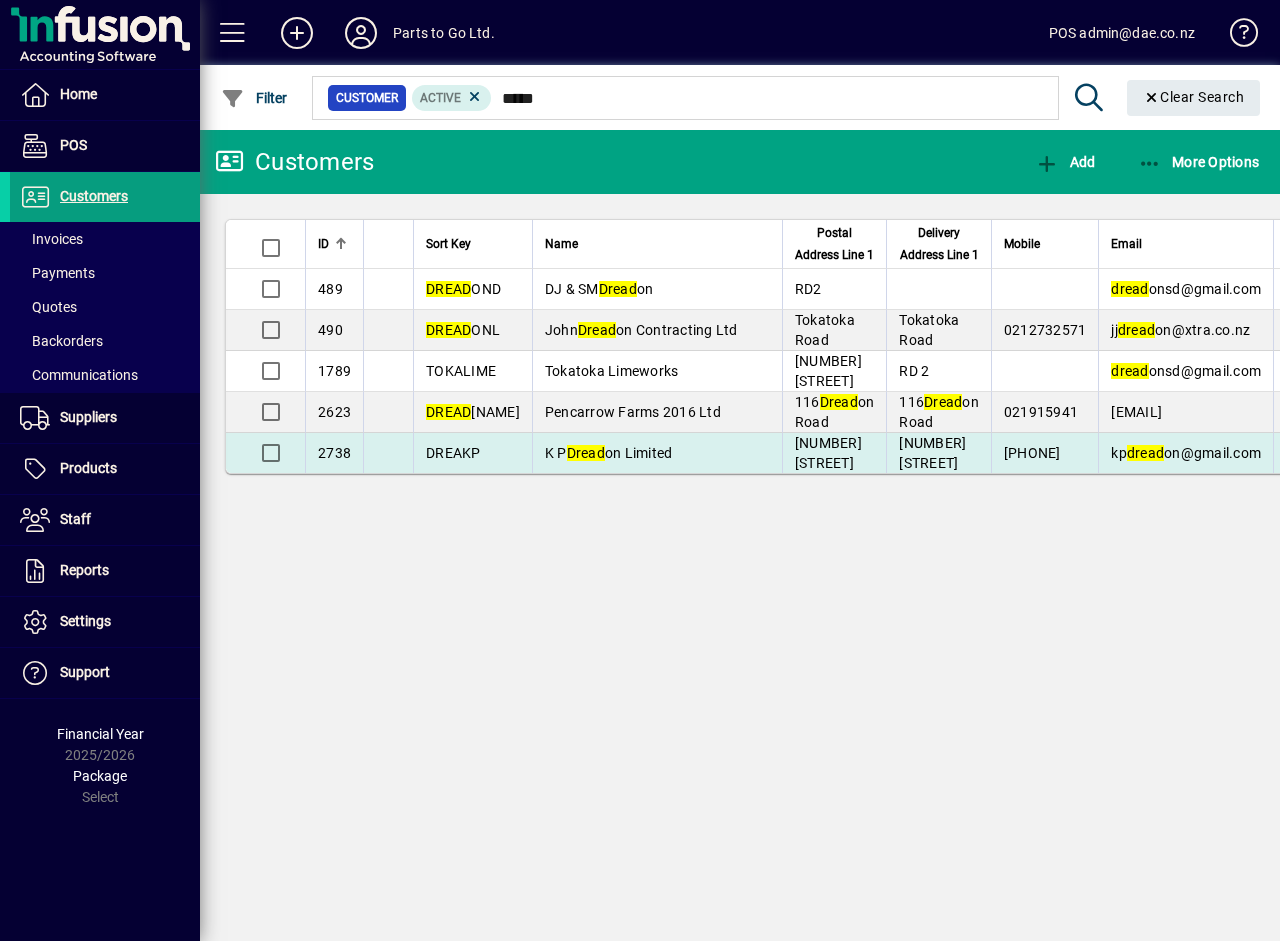 click on "K P  Dread on Limited" at bounding box center [609, 453] 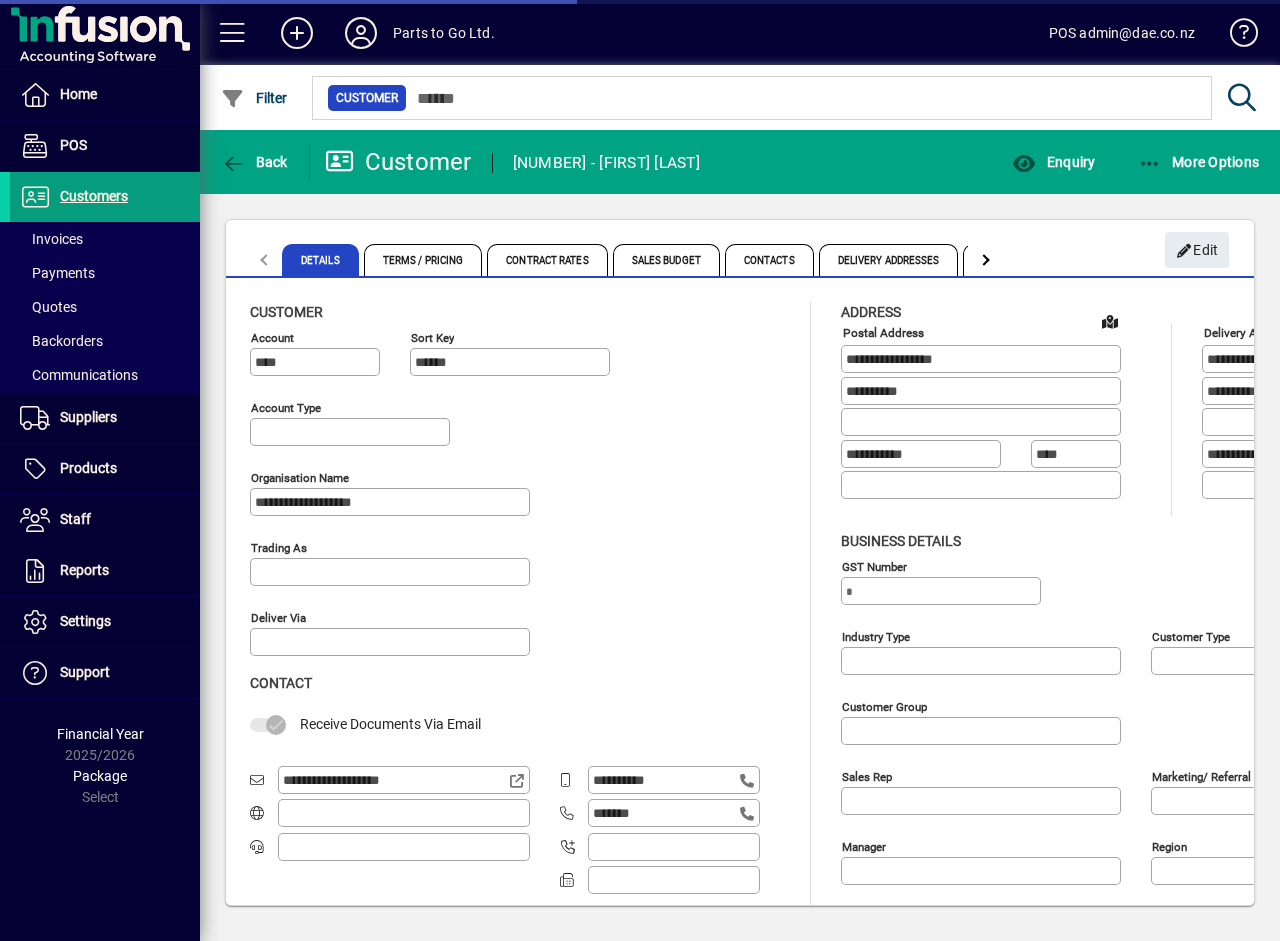type on "**********" 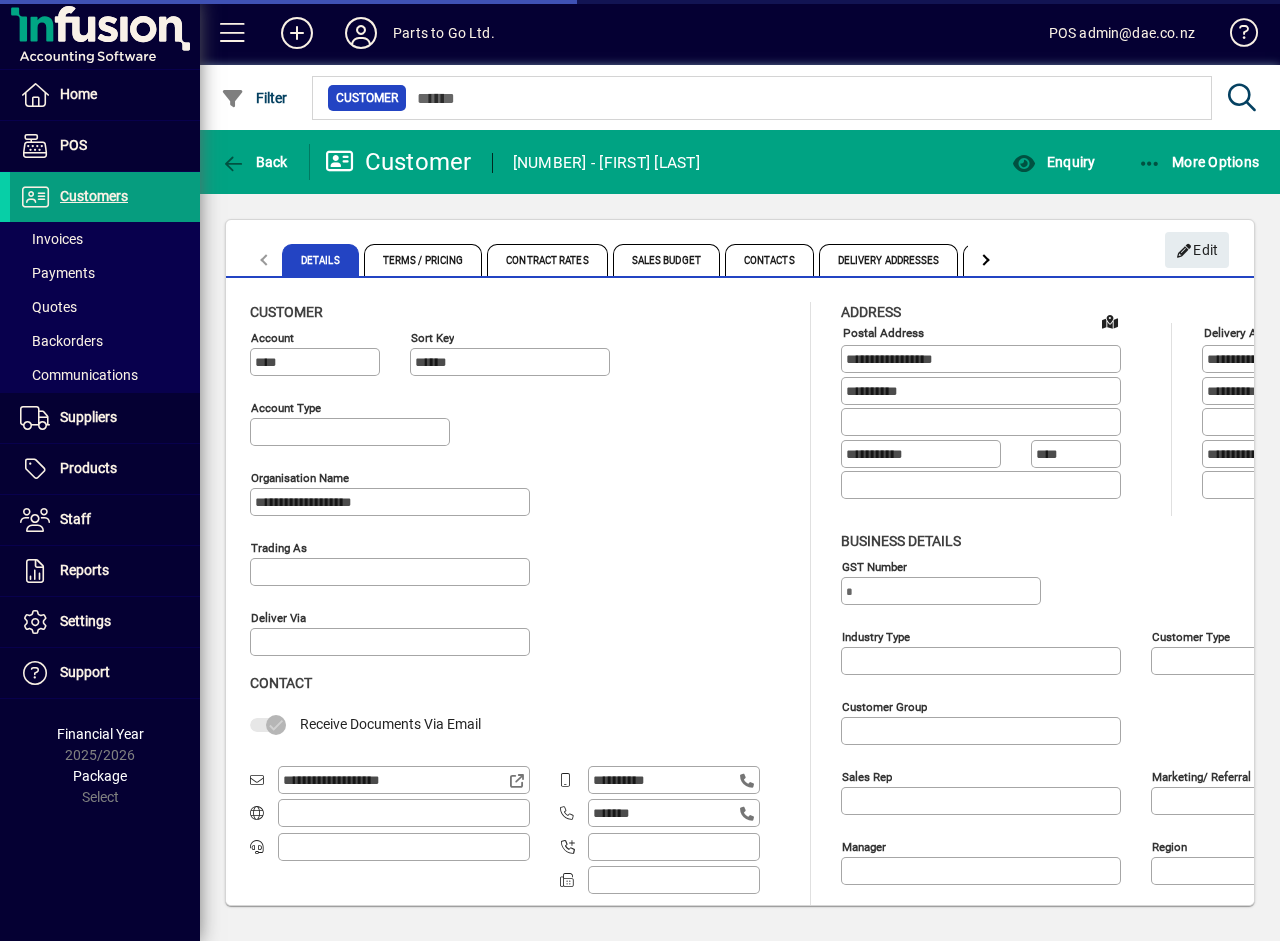 type on "**********" 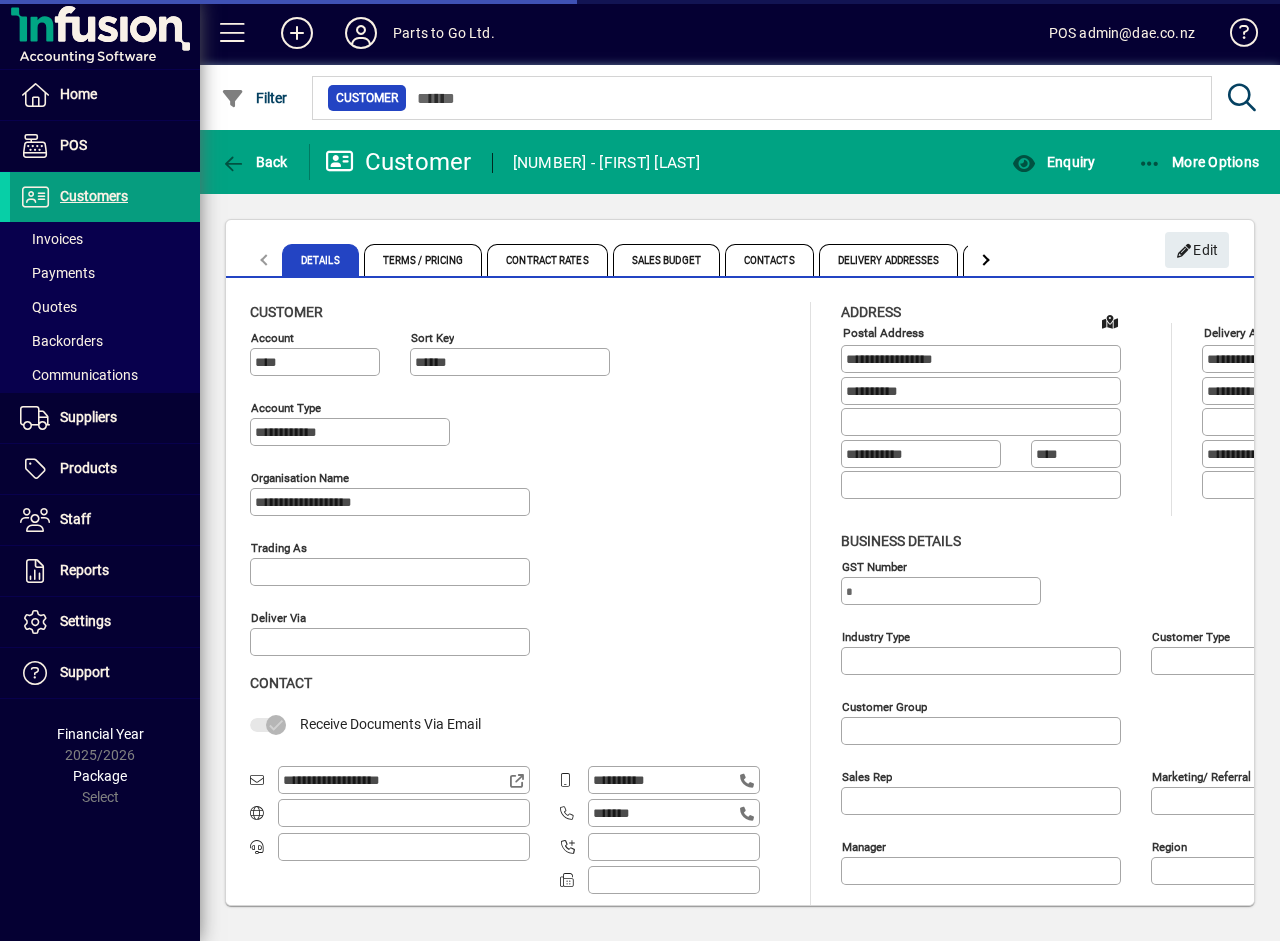 type on "**********" 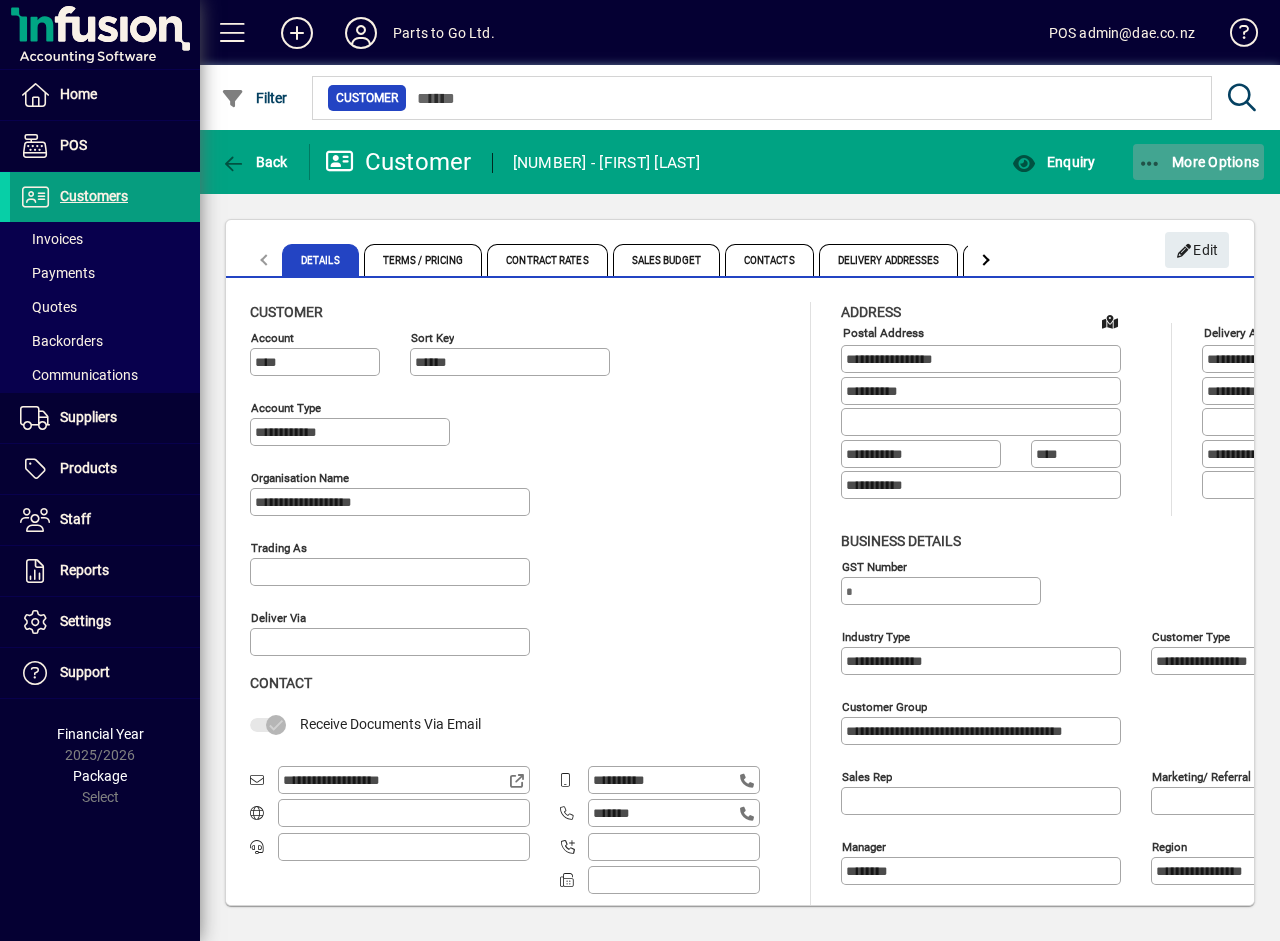 click on "More Options" 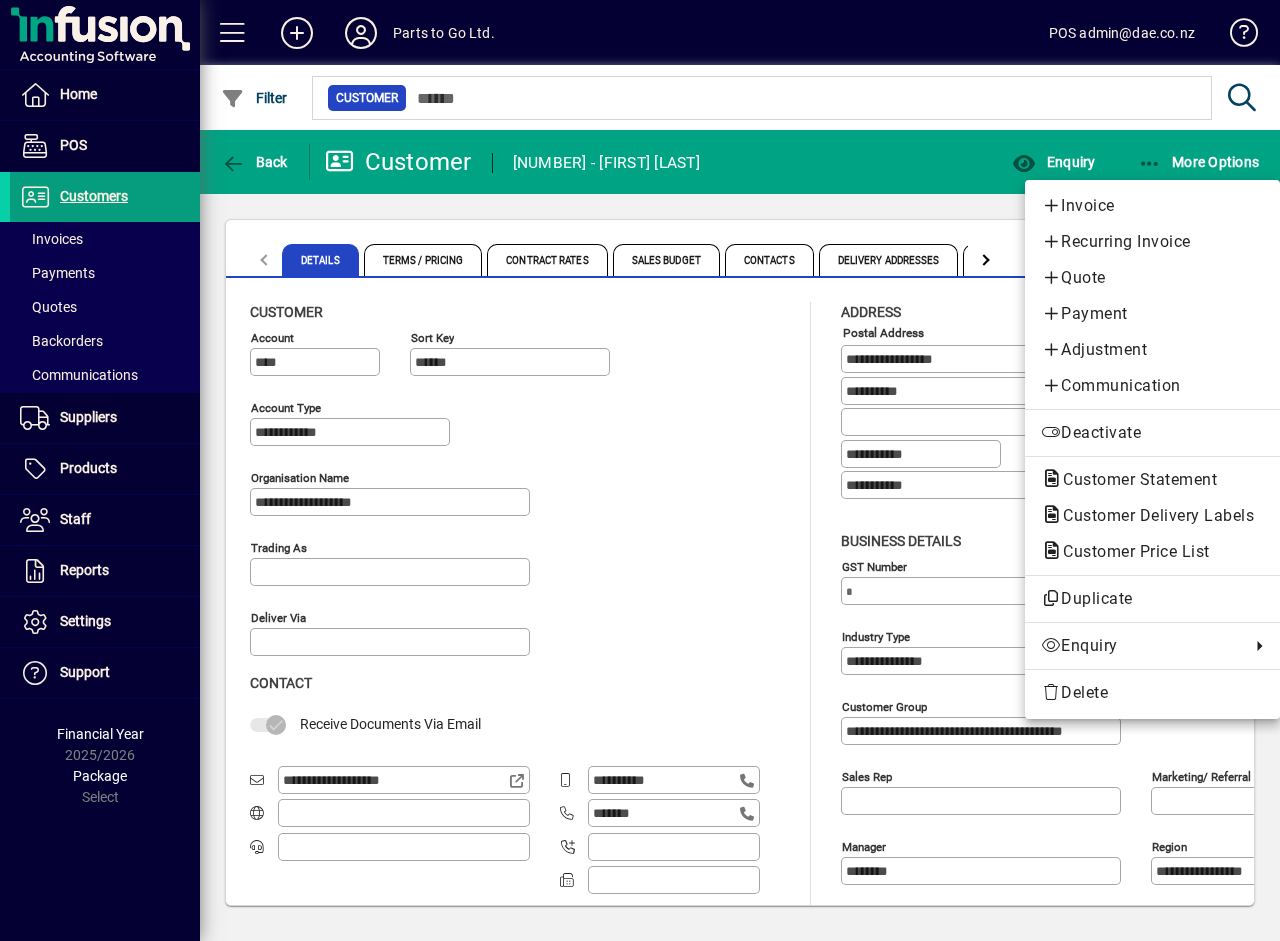 drag, startPoint x: 1075, startPoint y: 205, endPoint x: 1038, endPoint y: 203, distance: 37.054016 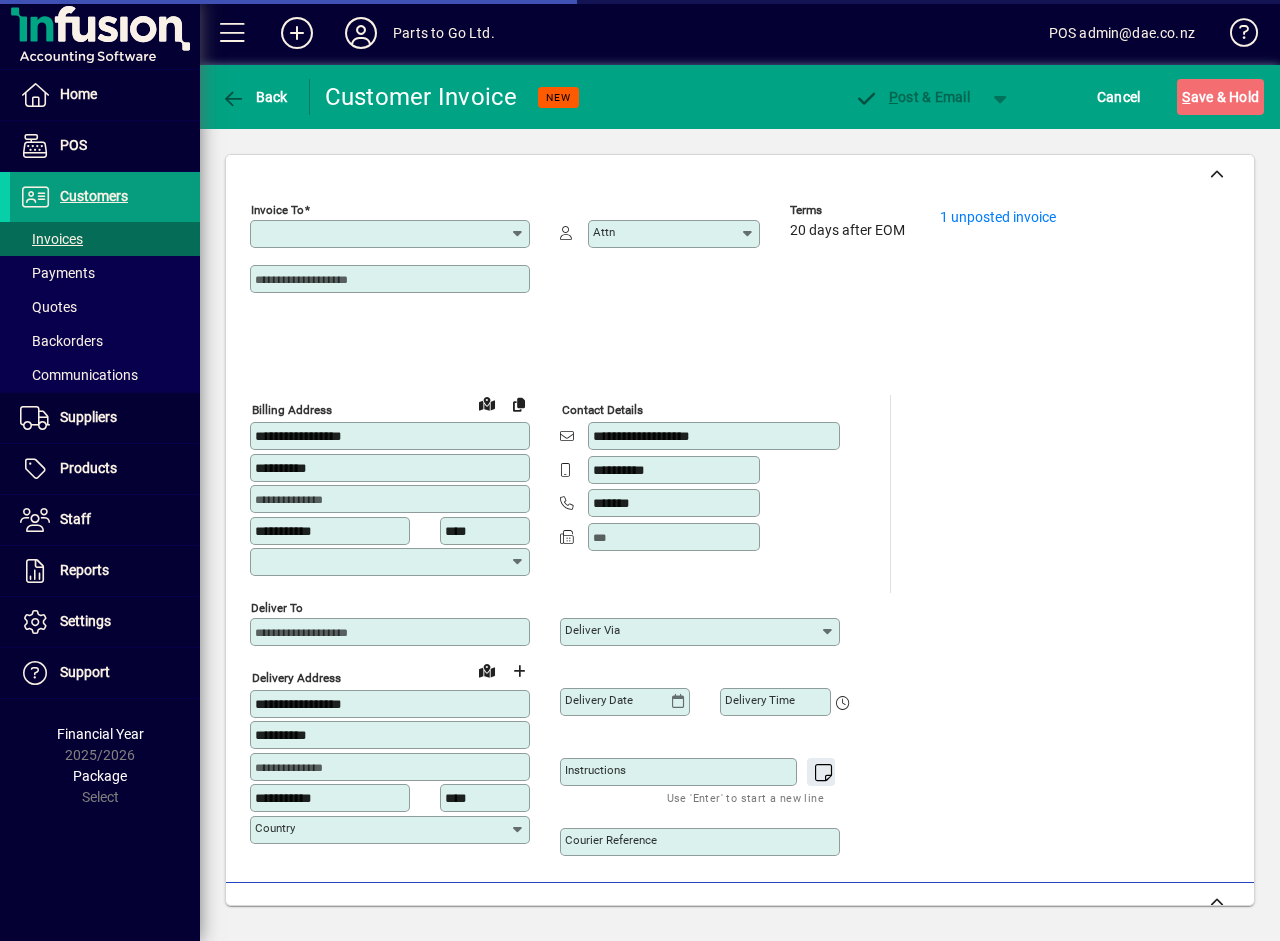 type on "**********" 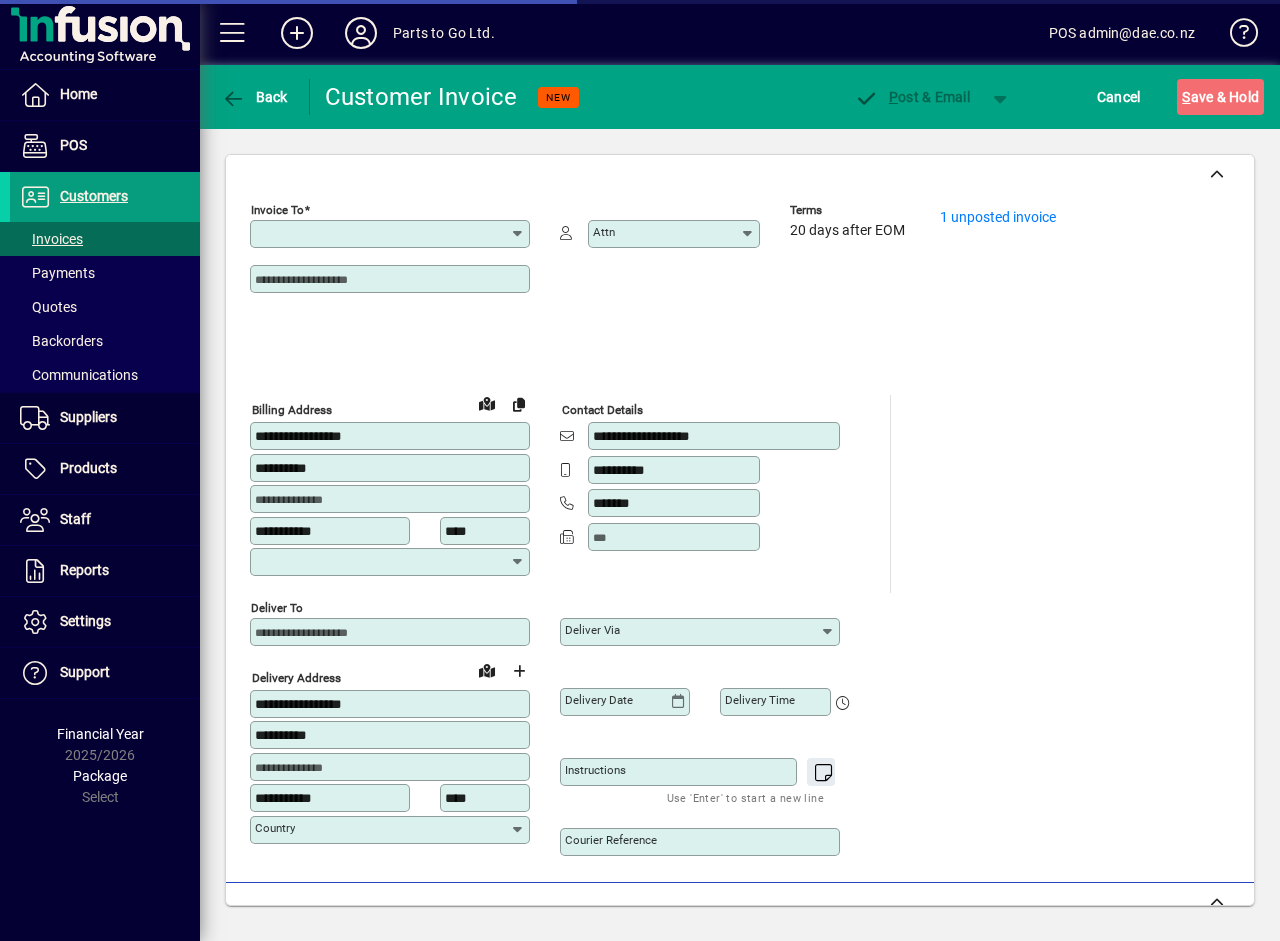 type on "**********" 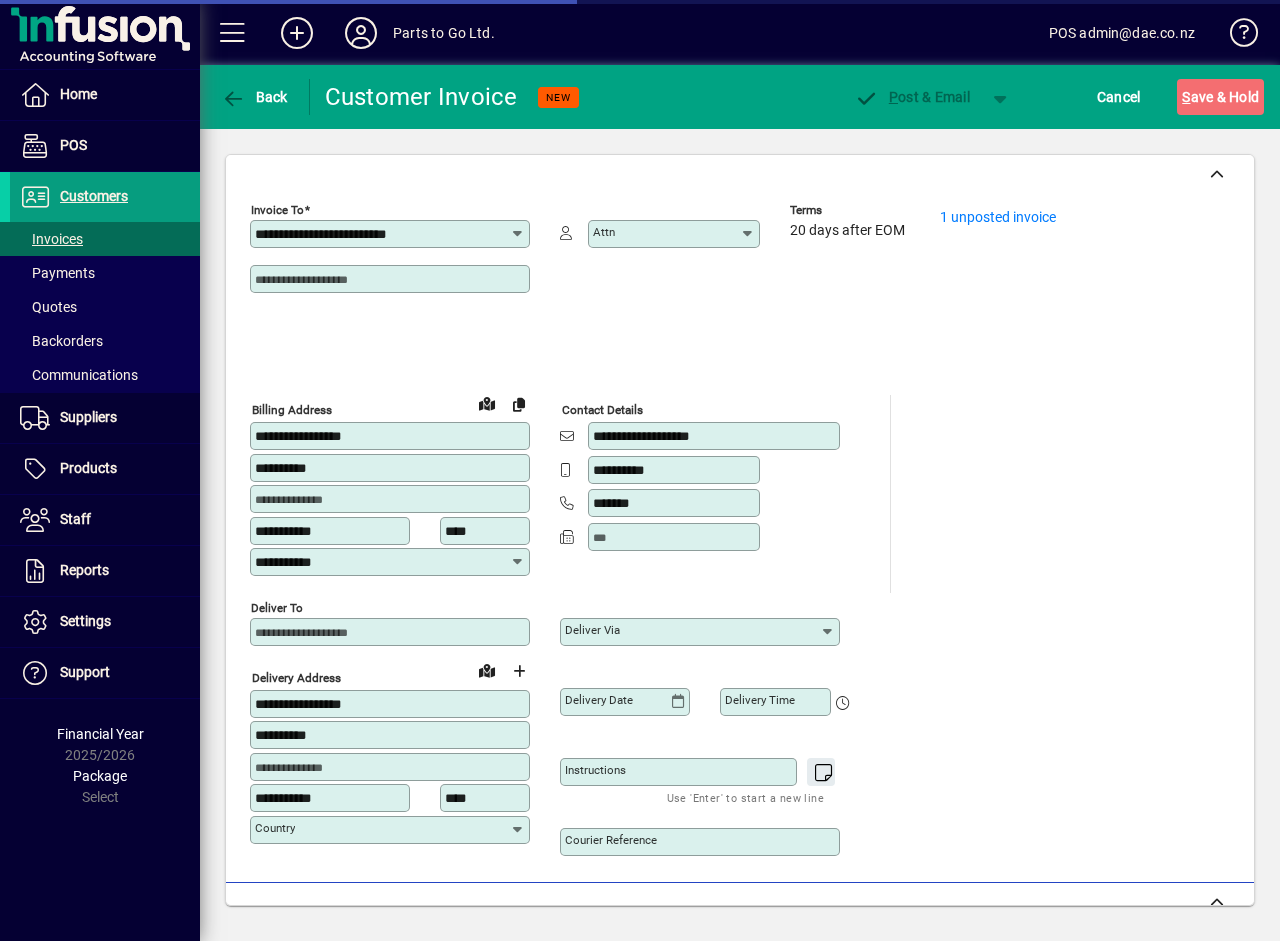 type on "**********" 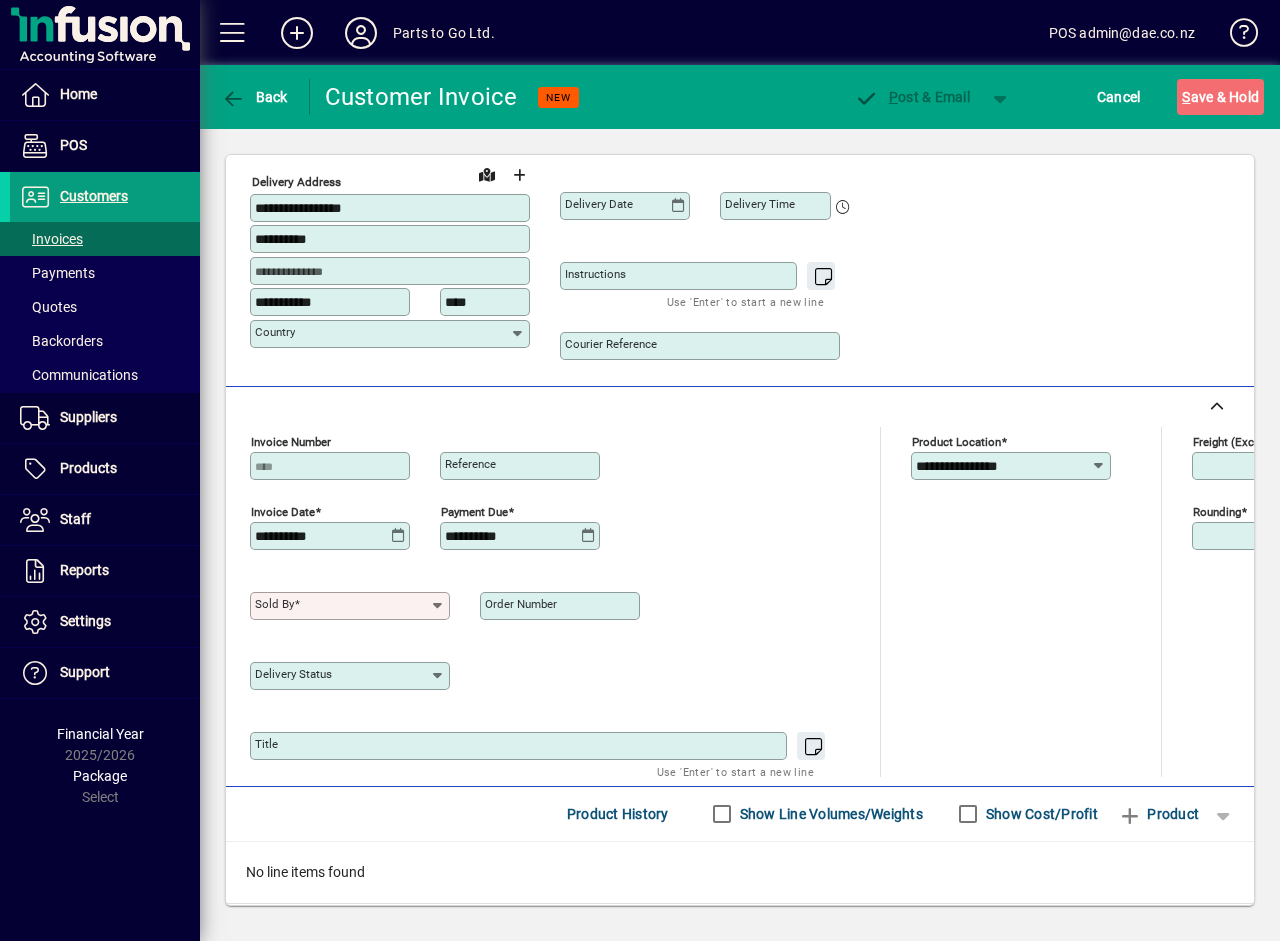 scroll, scrollTop: 500, scrollLeft: 0, axis: vertical 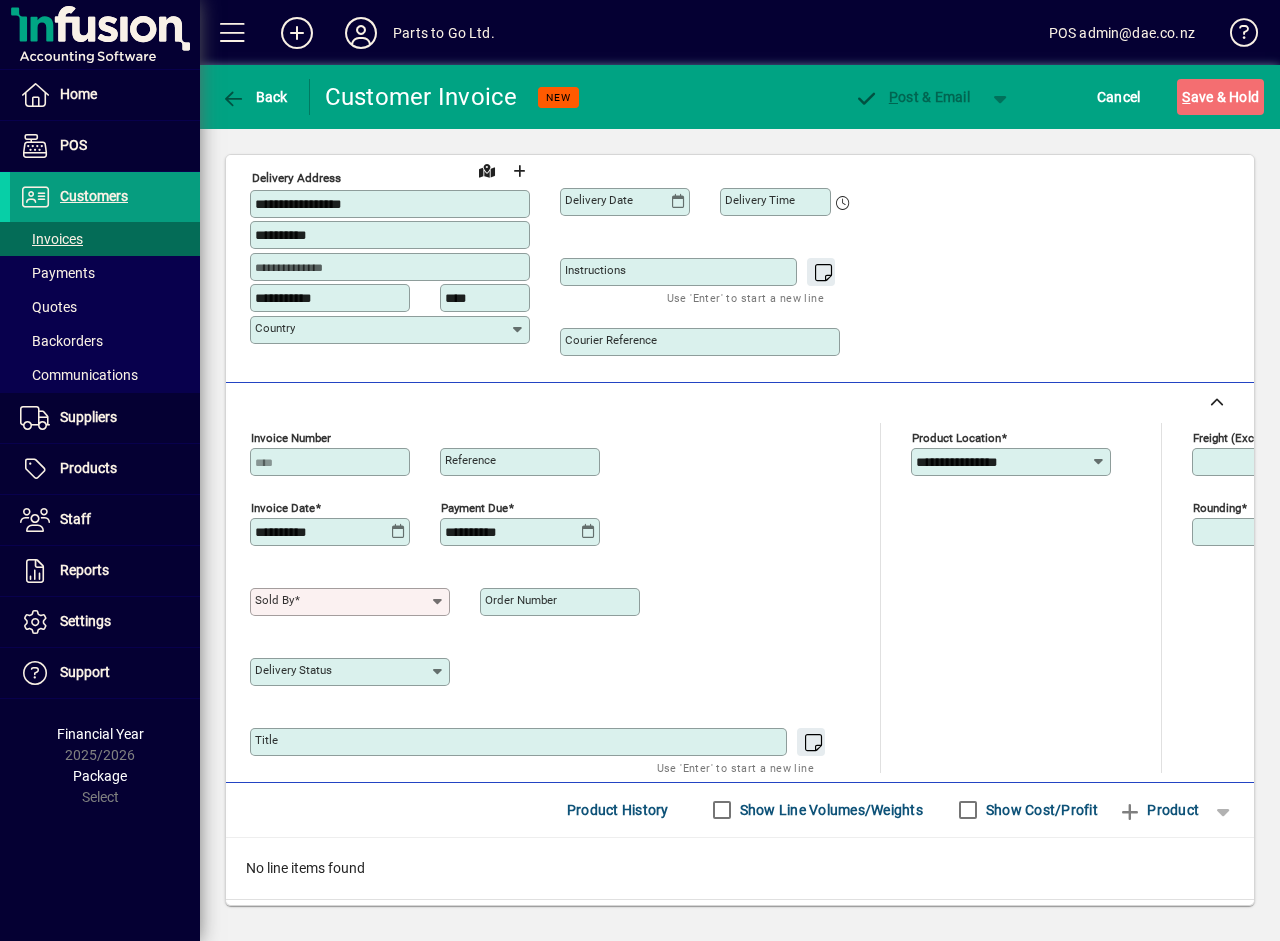 click on "Sold by" at bounding box center (342, 602) 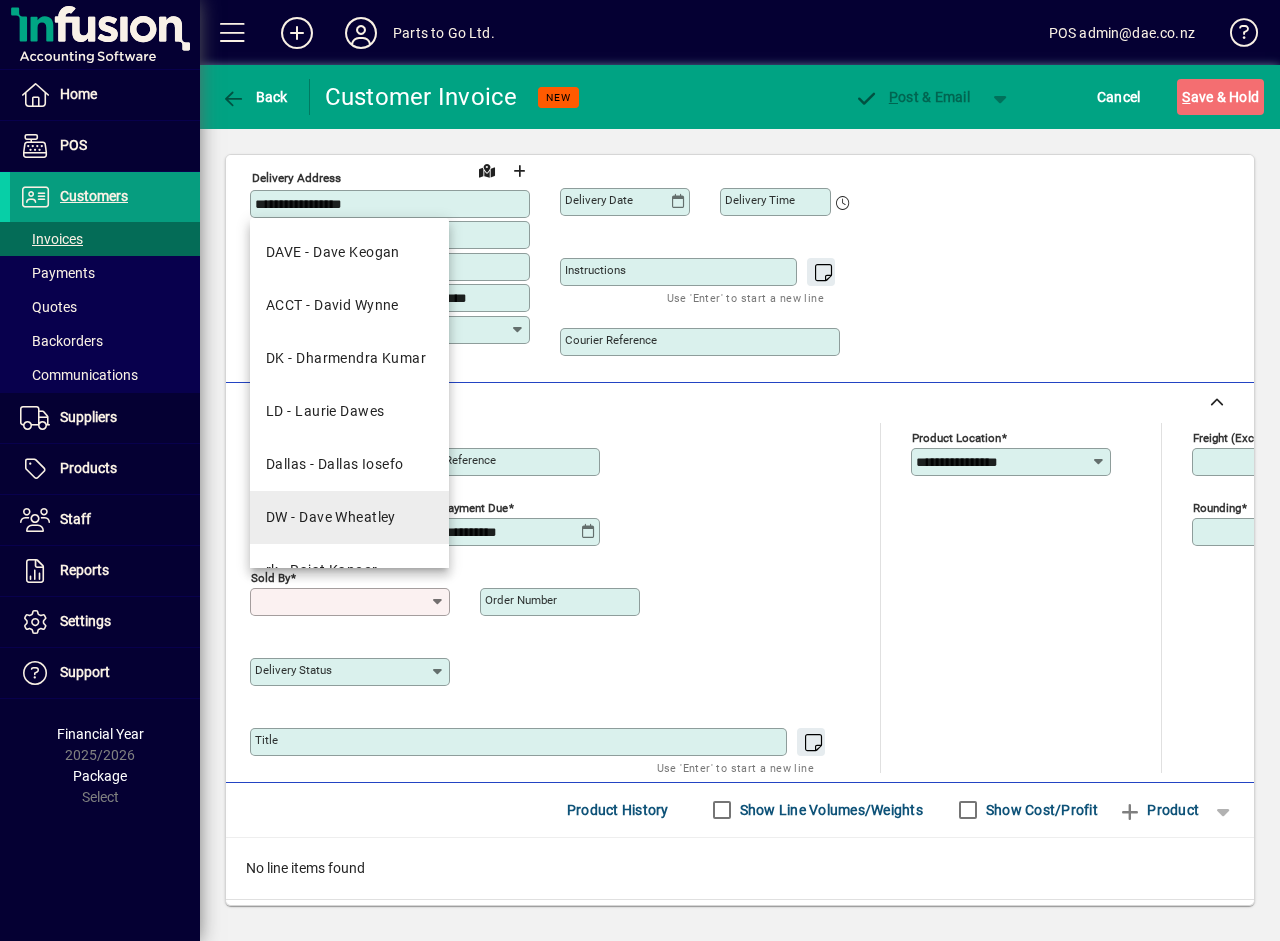 click on "DW - Dave Wheatley" at bounding box center [331, 517] 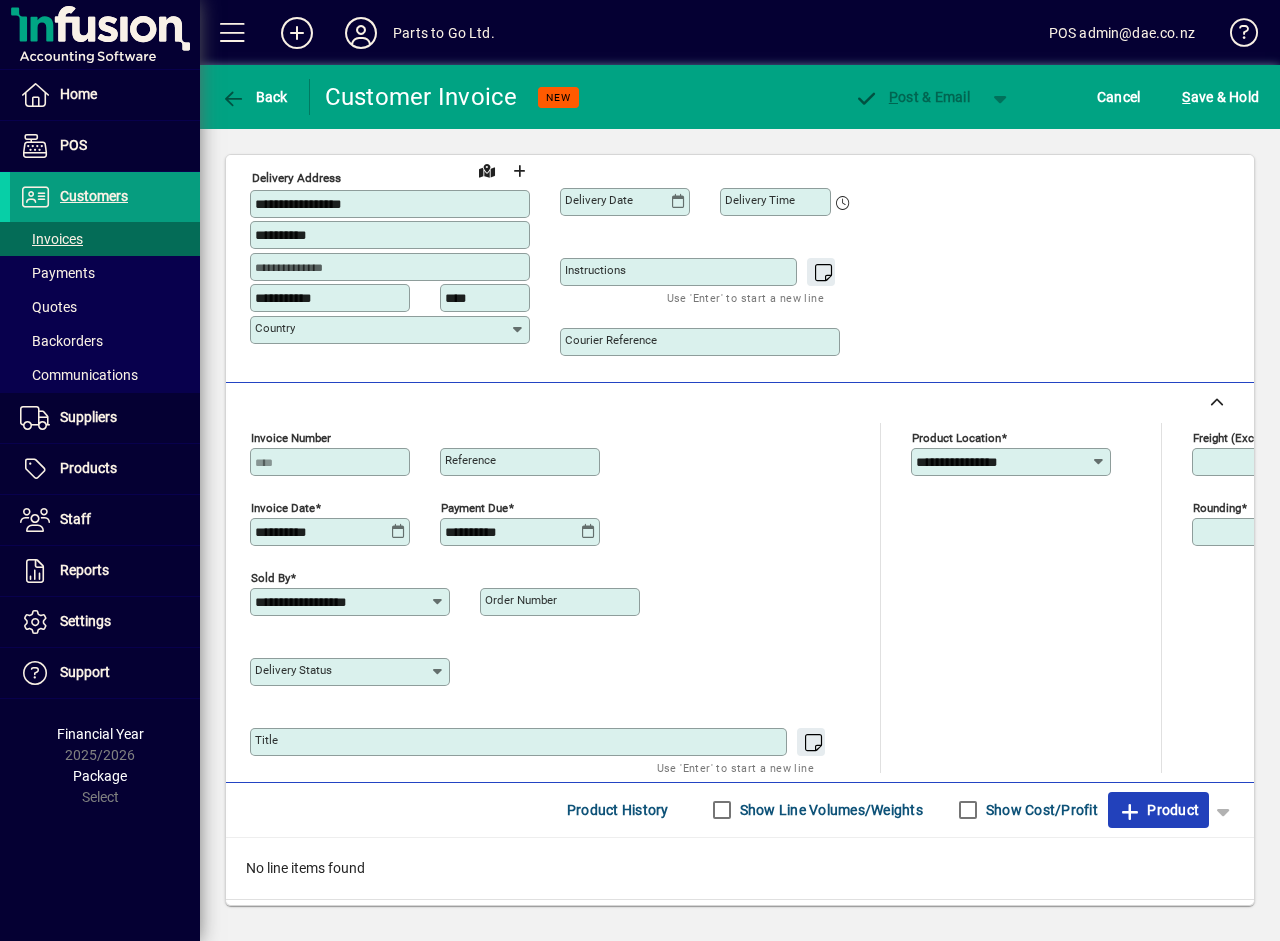 click on "Product" 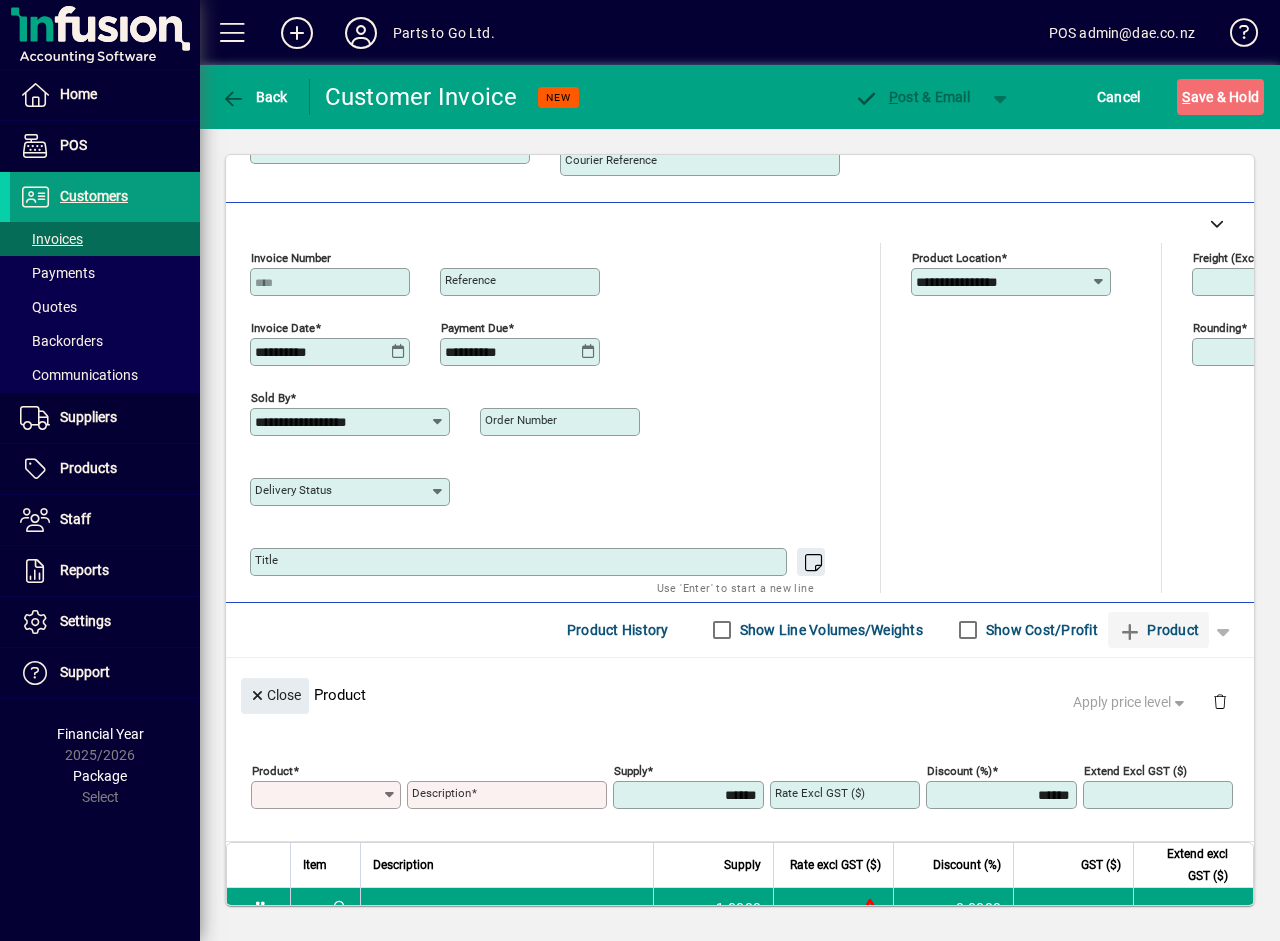 scroll, scrollTop: 0, scrollLeft: 0, axis: both 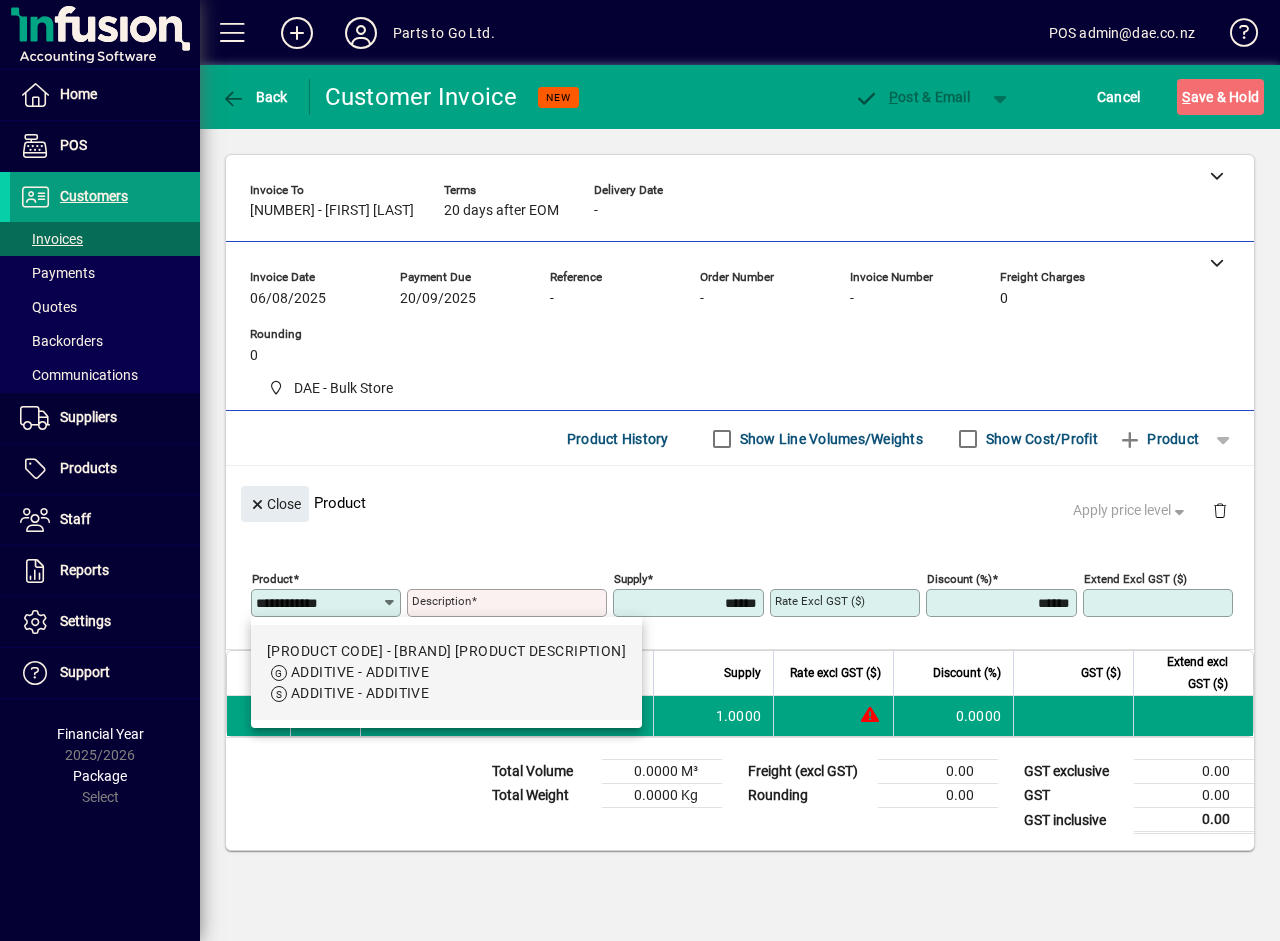 type on "*****" 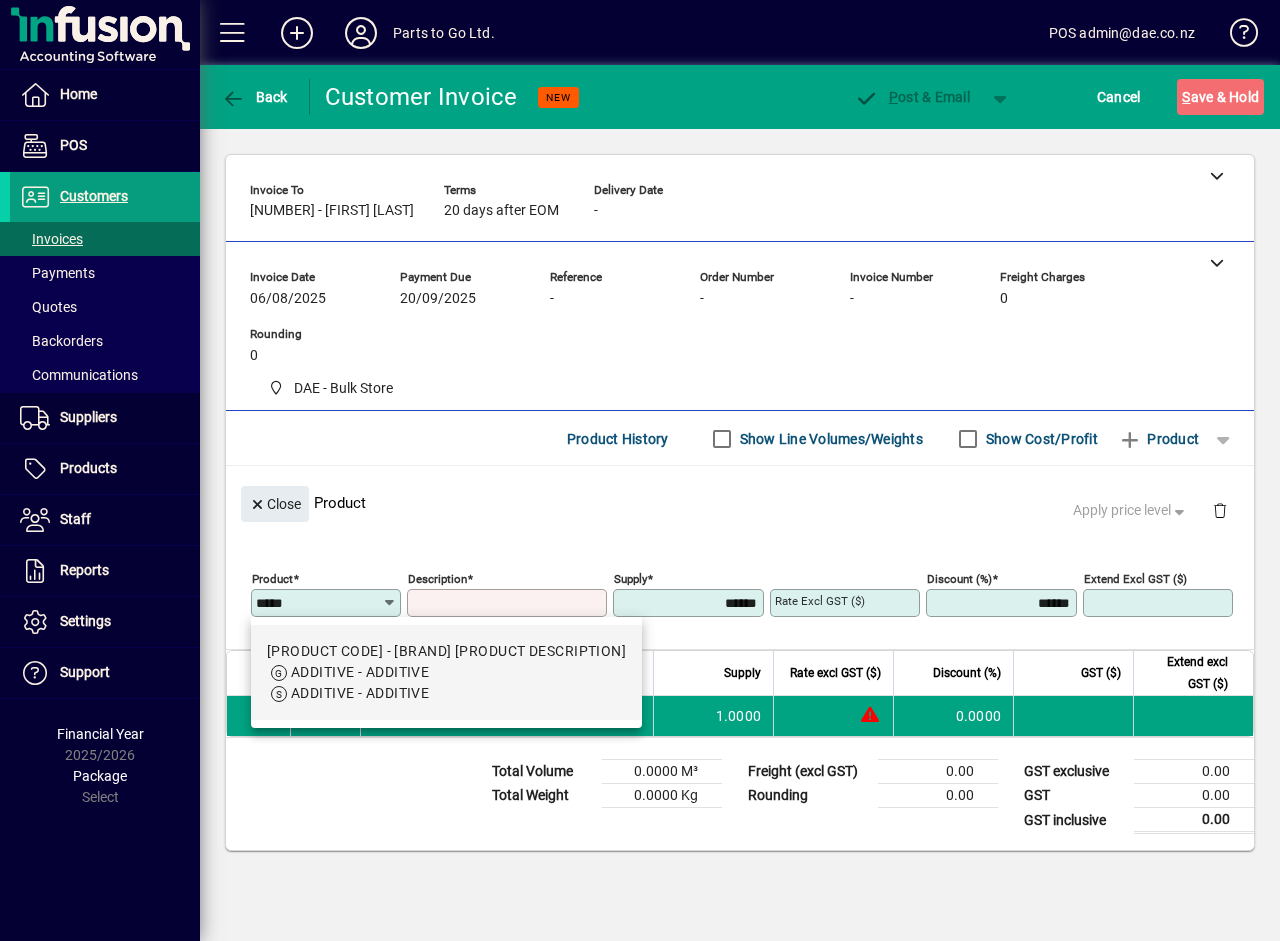 type on "**********" 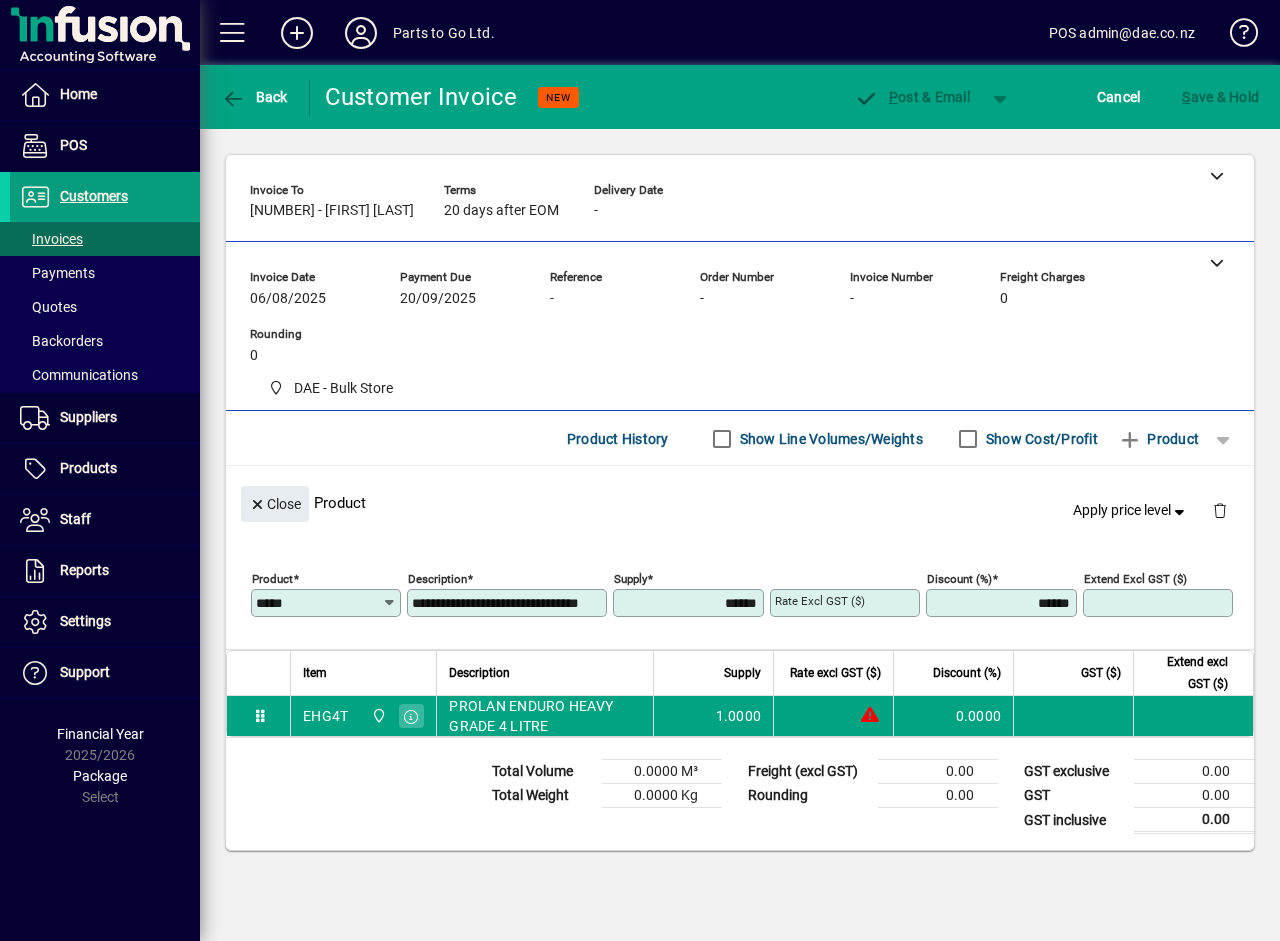 type on "********" 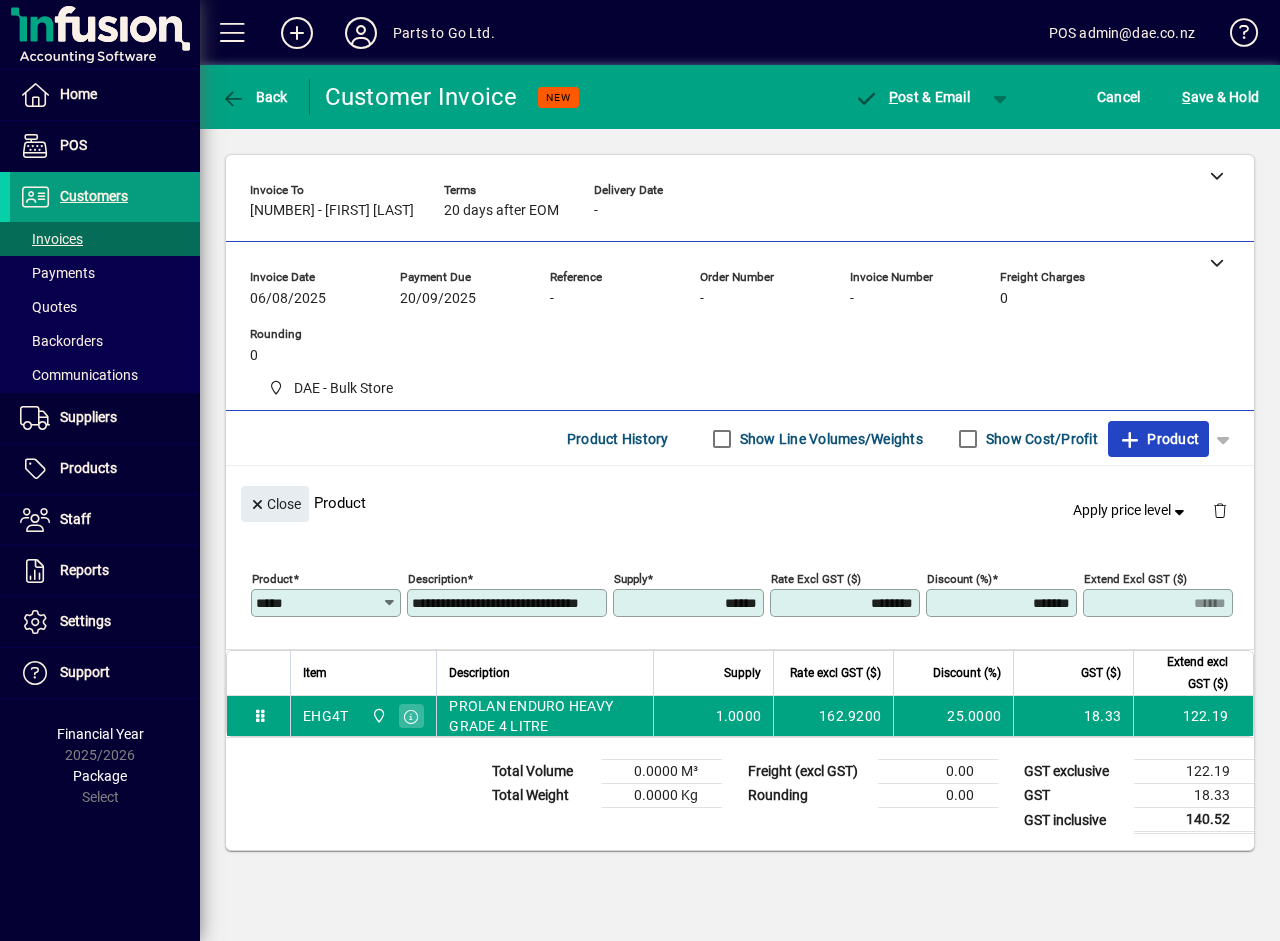 type 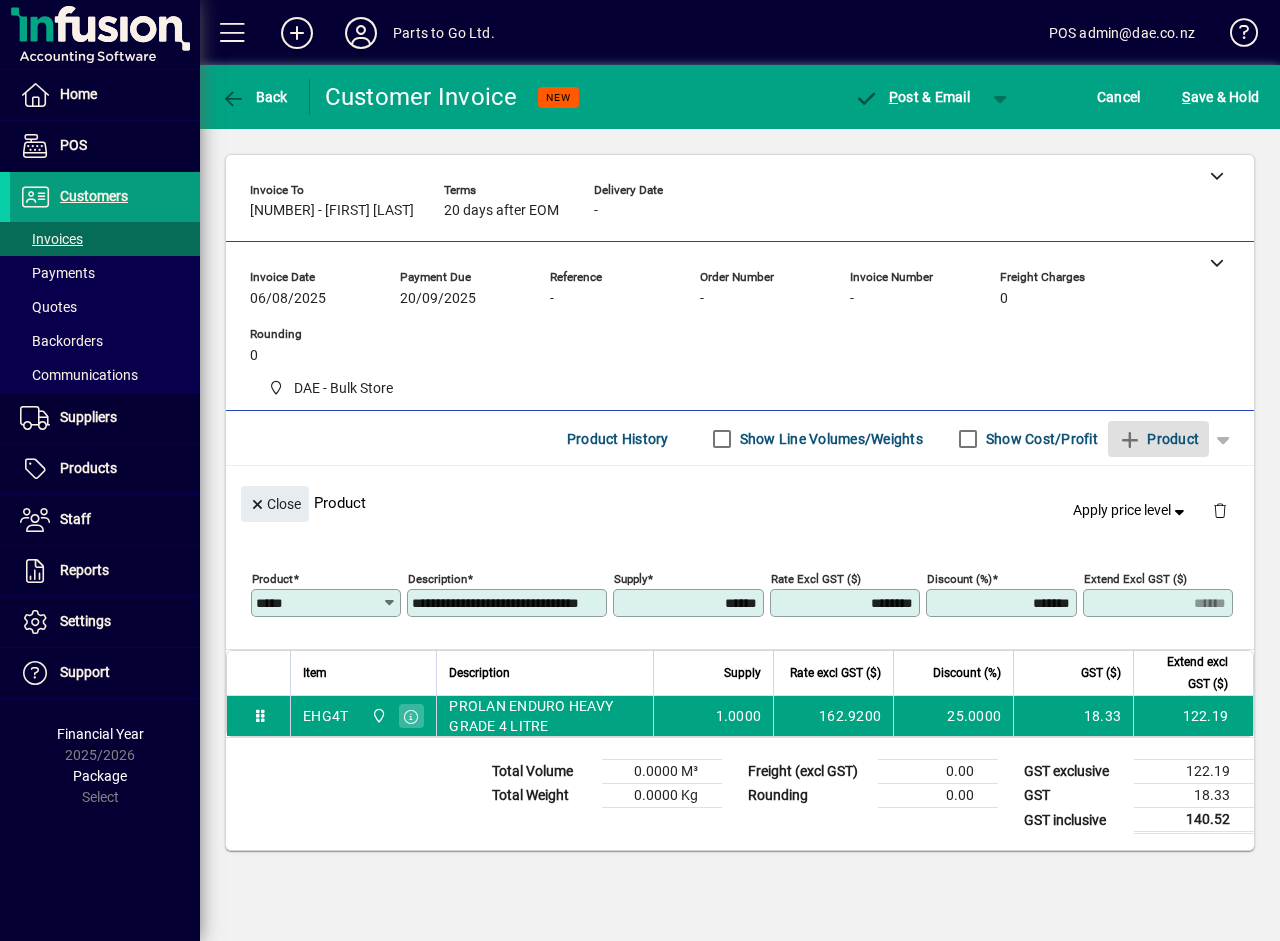 type 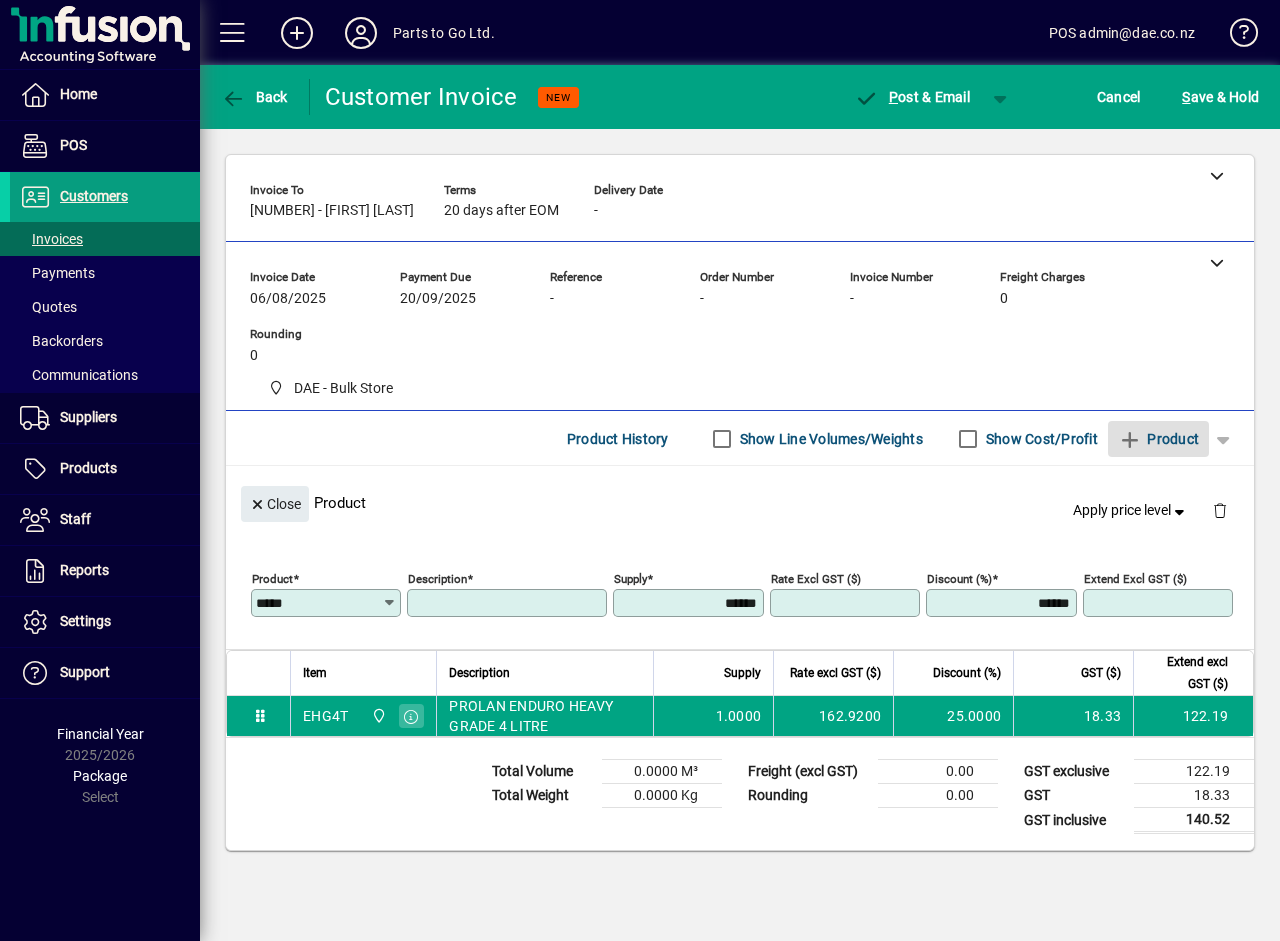 type 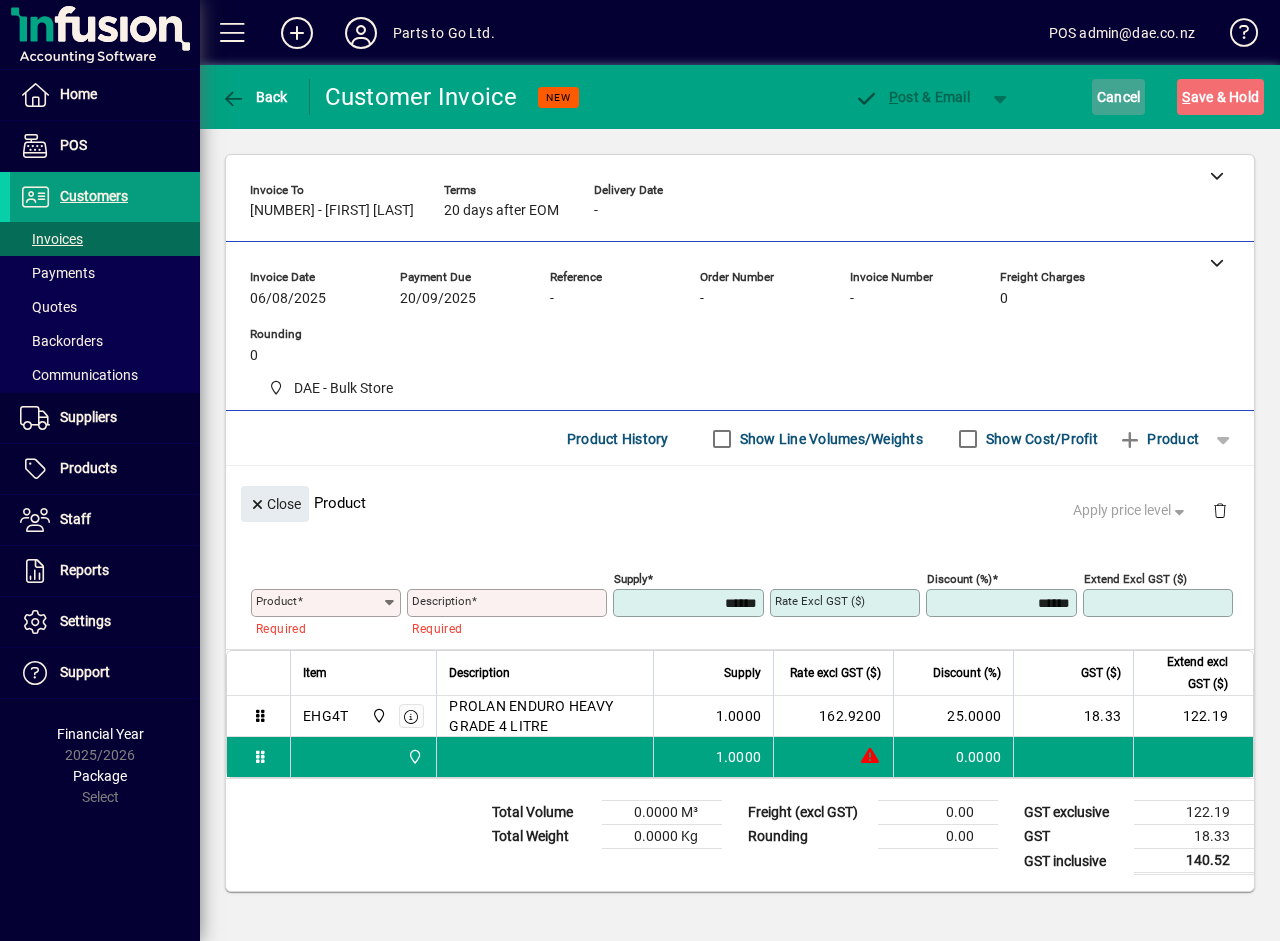 click on "Cancel" 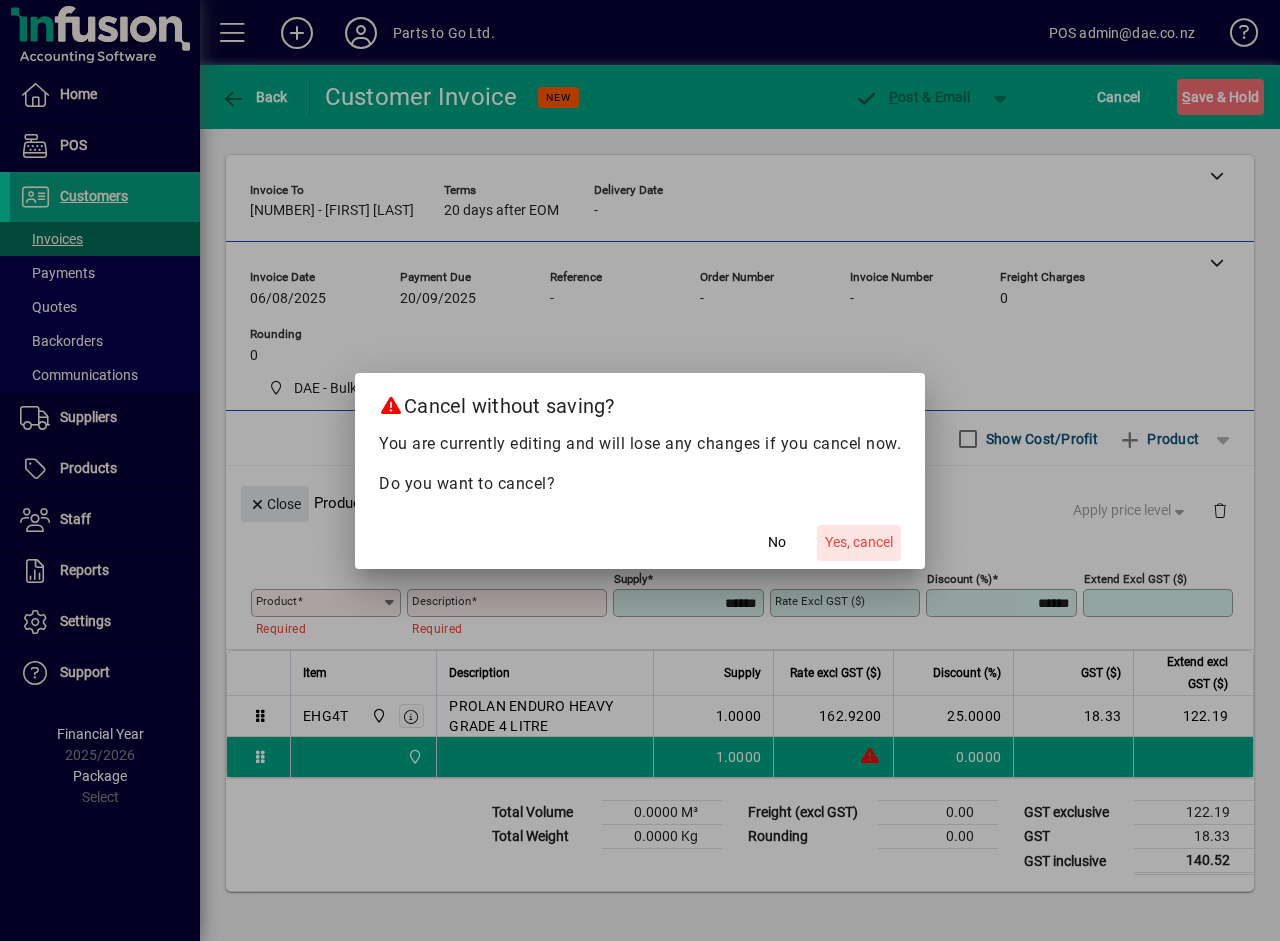 click on "Yes, cancel" 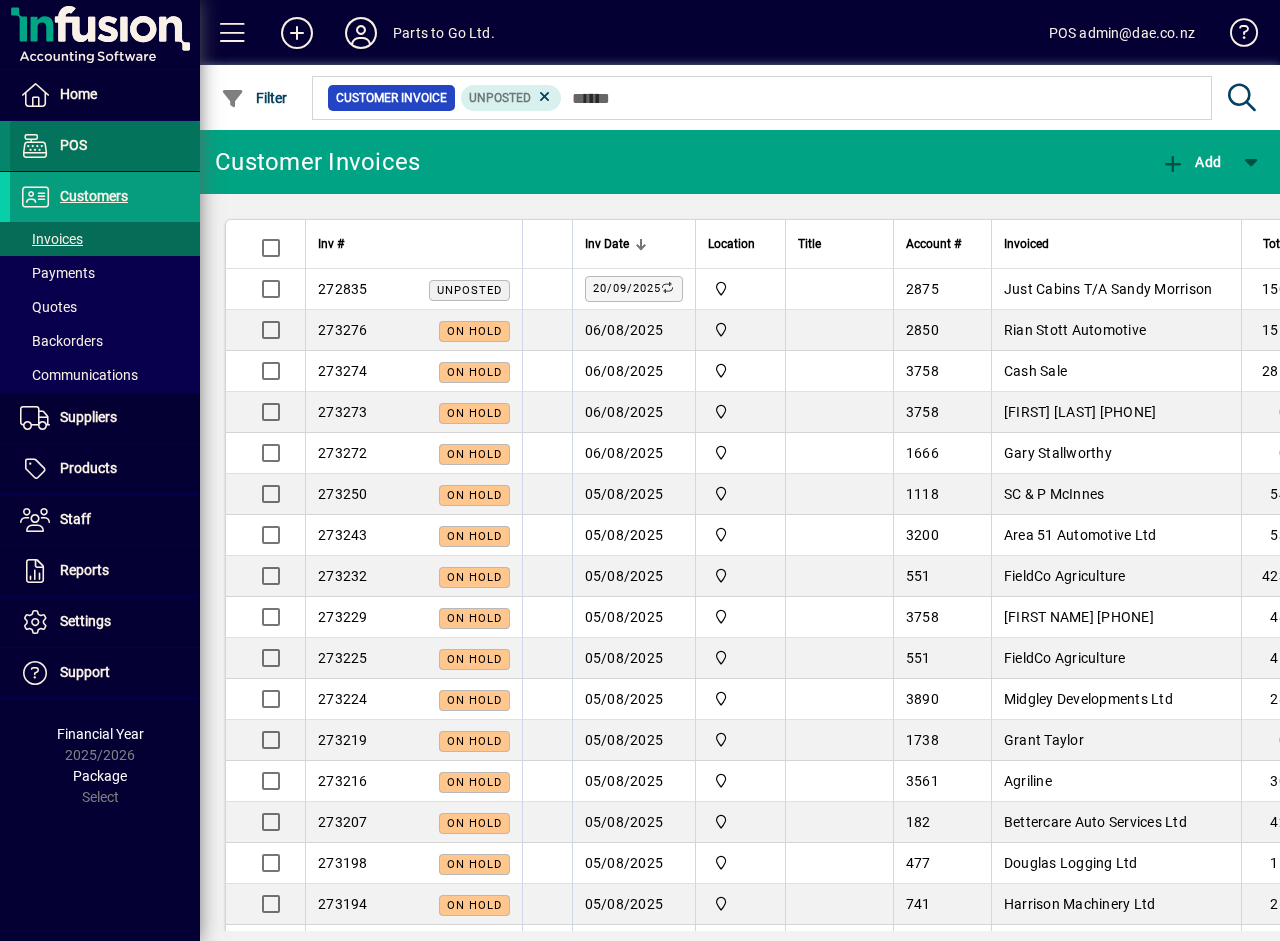 click on "POS" at bounding box center (73, 145) 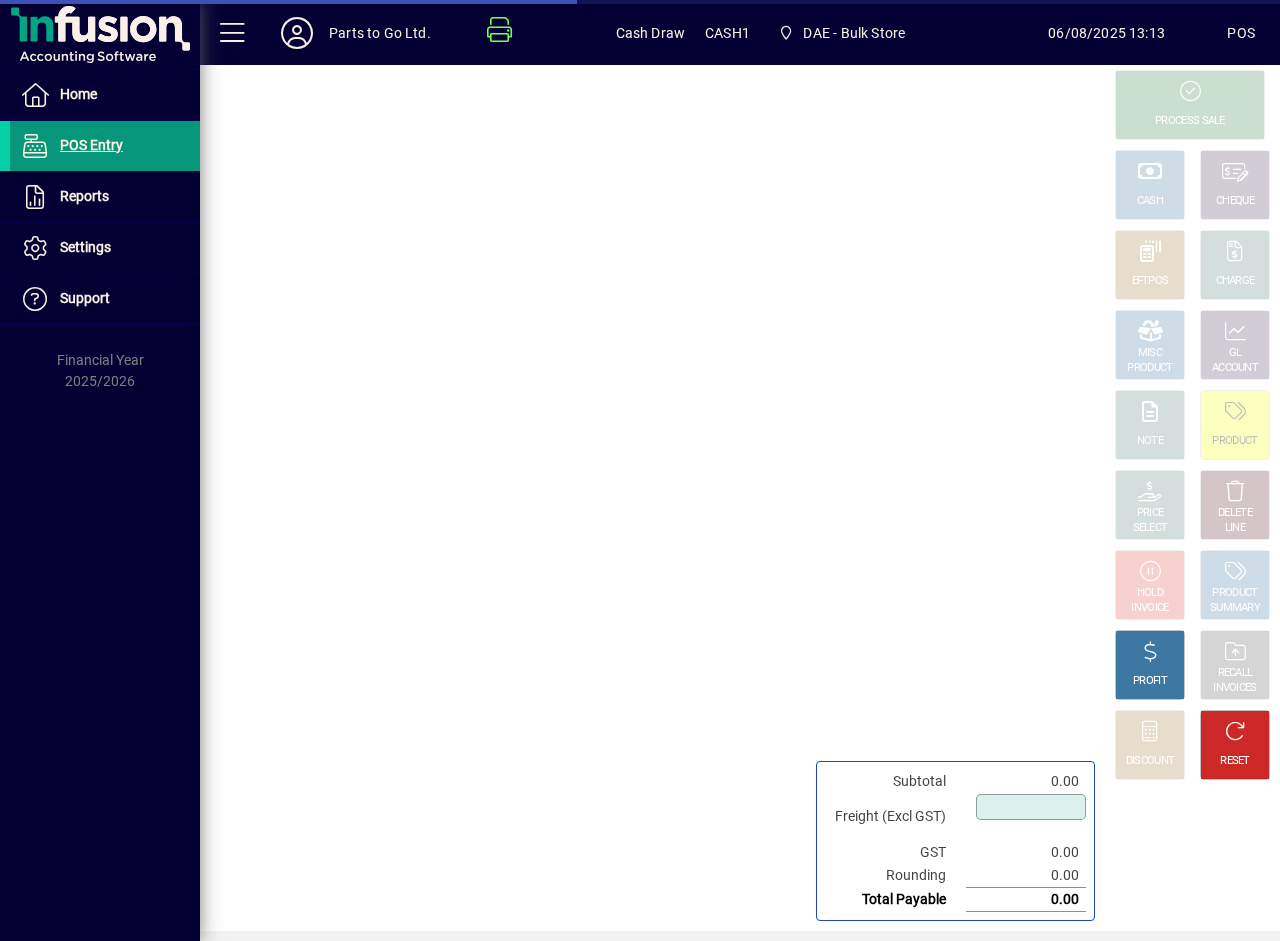 type on "****" 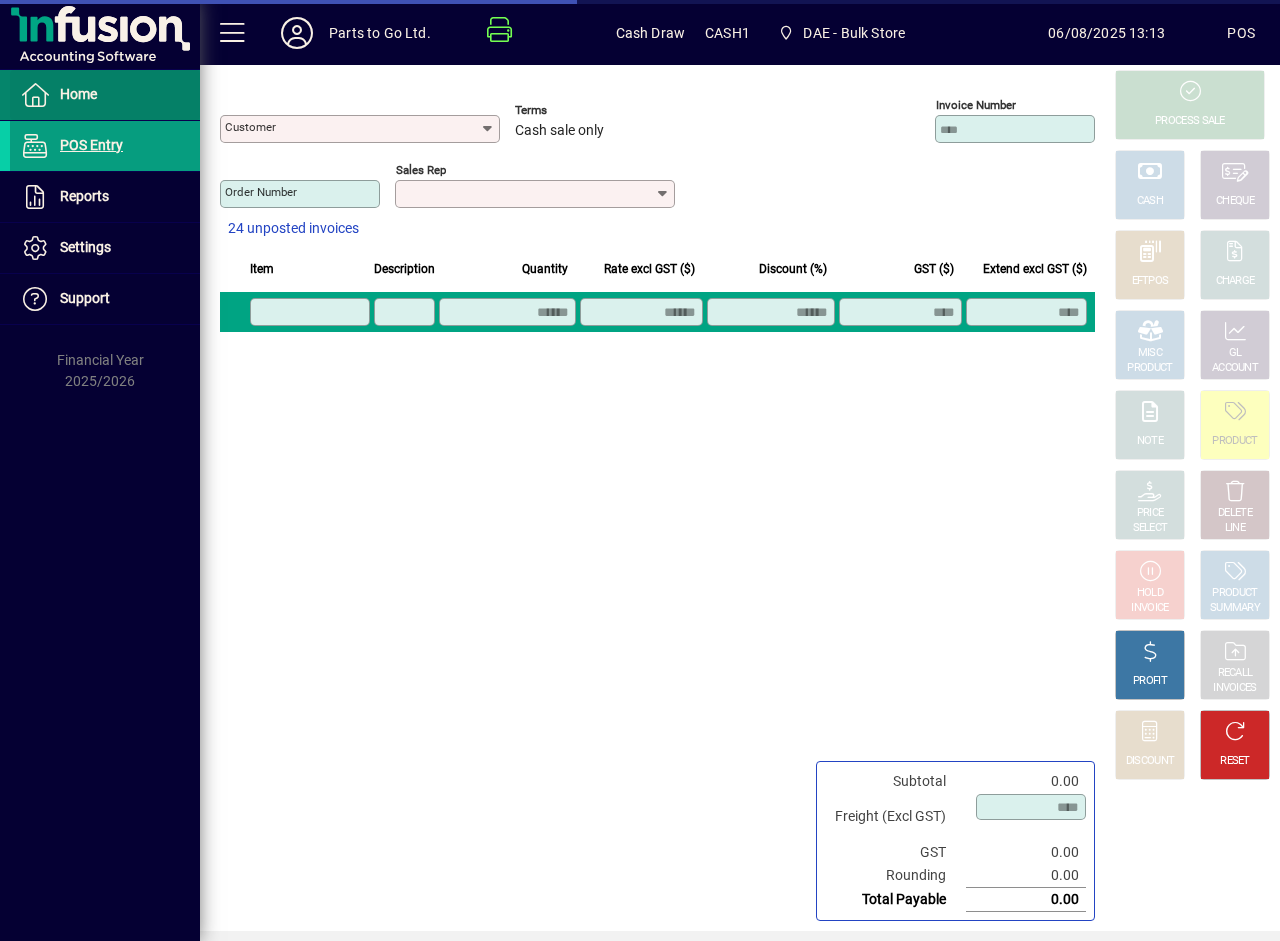 click on "Home" at bounding box center [78, 94] 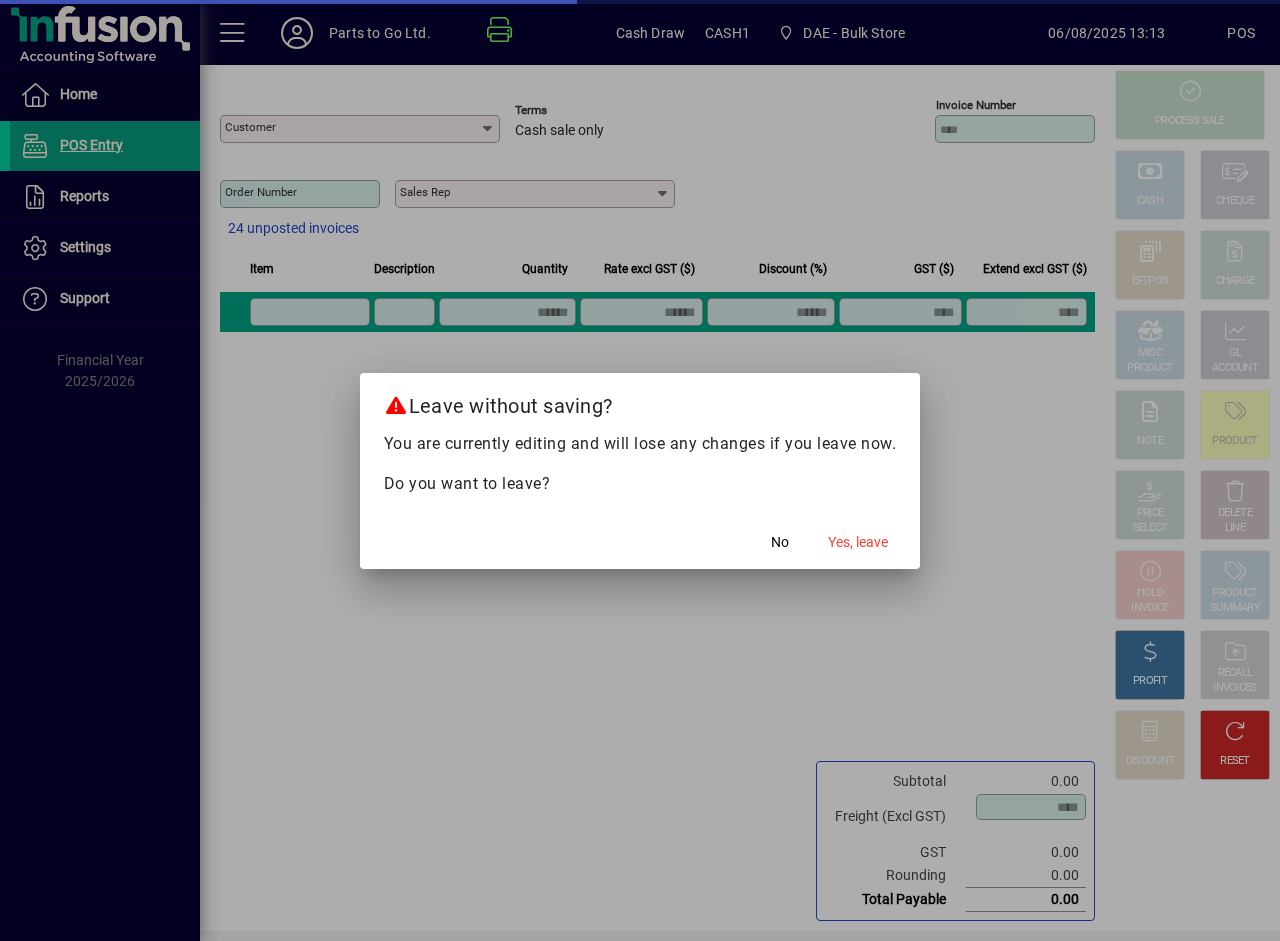 type on "**********" 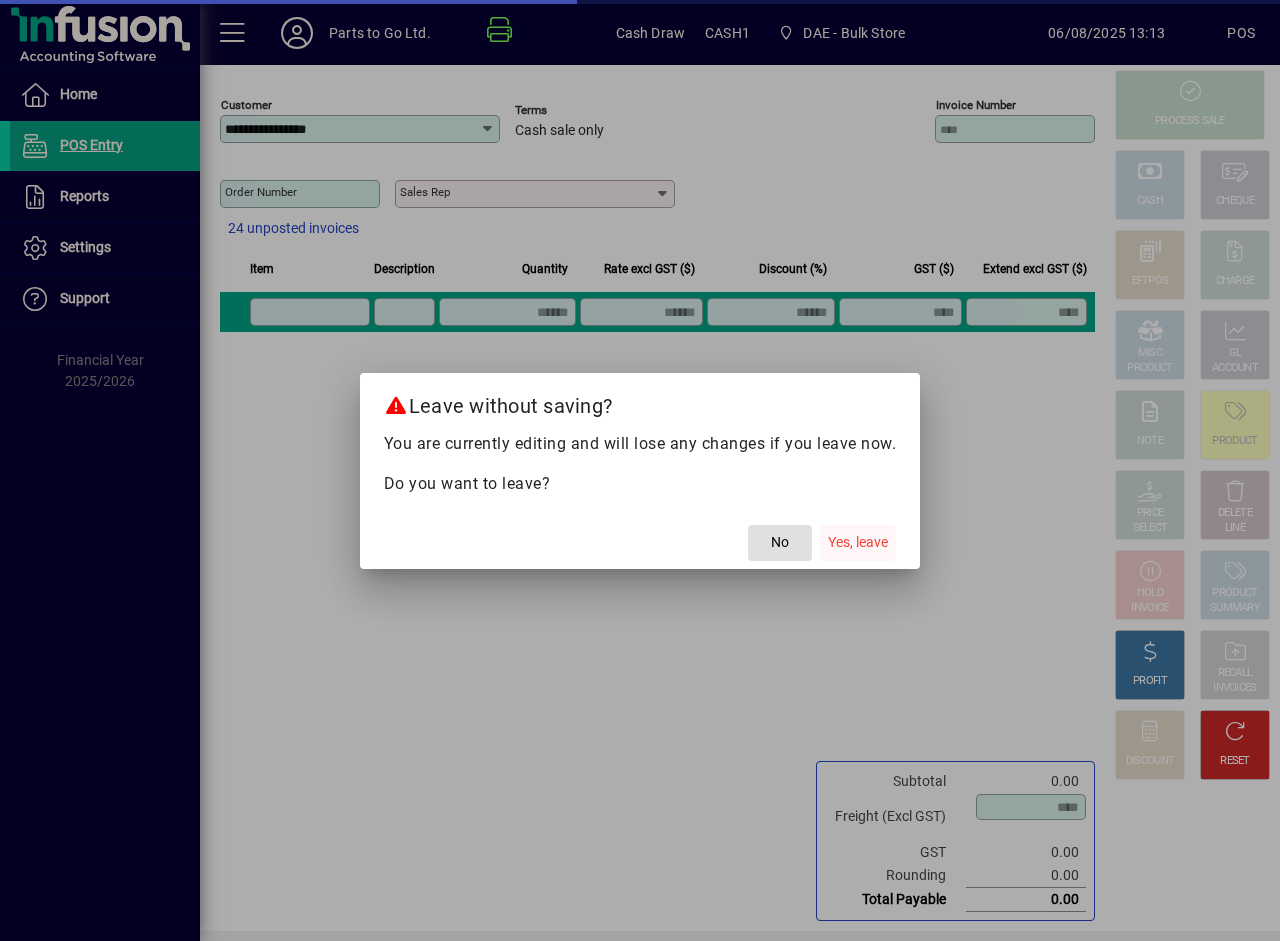 click 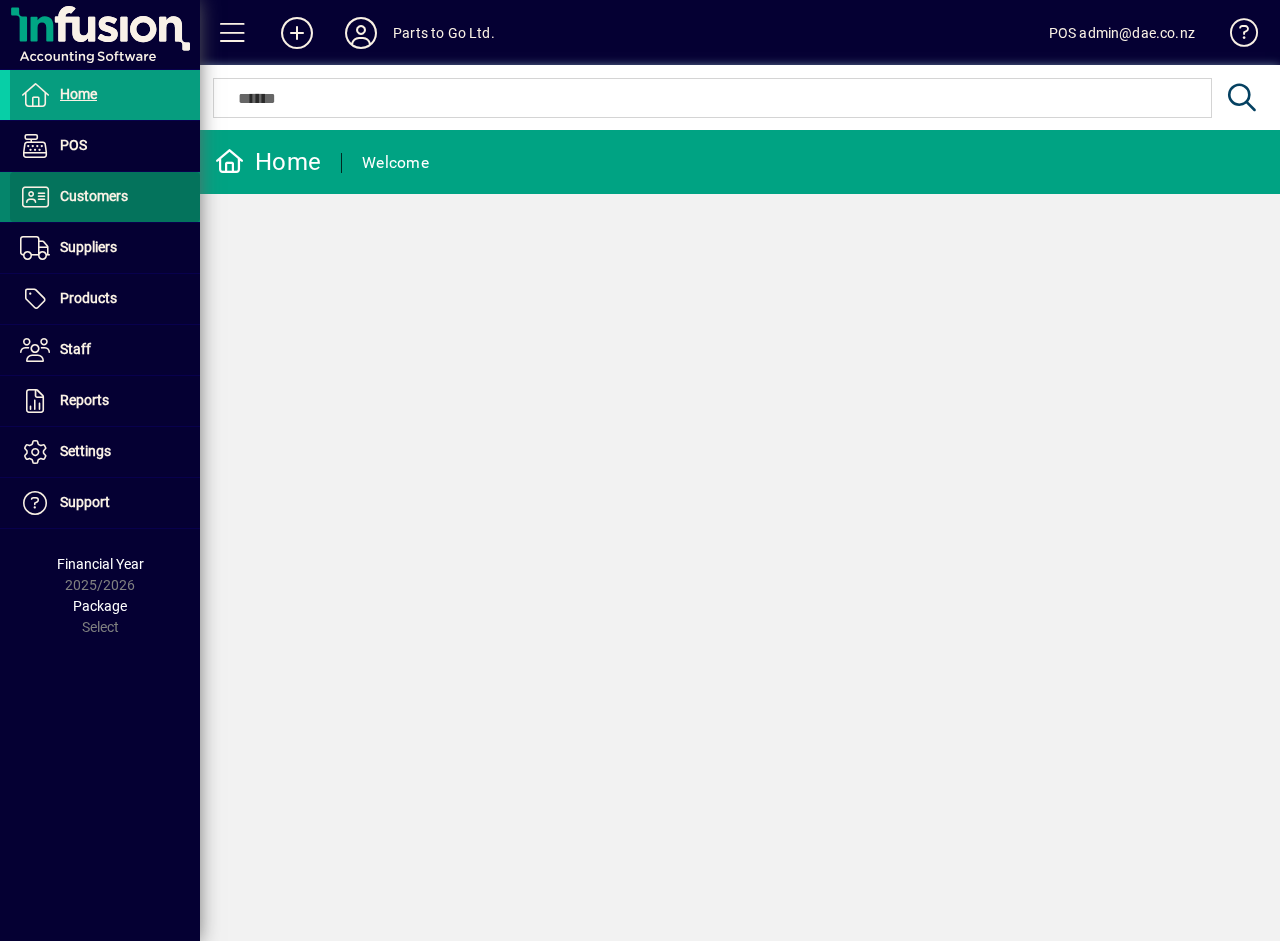 click on "Customers" at bounding box center [69, 197] 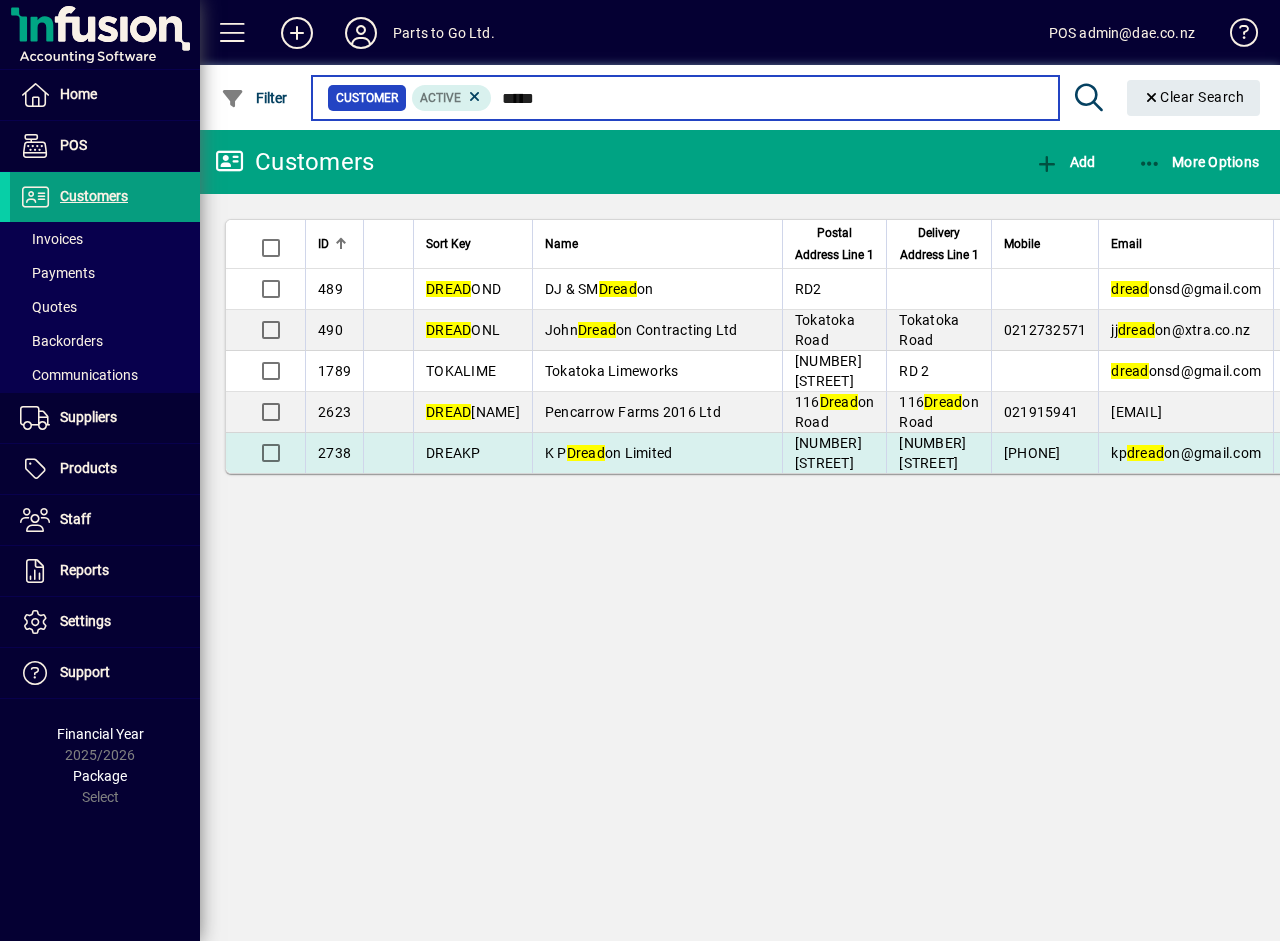 type on "*****" 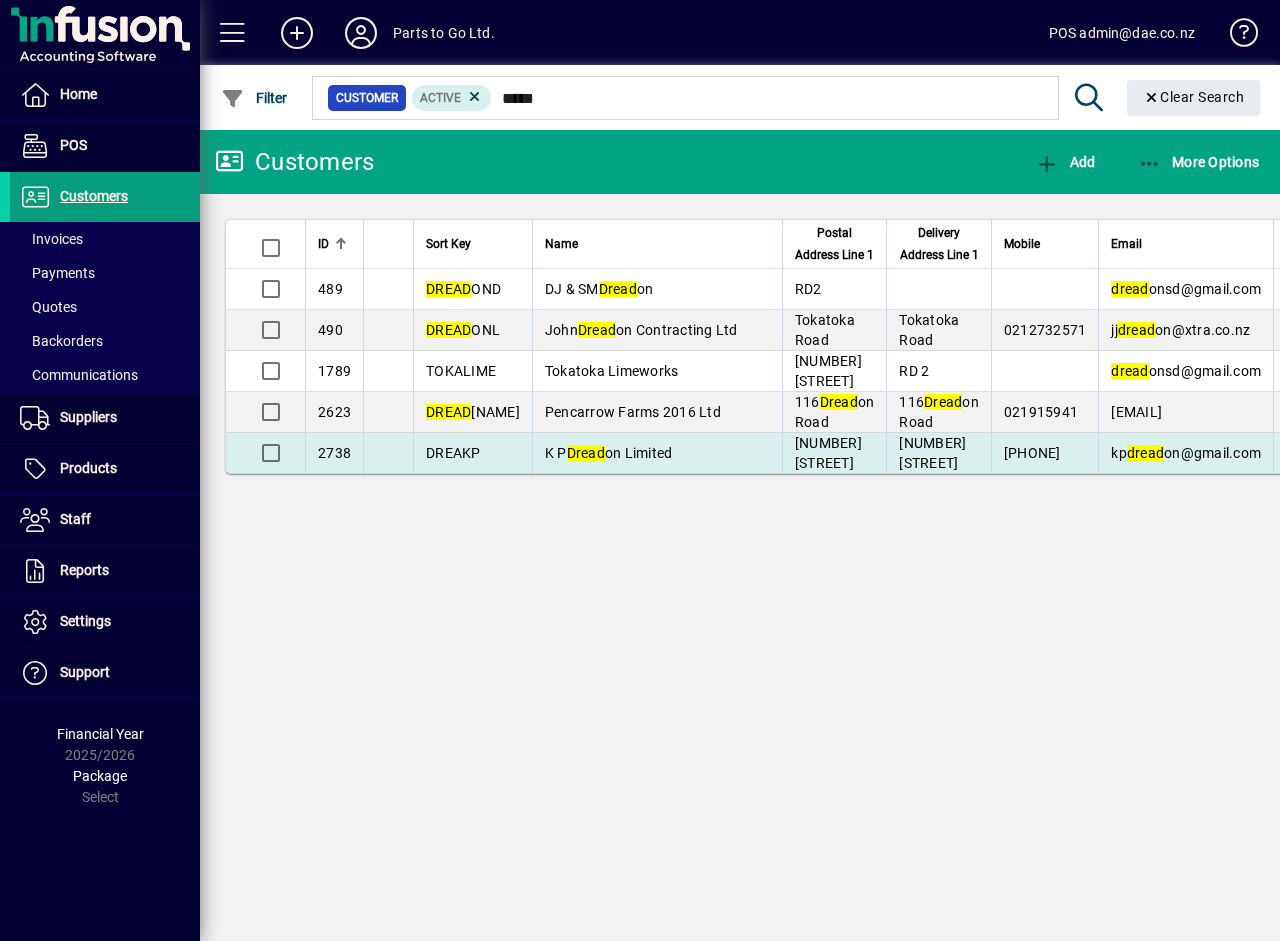 click on "K P  Dread on Limited" at bounding box center (657, 453) 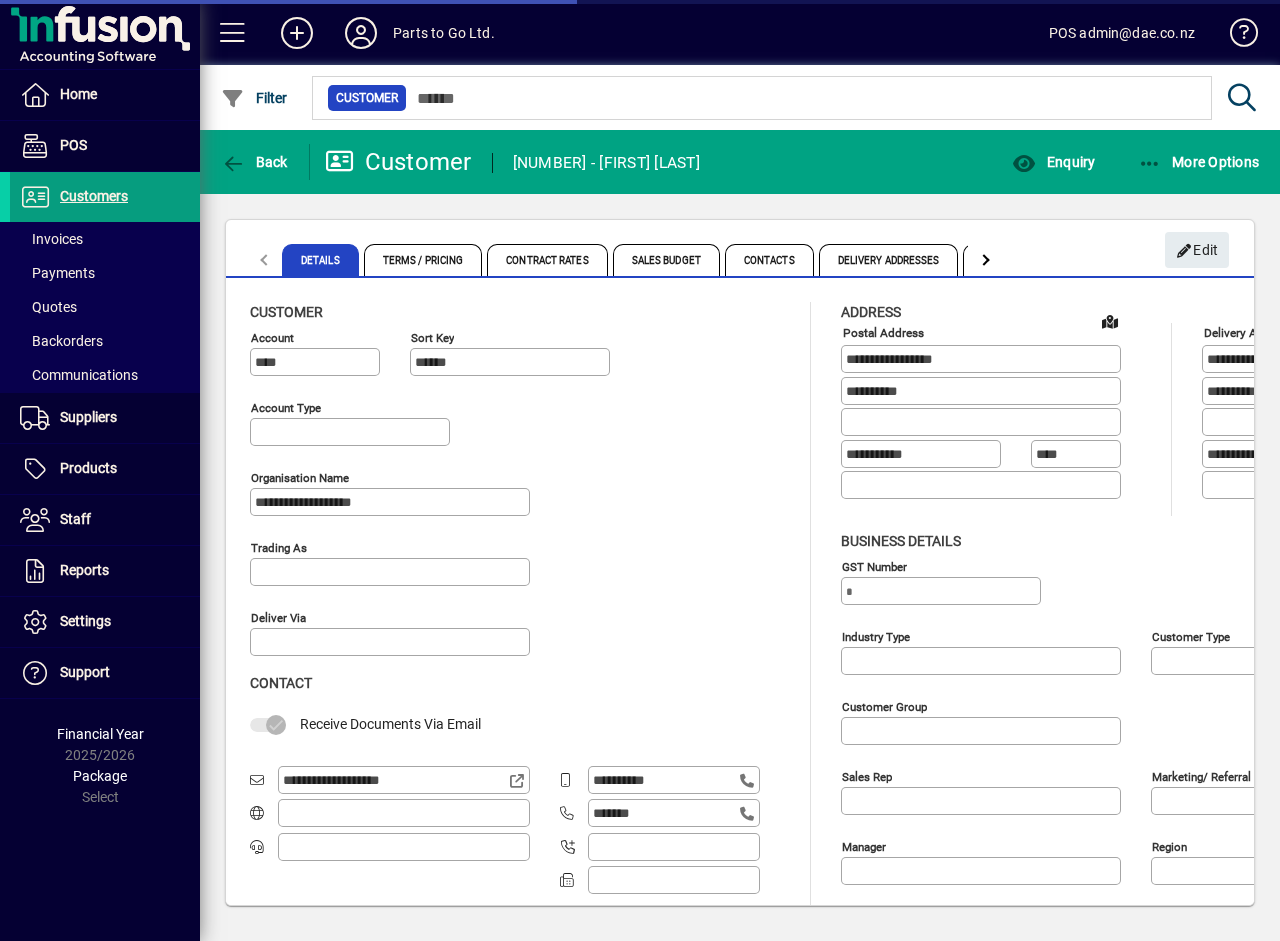type on "**********" 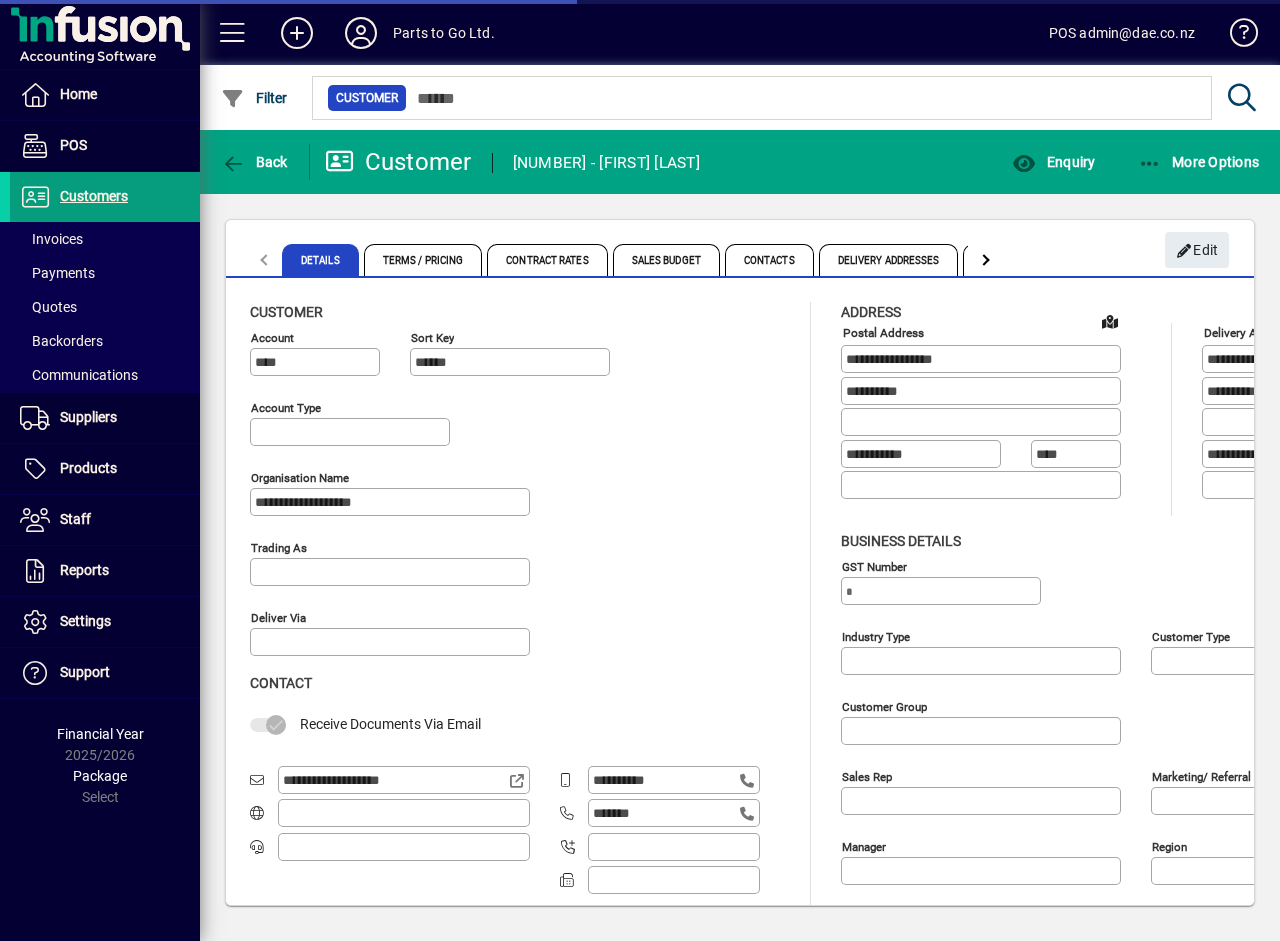 type on "**********" 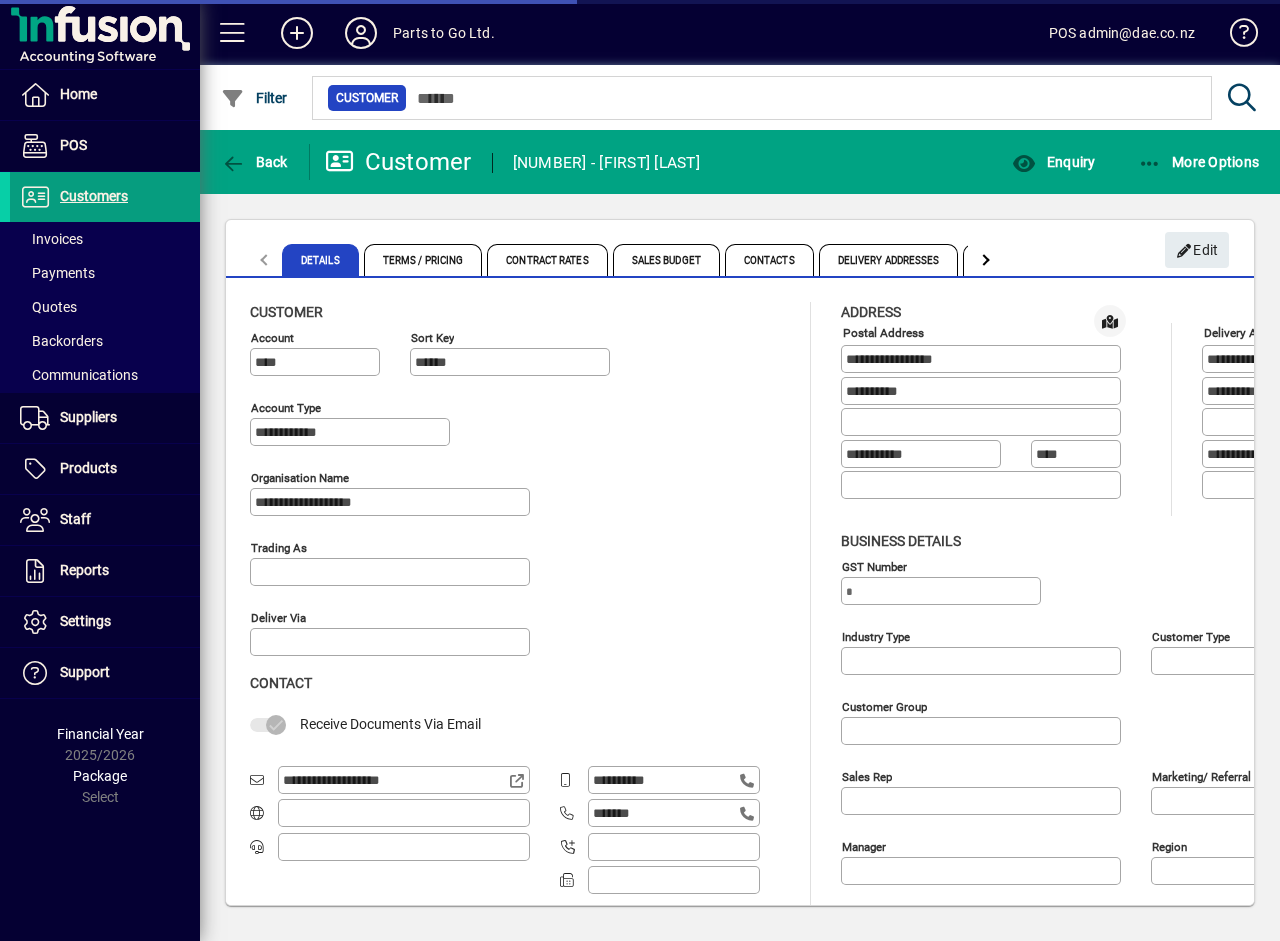 type on "**********" 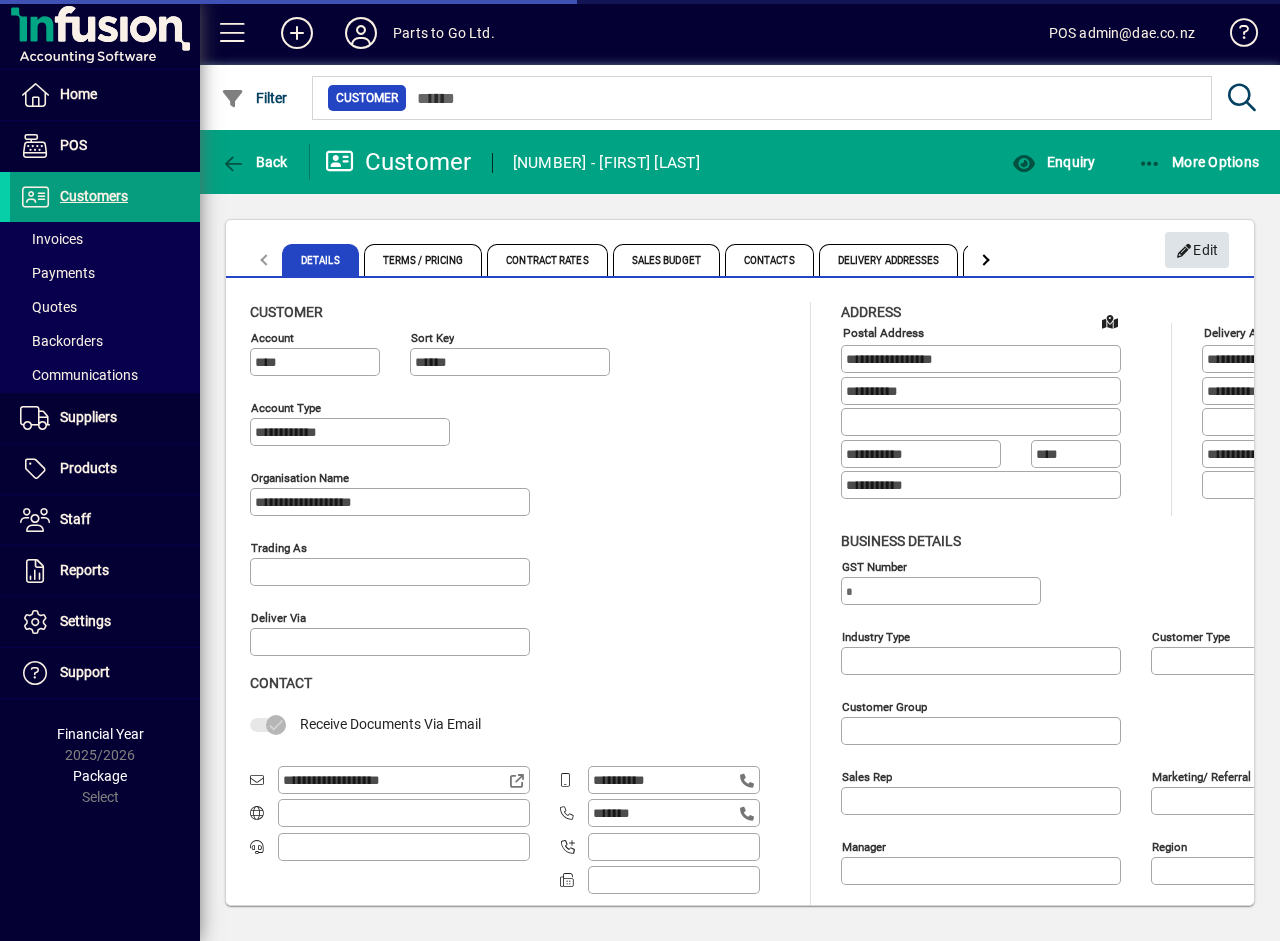 type on "**********" 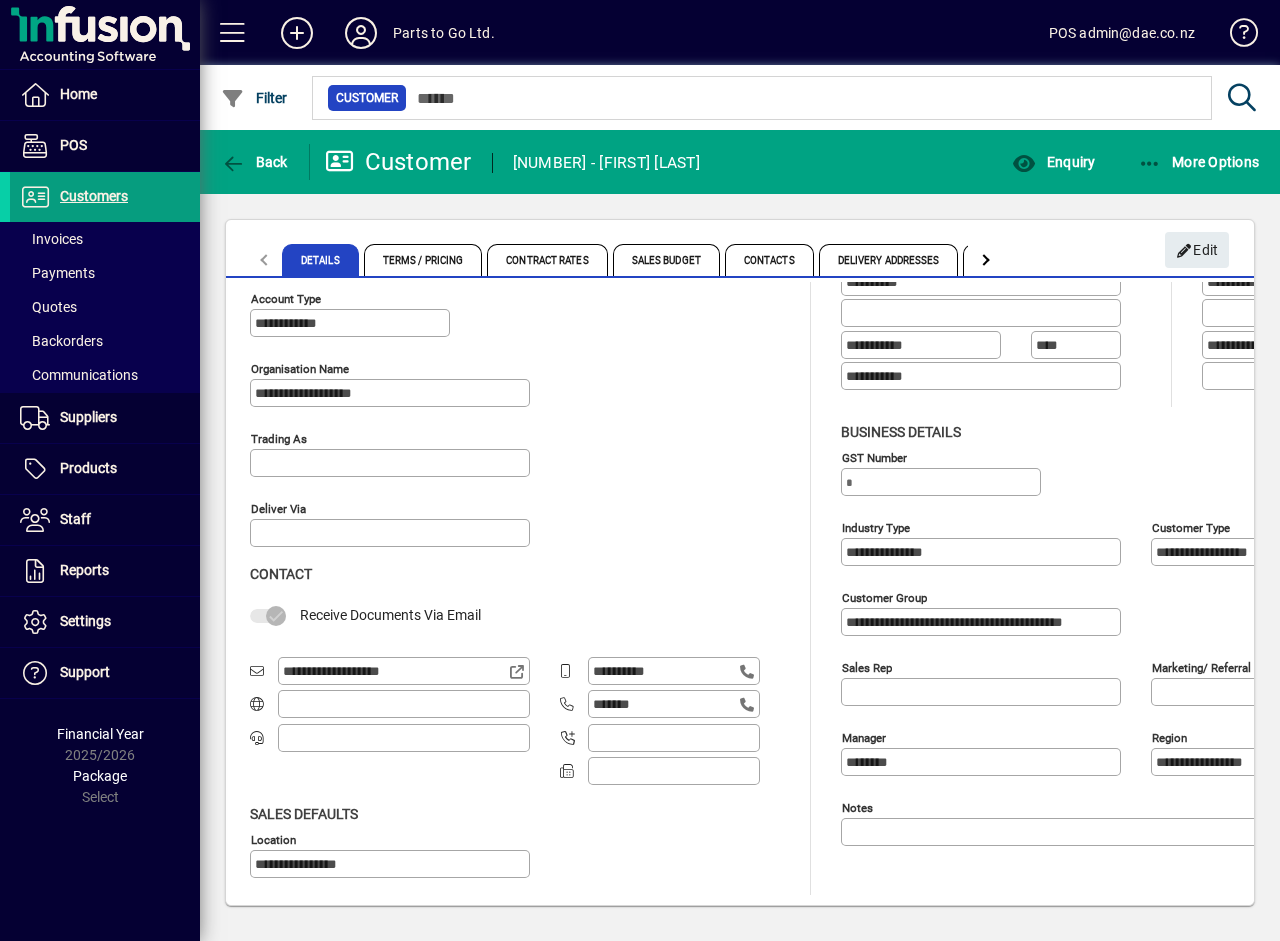 scroll, scrollTop: 0, scrollLeft: 0, axis: both 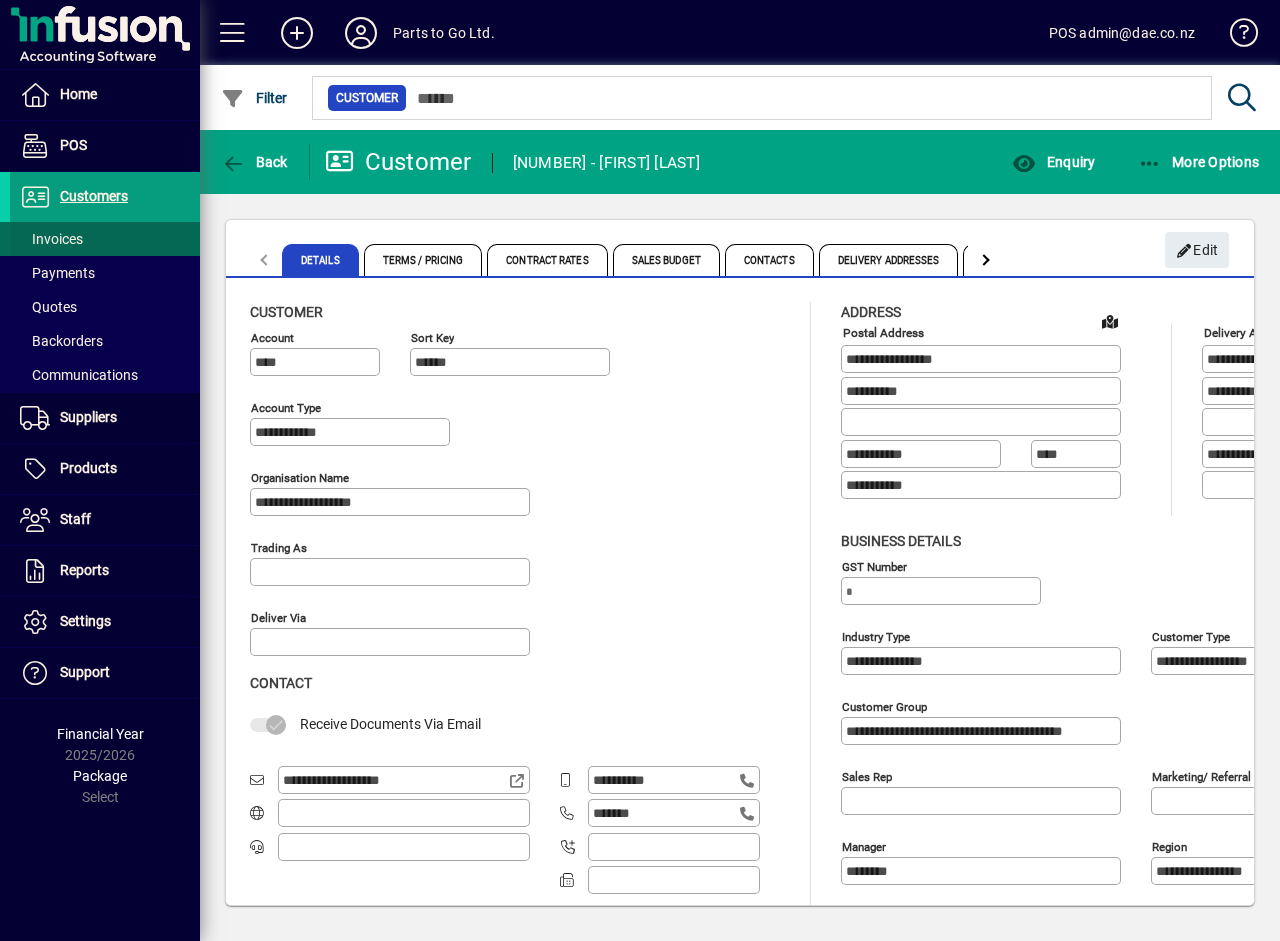click on "Invoices" at bounding box center [51, 239] 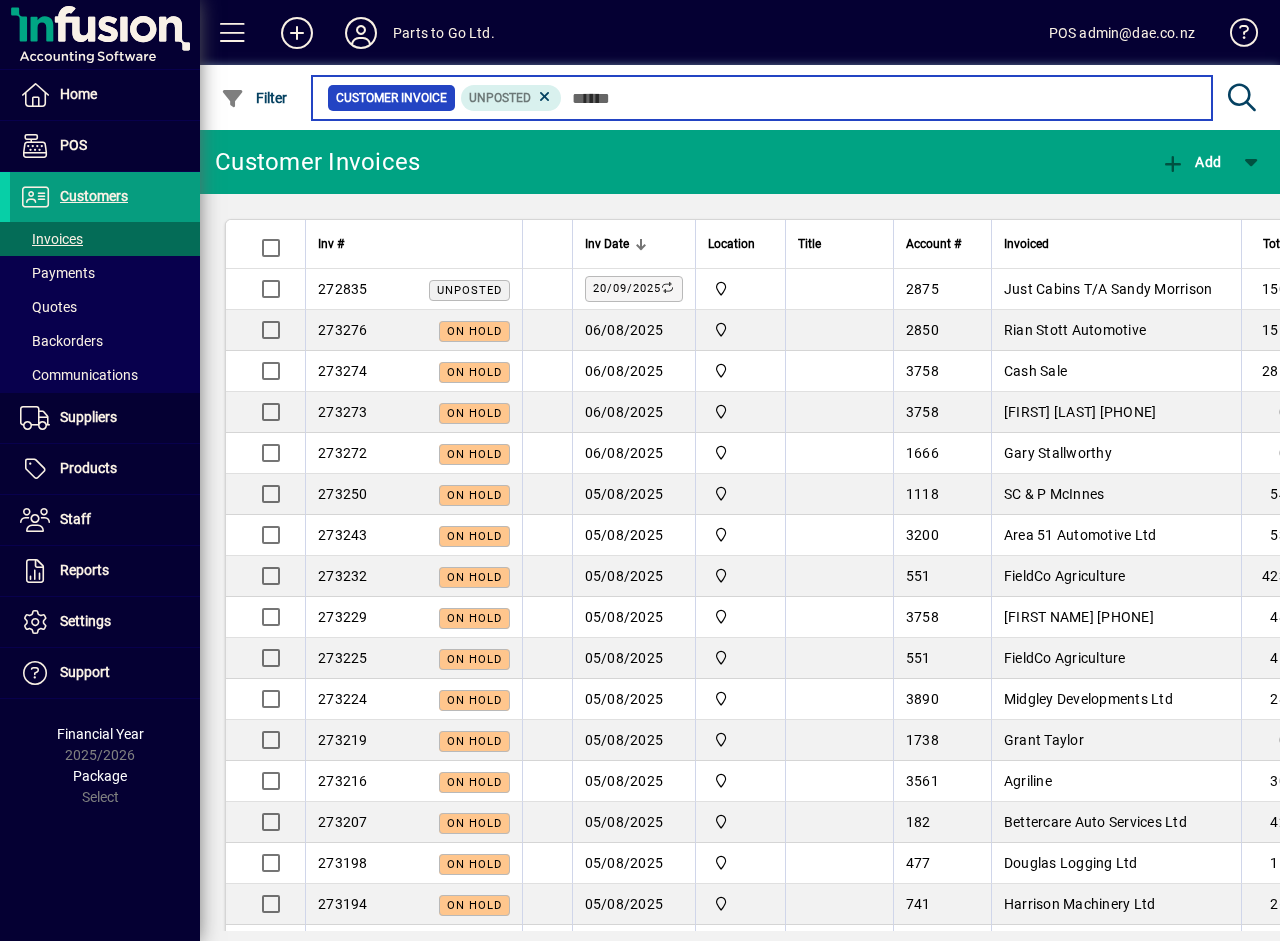 click at bounding box center [879, 98] 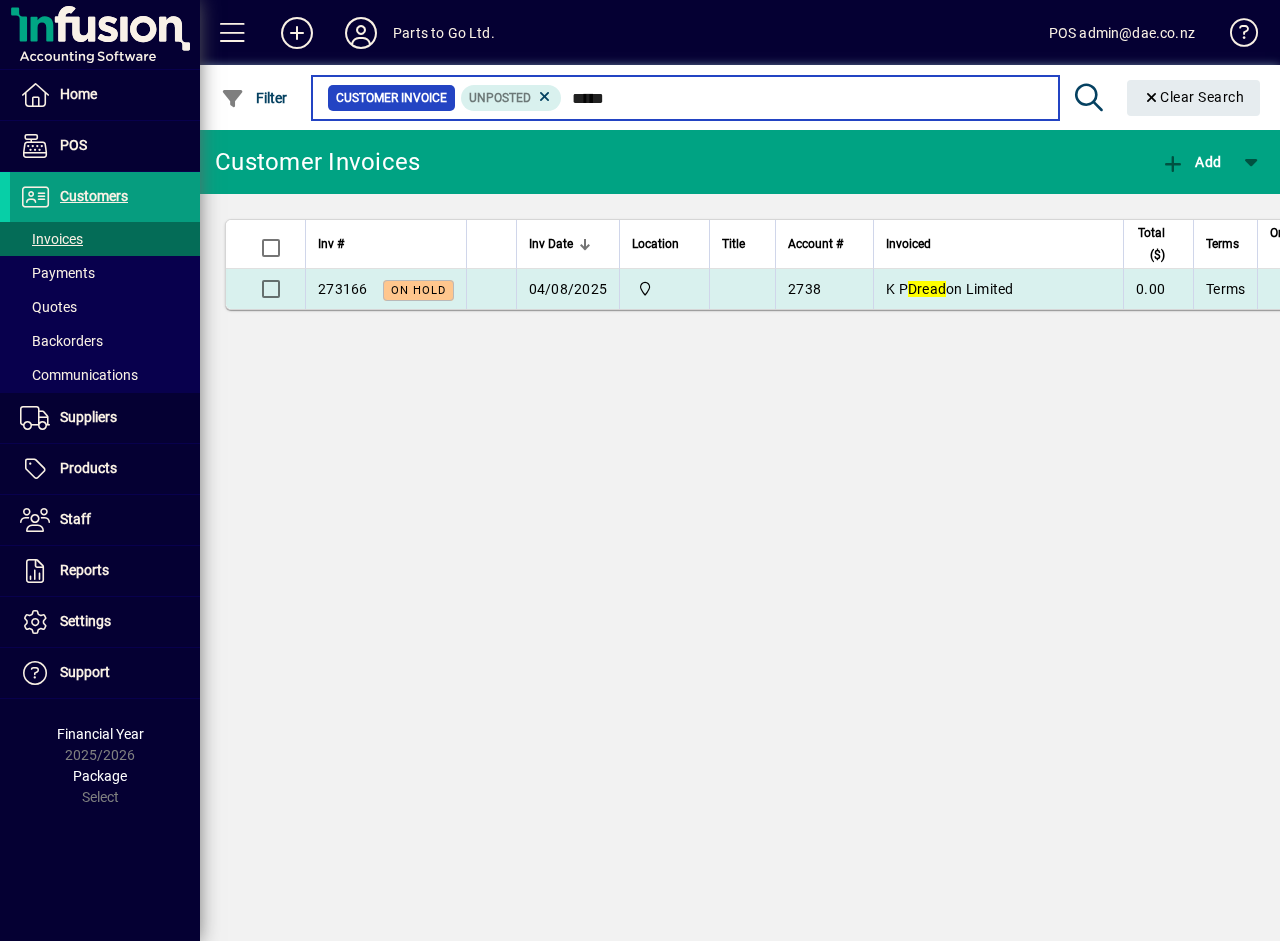 type on "*****" 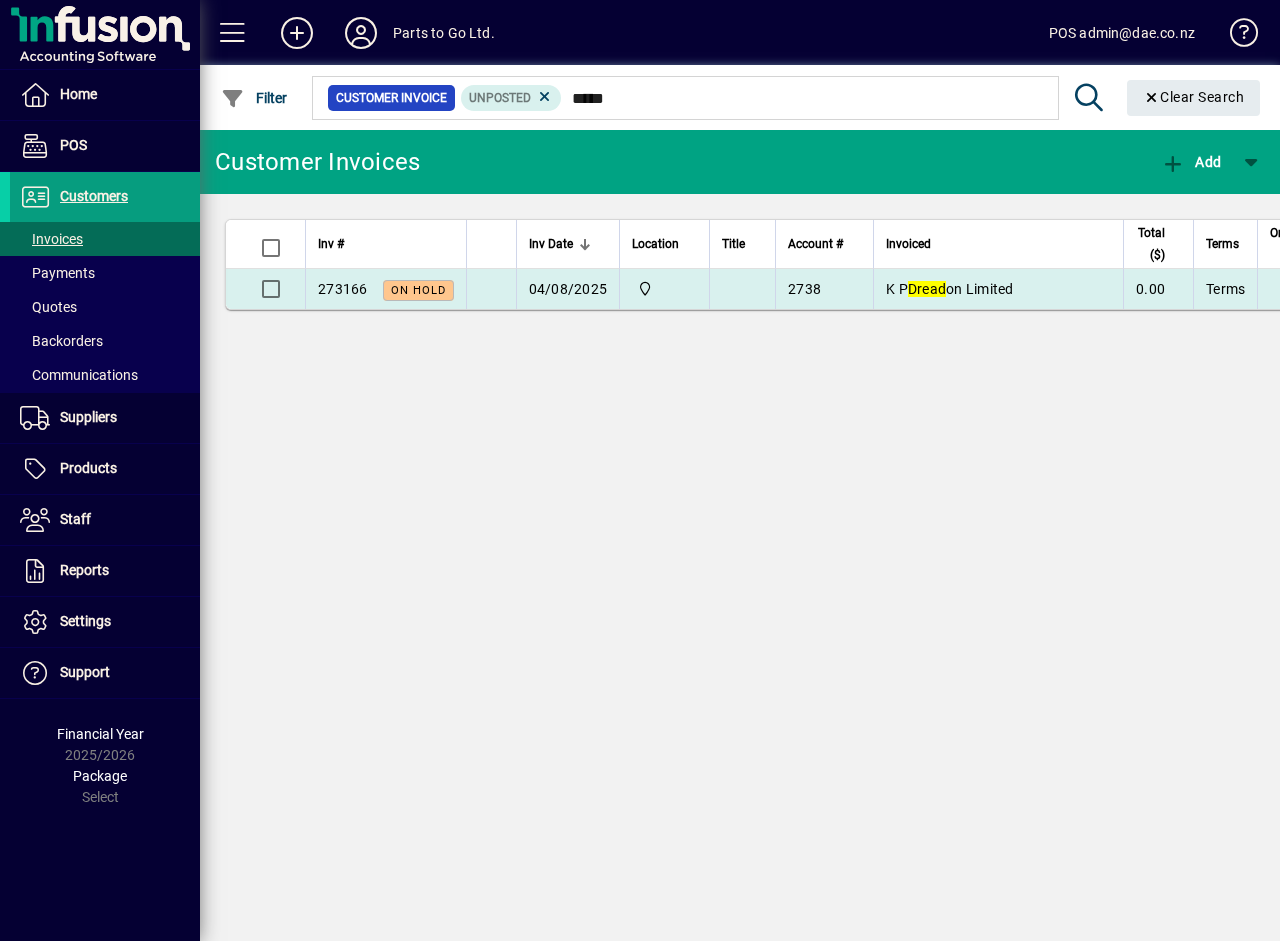 click on "04/08/2025" at bounding box center [568, 289] 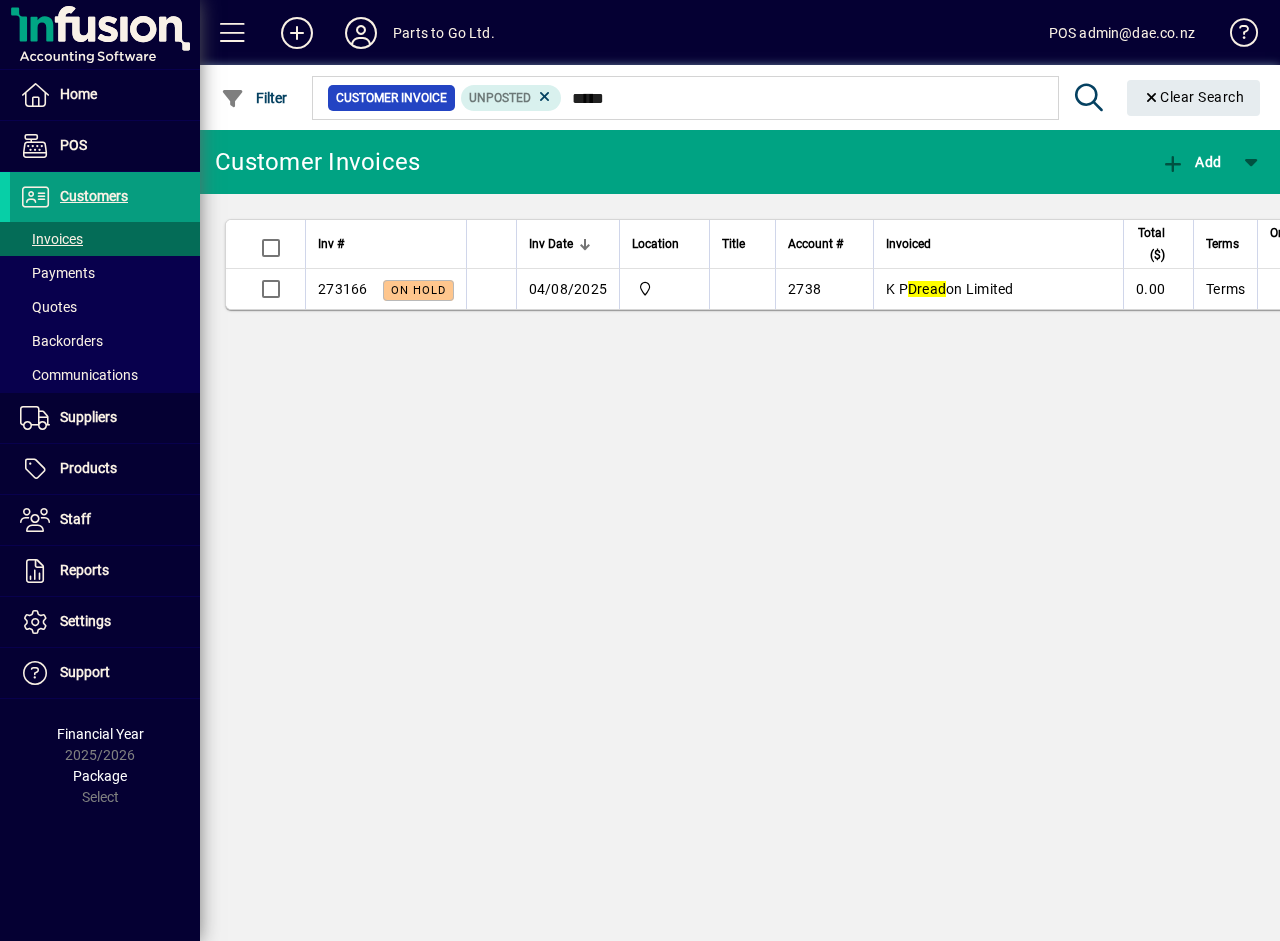 type 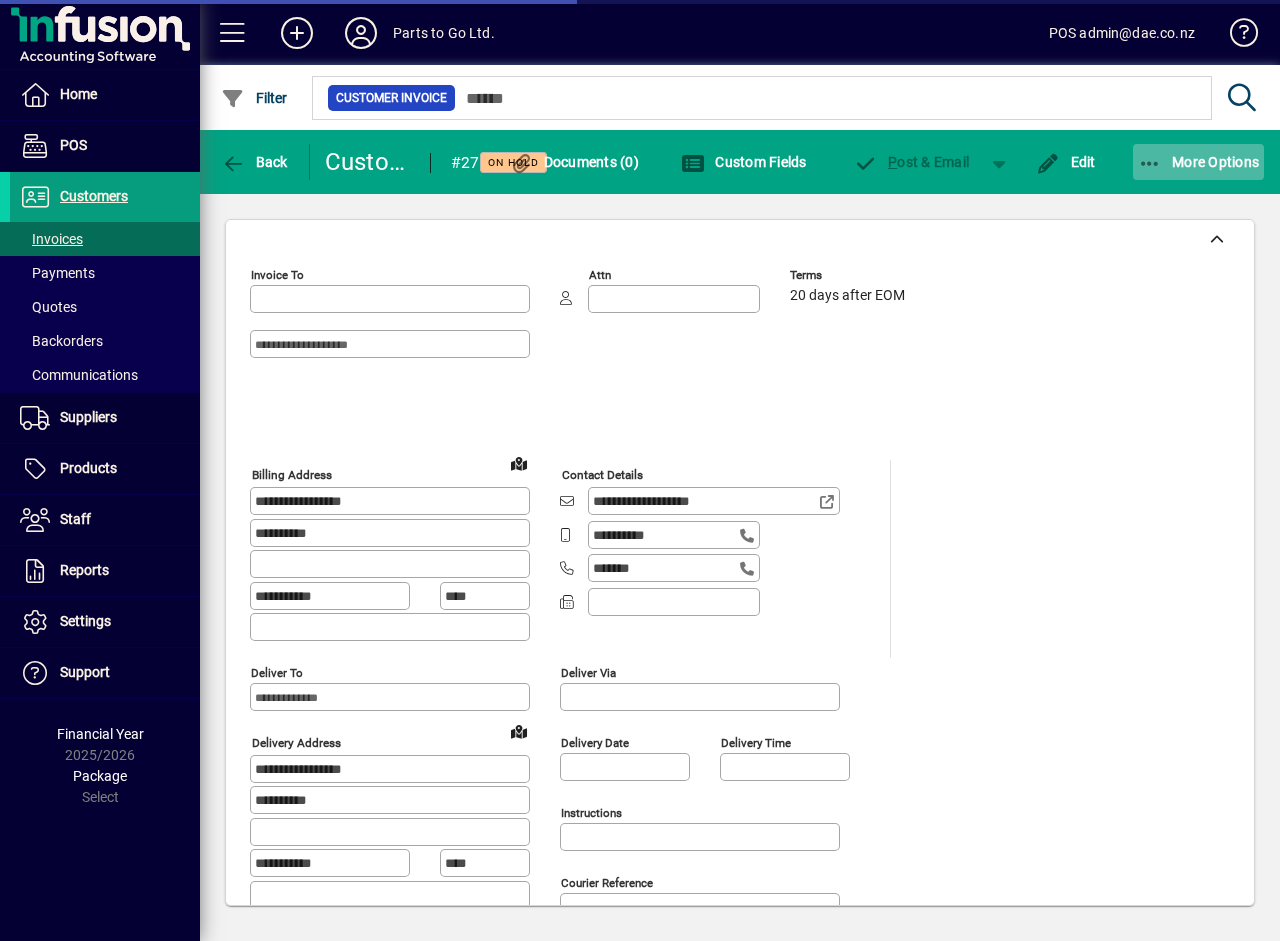 type on "**********" 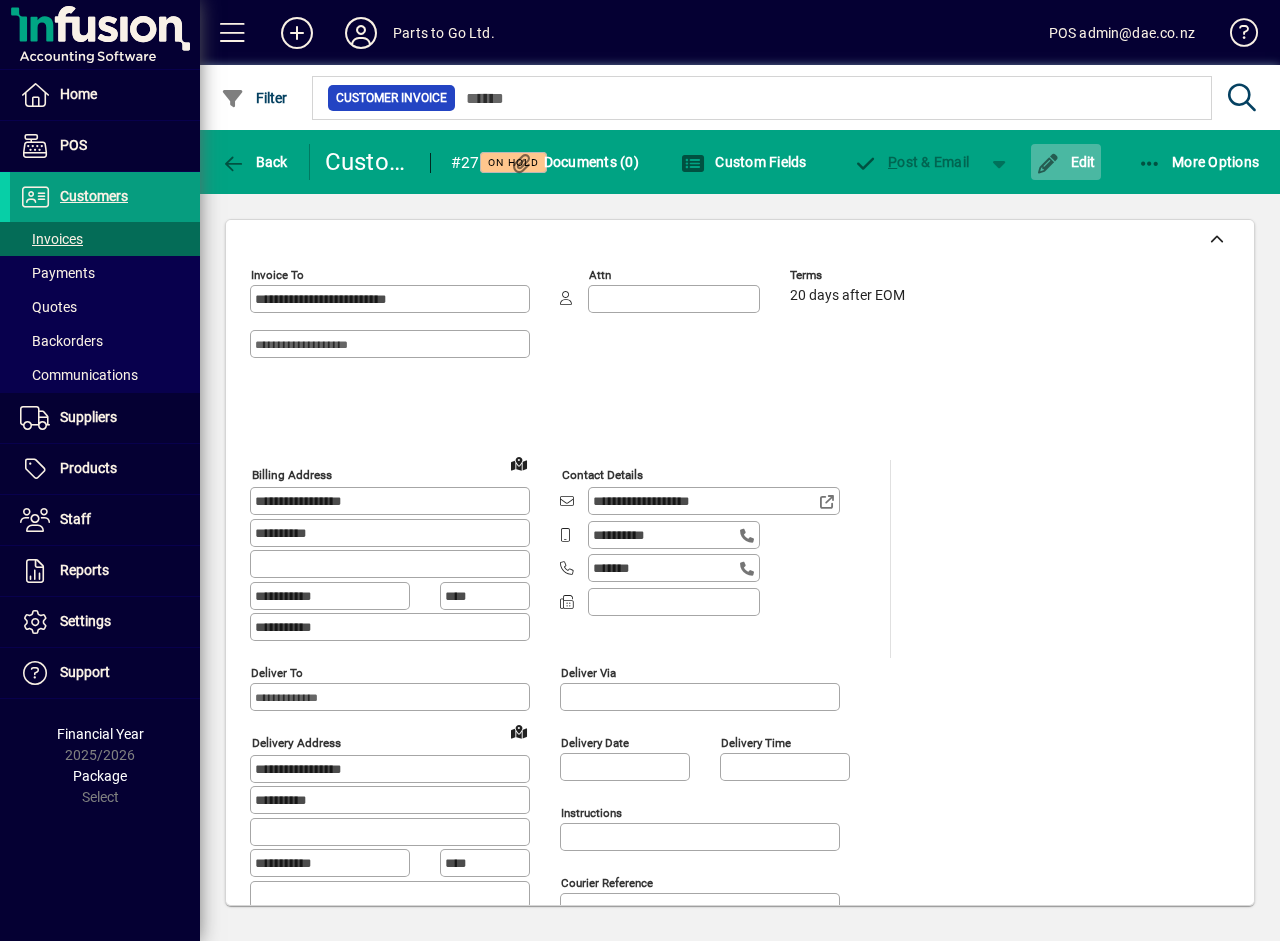 click on "Edit" 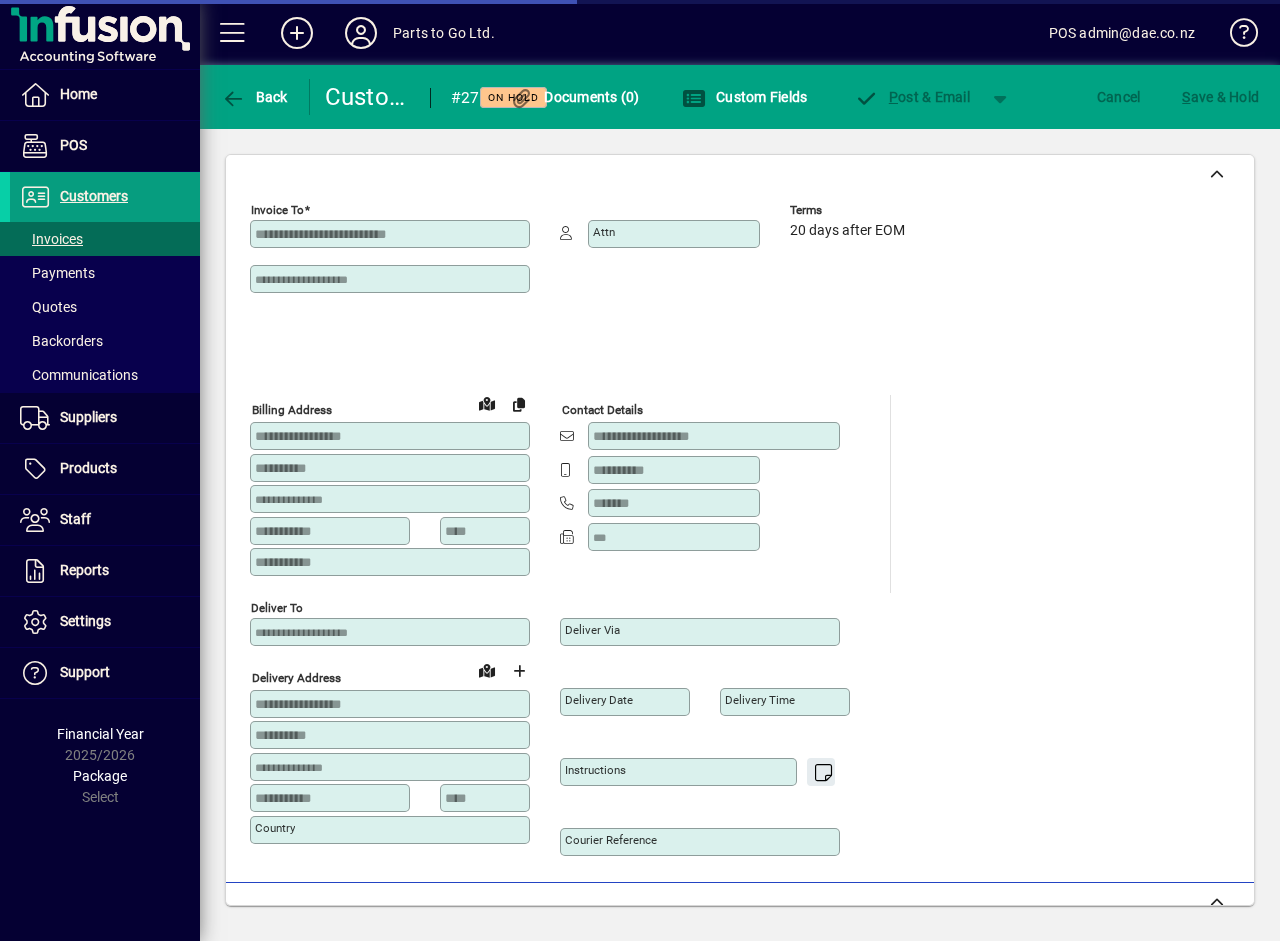 scroll, scrollTop: 649, scrollLeft: 0, axis: vertical 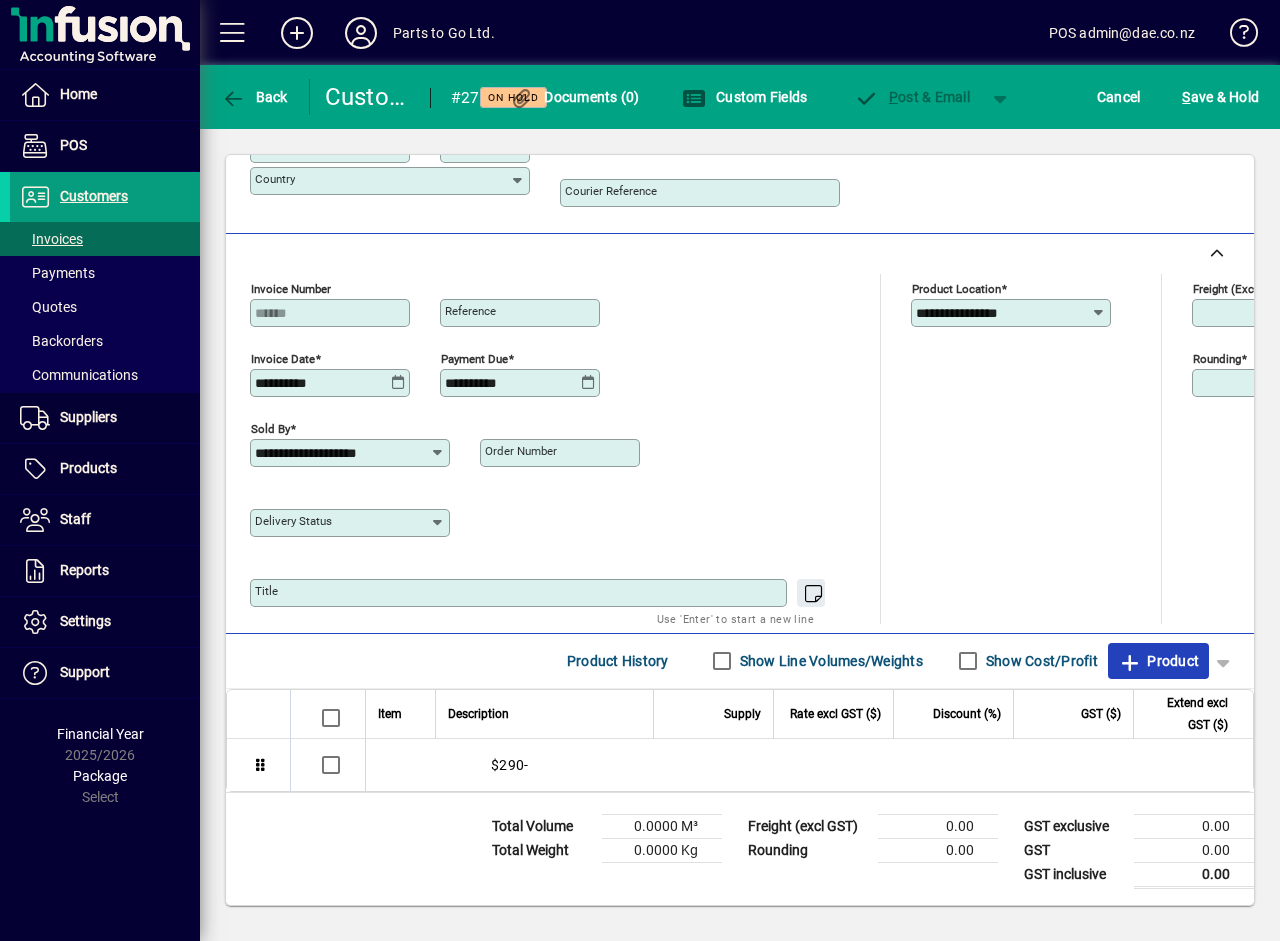 click on "Product" 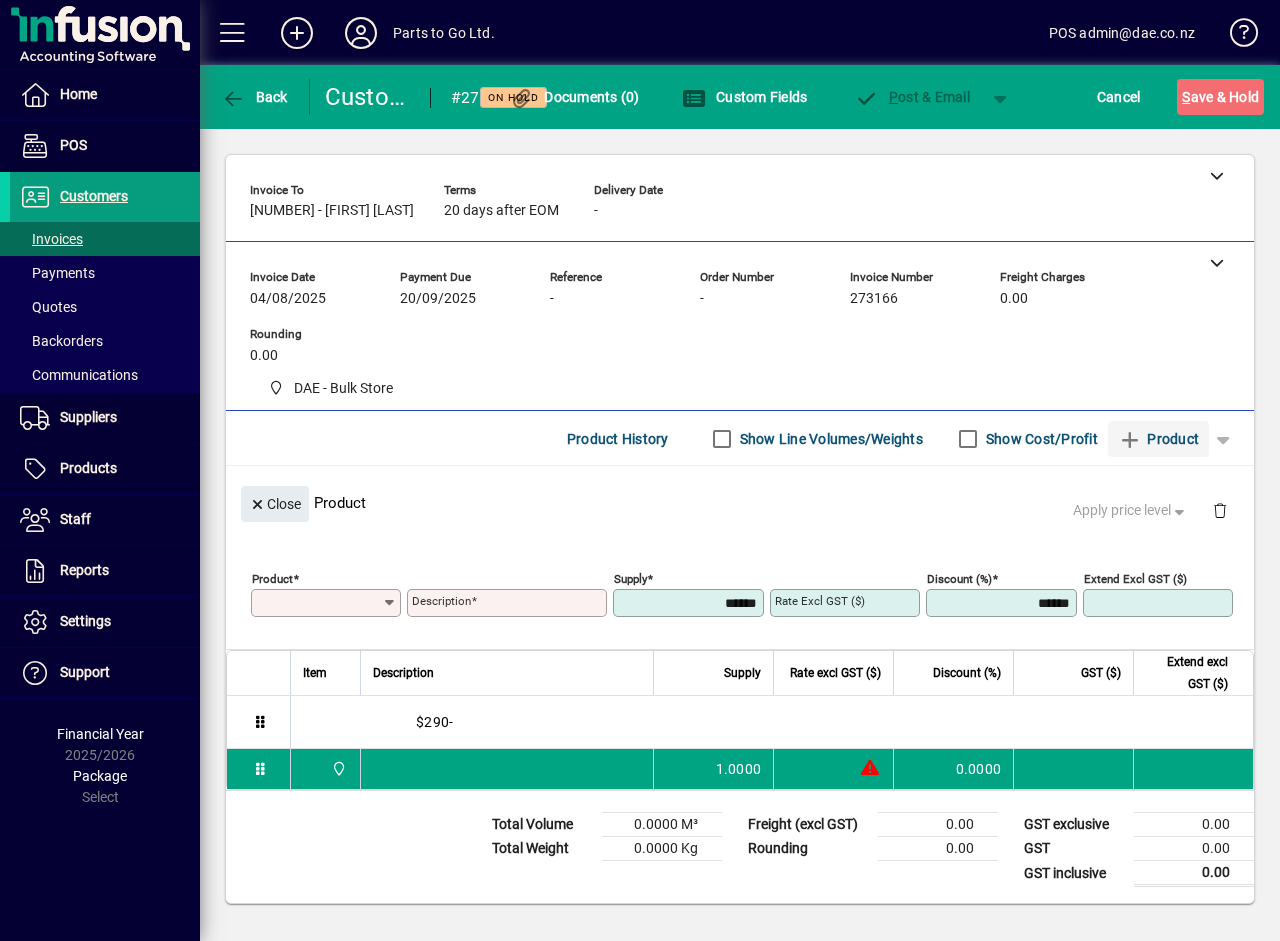 scroll, scrollTop: 0, scrollLeft: 0, axis: both 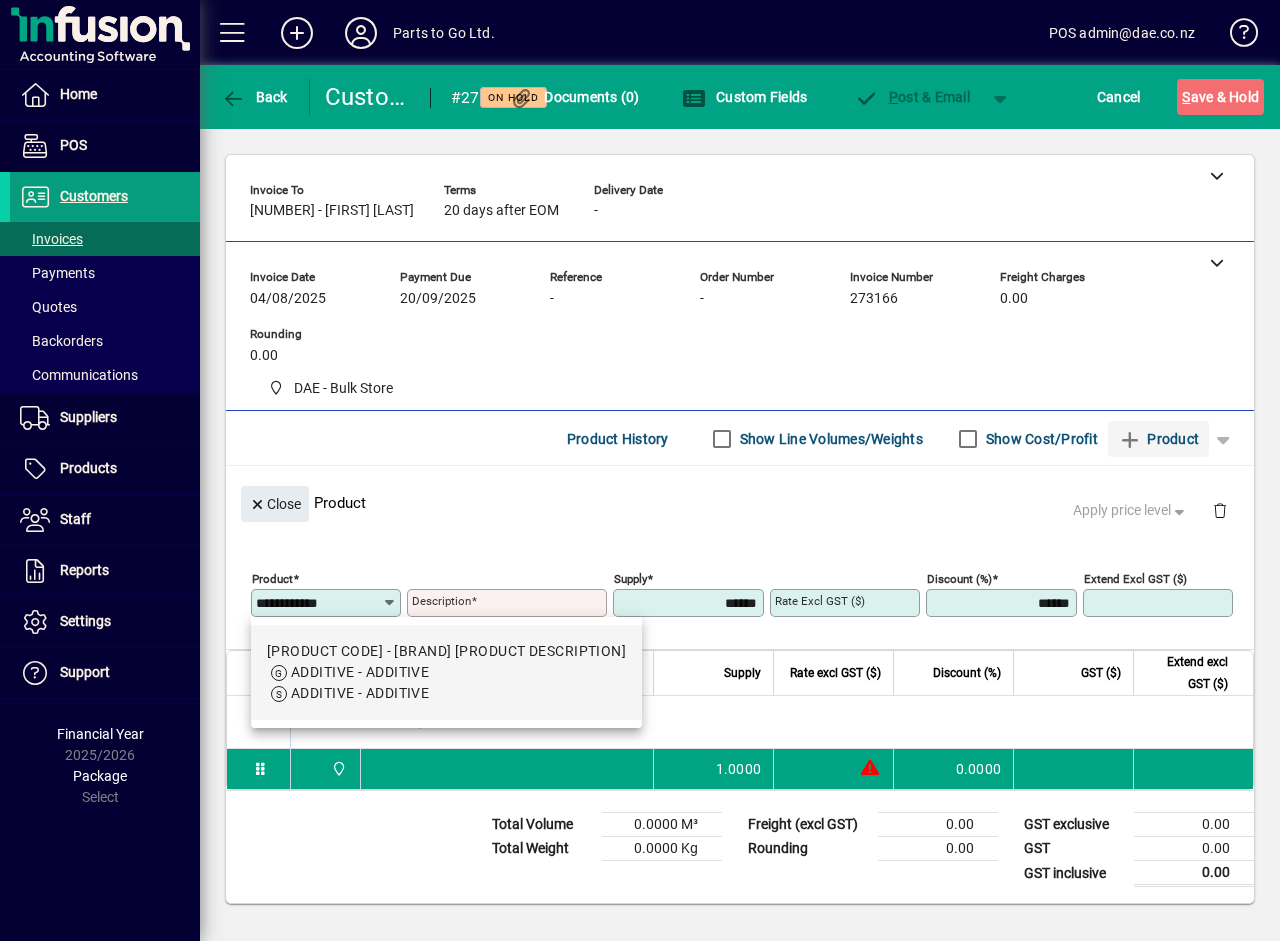 type on "*****" 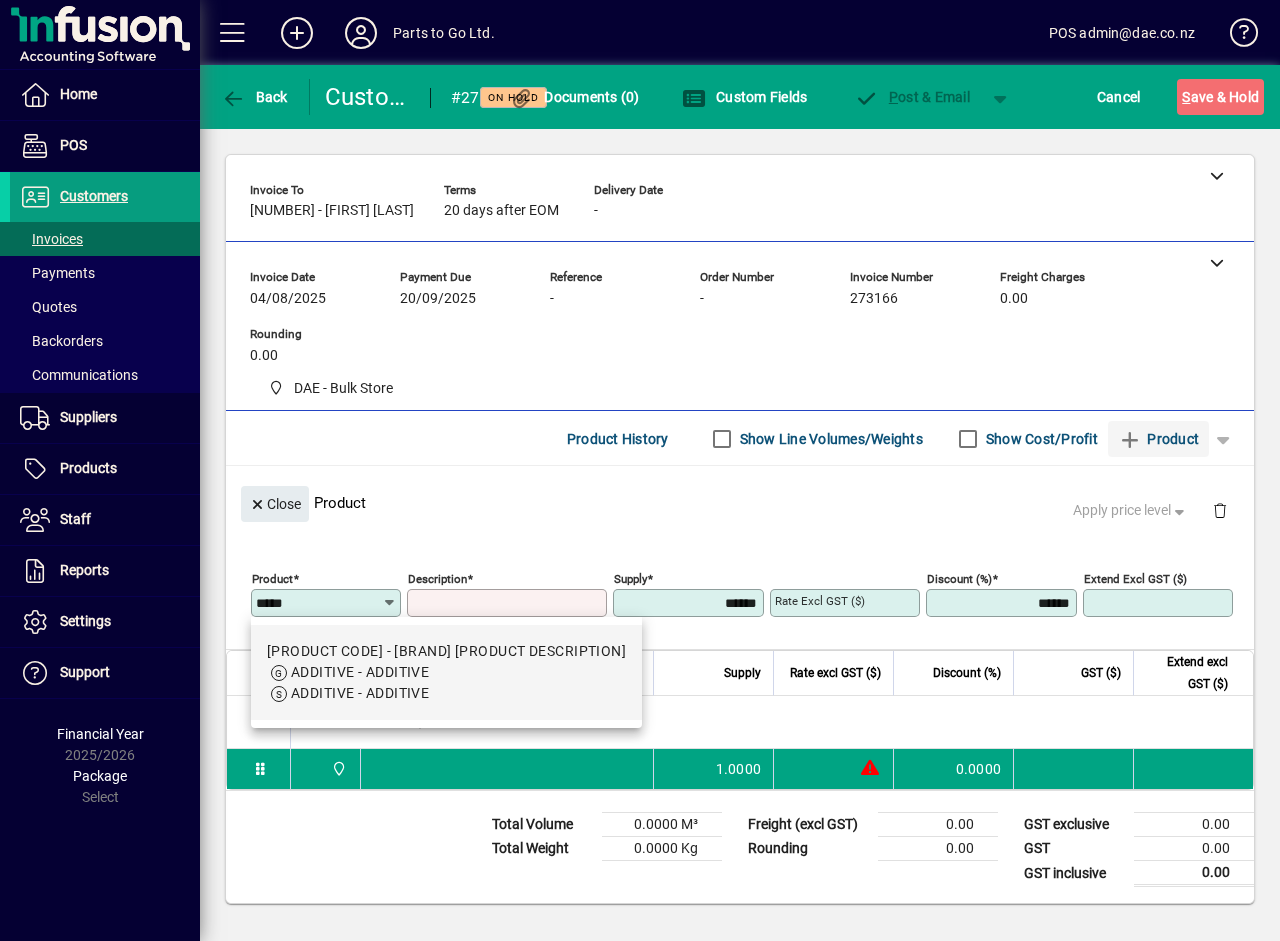 type on "**********" 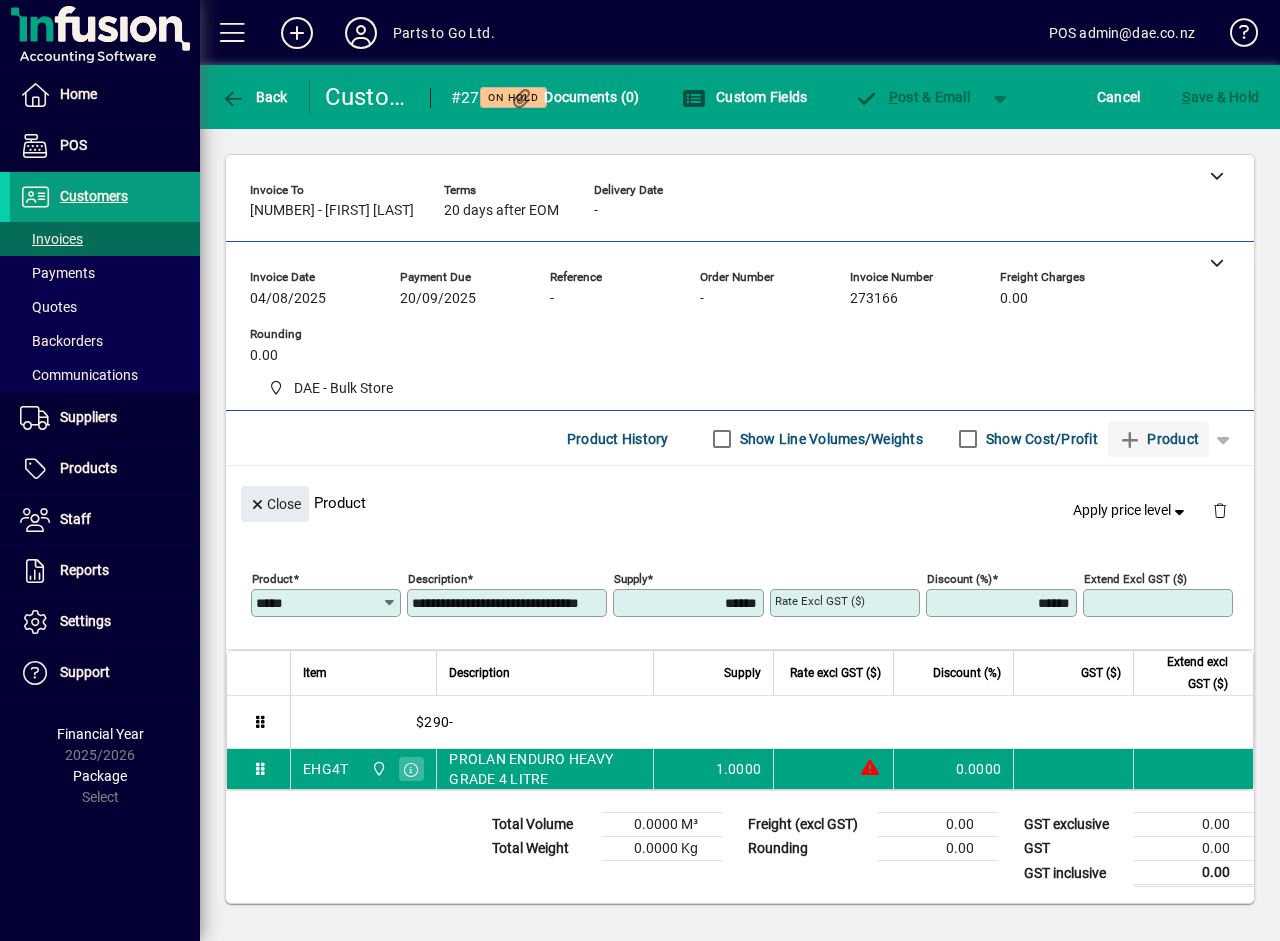 type on "********" 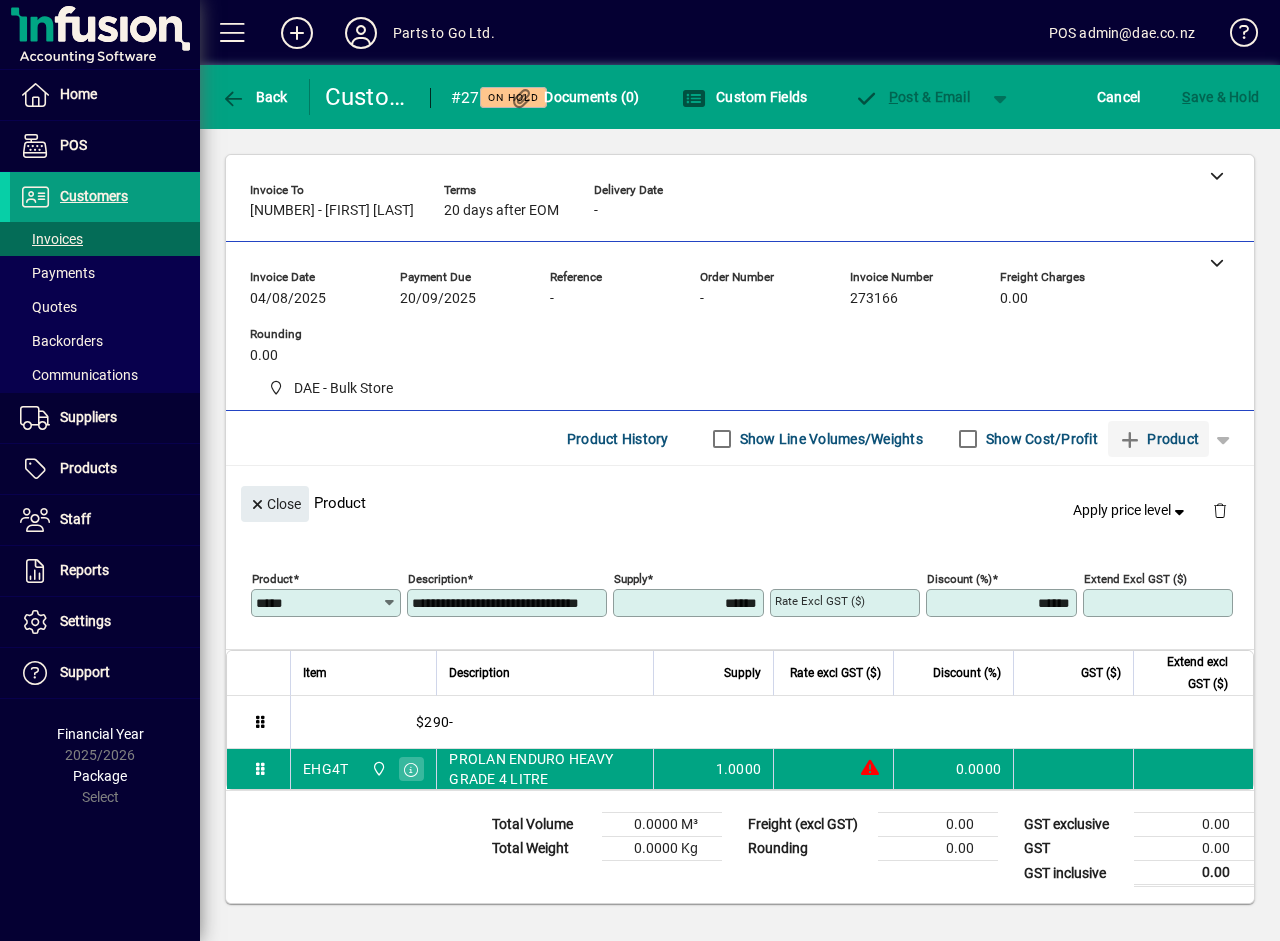 type on "*******" 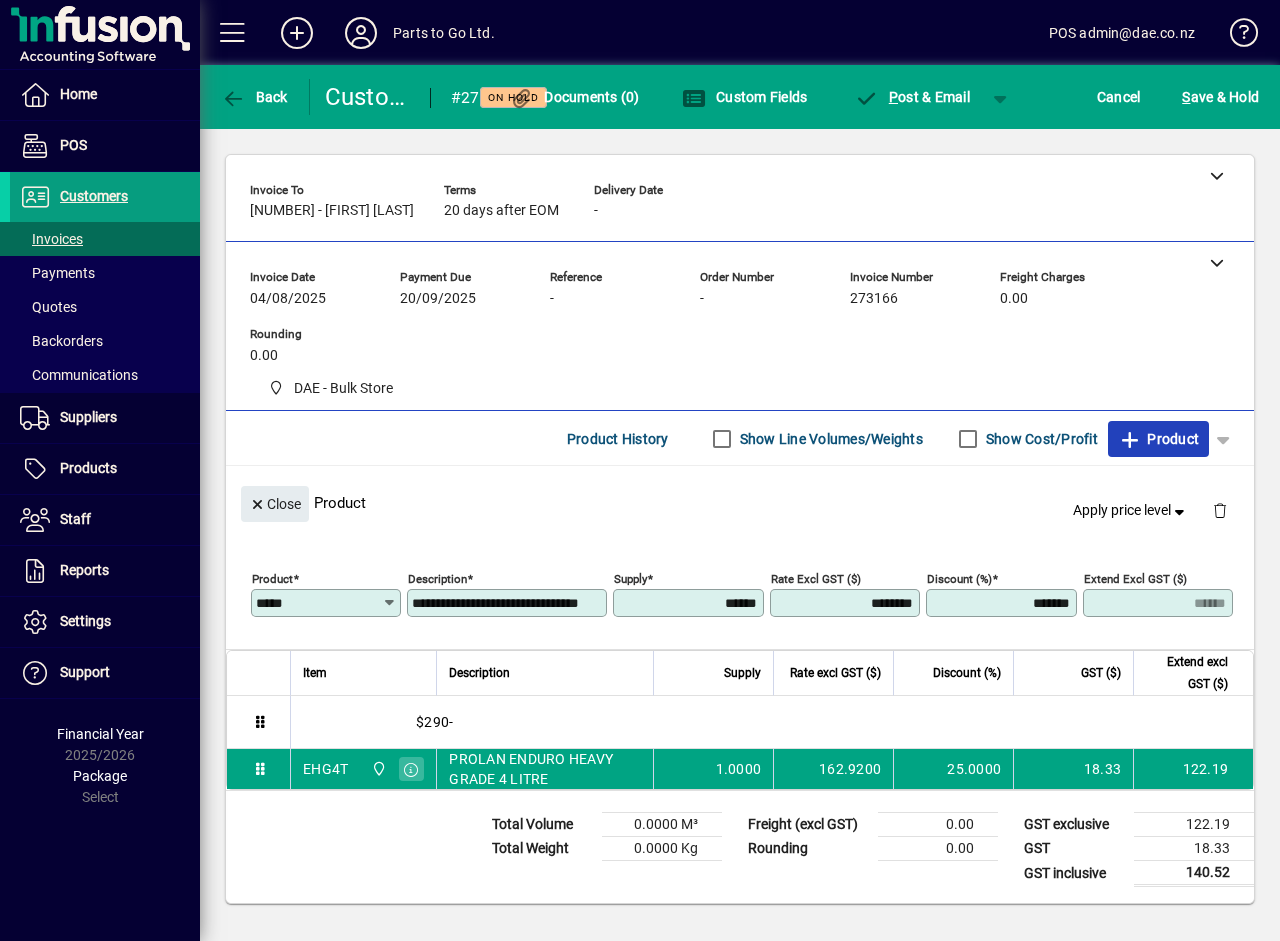 type 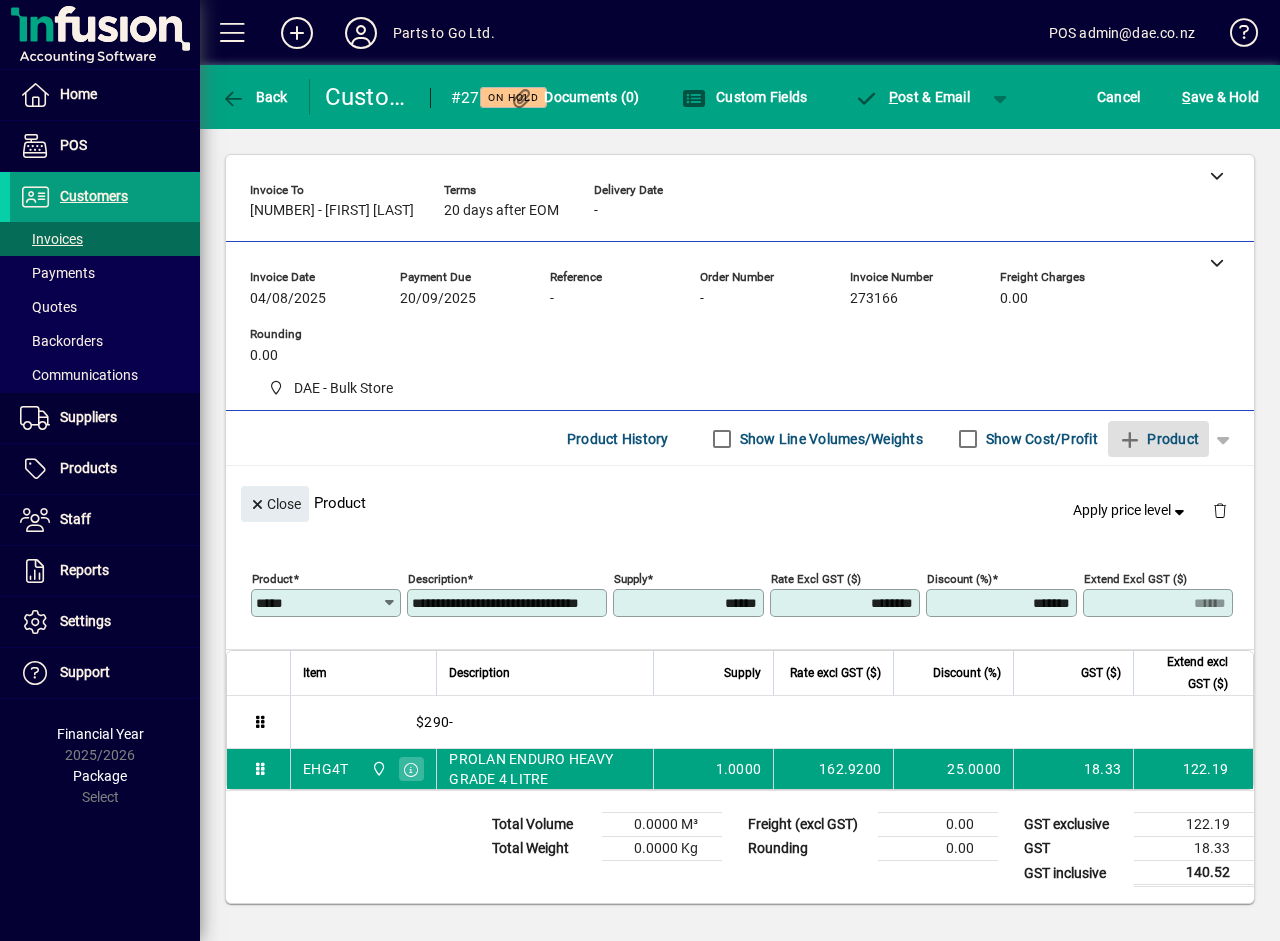 type 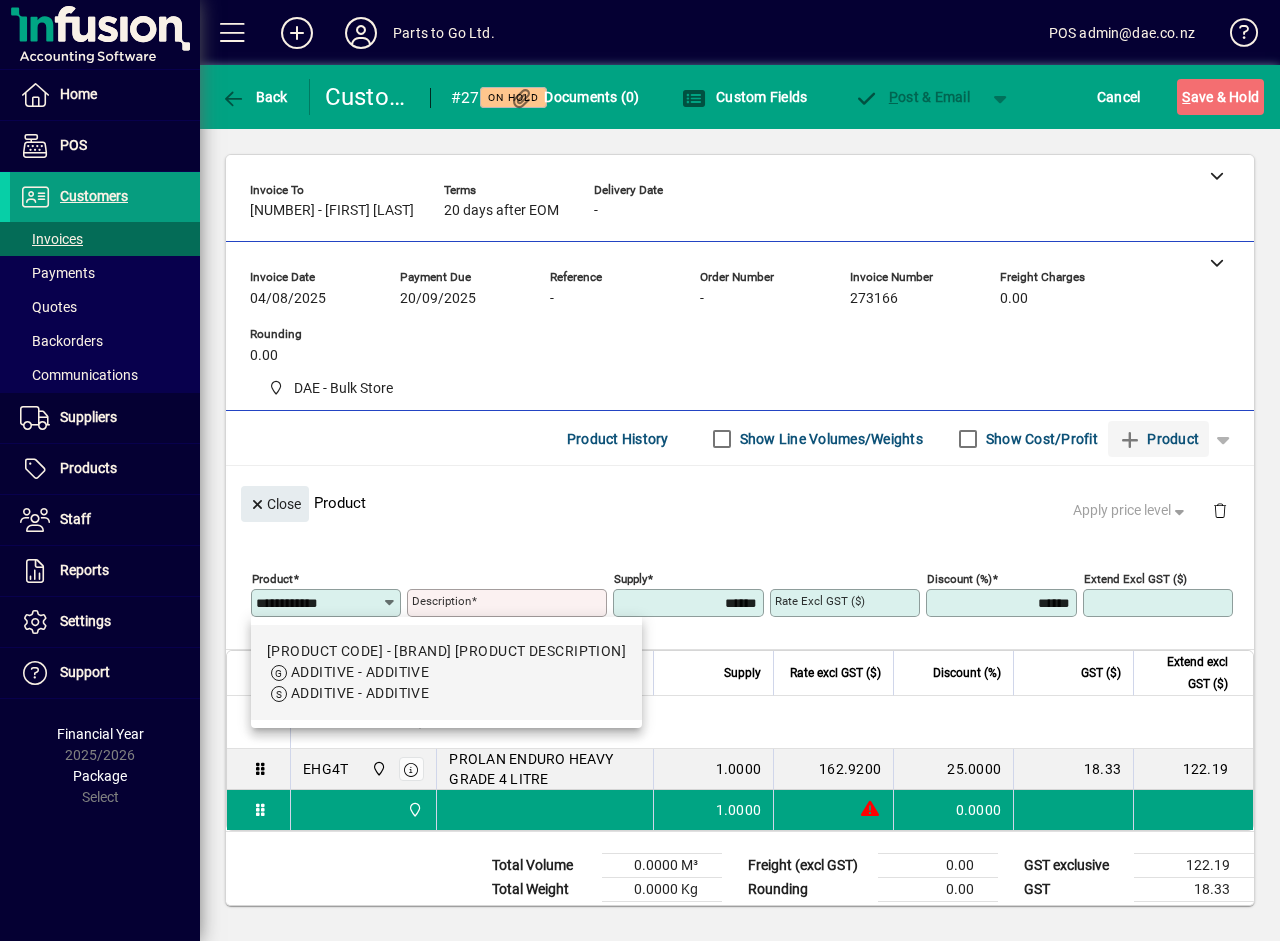type on "****" 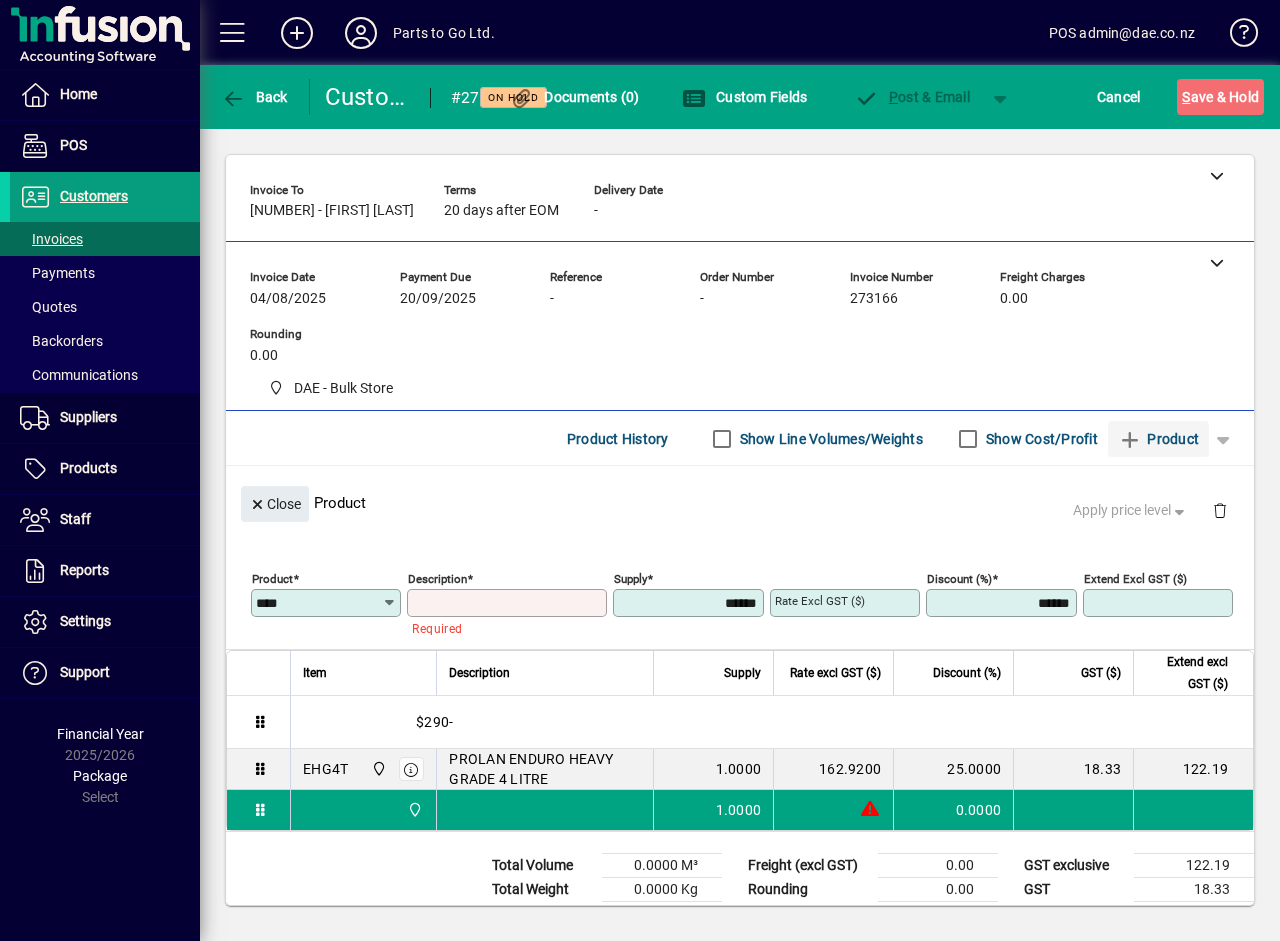 type on "**********" 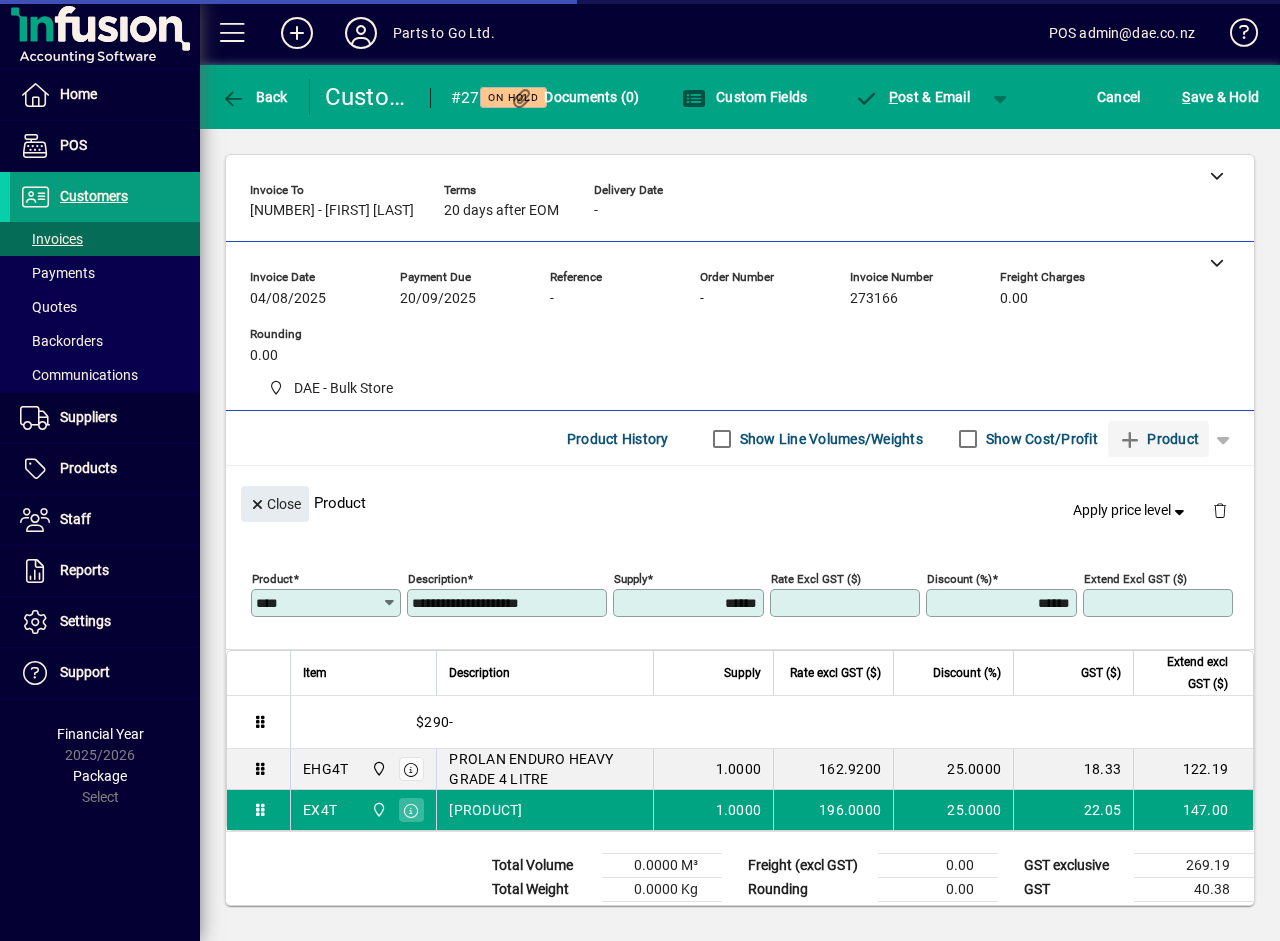 type on "********" 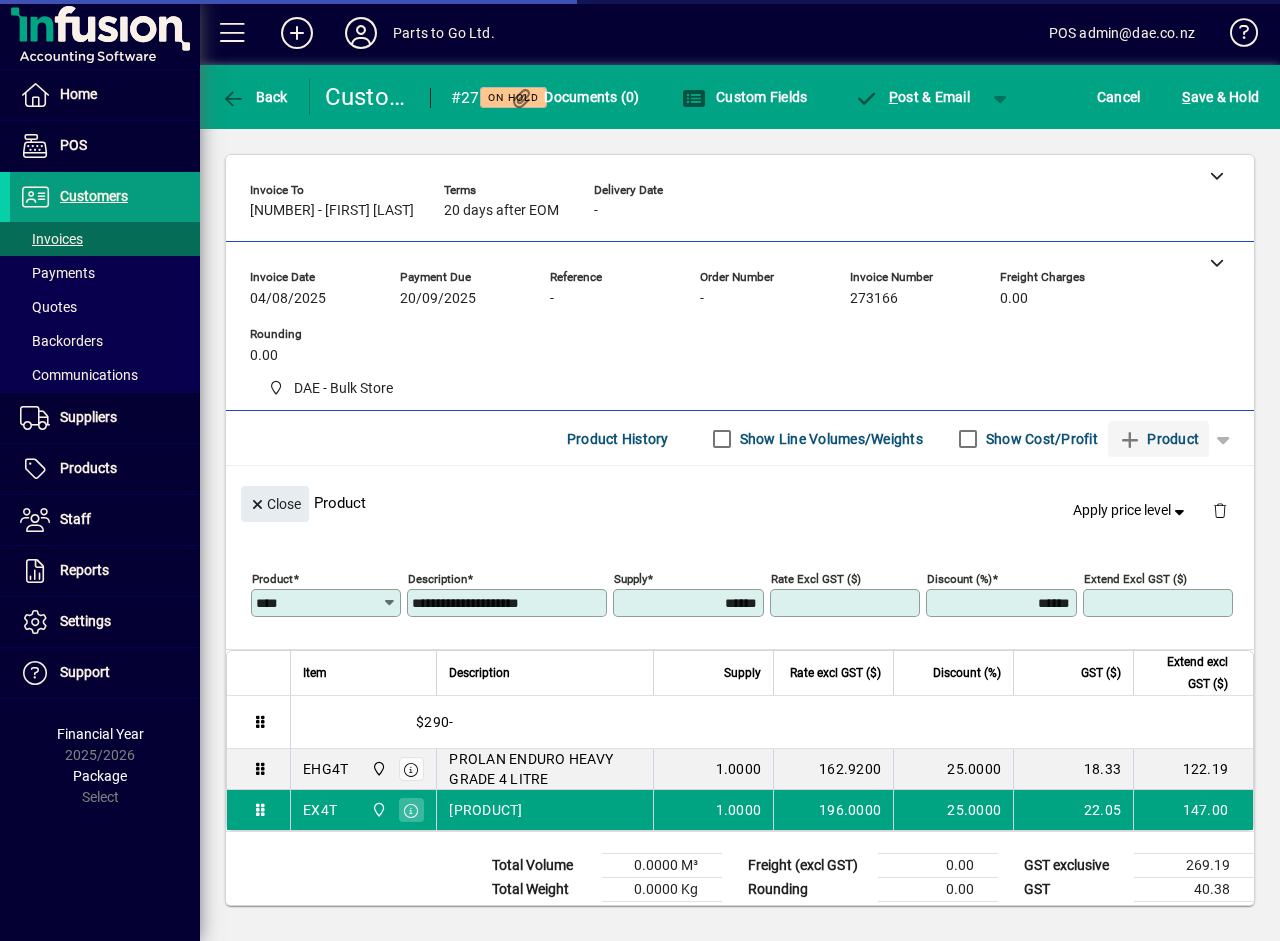 type on "*******" 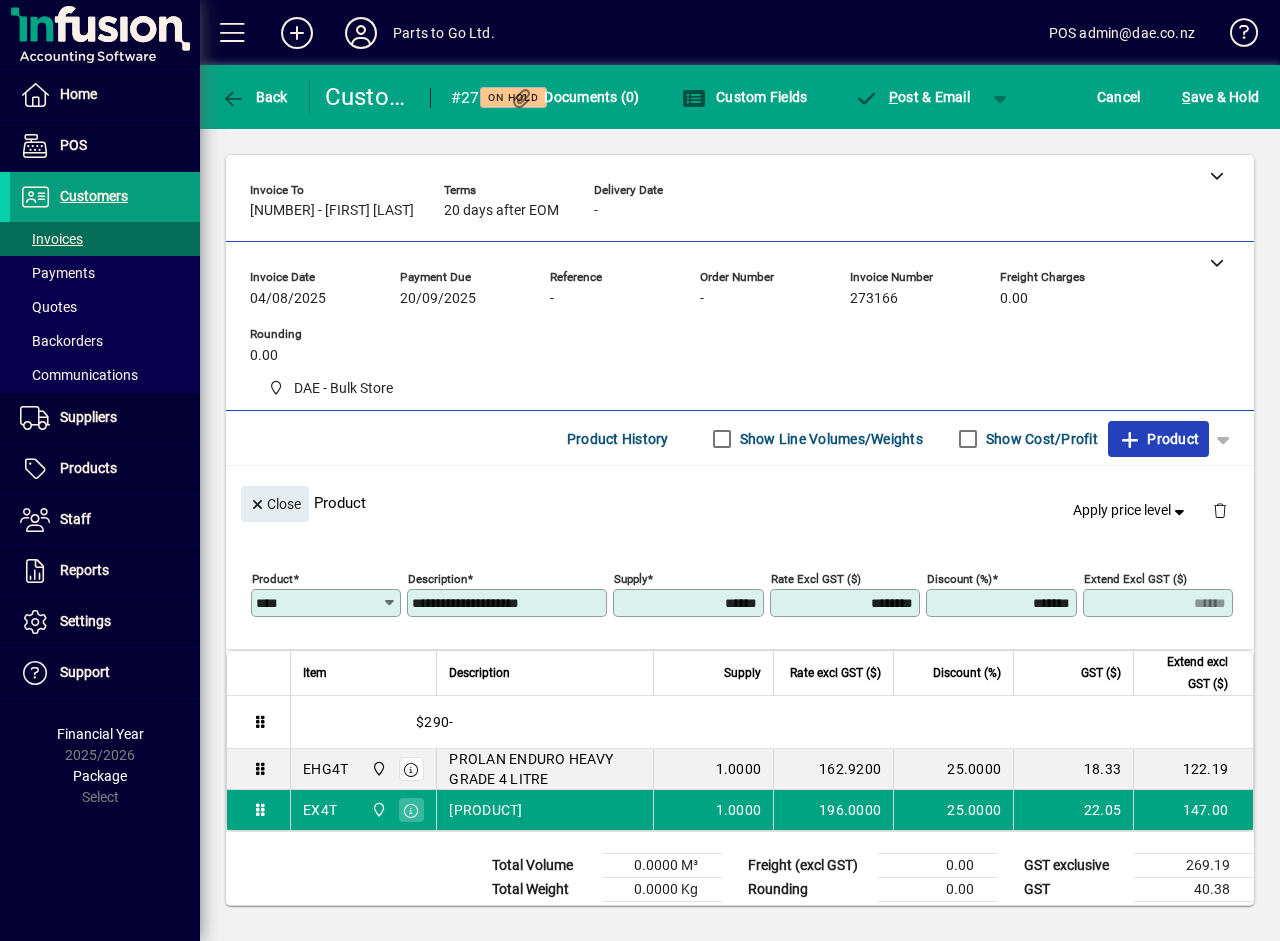 click on "Product" 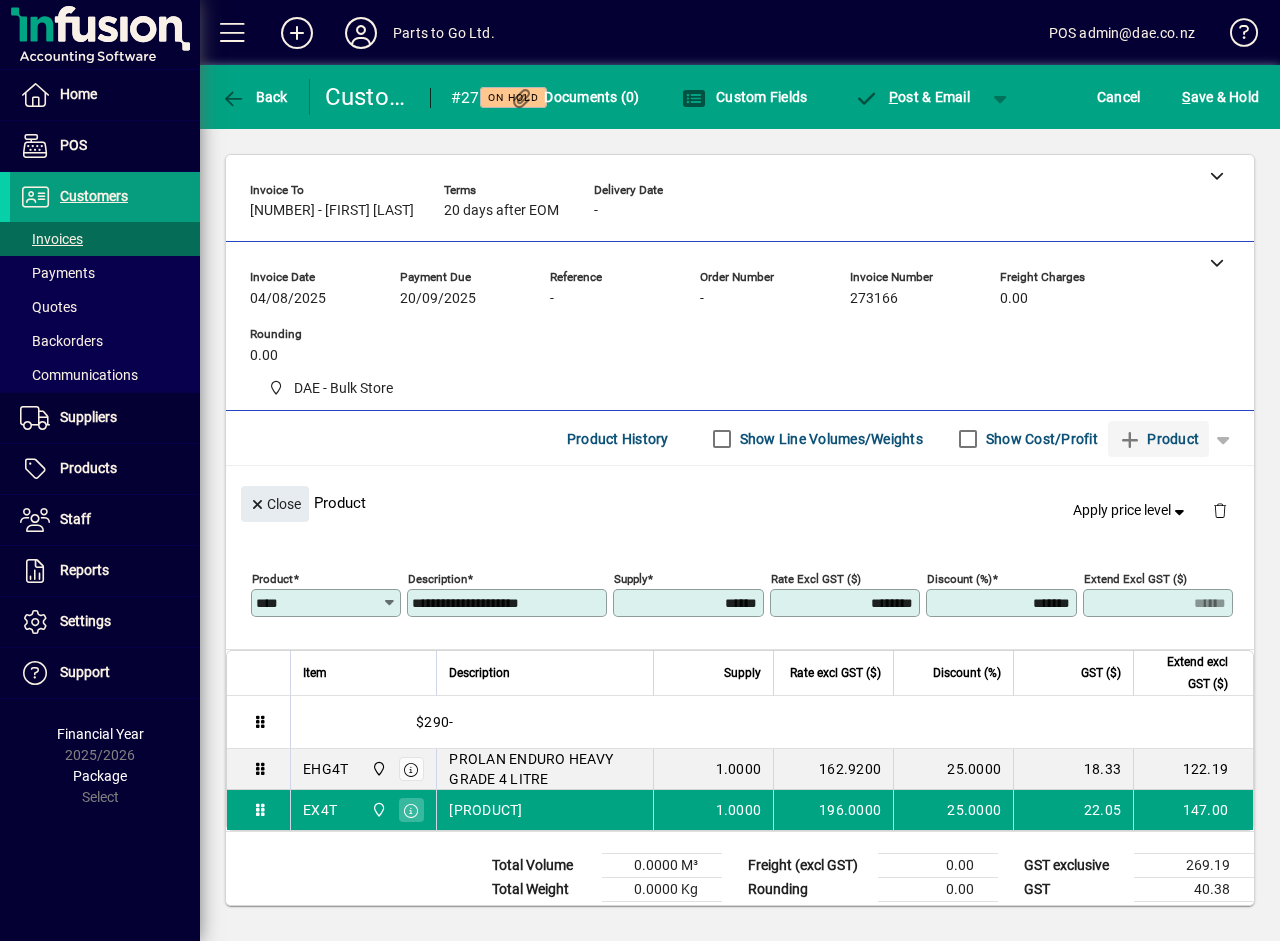 type 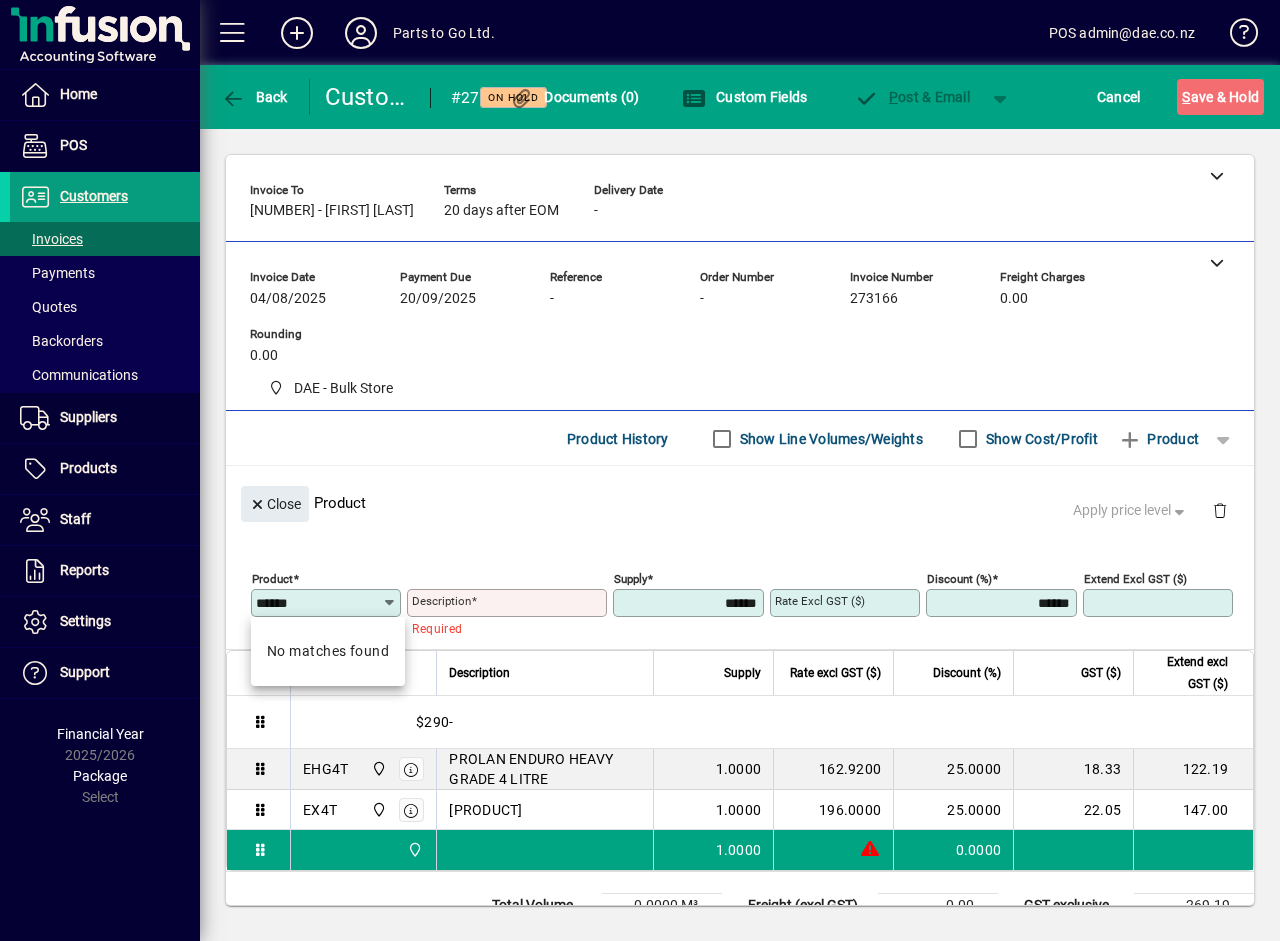 type on "******" 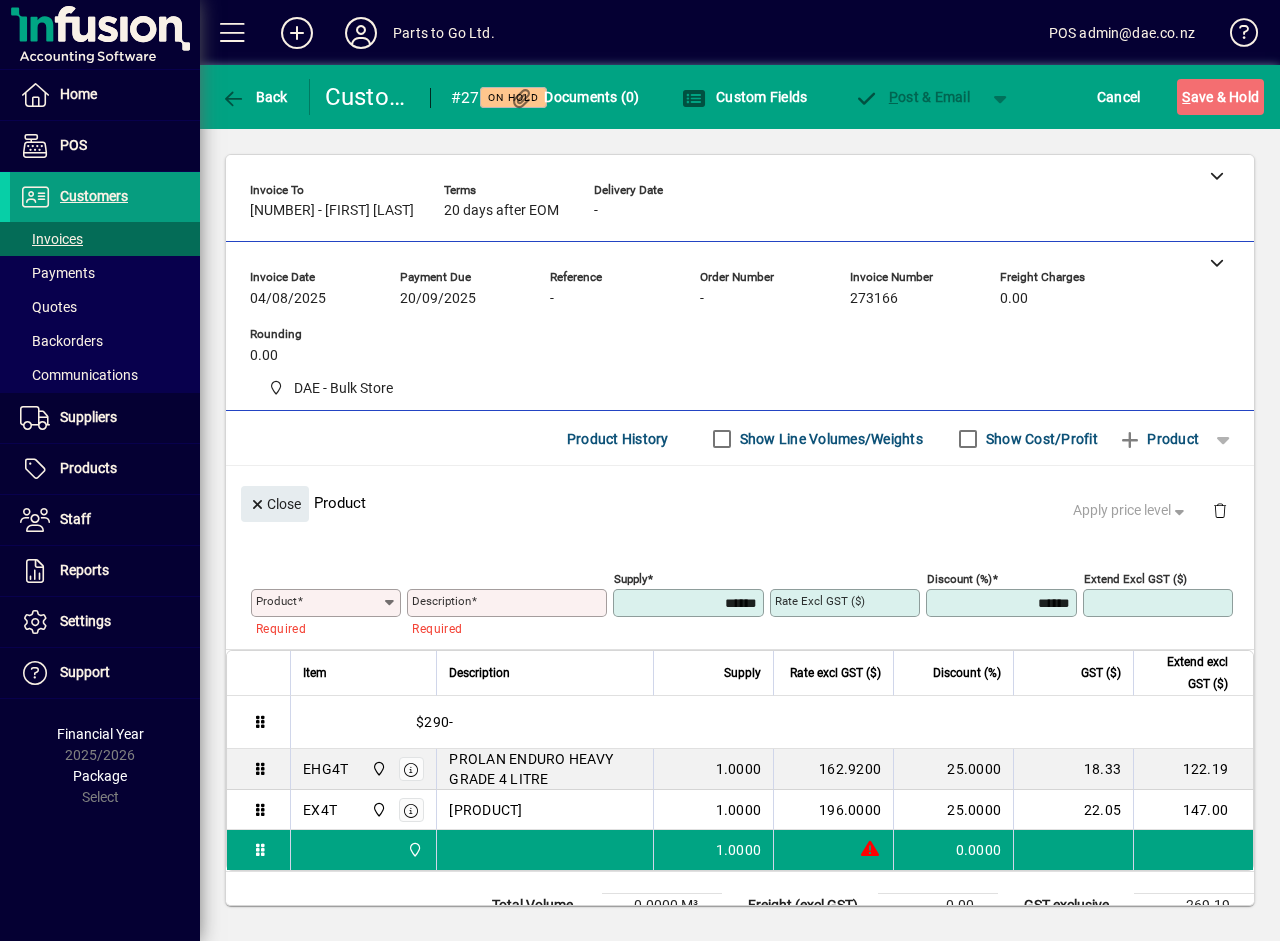 click on "Close  Product   Apply price level" 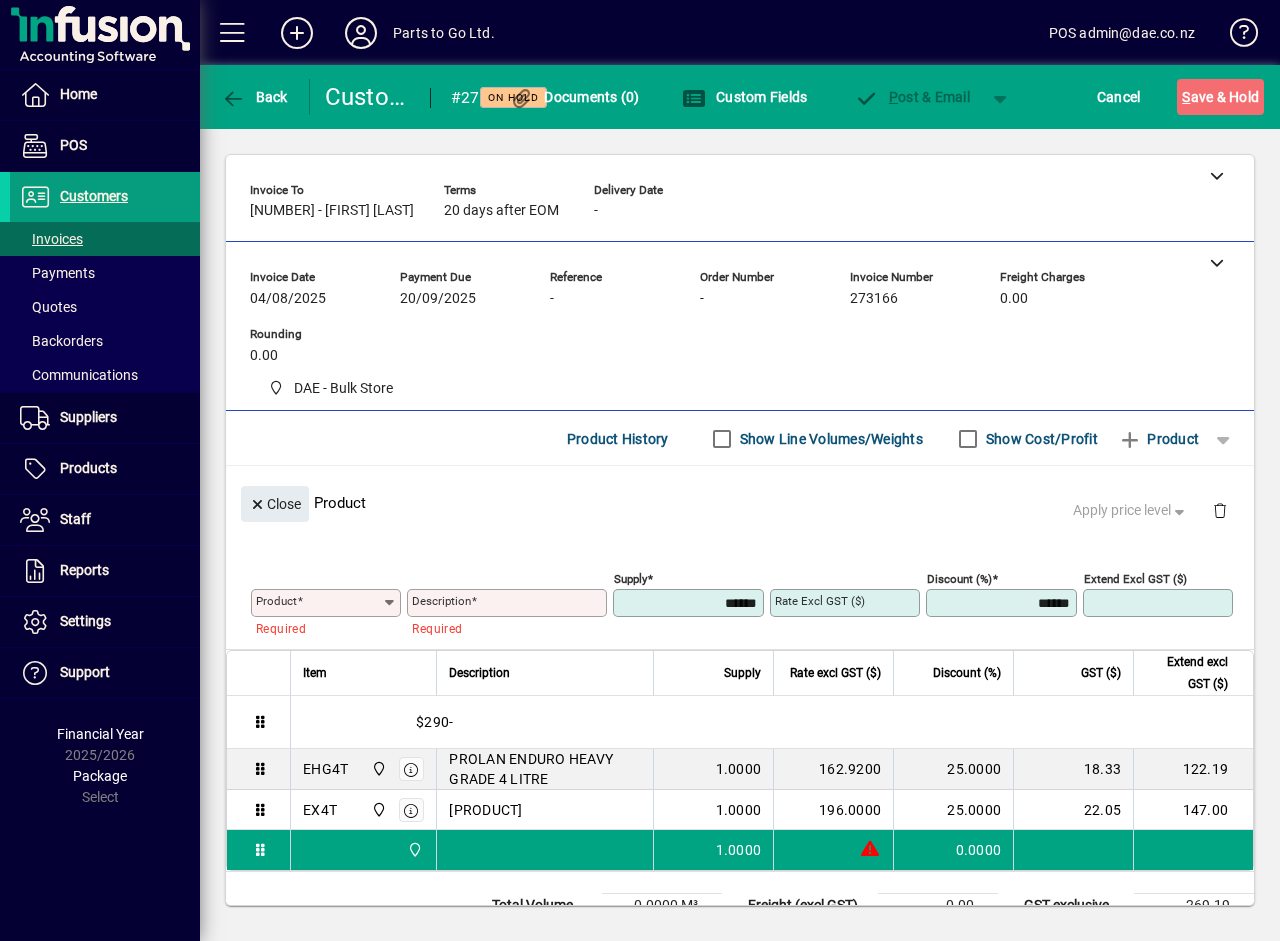 click on "Product" at bounding box center (319, 603) 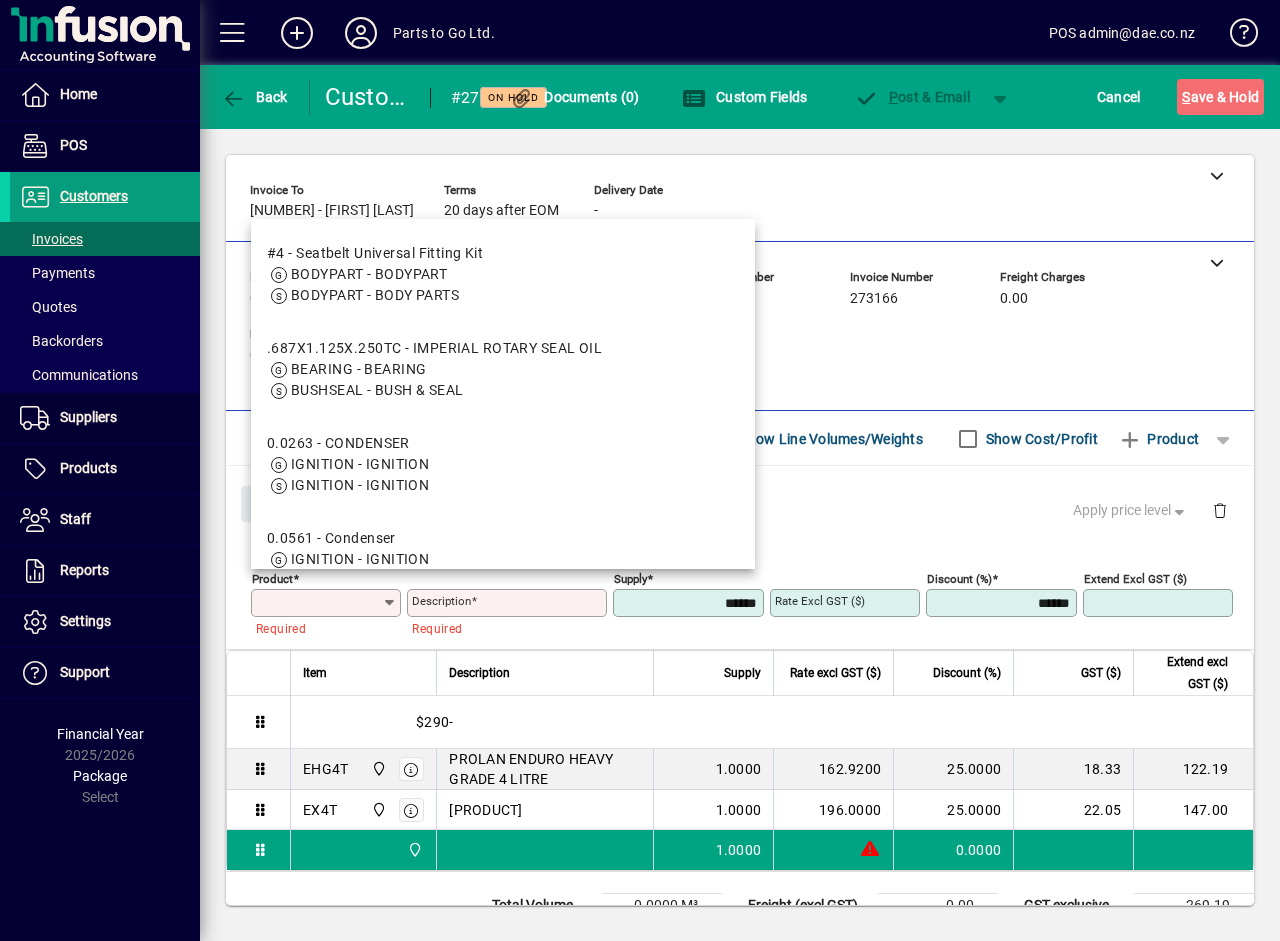 click on "Product" at bounding box center (319, 603) 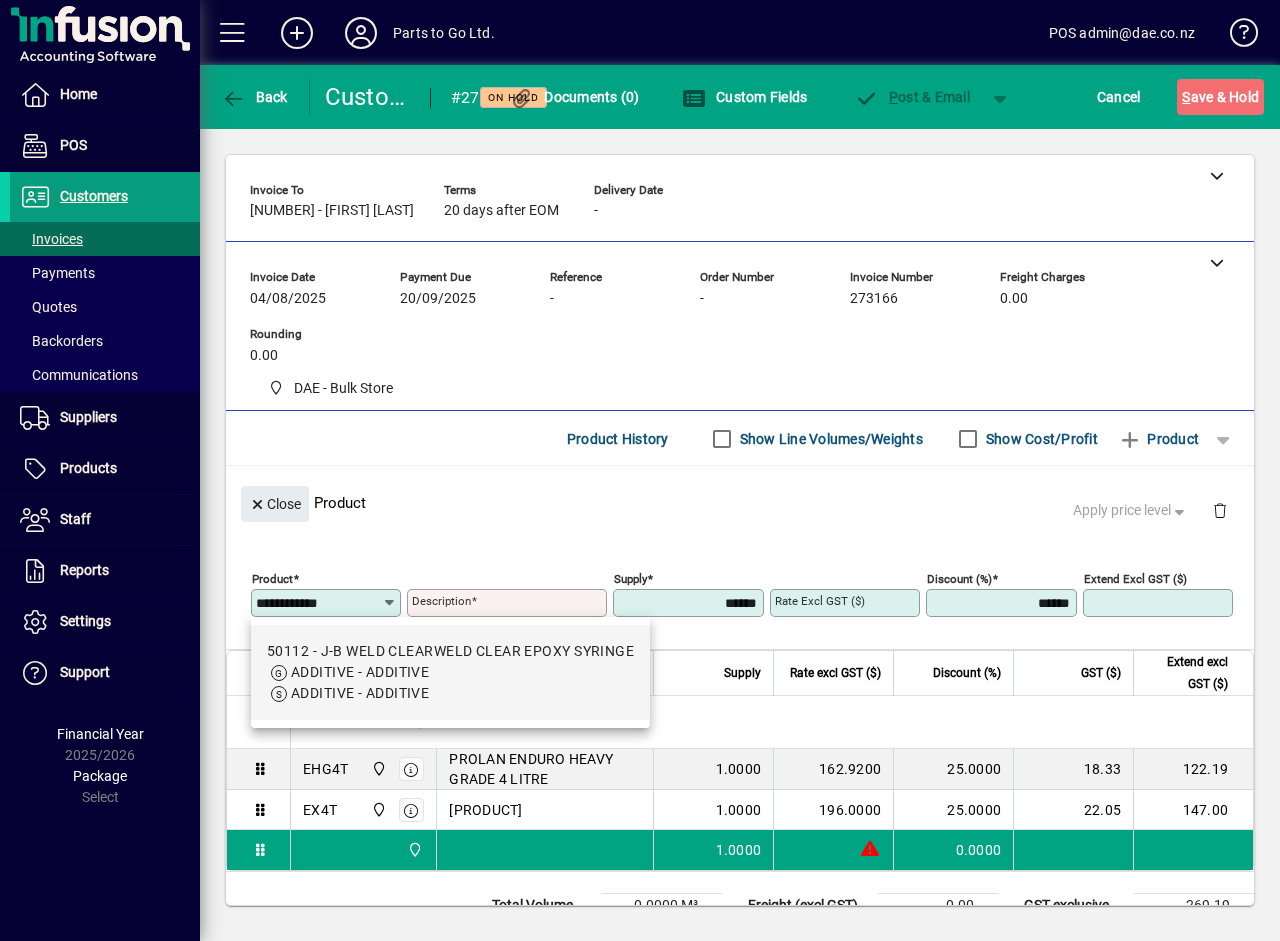 type on "*****" 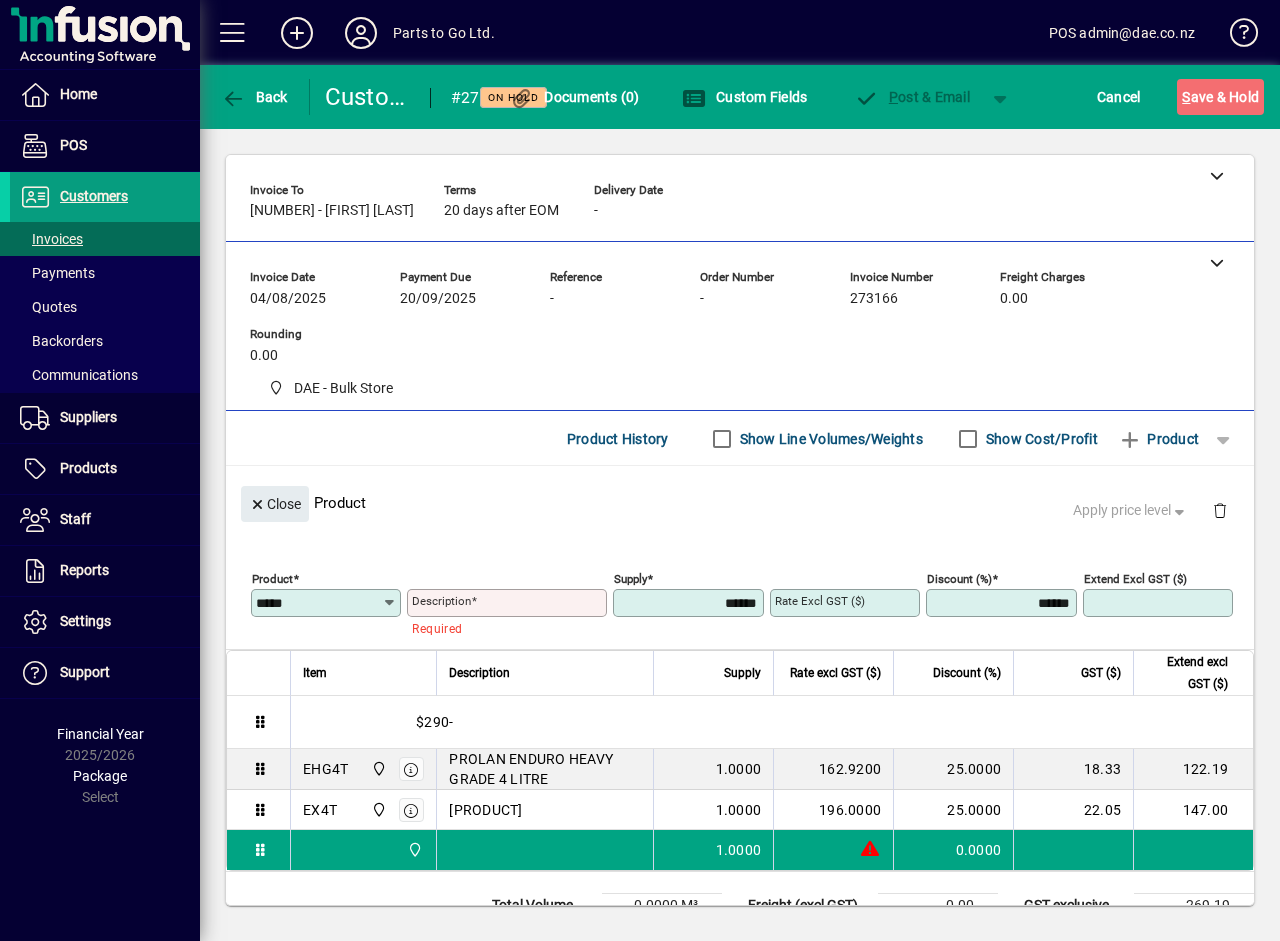 type on "**********" 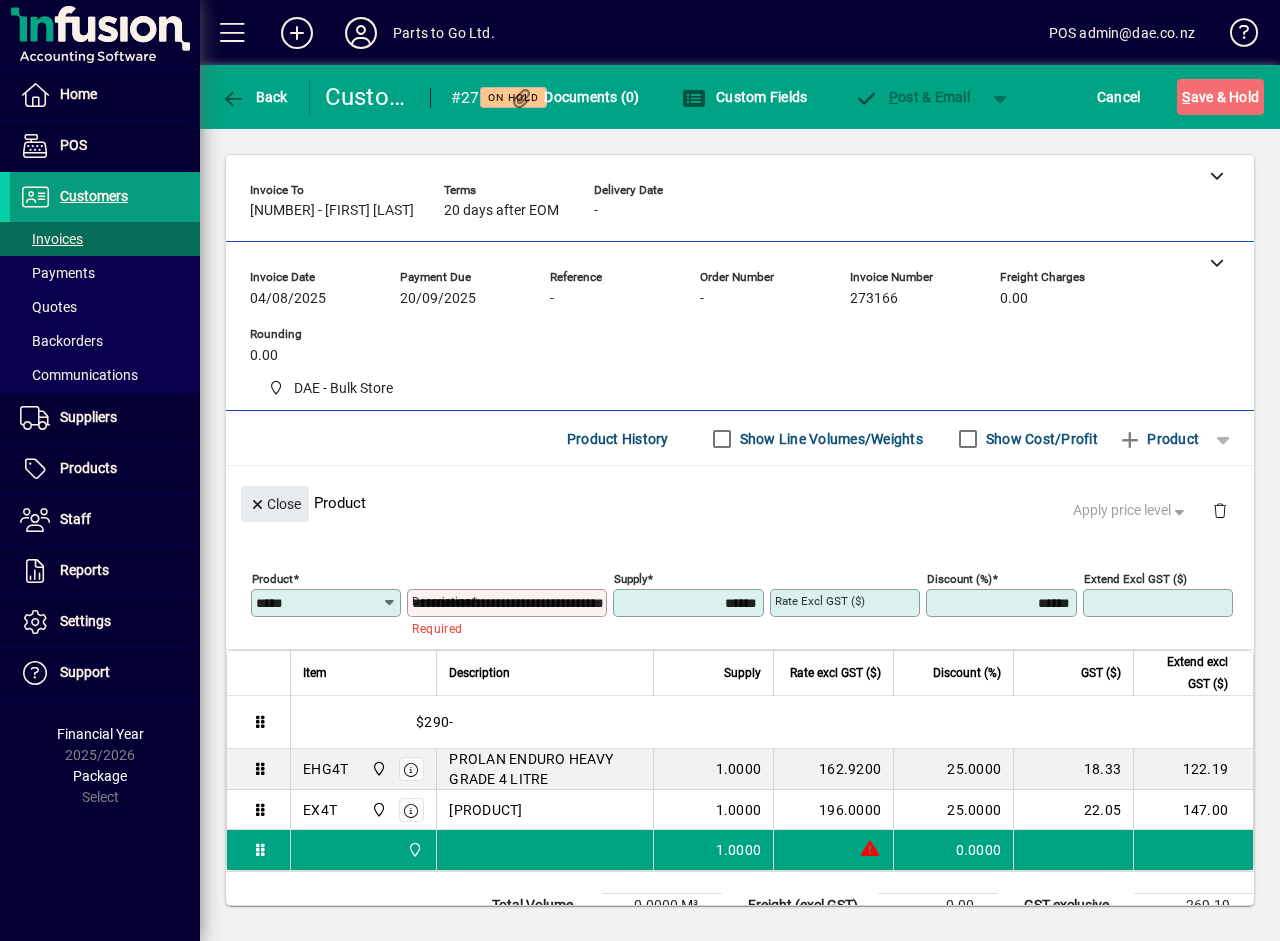 type on "*******" 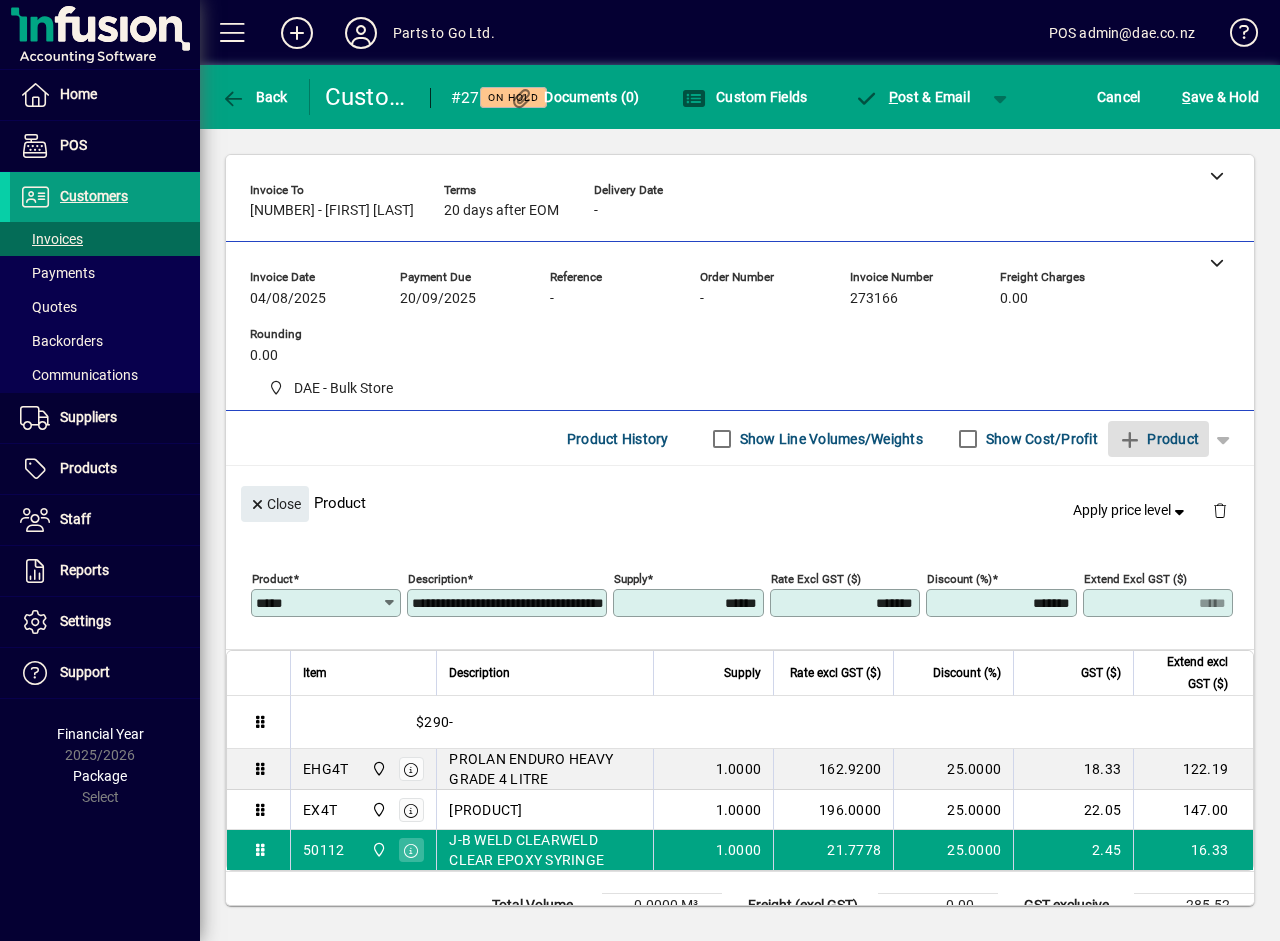 type 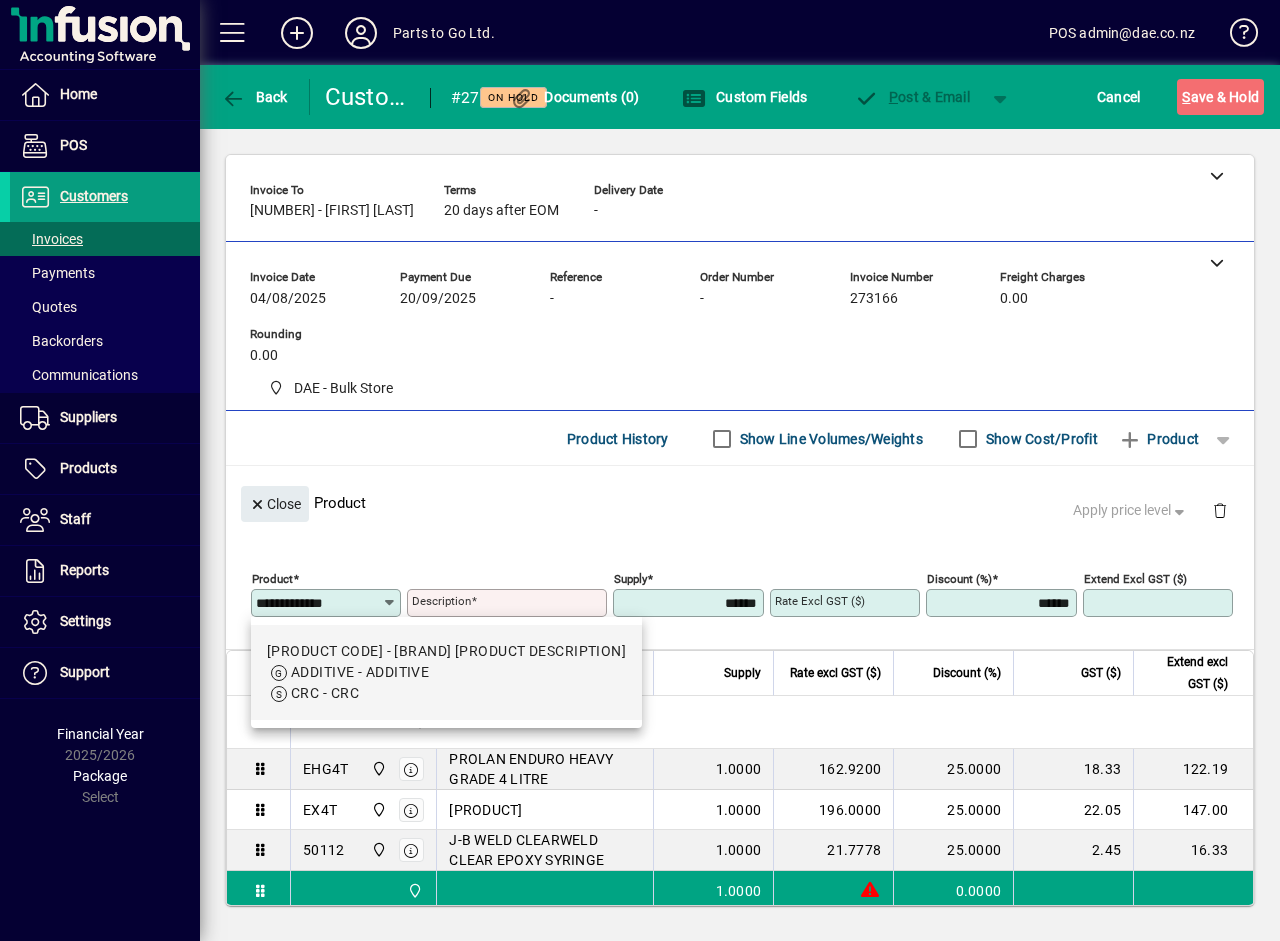 type on "****" 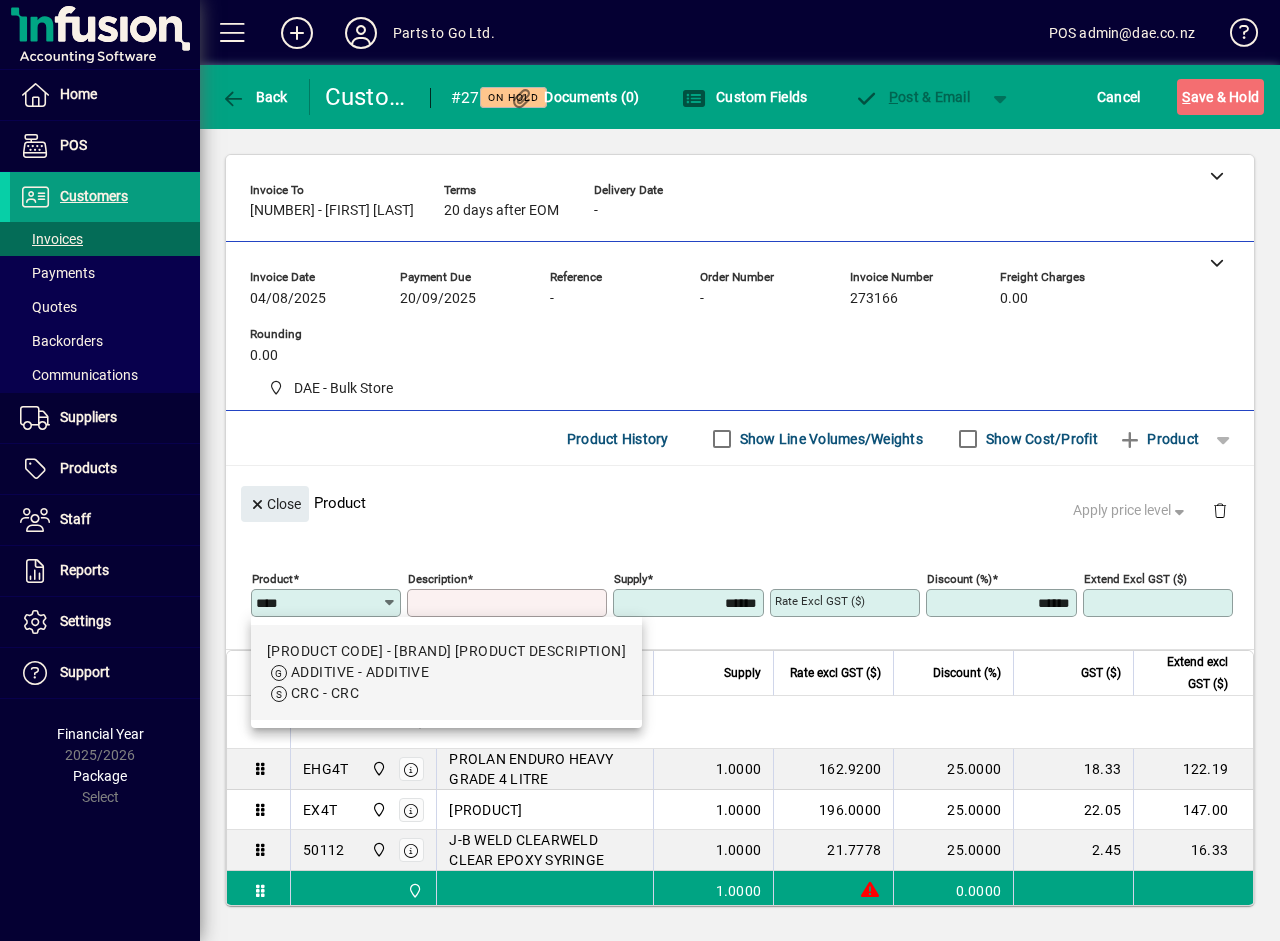 type on "**********" 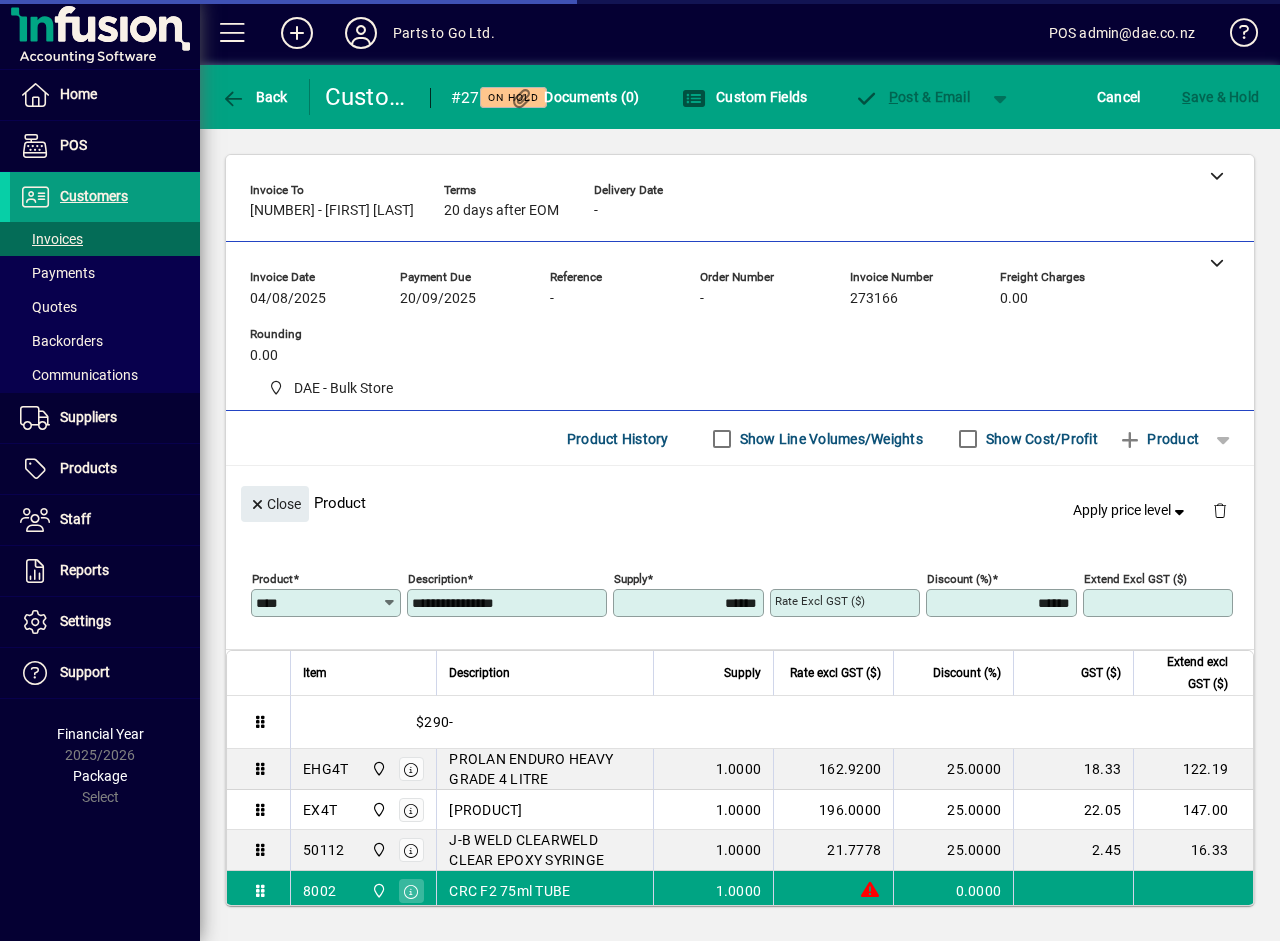 type on "*******" 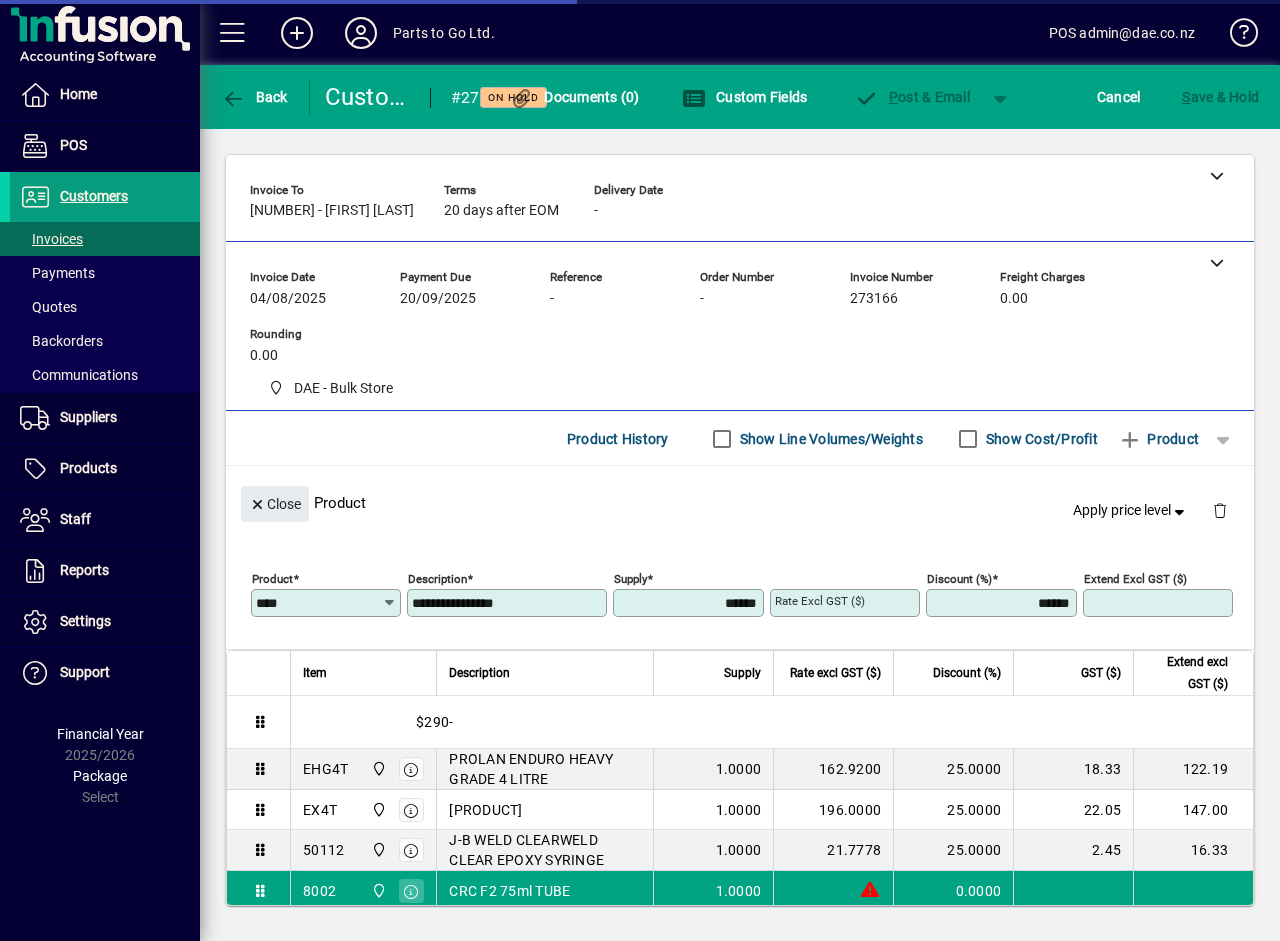 type on "*******" 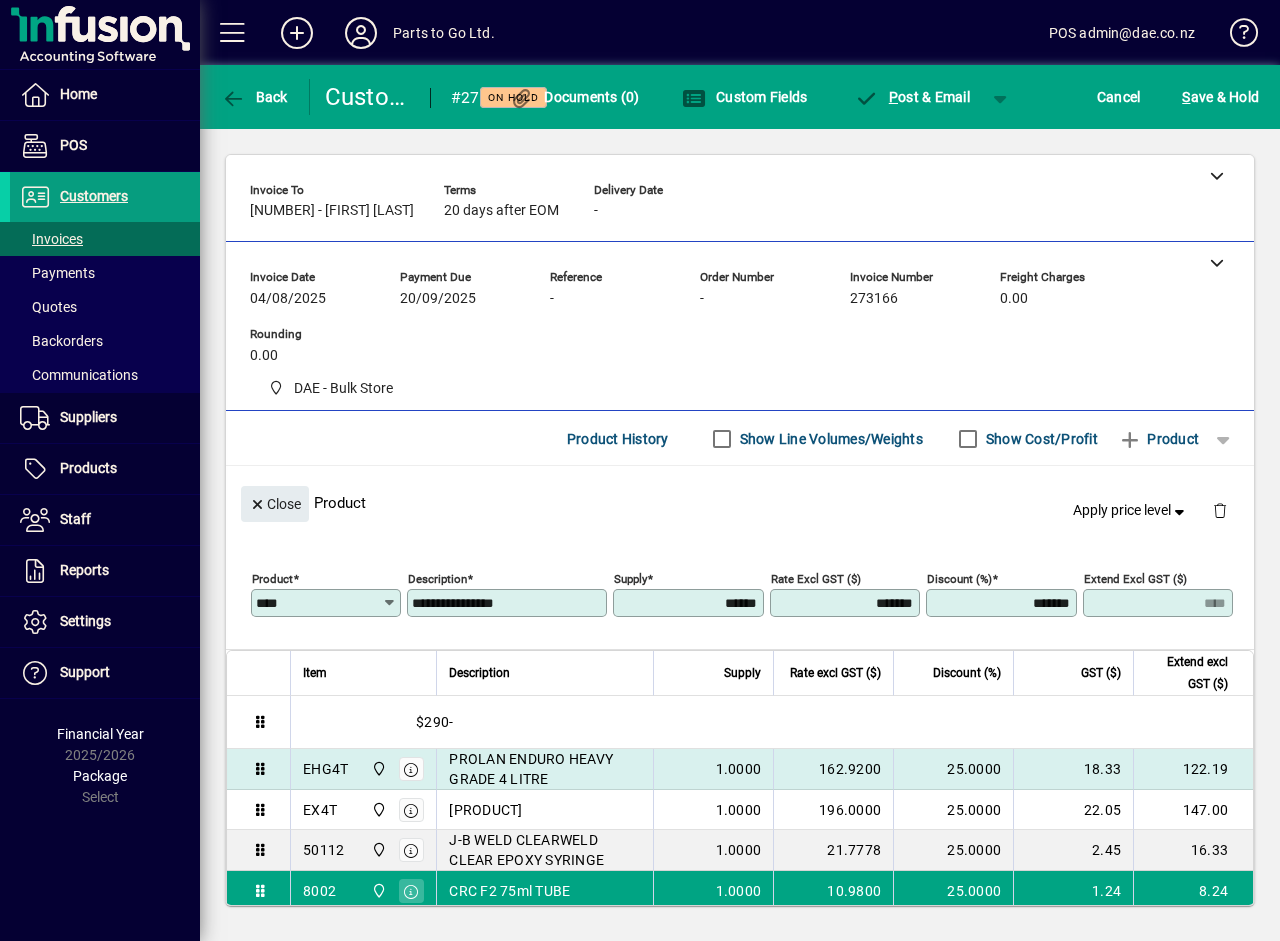 click on "PROLAN ENDURO HEAVY GRADE 4 LITRE" at bounding box center [545, 769] 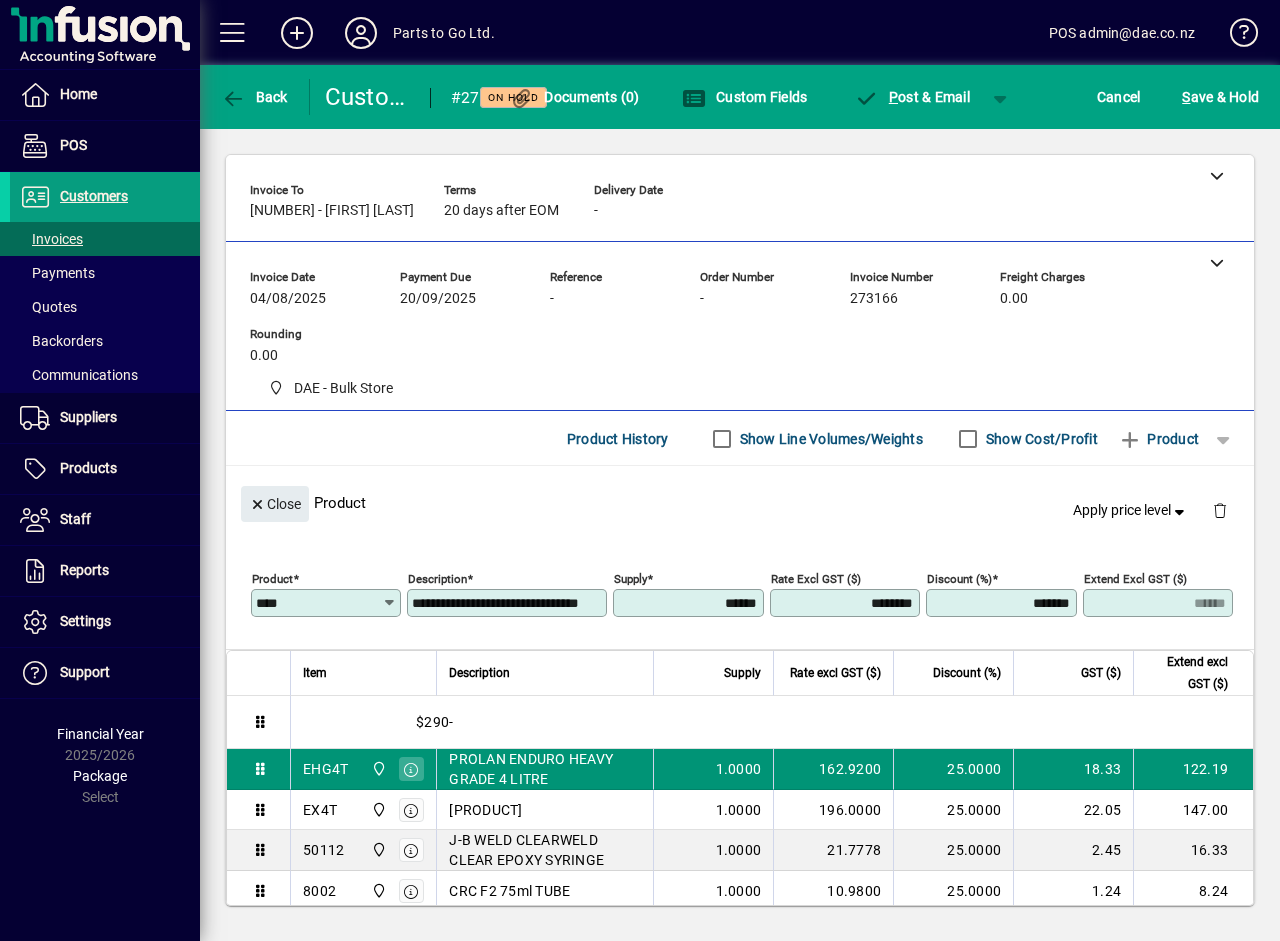 type on "*****" 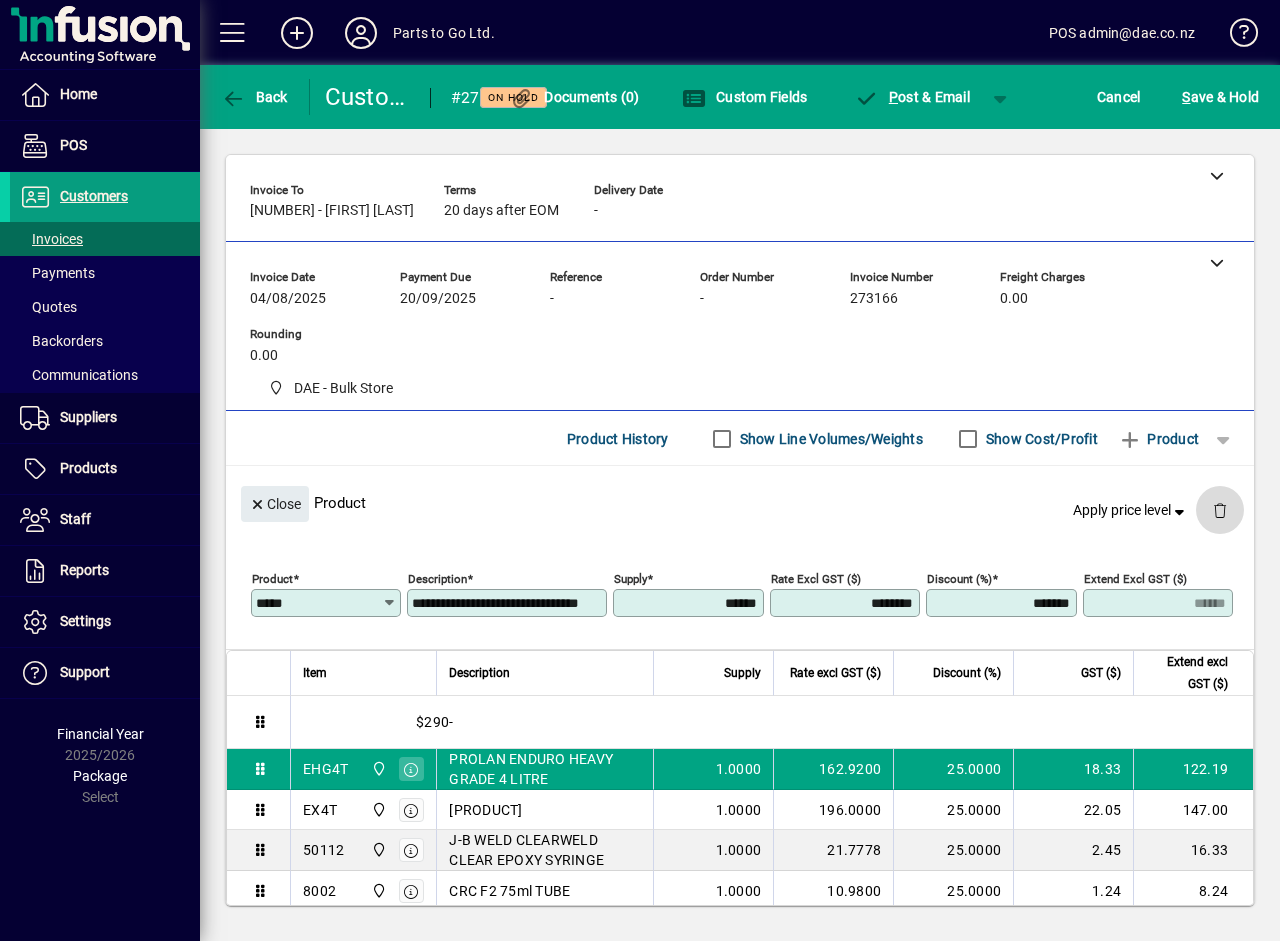 click 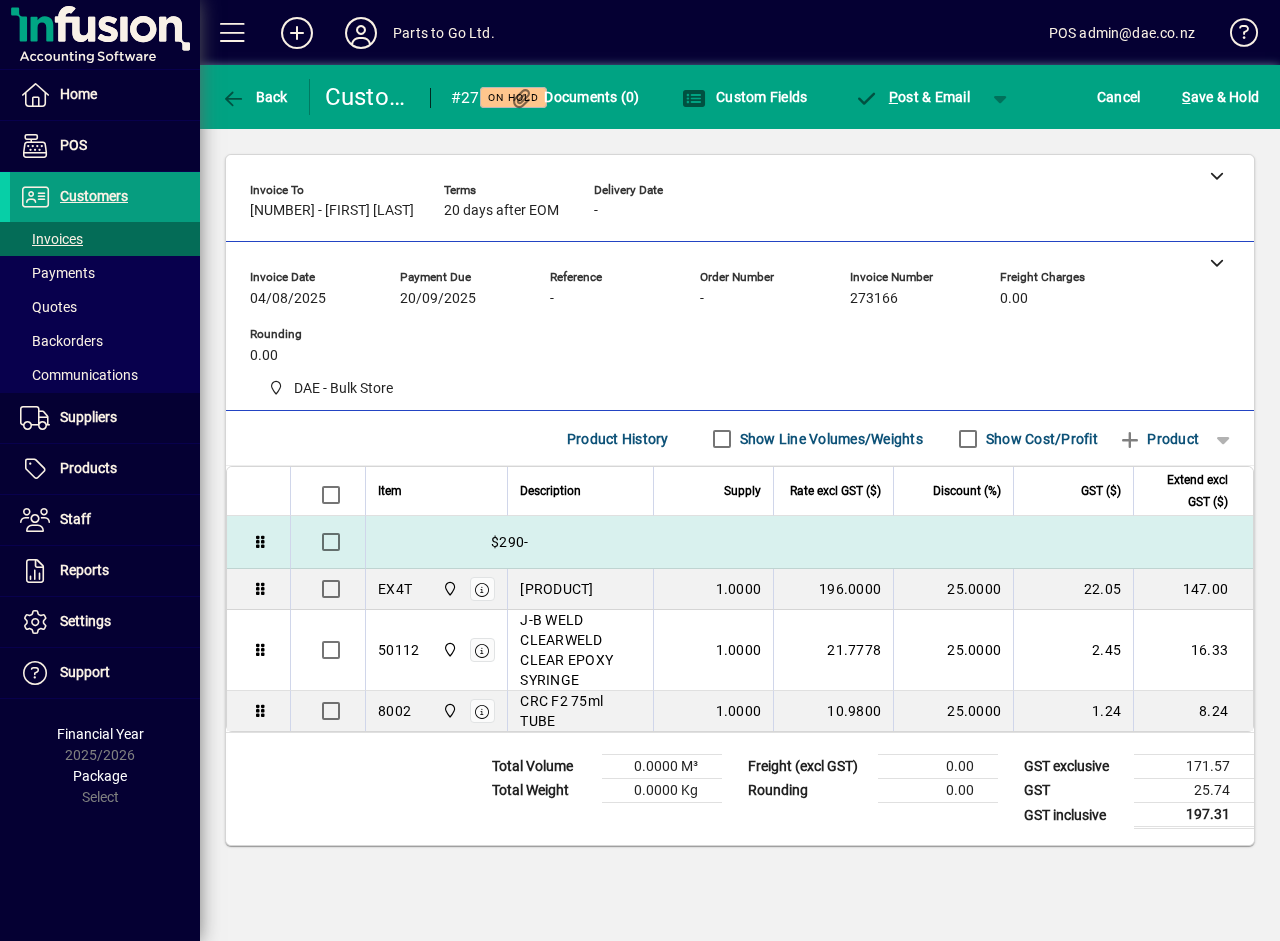 click on "$290-" at bounding box center (809, 542) 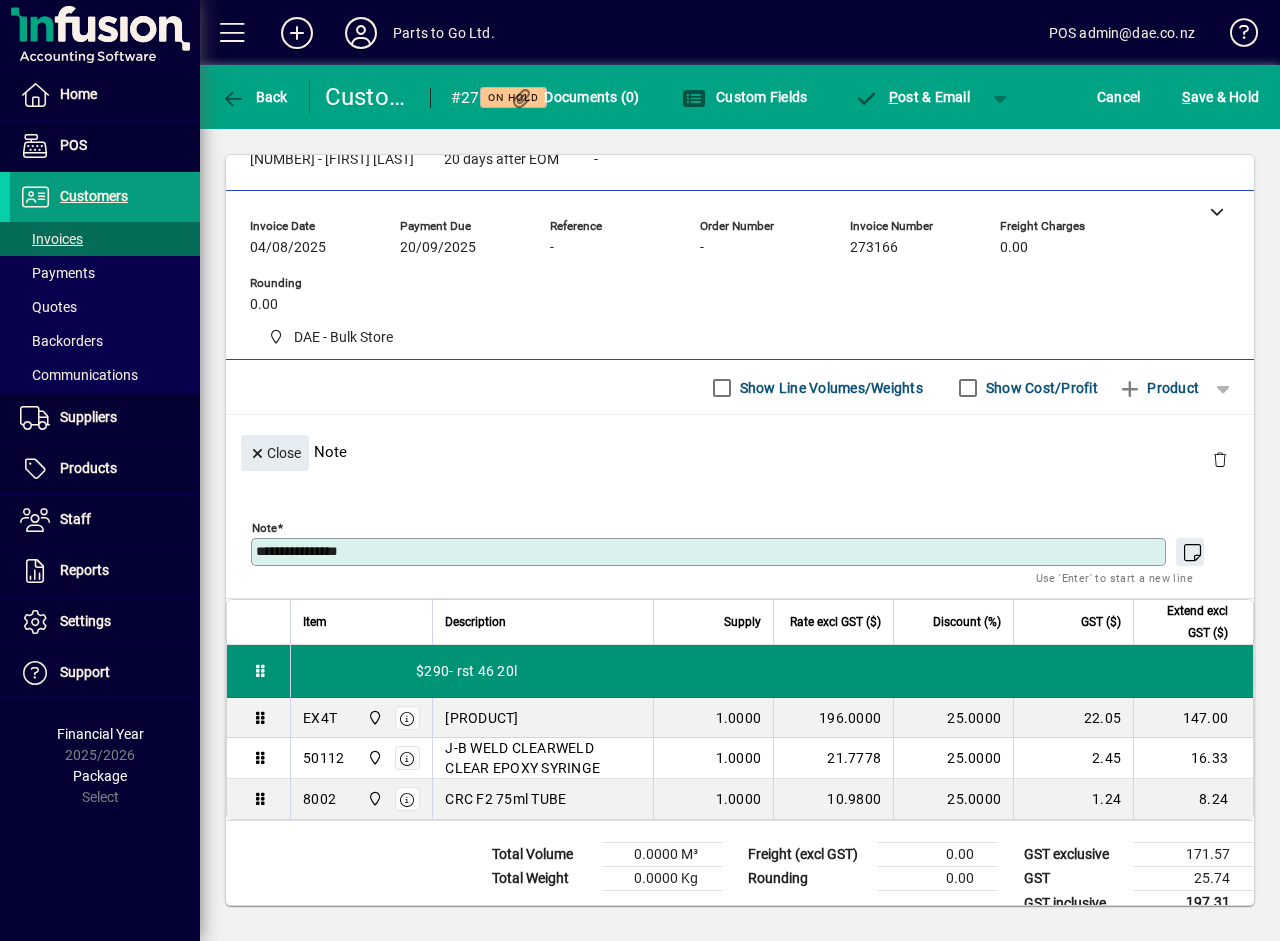 scroll, scrollTop: 79, scrollLeft: 0, axis: vertical 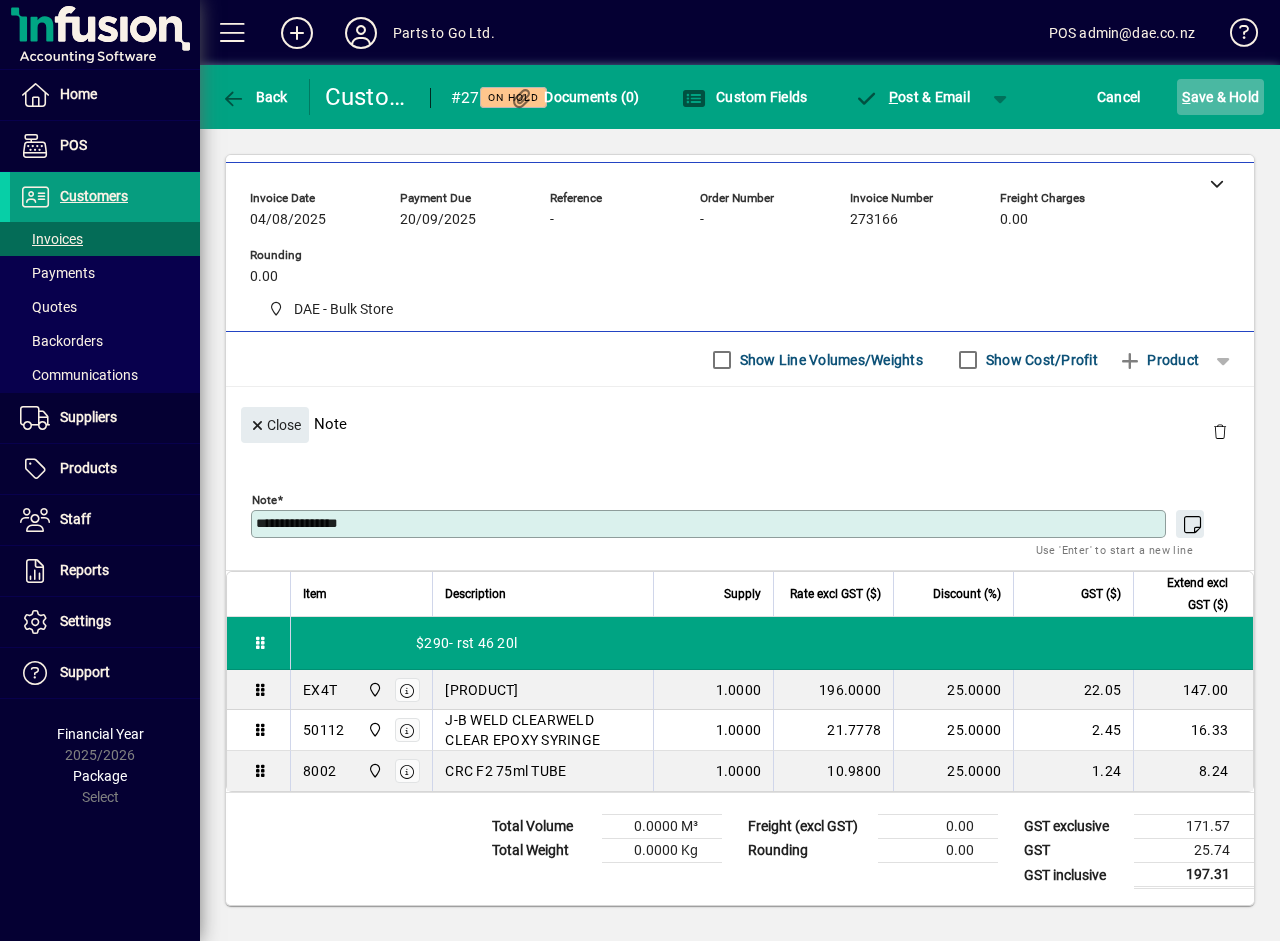 type on "**********" 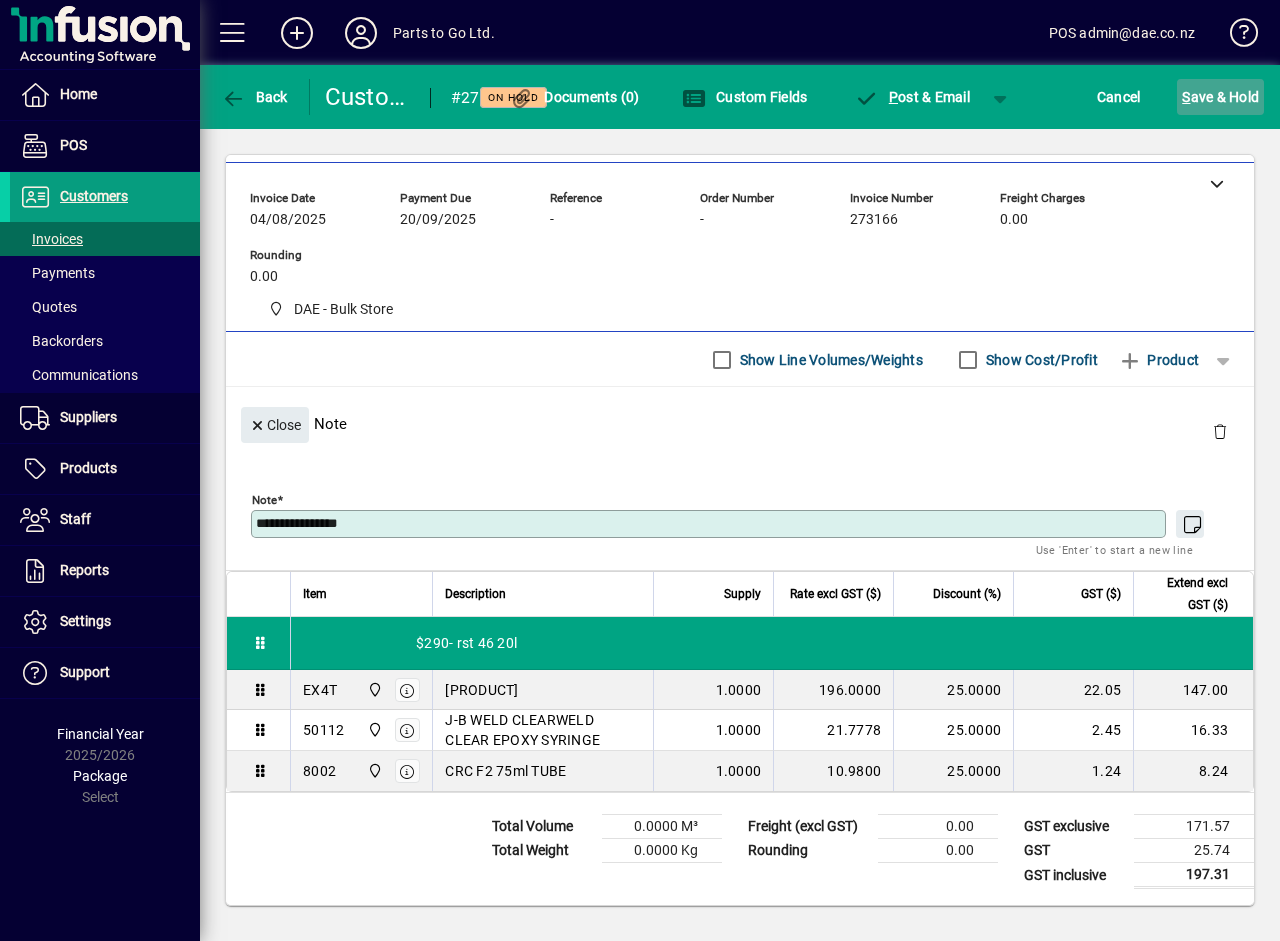 click on "S ave & Hold" 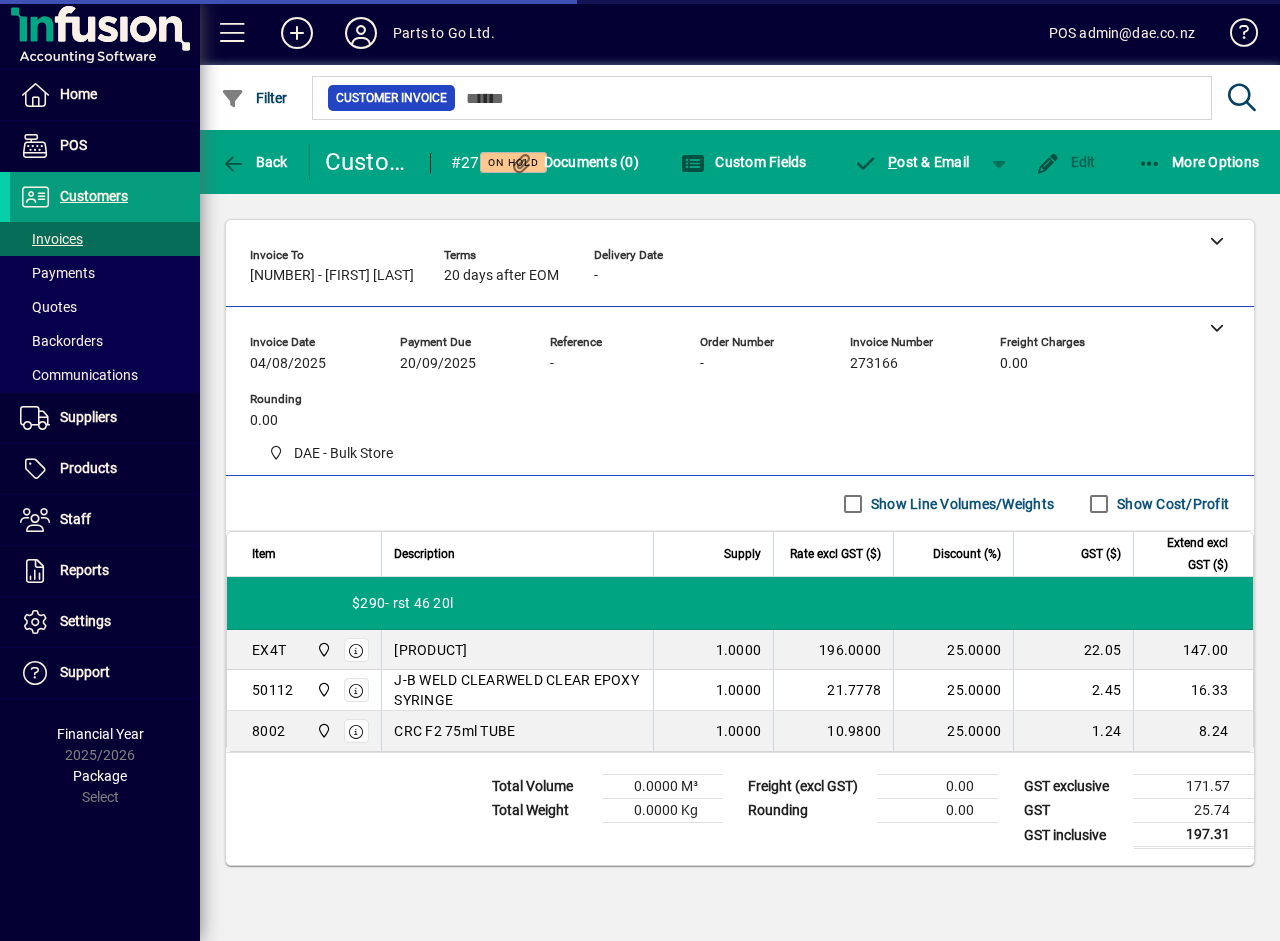 scroll, scrollTop: 0, scrollLeft: 0, axis: both 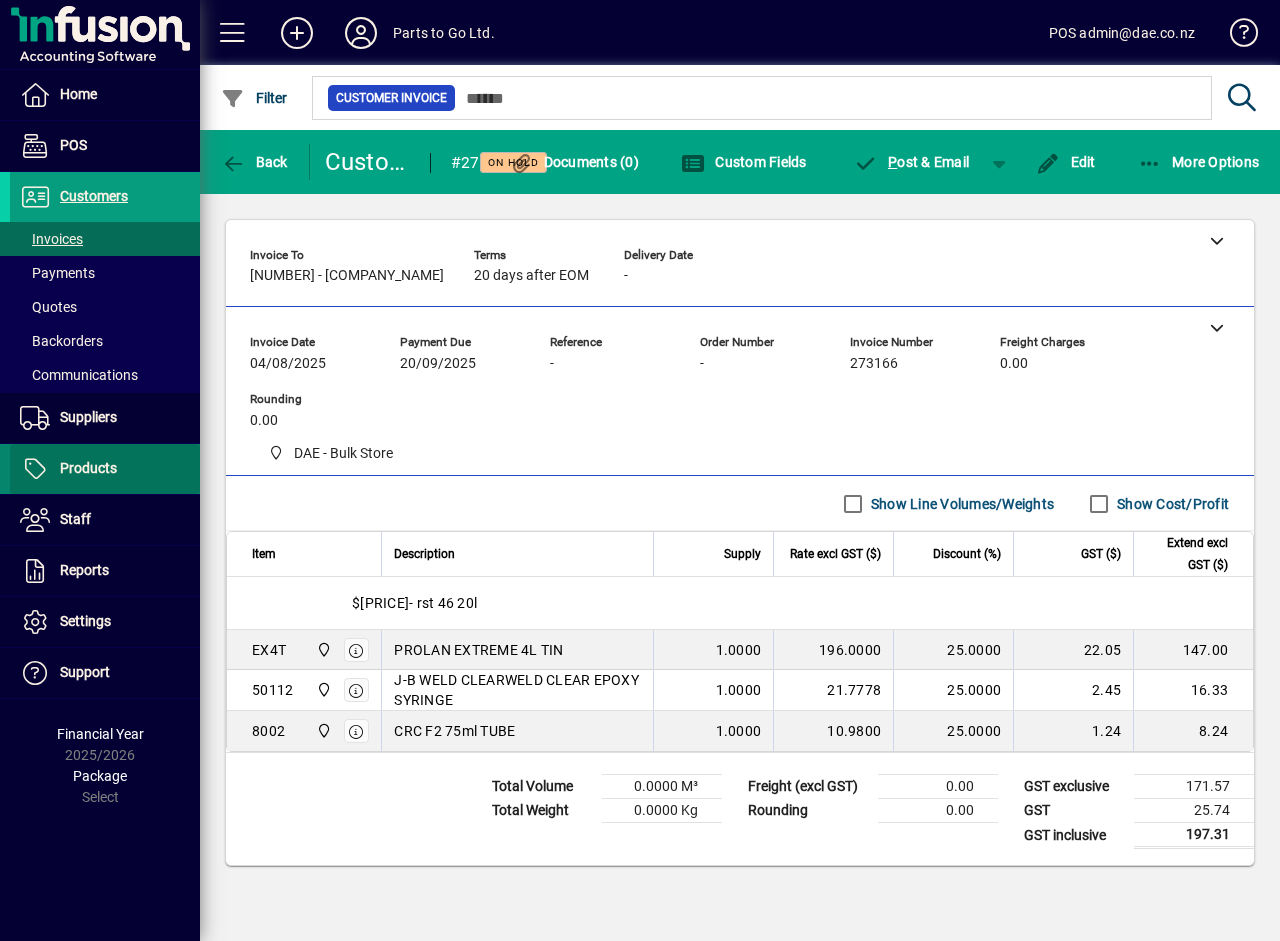 click on "Products" at bounding box center (88, 468) 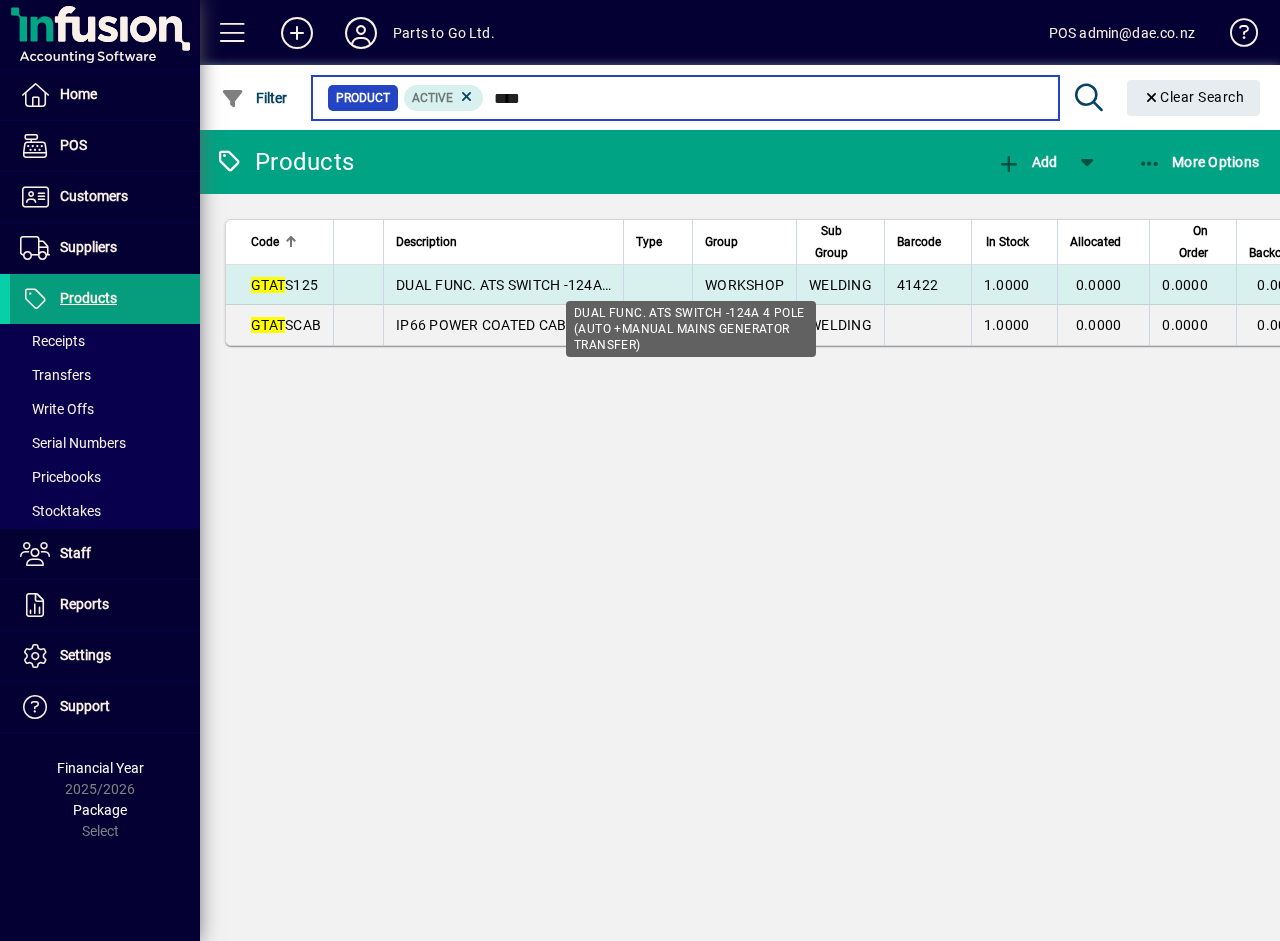 type on "****" 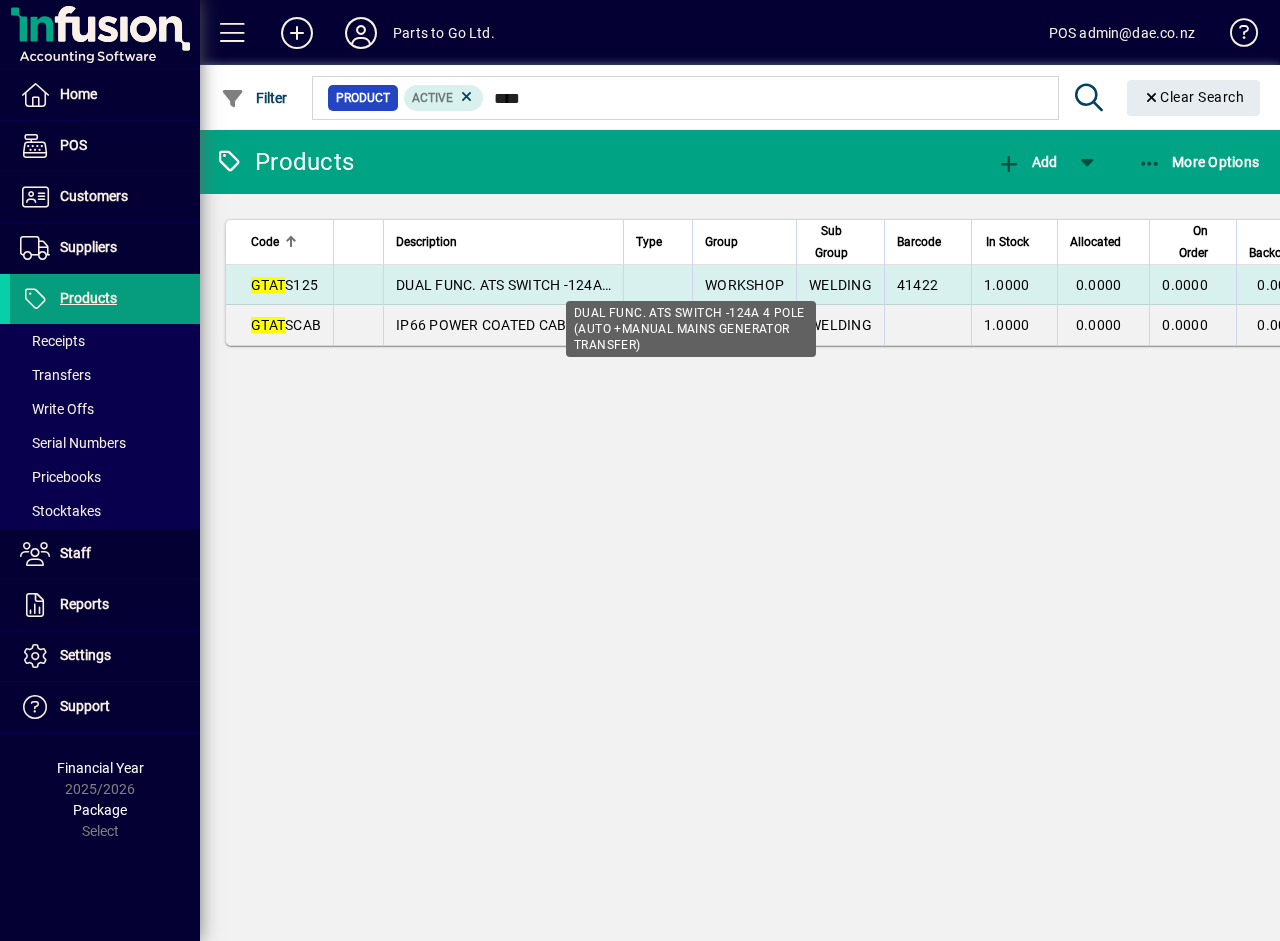 click on "DUAL FUNC. ATS SWITCH -124A 4 POLE (AUTO +MANUAL MAINS GENERATOR TRANSFER)" at bounding box center [688, 285] 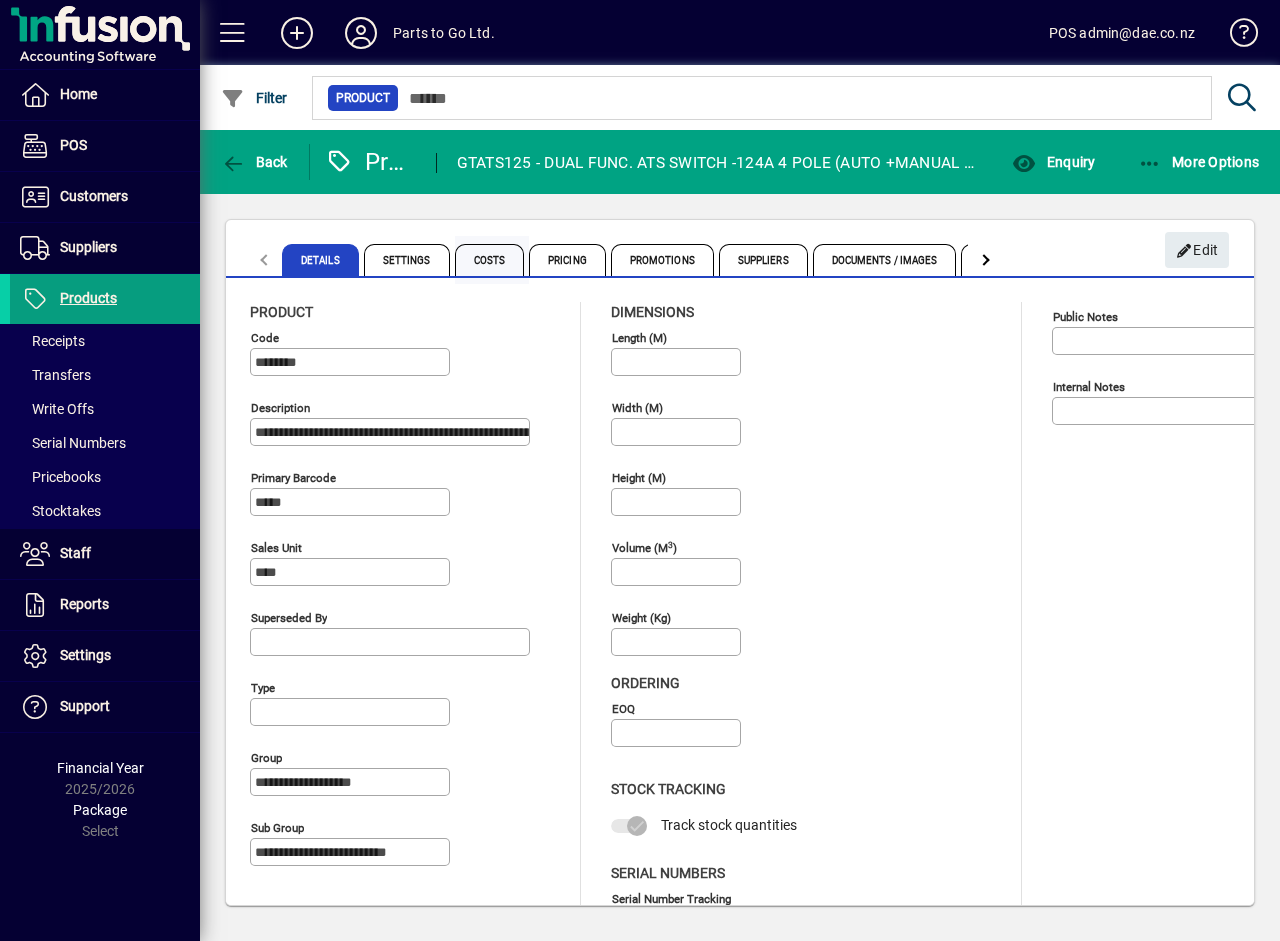 click on "Costs" at bounding box center [490, 260] 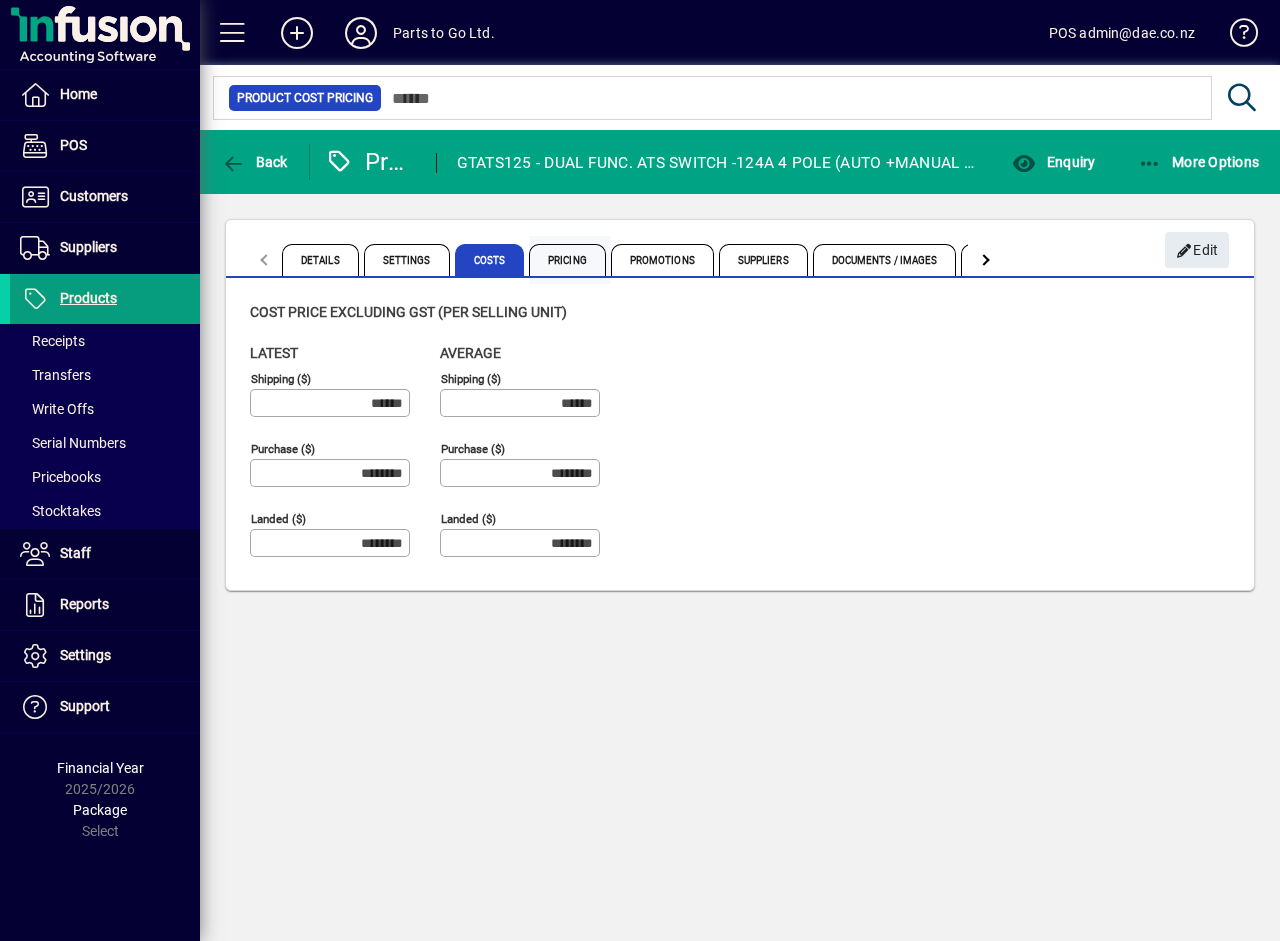 click on "Pricing" at bounding box center [567, 260] 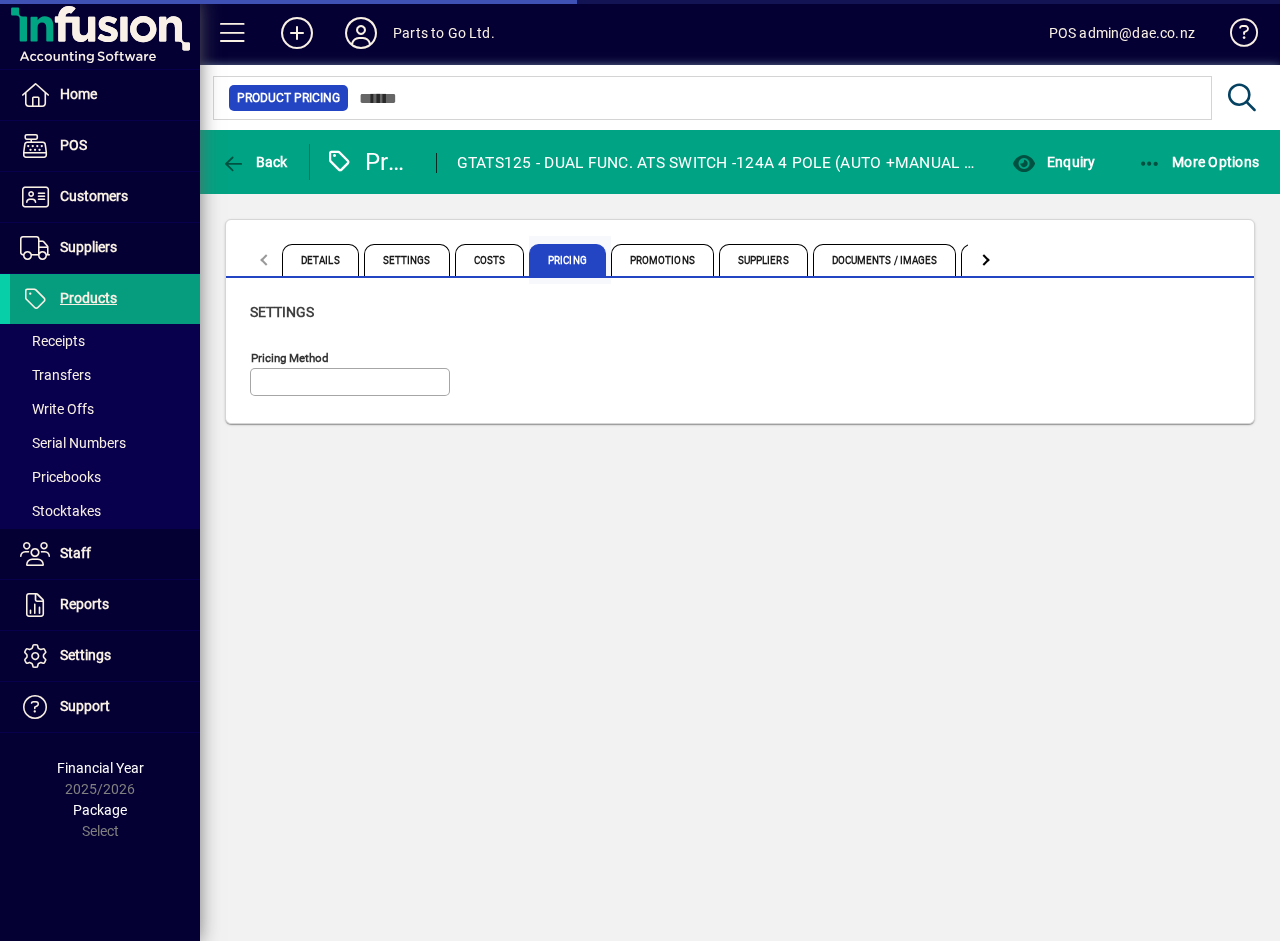 type on "**********" 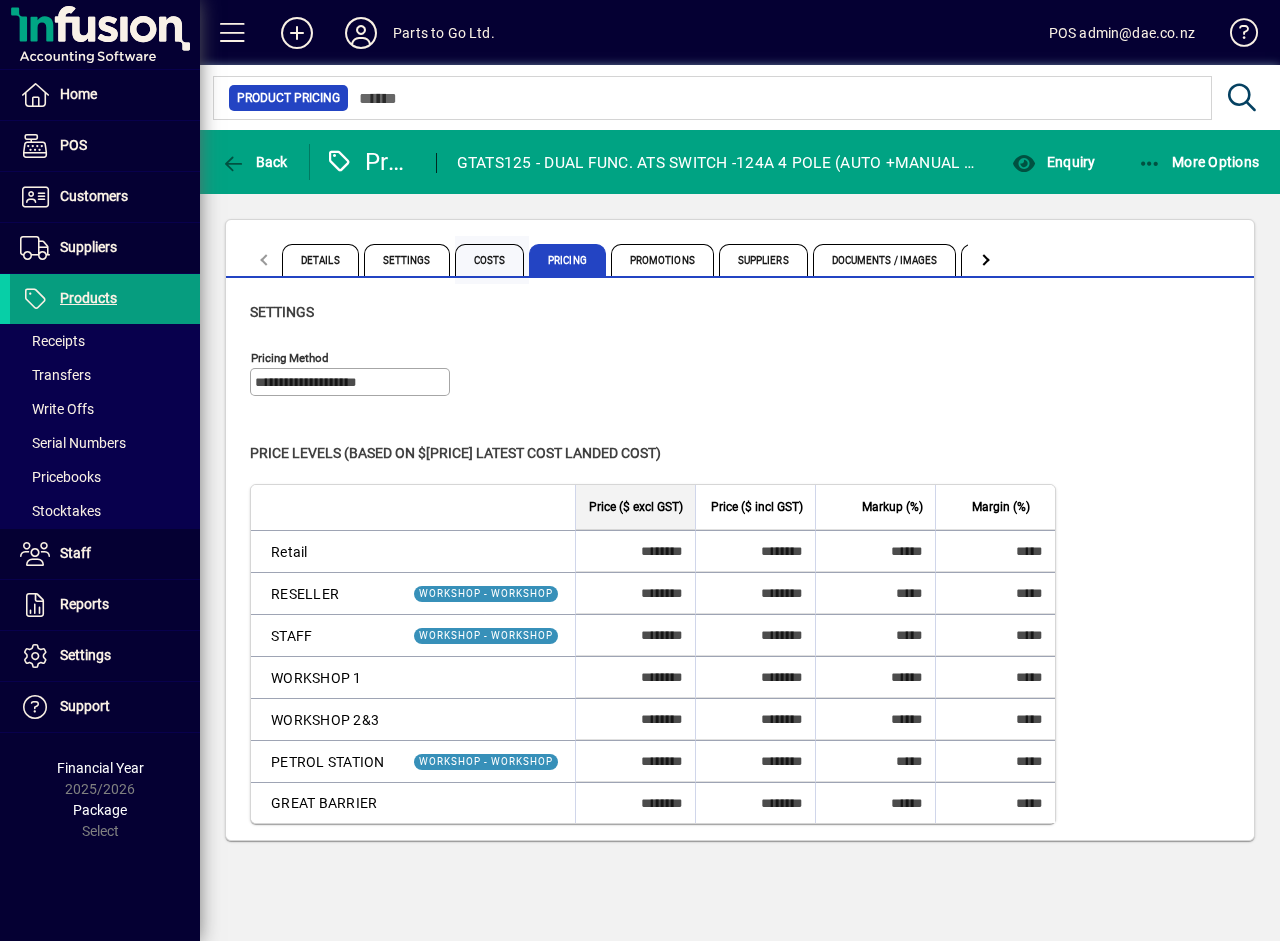 click on "Costs" at bounding box center (490, 260) 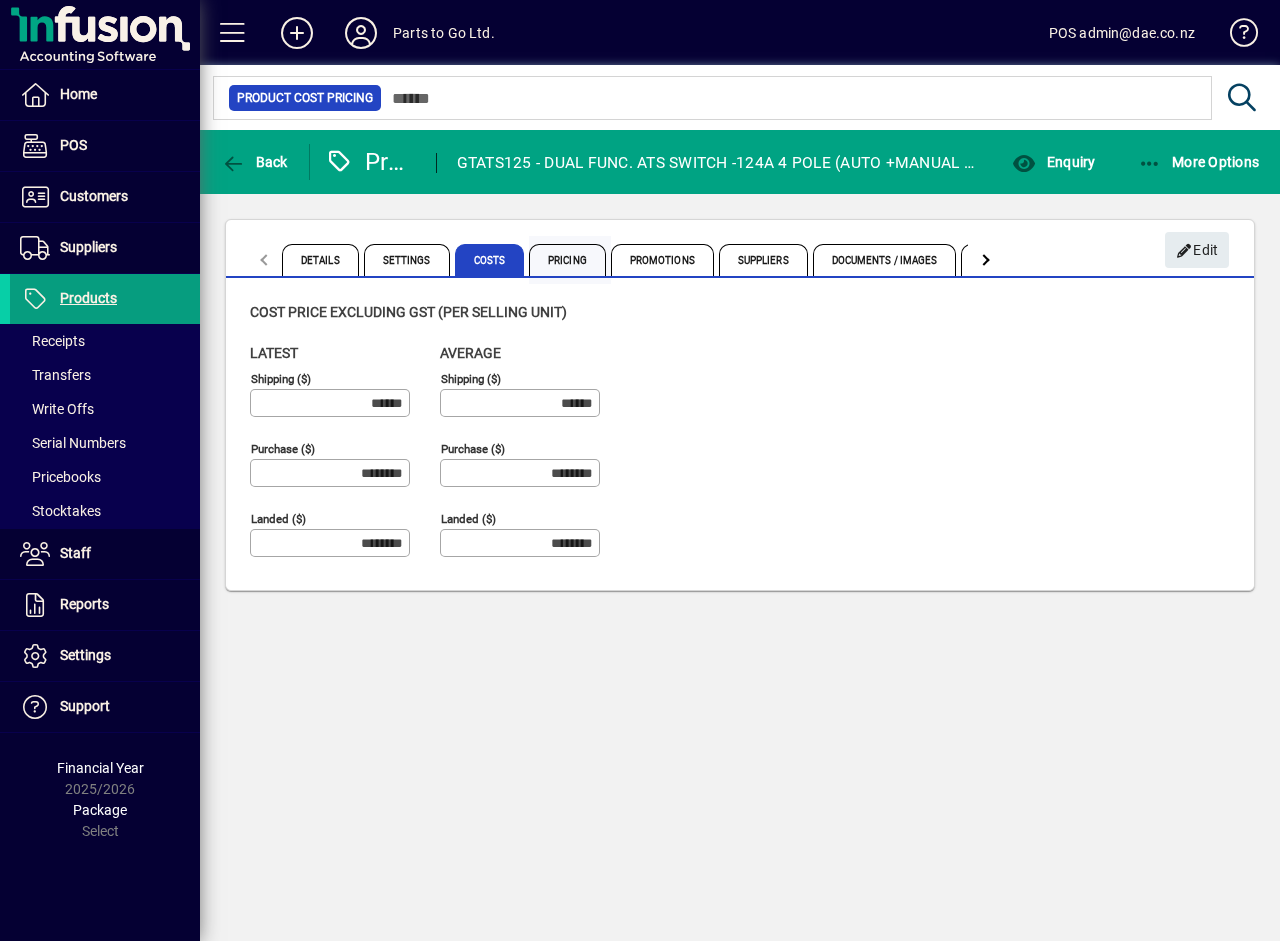 click on "Pricing" at bounding box center [567, 260] 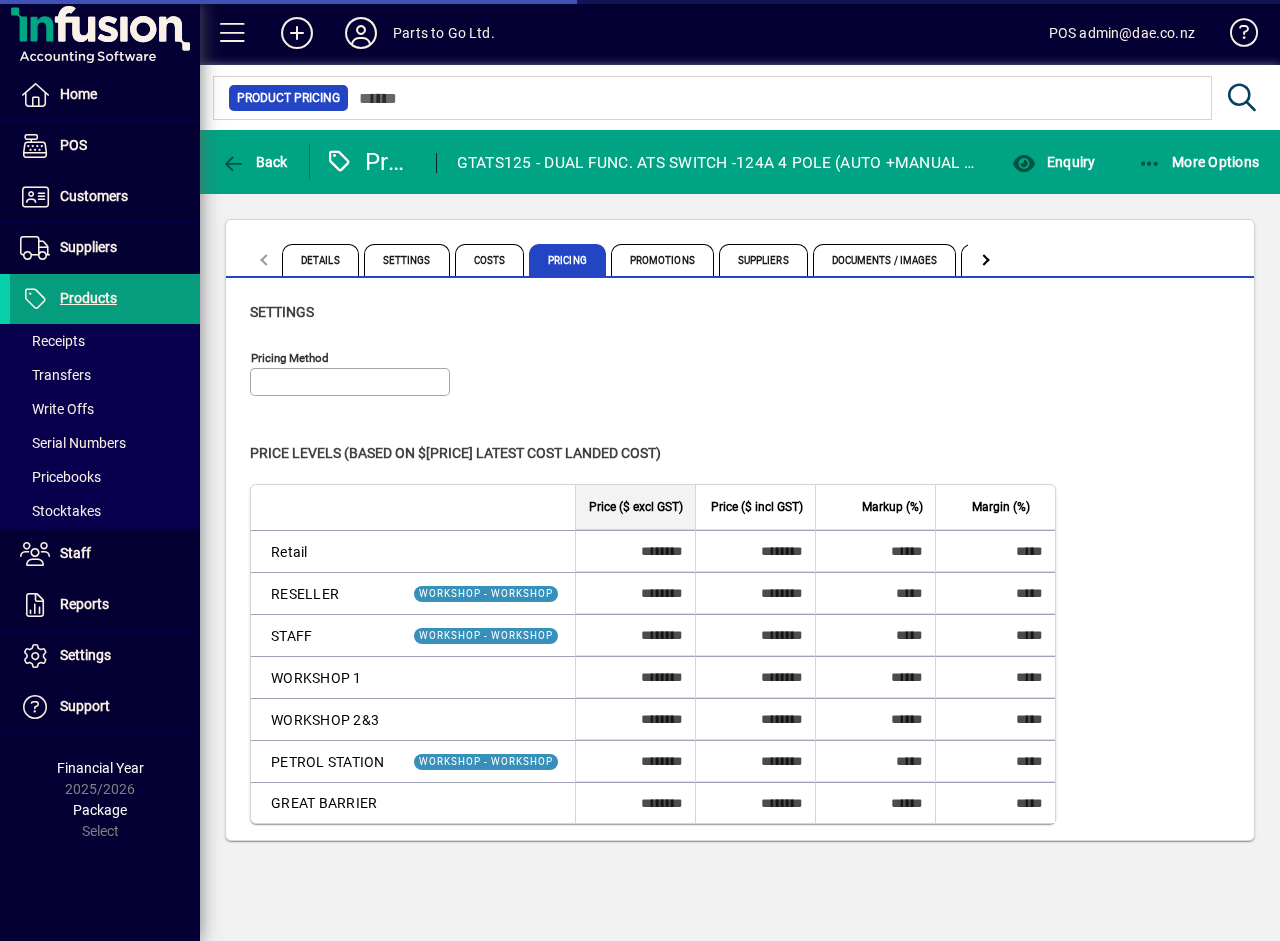 type on "**********" 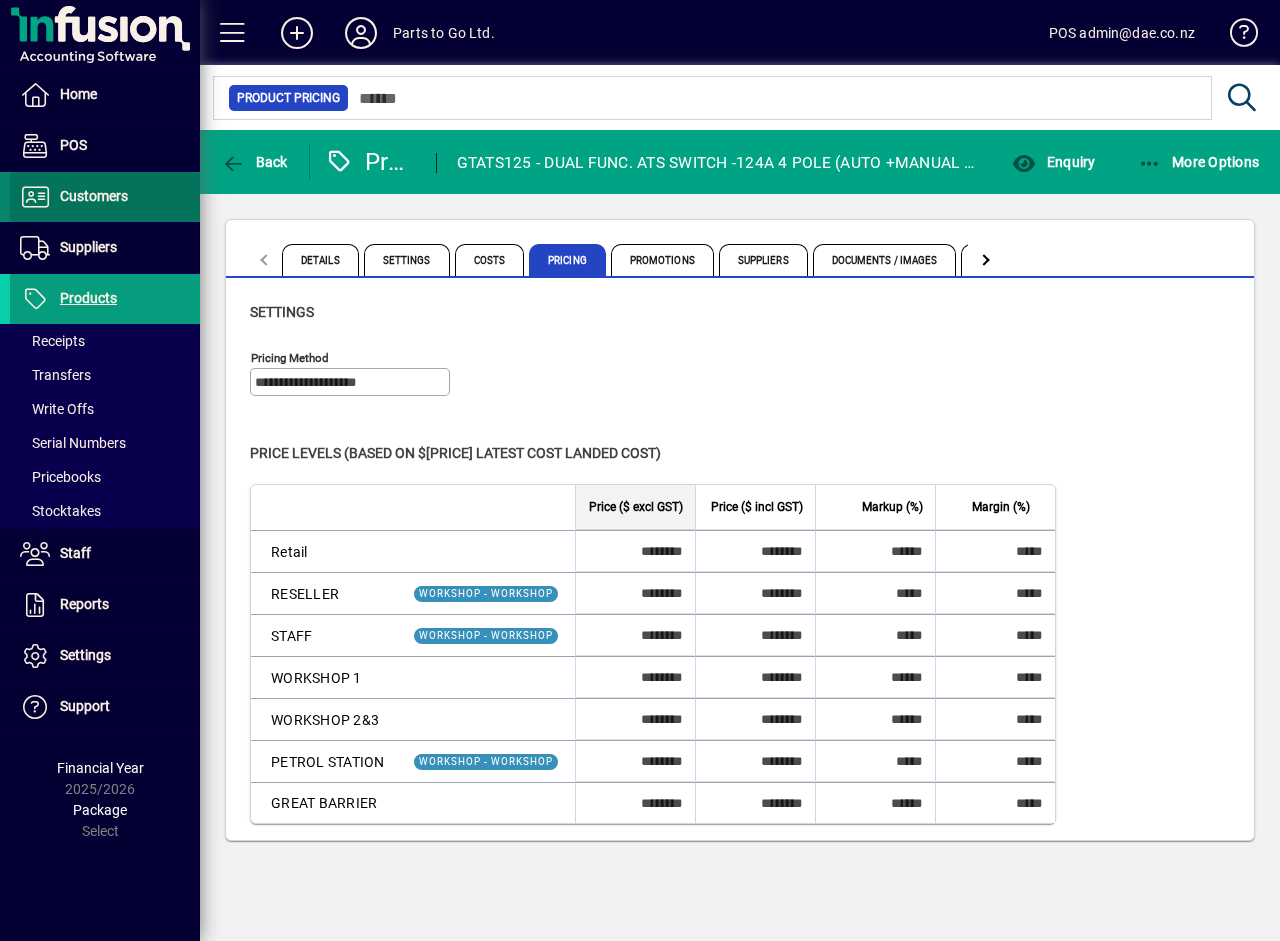 click at bounding box center (105, 197) 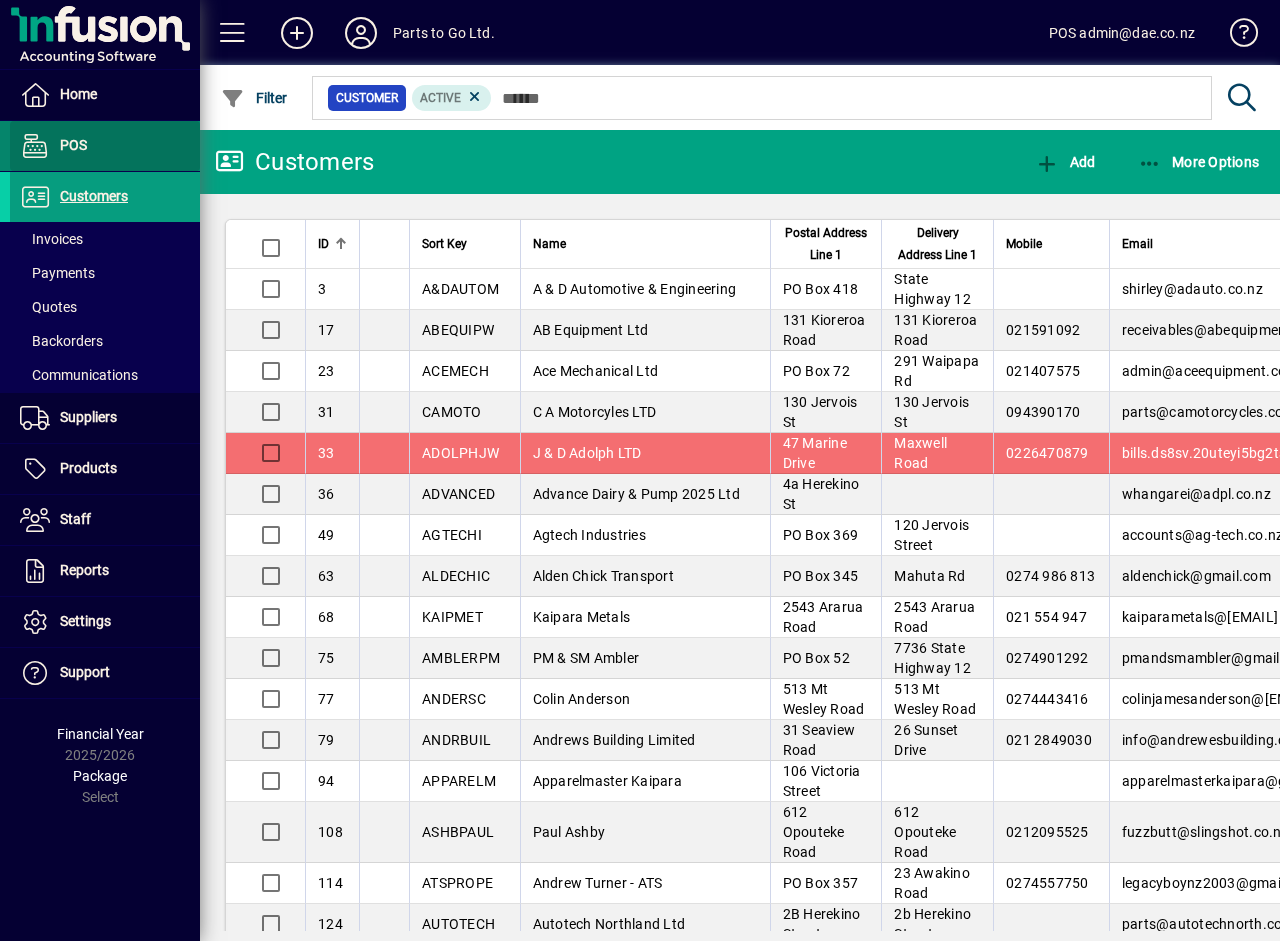 click on "POS" at bounding box center (73, 145) 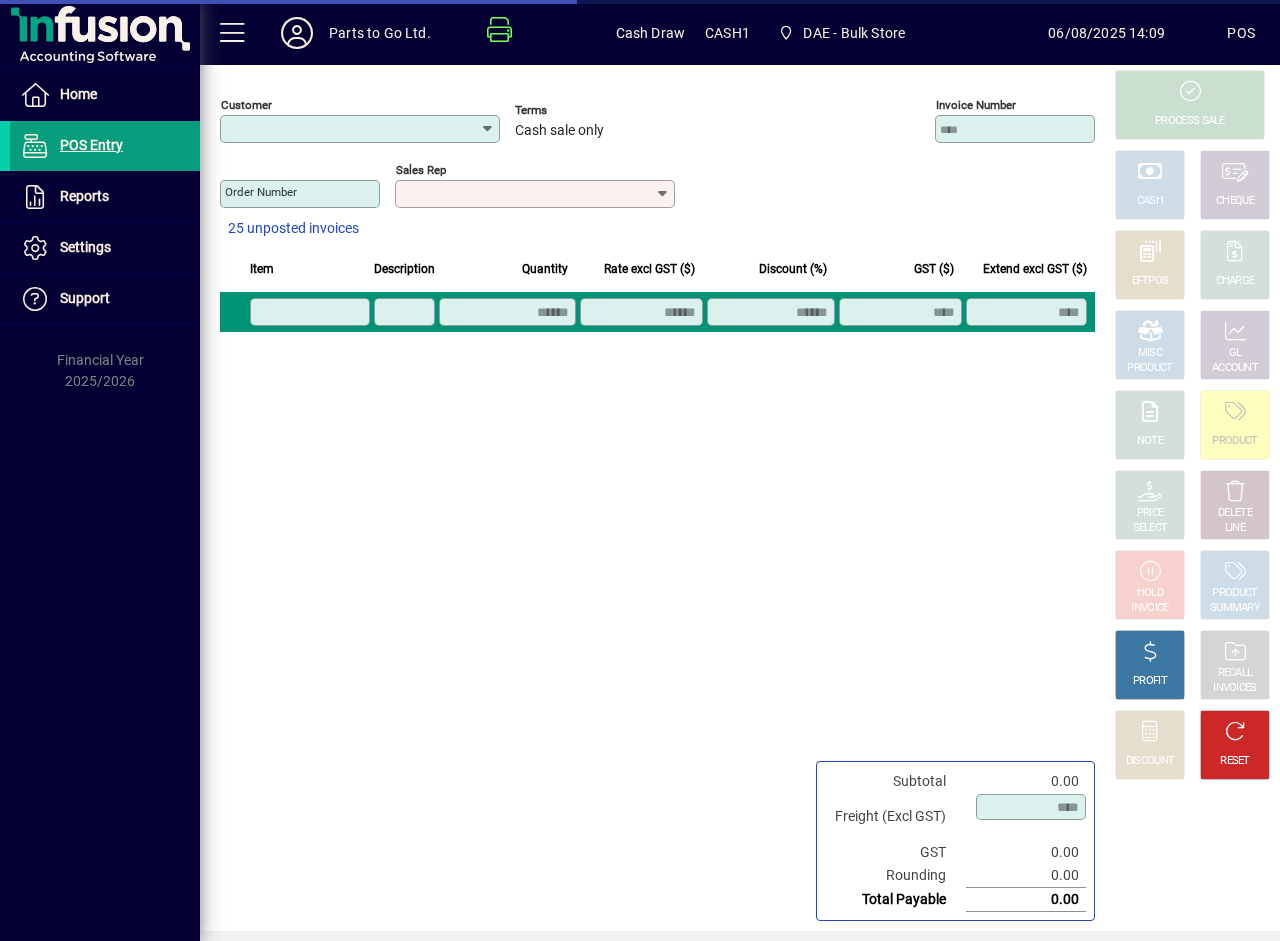 type on "**********" 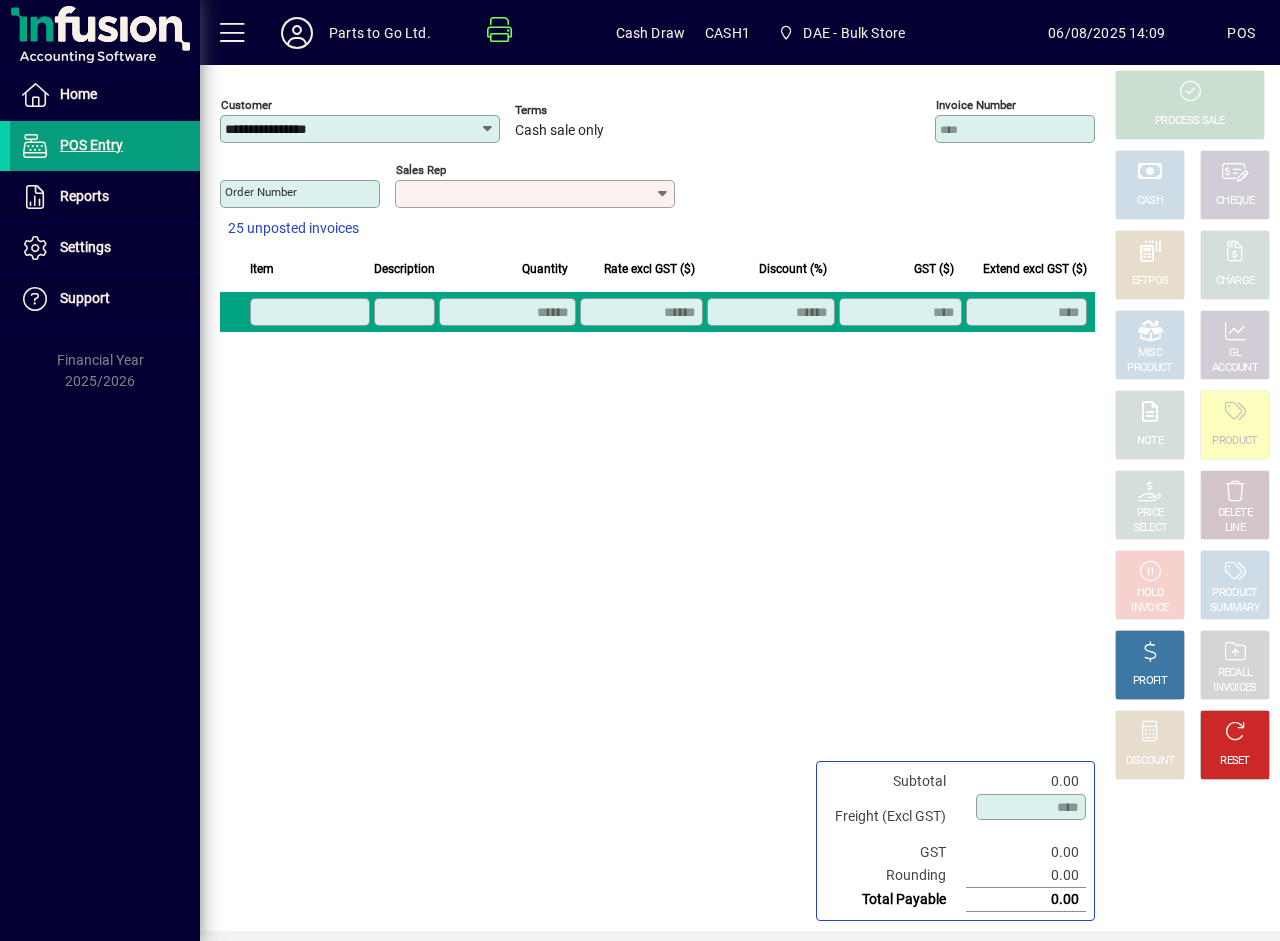 click 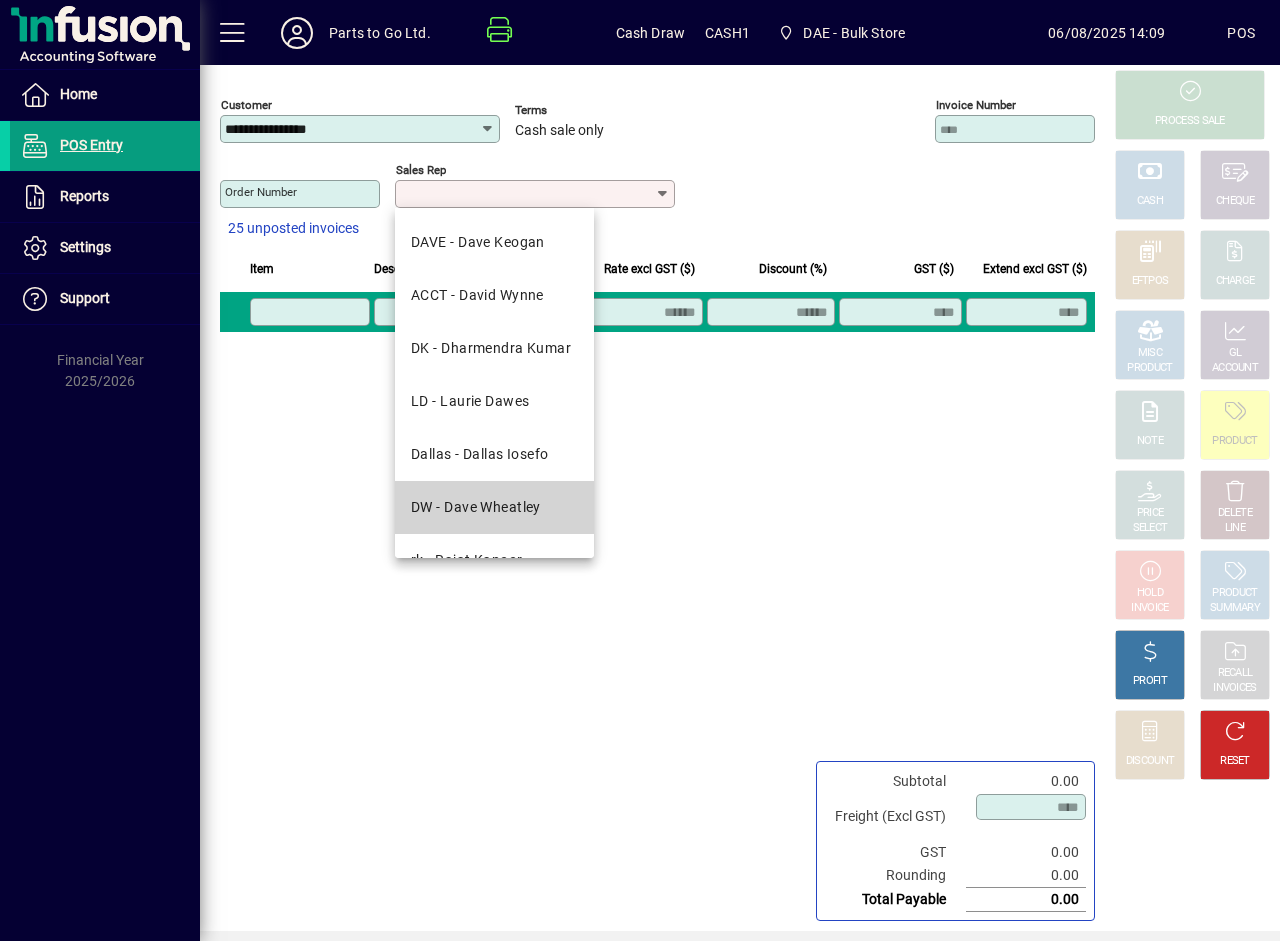 click on "DW - Dave Wheatley" at bounding box center (476, 507) 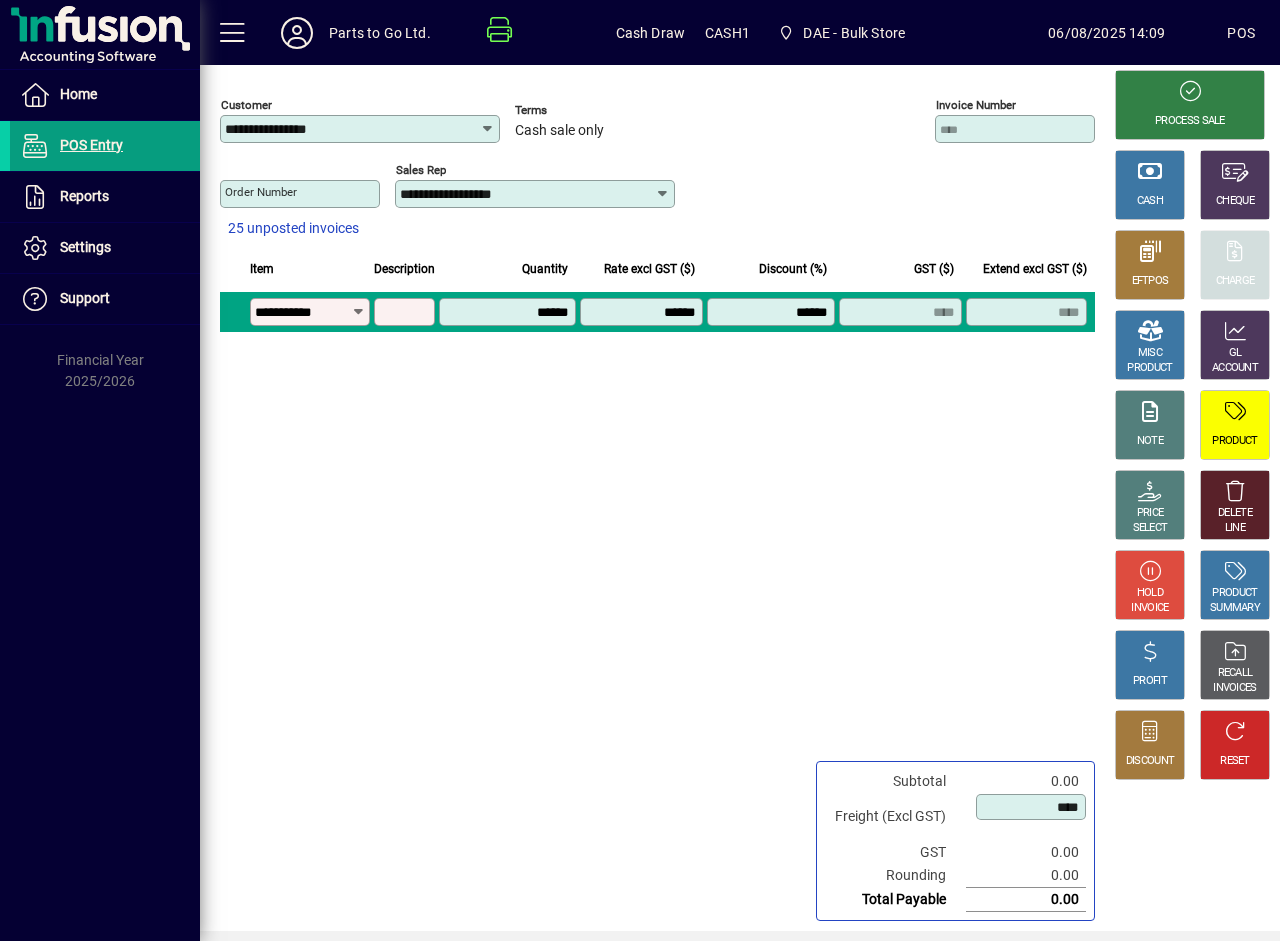 type on "**********" 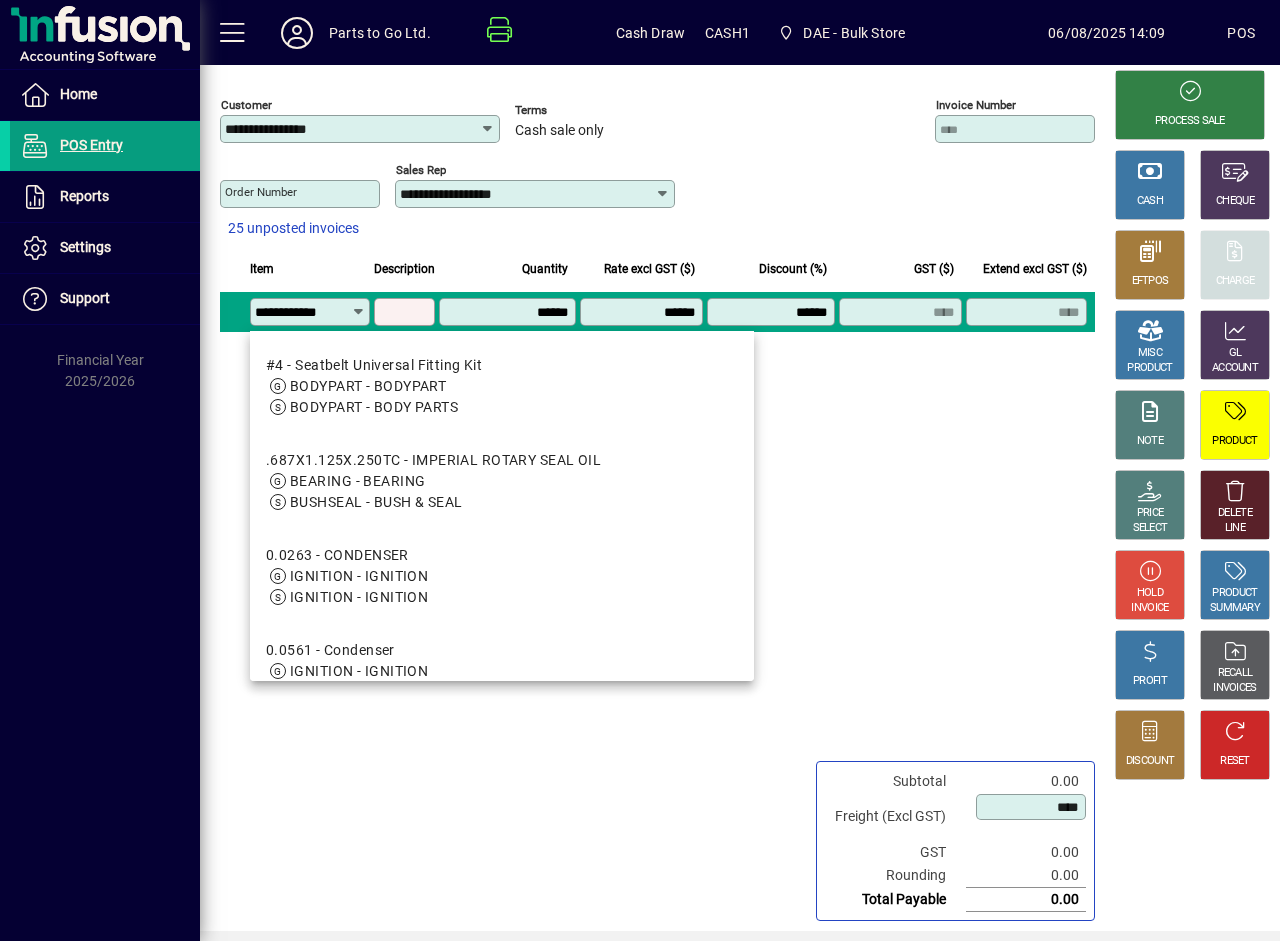 scroll, scrollTop: 0, scrollLeft: 1, axis: horizontal 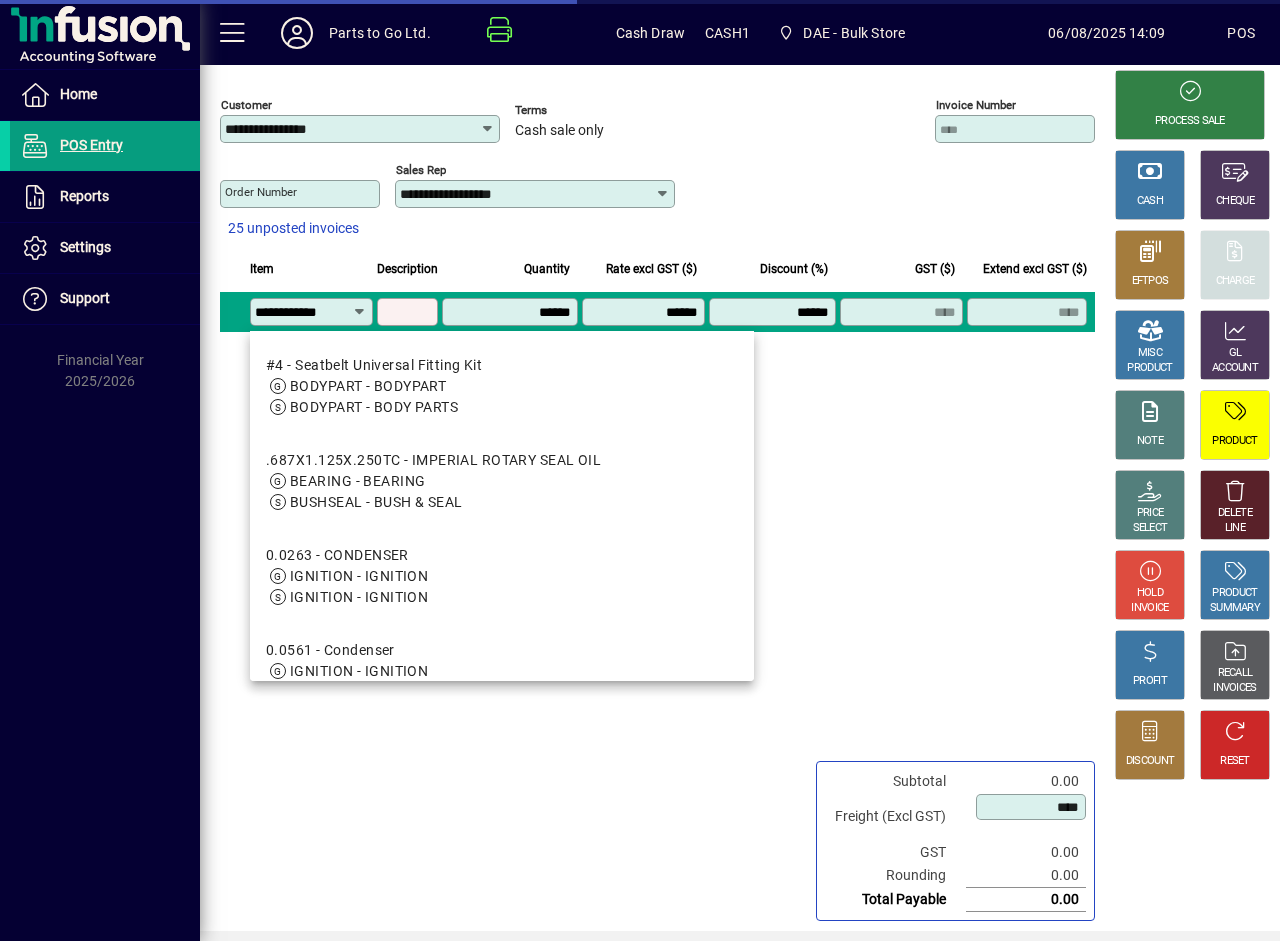 type on "**********" 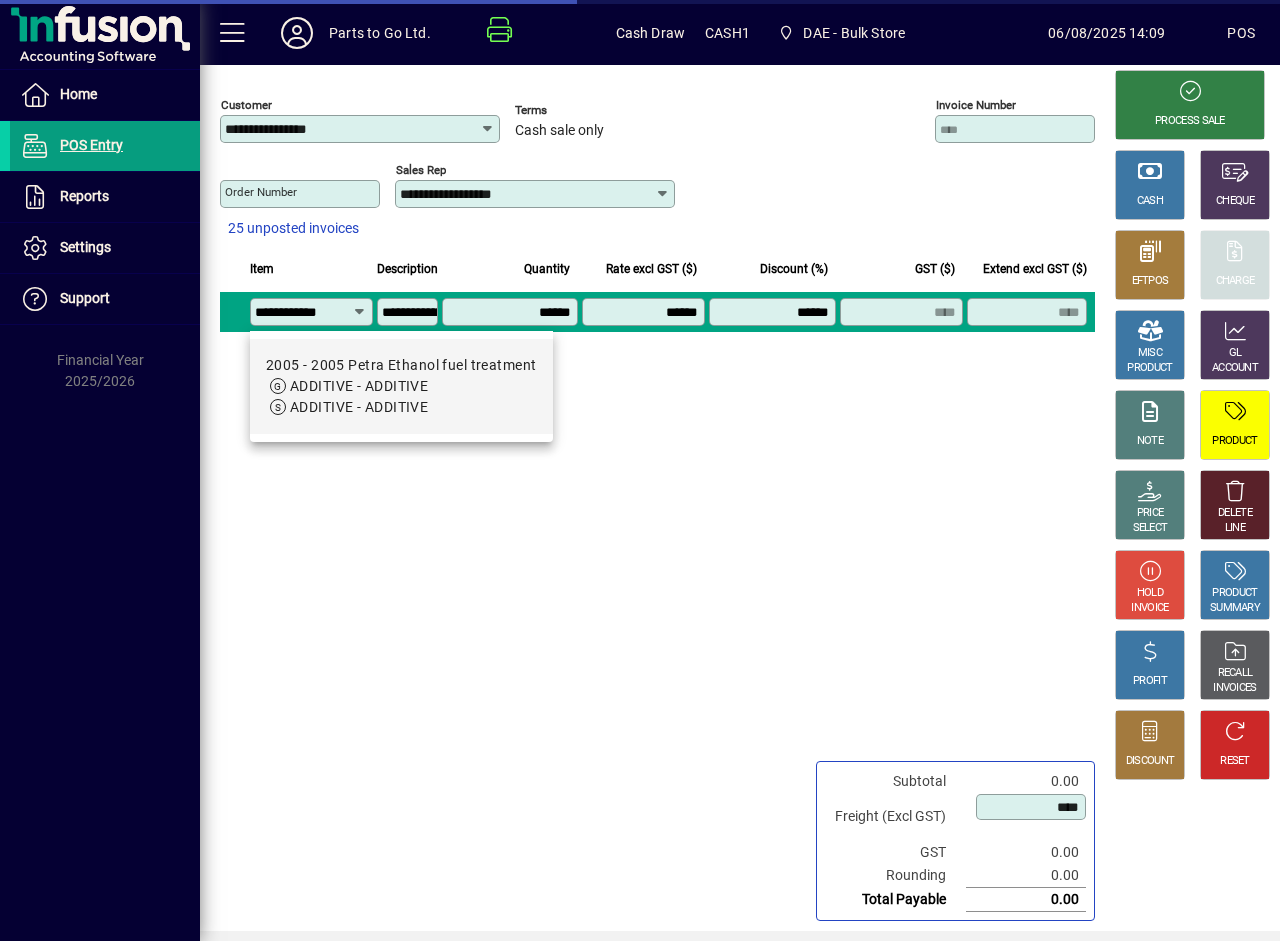 type on "****" 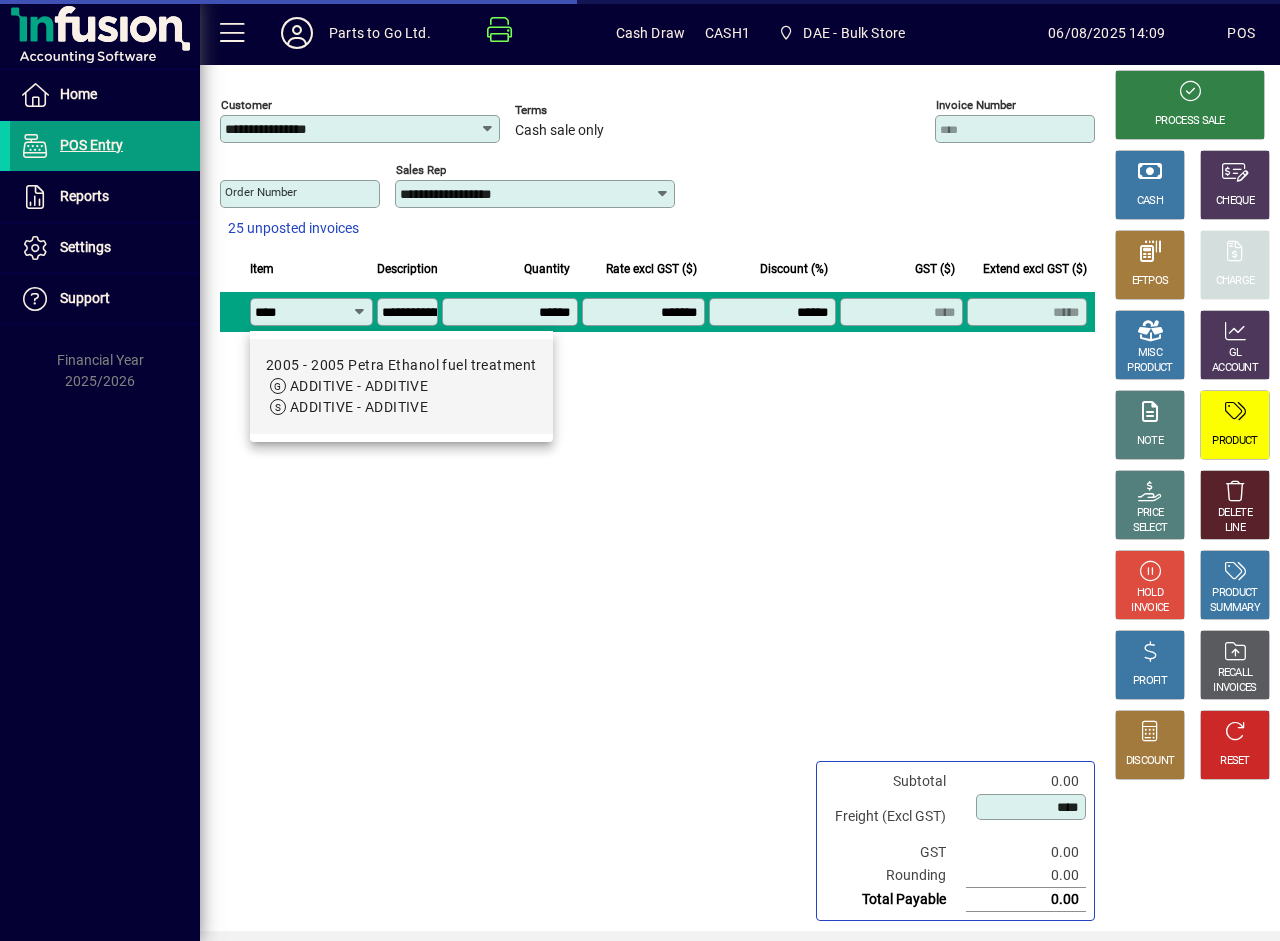 scroll, scrollTop: 0, scrollLeft: 0, axis: both 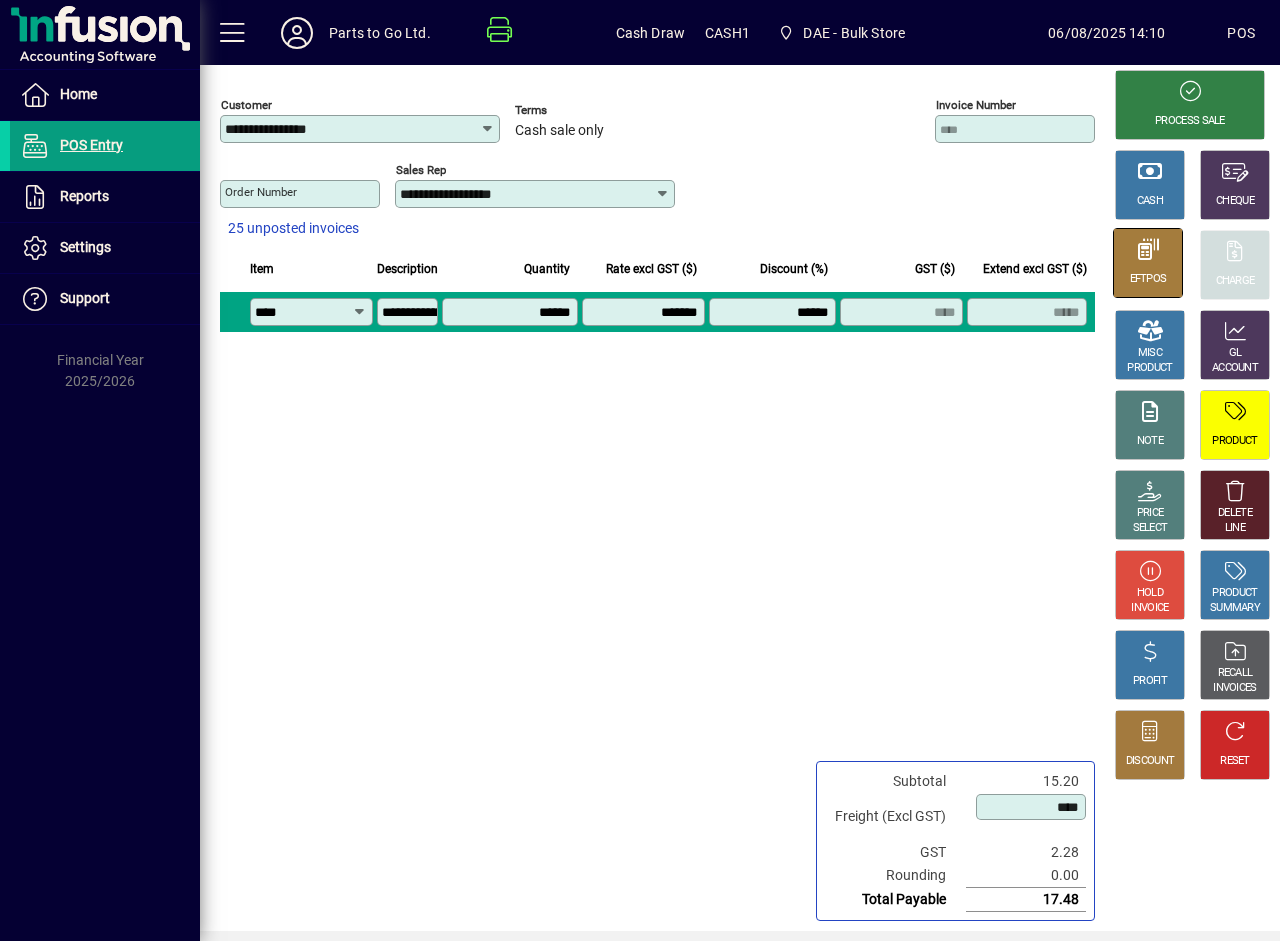 type on "****" 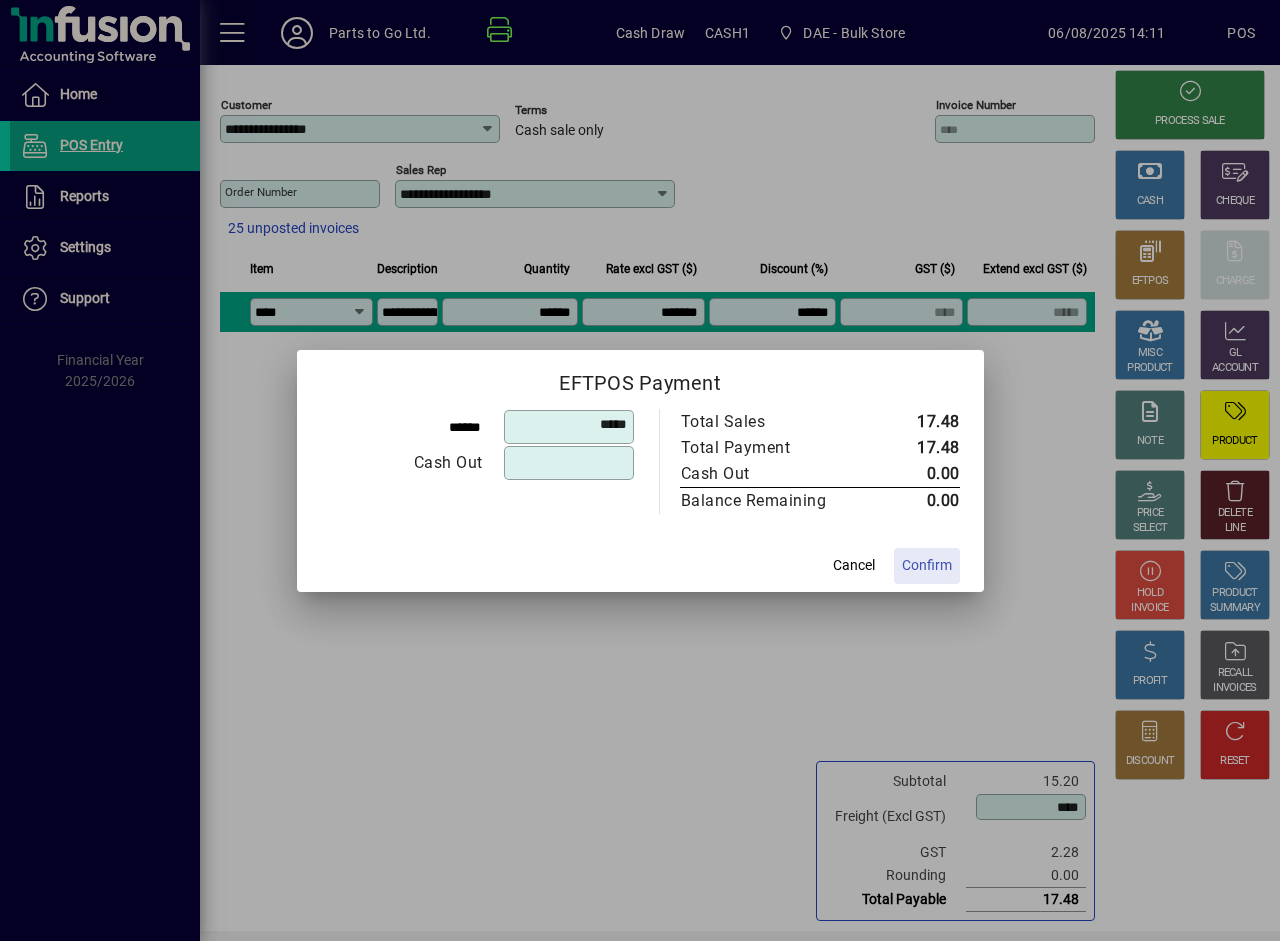 click on "Confirm" 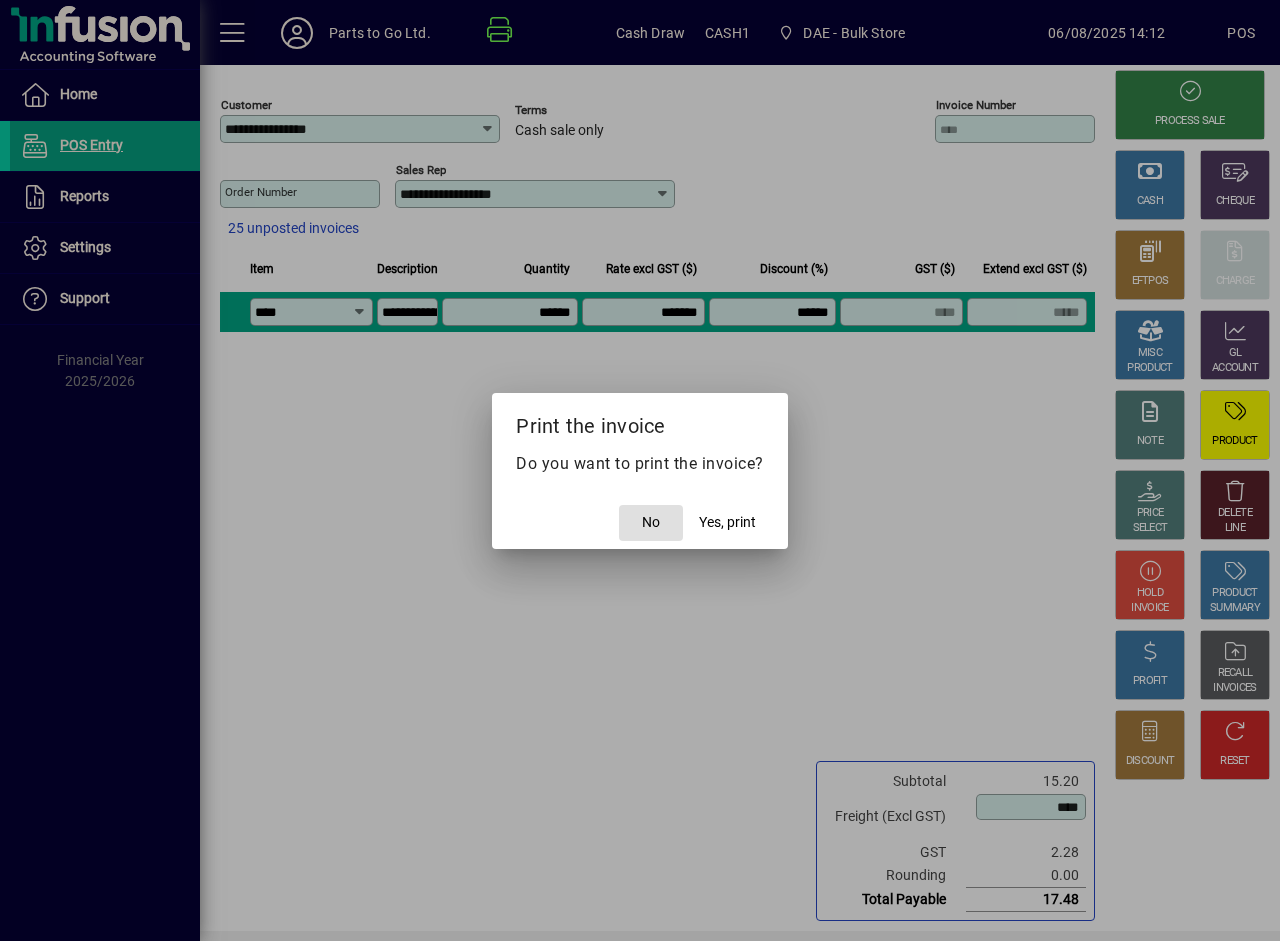 click on "No" 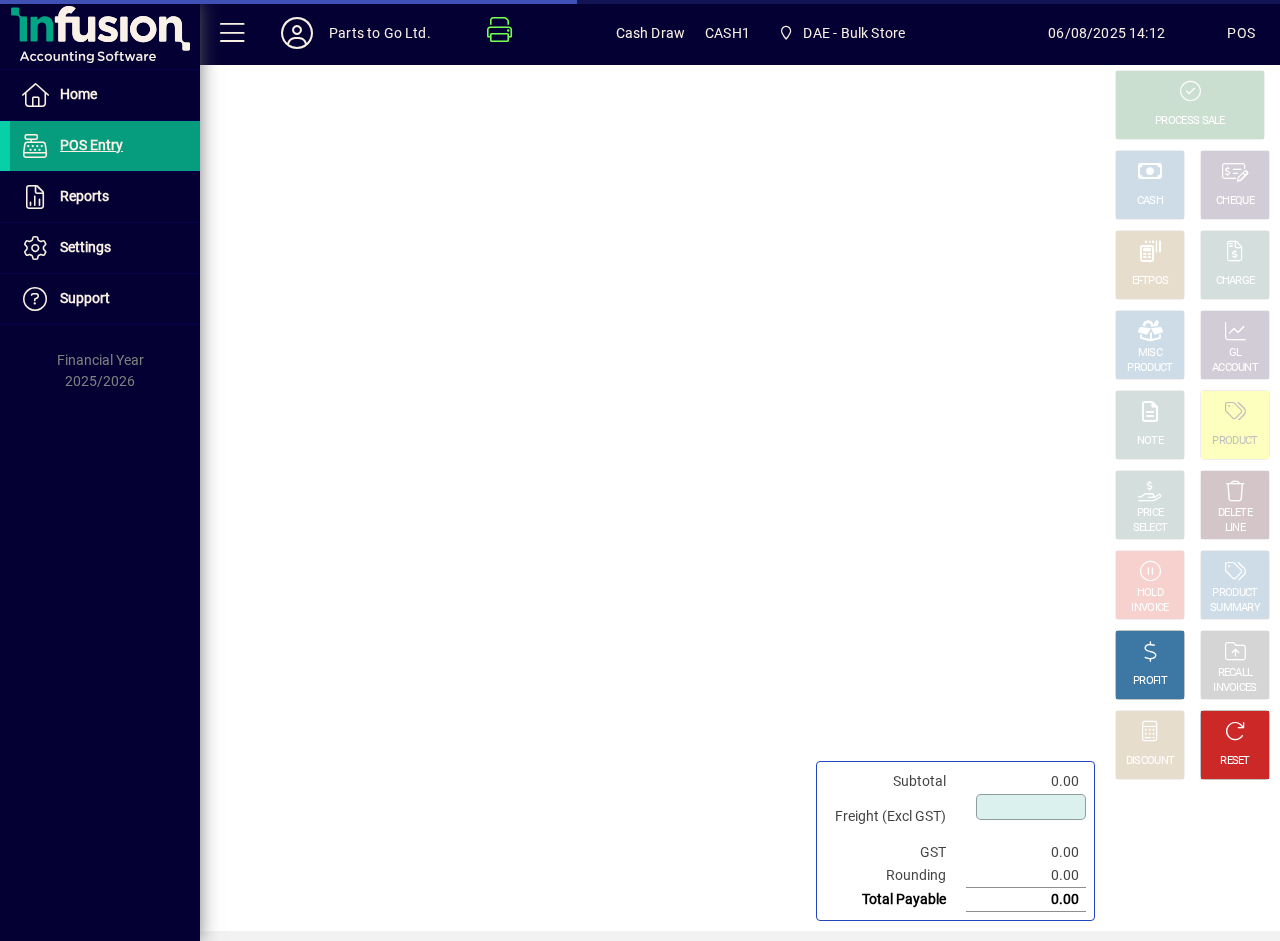 type on "****" 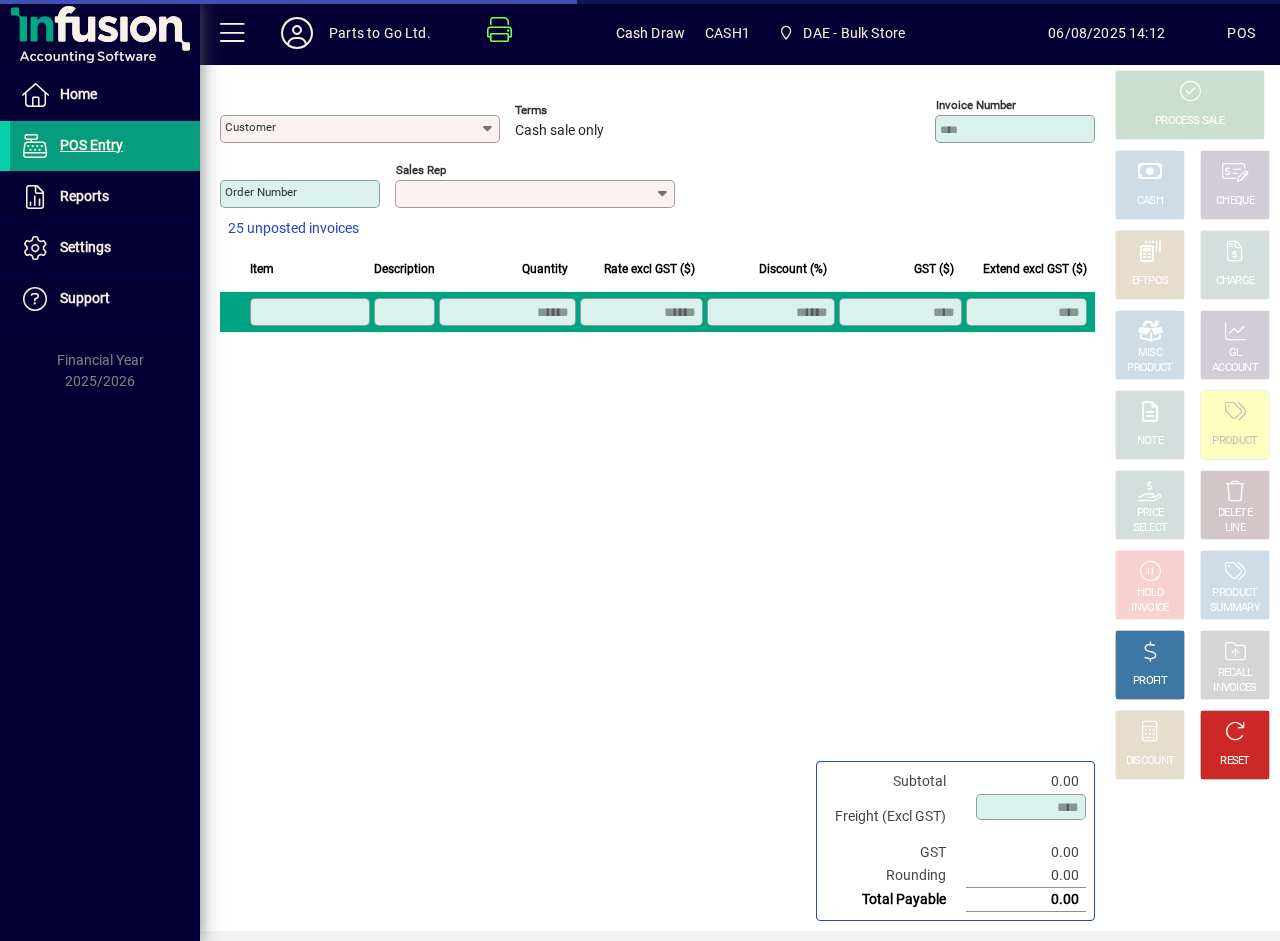 type on "**********" 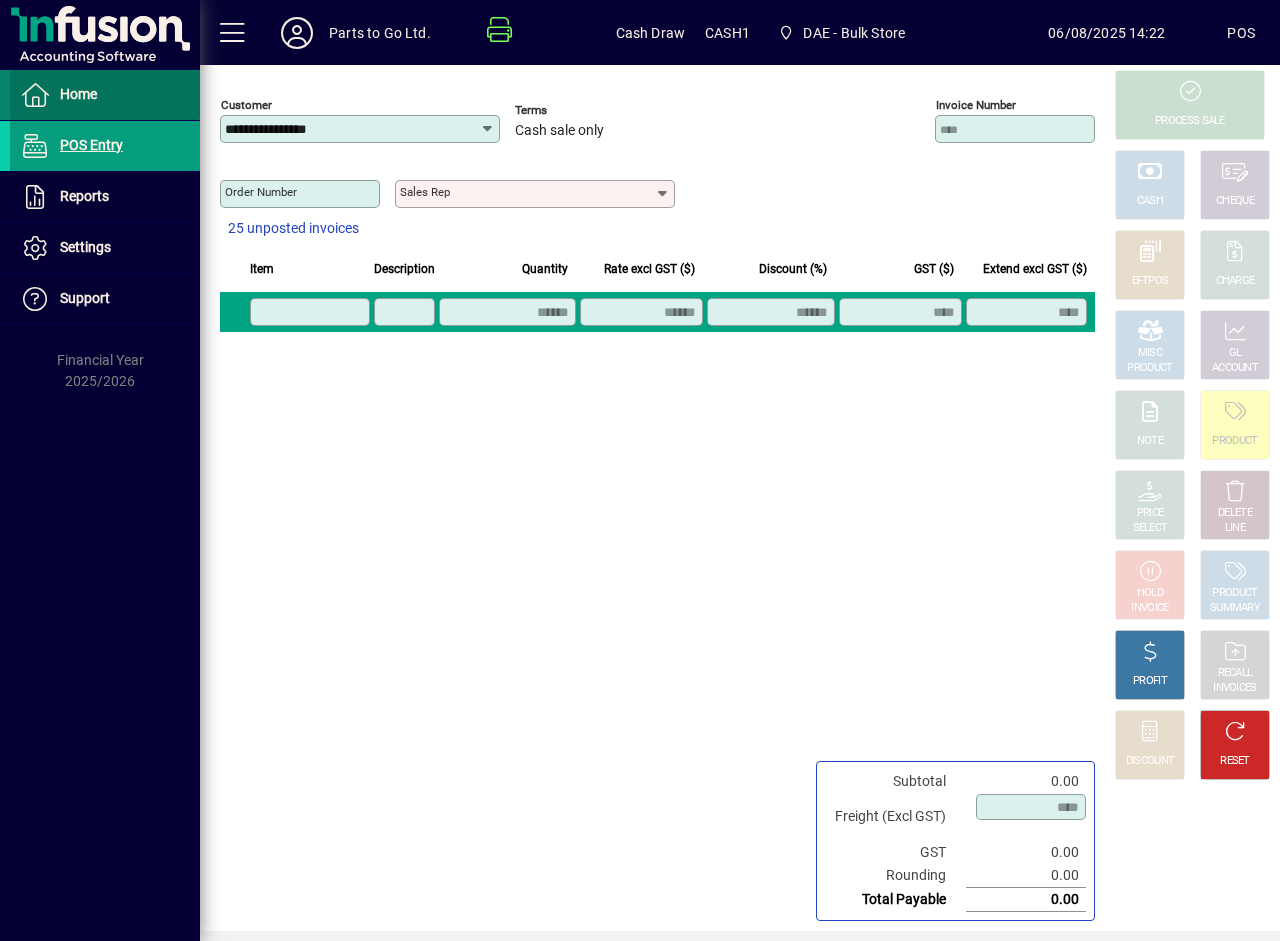click on "Home" at bounding box center (78, 94) 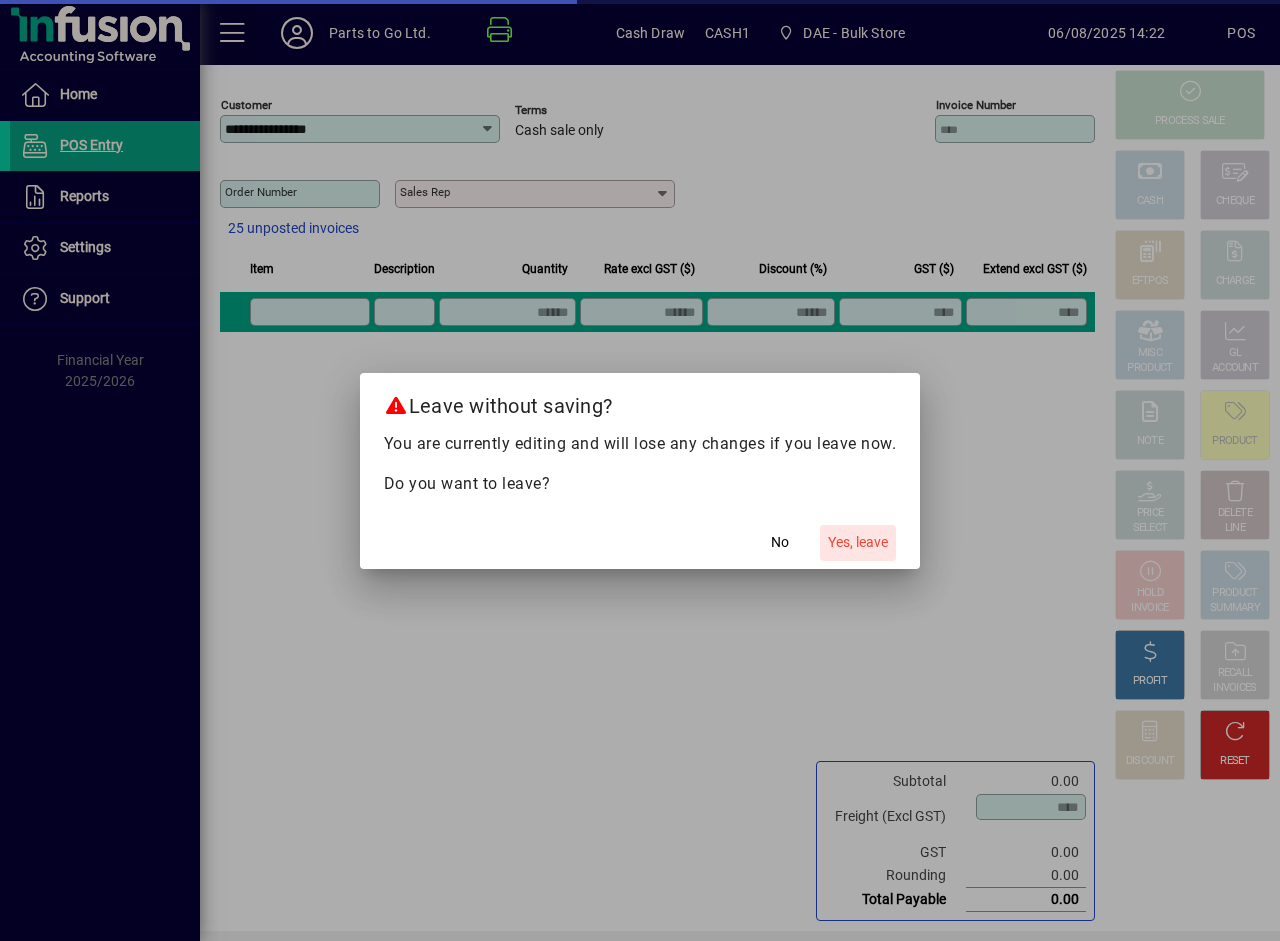 click on "Yes, leave" 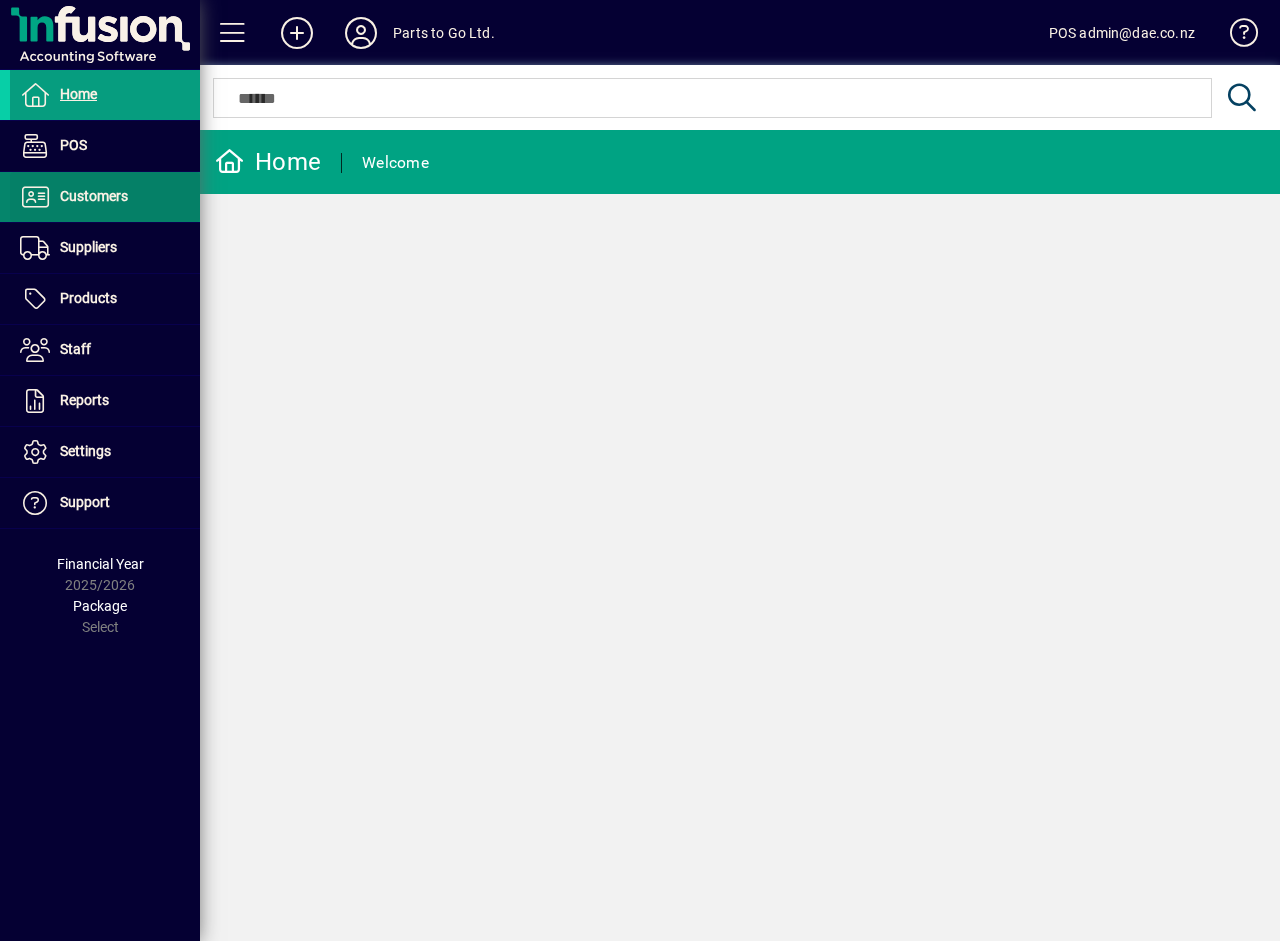 click on "Customers" at bounding box center (94, 196) 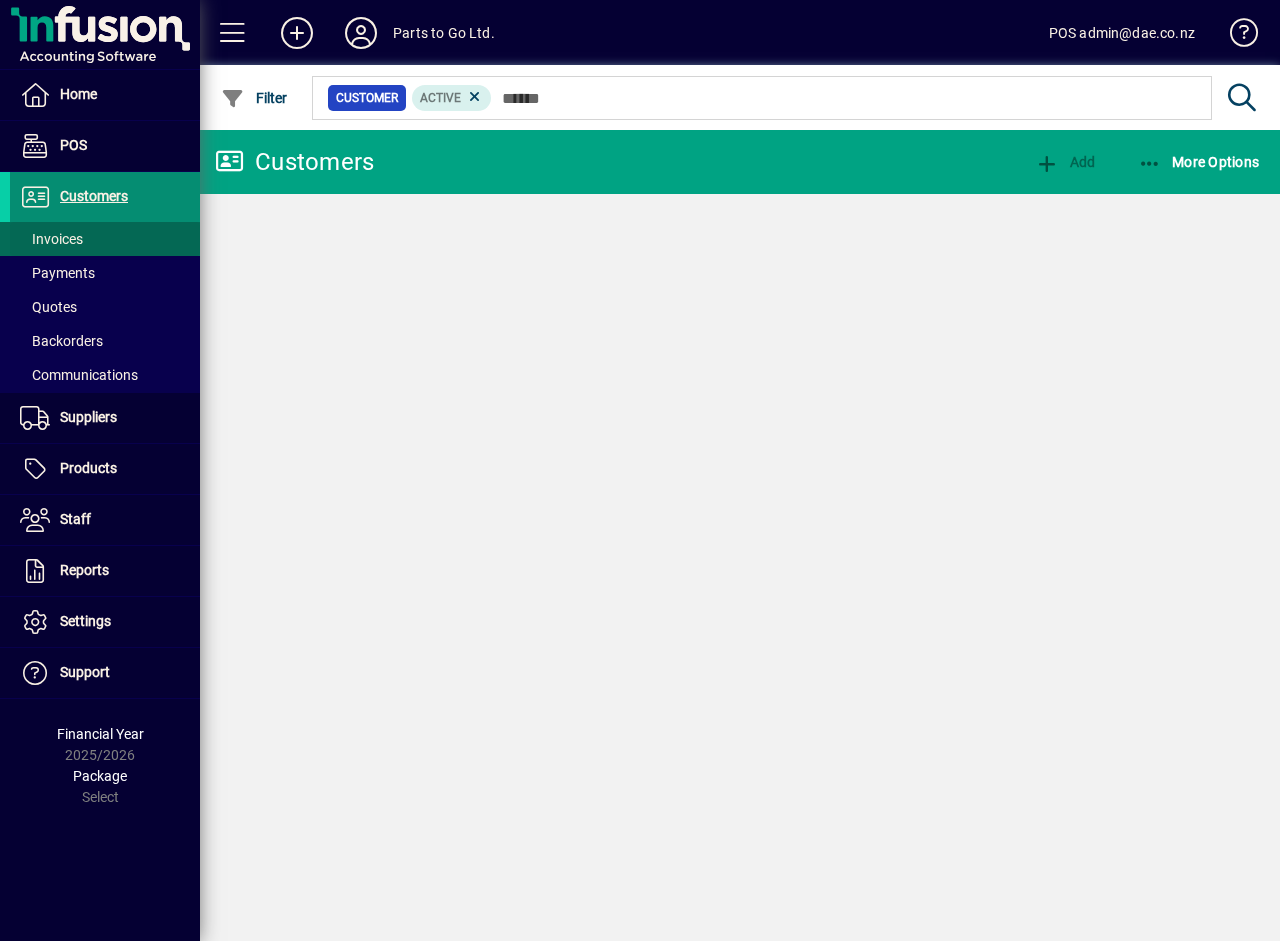 click on "Invoices" at bounding box center [51, 239] 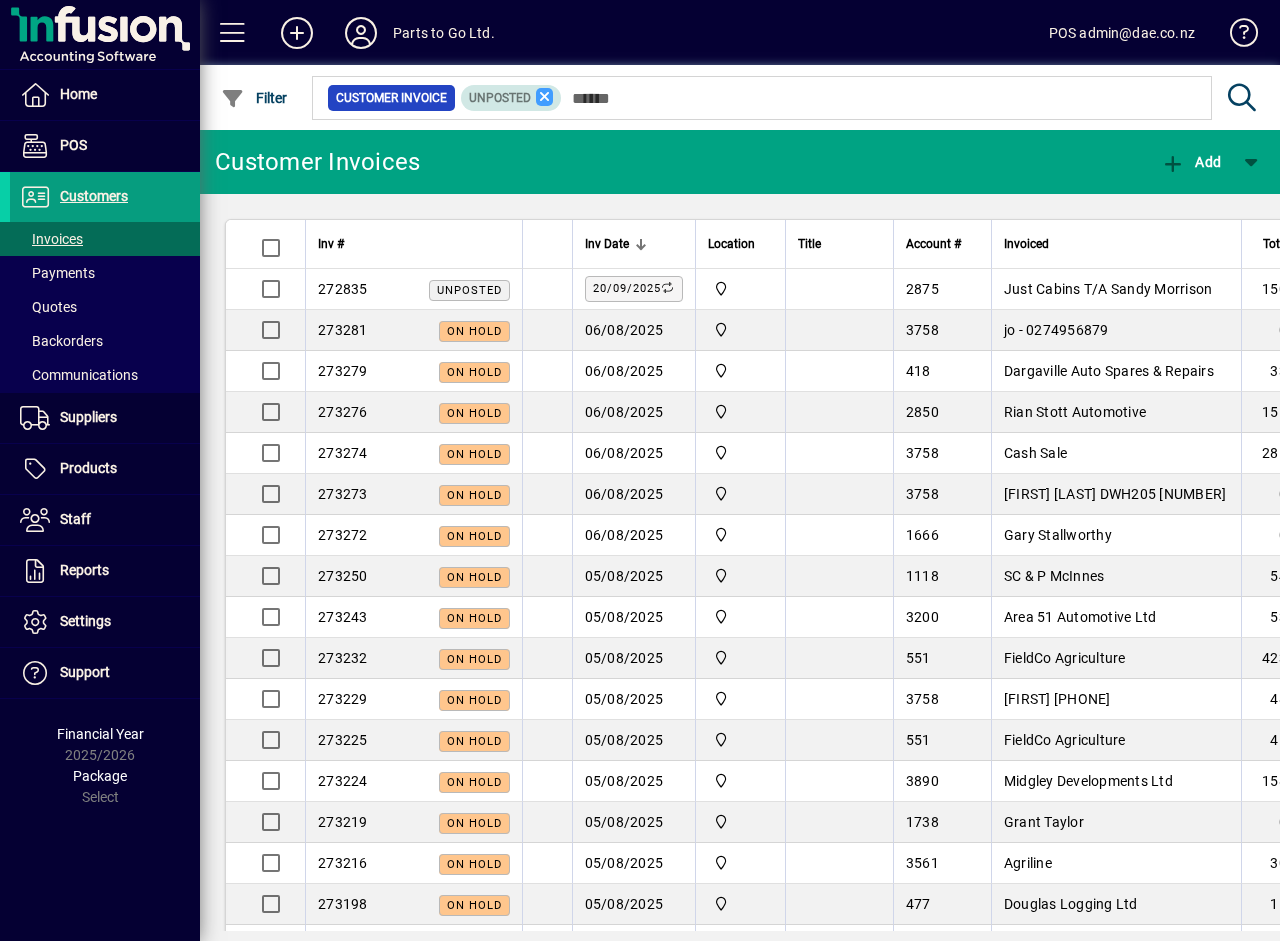 click at bounding box center (545, 97) 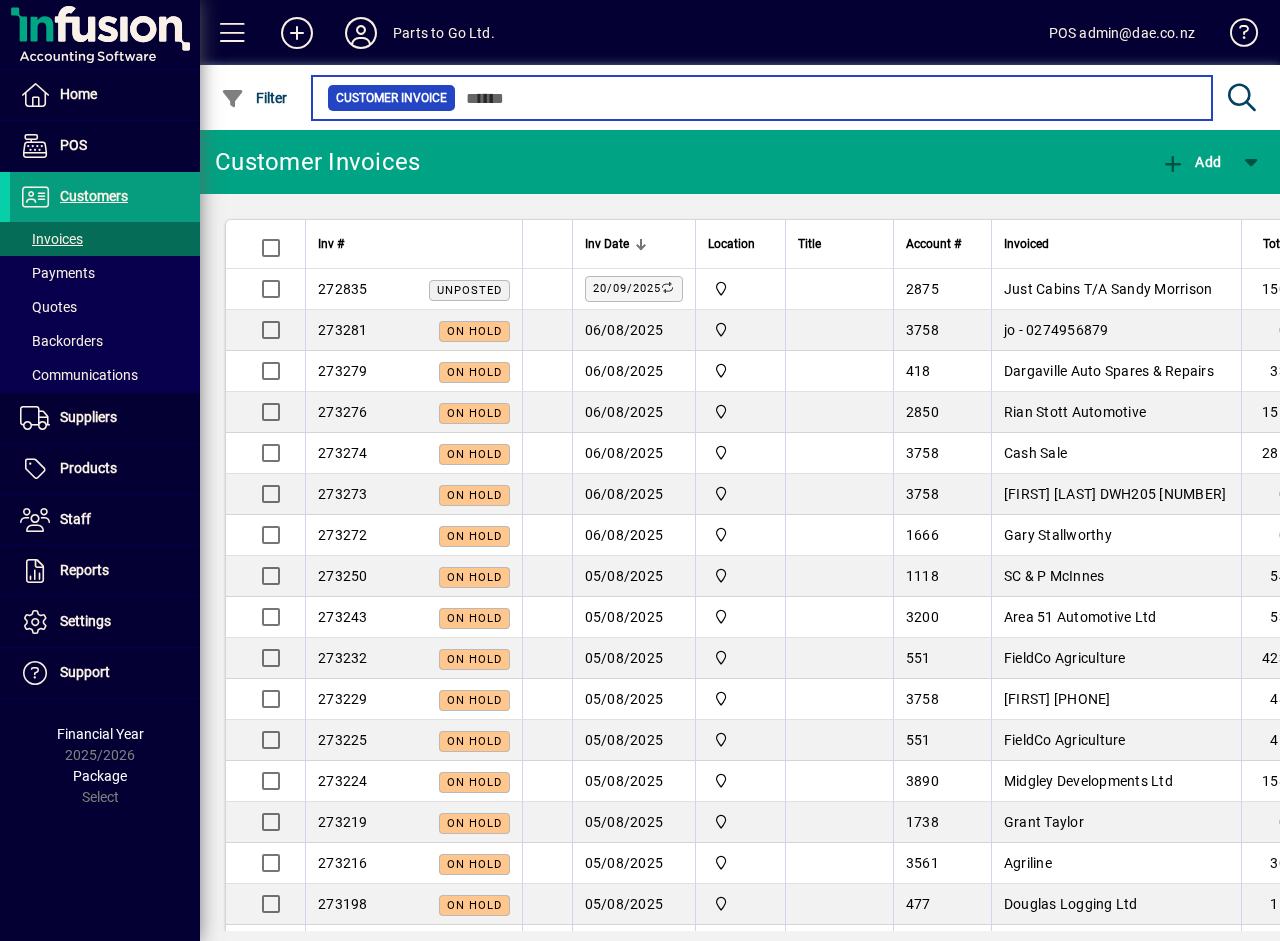 click at bounding box center [826, 98] 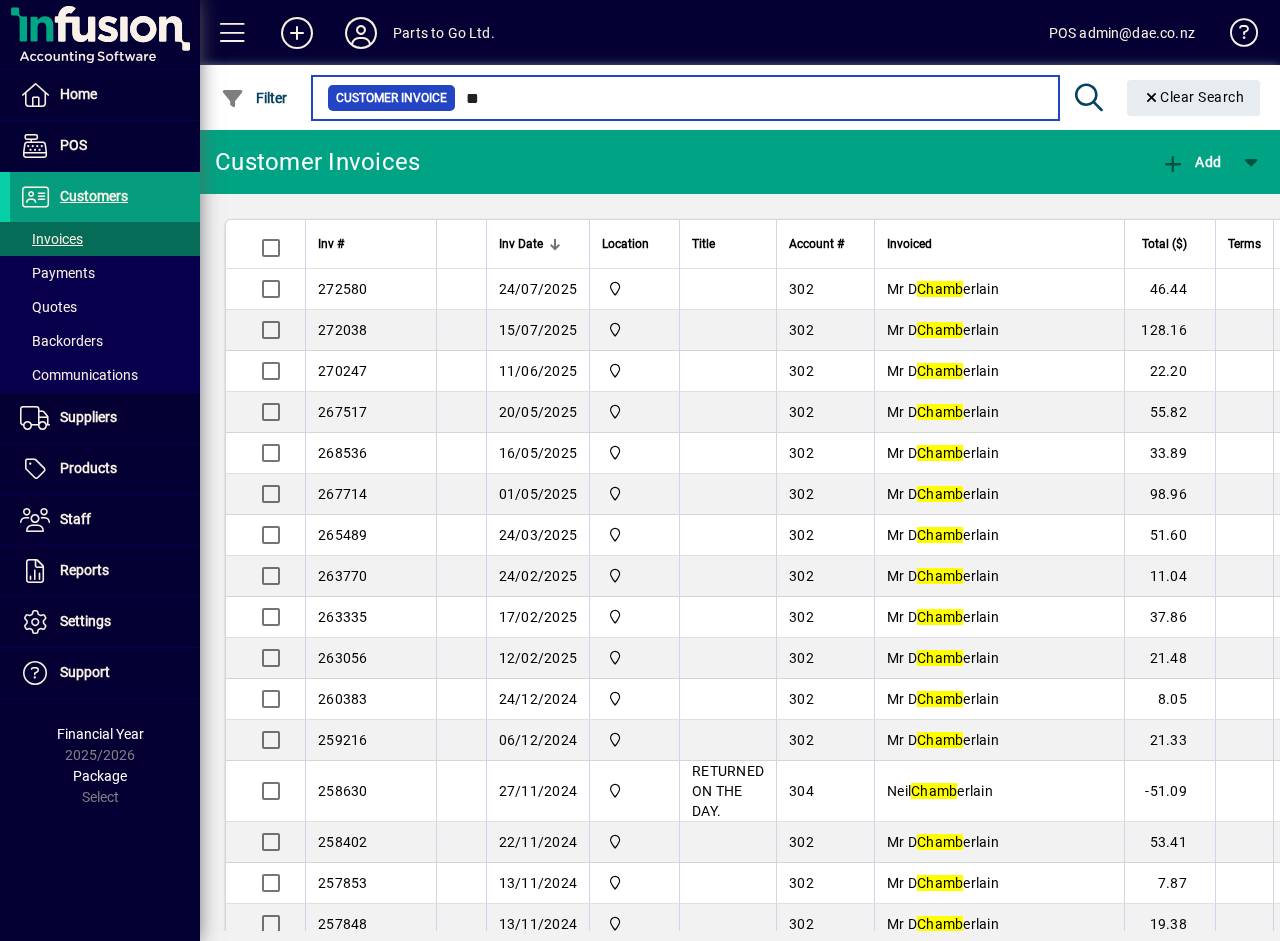 type on "*" 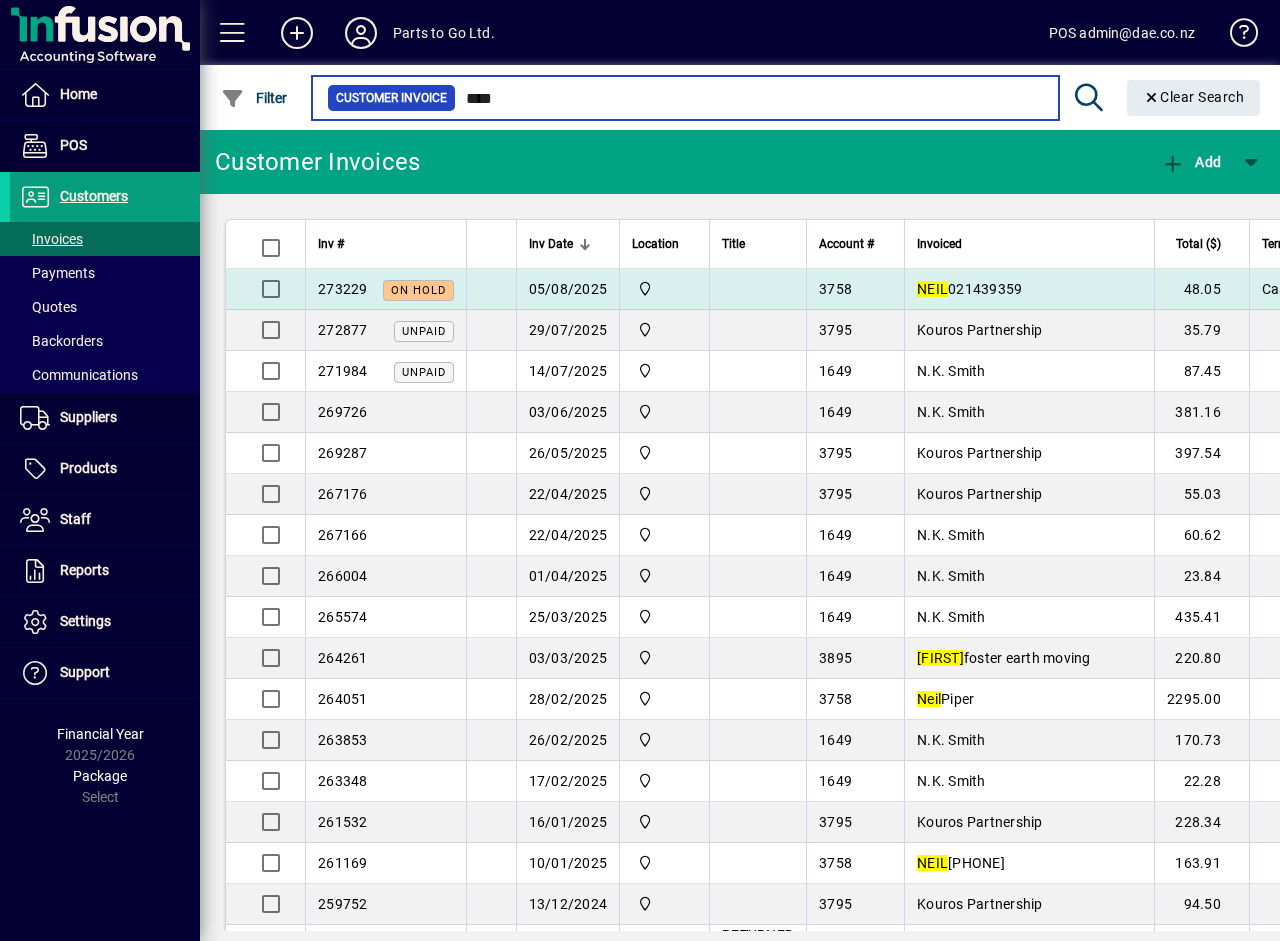 type on "****" 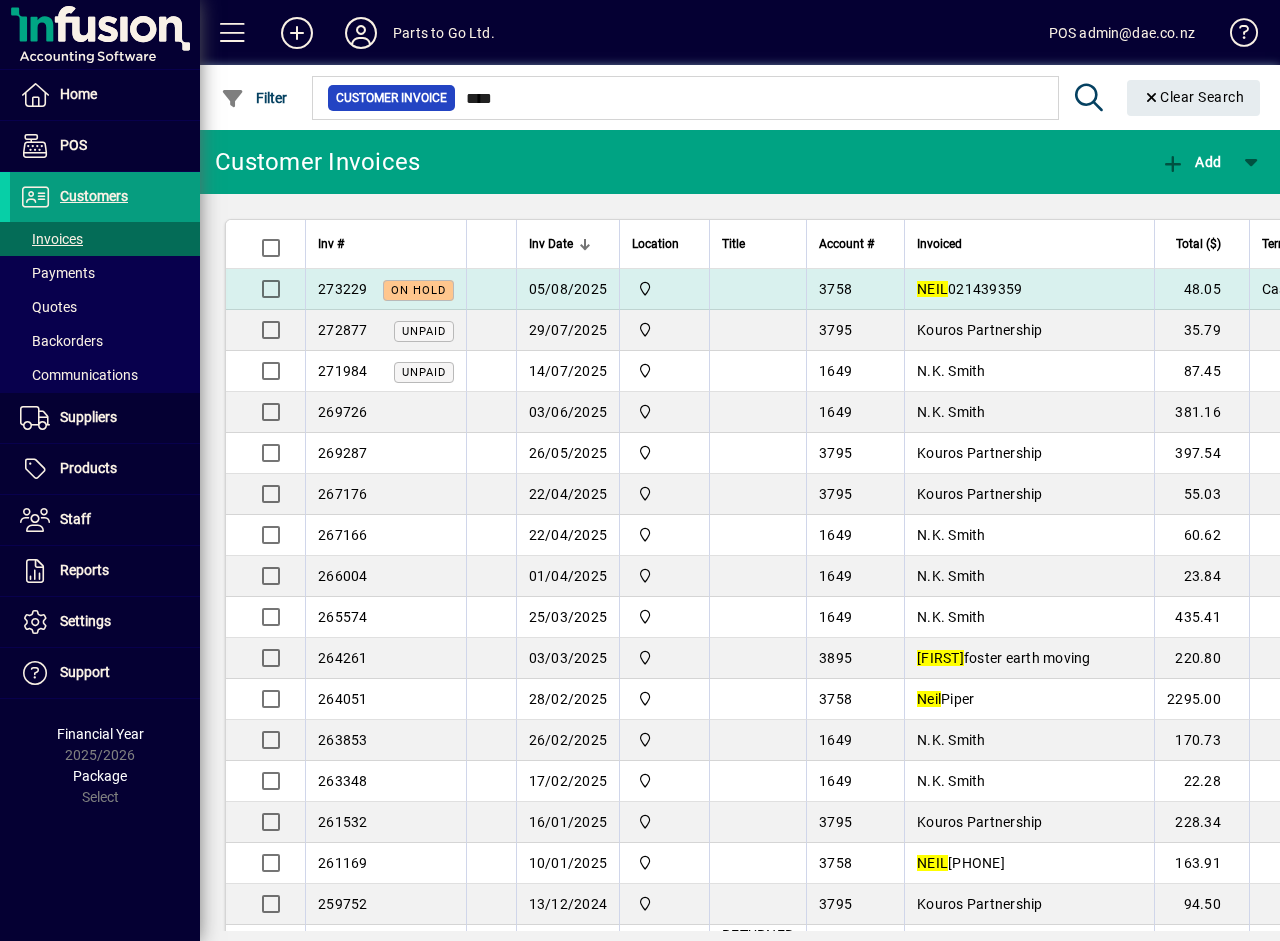 click on "05/08/2025" at bounding box center (568, 289) 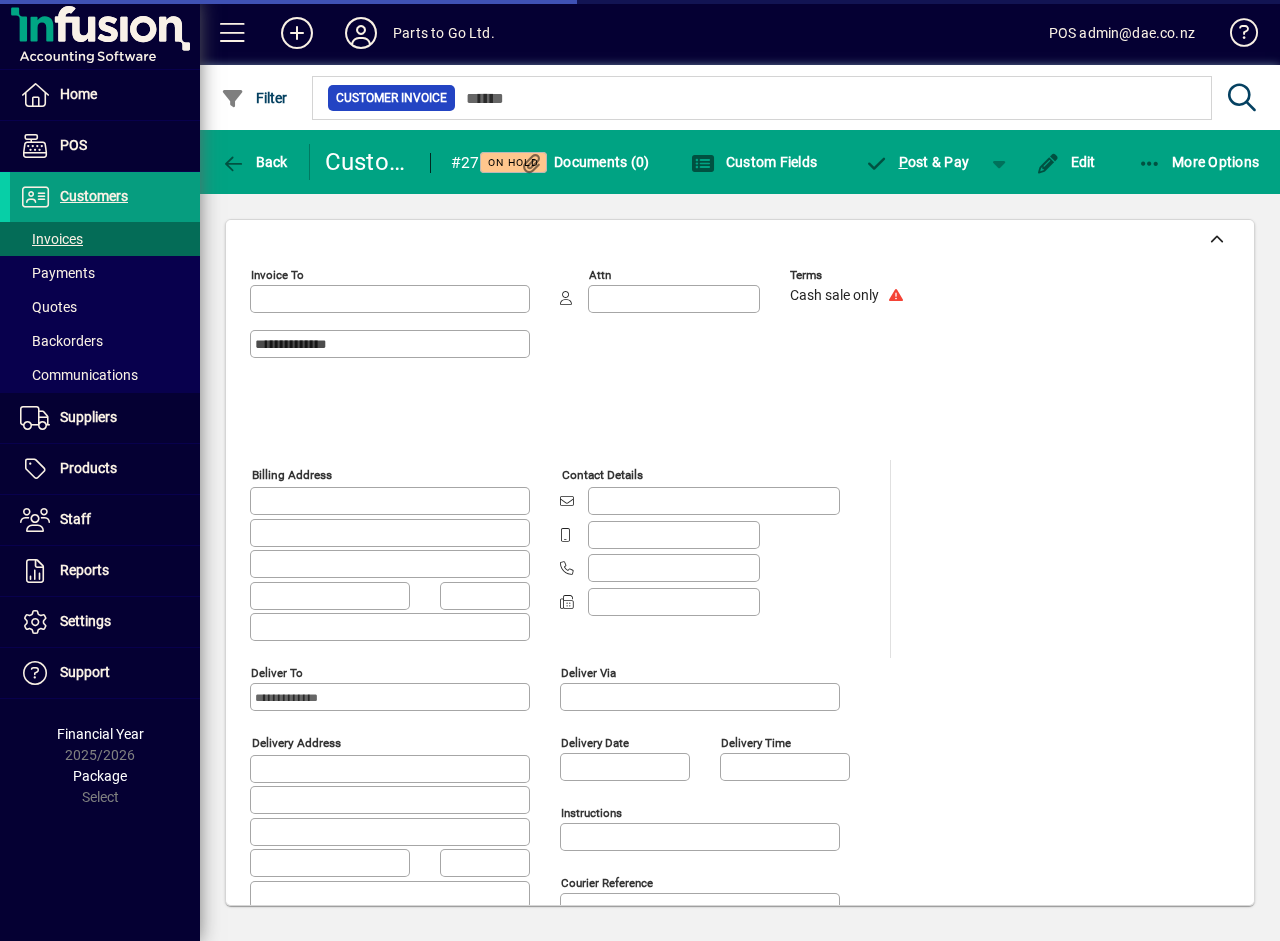 type on "**********" 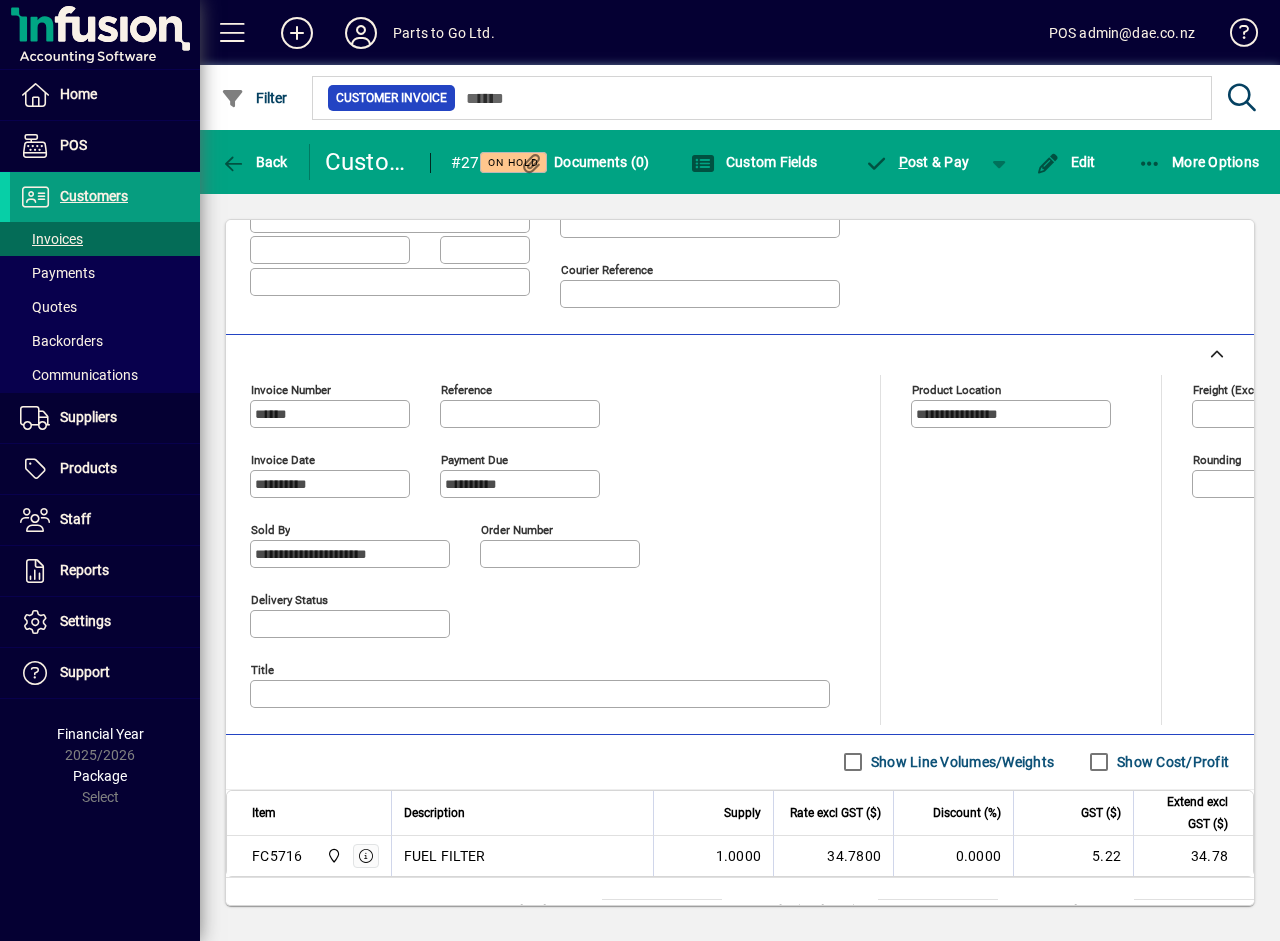 scroll, scrollTop: 698, scrollLeft: 0, axis: vertical 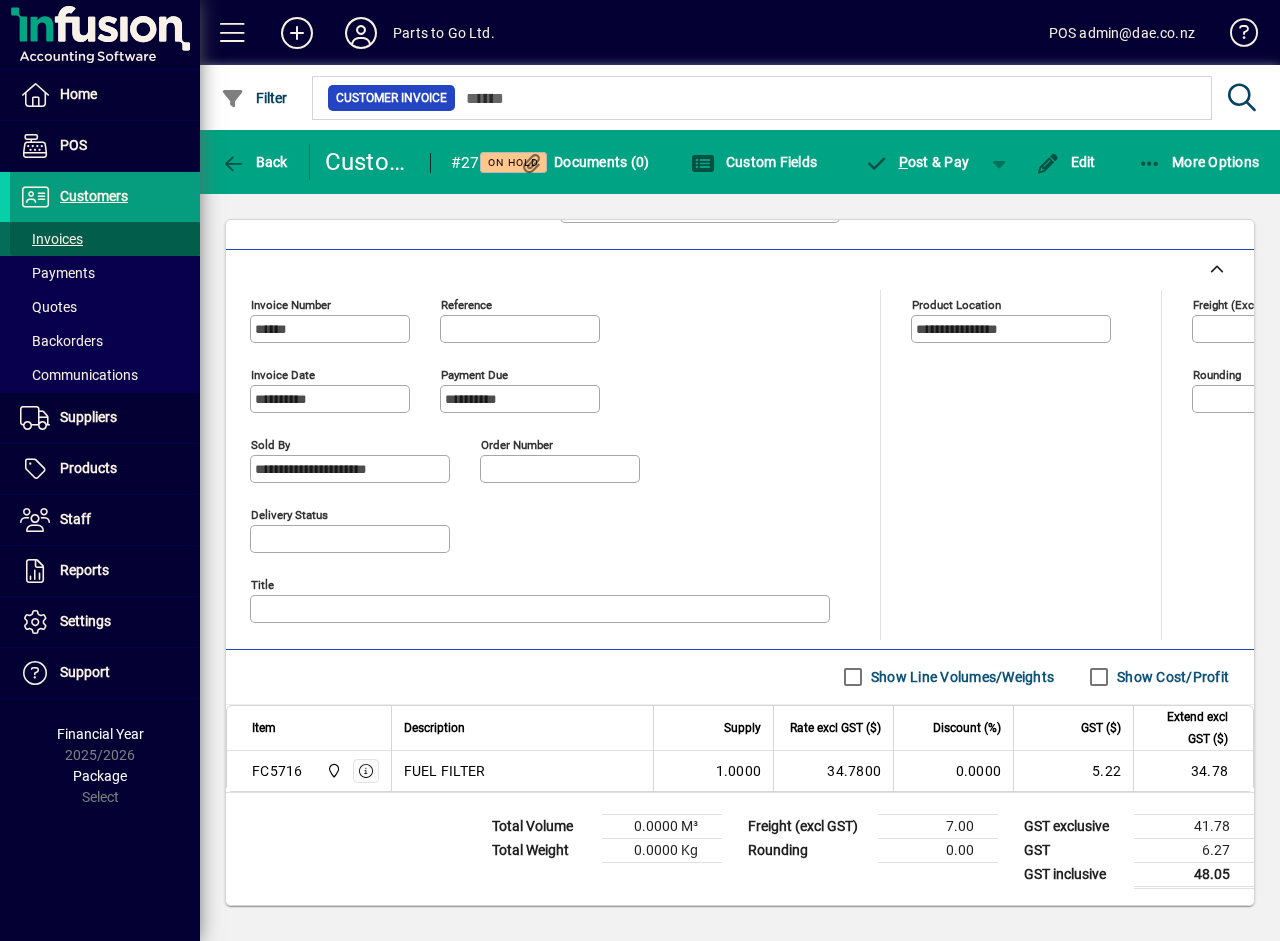 click on "Invoices" at bounding box center (51, 239) 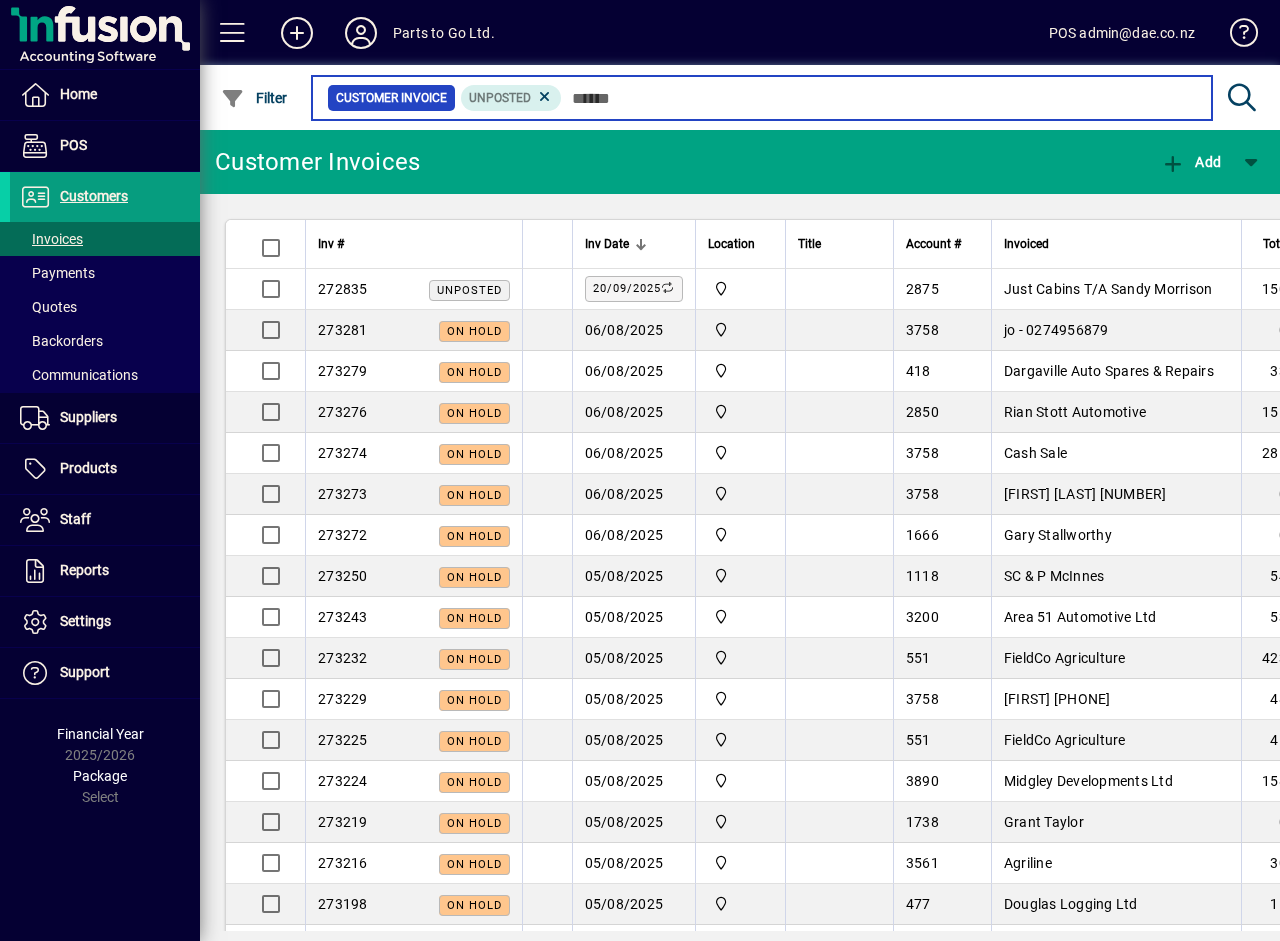 click at bounding box center [879, 98] 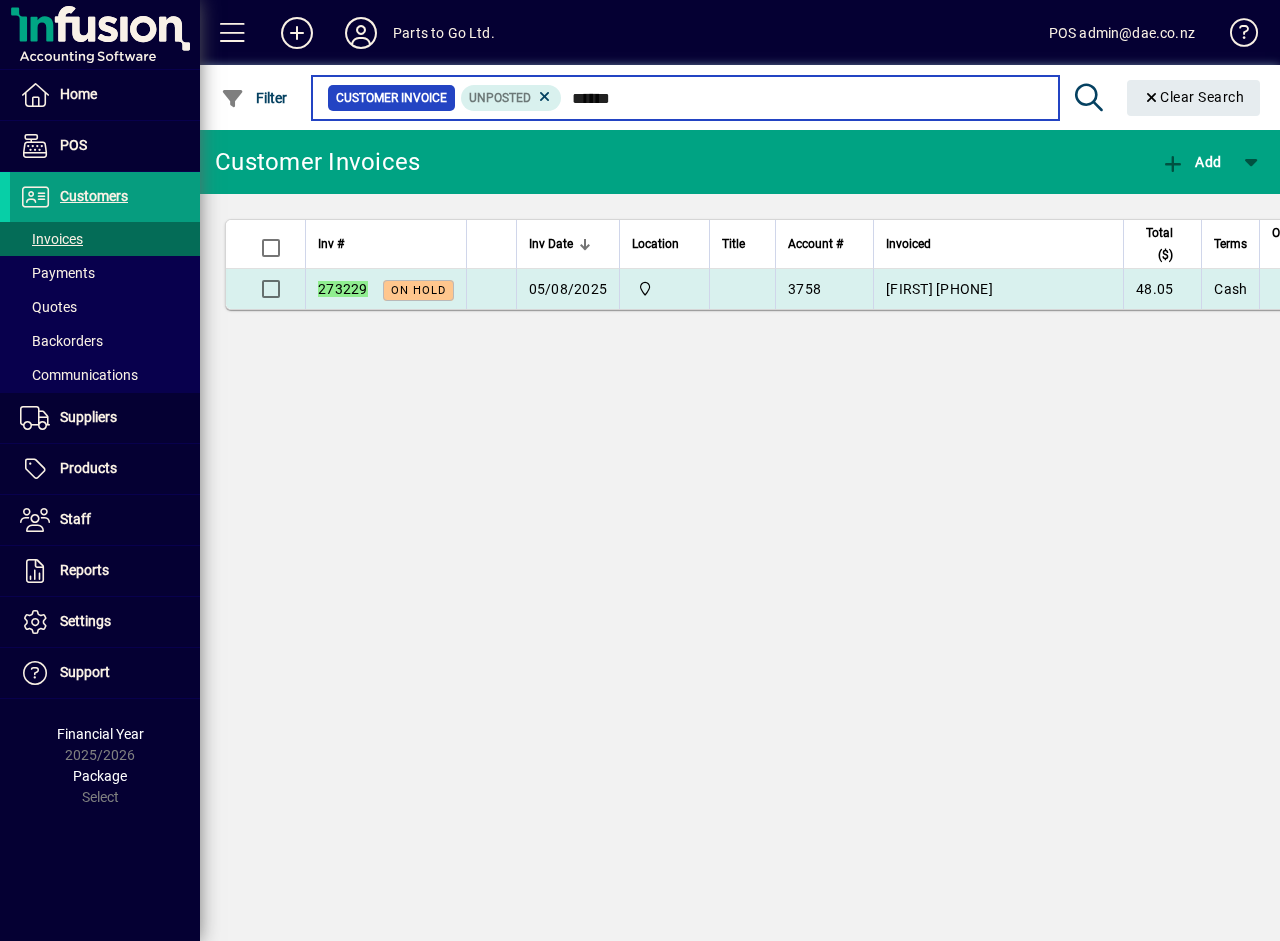 type on "******" 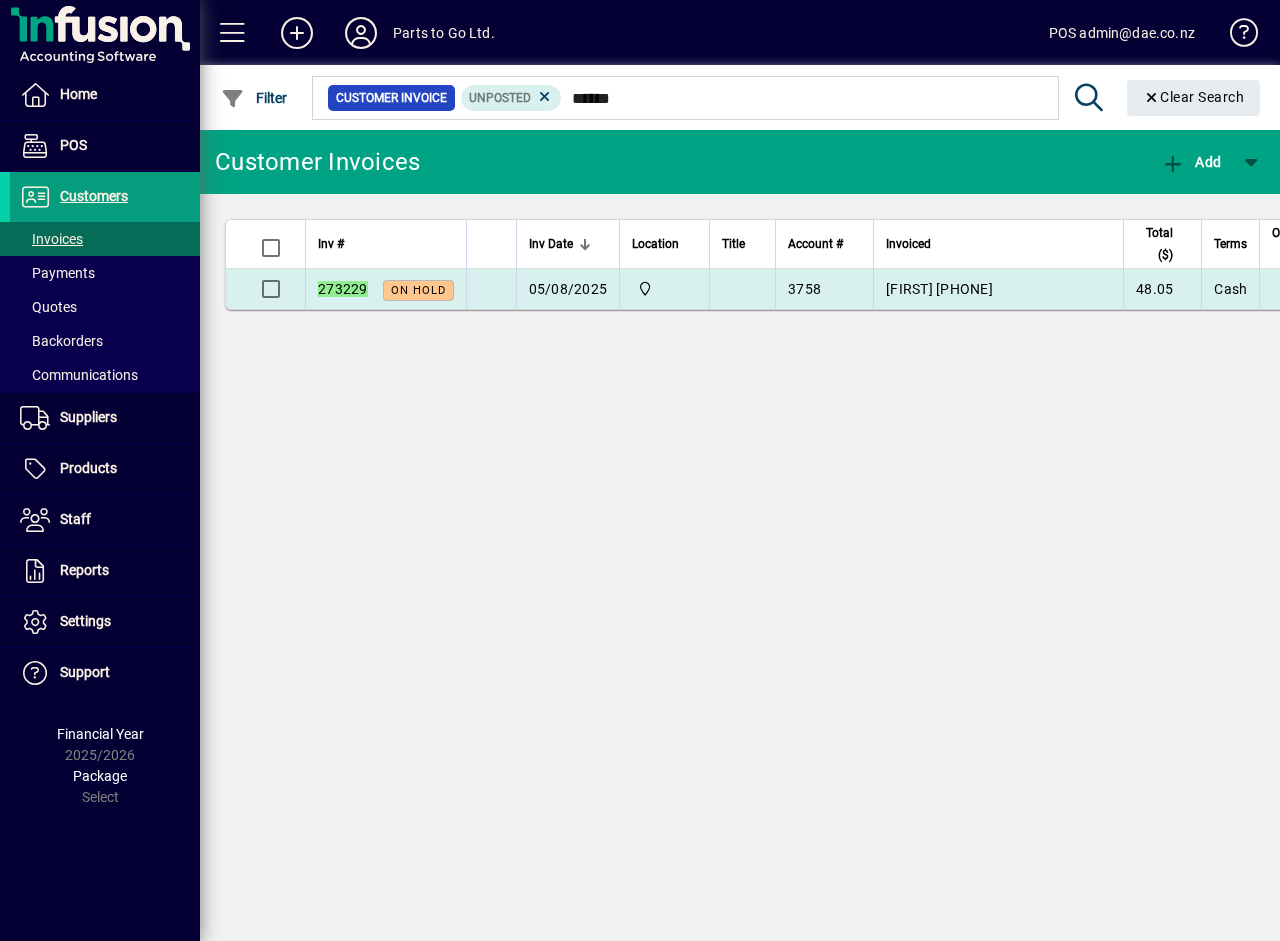 click on "NEIL 021439359" at bounding box center (939, 289) 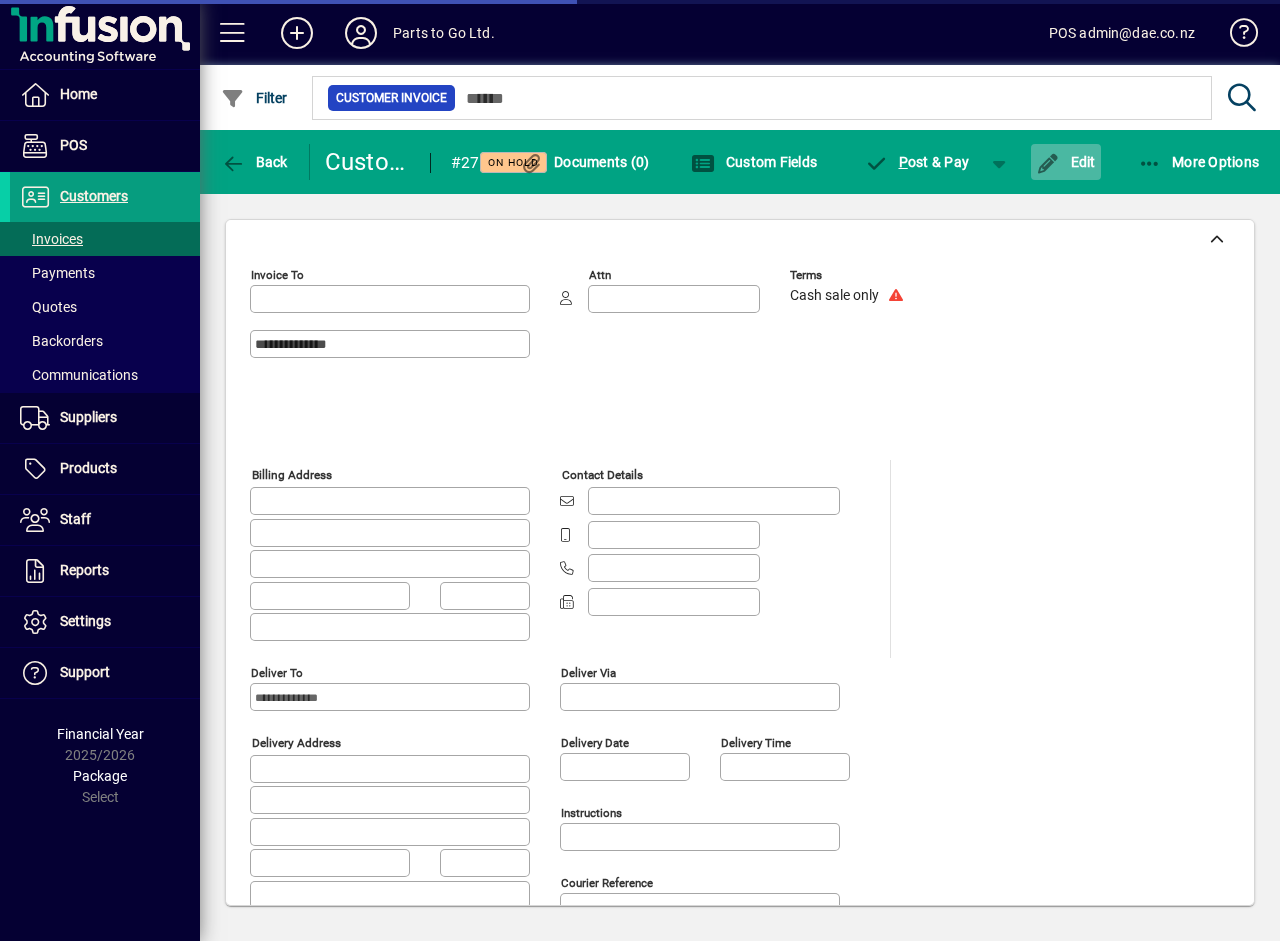 type on "**********" 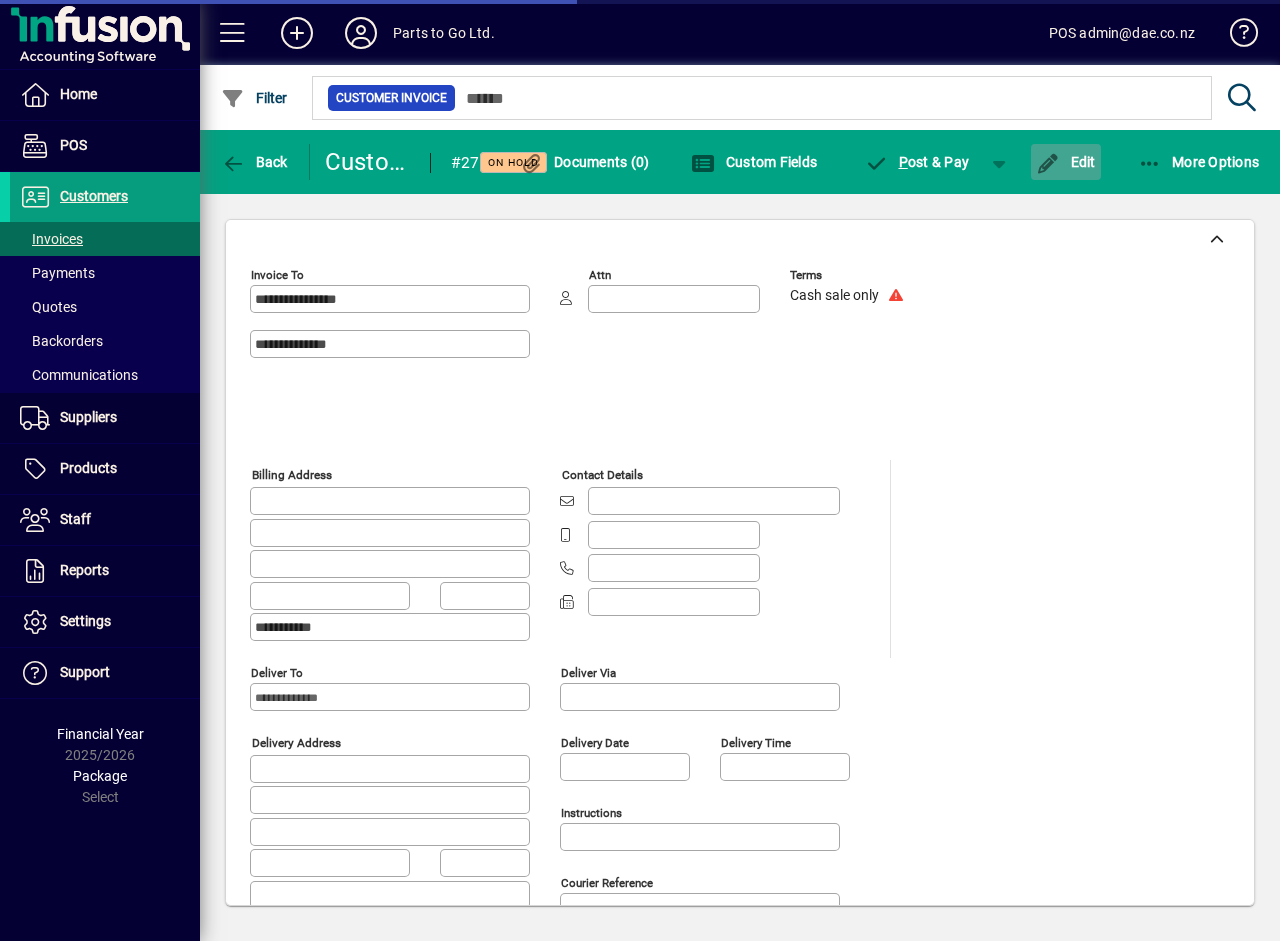 click on "Edit" 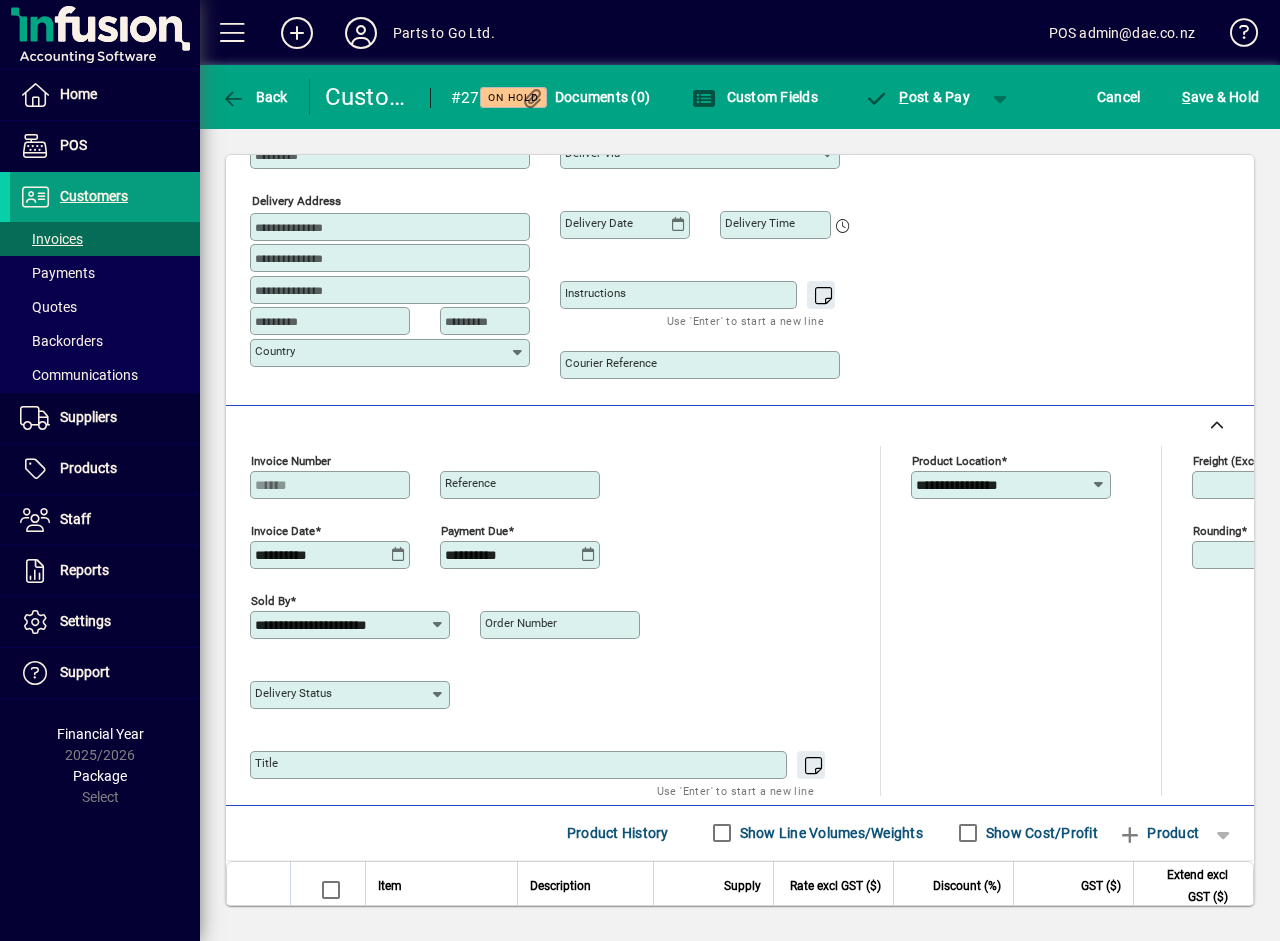 scroll, scrollTop: 500, scrollLeft: 0, axis: vertical 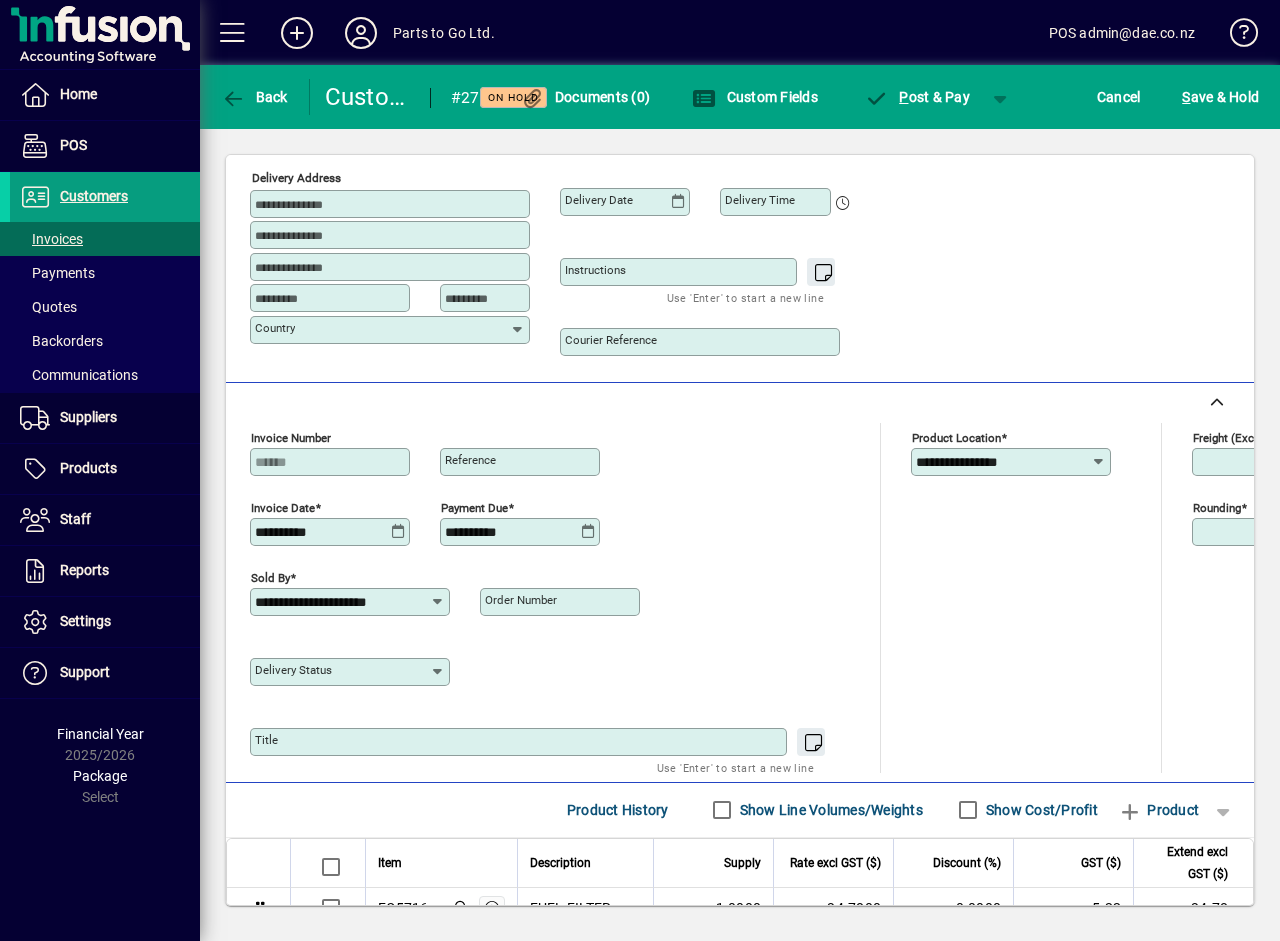 click 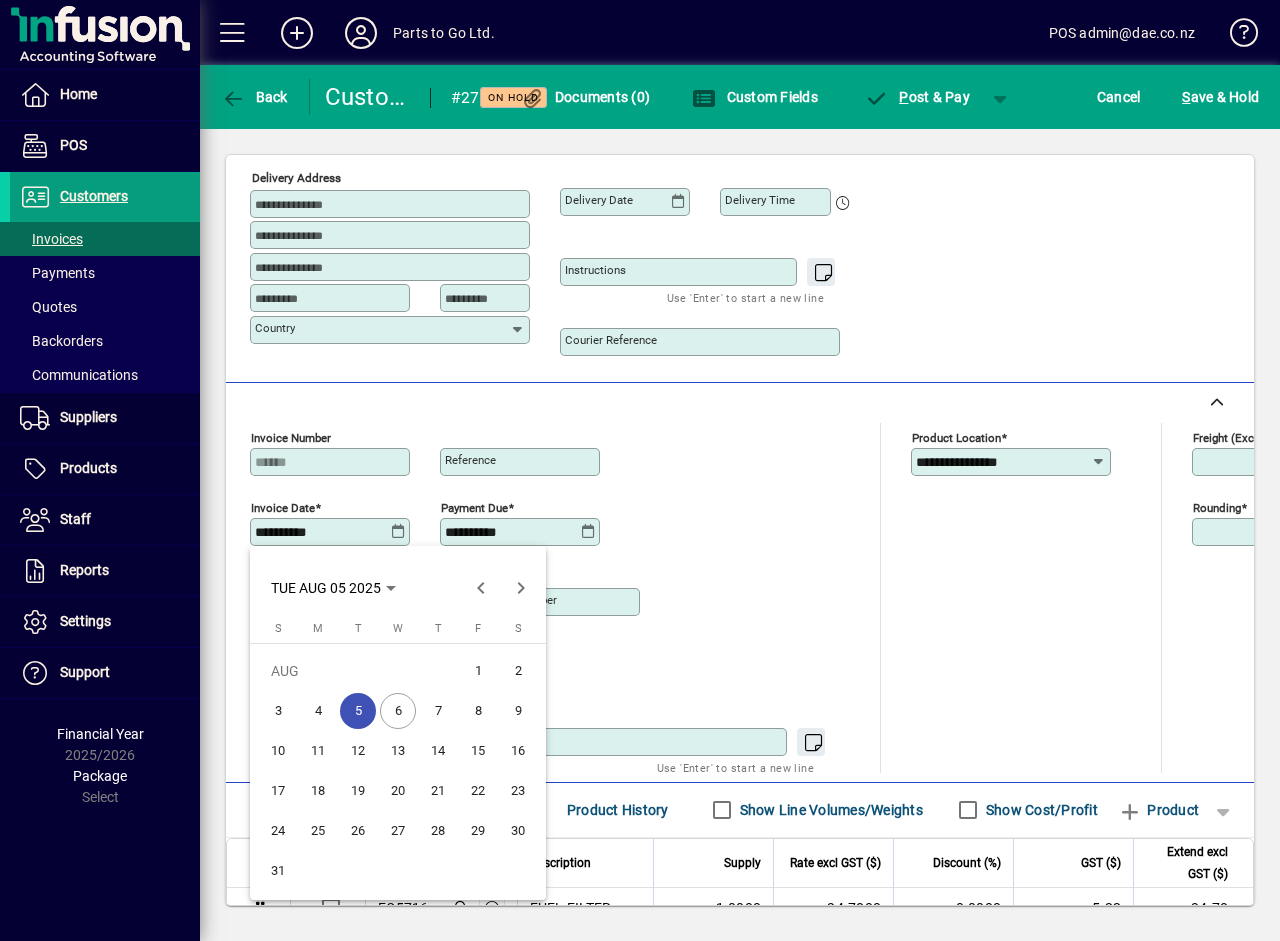 click on "6" at bounding box center (398, 711) 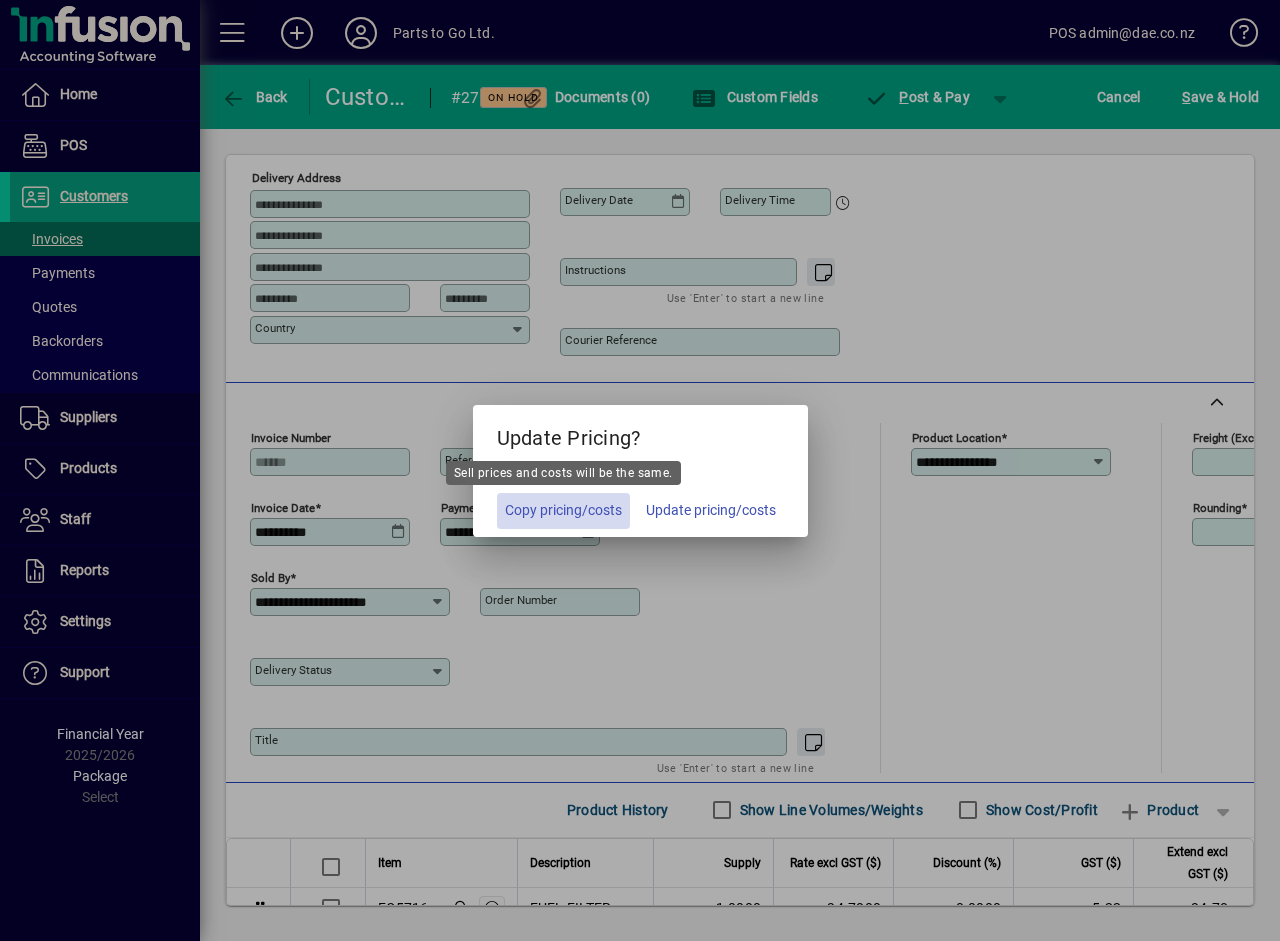 click on "Copy pricing/costs" 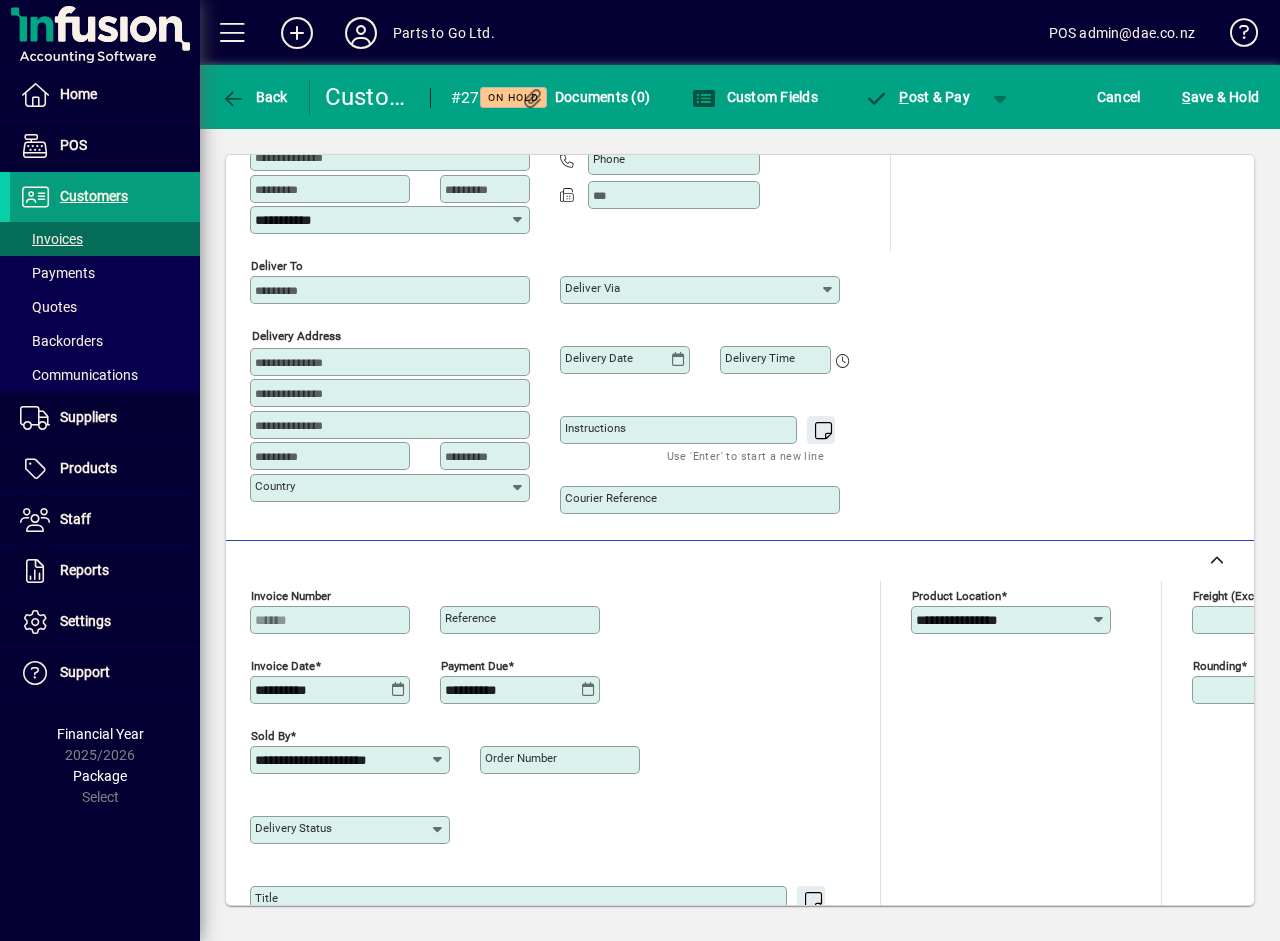 scroll, scrollTop: 637, scrollLeft: 0, axis: vertical 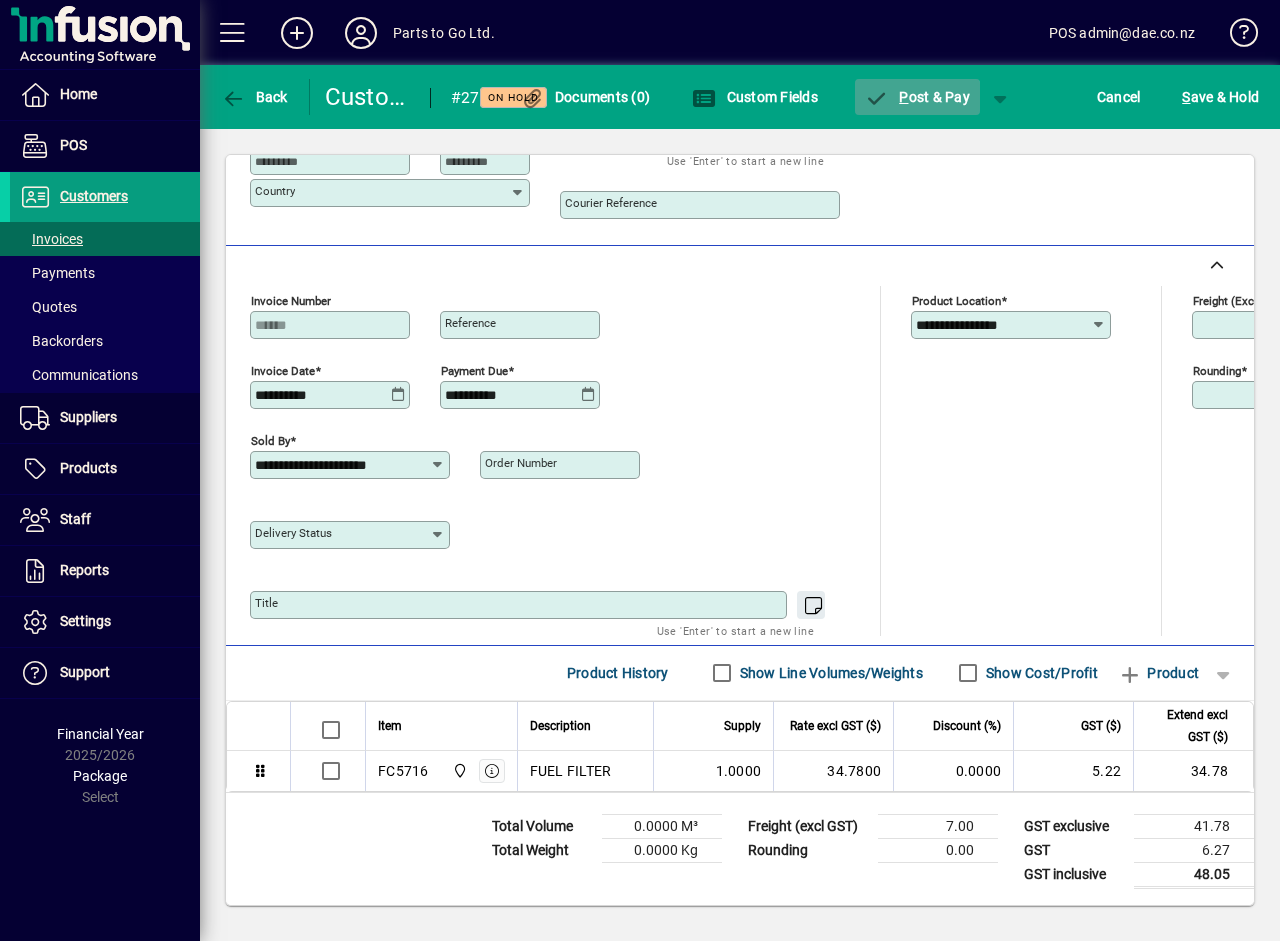 click on "P ost & Pay" 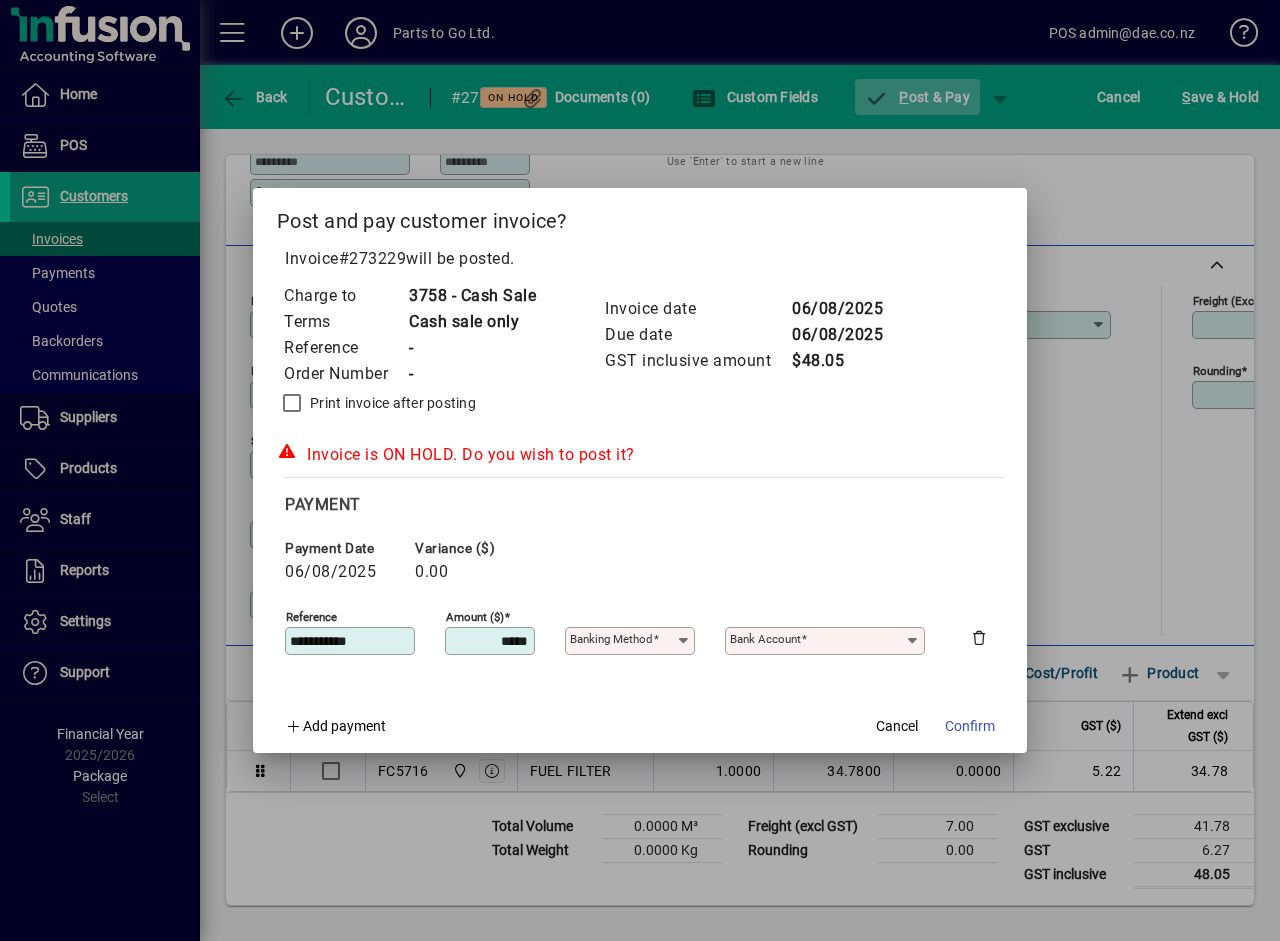 type on "**********" 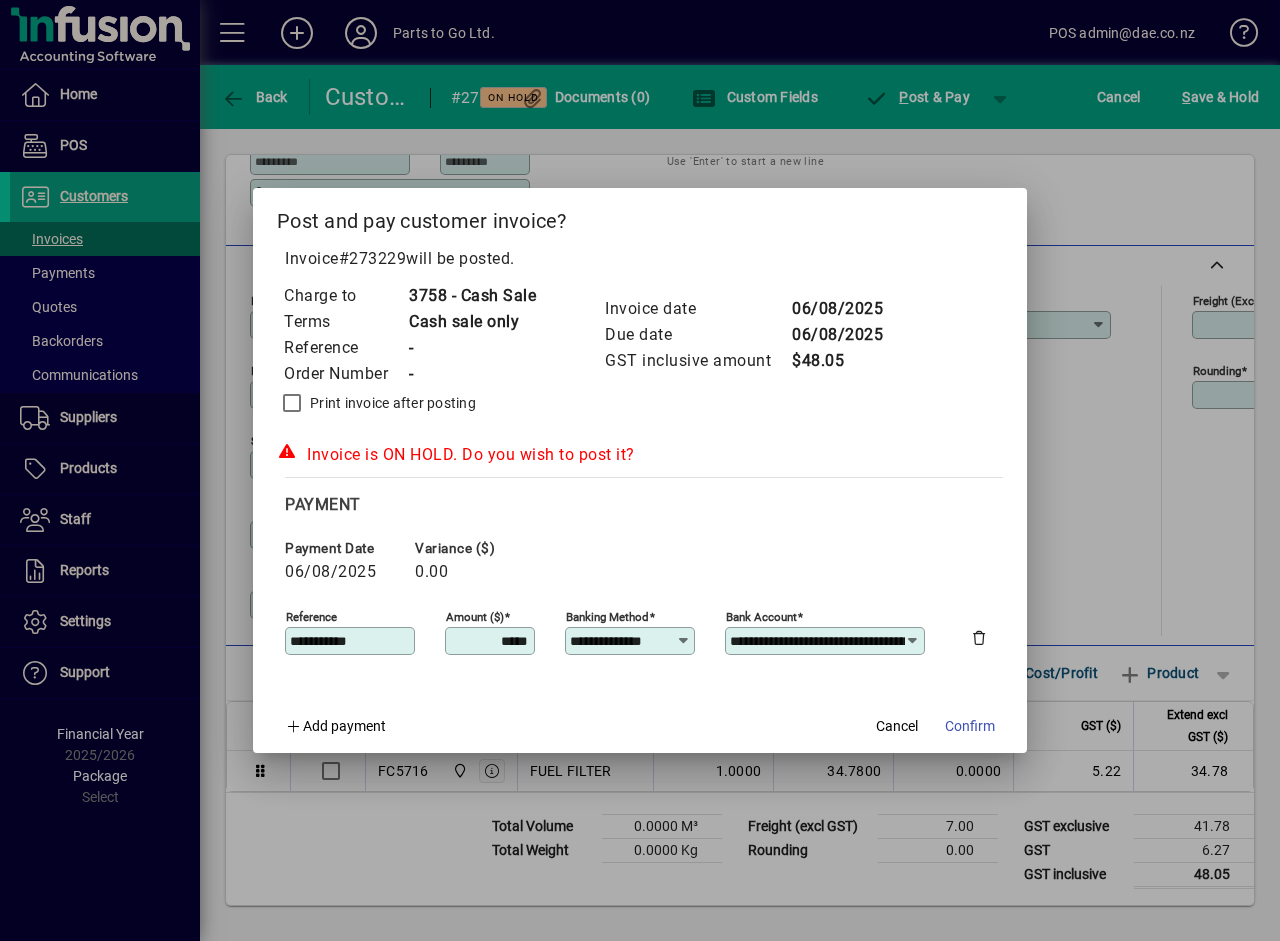 click at bounding box center (683, 641) 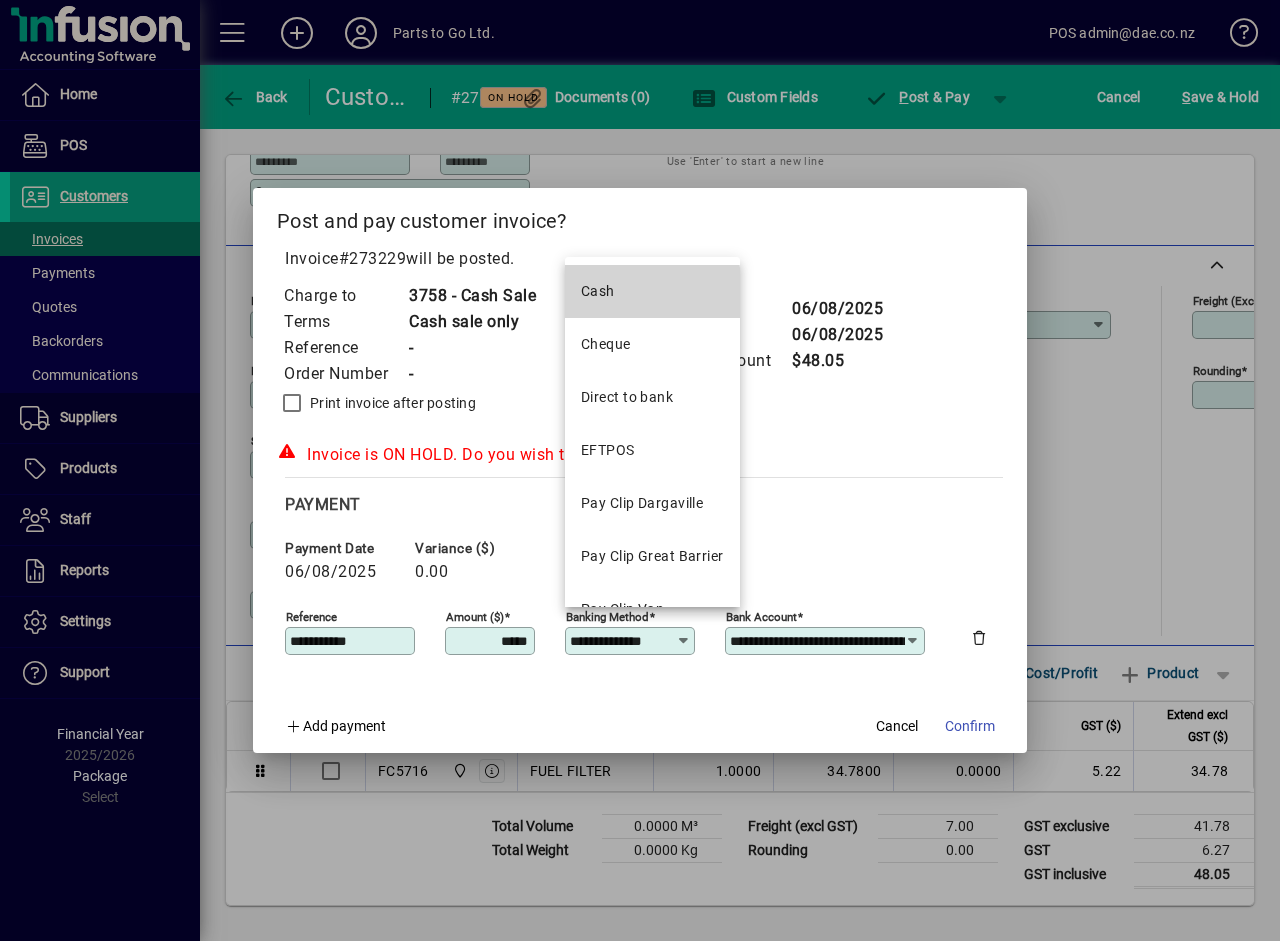 click on "Cash" at bounding box center (652, 291) 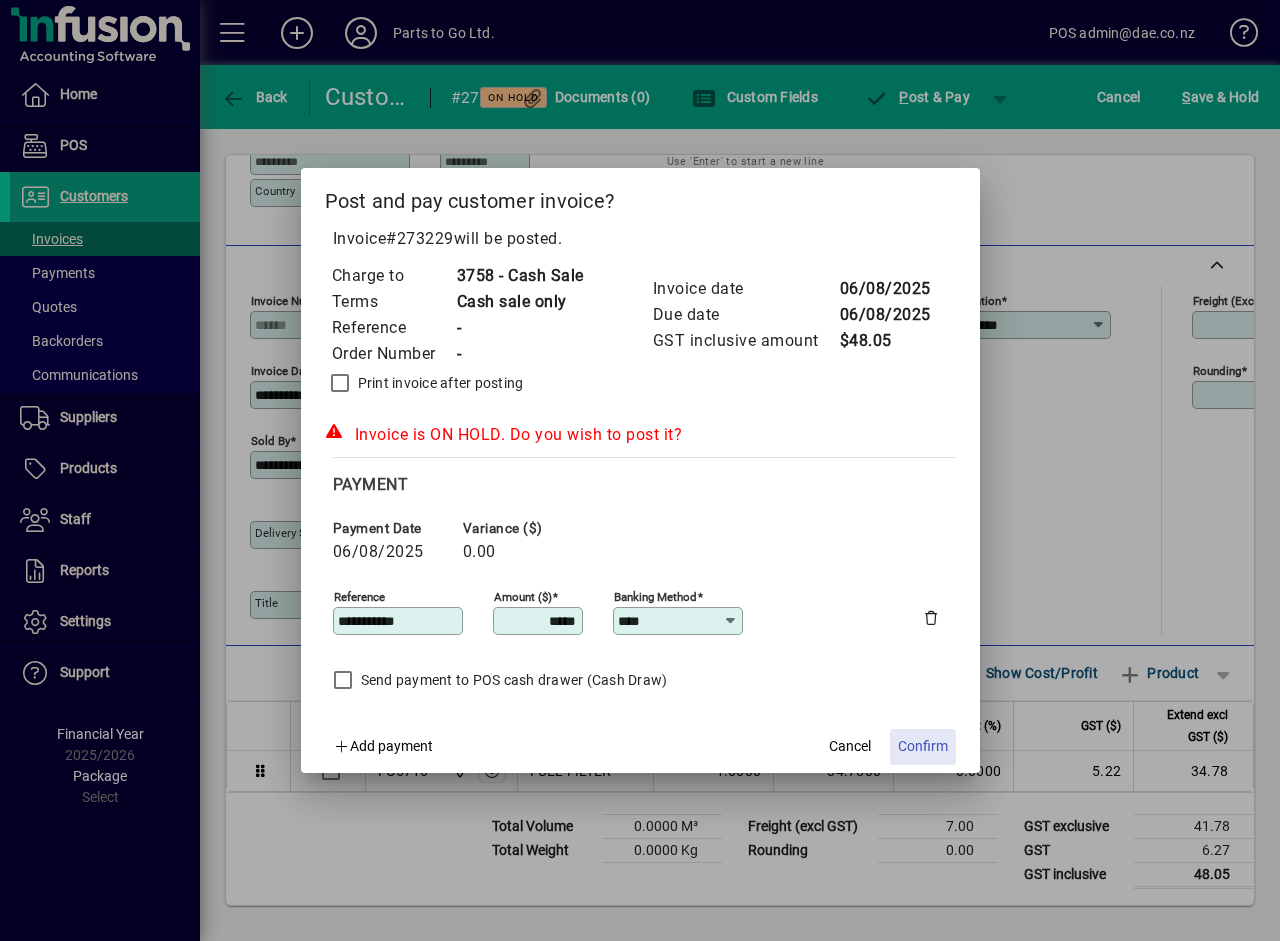 click on "Confirm" 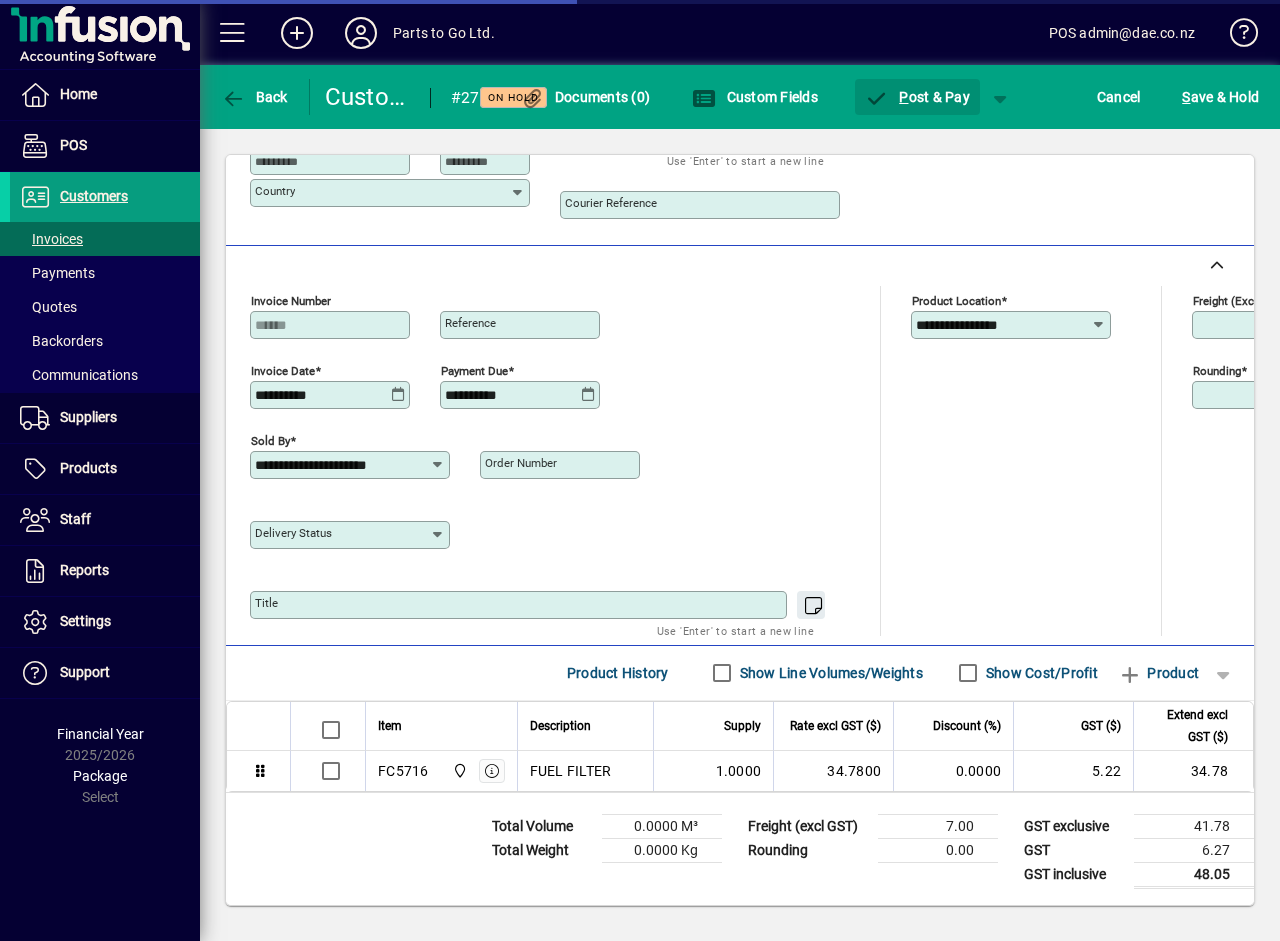 type on "******" 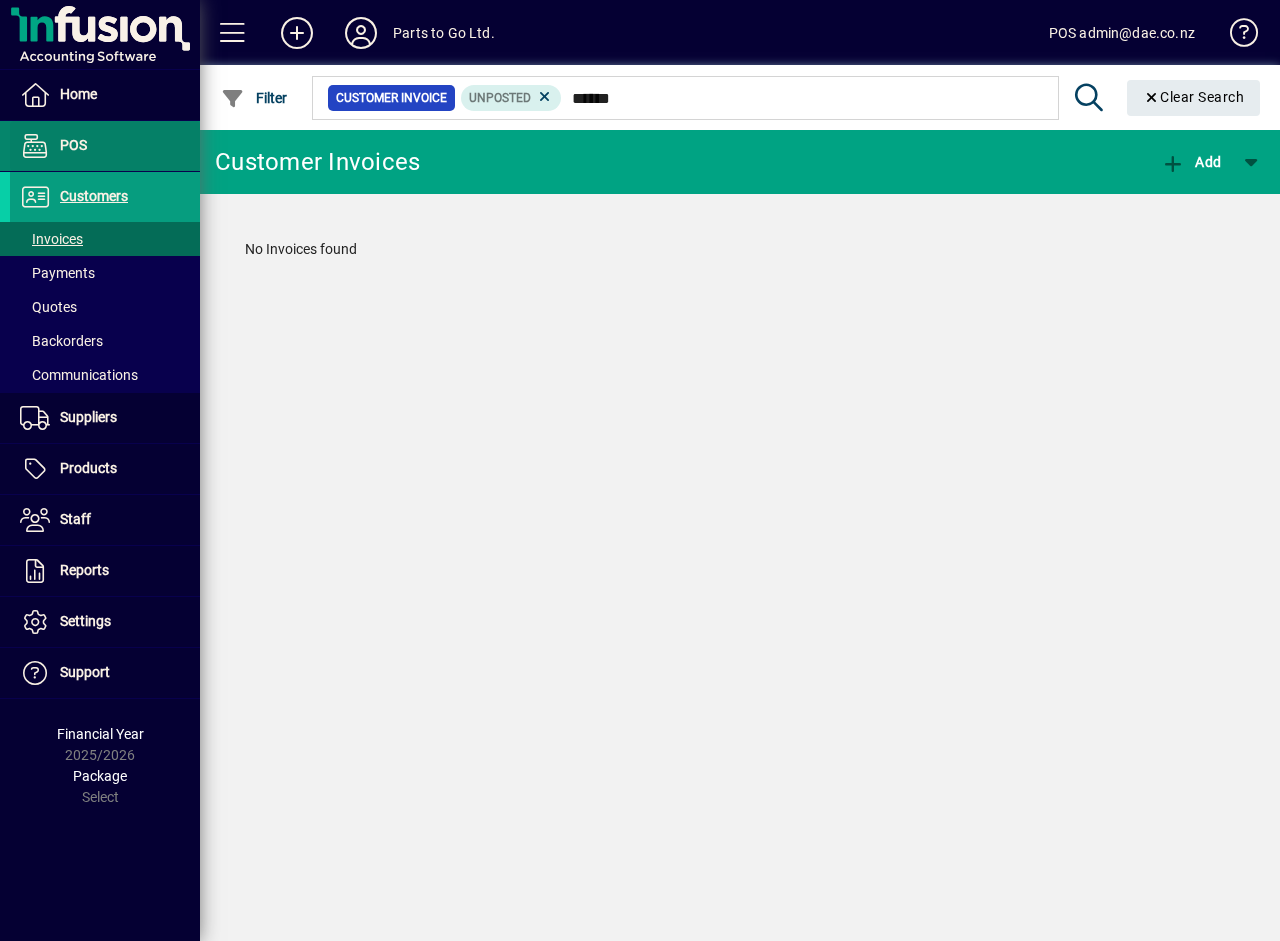 click on "POS" at bounding box center (73, 145) 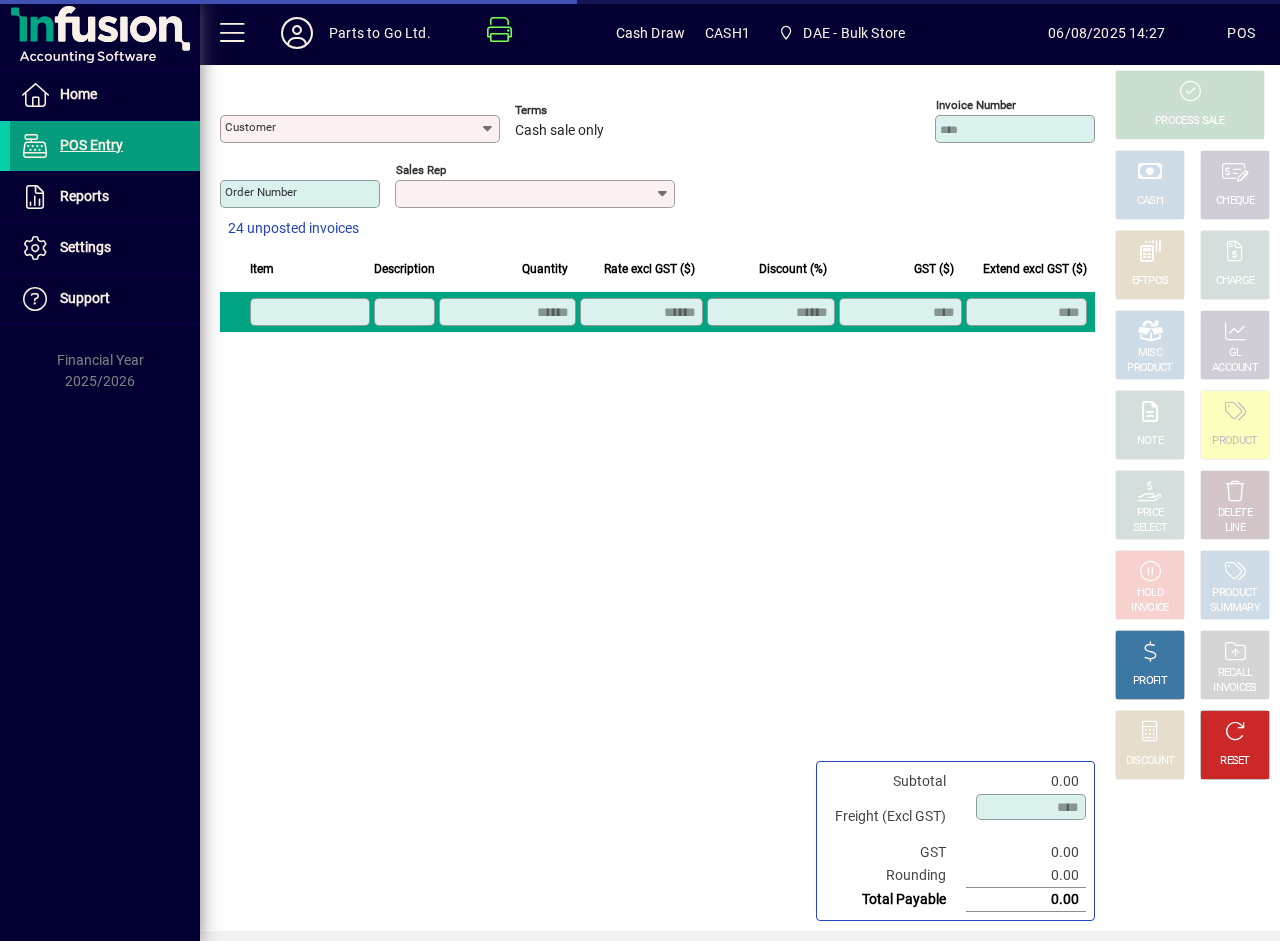 type on "**********" 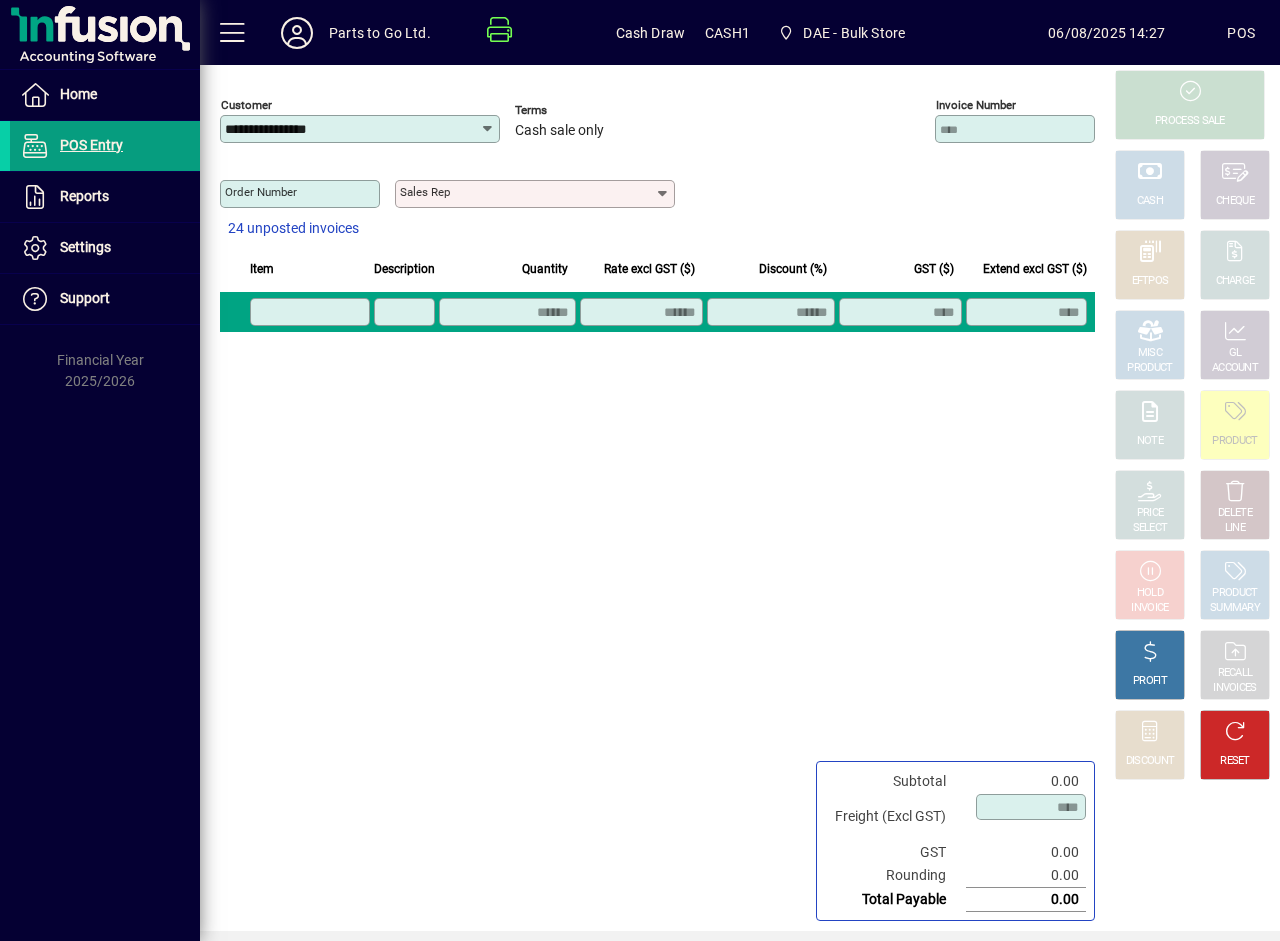 click 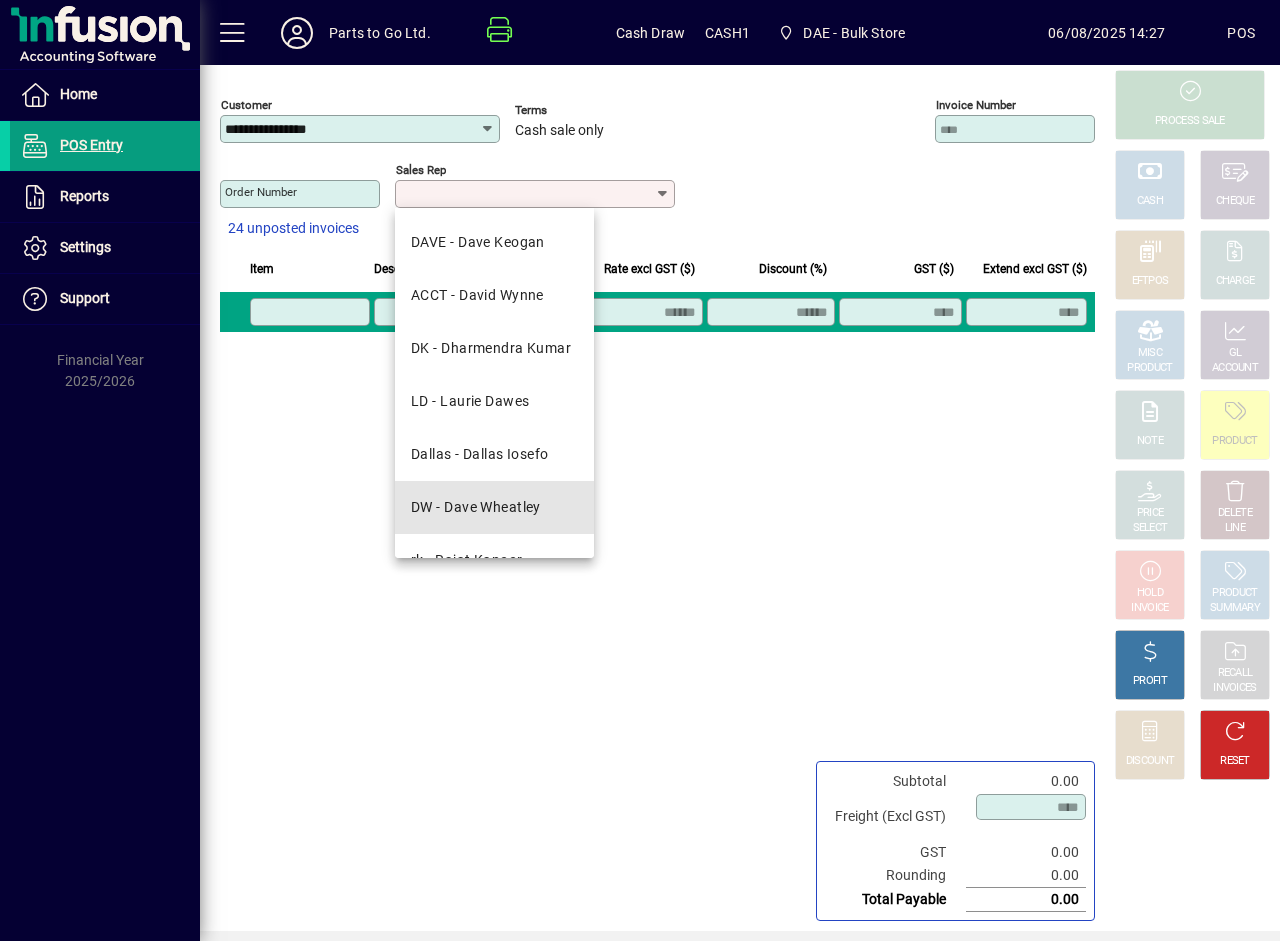 click on "DW - Dave Wheatley" at bounding box center [476, 507] 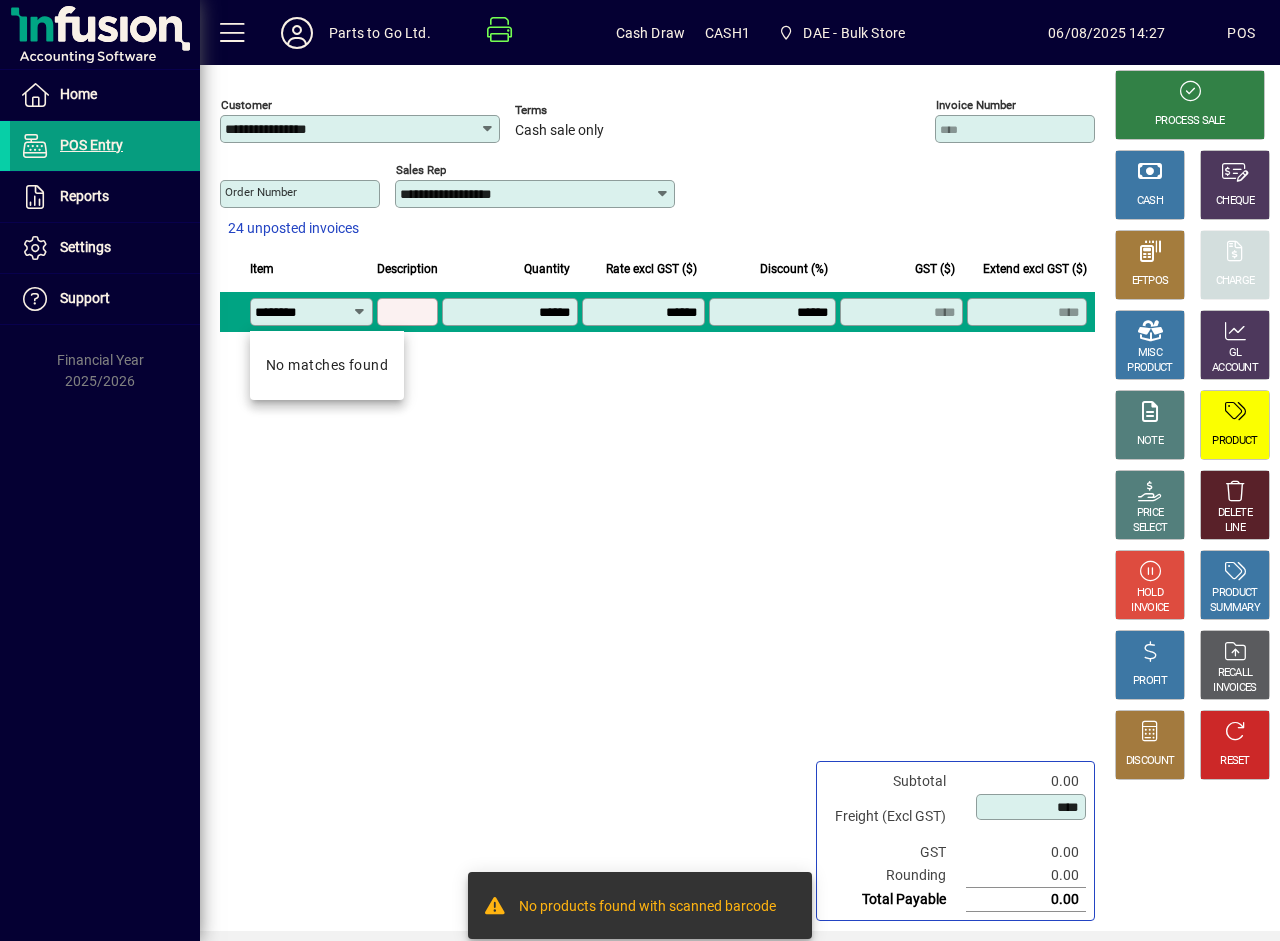 scroll, scrollTop: 0, scrollLeft: 0, axis: both 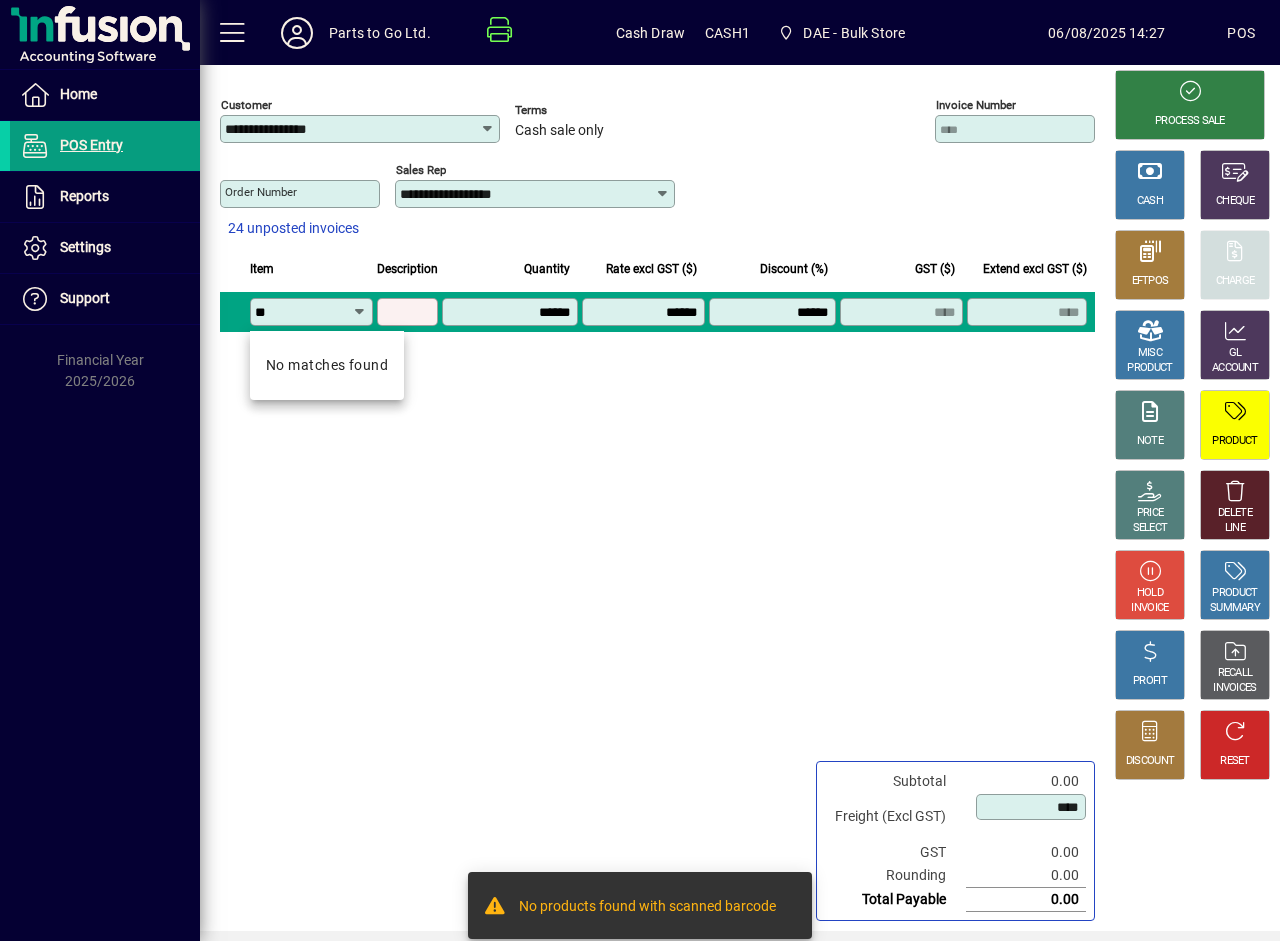 type on "*" 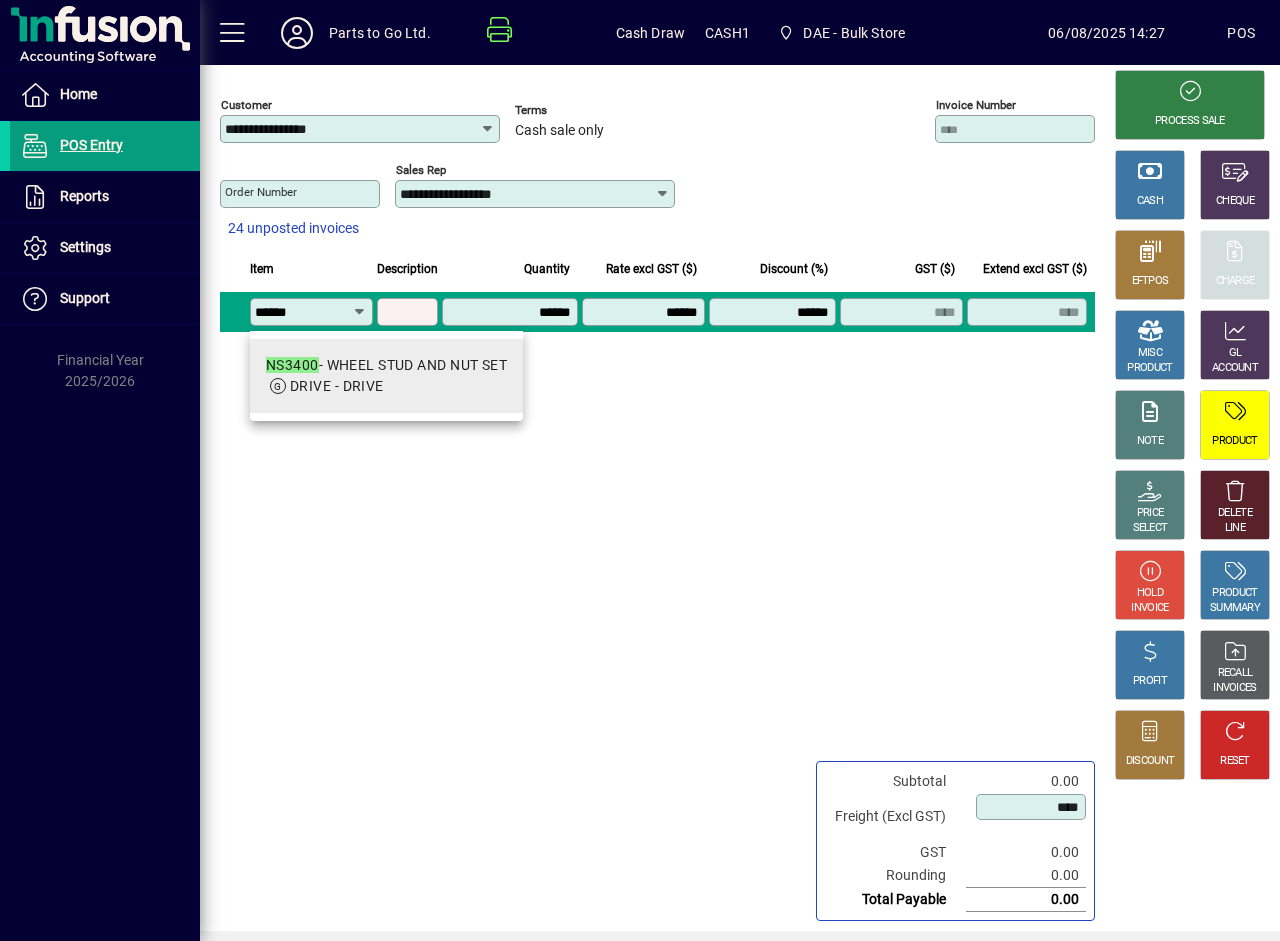 click on "DRIVE - DRIVE" at bounding box center (386, 386) 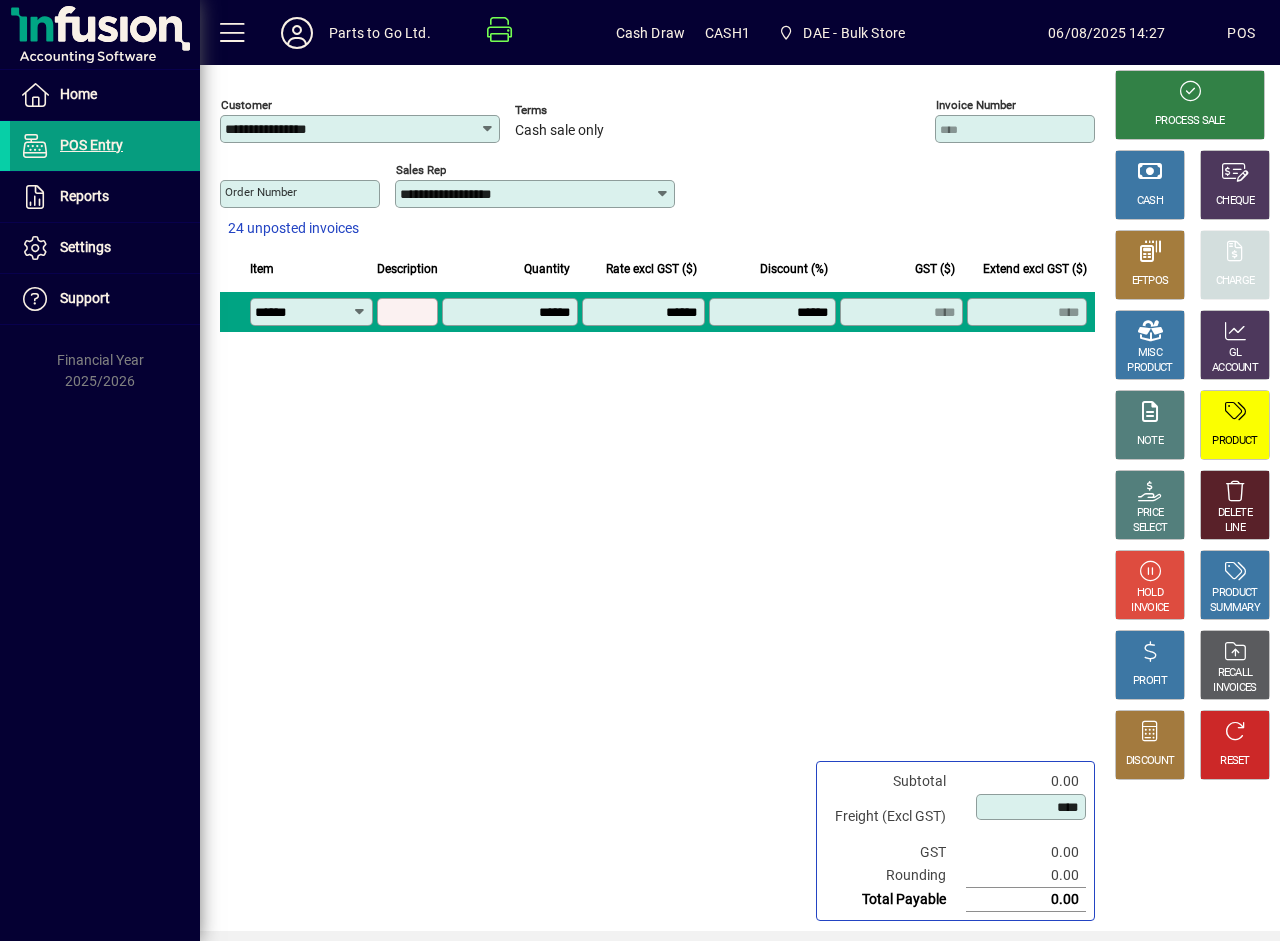 type on "**********" 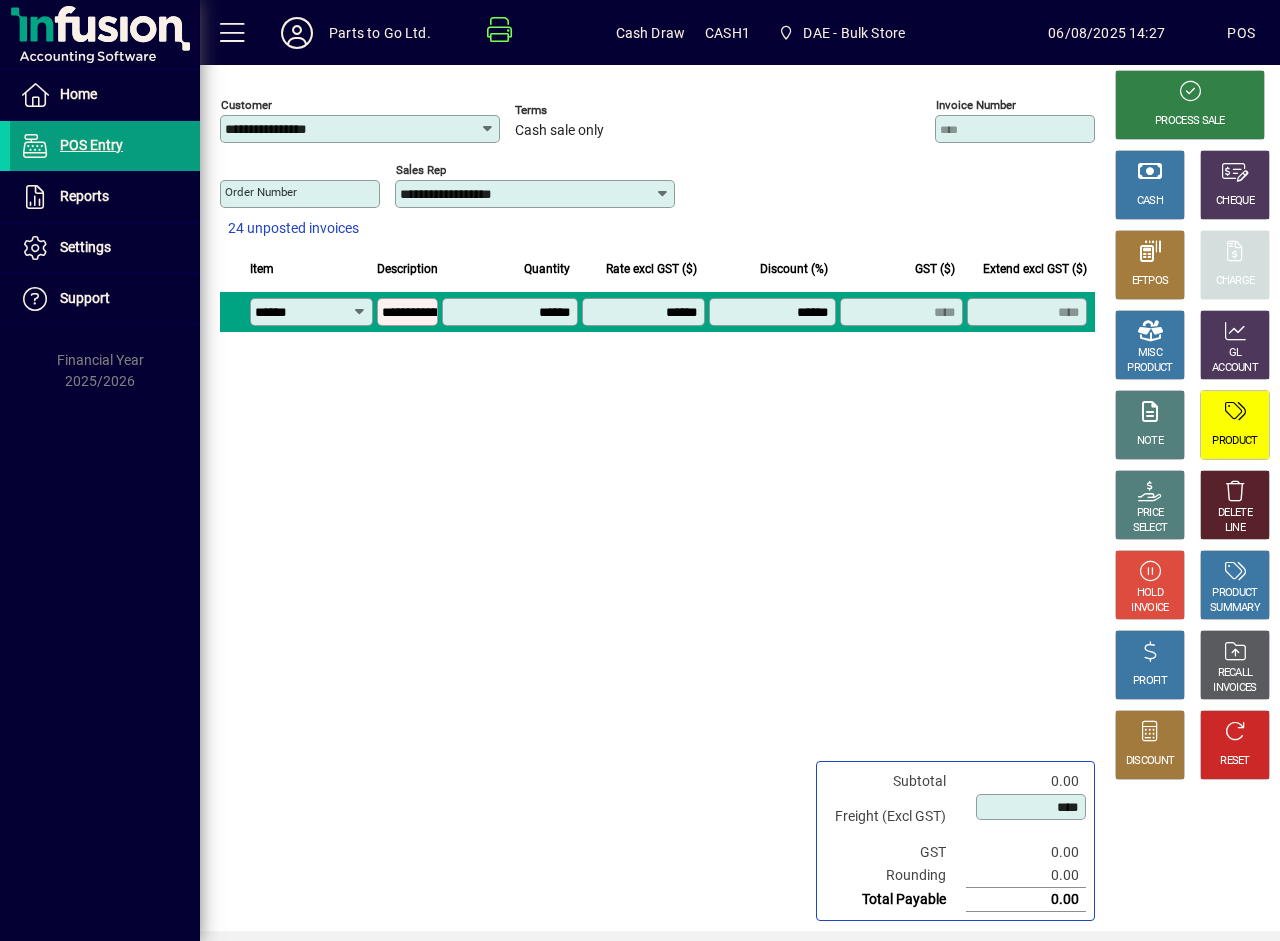 type on "*******" 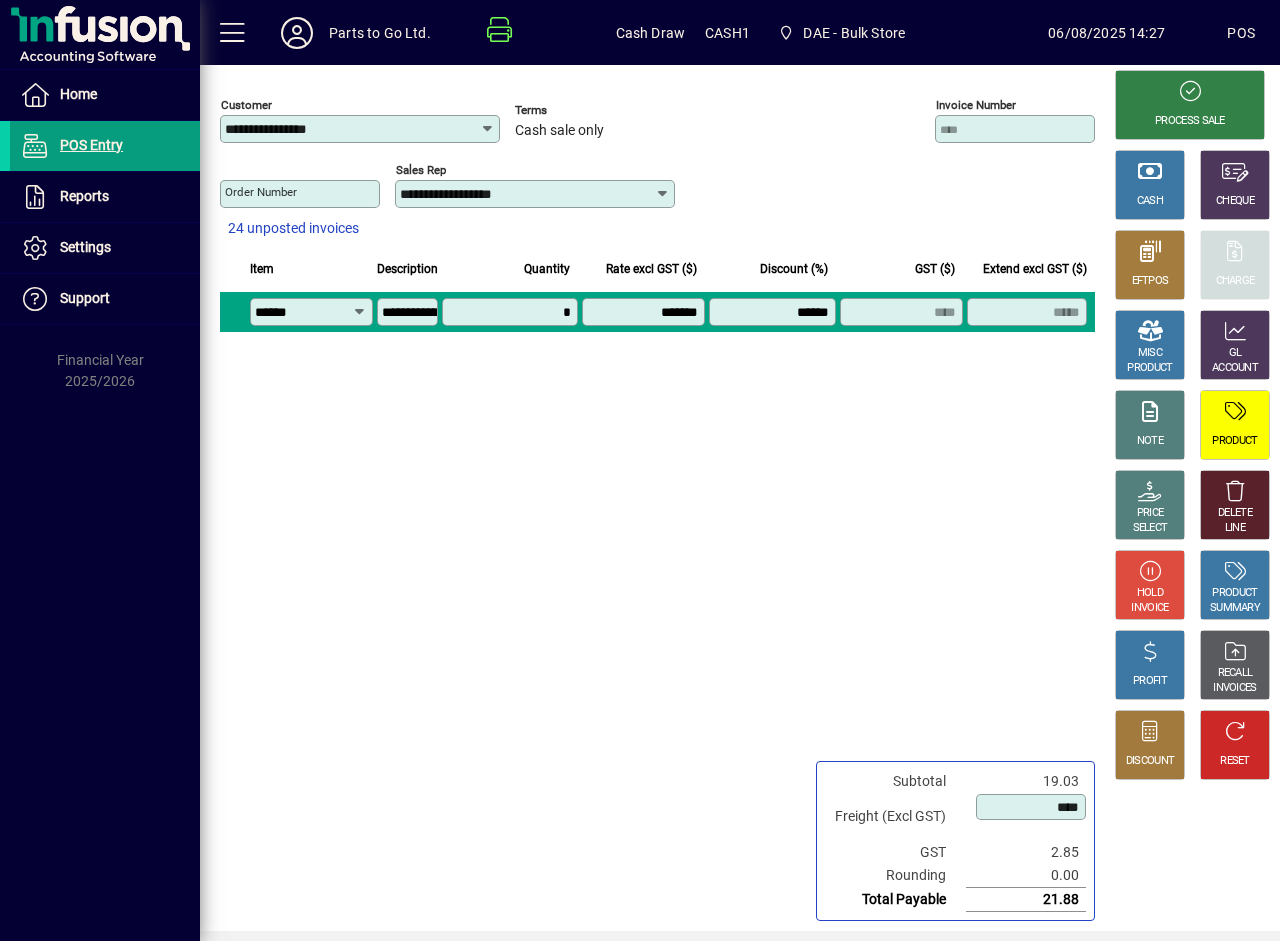 type on "******" 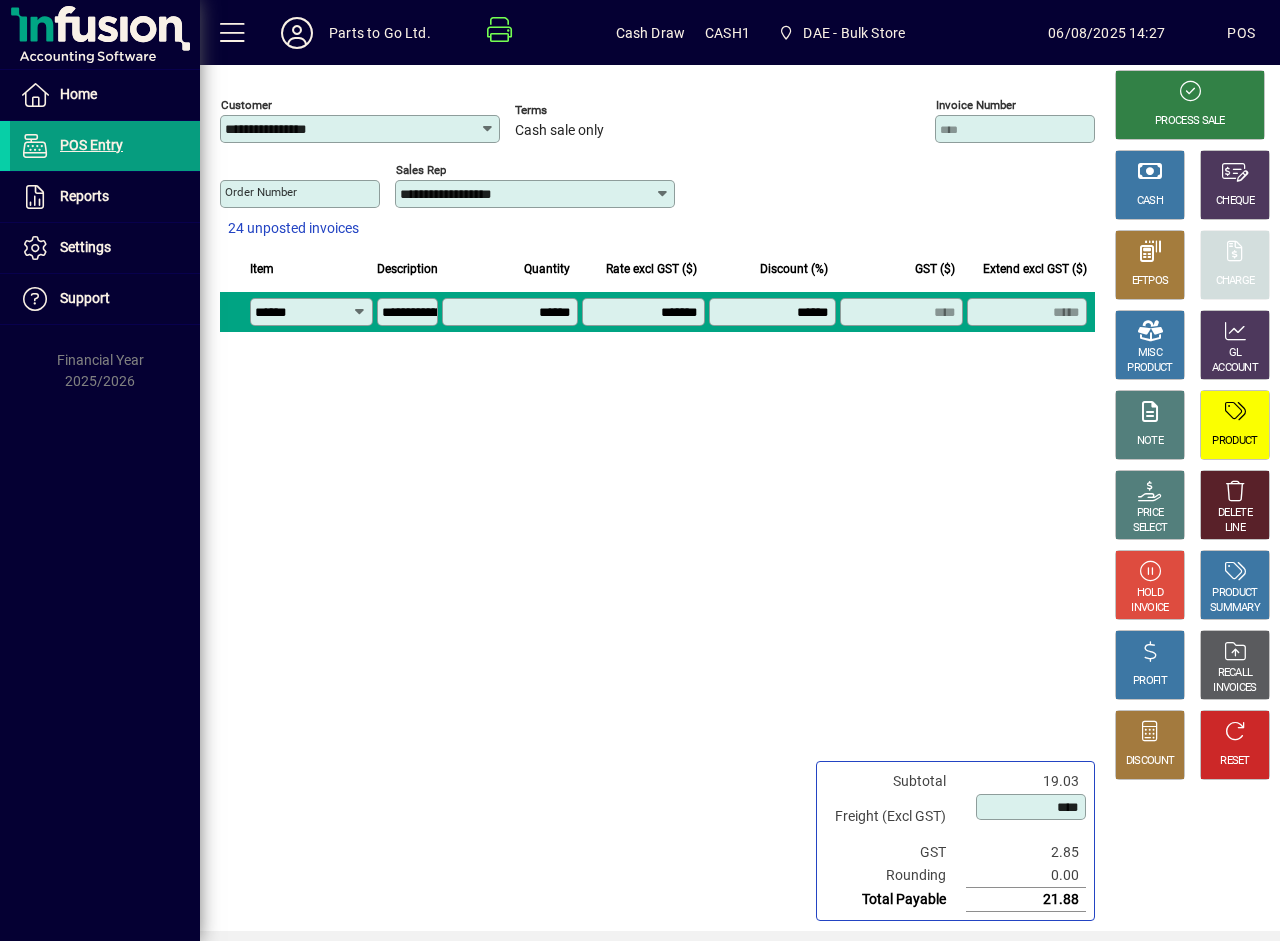 type on "****" 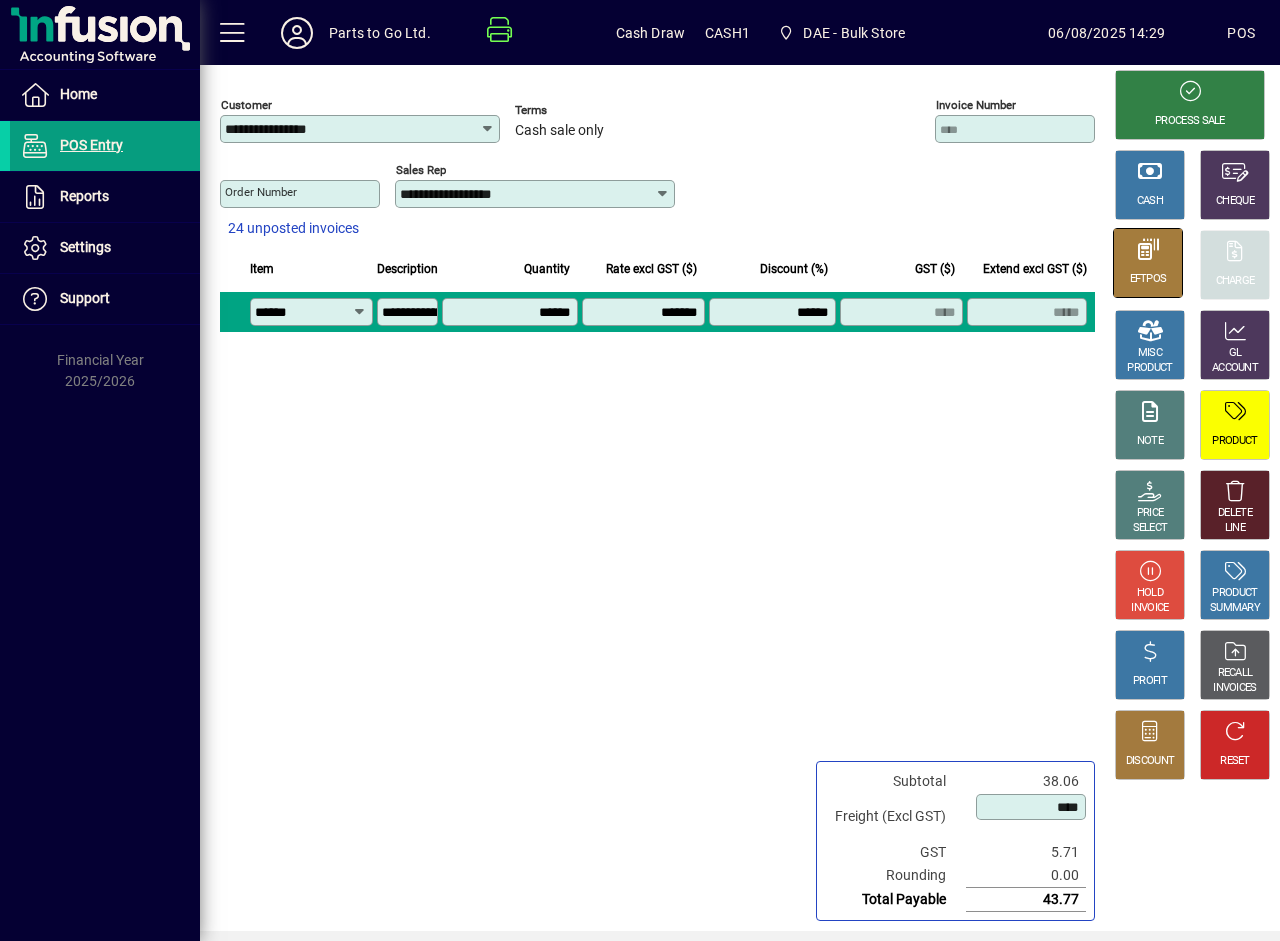 click 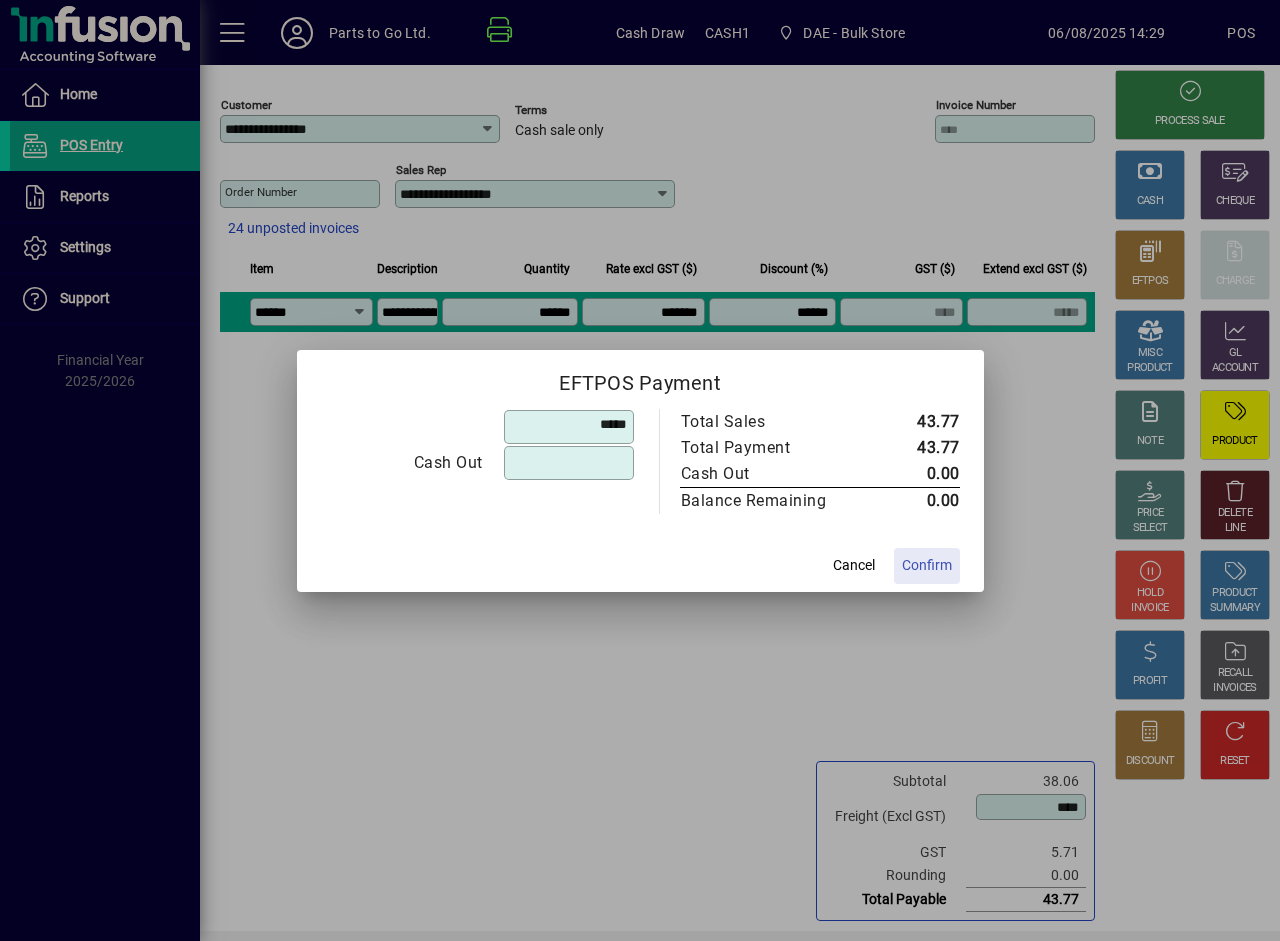 type on "******" 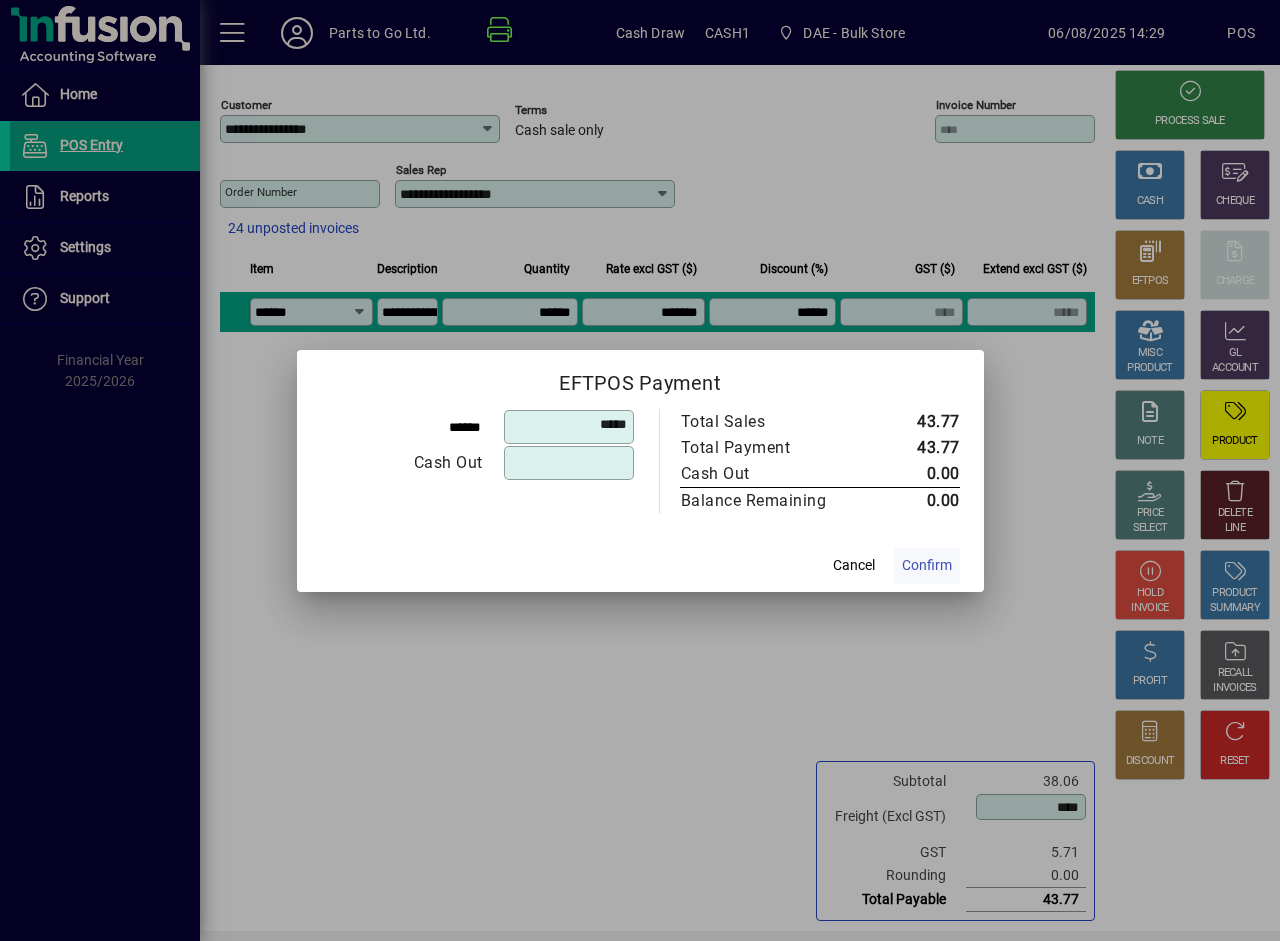 click on "Confirm" 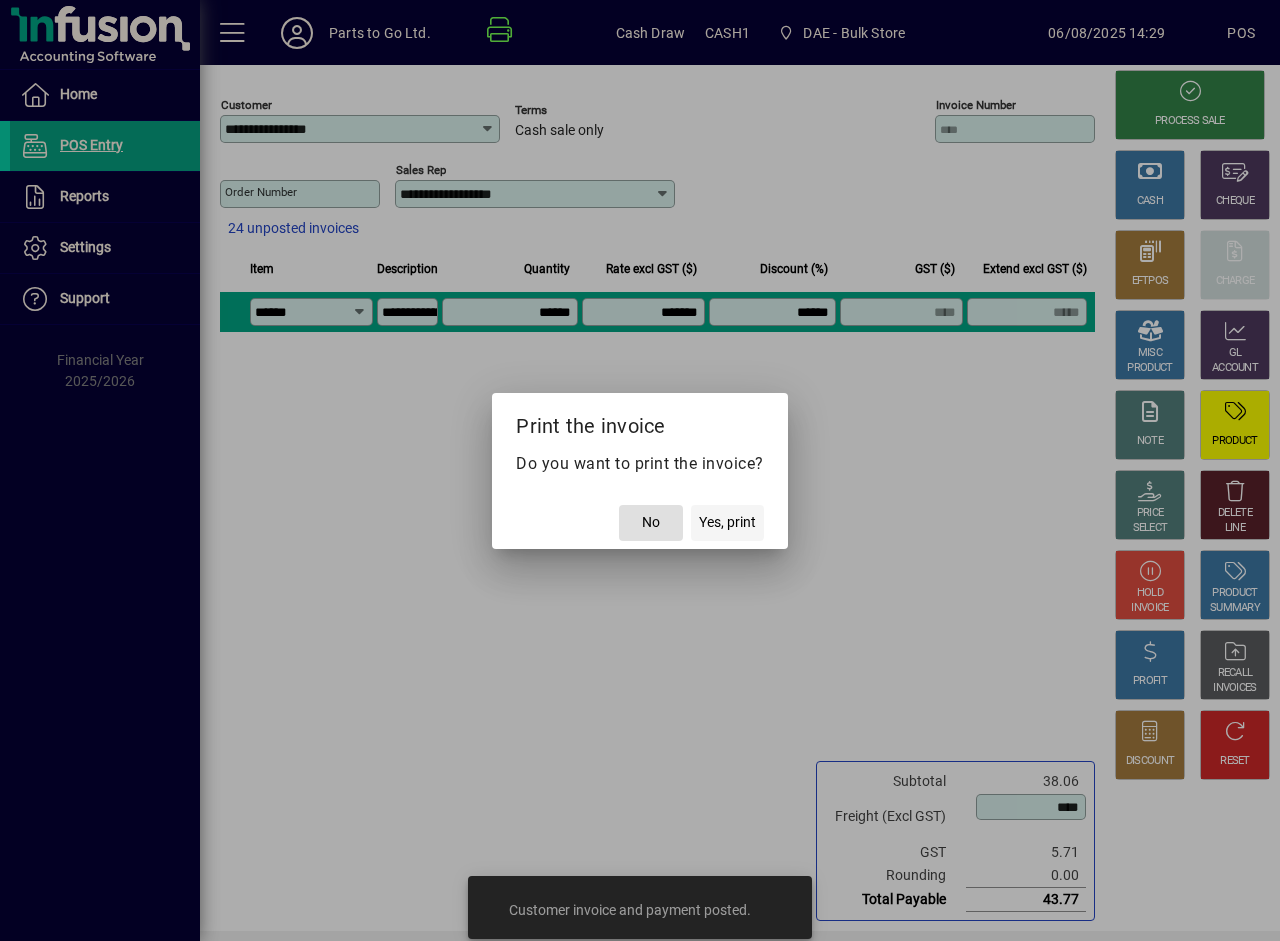 click on "Yes, print" 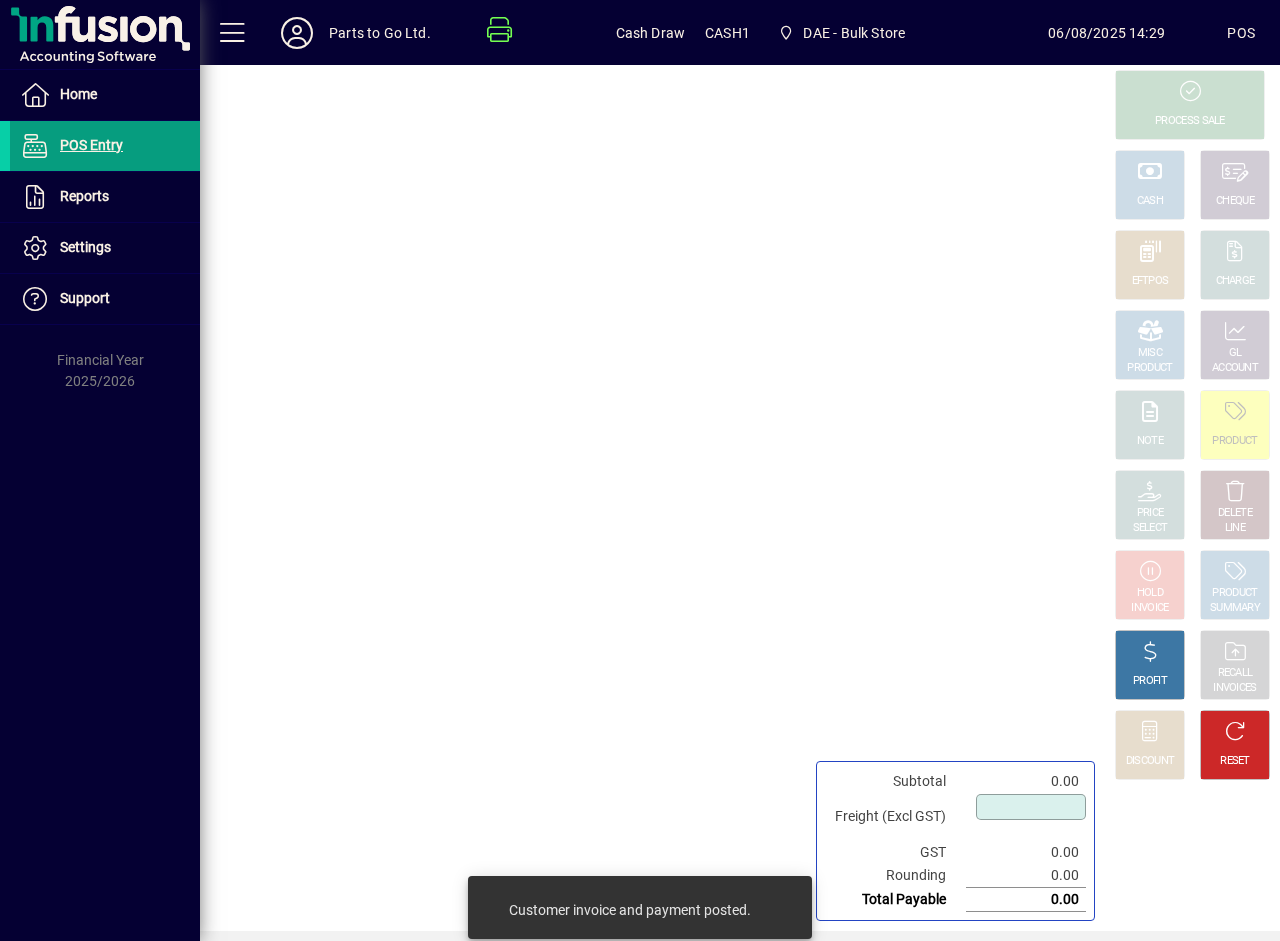 type on "****" 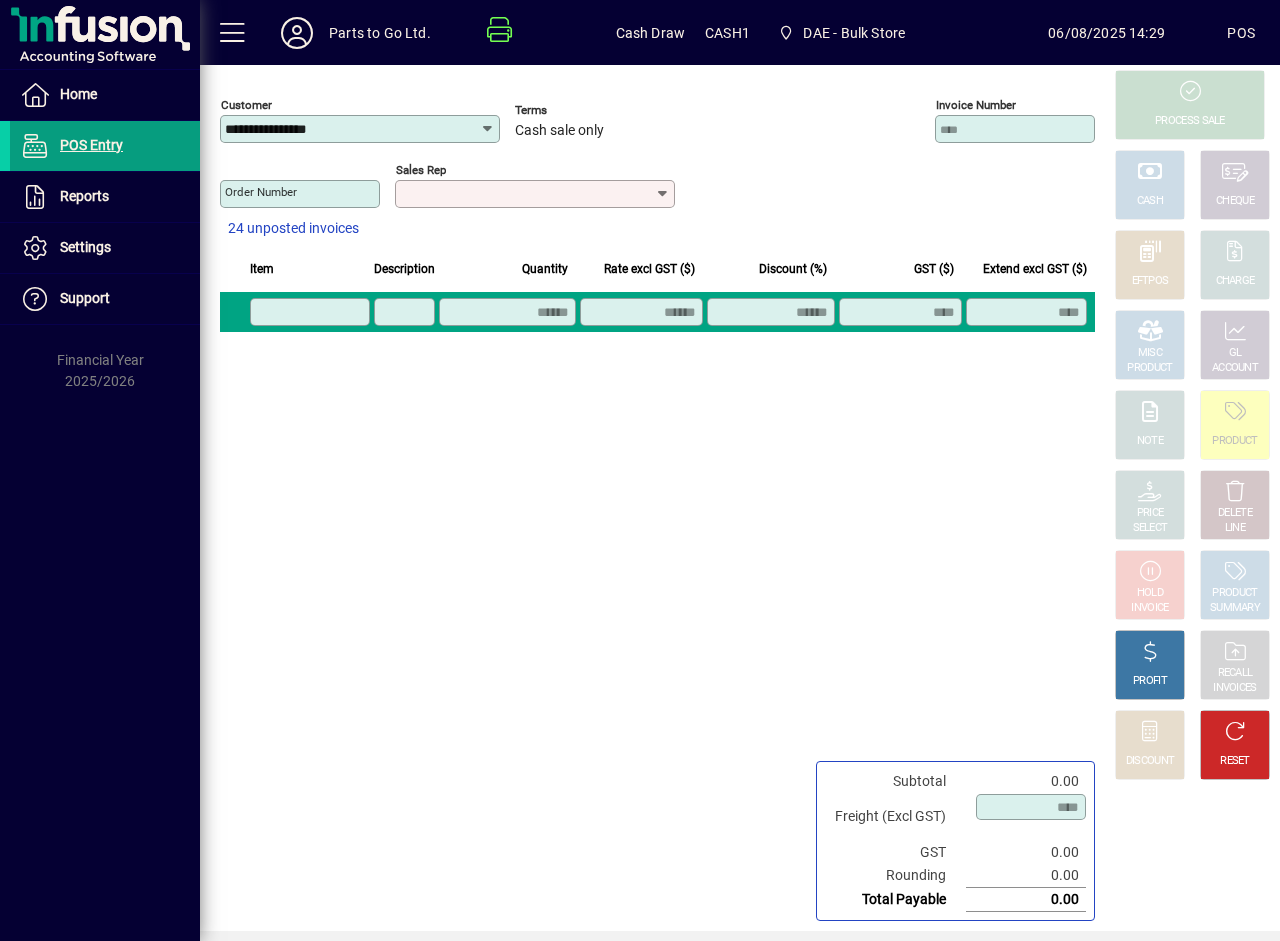 click 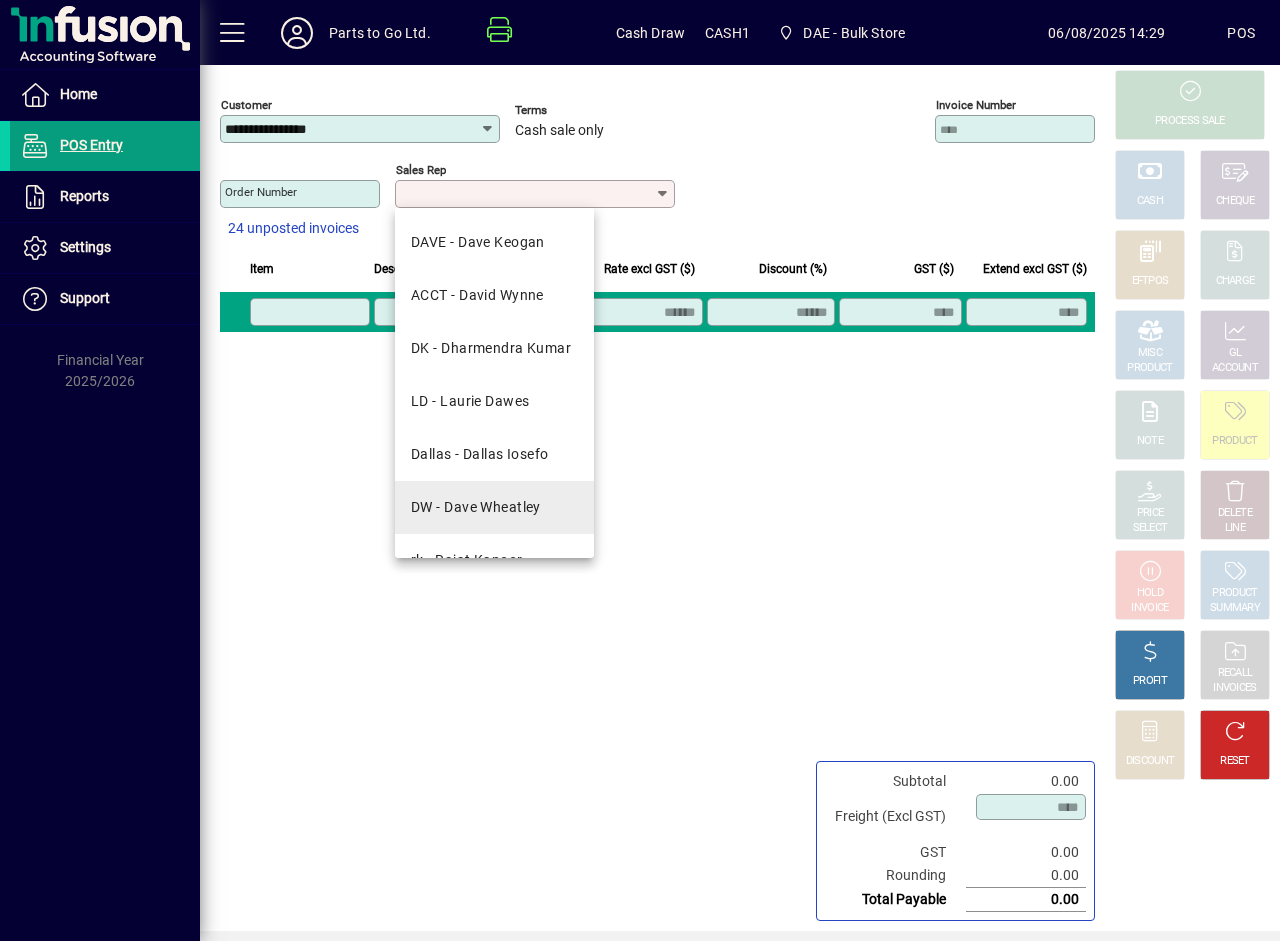 click on "DW - Dave Wheatley" at bounding box center [476, 507] 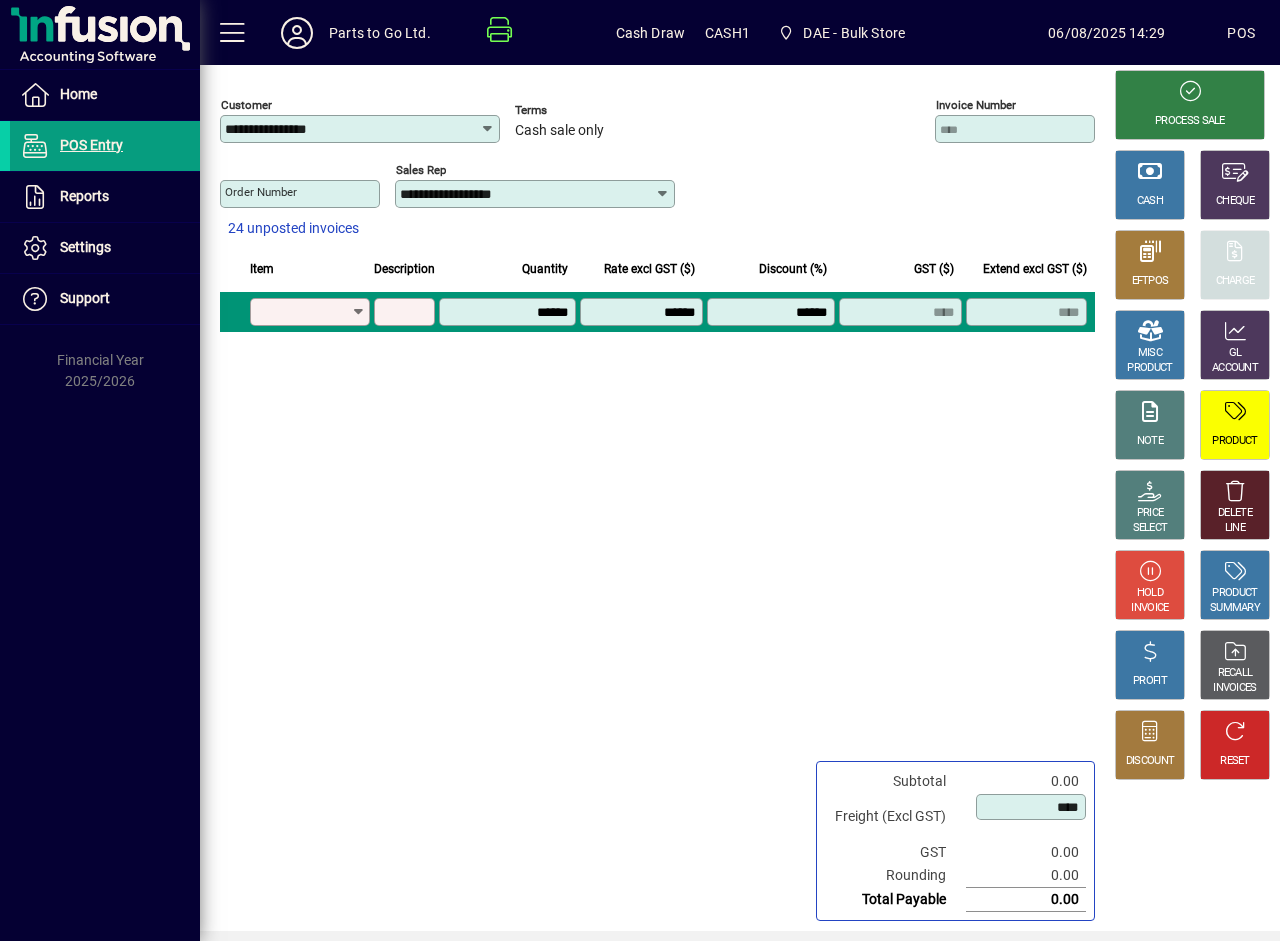 click on "Product" at bounding box center (303, 312) 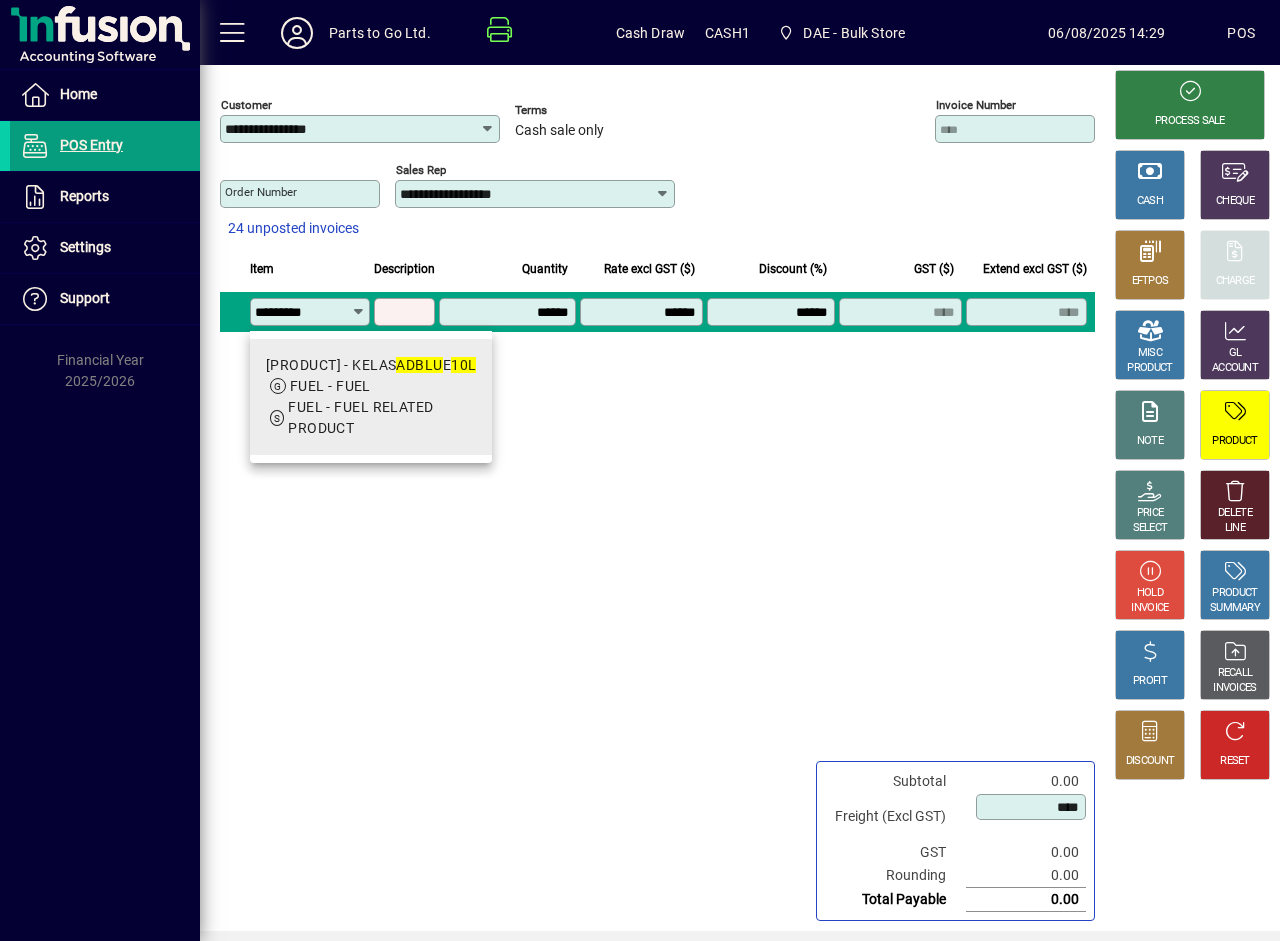 click on "FUEL - FUEL" at bounding box center (371, 386) 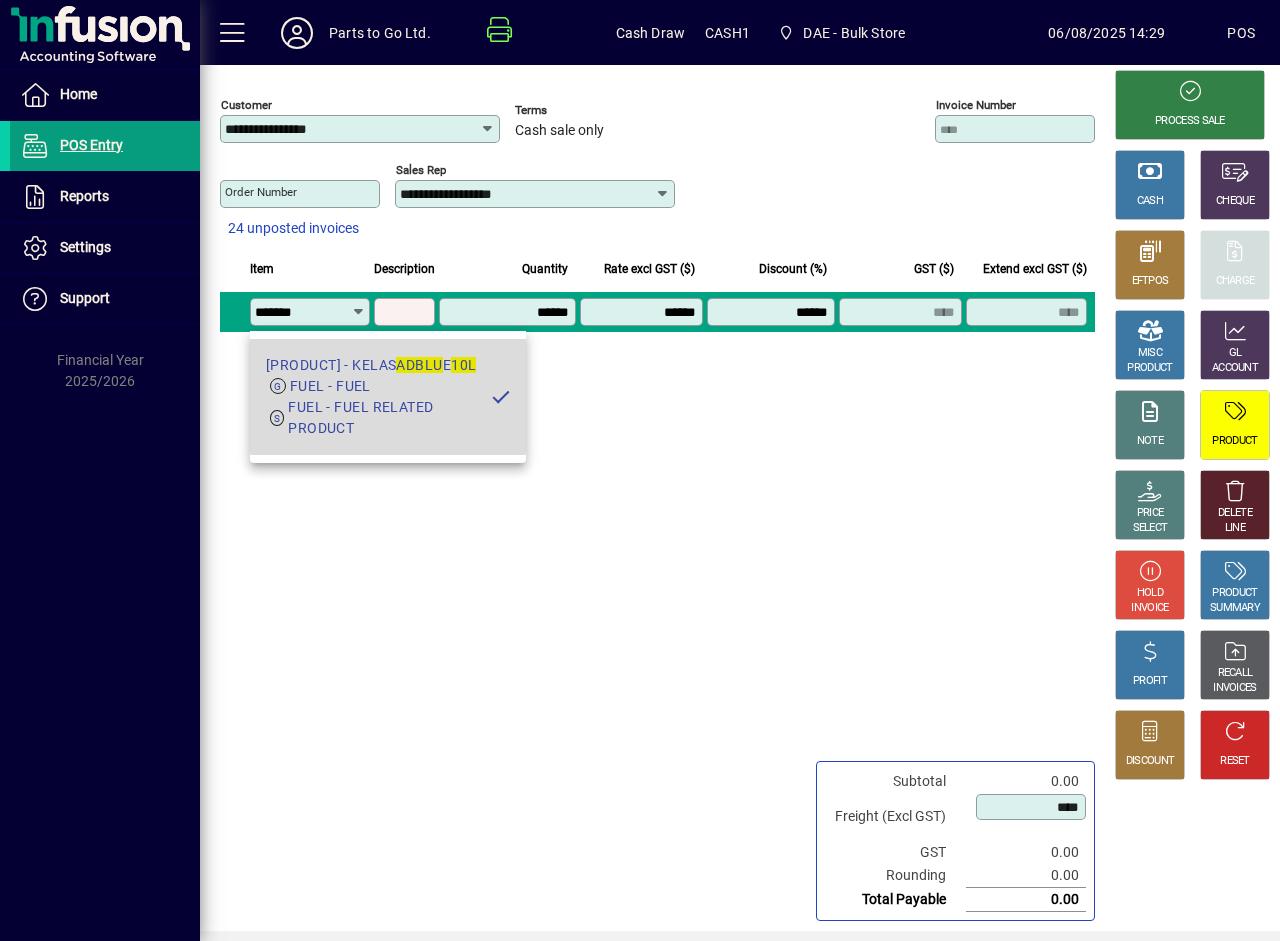 type on "**********" 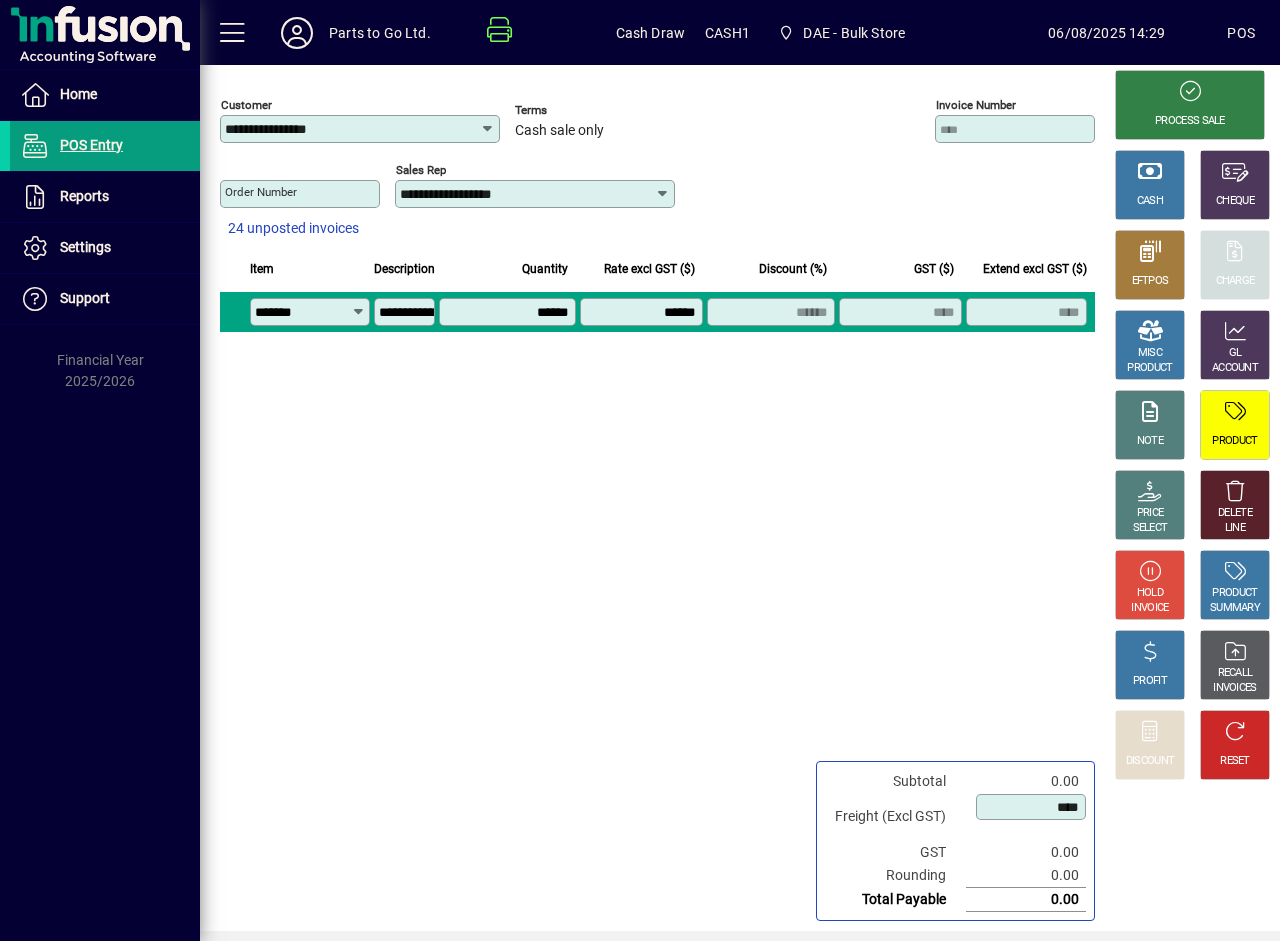 type on "*******" 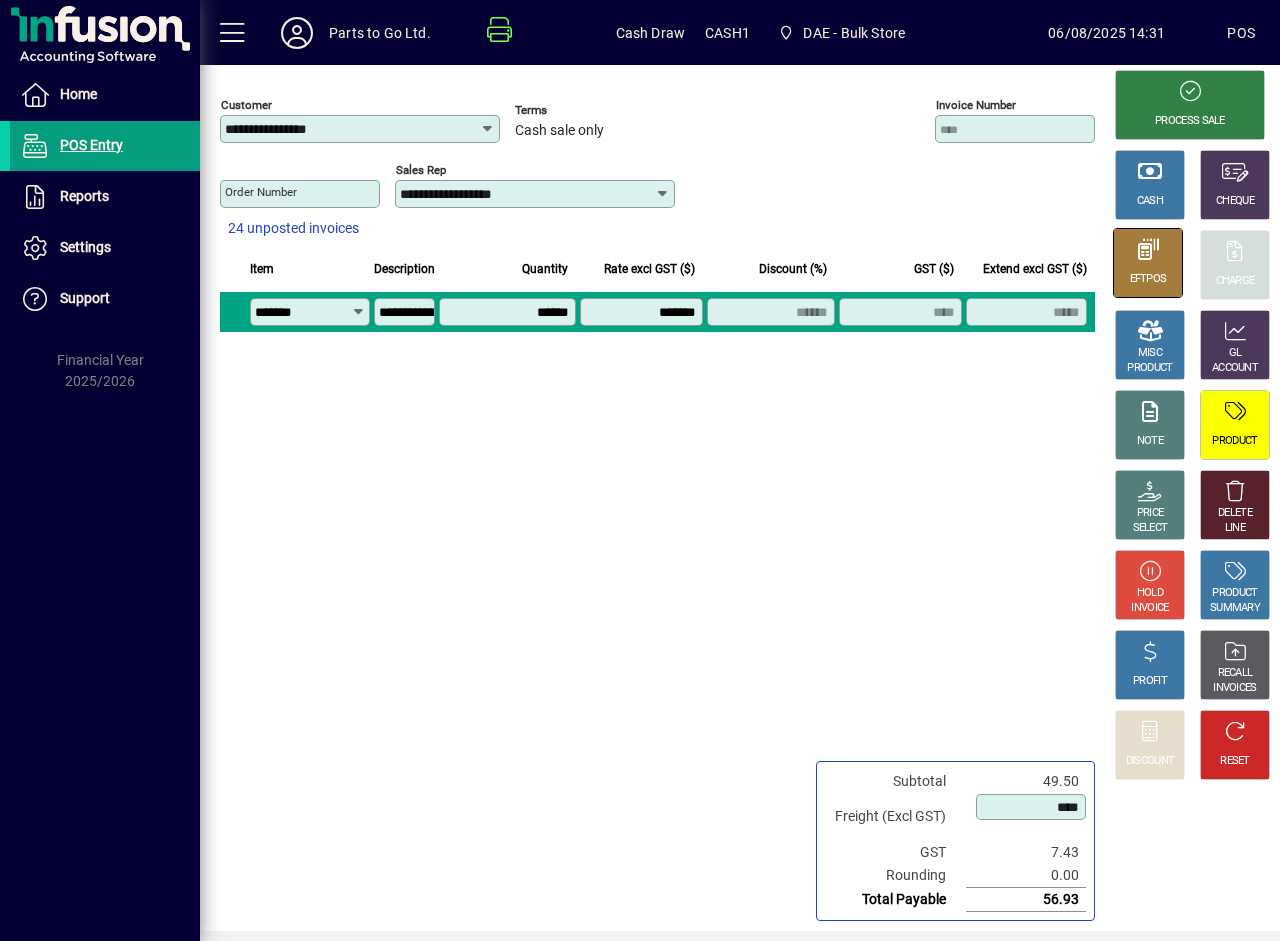 click 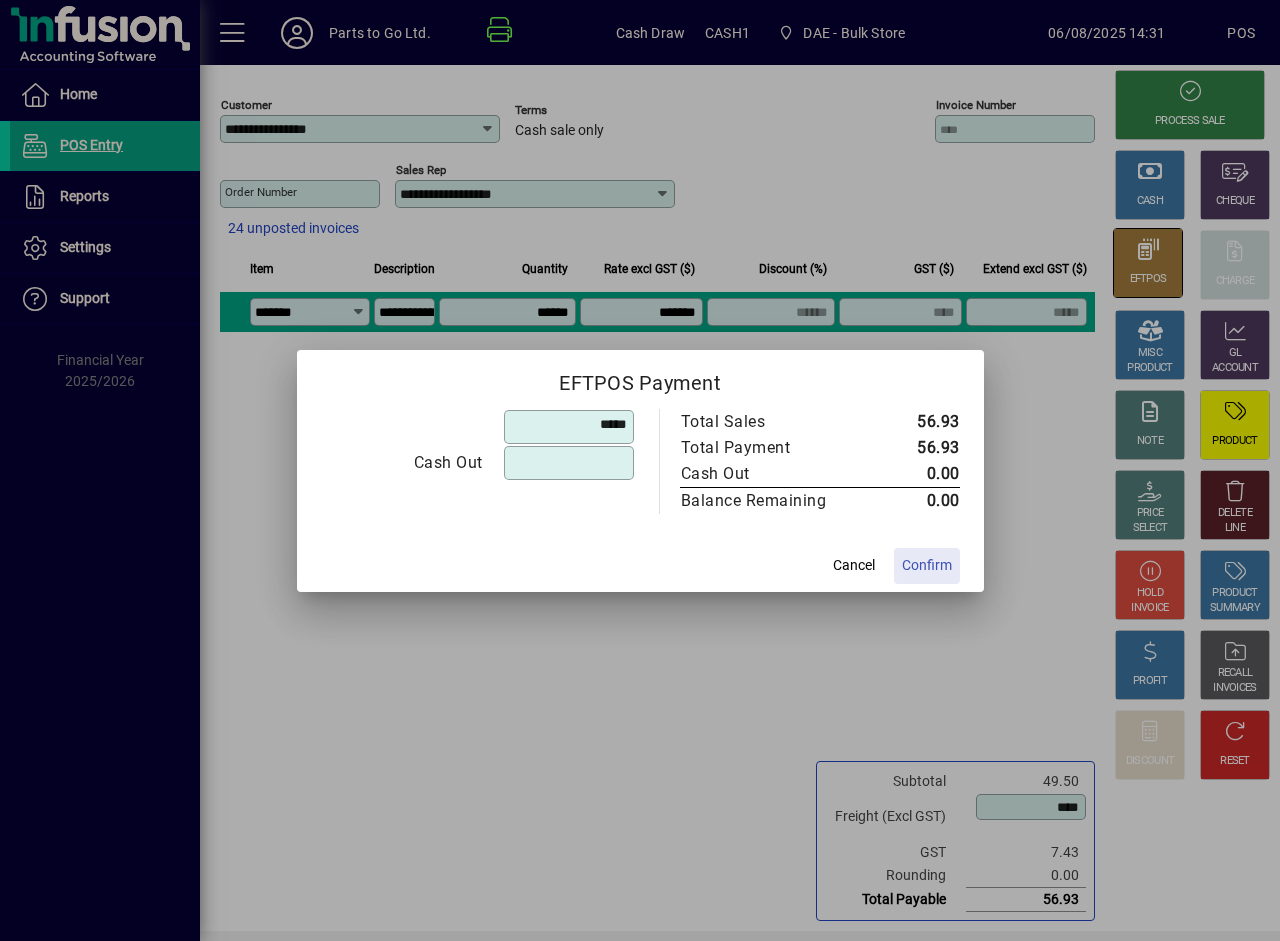 type on "******" 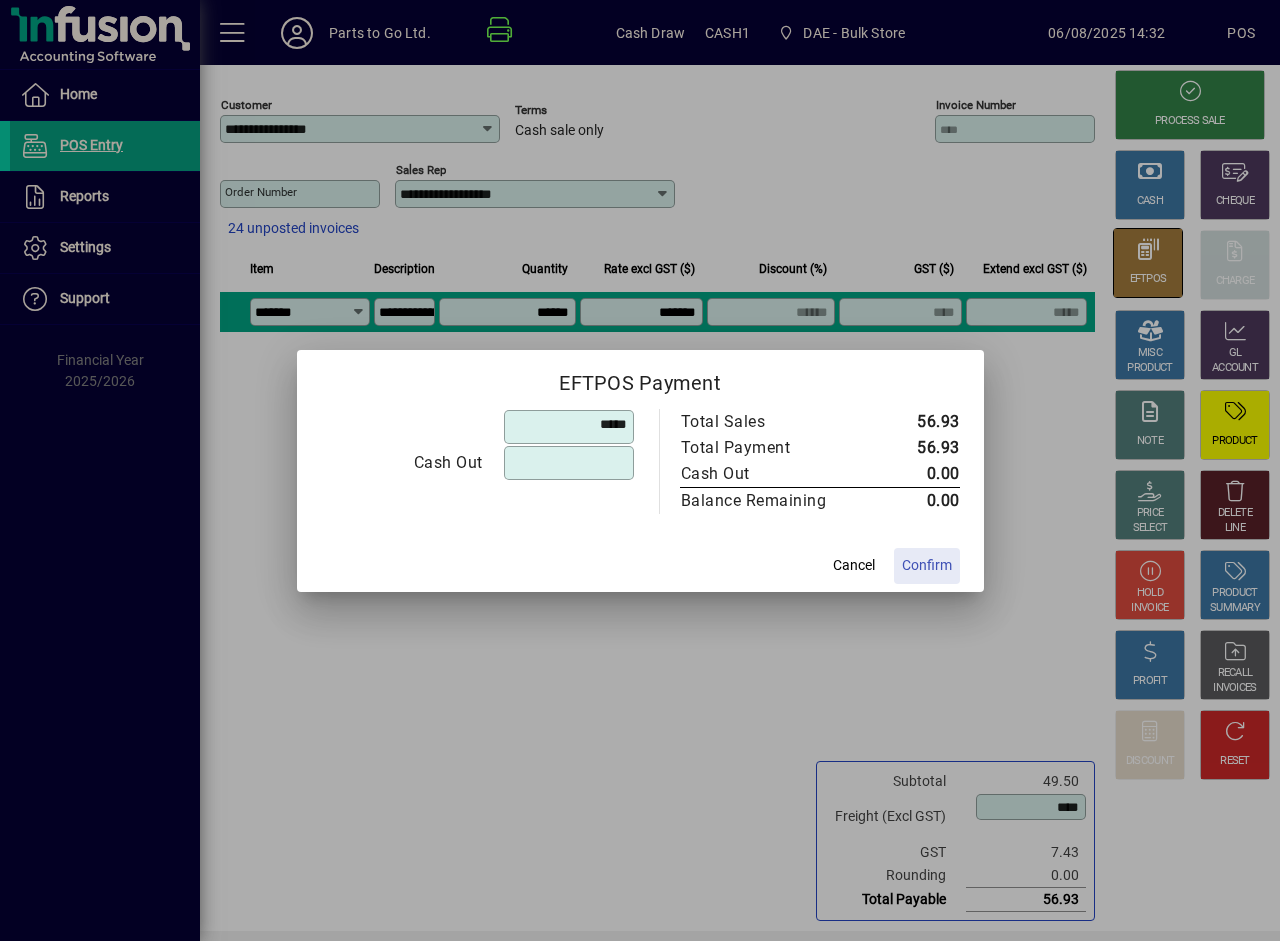 type on "******" 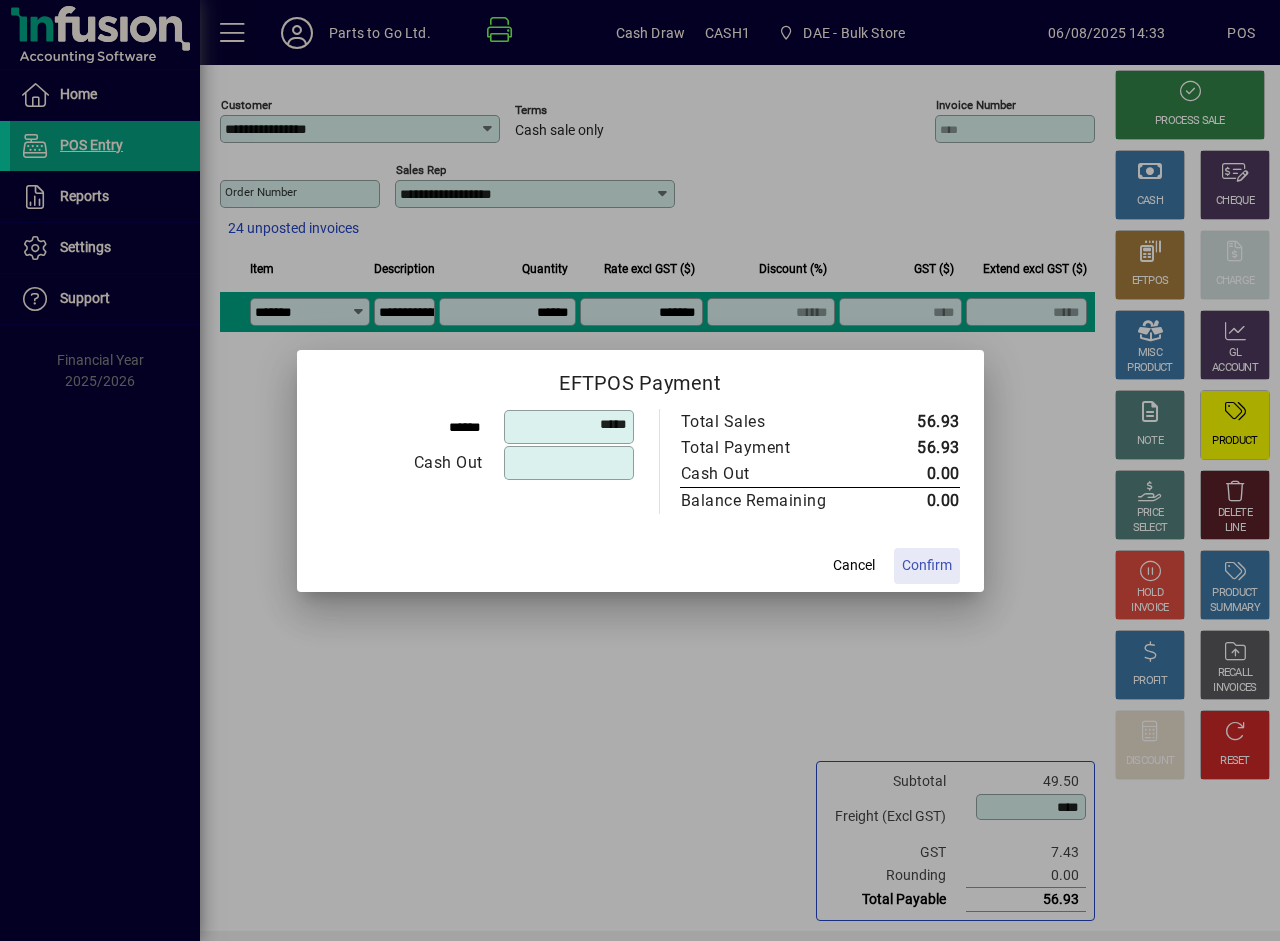 click on "Confirm" 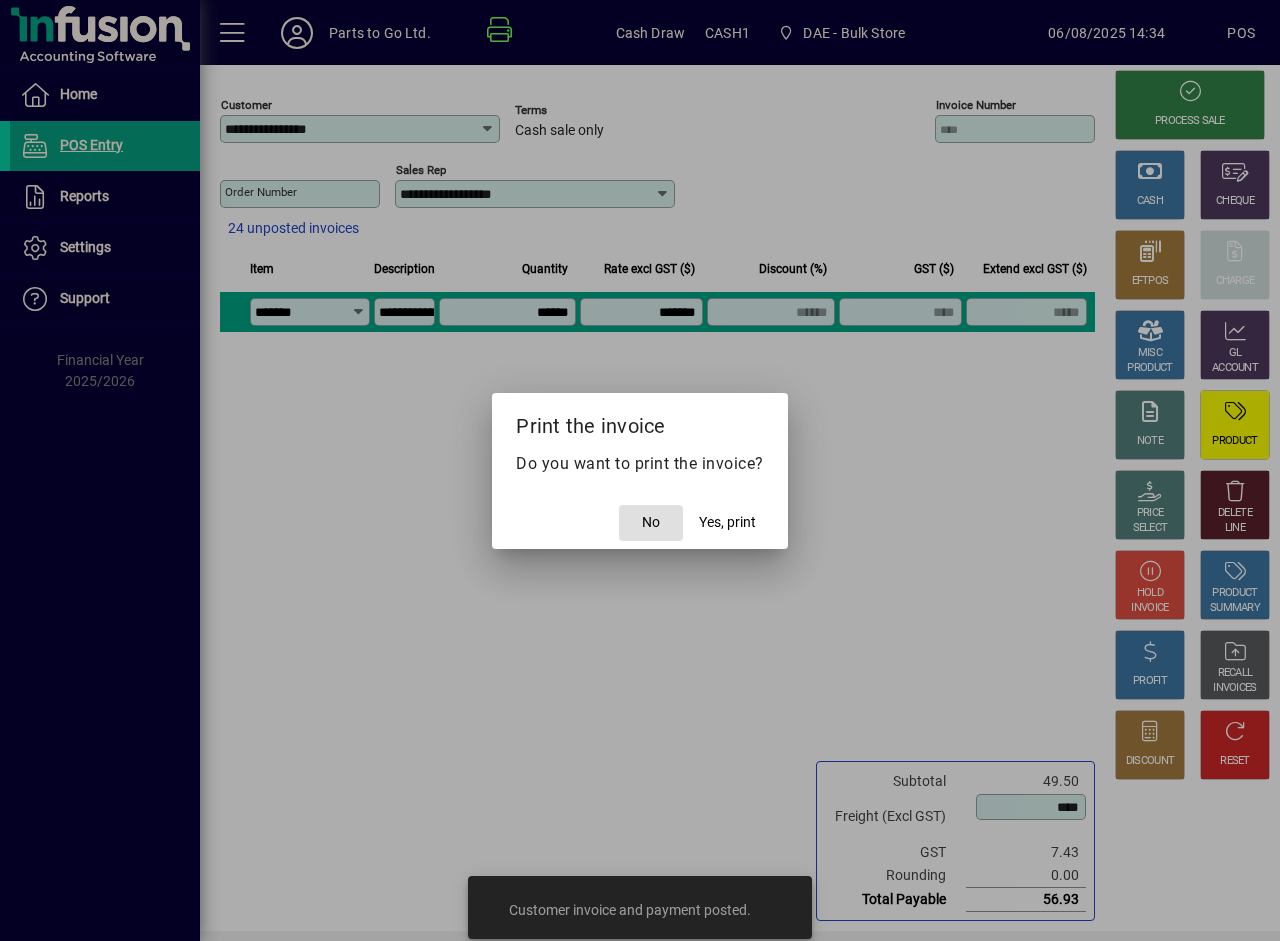 click on "No" 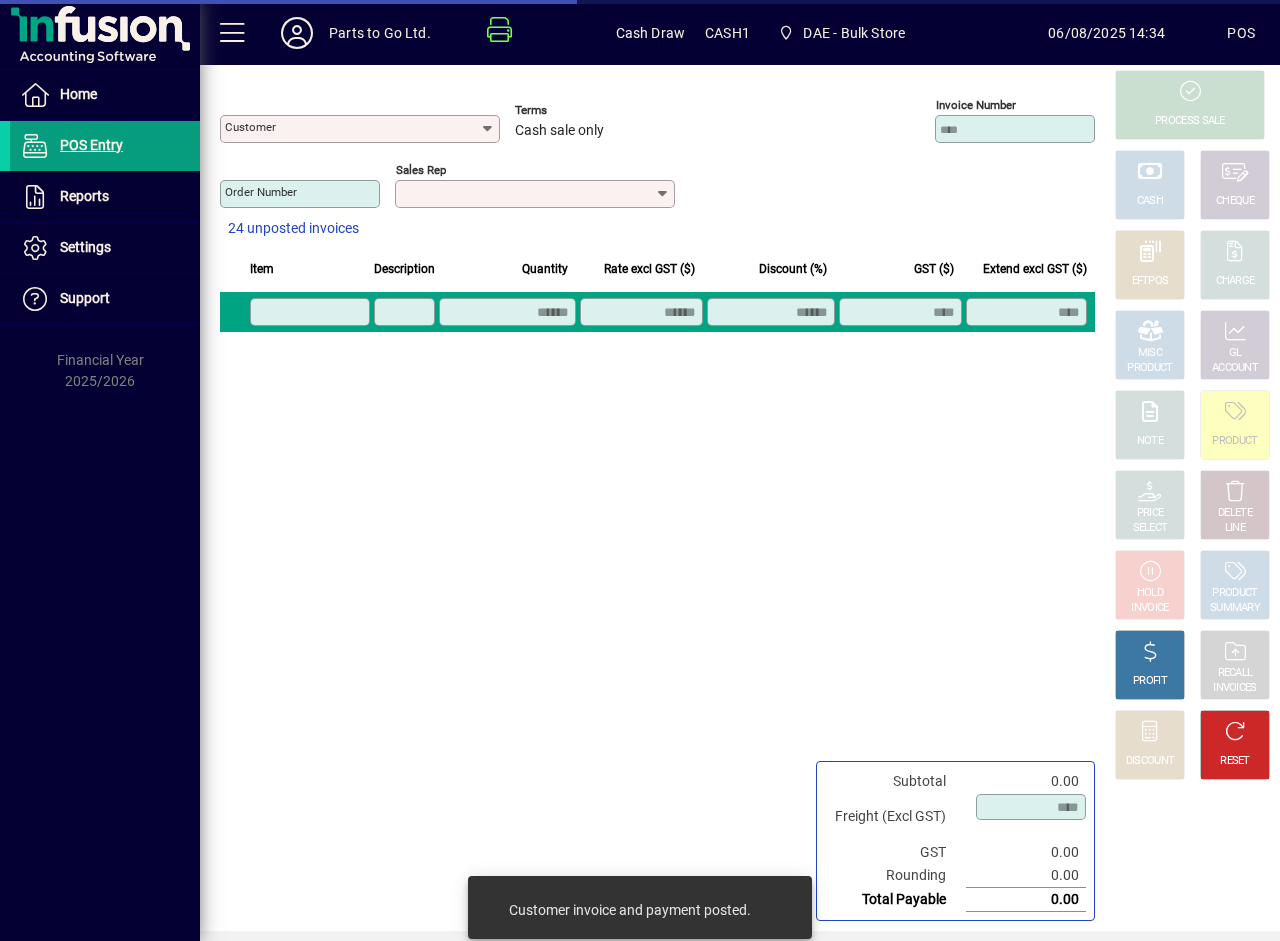 type on "**********" 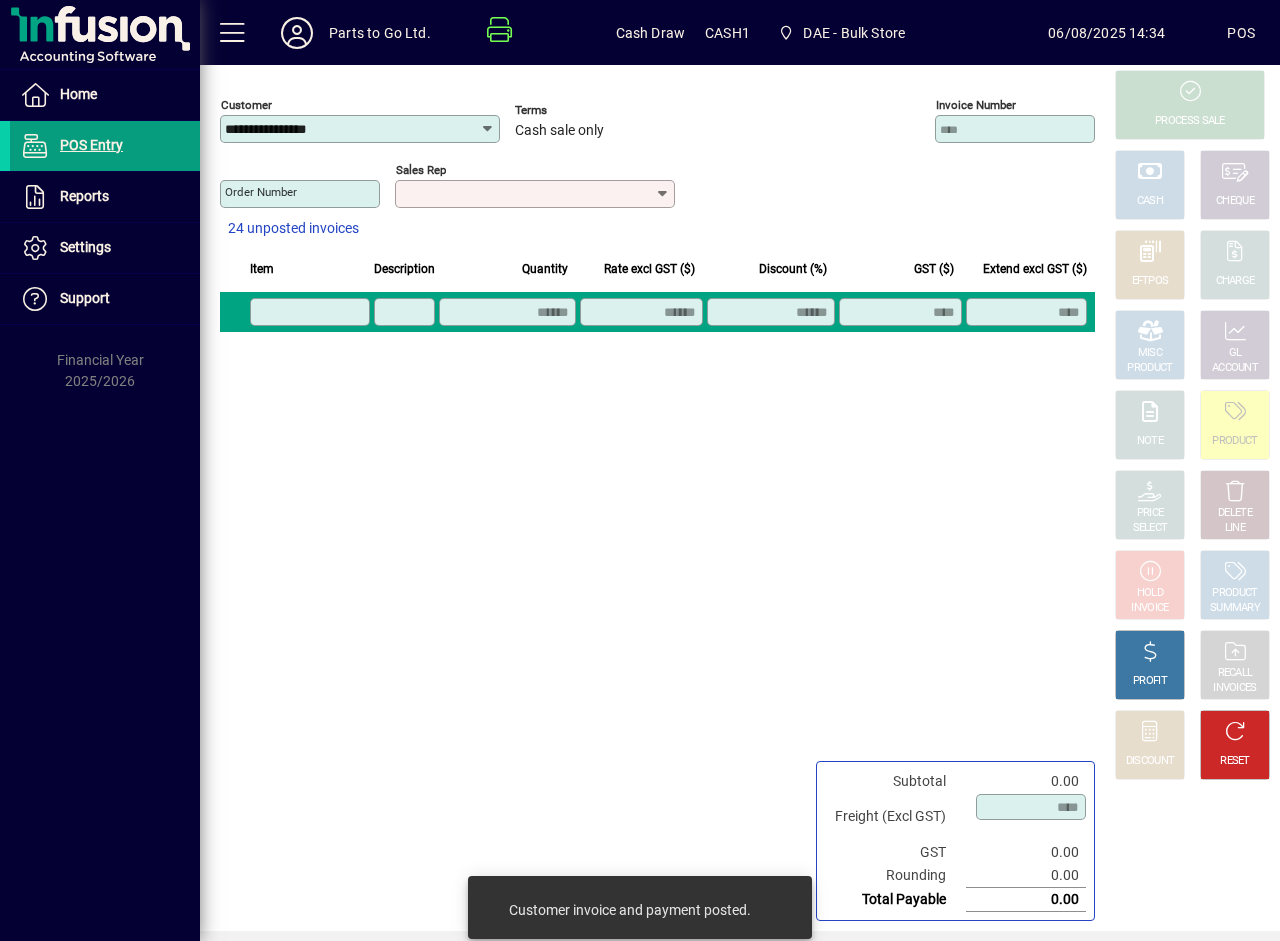 click on "Sales rep" at bounding box center [527, 194] 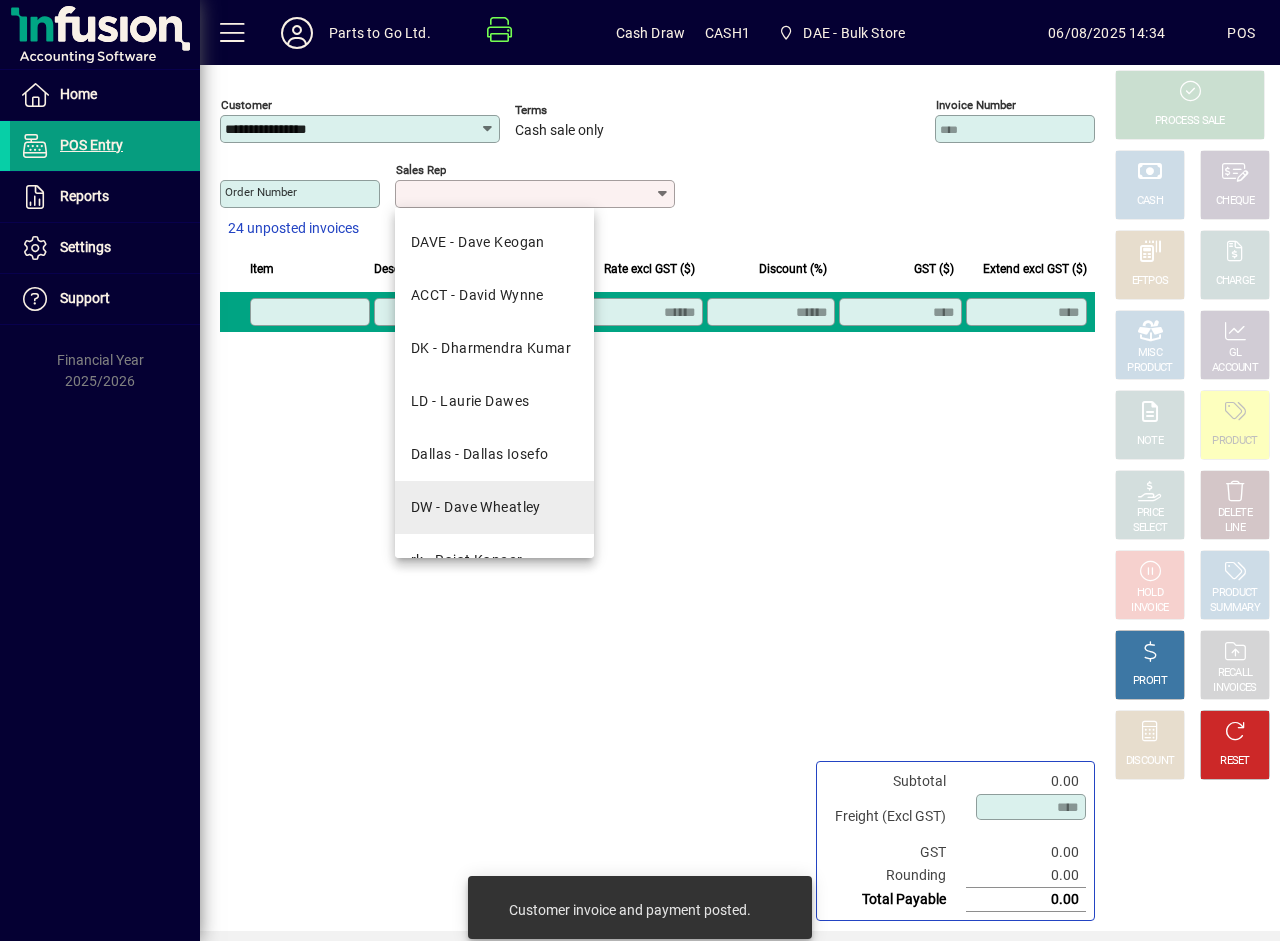 click on "DW - Dave Wheatley" at bounding box center [476, 507] 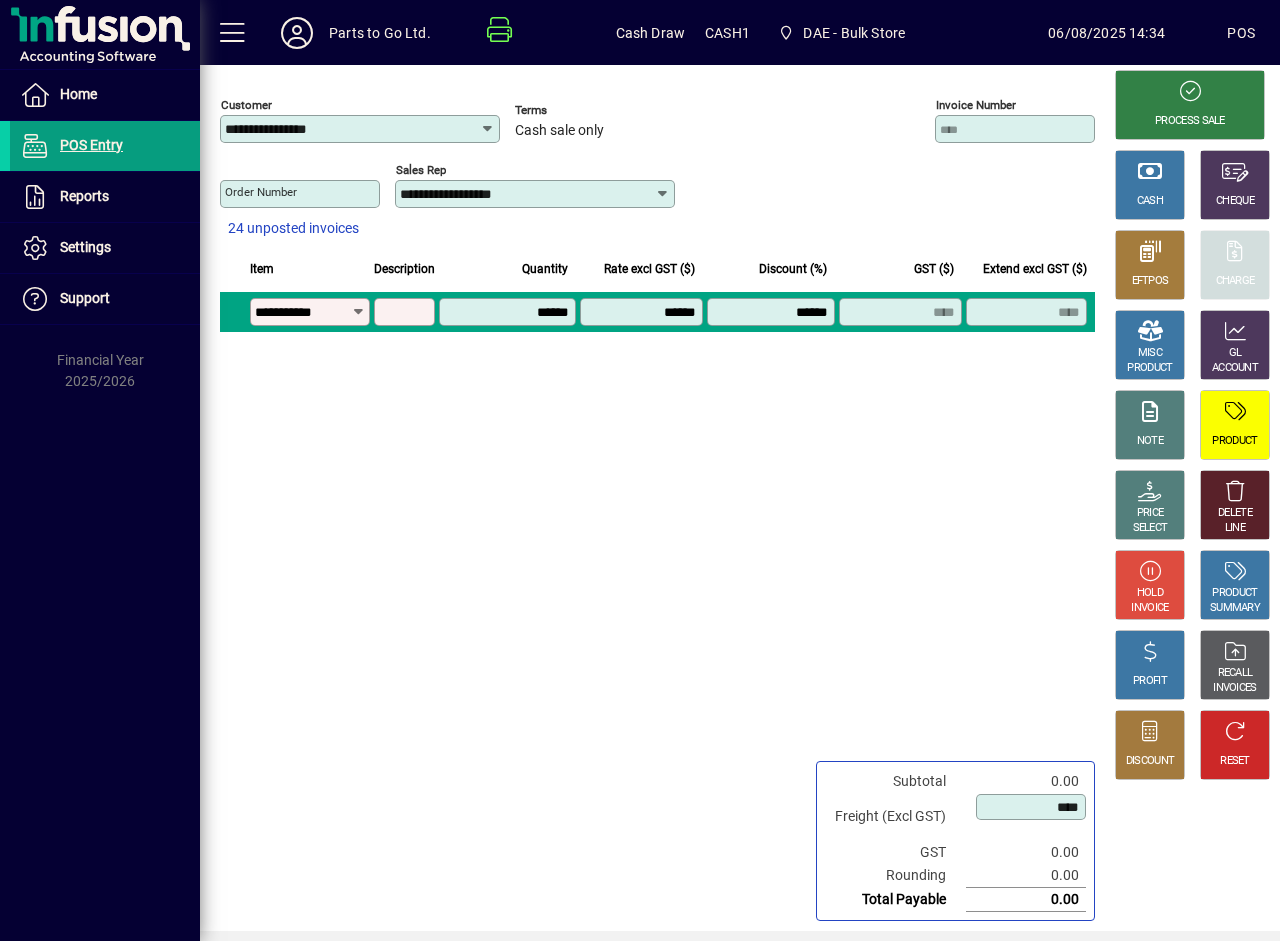 type on "**********" 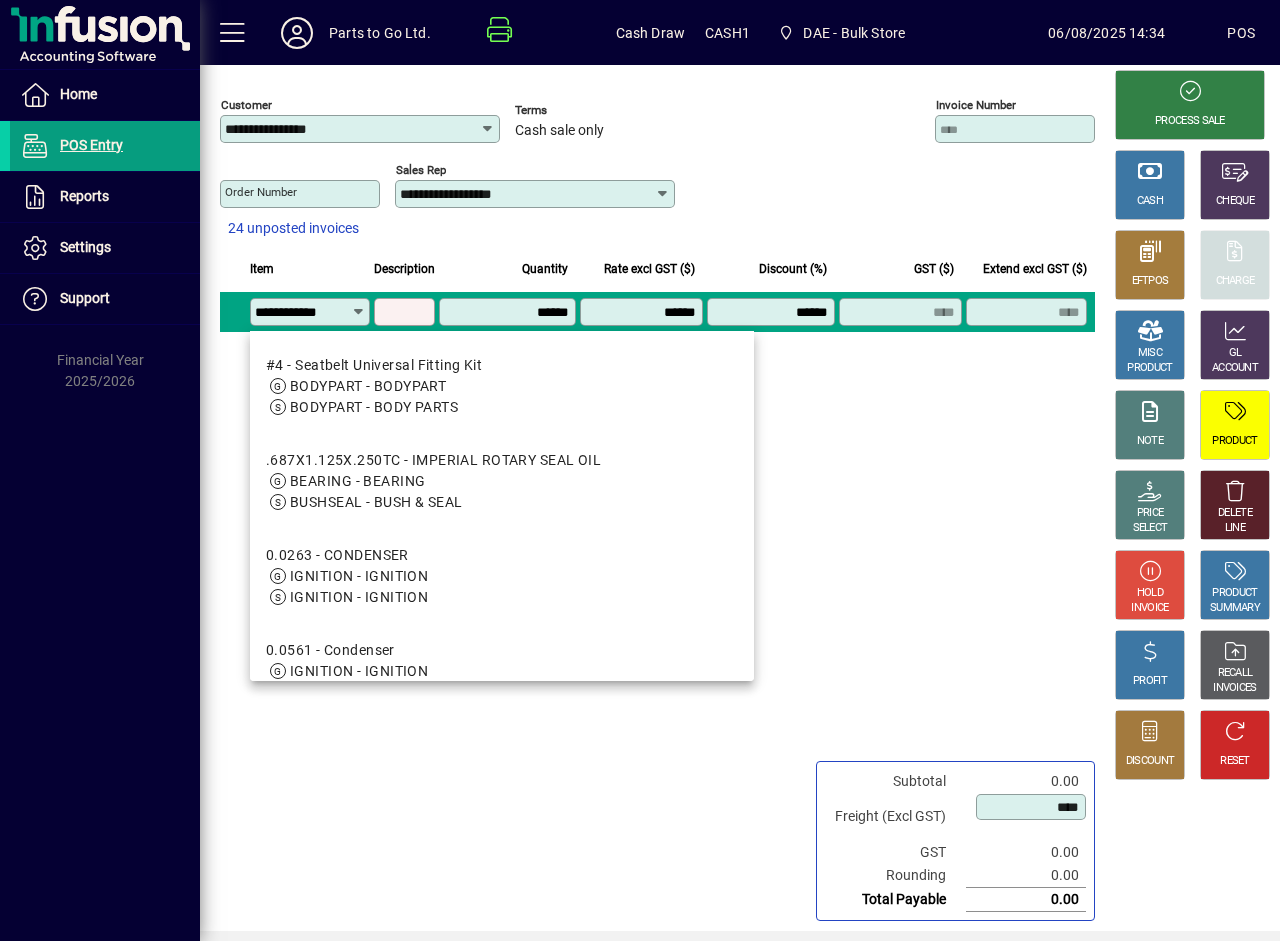 scroll, scrollTop: 0, scrollLeft: 1, axis: horizontal 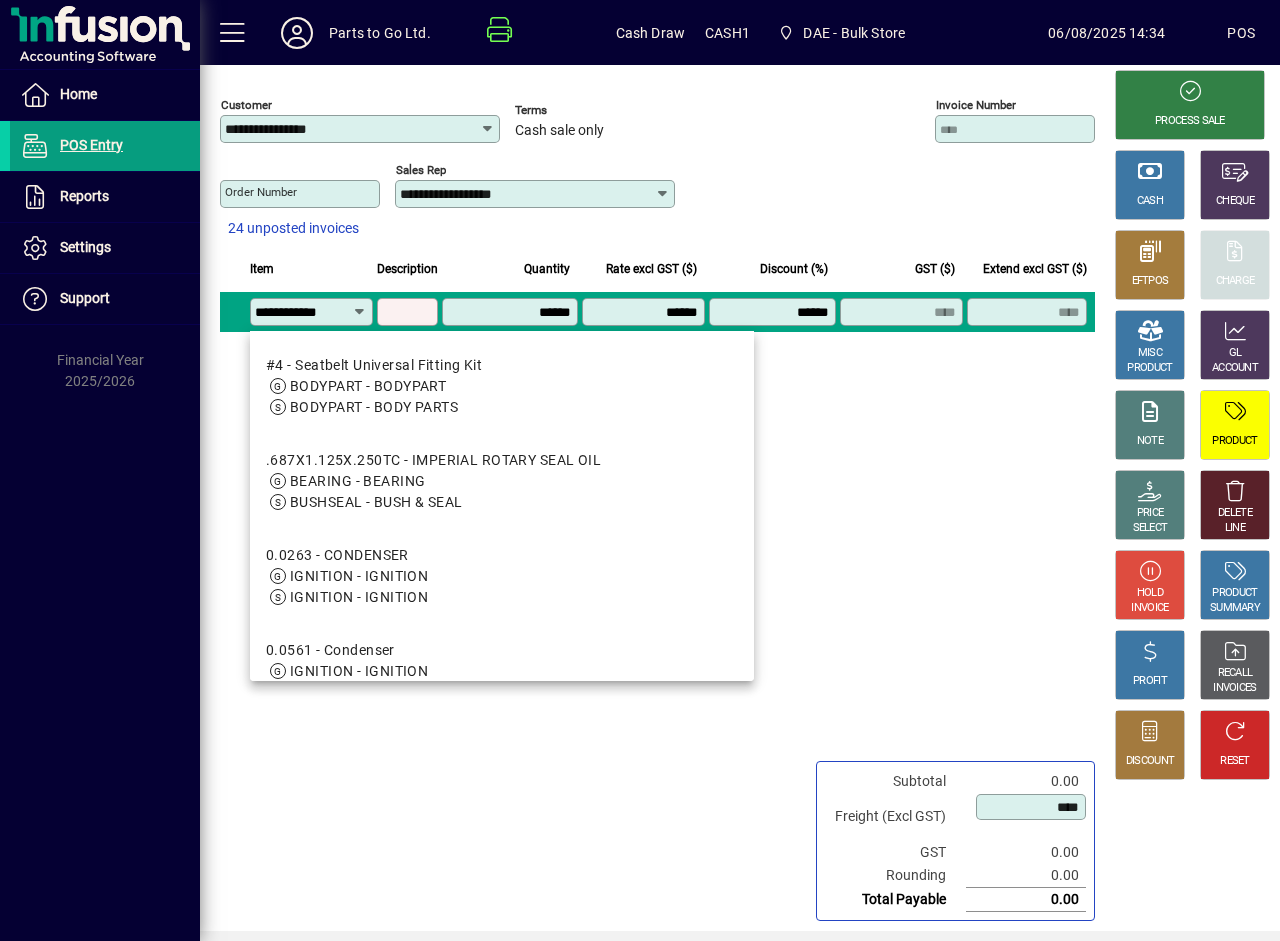 type on "**********" 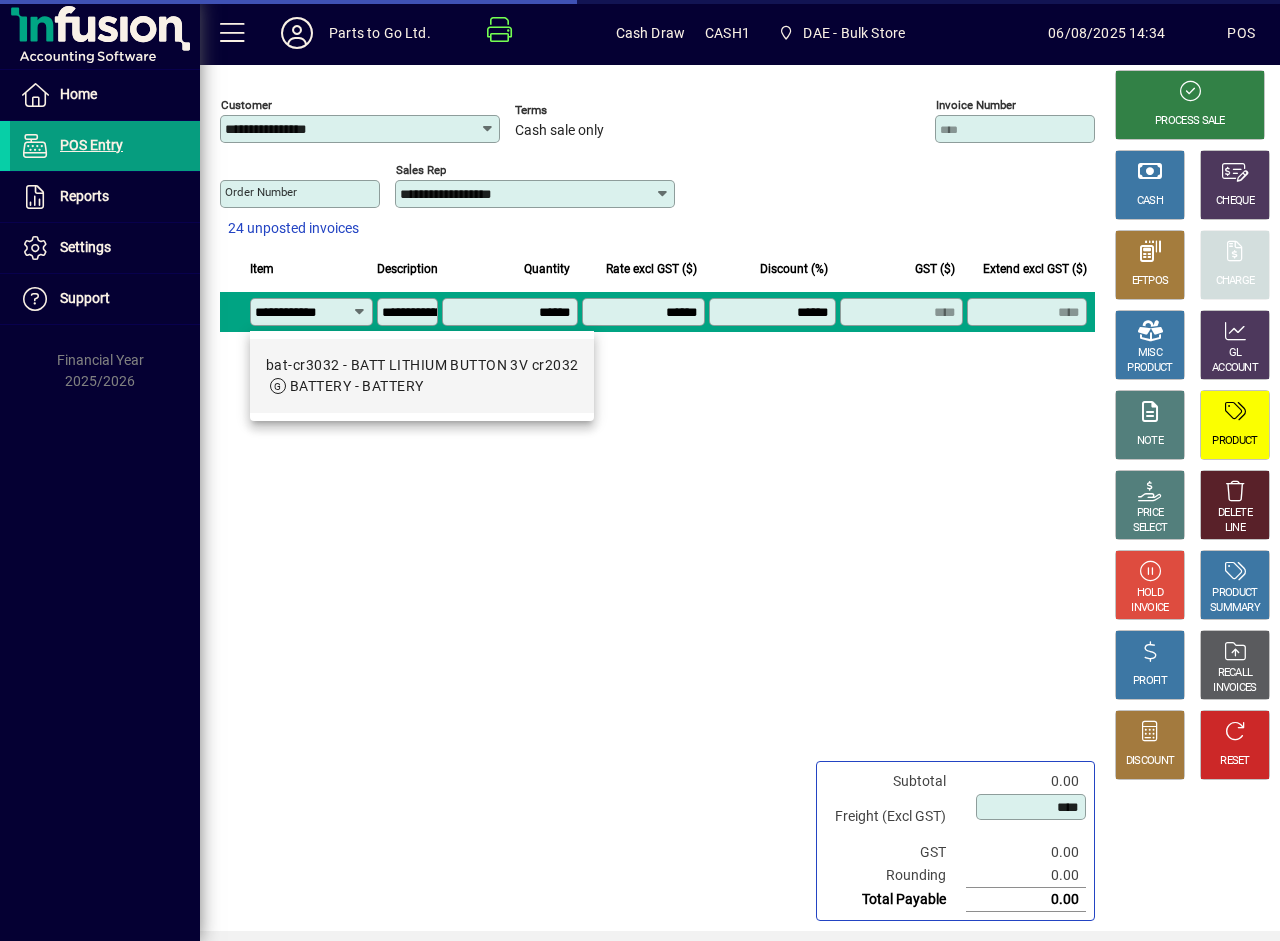 type on "******" 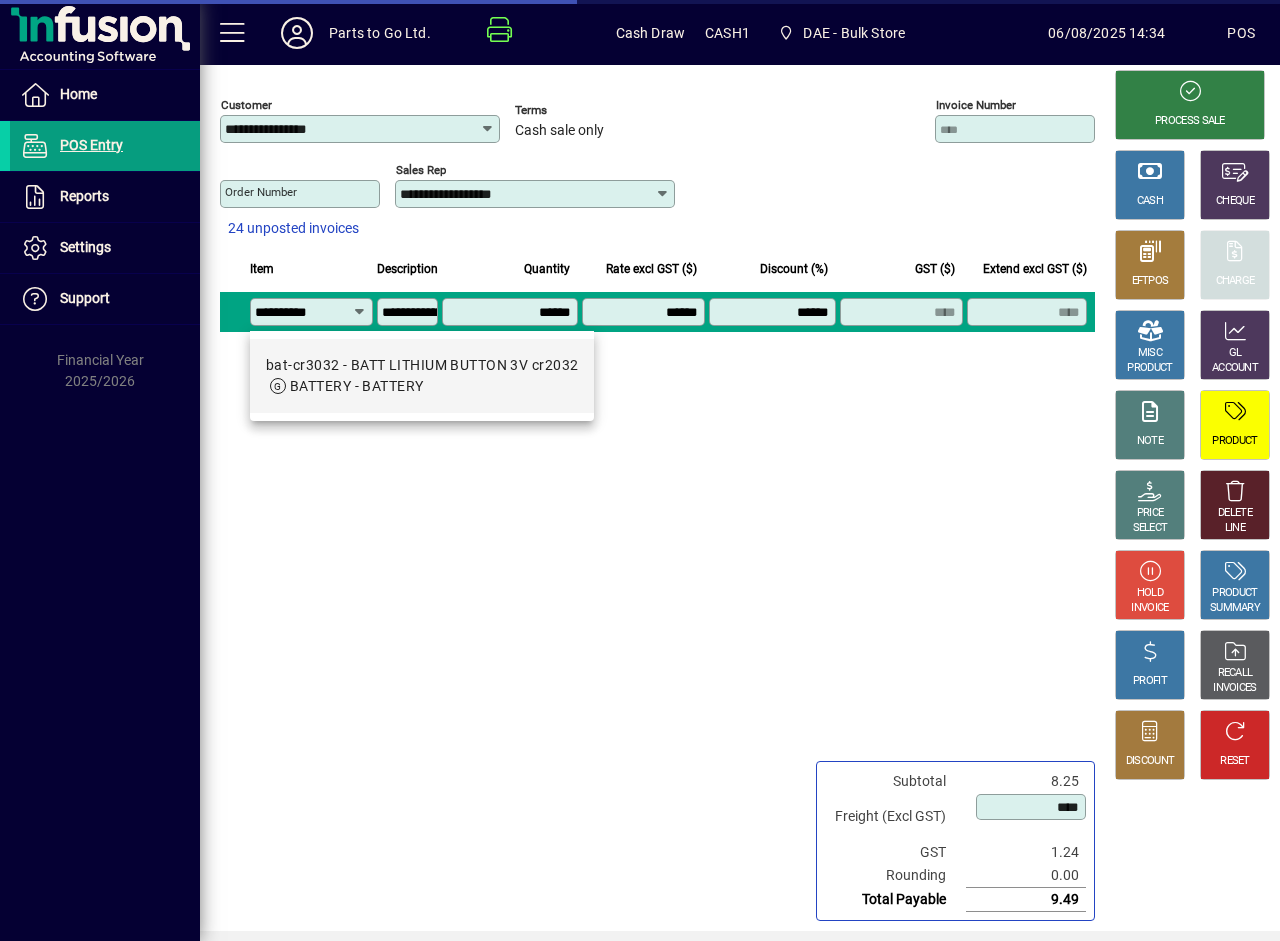 scroll, scrollTop: 0, scrollLeft: 0, axis: both 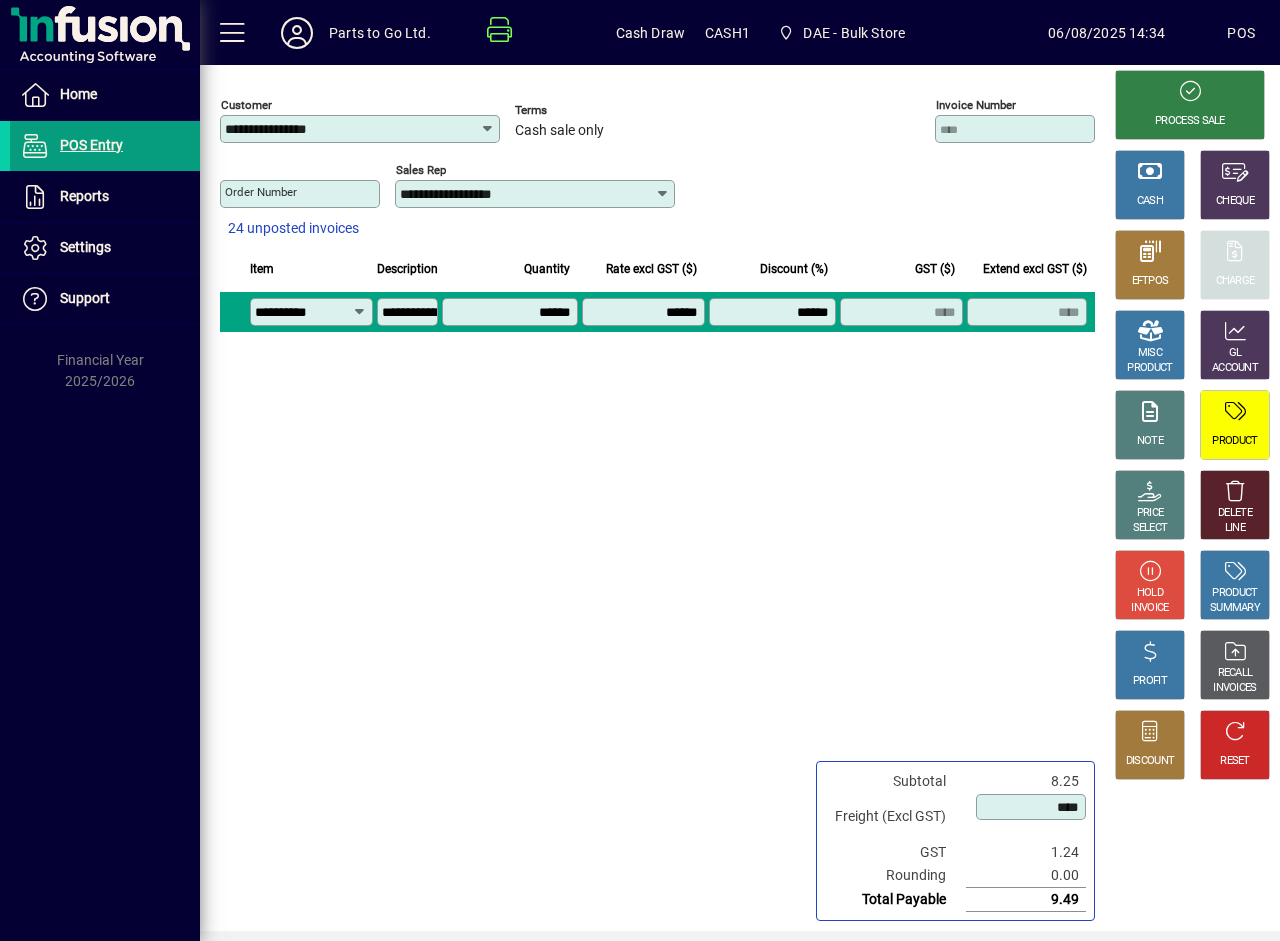 type on "**********" 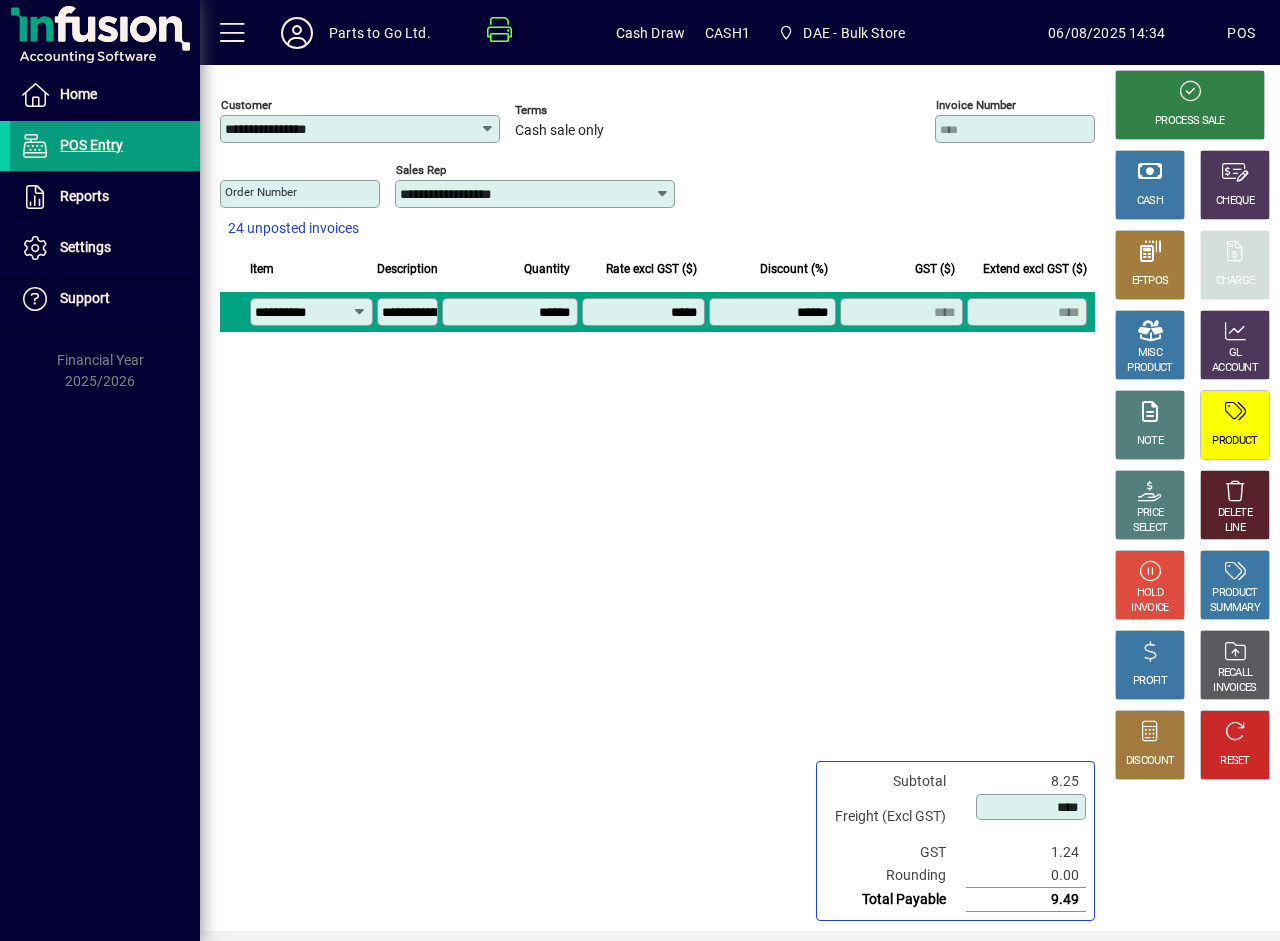 type on "*******" 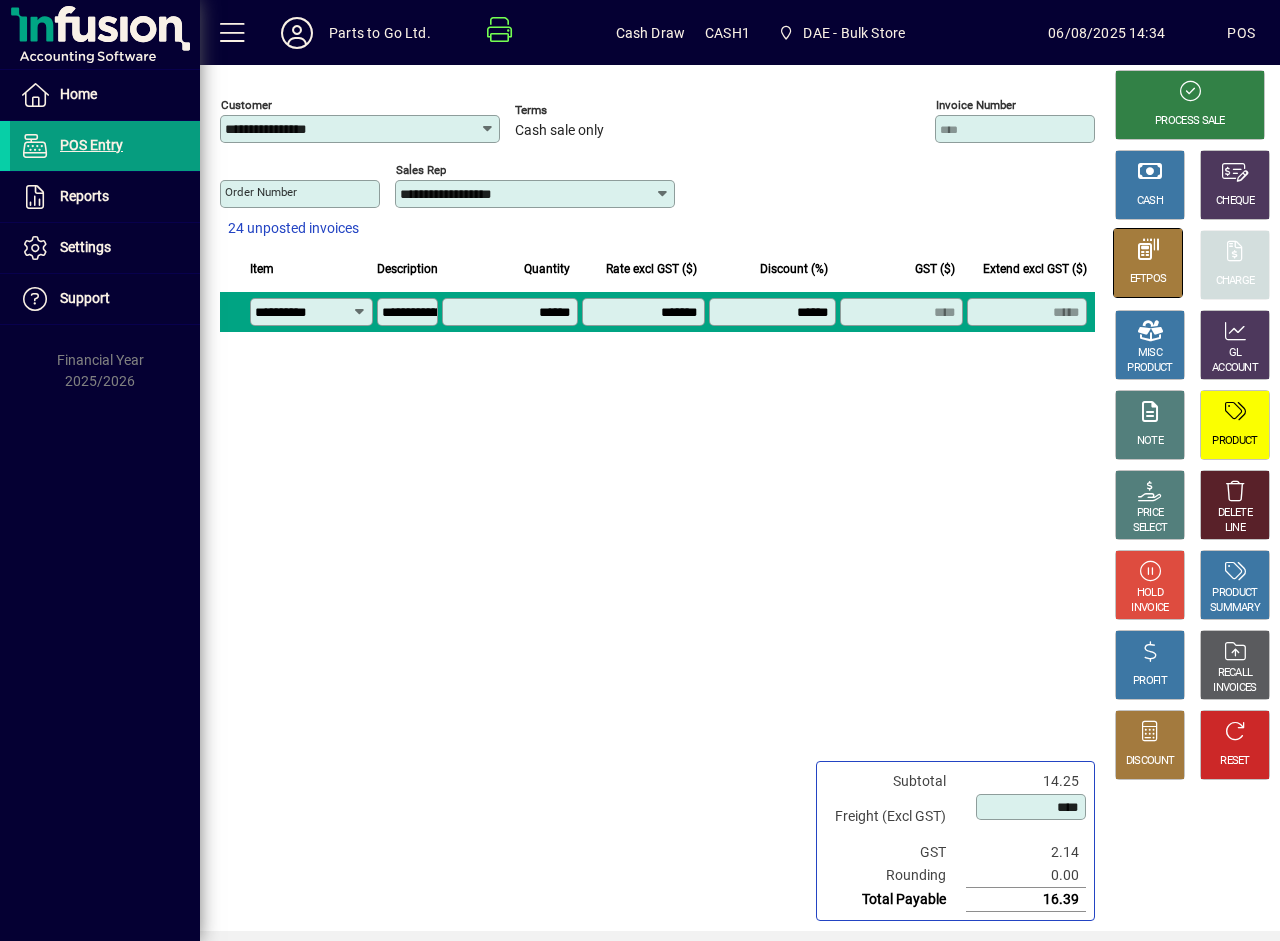 click 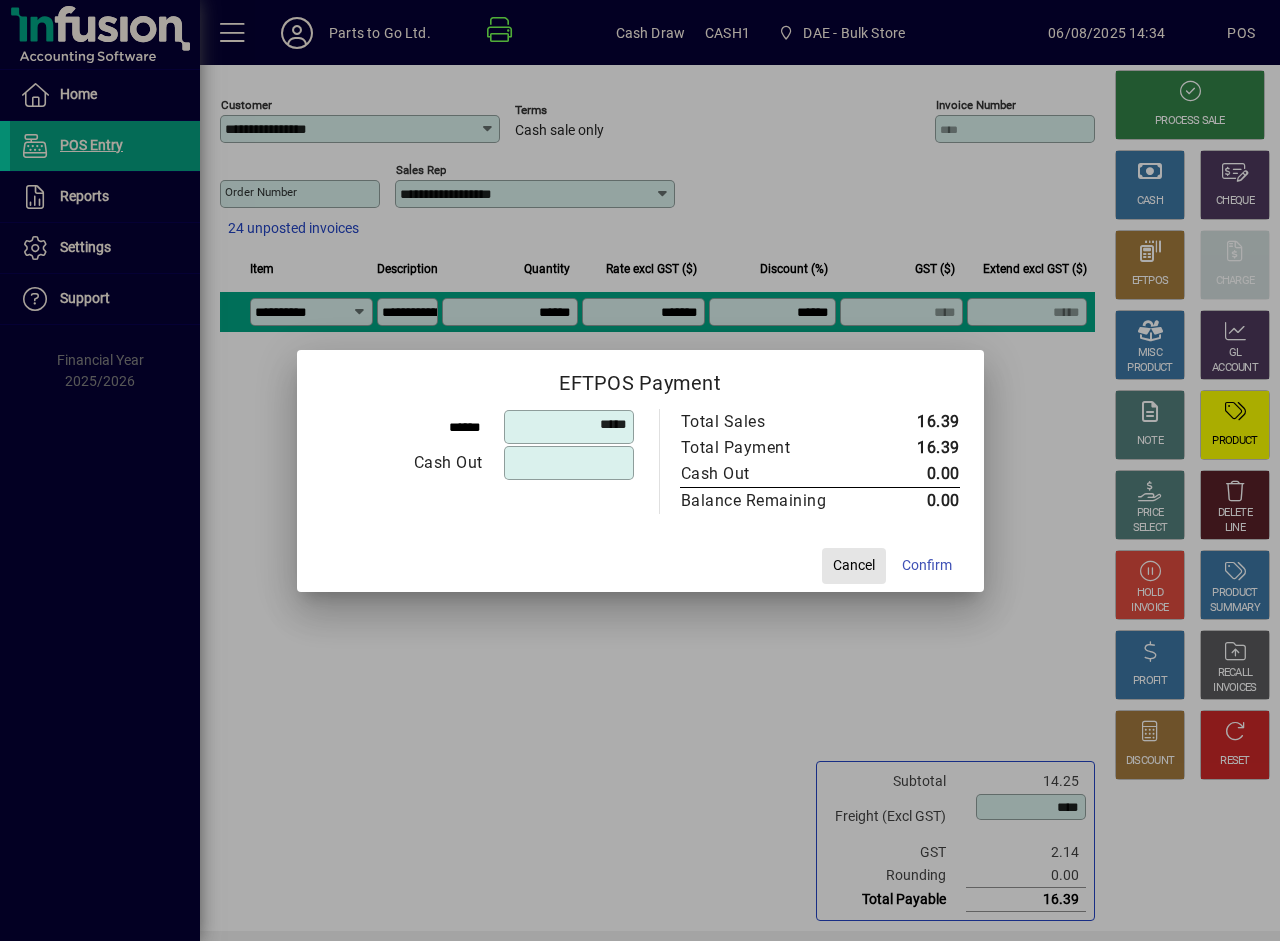 drag, startPoint x: 852, startPoint y: 559, endPoint x: 865, endPoint y: 566, distance: 14.764823 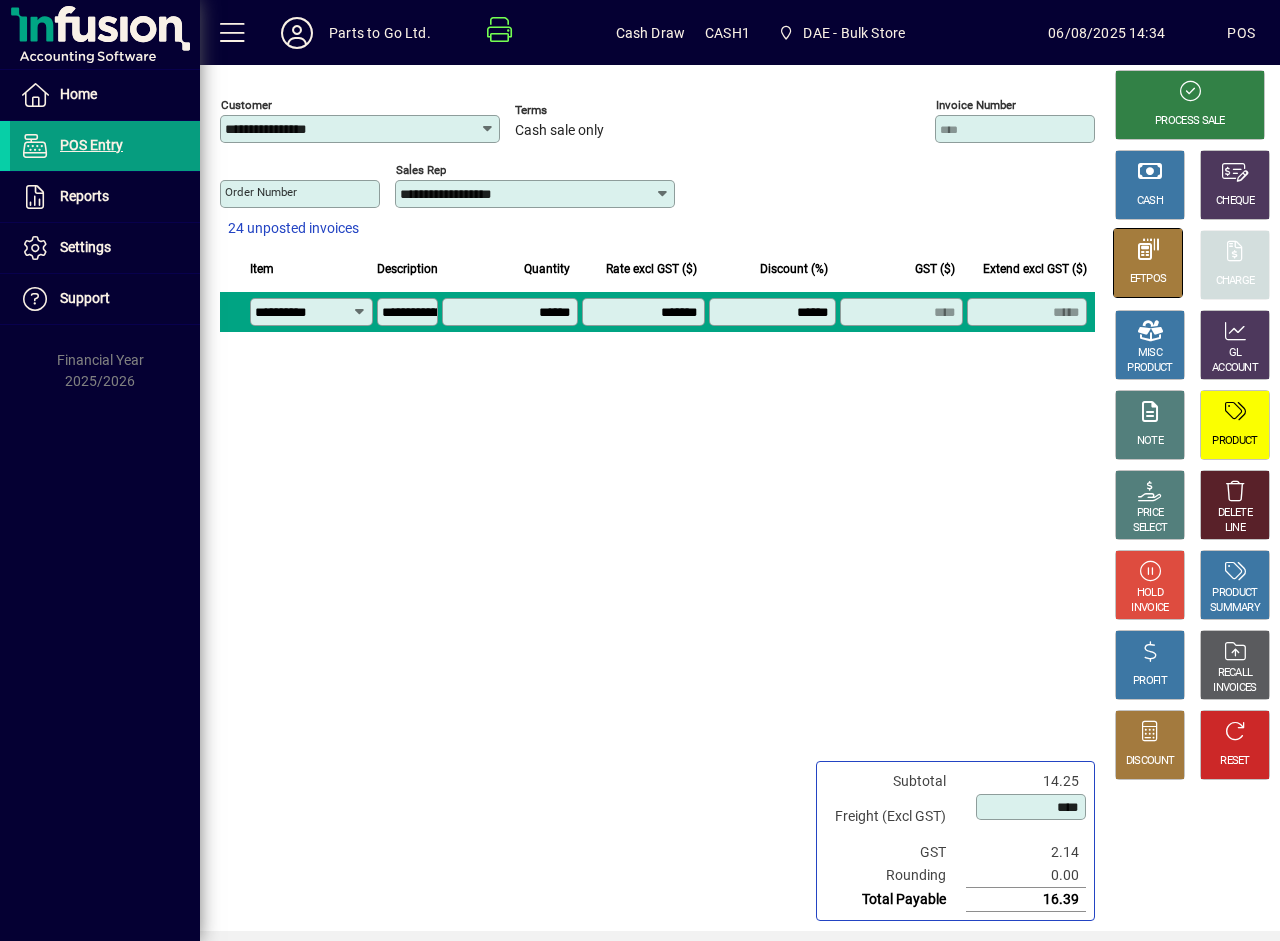 click 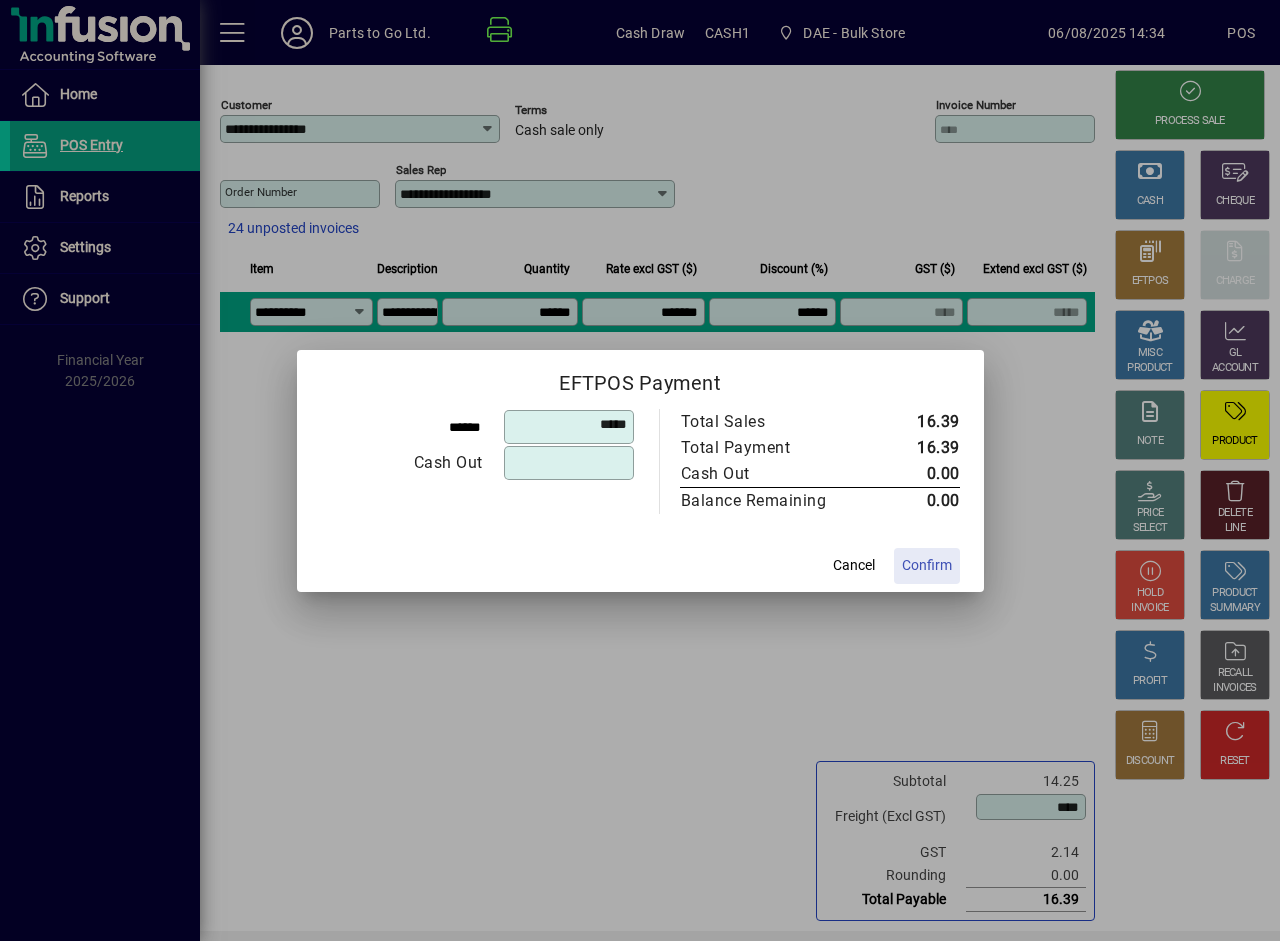 click on "Confirm" 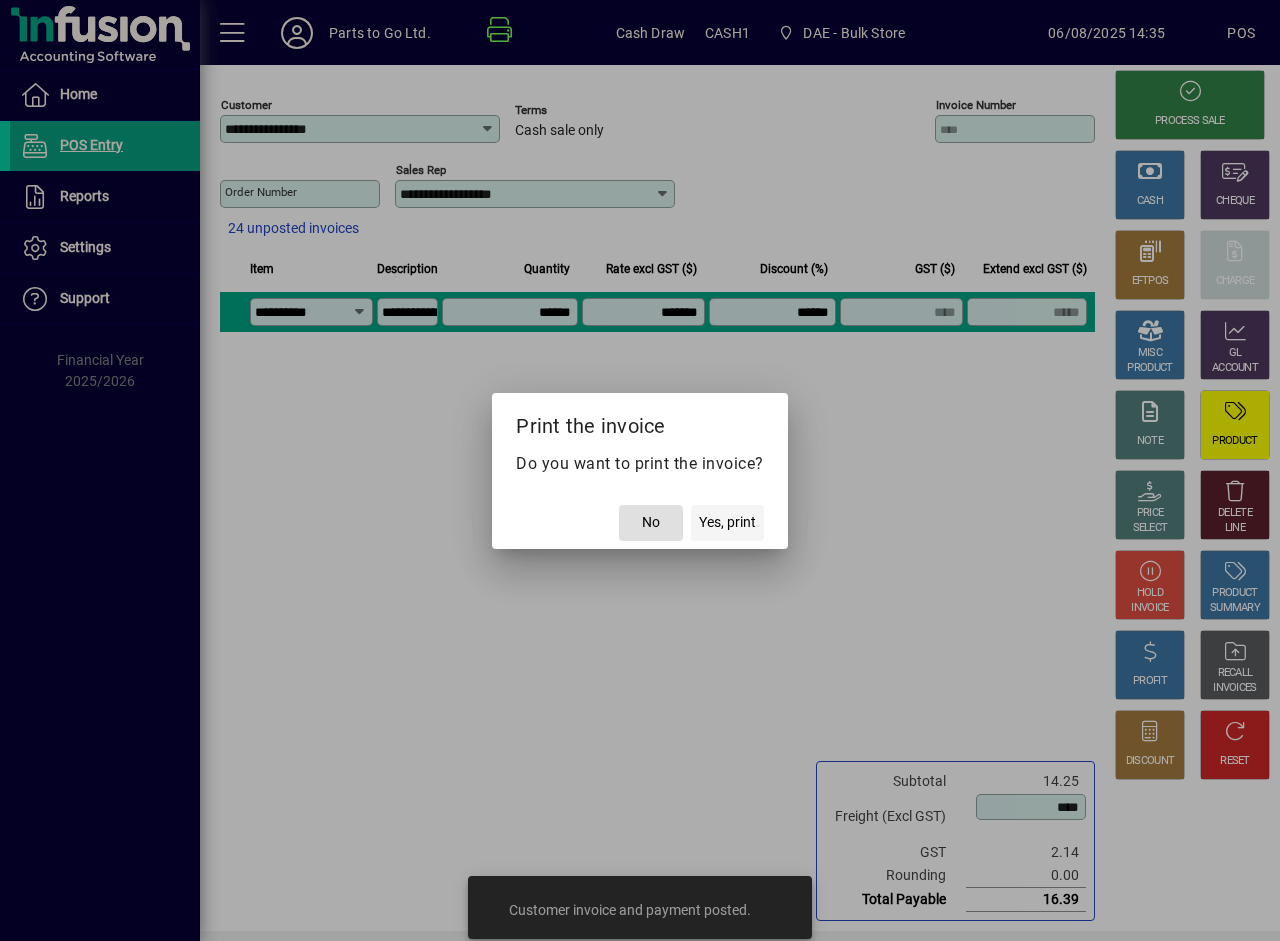click on "Yes, print" 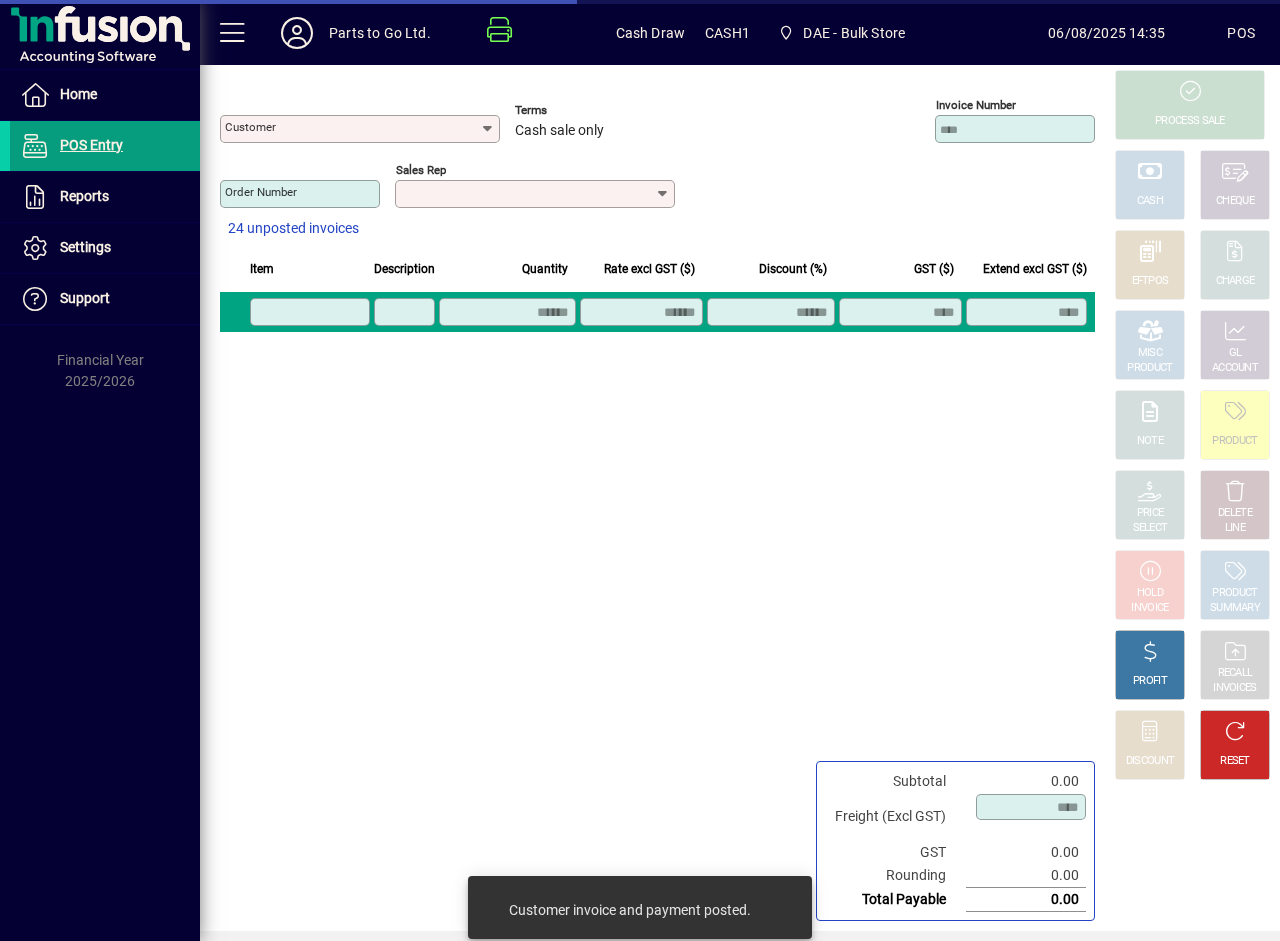 type on "**********" 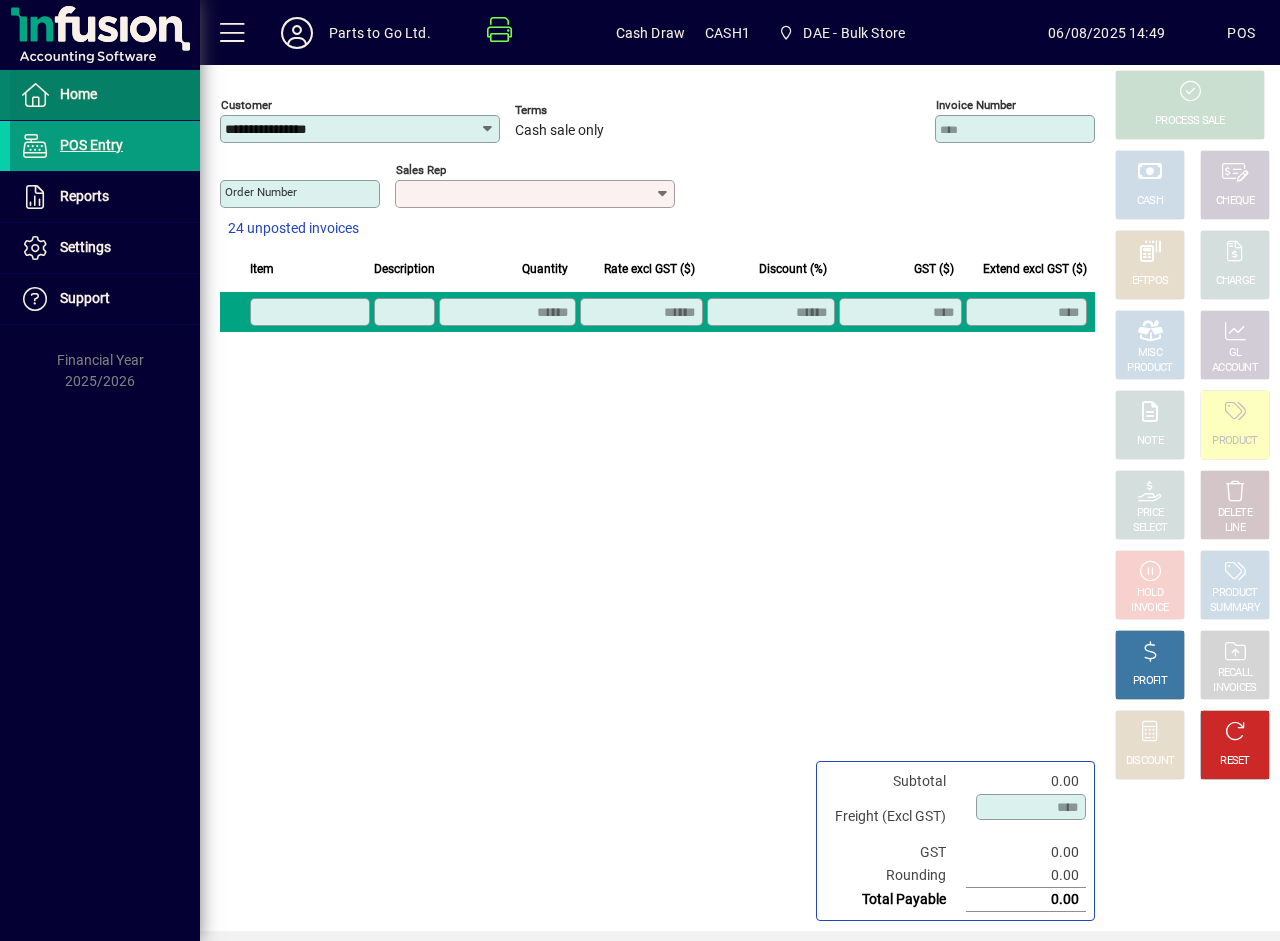 click on "Home" at bounding box center (78, 94) 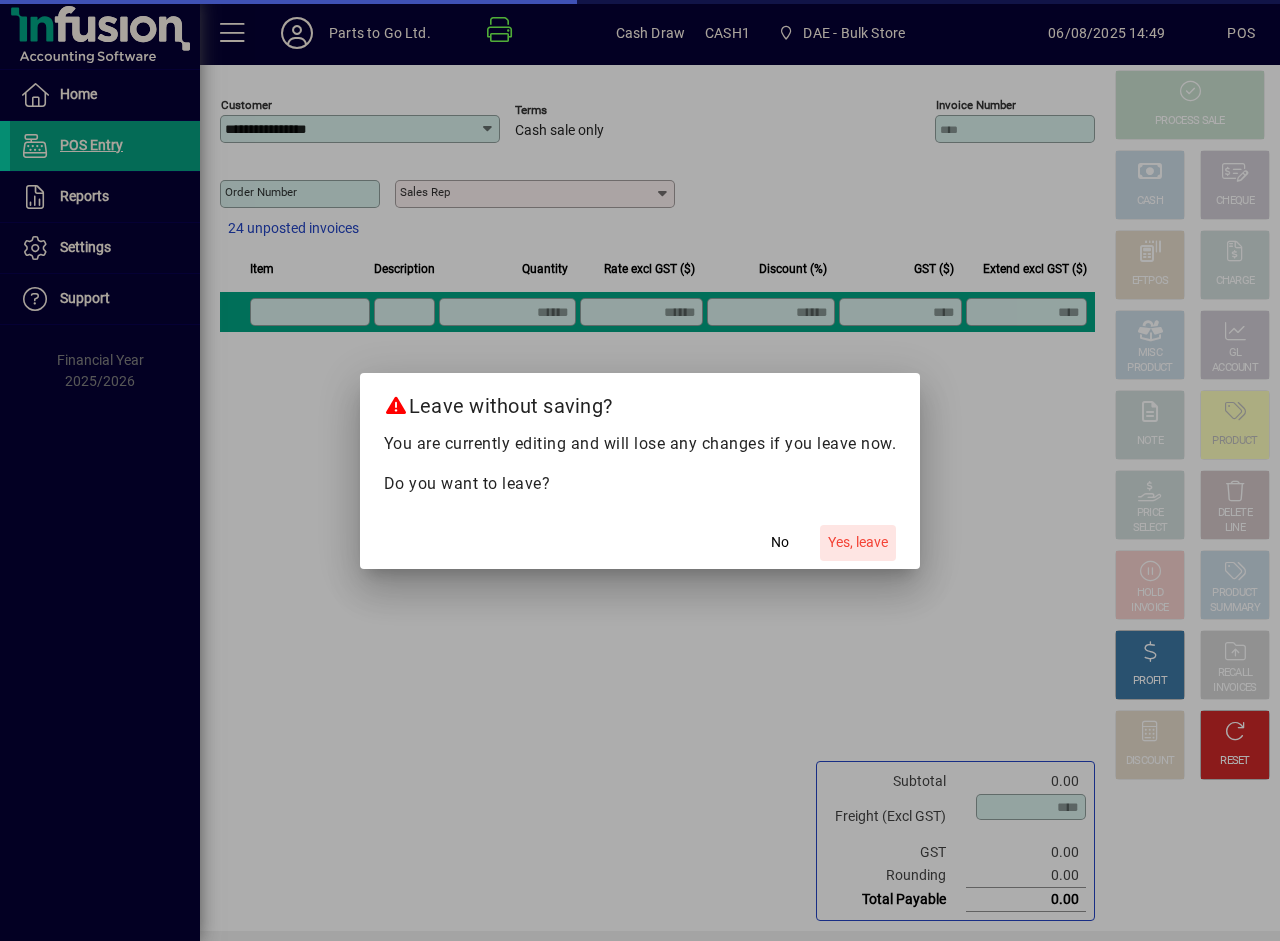 click on "Yes, leave" 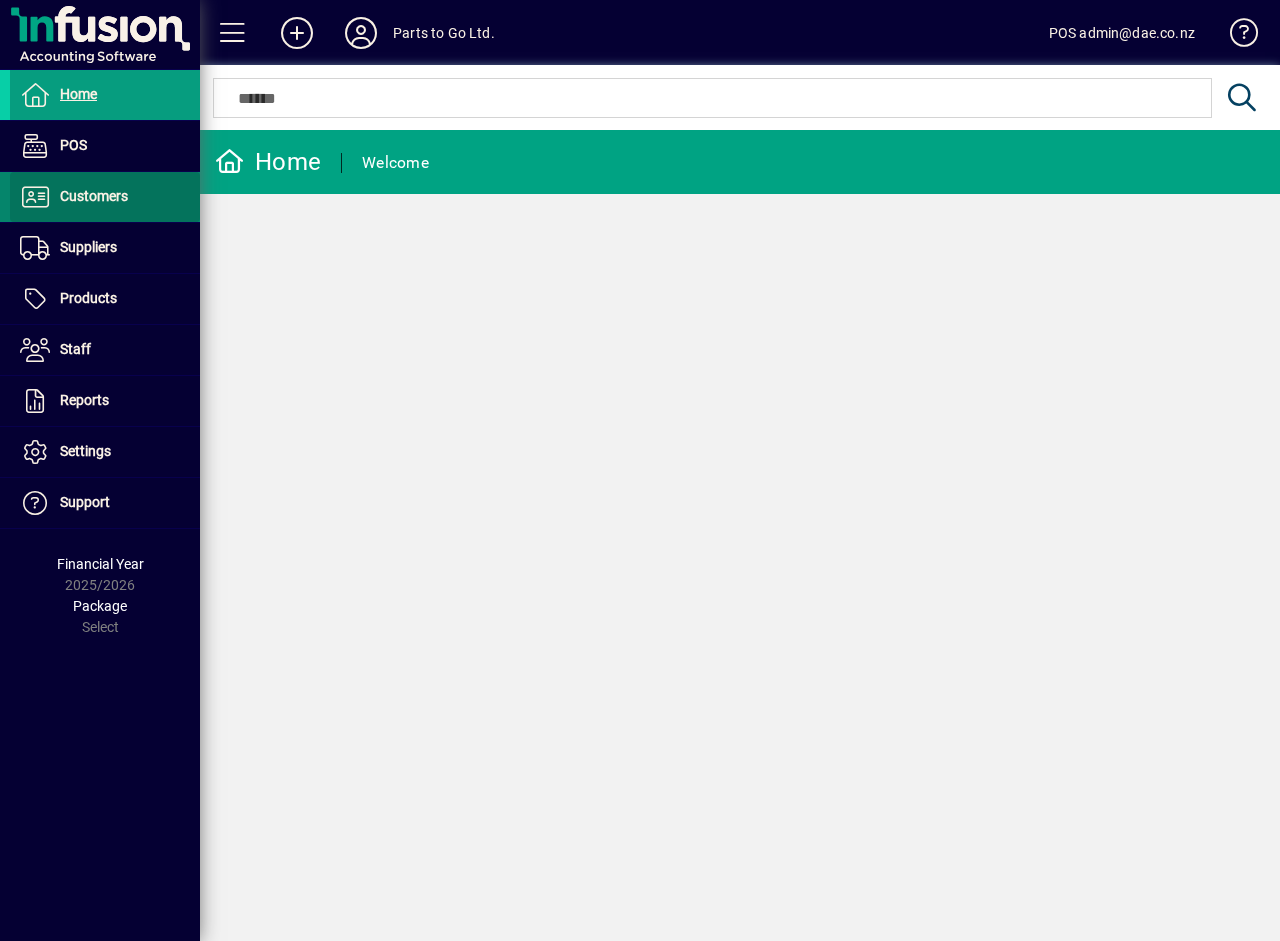 click on "Customers" at bounding box center [94, 196] 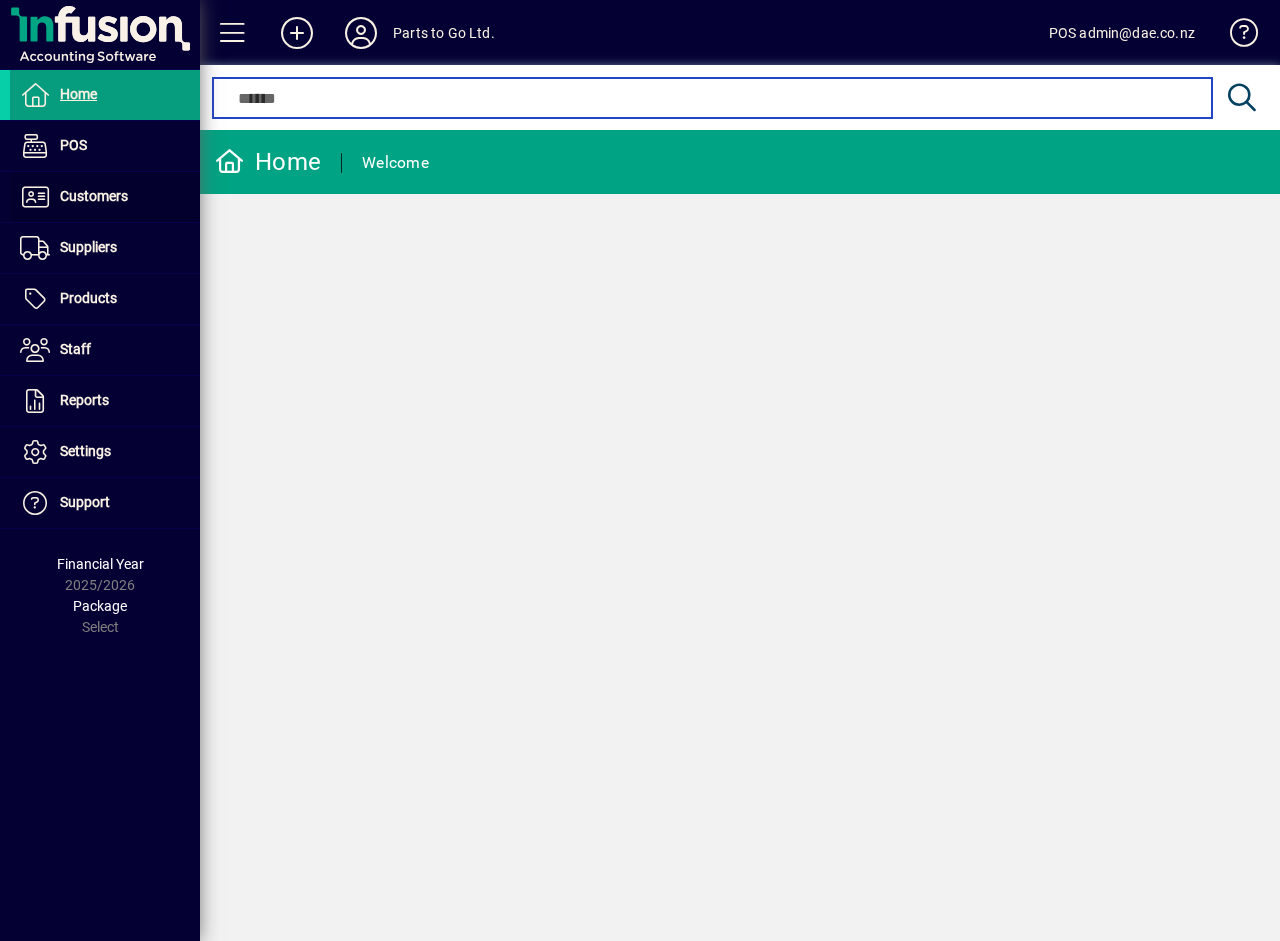 click at bounding box center [712, 98] 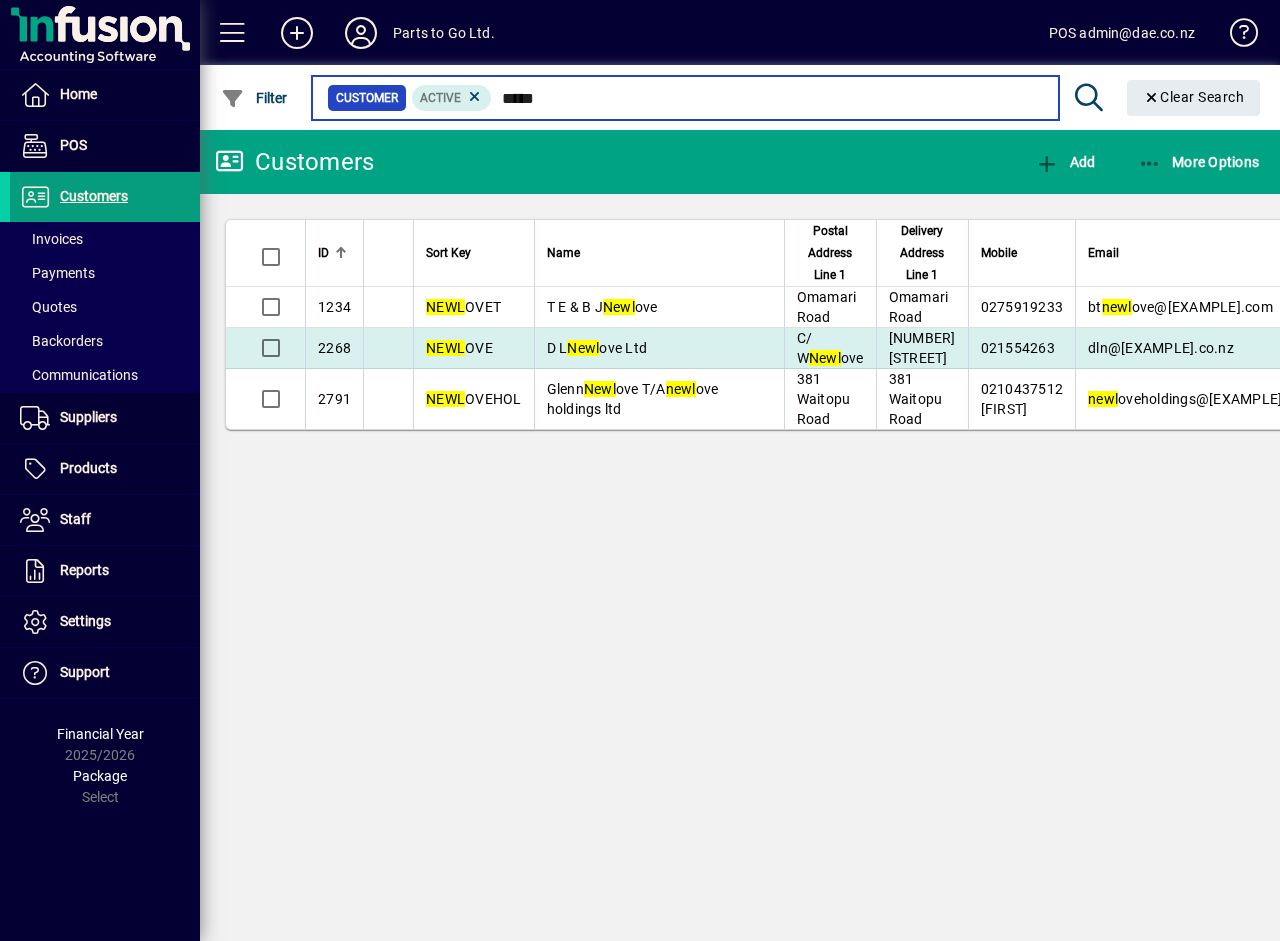 type on "****" 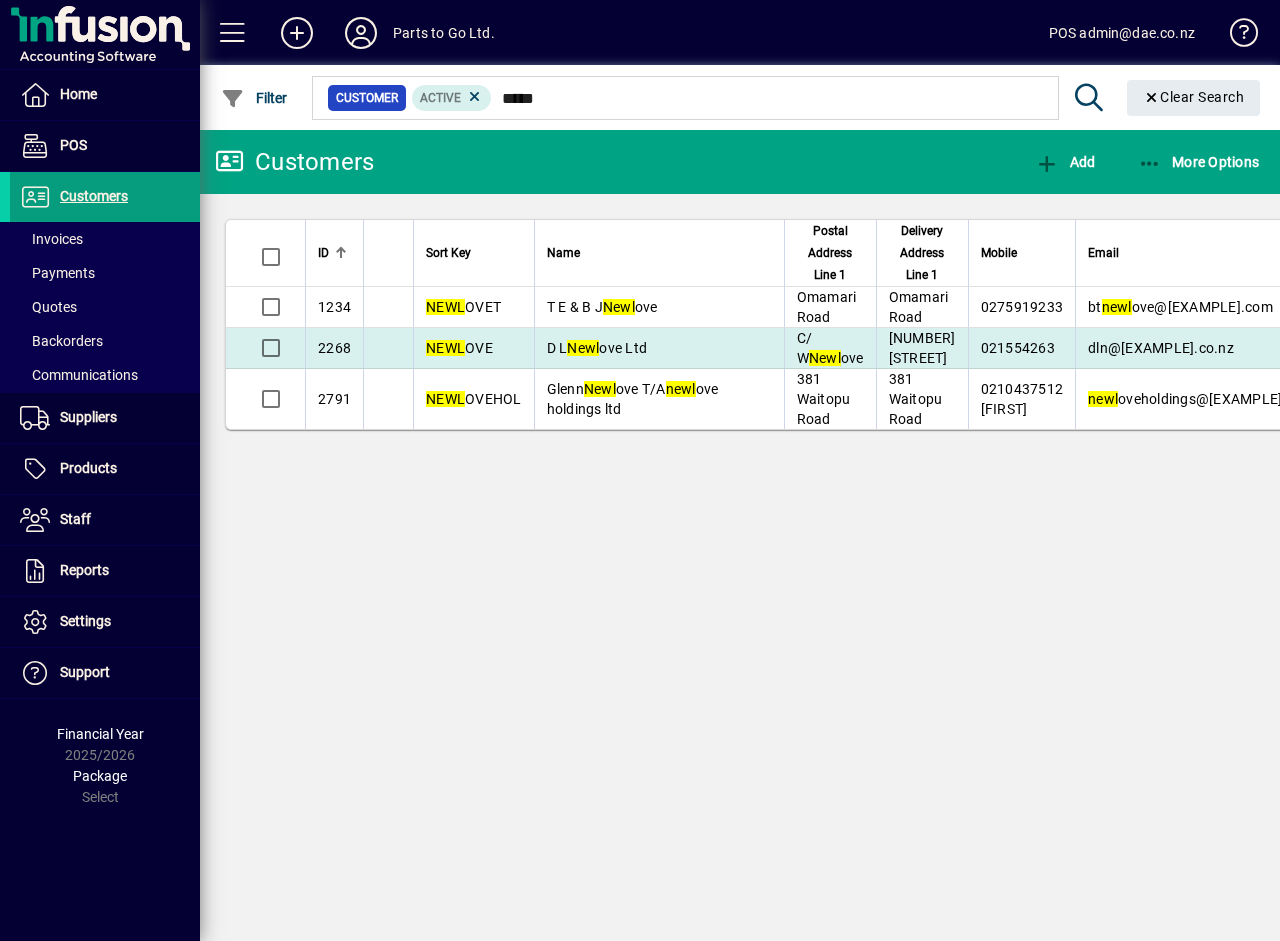 click on "Newl" at bounding box center (583, 348) 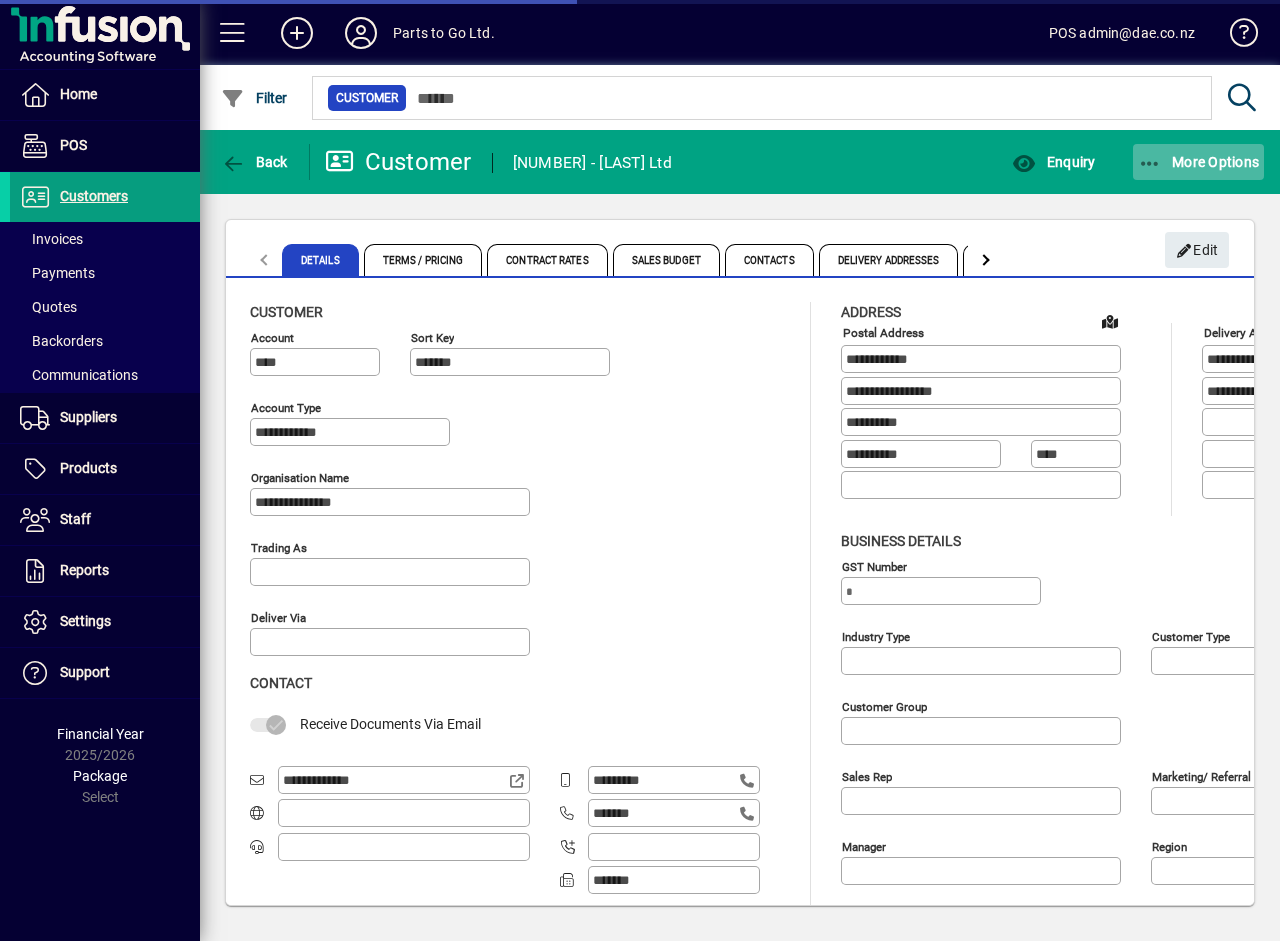 type on "**********" 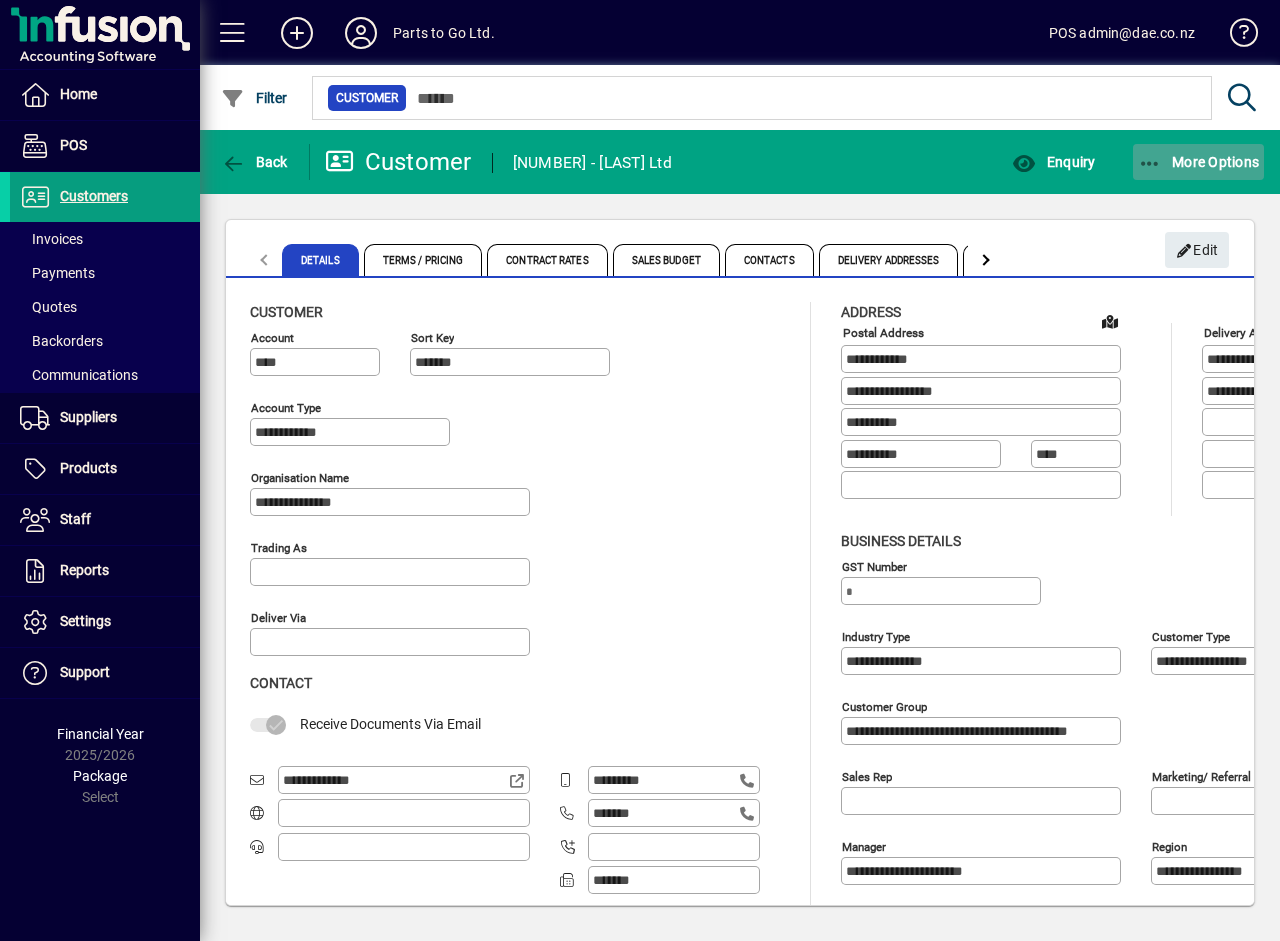 click on "More Options" 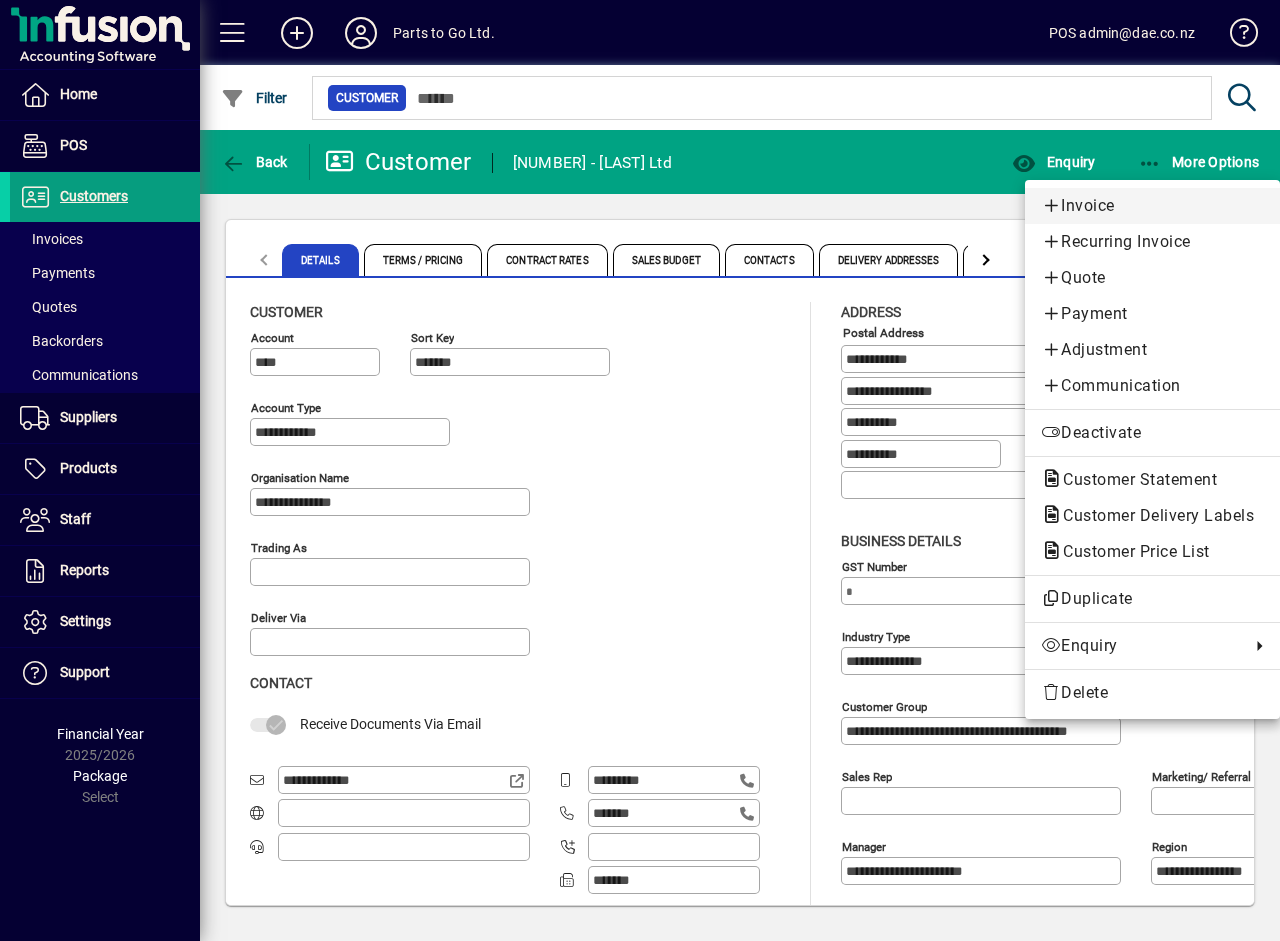 click on "Invoice" at bounding box center [1152, 206] 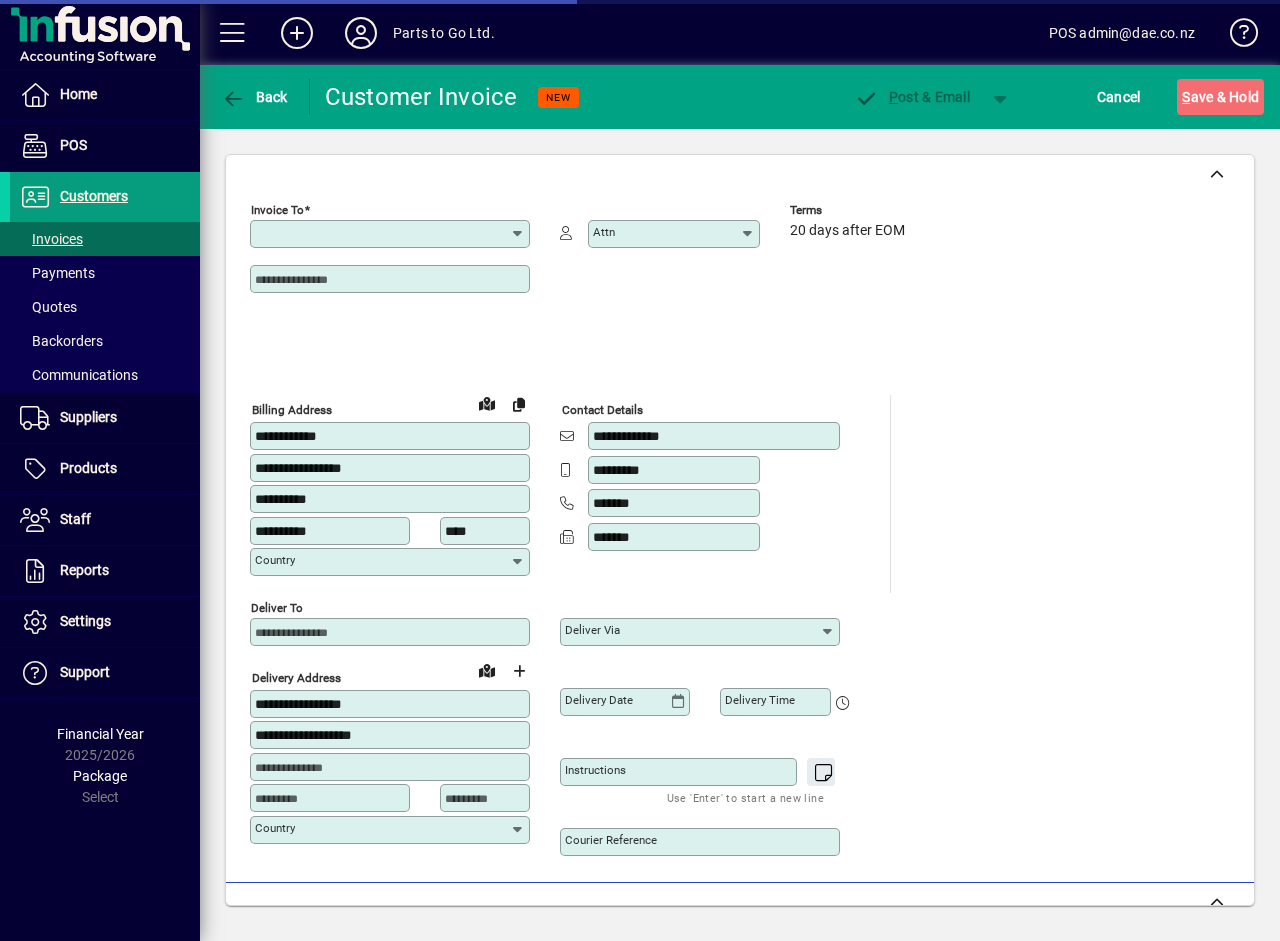 type on "**********" 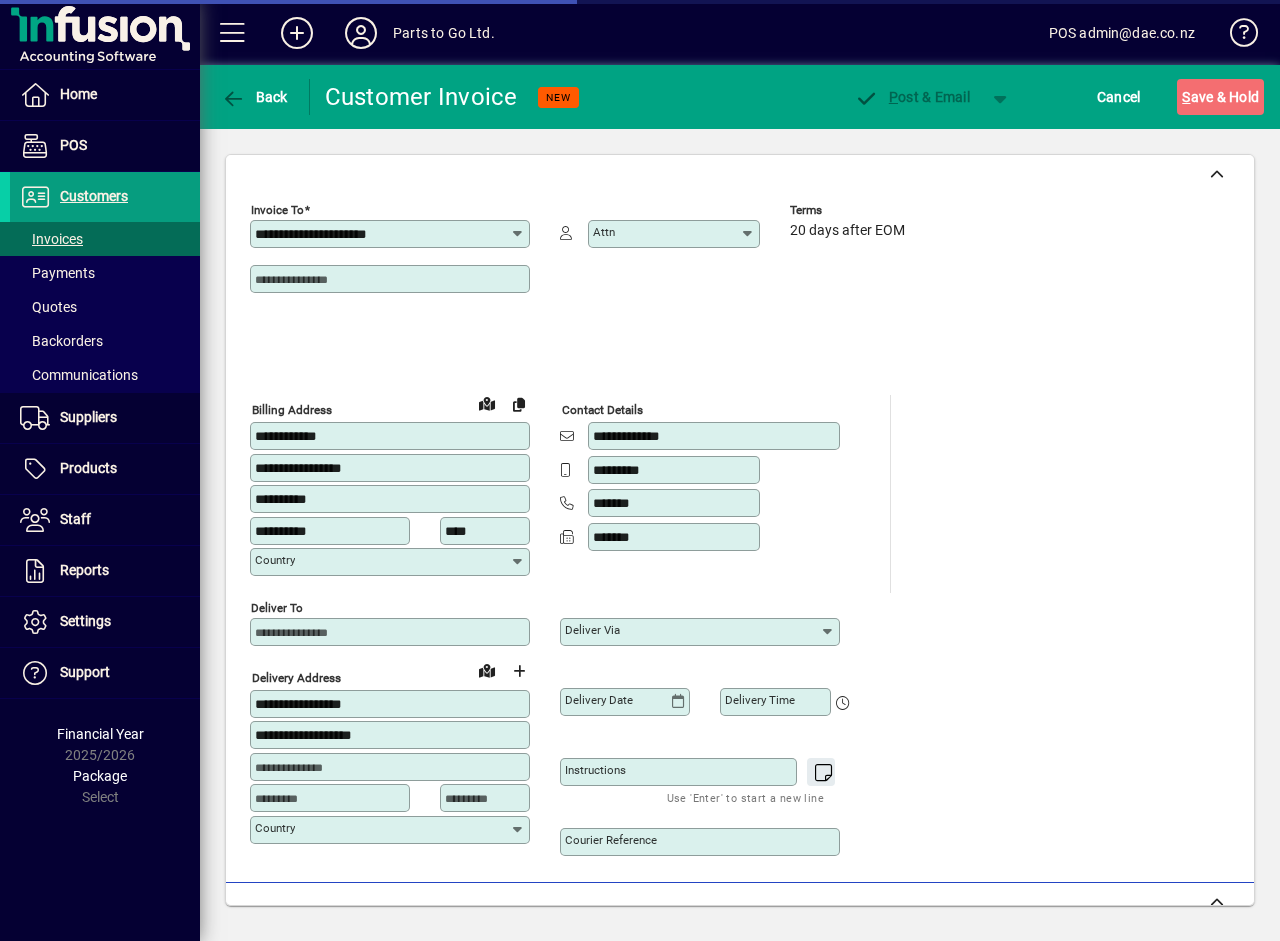 type on "**********" 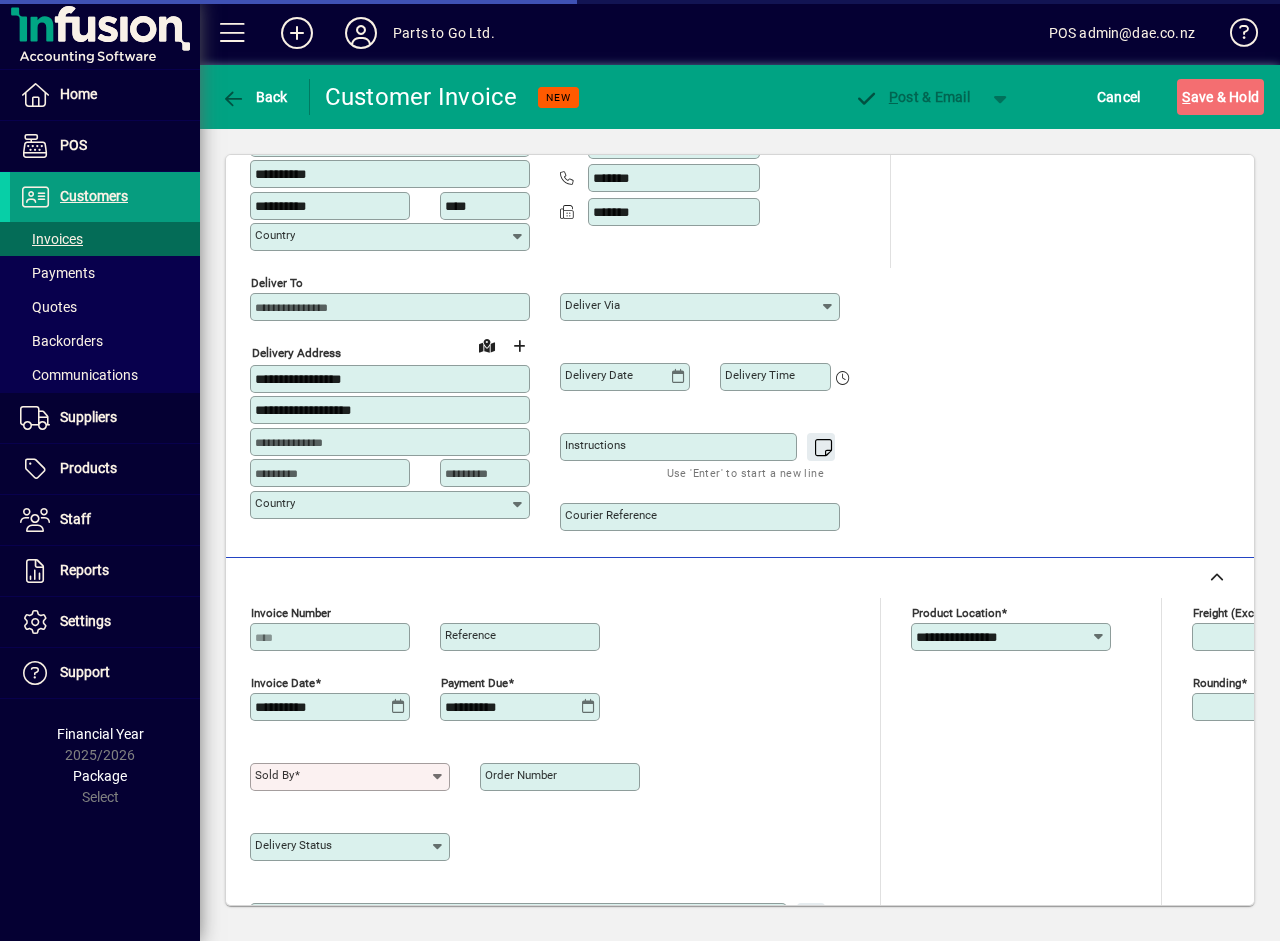 scroll, scrollTop: 607, scrollLeft: 0, axis: vertical 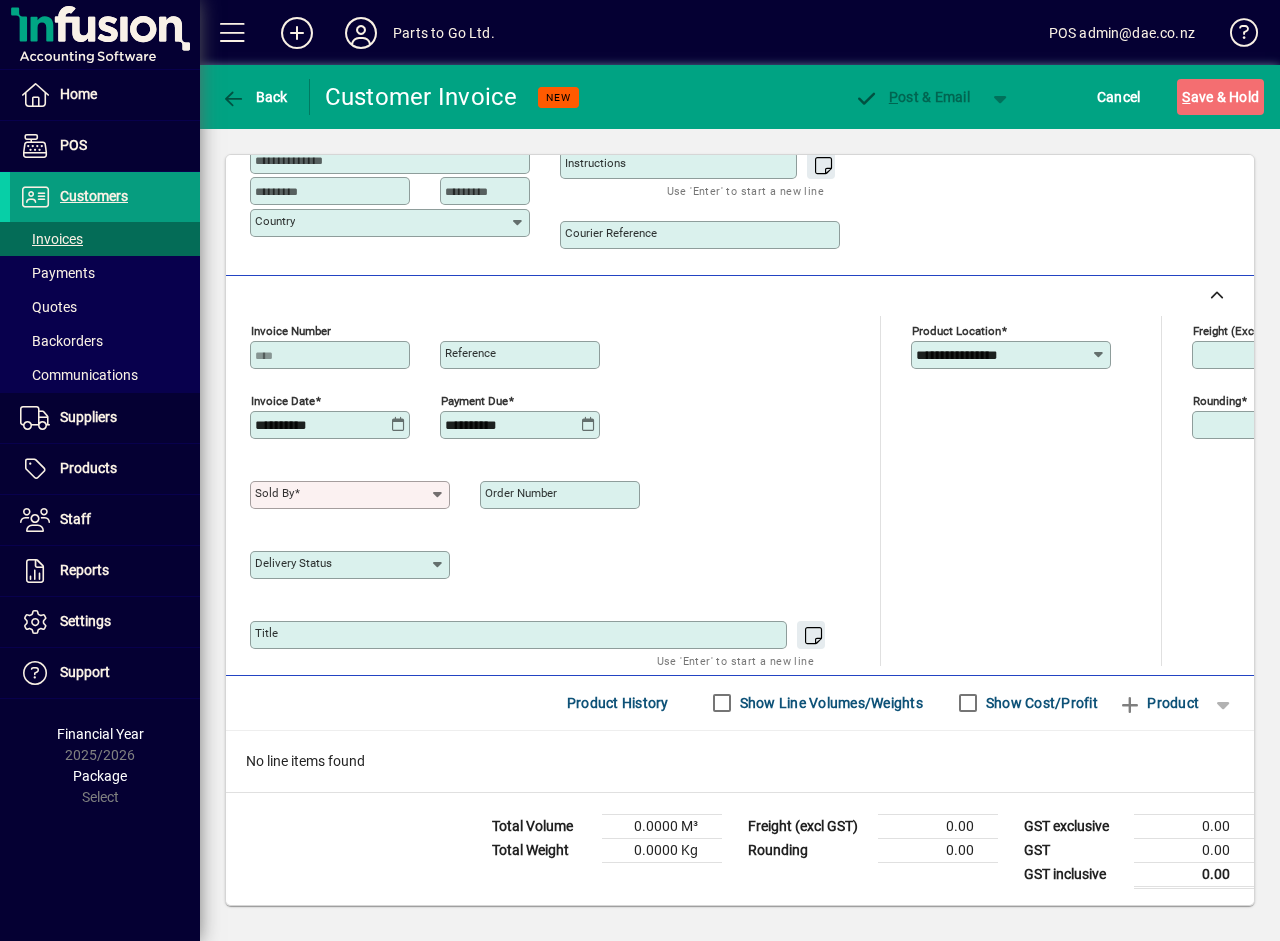 click on "Sold by" at bounding box center [342, 495] 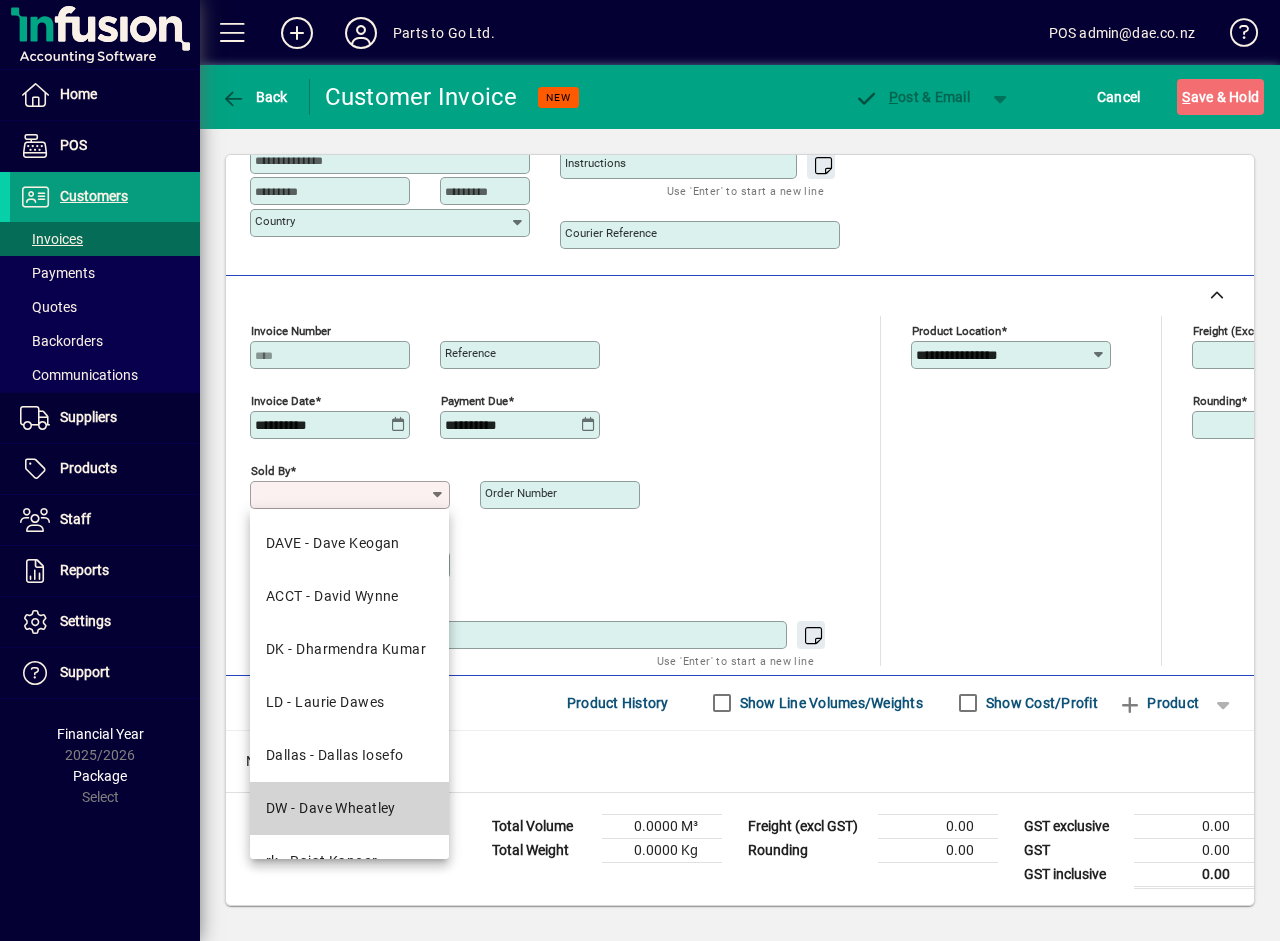 click on "DW - Dave Wheatley" at bounding box center (331, 808) 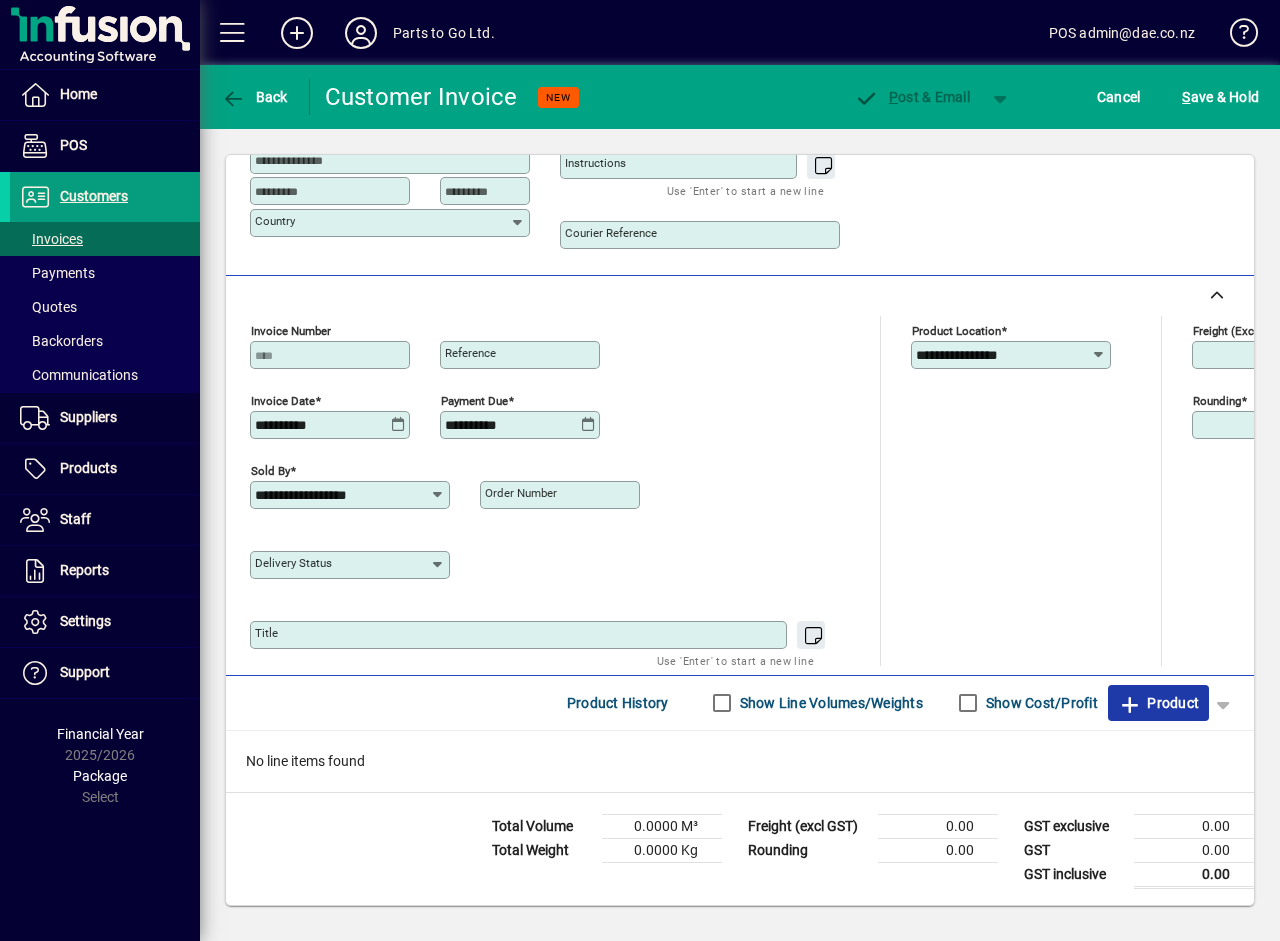 click on "Product" 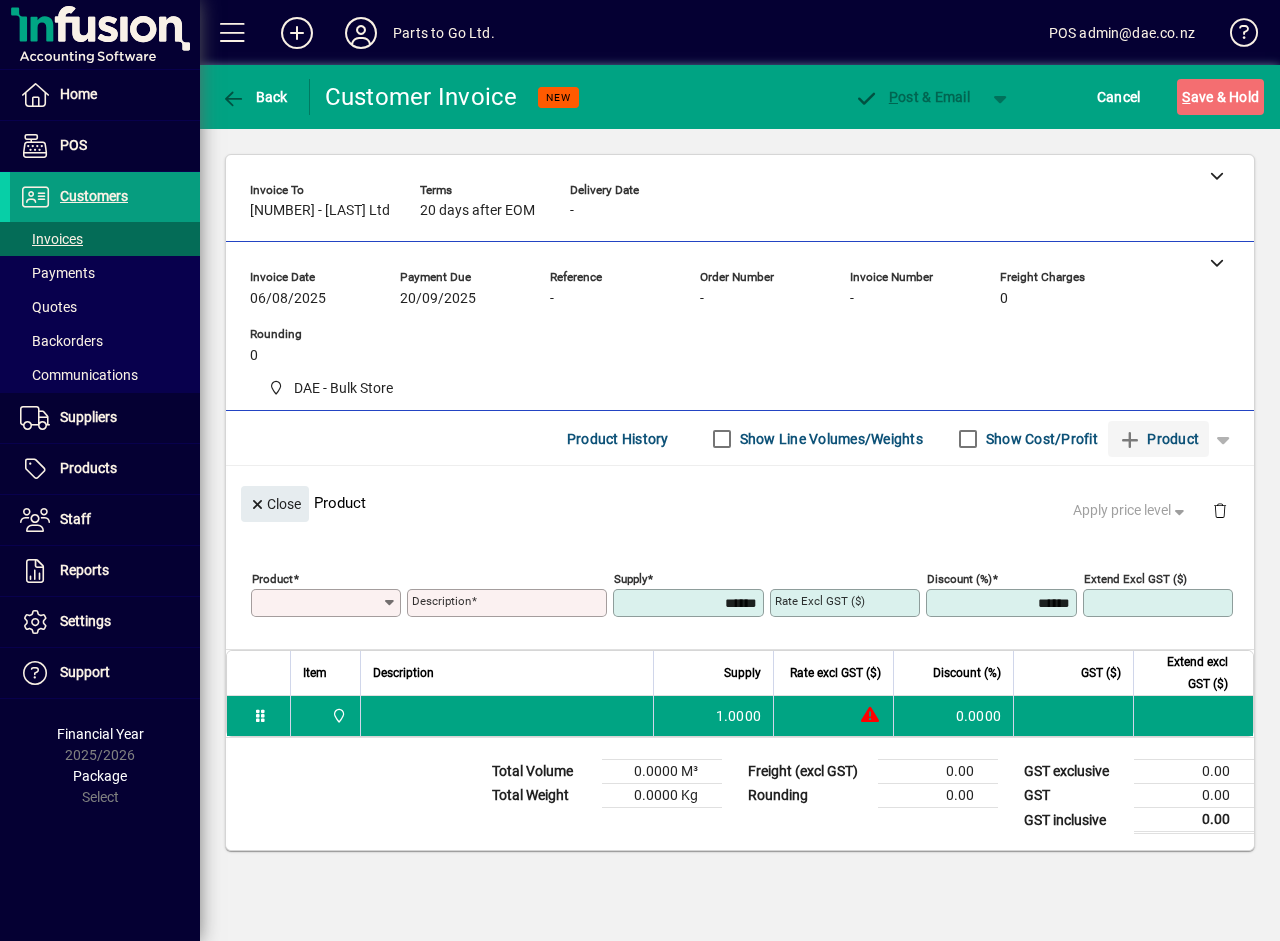 scroll, scrollTop: 0, scrollLeft: 0, axis: both 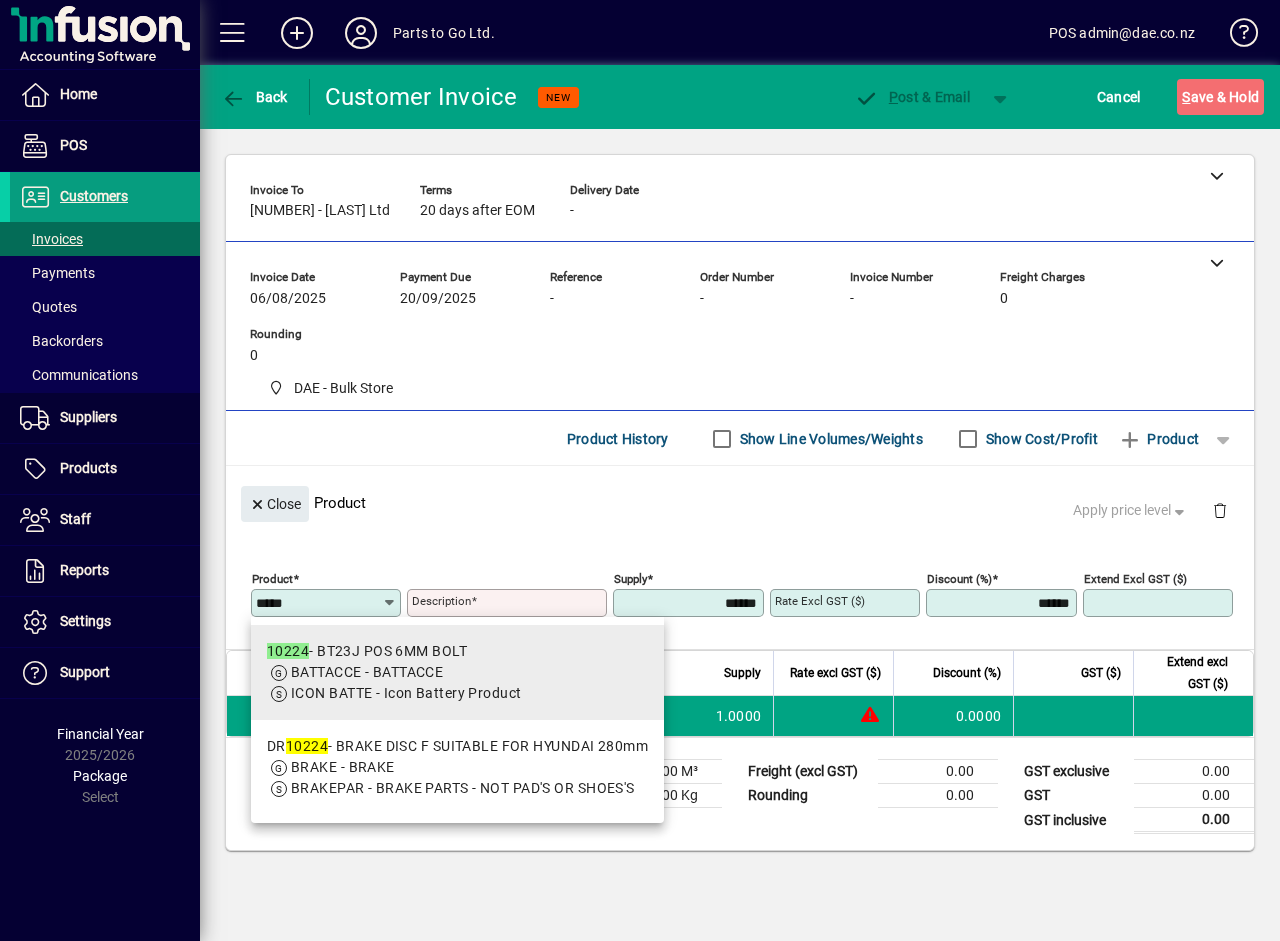 type on "*****" 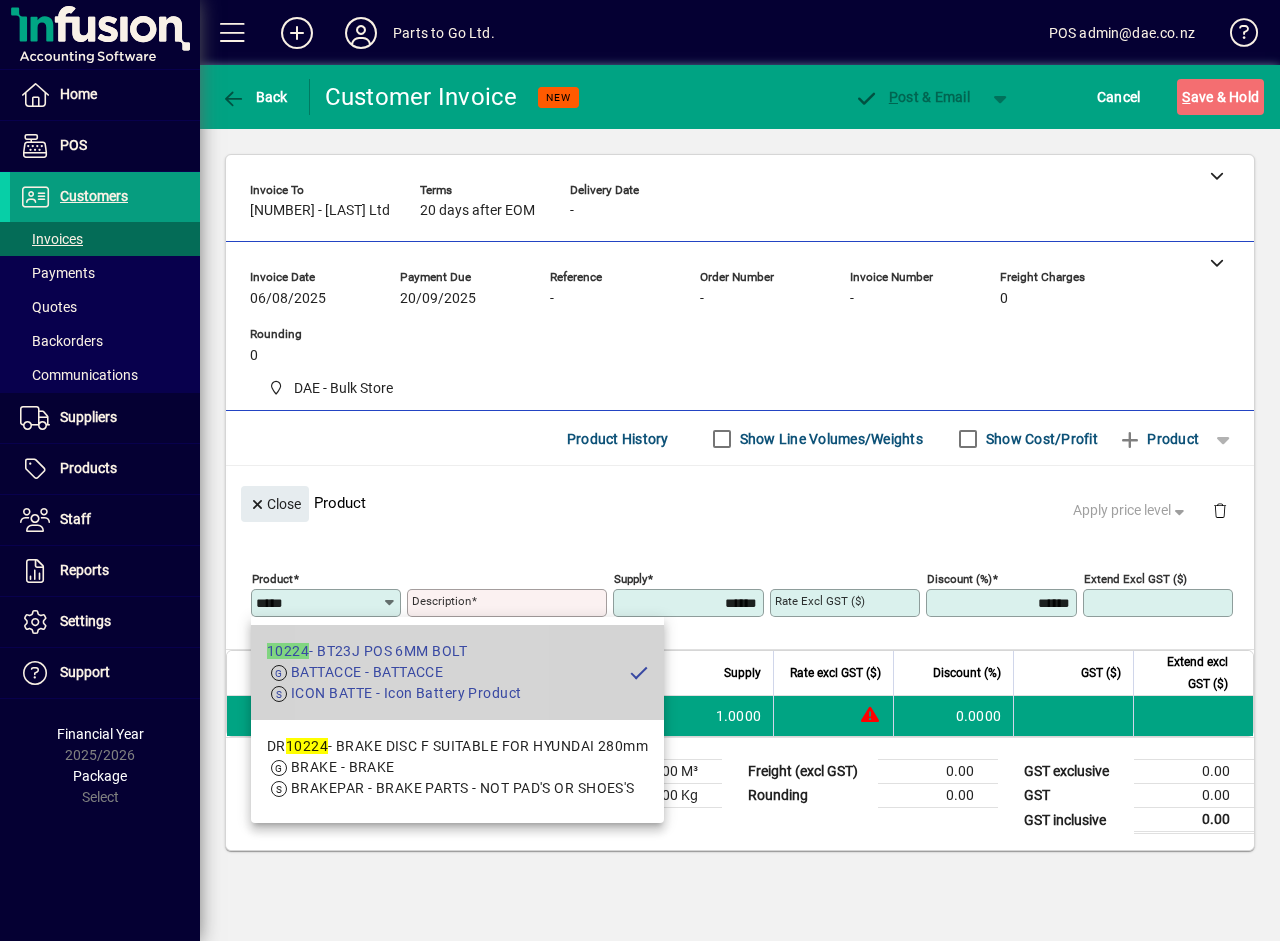 type on "**********" 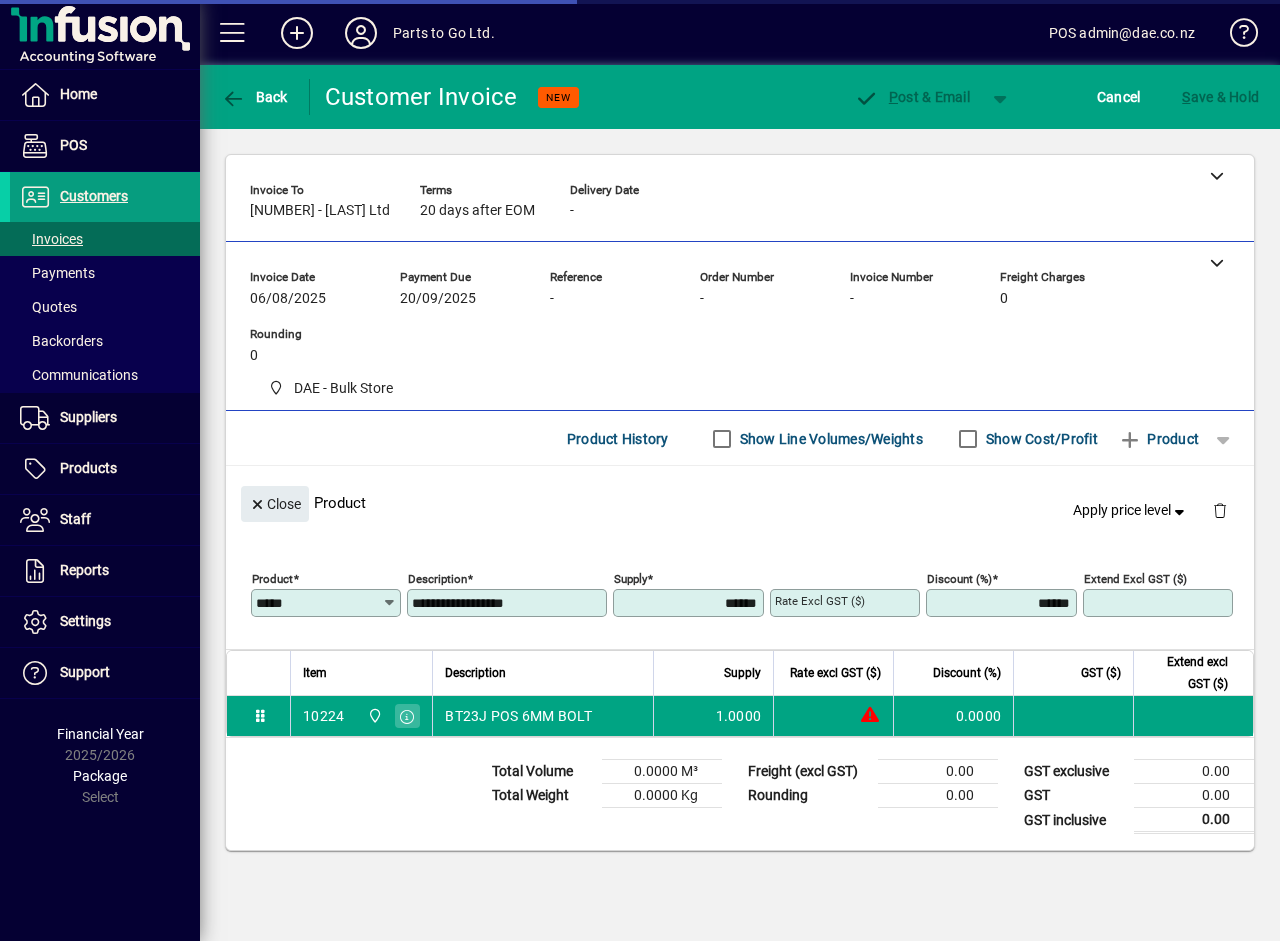 type on "******" 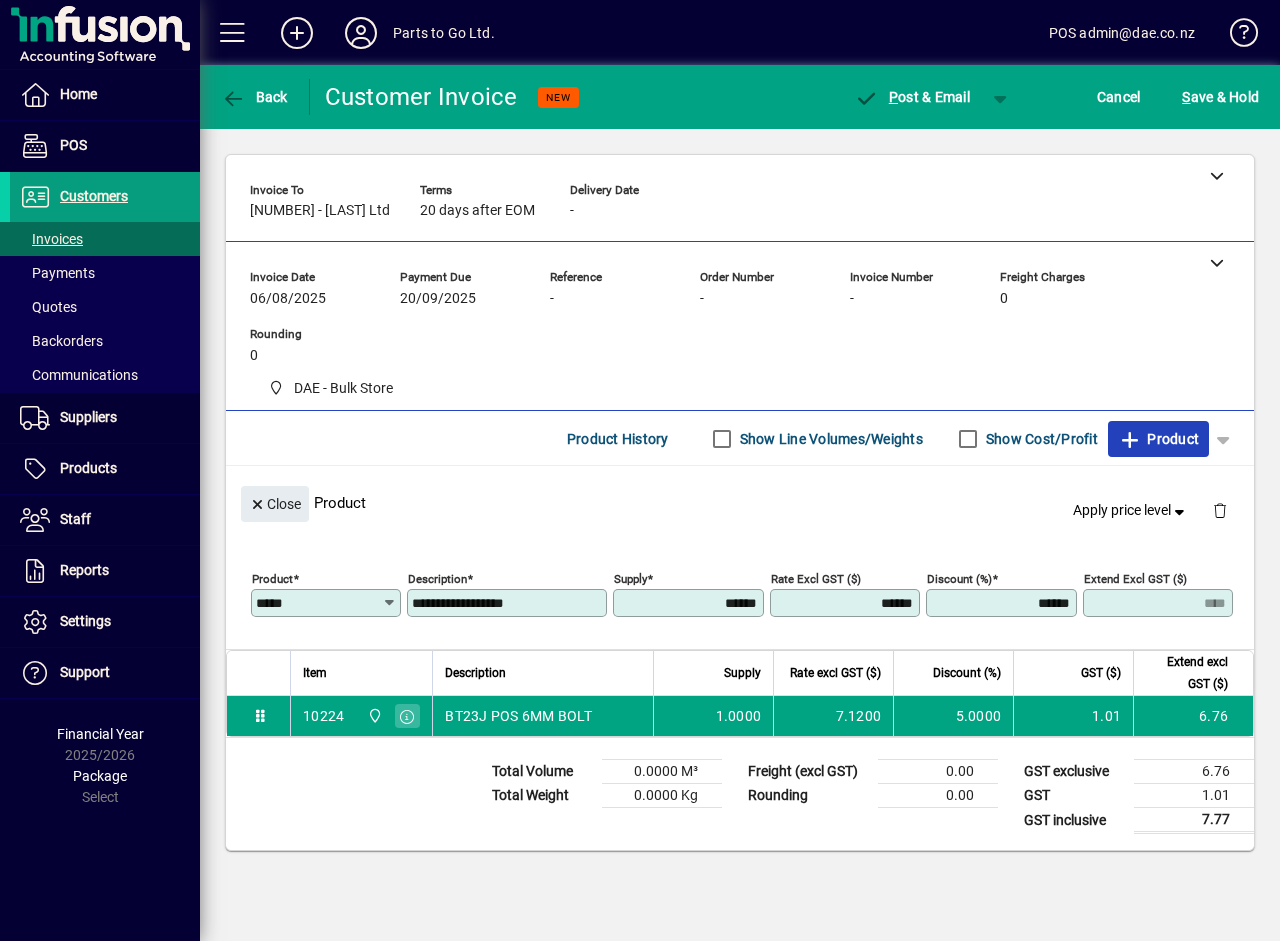 click on "Product" 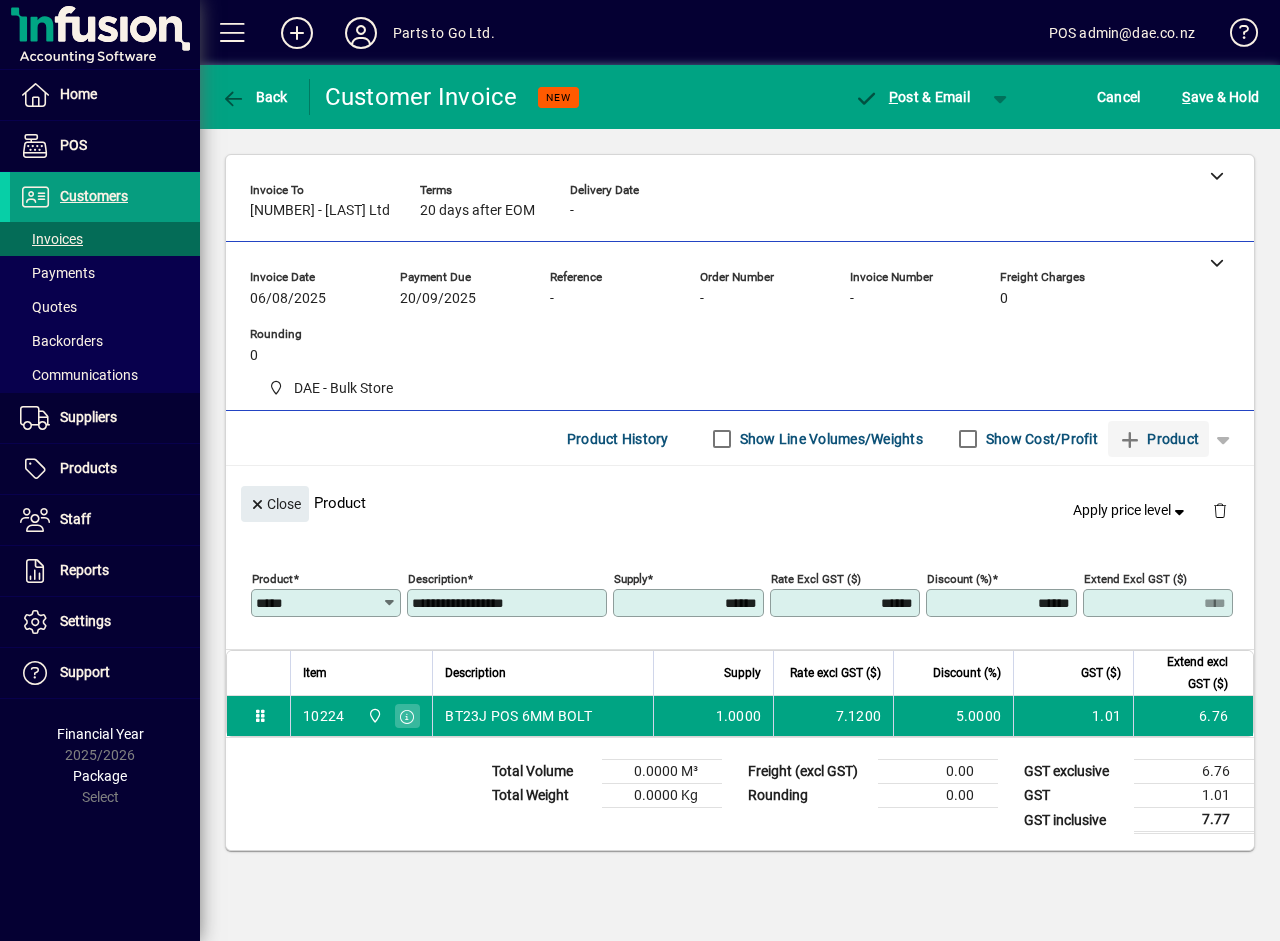 type 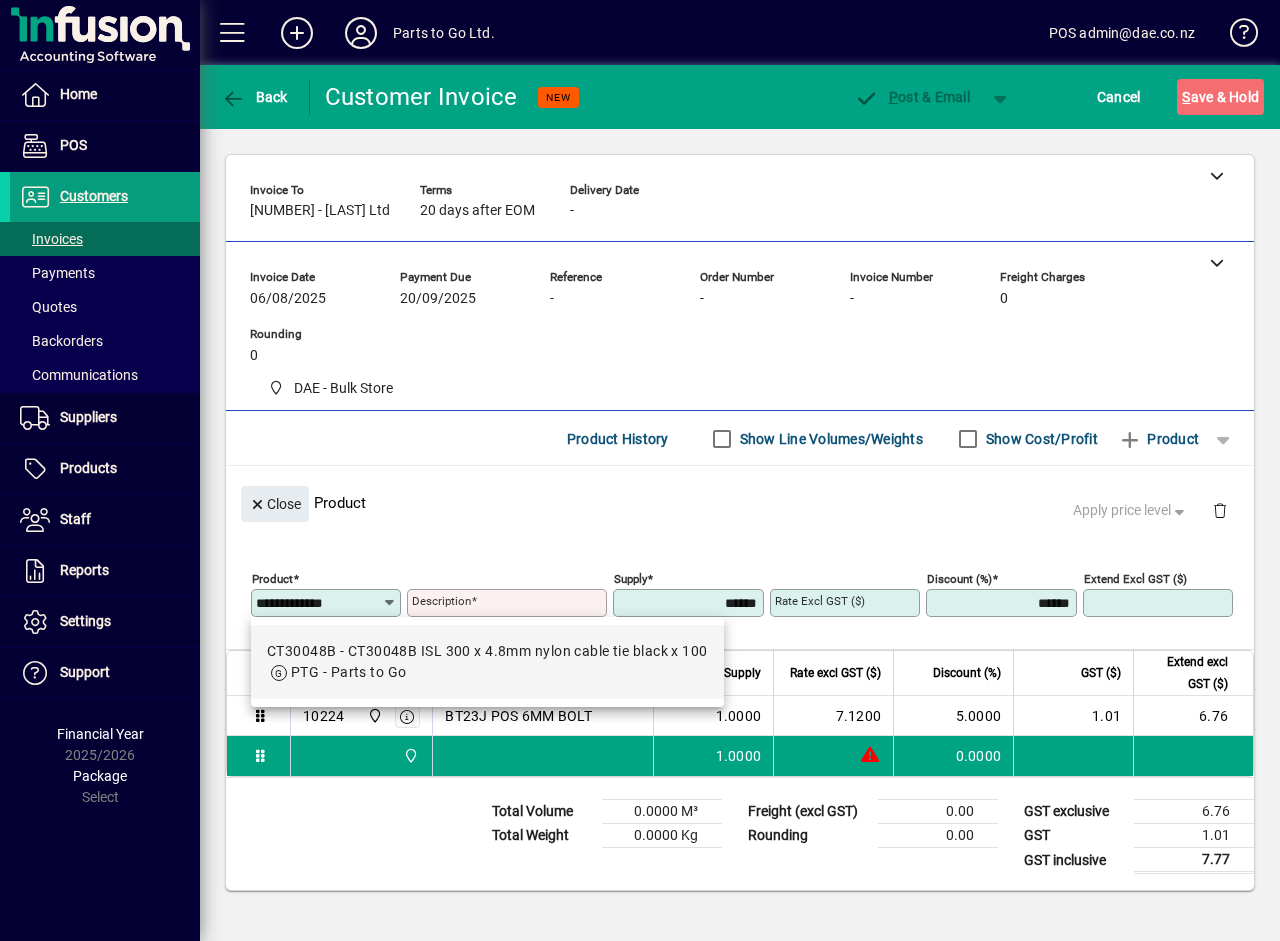 click on "**********" at bounding box center [319, 603] 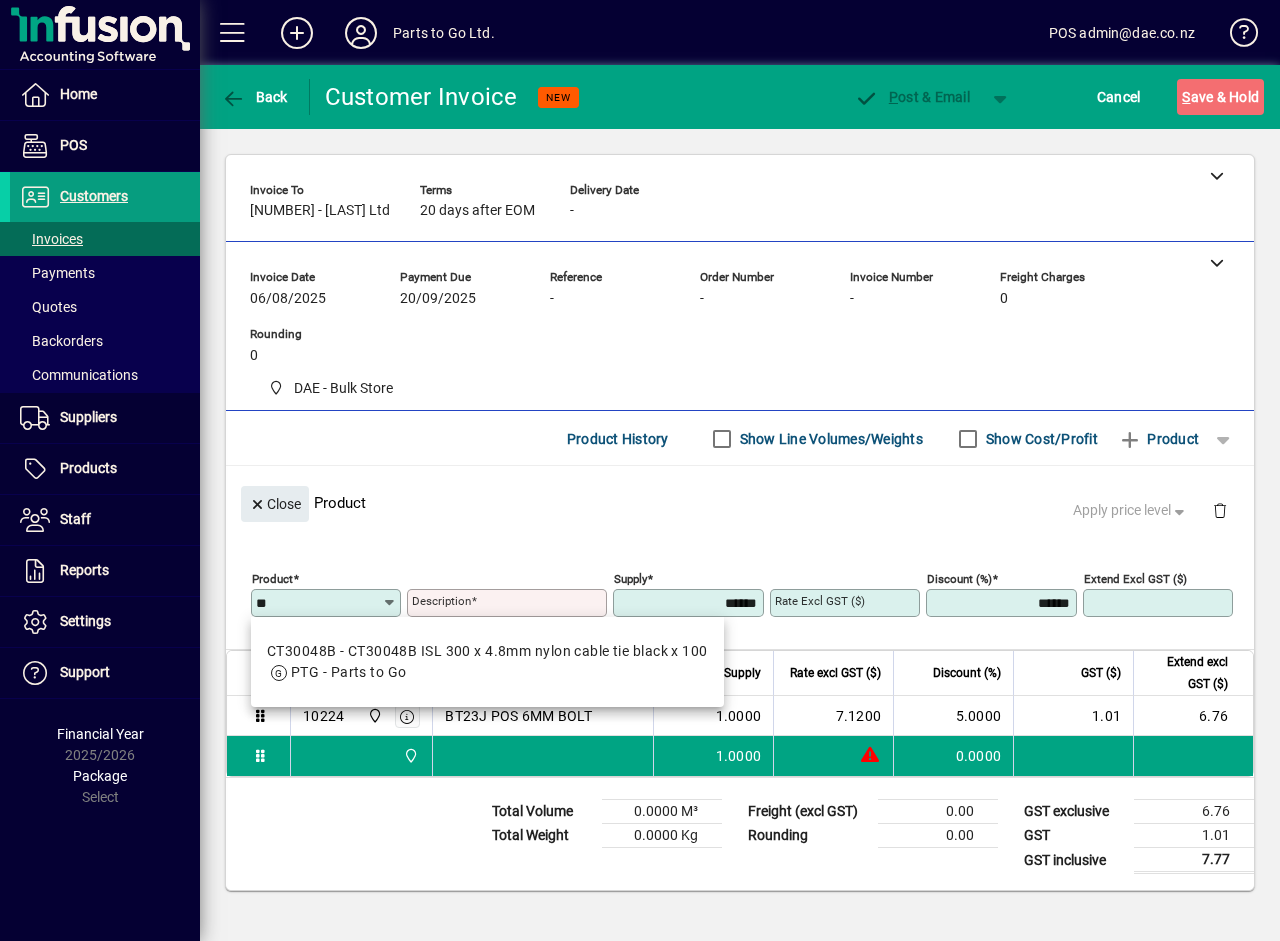 type on "*" 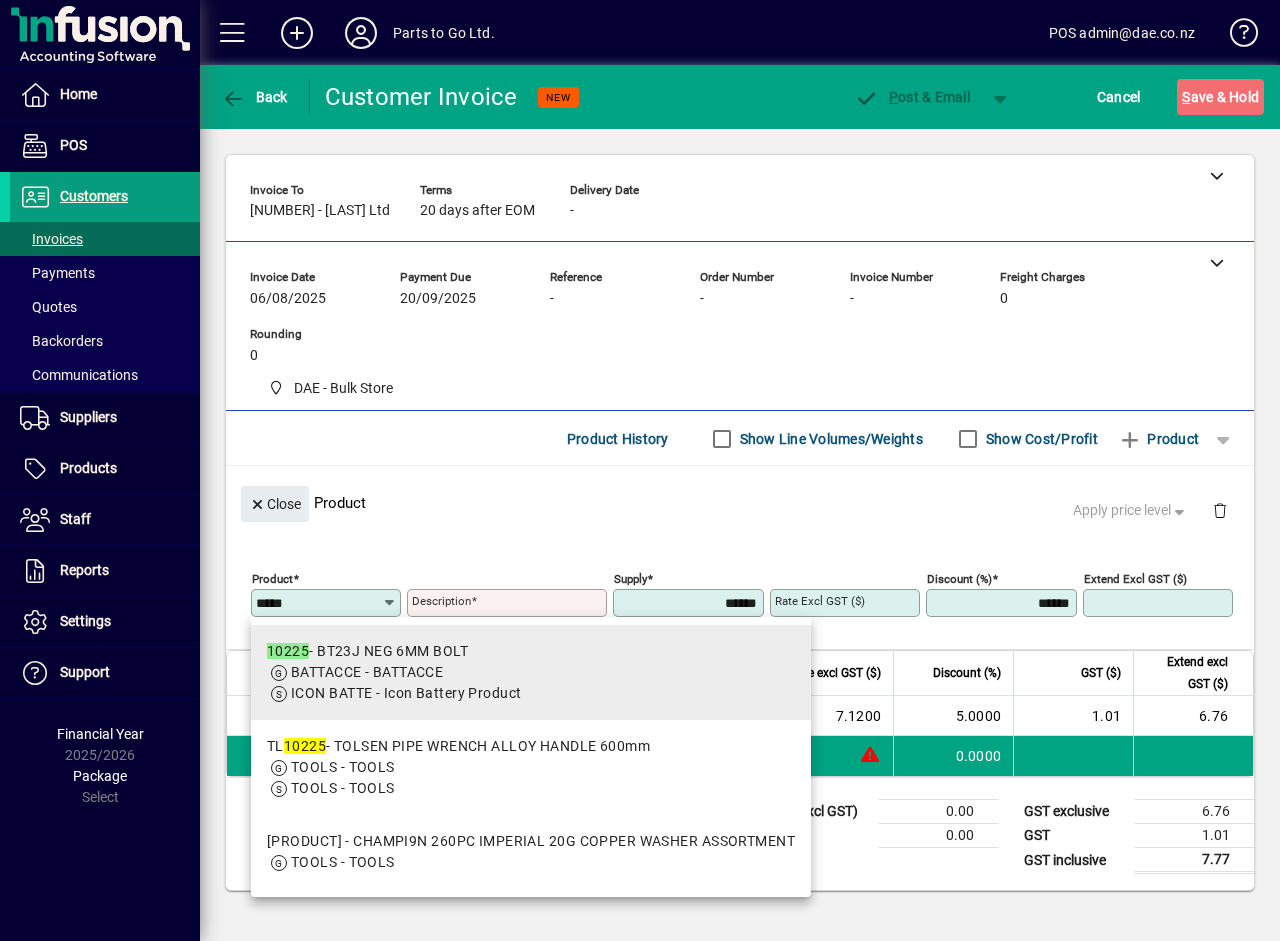 type on "*****" 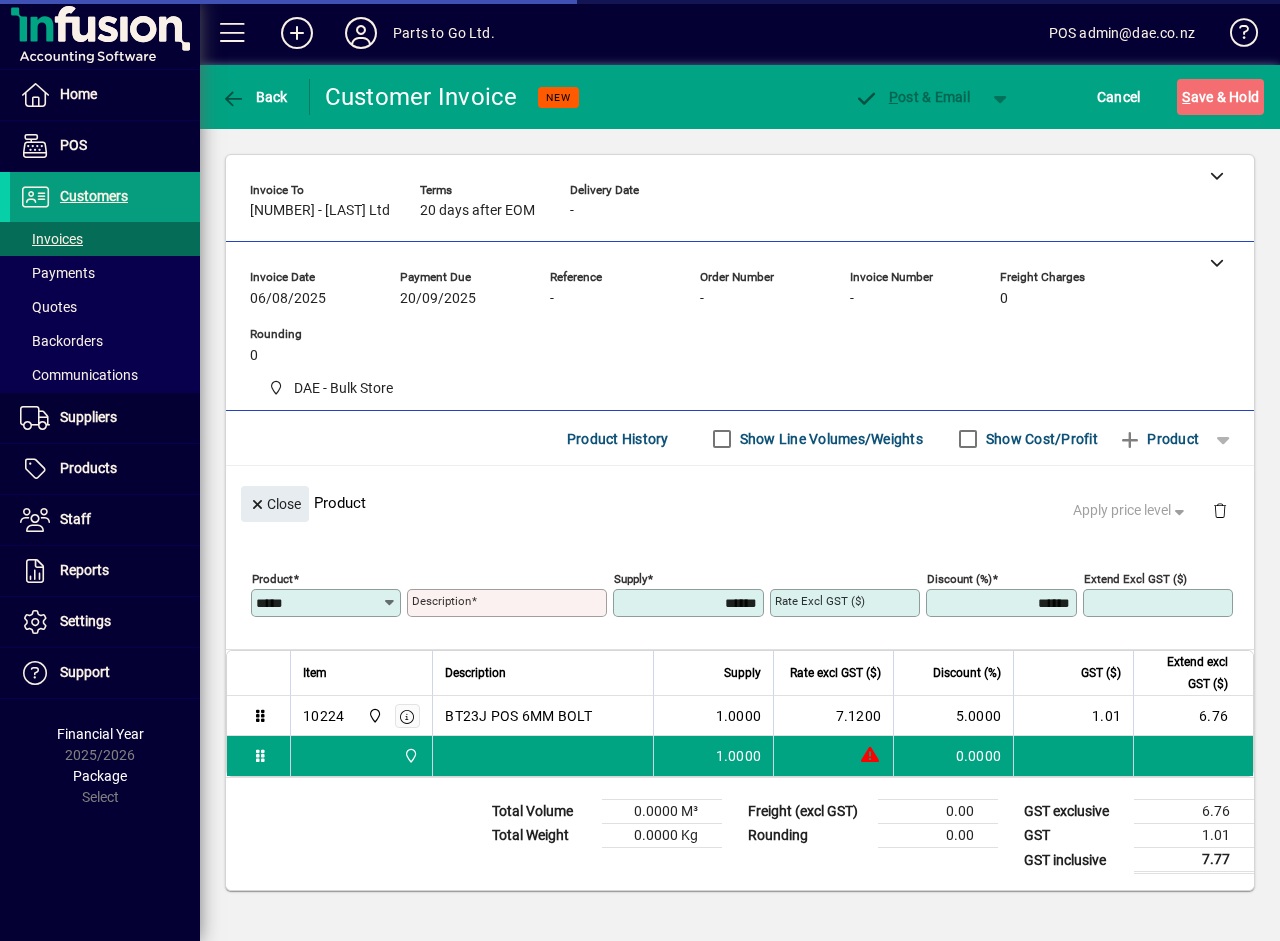 type on "**********" 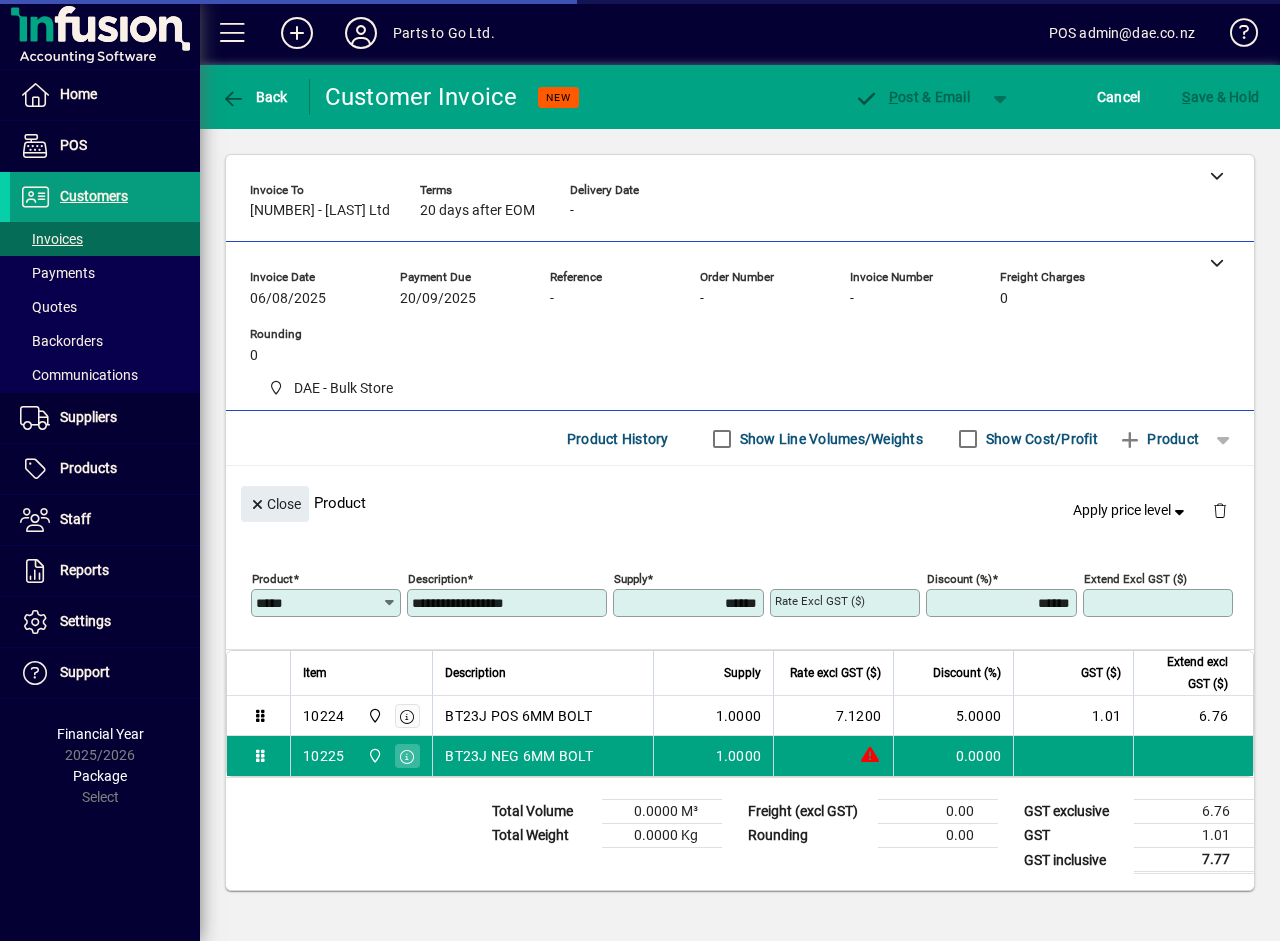 type on "******" 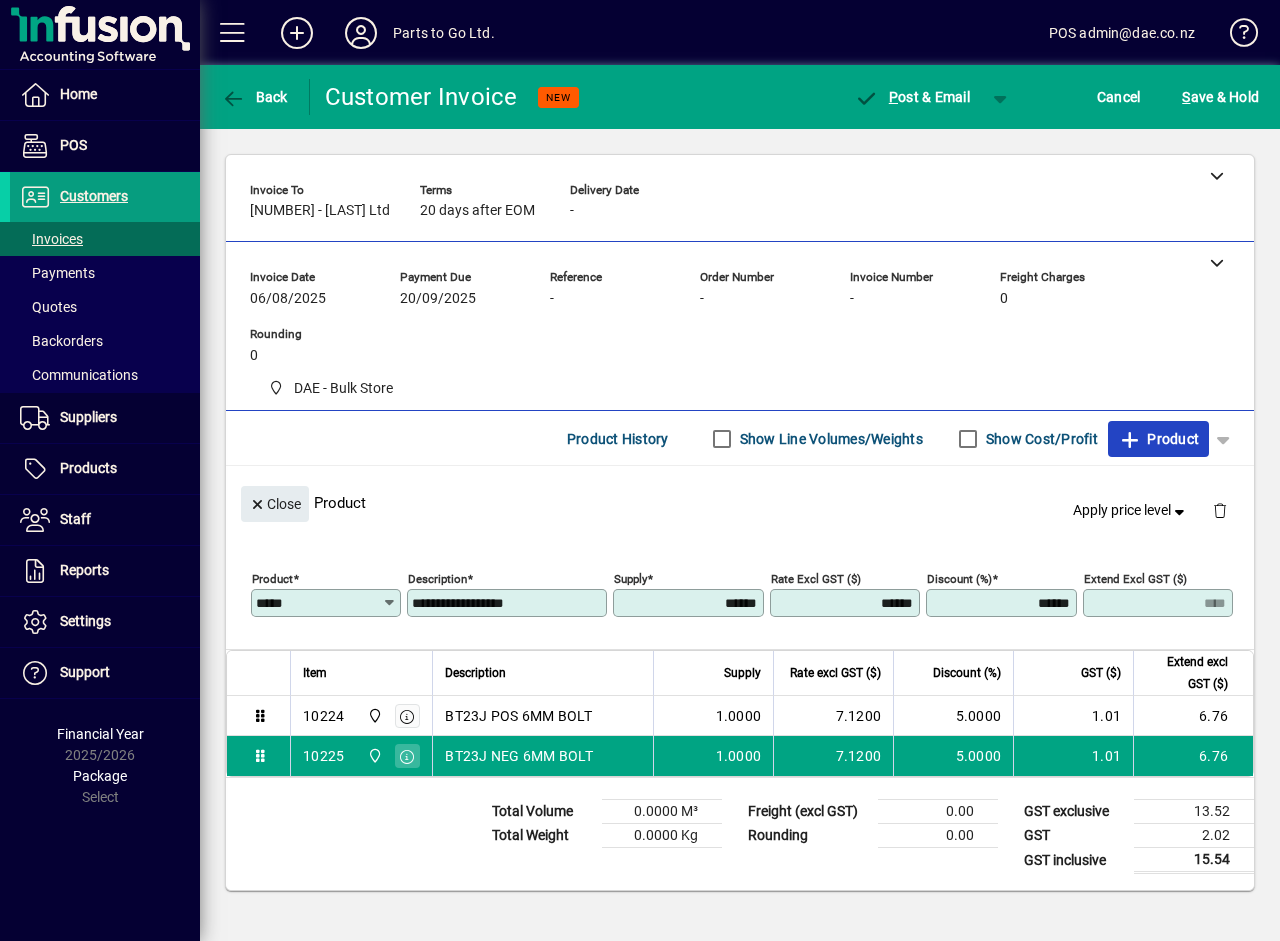 type 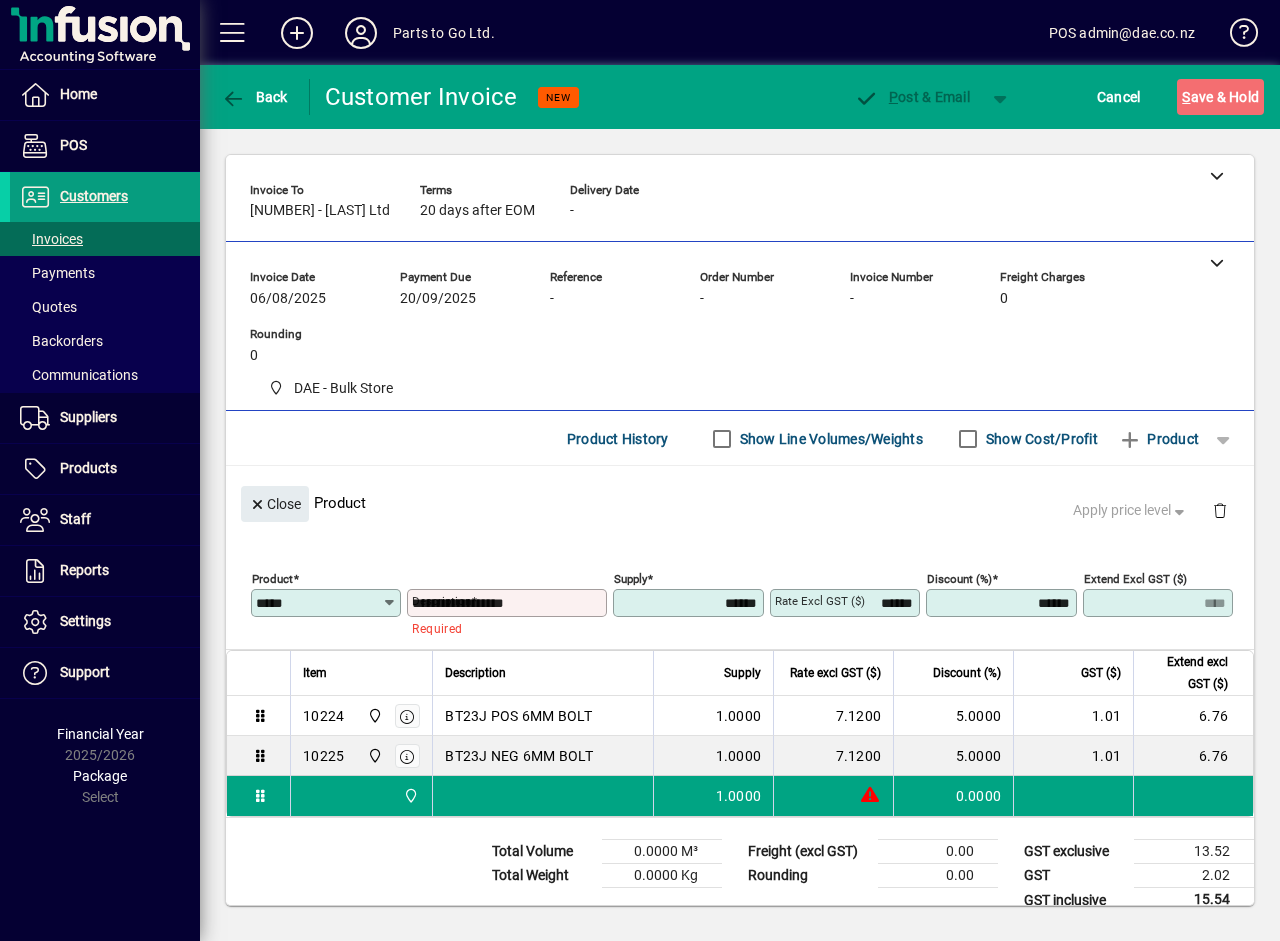type 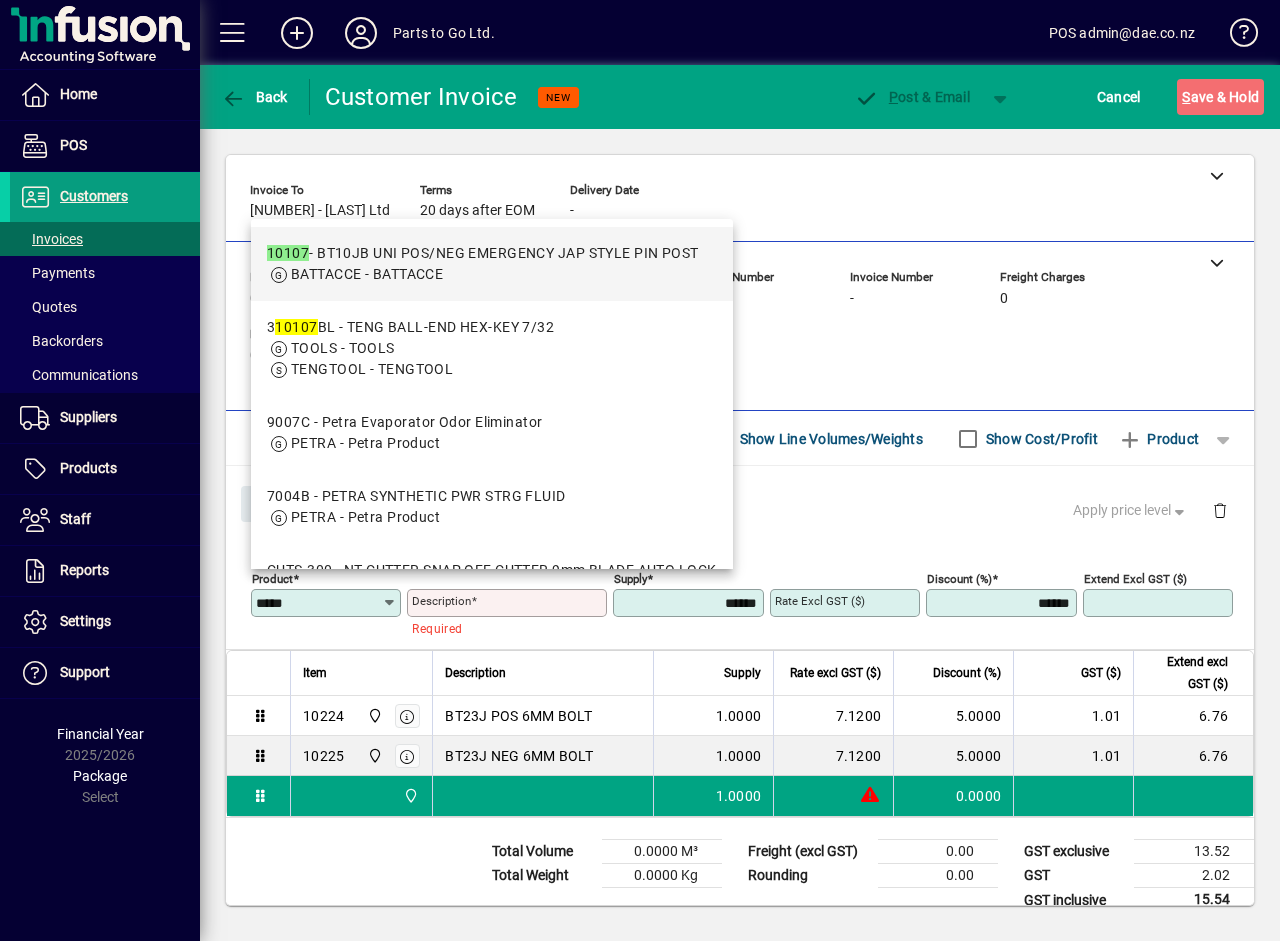 type on "*****" 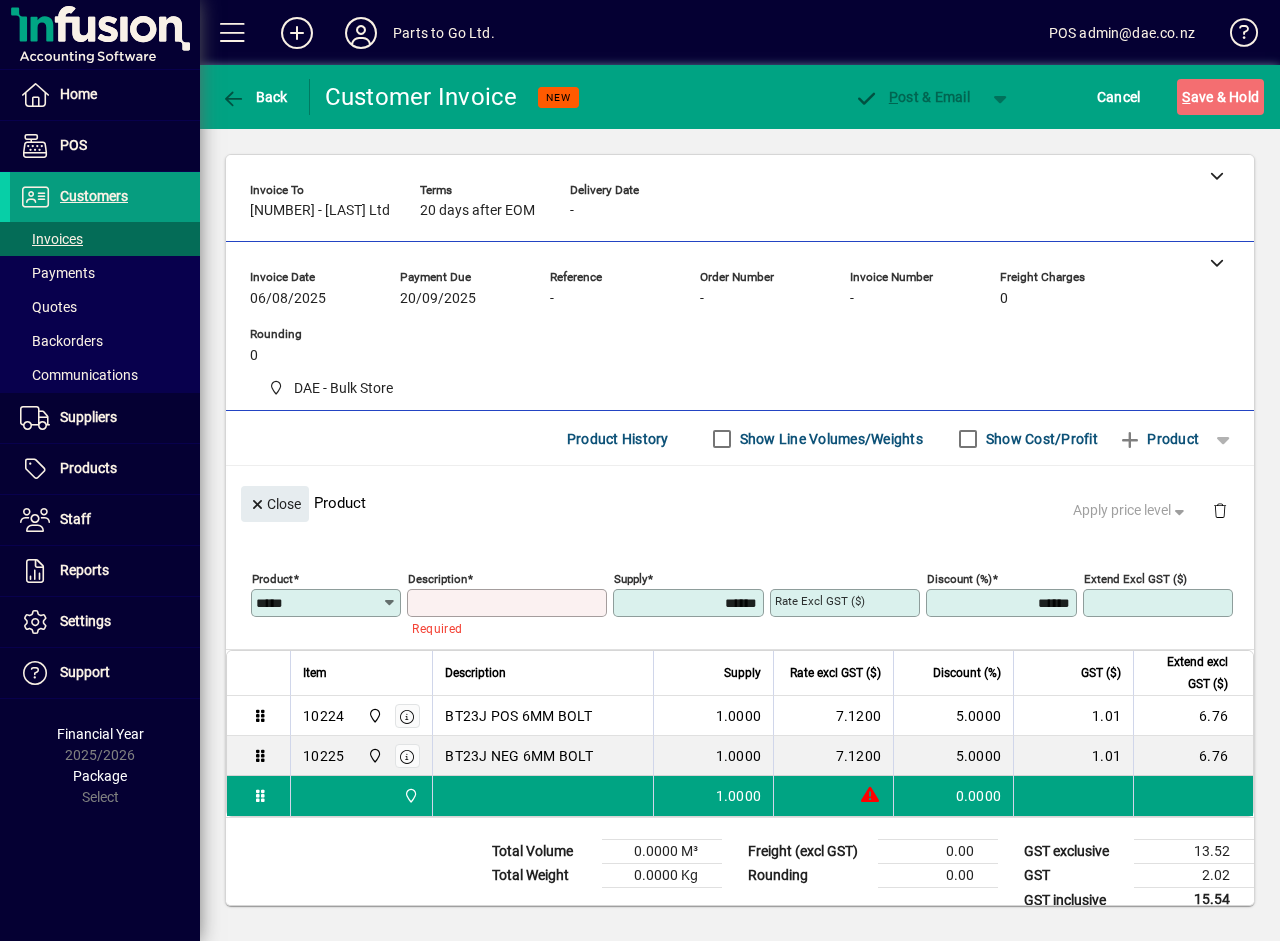 type on "**********" 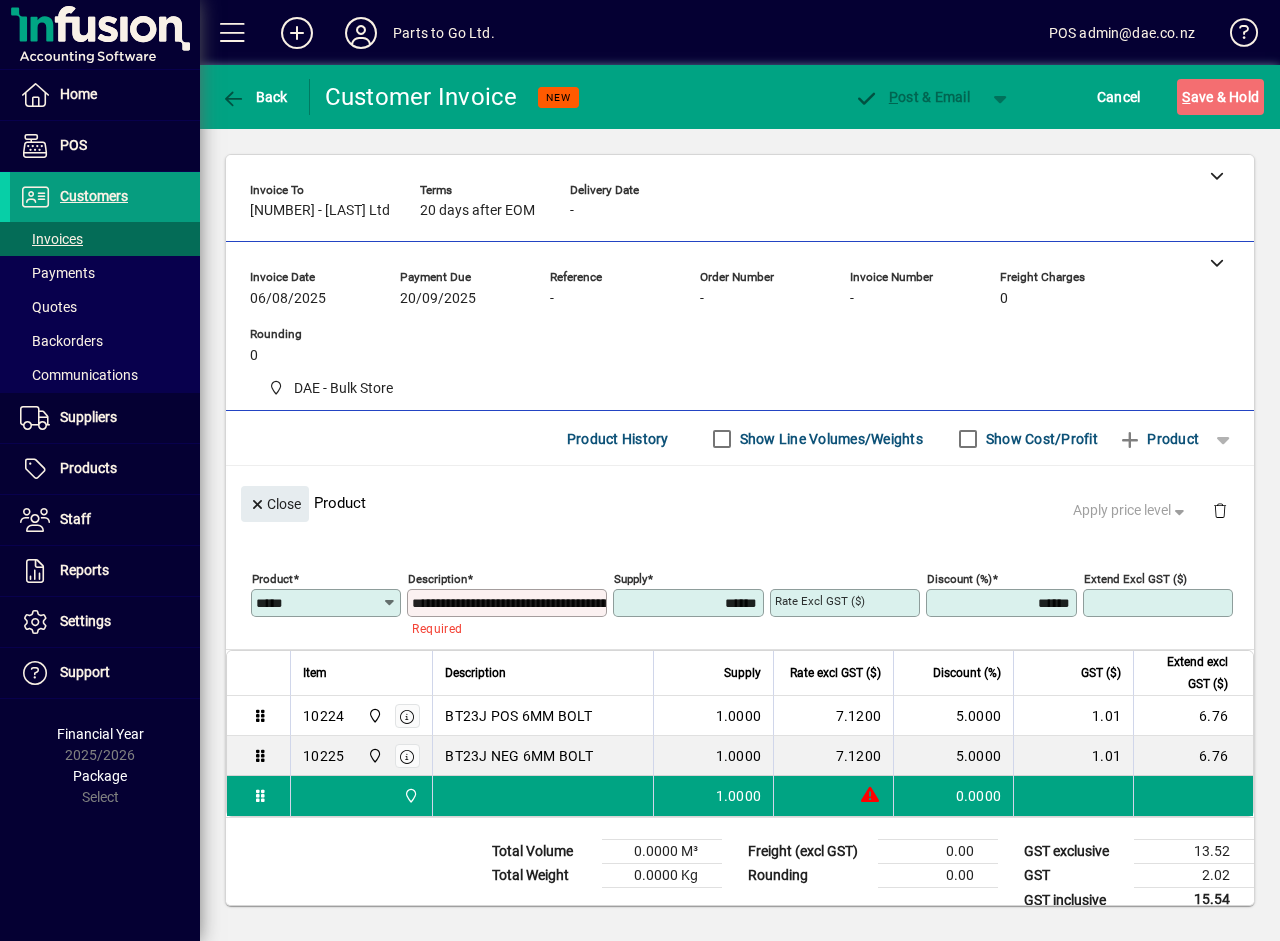 type on "******" 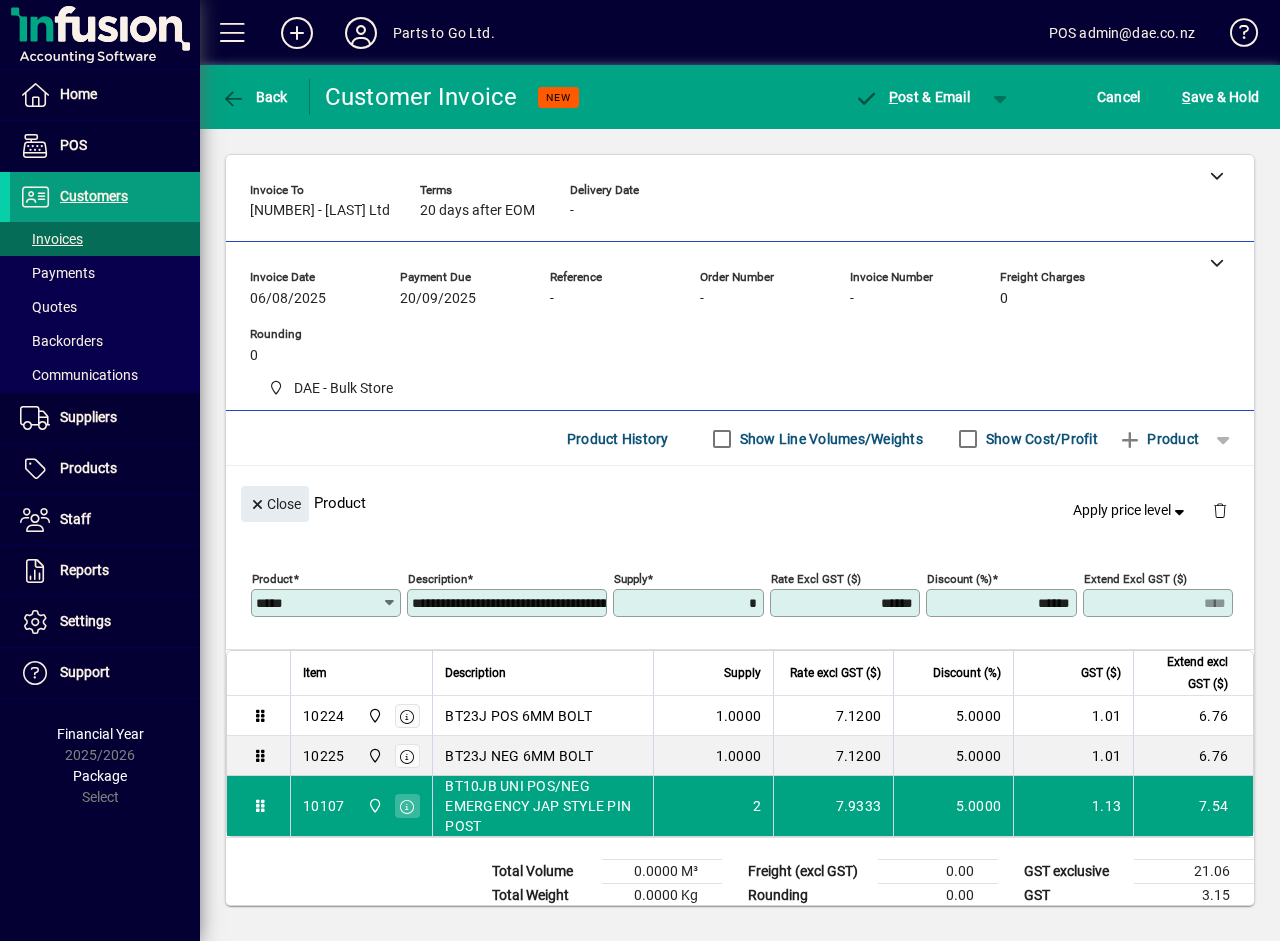 type on "******" 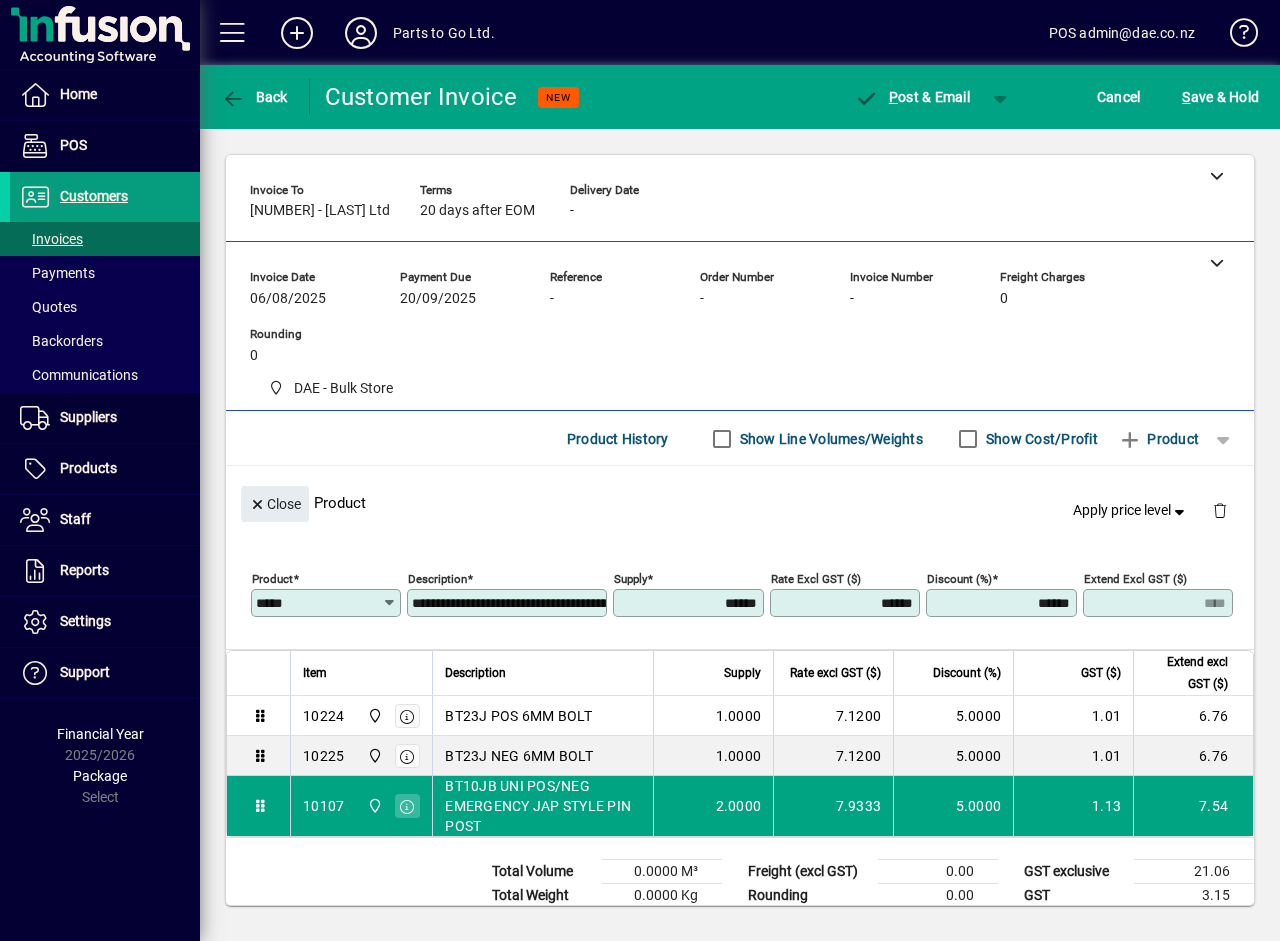 type on "*****" 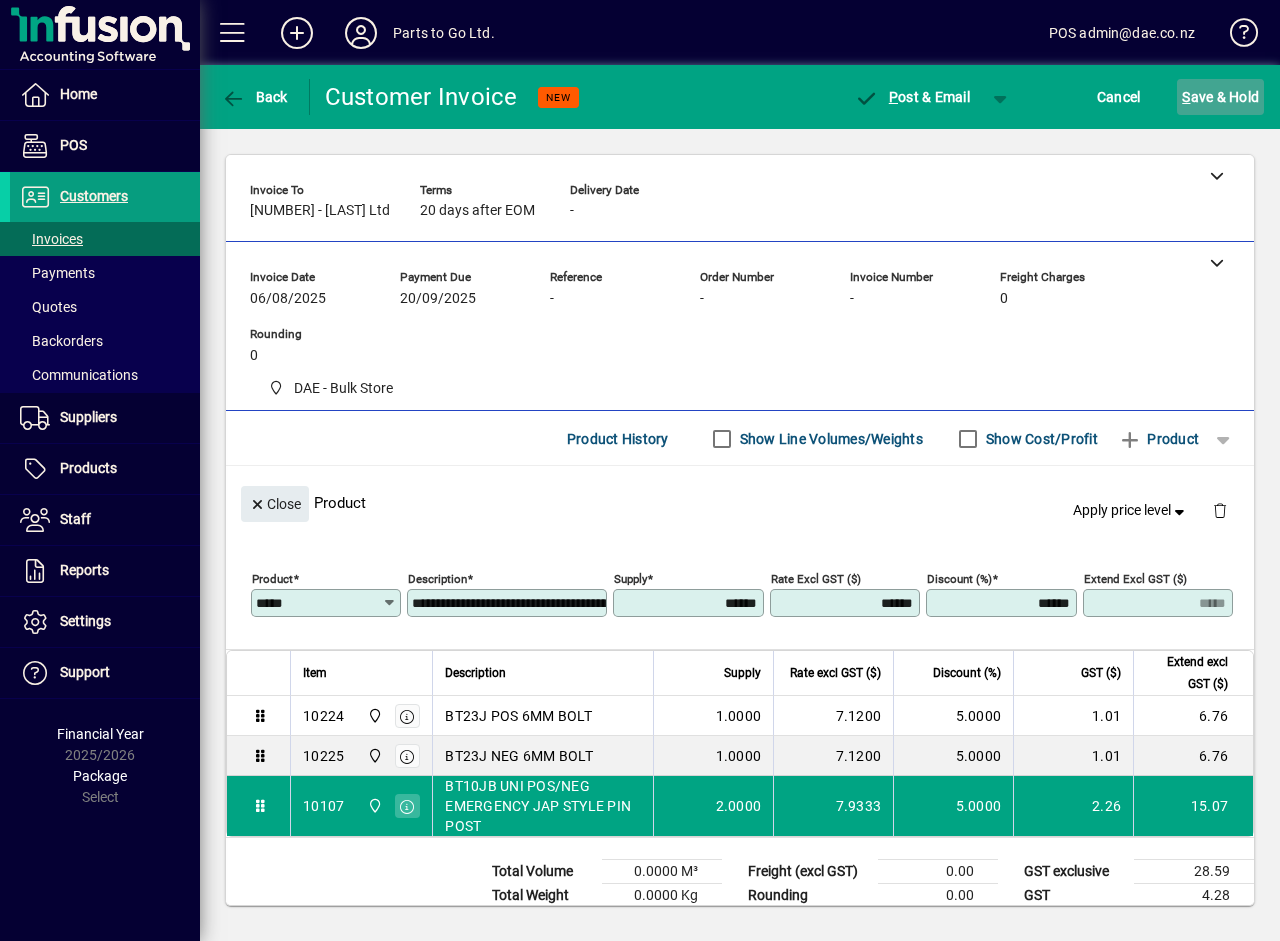 click on "S ave & Hold" 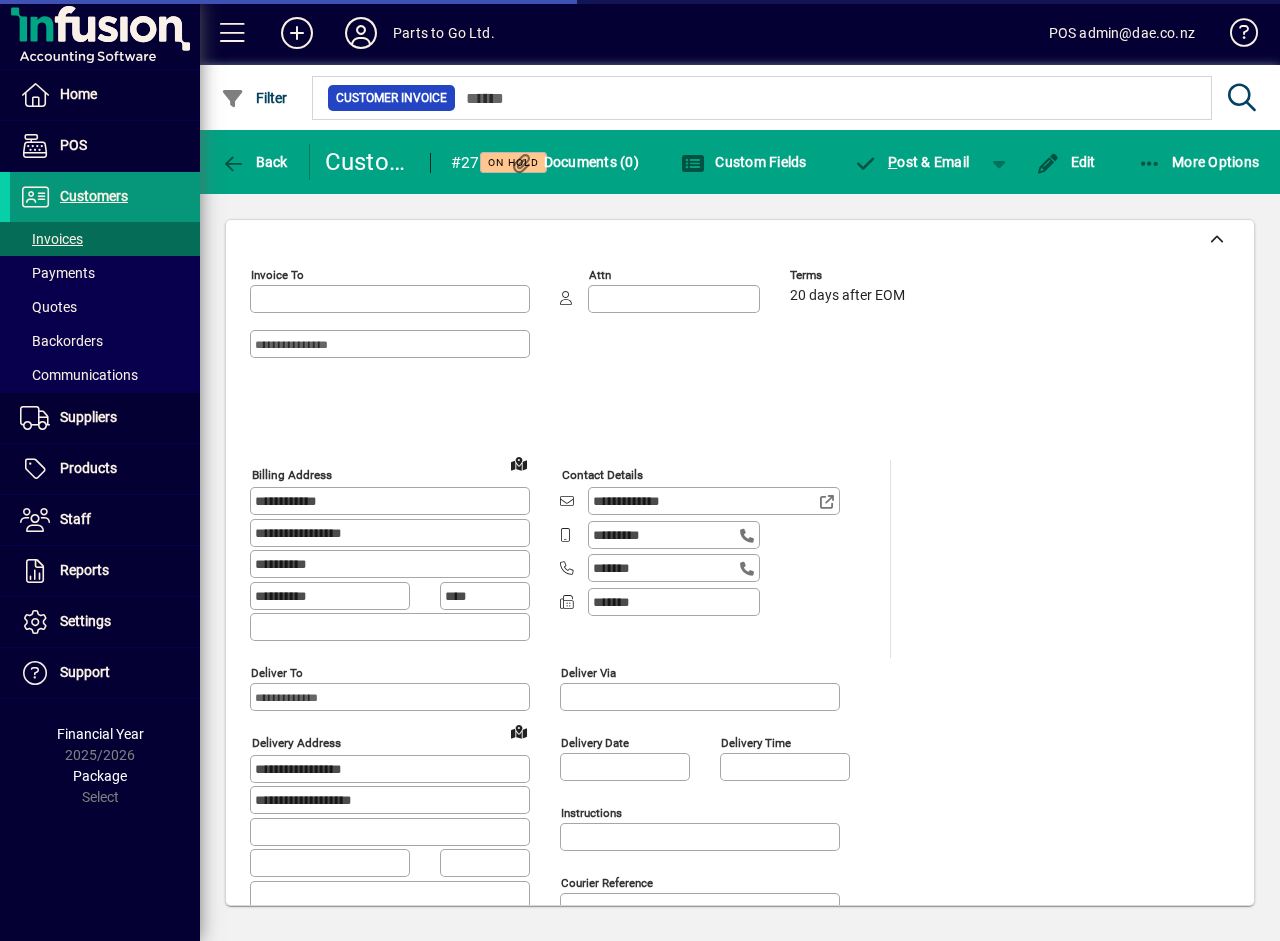 type on "**********" 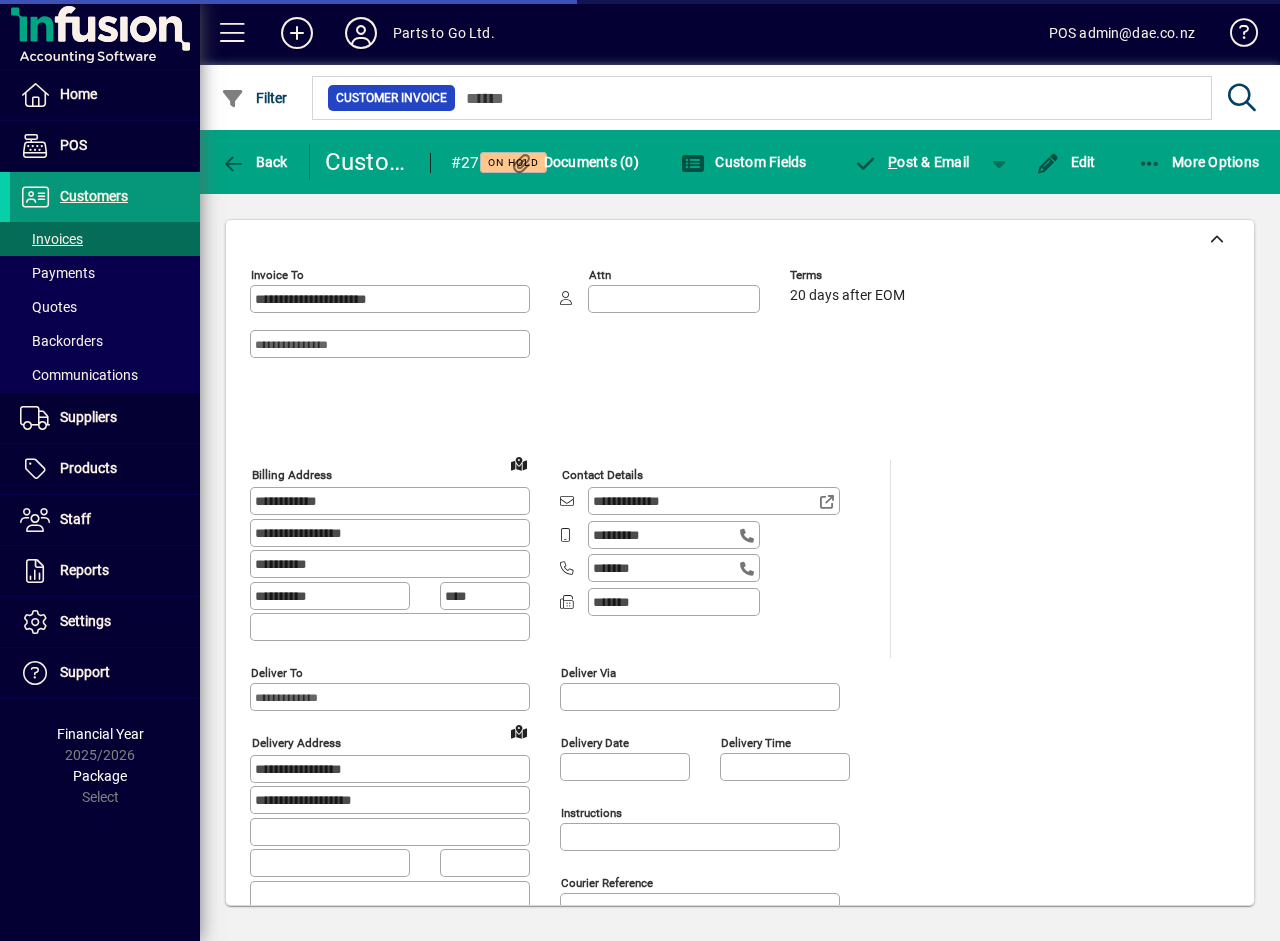 type on "**********" 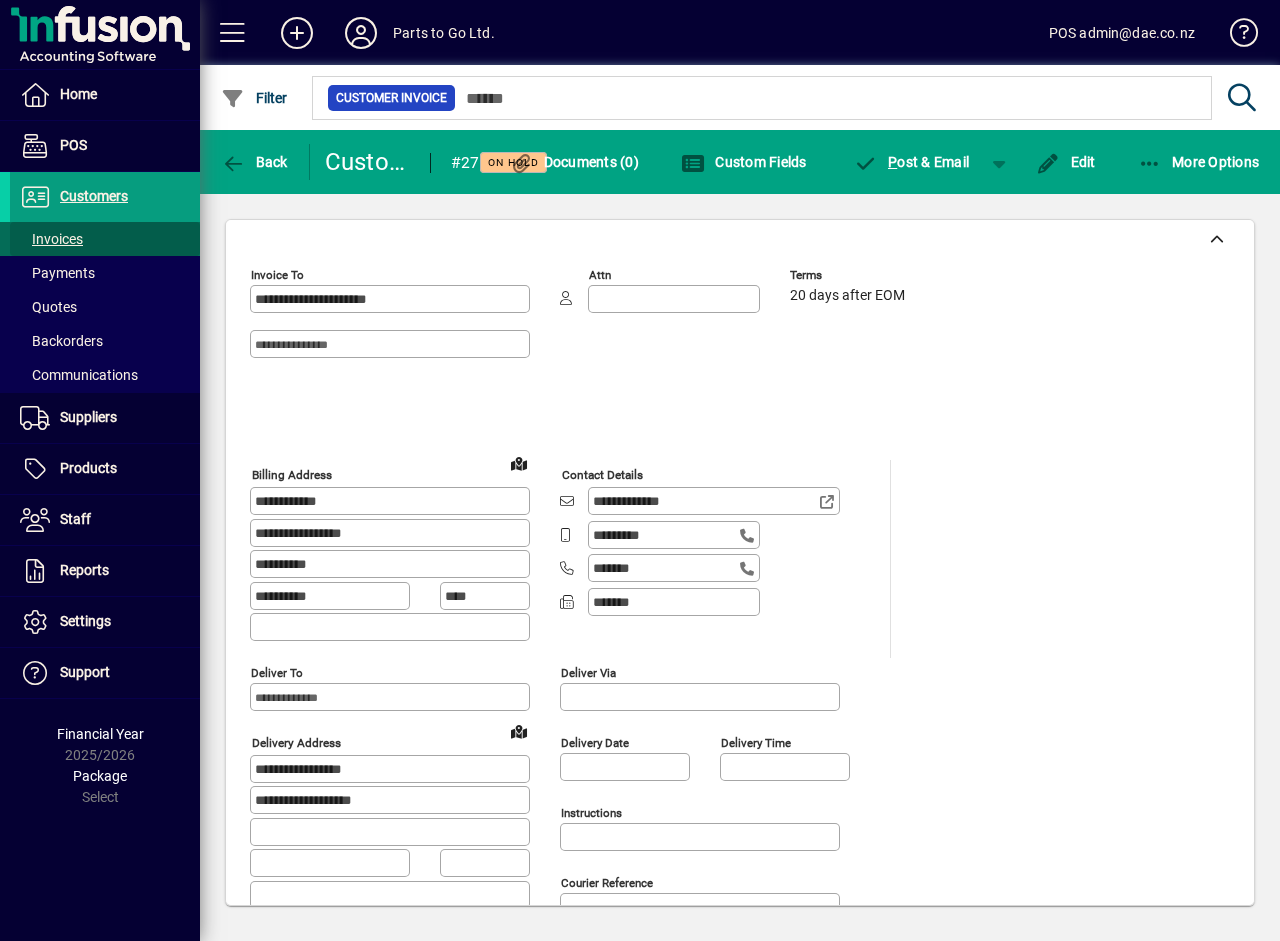 click on "Invoices" at bounding box center (51, 239) 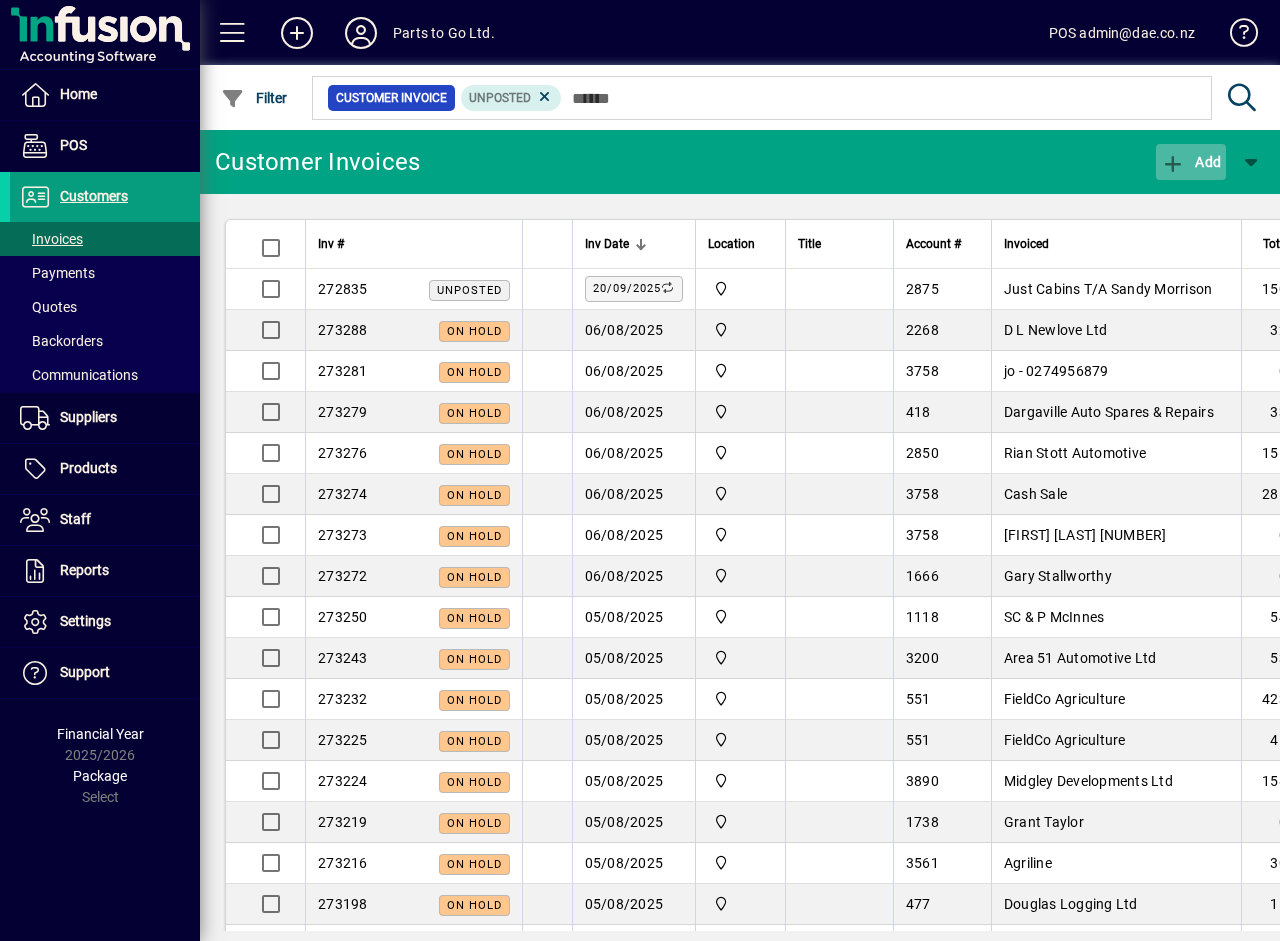 click on "Add" 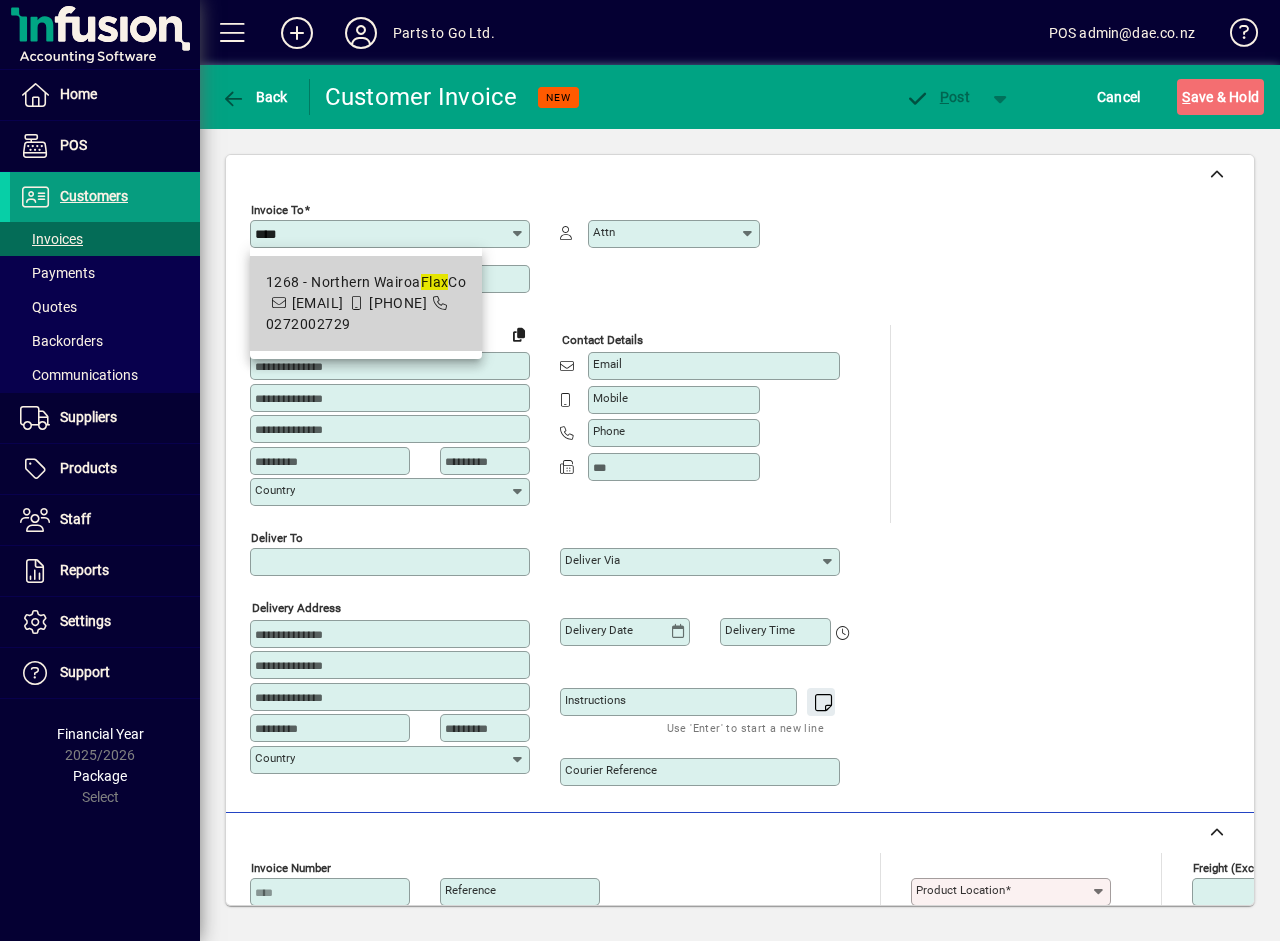 click on "1268 - Northern Wairoa  Flax  Co" at bounding box center (366, 282) 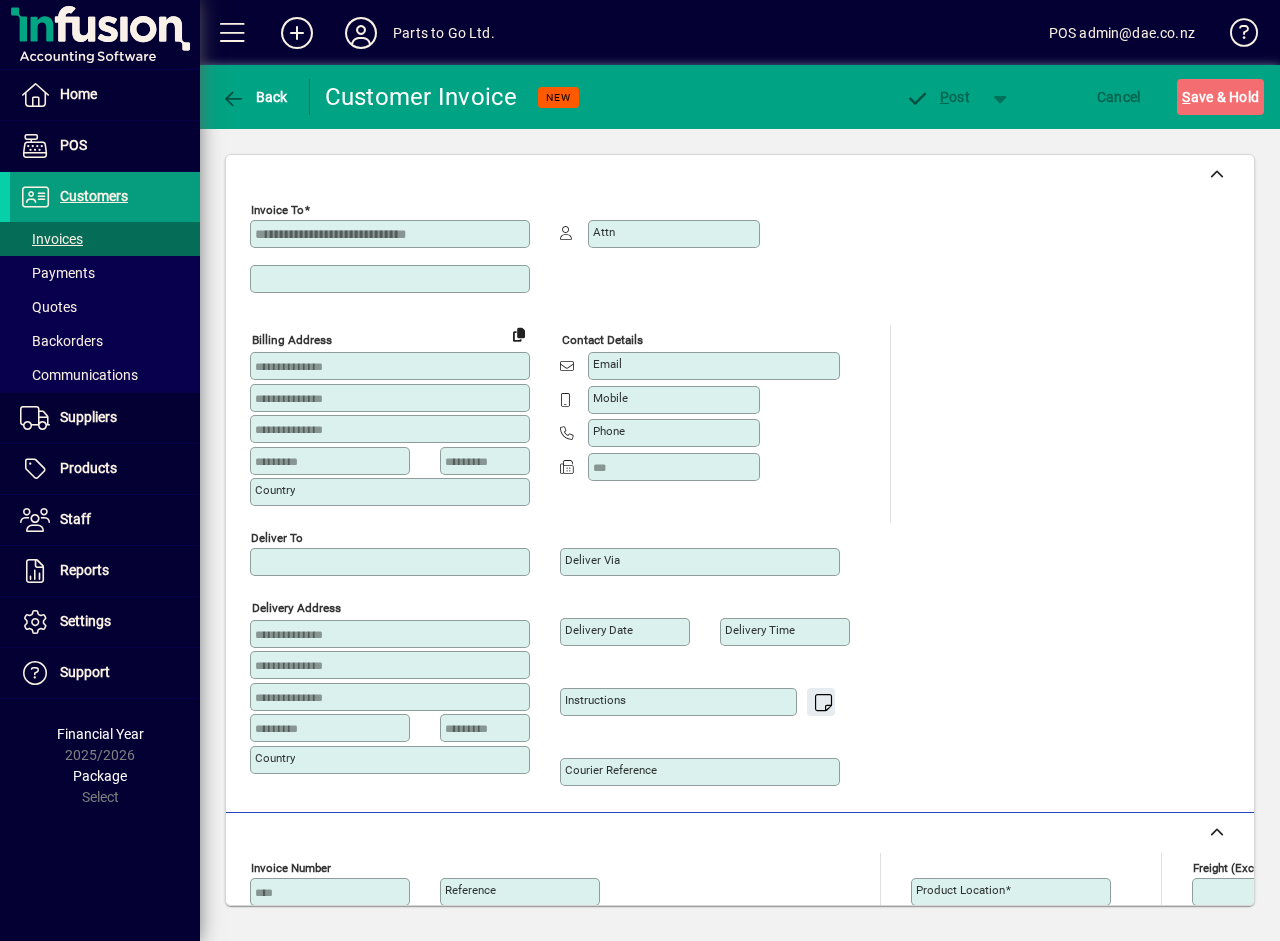 type on "**********" 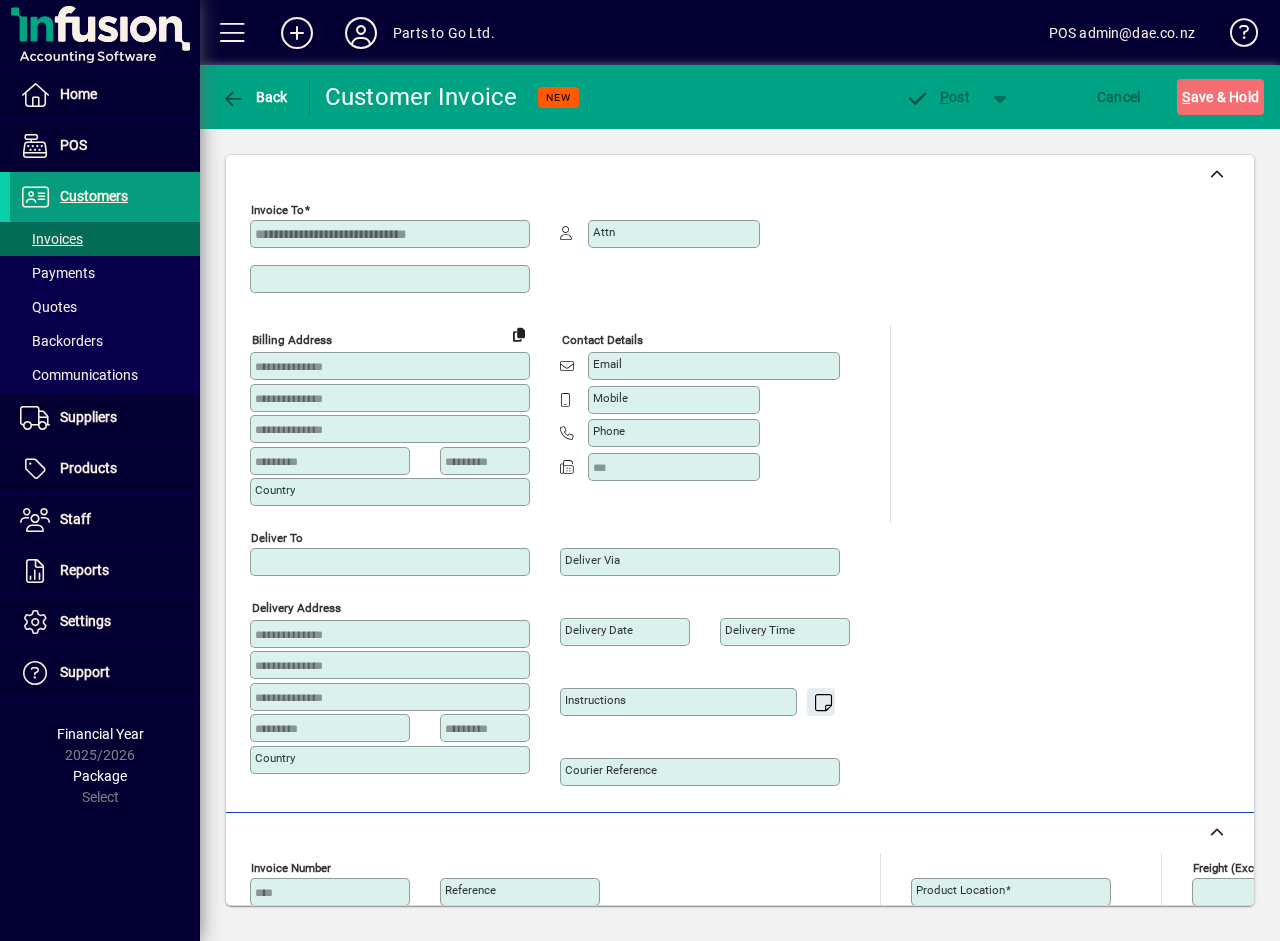 type on "****" 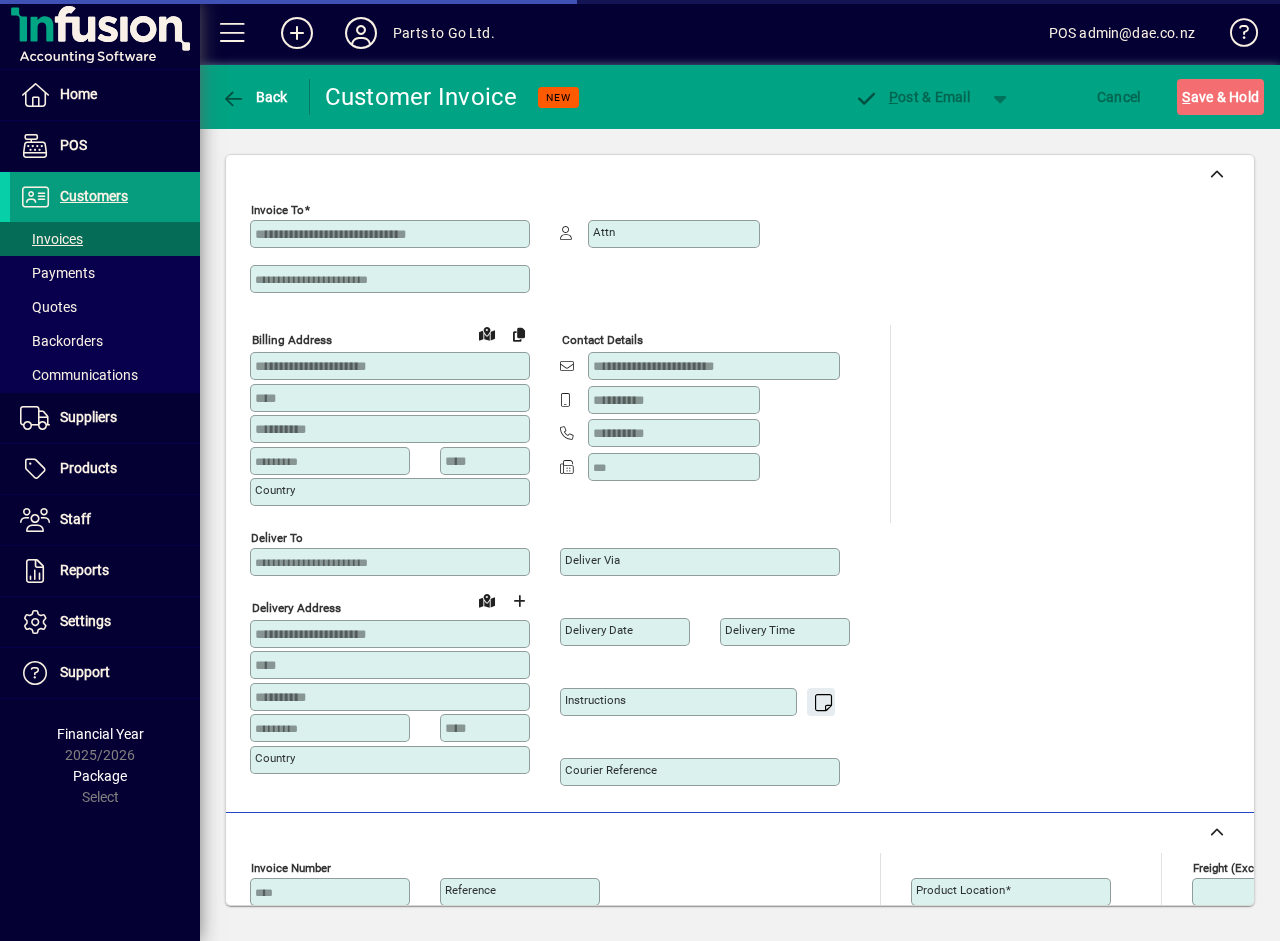 type on "**********" 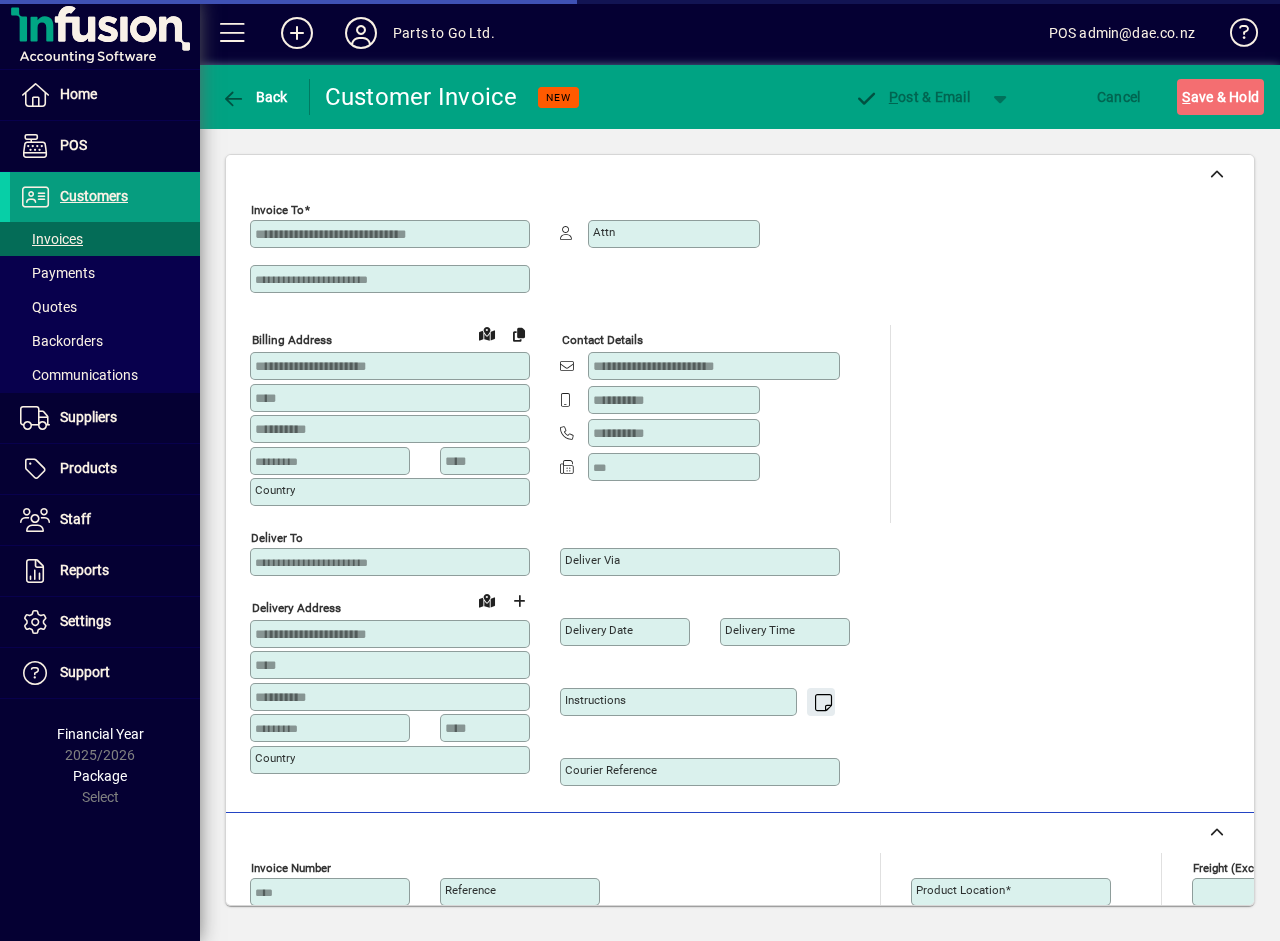 type on "**********" 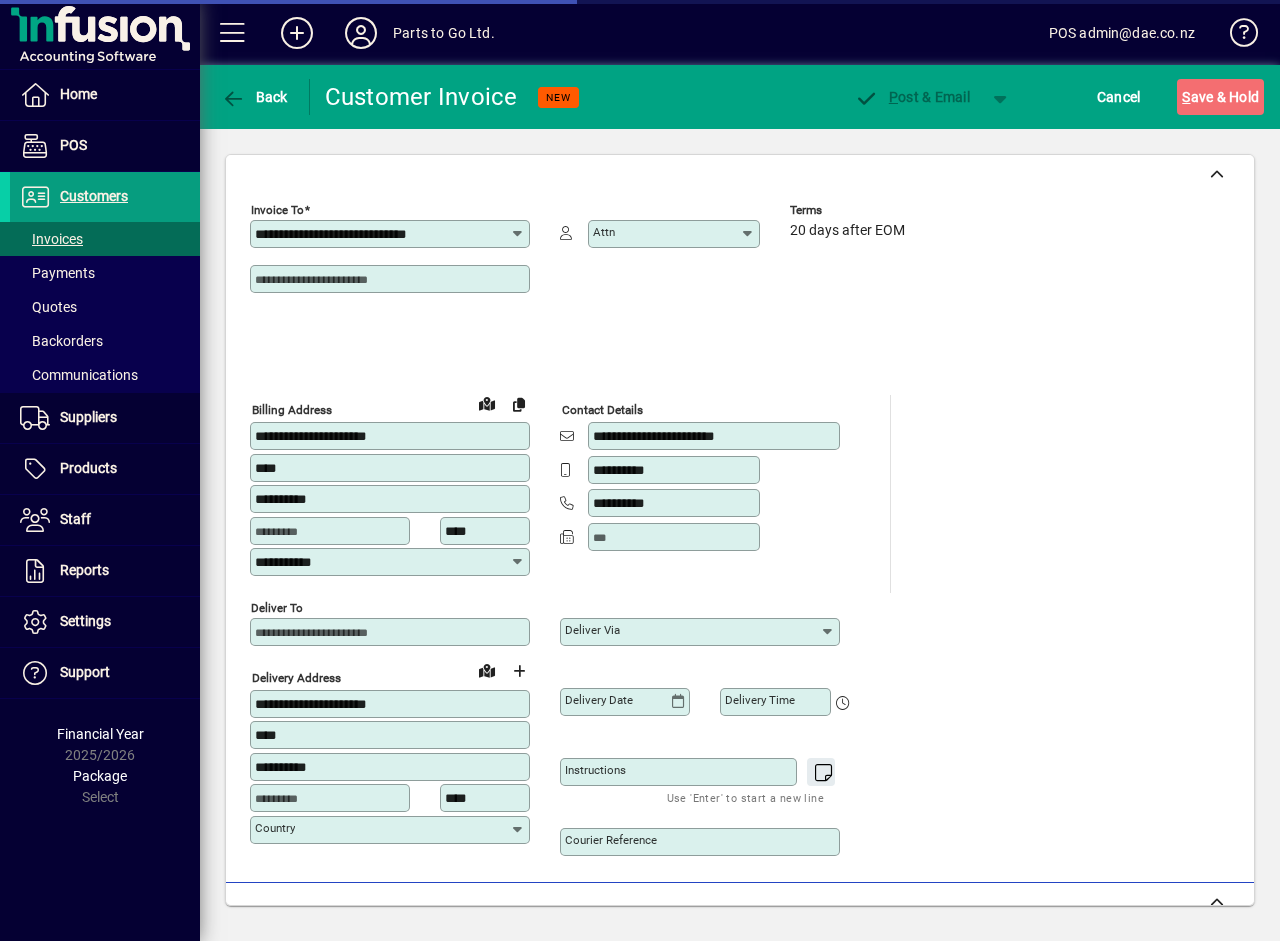 scroll, scrollTop: 500, scrollLeft: 0, axis: vertical 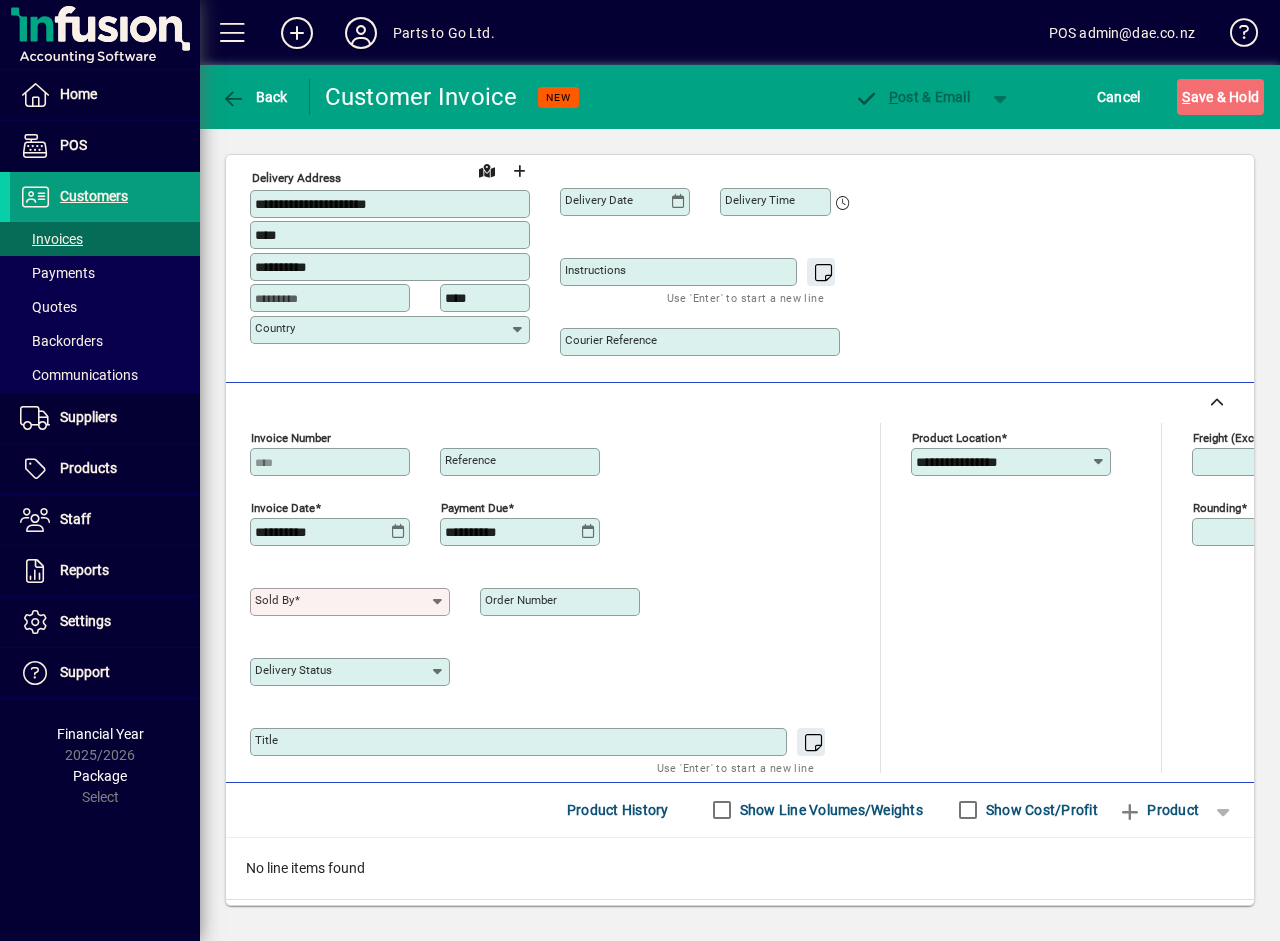 click on "Sold by" at bounding box center (342, 602) 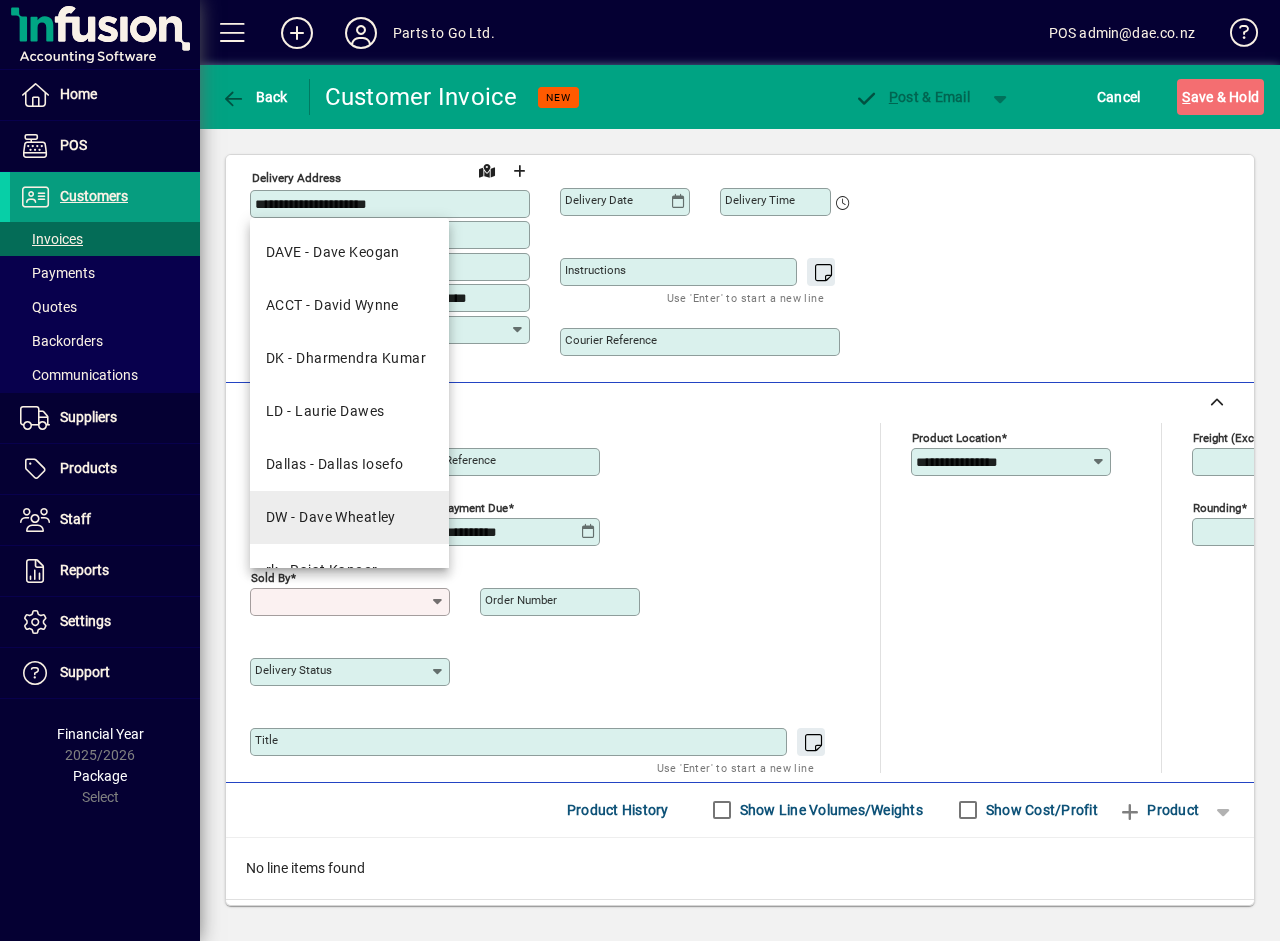 click on "DW - Dave Wheatley" at bounding box center [349, 517] 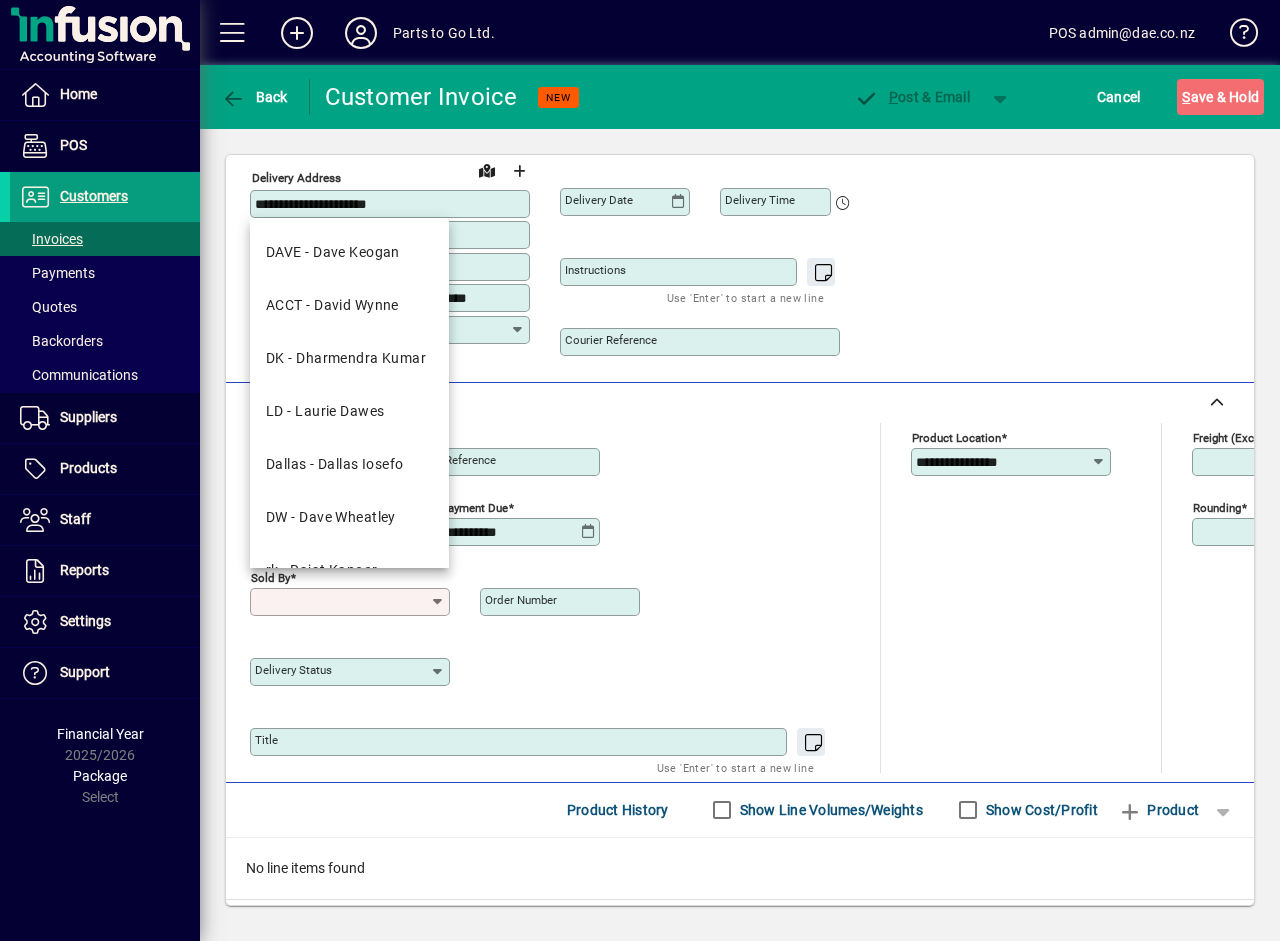 type on "**********" 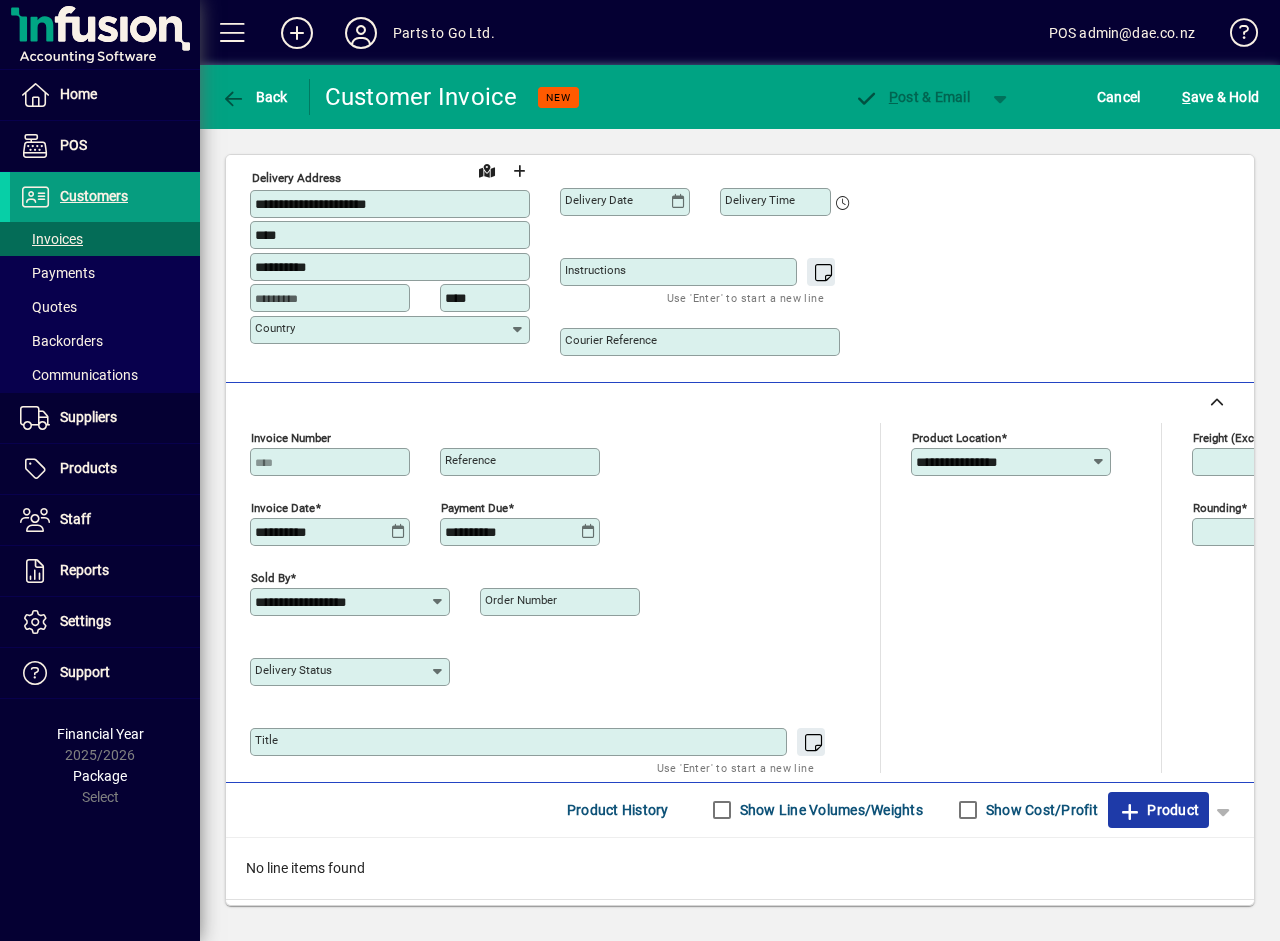 click on "Product" 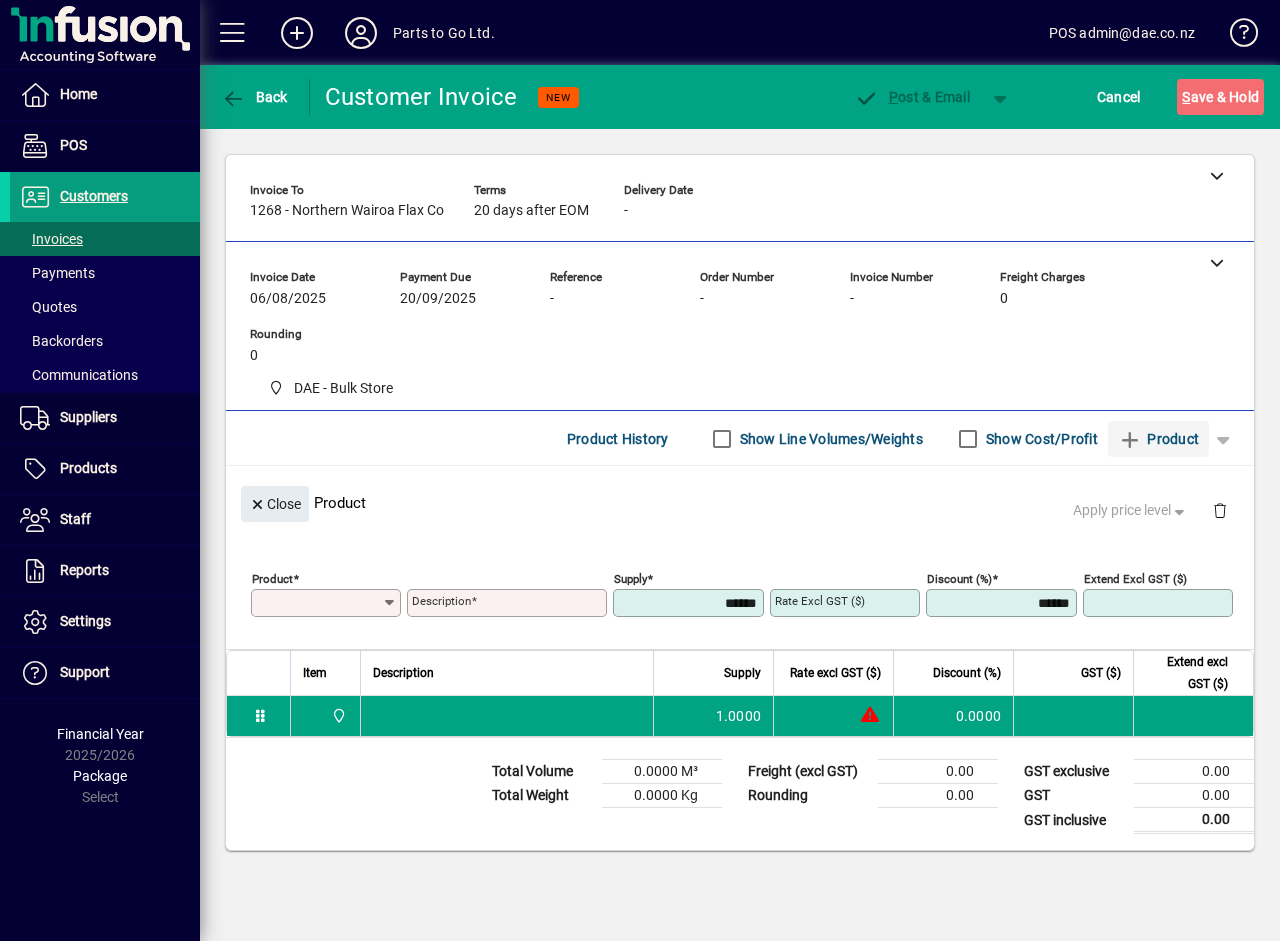 scroll, scrollTop: 0, scrollLeft: 0, axis: both 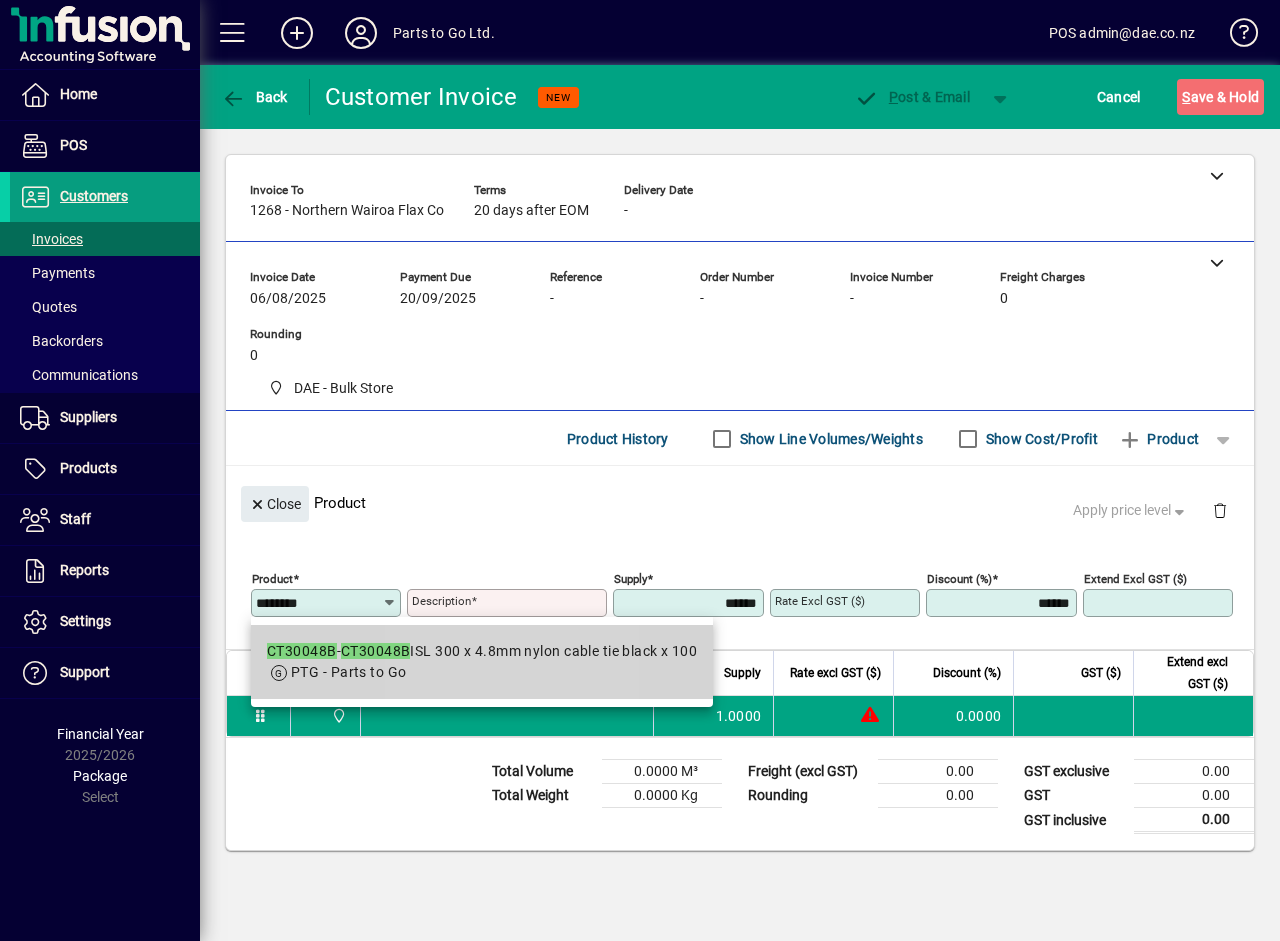 click on "PTG - Parts to Go" at bounding box center (482, 672) 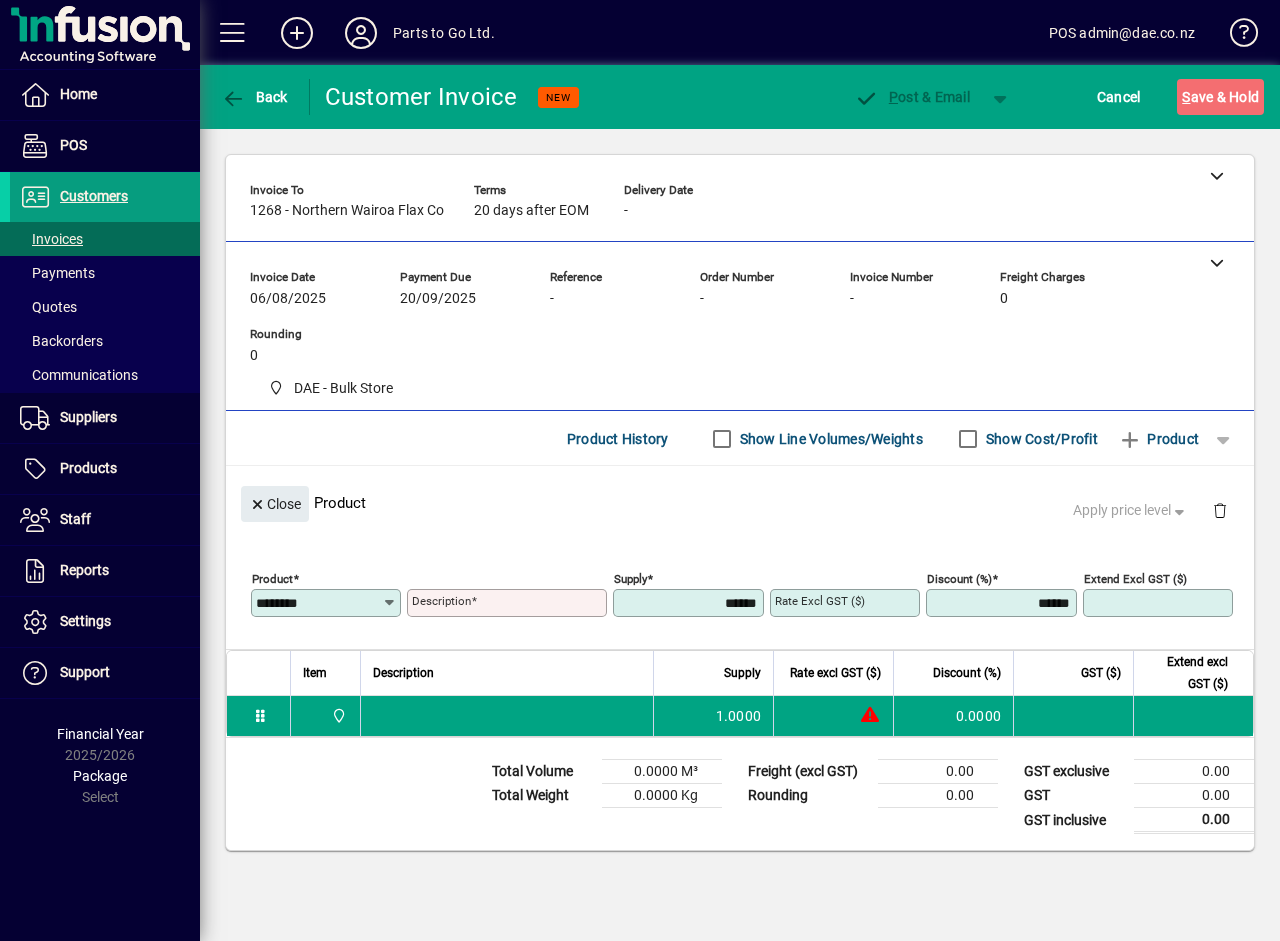 type on "**********" 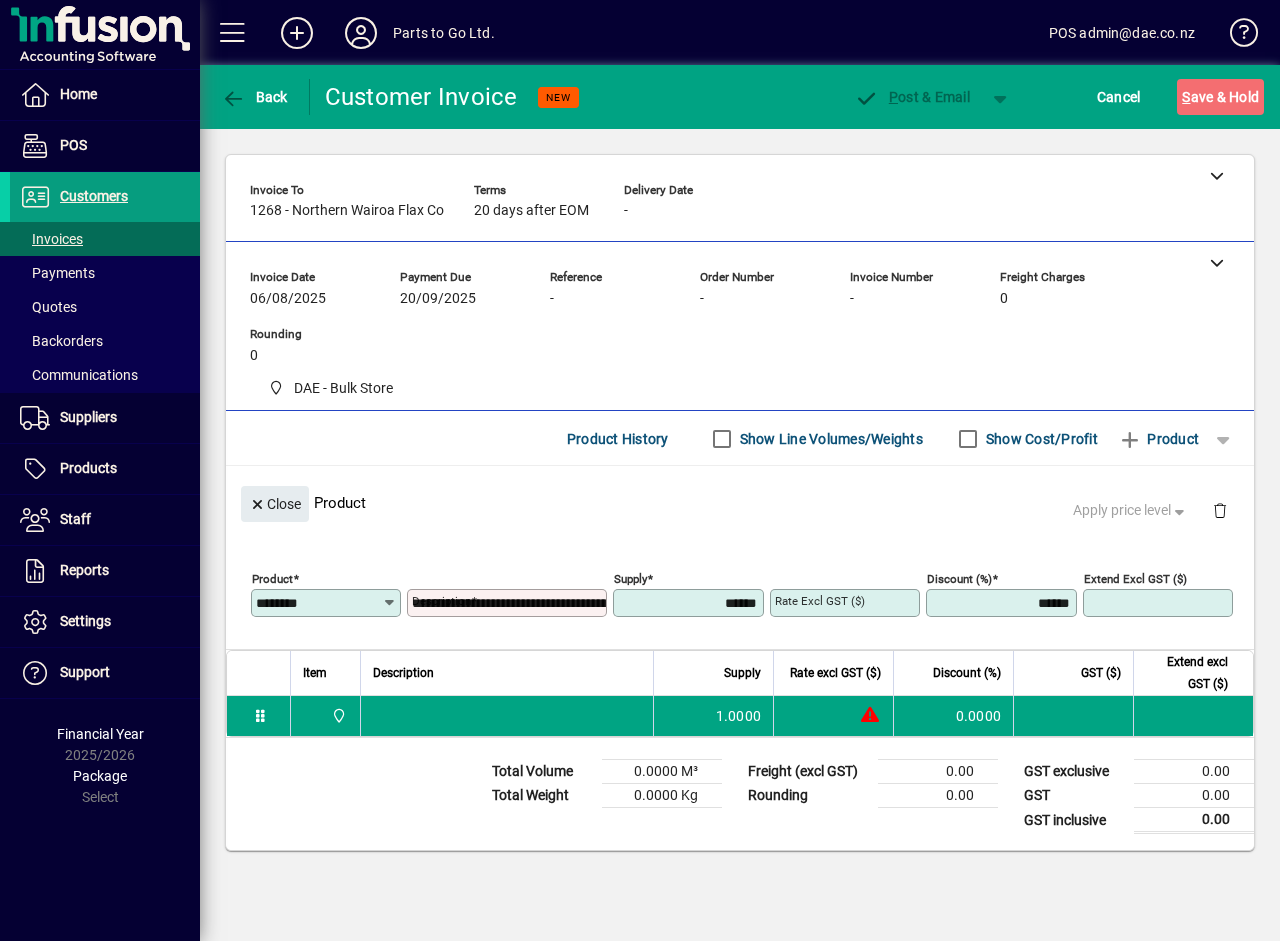 type on "*******" 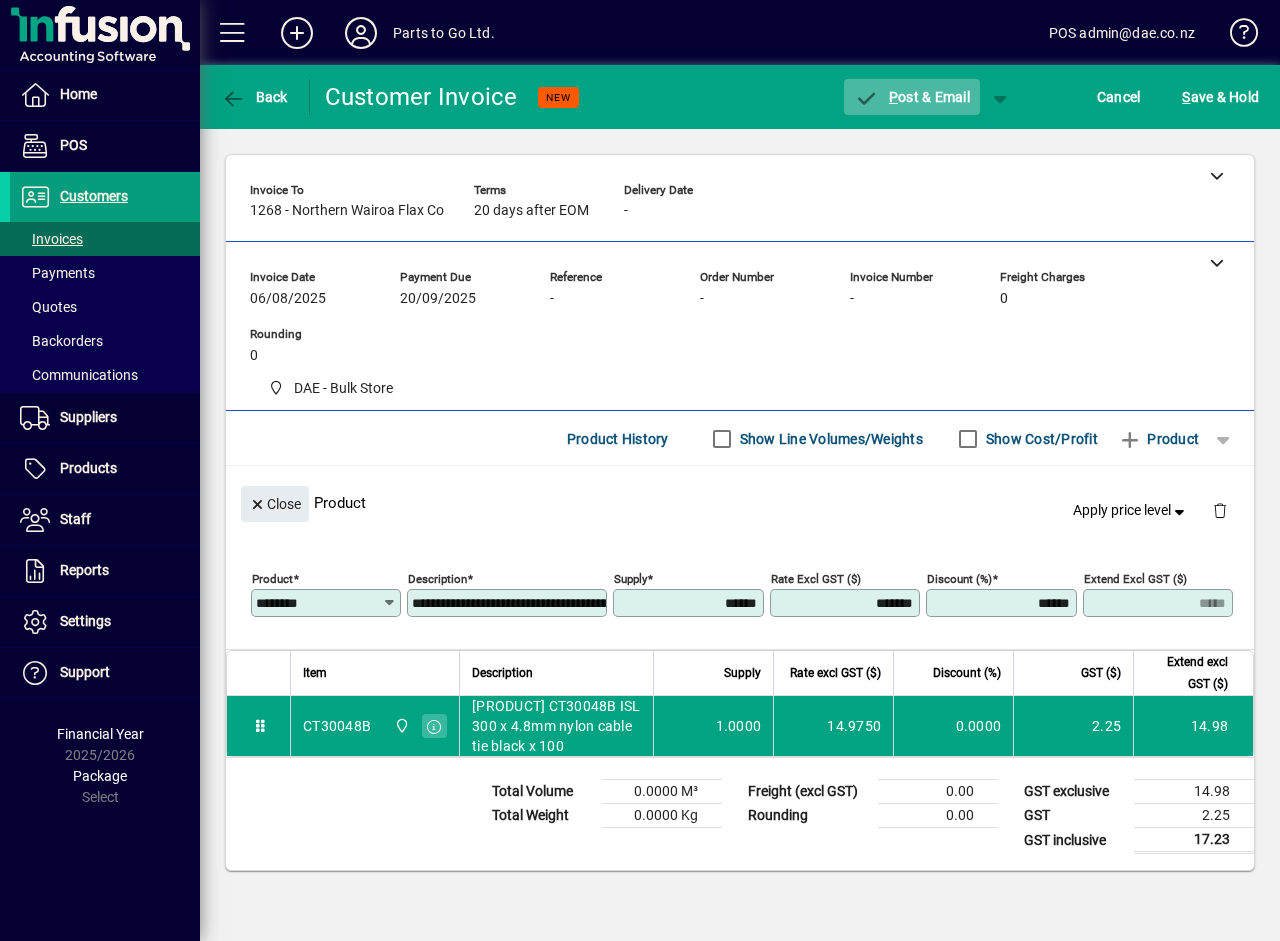 click on "P ost & Email" 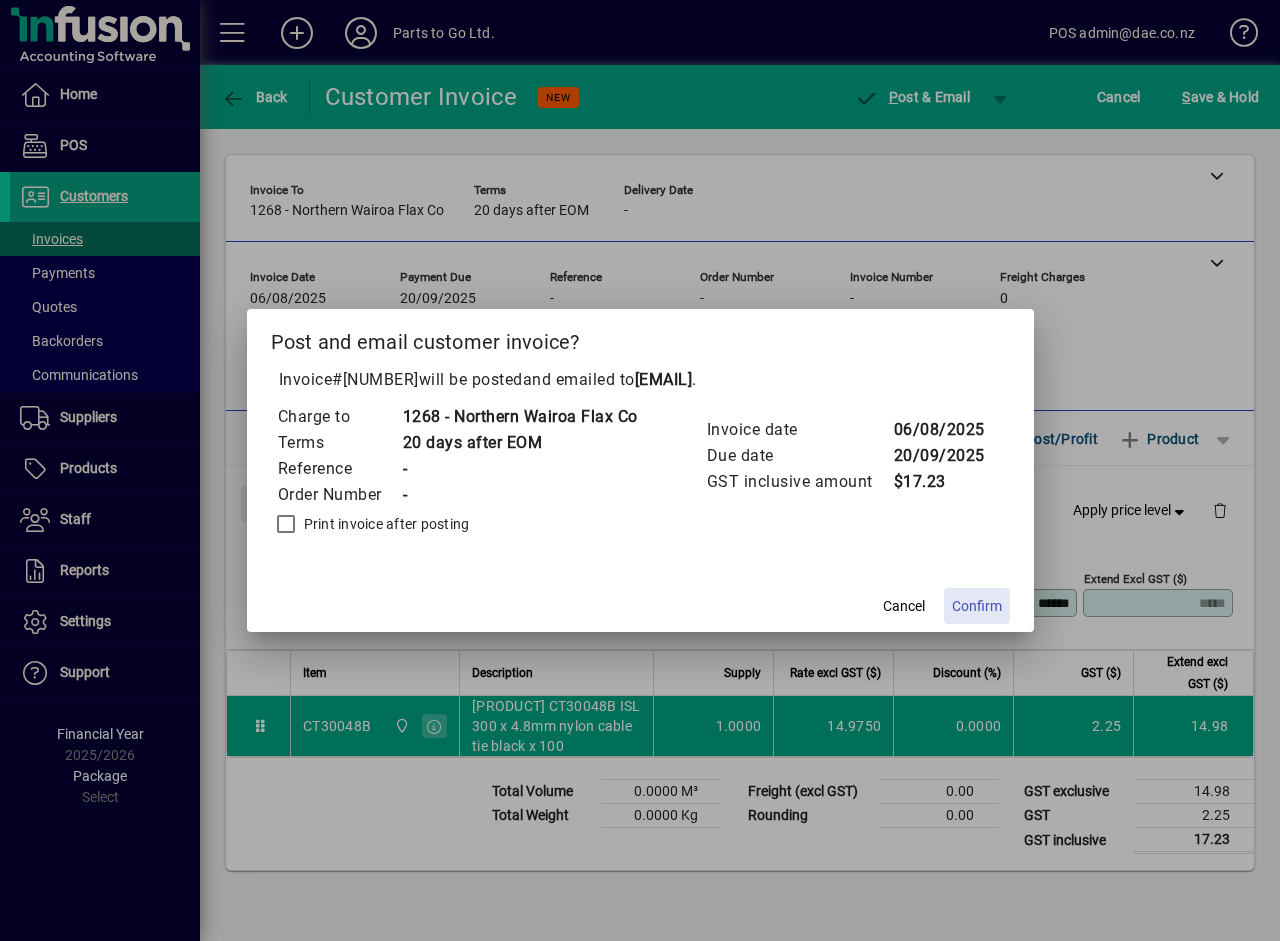 click on "Confirm" 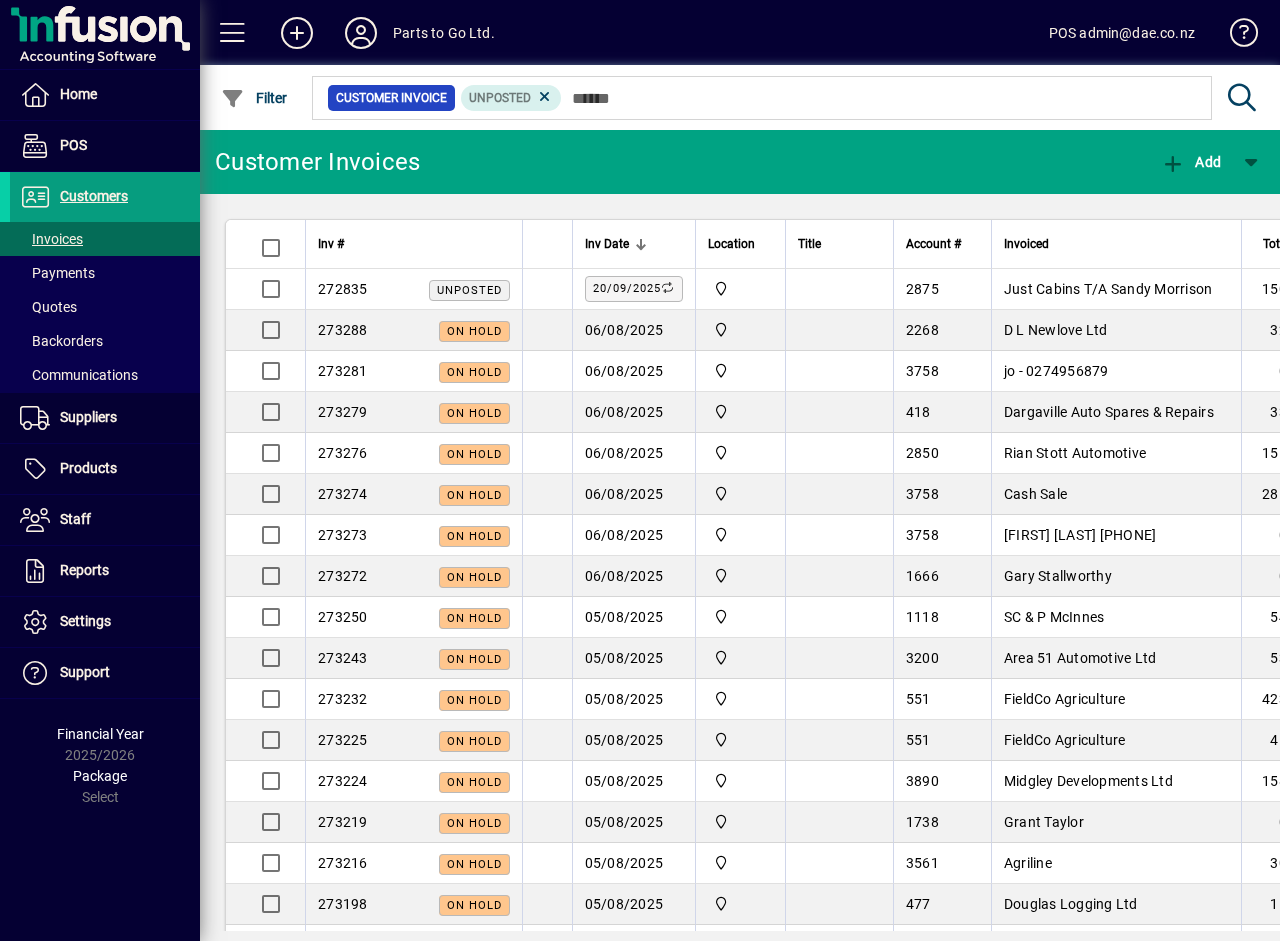 scroll, scrollTop: 0, scrollLeft: 0, axis: both 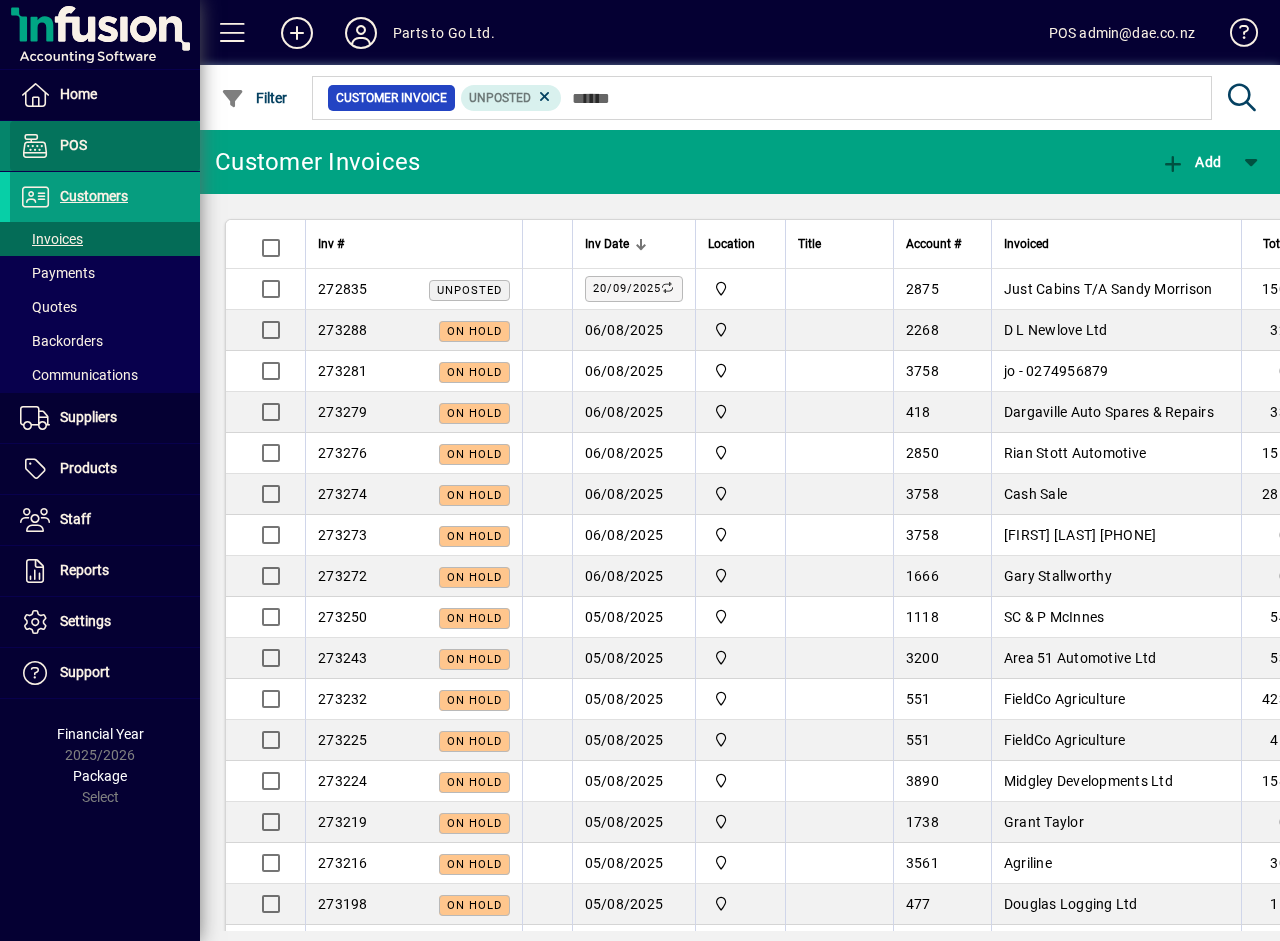 click on "POS" at bounding box center [48, 146] 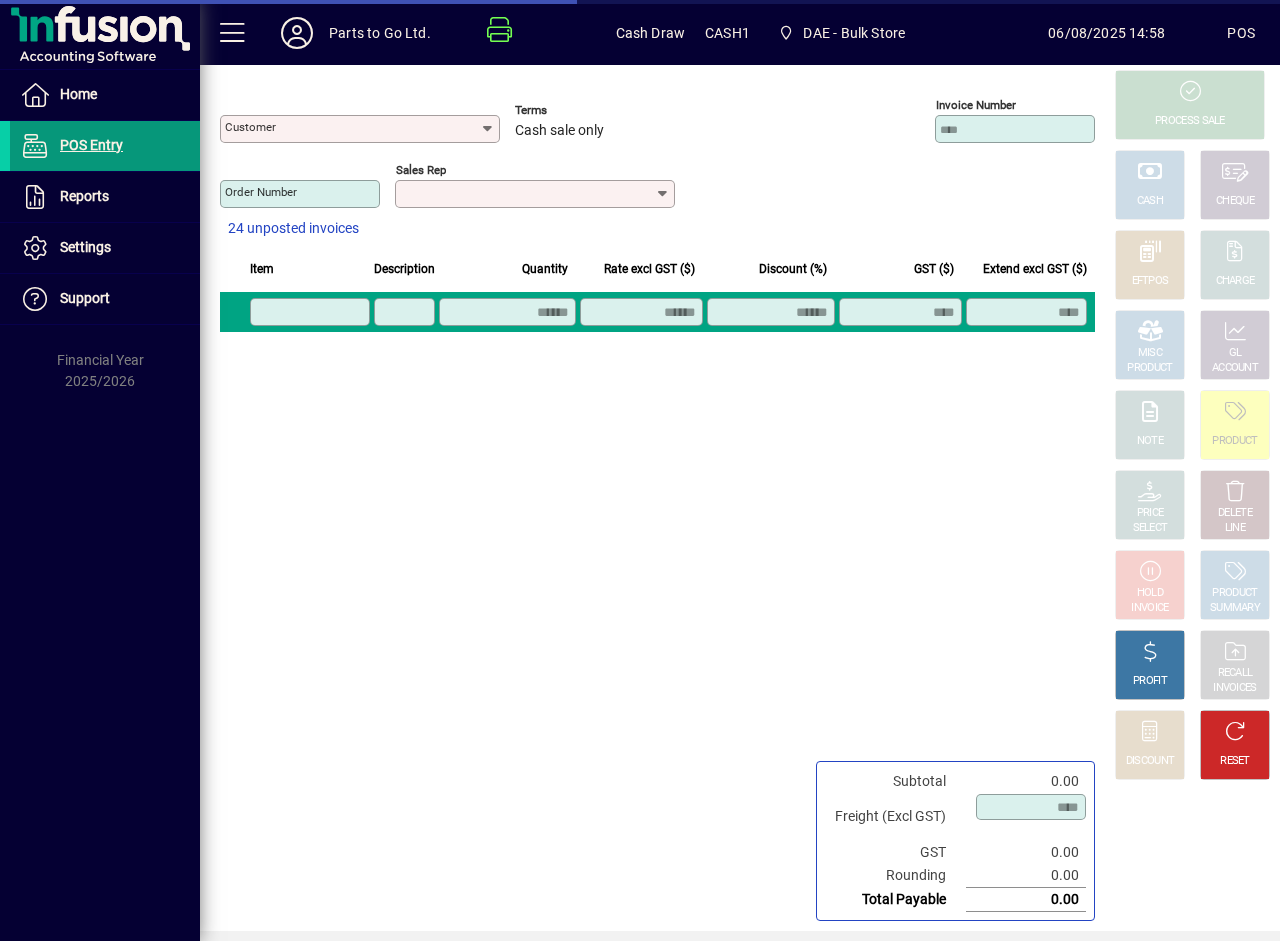 type on "**********" 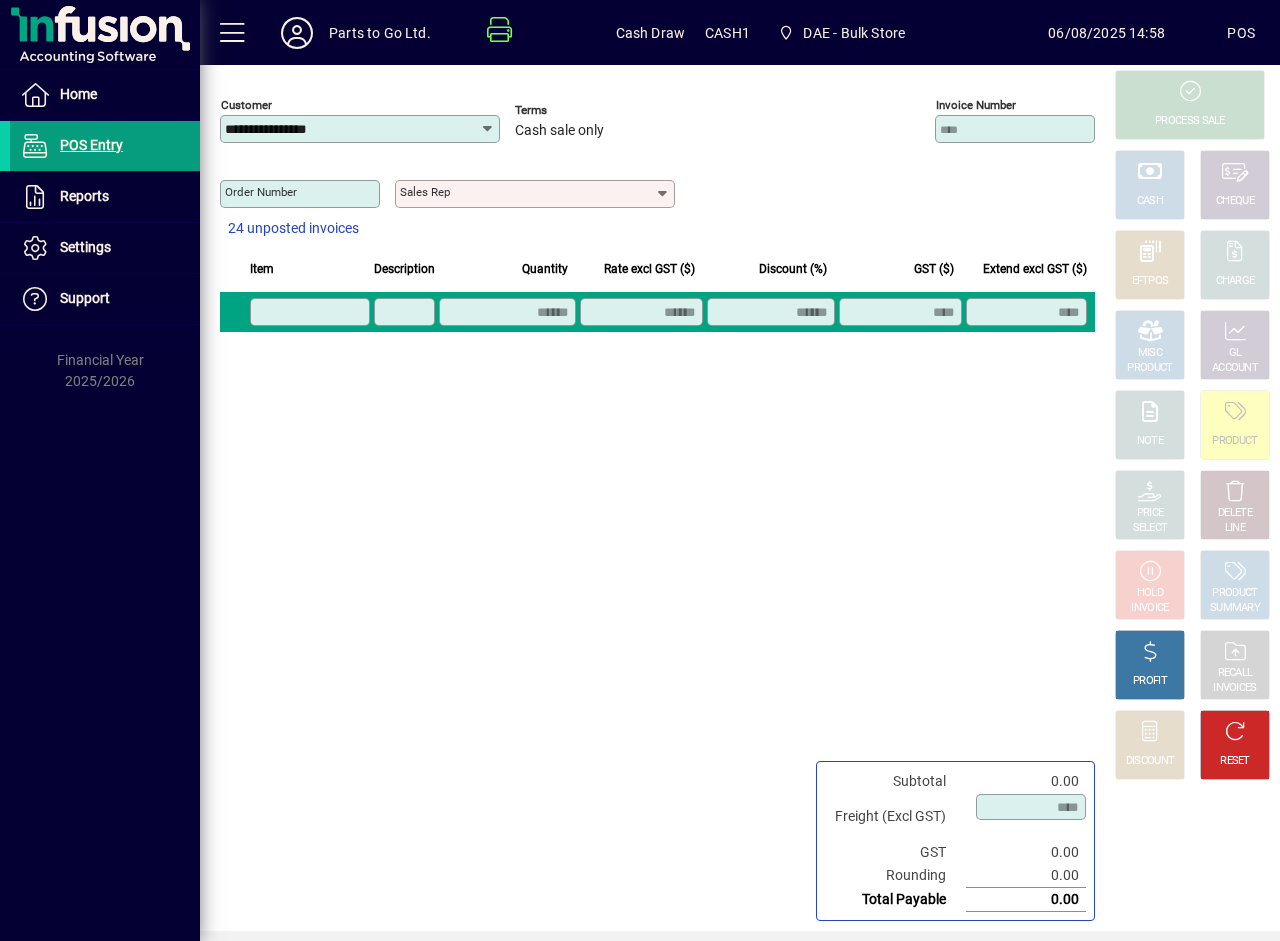 click 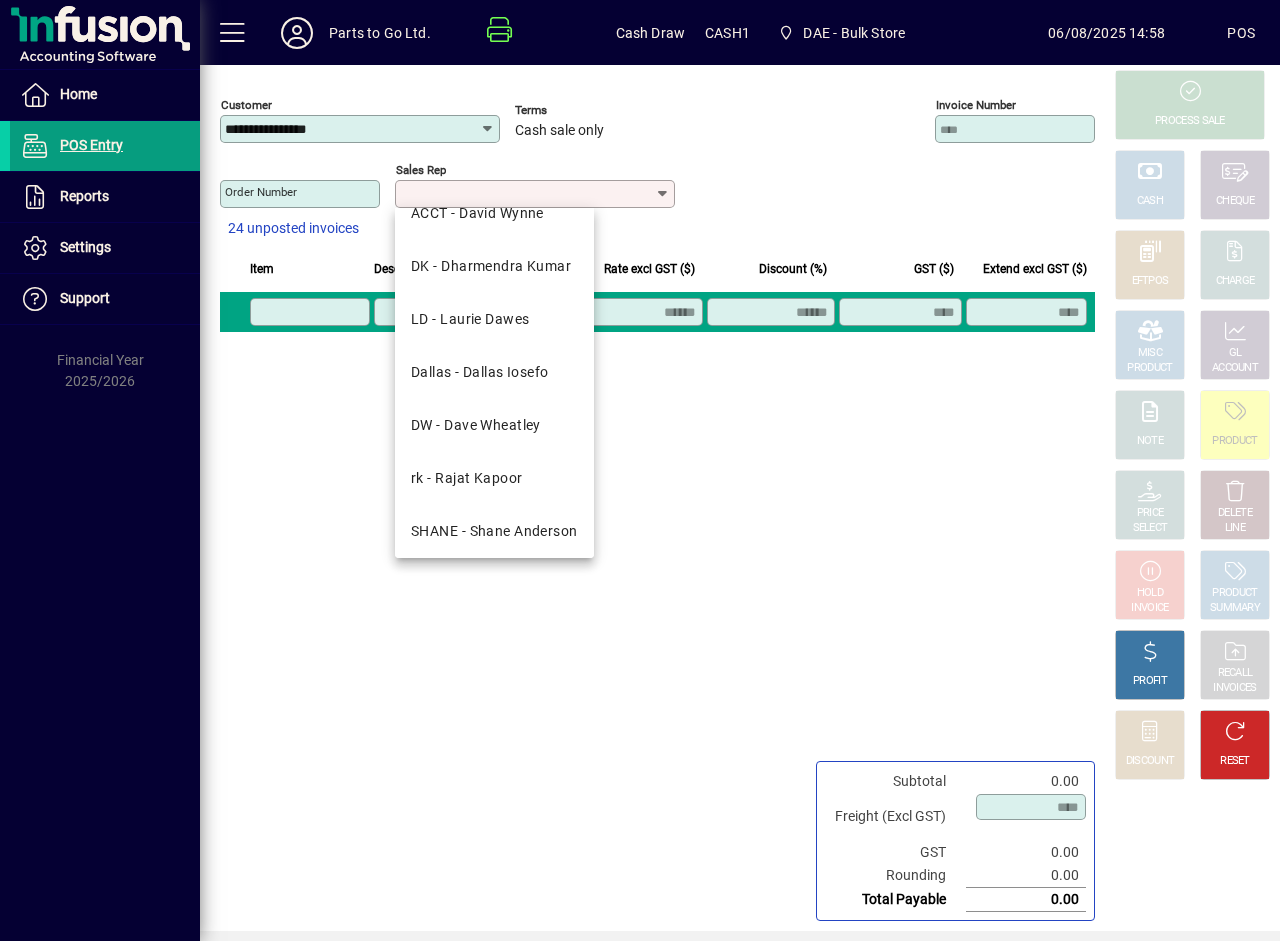 scroll, scrollTop: 143, scrollLeft: 0, axis: vertical 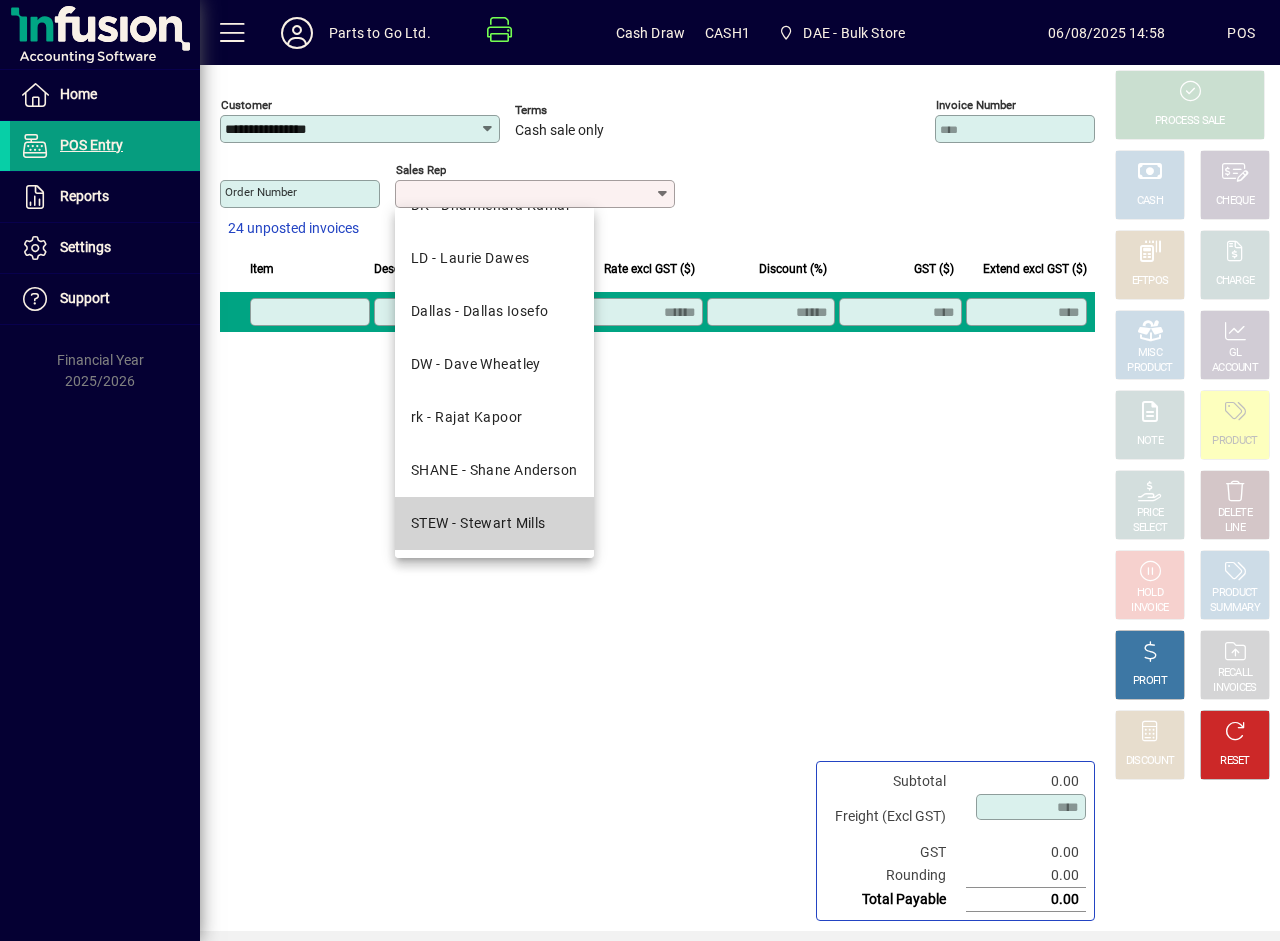 click on "STEW - Stewart Mills" at bounding box center (478, 523) 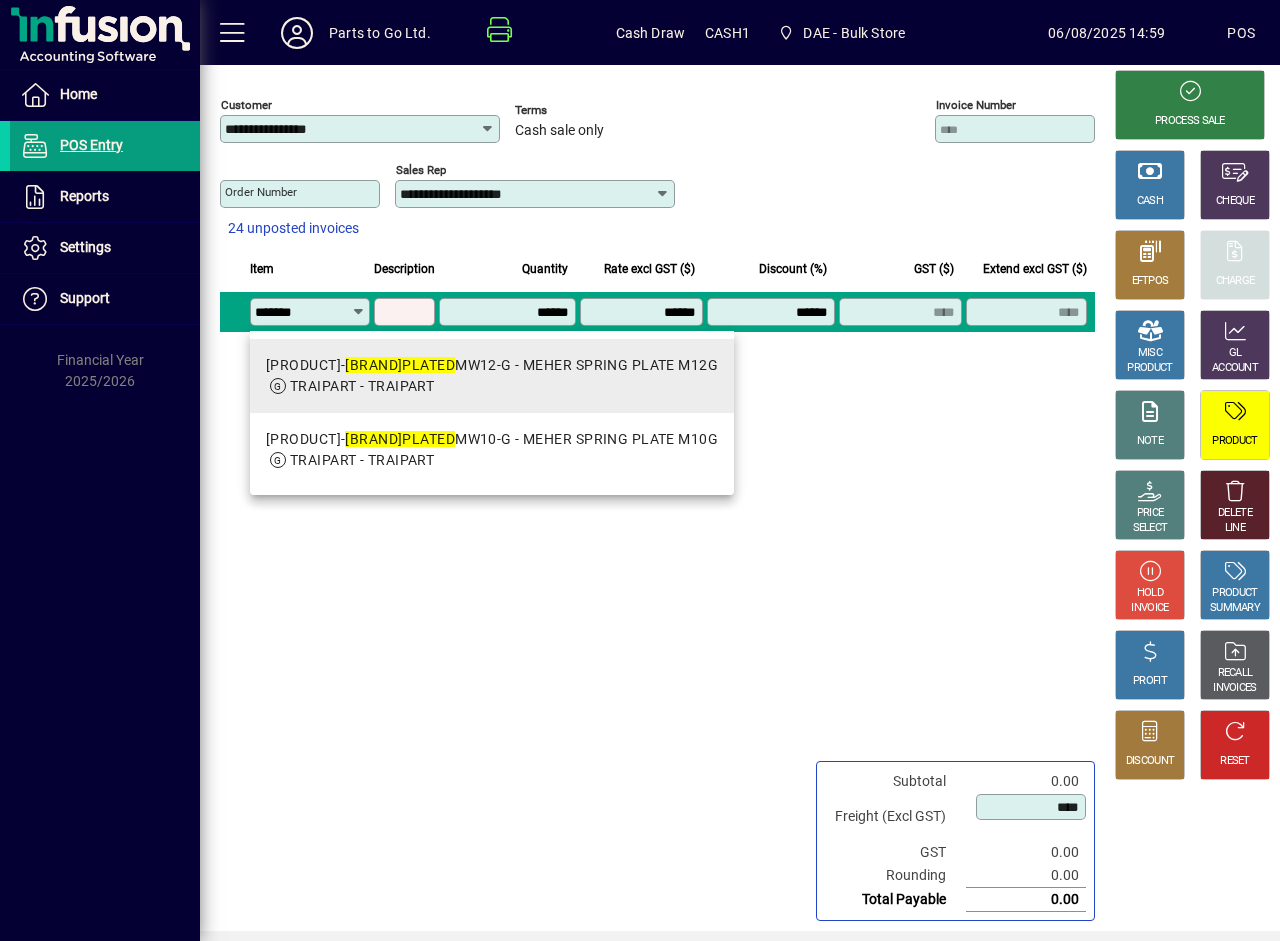 click on "[PRODUCT]" at bounding box center (492, 365) 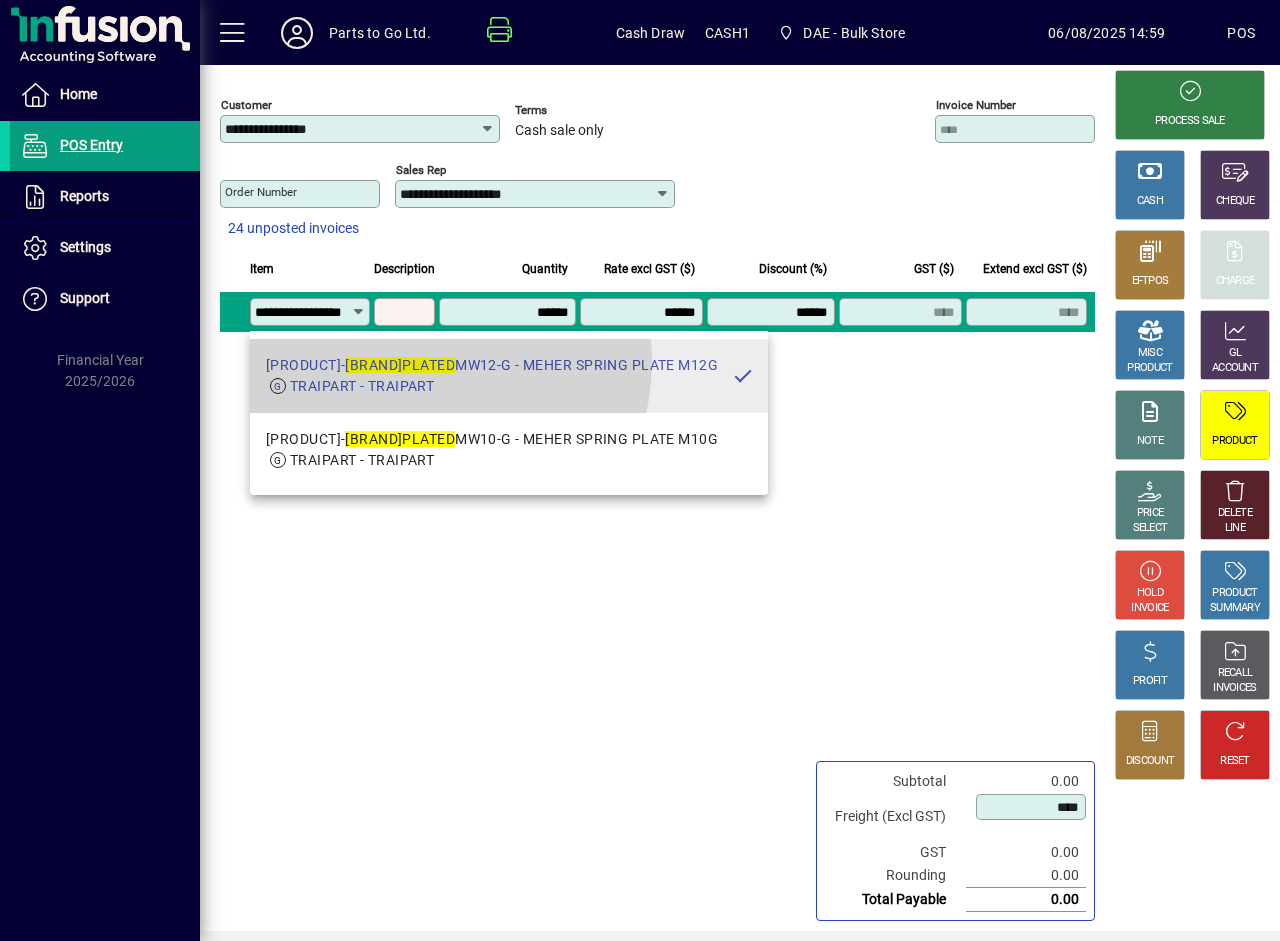 scroll, scrollTop: 0, scrollLeft: 58, axis: horizontal 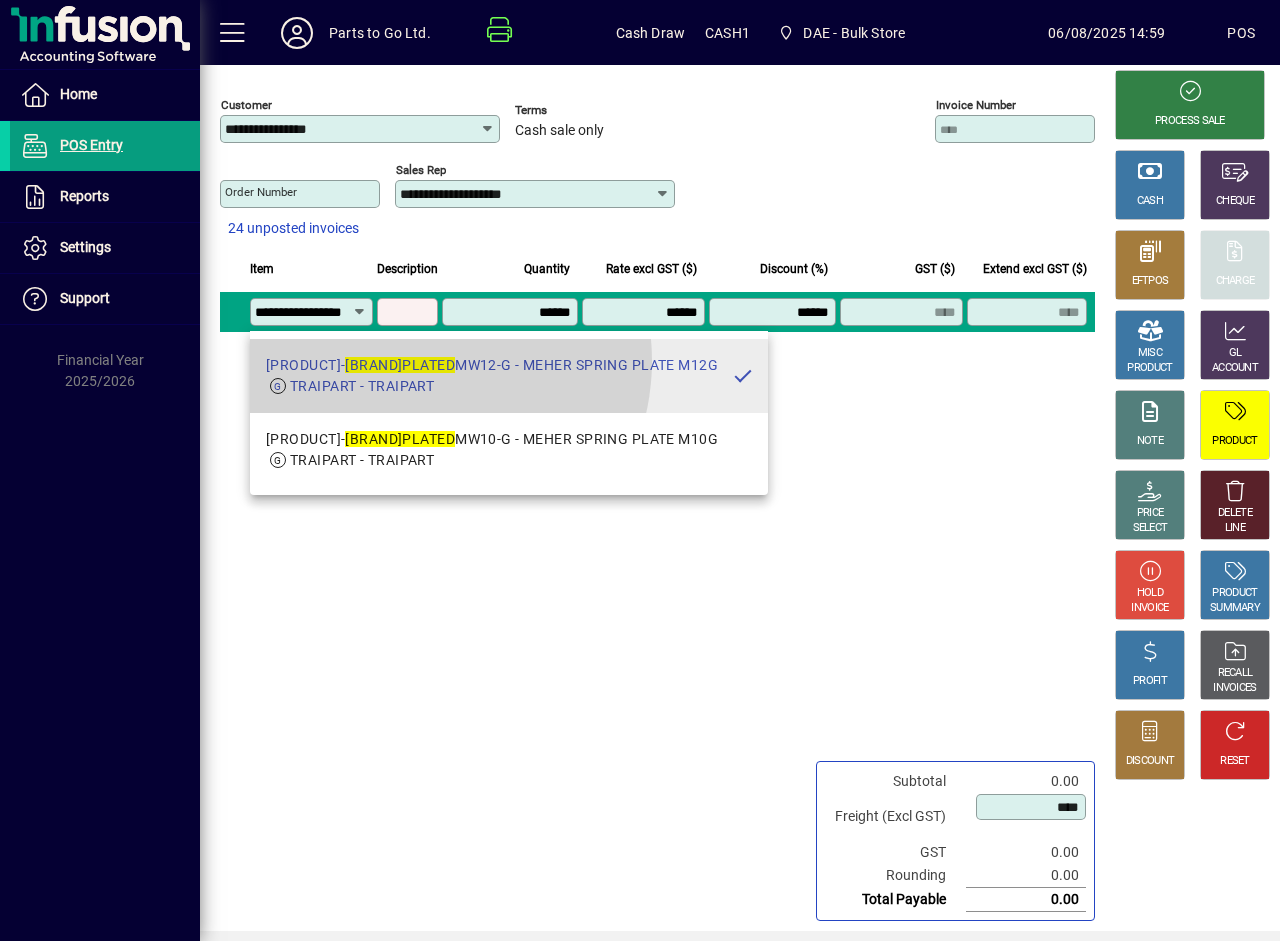 type on "**********" 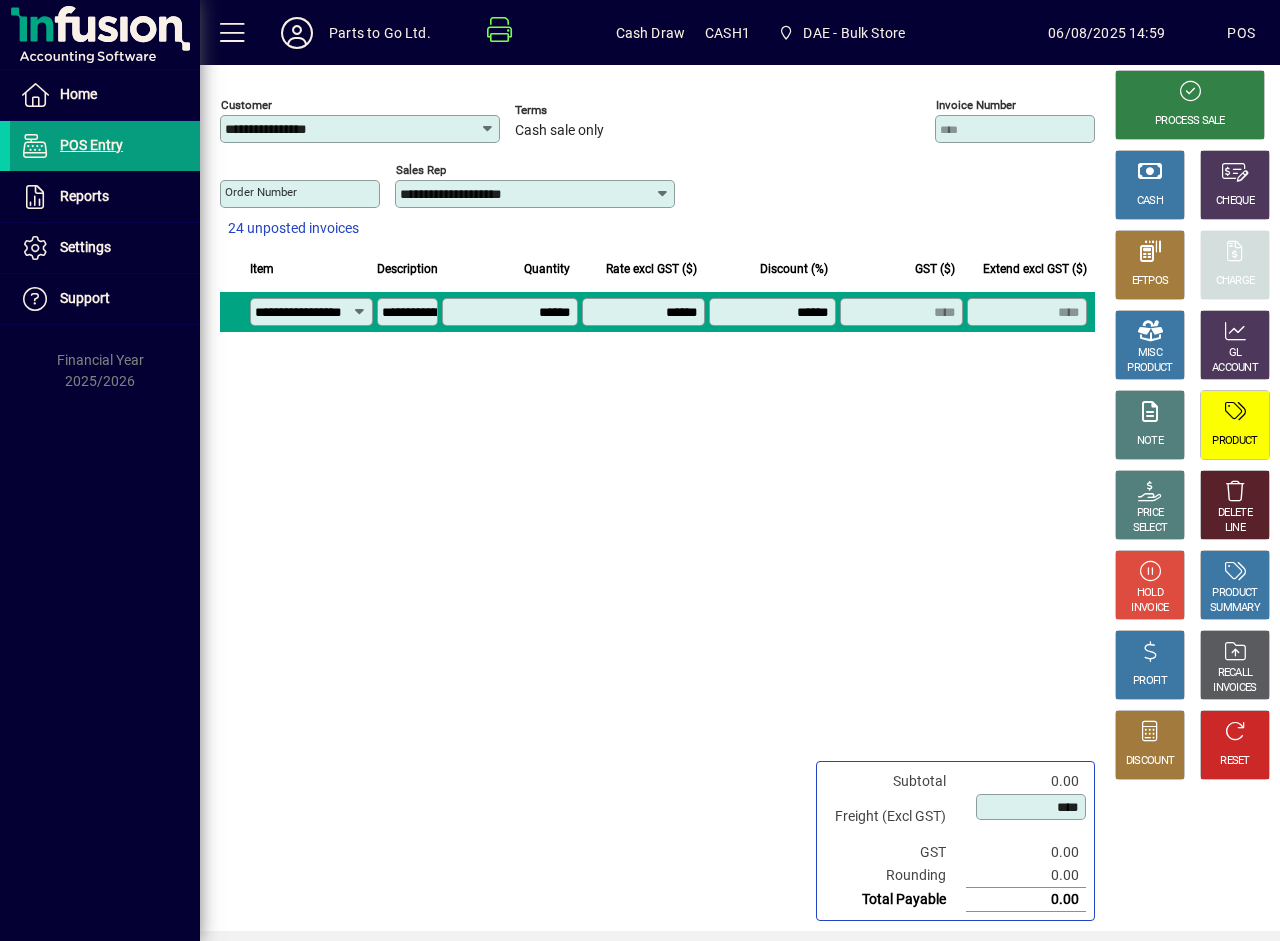 scroll, scrollTop: 0, scrollLeft: 0, axis: both 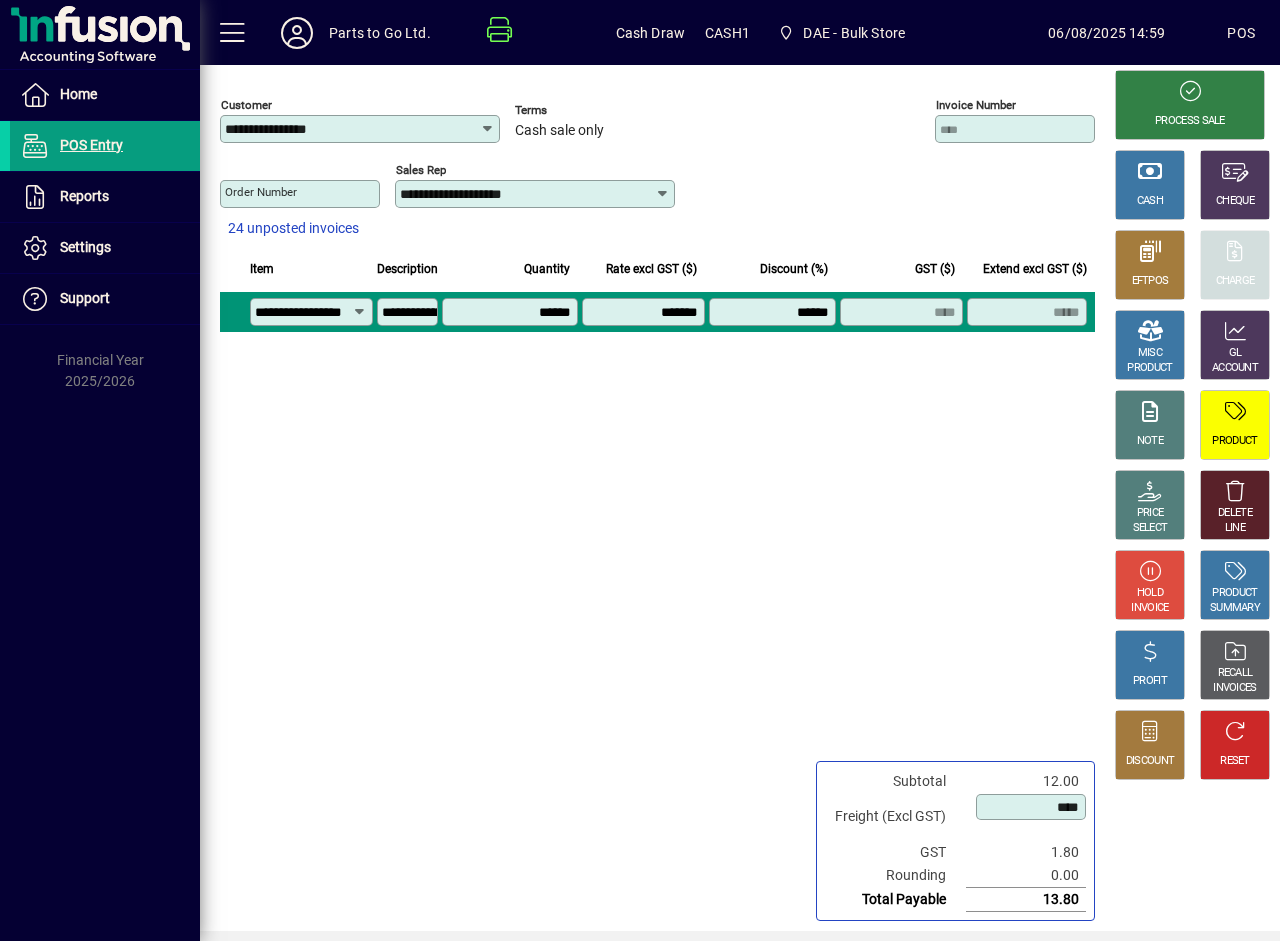 click on "******" at bounding box center [512, 312] 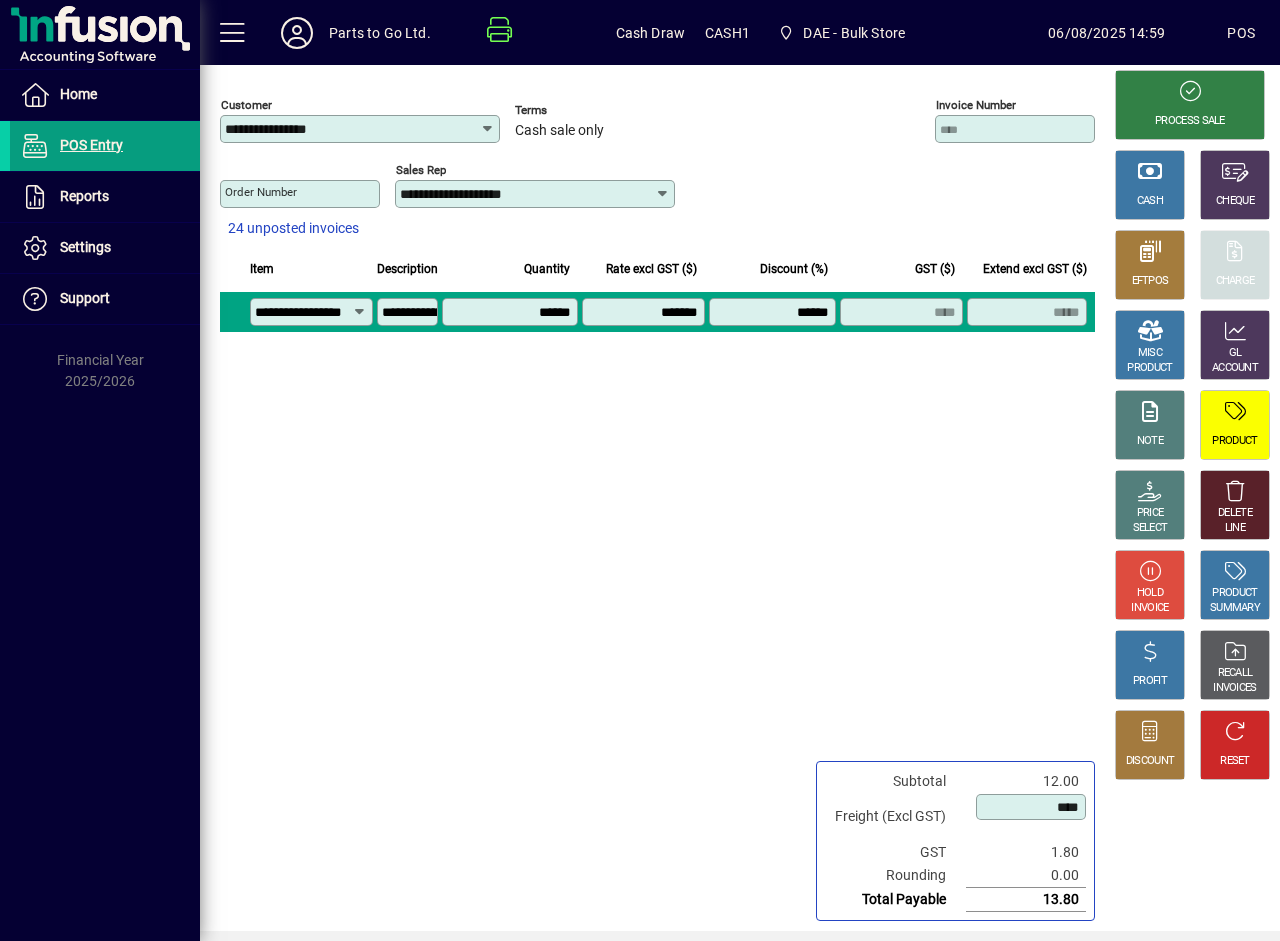 type on "******" 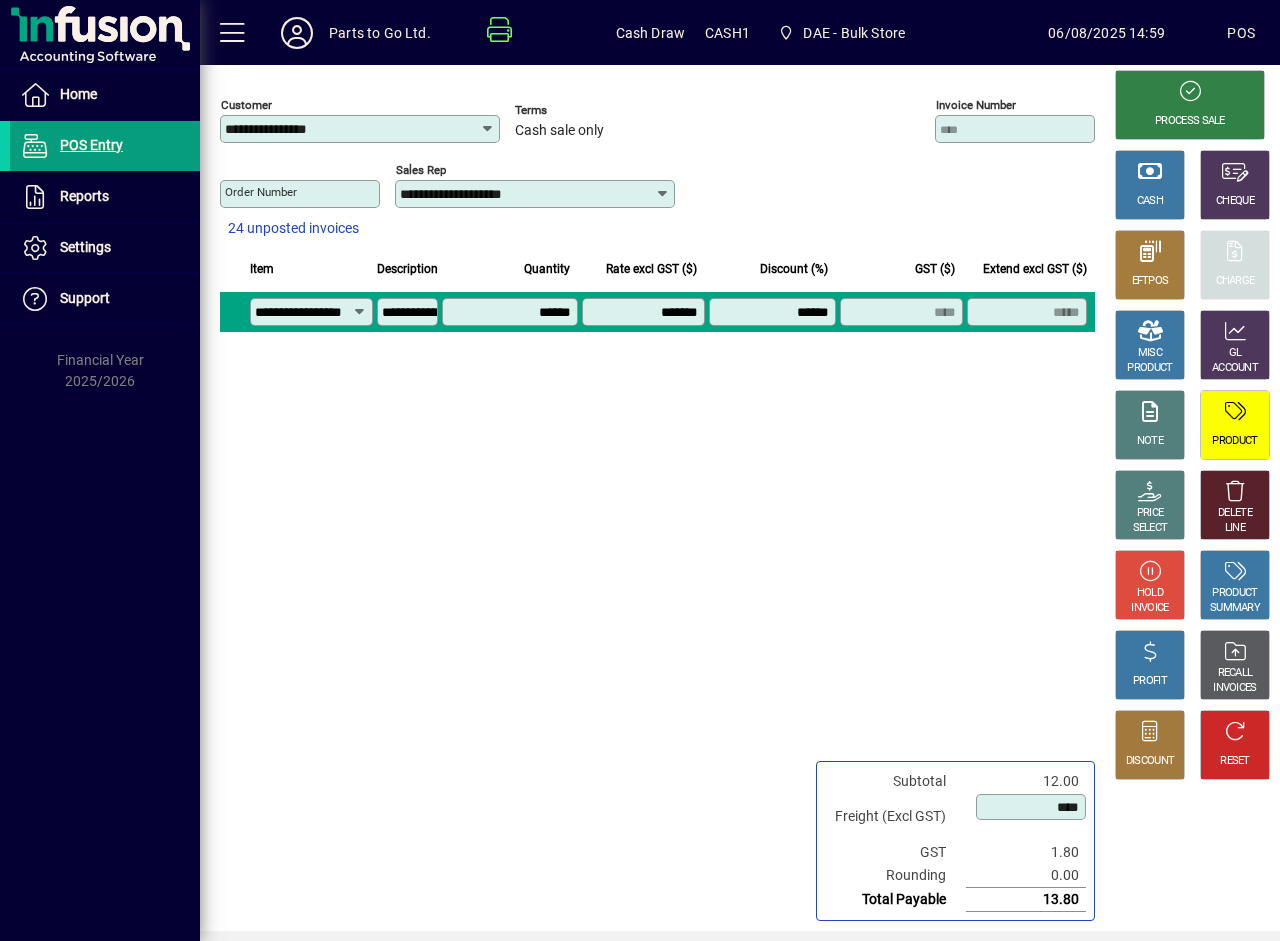 click on "**********" 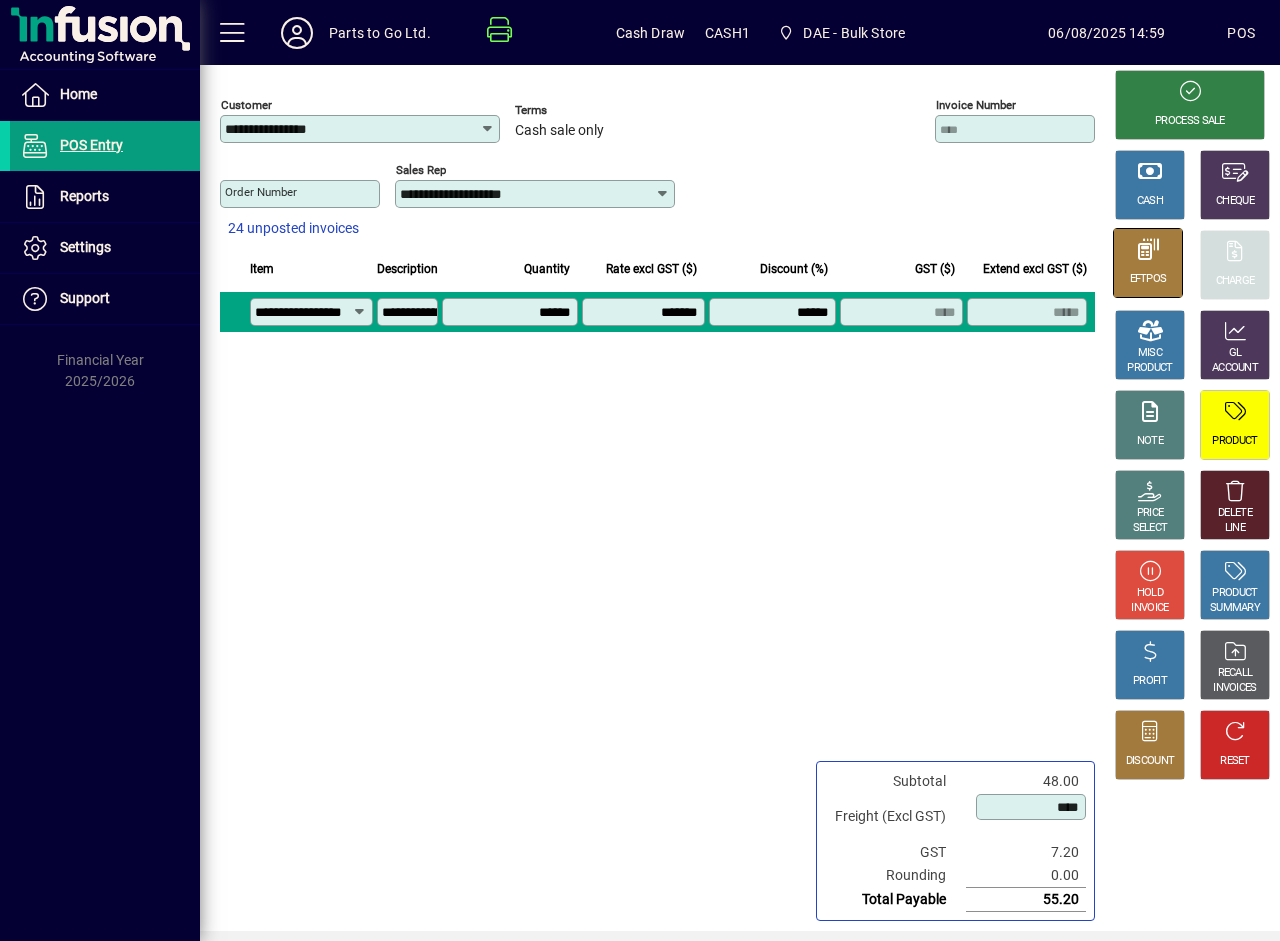 click 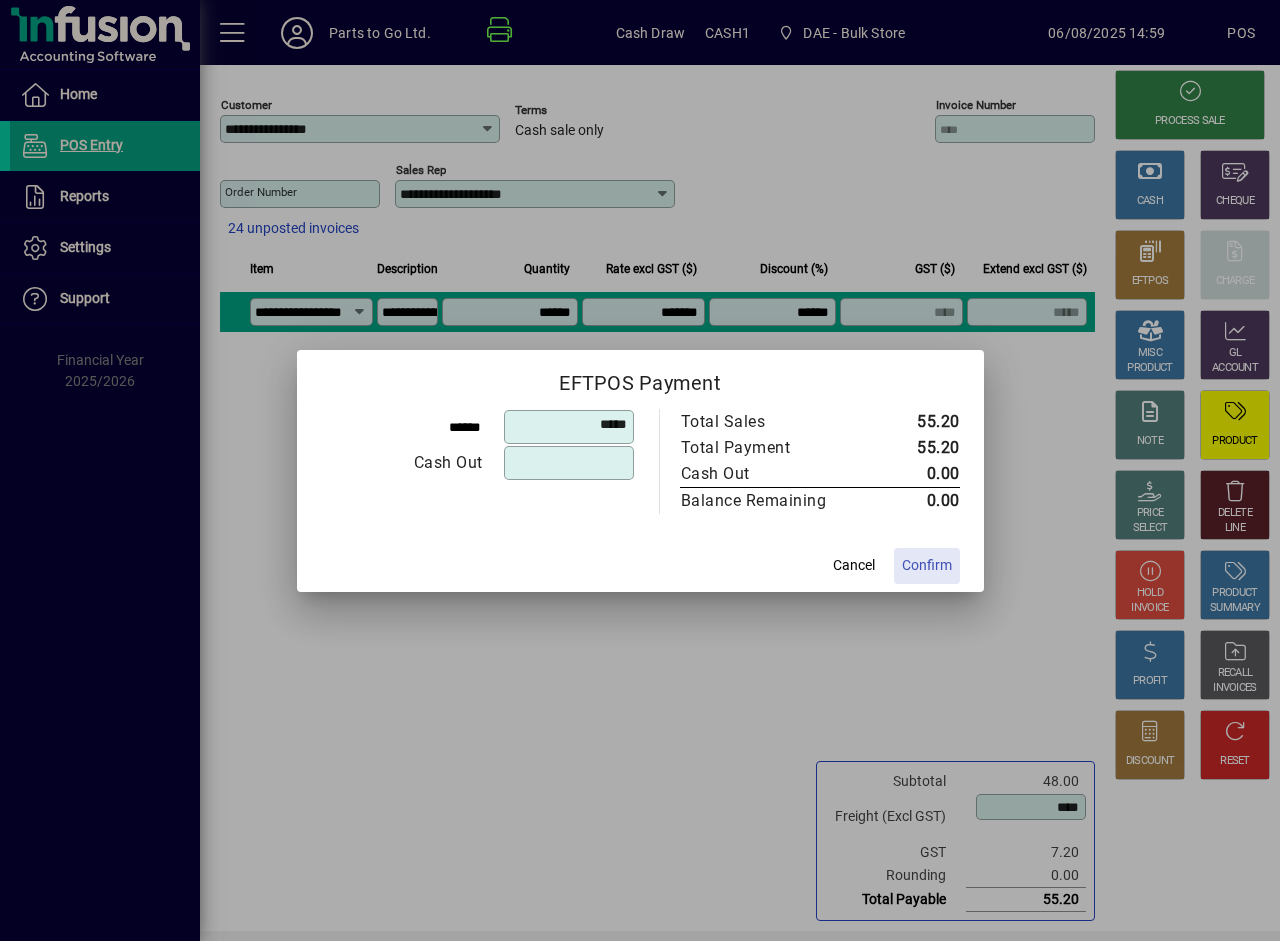 click on "Confirm" 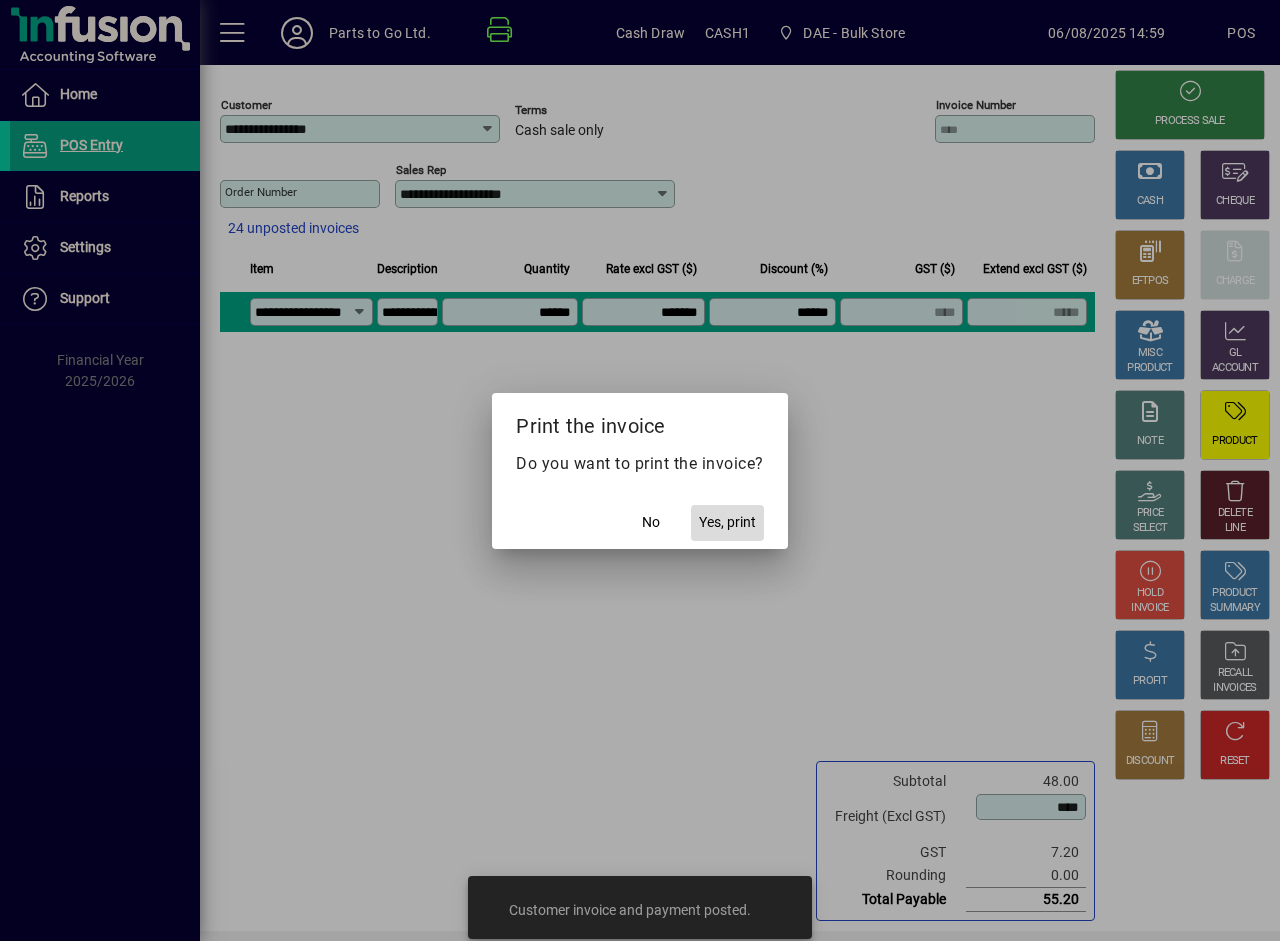 click on "Yes, print" 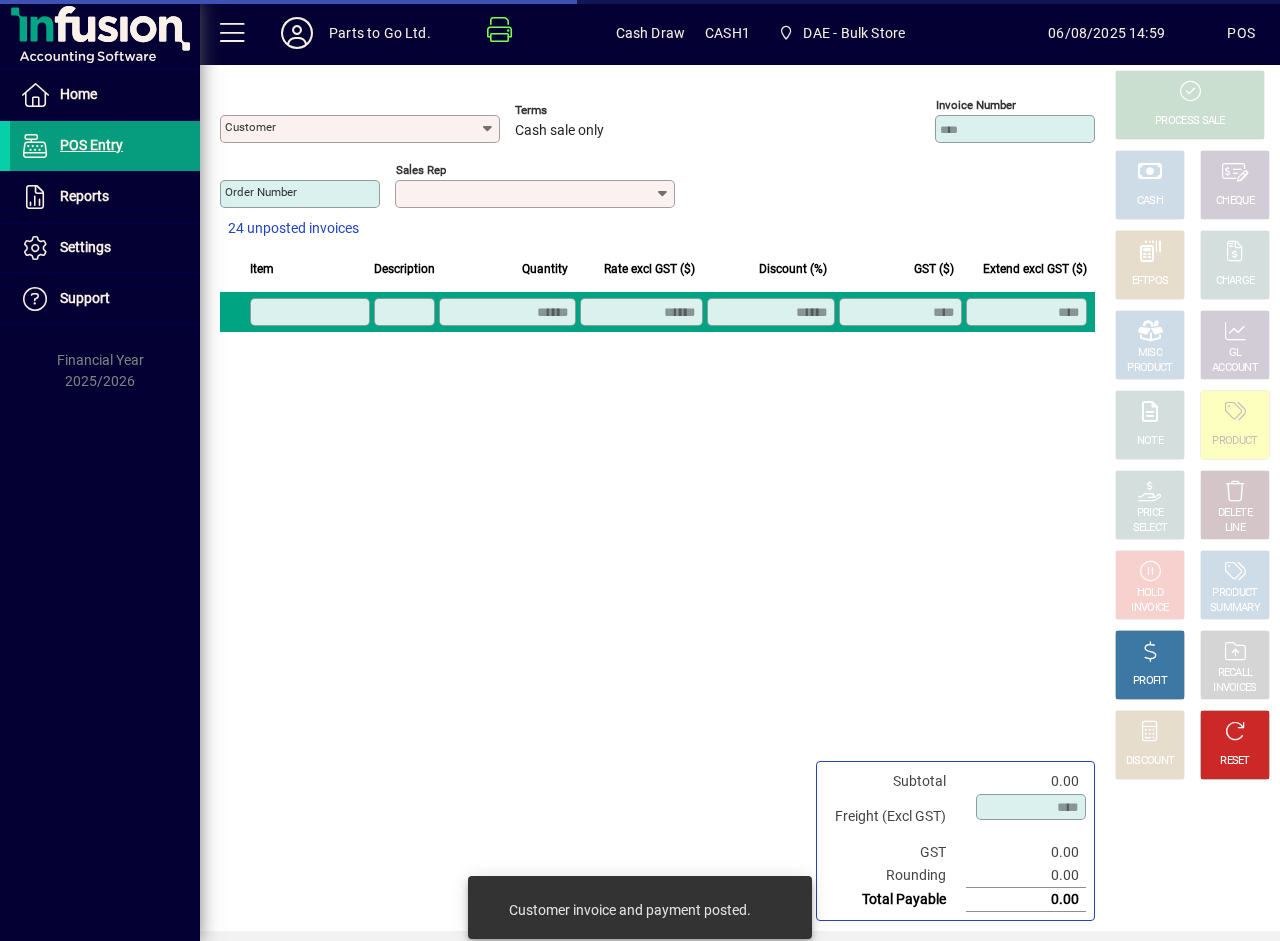 type on "**********" 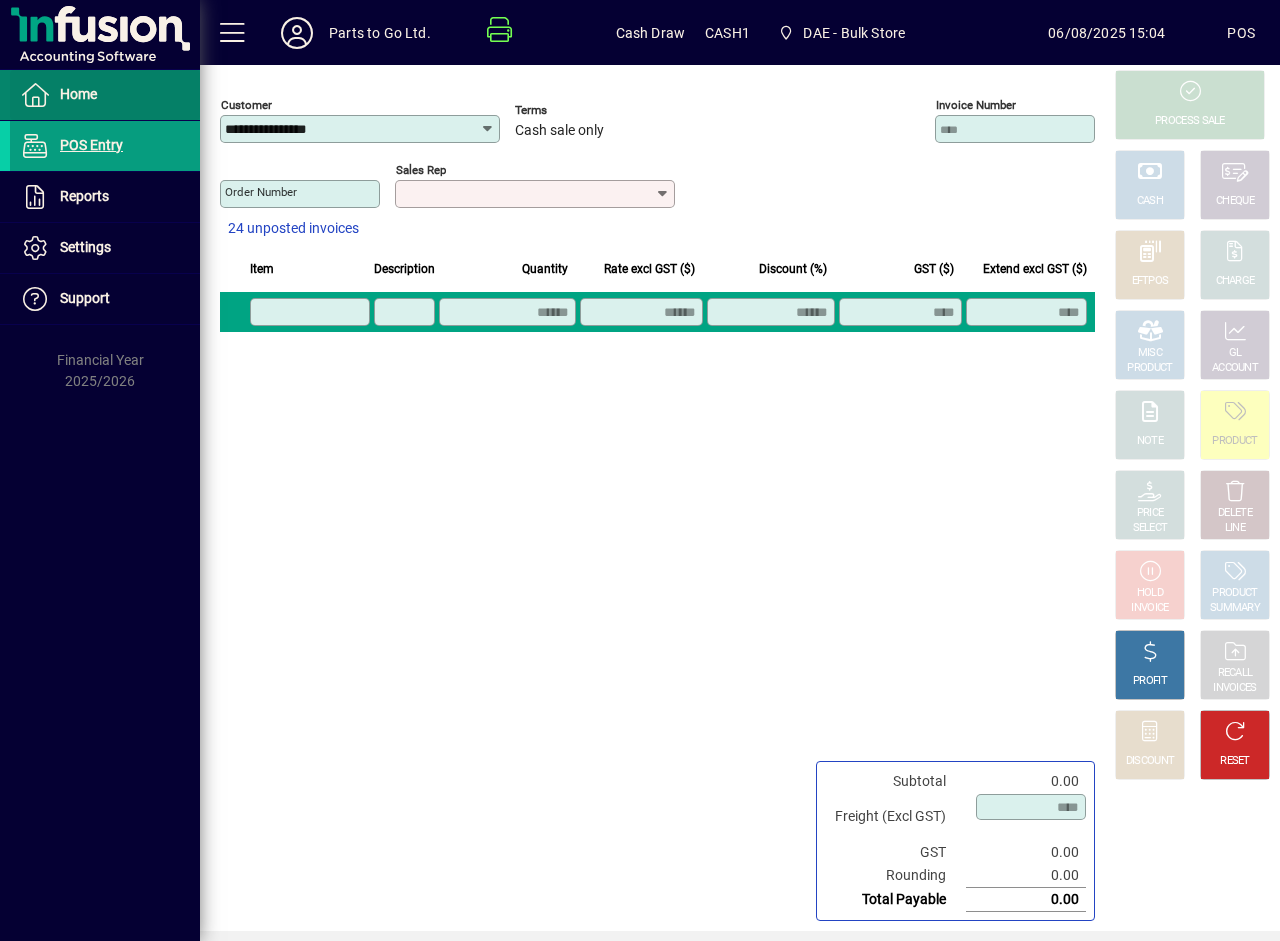 click on "Home" at bounding box center (53, 95) 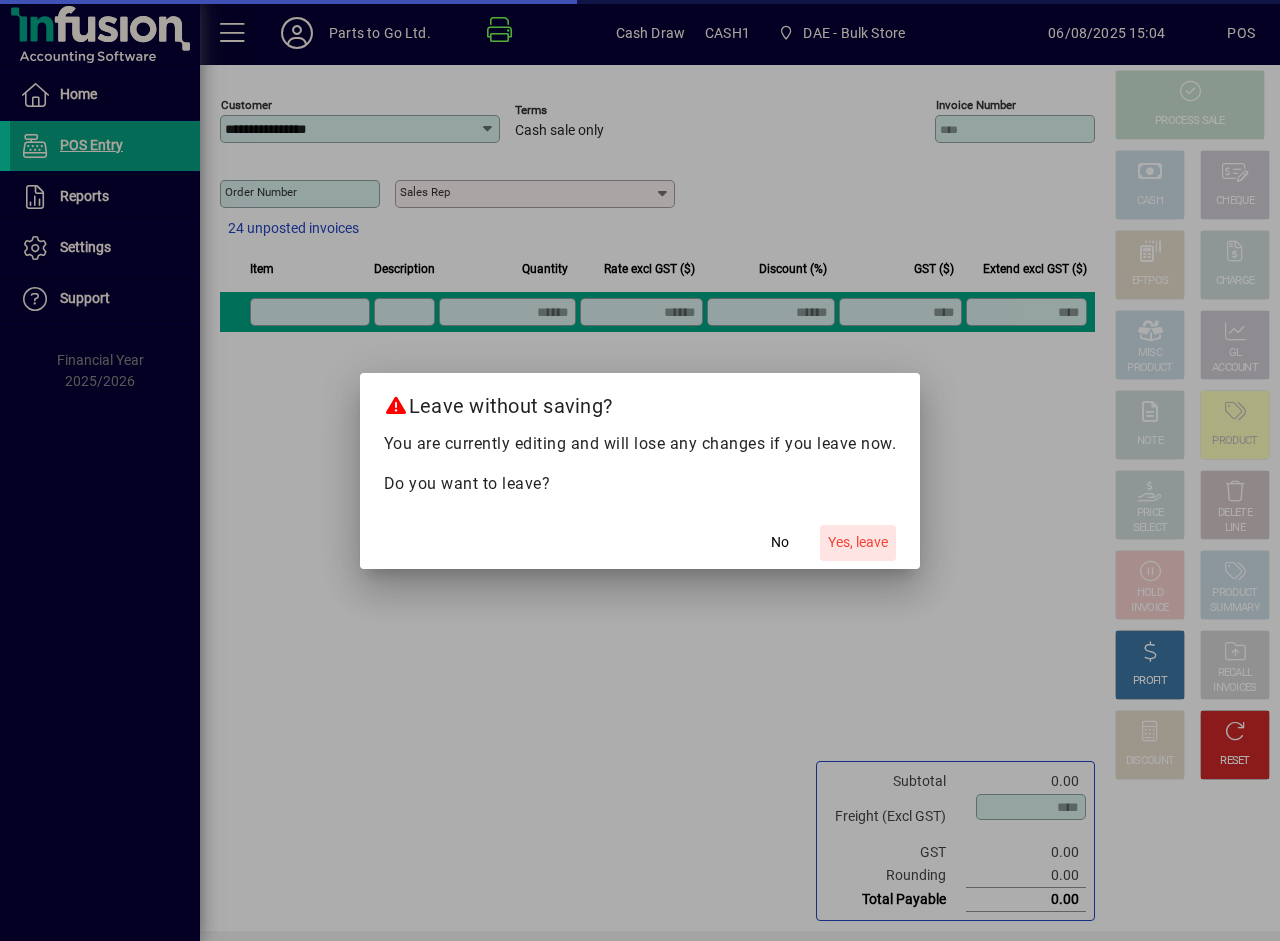 click on "Yes, leave" 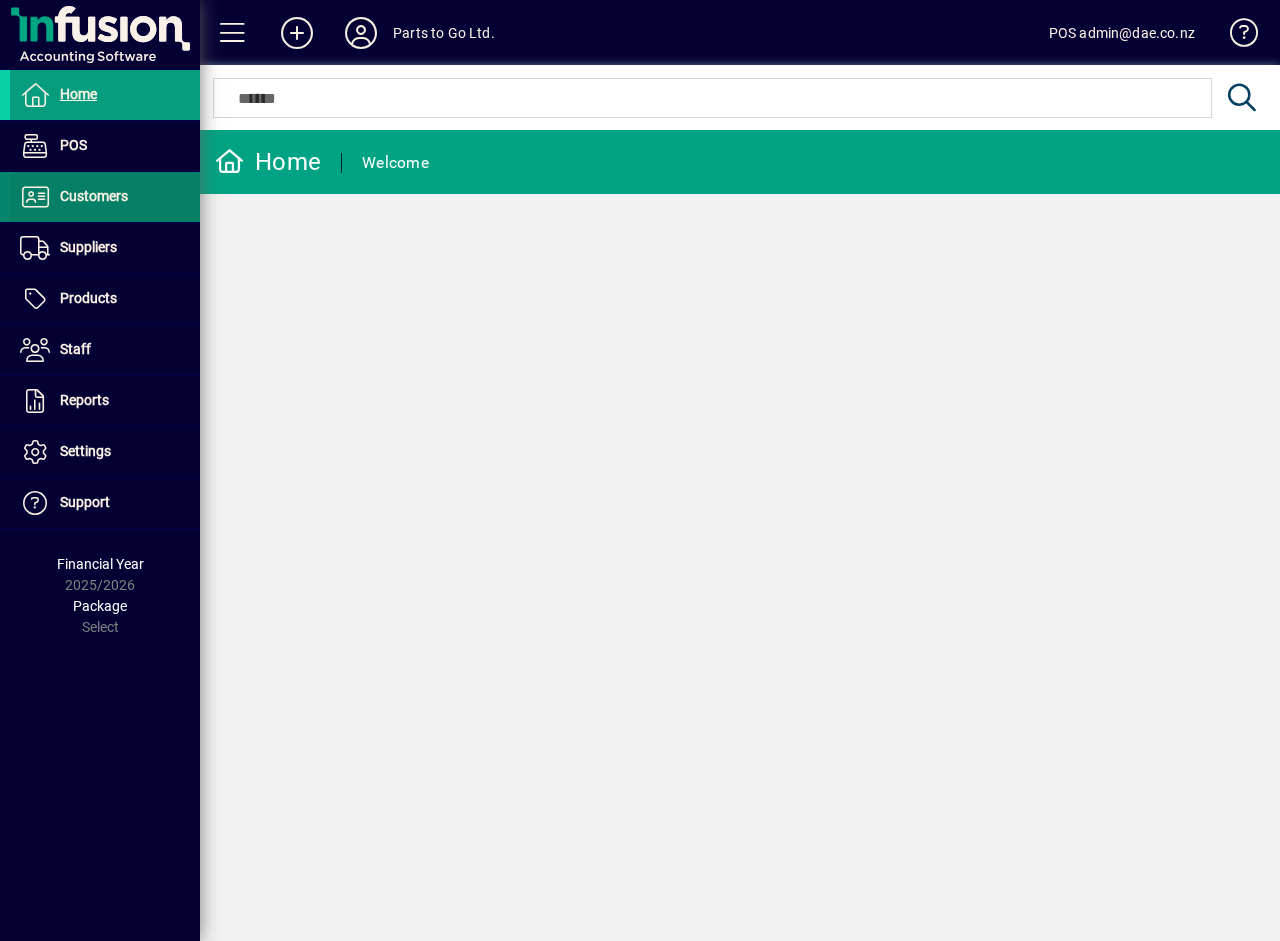 click on "Customers" at bounding box center [94, 196] 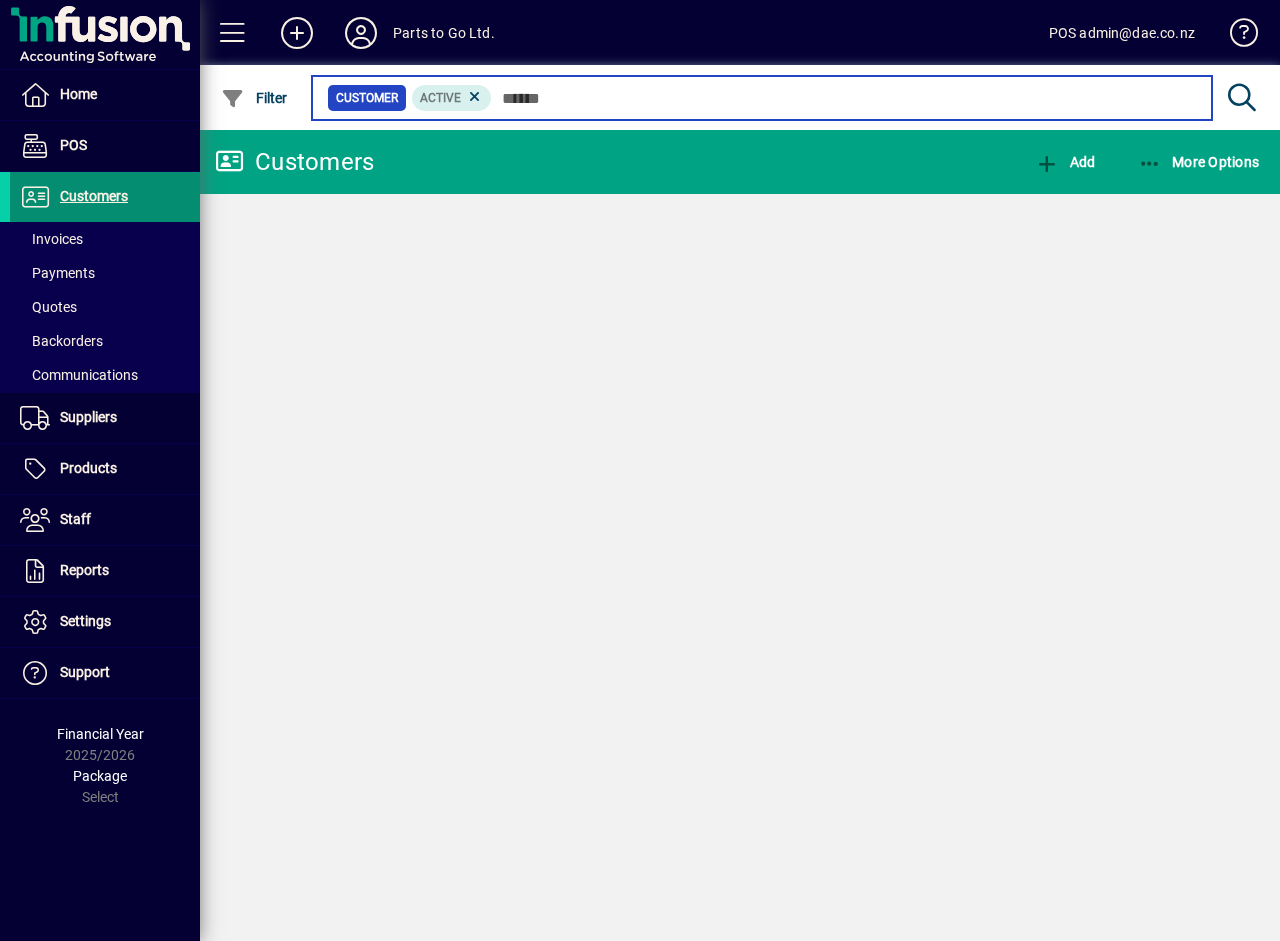 click at bounding box center [844, 98] 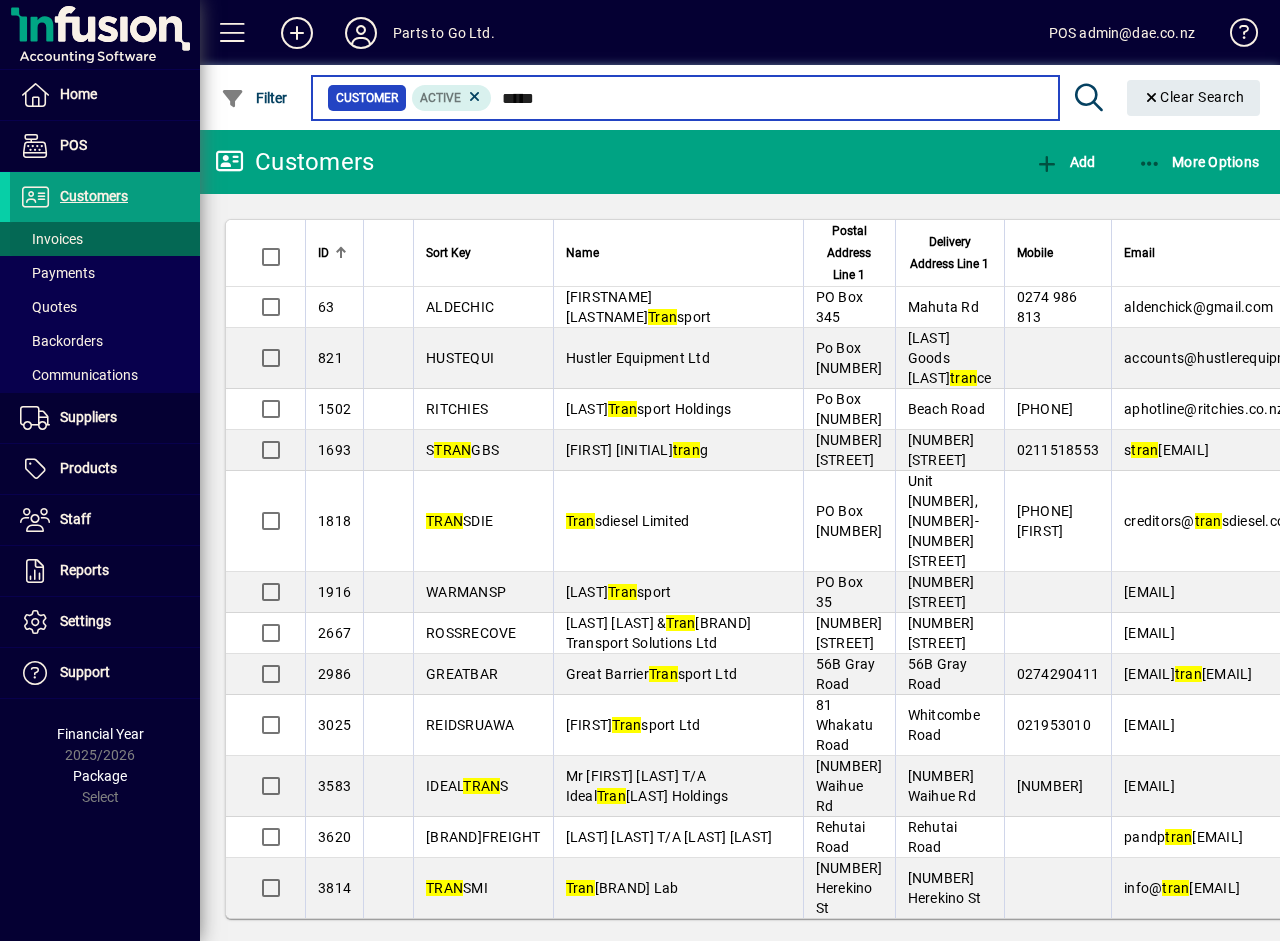 type on "*****" 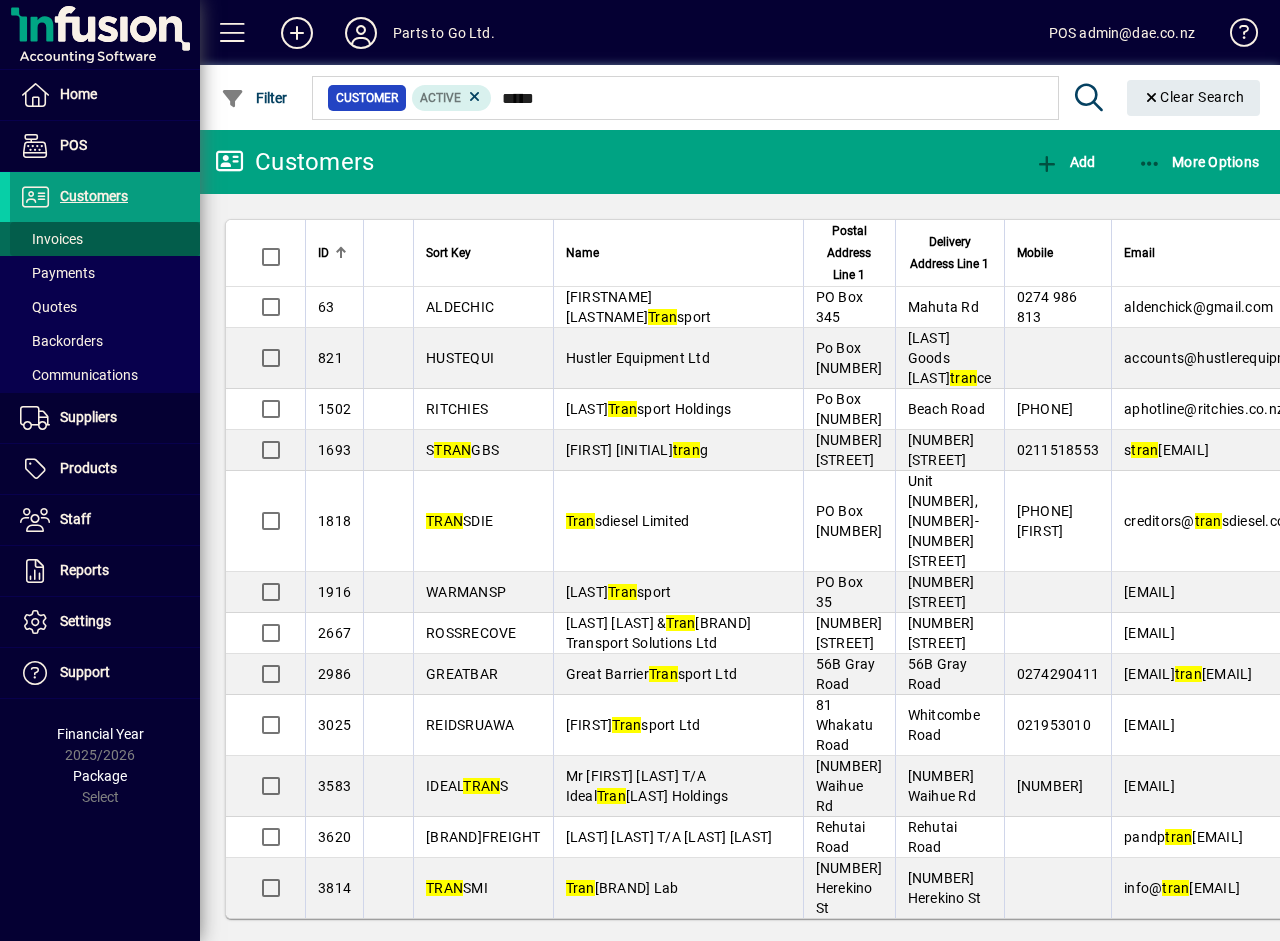 click on "Invoices" at bounding box center [51, 239] 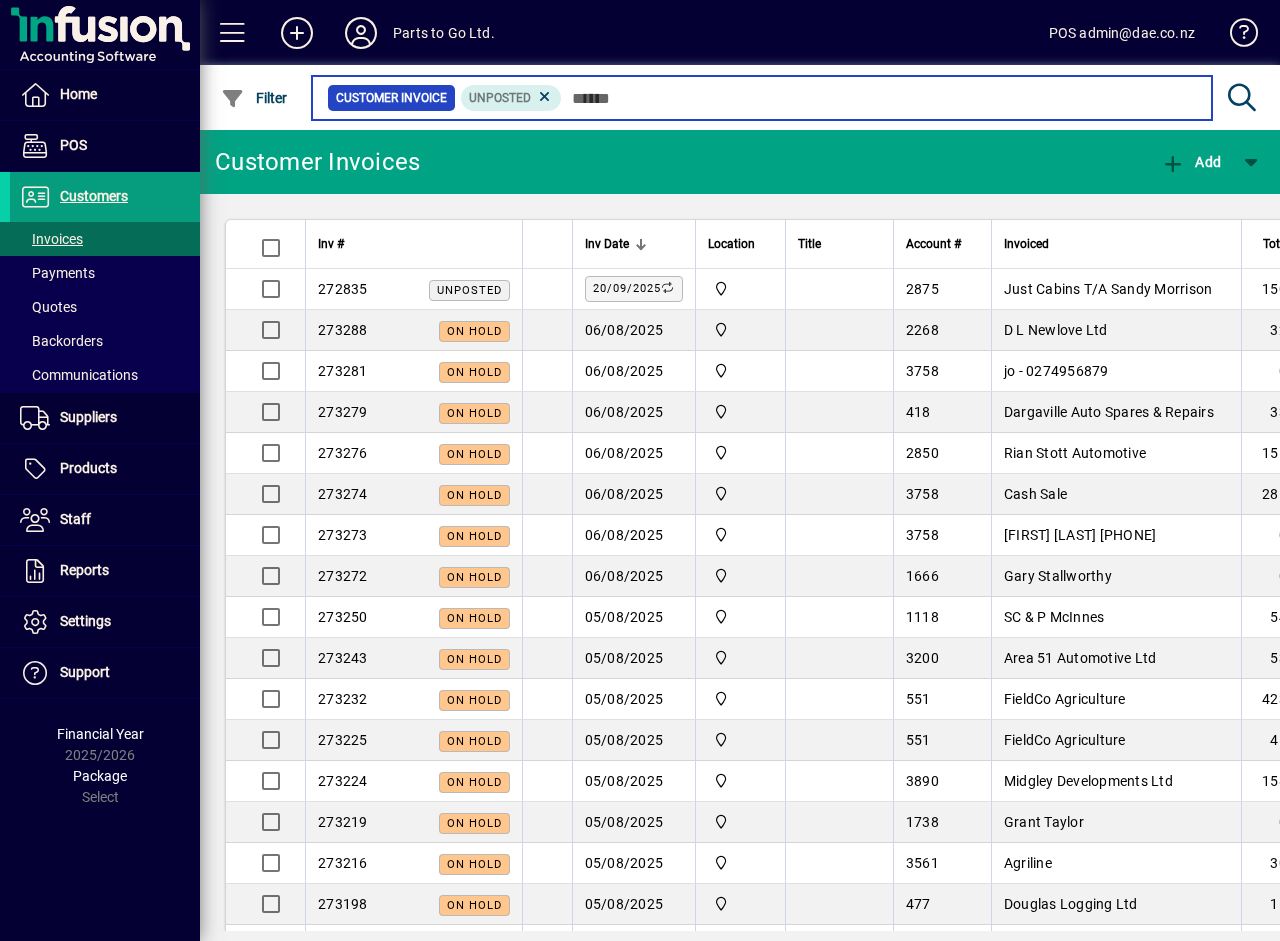 click at bounding box center (879, 98) 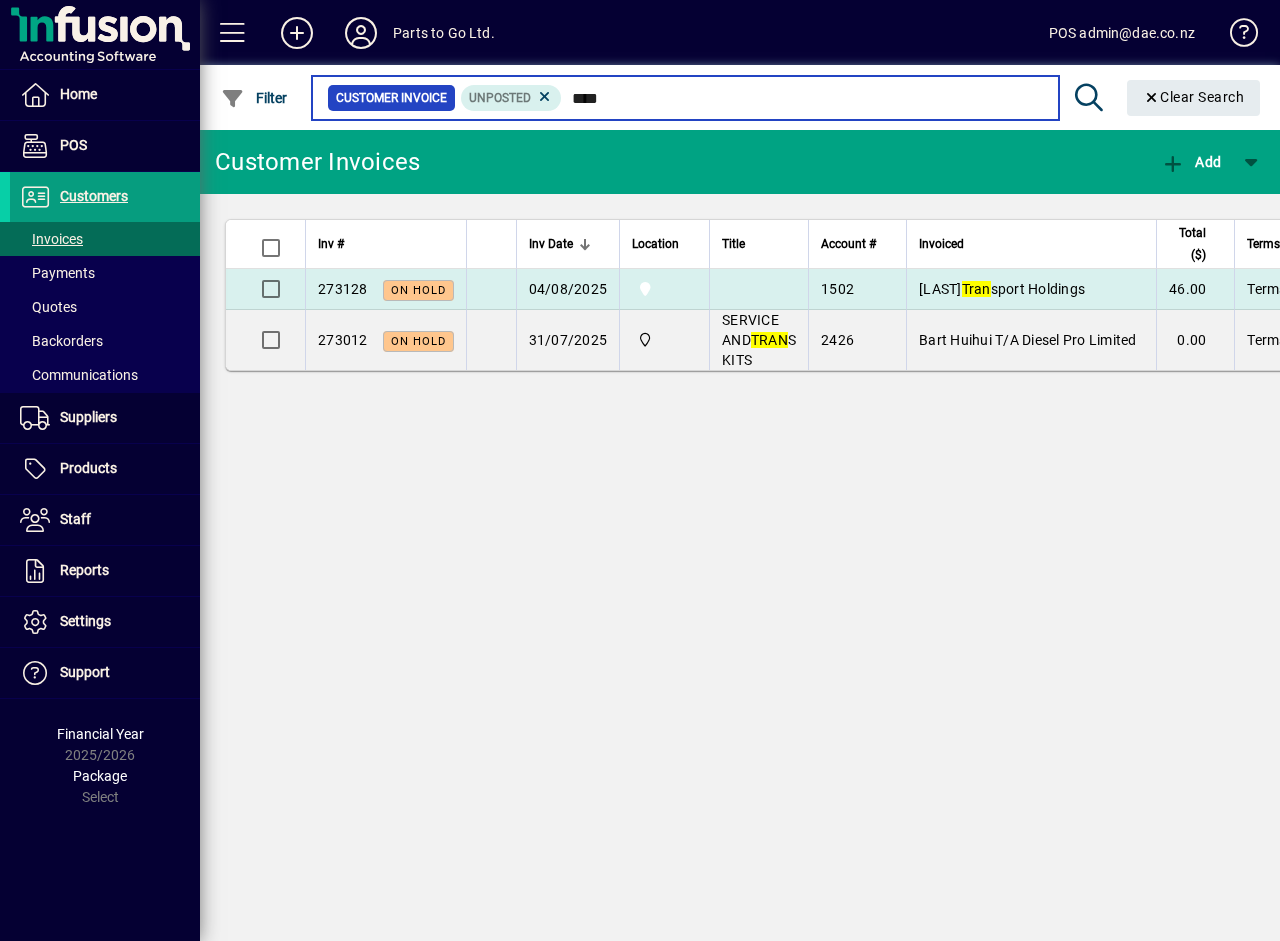 type on "****" 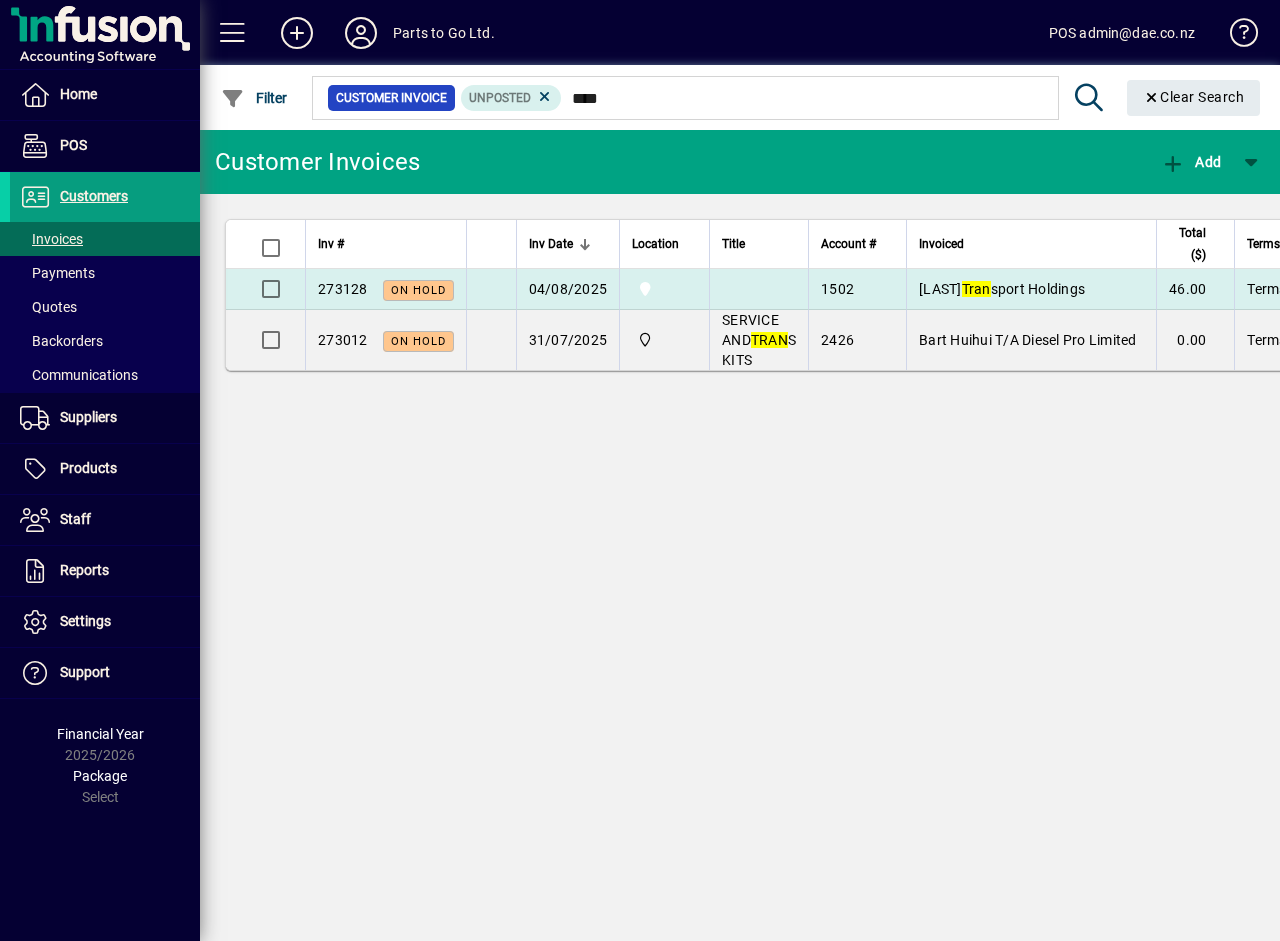 click on "[LAST] [LAST] [LAST] Holdings" at bounding box center [1002, 289] 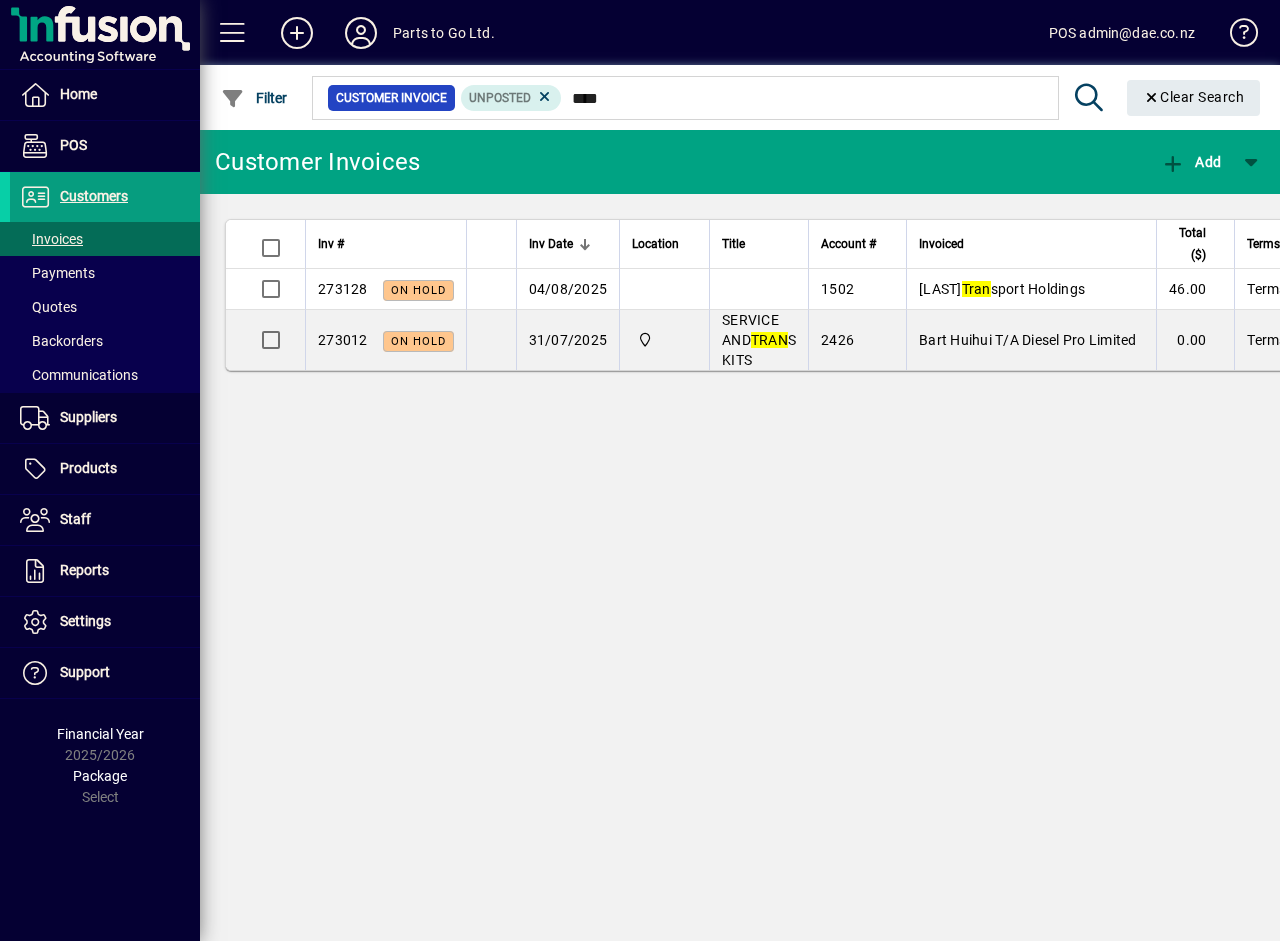 type 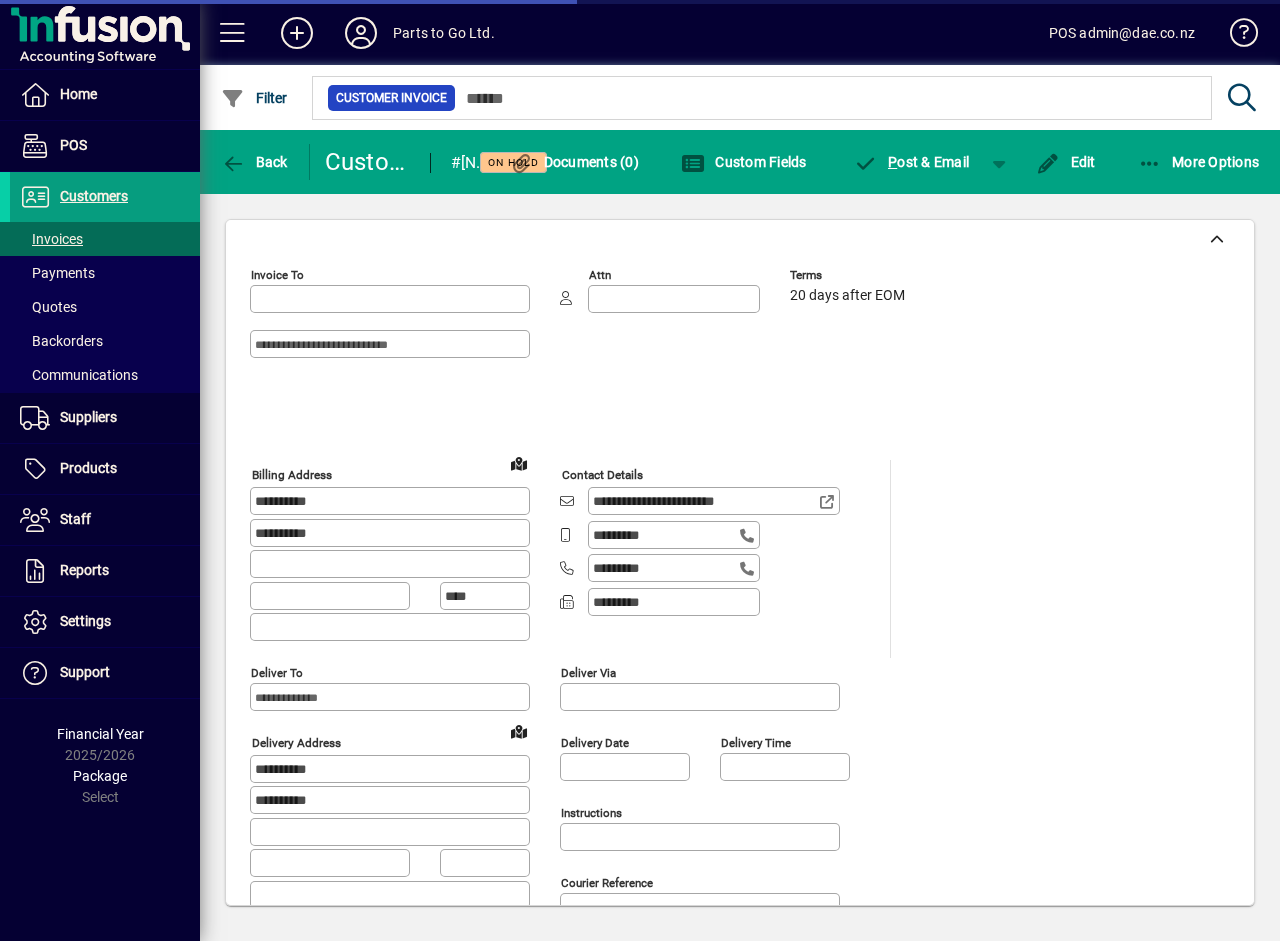 type on "**********" 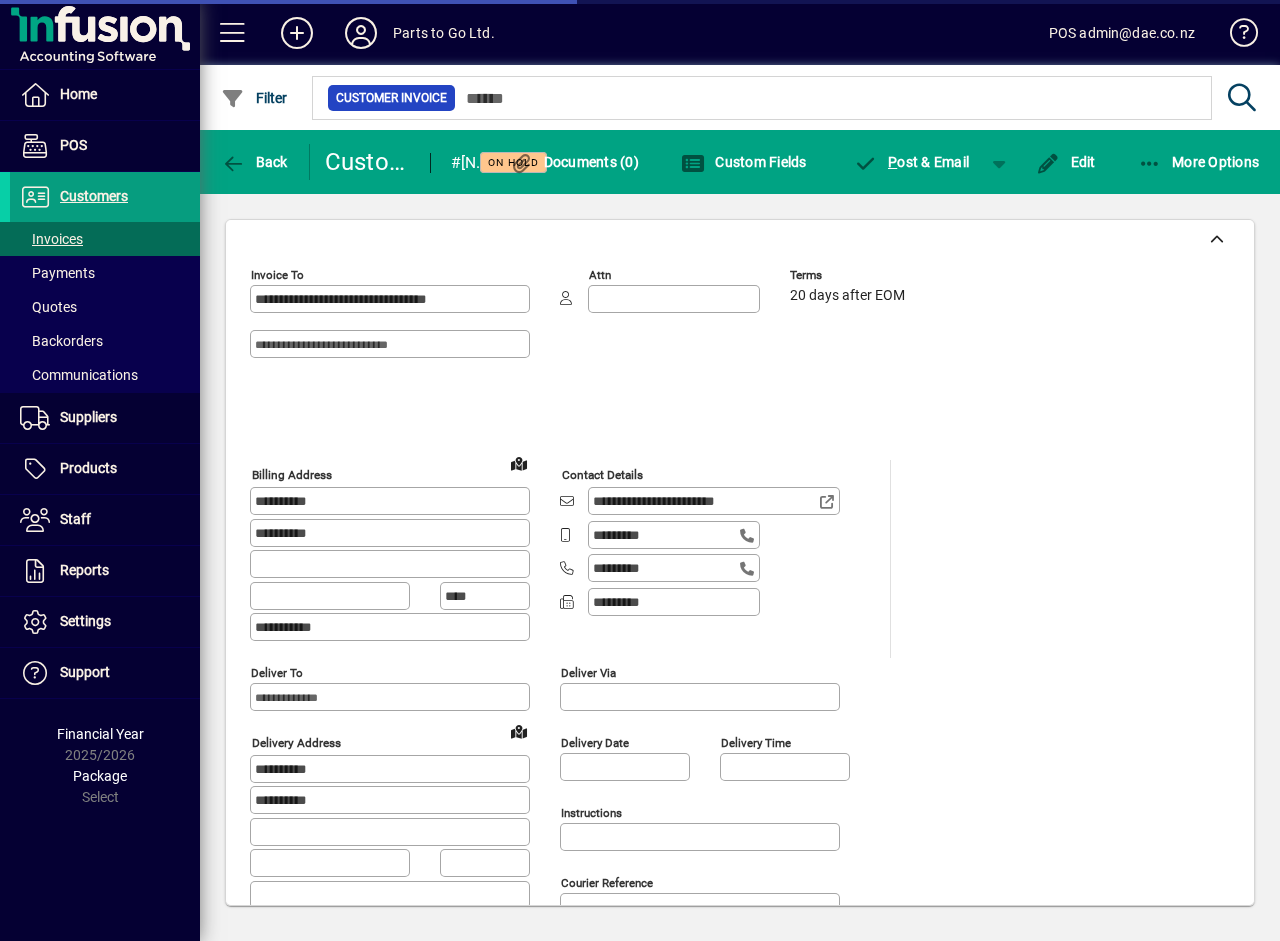 type on "**********" 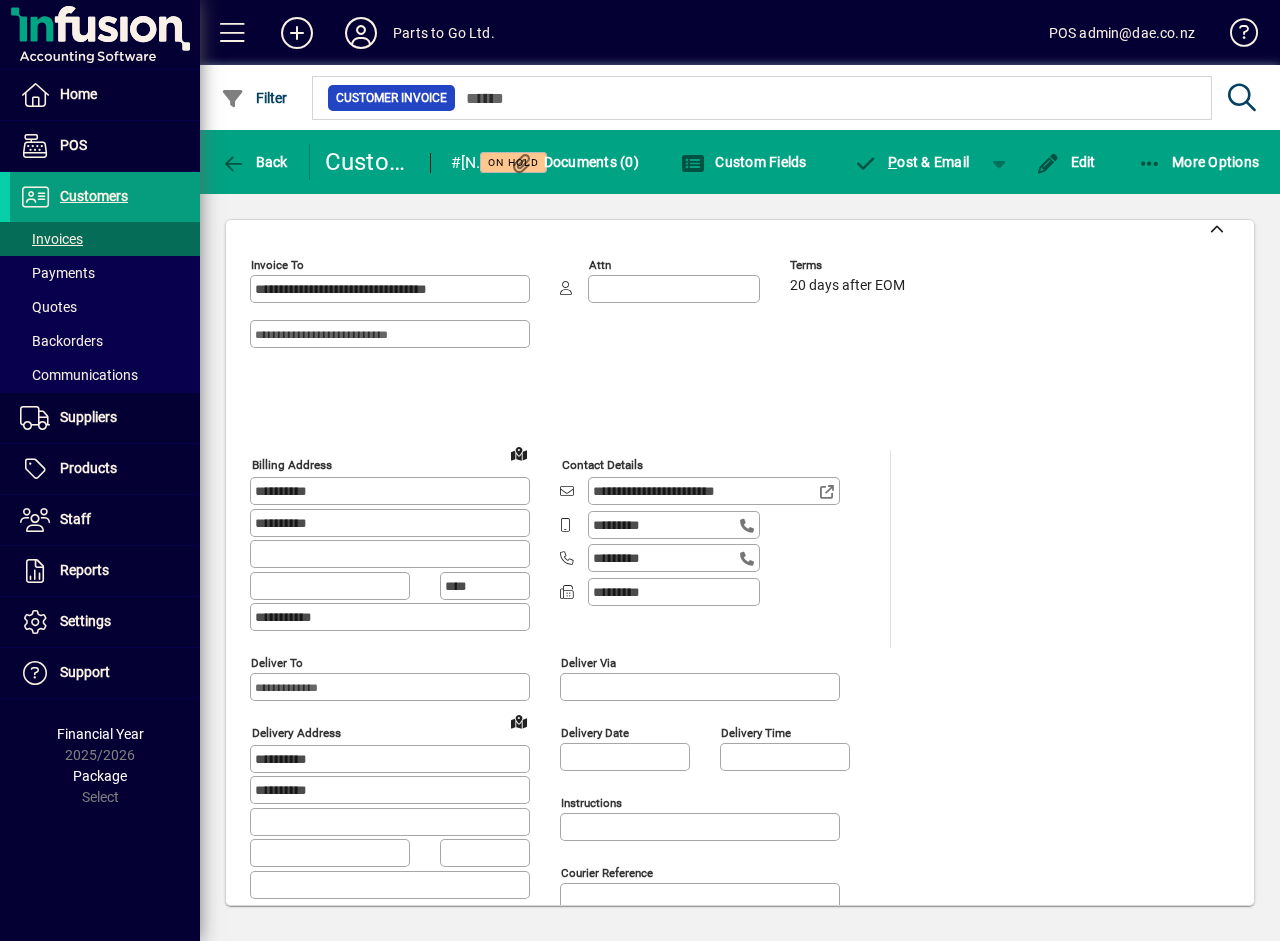 scroll, scrollTop: 0, scrollLeft: 0, axis: both 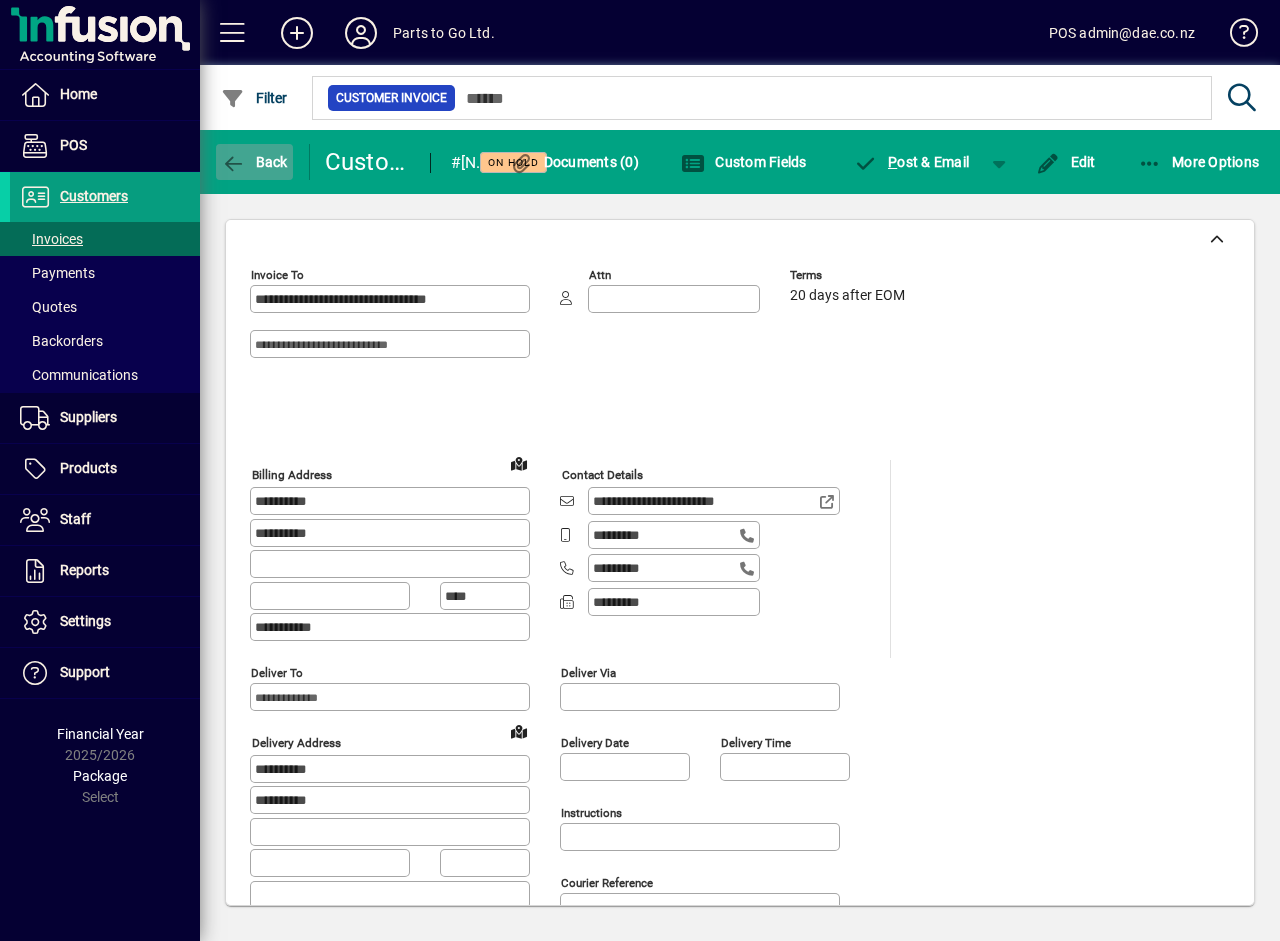 click on "Back" 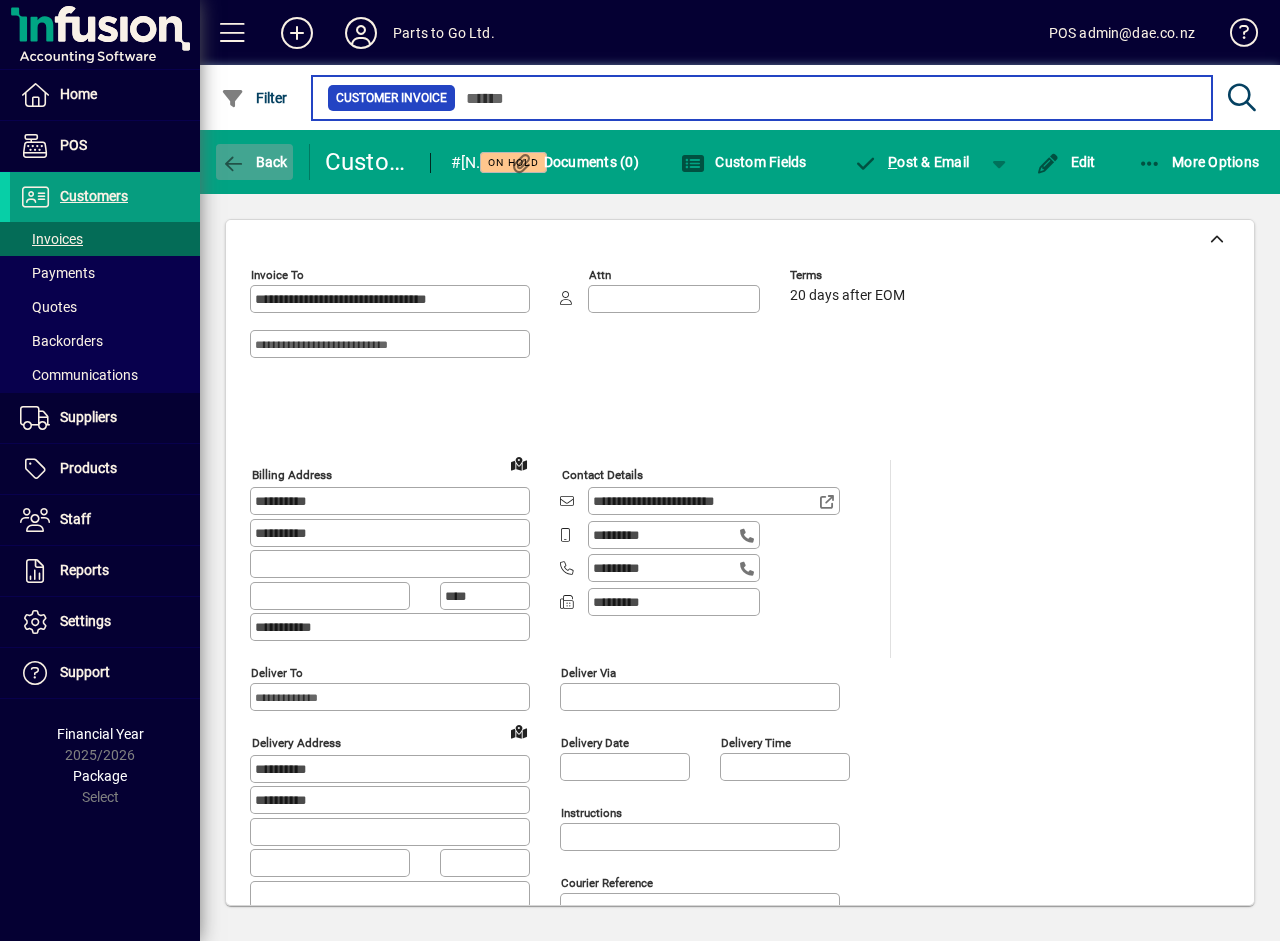 type on "****" 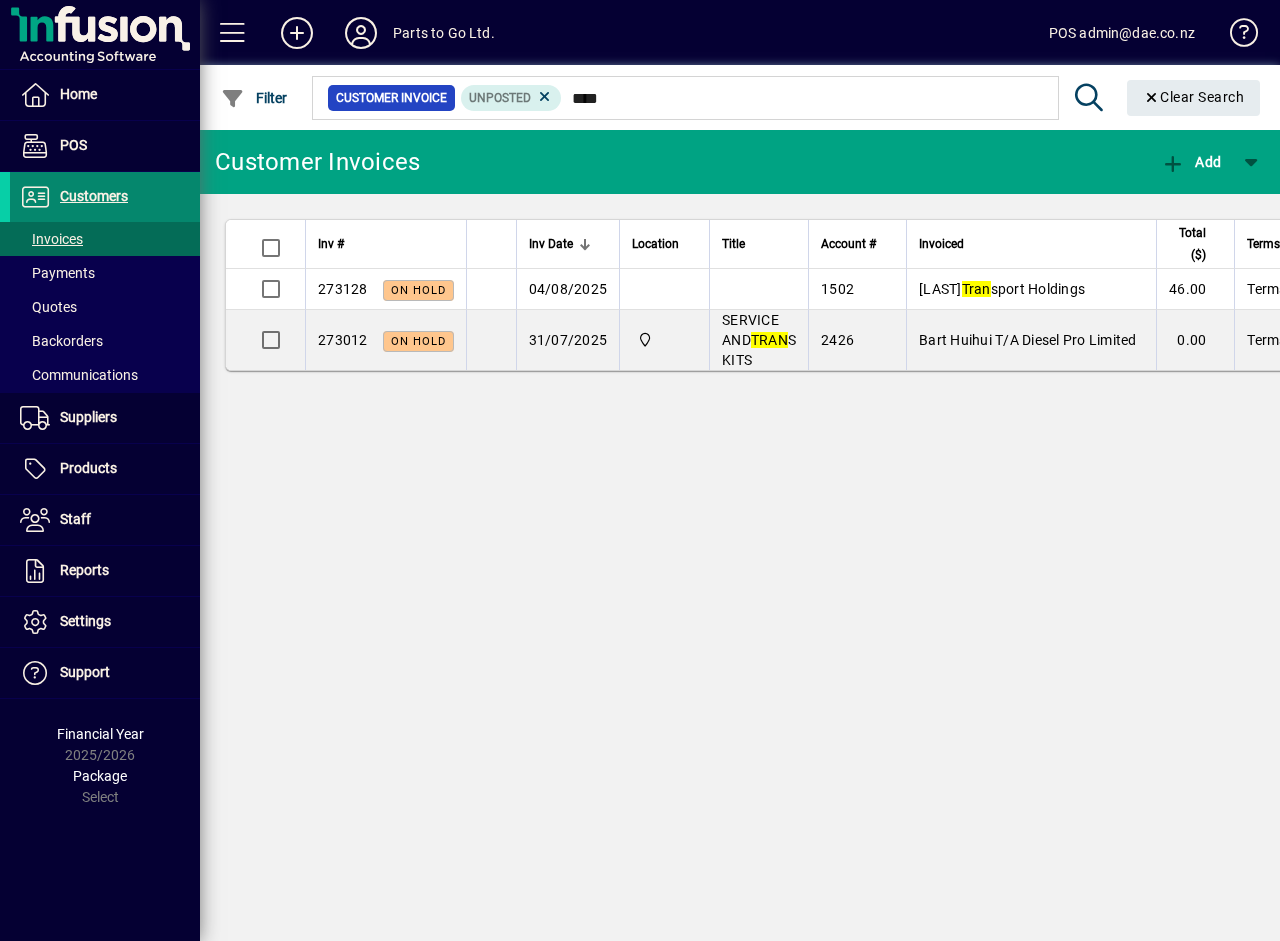 click on "Customers" at bounding box center (69, 197) 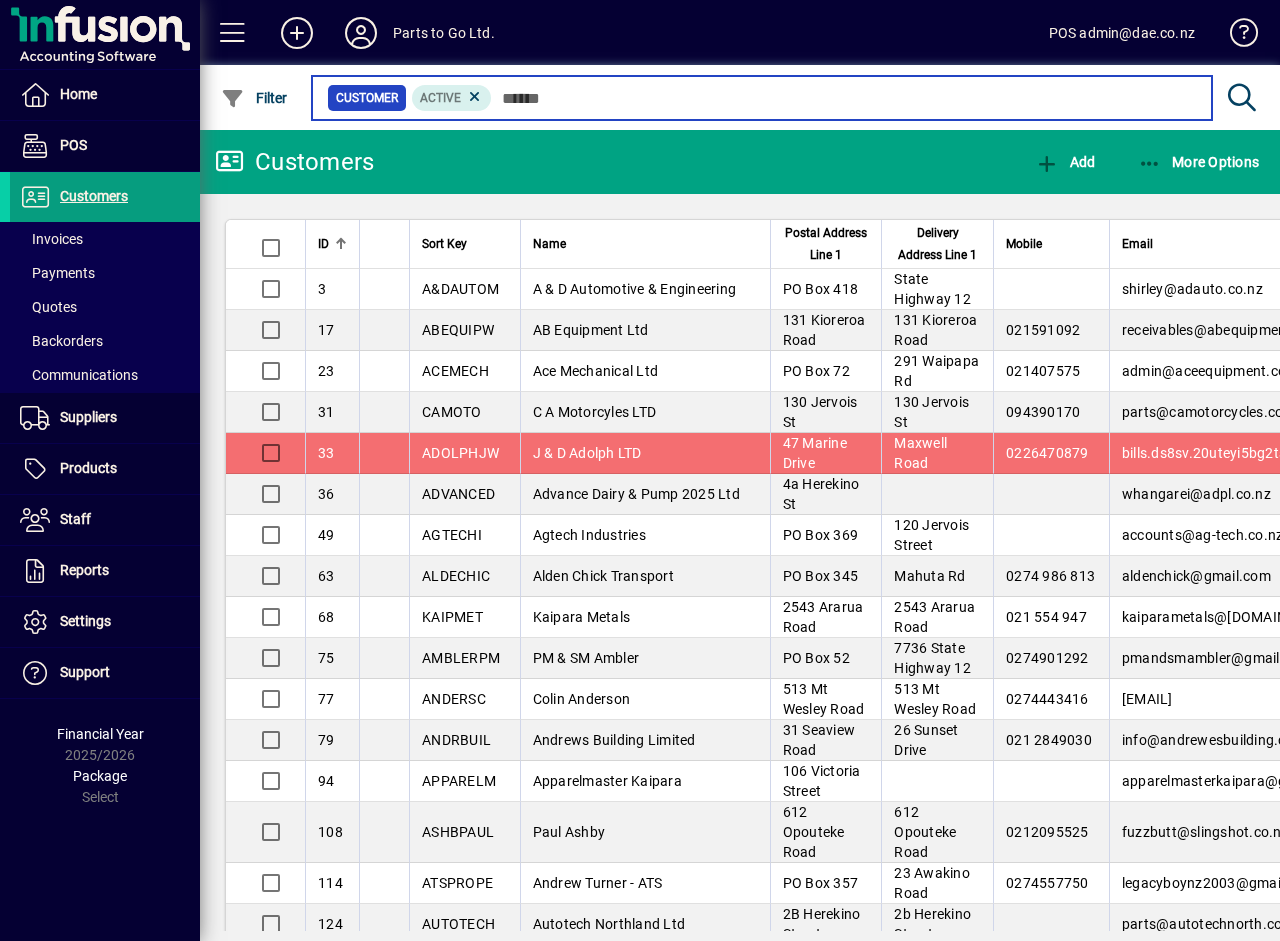 click at bounding box center [844, 98] 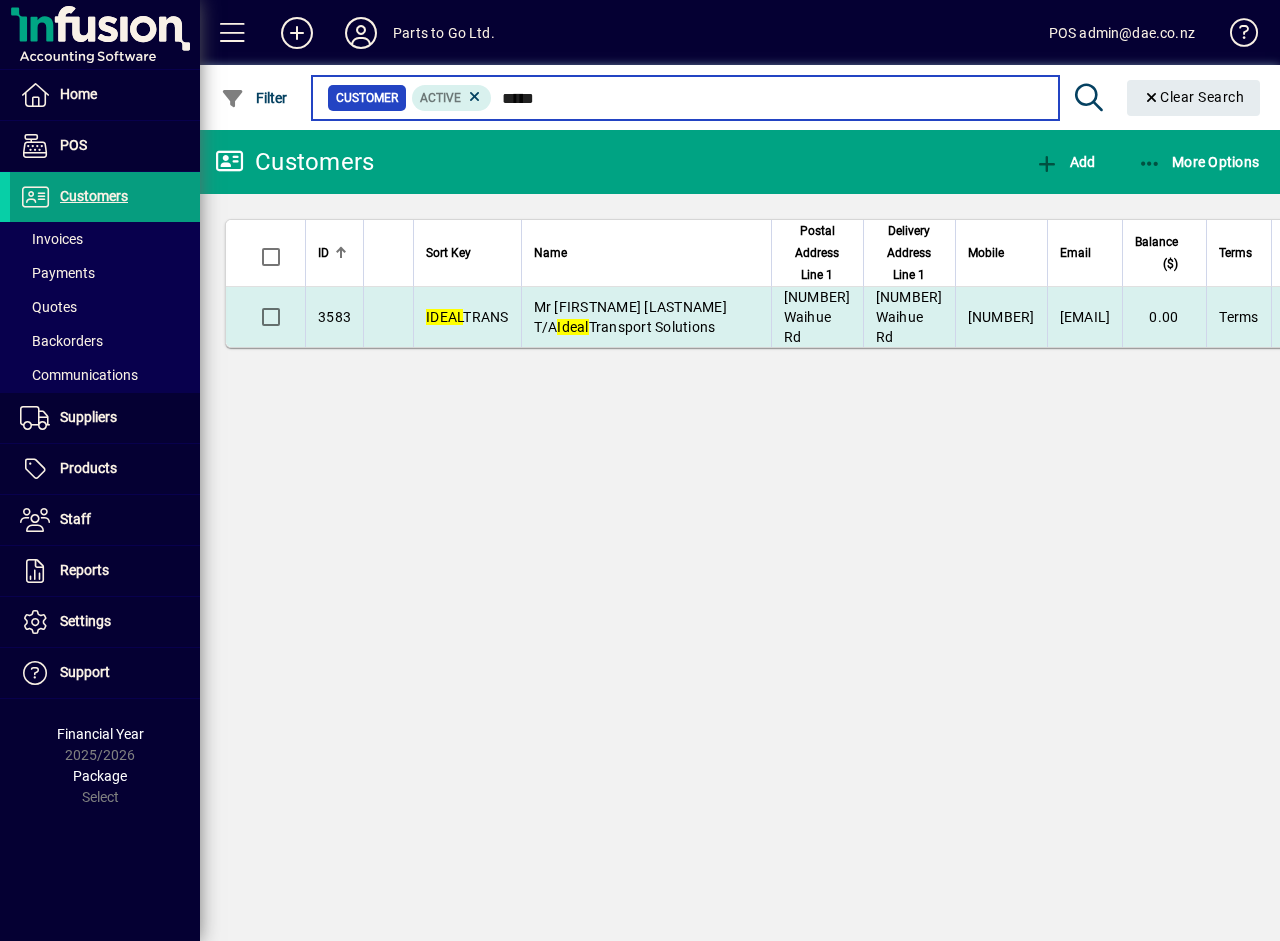 type on "*****" 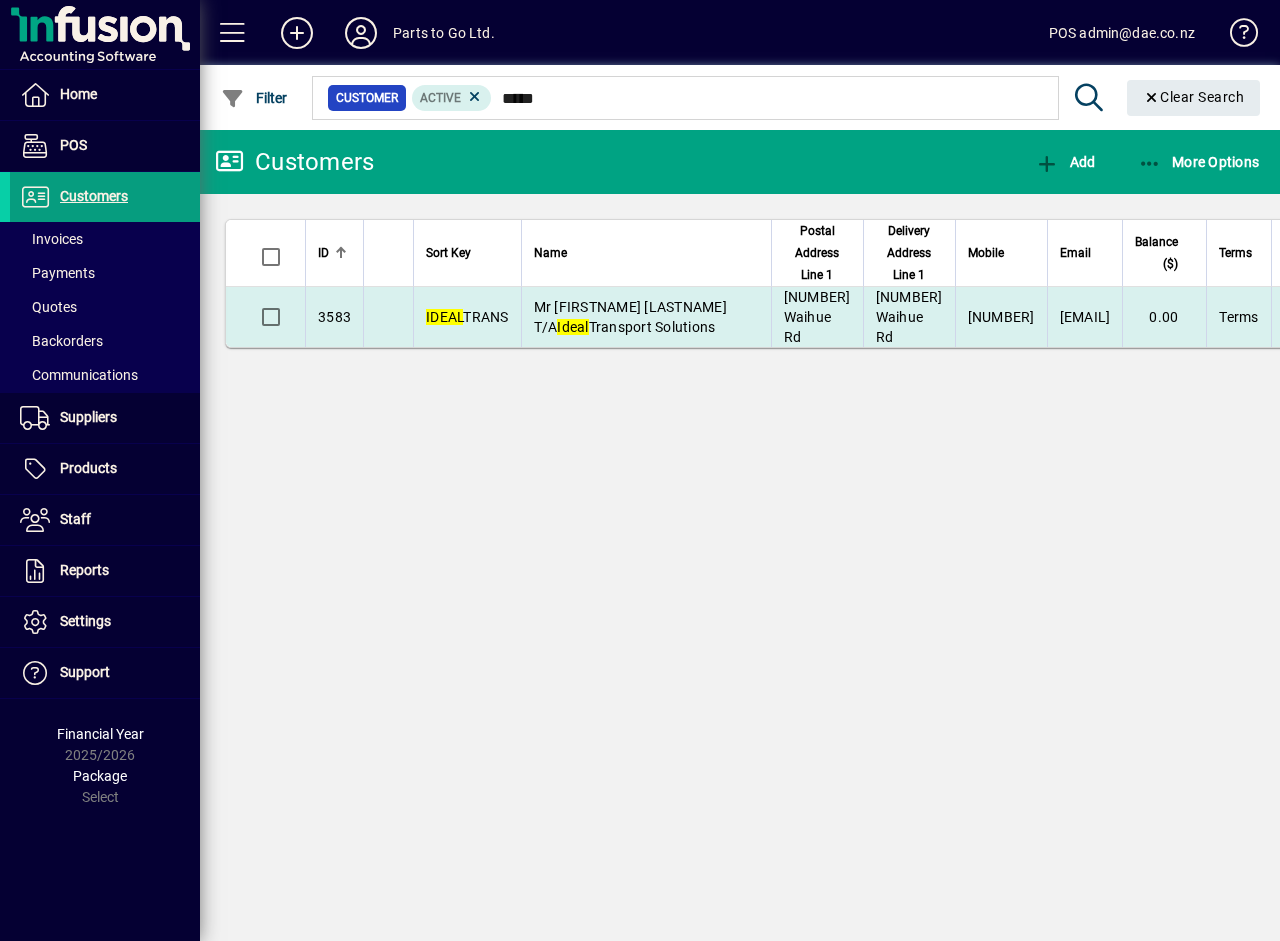click on "Mr [LAST] [LAST] T/A [LAST] [LAST] [LAST]" at bounding box center (630, 317) 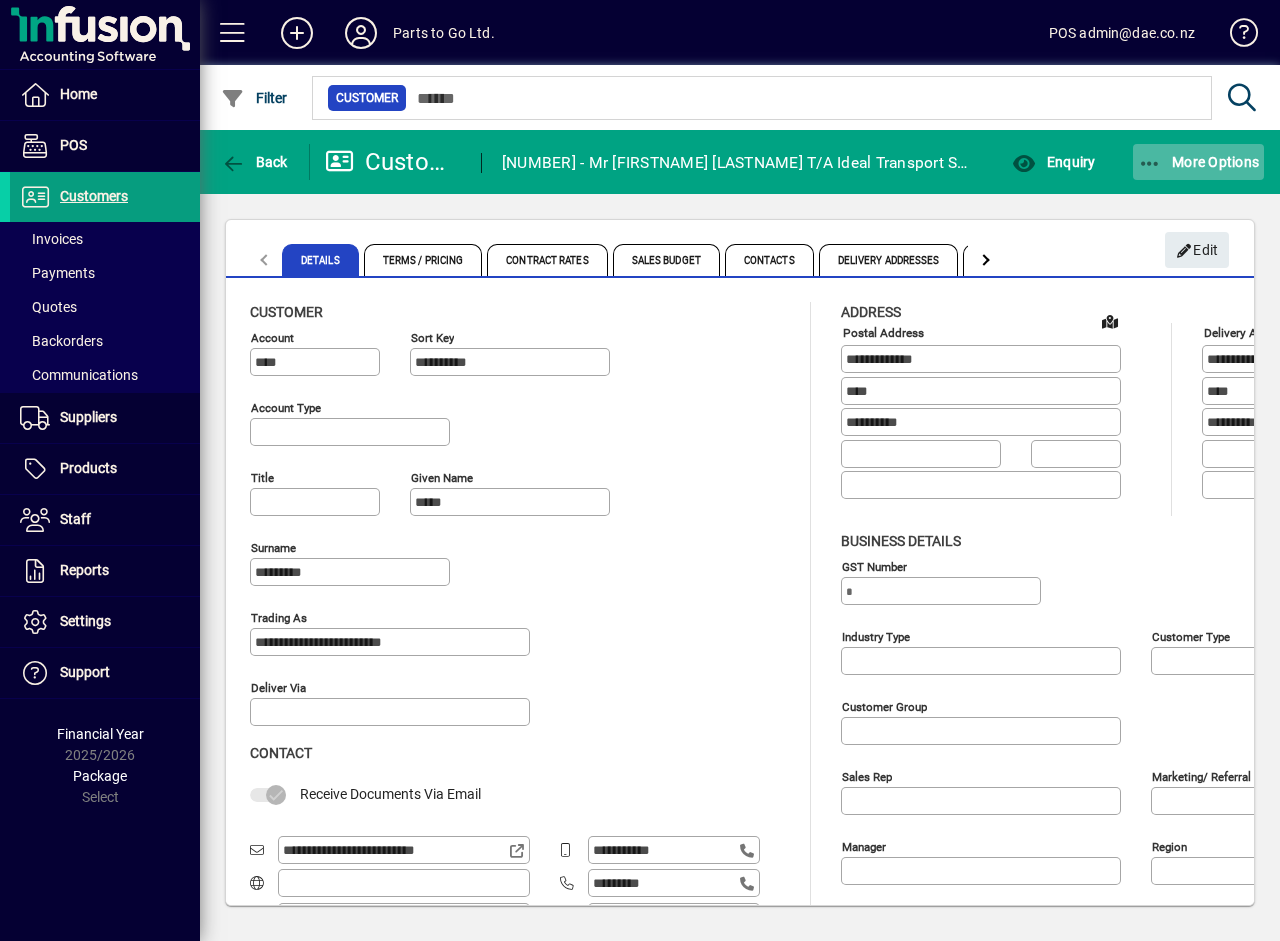 type on "**********" 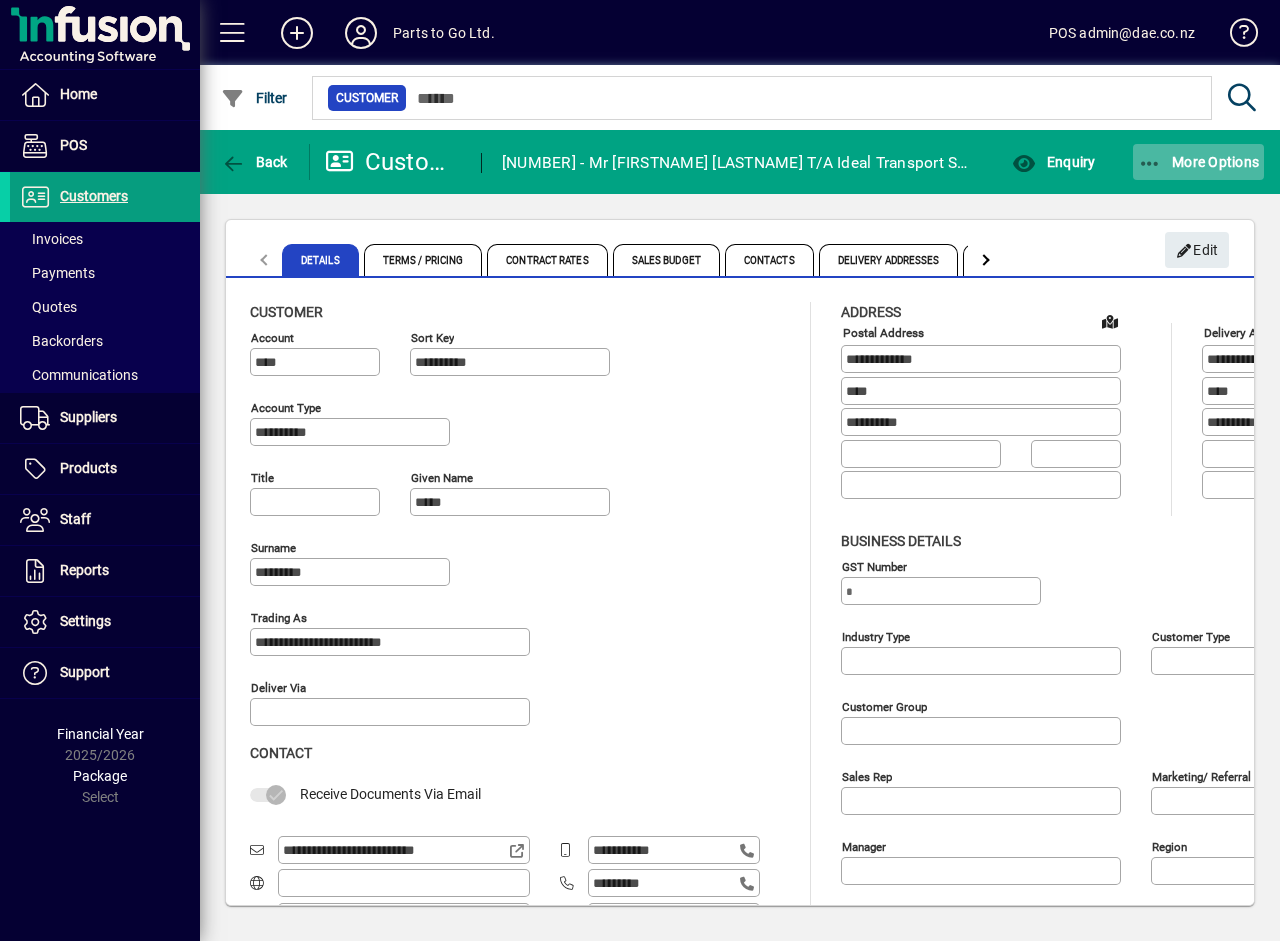 click on "More Options" 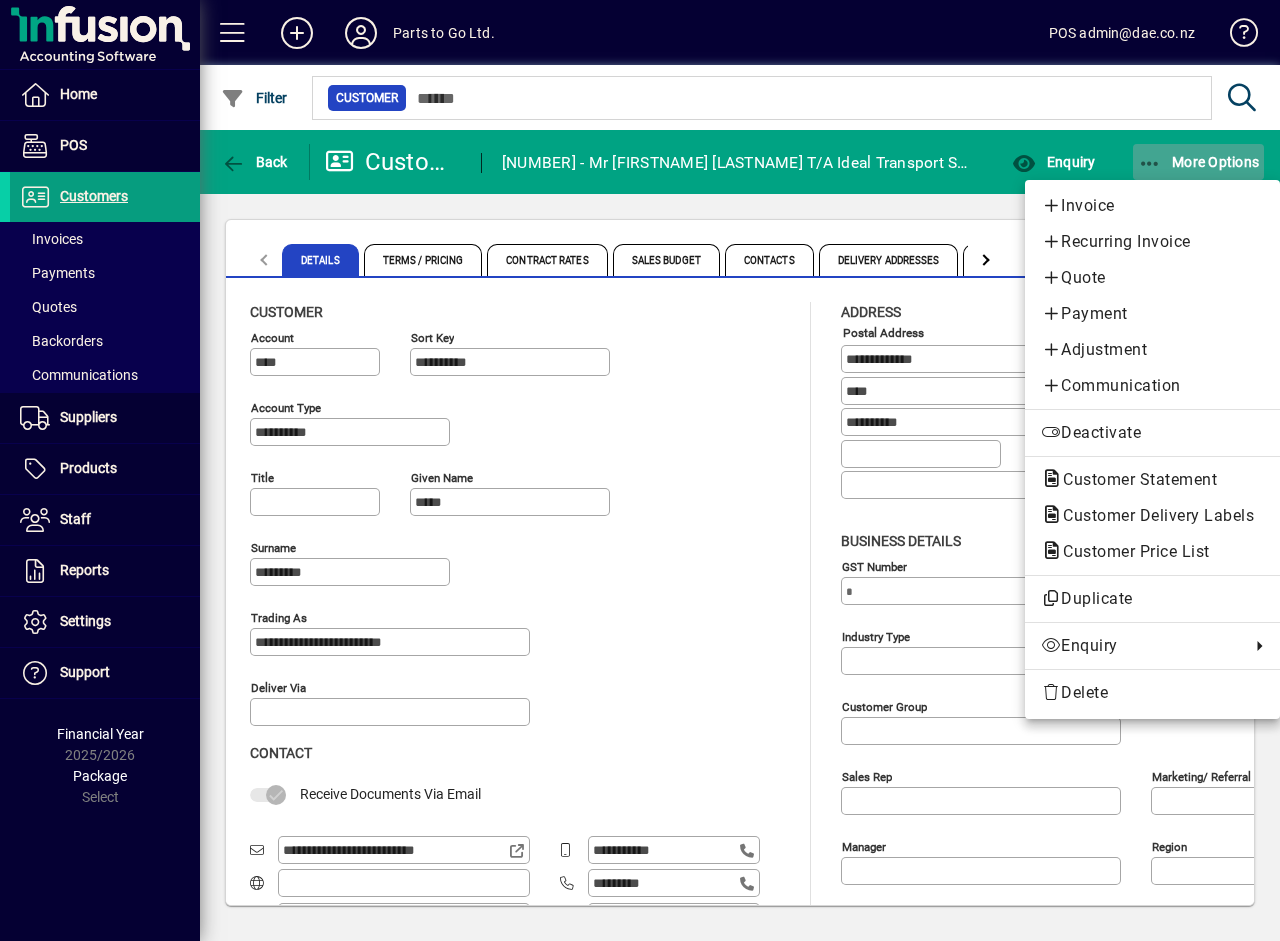 type on "**********" 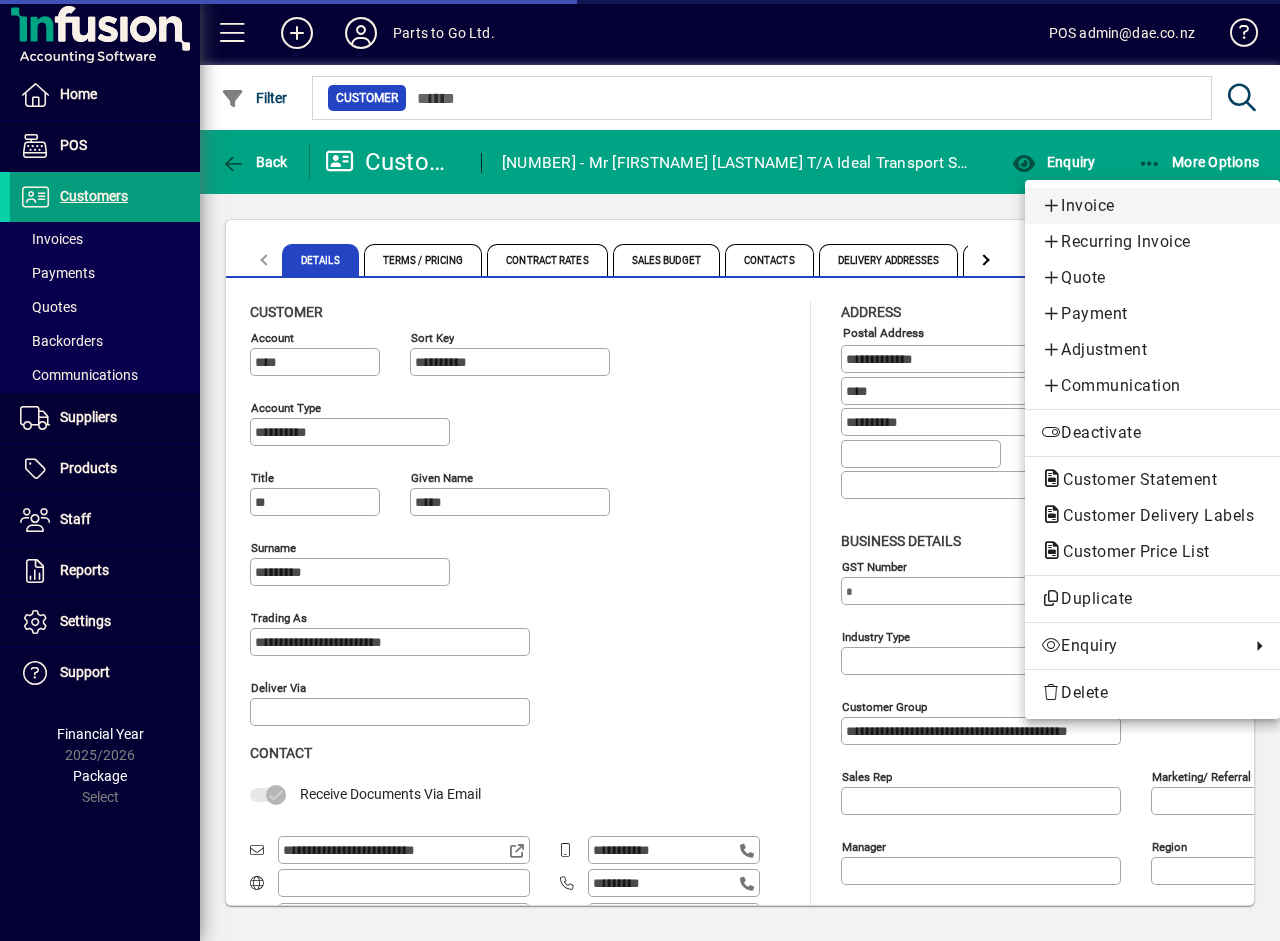 type on "**********" 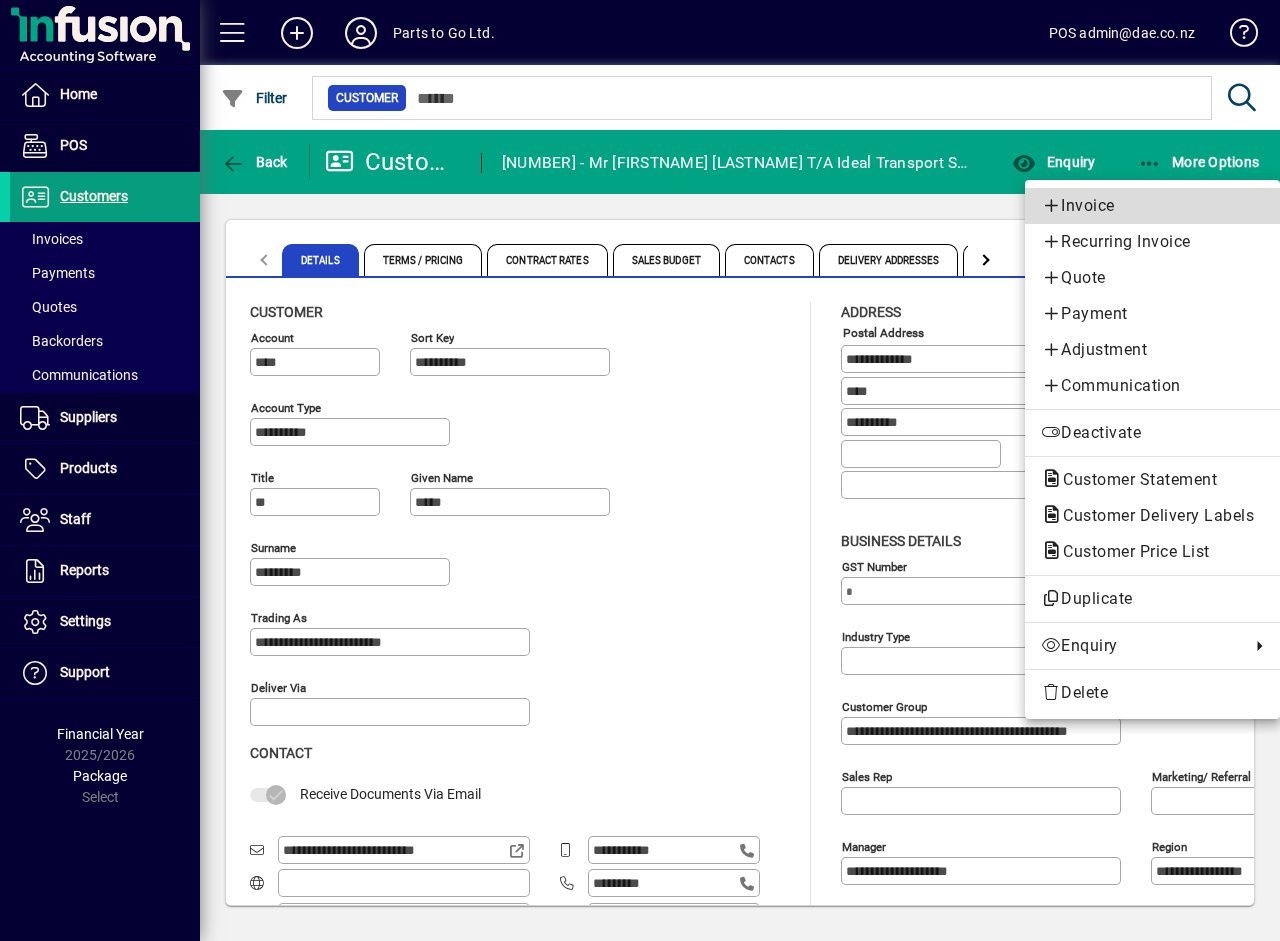 click on "Invoice" at bounding box center (1152, 206) 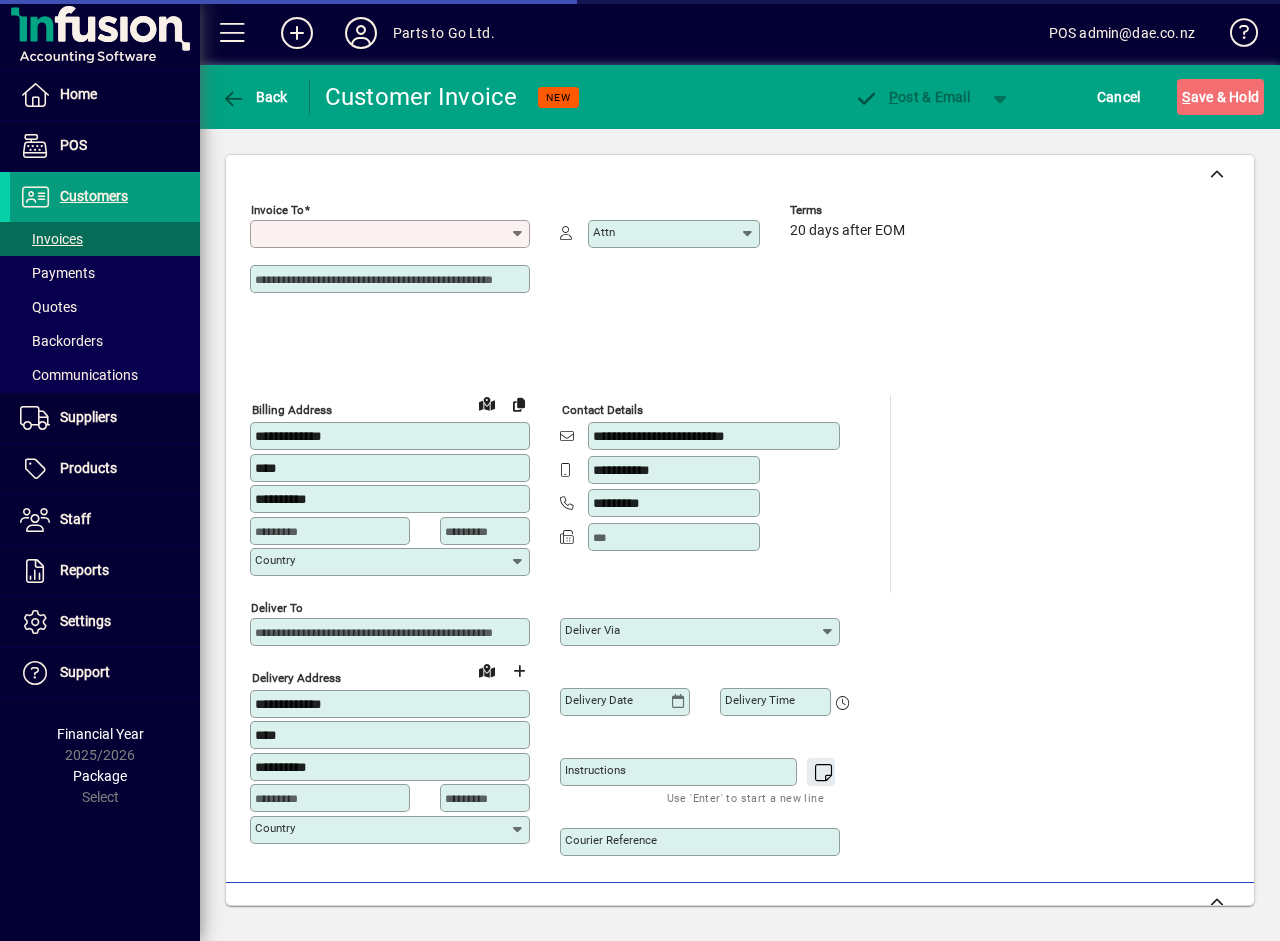 type on "**********" 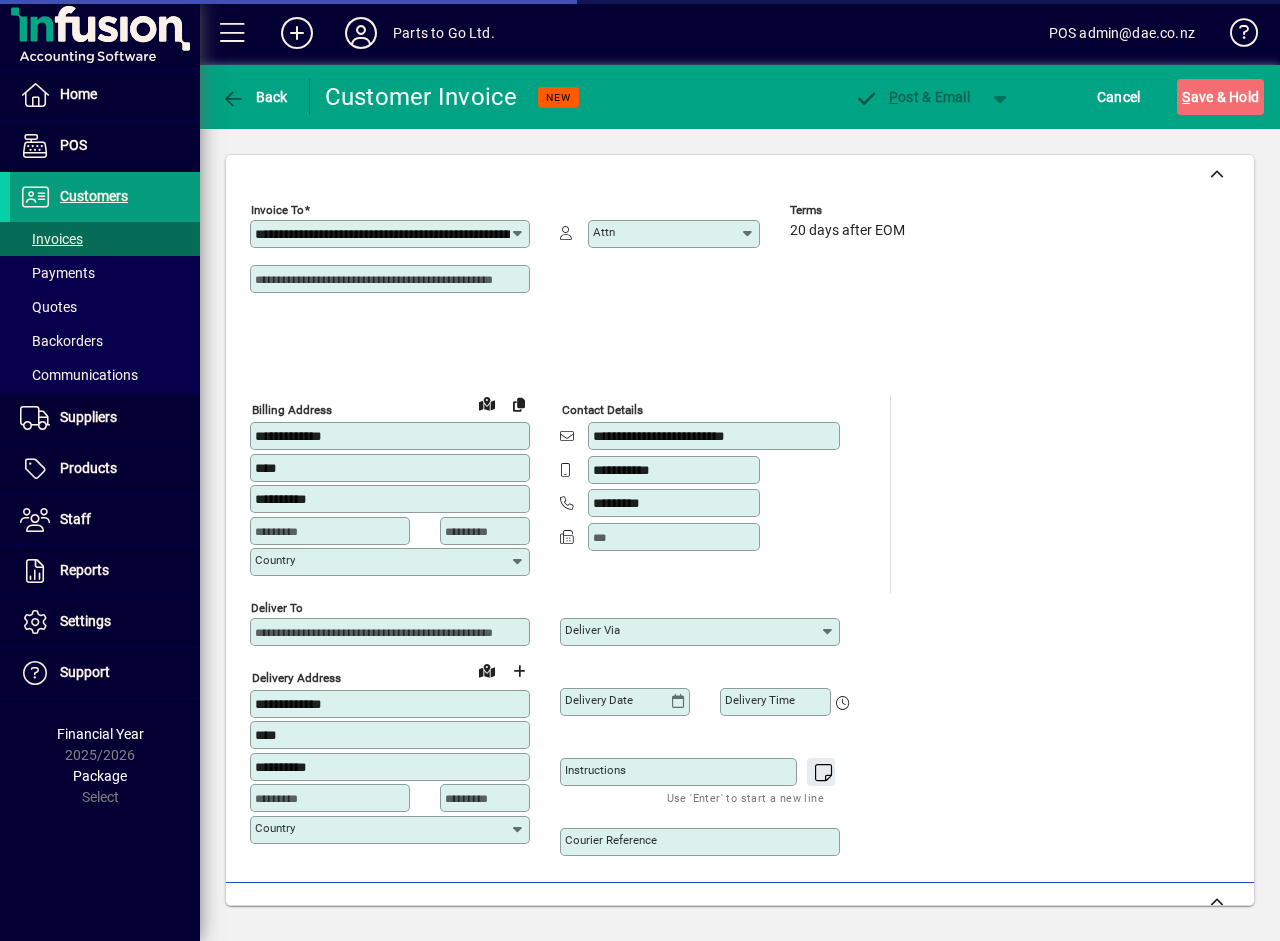 type on "**********" 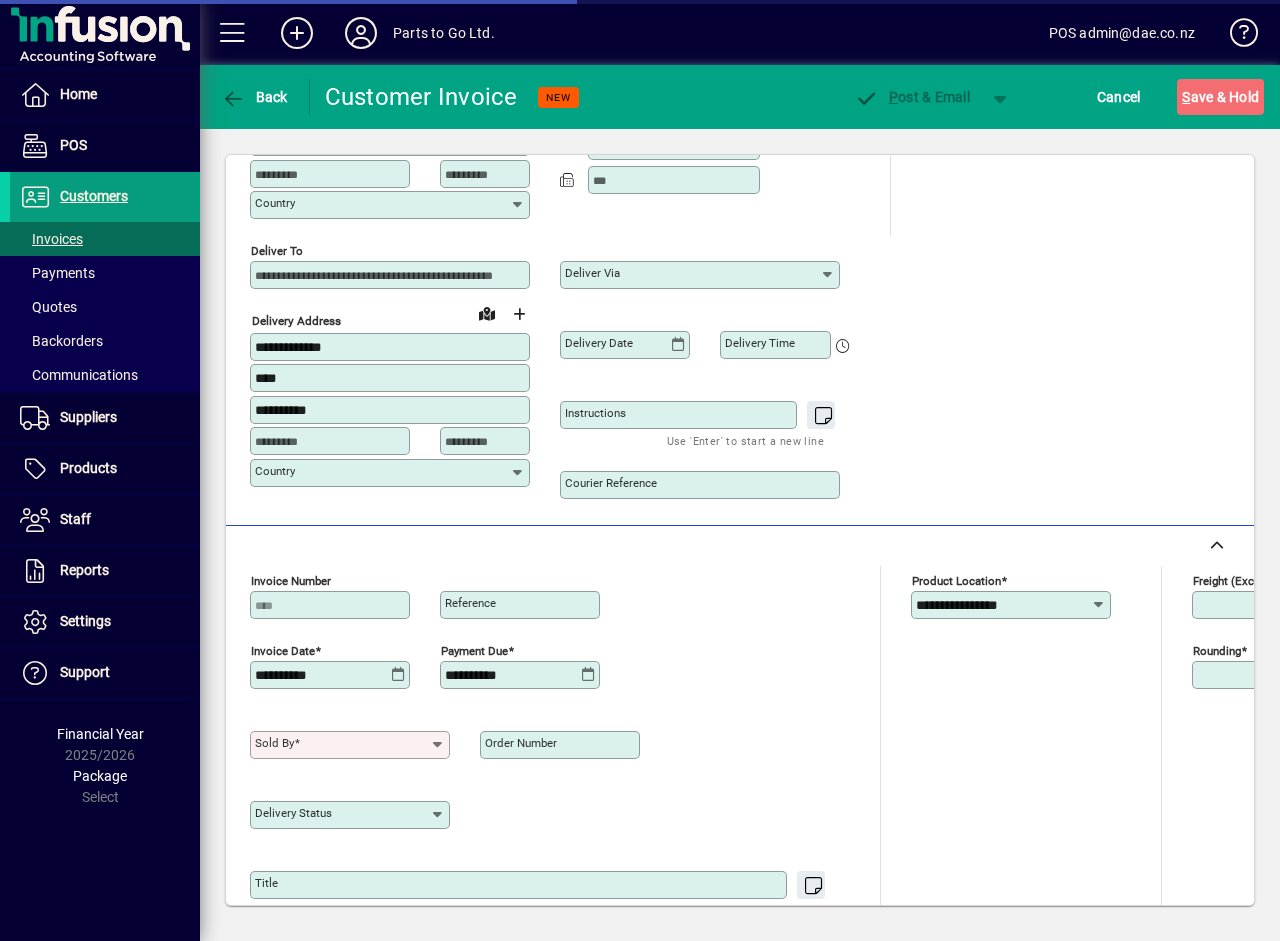 scroll, scrollTop: 607, scrollLeft: 0, axis: vertical 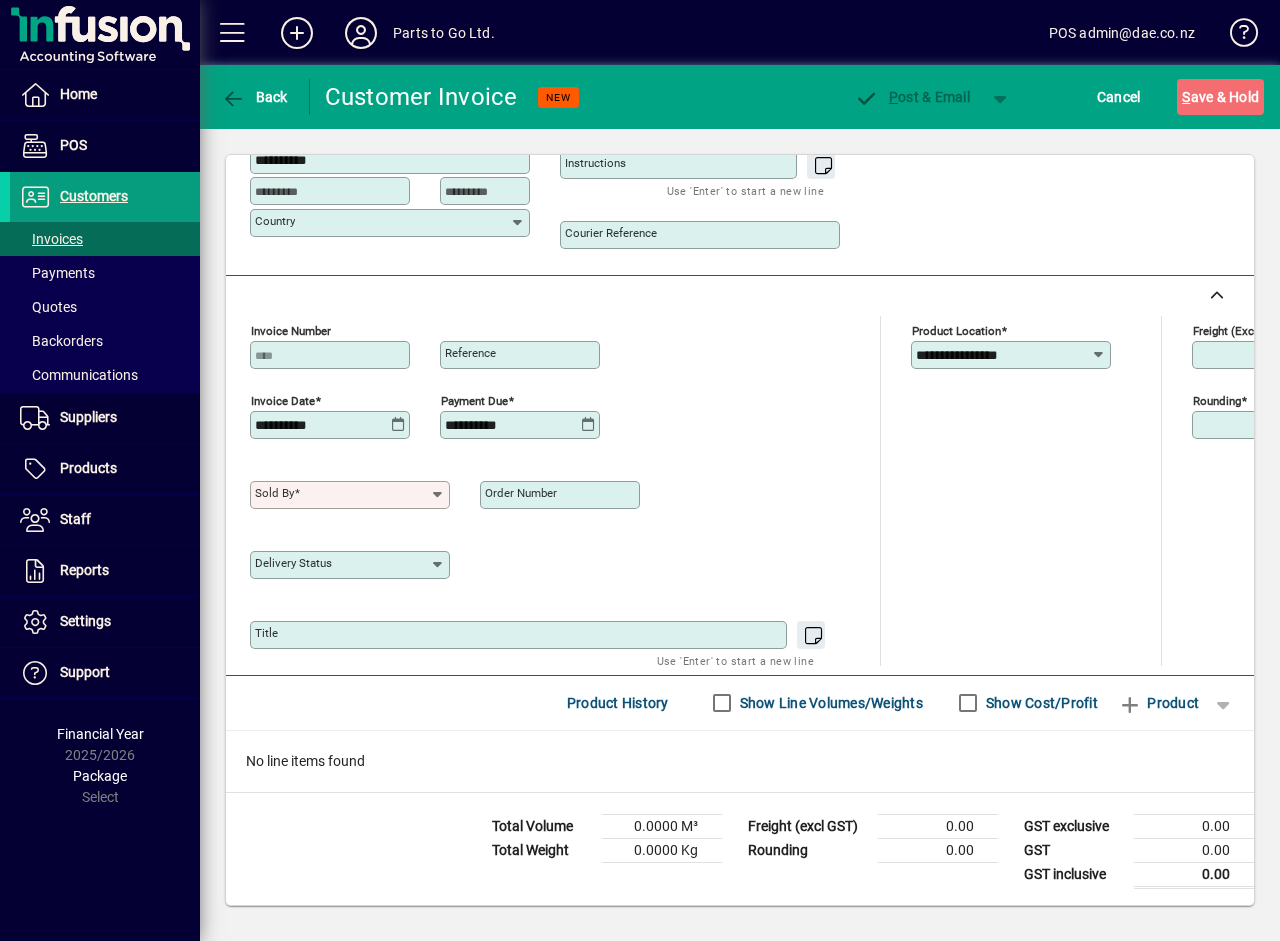click 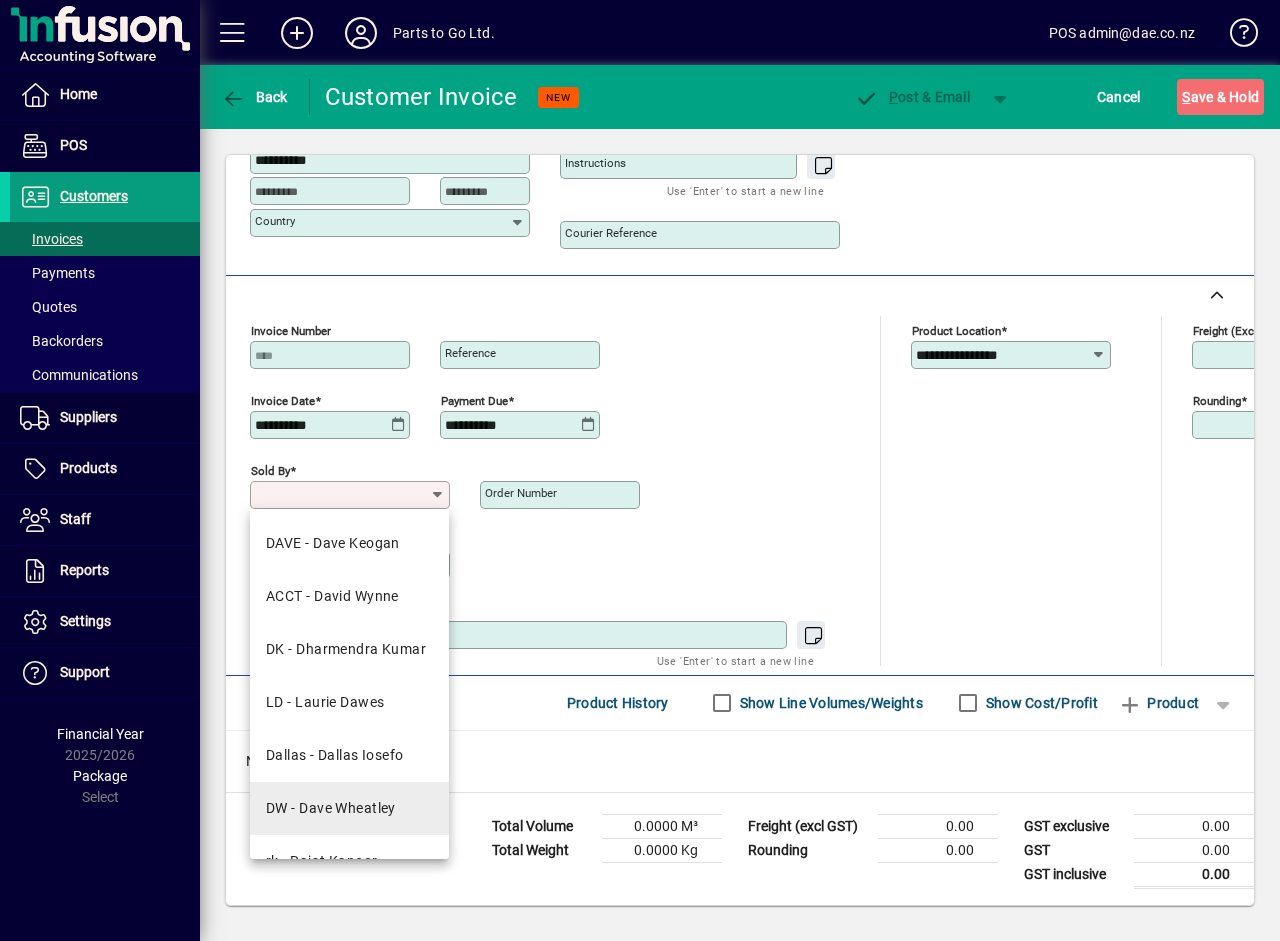 click on "DW - Dave Wheatley" at bounding box center (349, 808) 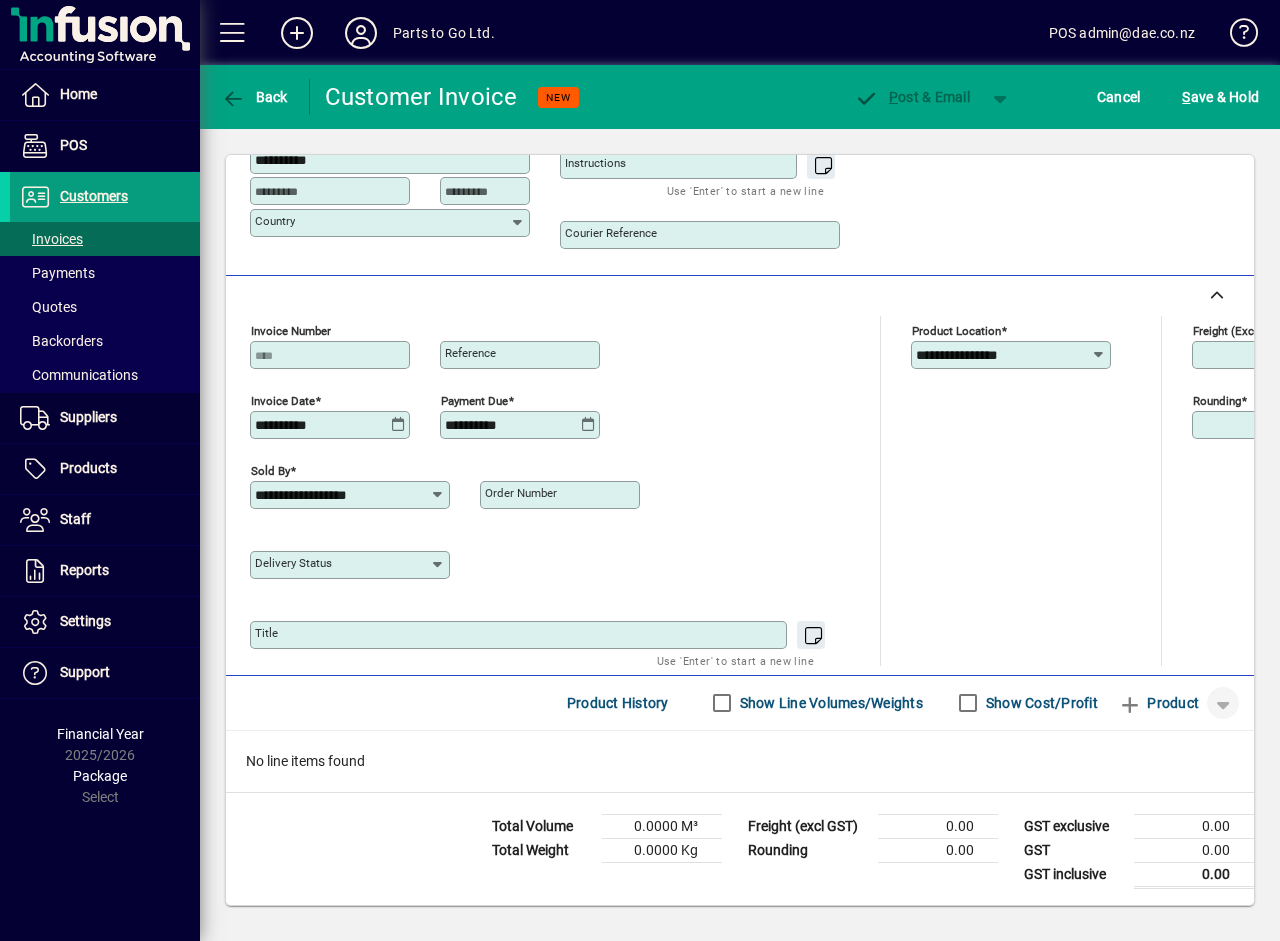 click 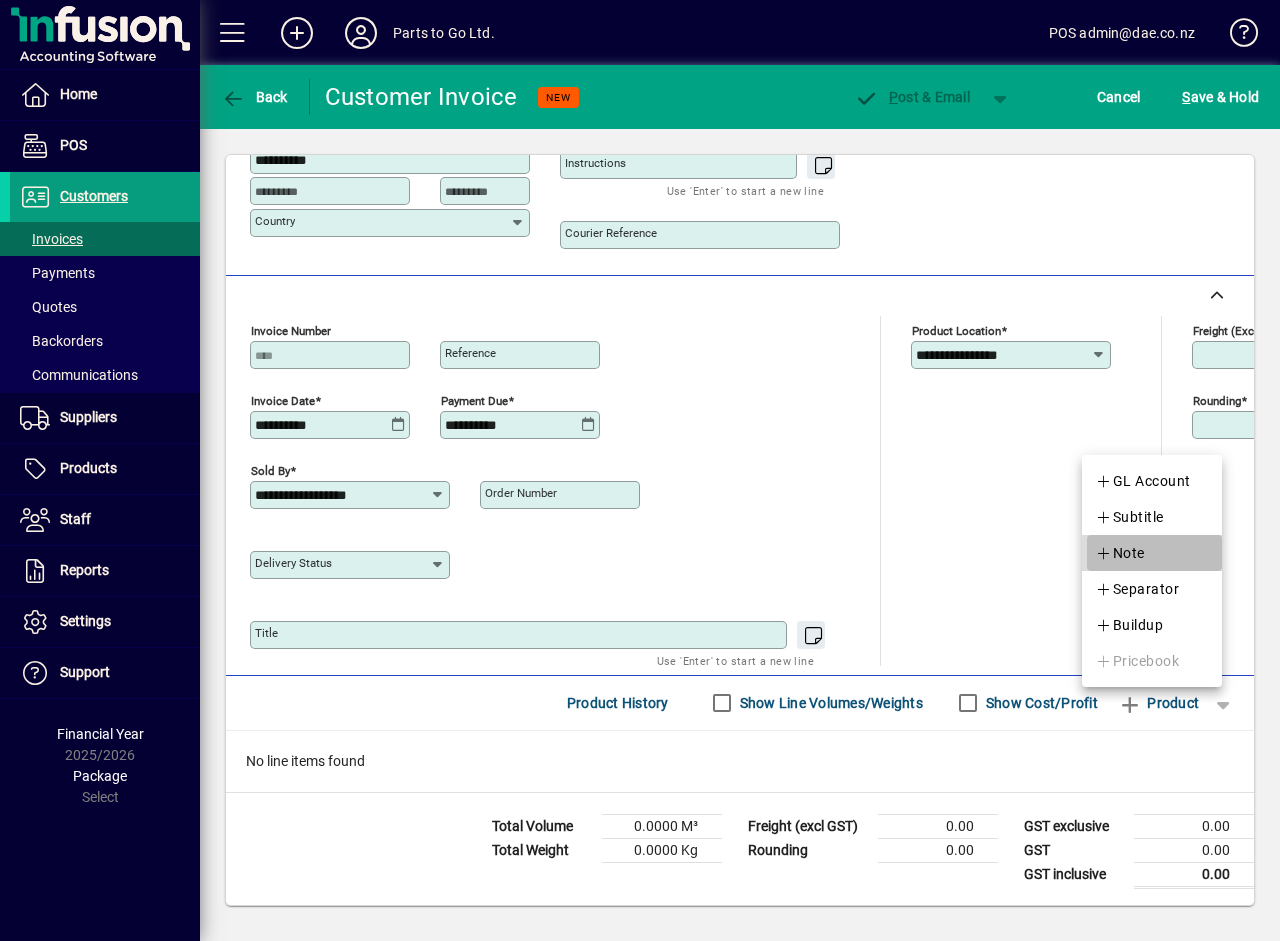 click on "Note" at bounding box center (1120, 553) 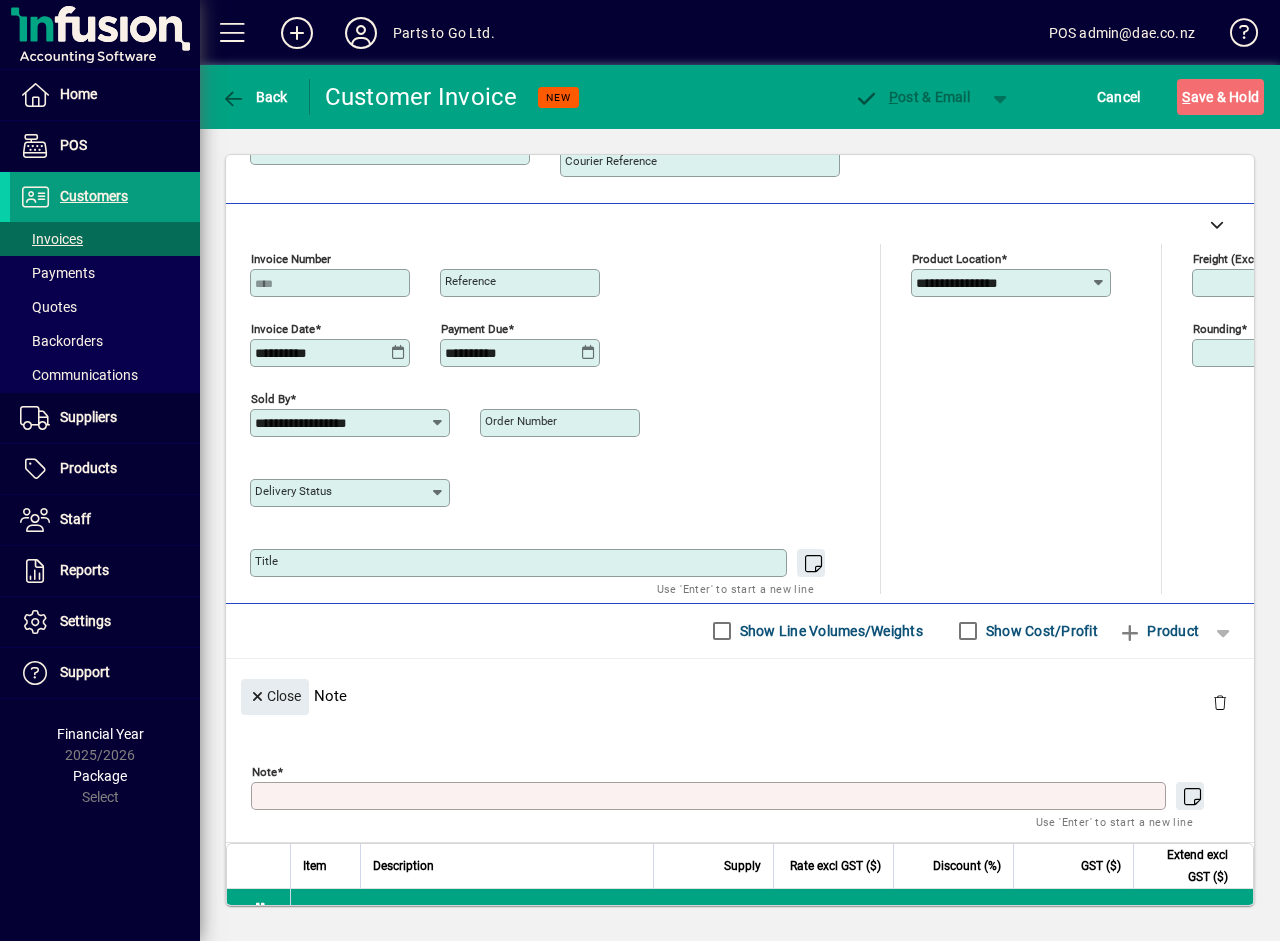 scroll, scrollTop: 0, scrollLeft: 0, axis: both 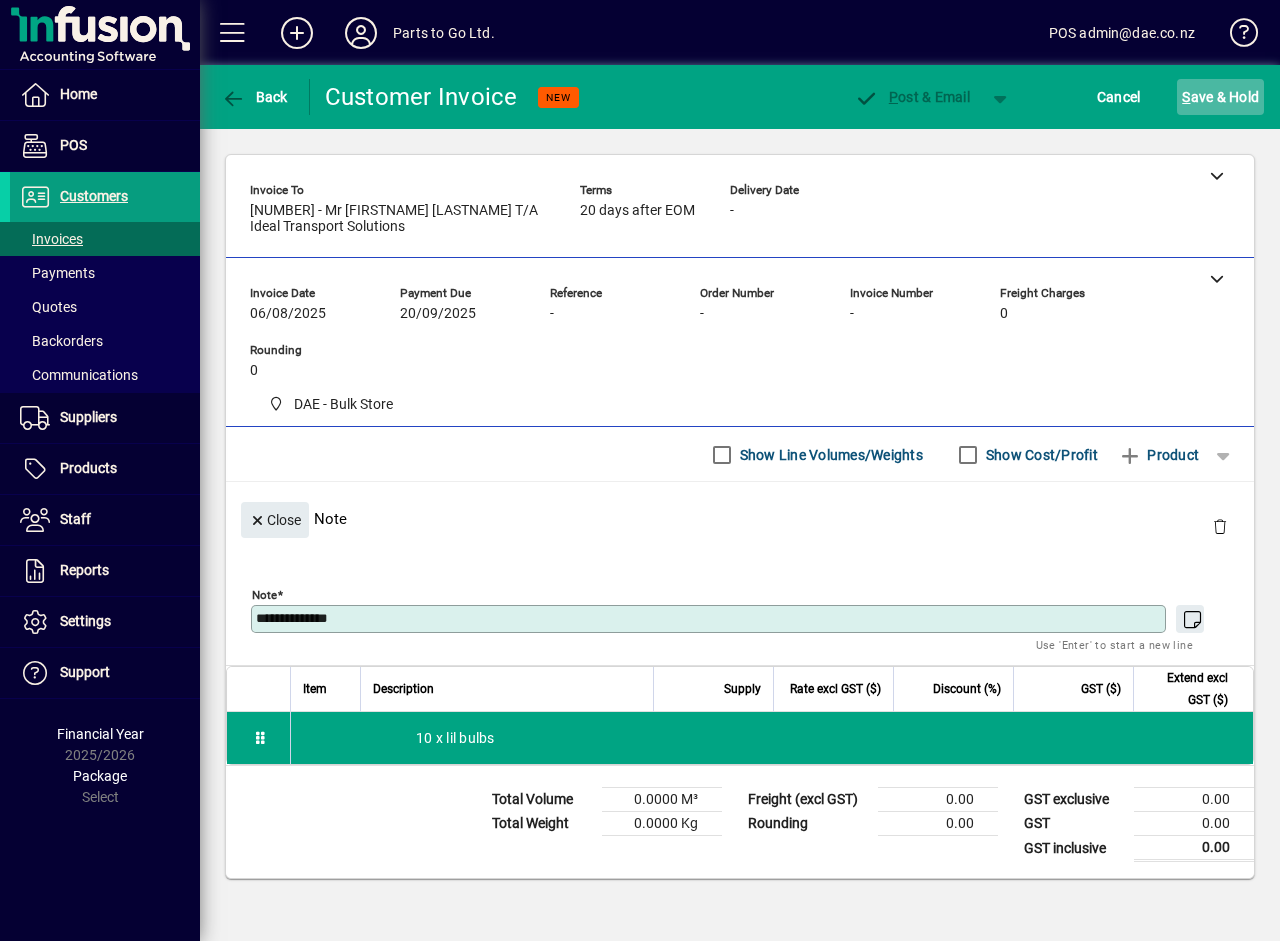 type on "**********" 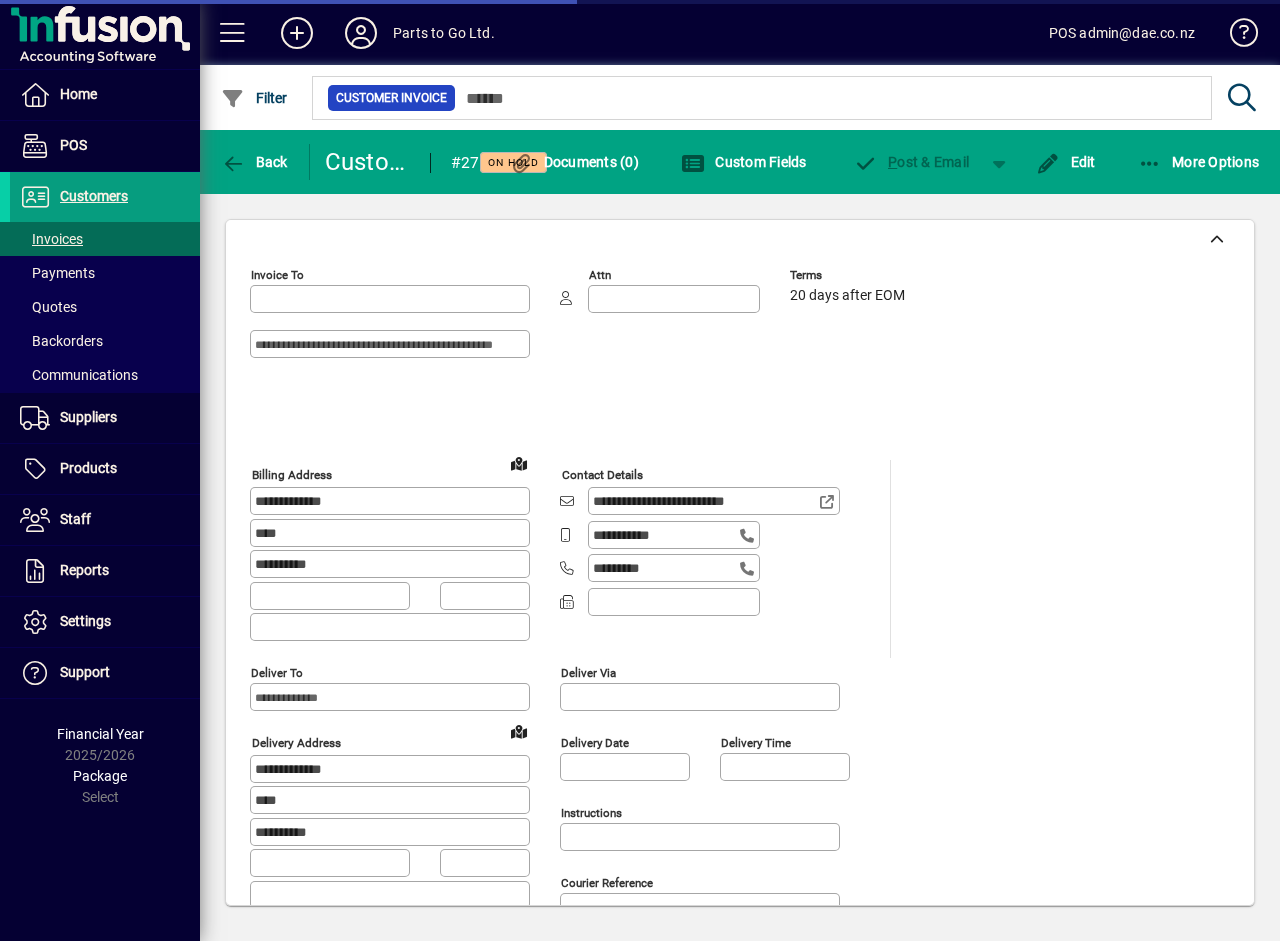 type on "**********" 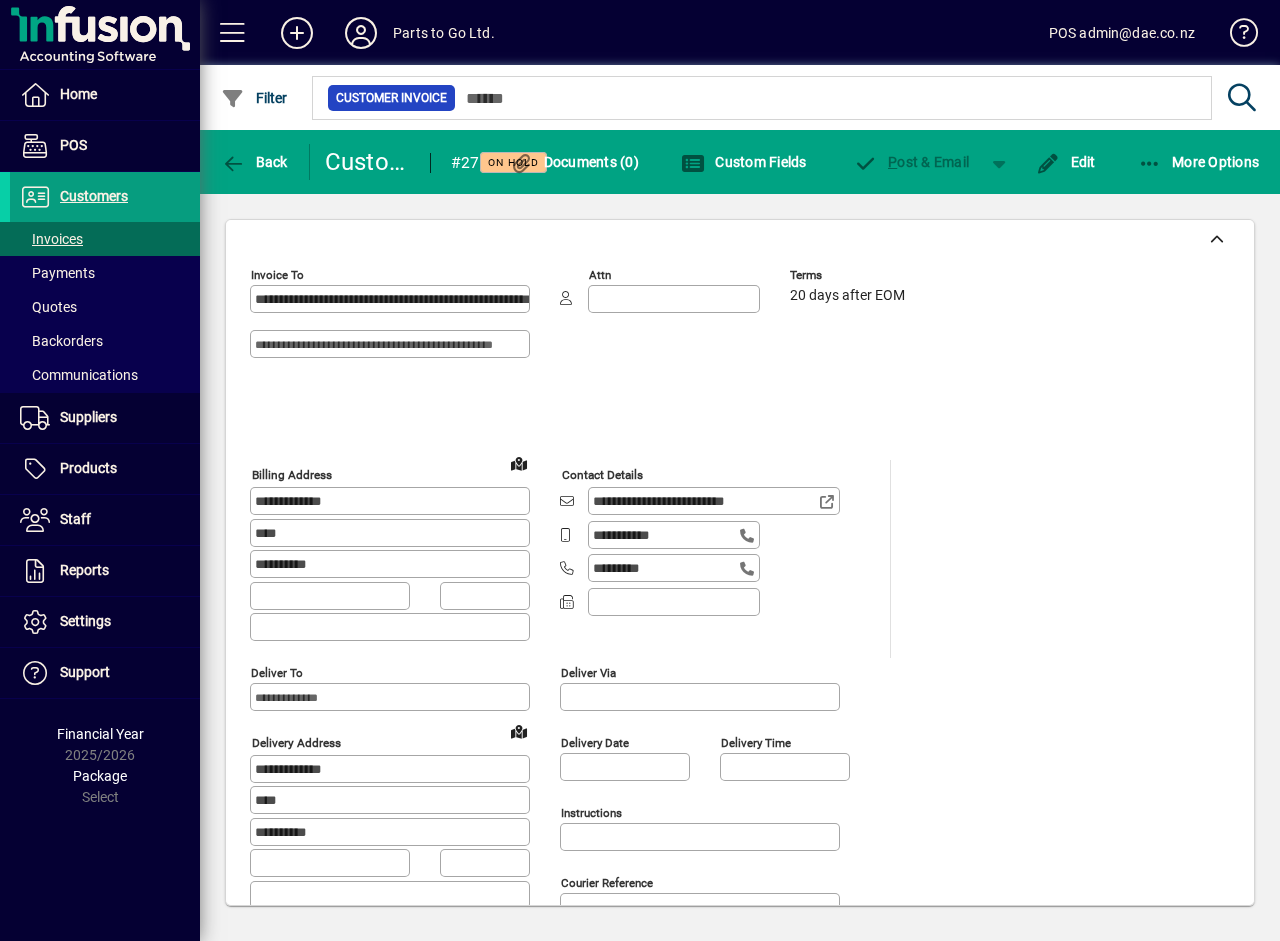 click on "**********" 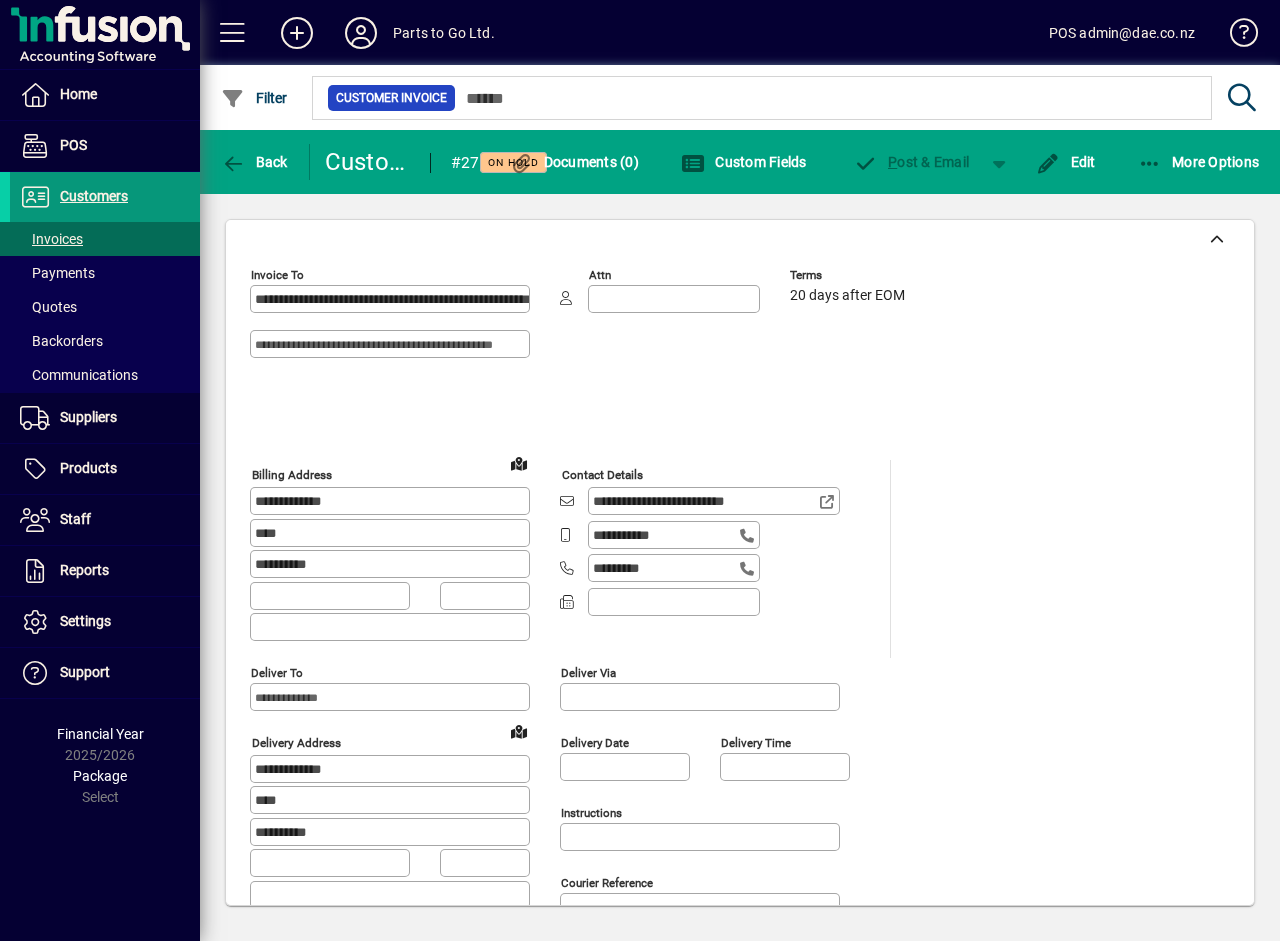 click on "Customers" at bounding box center (94, 196) 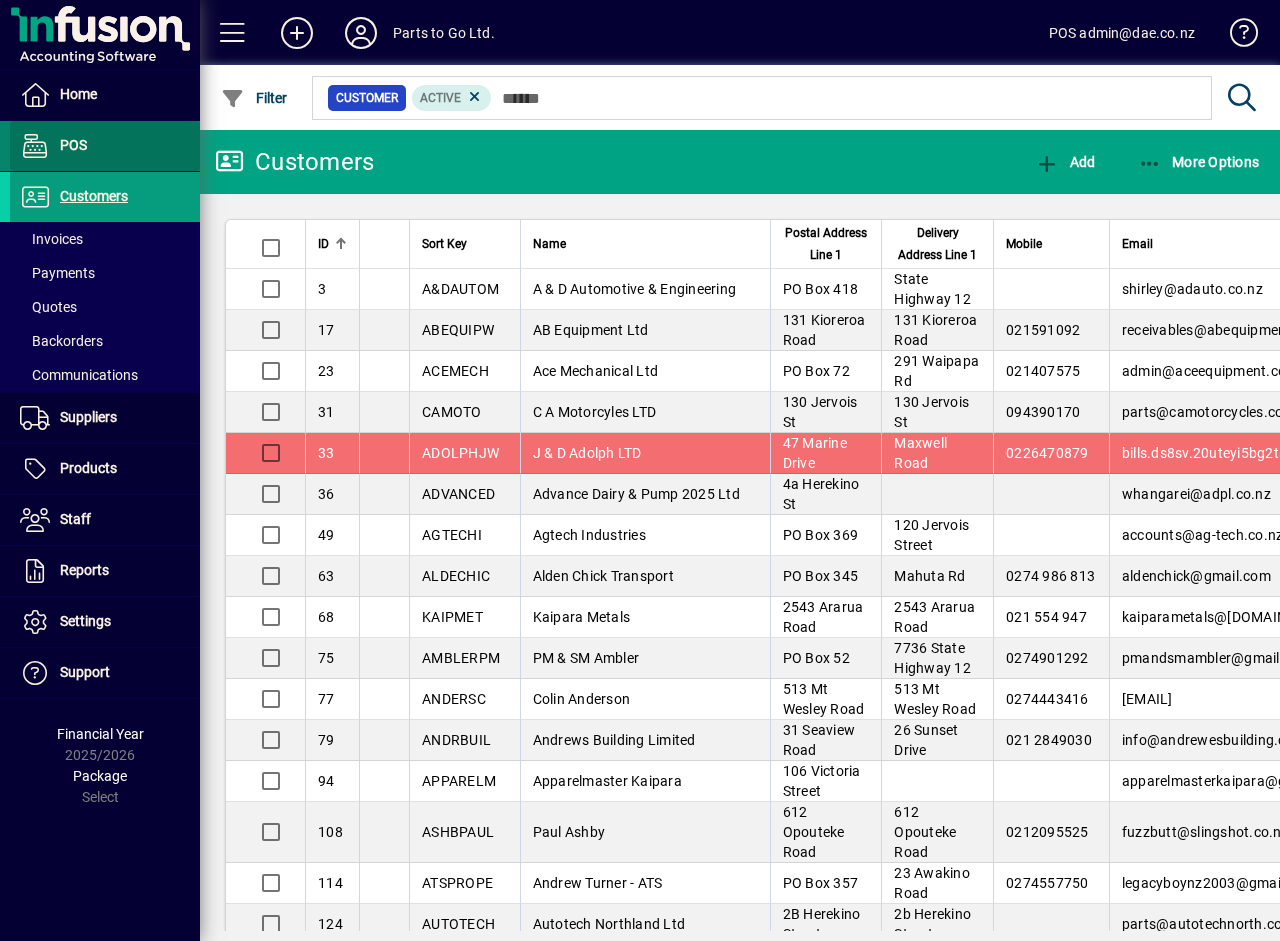 click on "POS" at bounding box center [73, 145] 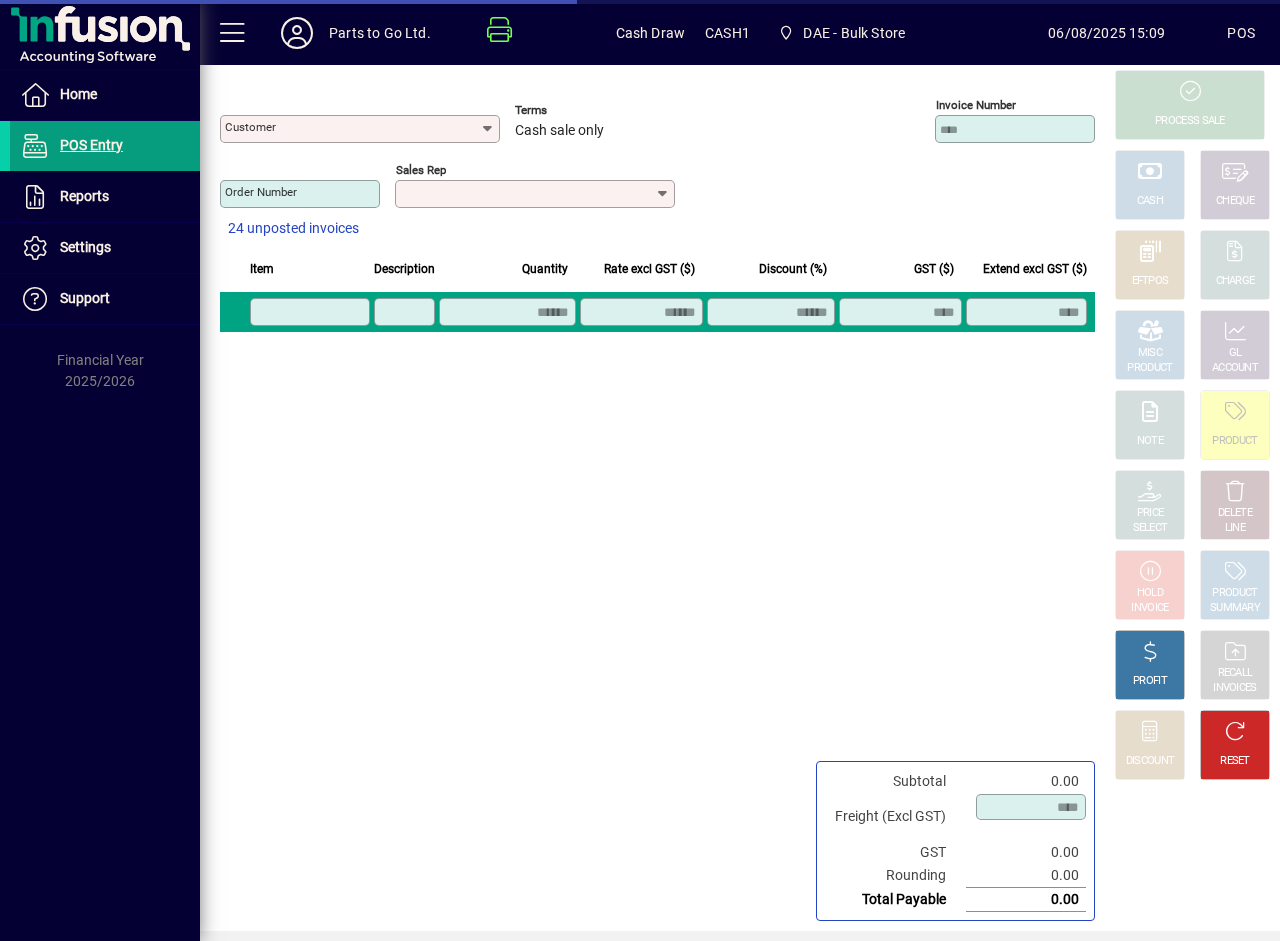 type on "**********" 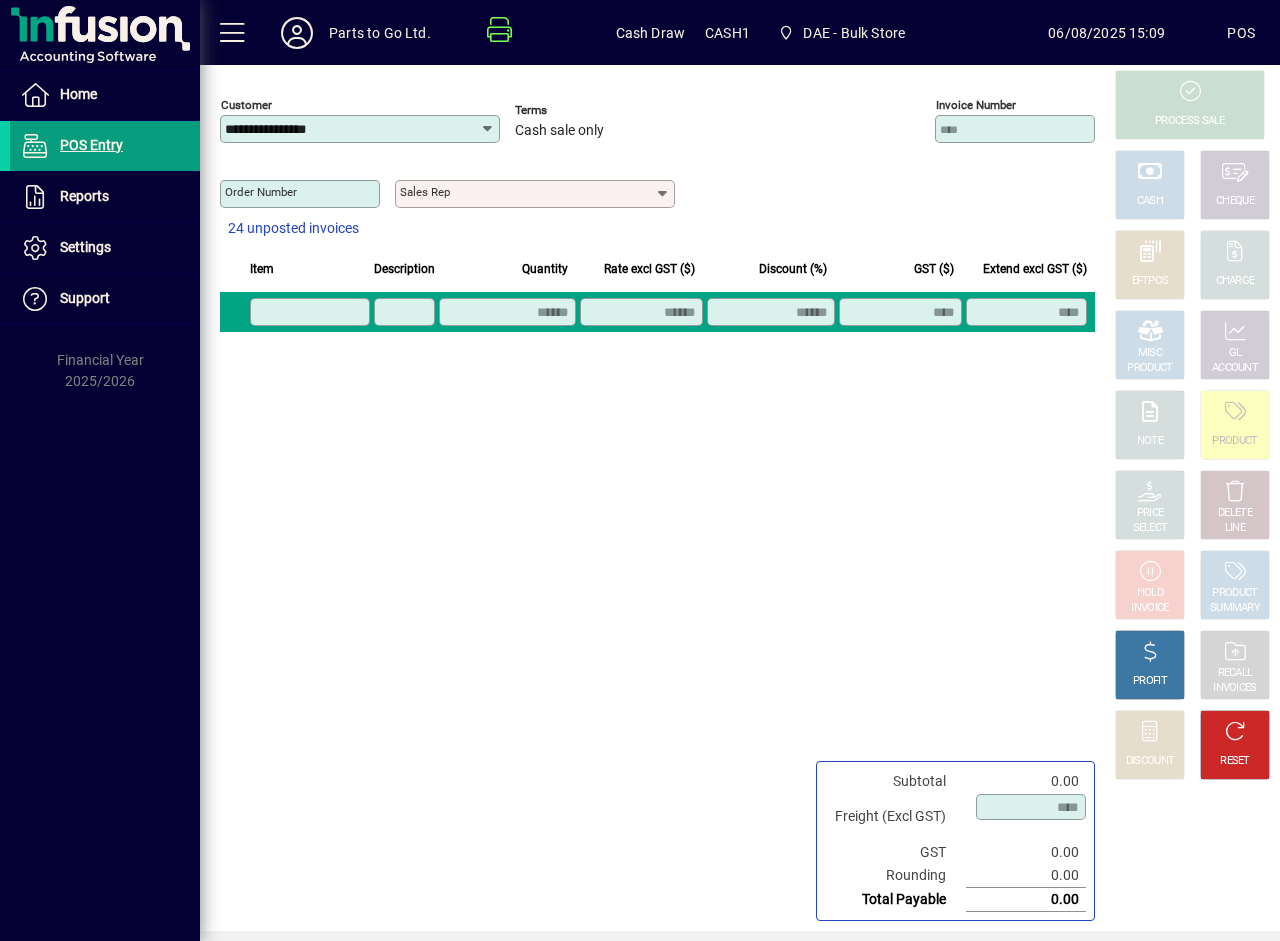 click 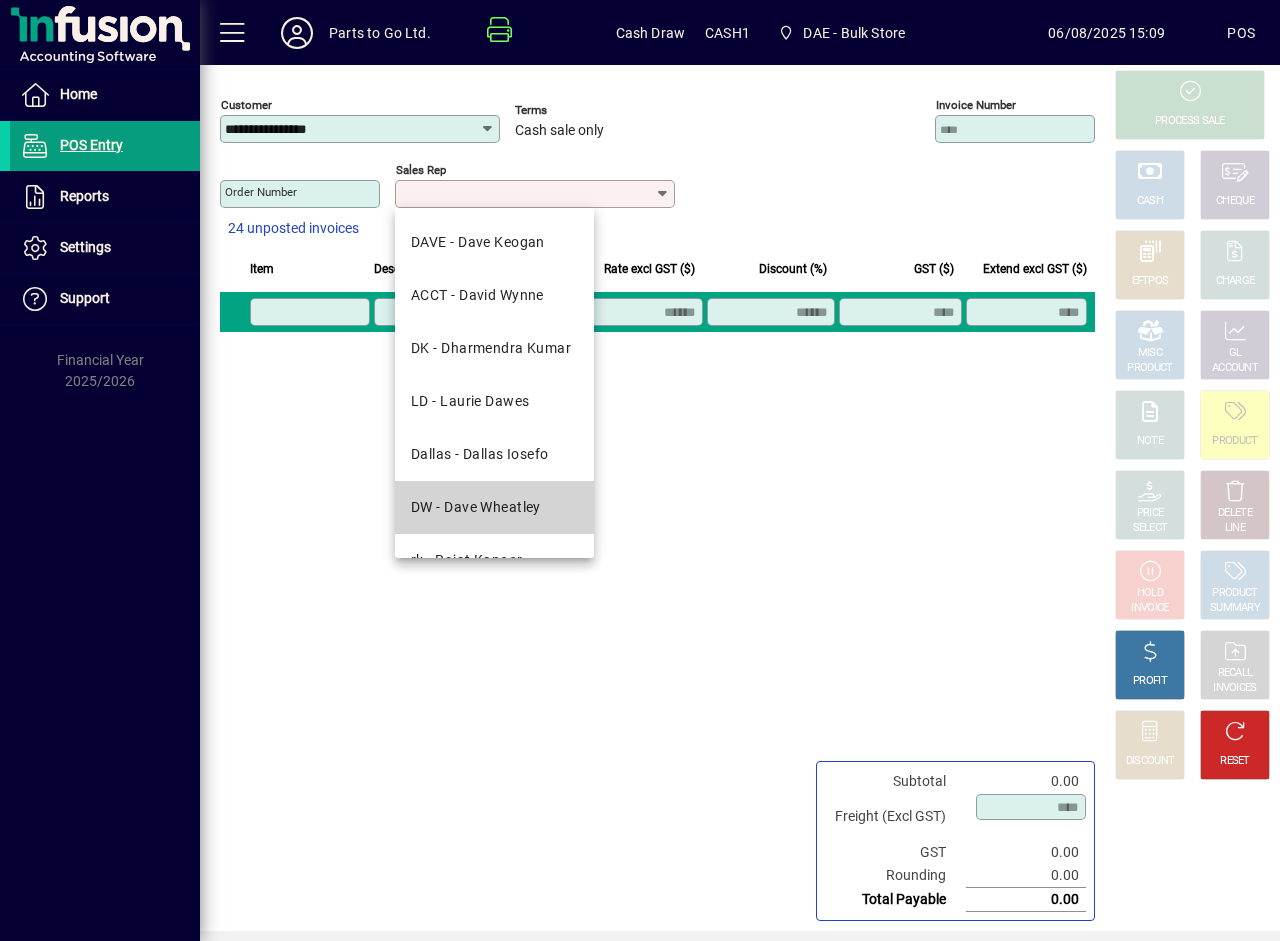click on "DW - Dave Wheatley" at bounding box center [476, 507] 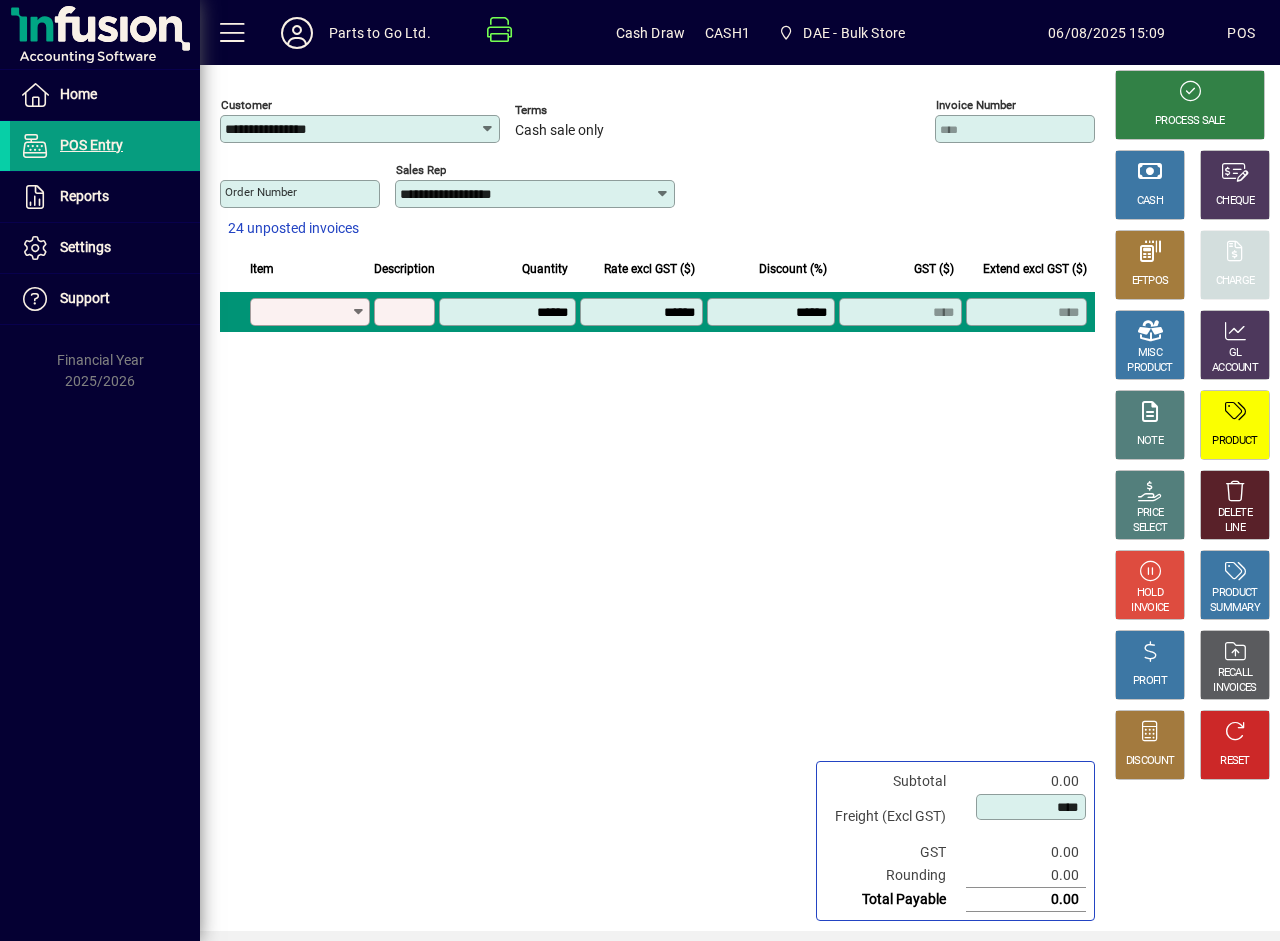 click on "Product" at bounding box center (310, 312) 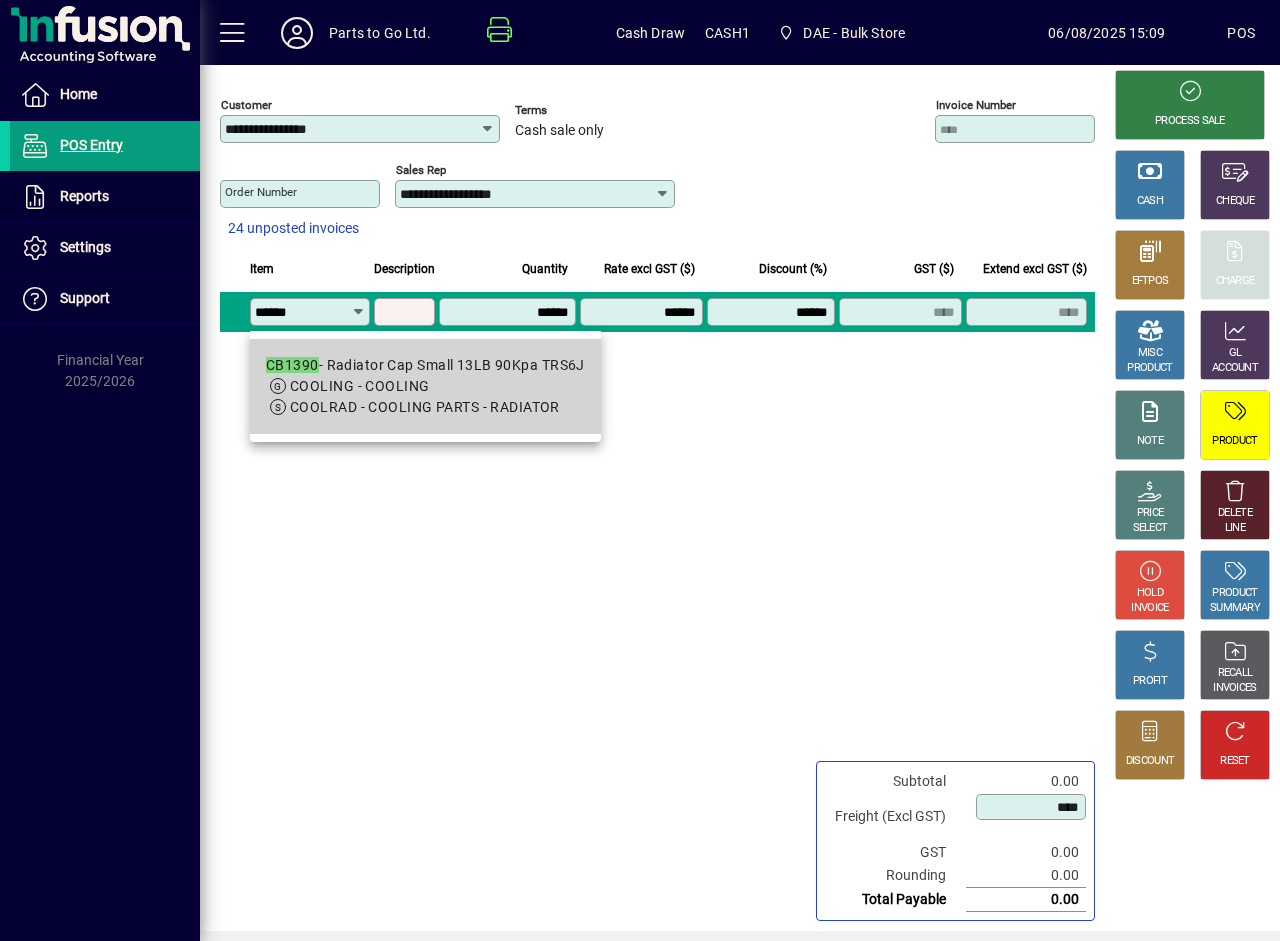 click on "COOLING - COOLING" at bounding box center (359, 386) 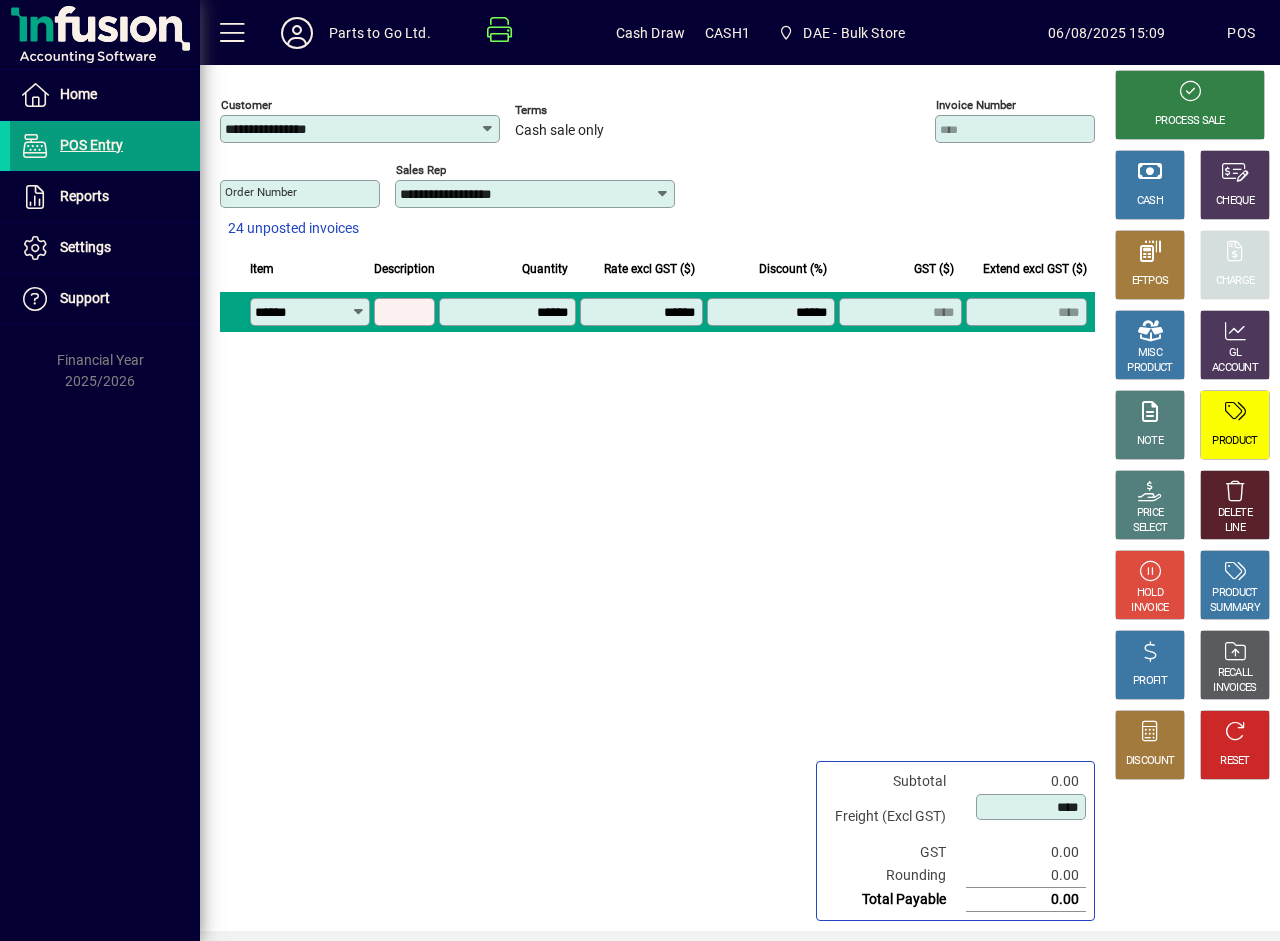 type on "**********" 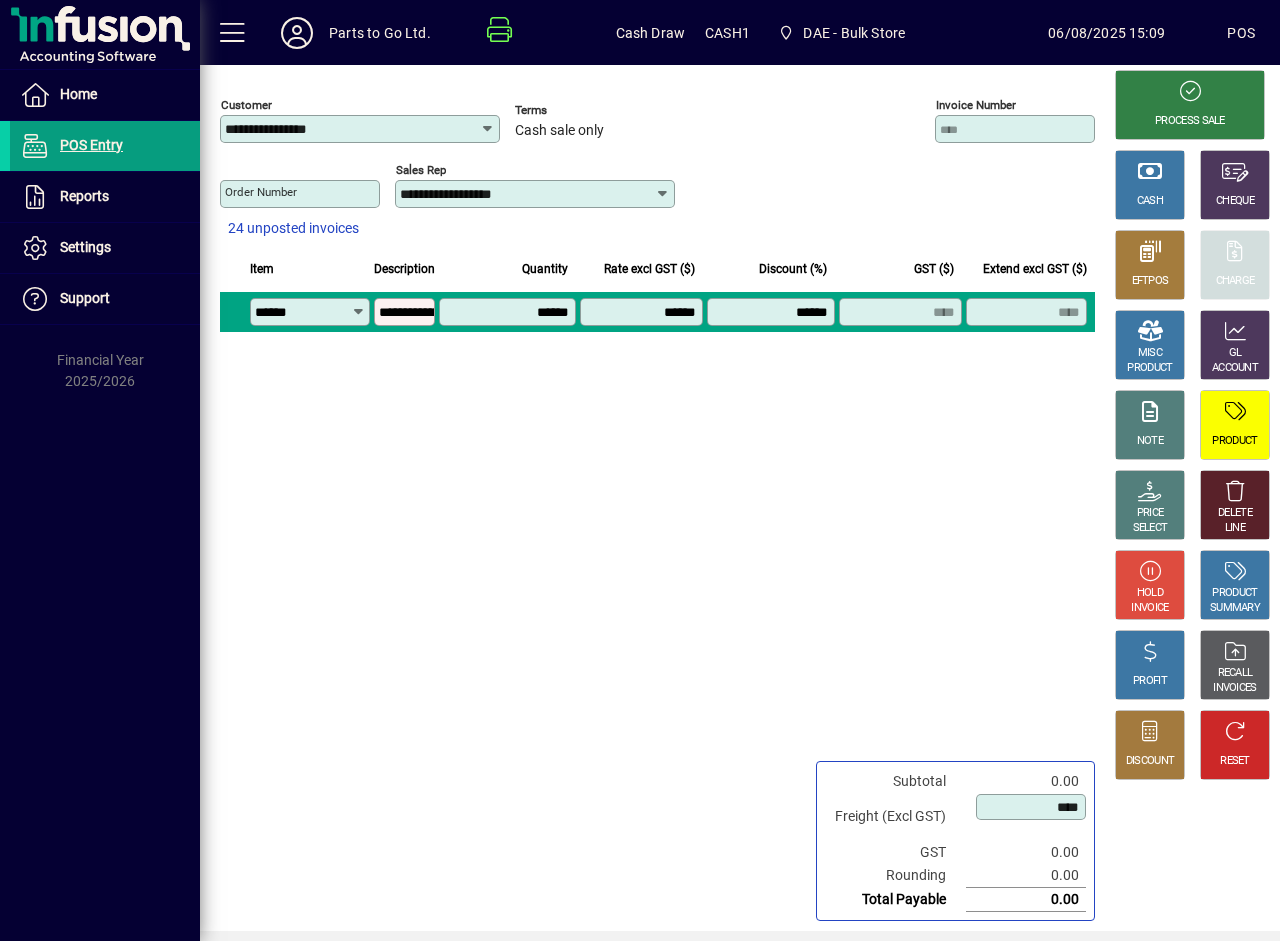 type on "*******" 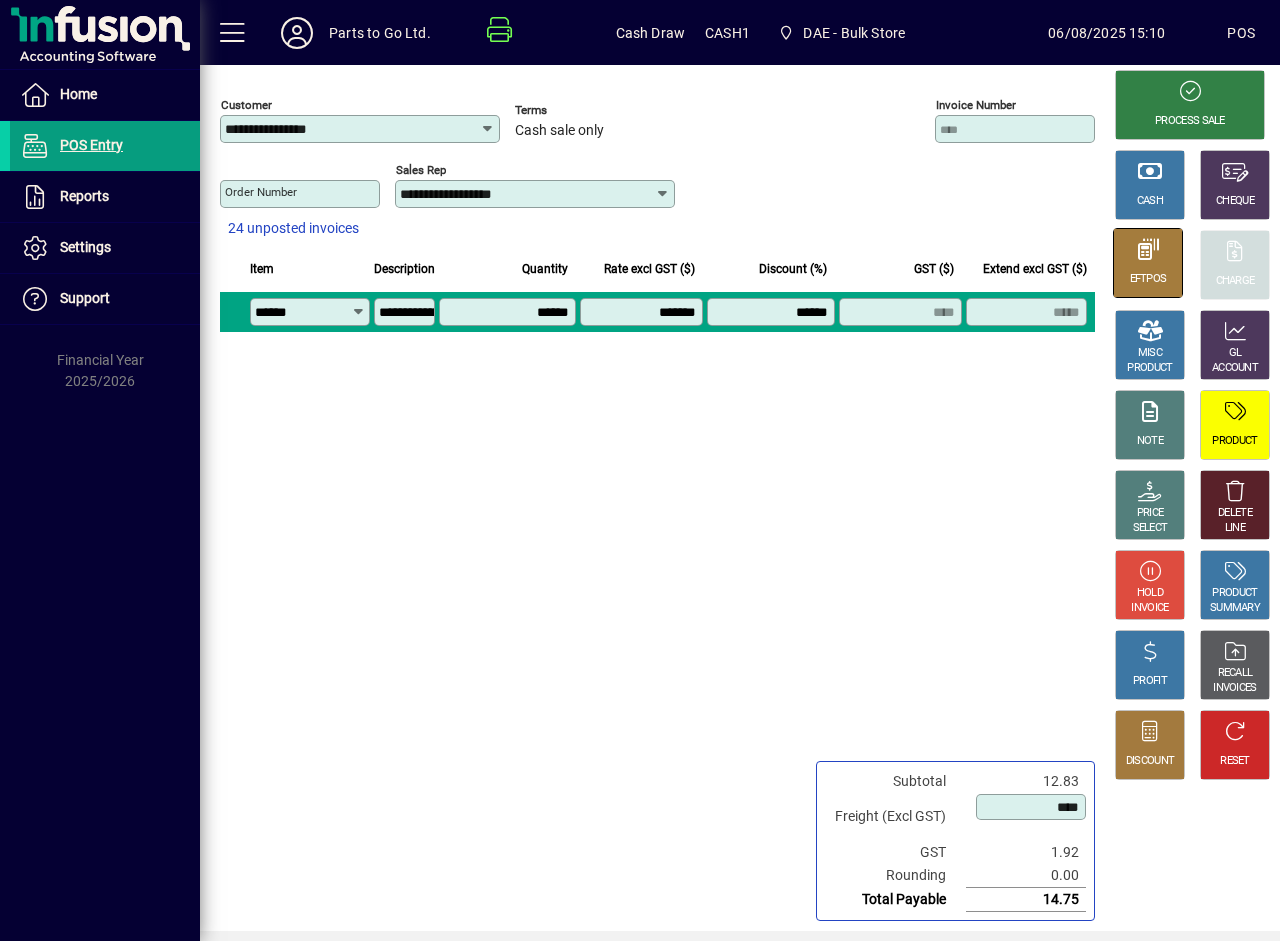 click on "EFTPOS" 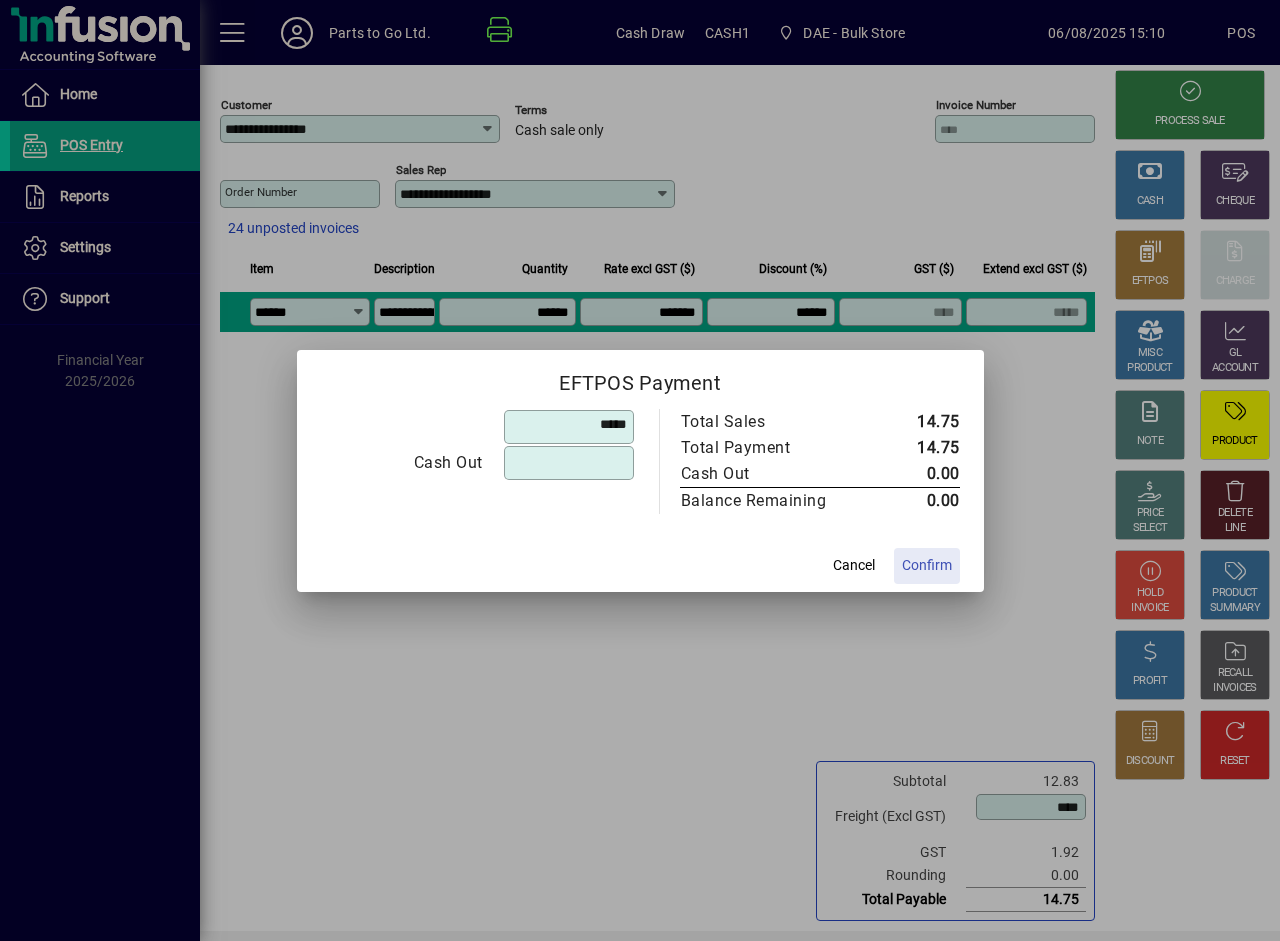 type on "******" 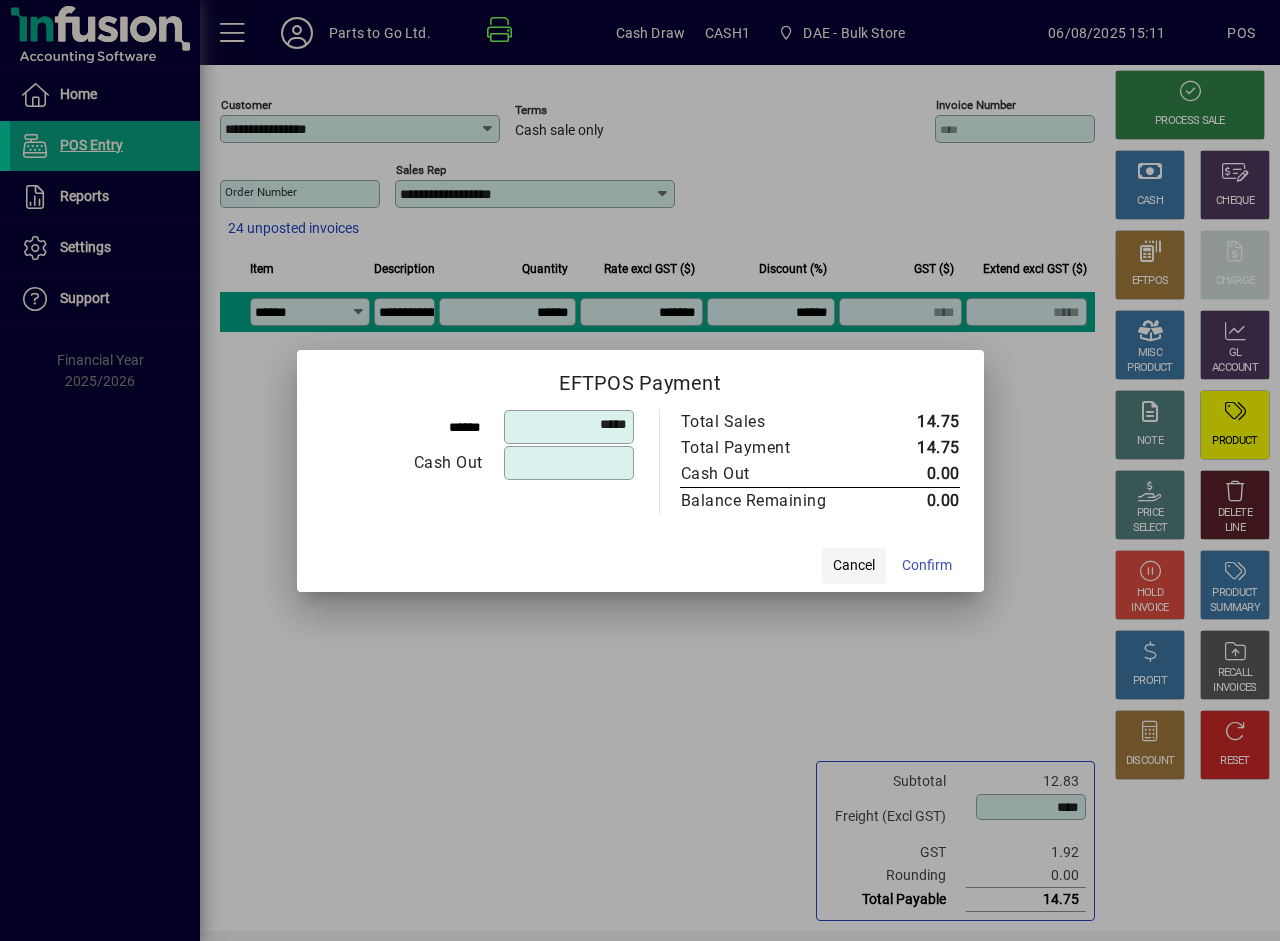 click on "Cancel" 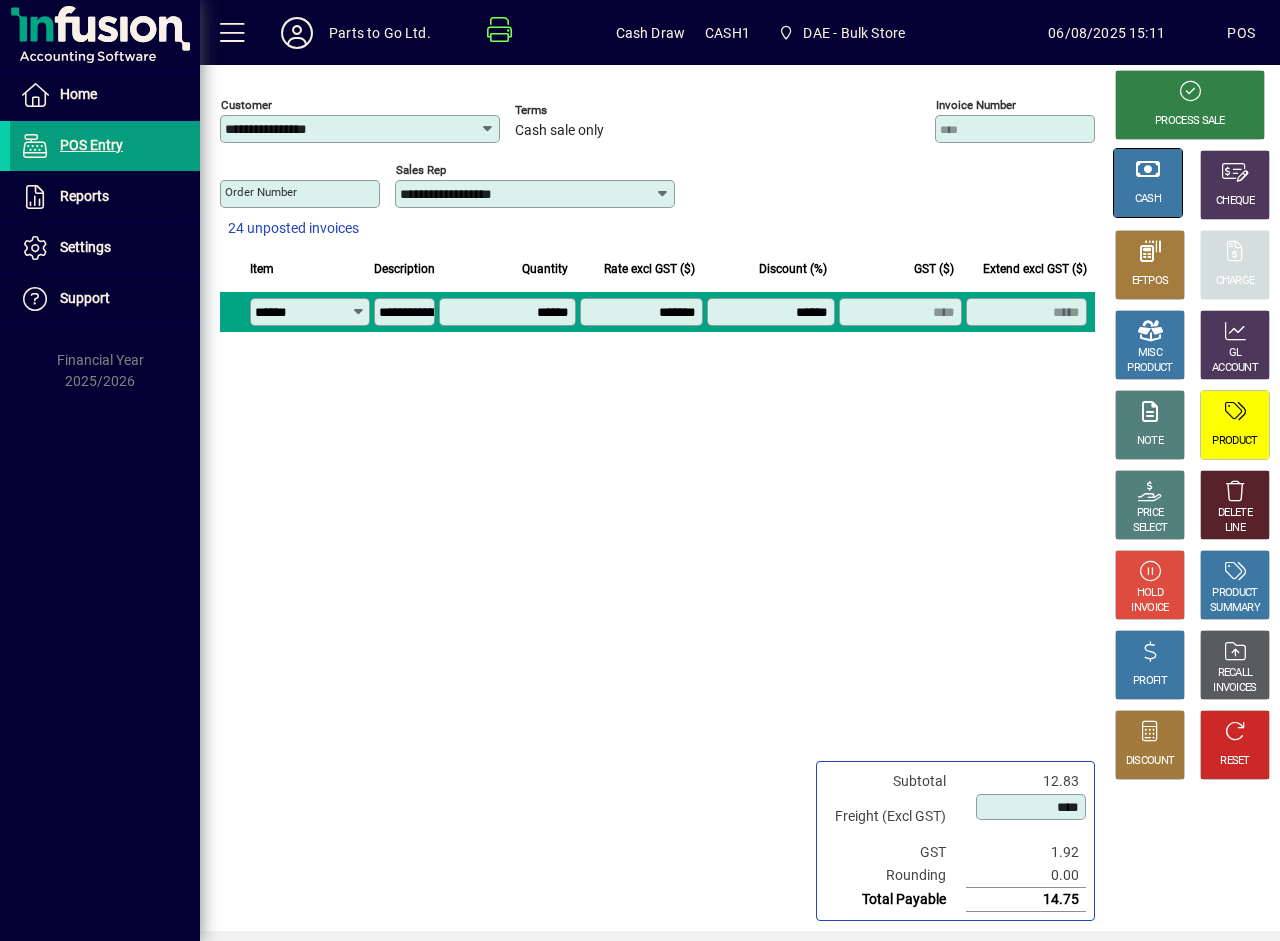 click on "CASH" 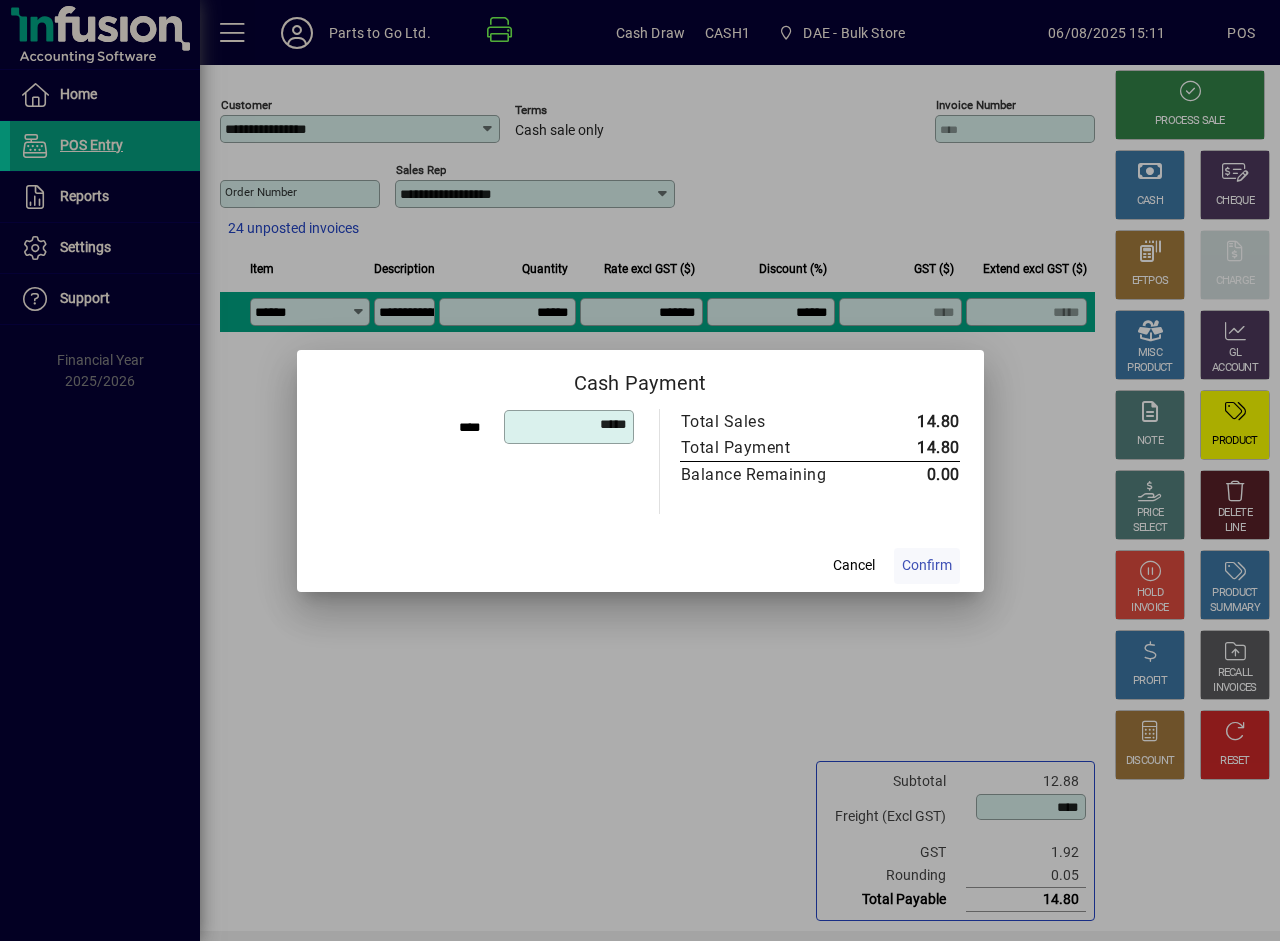 click on "Confirm" 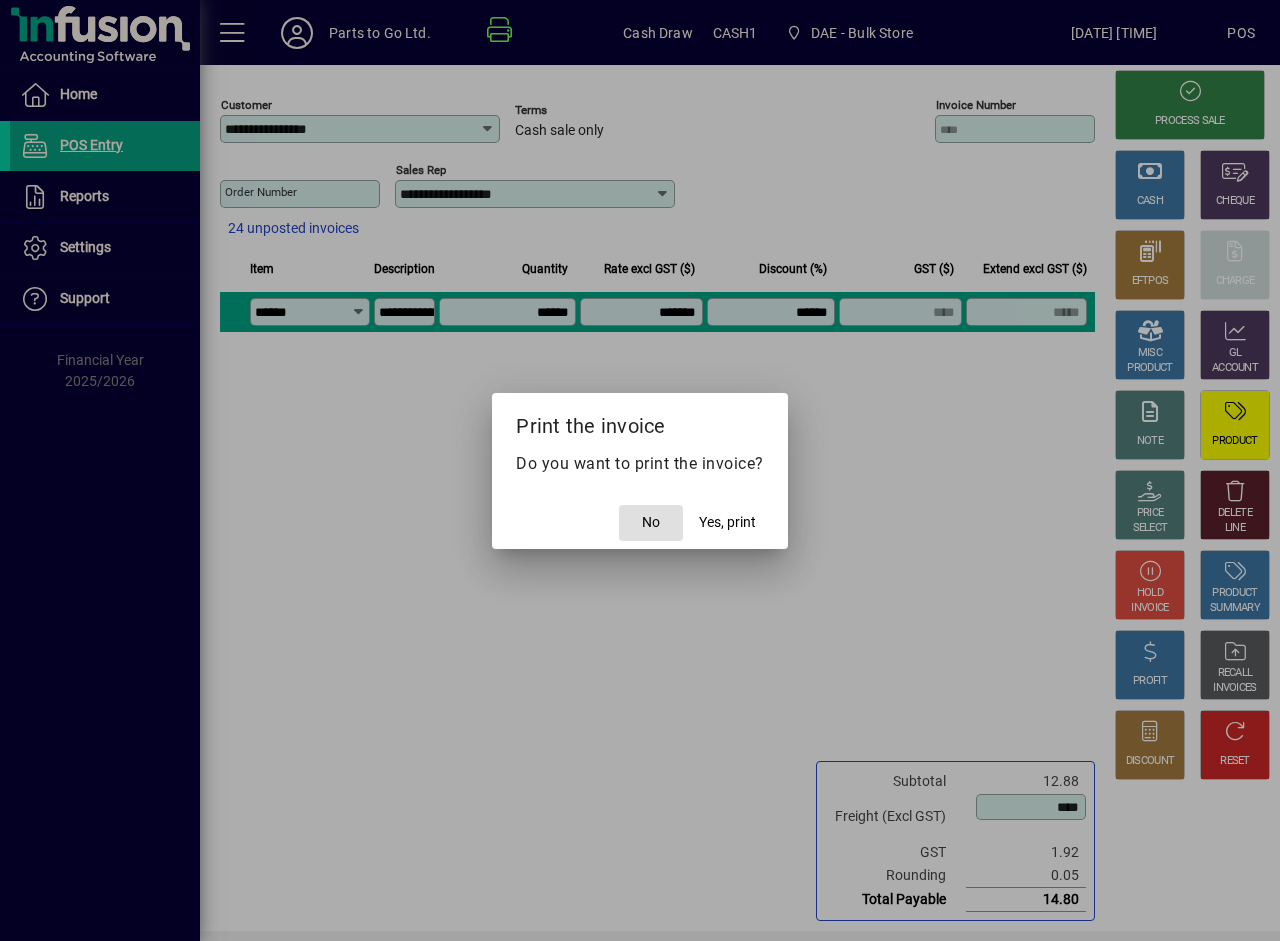 click on "No" 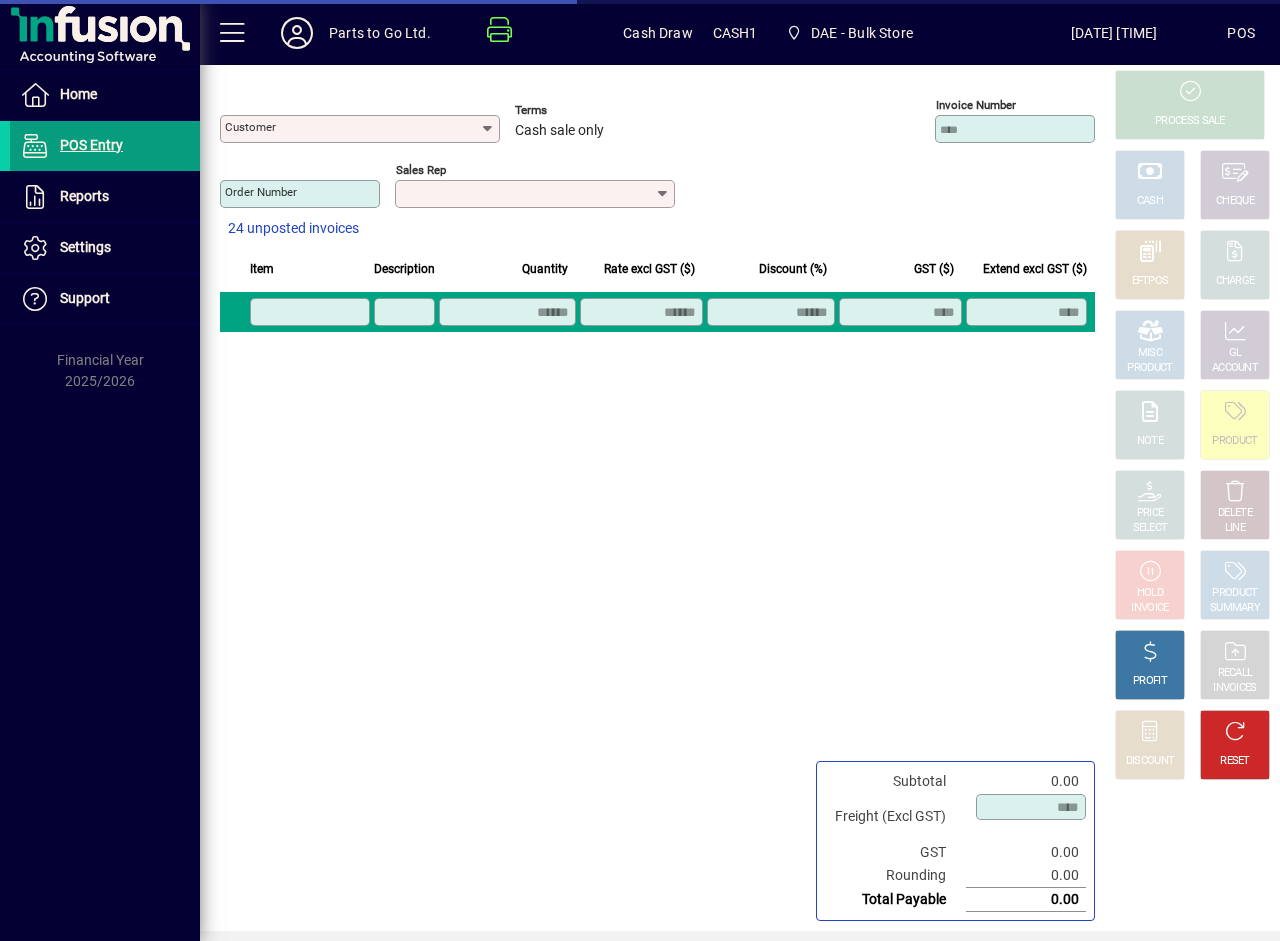 type on "**********" 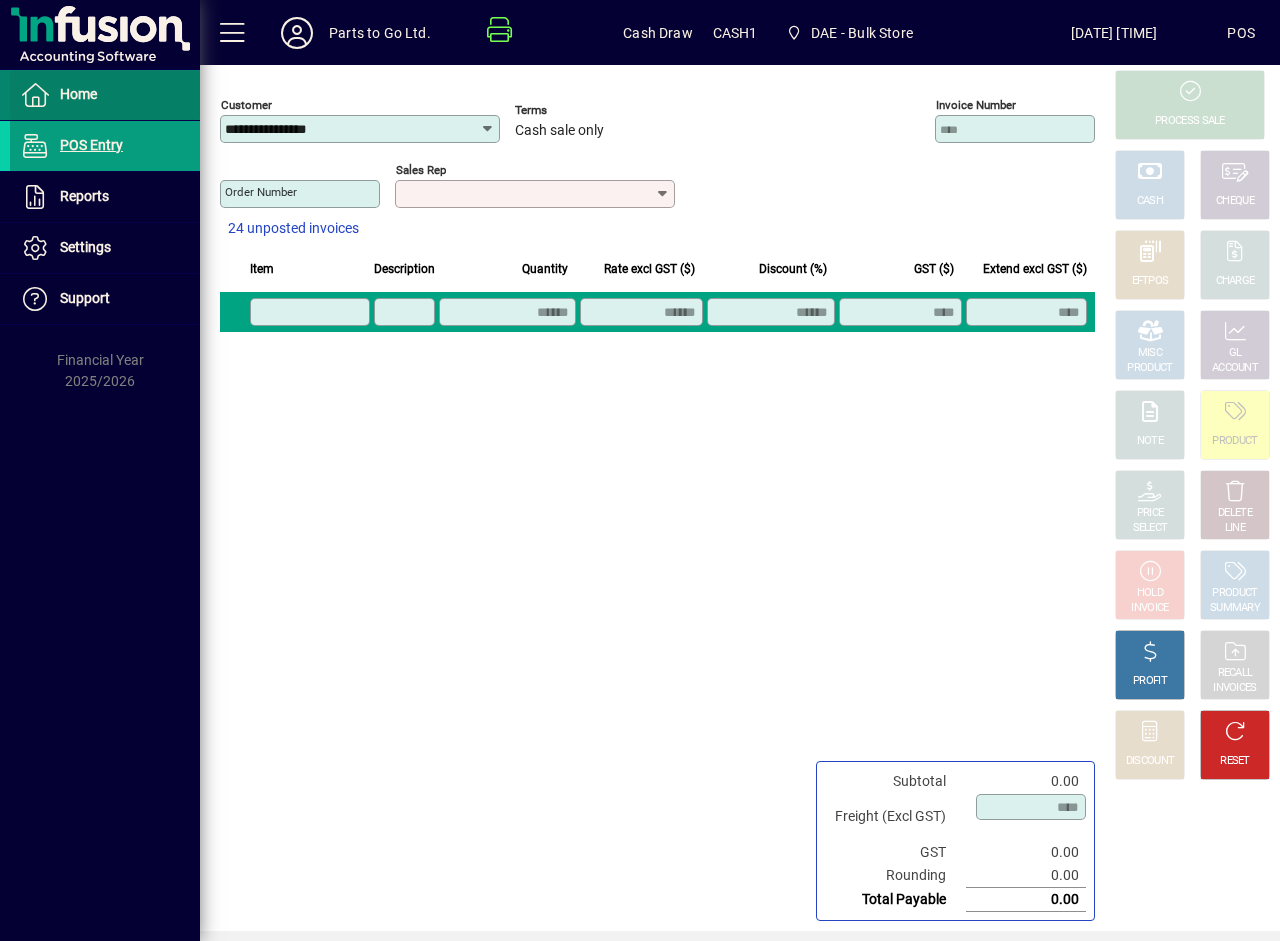 click on "Home" at bounding box center (78, 94) 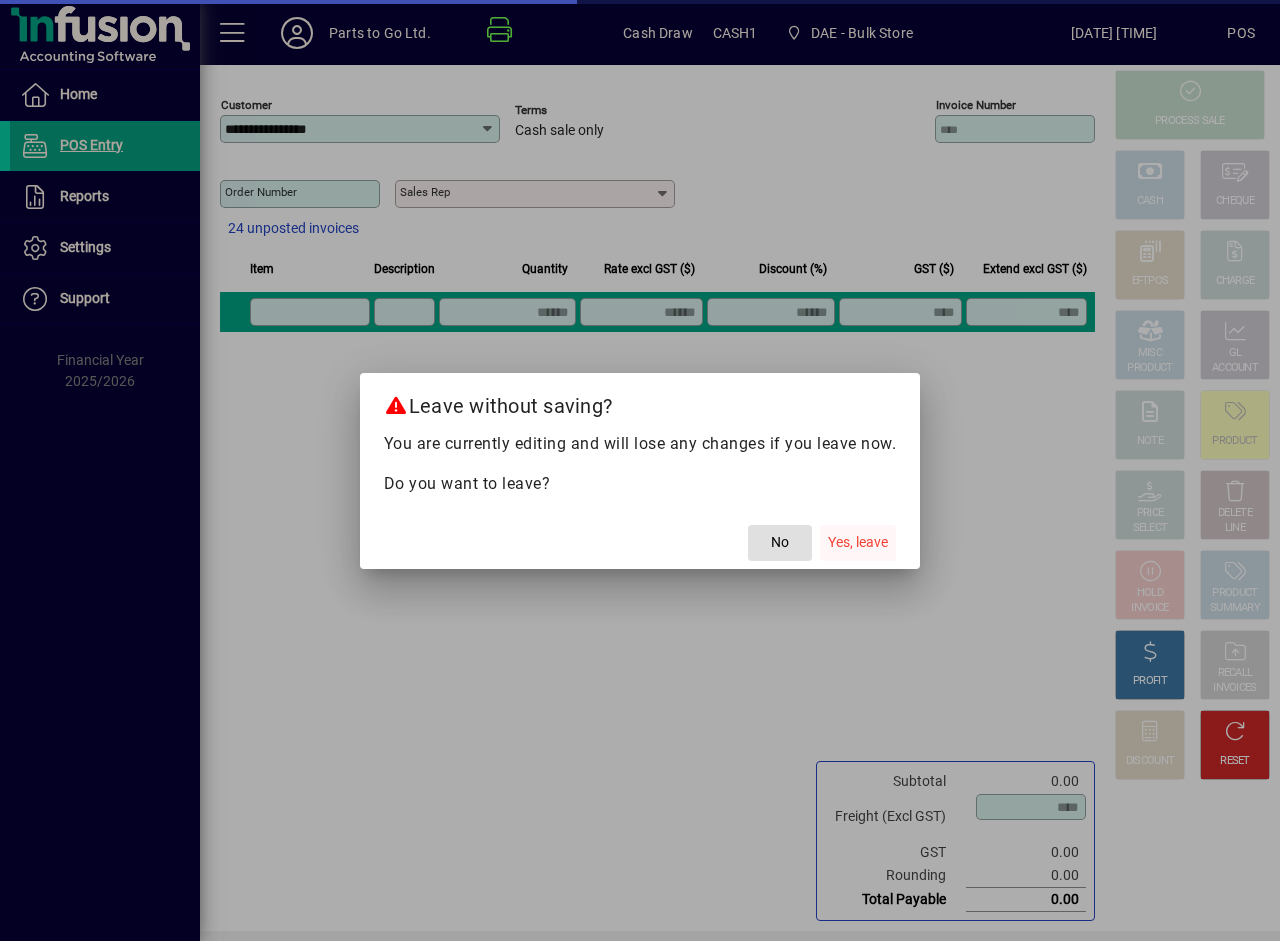 click on "Yes, leave" 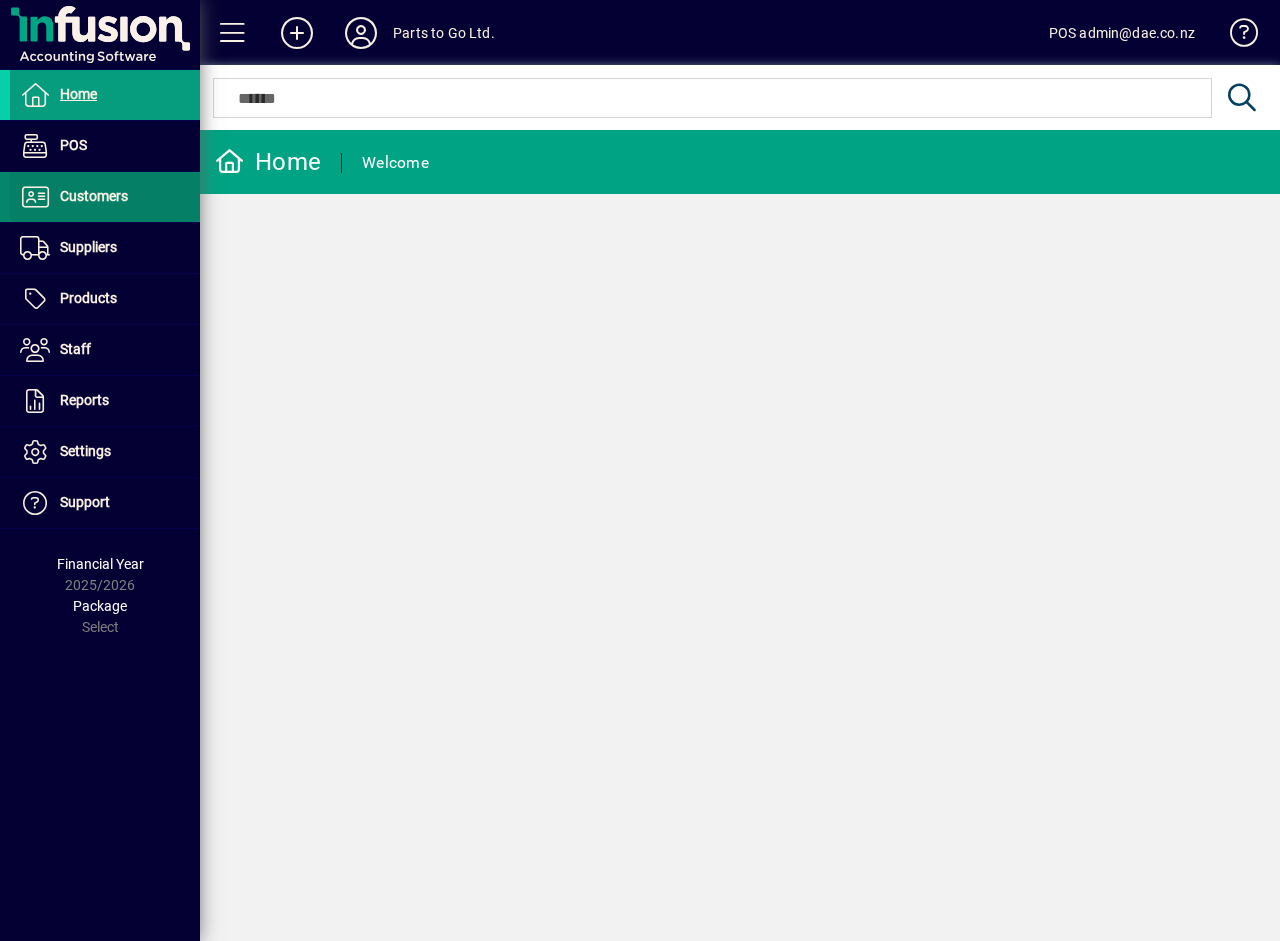 click on "Customers" at bounding box center [94, 196] 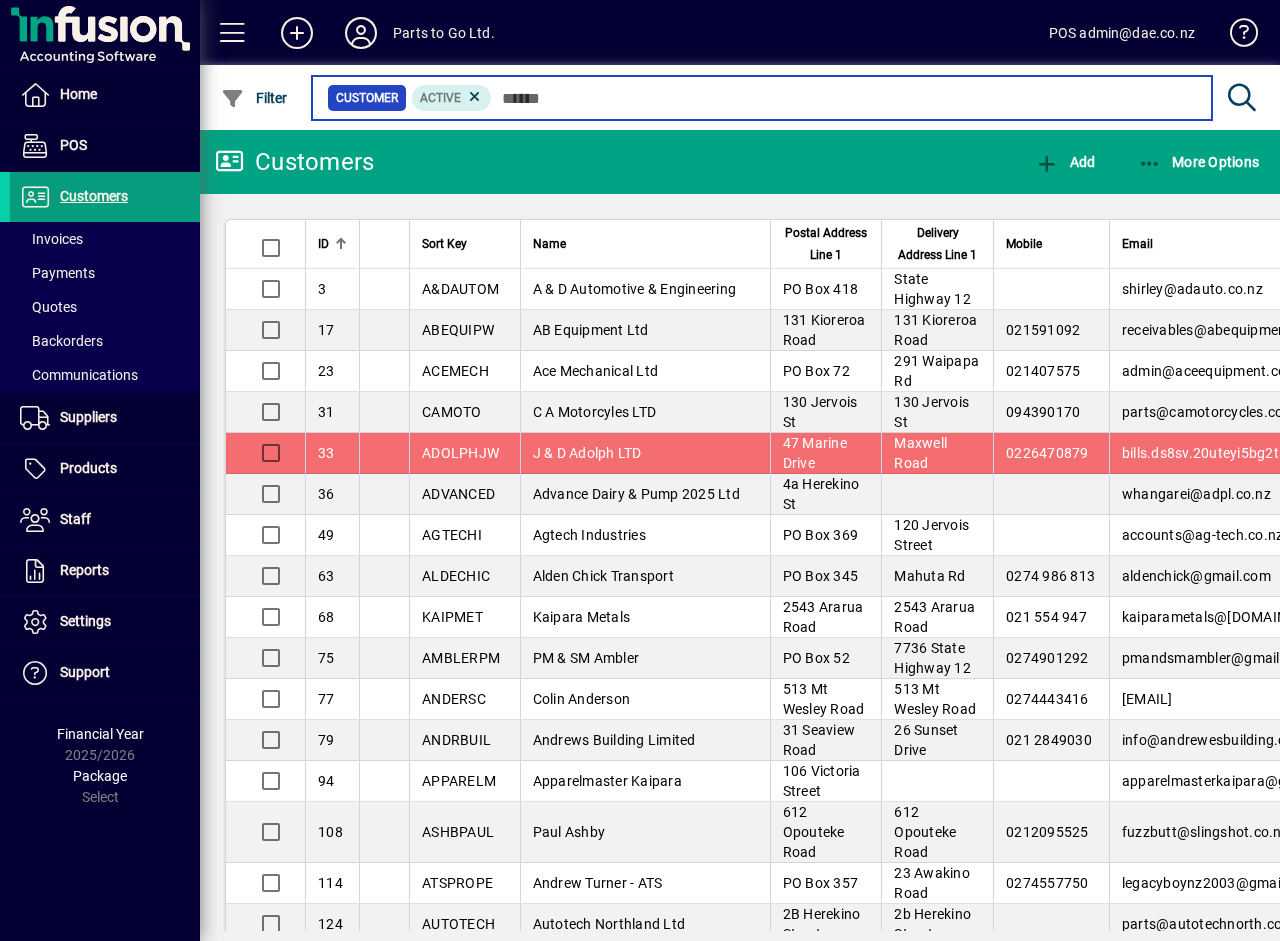 click at bounding box center [844, 98] 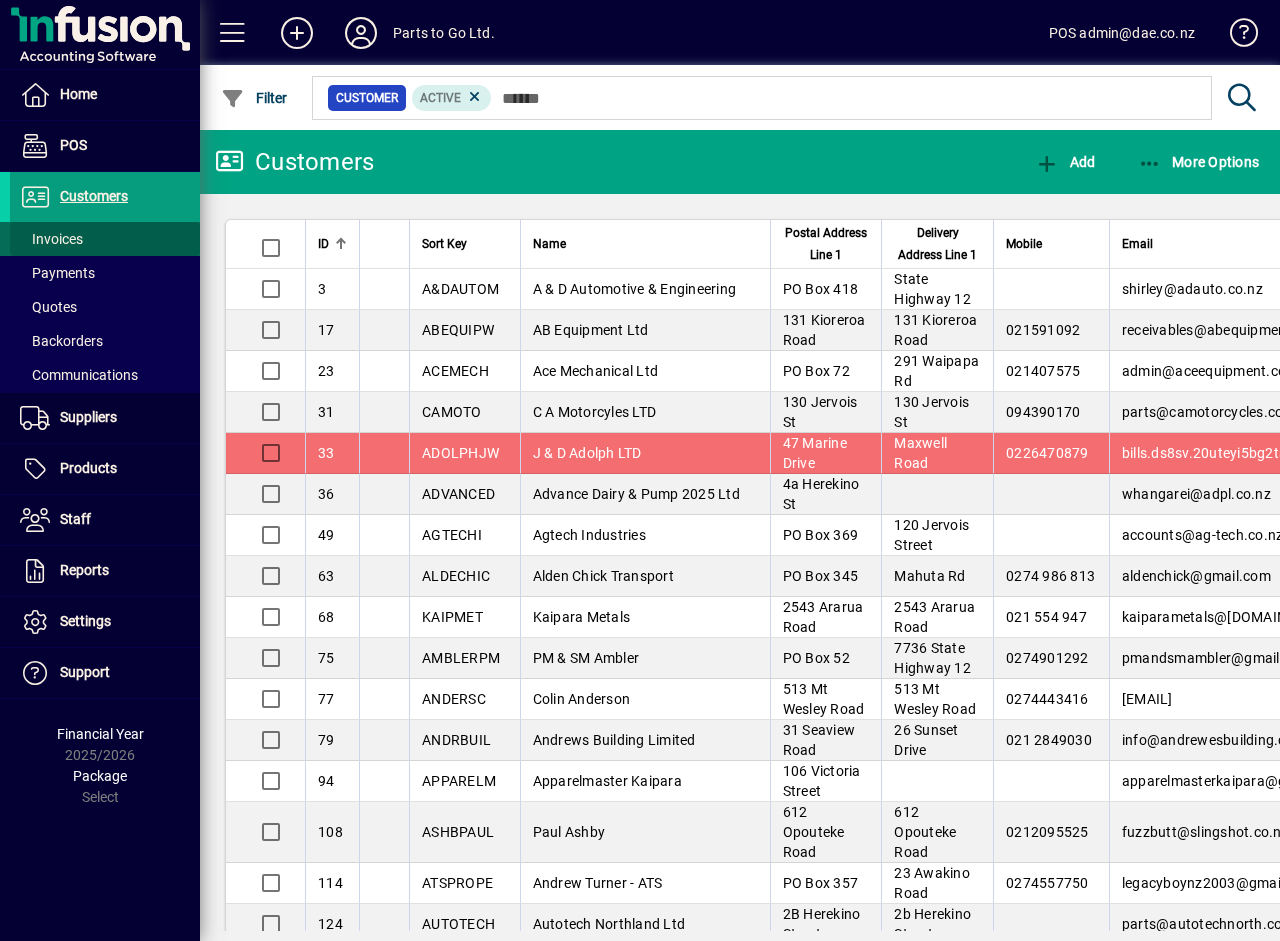 click on "Invoices" at bounding box center (51, 239) 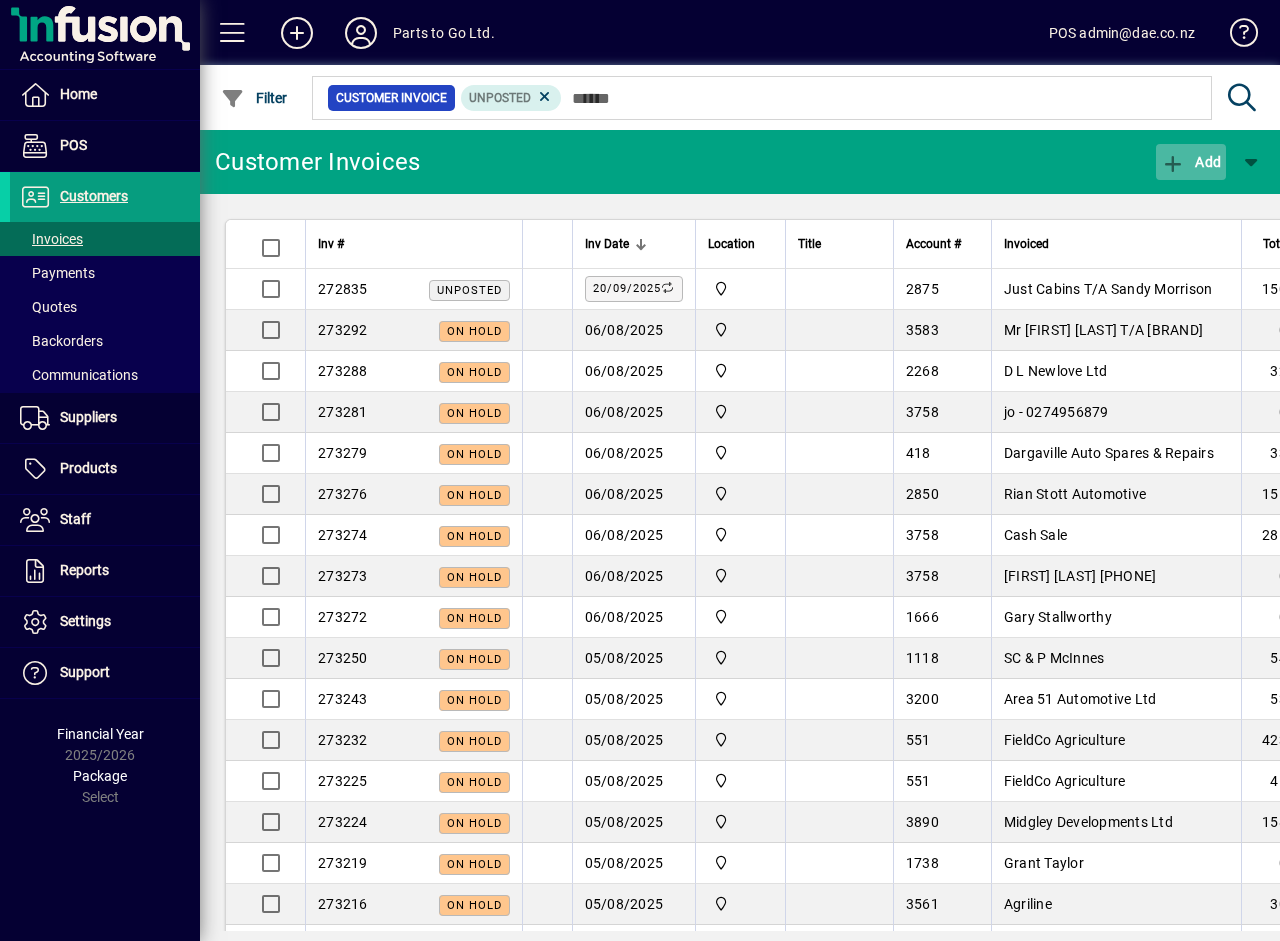 click on "Add" 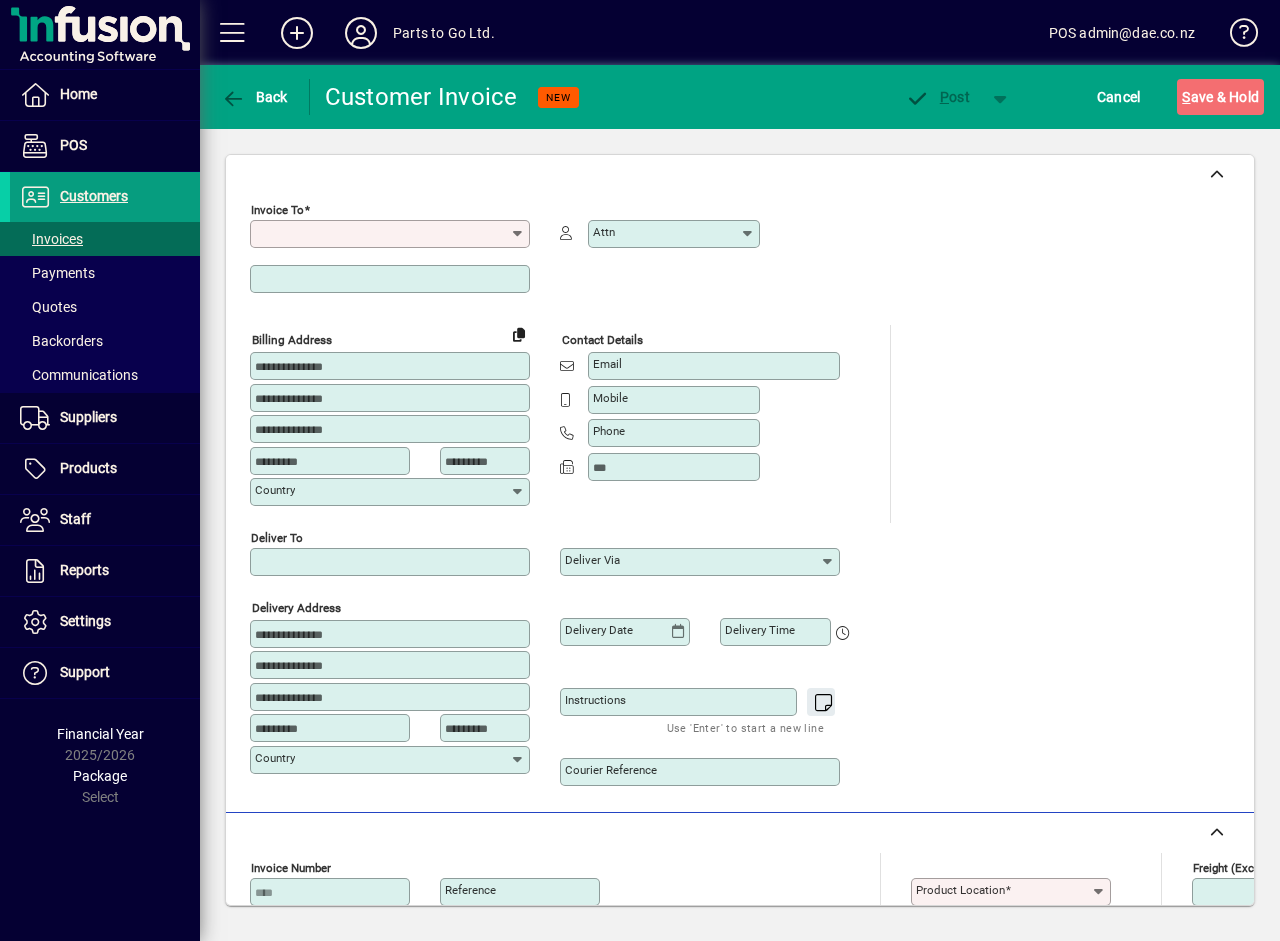 click on "Invoice To" at bounding box center (382, 234) 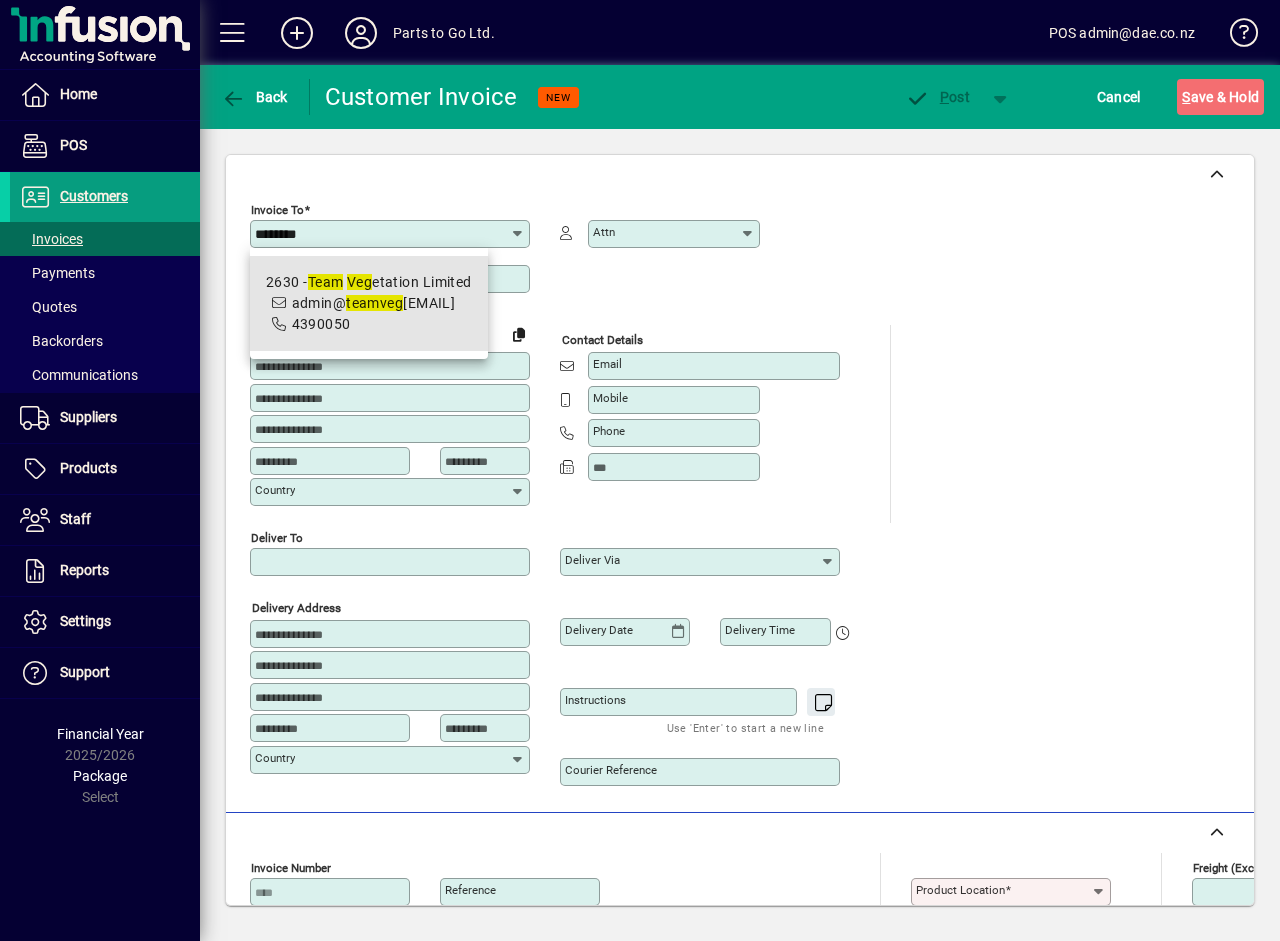click on "[NUMBER] - [LAST] [LAST] [LAST]" at bounding box center (369, 282) 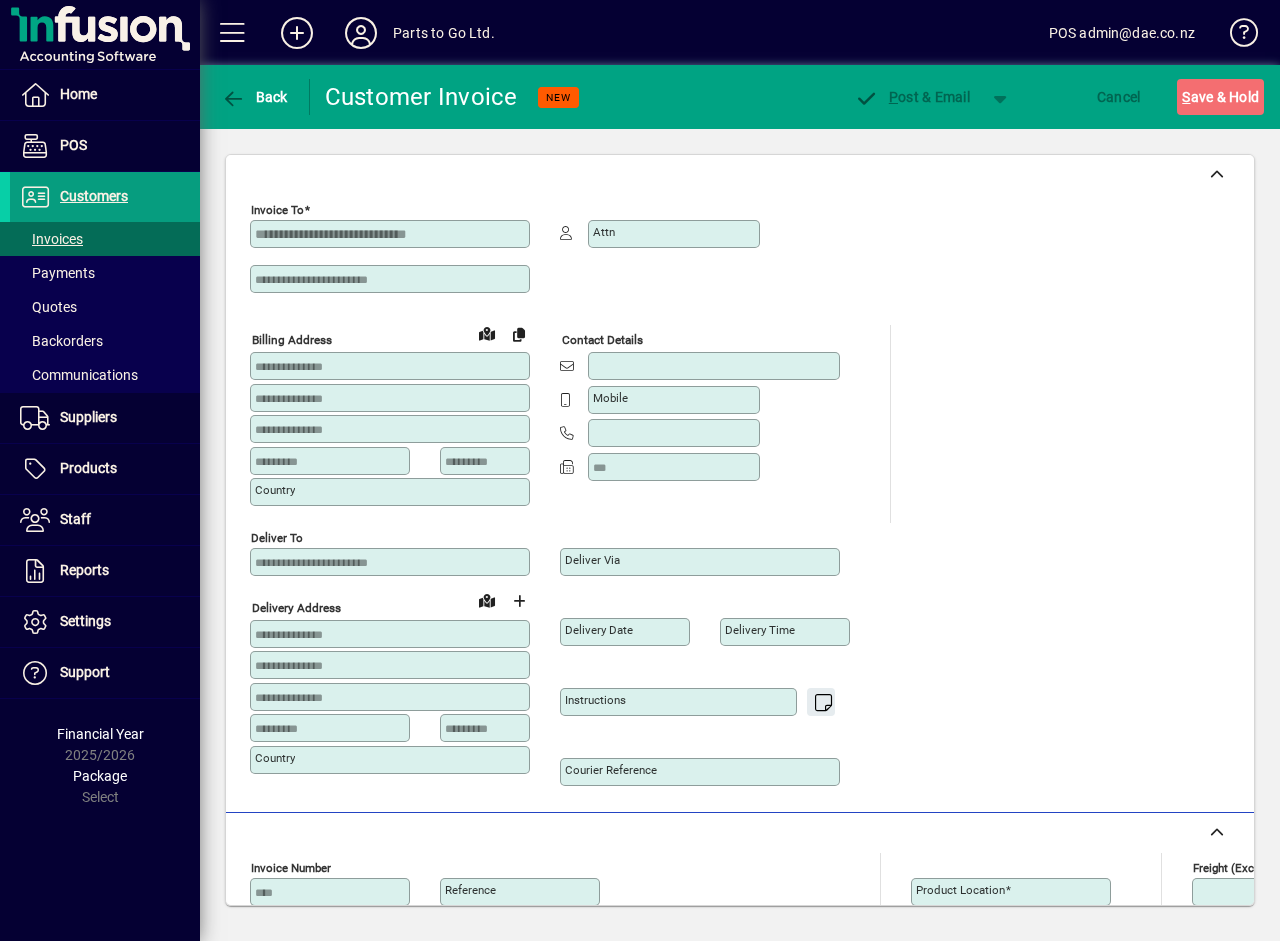 type on "**********" 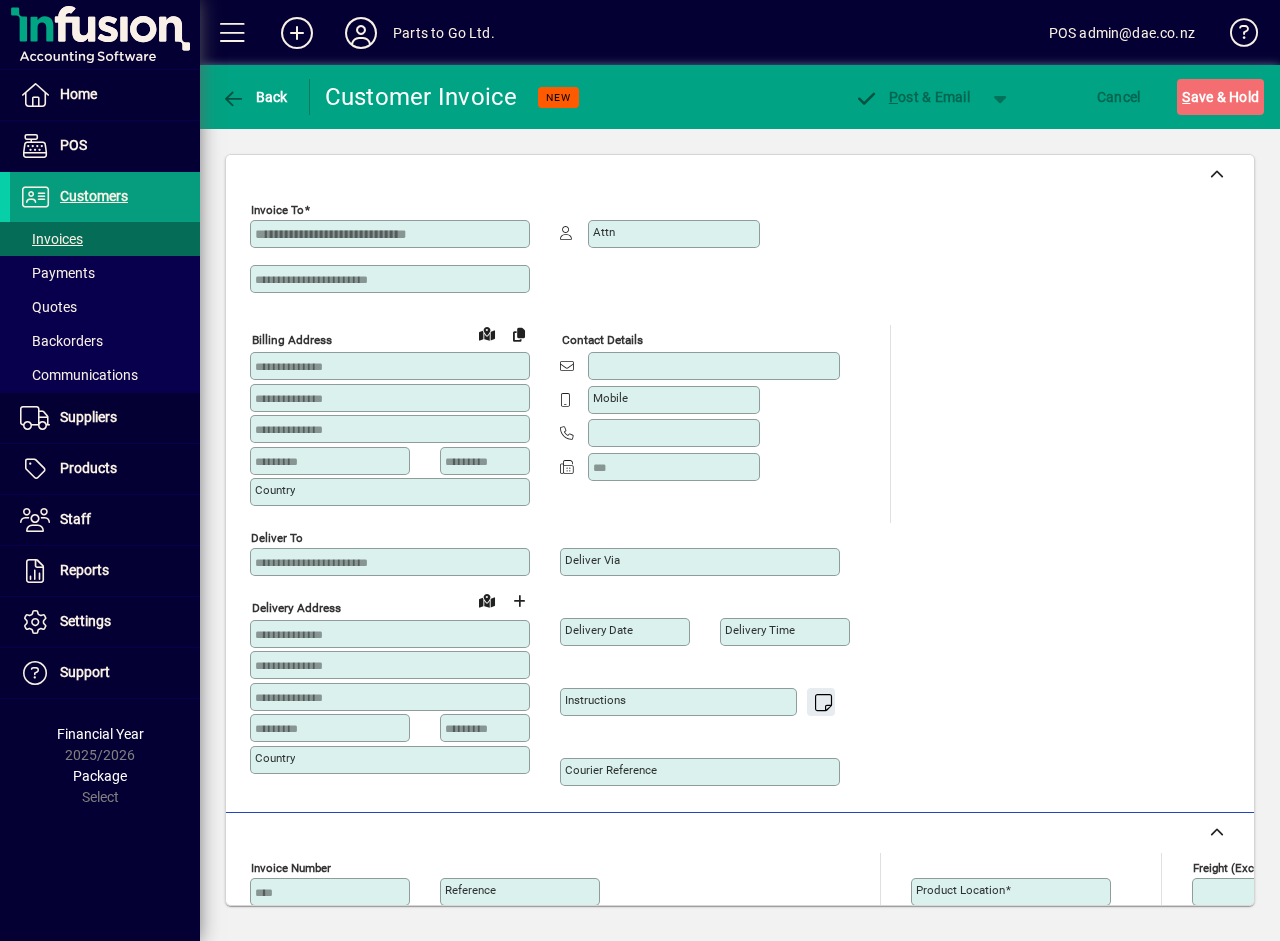 type on "**********" 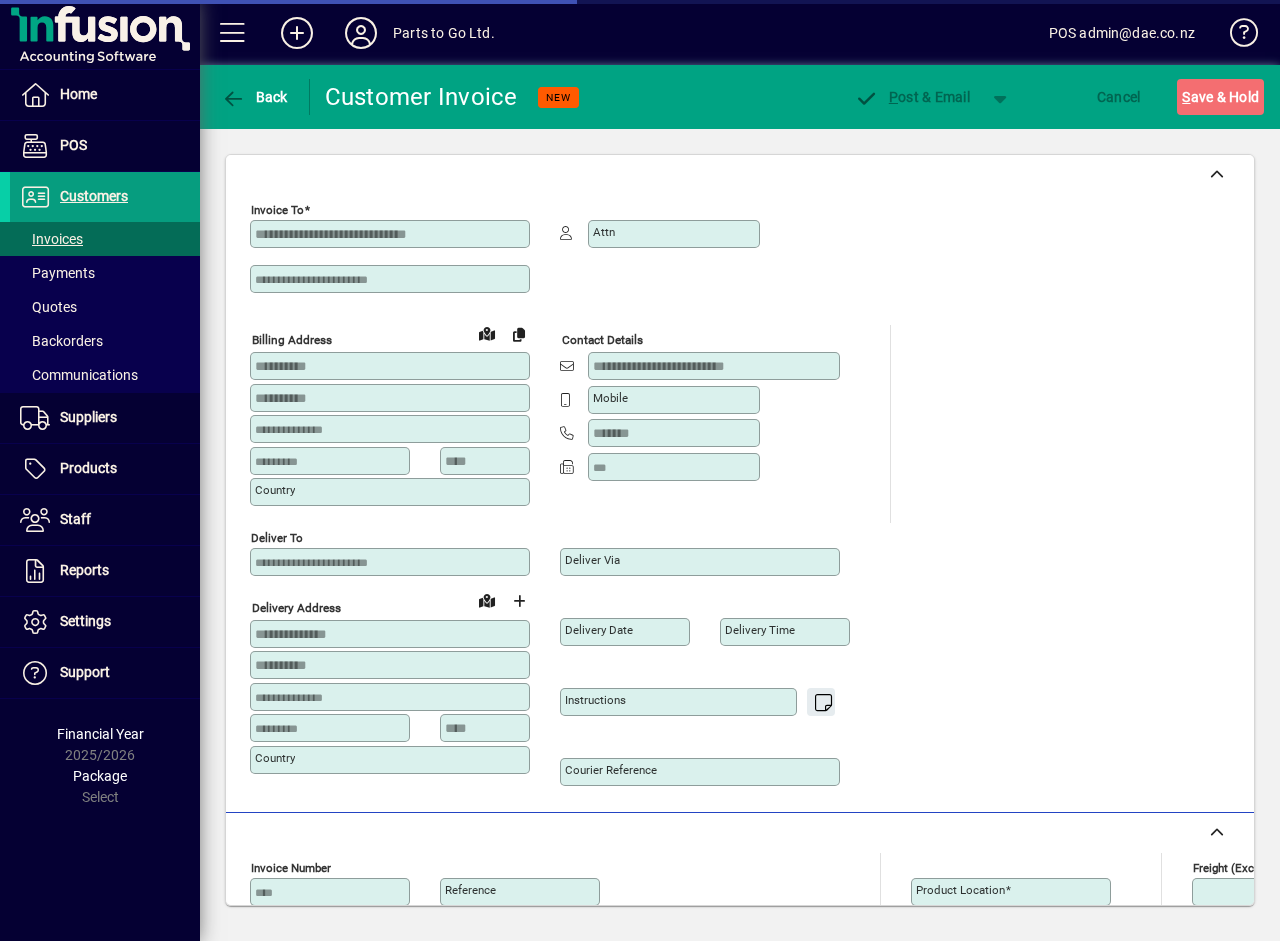 type on "**********" 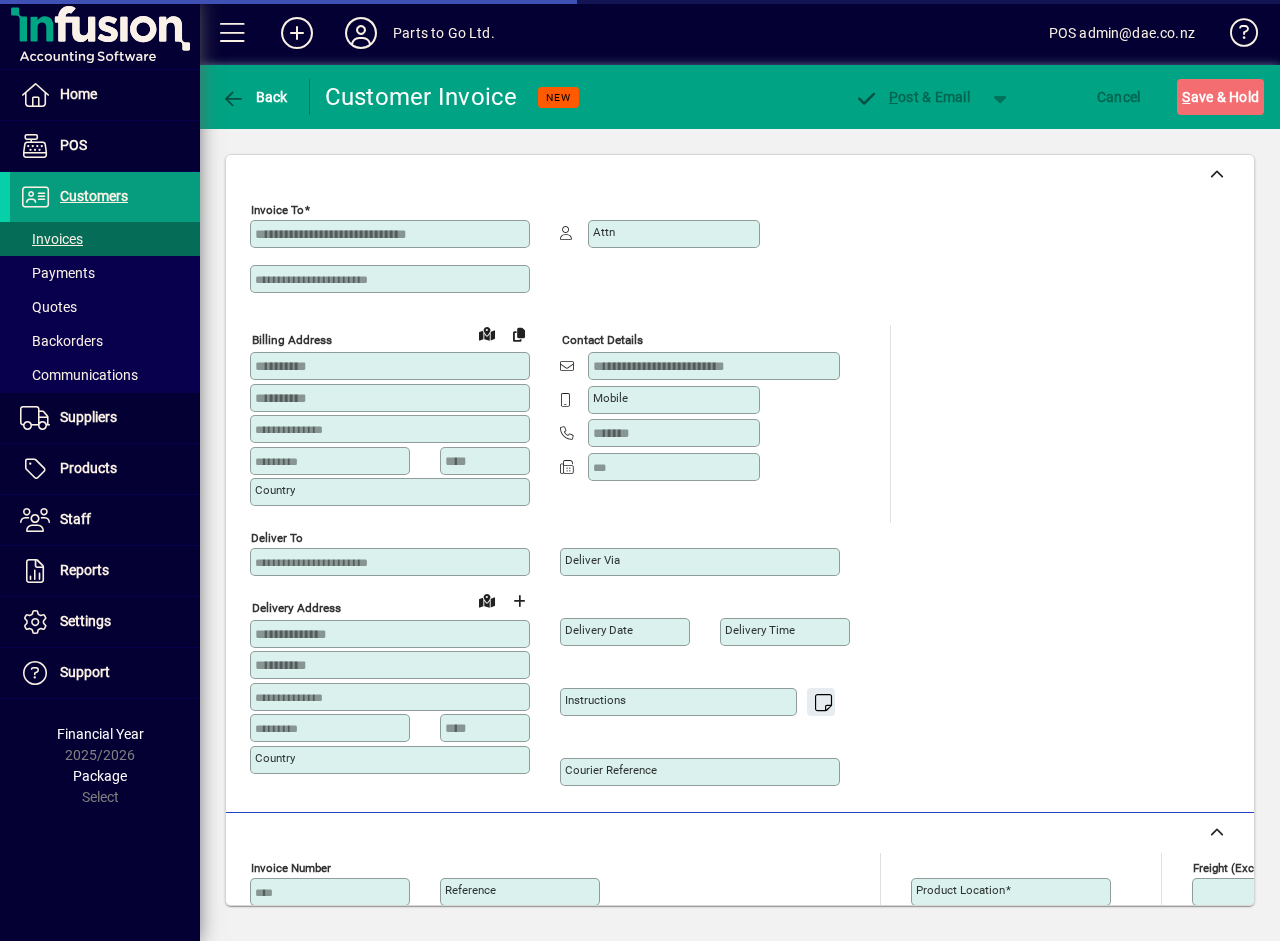 type on "**********" 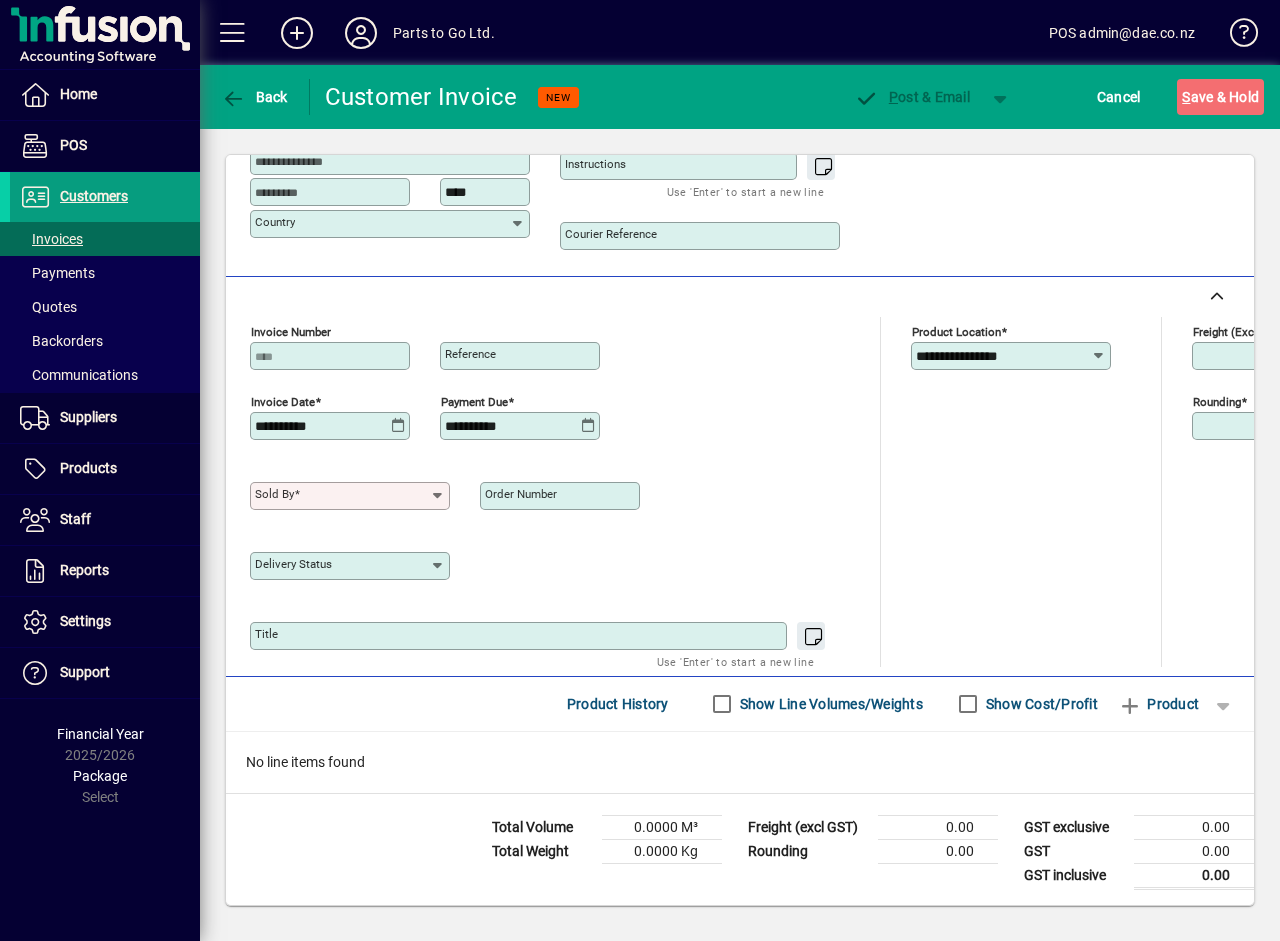 scroll, scrollTop: 607, scrollLeft: 0, axis: vertical 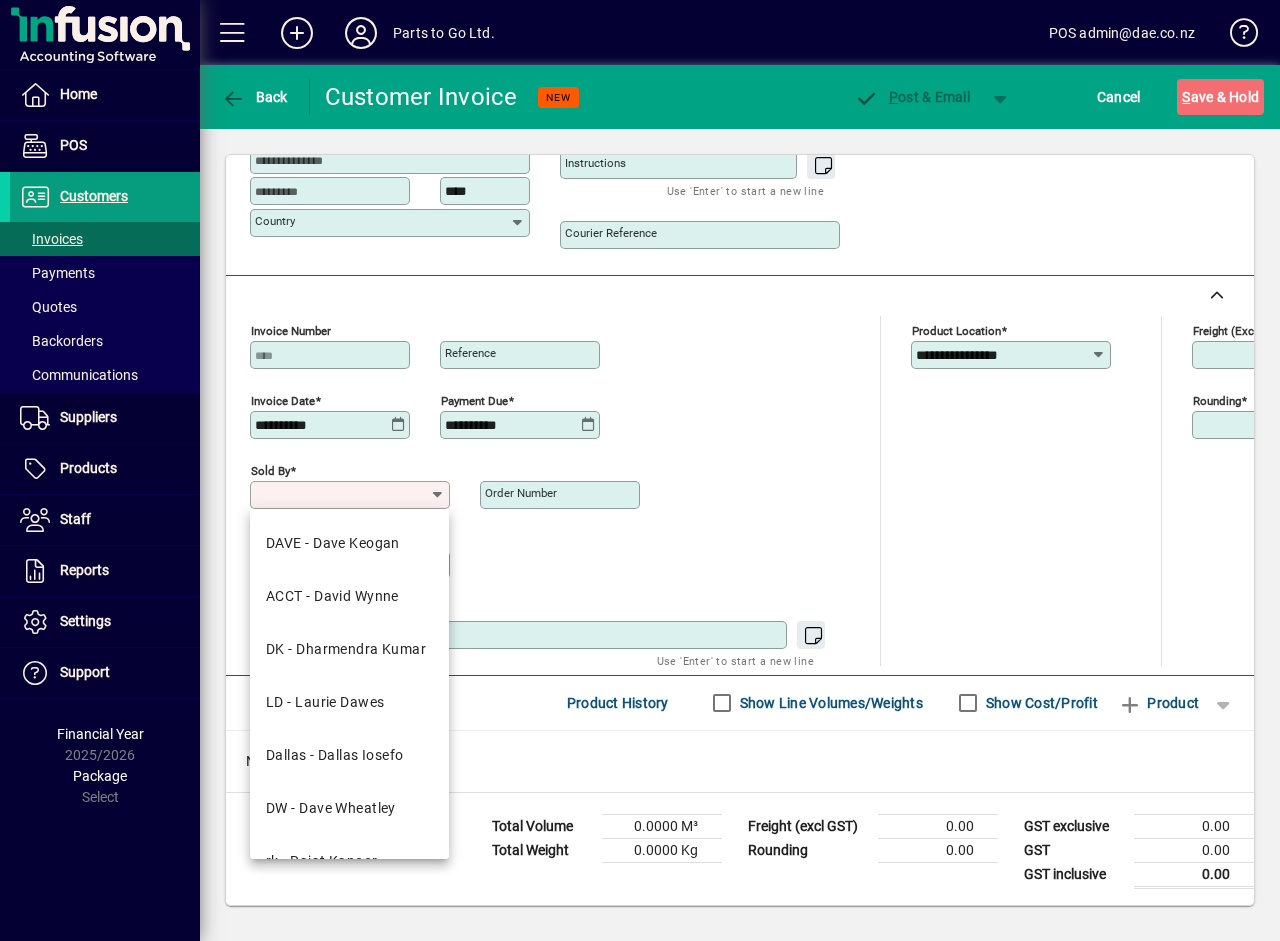 click on "Sold by" at bounding box center (342, 495) 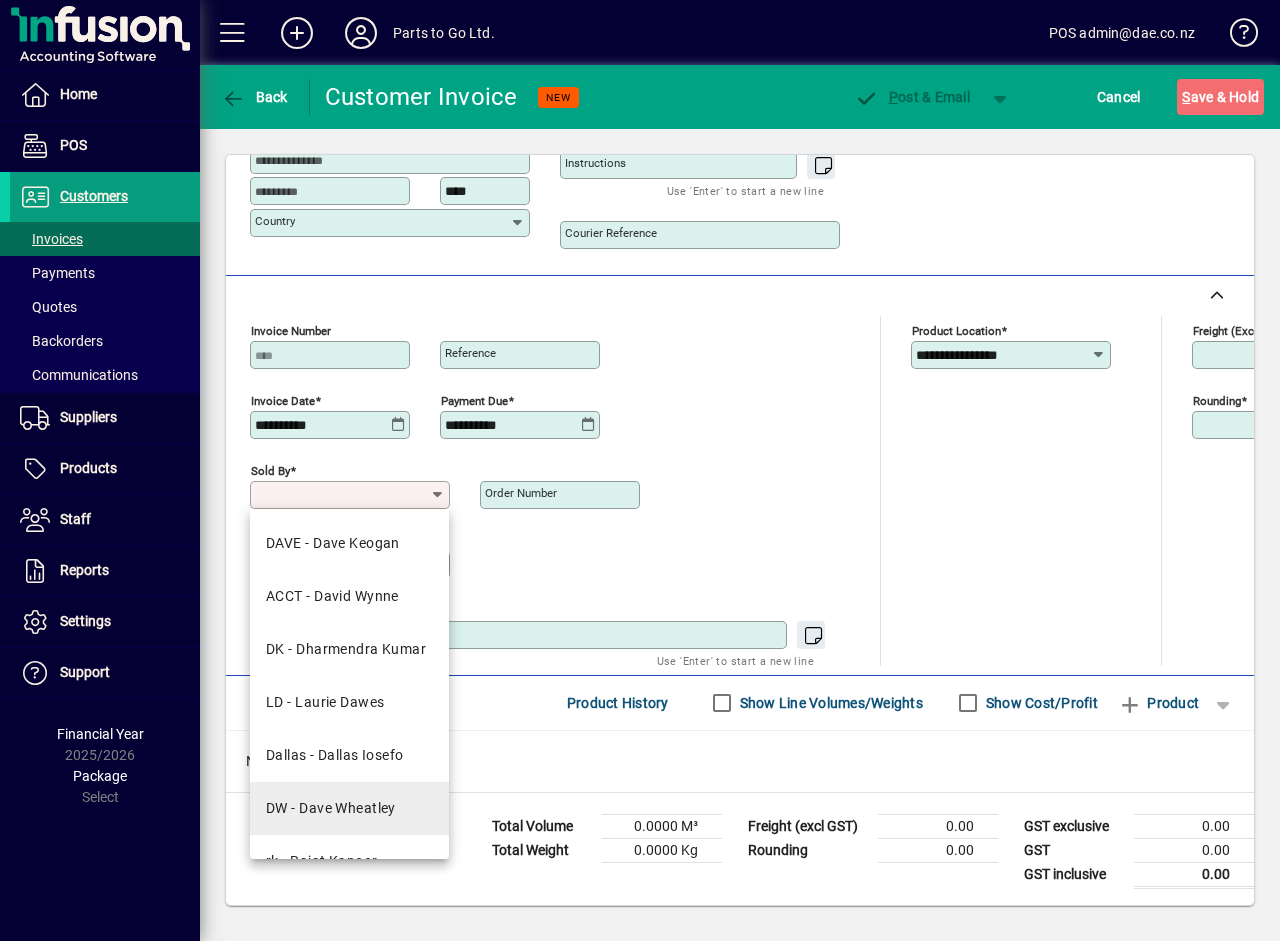 click on "DW - Dave Wheatley" at bounding box center [349, 808] 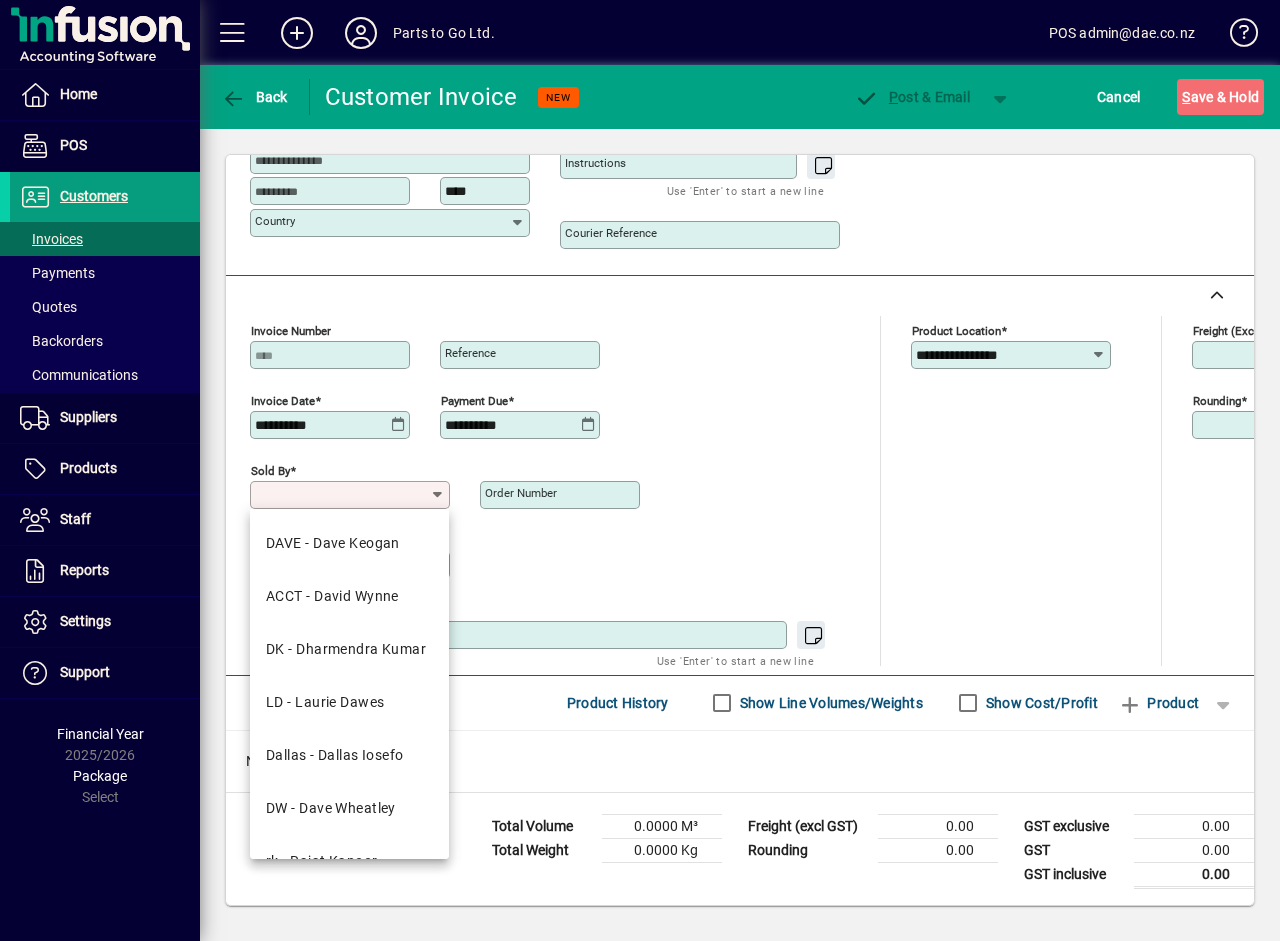 type on "**********" 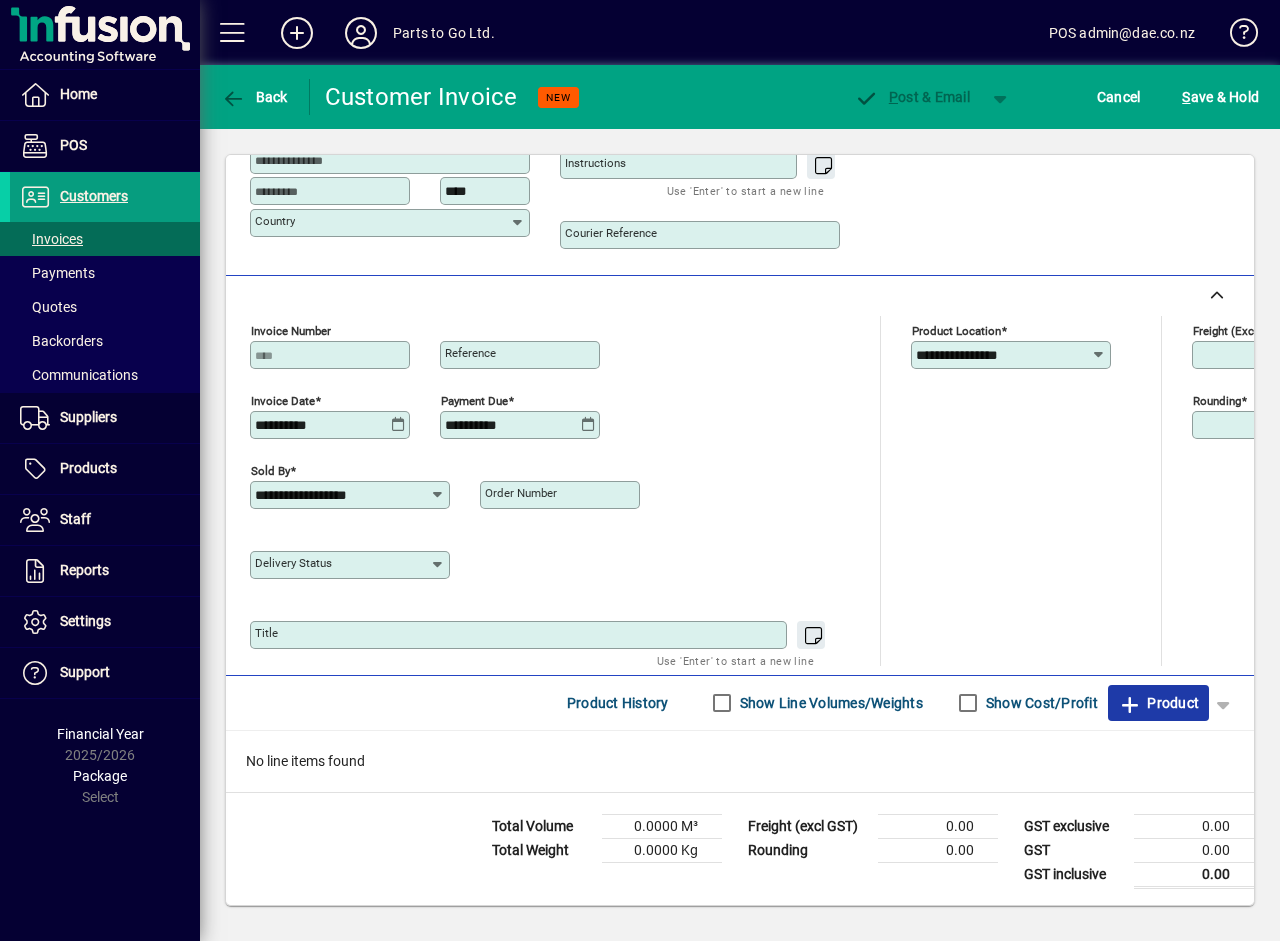 click on "Product" 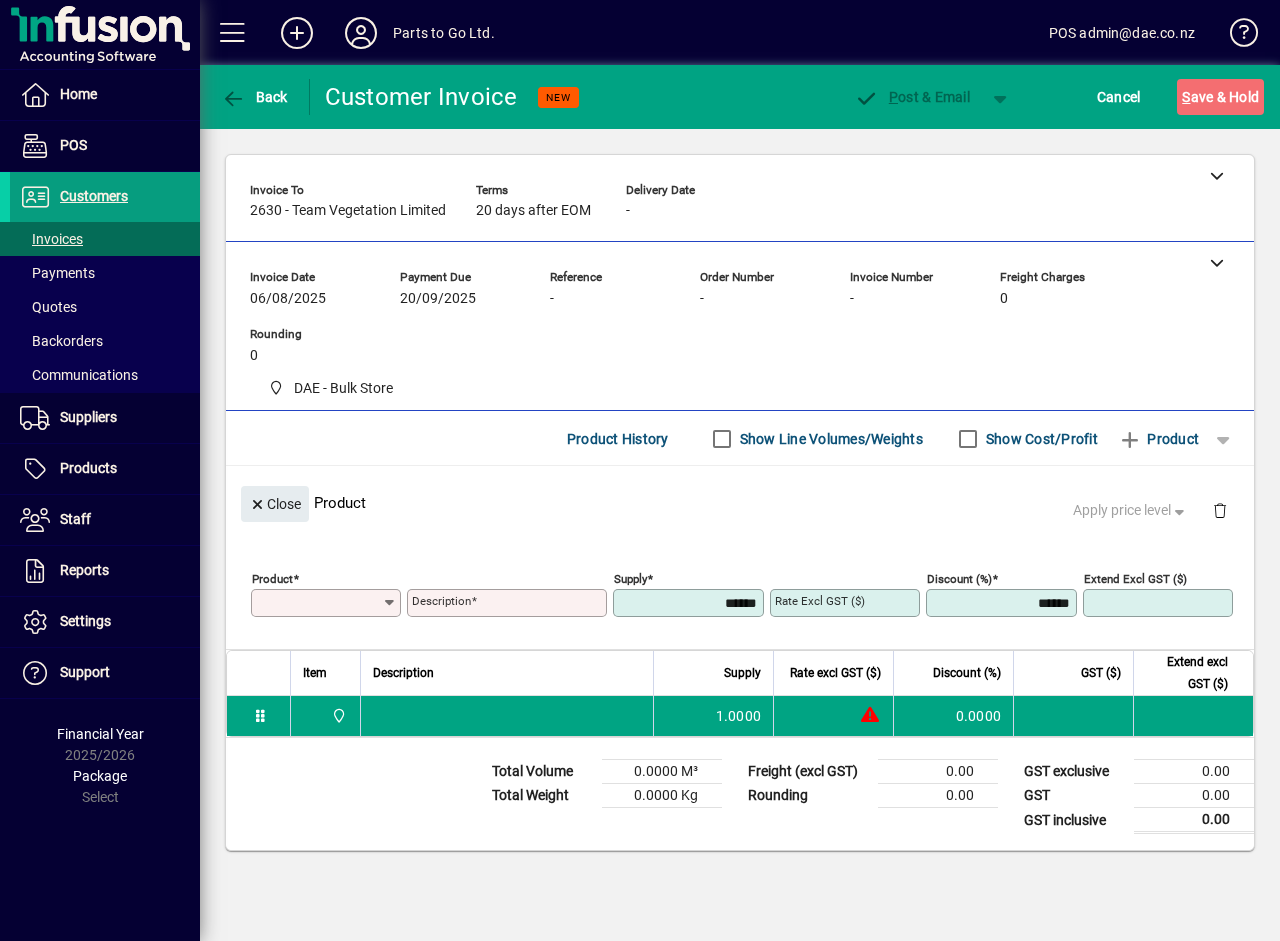 scroll, scrollTop: 0, scrollLeft: 0, axis: both 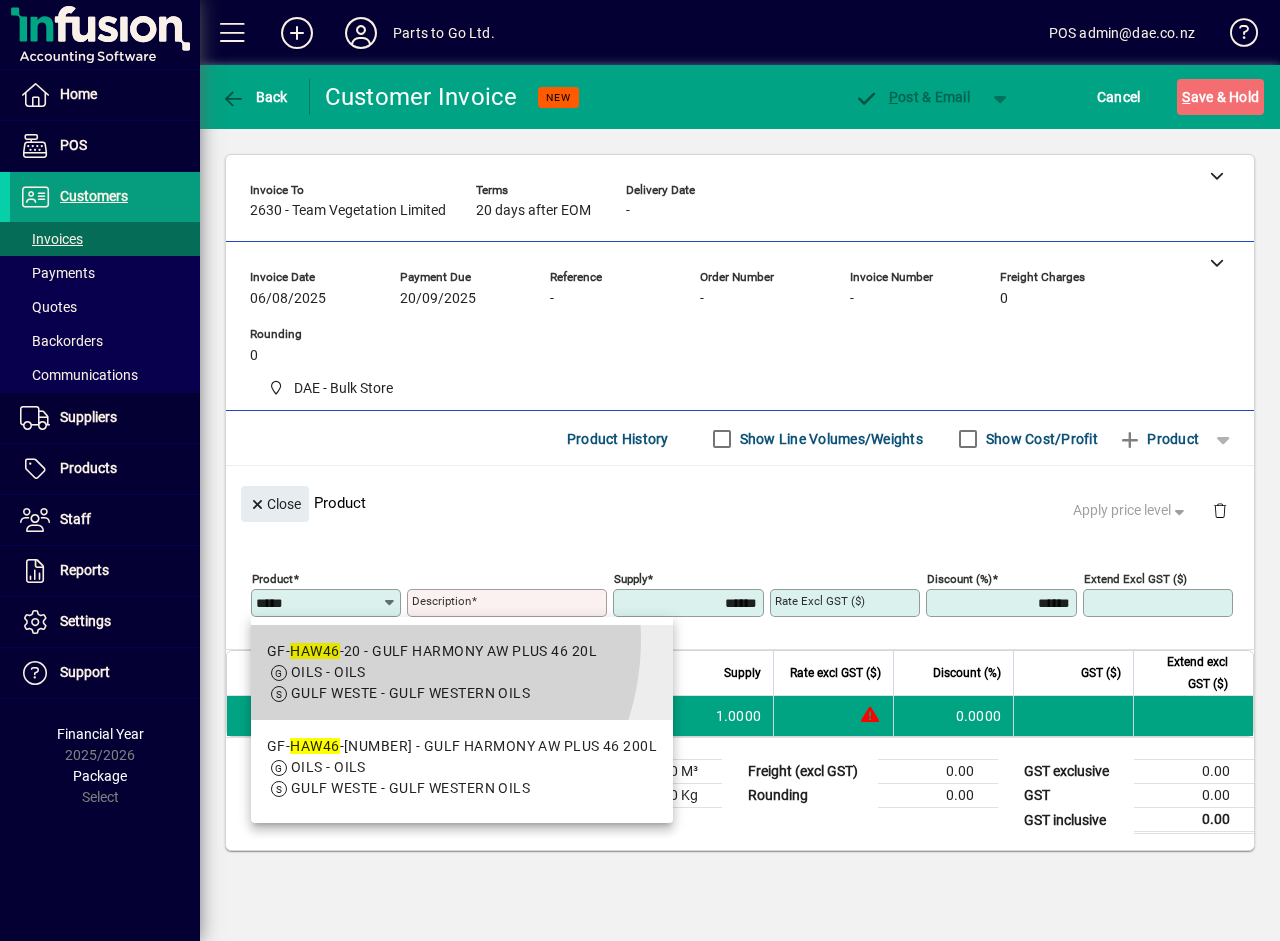 click on "GF- HAW46 -20 - GULF HARMONY AW PLUS 46 20L OILS - OILS GULF WESTE - GULF WESTERN OILS" at bounding box center [462, 672] 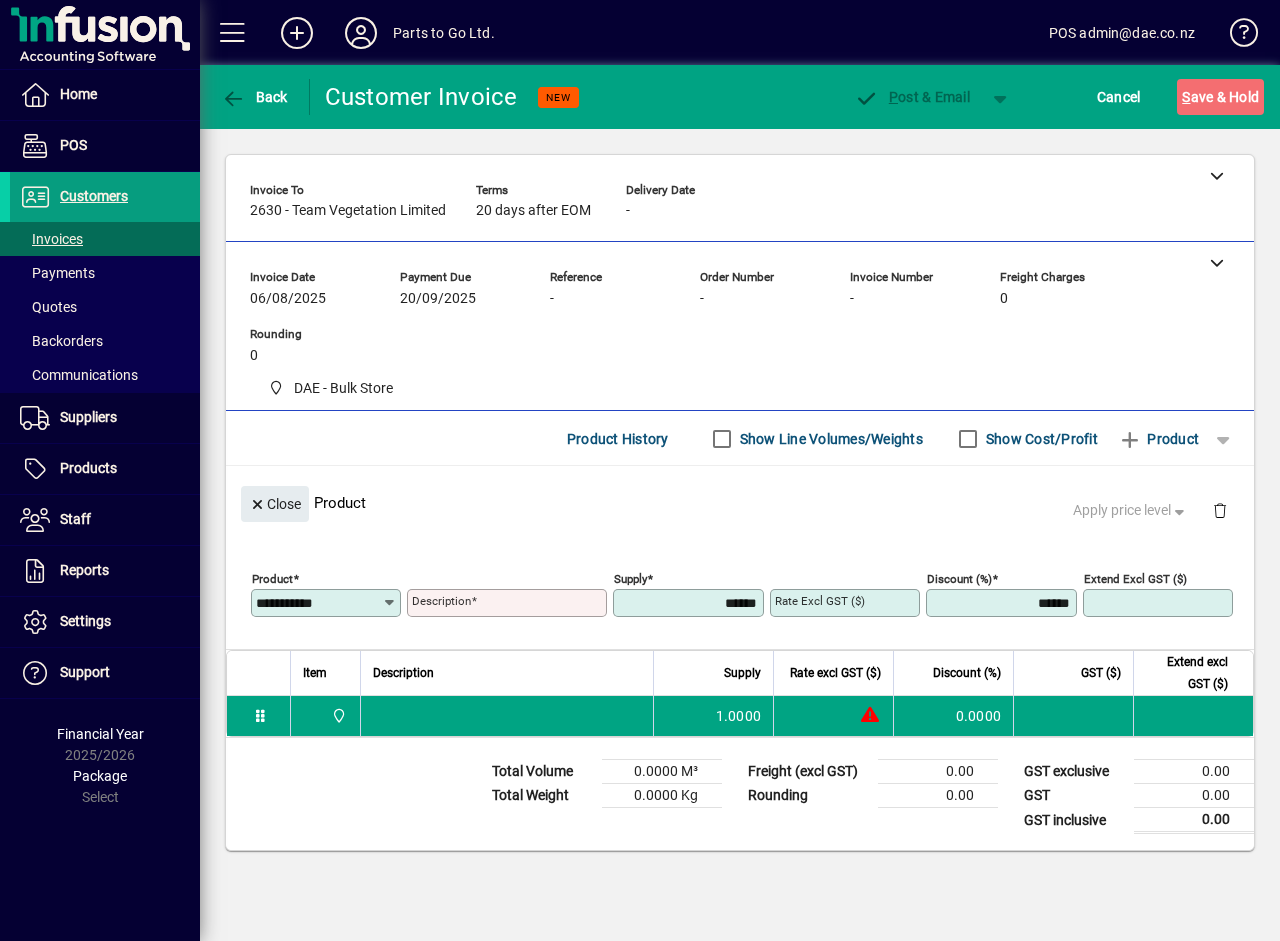 type on "**********" 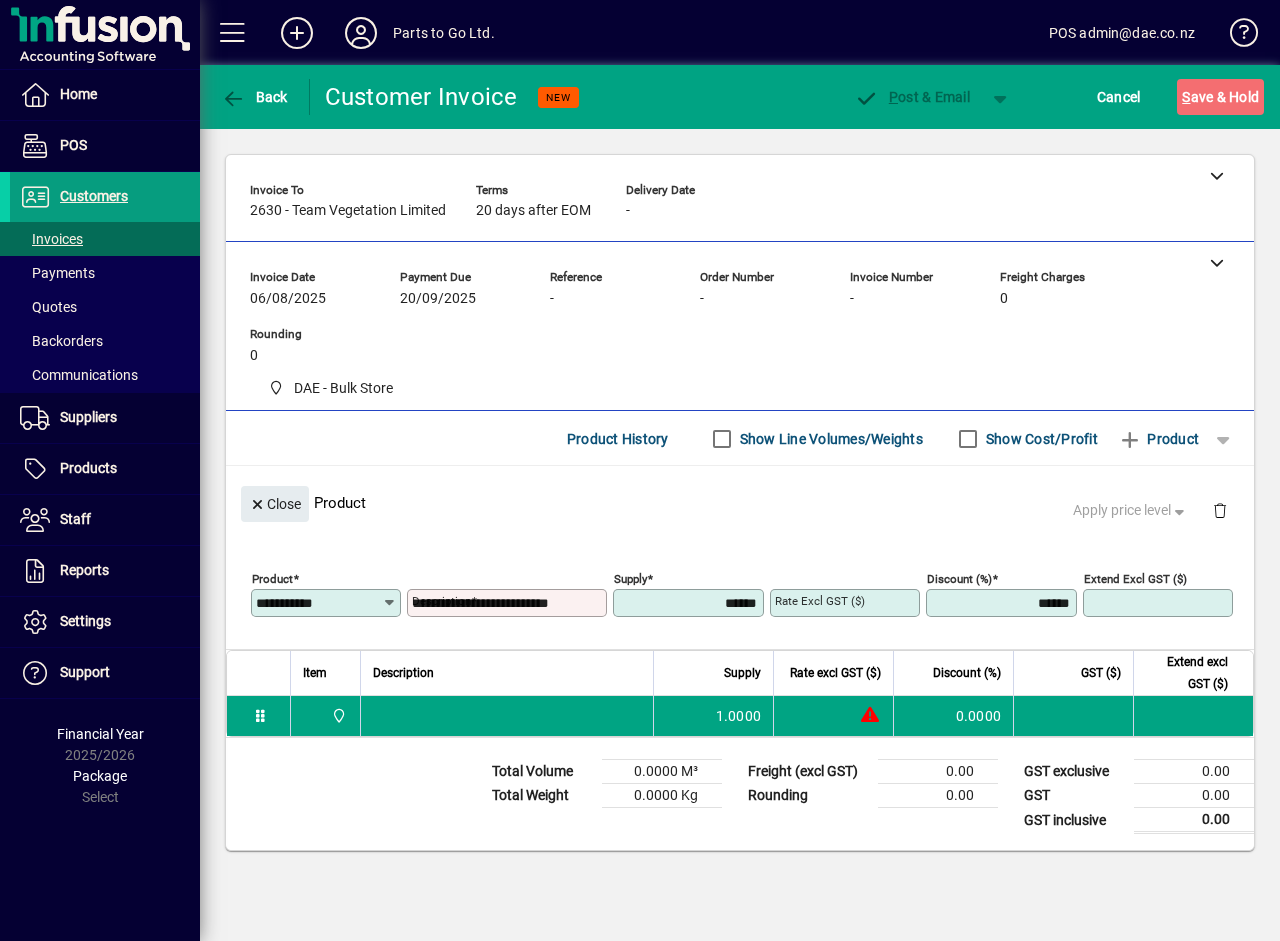 type on "*******" 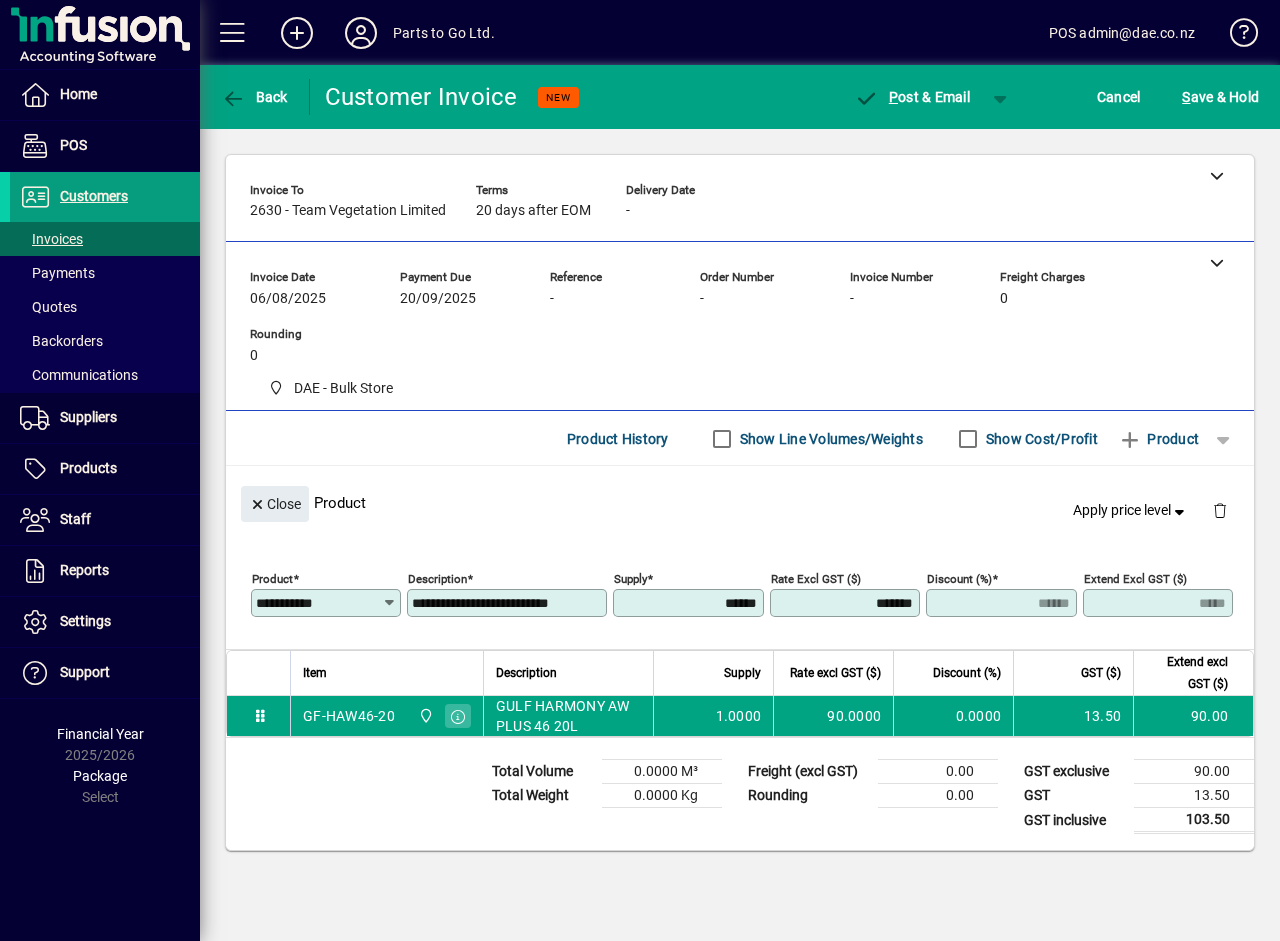 click on "******" at bounding box center [690, 603] 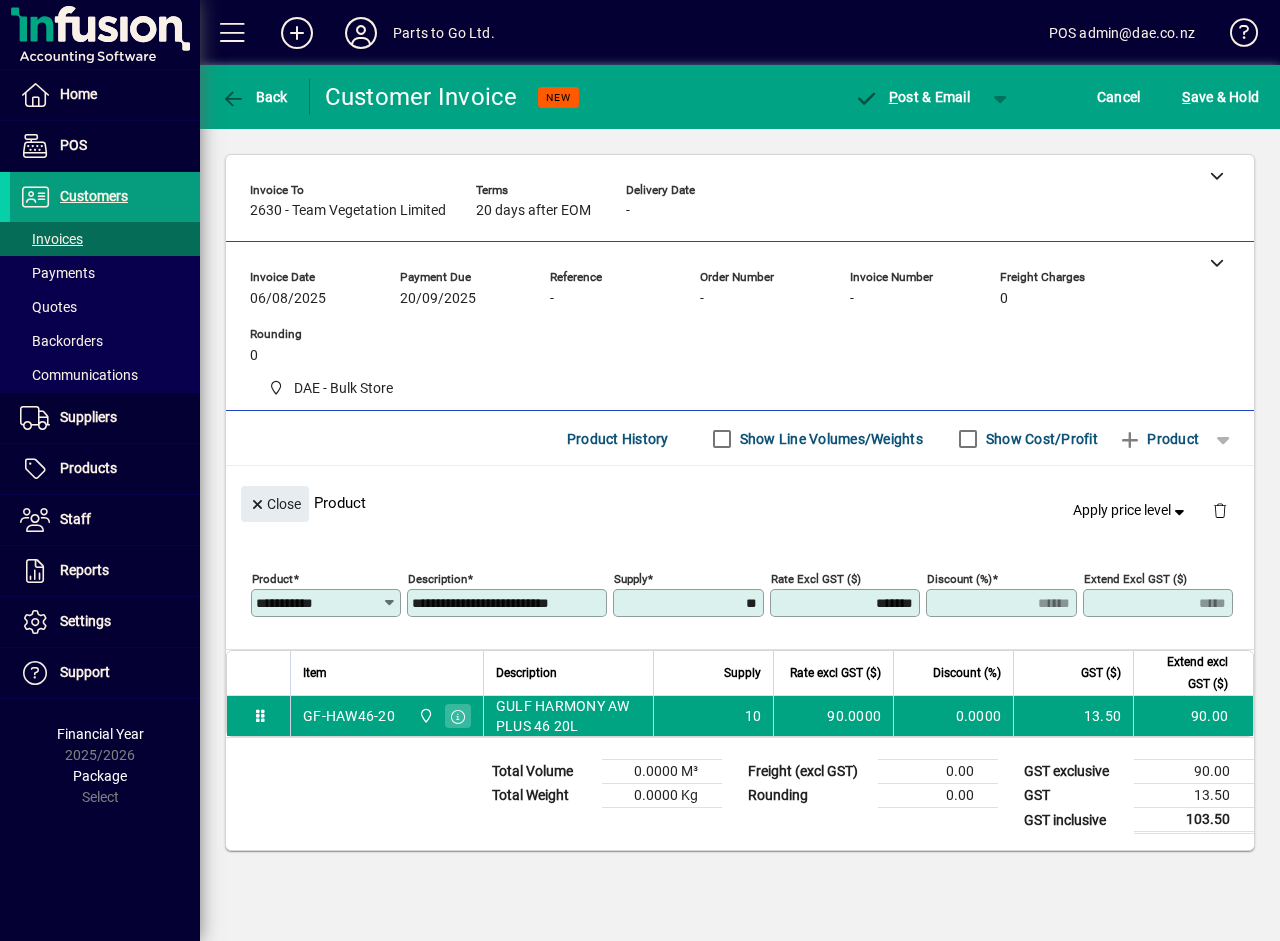 type on "*******" 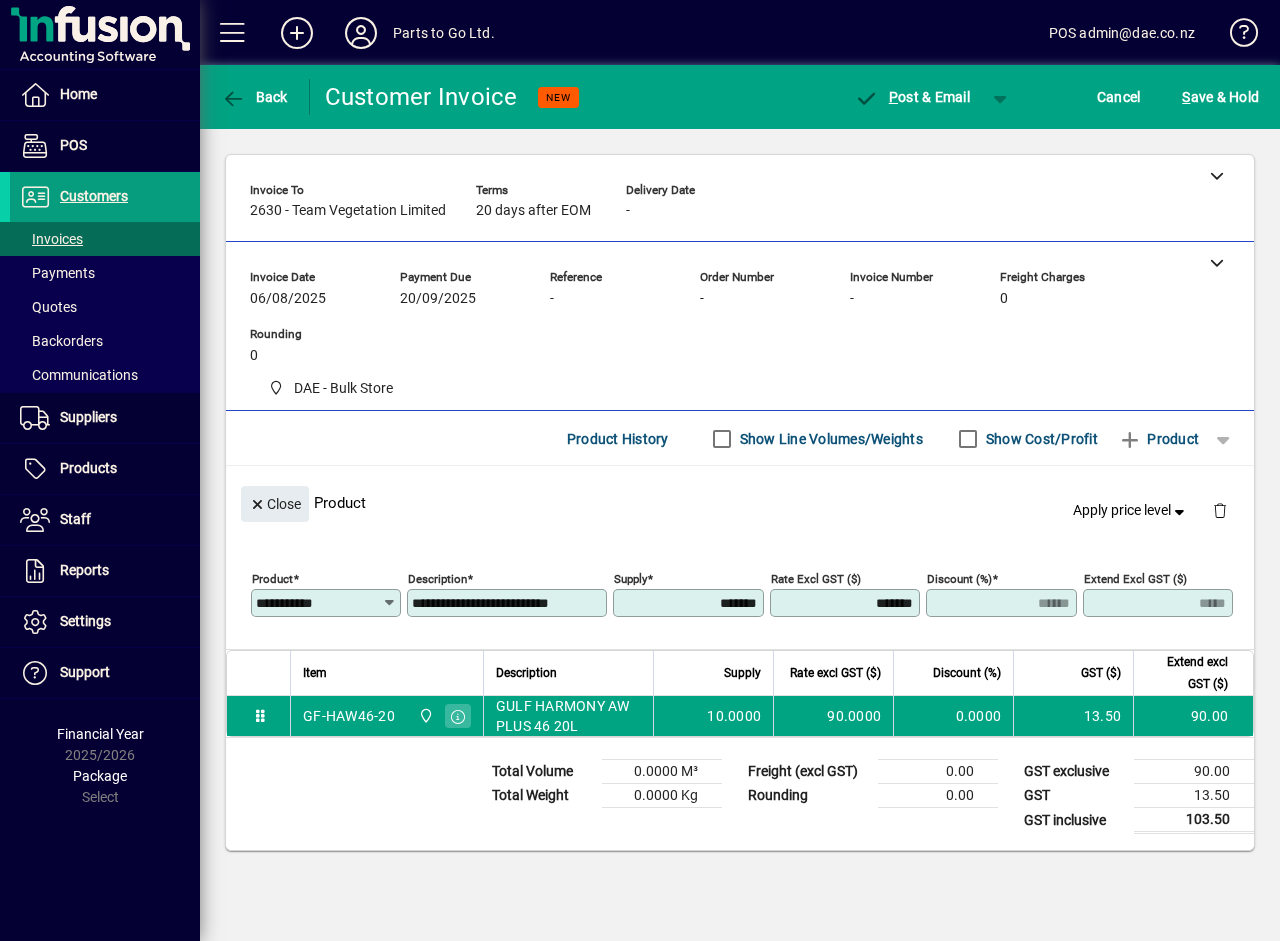 type on "******" 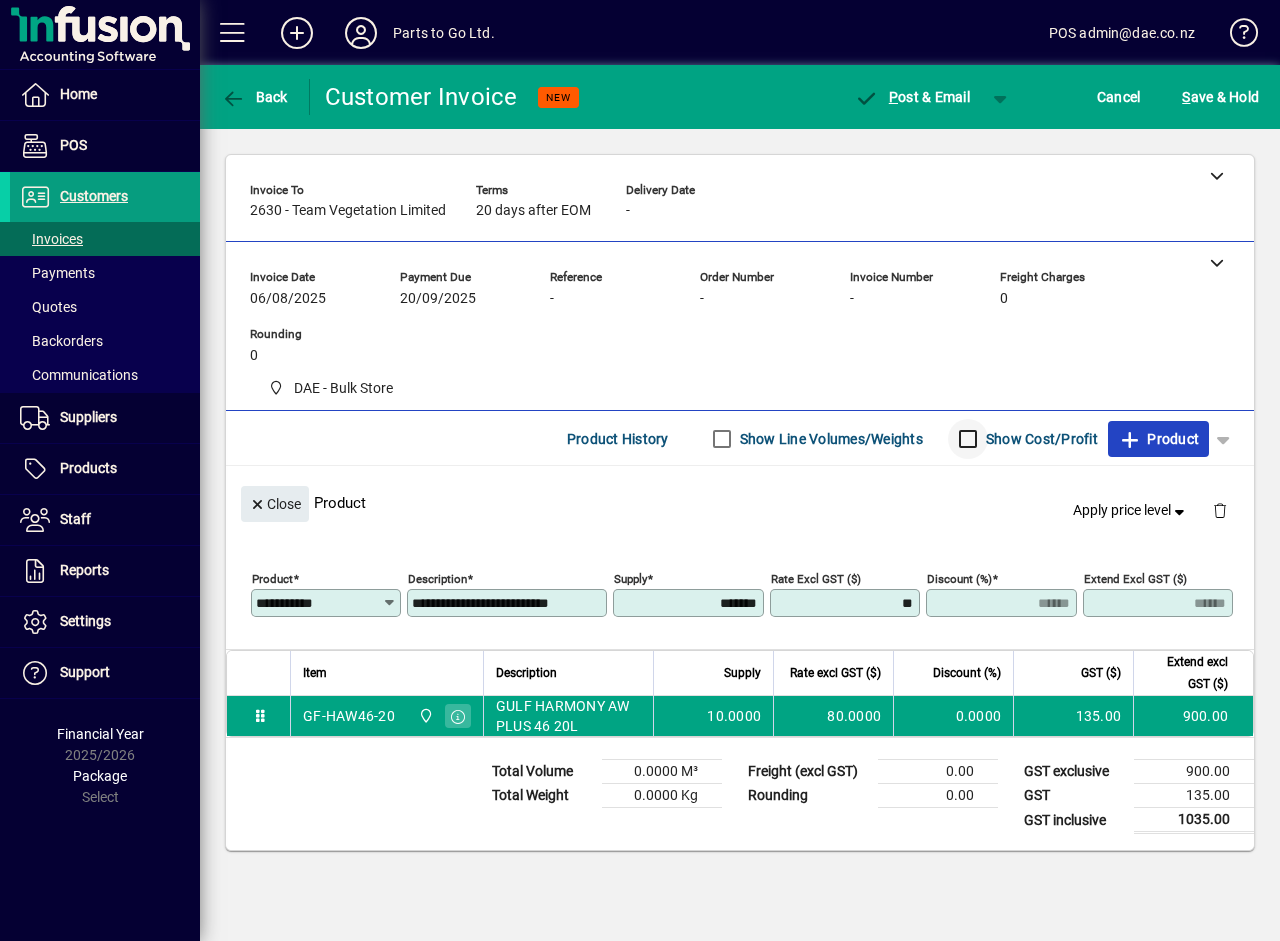 type on "*******" 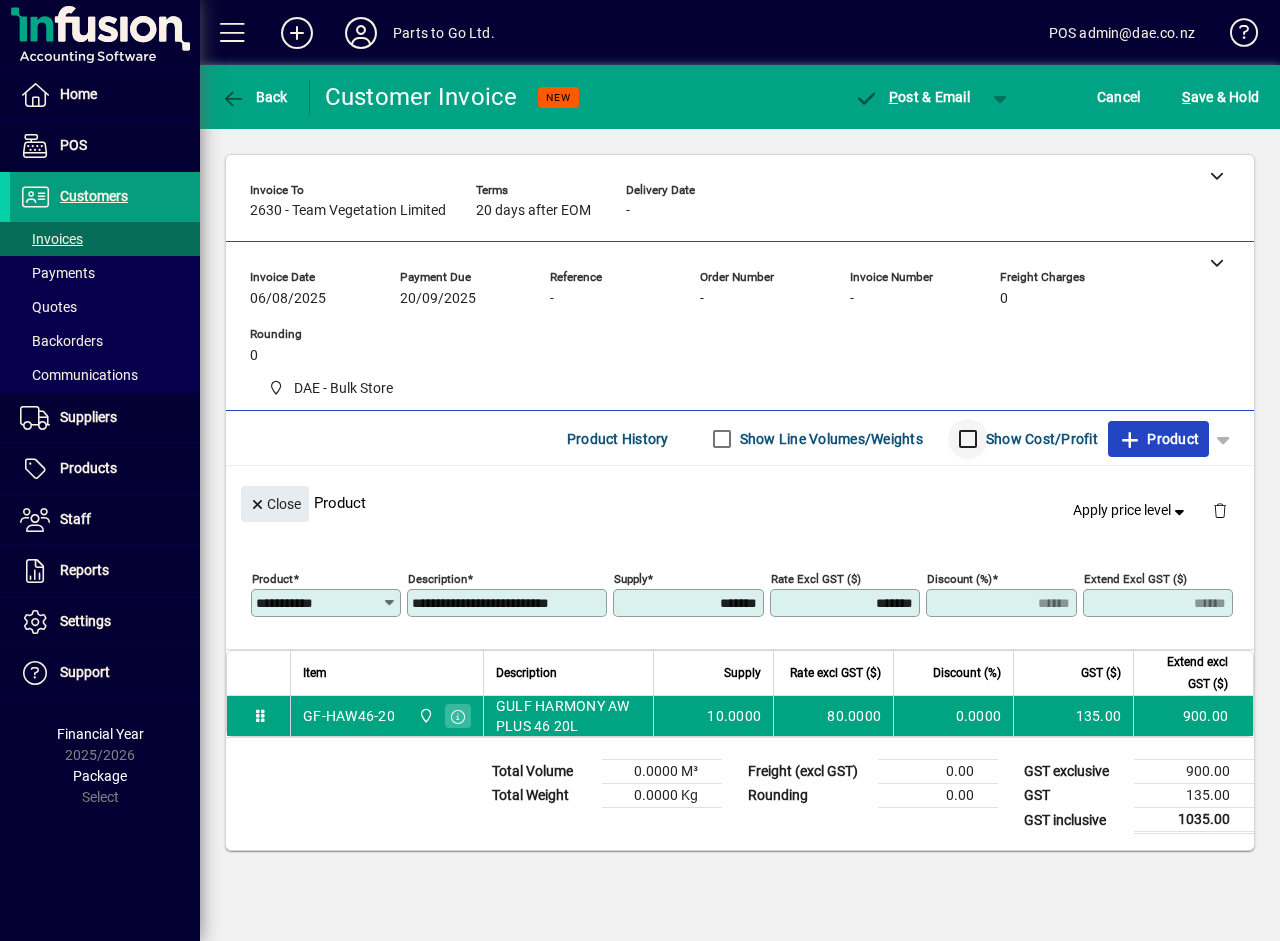 type 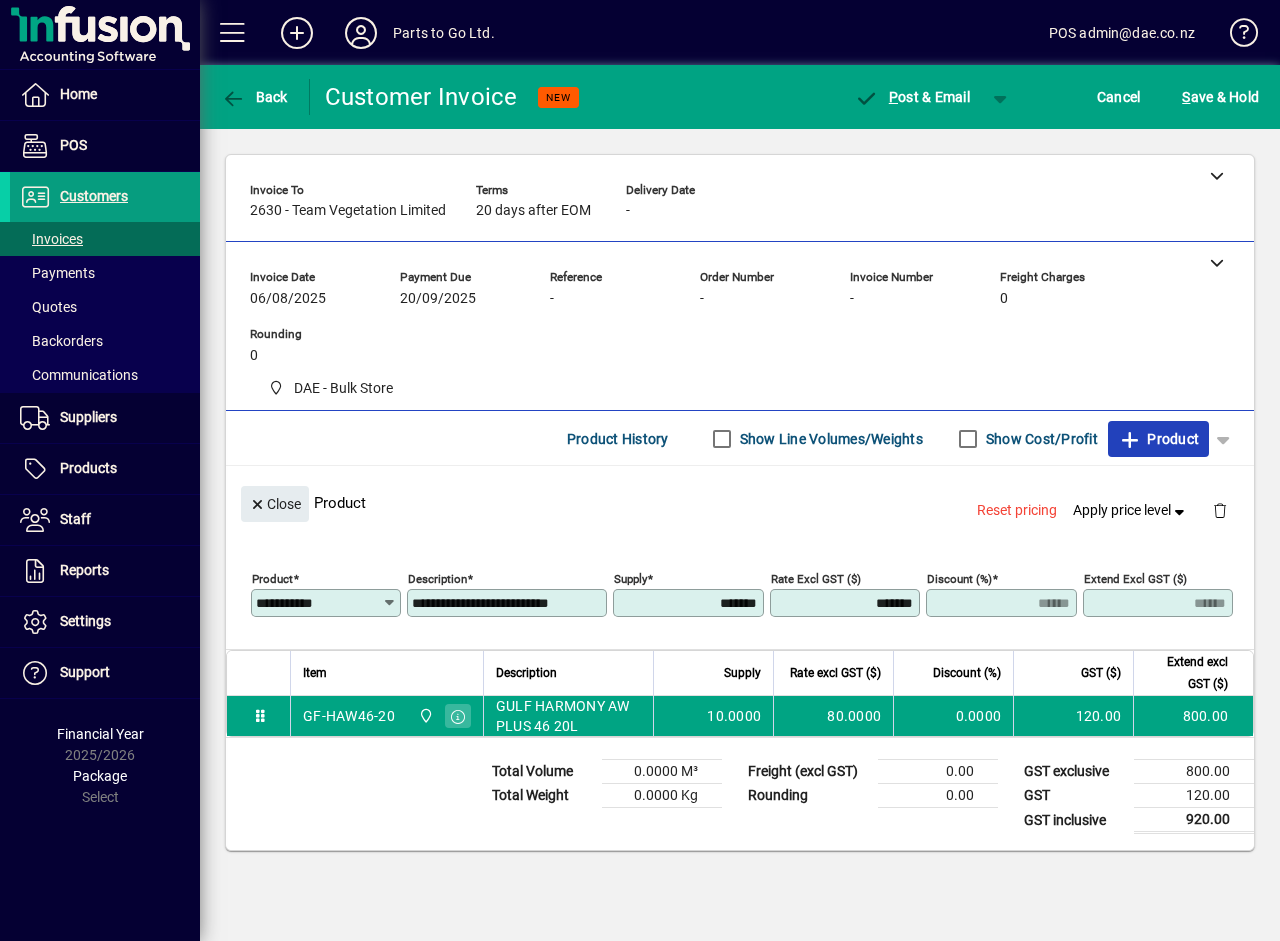 click on "Product" 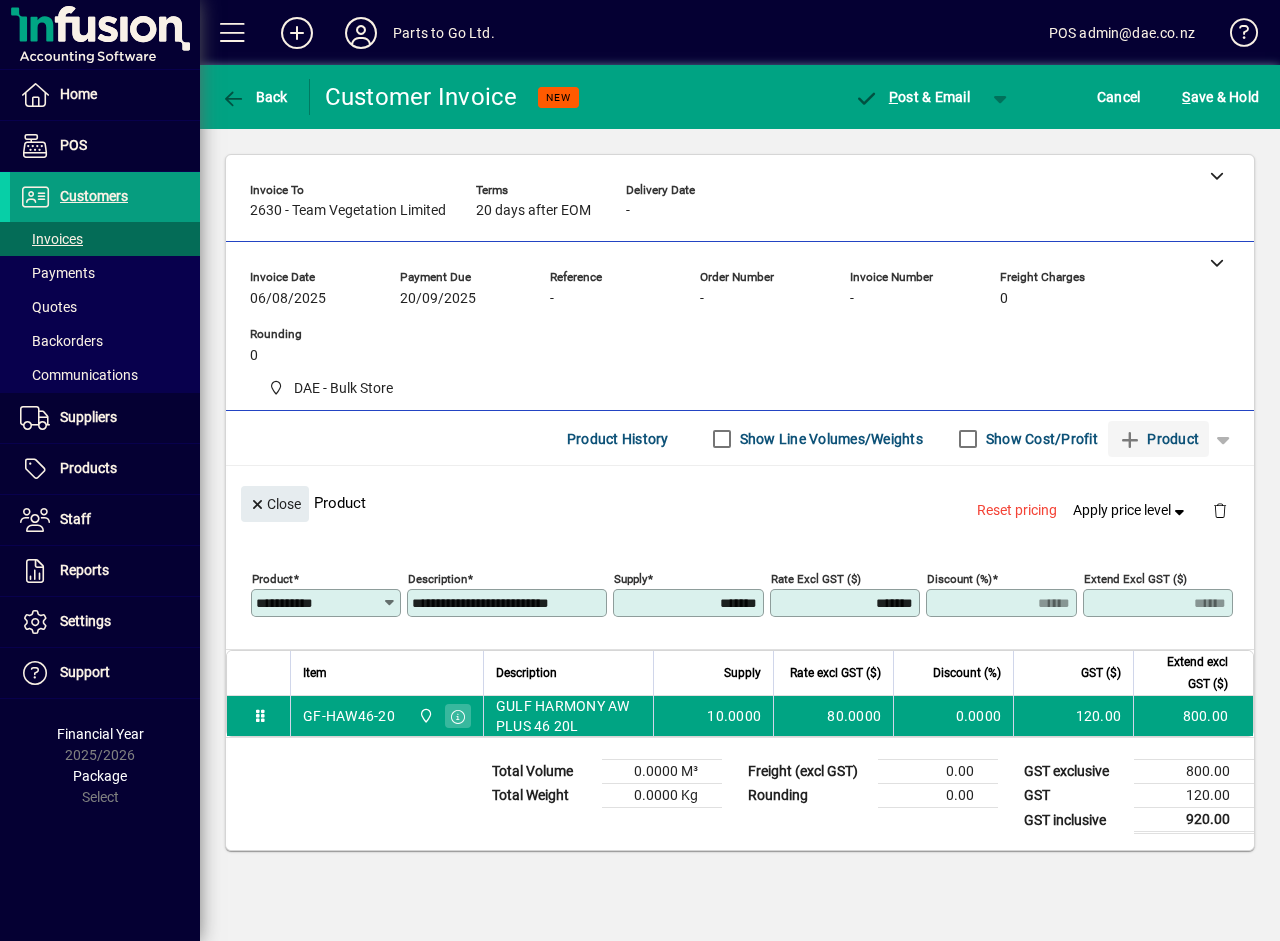 type 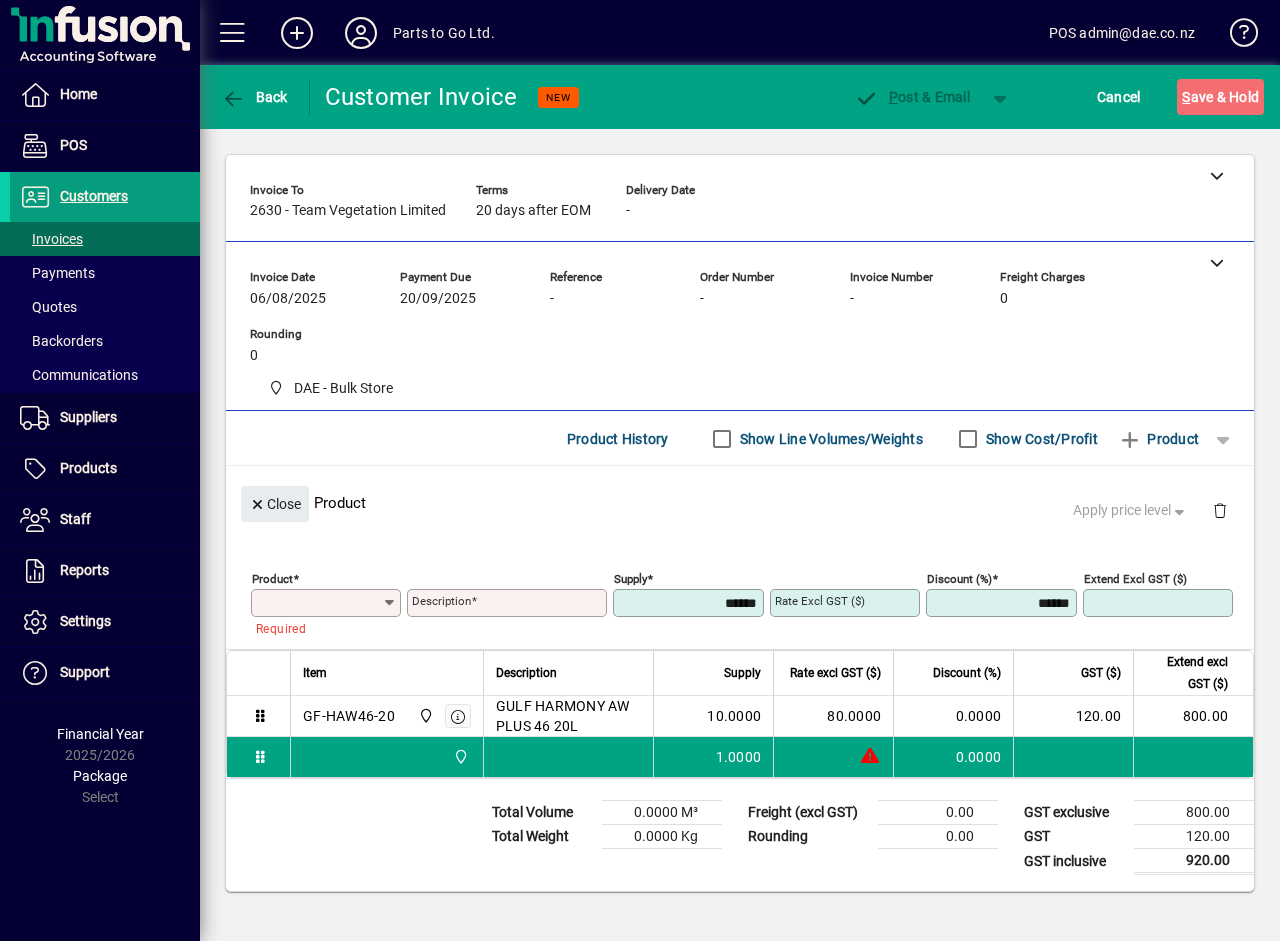 click on "Product" at bounding box center (319, 603) 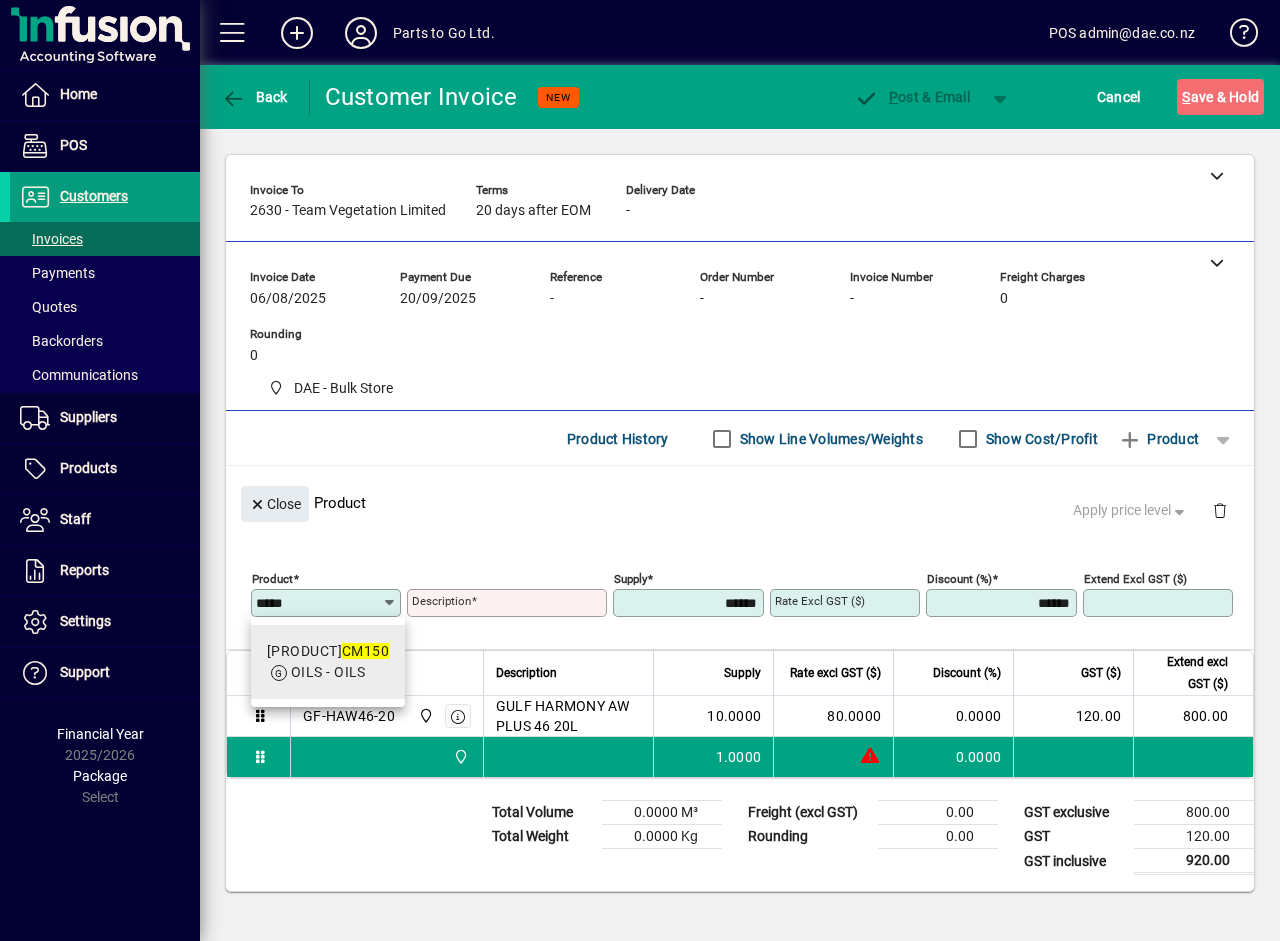 click on "VACBLUBE/P20L - 20L CHAIN BAR OIL CB LUBE  CM150" at bounding box center (328, 651) 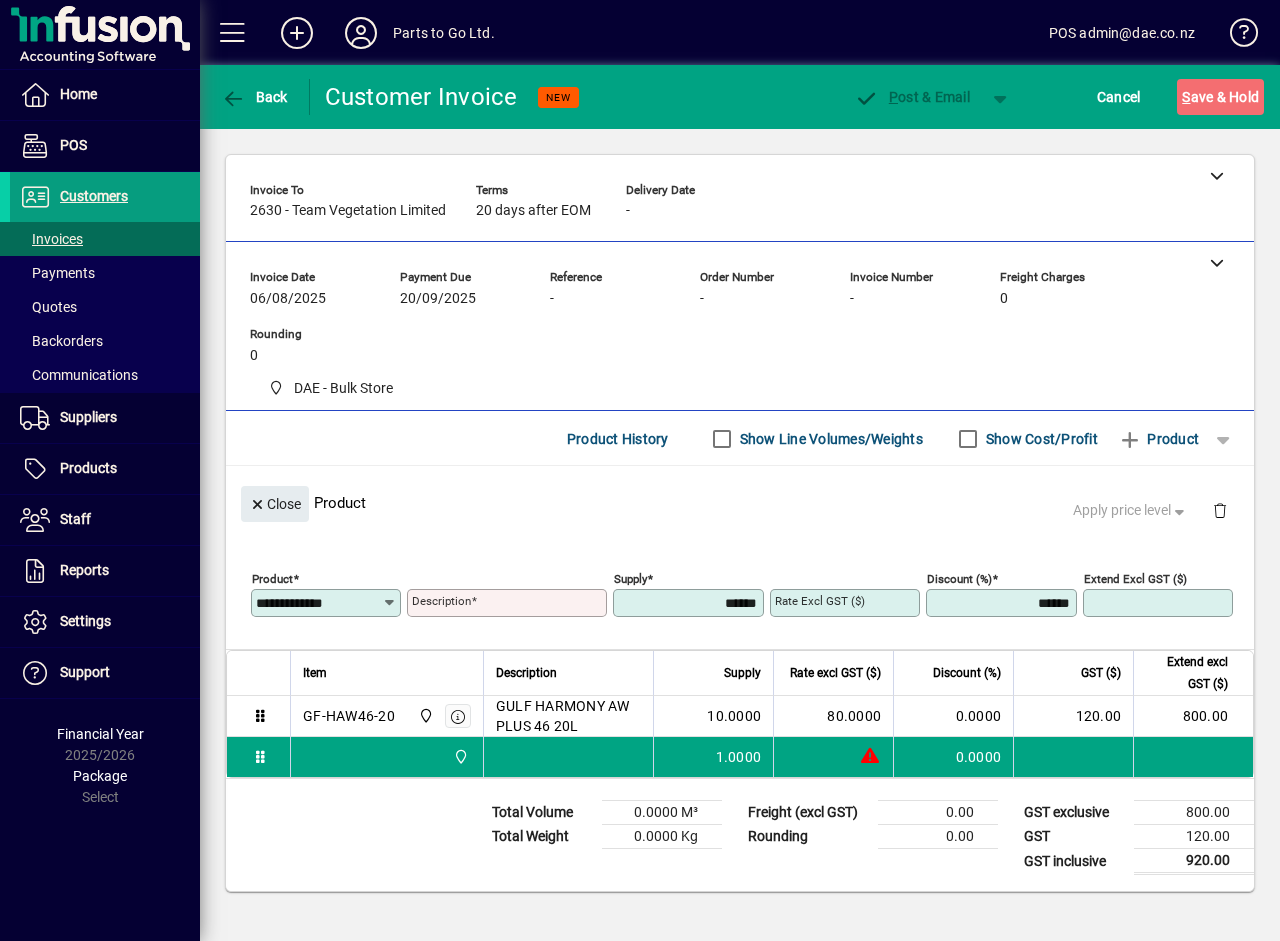 type on "**********" 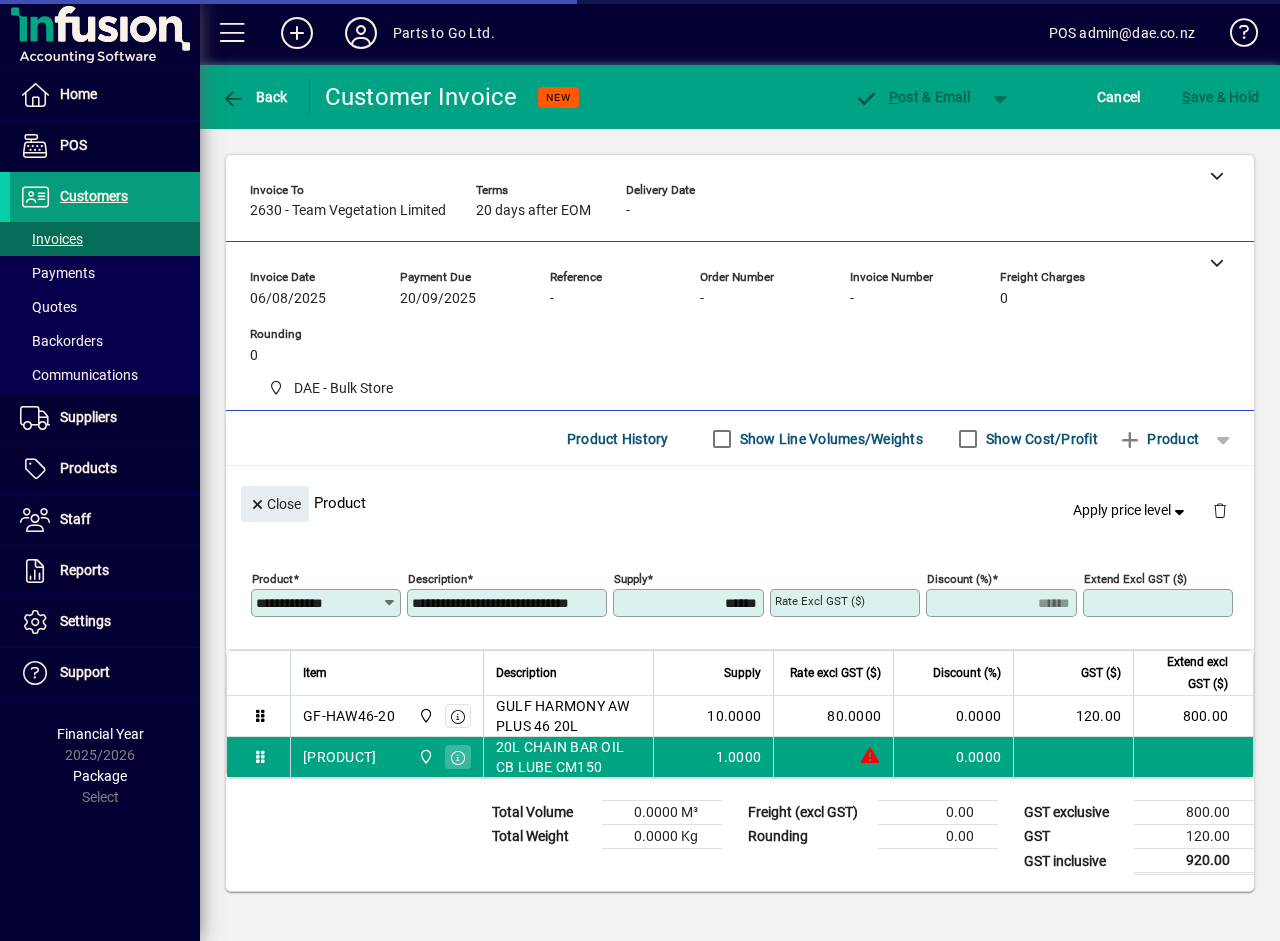 type on "*******" 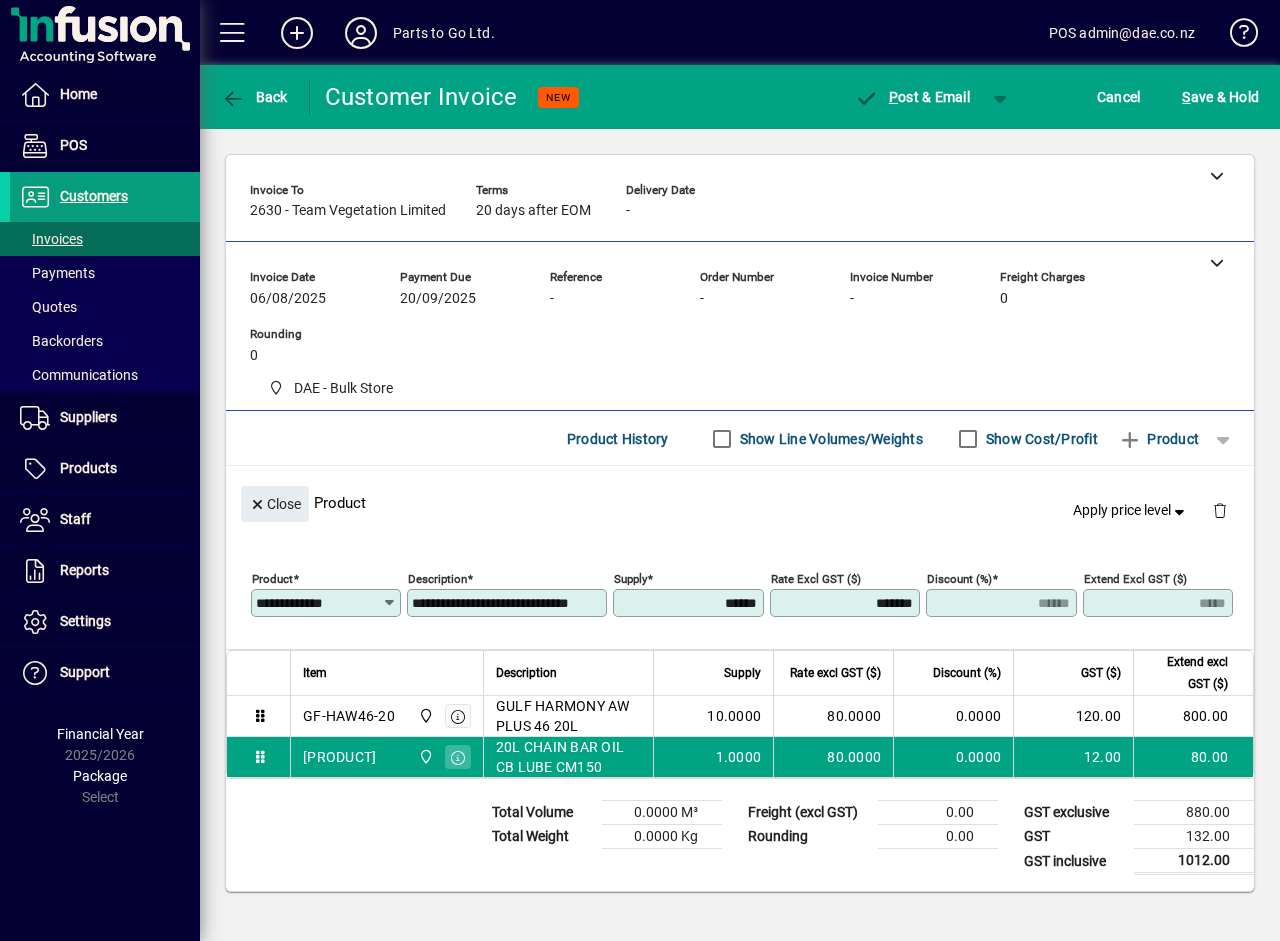 click 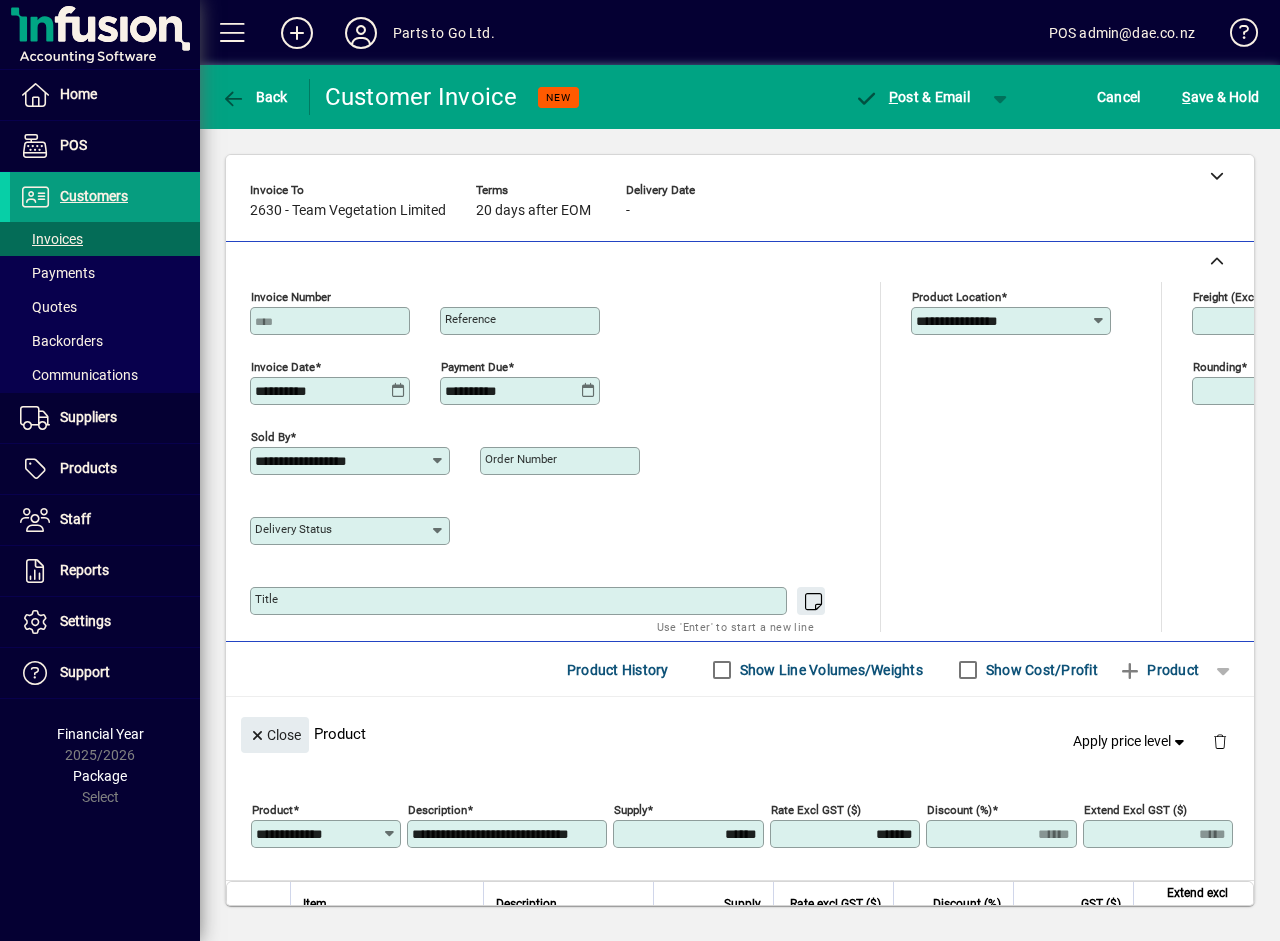 click on "Order number" at bounding box center [521, 458] 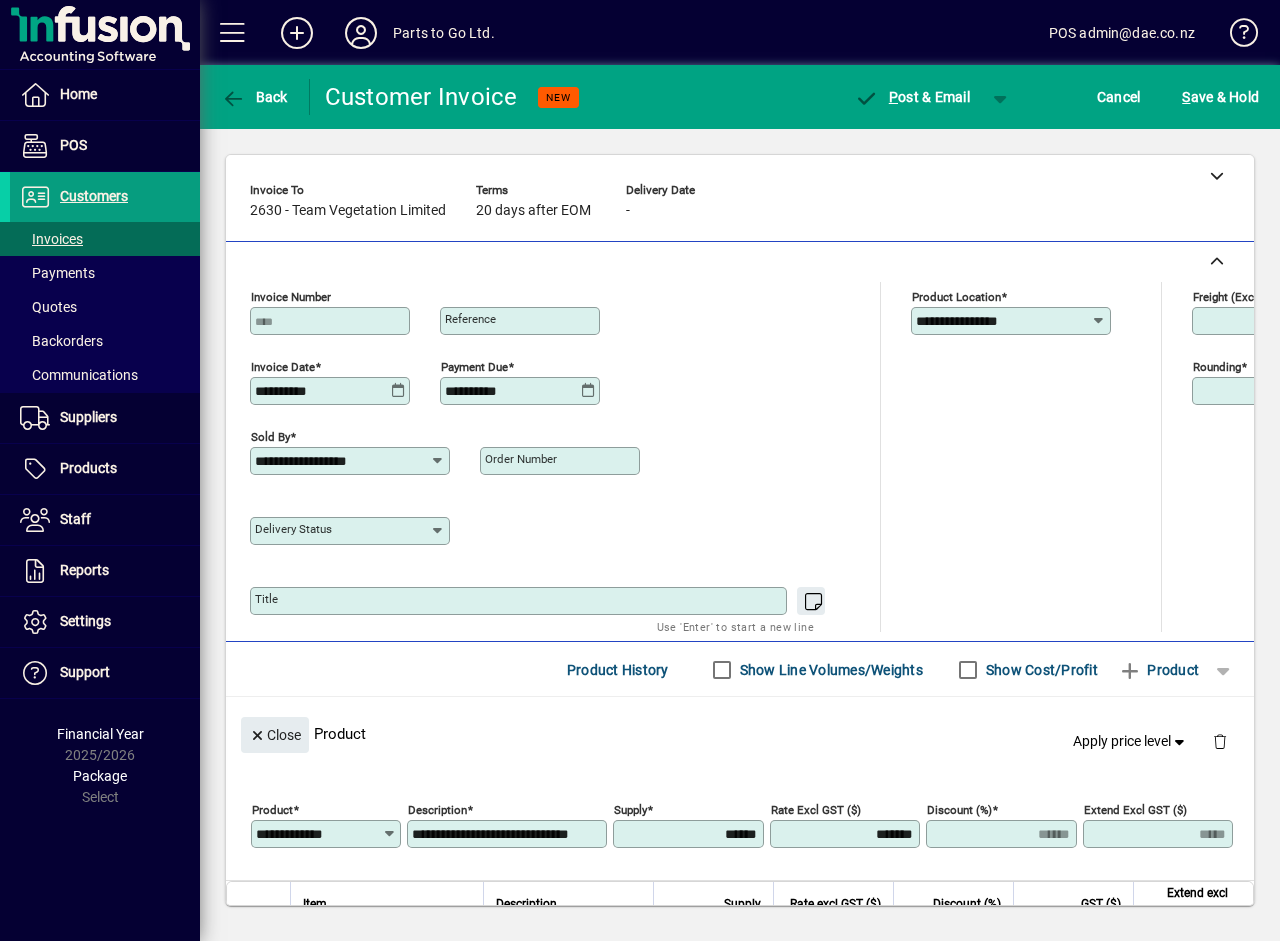 click on "Order number" at bounding box center (562, 461) 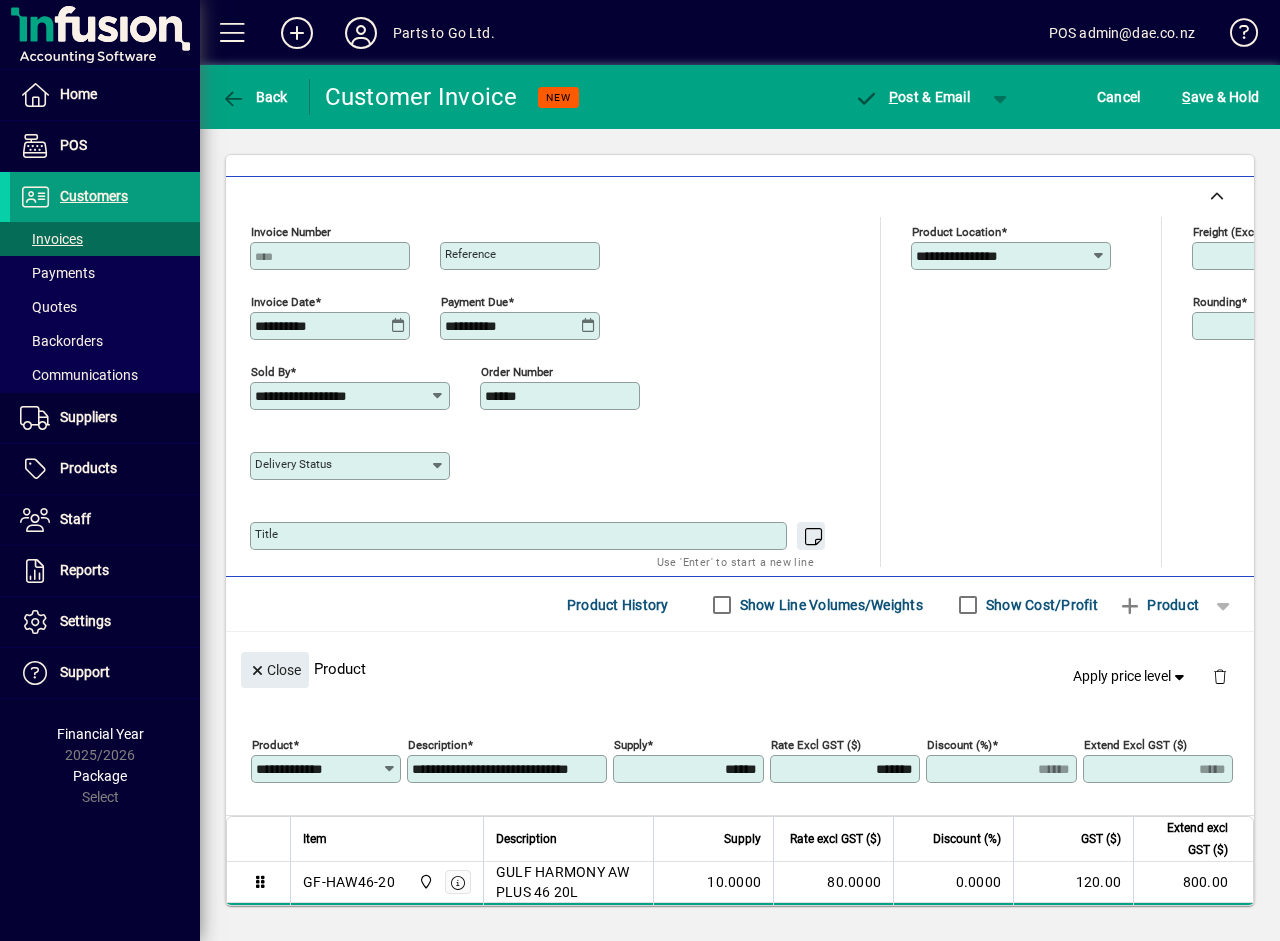 scroll, scrollTop: 100, scrollLeft: 0, axis: vertical 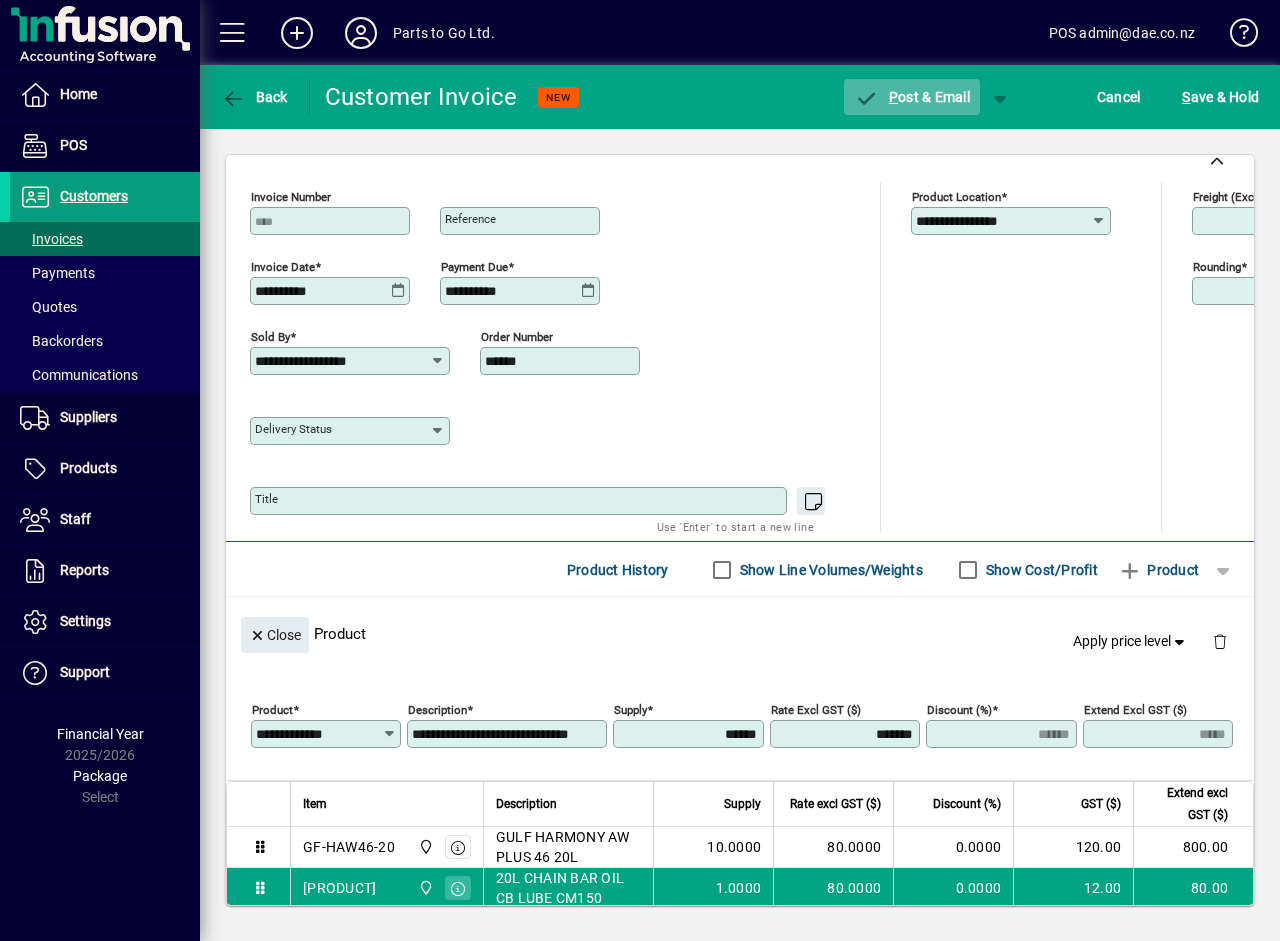 type on "******" 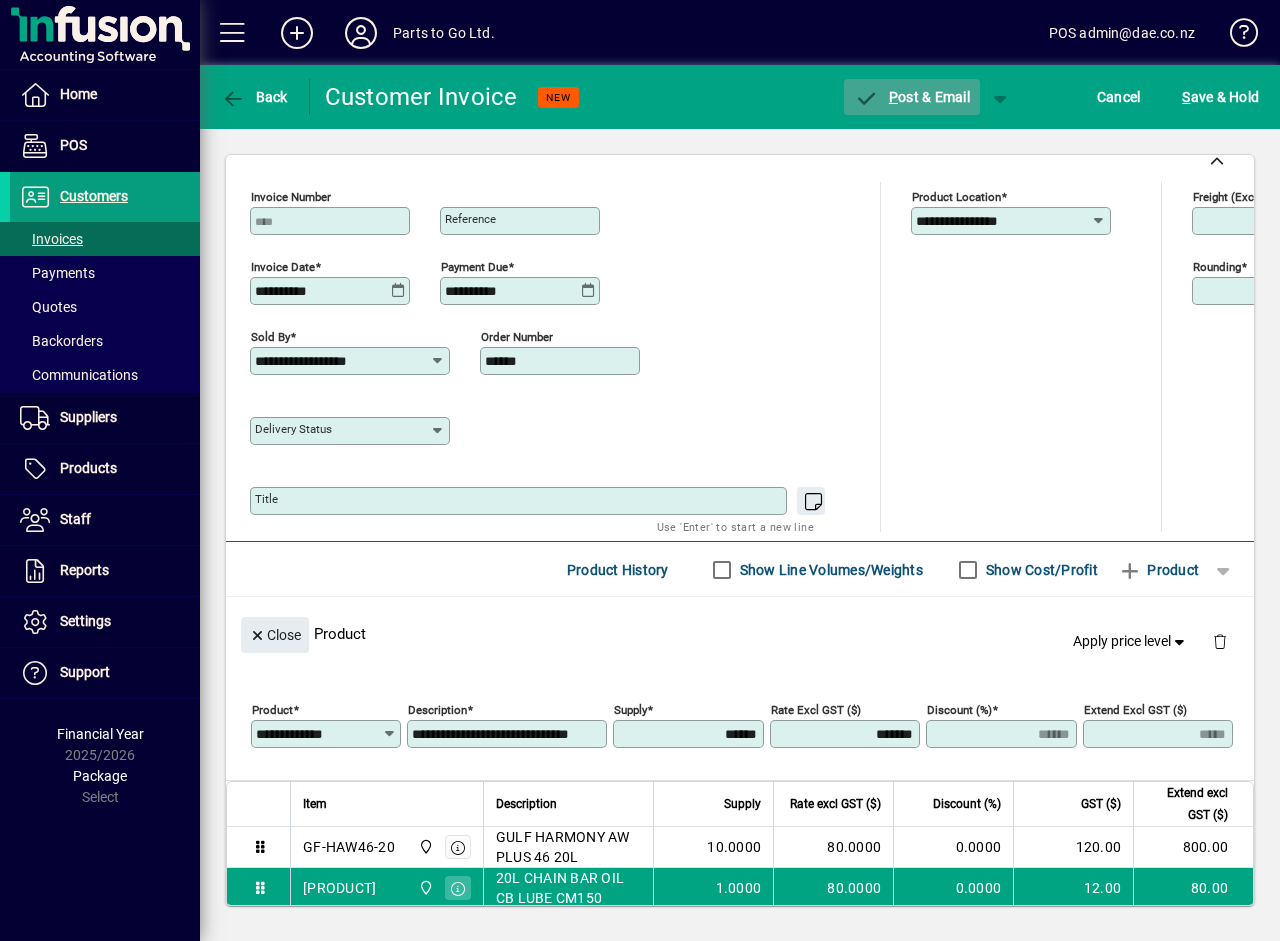click on "P ost & Email" 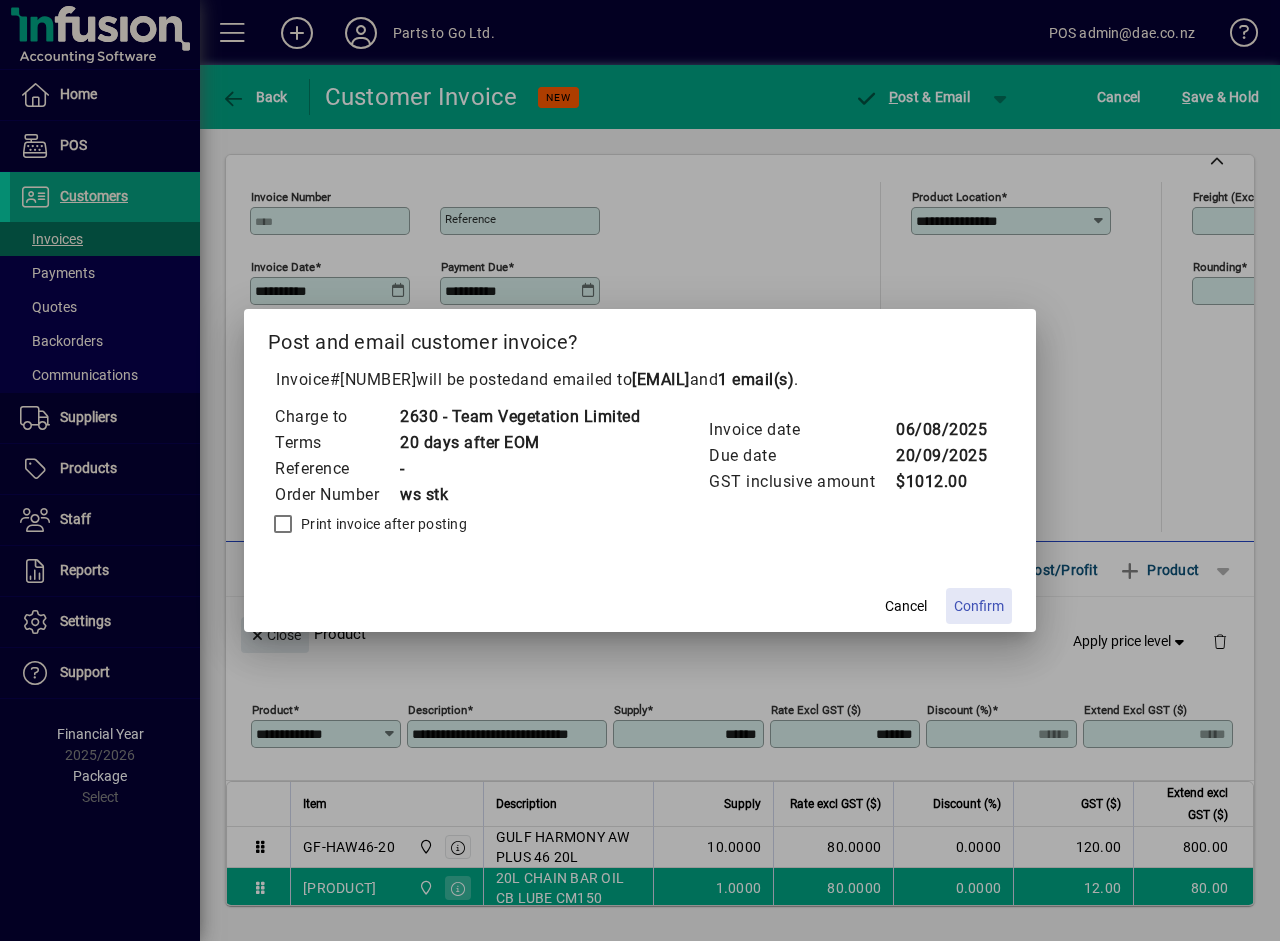 click on "Confirm" 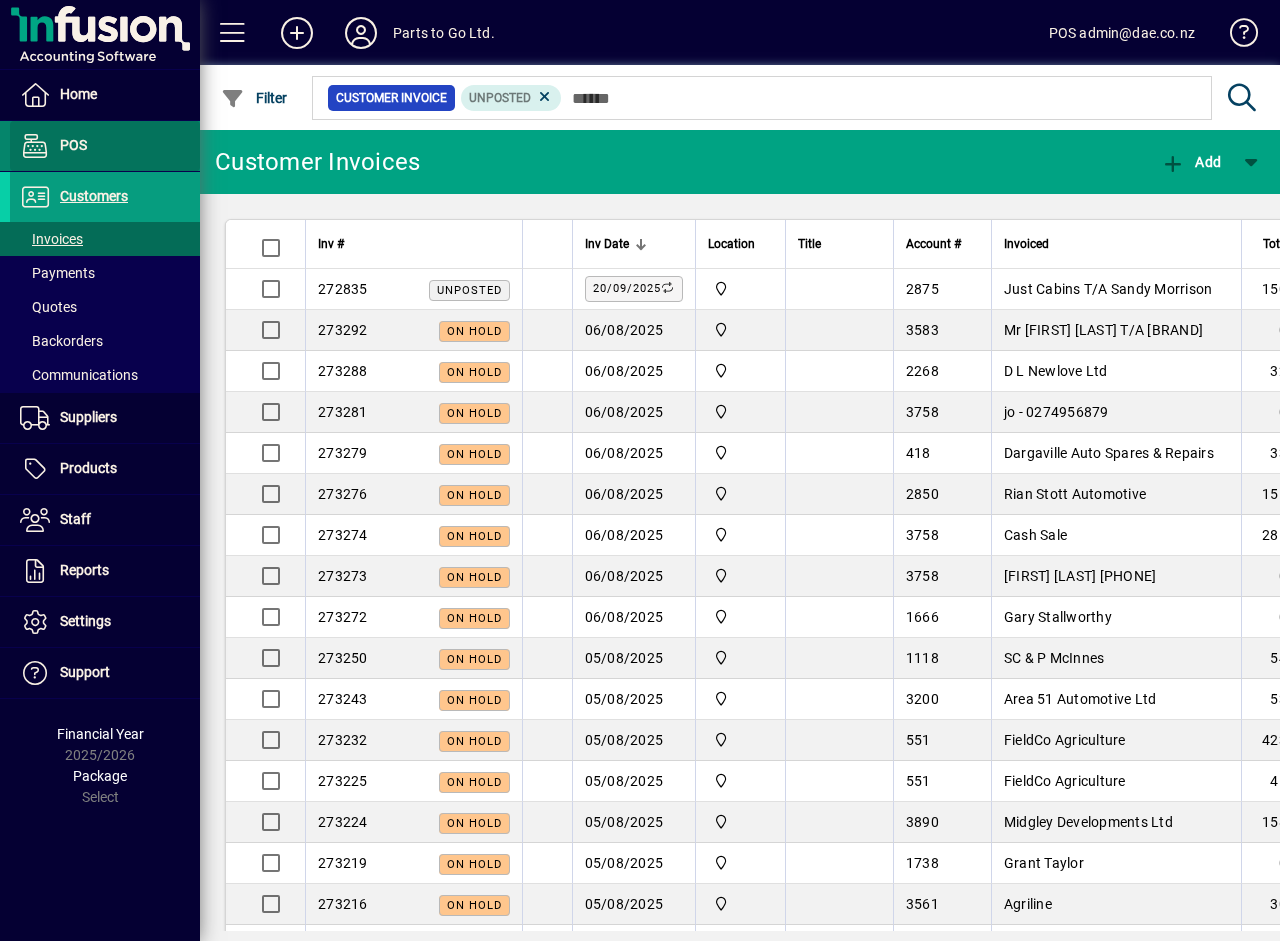 click on "POS" at bounding box center [73, 145] 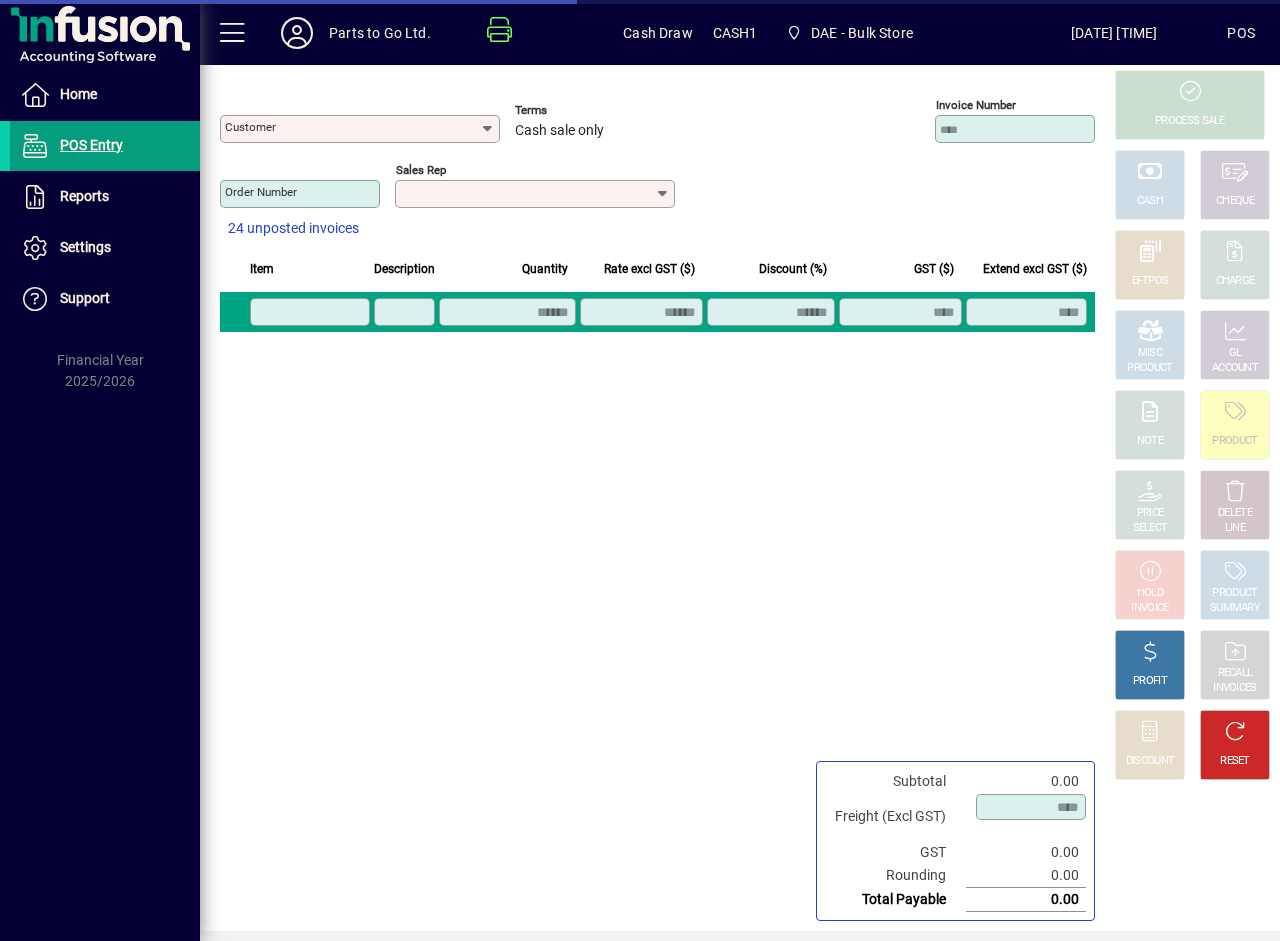 type on "**********" 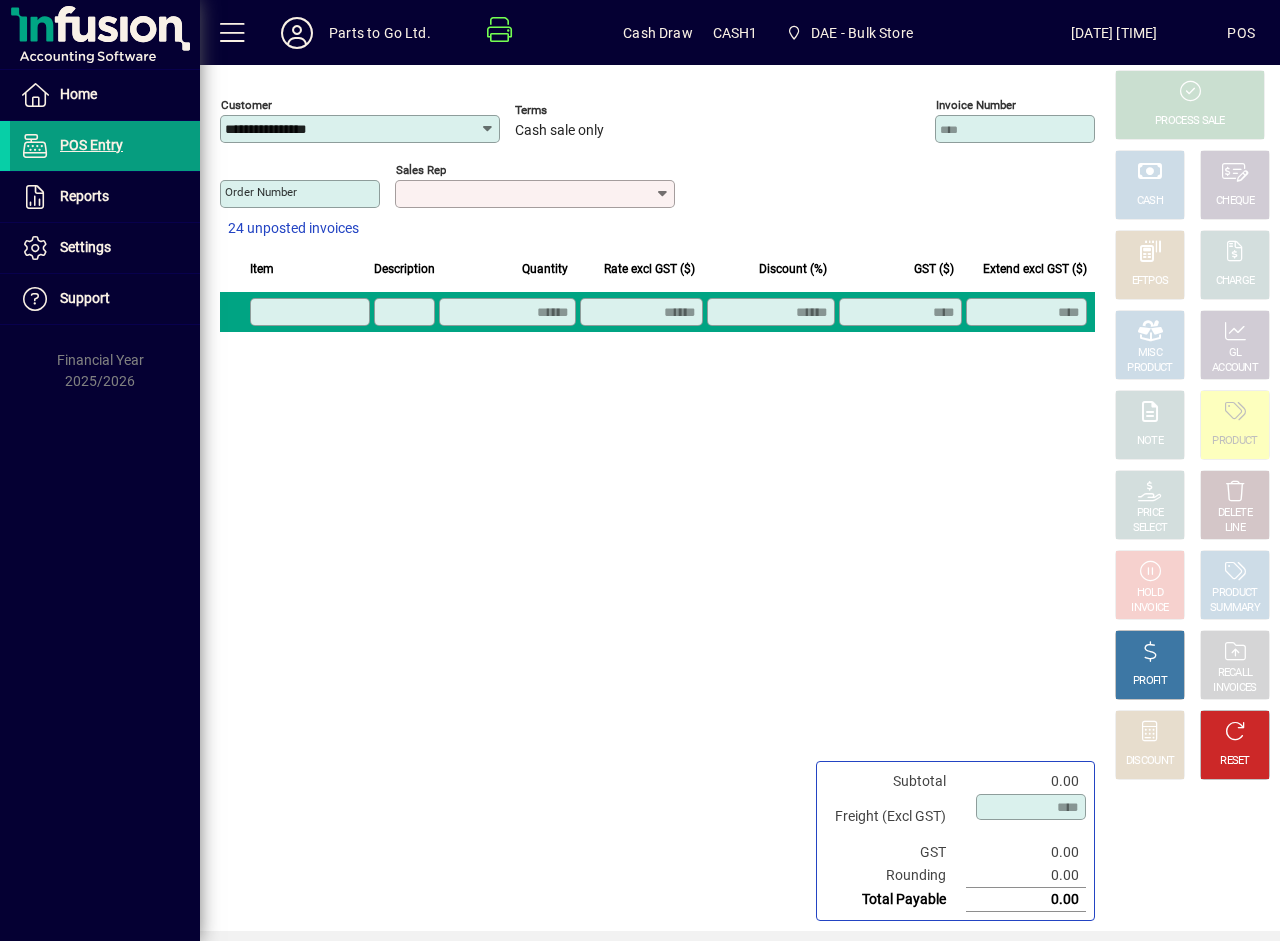 click on "Sales rep" at bounding box center [527, 194] 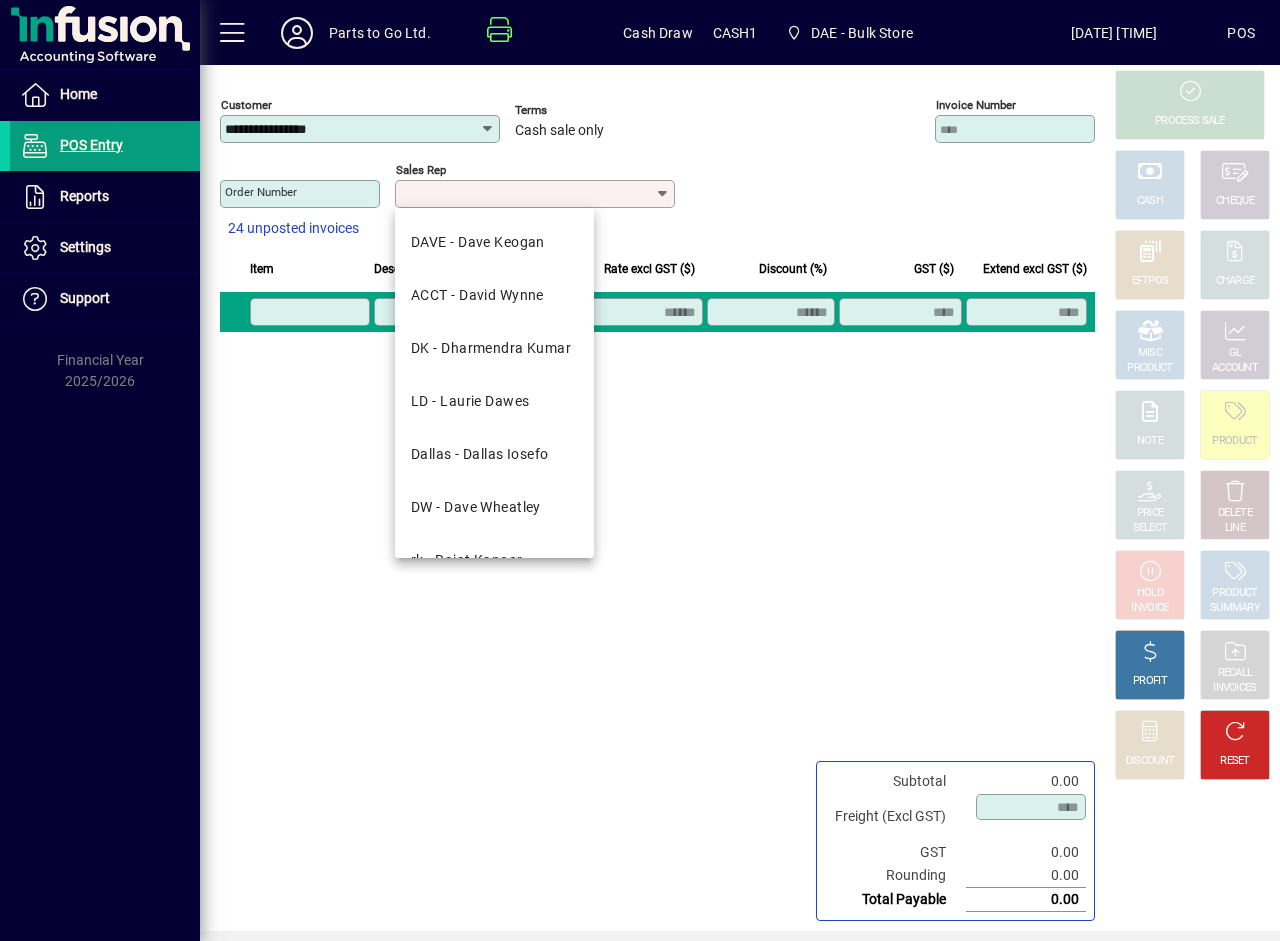 click on "DW - Dave Wheatley" at bounding box center (476, 507) 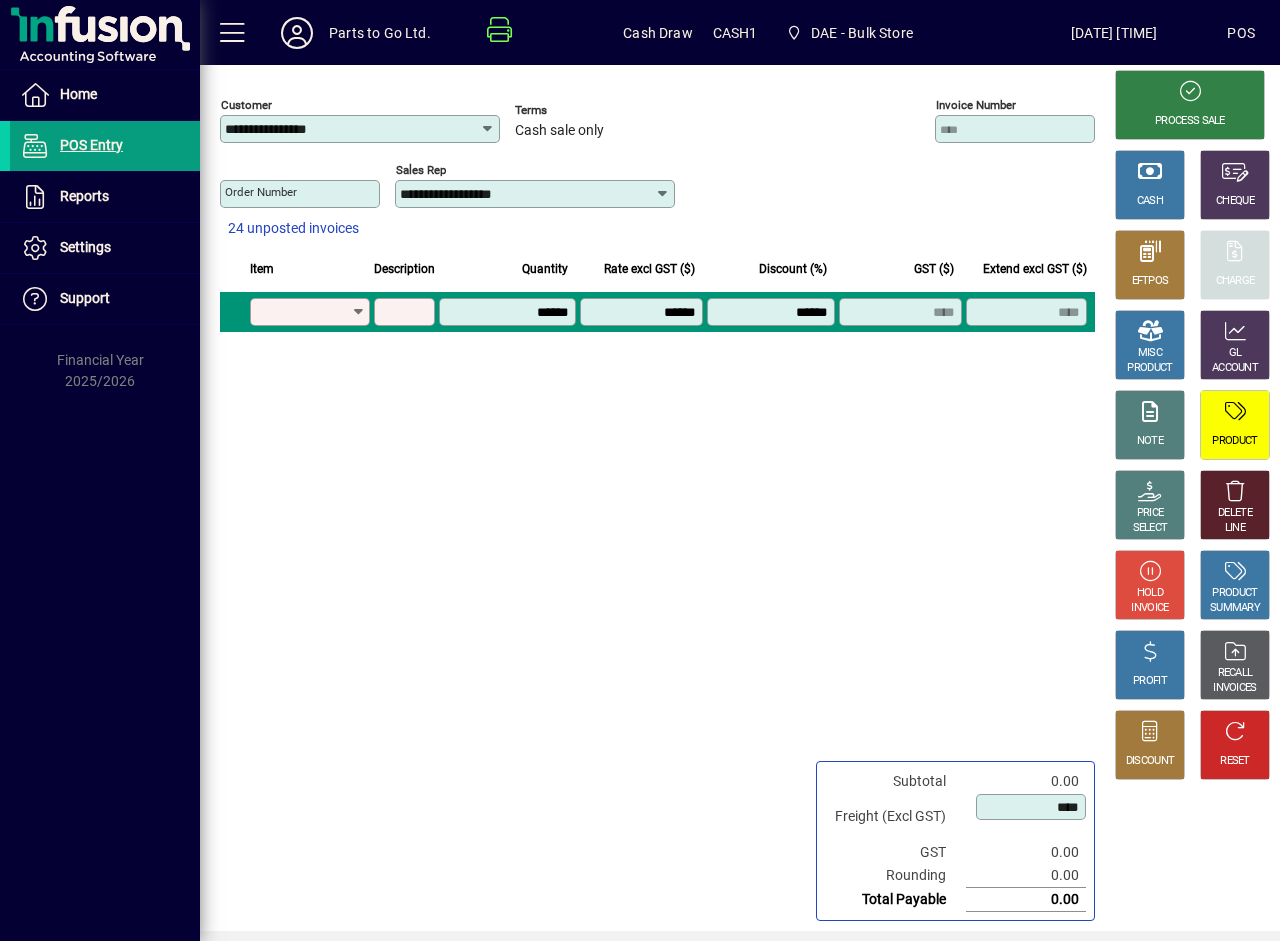 click on "Product" at bounding box center [303, 312] 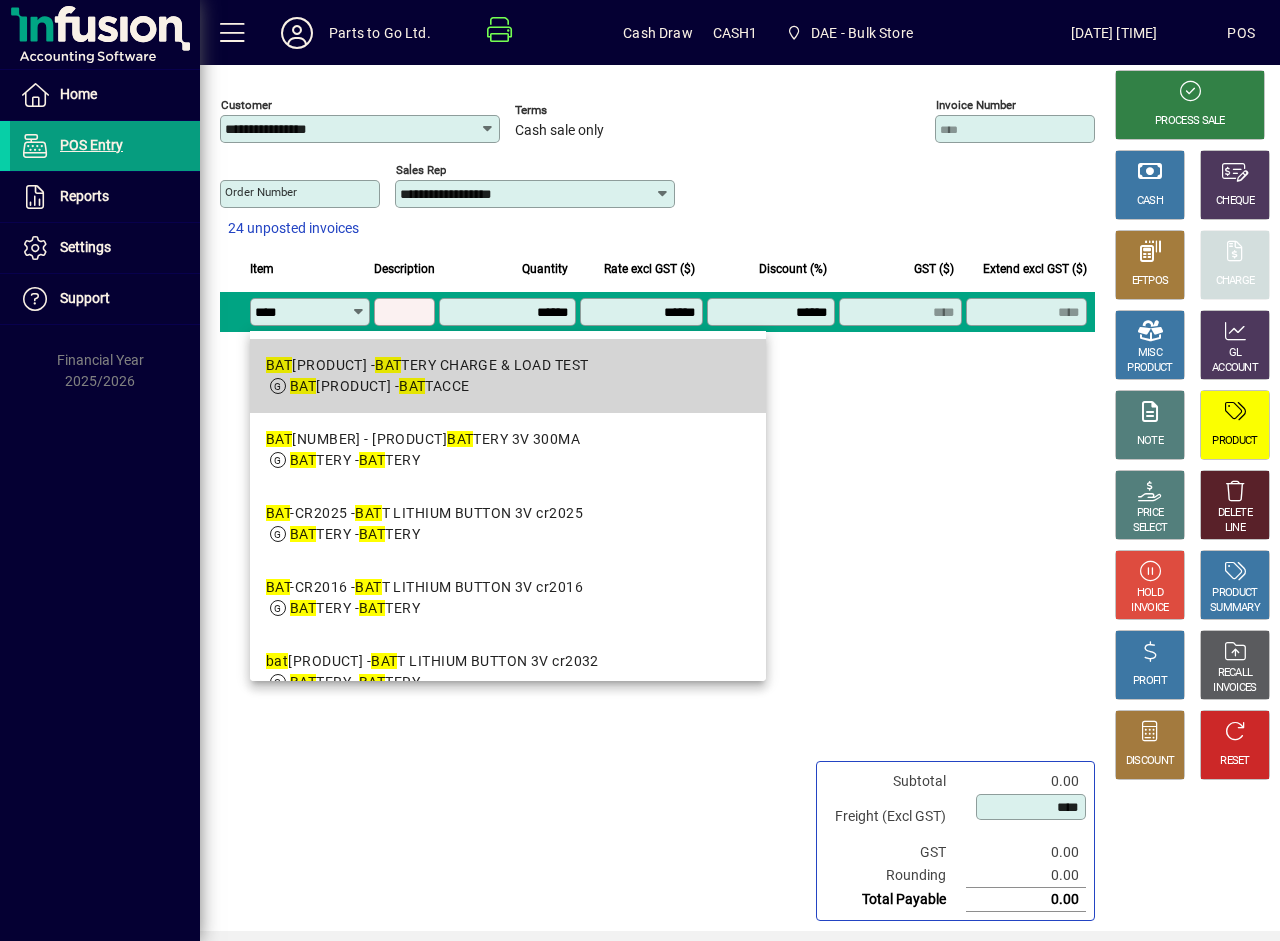 click on "BAT TACCE -  BAT TACCE" at bounding box center [380, 386] 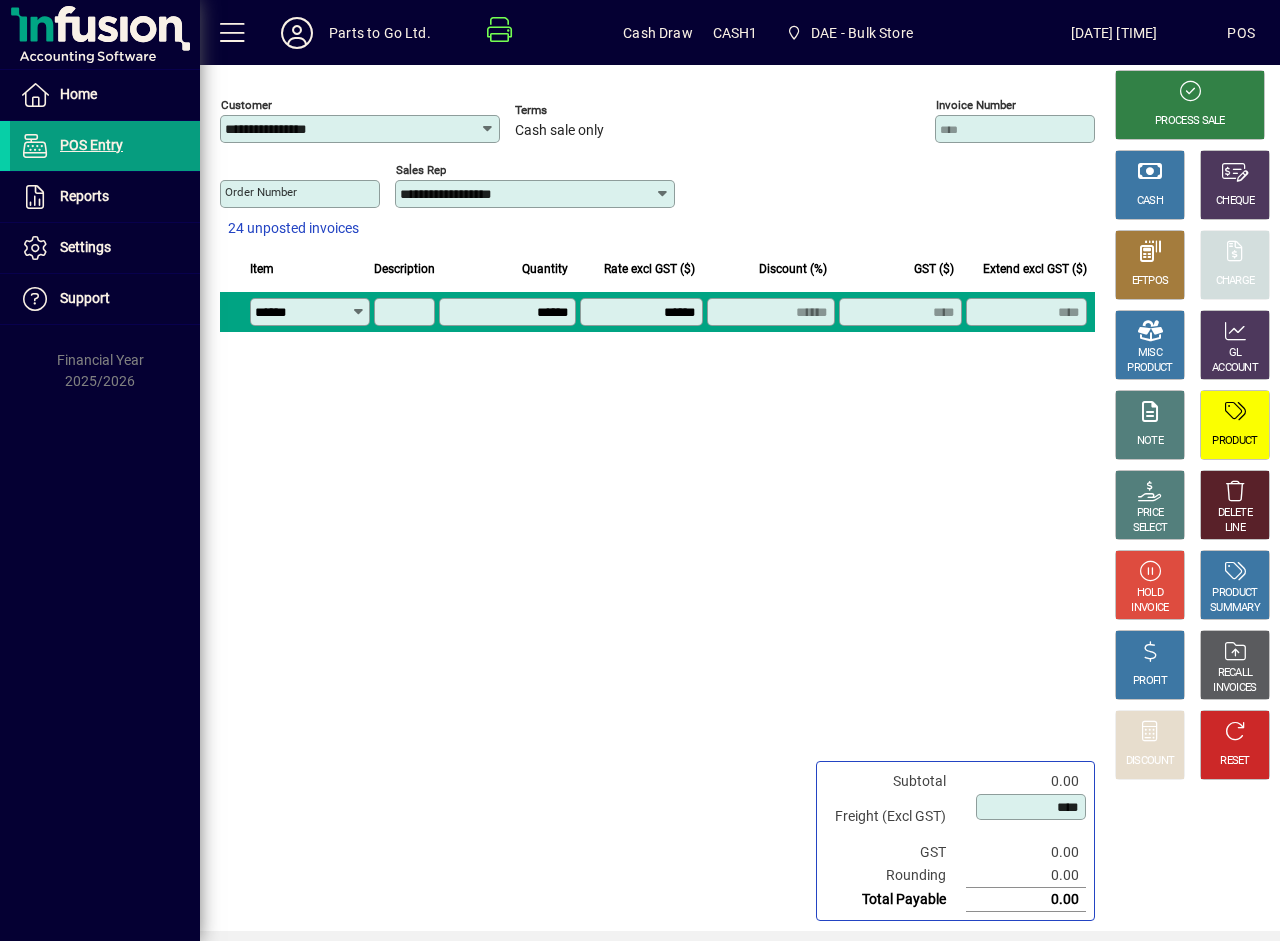 type on "**********" 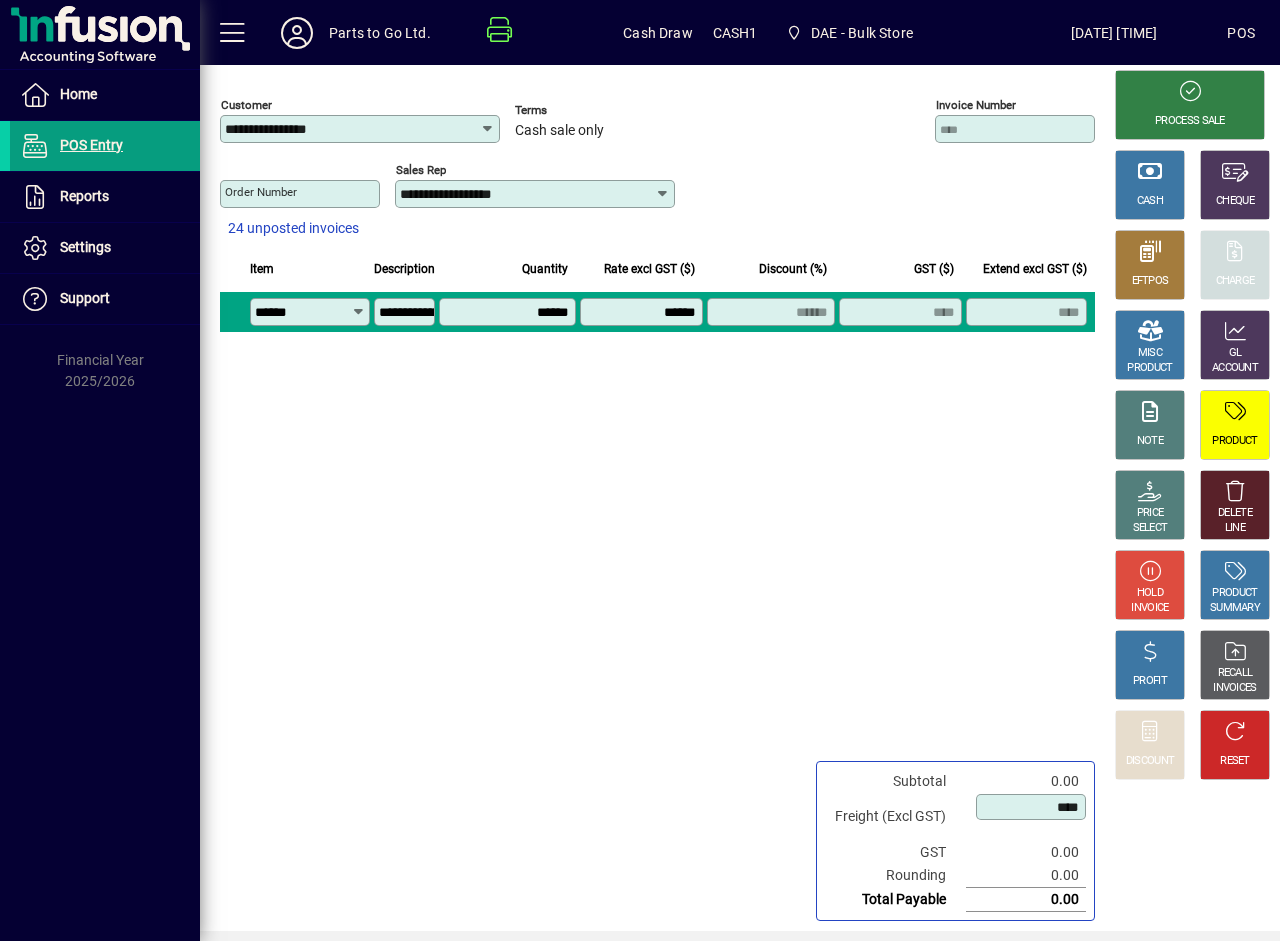 type on "*******" 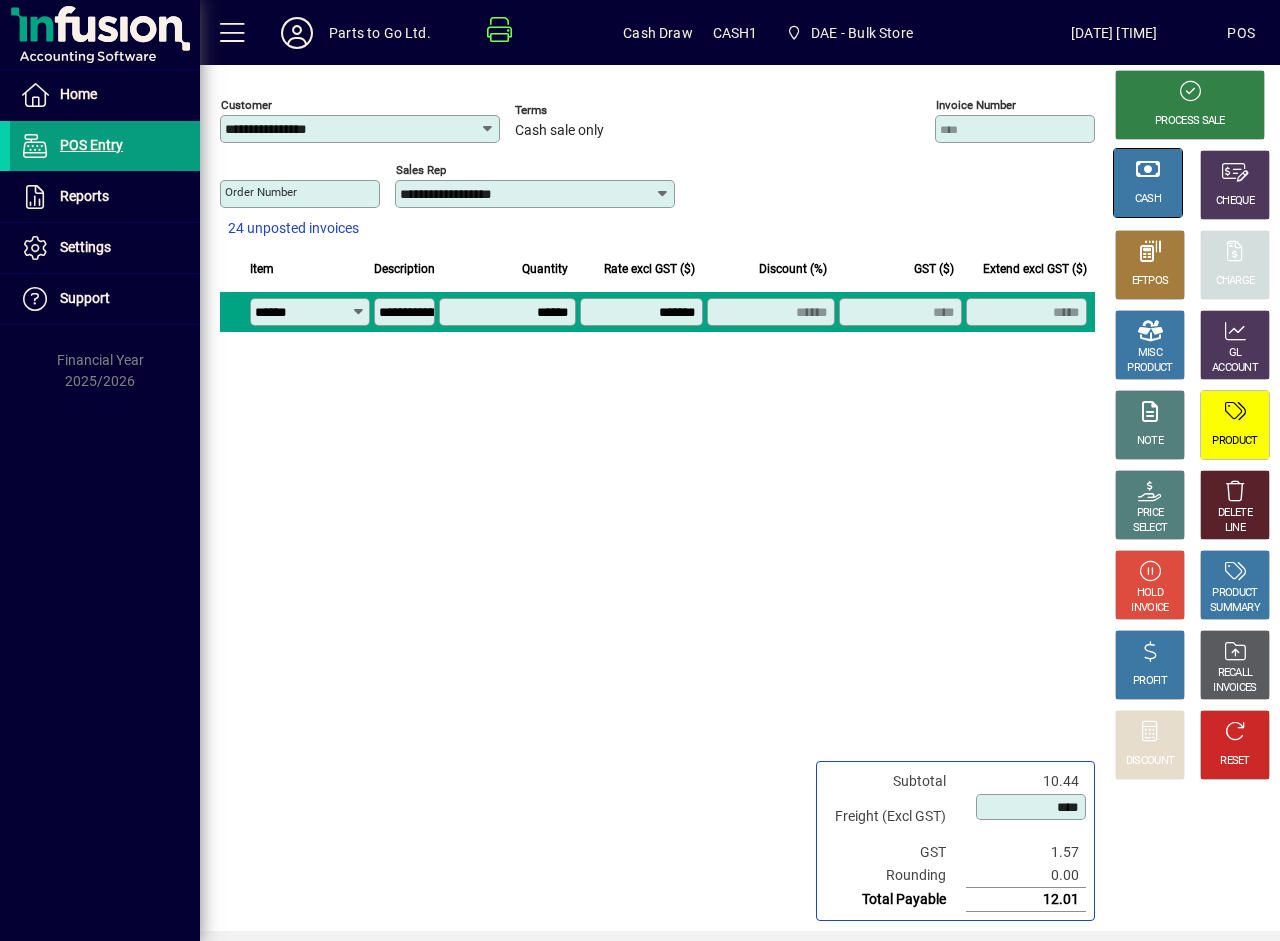 click 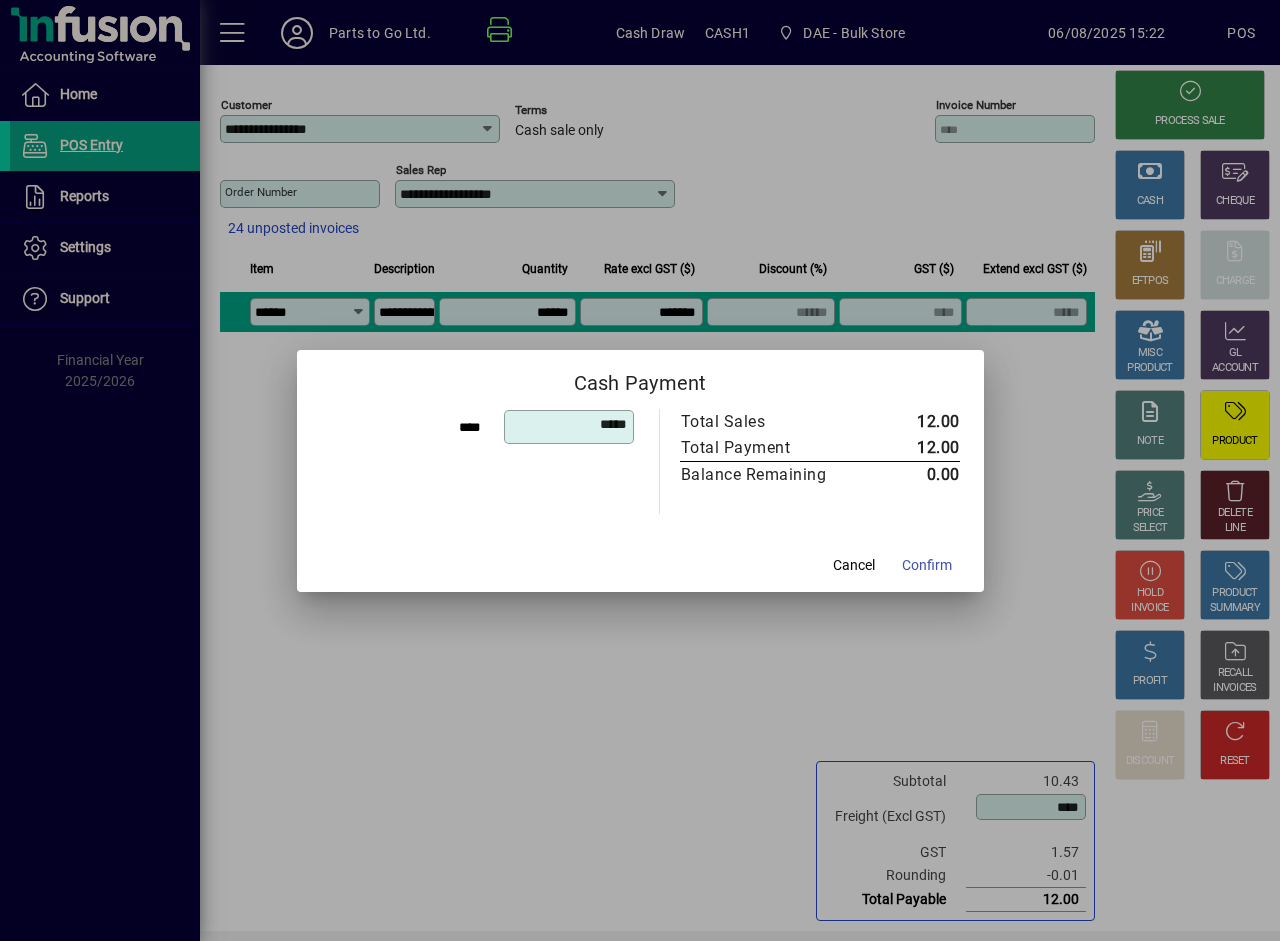 scroll, scrollTop: 0, scrollLeft: 0, axis: both 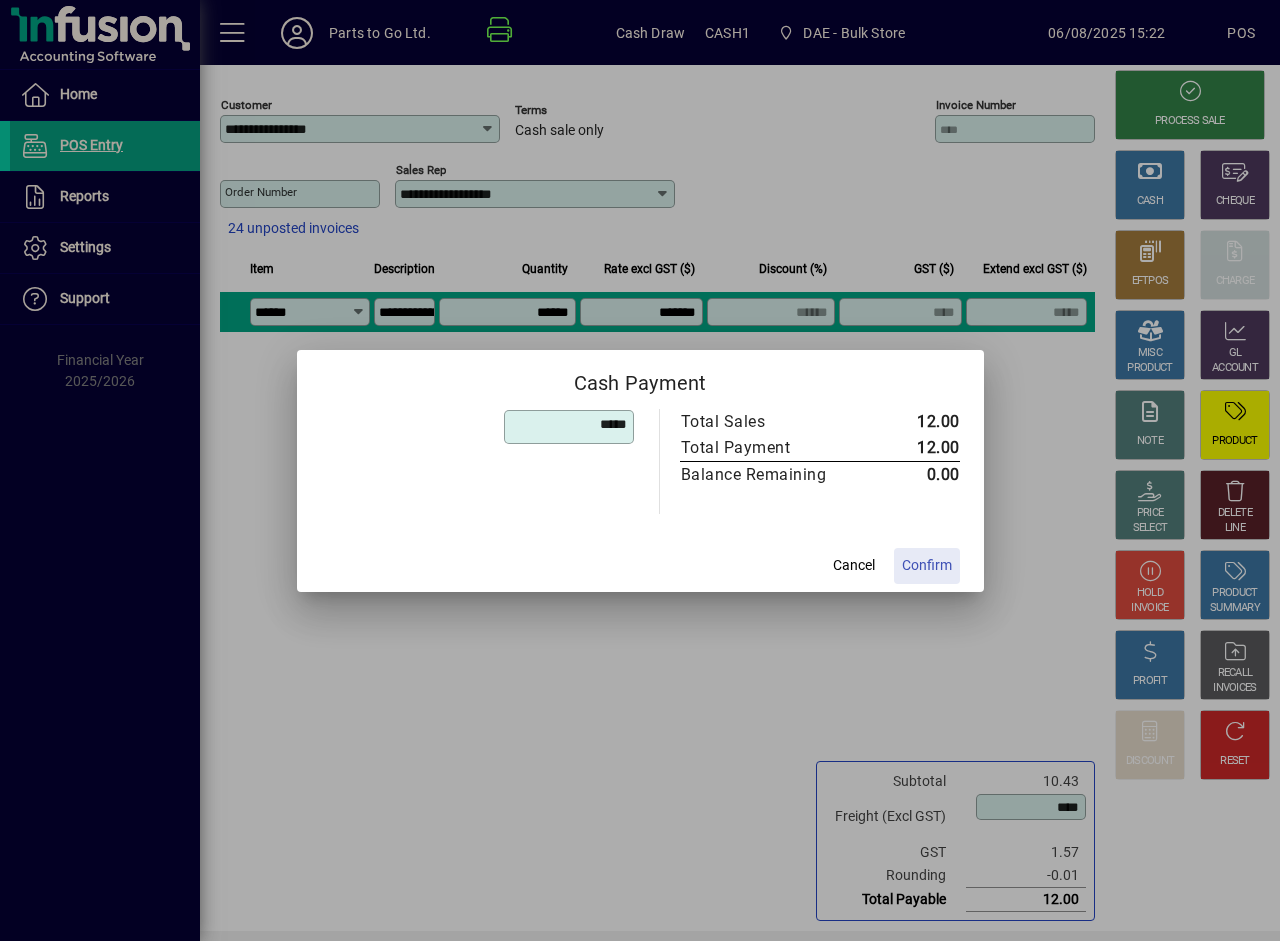 type on "****" 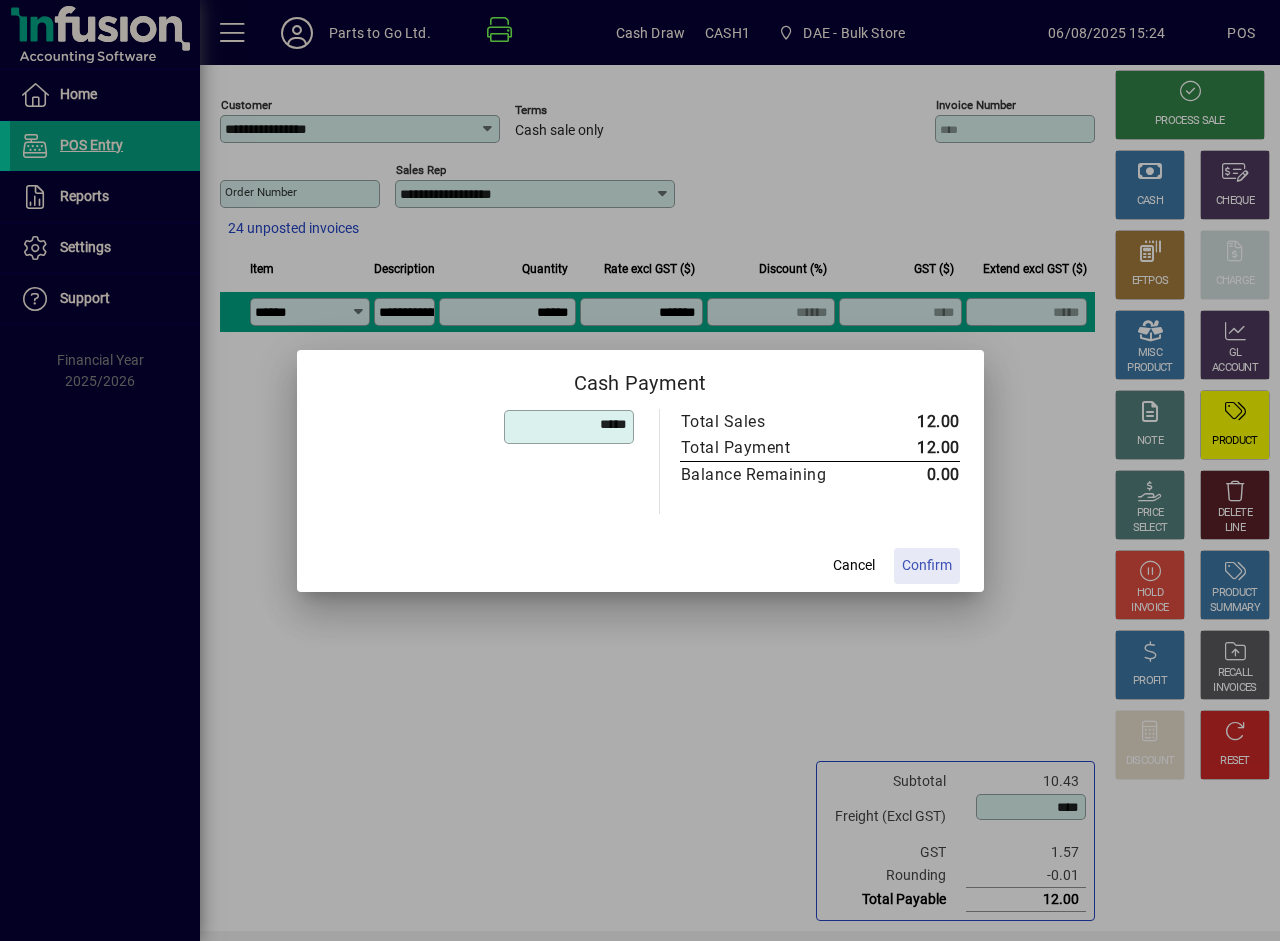 type on "****" 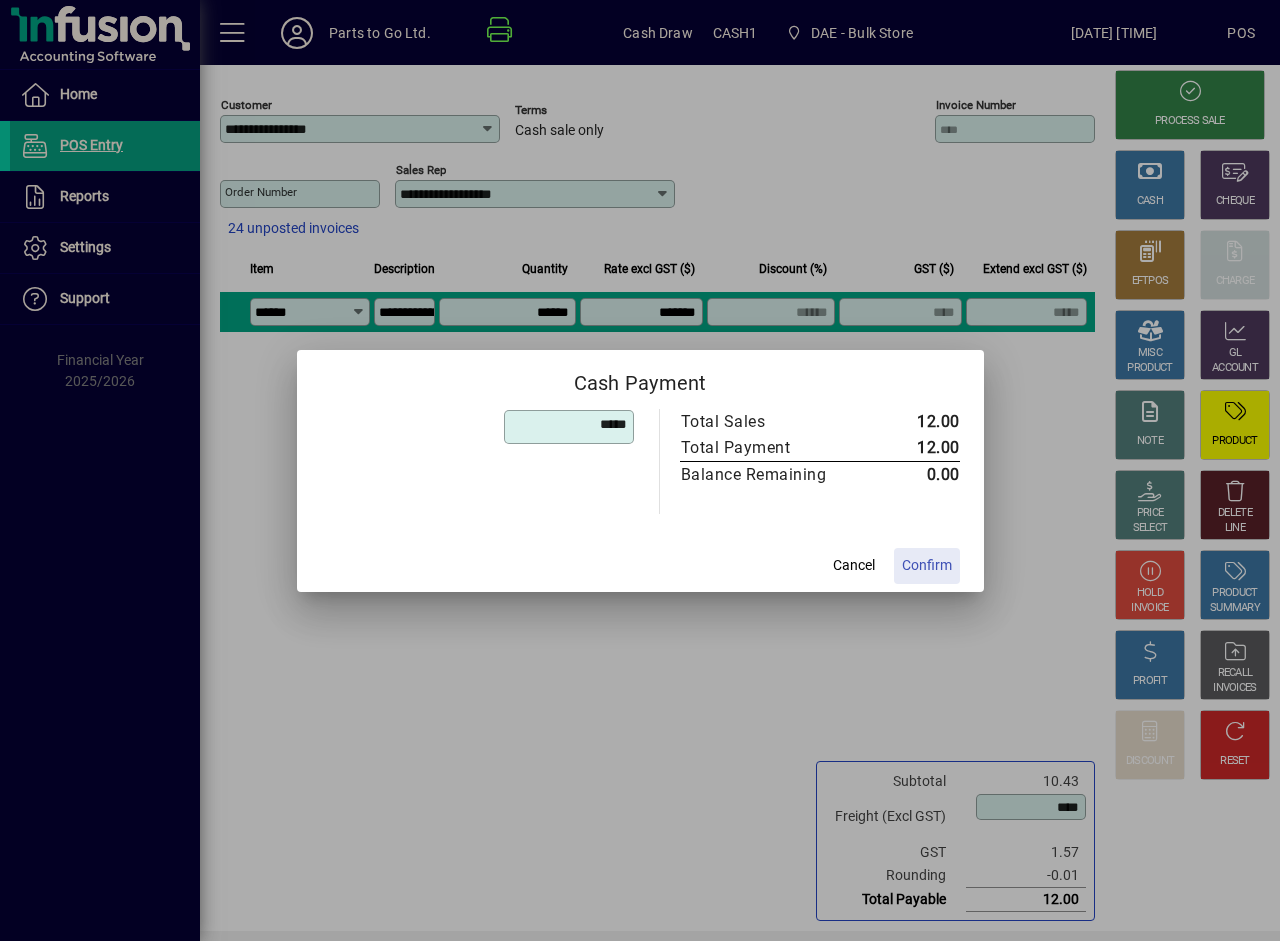 type on "****" 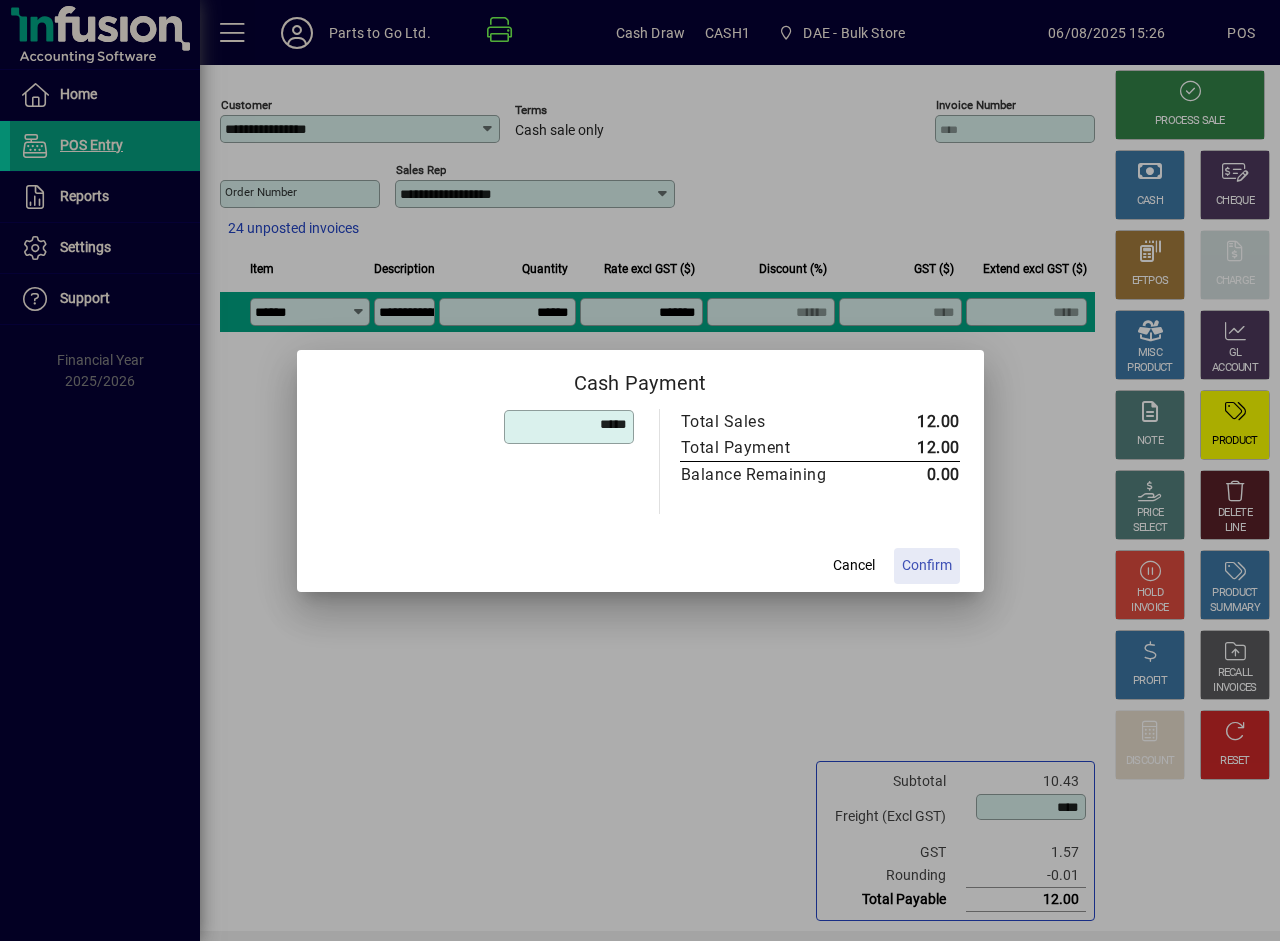 type on "****" 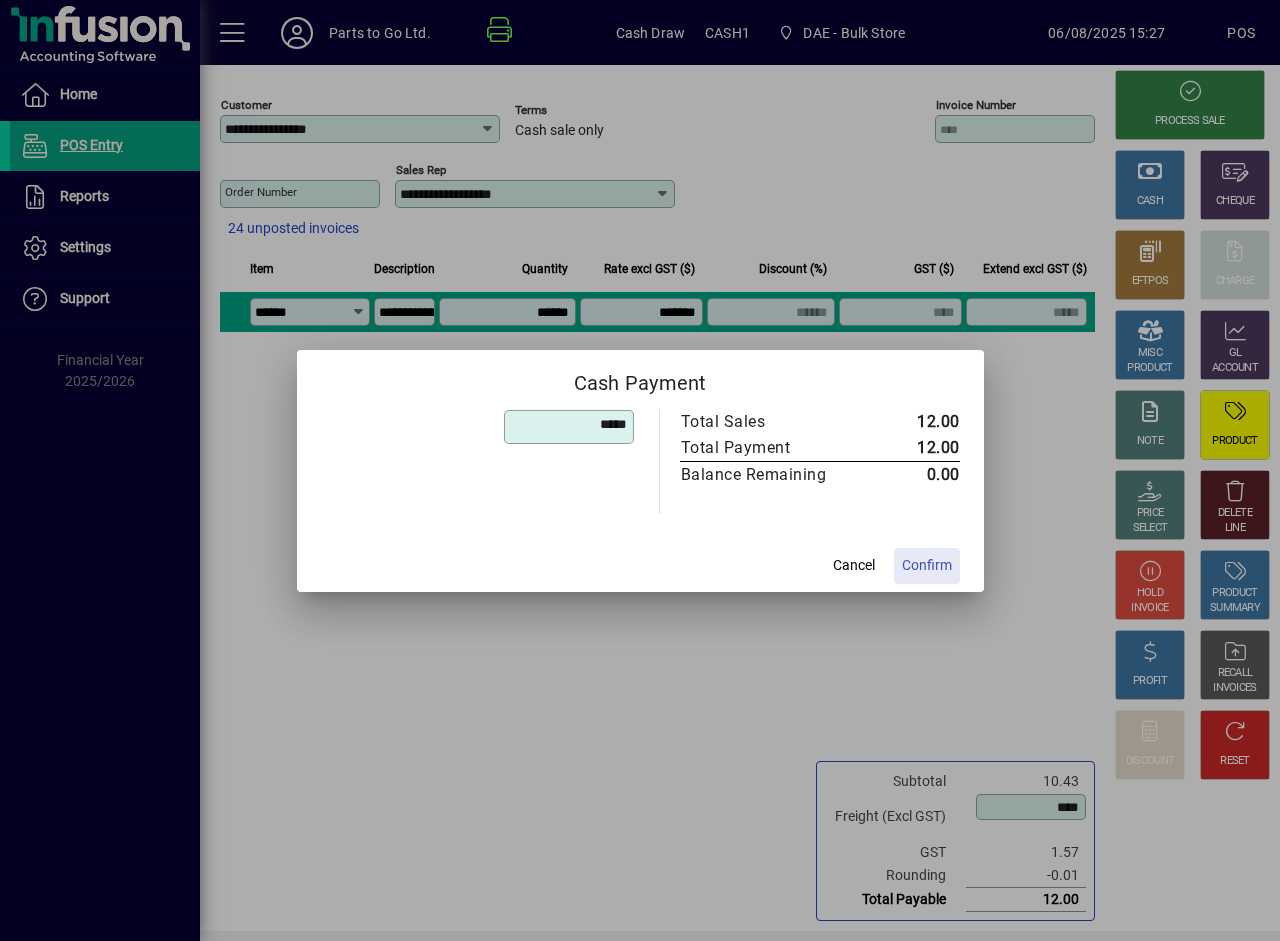 type on "****" 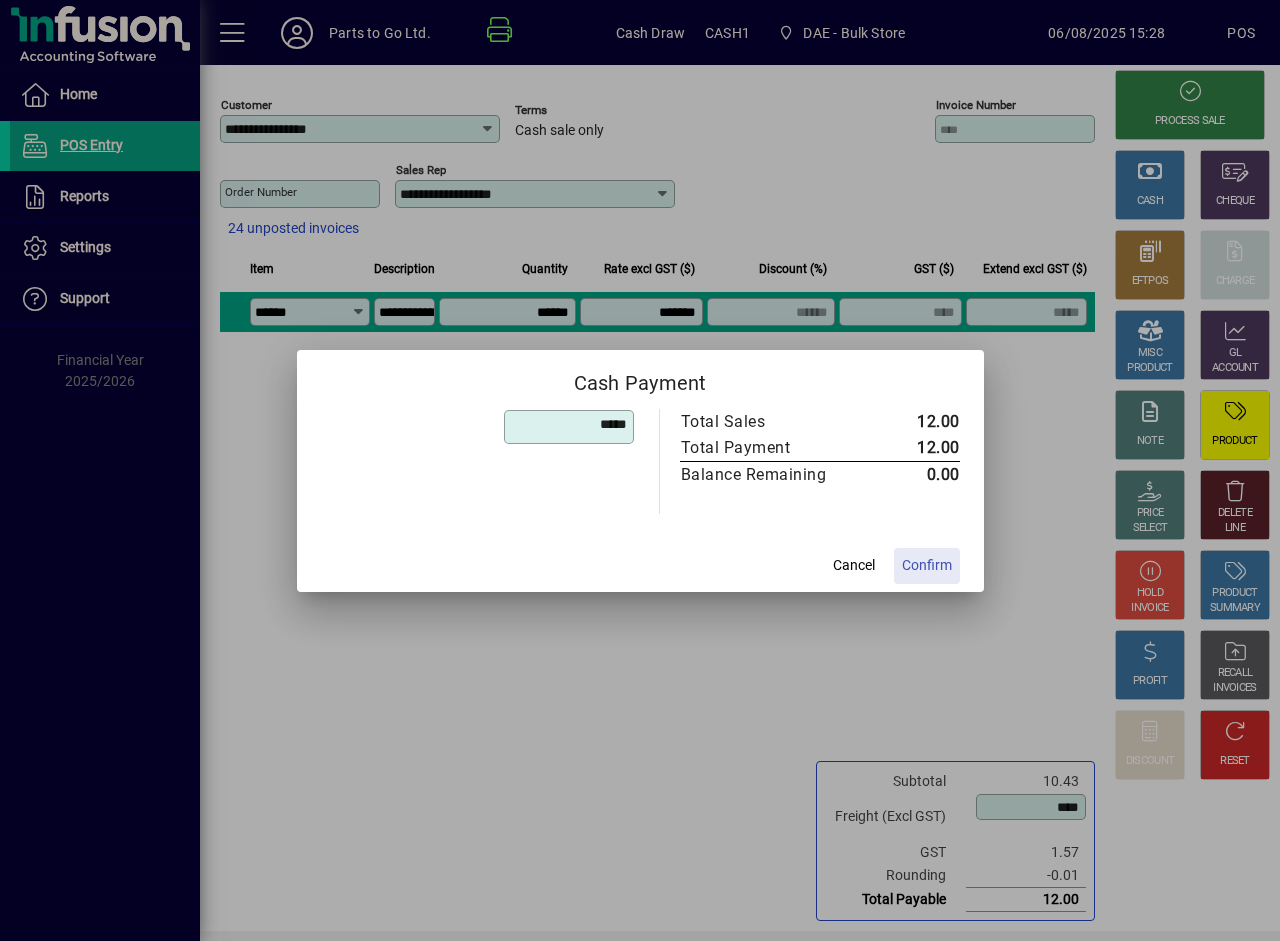 type on "****" 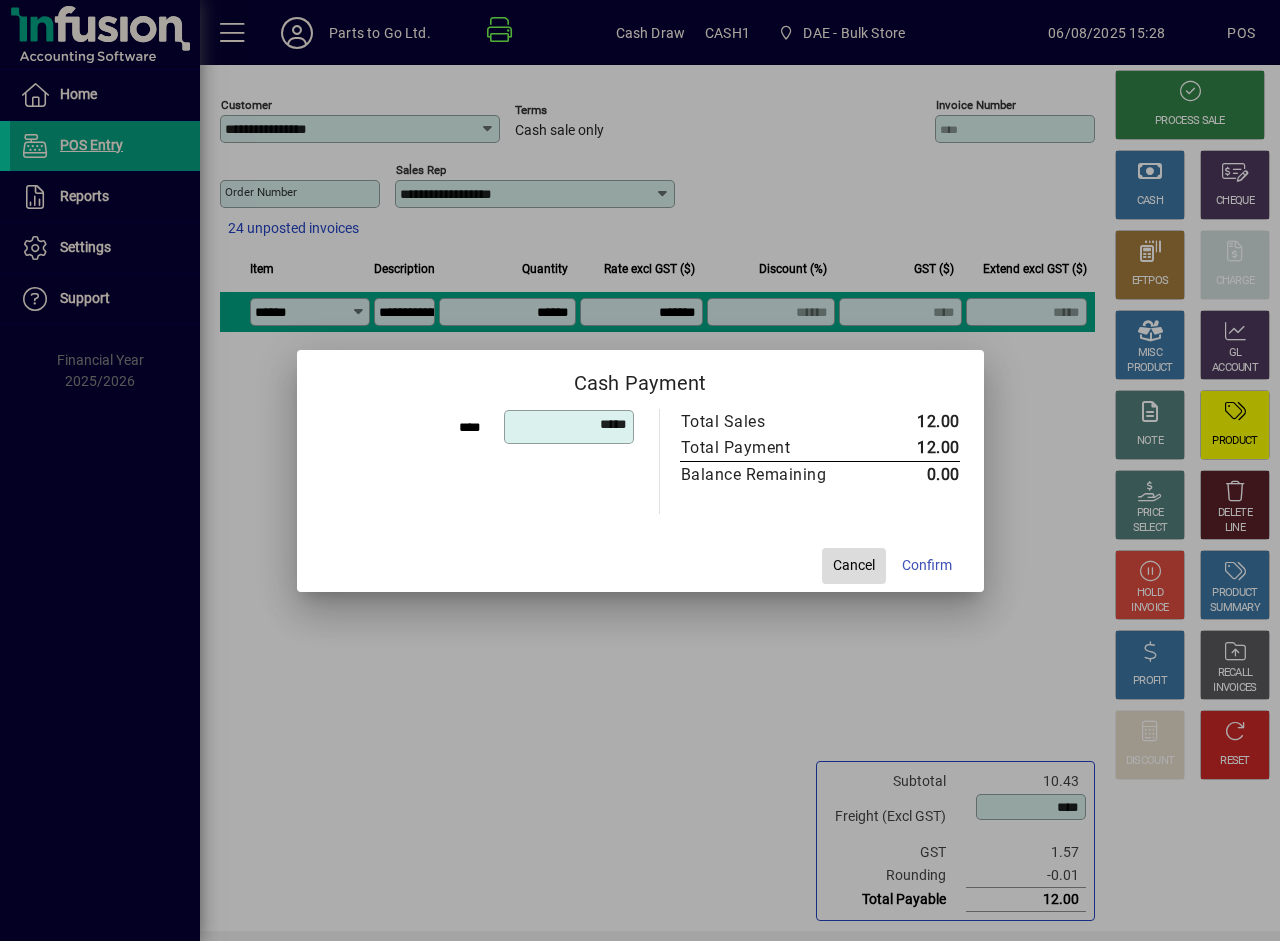 click 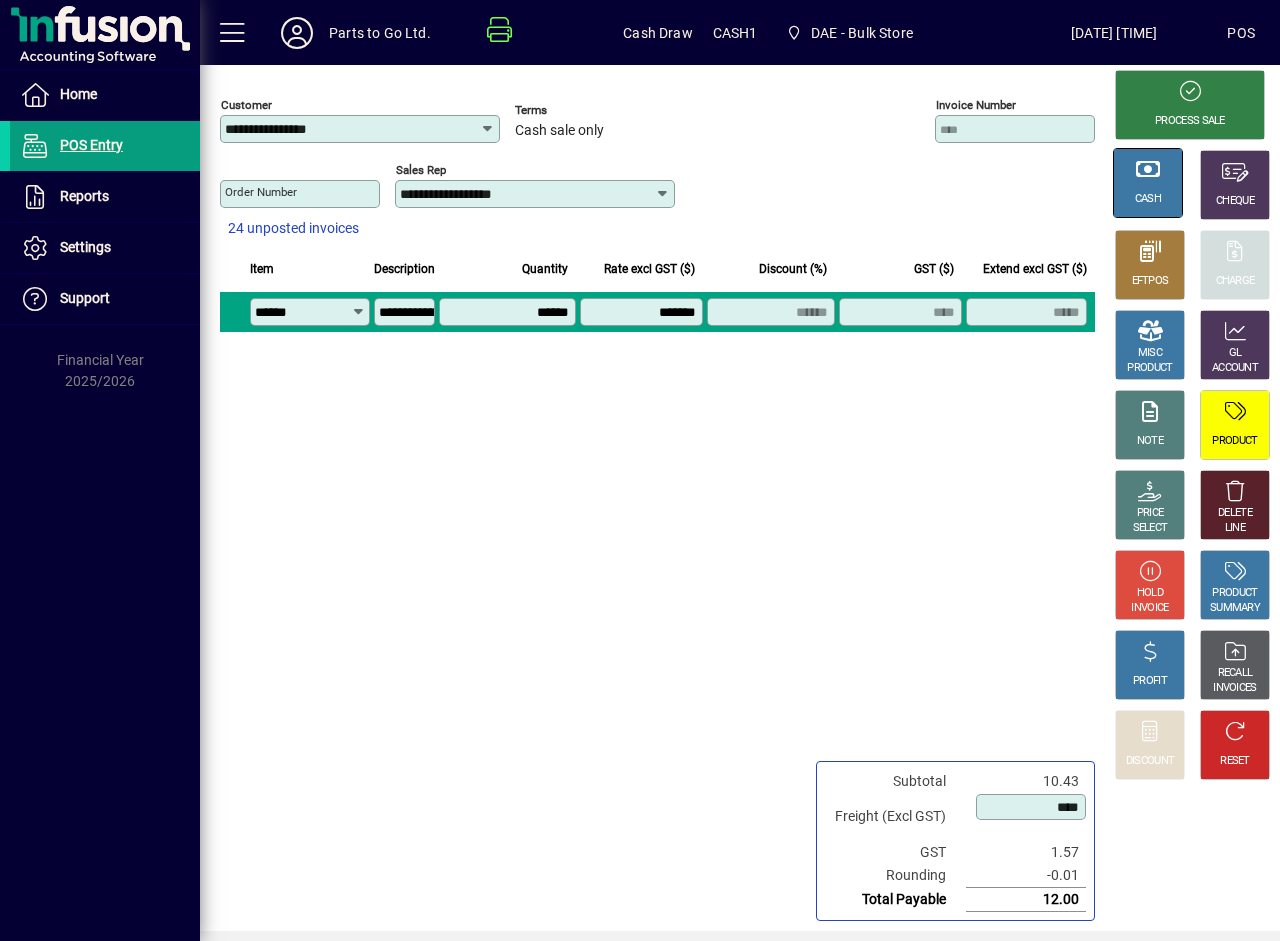 click on "CASH" 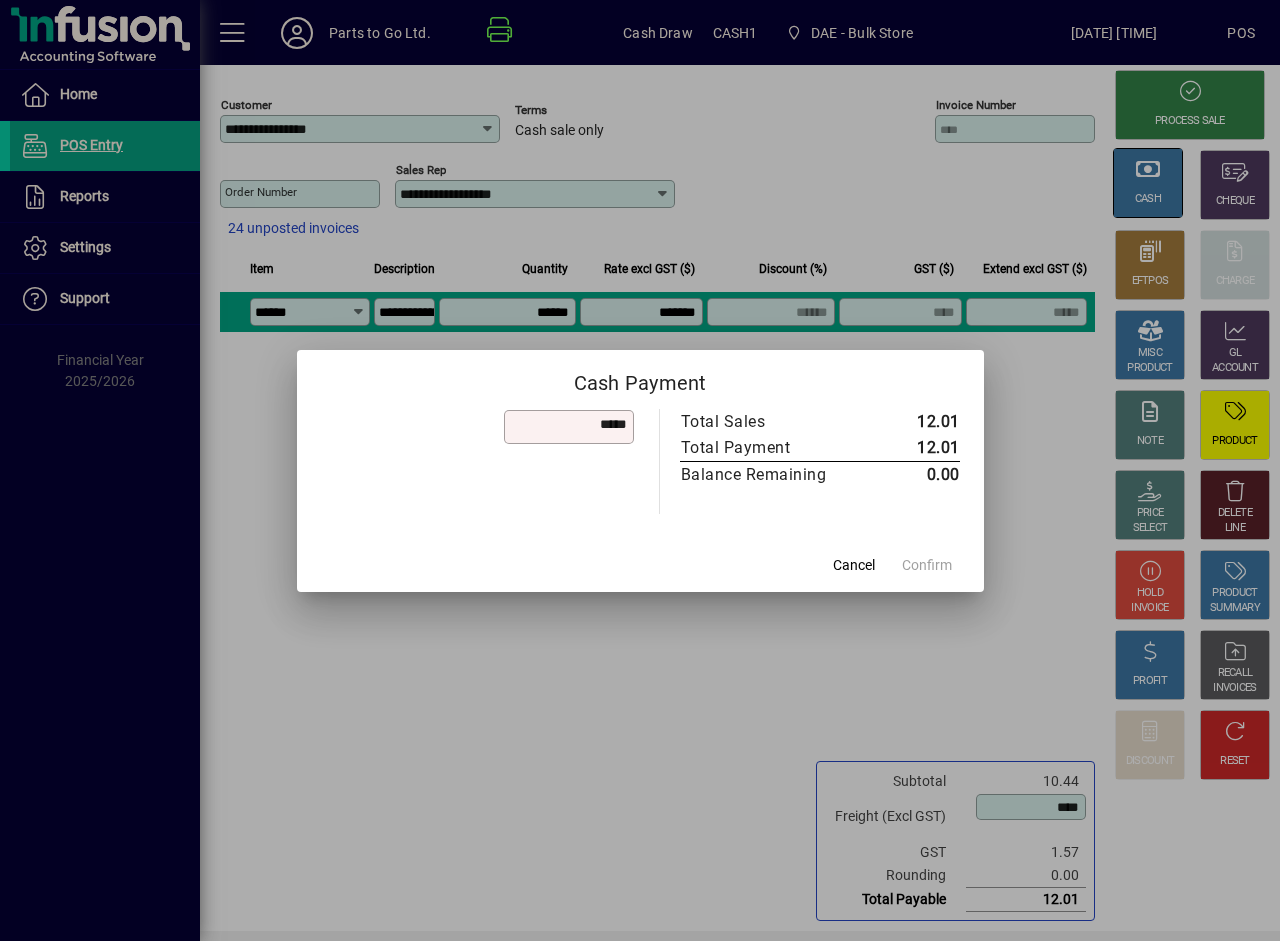 type on "****" 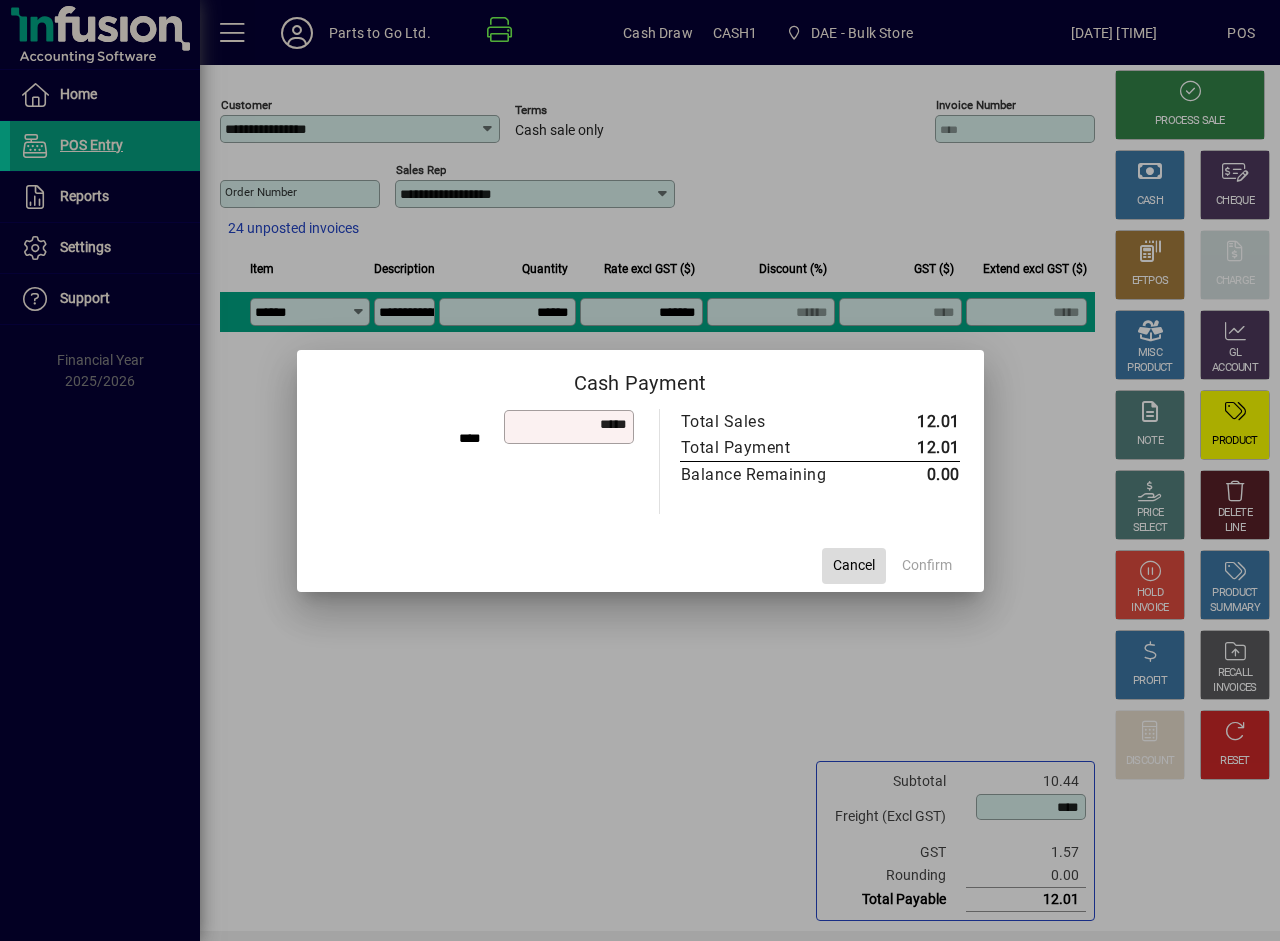 click on "Cancel" 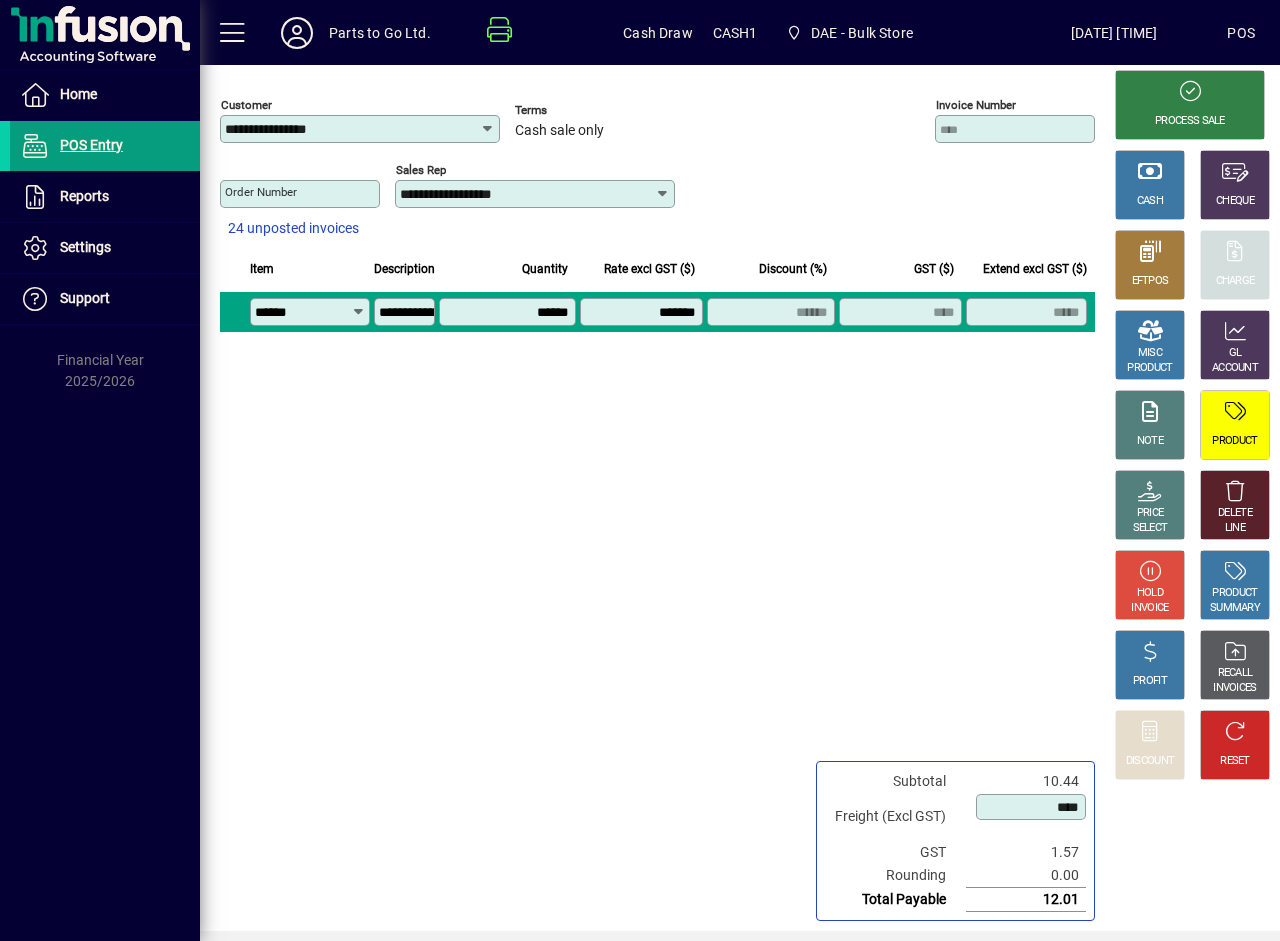 click on "**********" 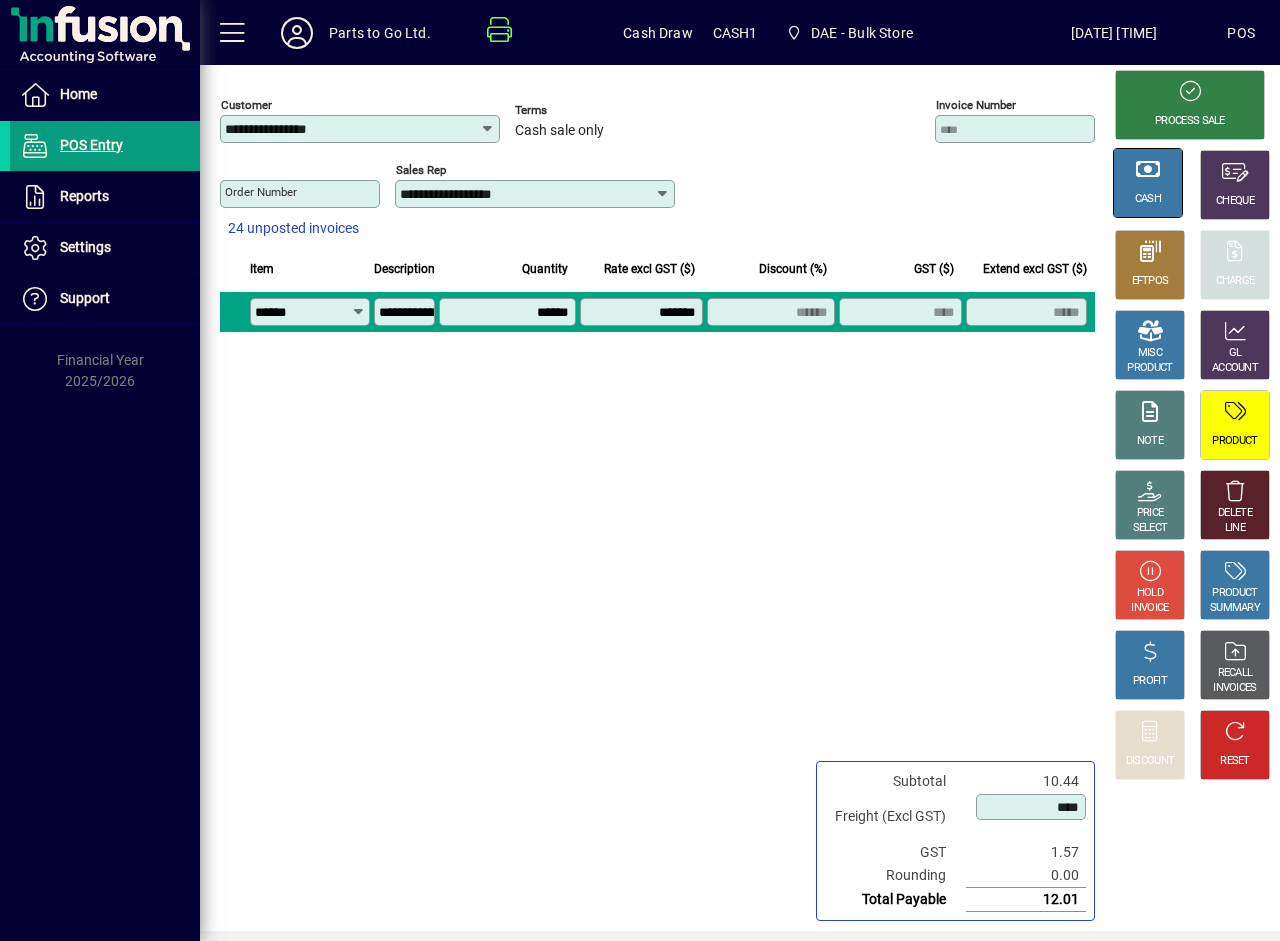 click on "CASH" 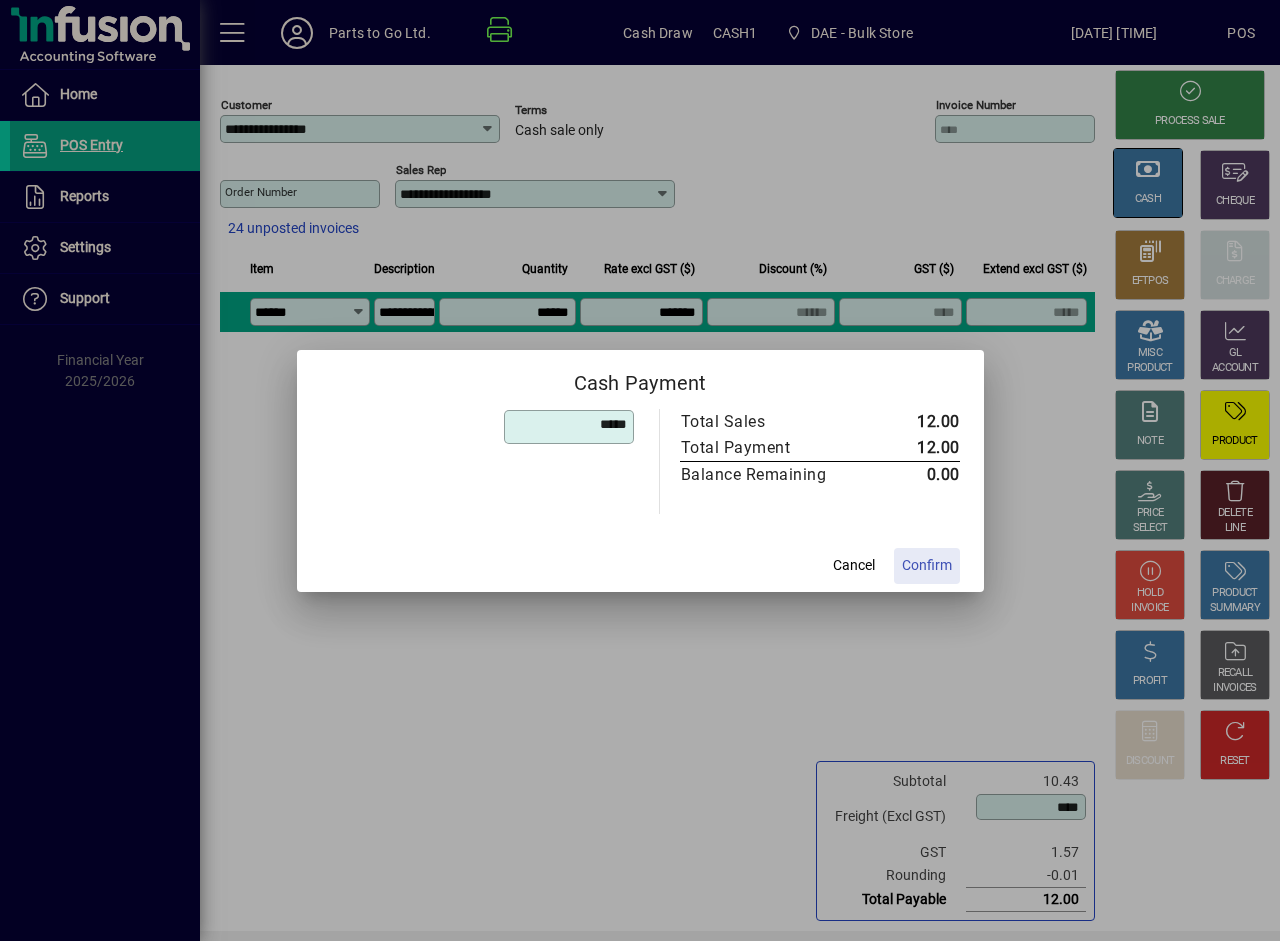 type on "****" 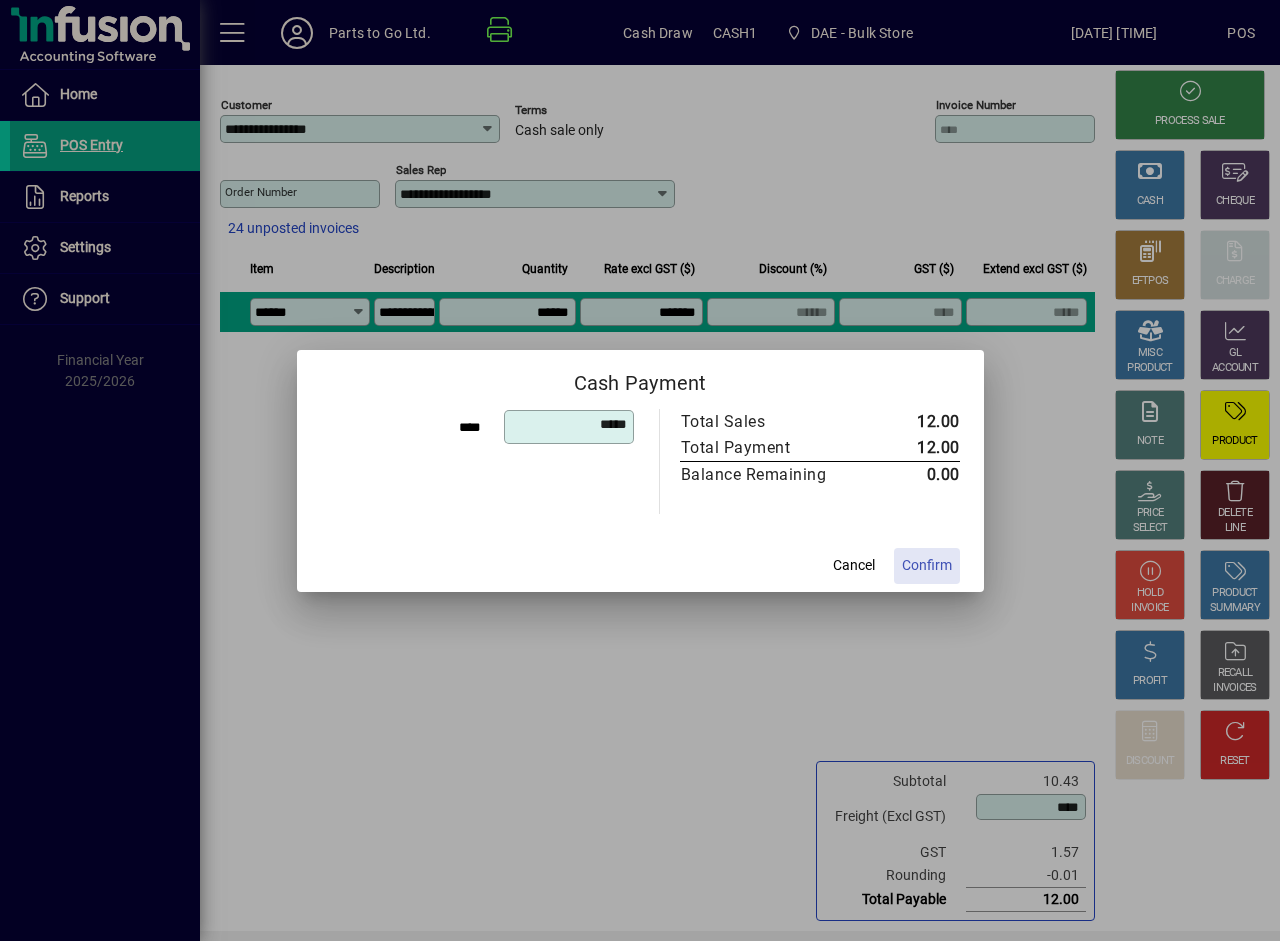 click on "Confirm" 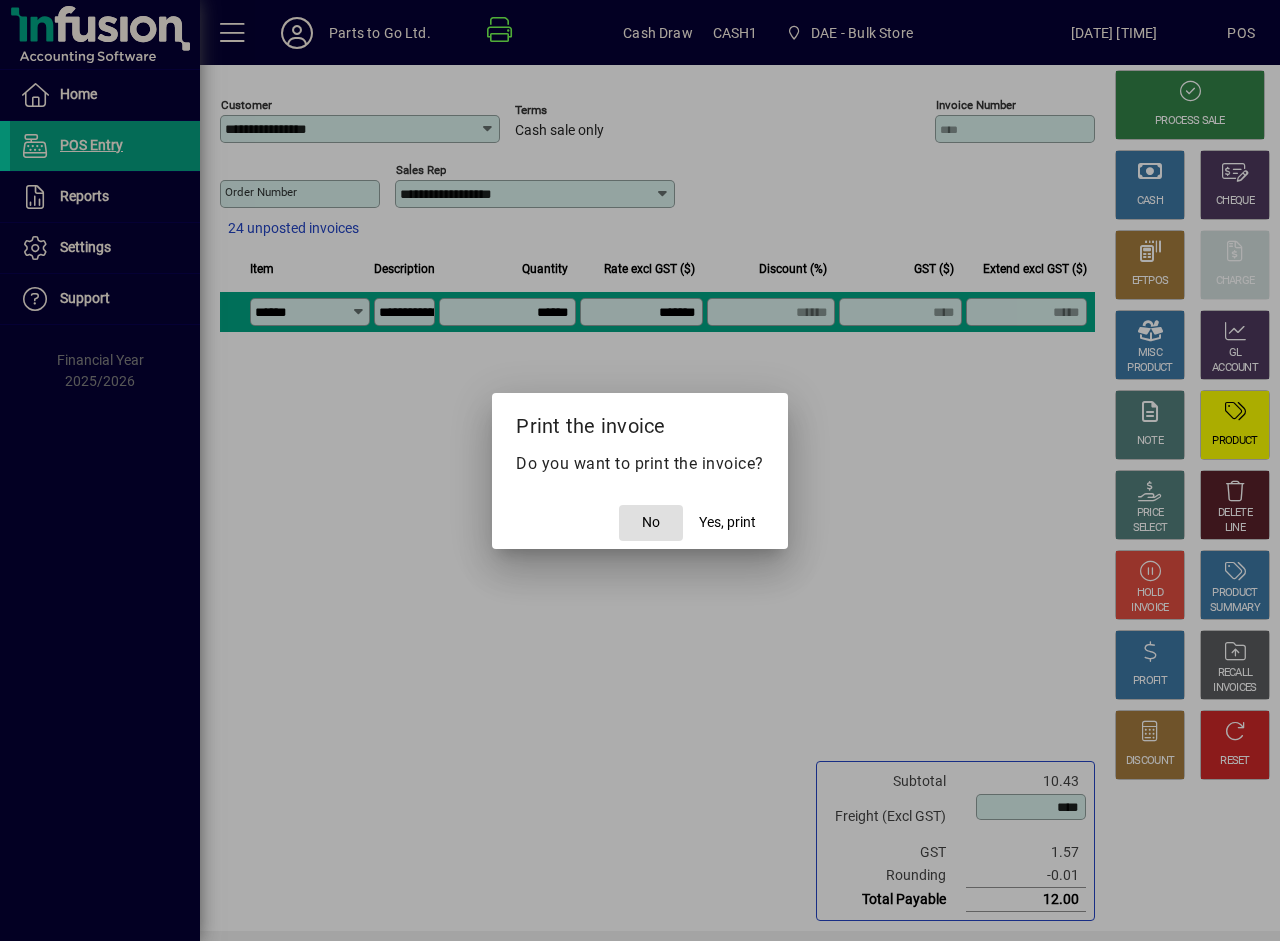 click on "No" 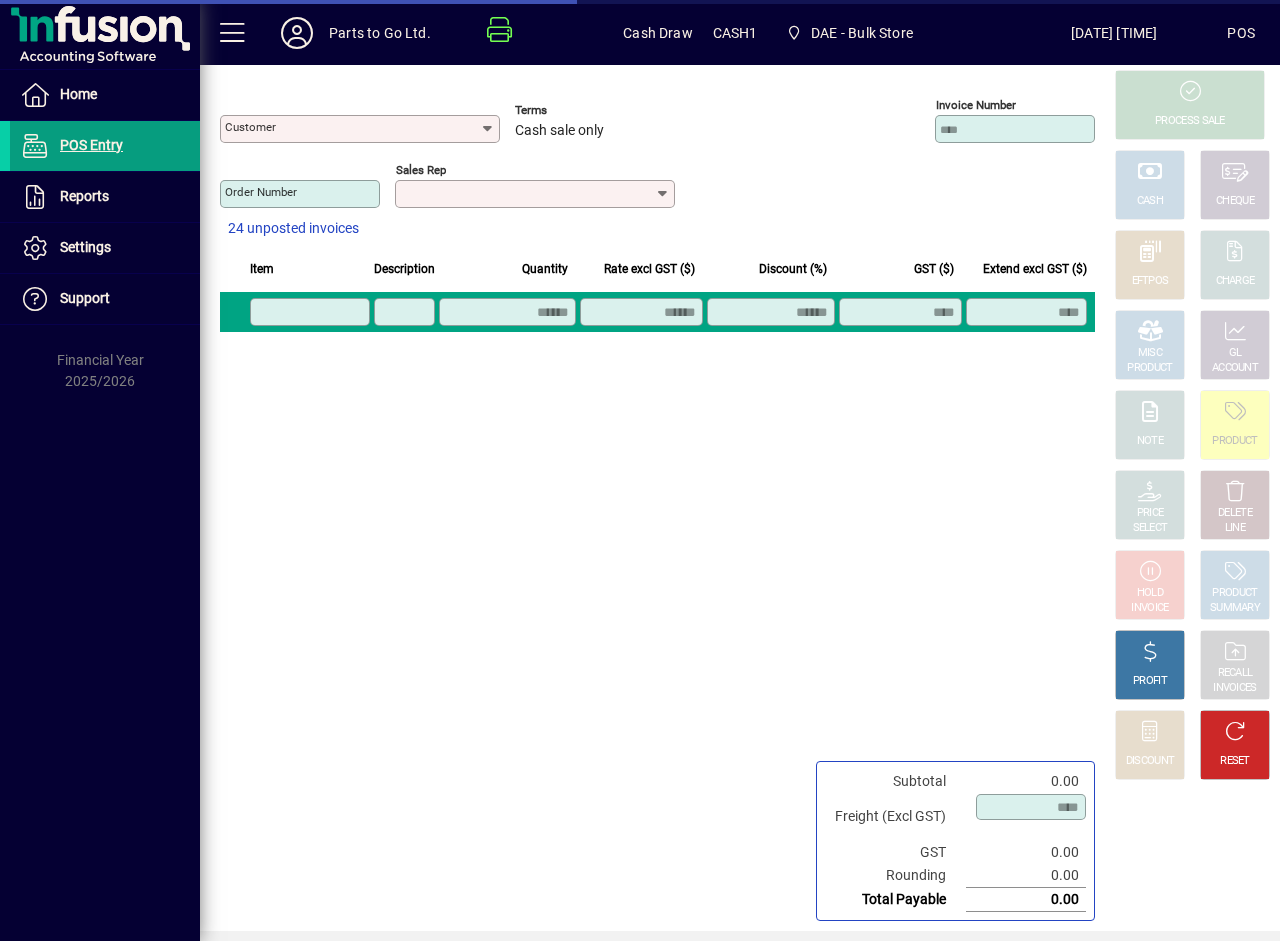 type on "**********" 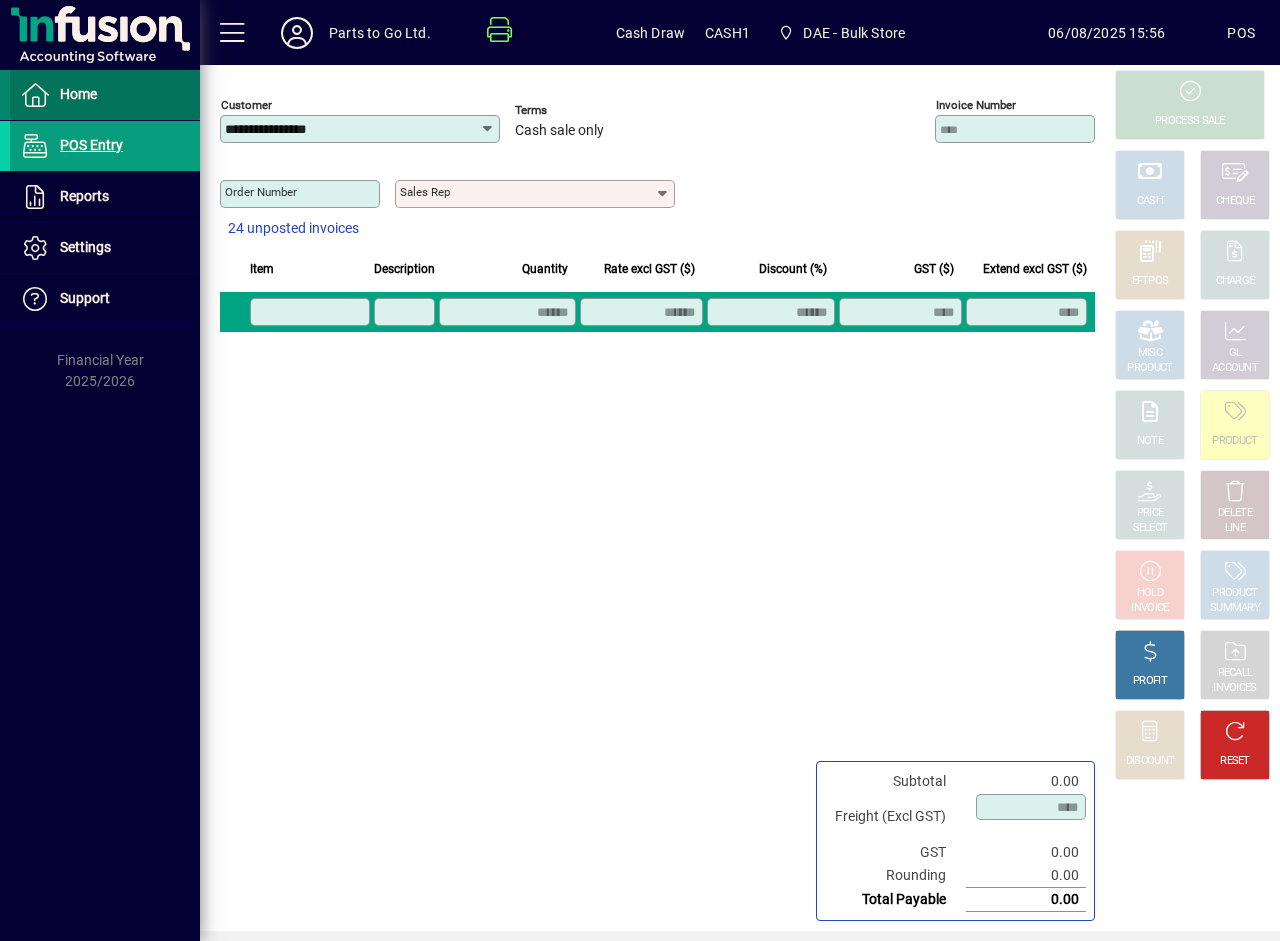 click on "Home" at bounding box center [78, 94] 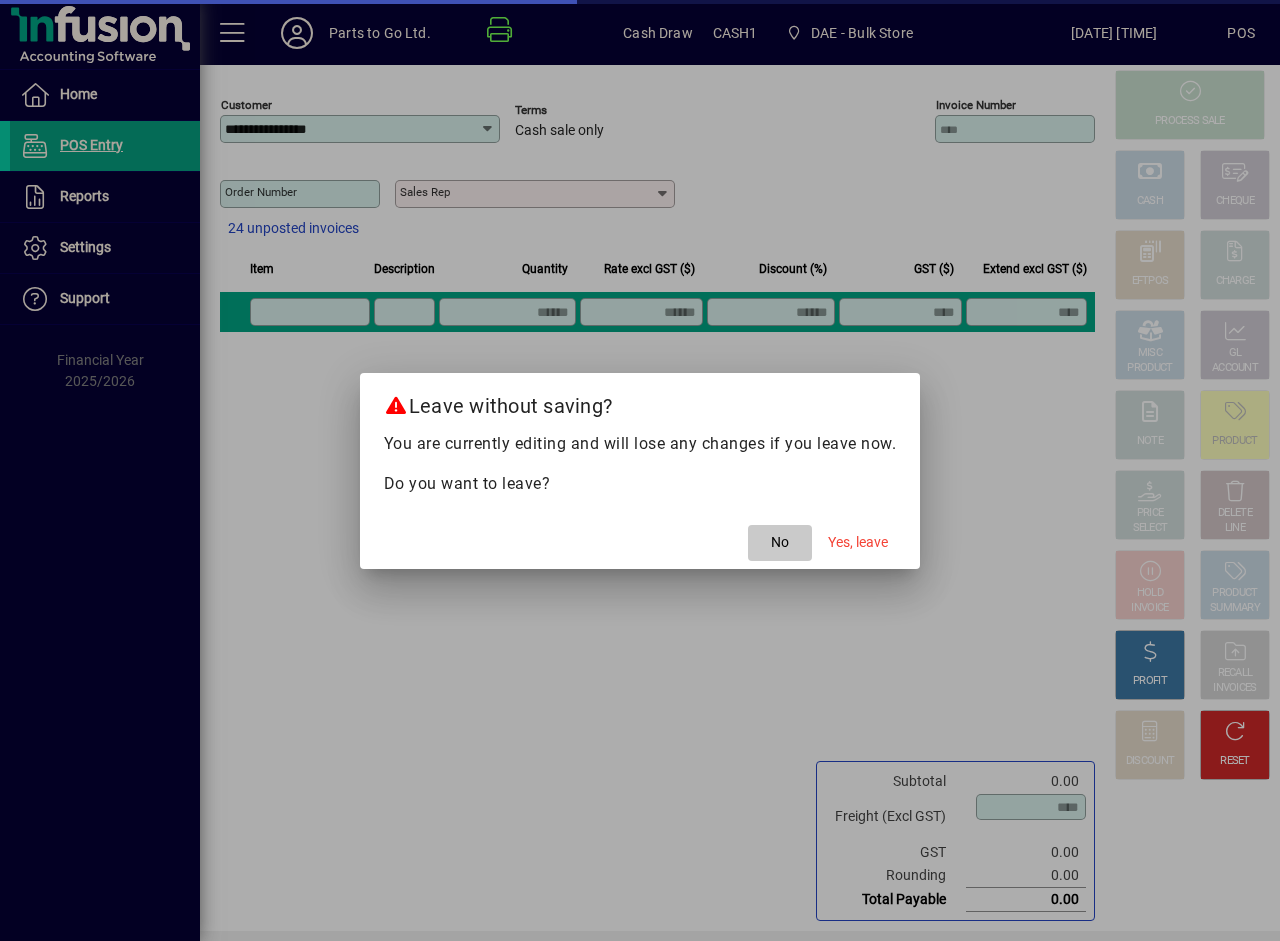 click on "No" 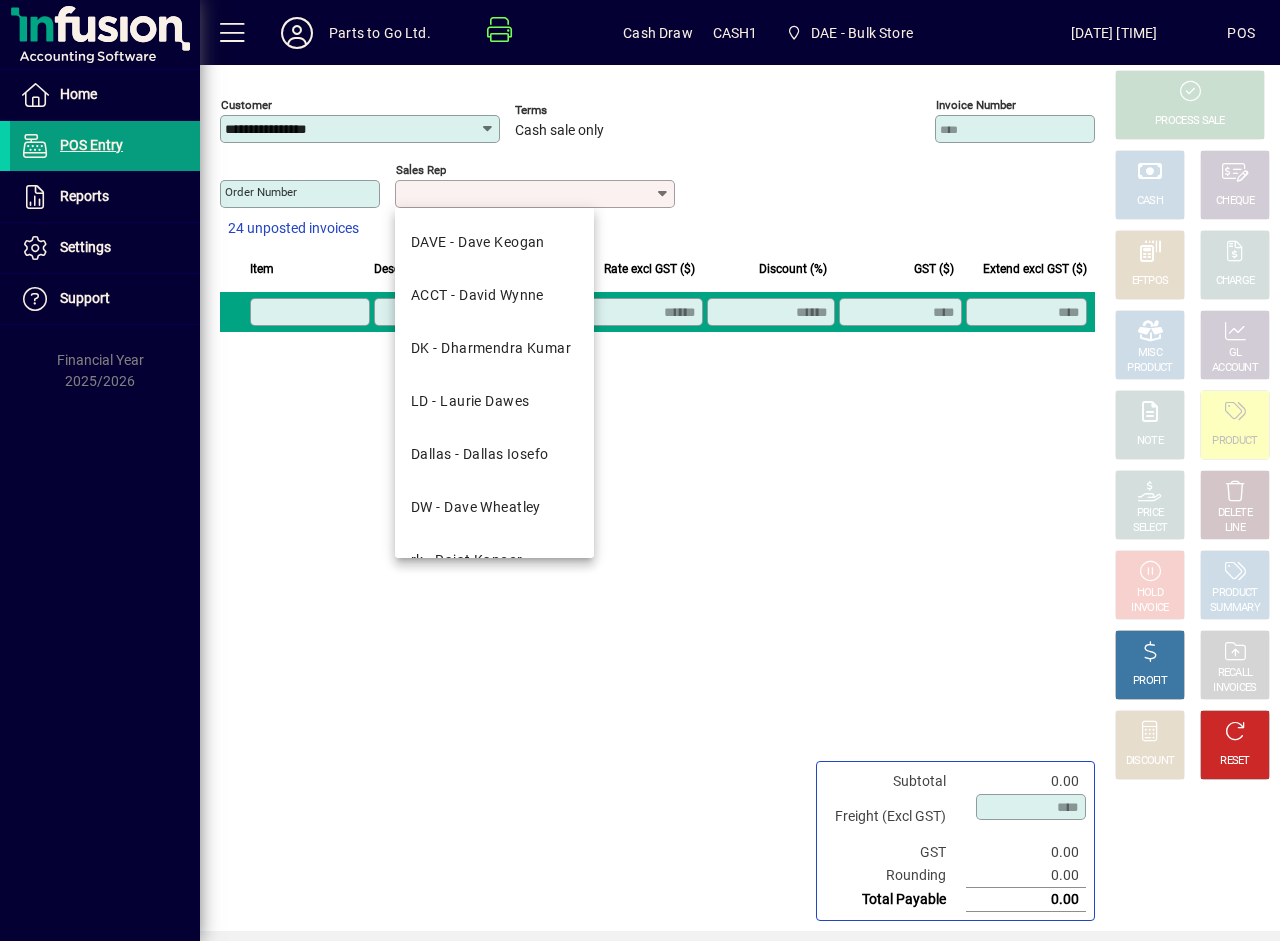 click on "Sales rep" at bounding box center (527, 194) 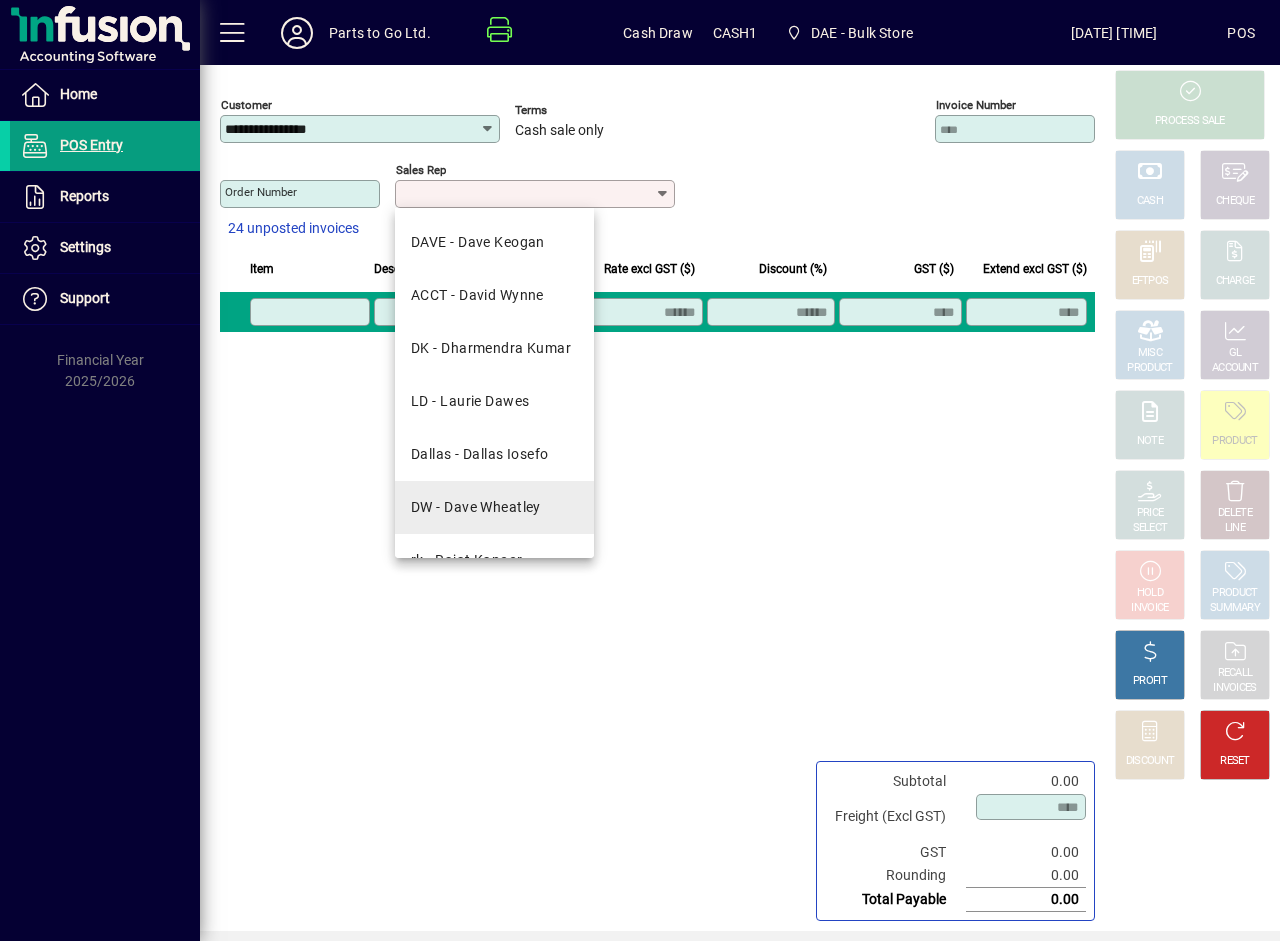 click on "DW - Dave Wheatley" at bounding box center [494, 507] 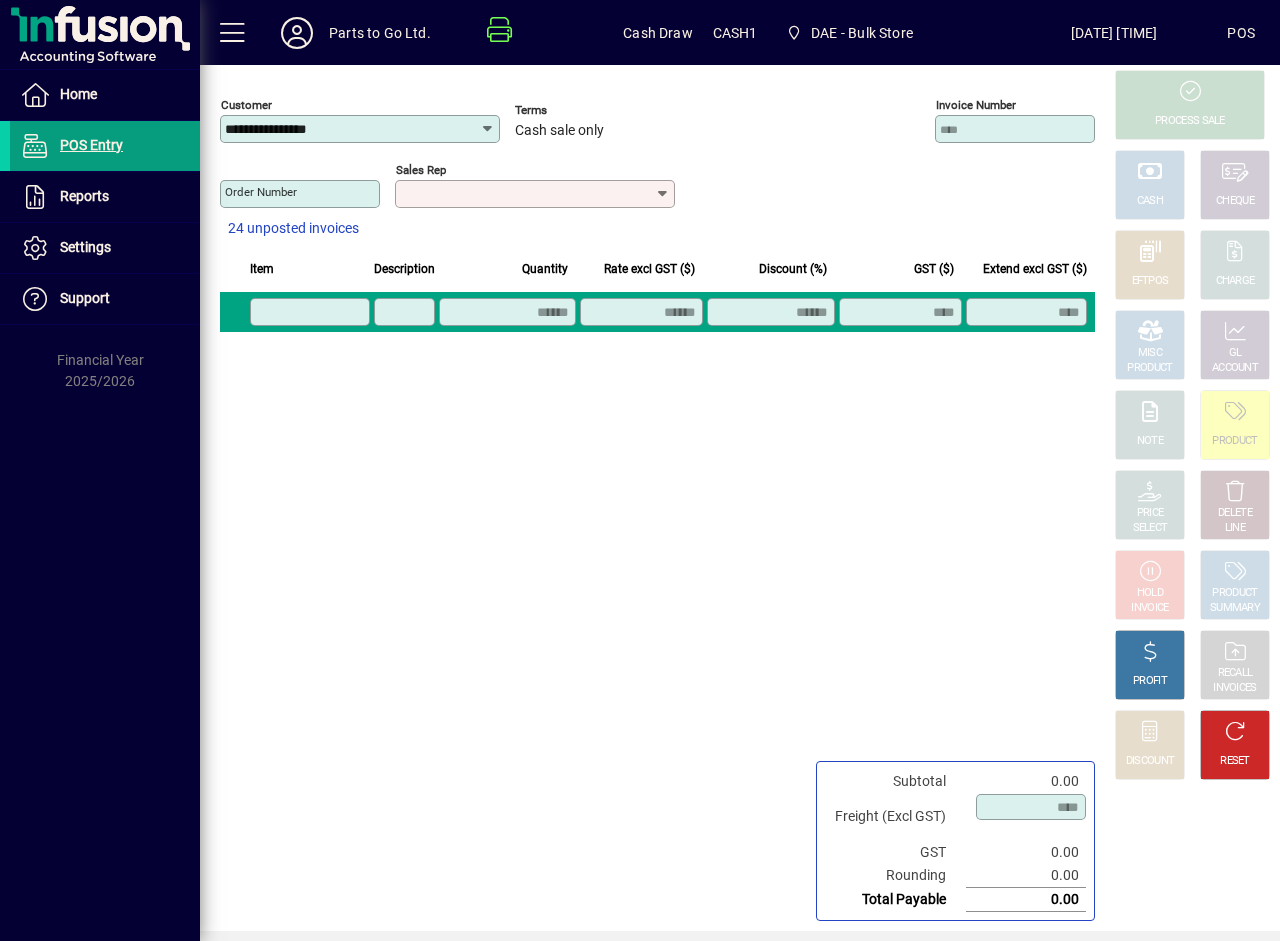 type on "**********" 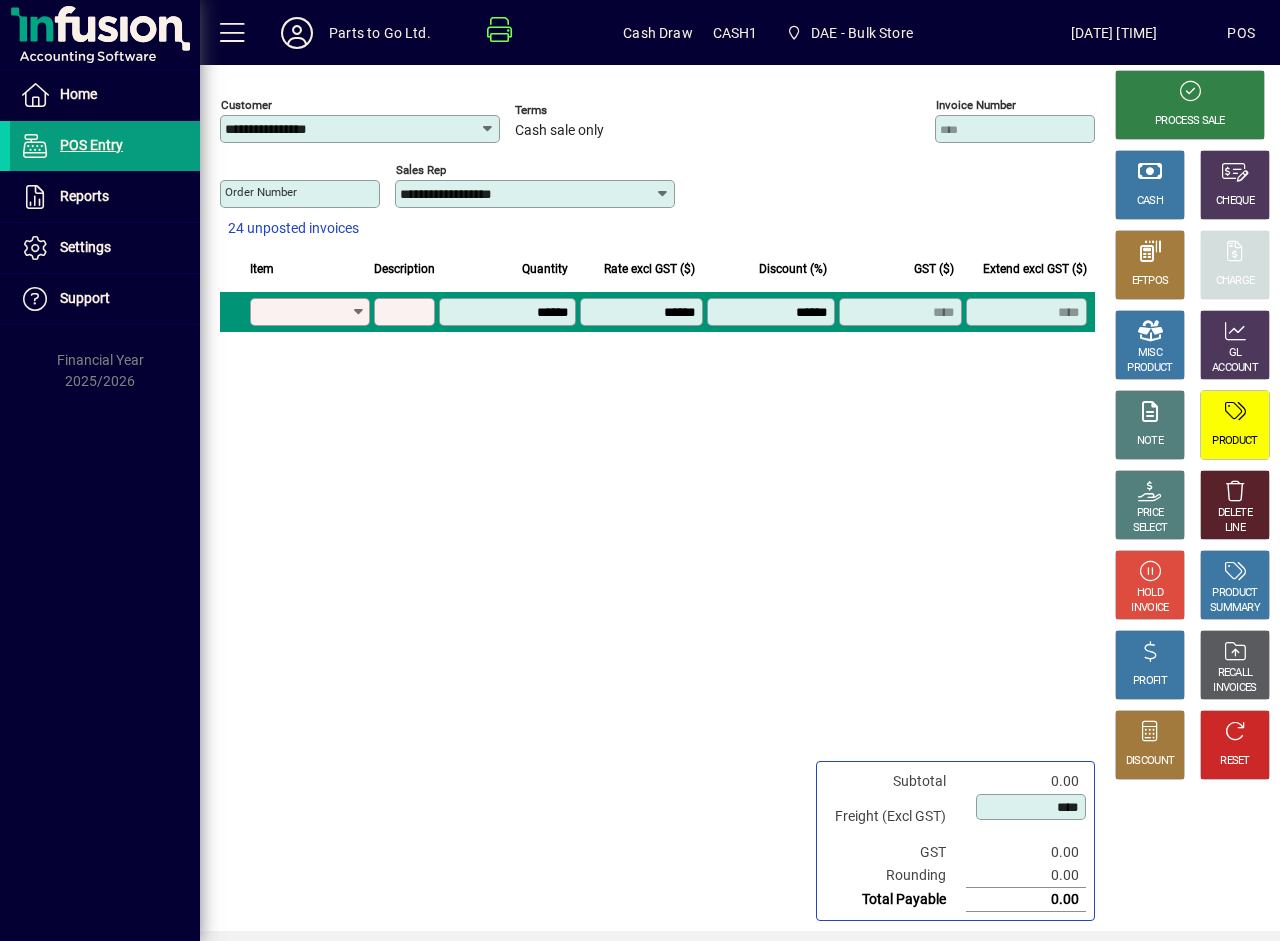 click on "Product" at bounding box center (310, 312) 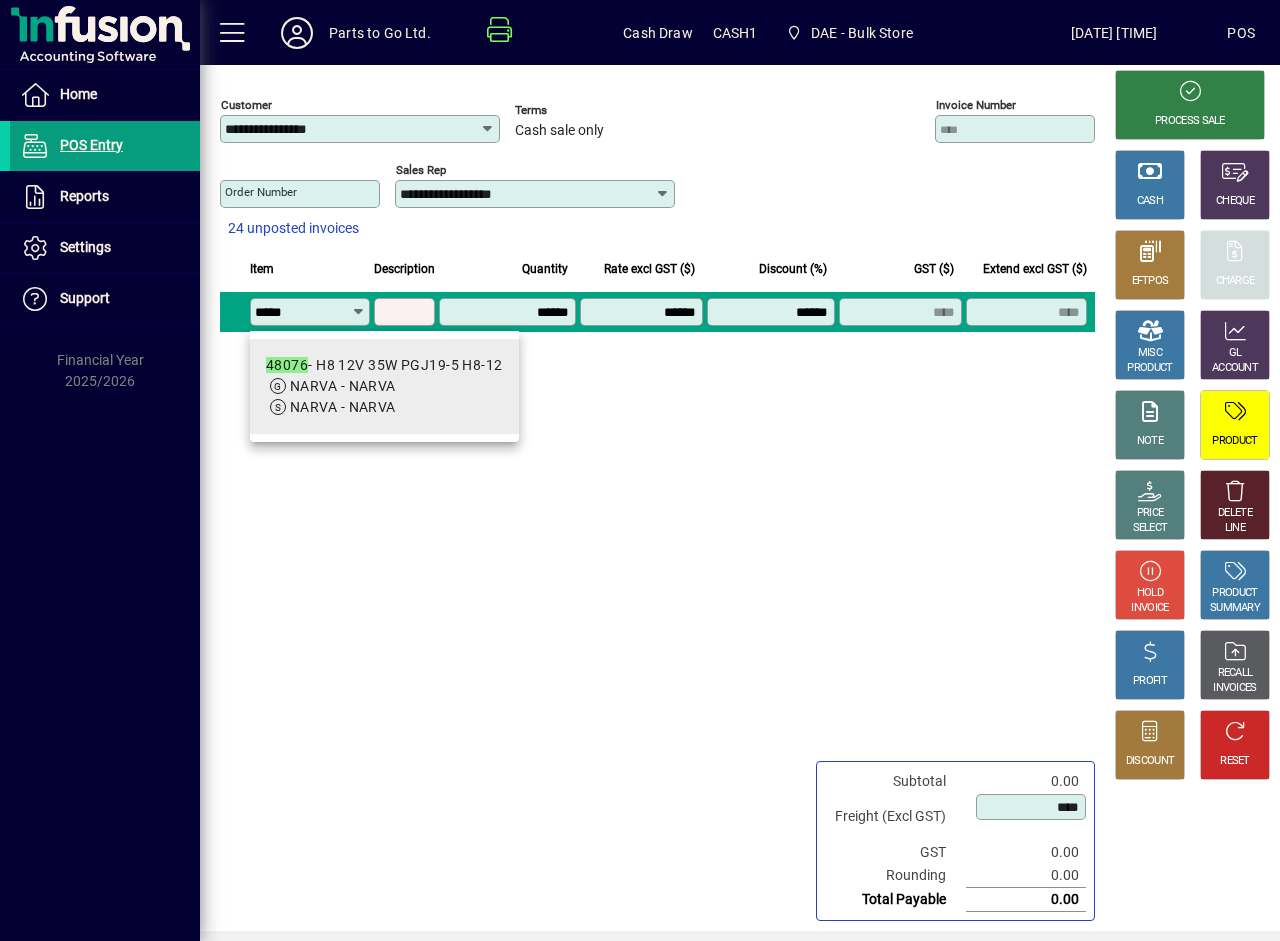 type on "*****" 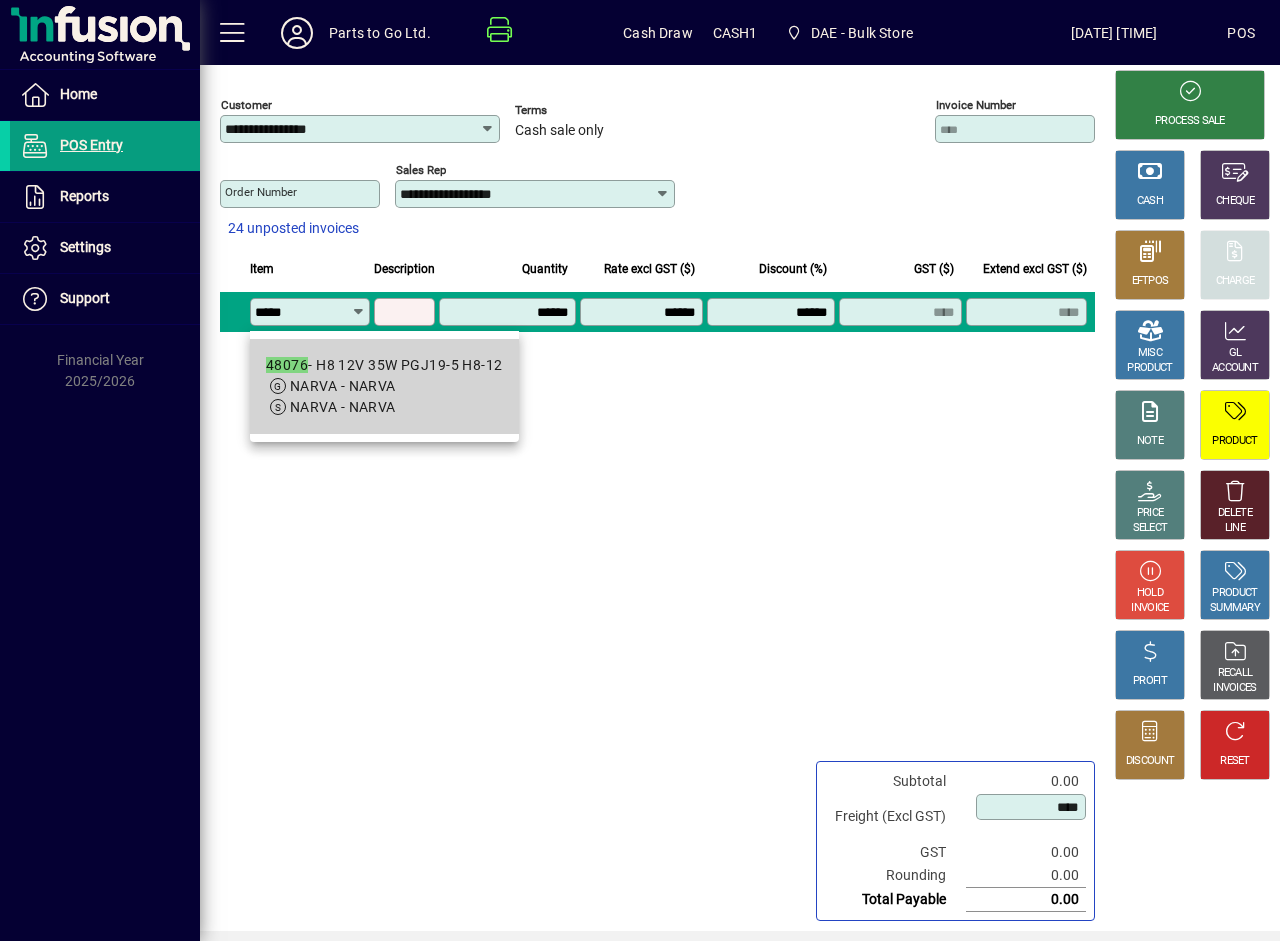 click on "NARVA - NARVA" at bounding box center (343, 386) 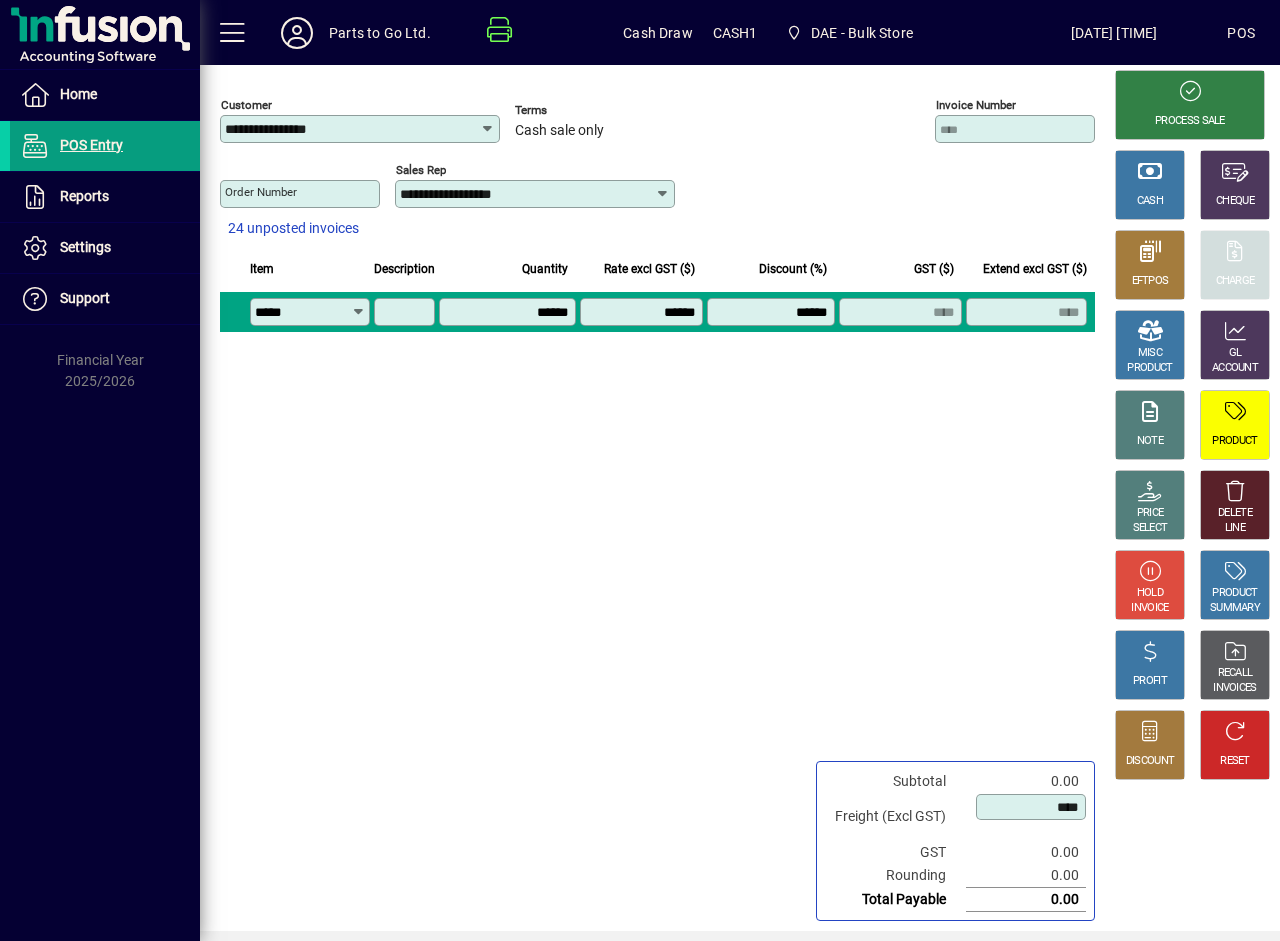type on "**********" 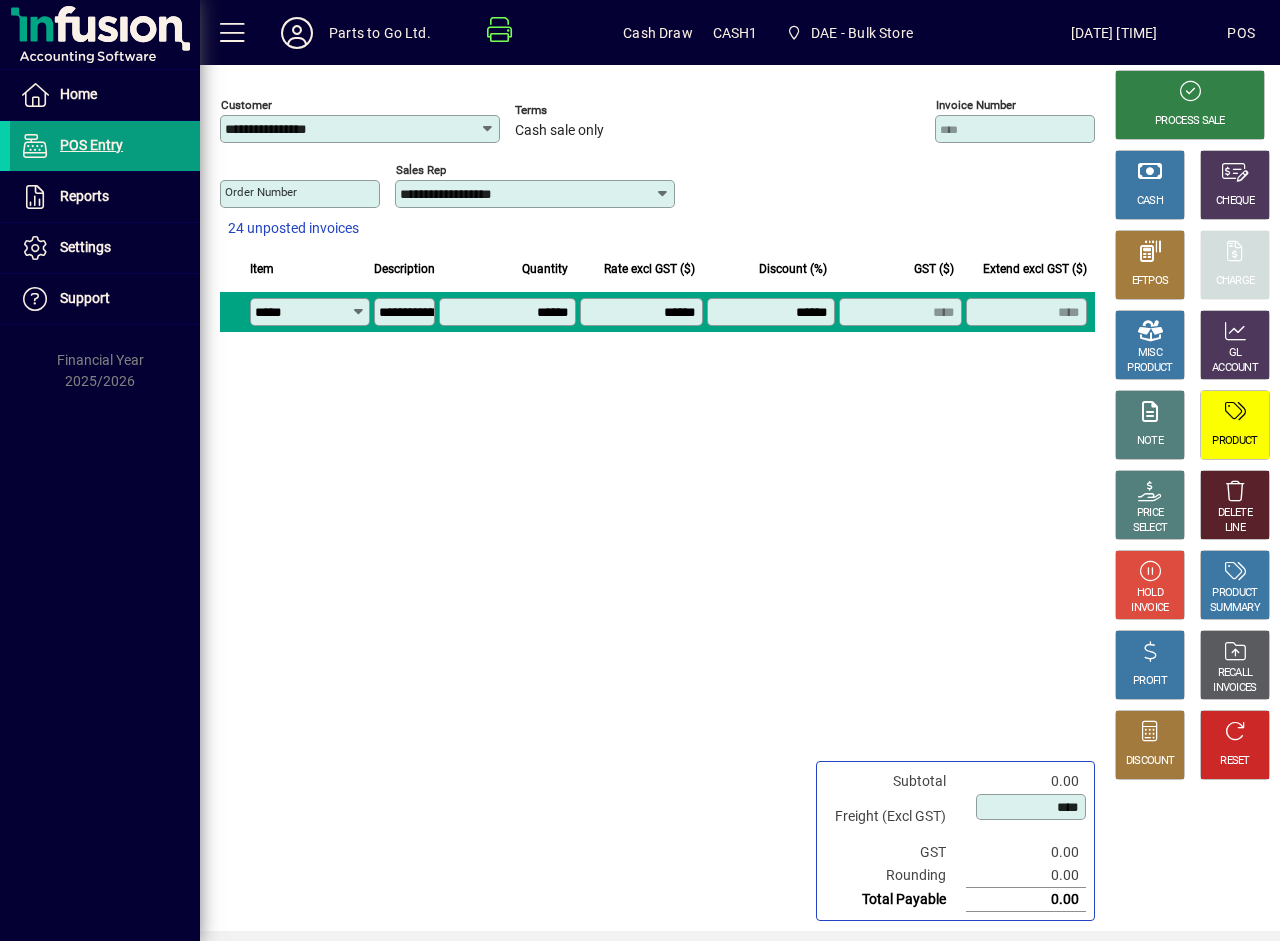 type on "*******" 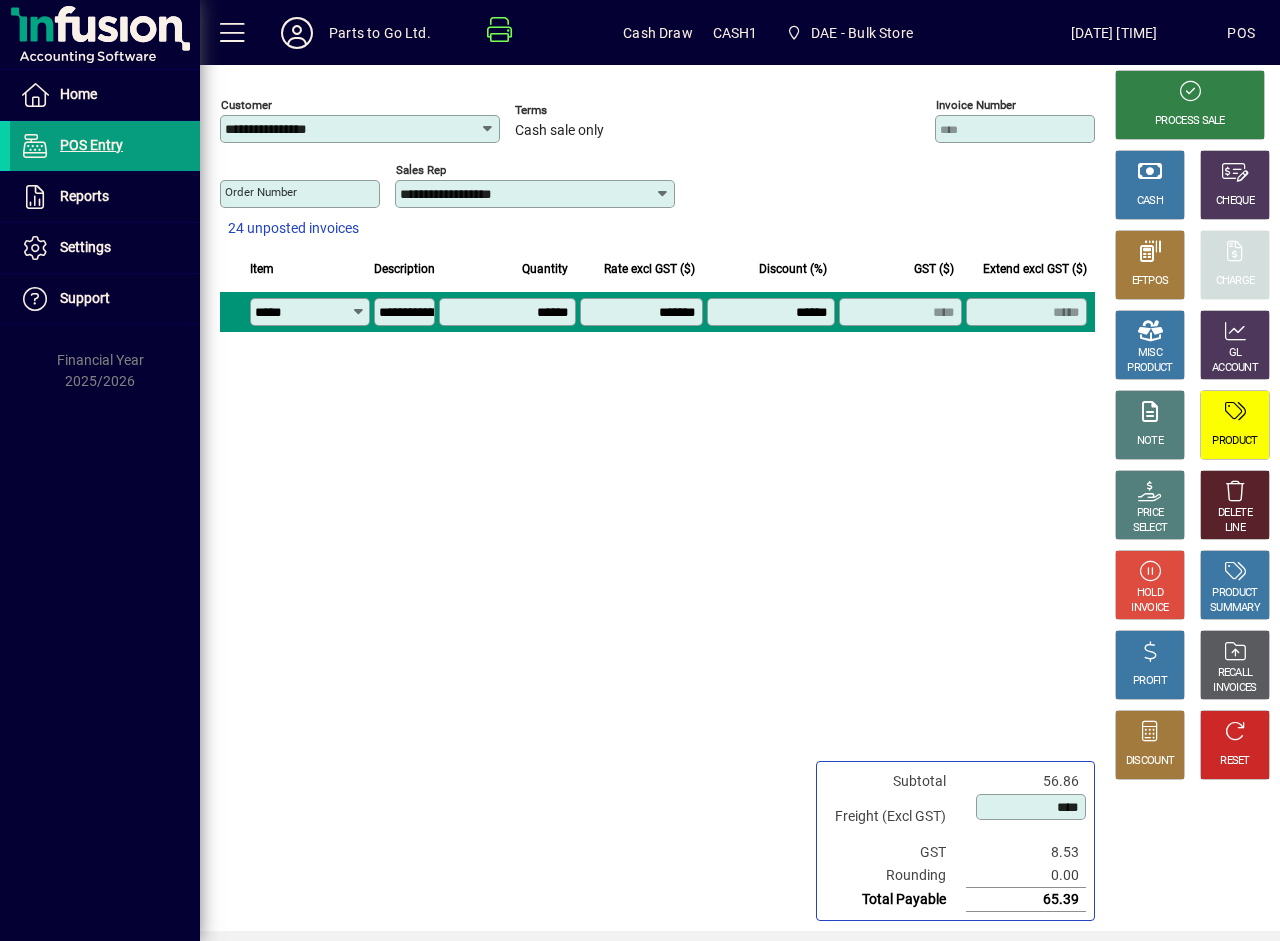 click on "******" at bounding box center (771, 312) 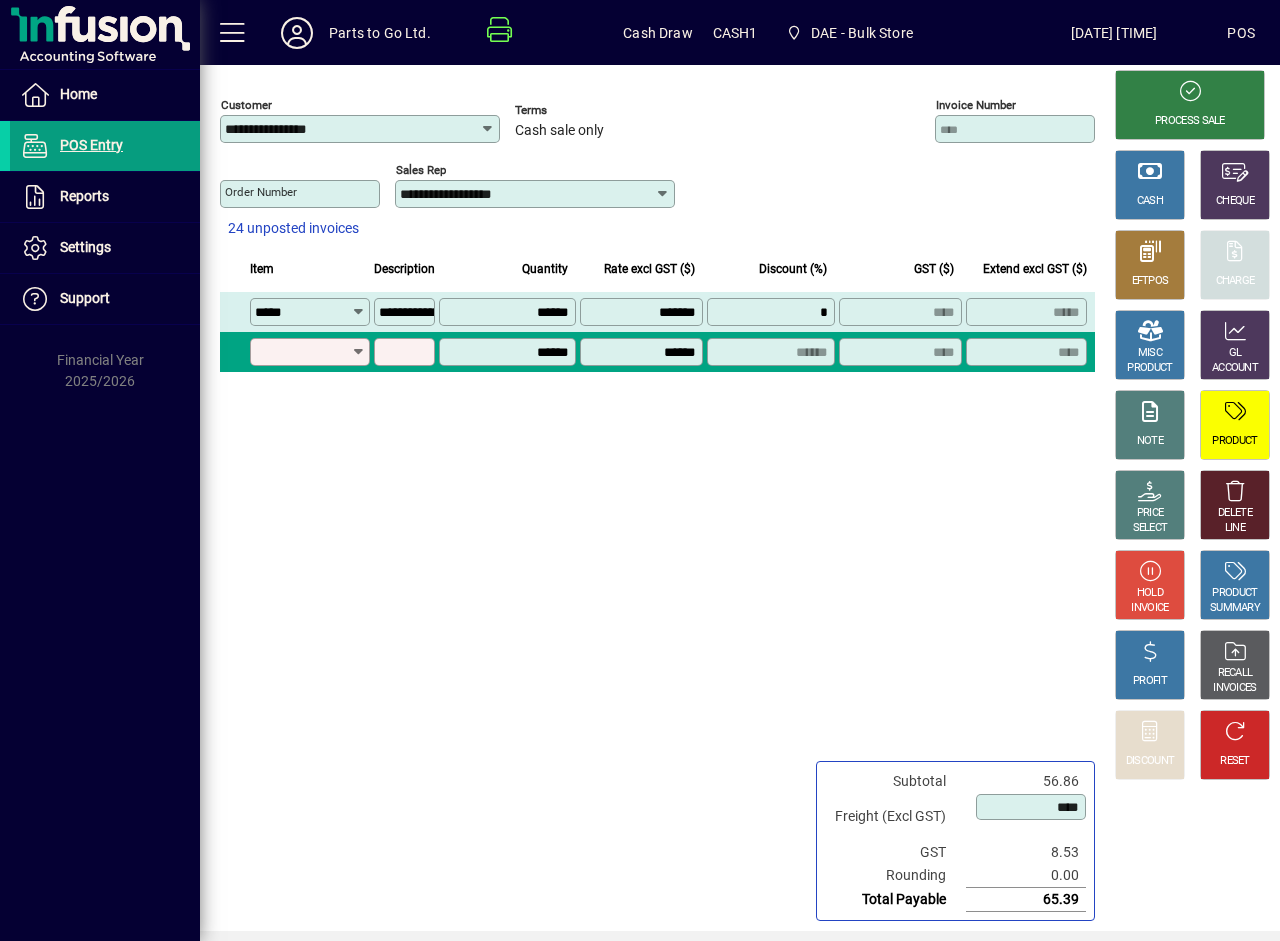 type on "******" 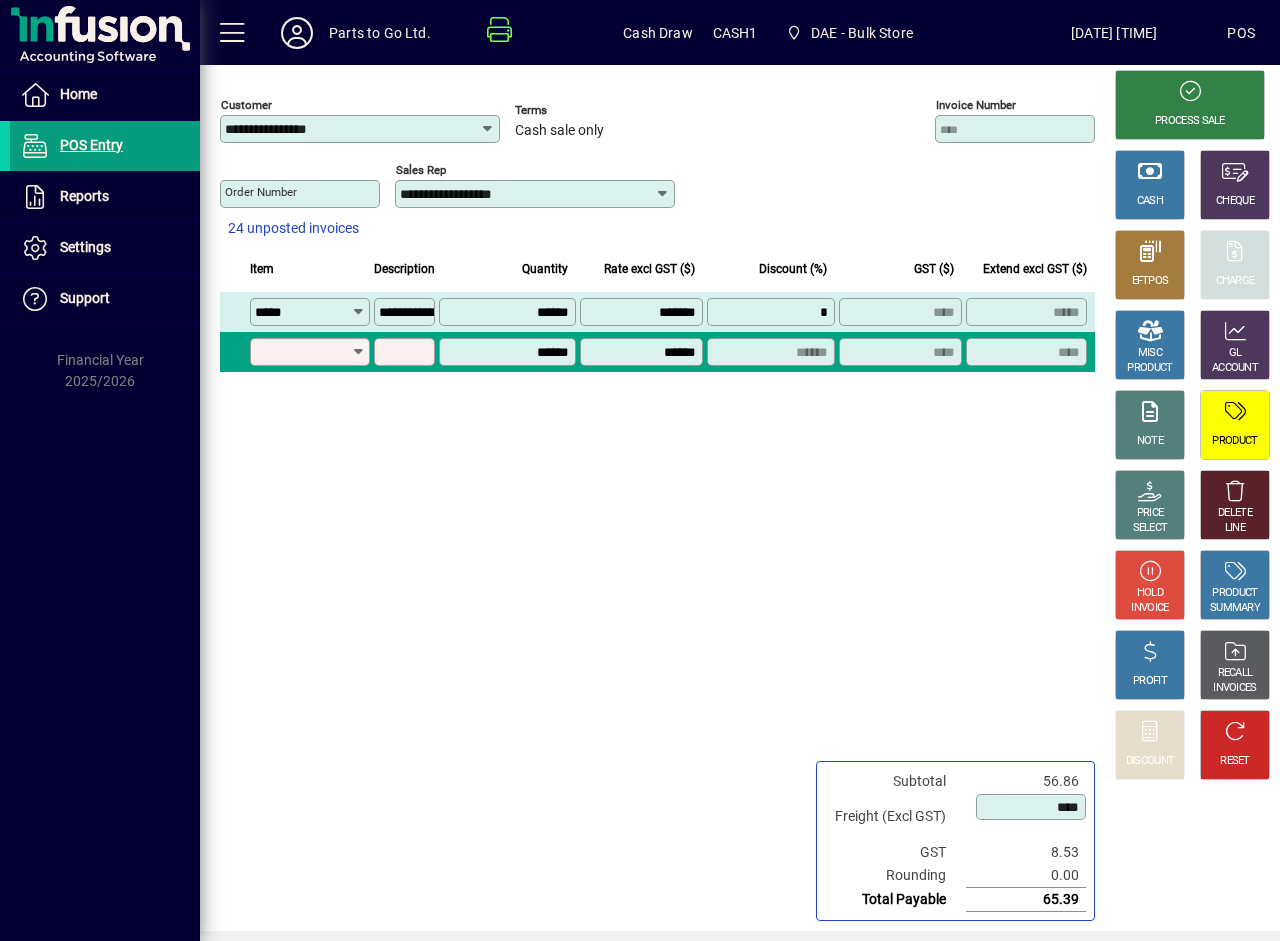 type on "****" 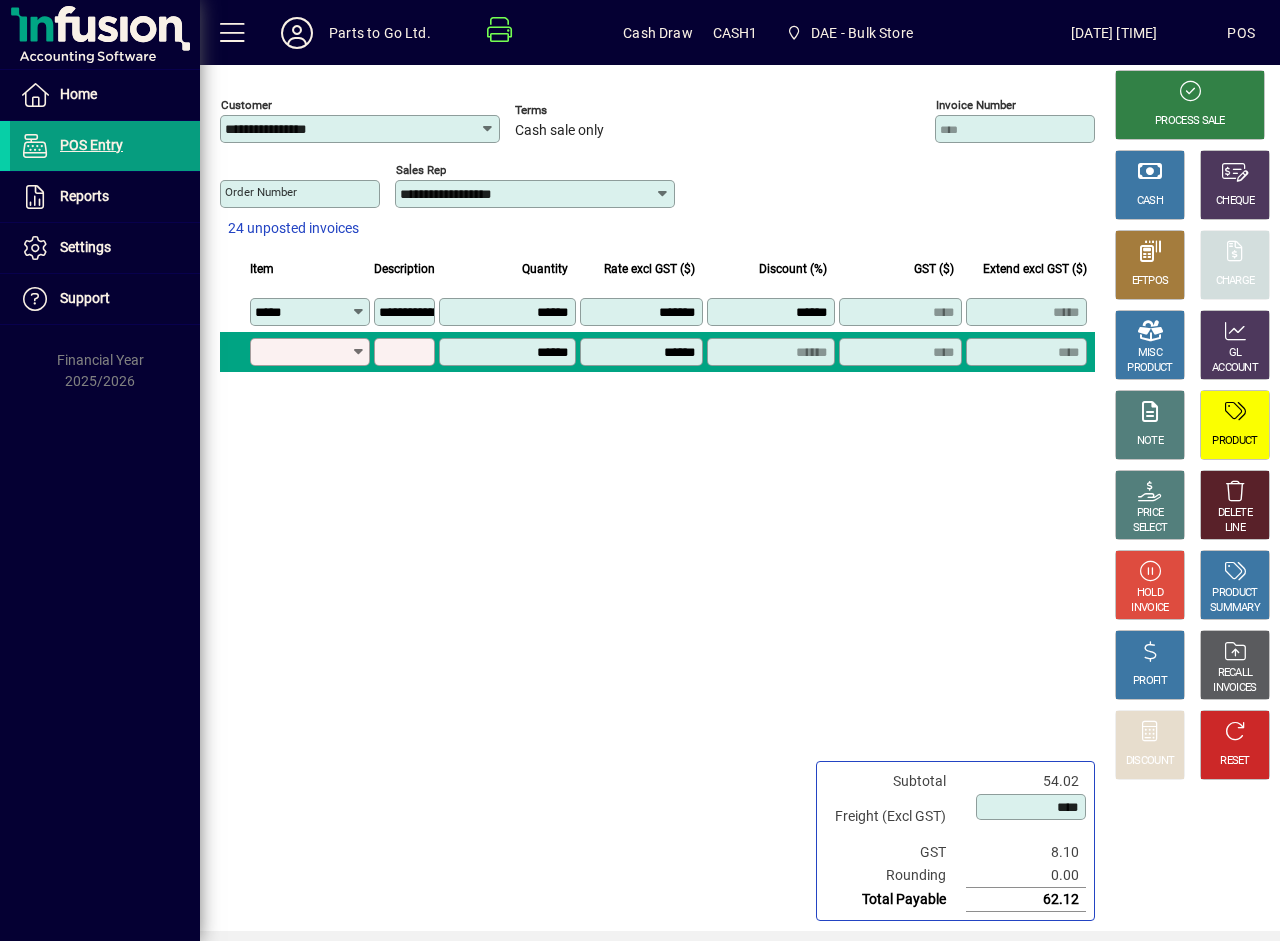 click on "**********" 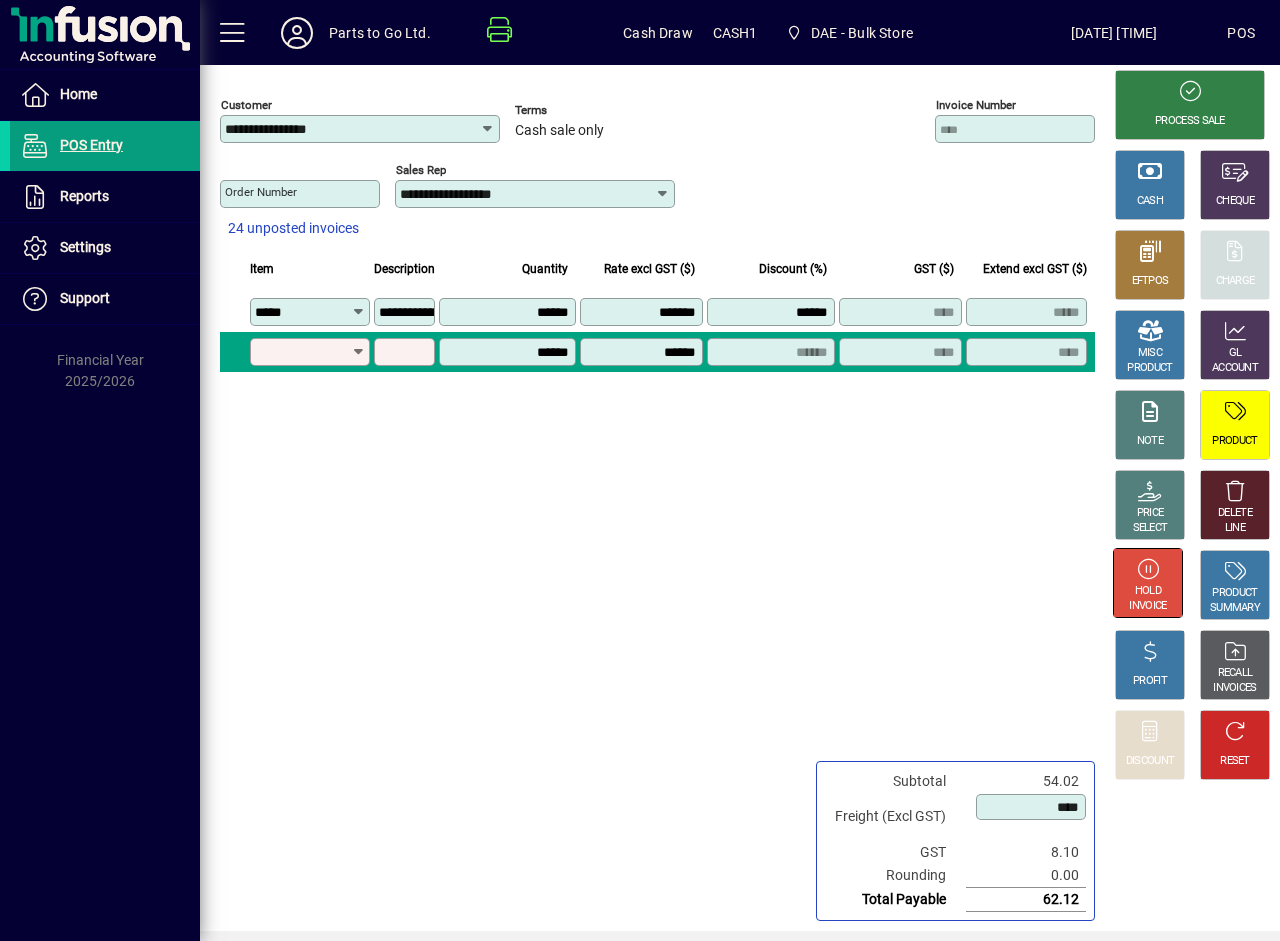 click 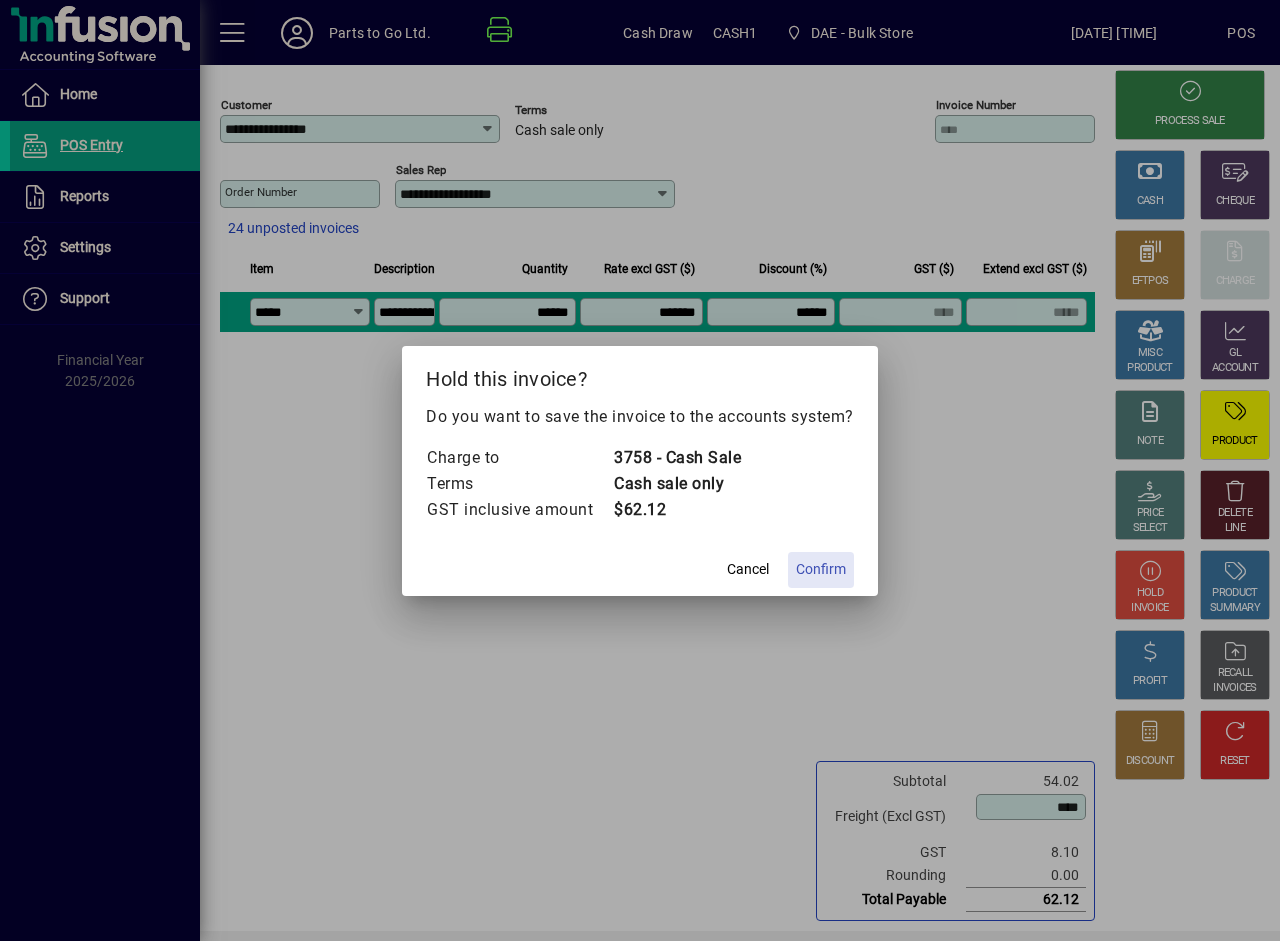 click on "Confirm" 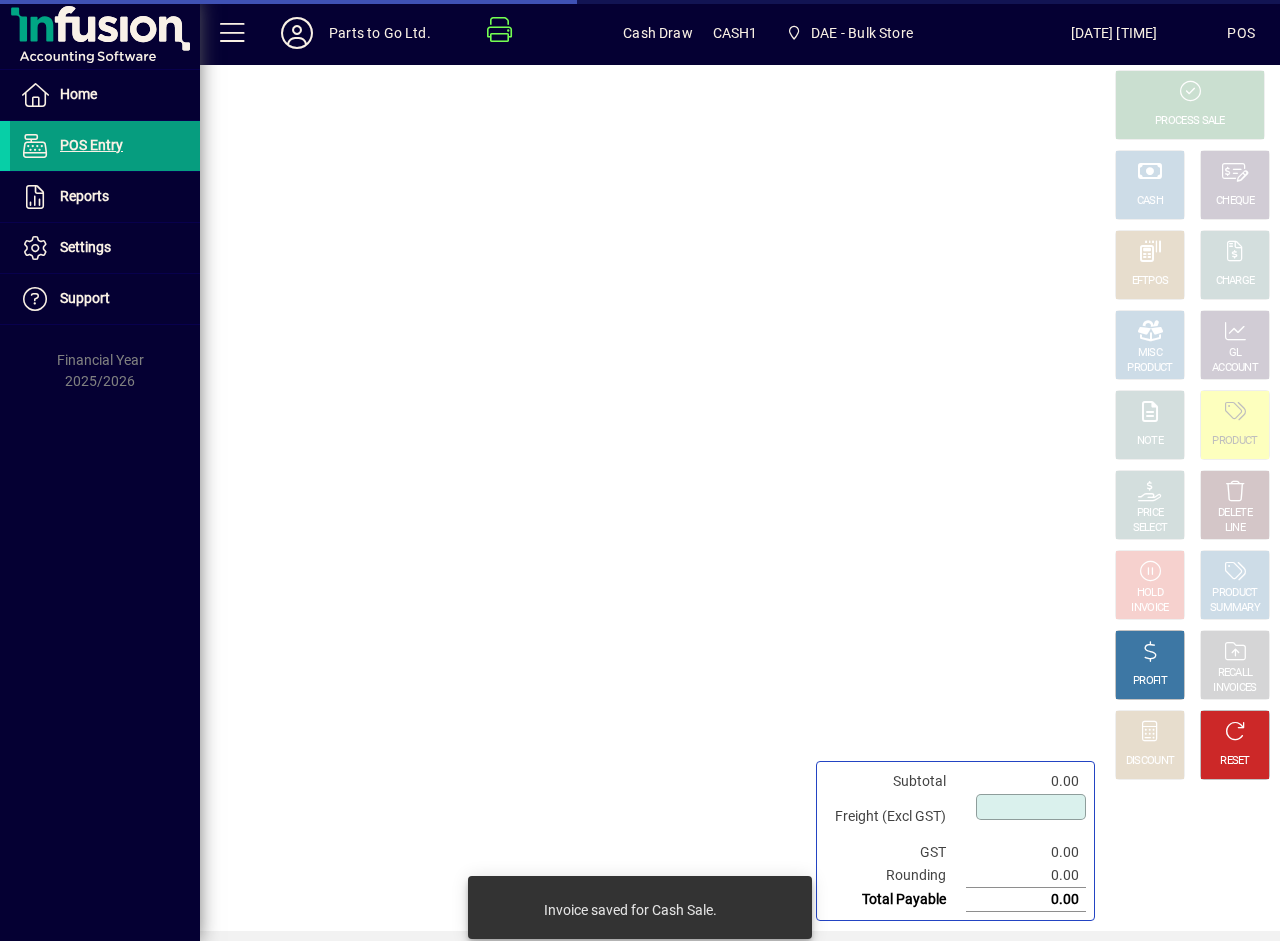 type on "****" 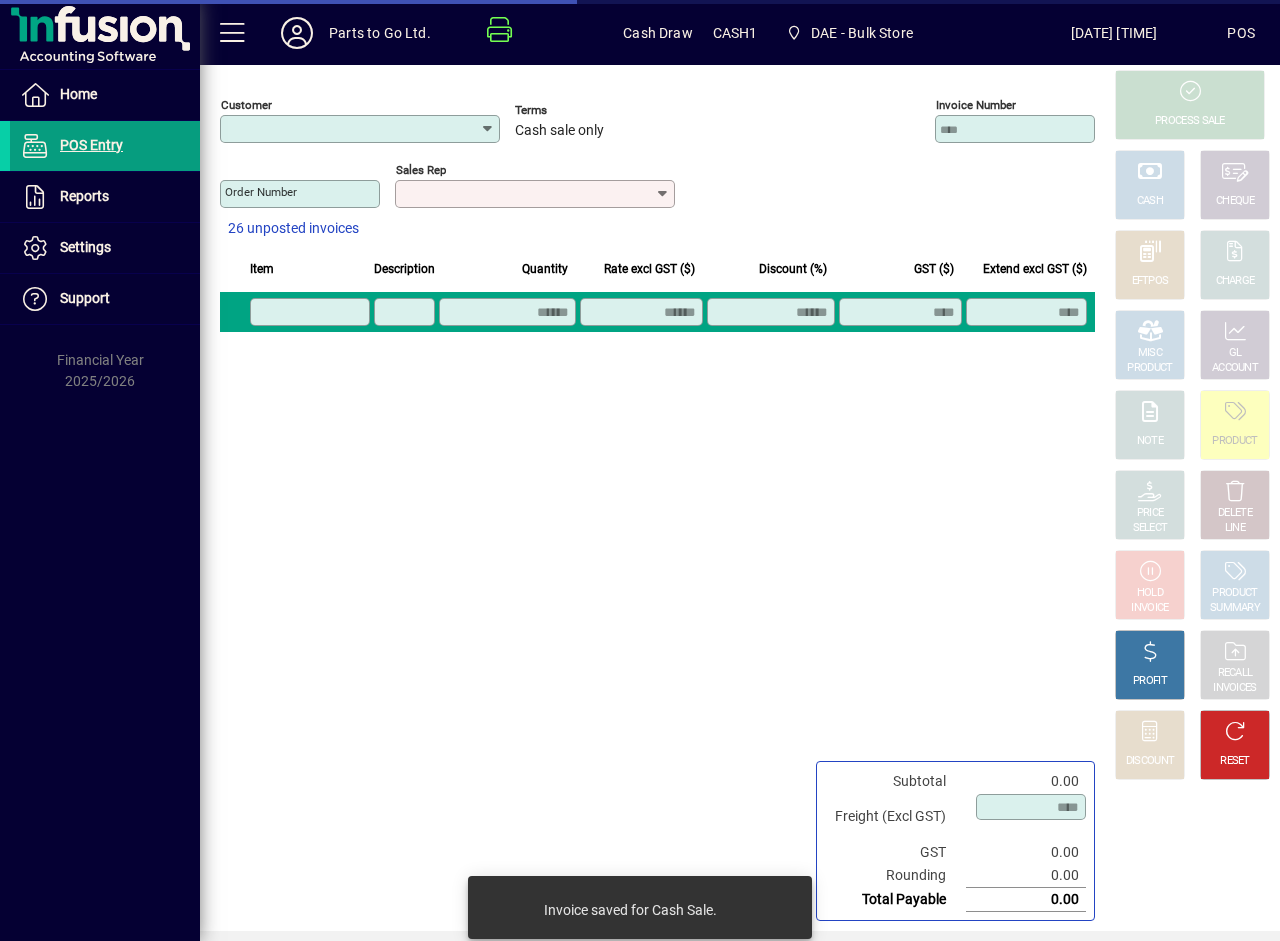 type on "**********" 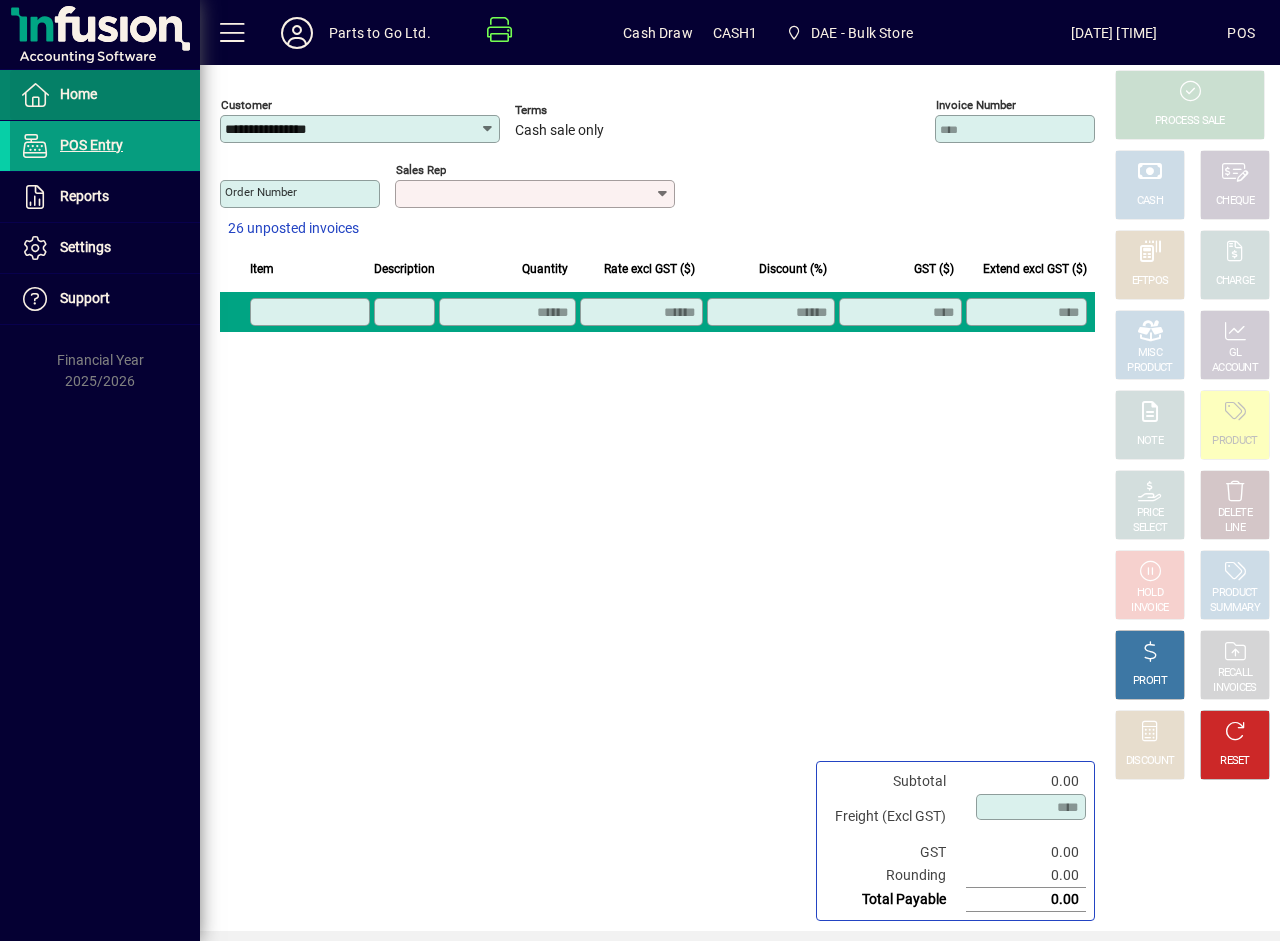 click on "Home" at bounding box center [78, 94] 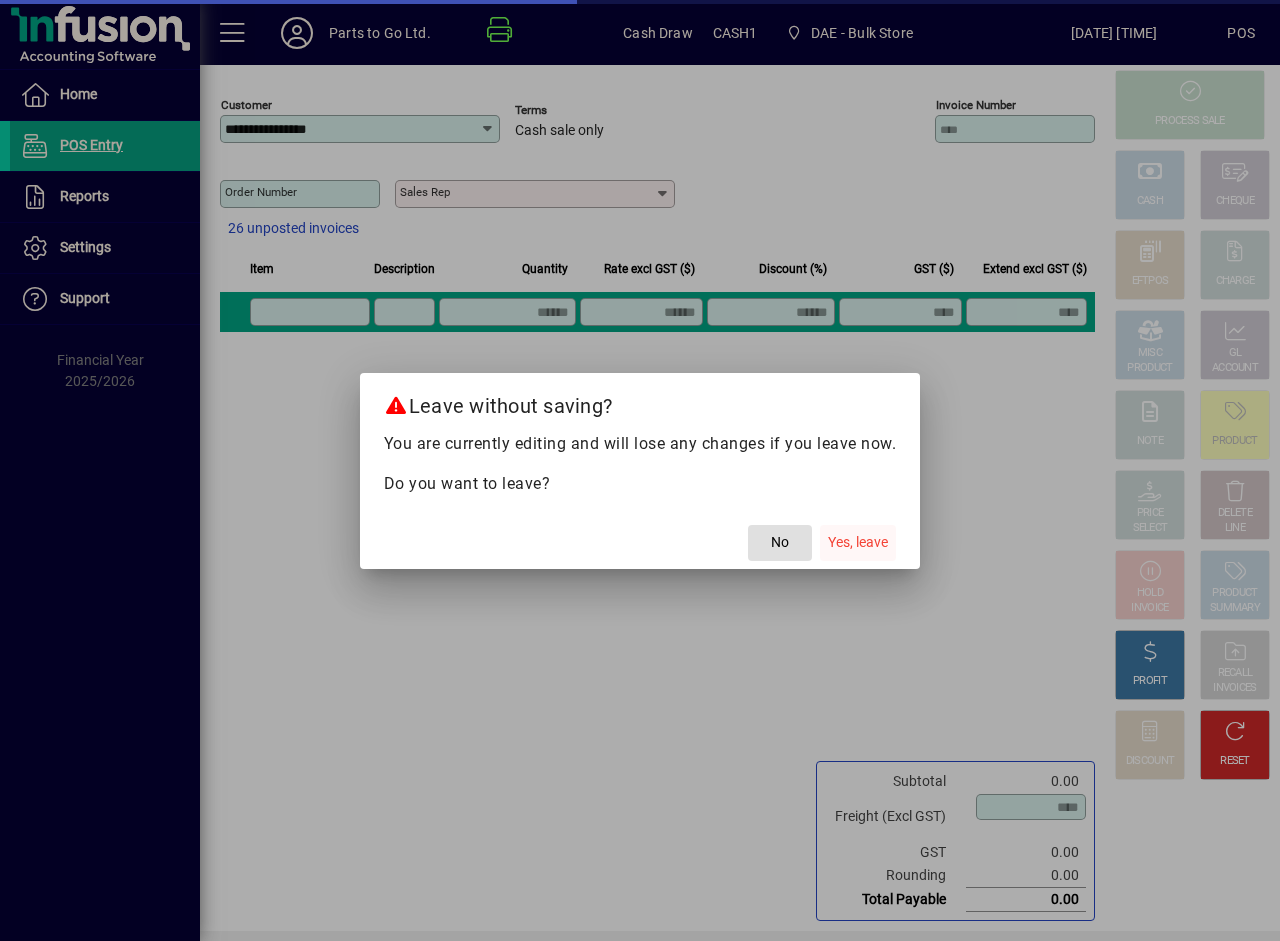 click on "Yes, leave" 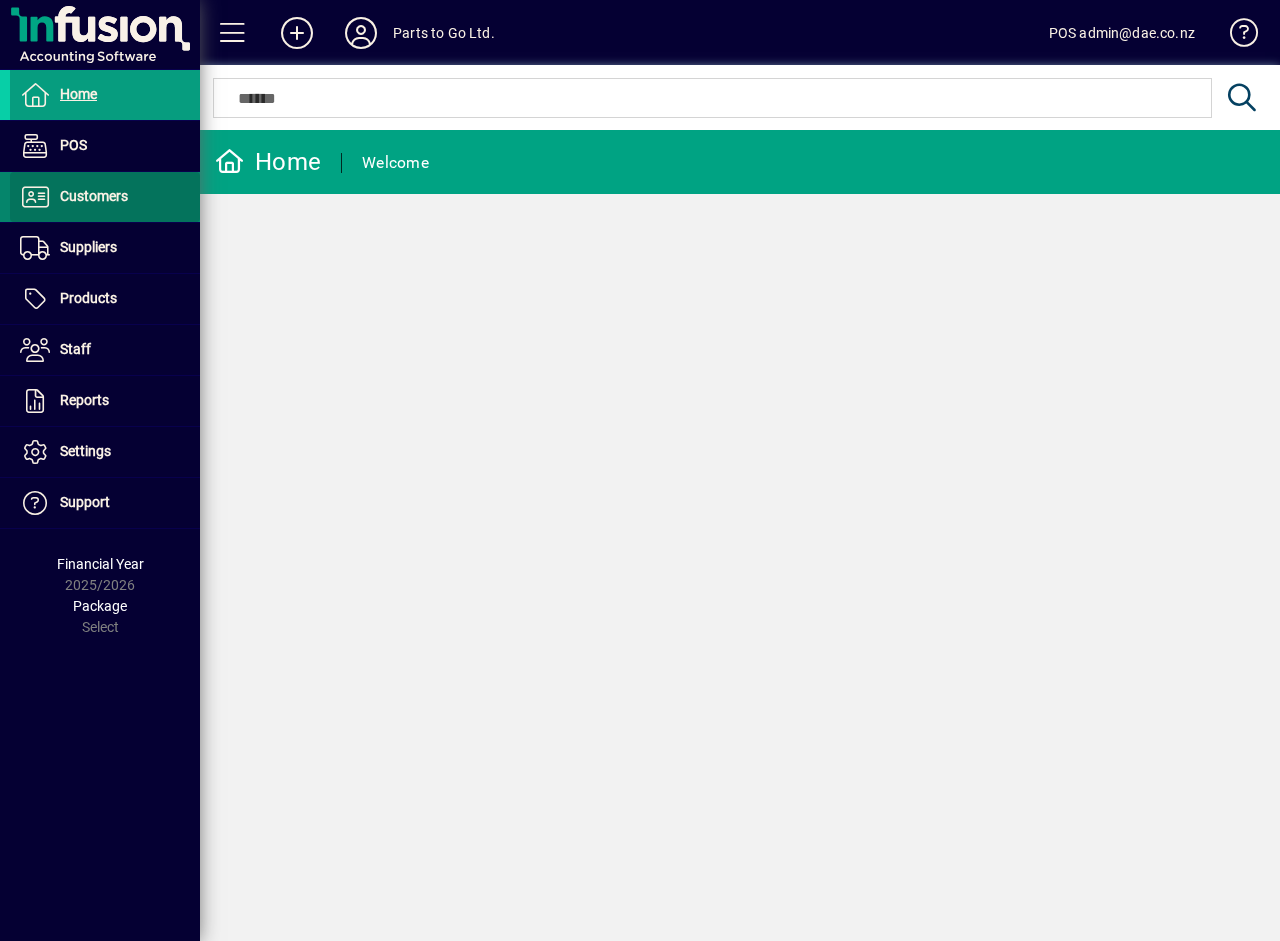 click on "Customers" at bounding box center [94, 196] 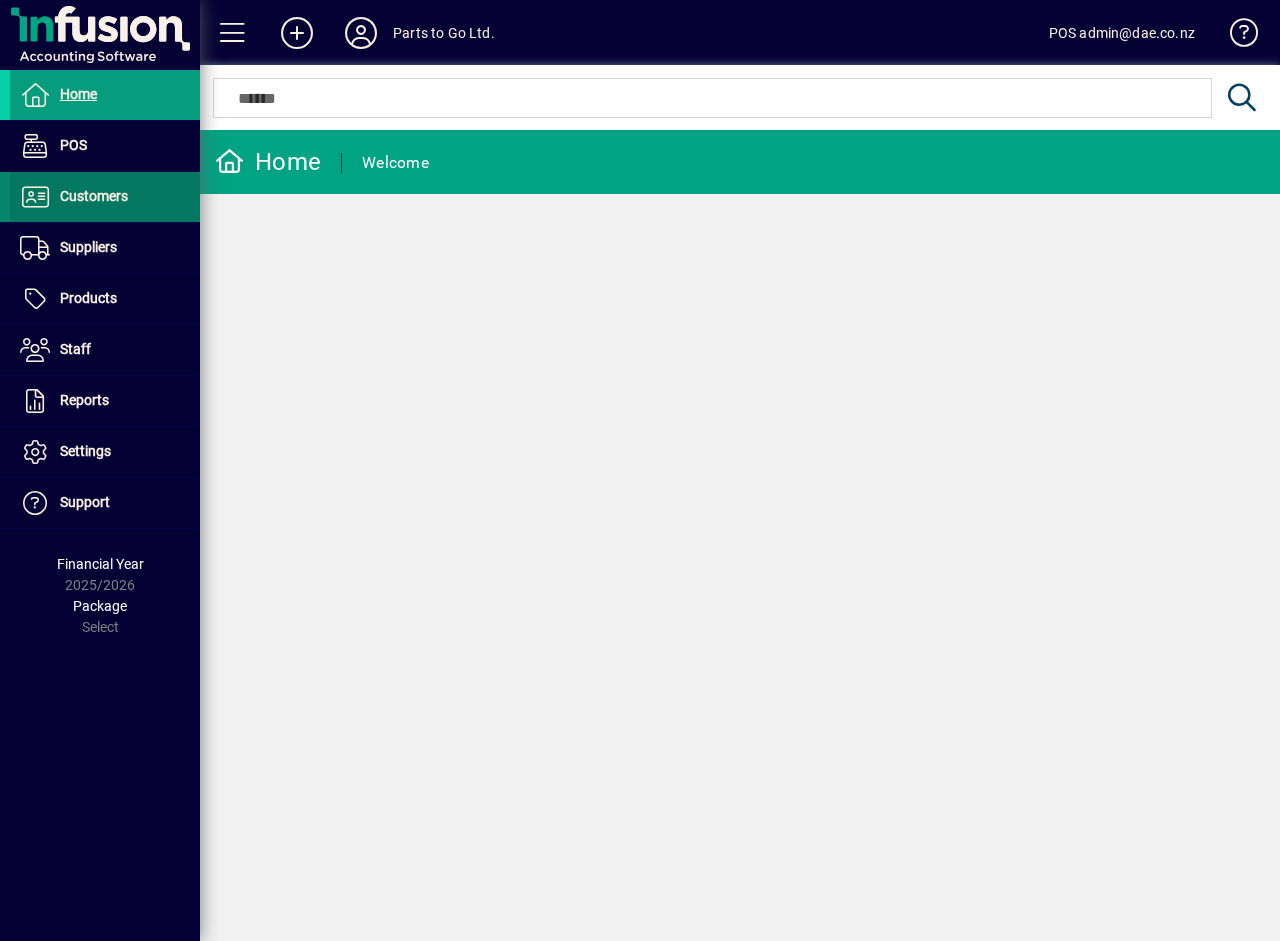 click on "Invoices" at bounding box center [51, 239] 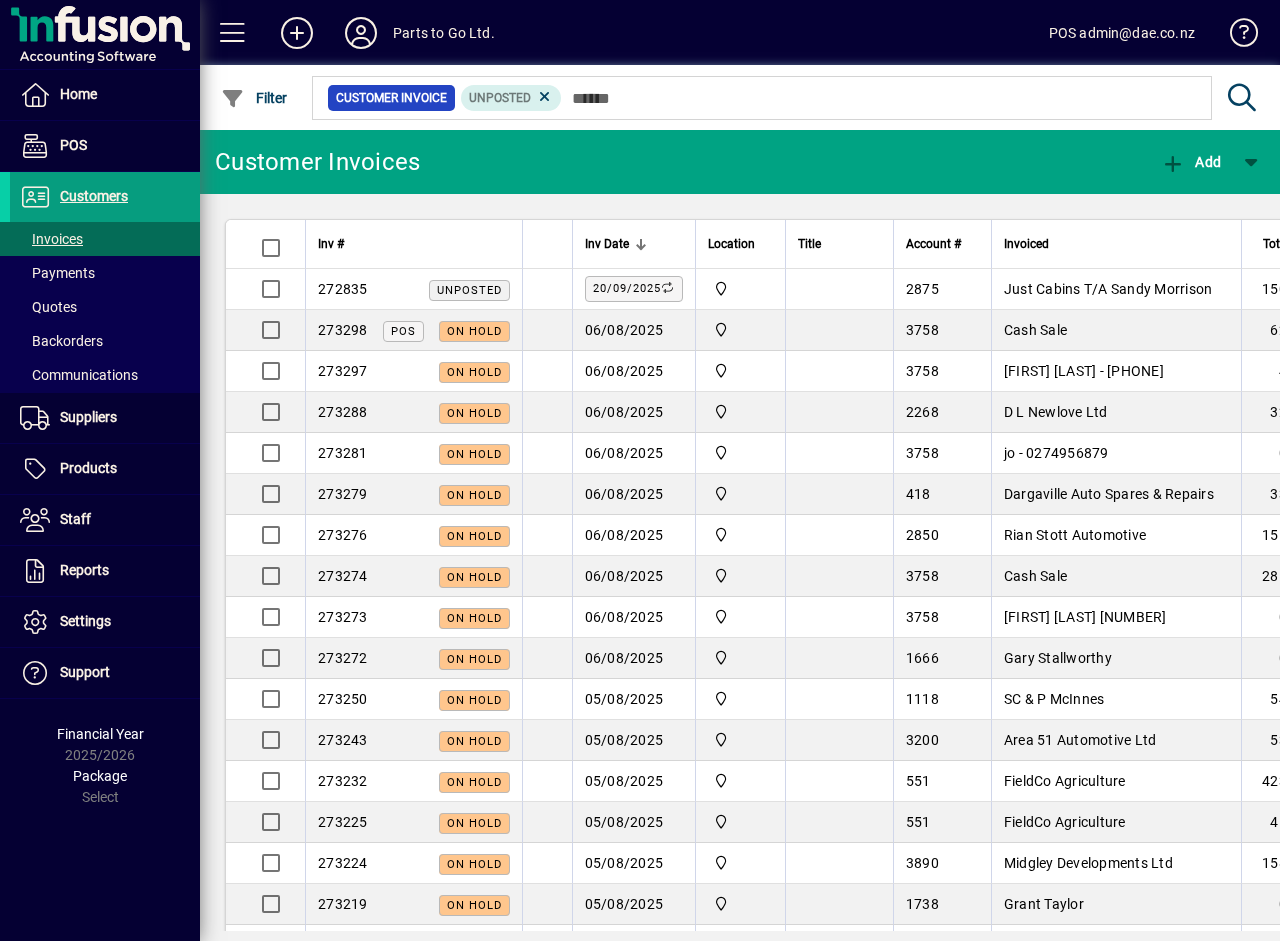click on "Cash Sale" at bounding box center (1035, 330) 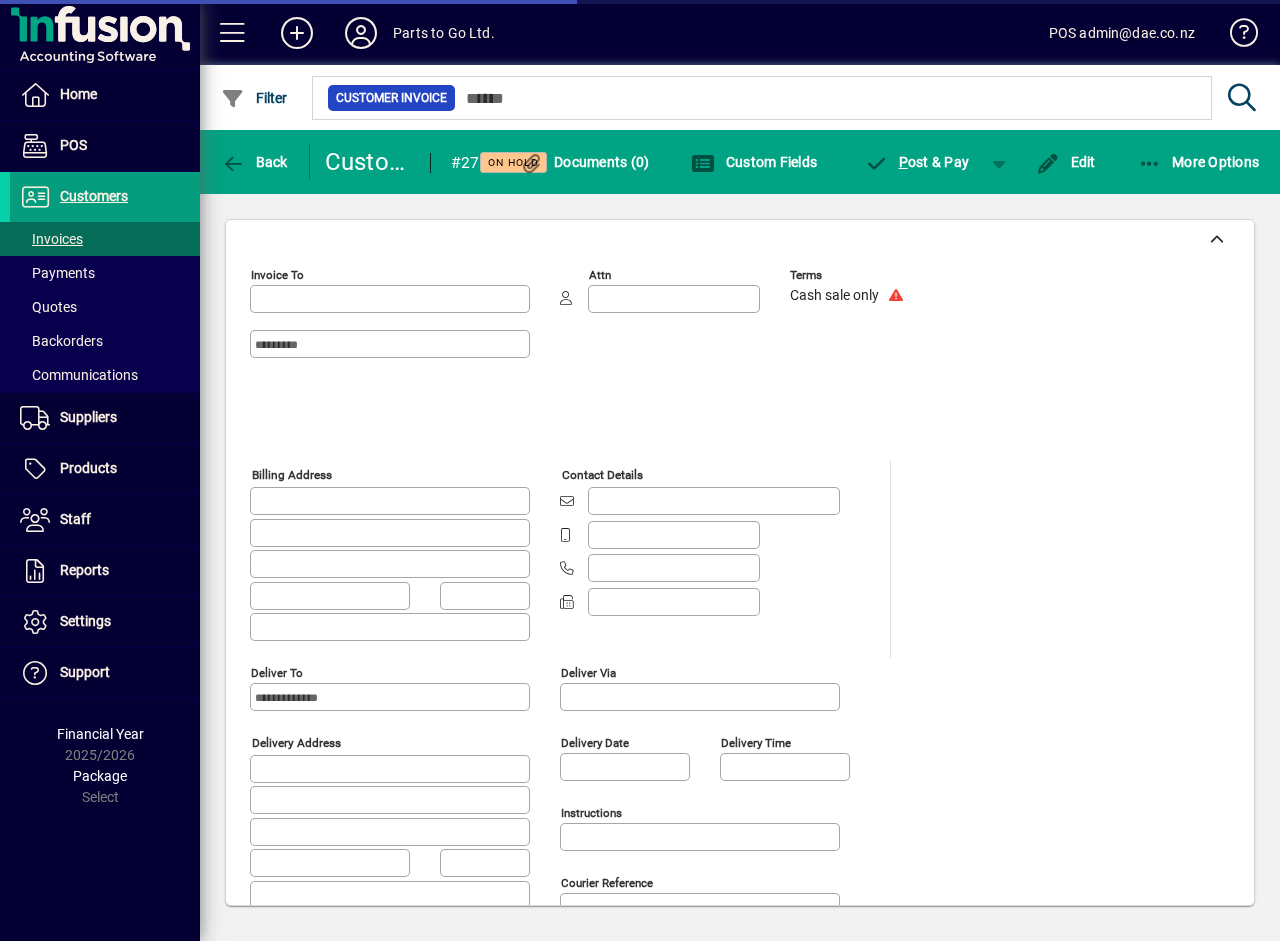 type on "**********" 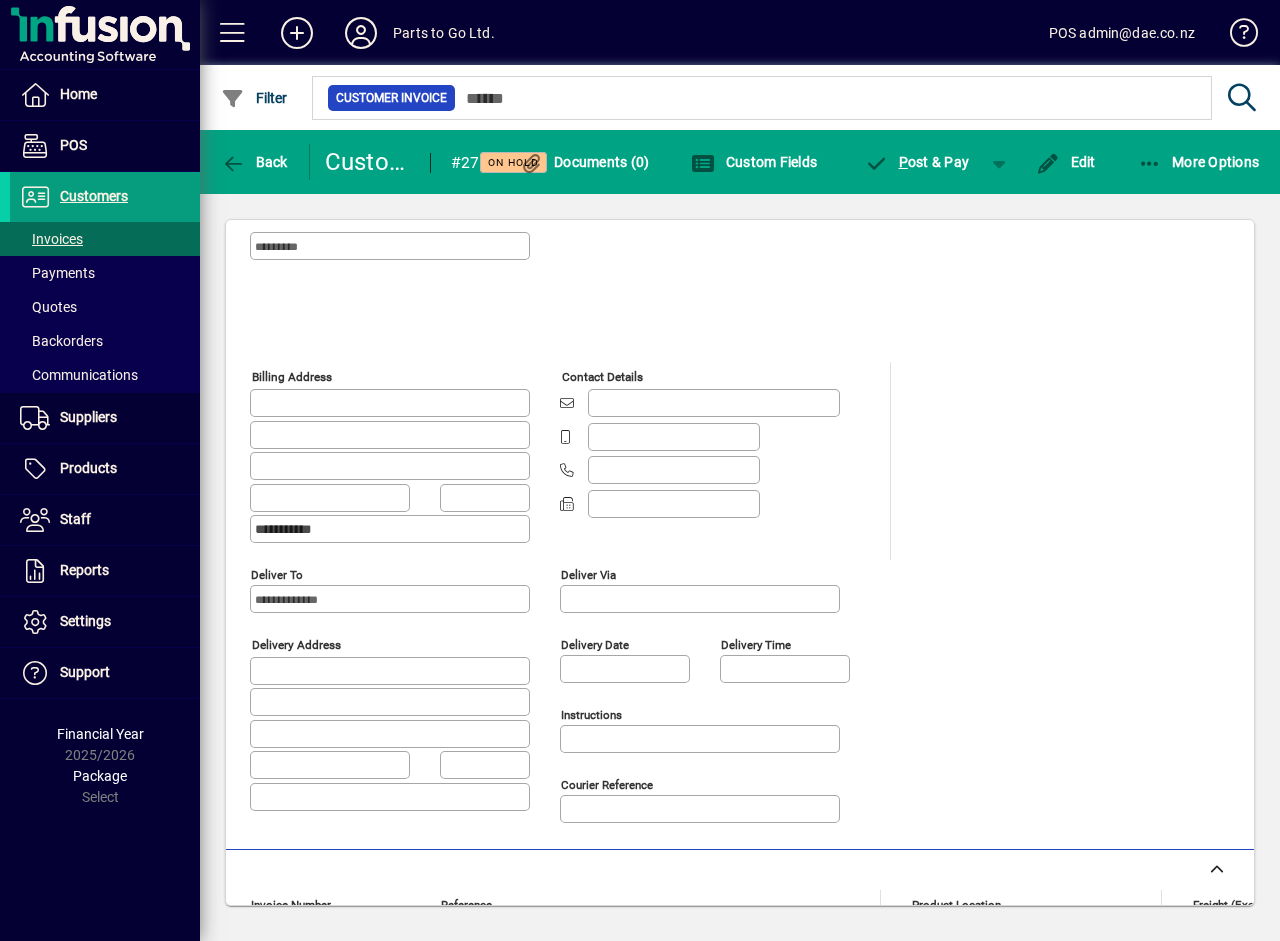 scroll, scrollTop: 0, scrollLeft: 0, axis: both 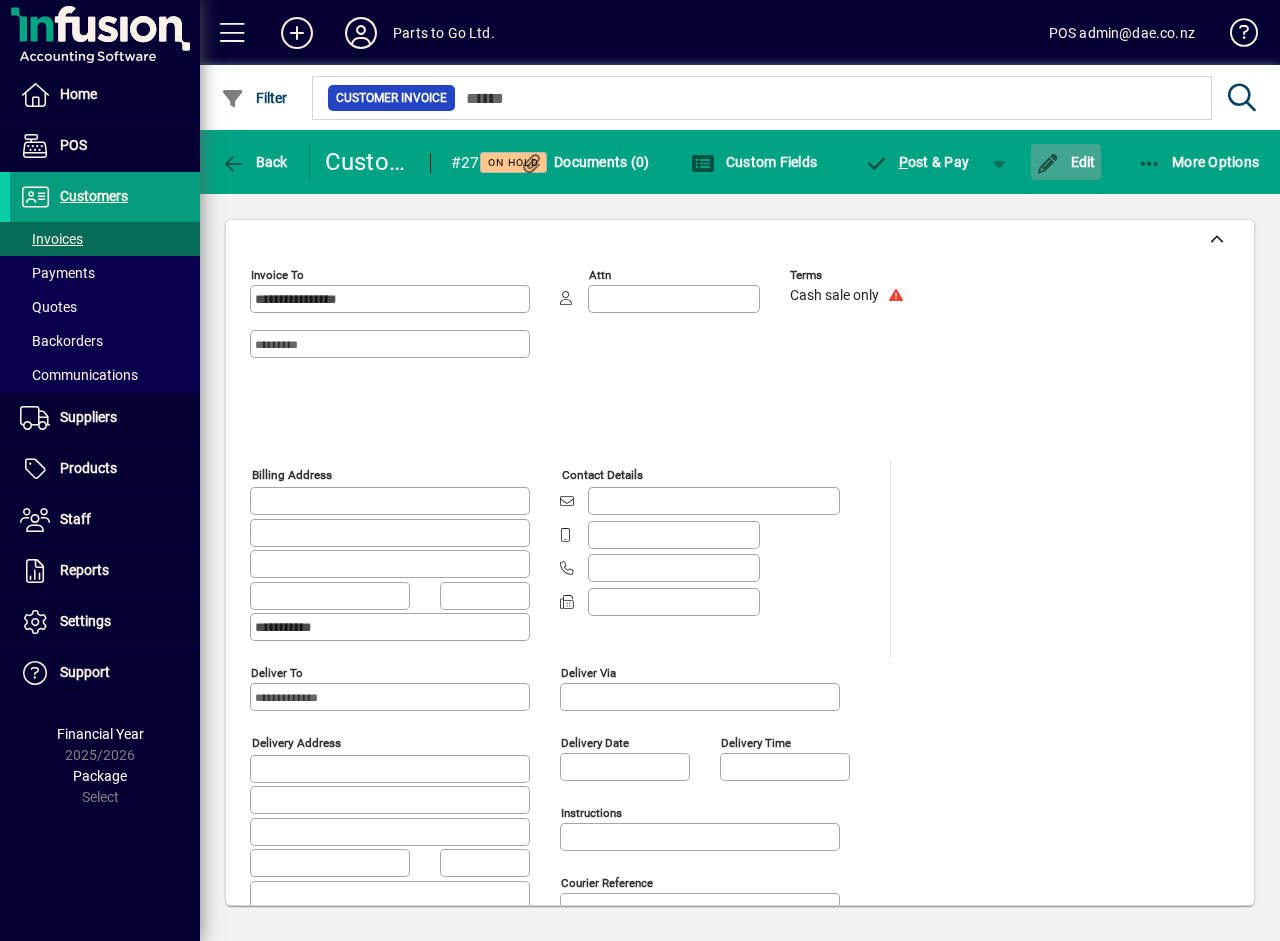 click on "Edit" 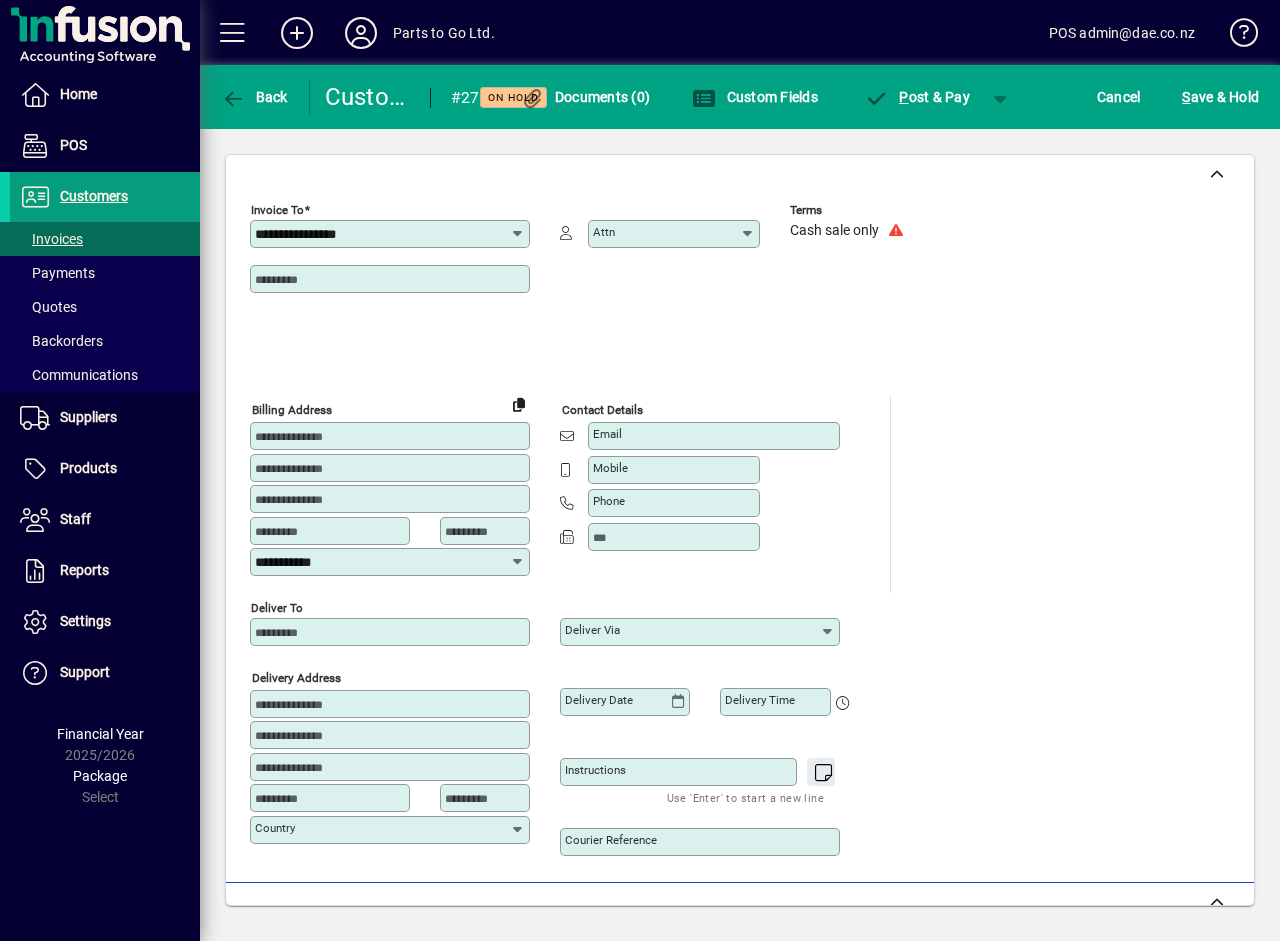 click at bounding box center [392, 279] 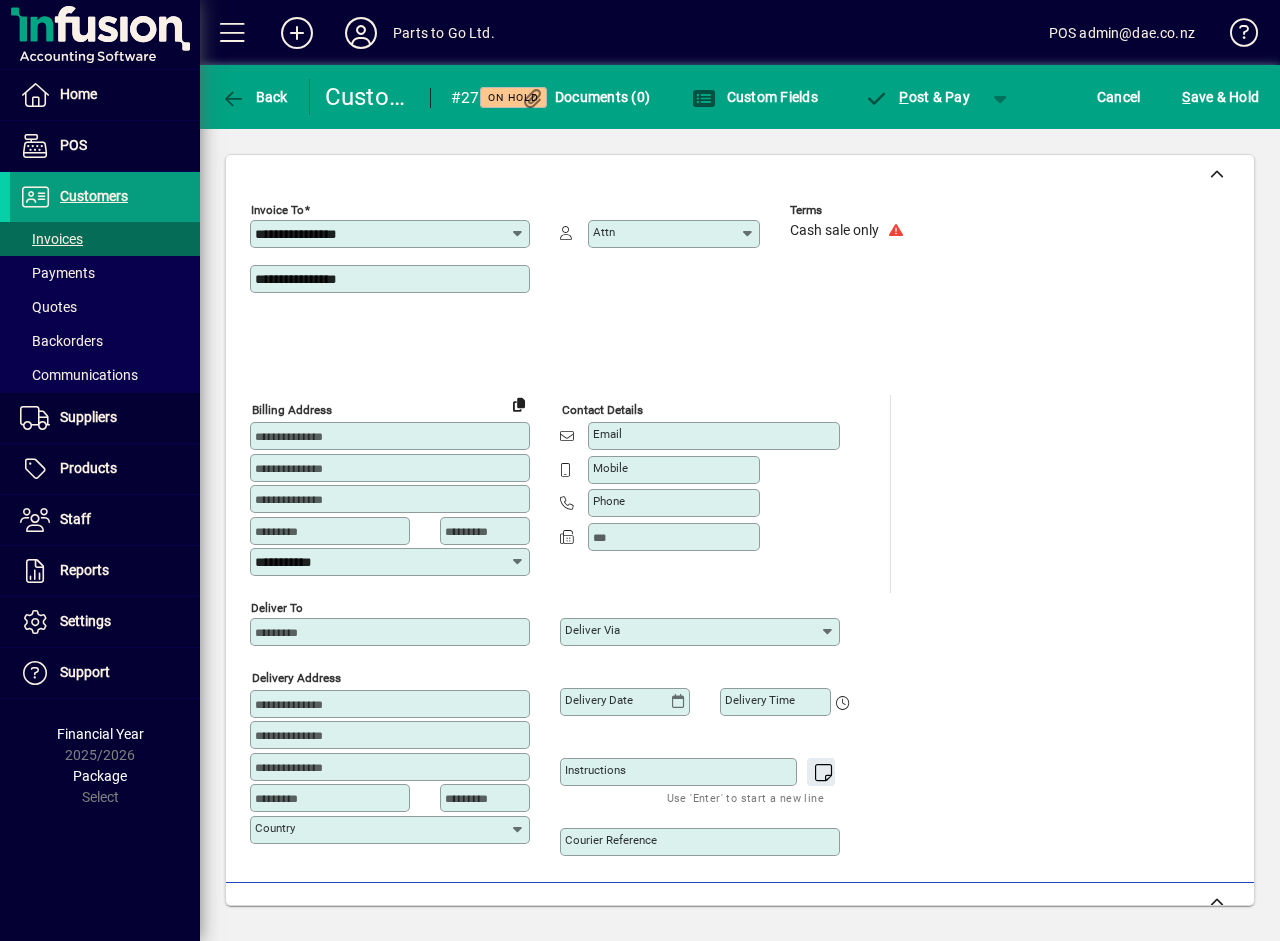 click on "**********" at bounding box center (392, 279) 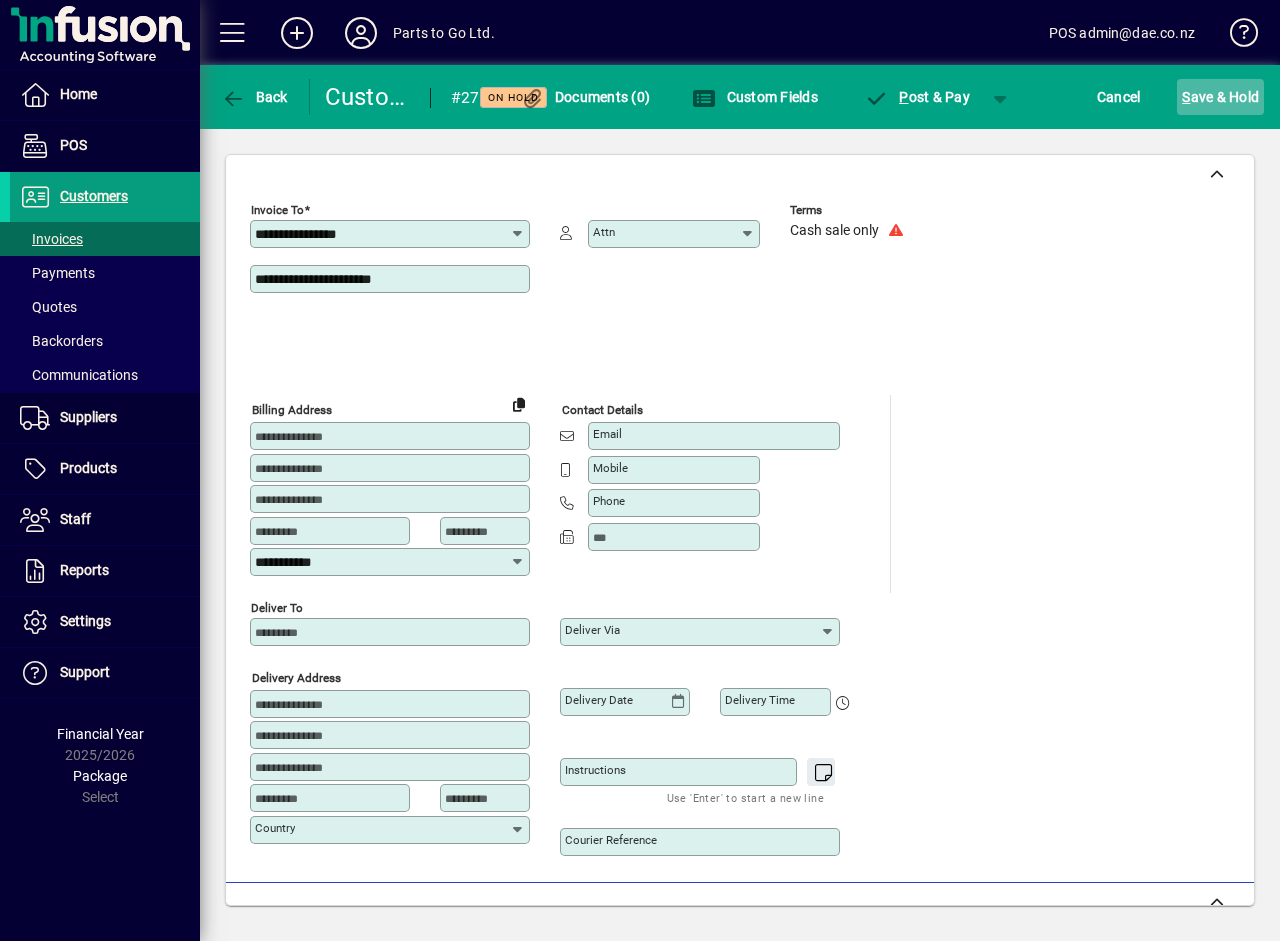 type on "**********" 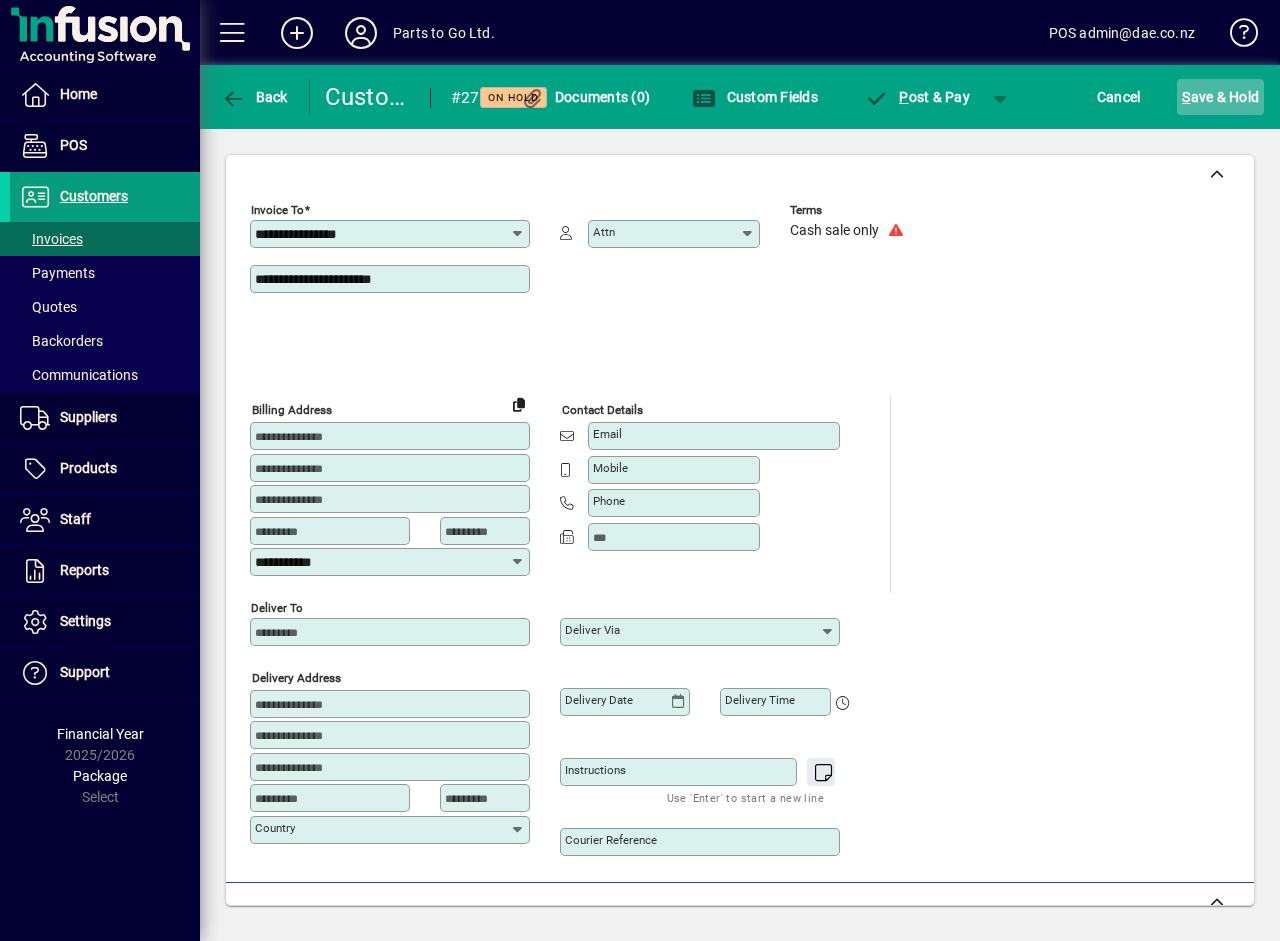 click on "S ave & Hold" 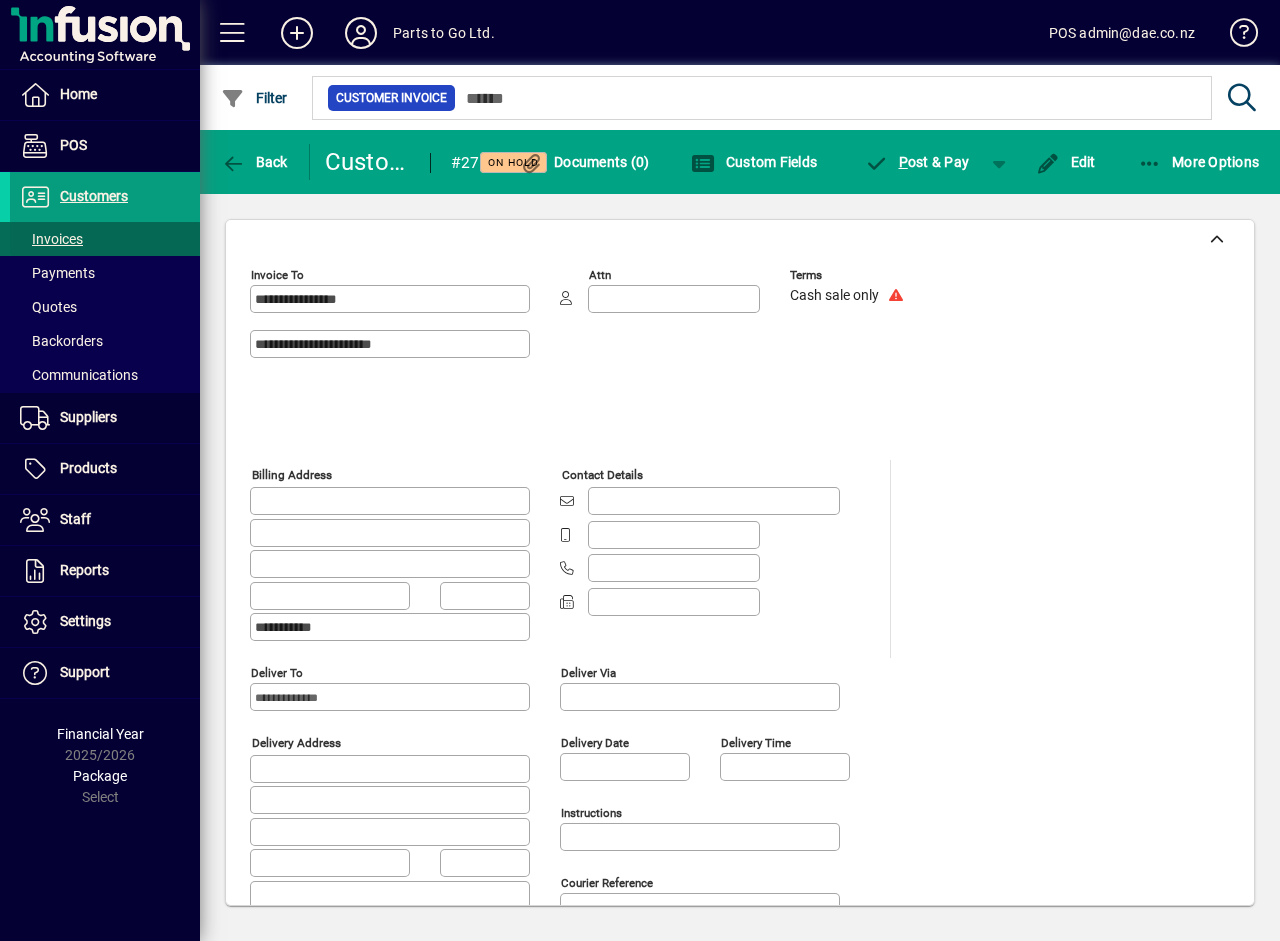 click on "Invoices" at bounding box center [51, 239] 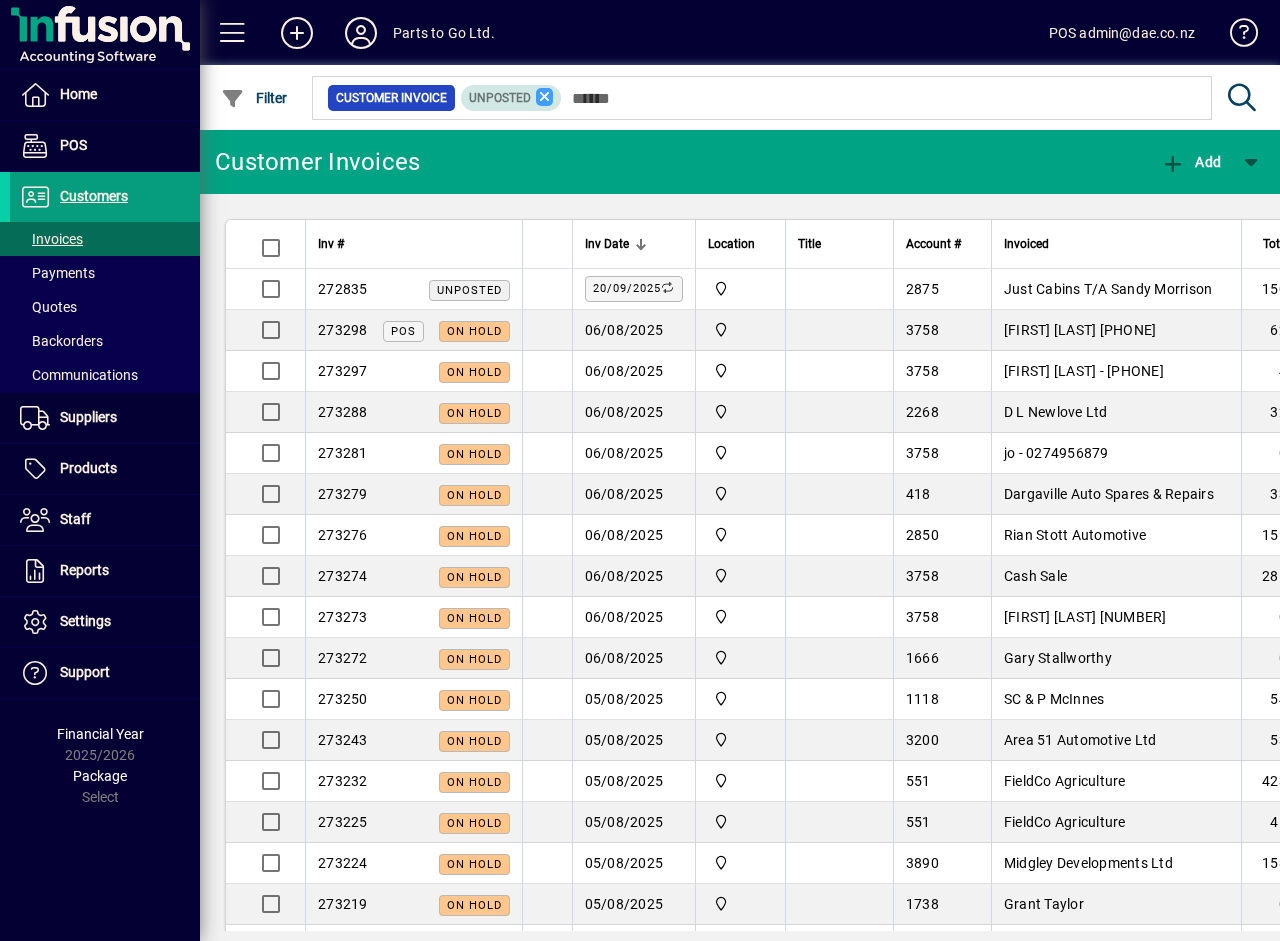 click at bounding box center (545, 97) 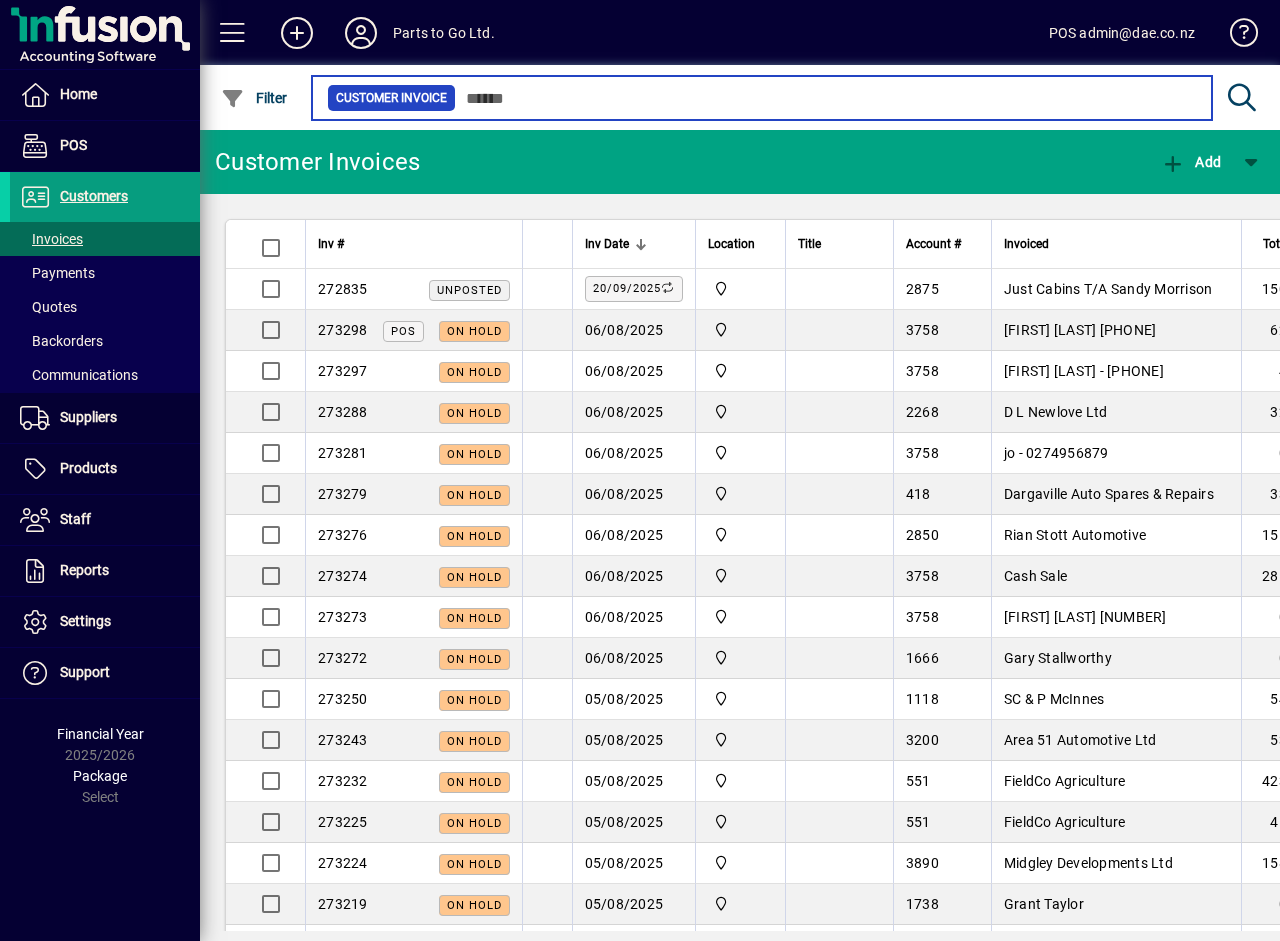 click at bounding box center (826, 98) 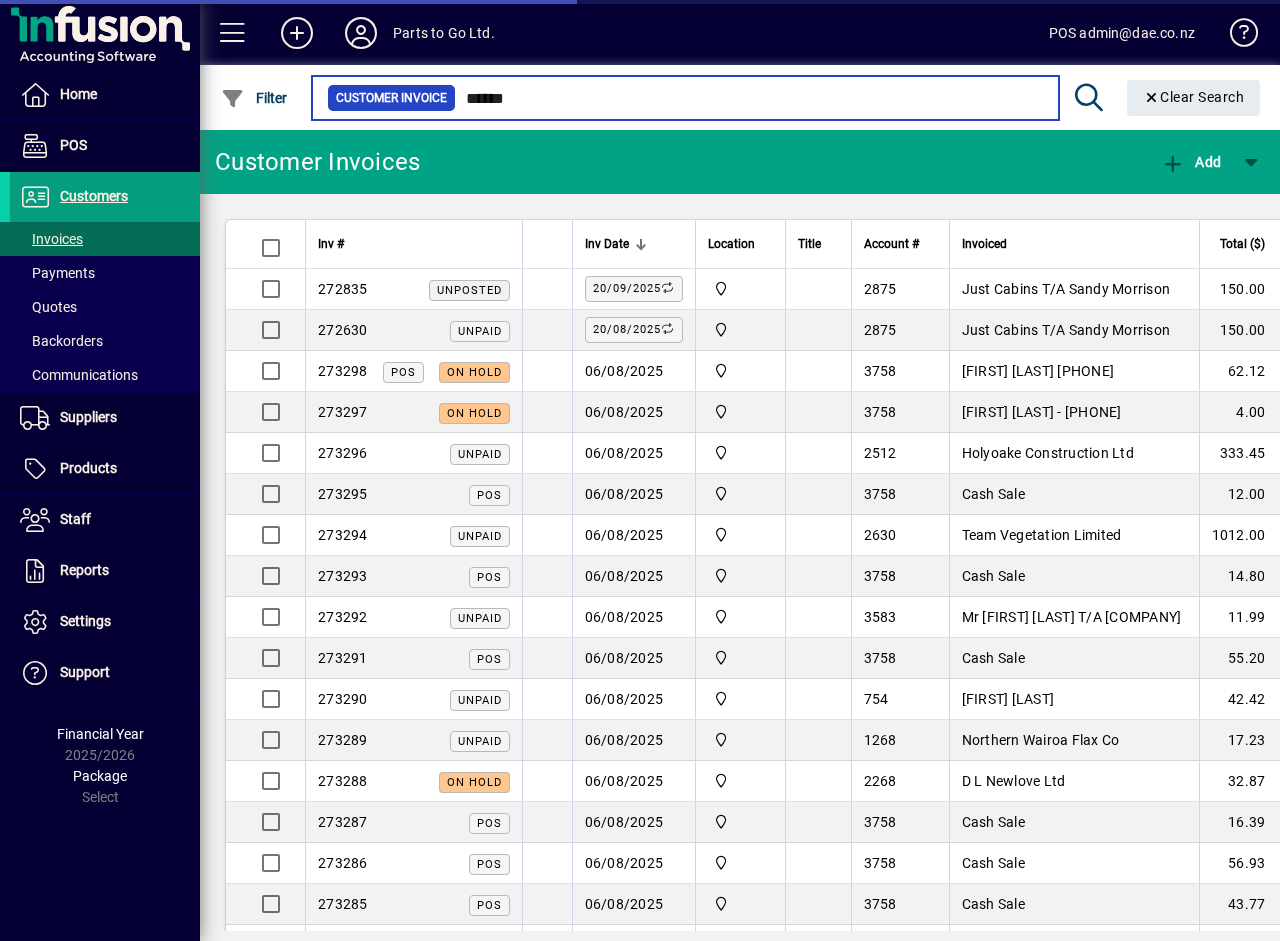type on "*******" 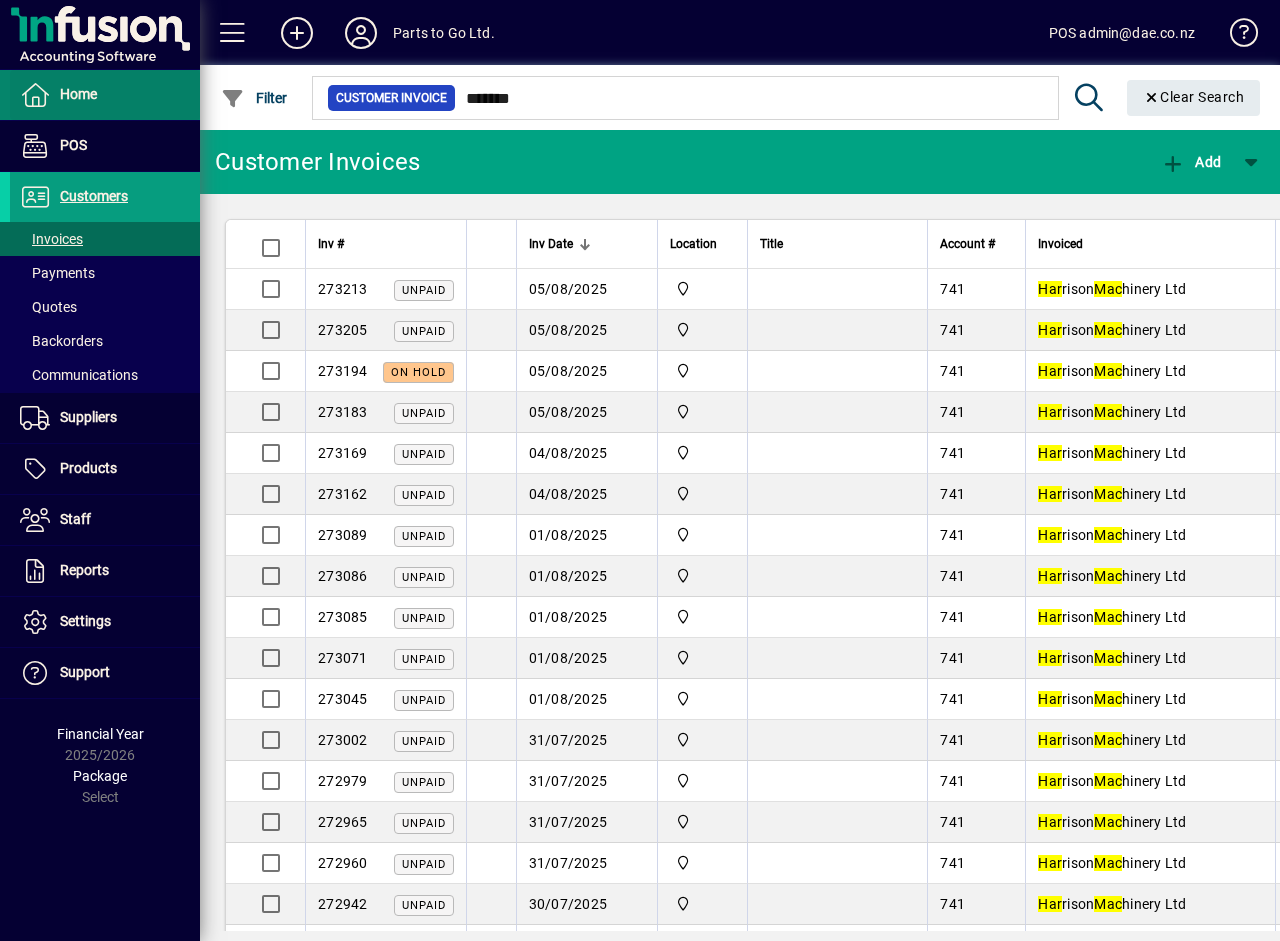 scroll, scrollTop: 0, scrollLeft: 0, axis: both 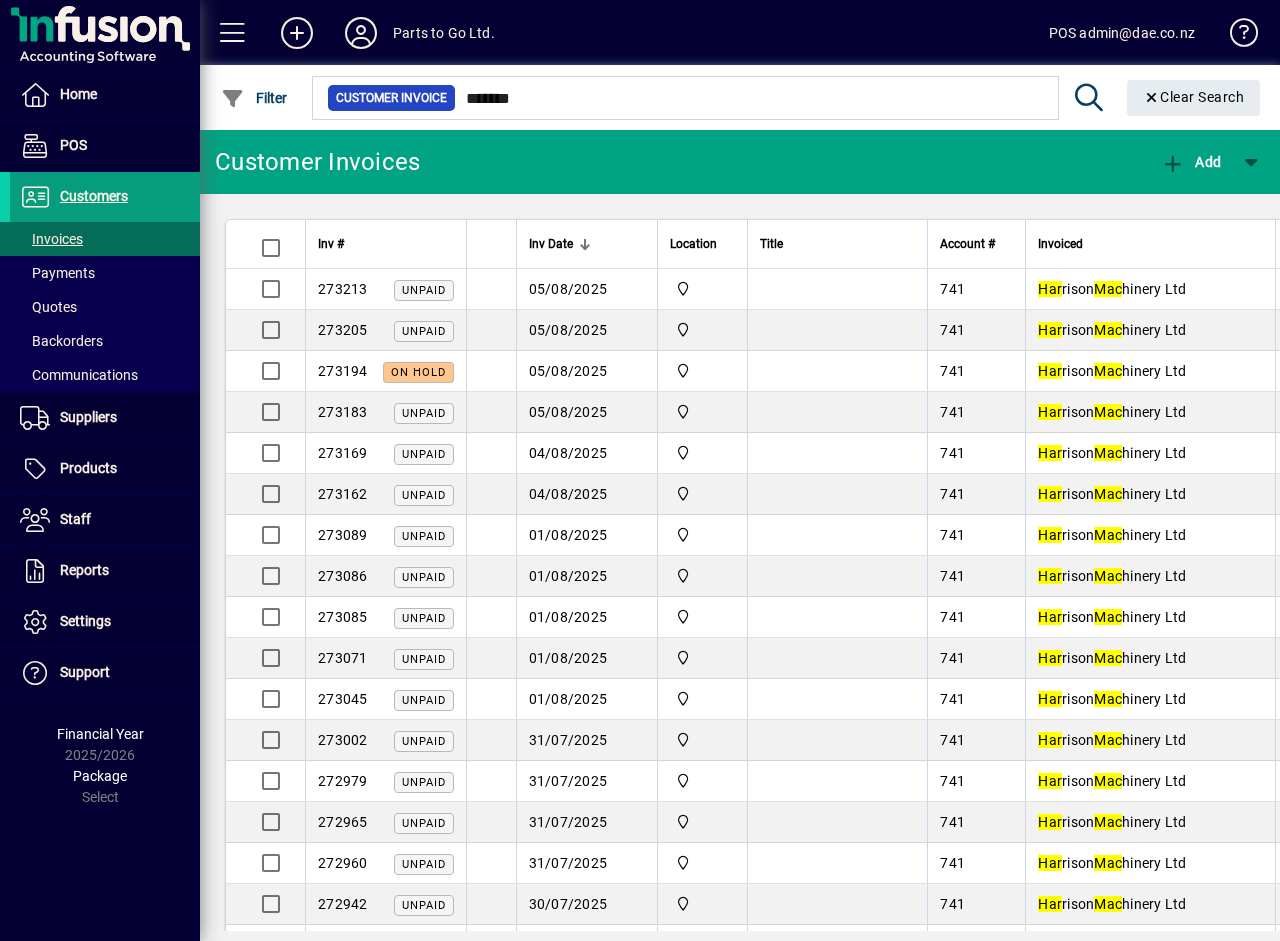 click on "*******" at bounding box center [749, 98] 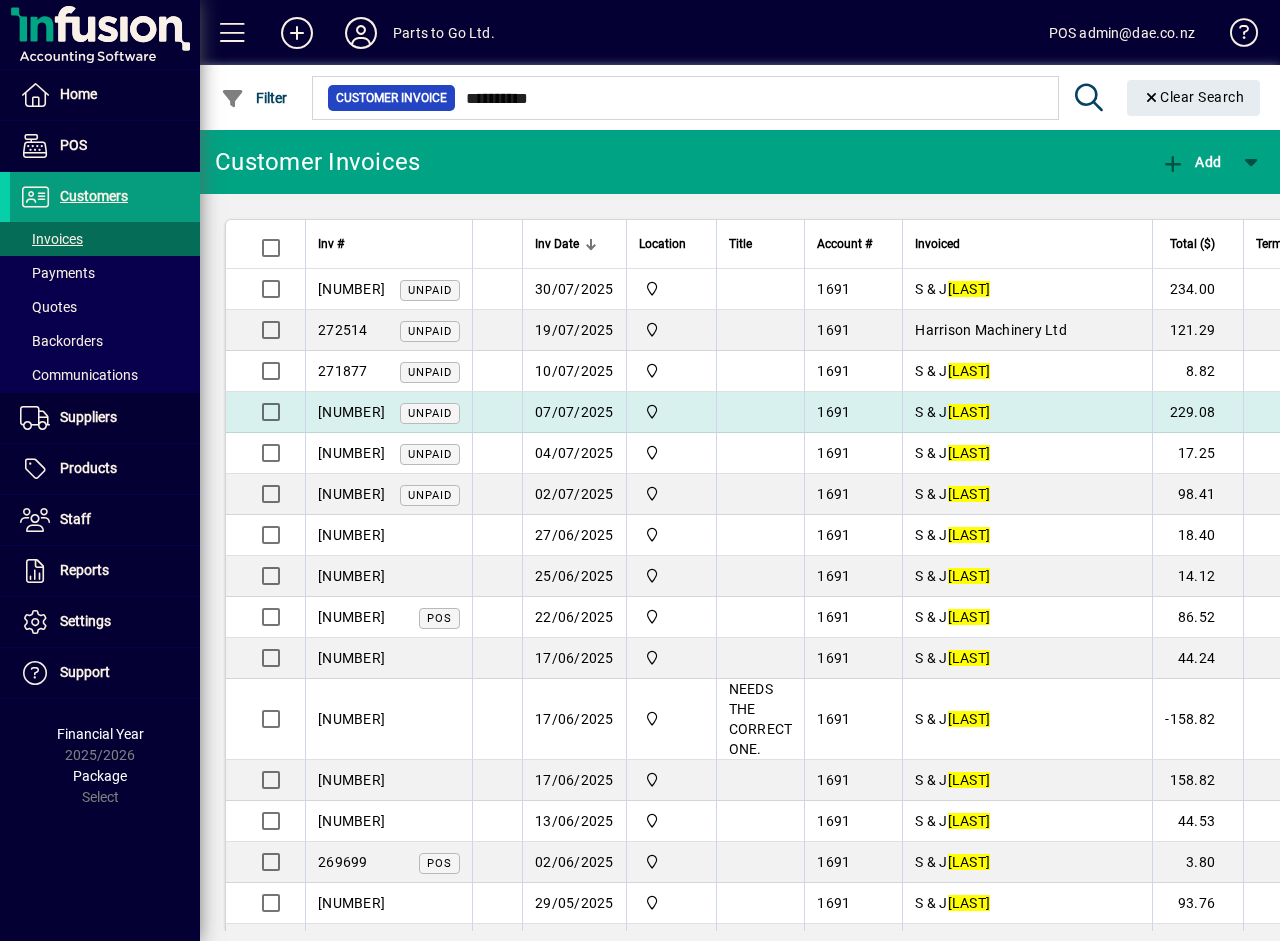 type on "**********" 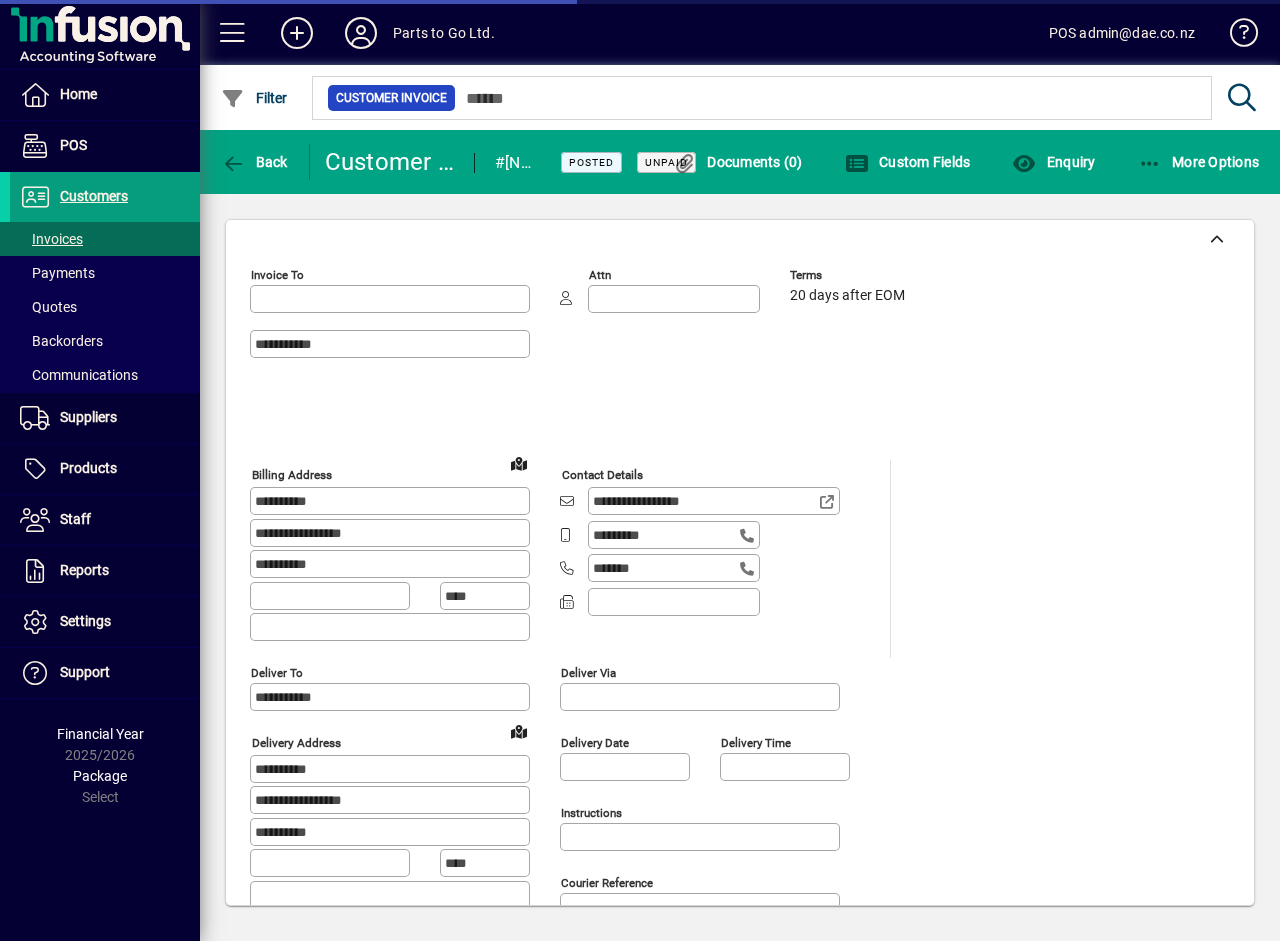 type on "**********" 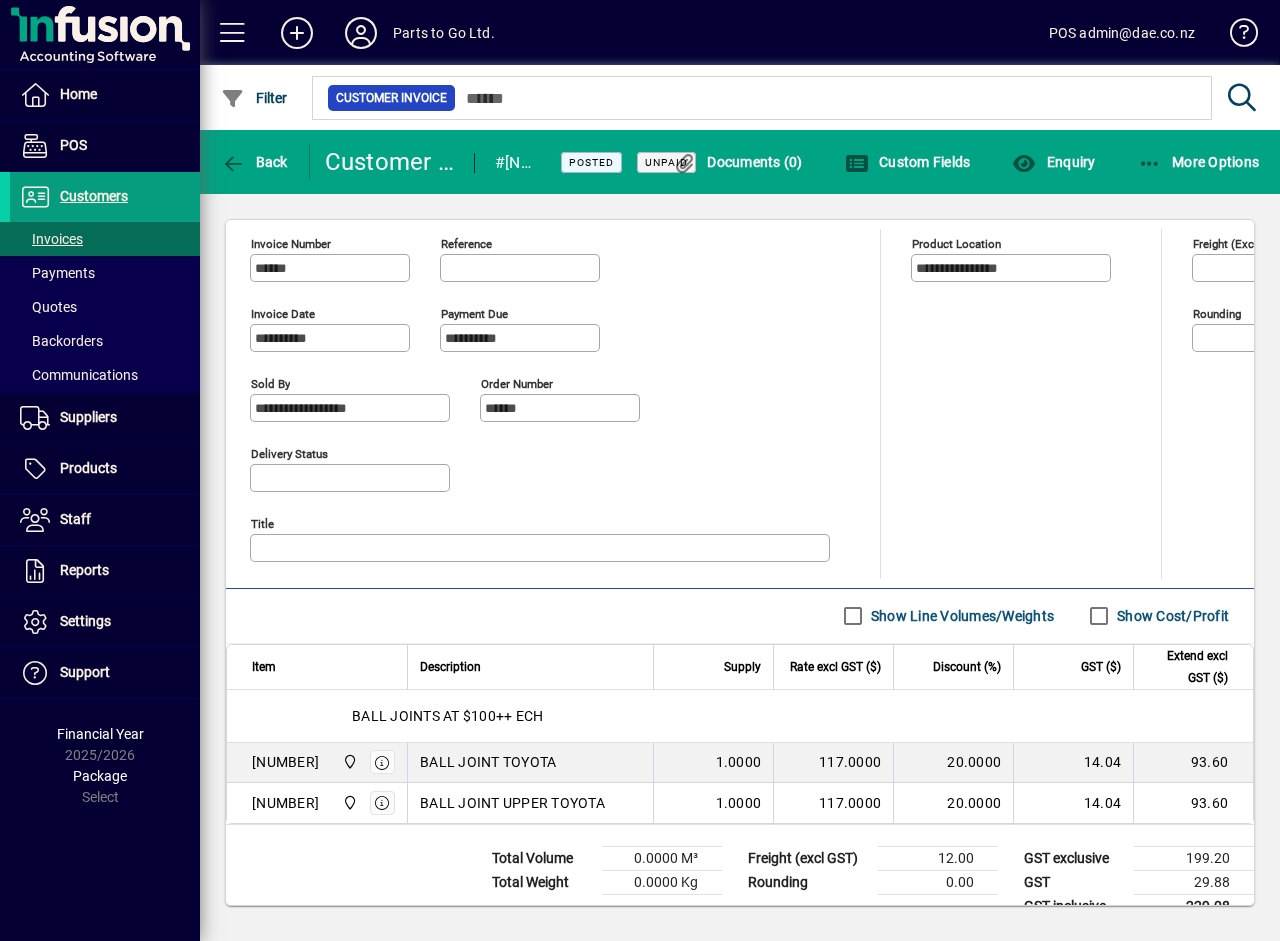 scroll, scrollTop: 791, scrollLeft: 0, axis: vertical 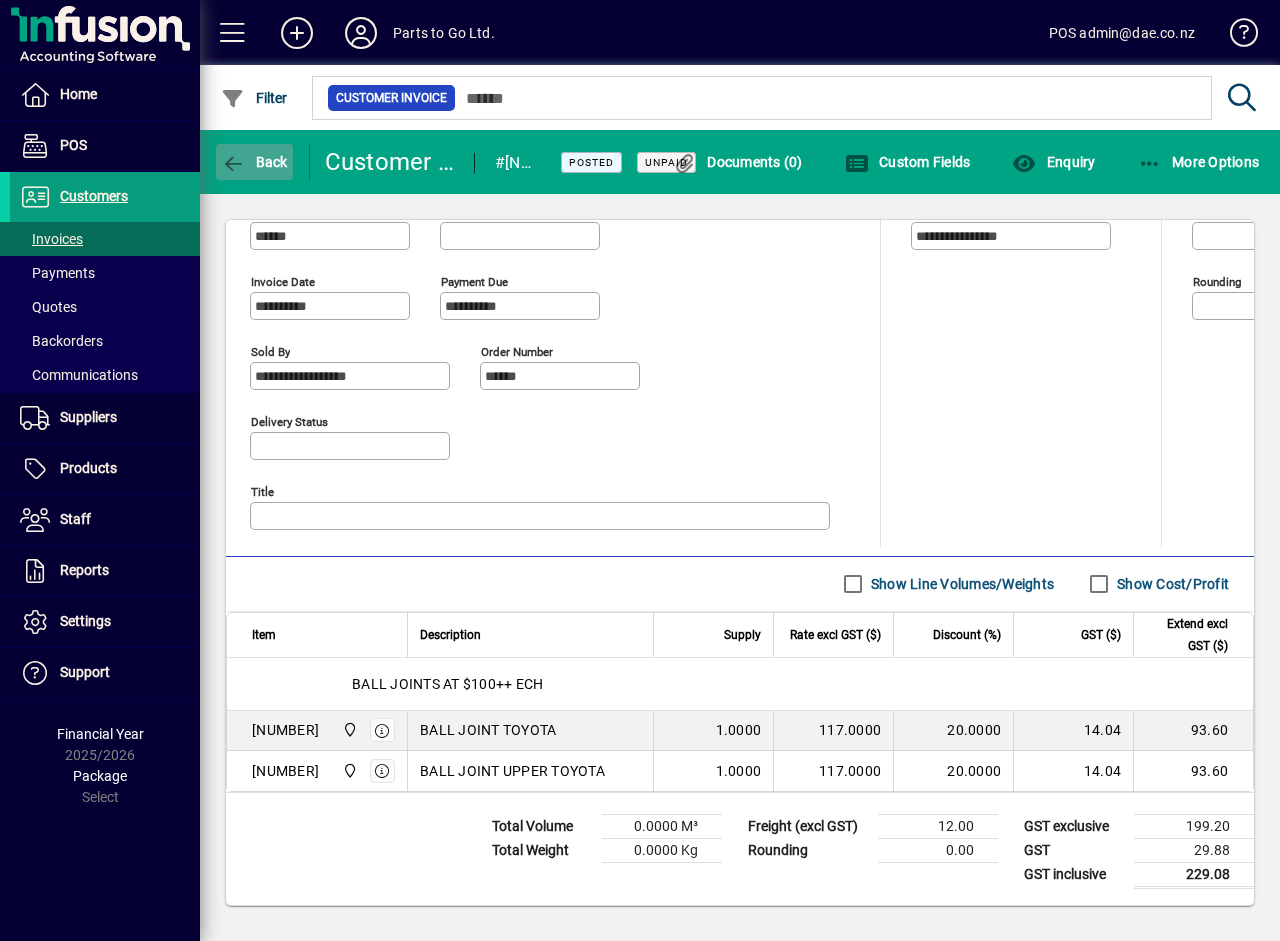 click on "Back" 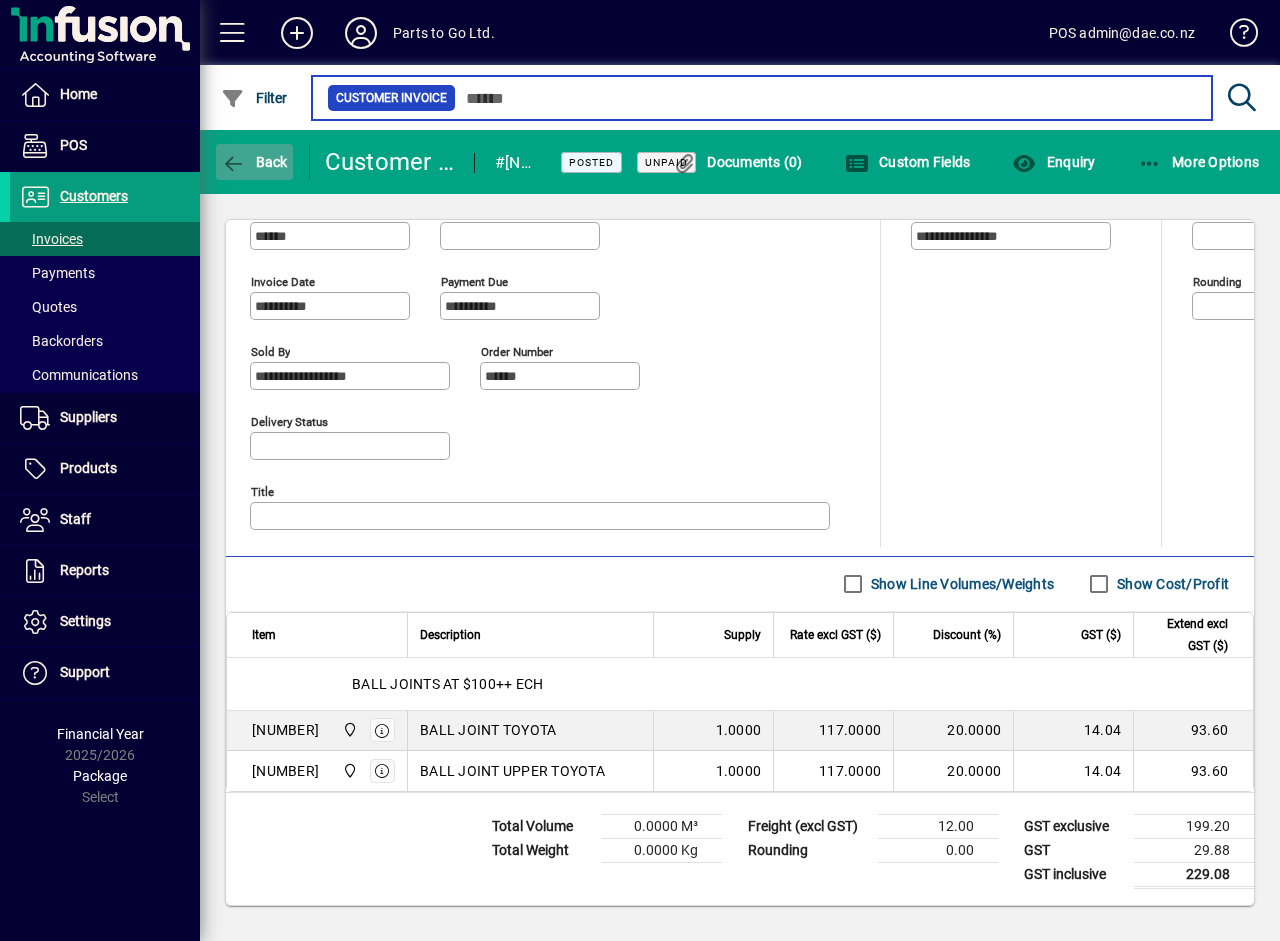 type on "**********" 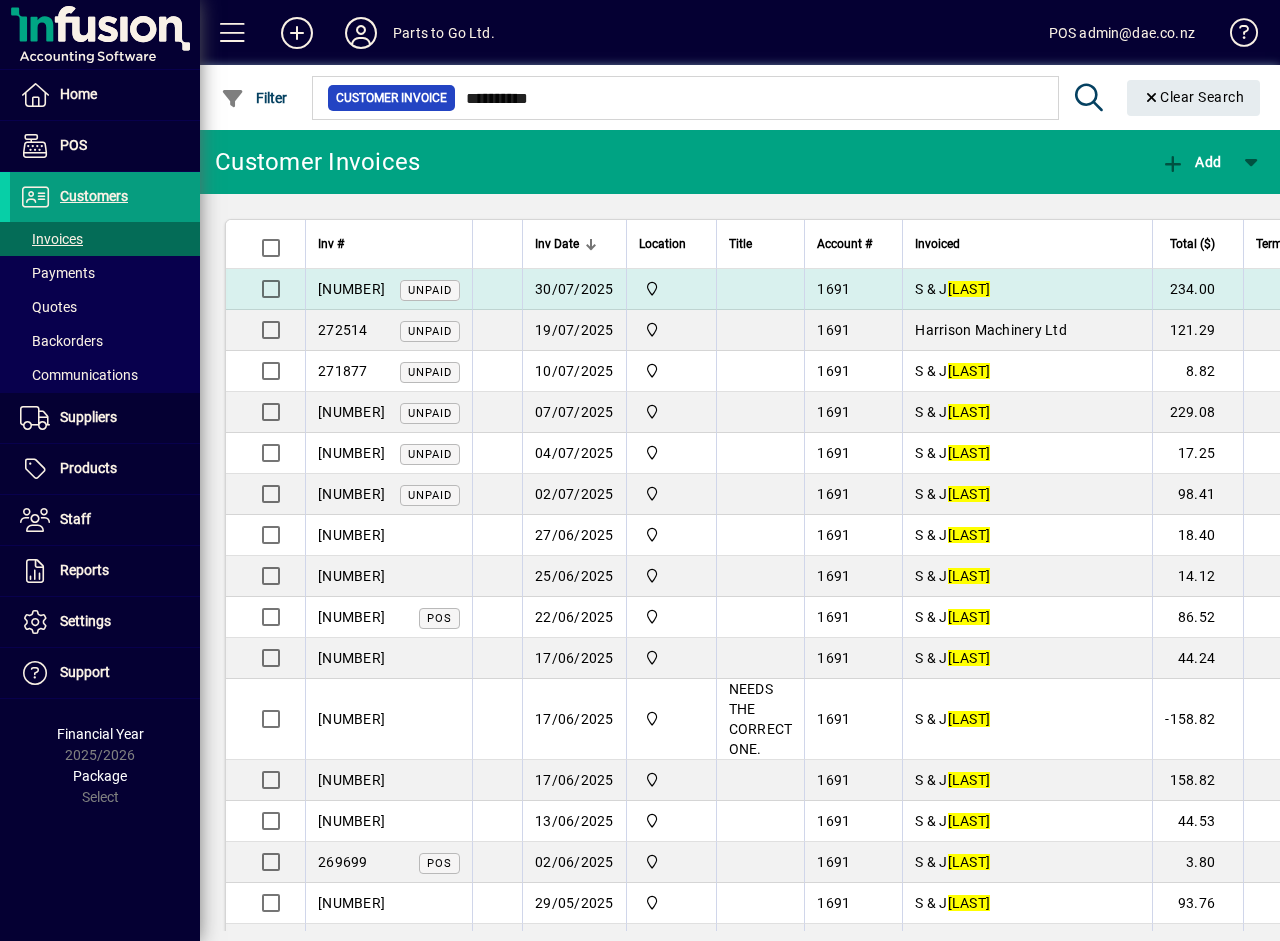 click on "[NUMBER]" at bounding box center [351, 289] 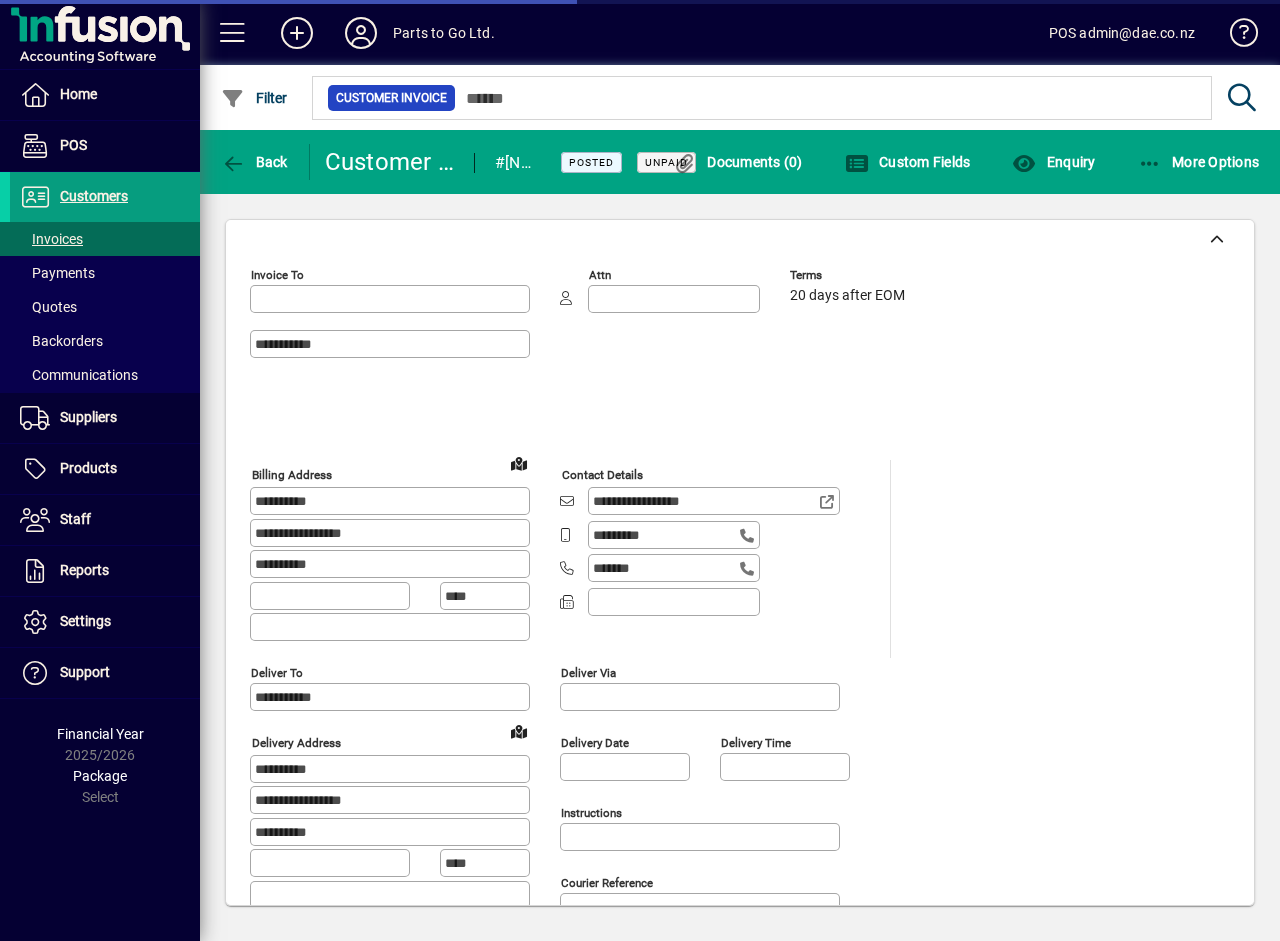 type on "**********" 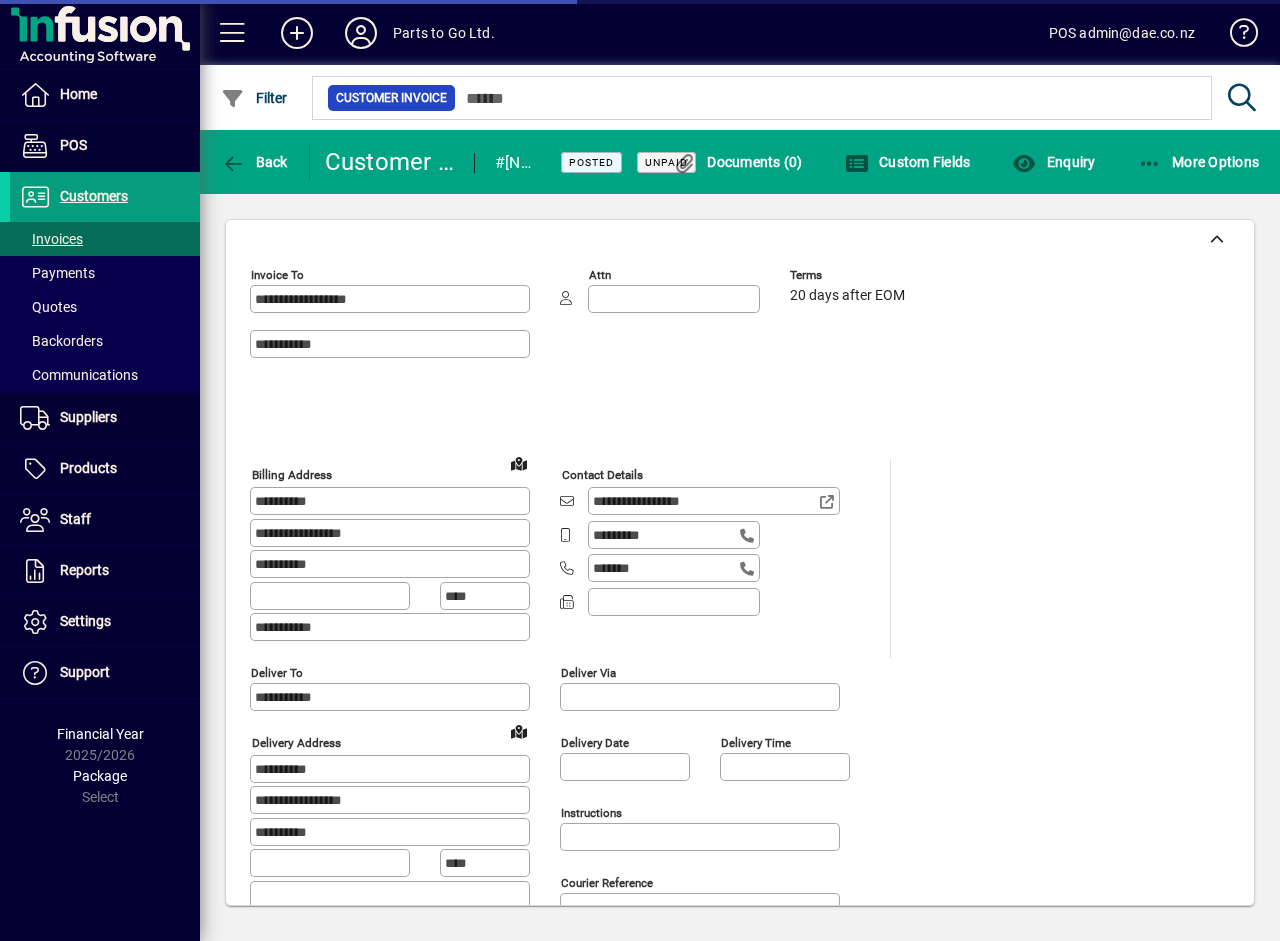 type on "**********" 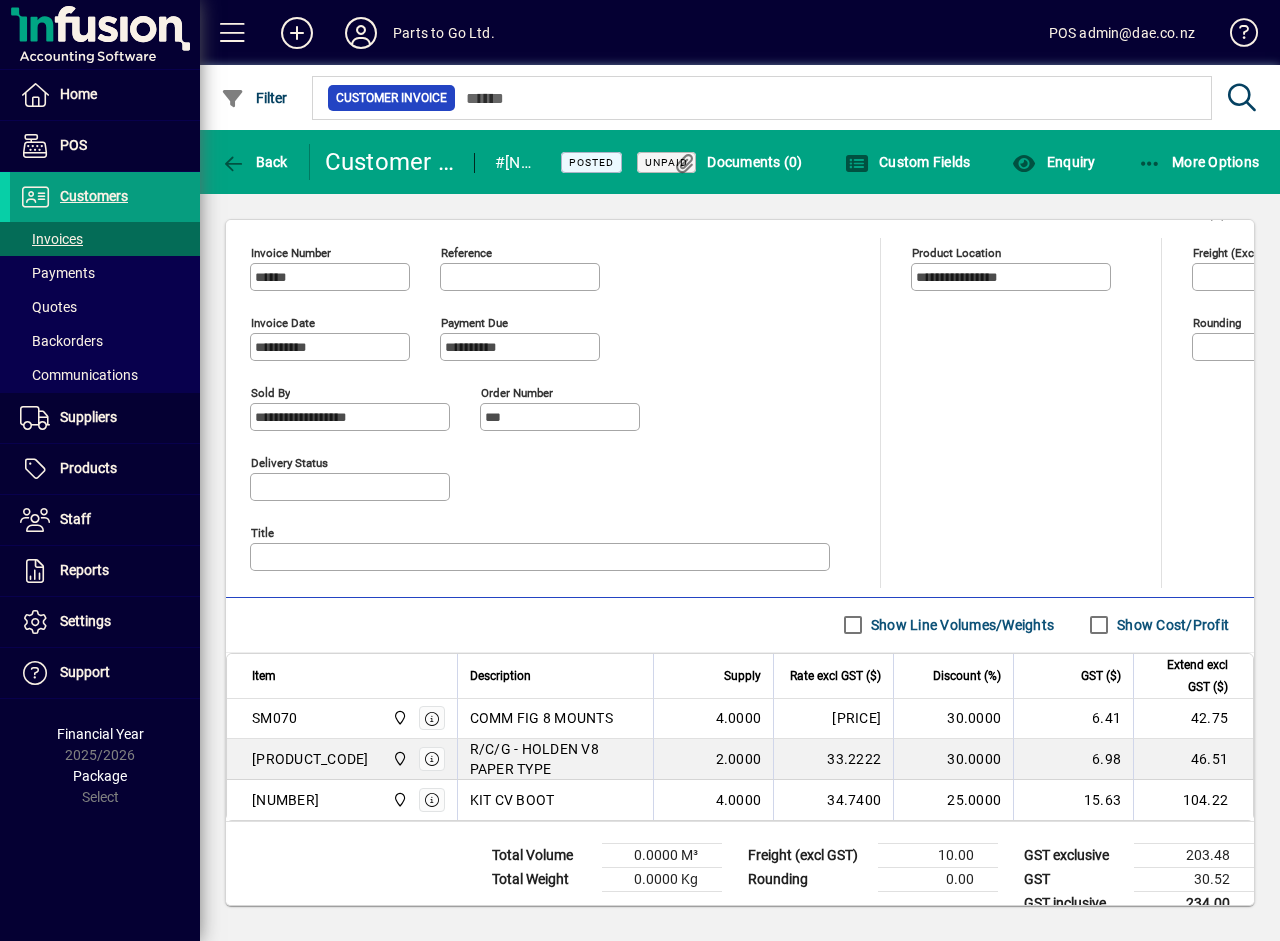 scroll, scrollTop: 778, scrollLeft: 0, axis: vertical 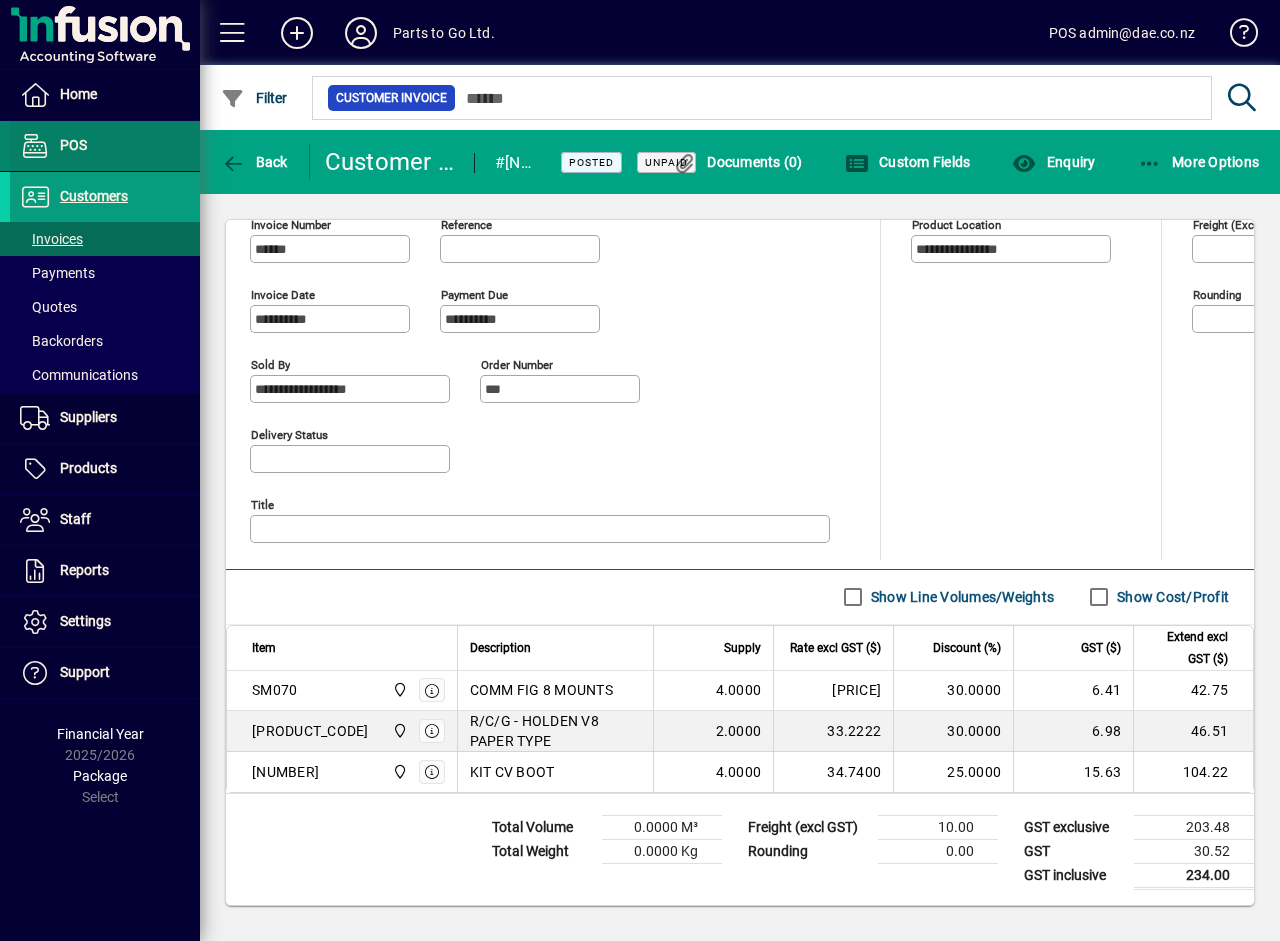 click on "POS" at bounding box center [73, 145] 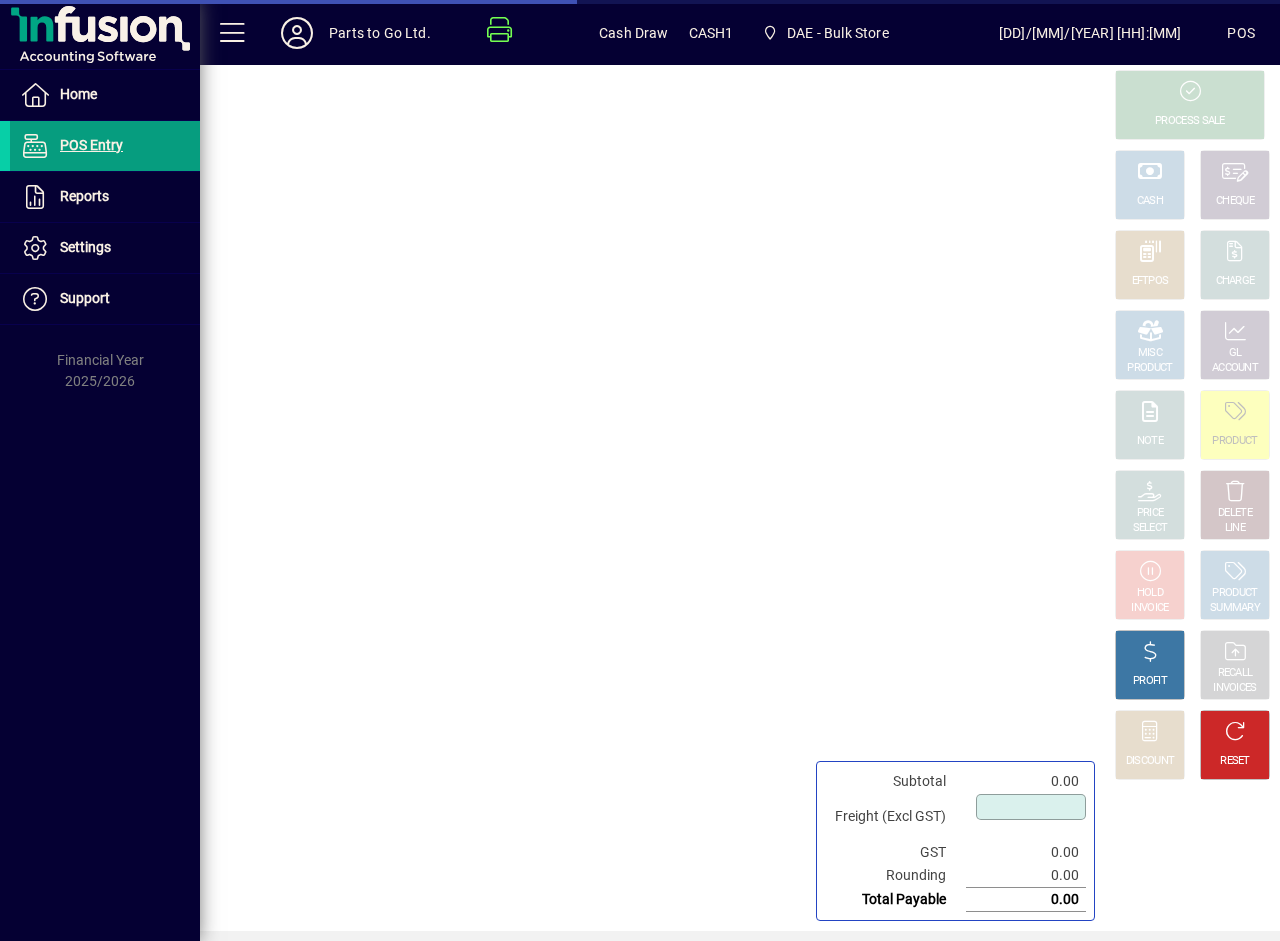 type on "****" 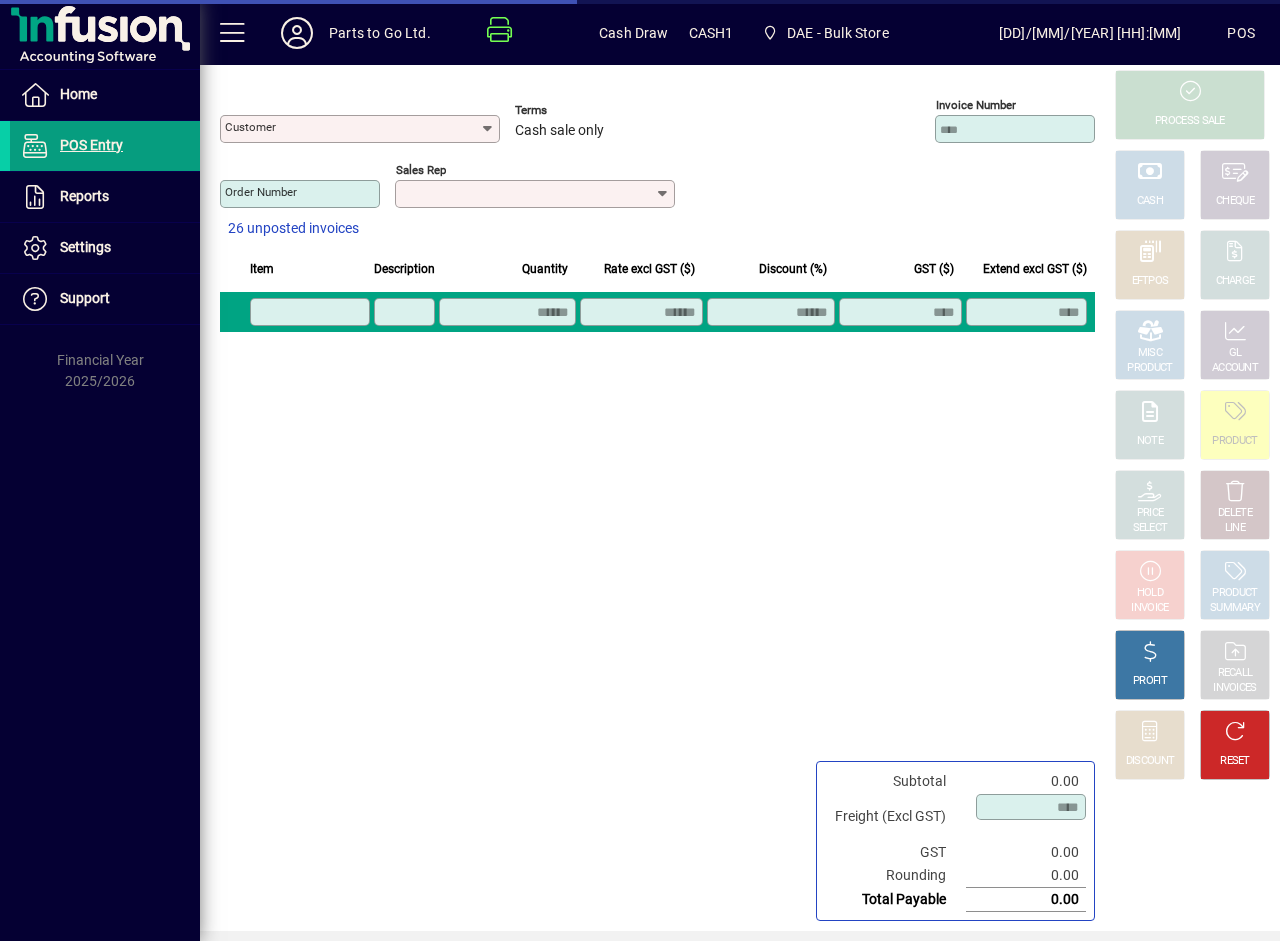 type on "**********" 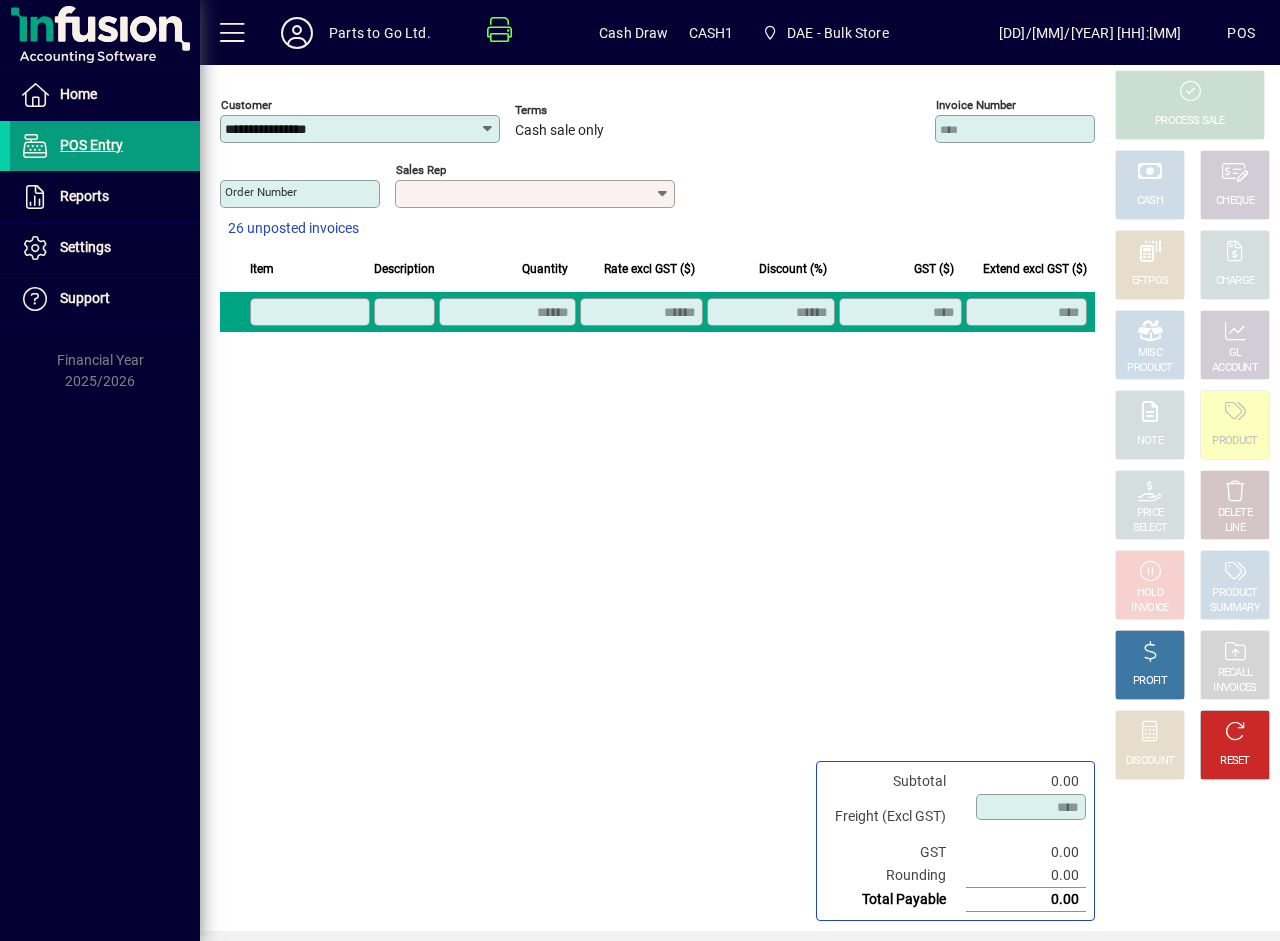 click 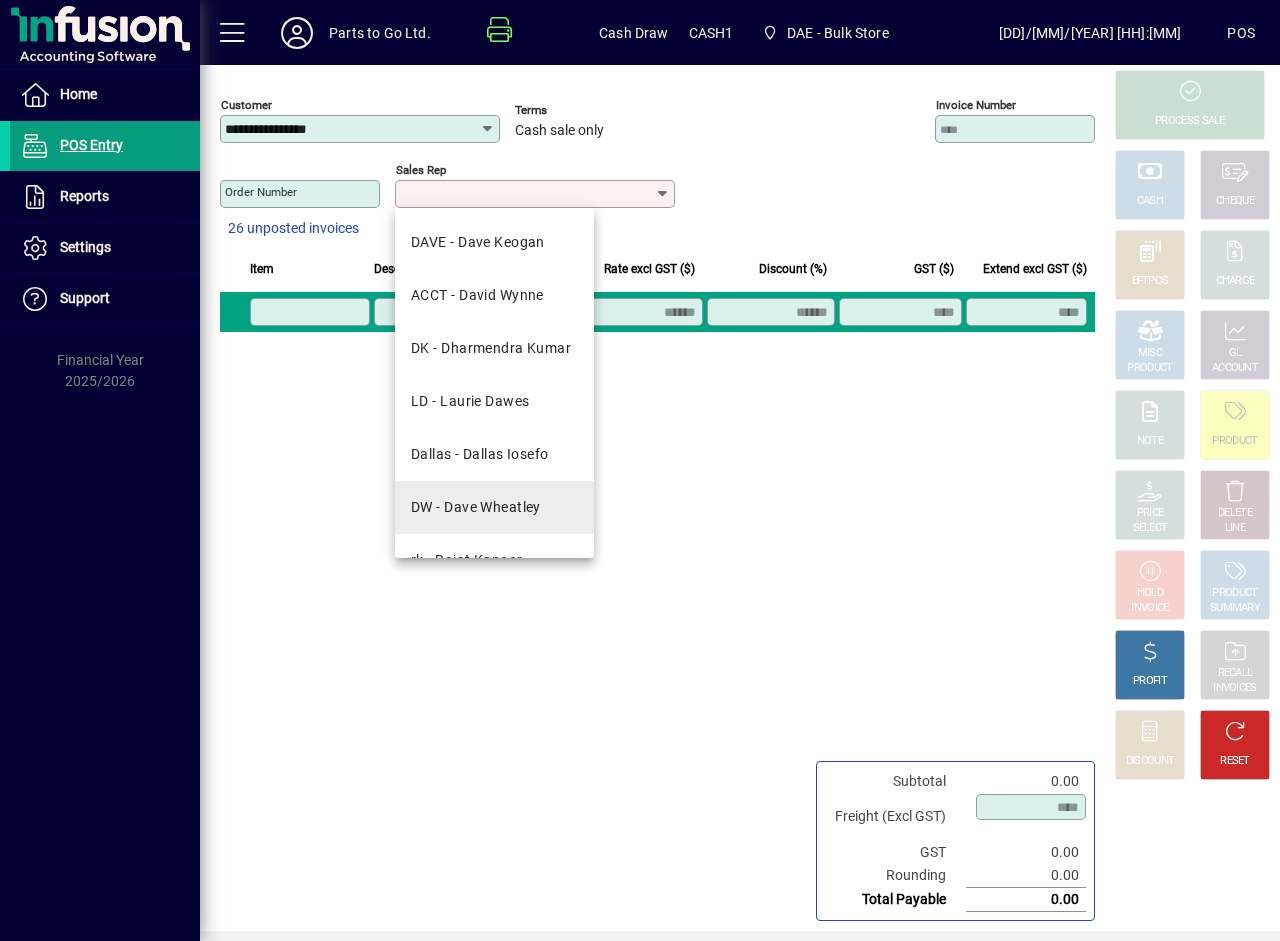 click on "DW - Dave Wheatley" at bounding box center [476, 507] 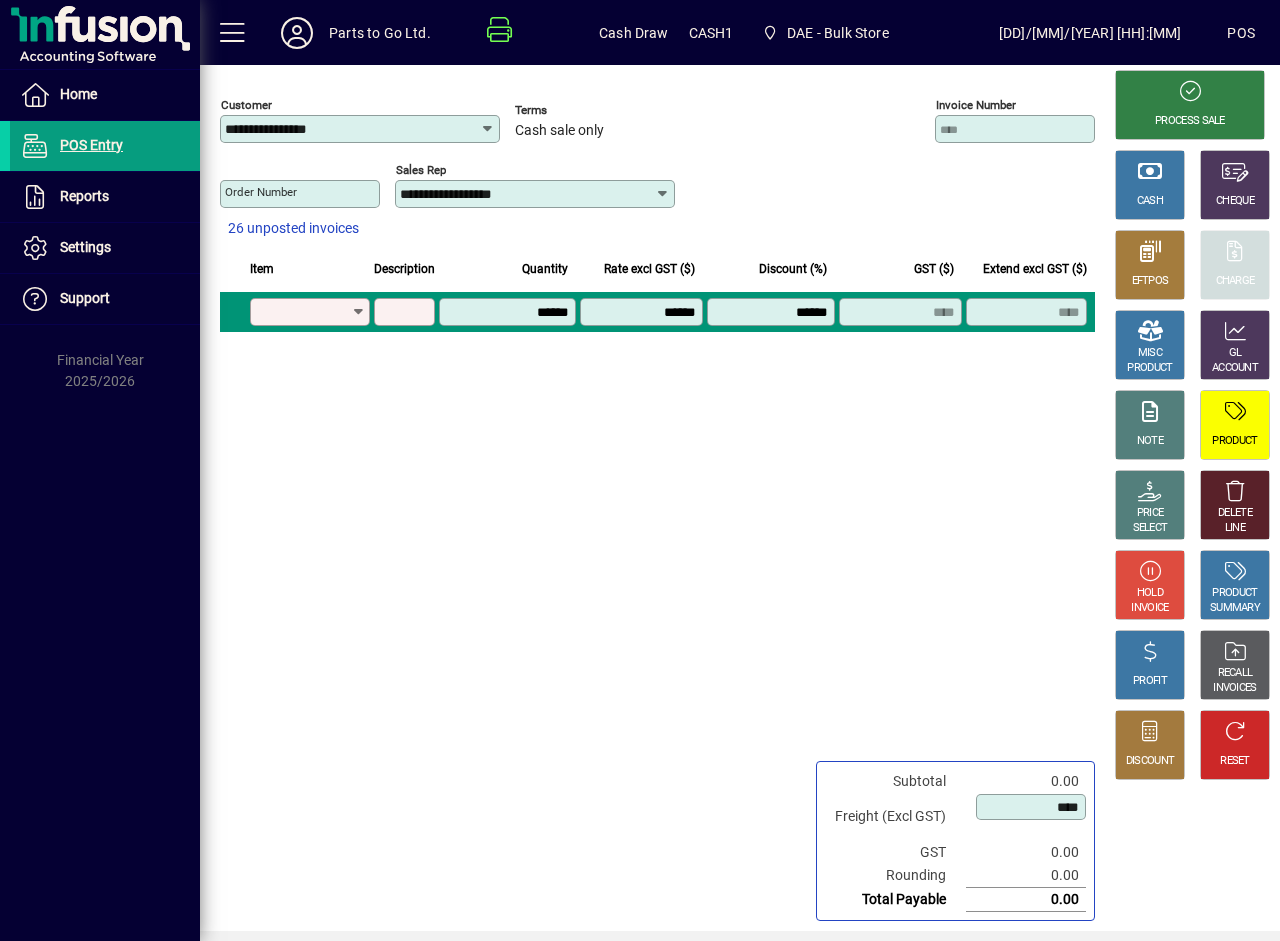 click on "Product" at bounding box center (303, 312) 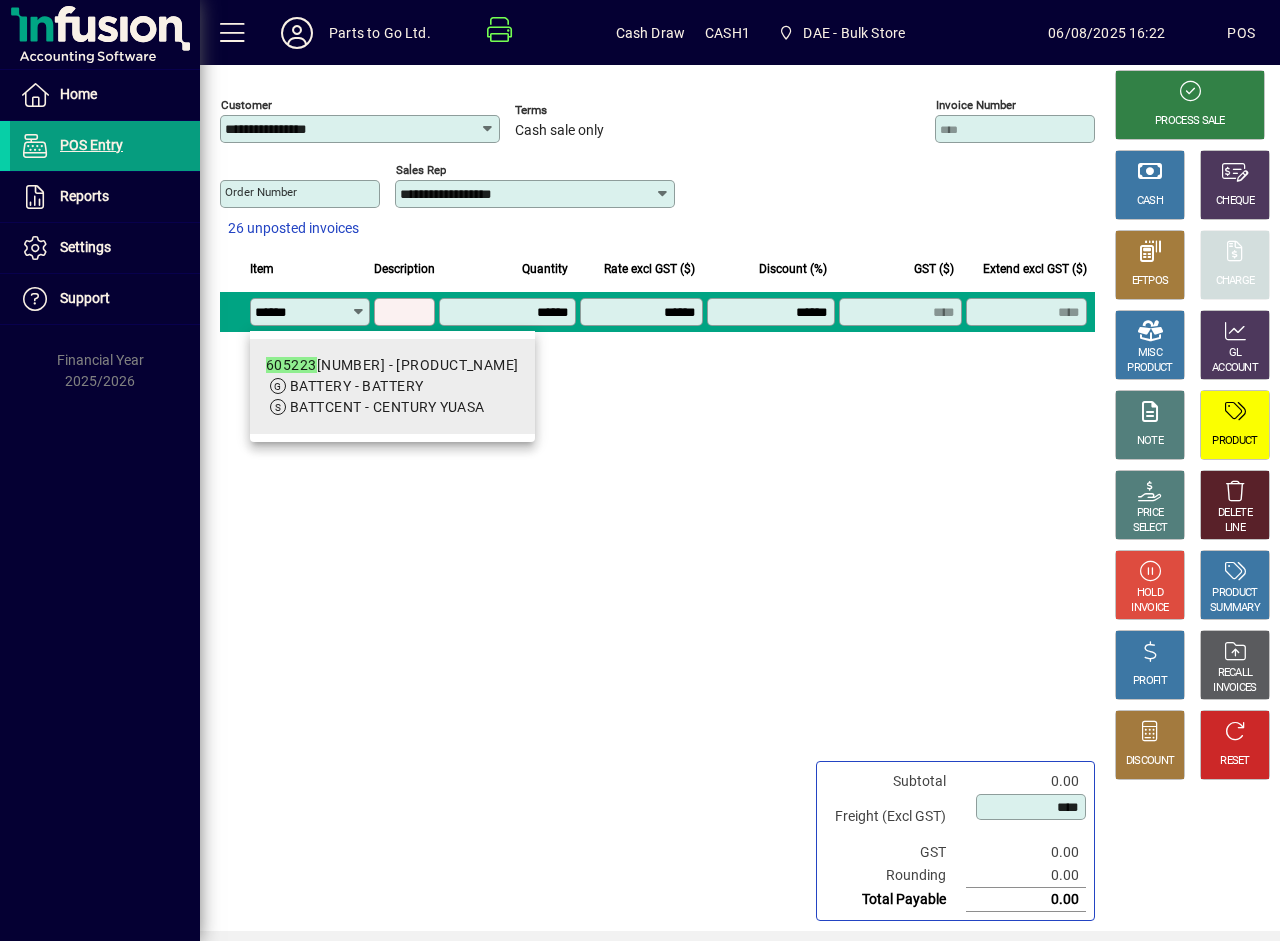 type on "******" 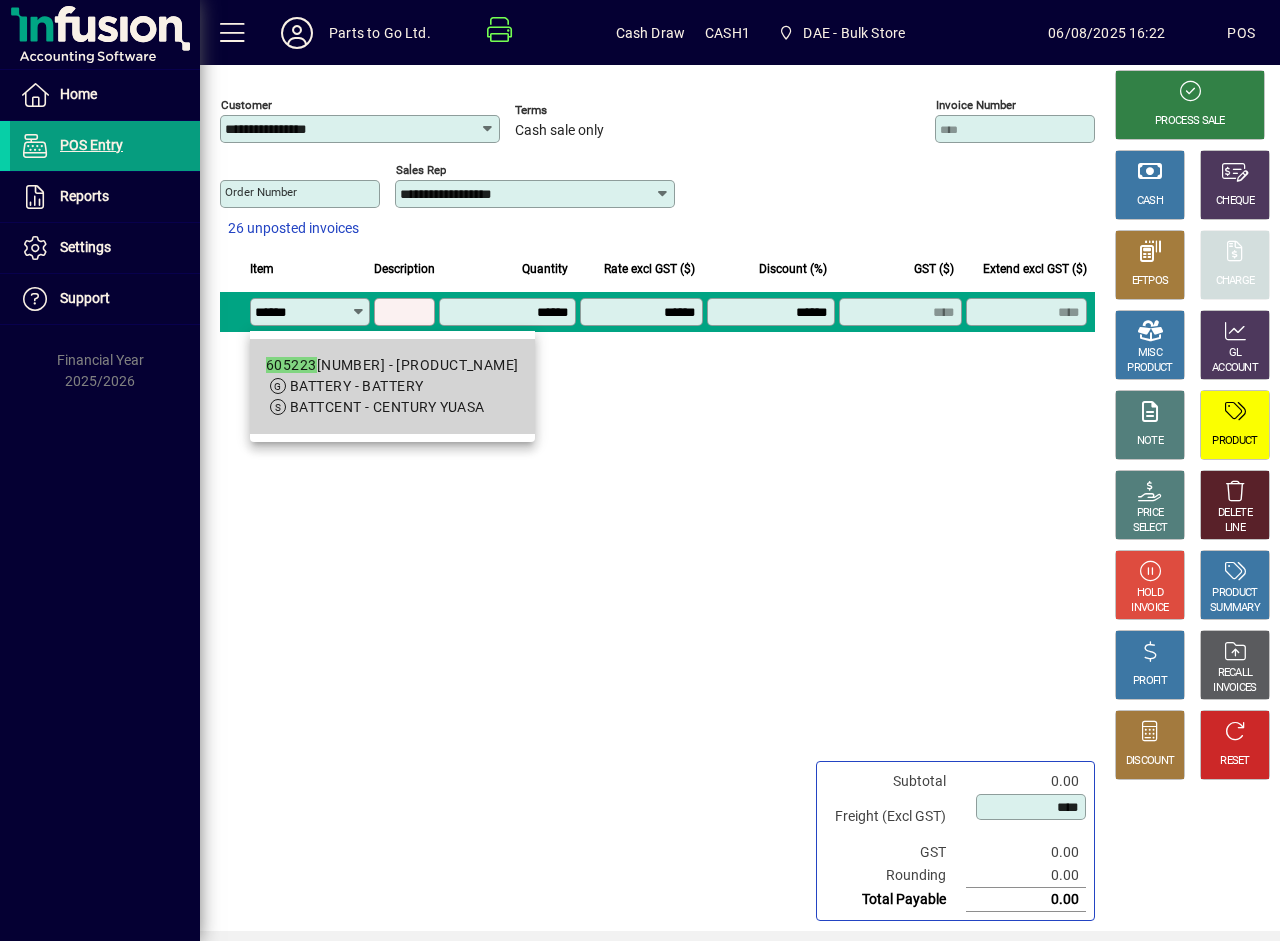 click on "BATTERY - BATTERY" at bounding box center (356, 386) 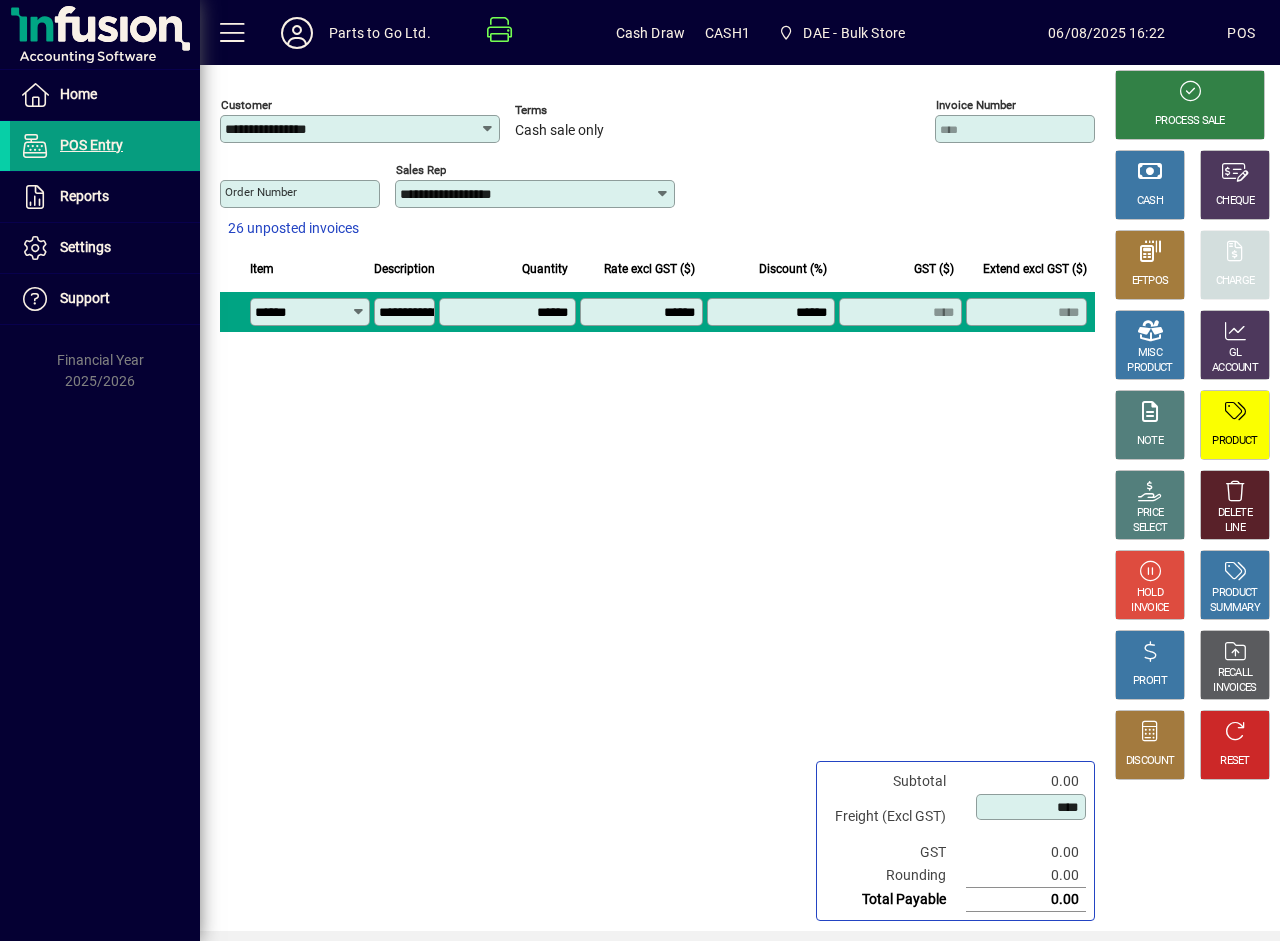 type on "********" 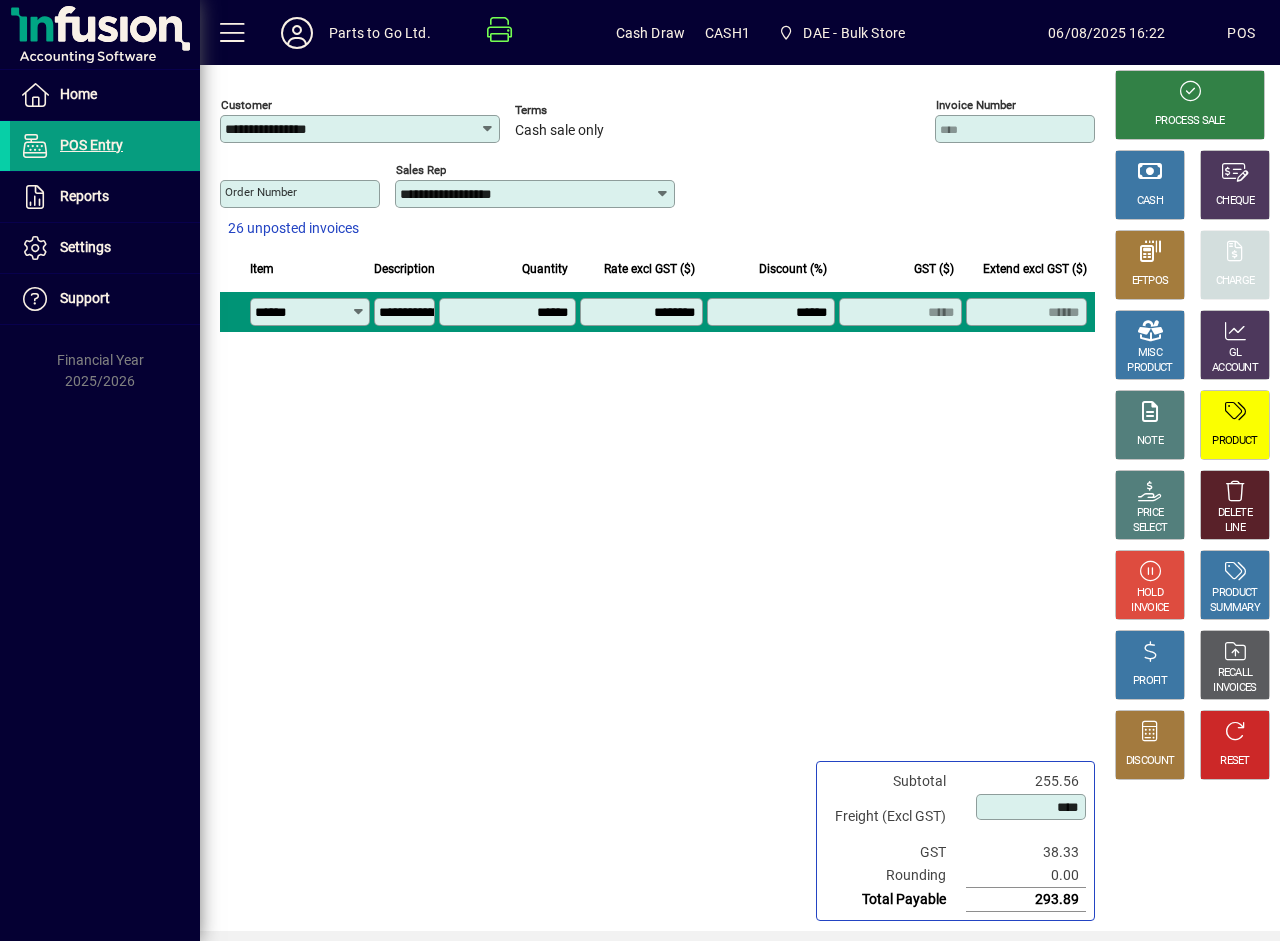 click on "******" at bounding box center (773, 312) 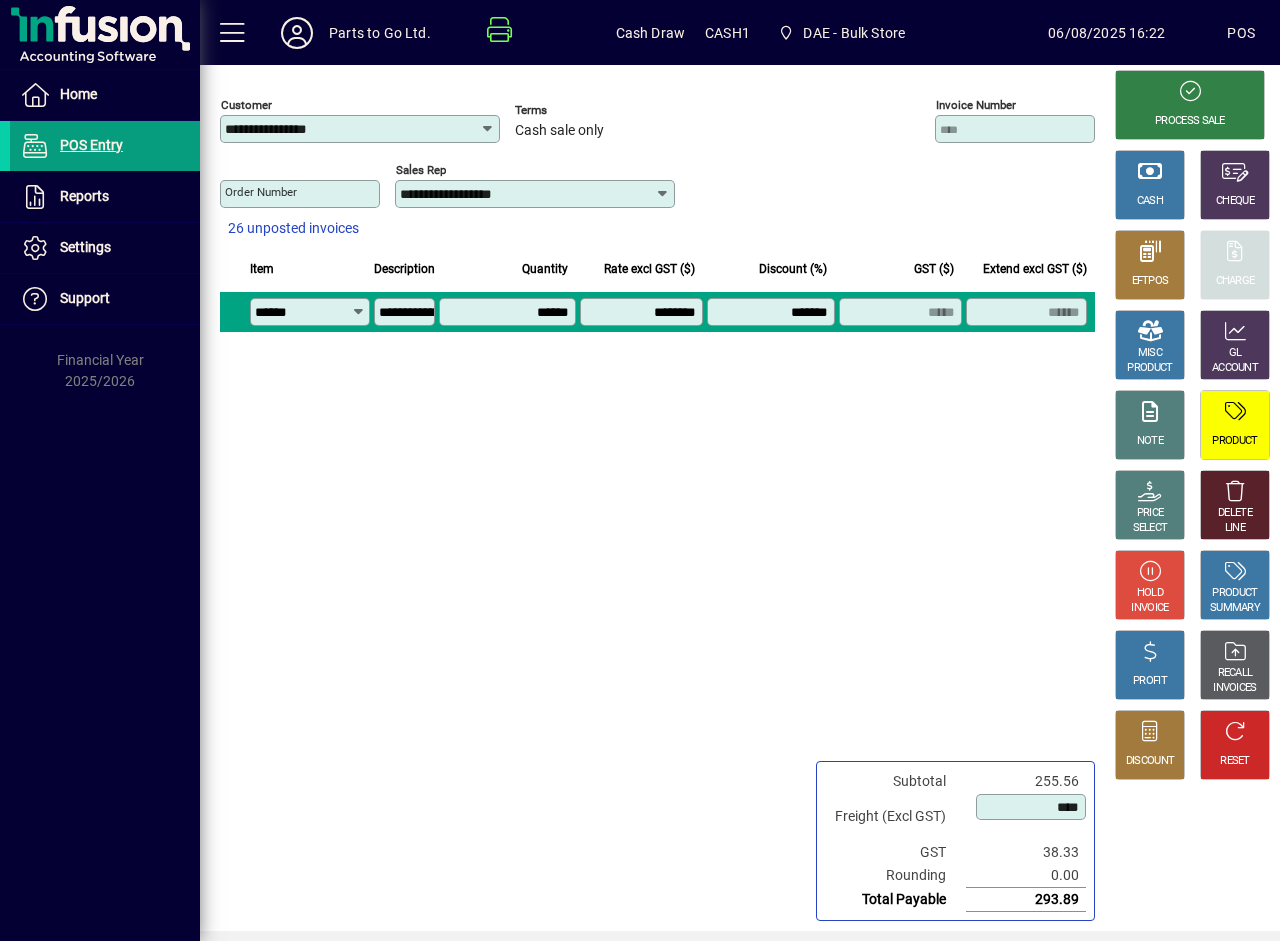 type on "*******" 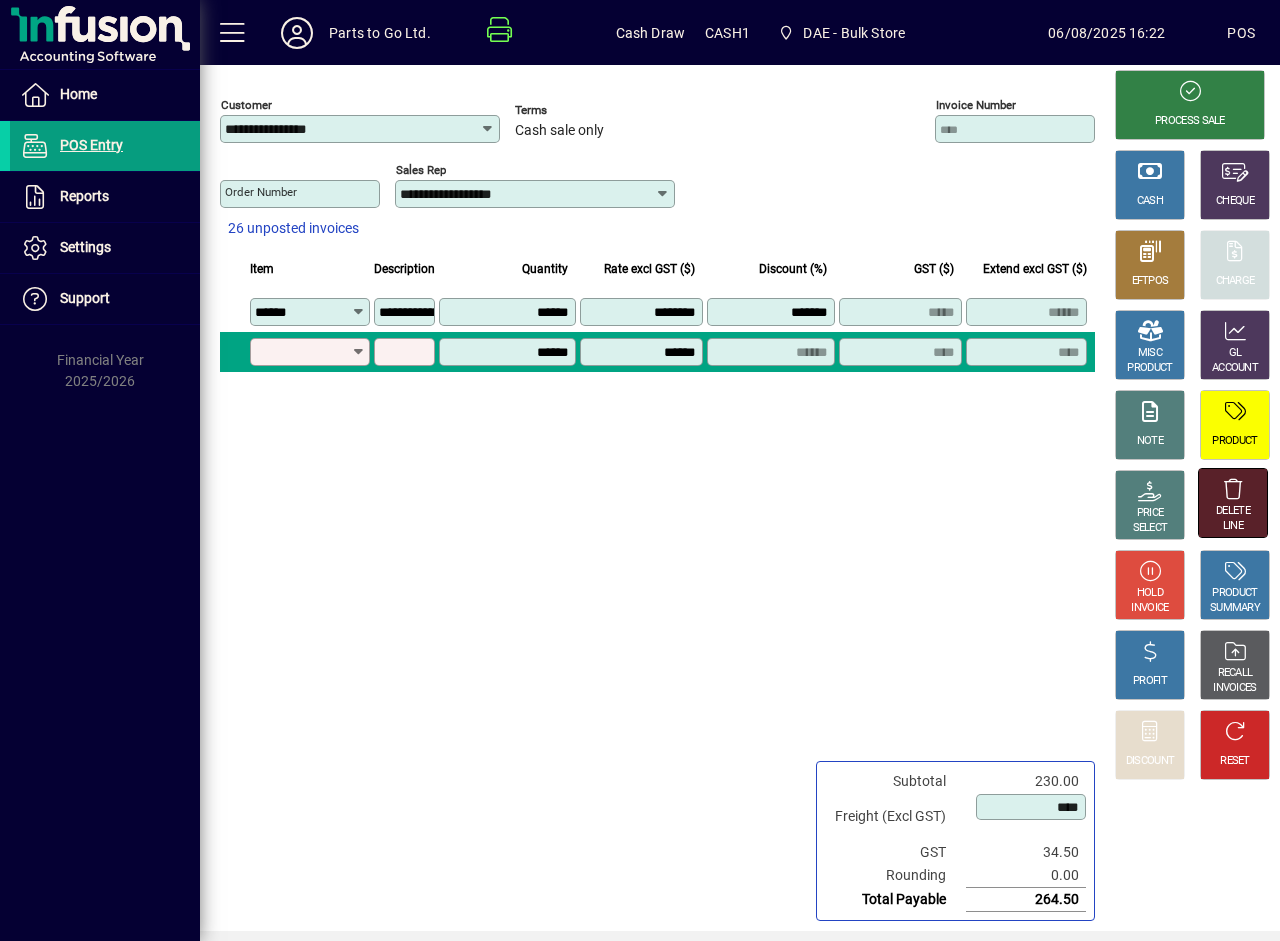 click 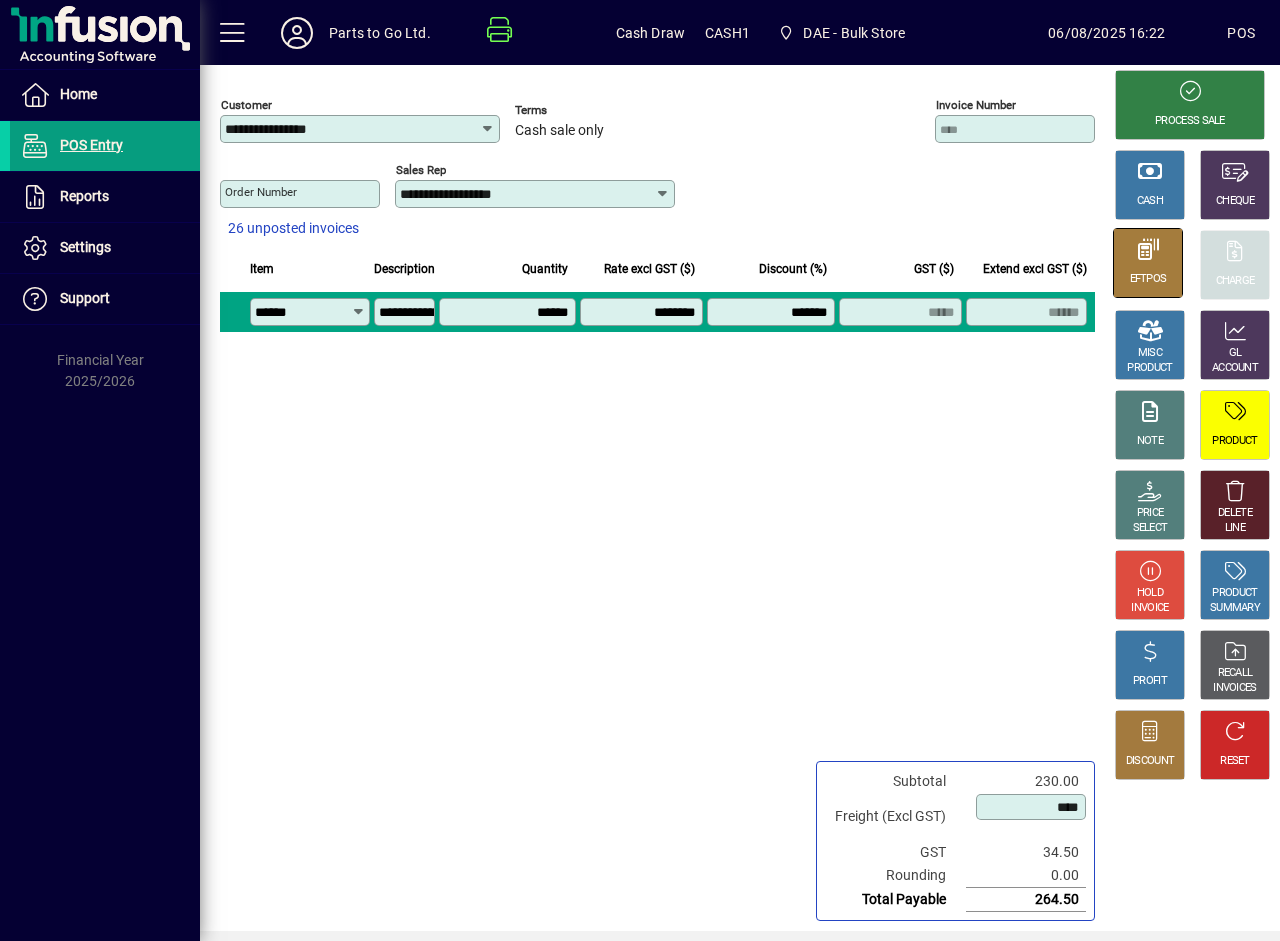 click on "EFTPOS" 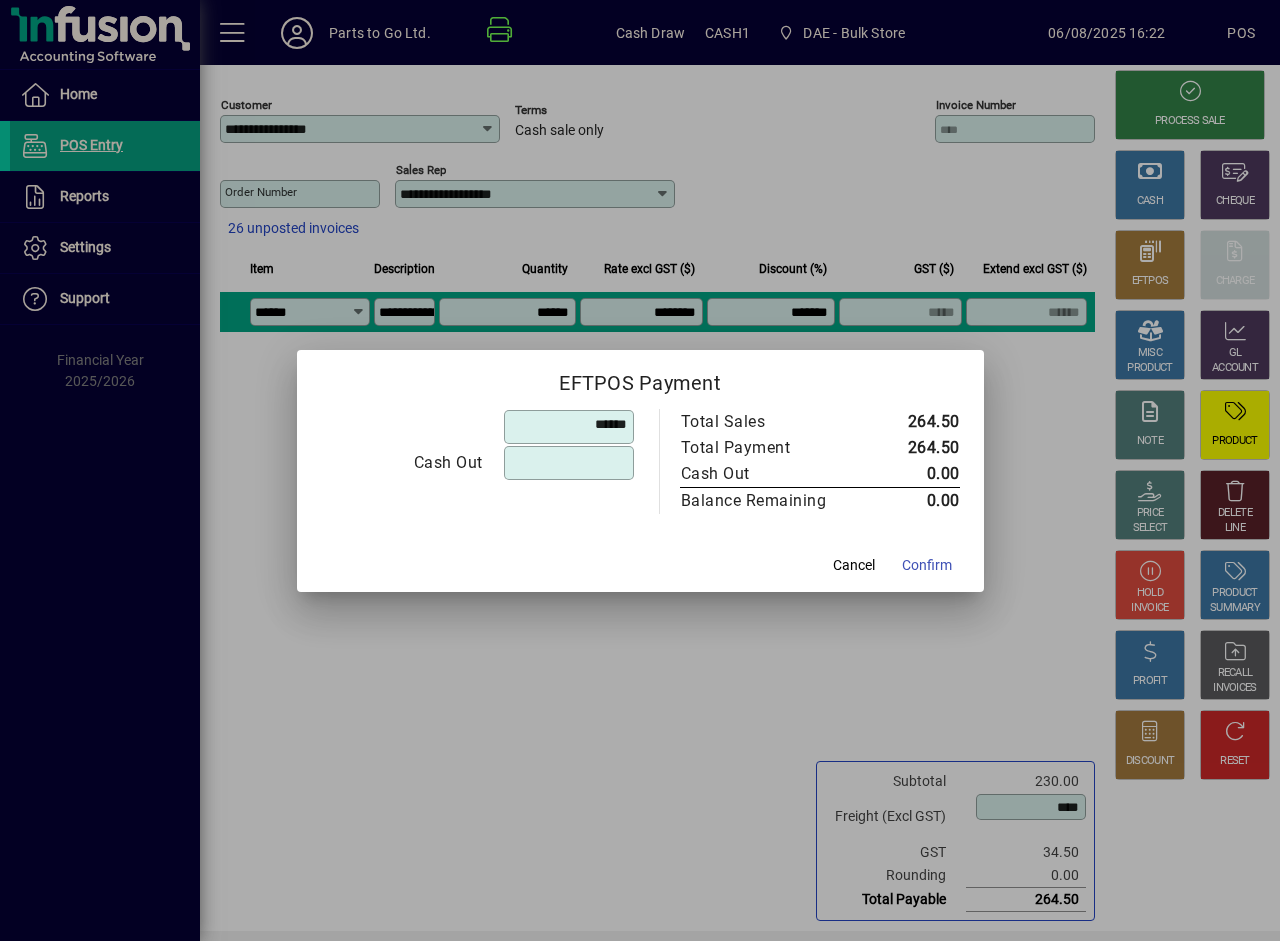 type on "******" 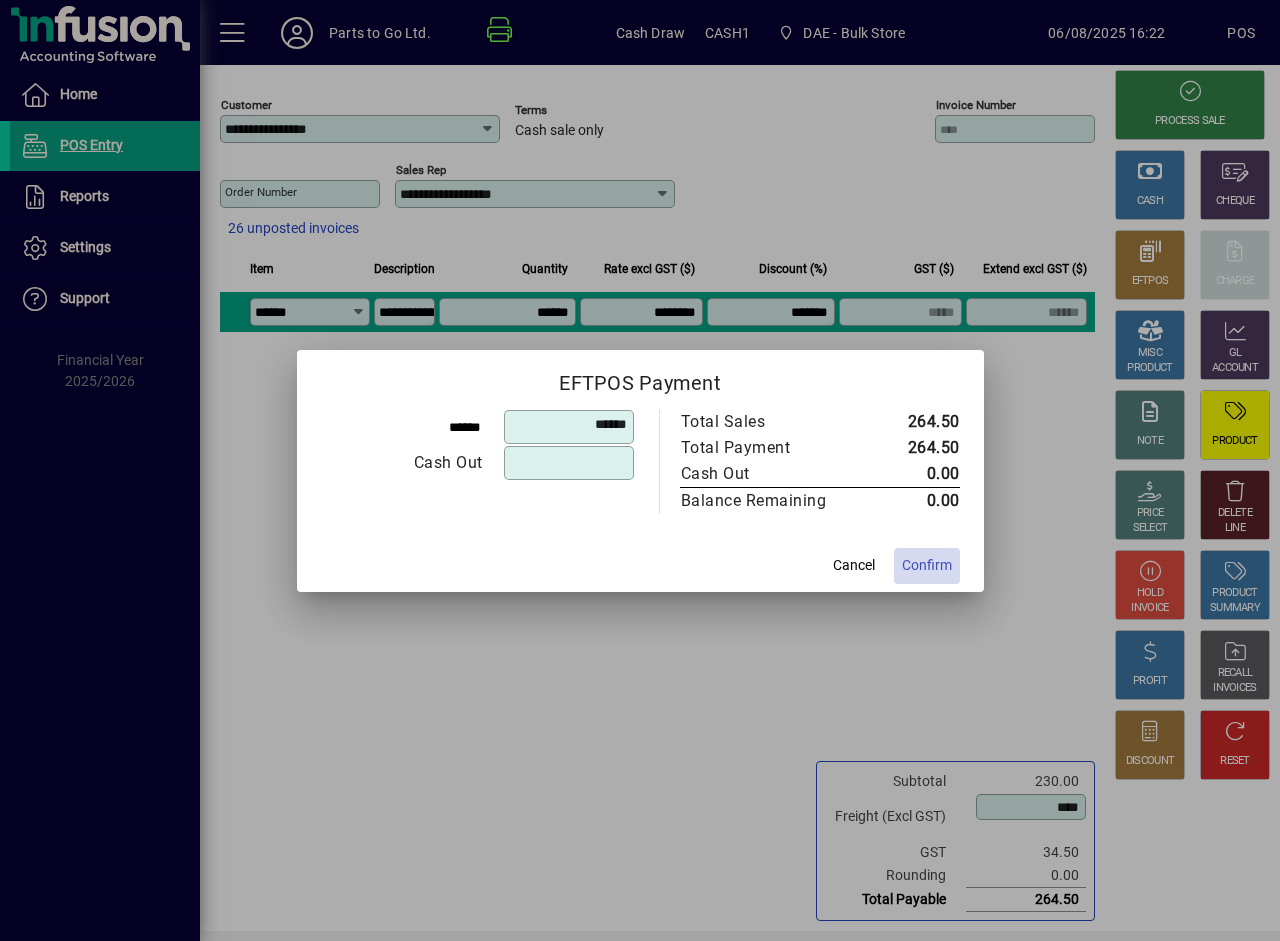 click on "Confirm" 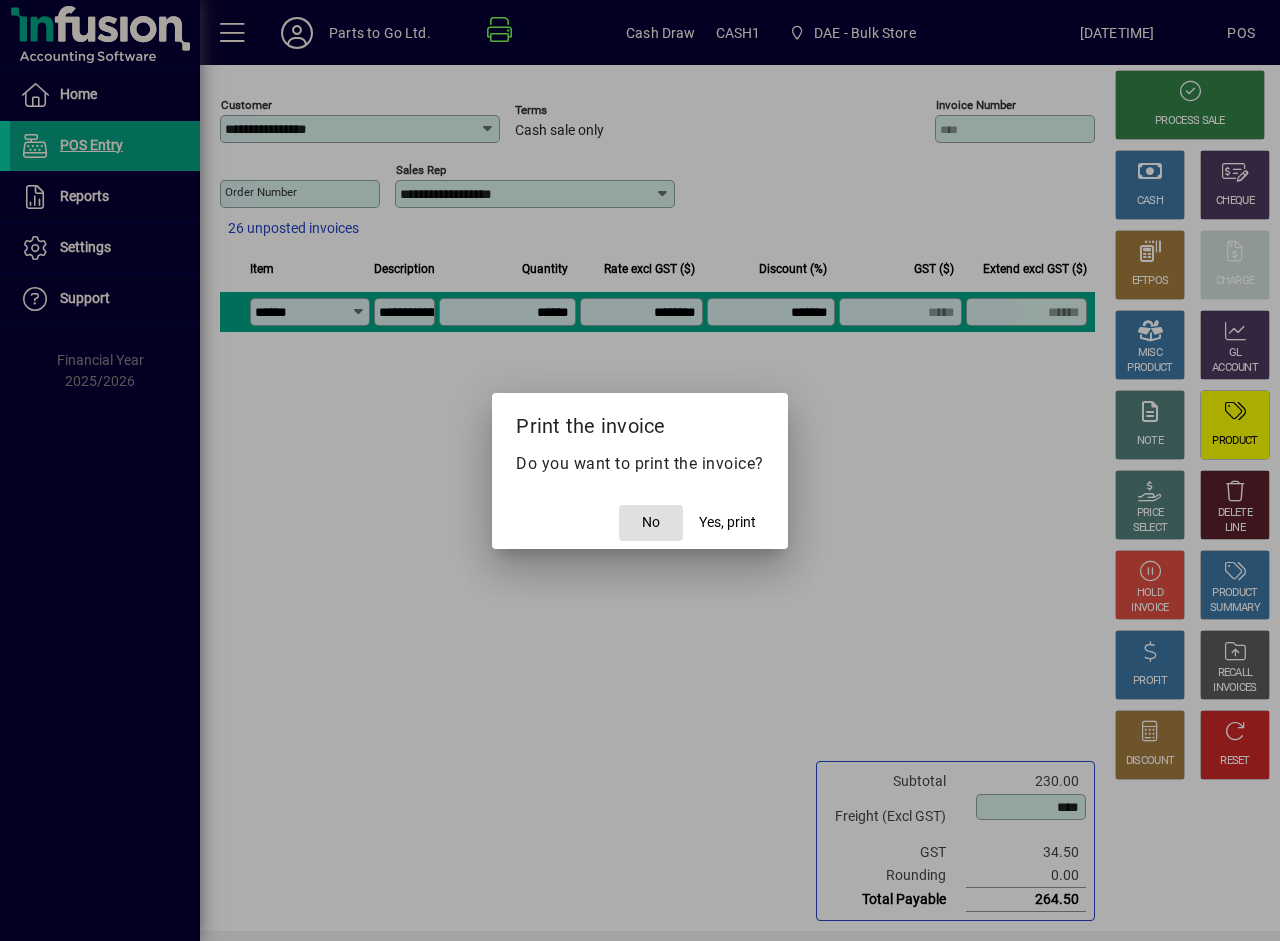 click on "No" 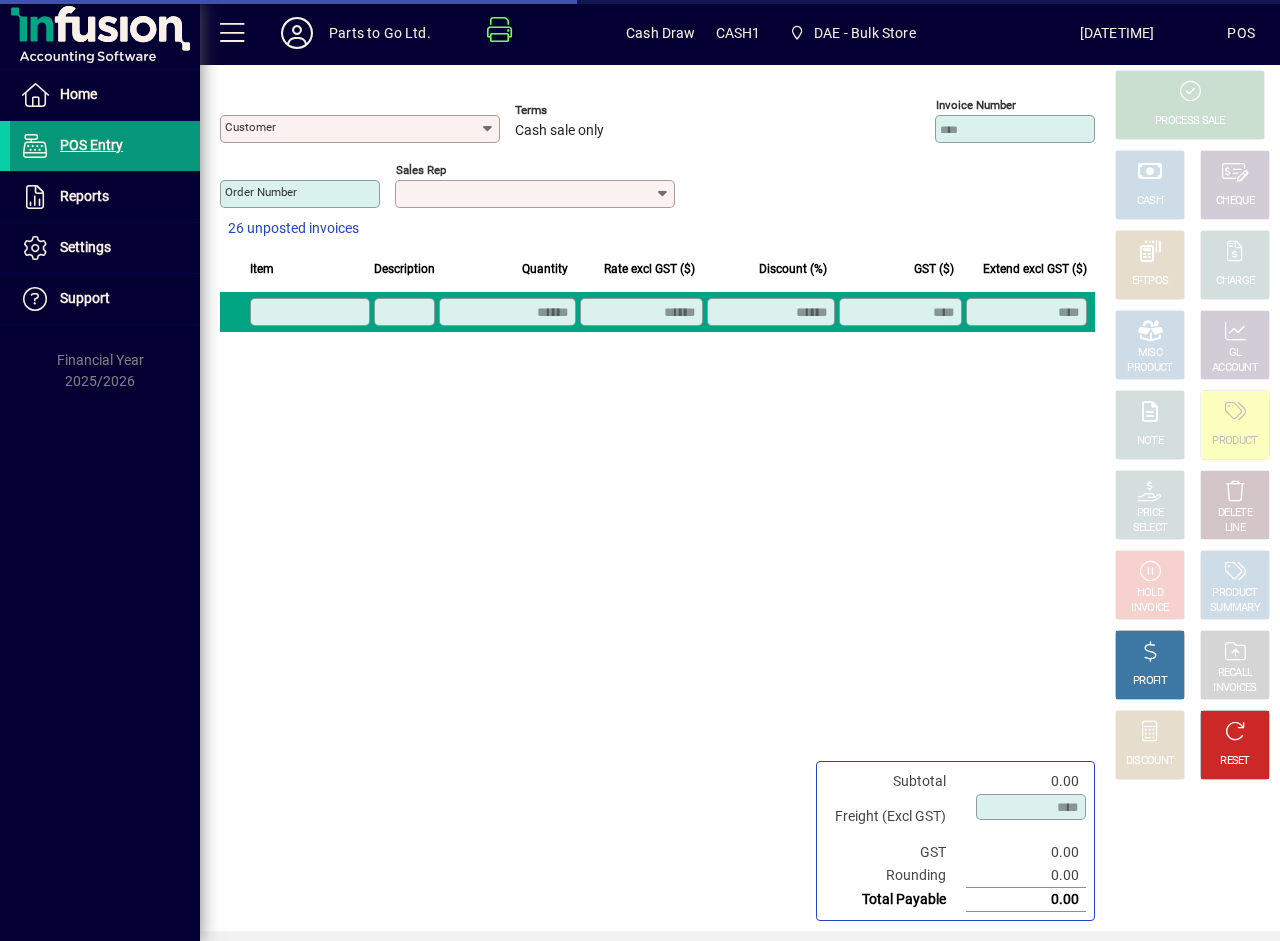 type on "**********" 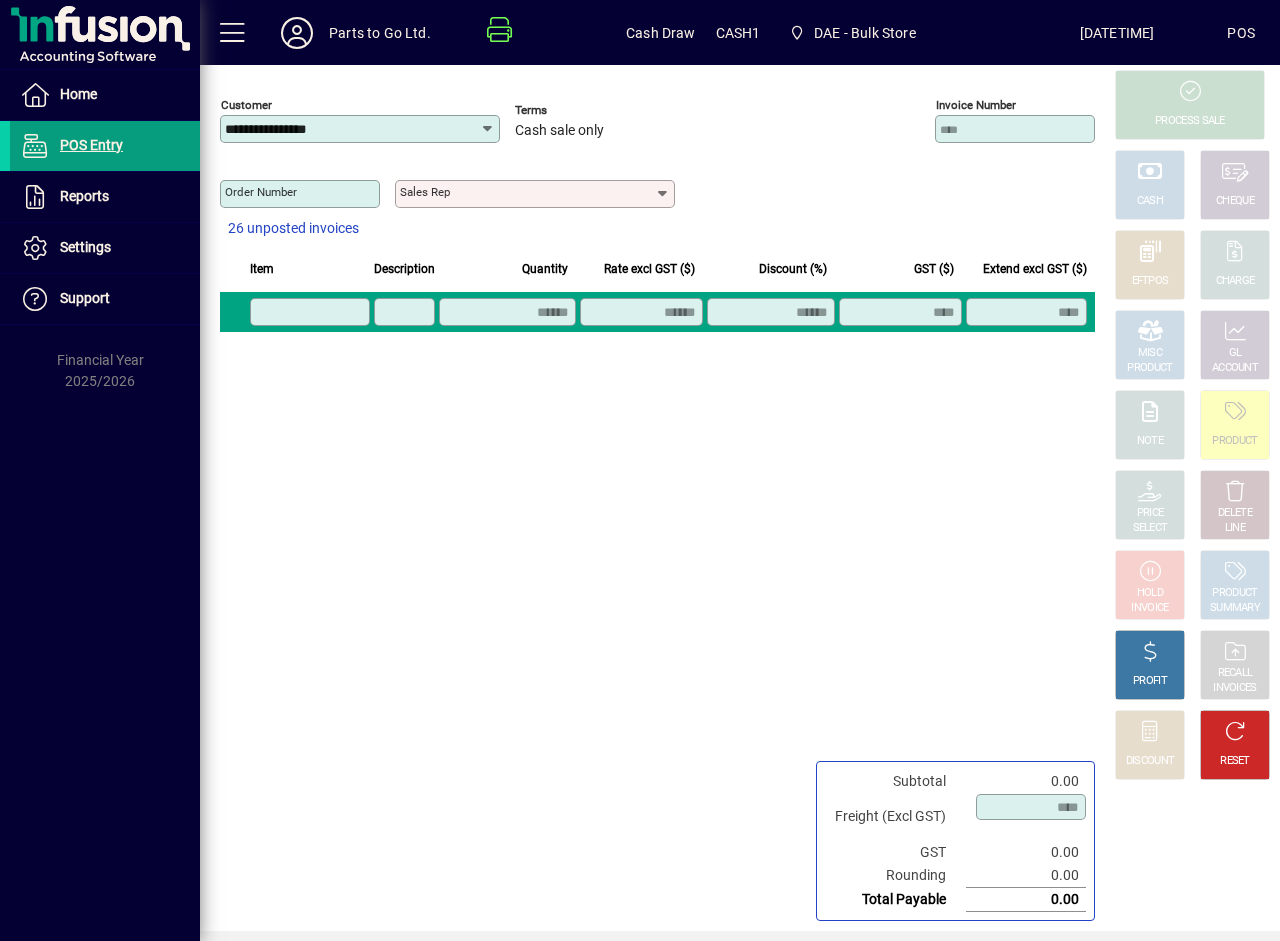 click 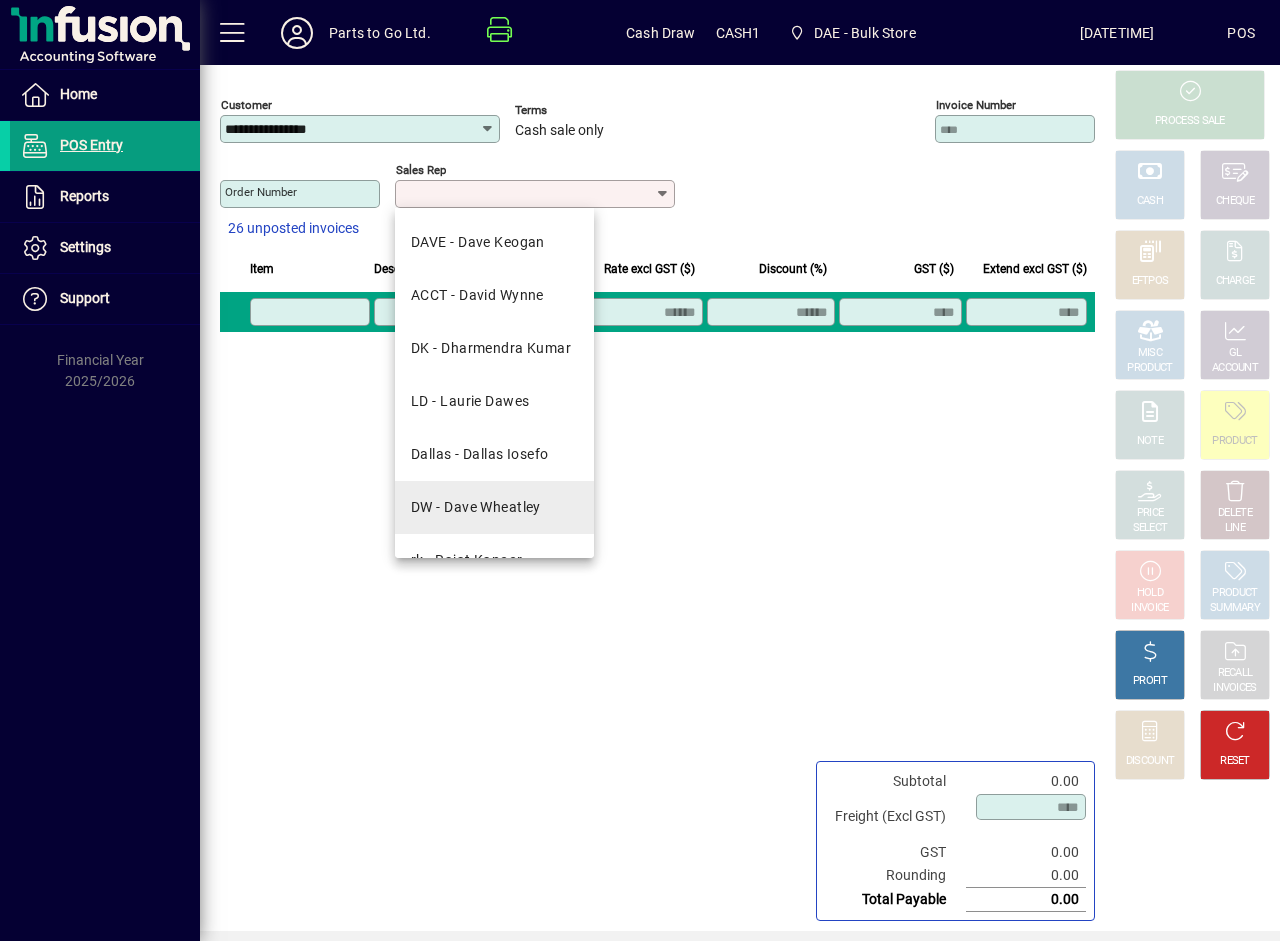 click on "DW - Dave Wheatley" at bounding box center [476, 507] 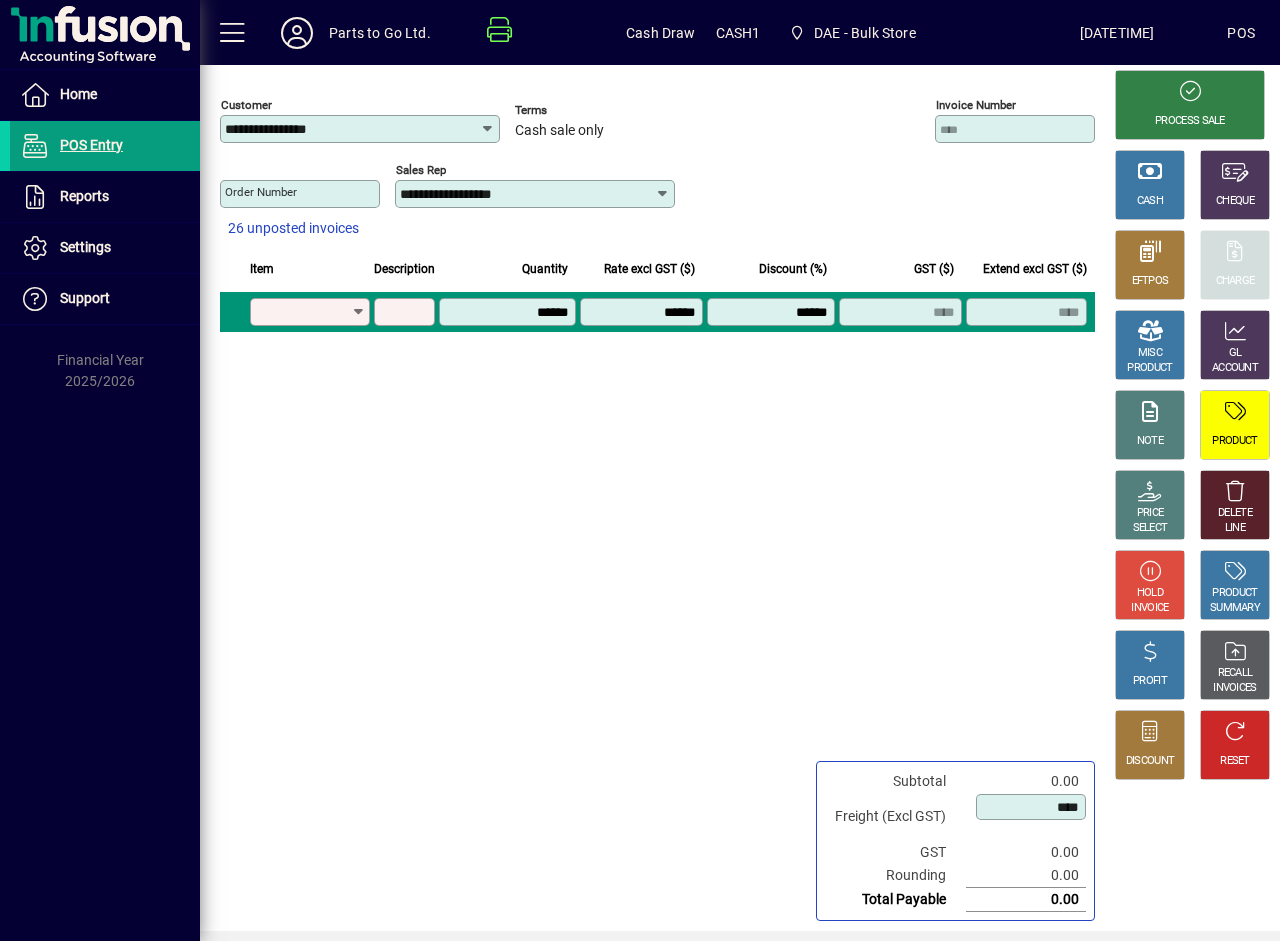 click on "Product" at bounding box center (303, 312) 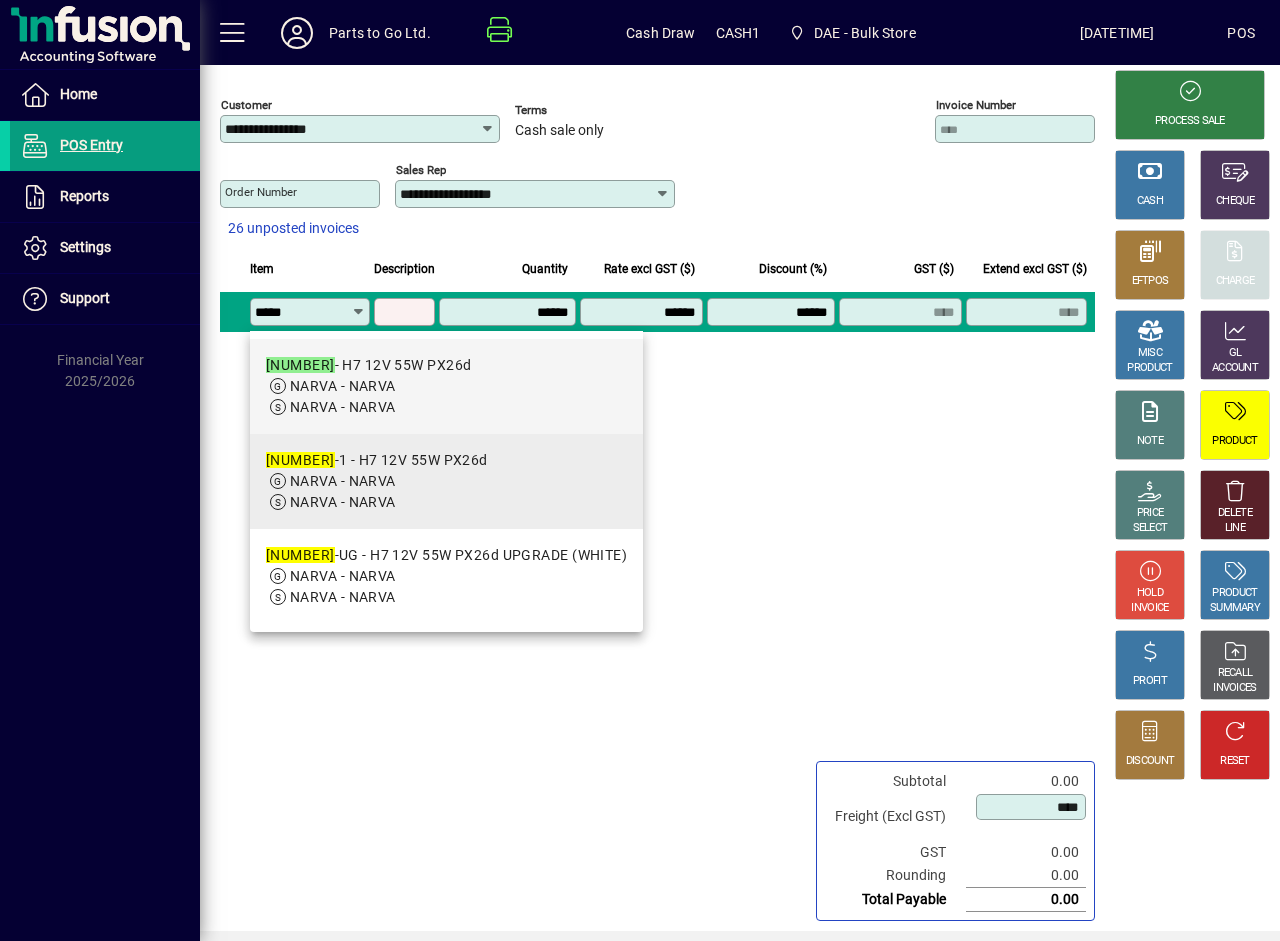 click on "NARVA - NARVA" at bounding box center (343, 481) 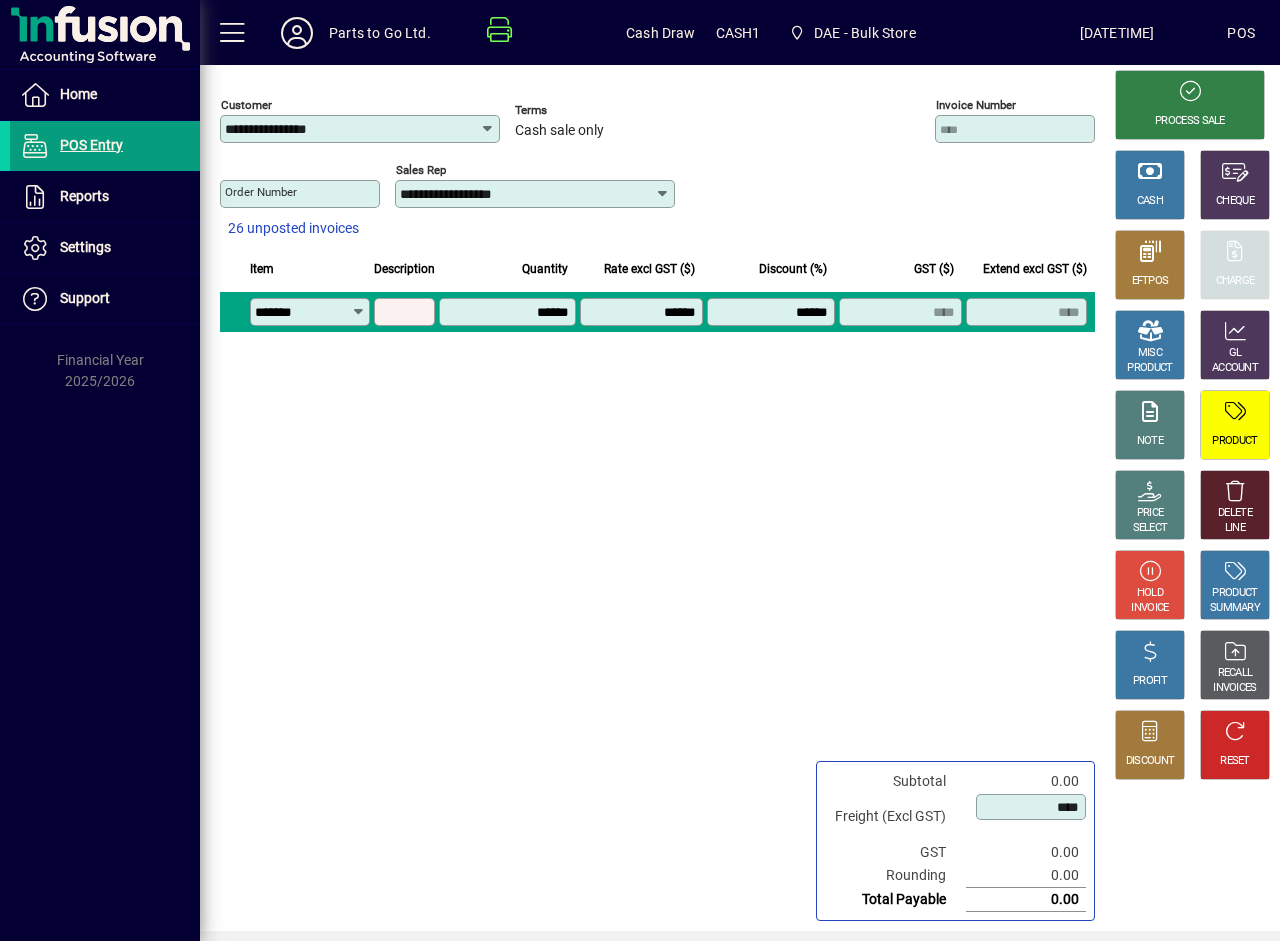 type on "**********" 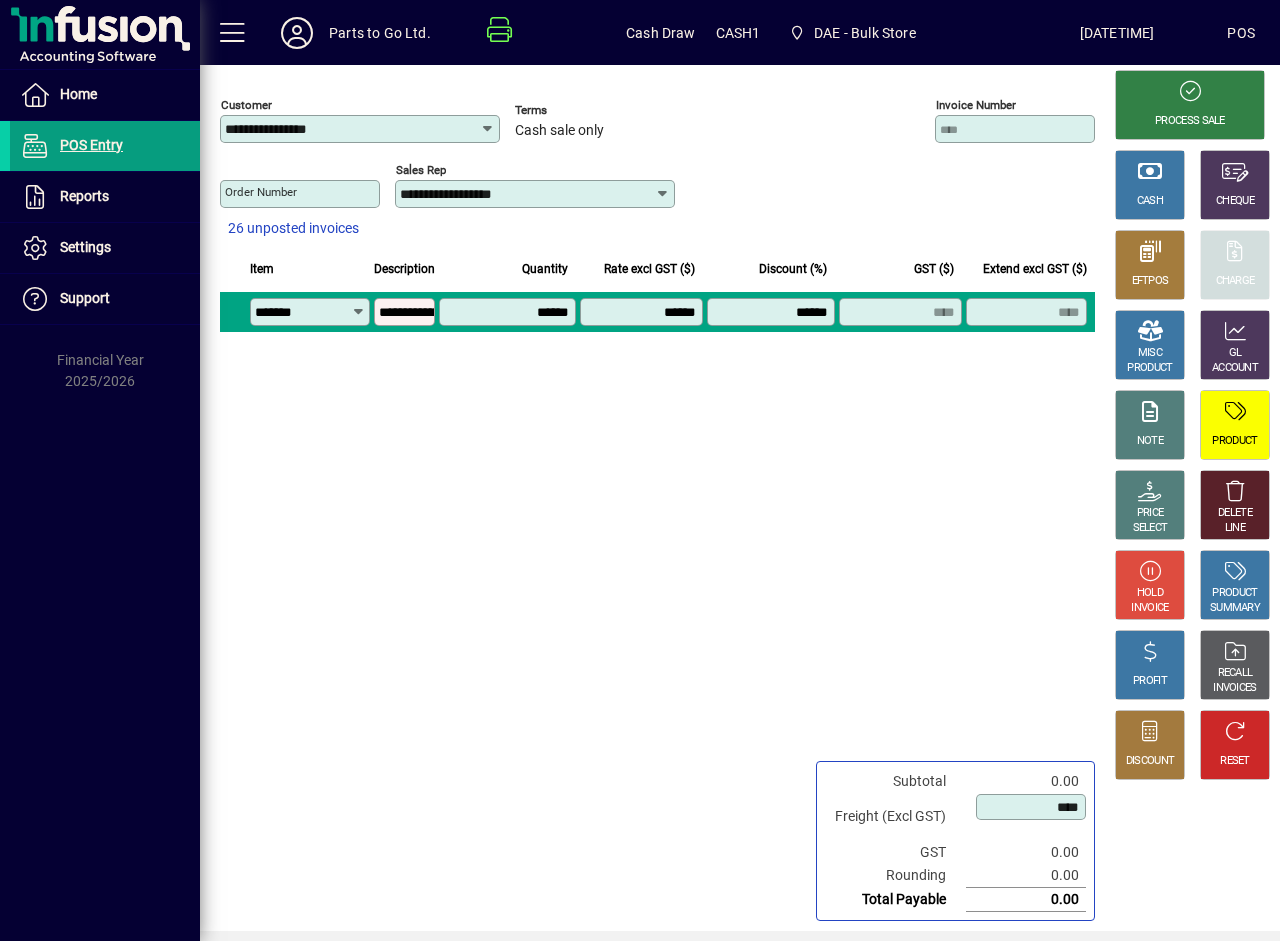 type on "*******" 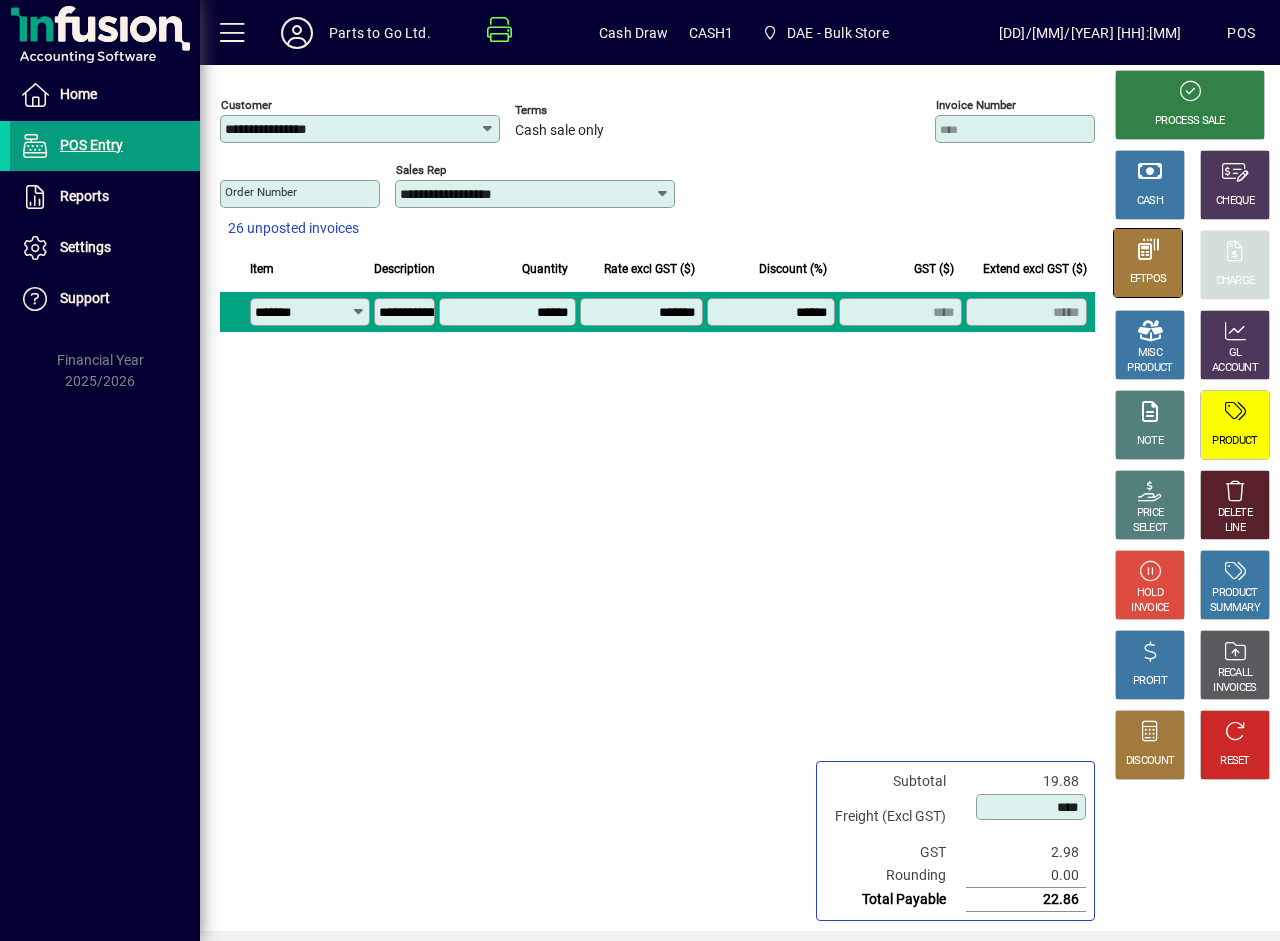 click 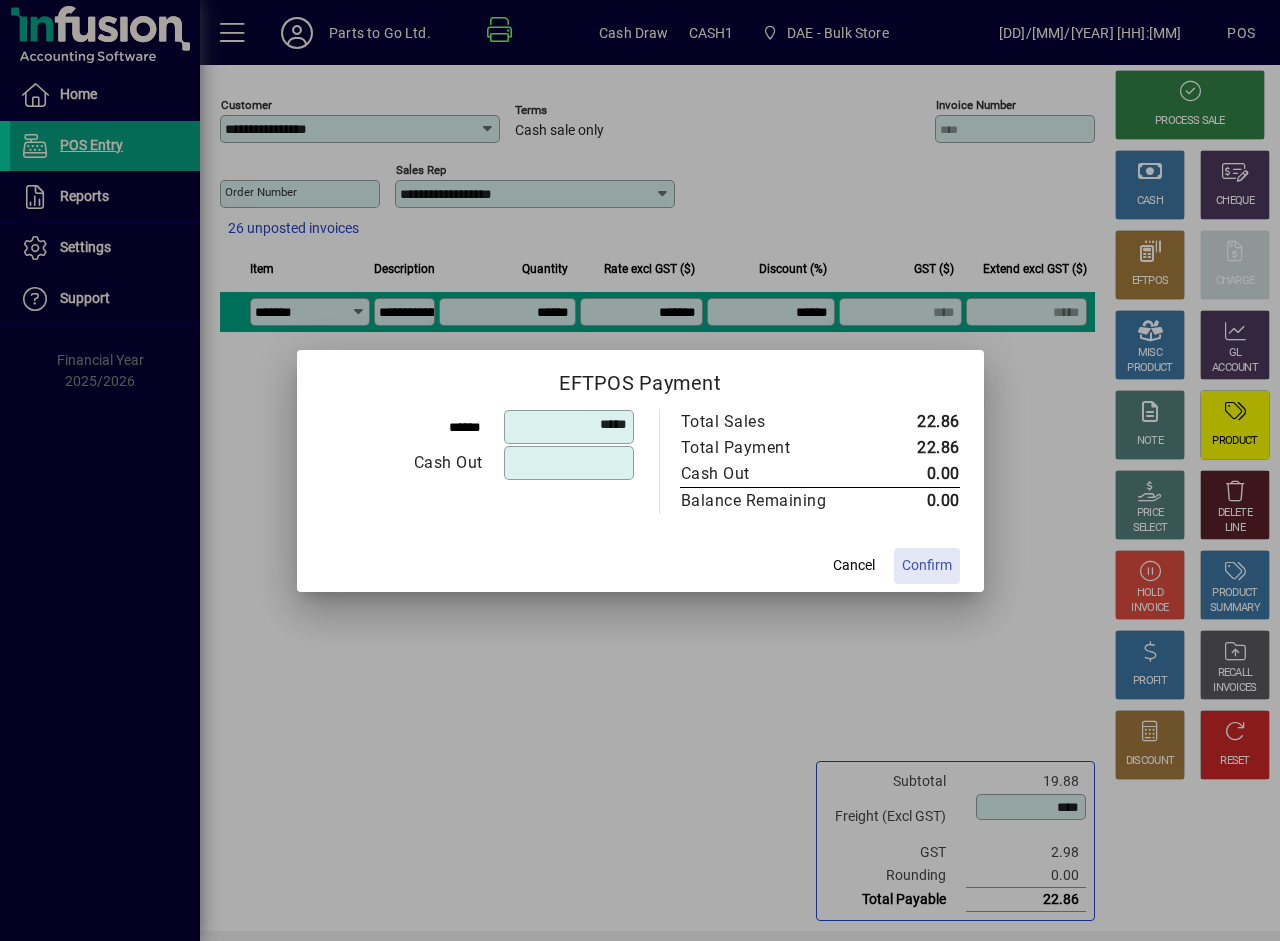 click on "Confirm" 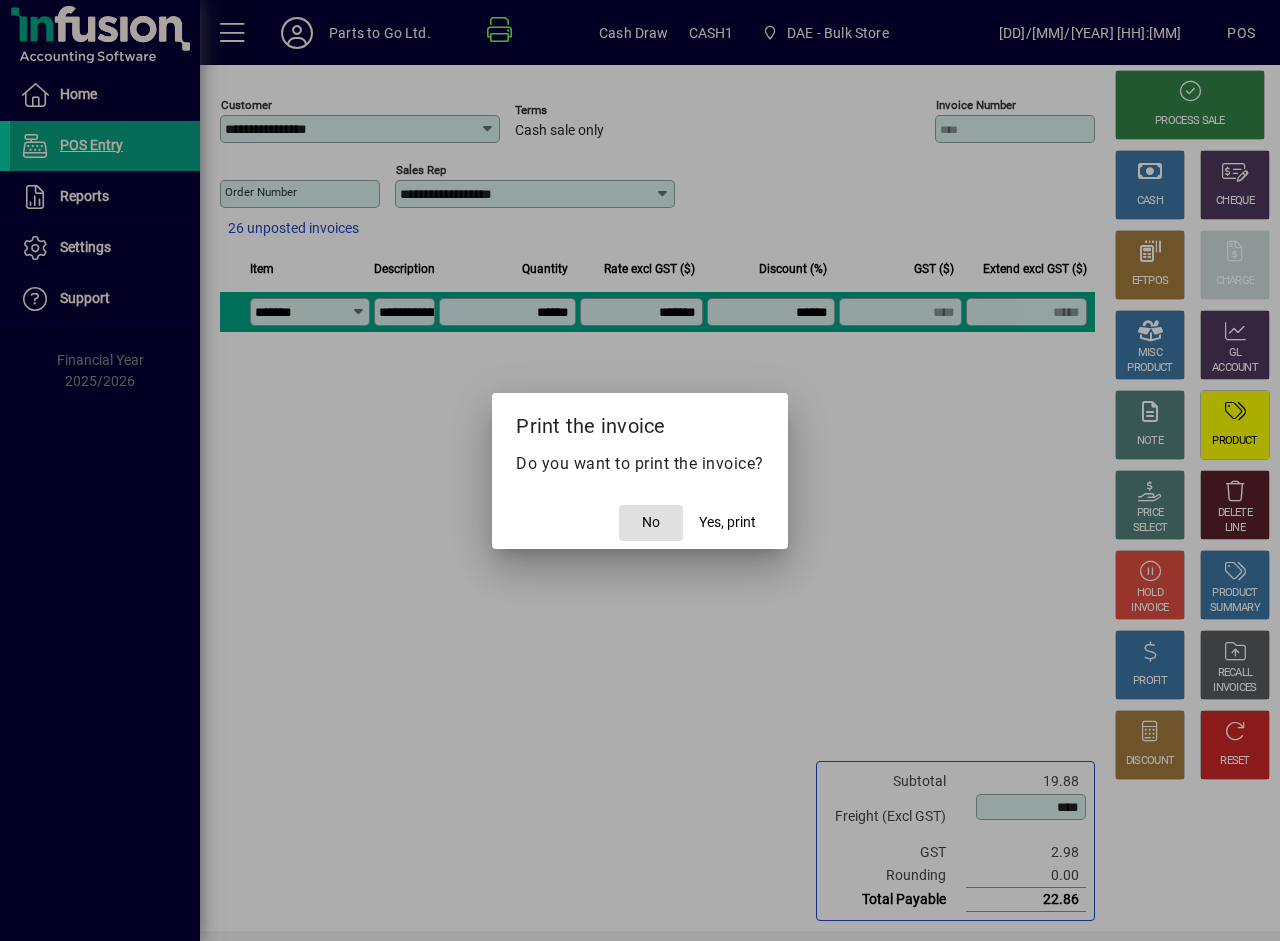 click on "No" 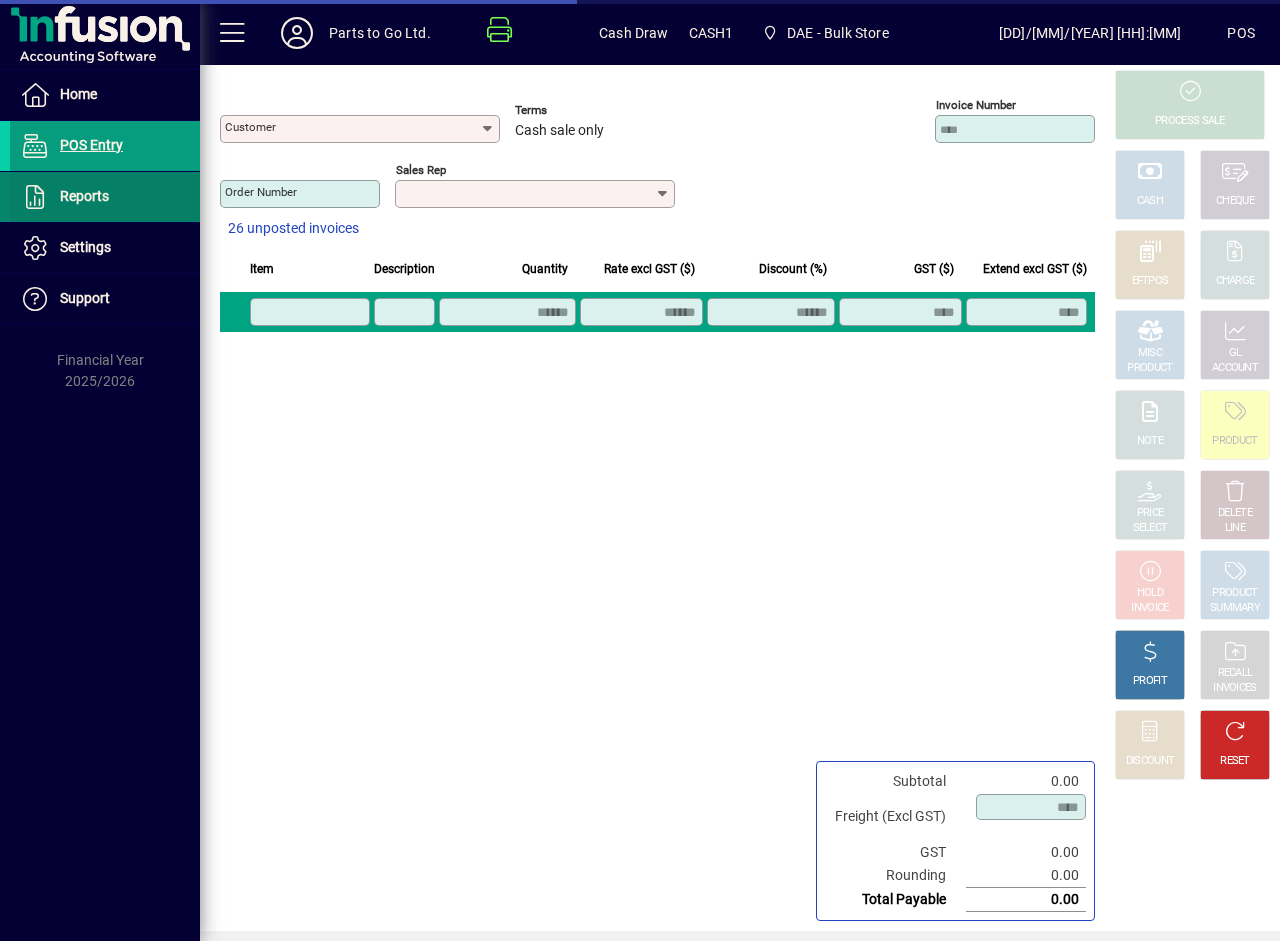 type on "**********" 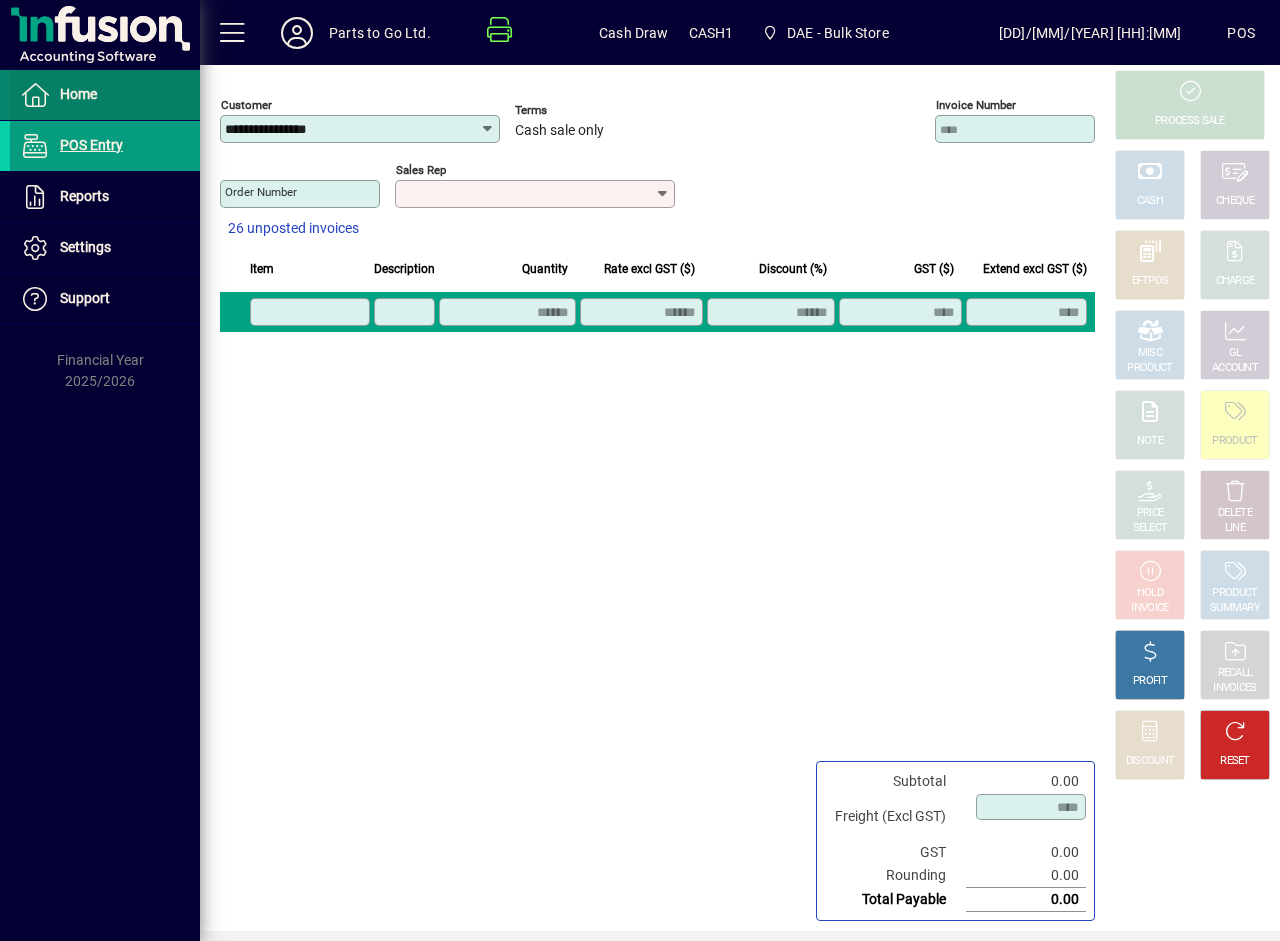 click on "Home" at bounding box center (53, 95) 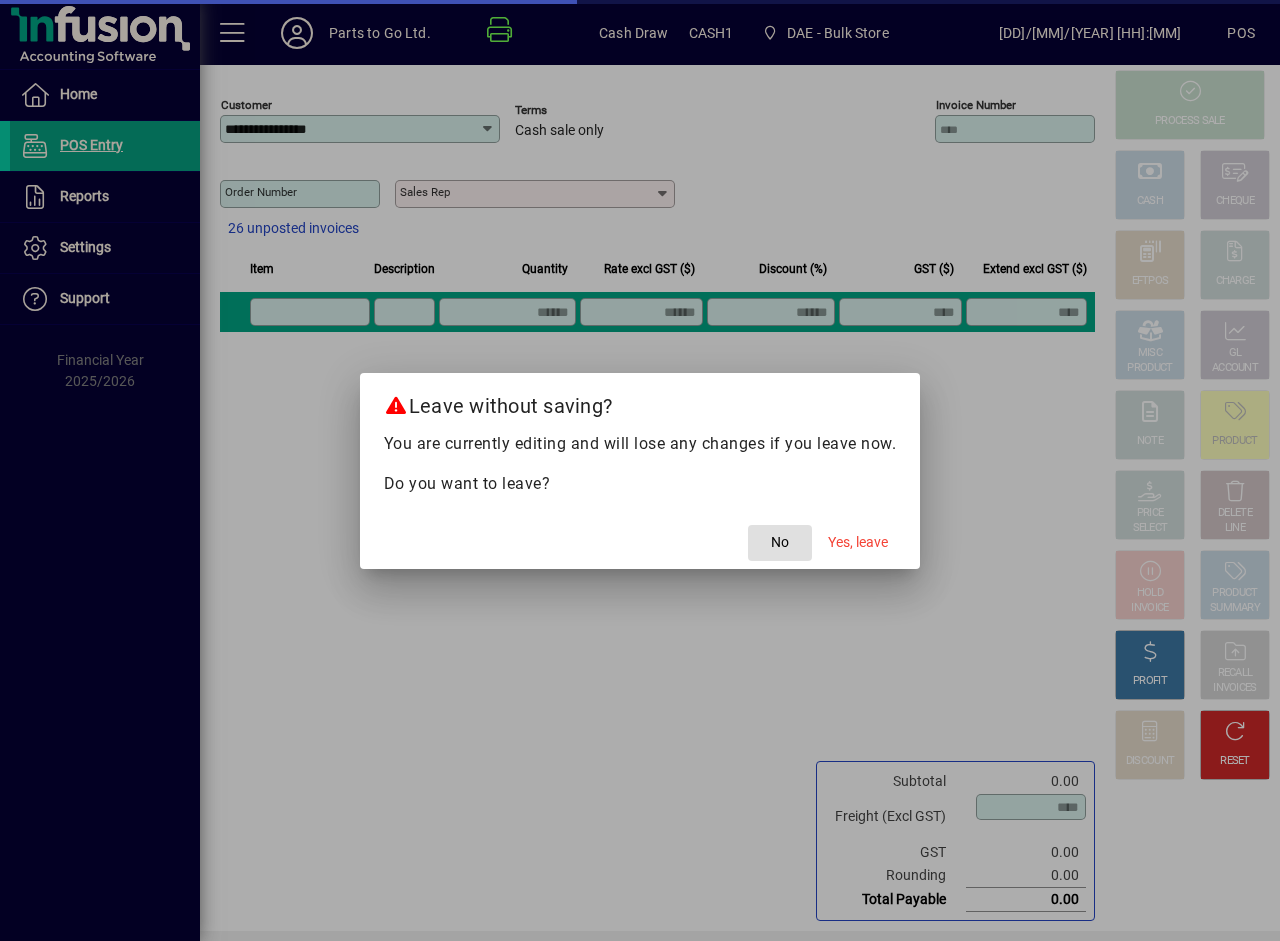 click at bounding box center [640, 470] 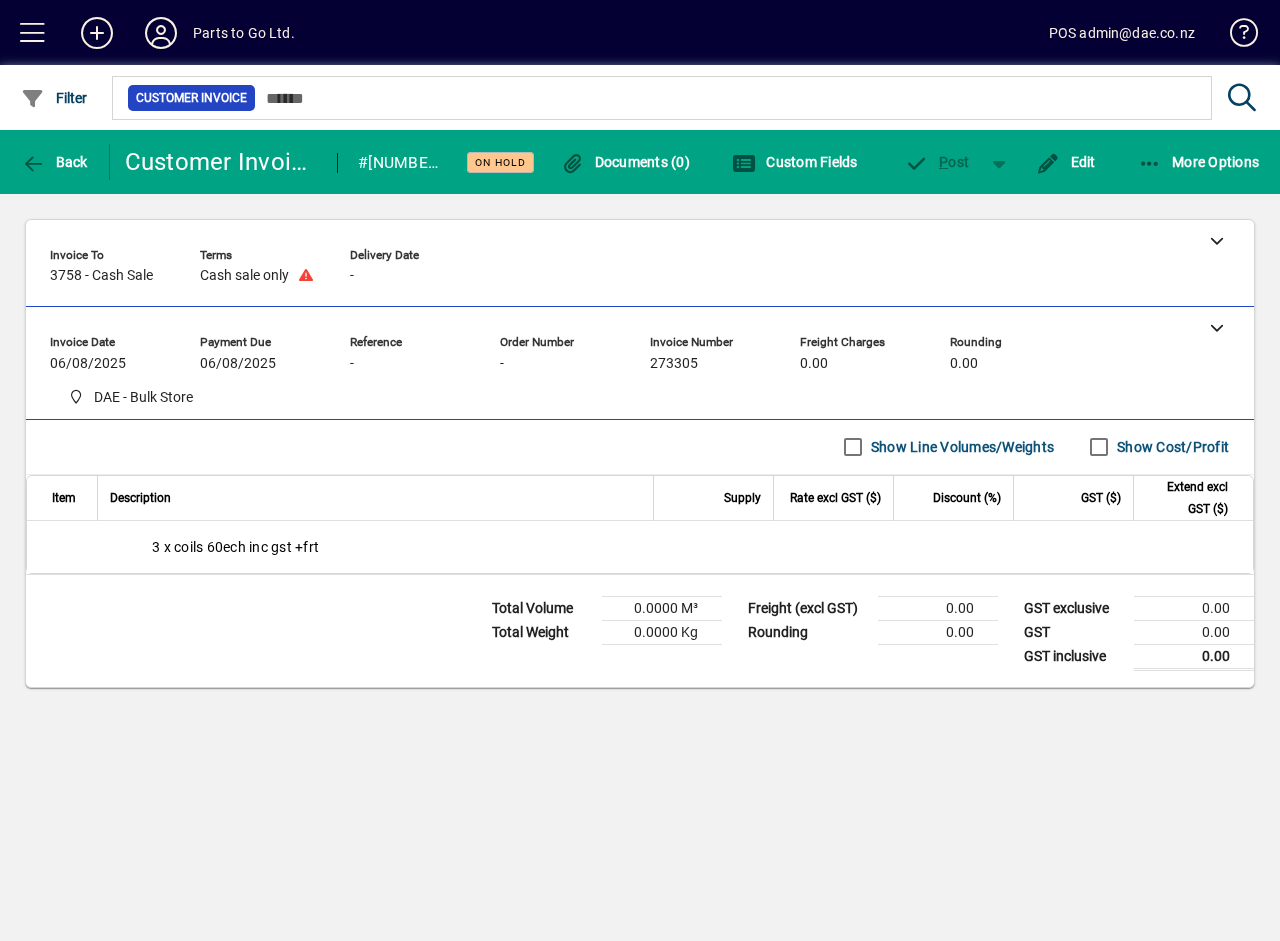 scroll, scrollTop: 0, scrollLeft: 0, axis: both 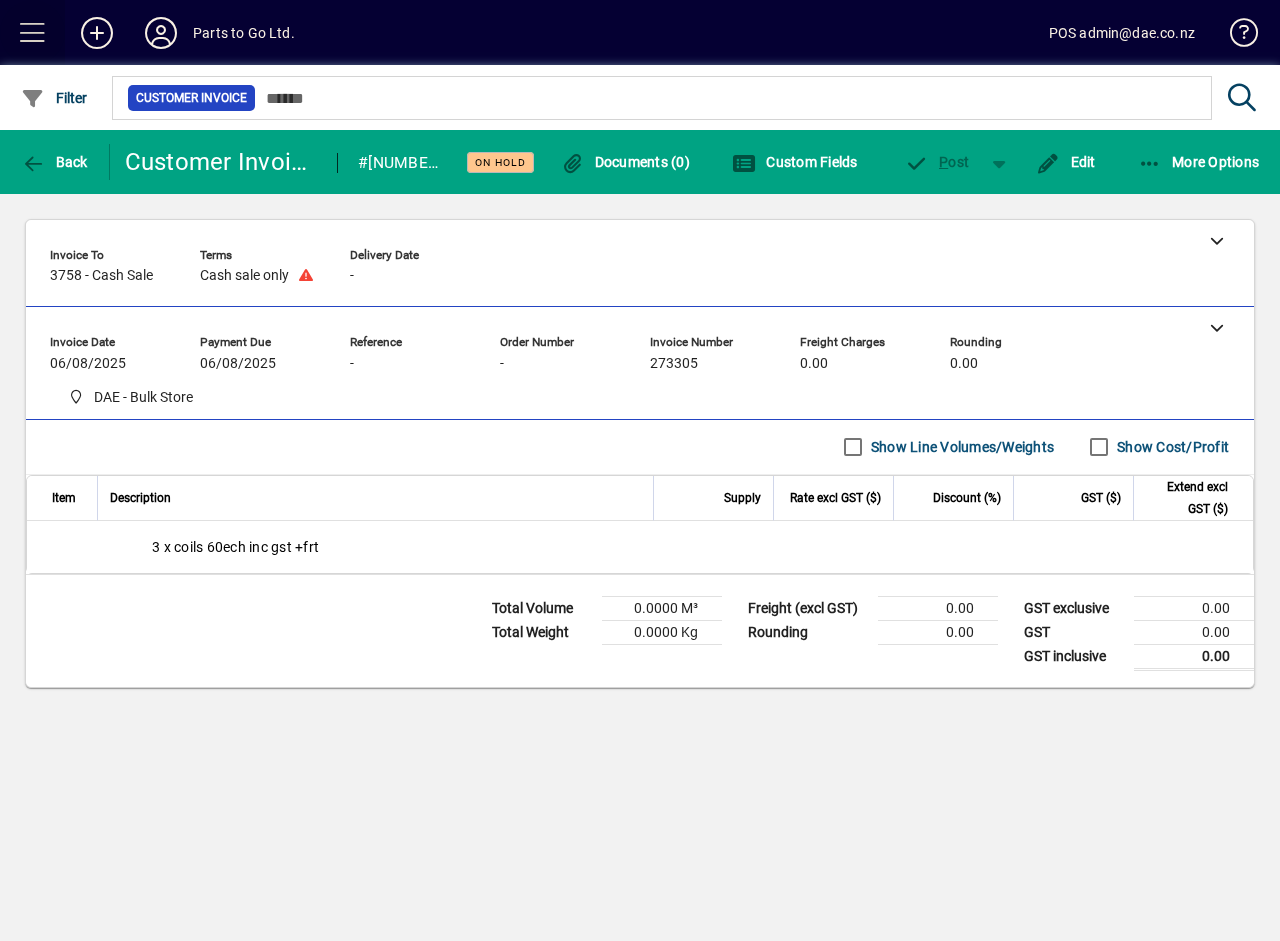 click at bounding box center (33, 33) 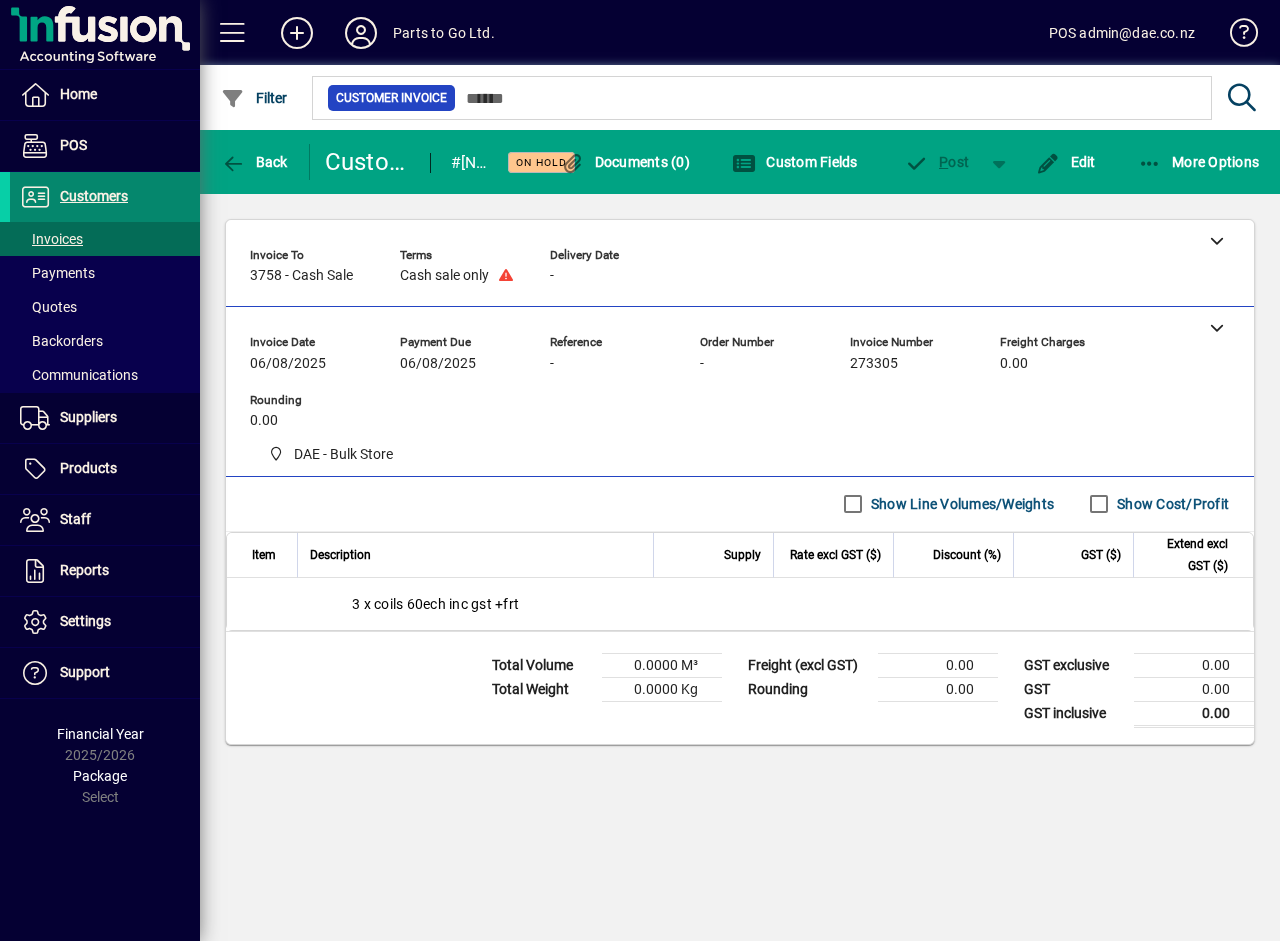click on "Customers" at bounding box center [94, 196] 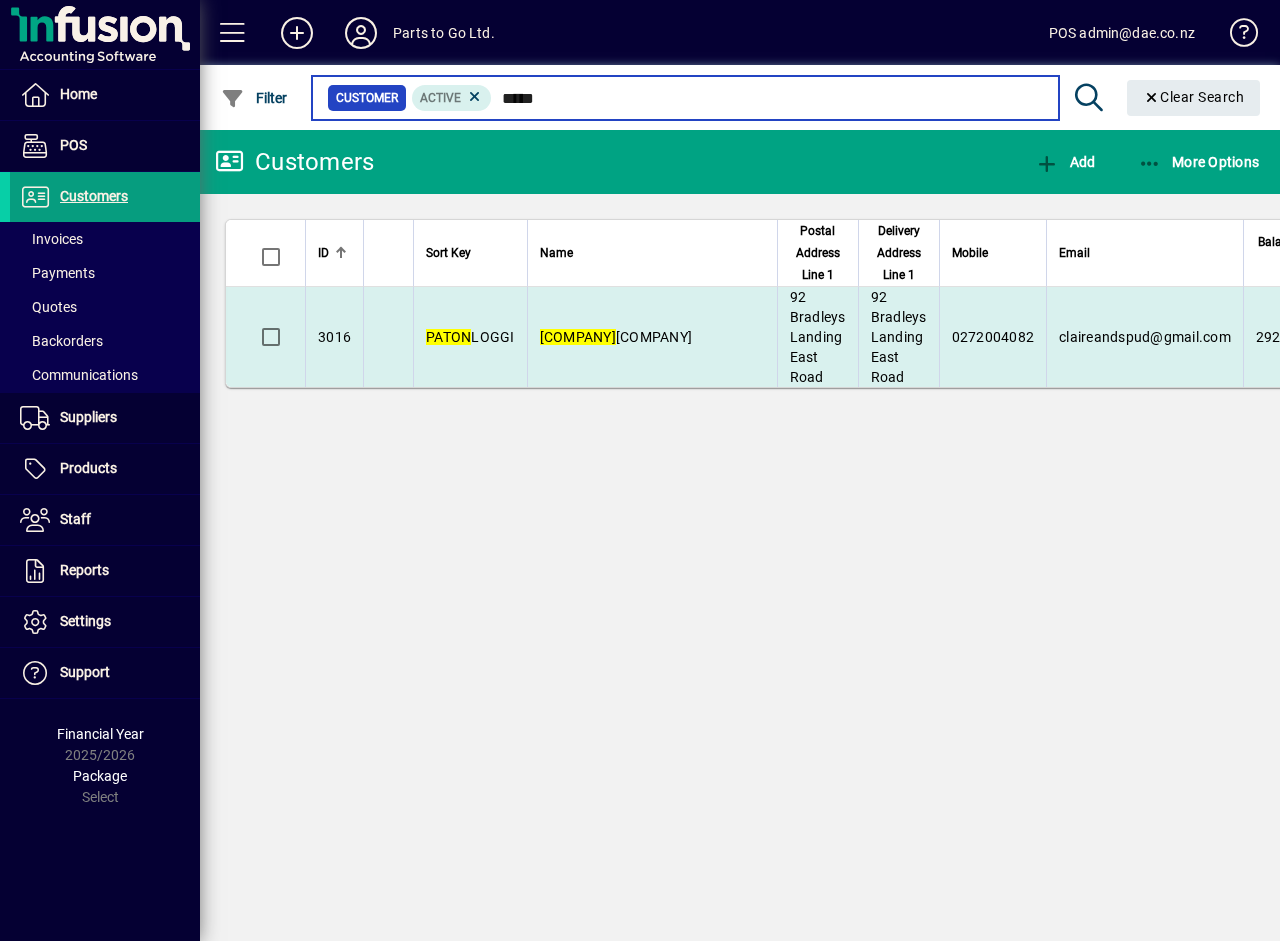 type on "*****" 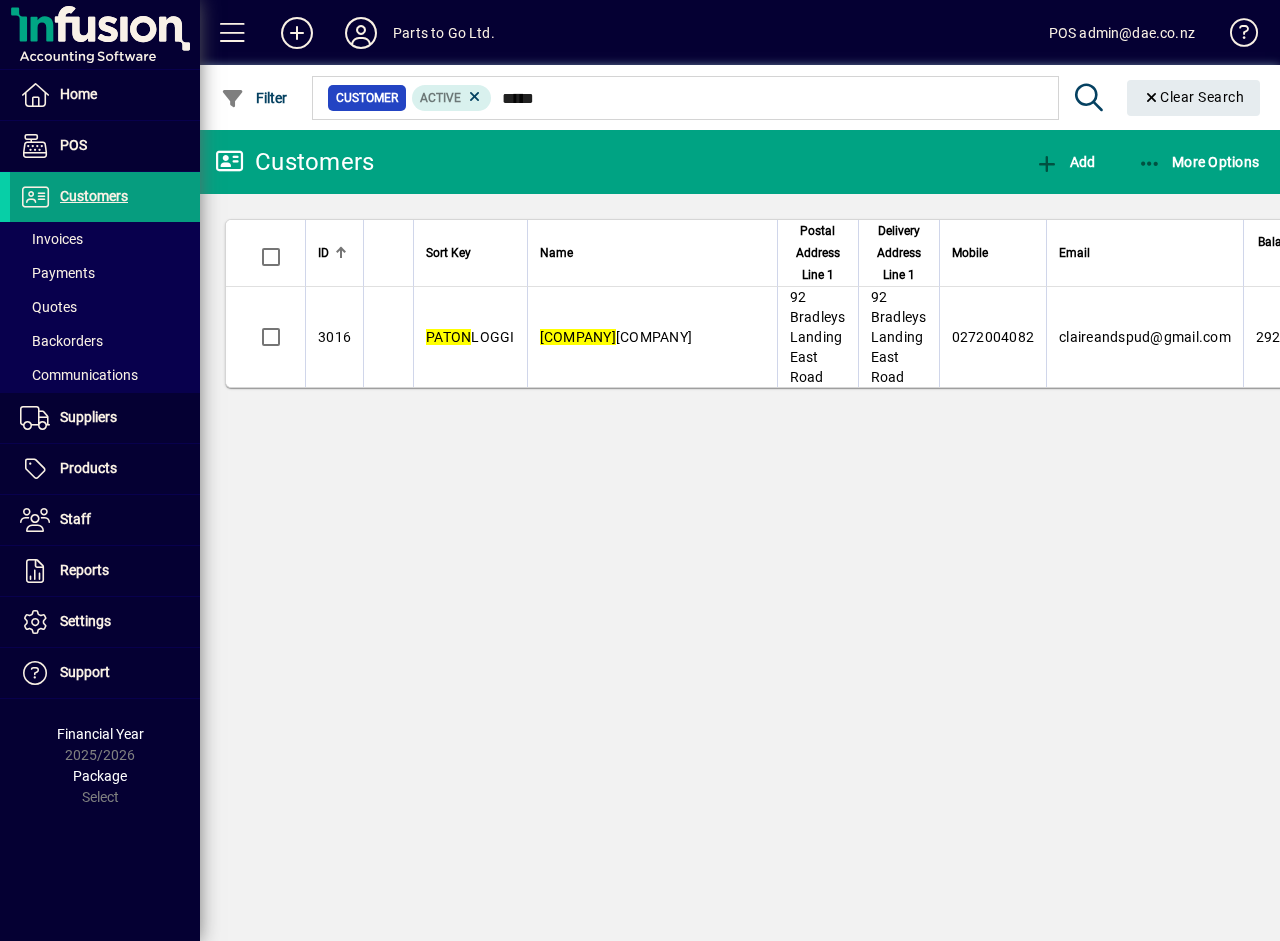 click on "Paton  Logging Limited" at bounding box center (616, 337) 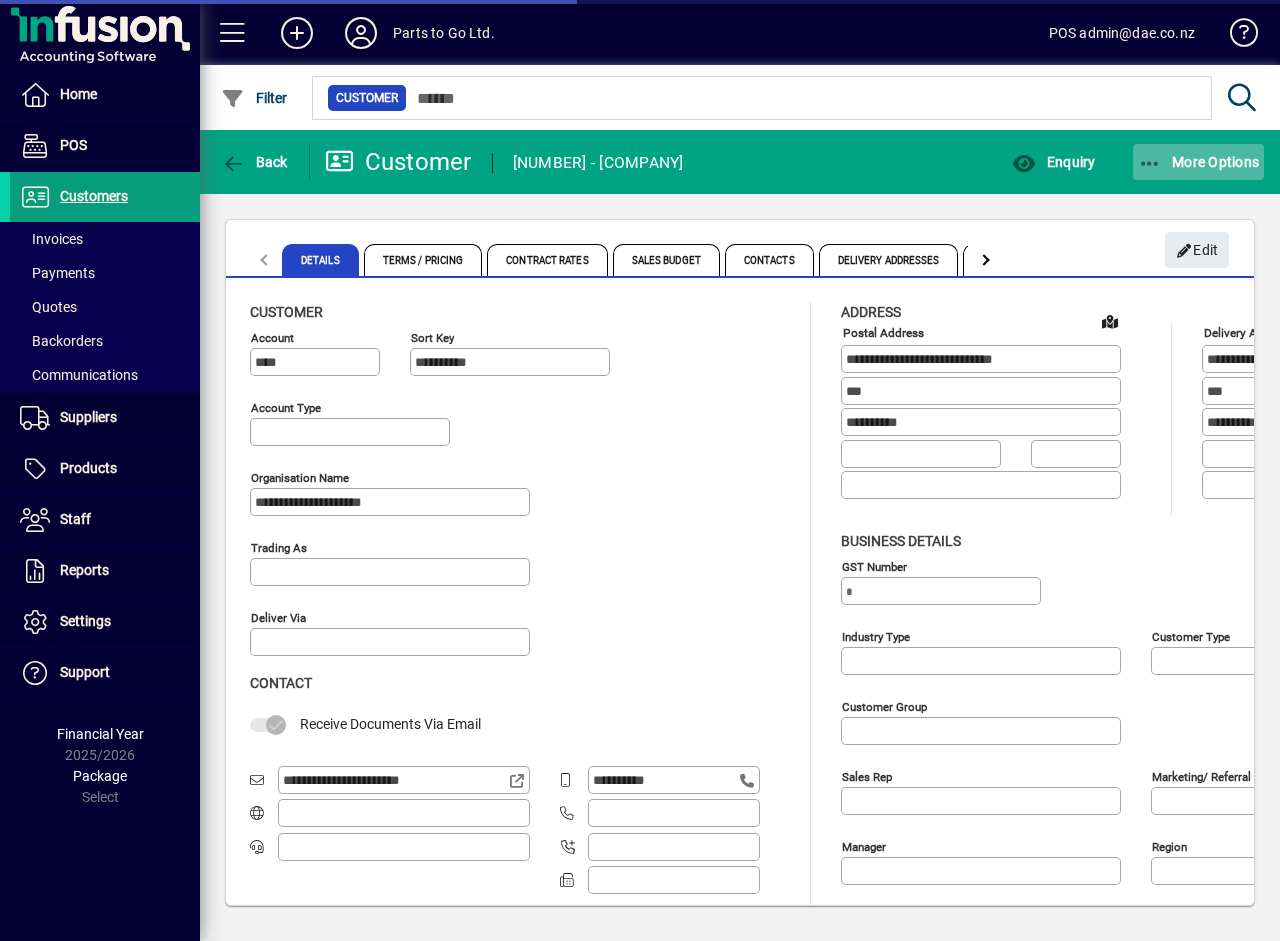 click on "More Options" 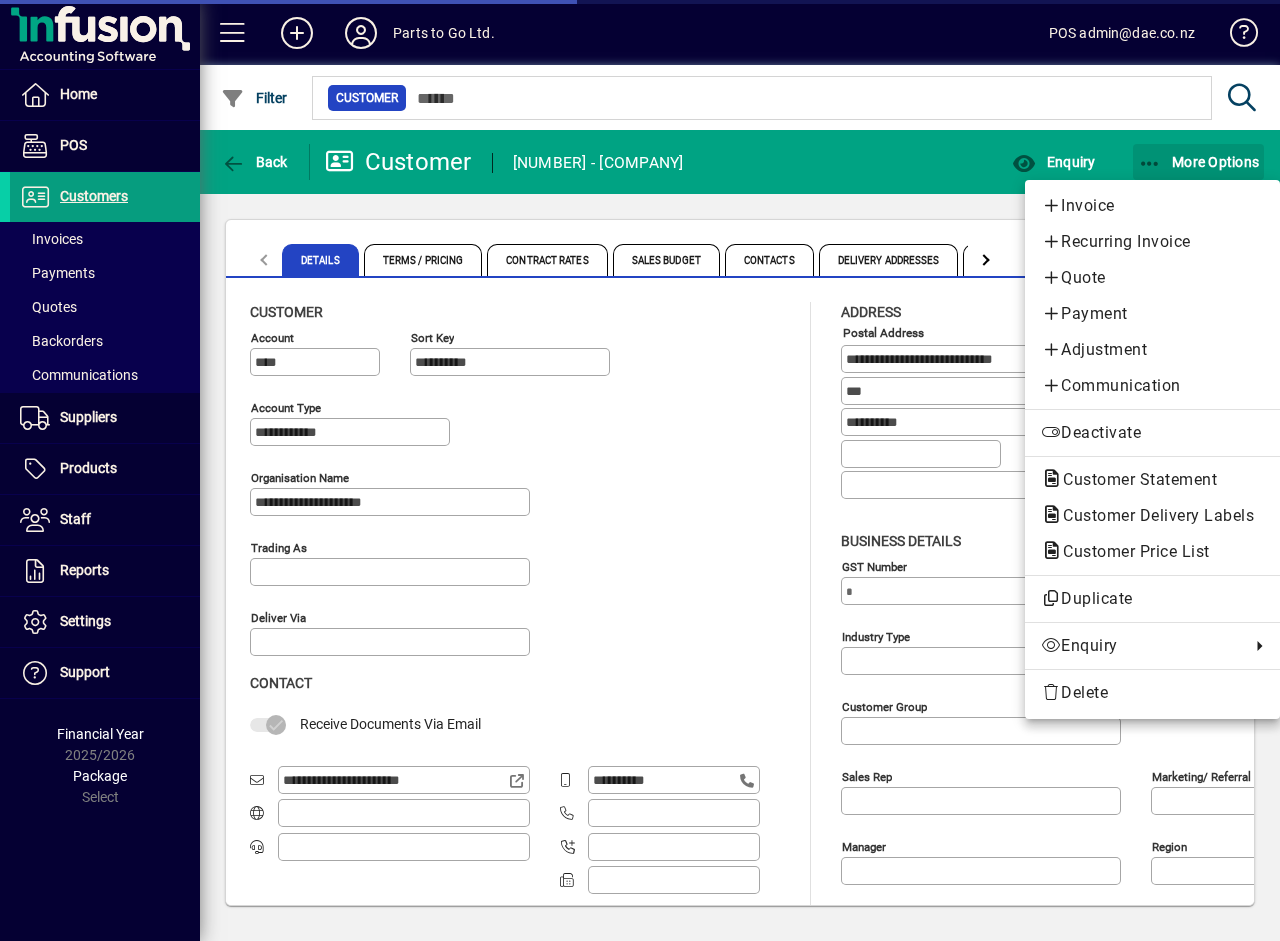 type on "**********" 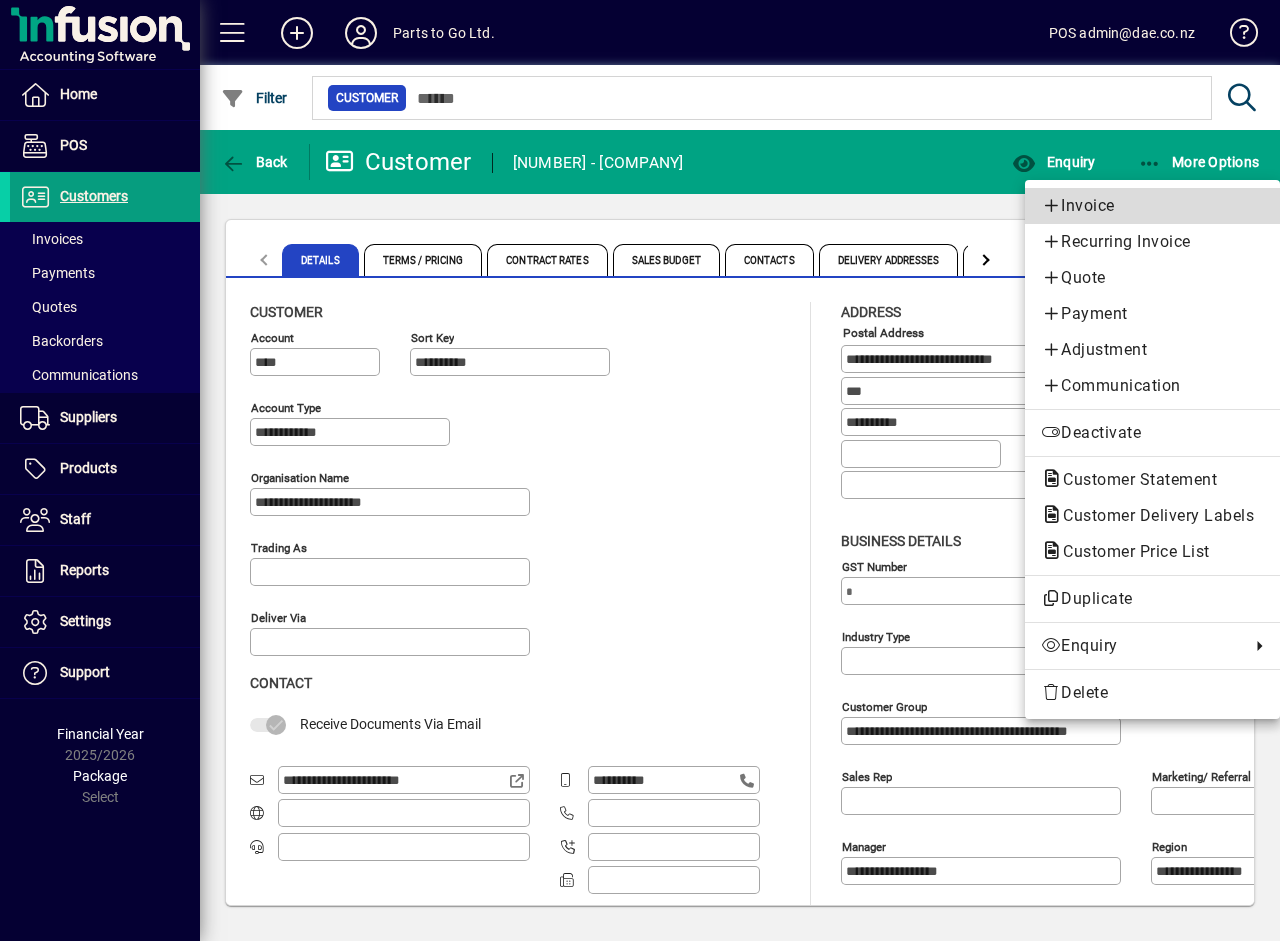 click on "Invoice" at bounding box center [1152, 206] 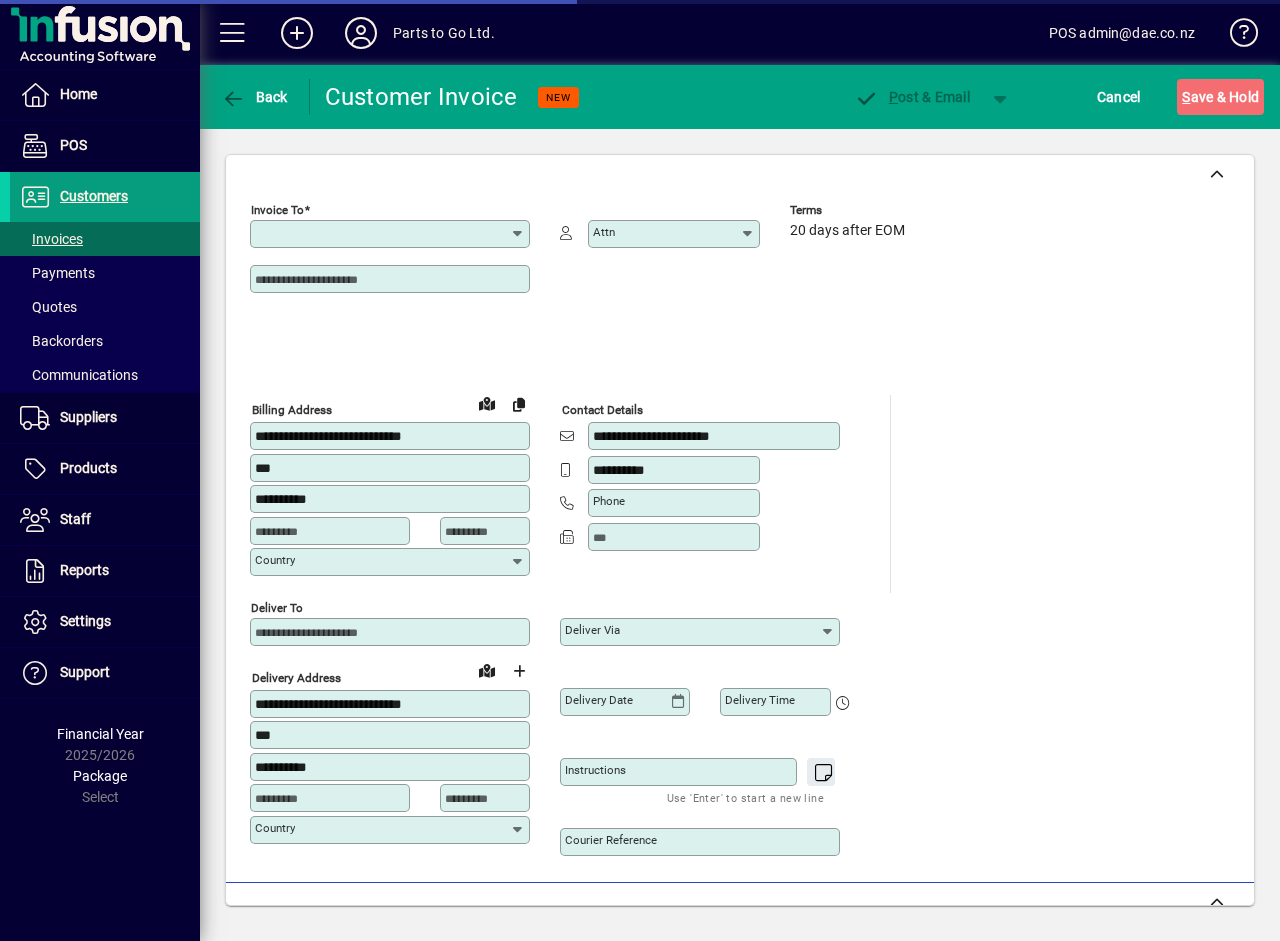 type on "**********" 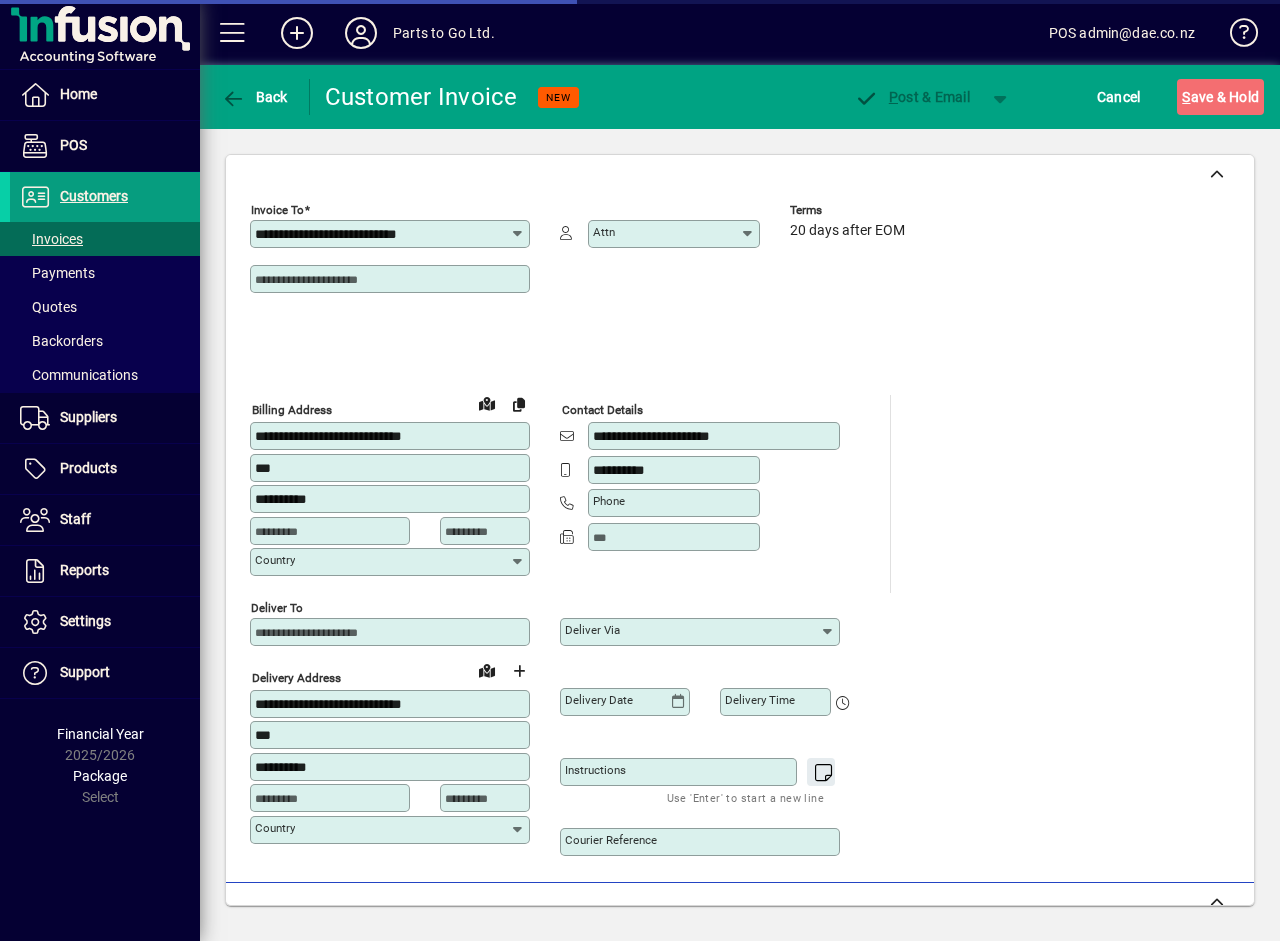 type on "**********" 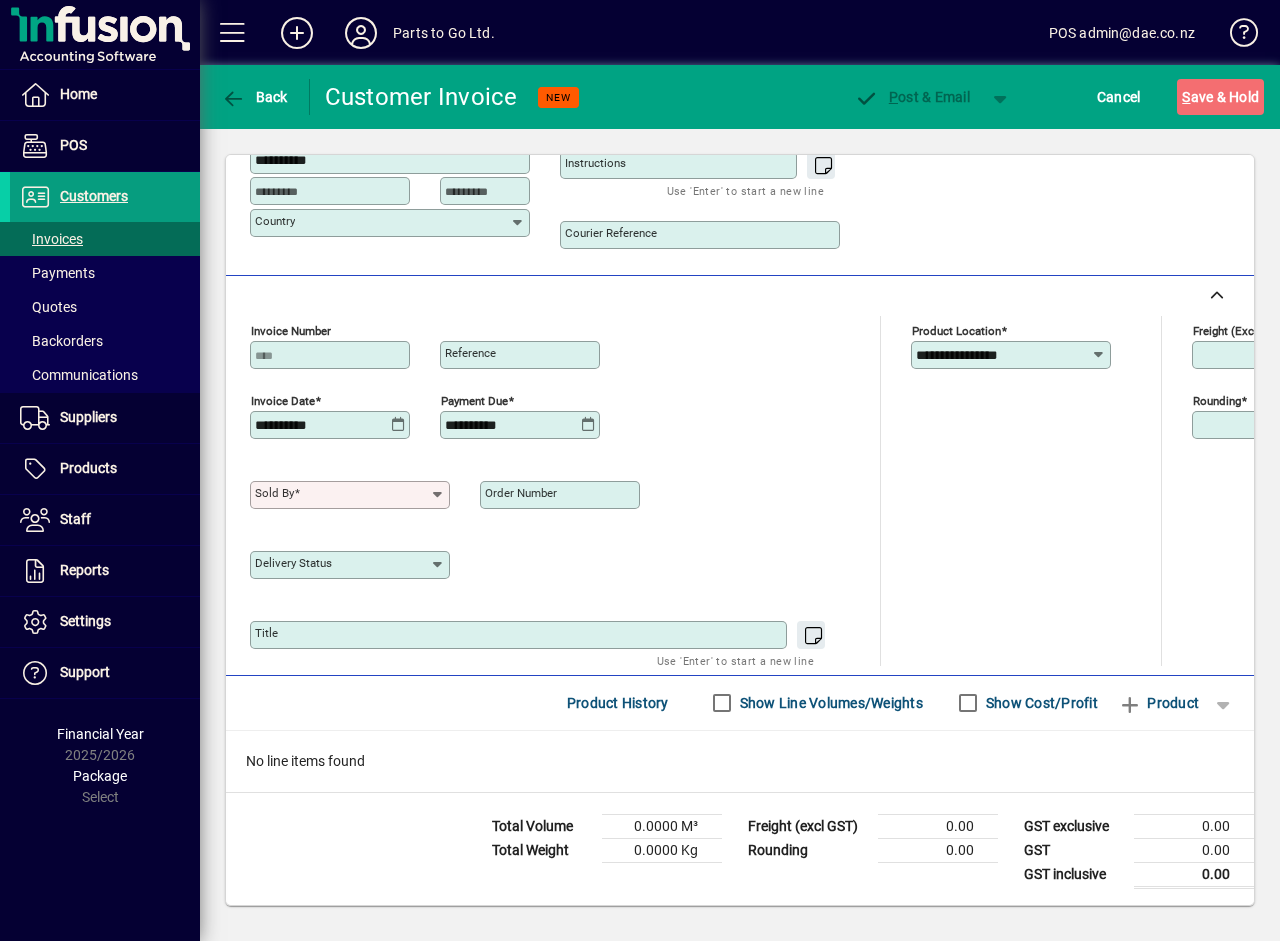 click on "Sold by" at bounding box center (342, 495) 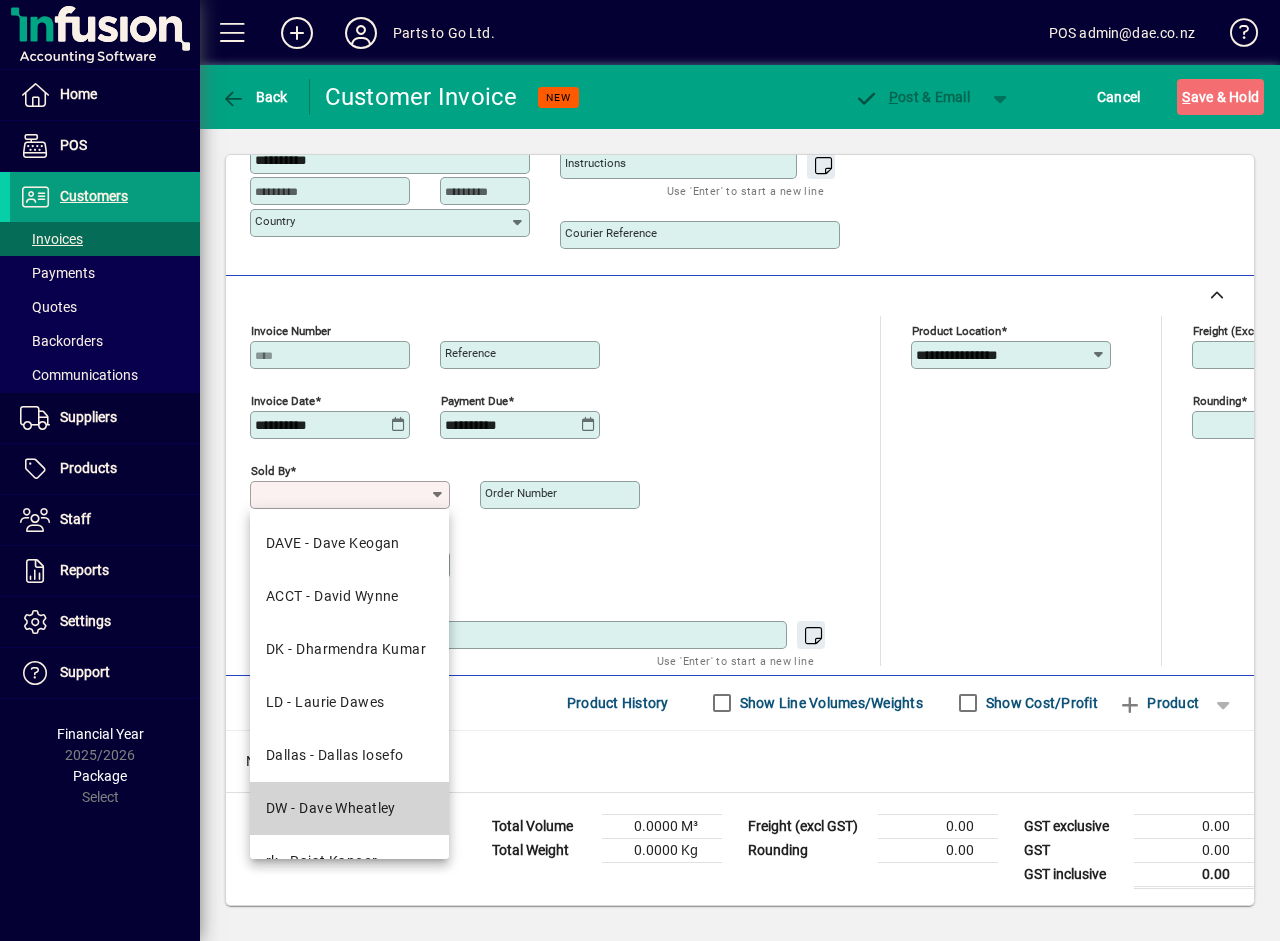 click on "DW - Dave Wheatley" at bounding box center [349, 808] 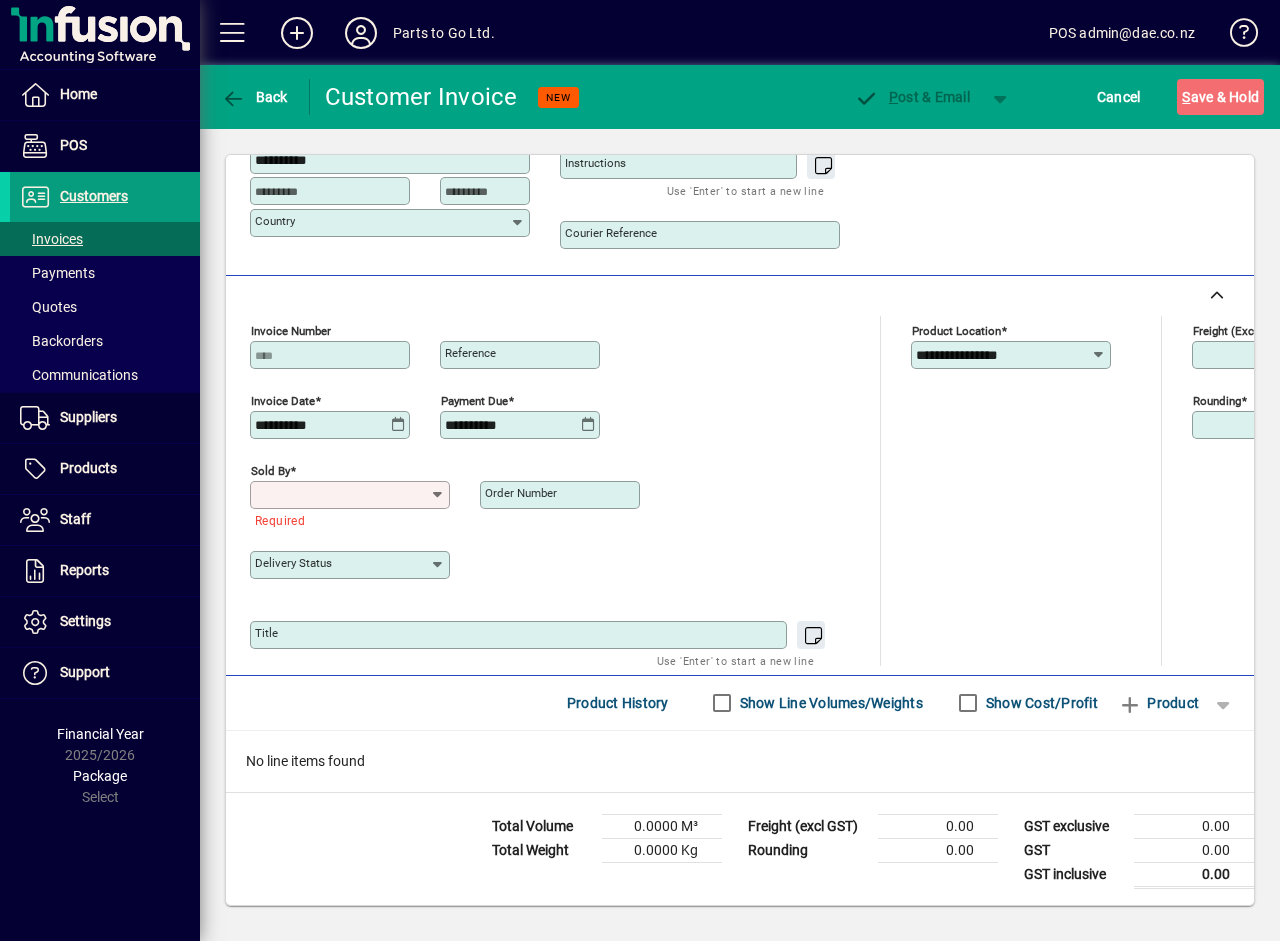 type on "**********" 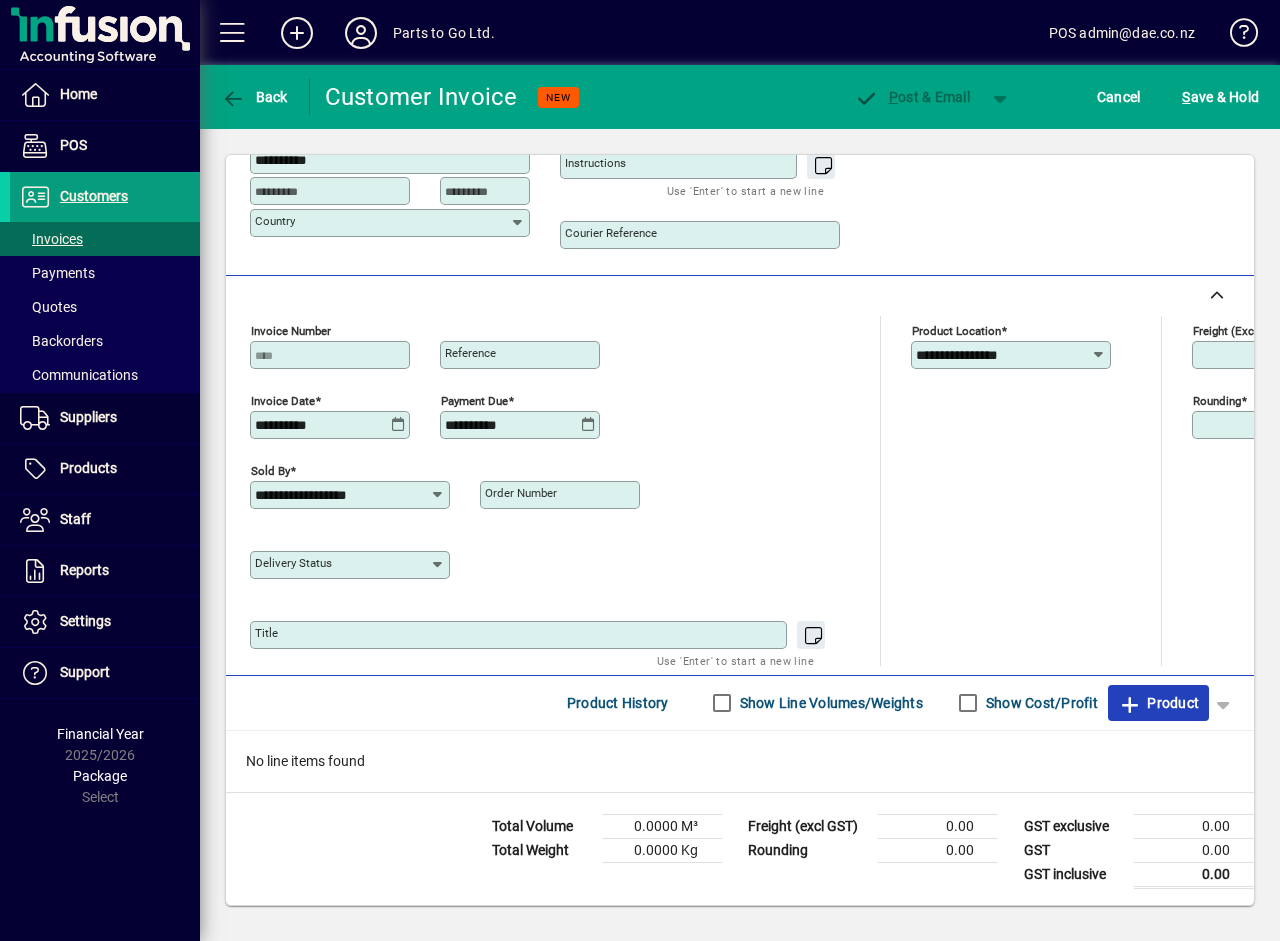 click on "Product" 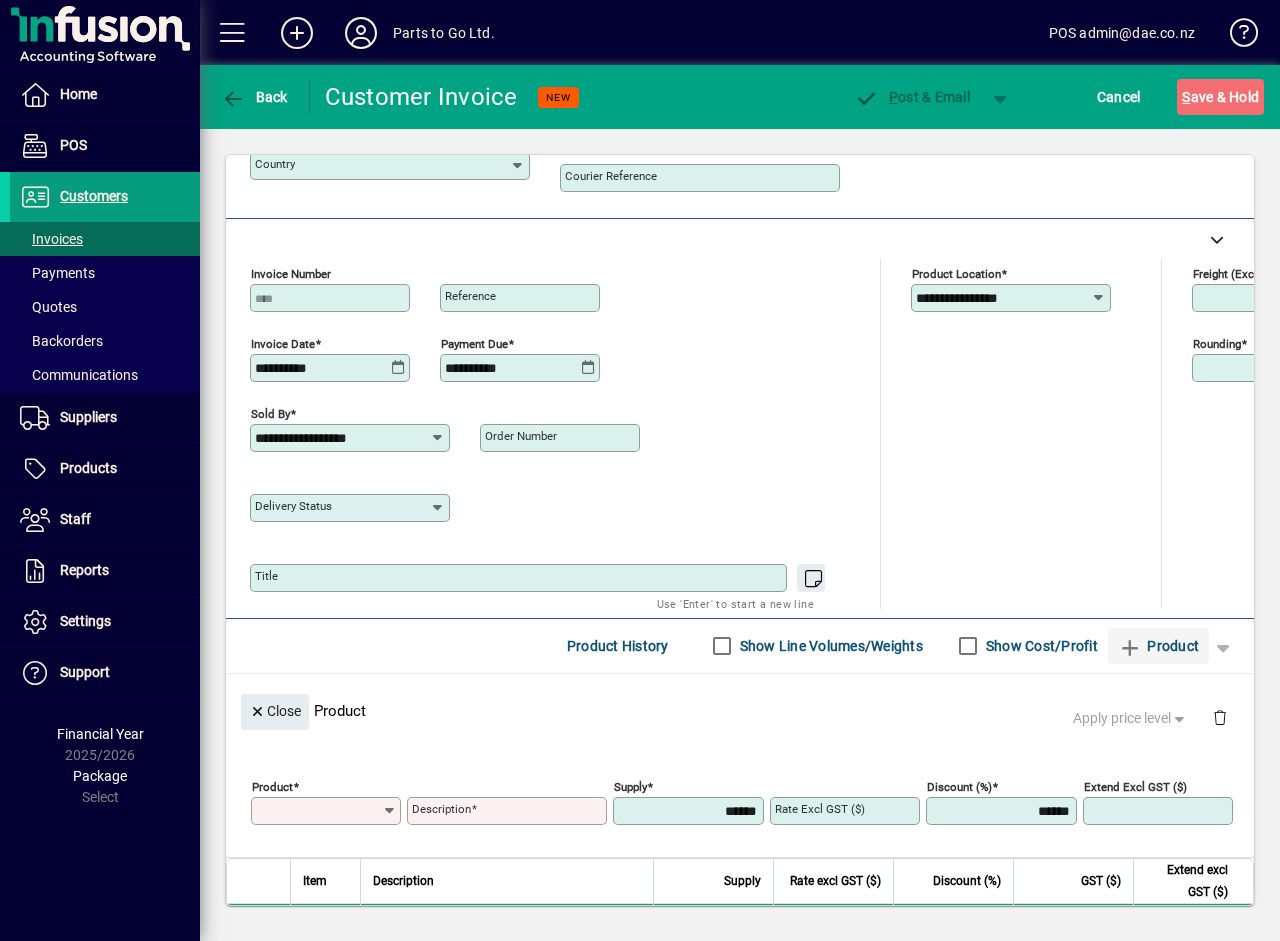 scroll, scrollTop: 0, scrollLeft: 0, axis: both 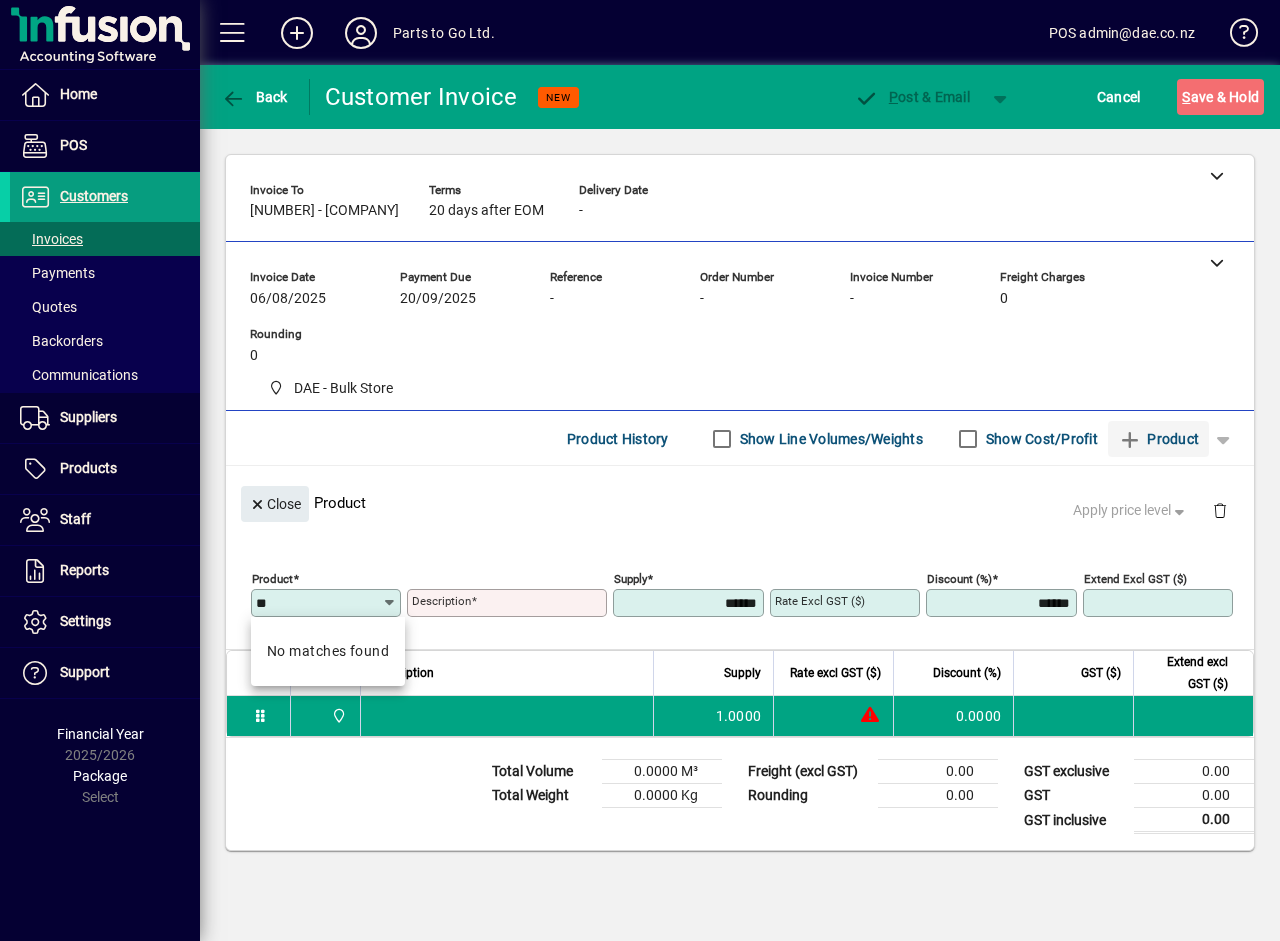 type on "*" 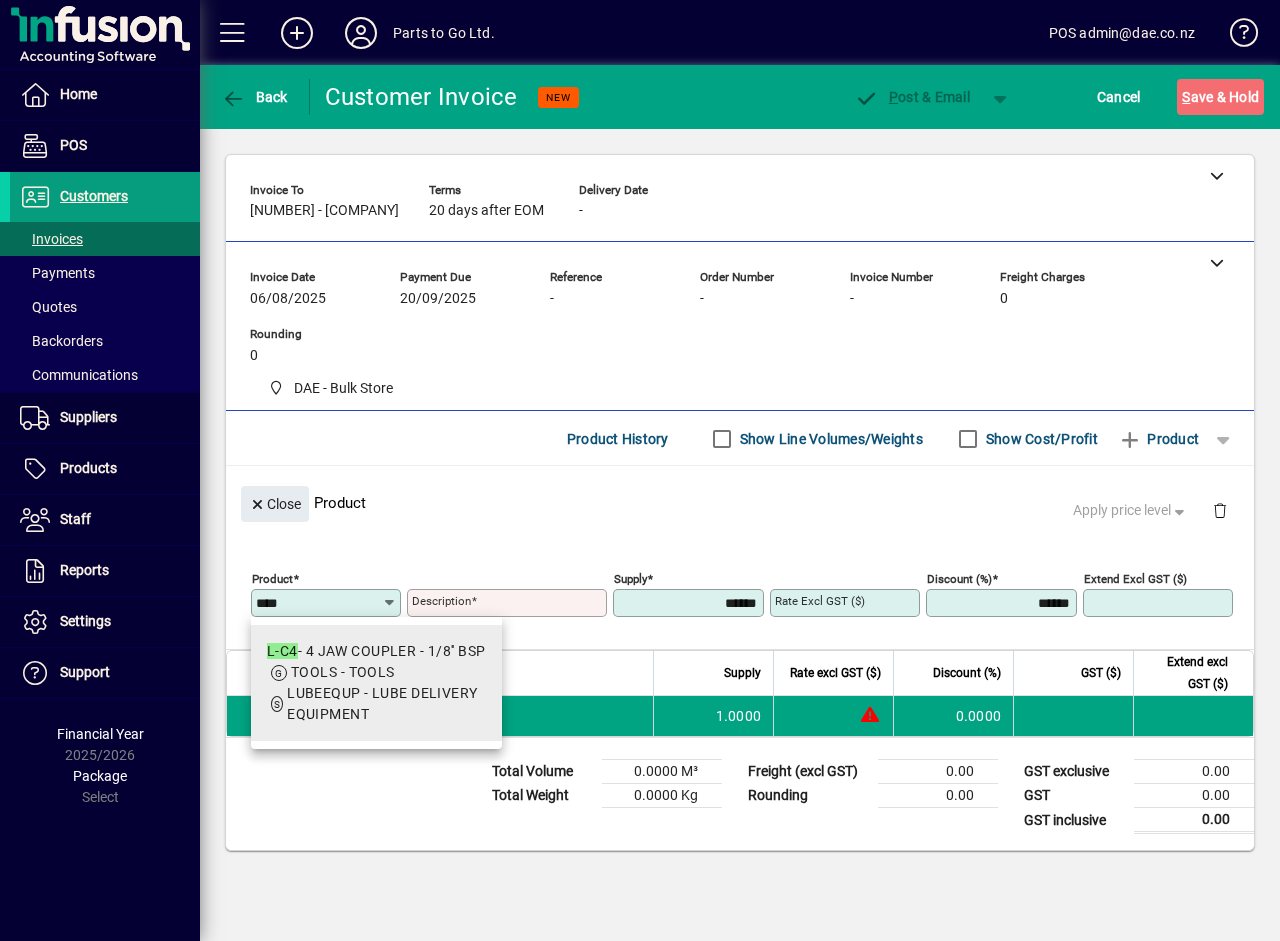 click on "L-C4  - 4 JAW COUPLER - 1/8'' BSP" at bounding box center [376, 651] 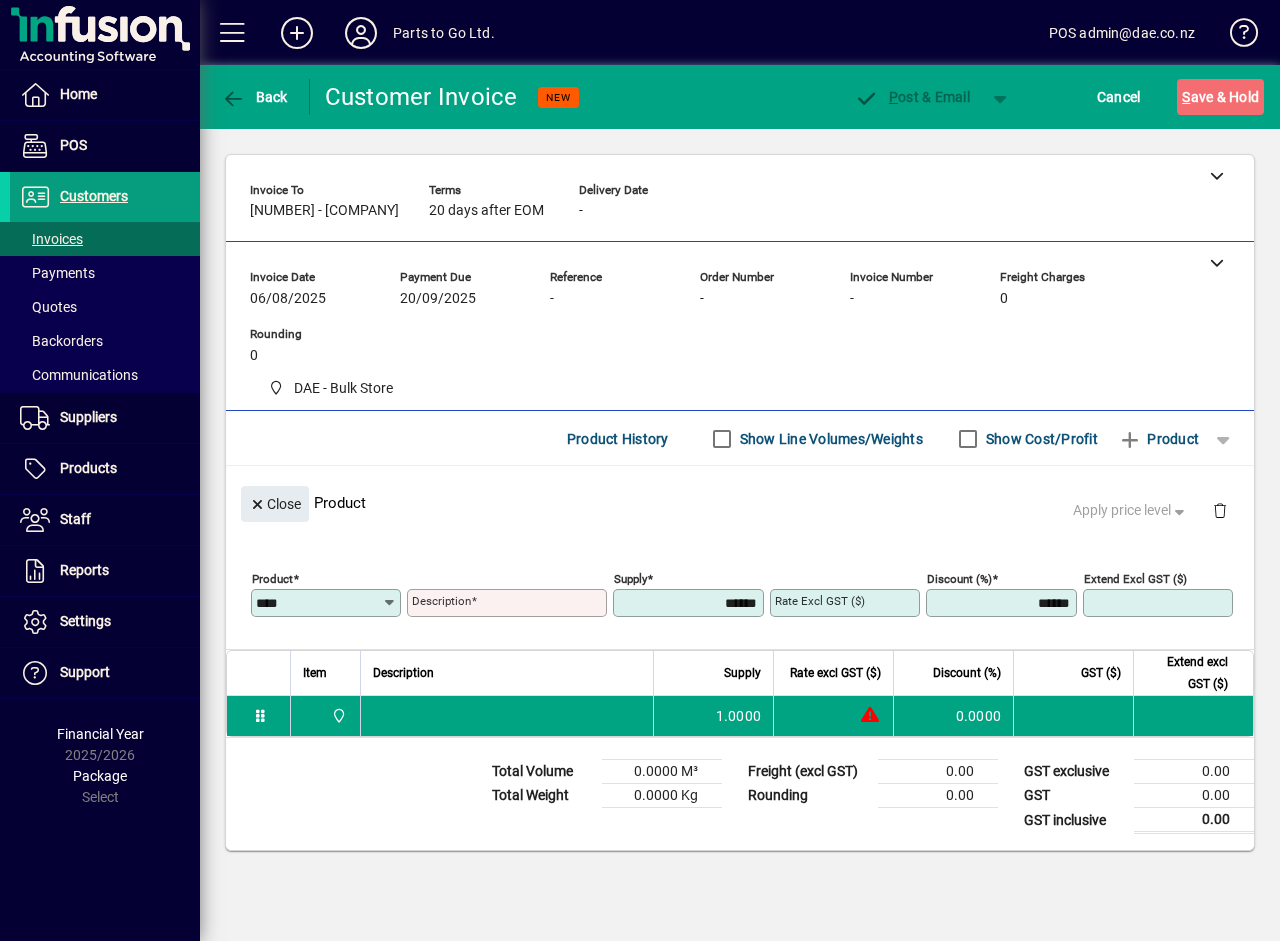 type on "****" 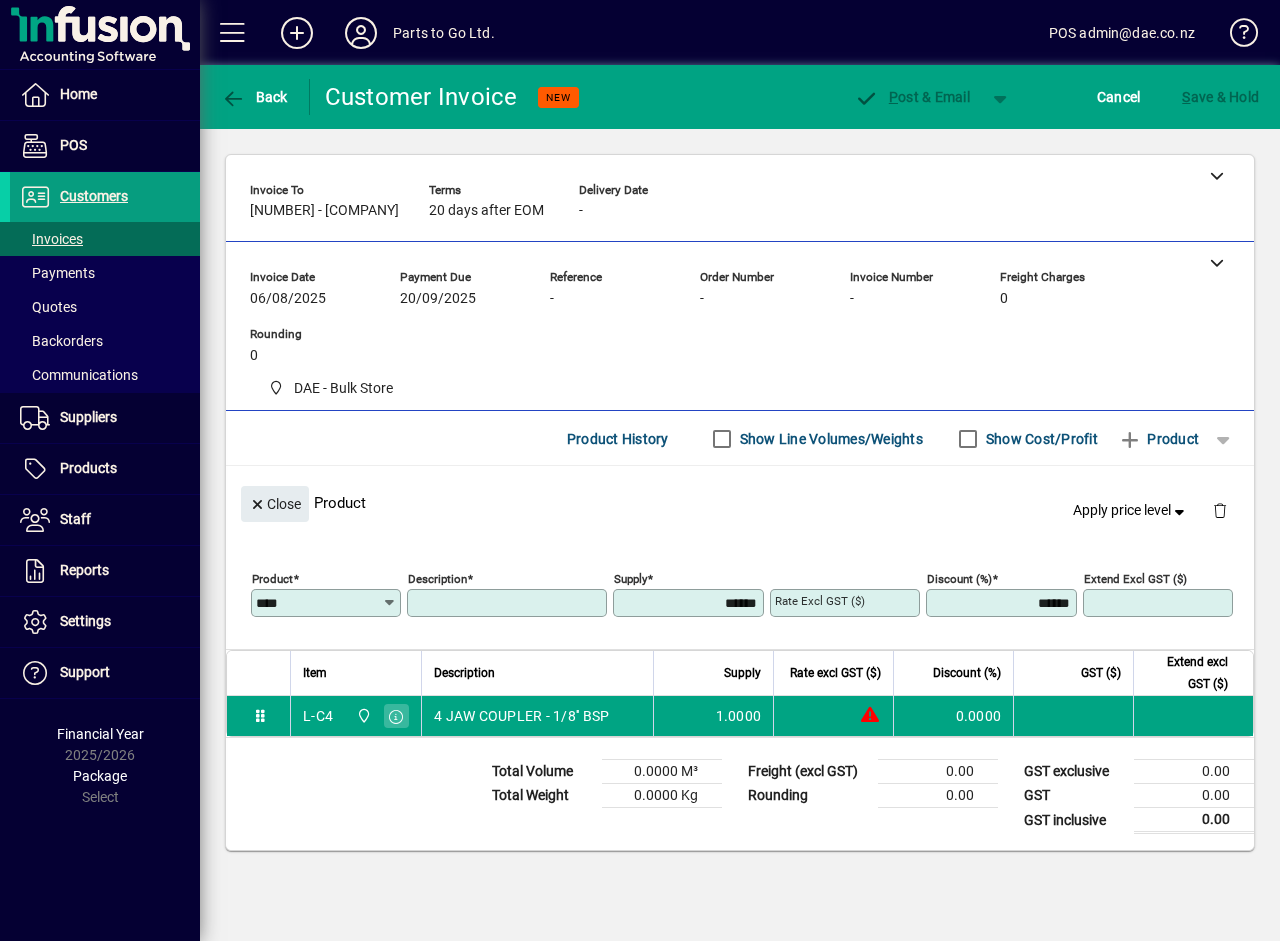 type on "**********" 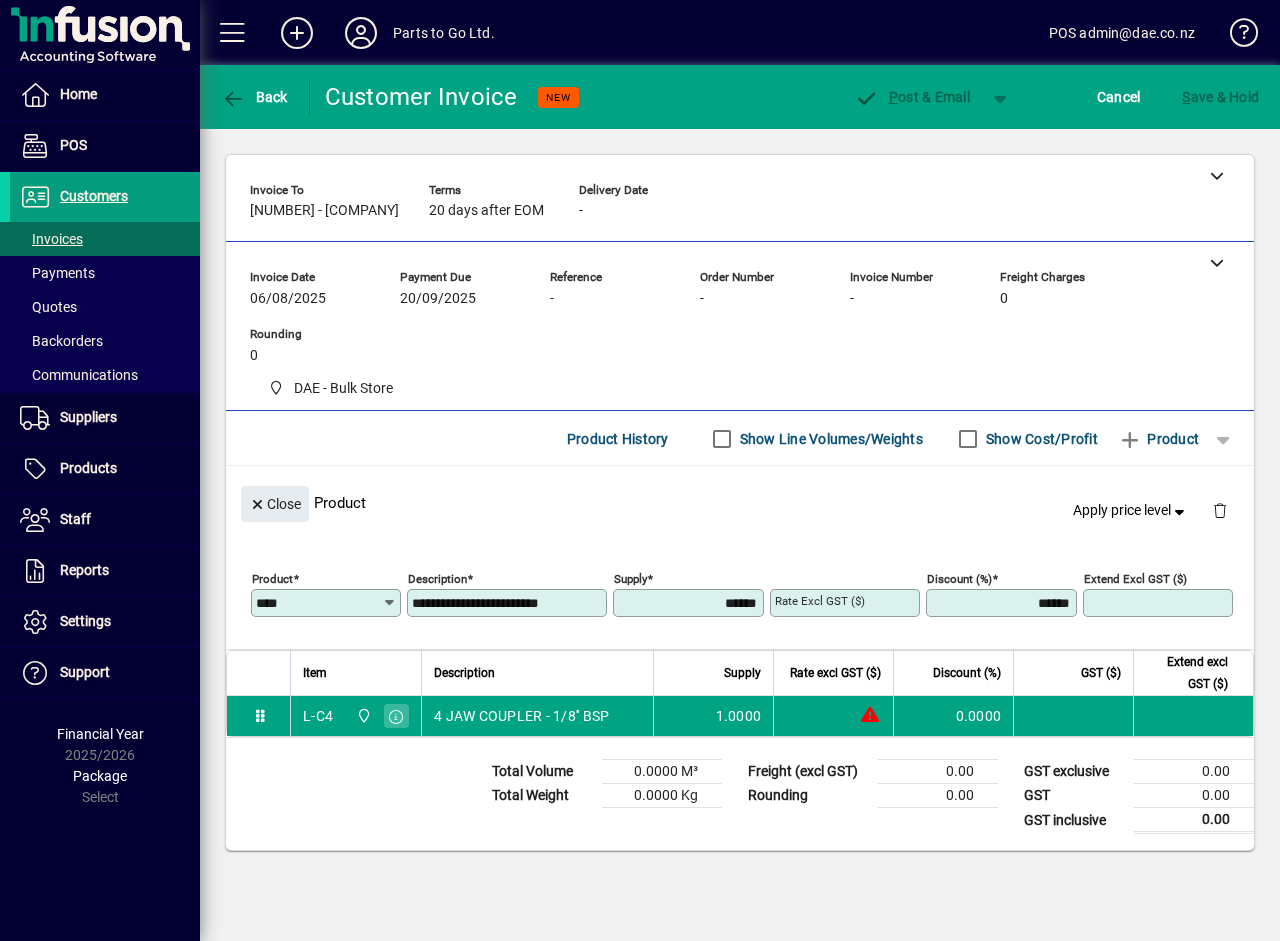 type on "*******" 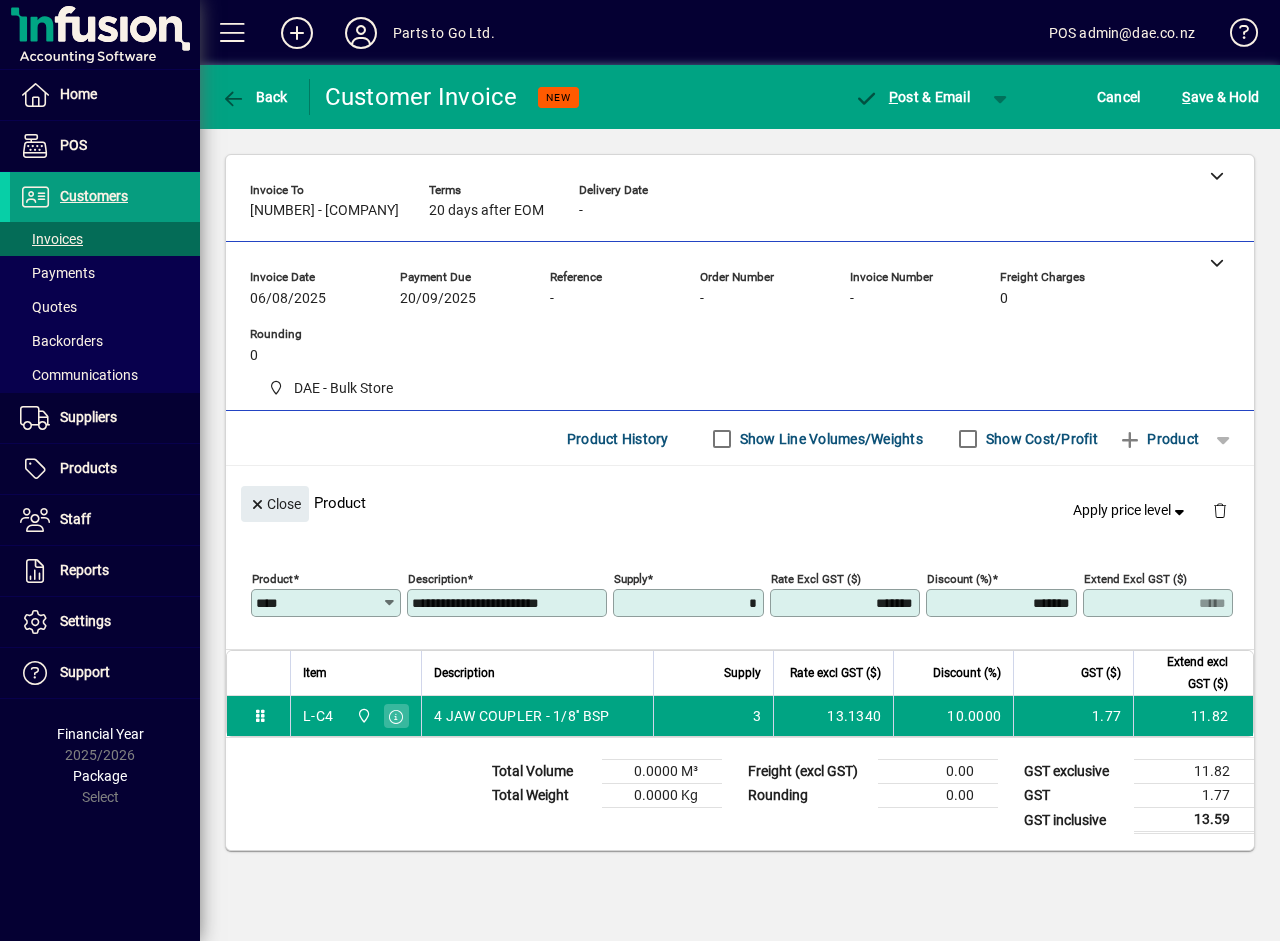 type on "******" 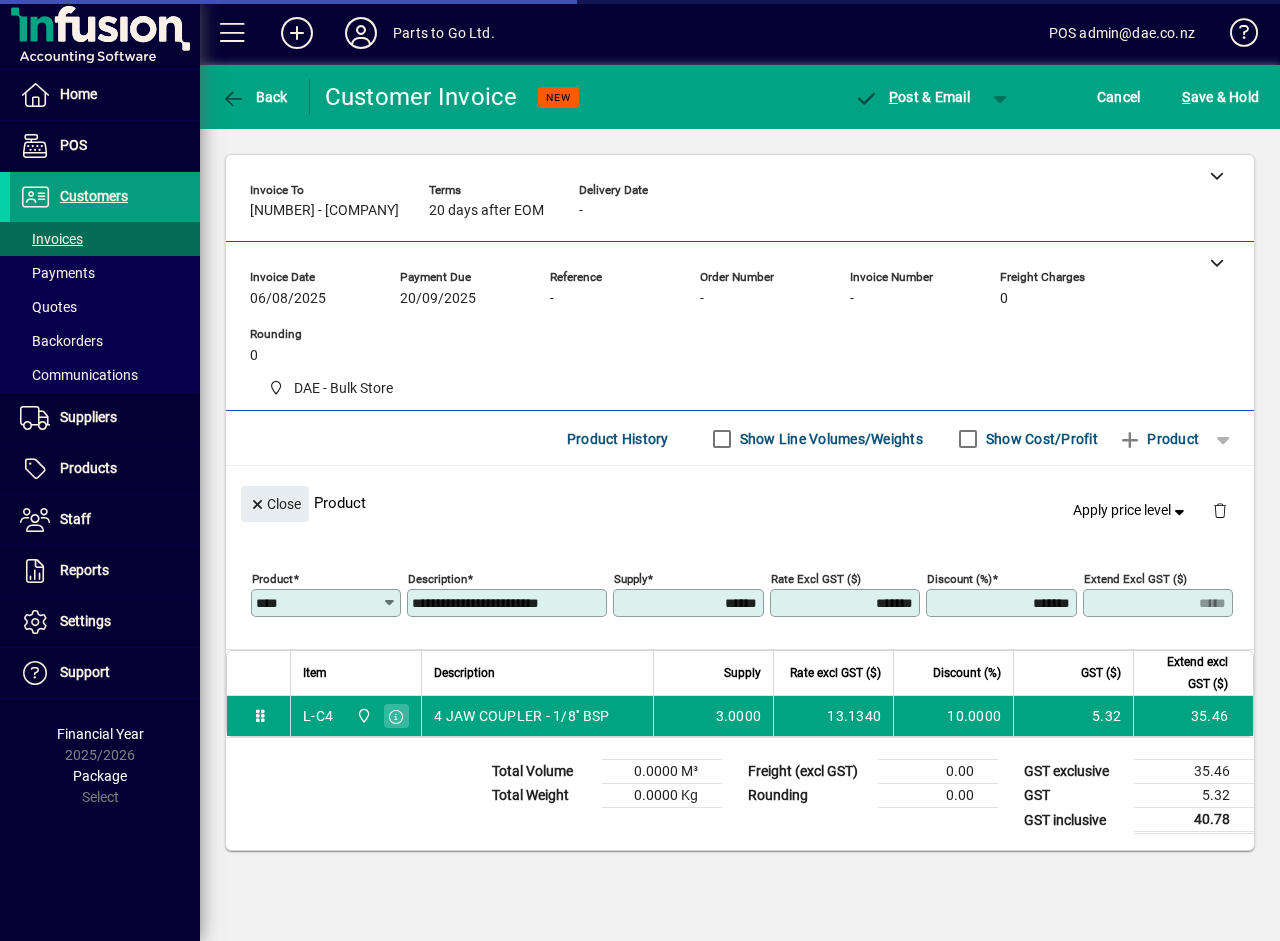 type on "*****" 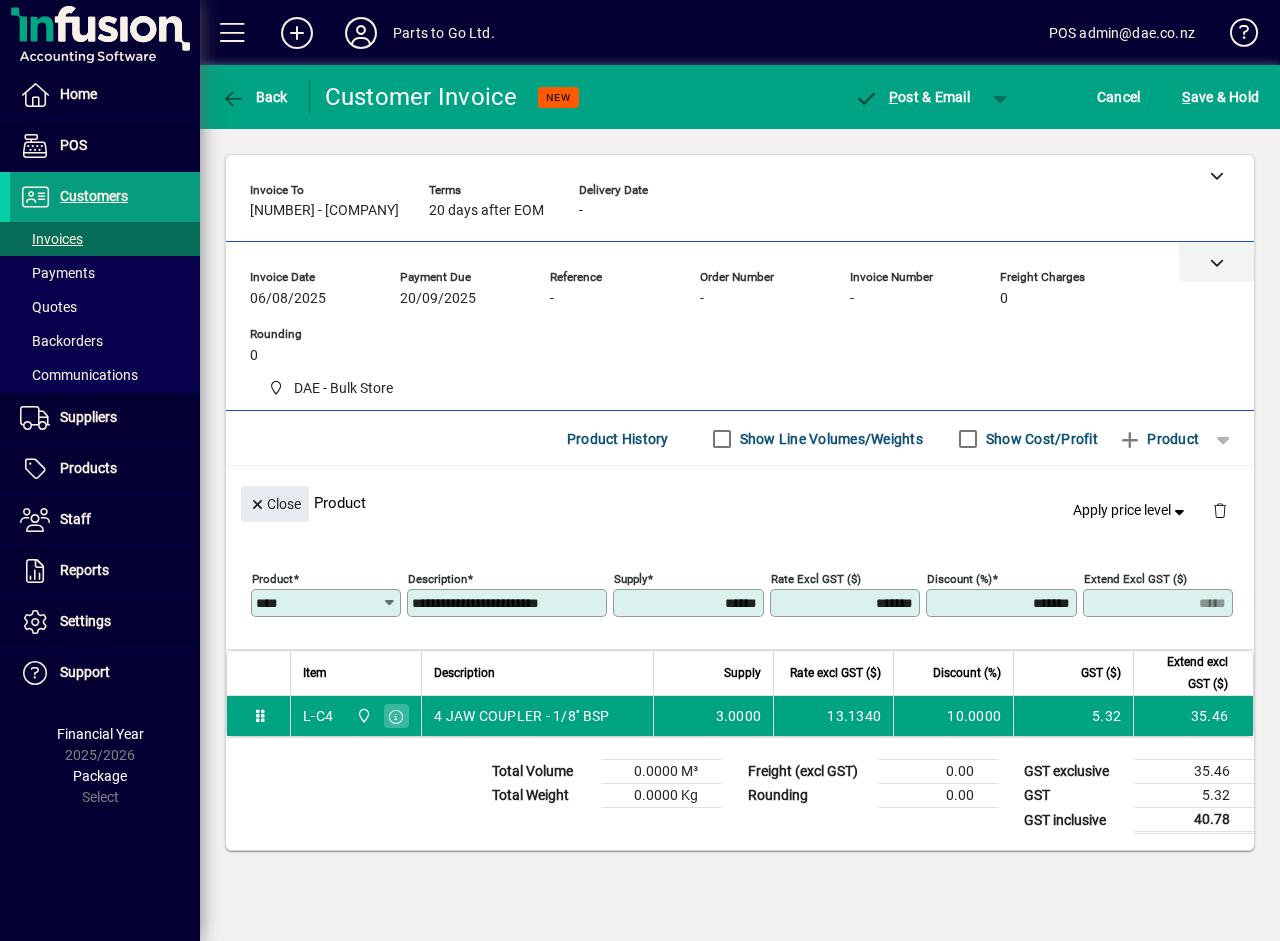 click 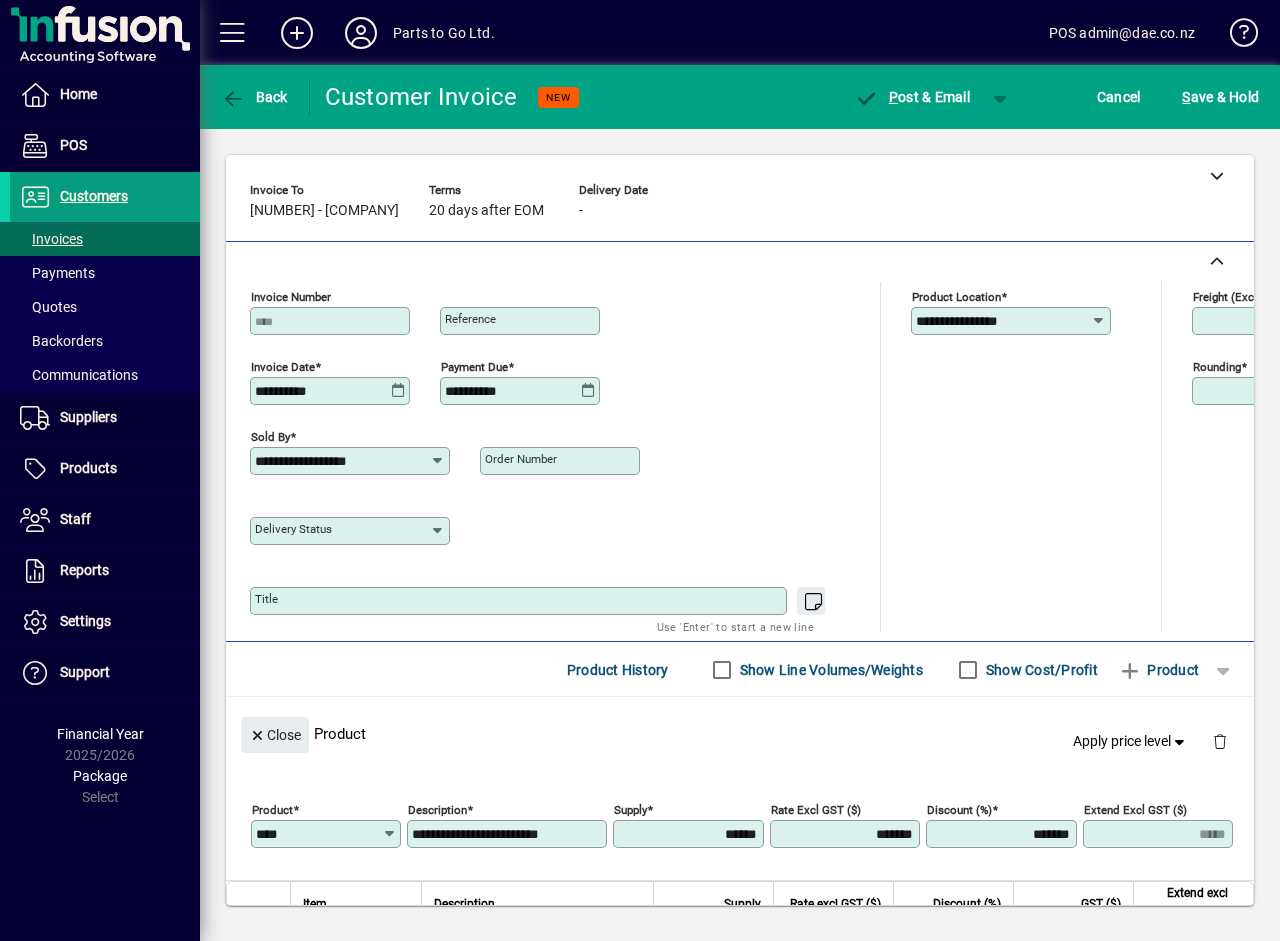 click on "Order number" at bounding box center [521, 459] 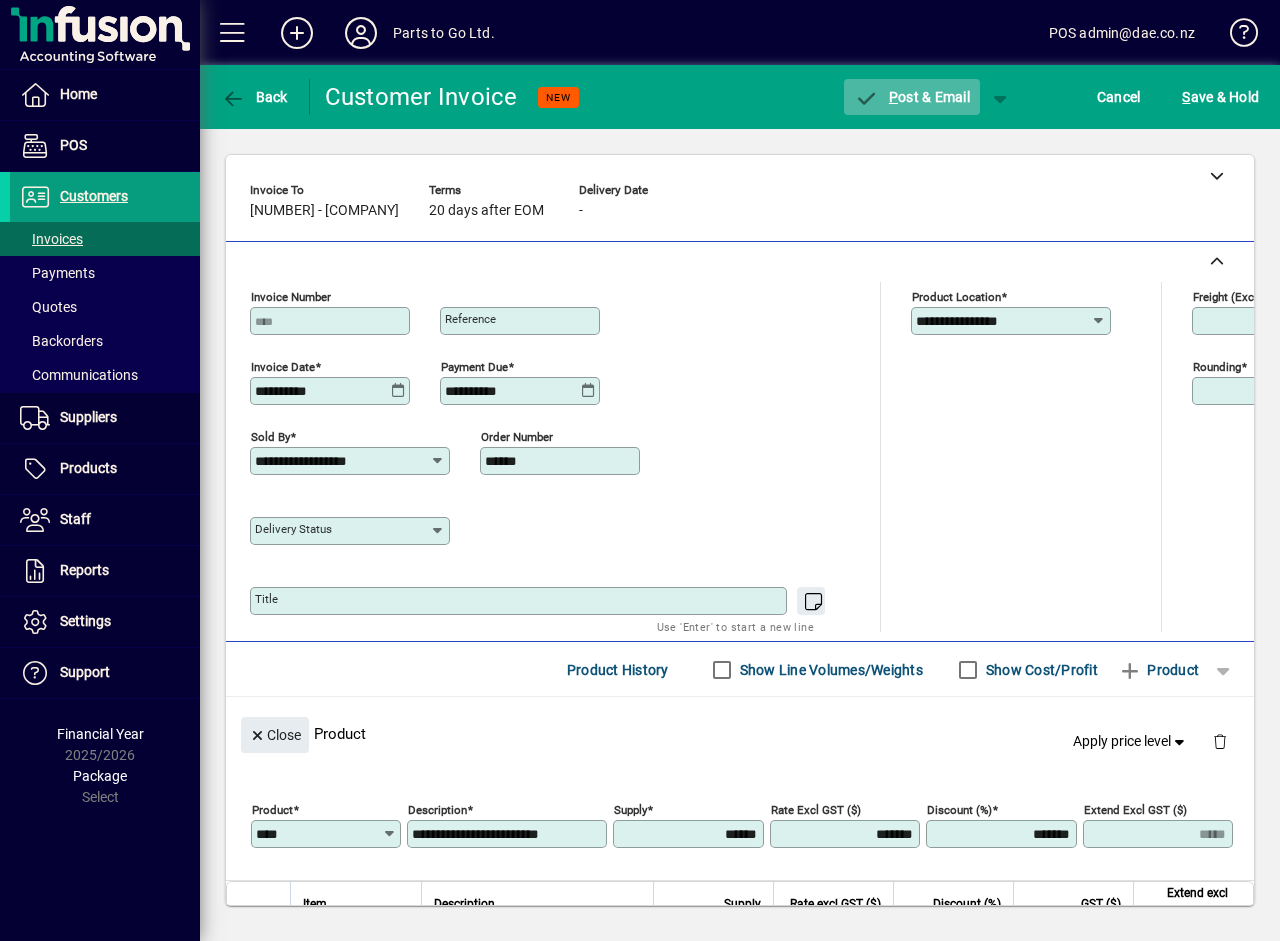 type on "******" 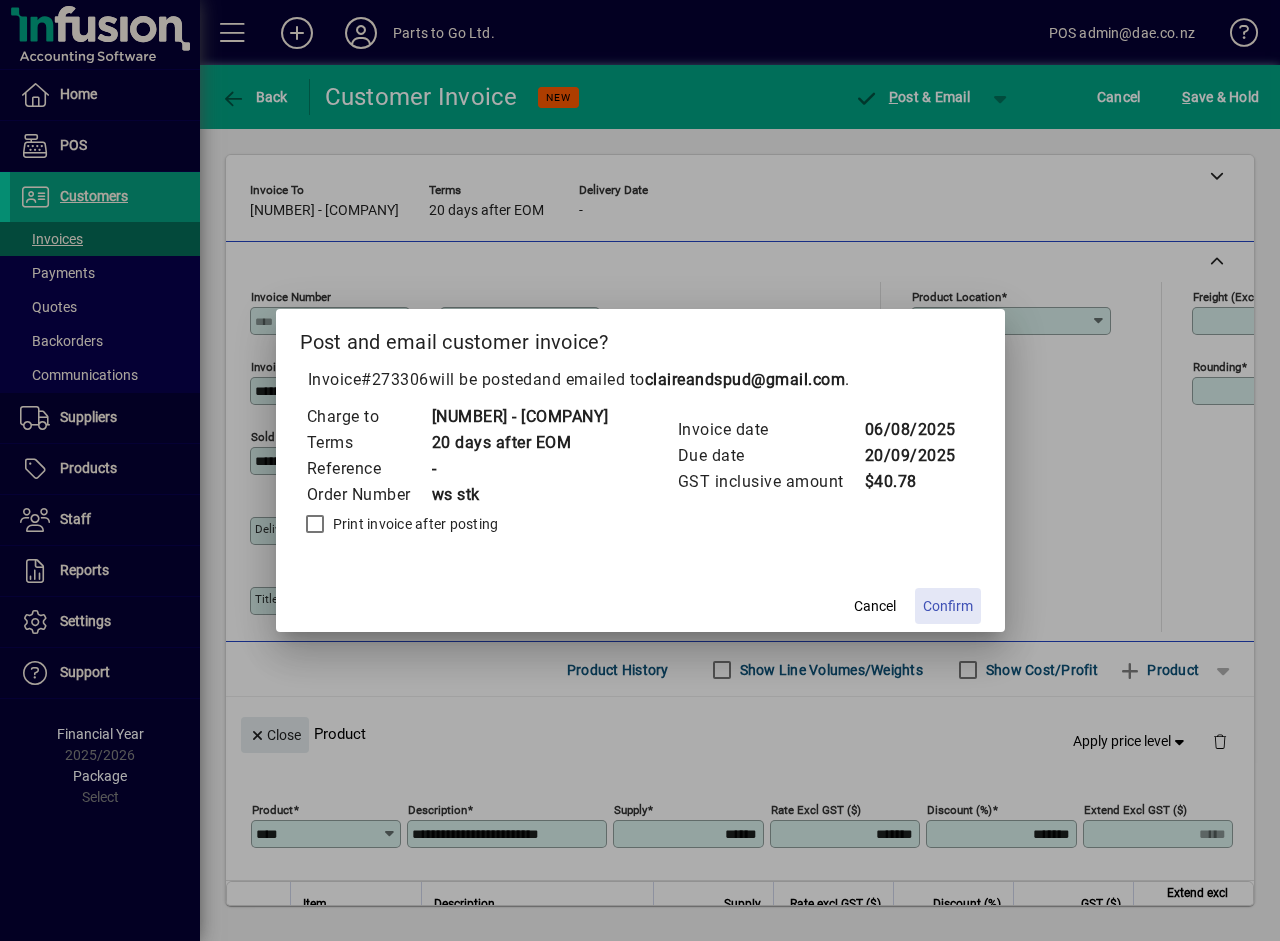 click on "Confirm" 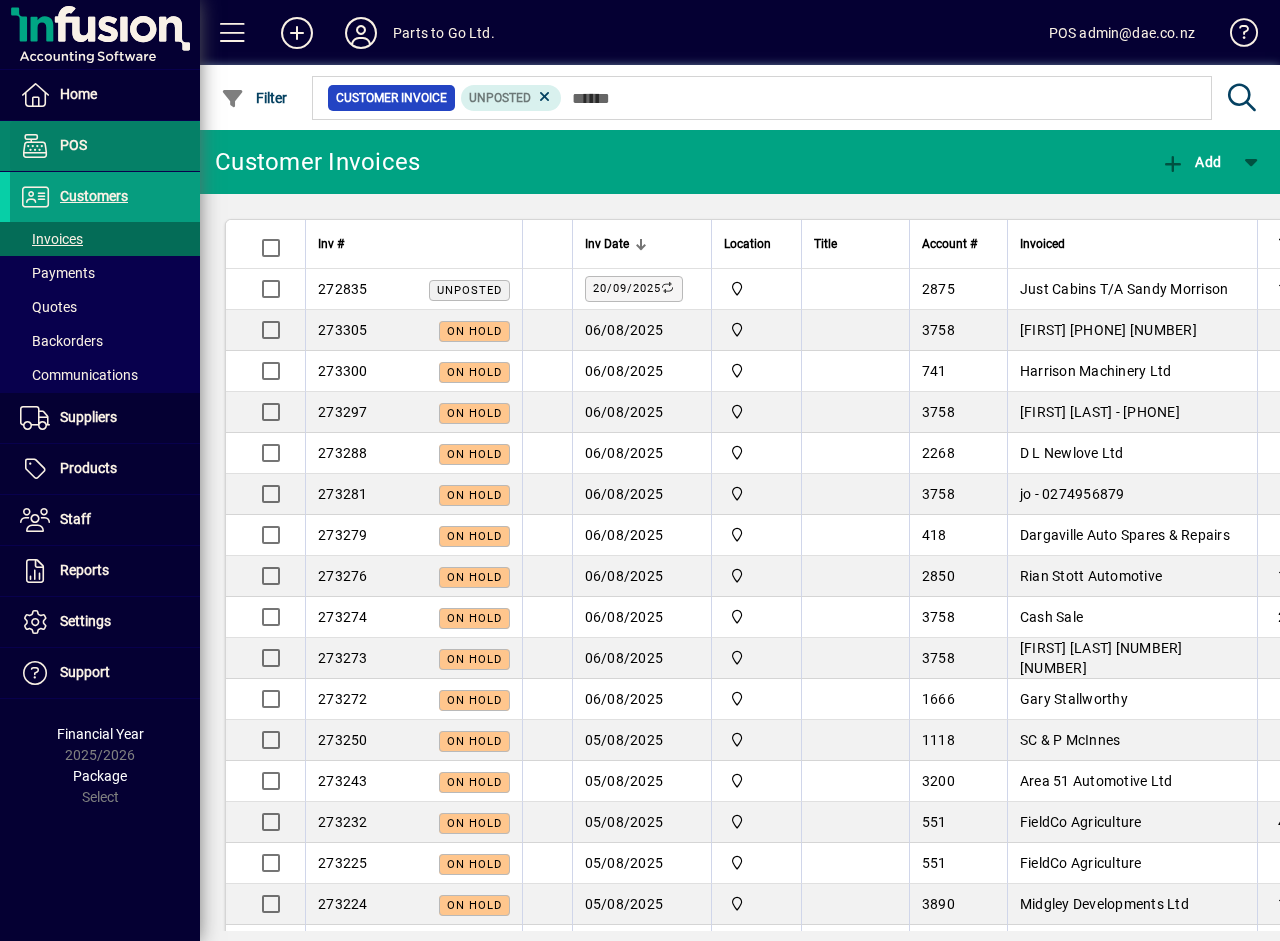 click at bounding box center [105, 146] 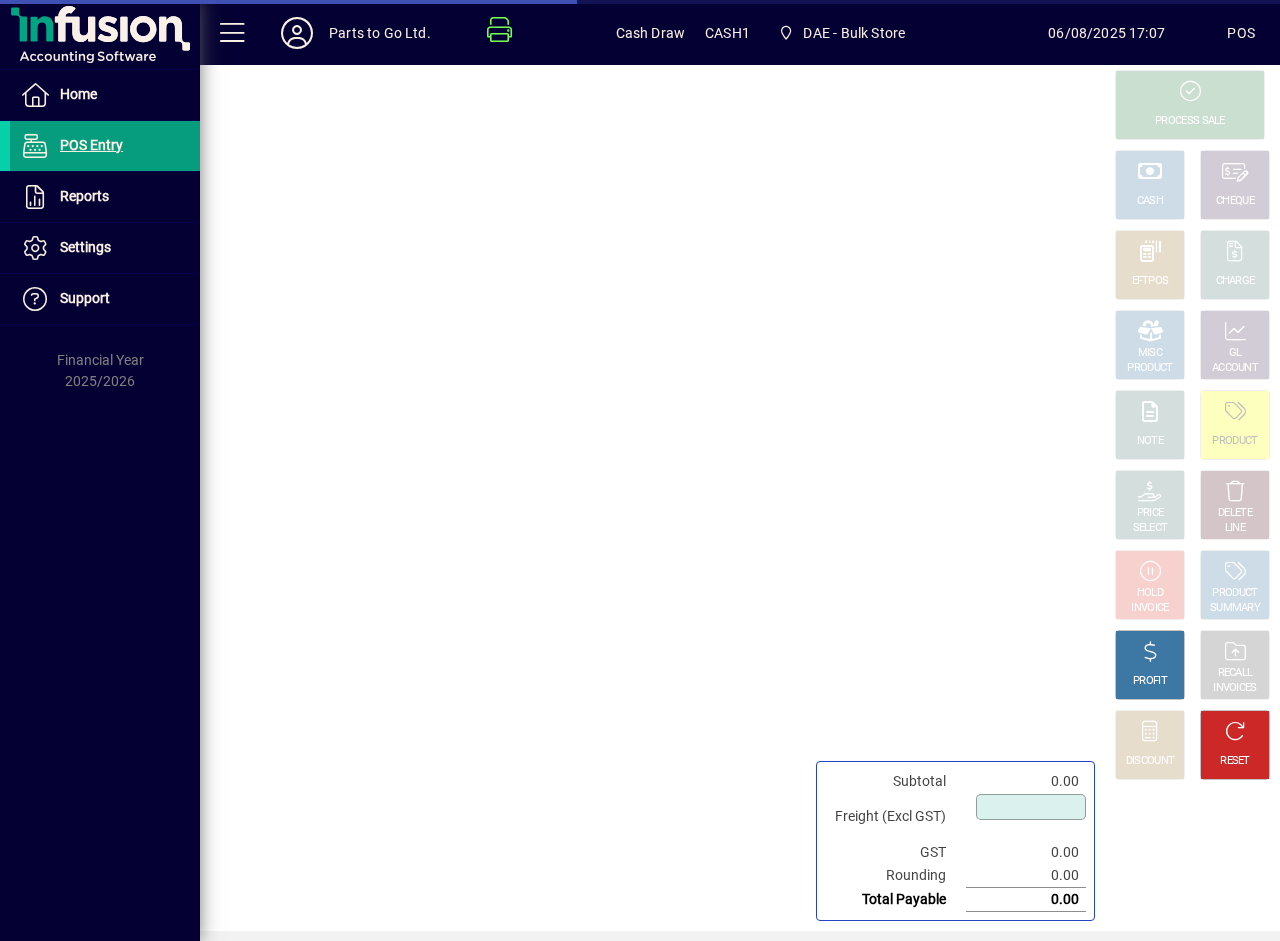 type on "****" 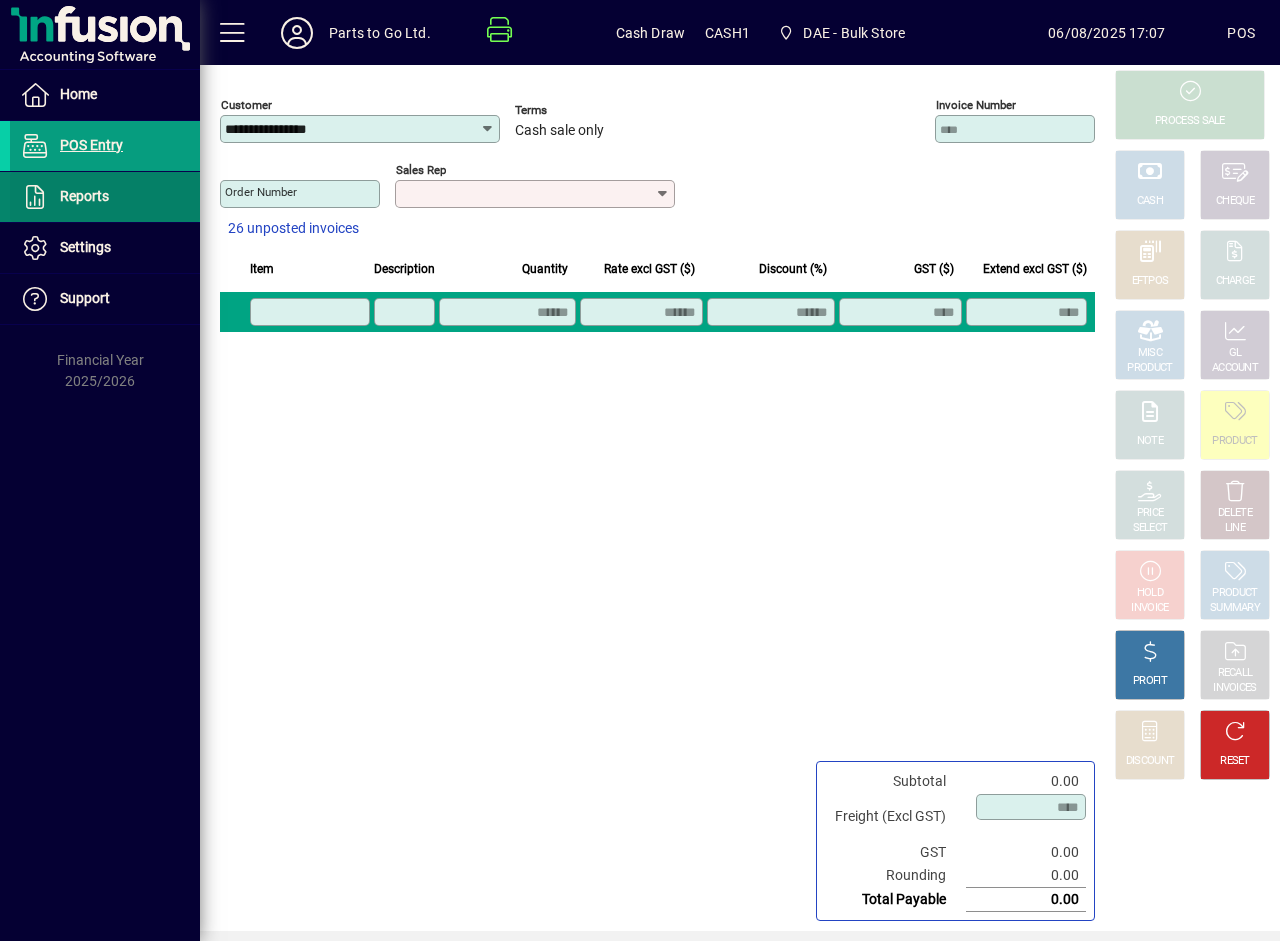 click on "Reports" at bounding box center (84, 196) 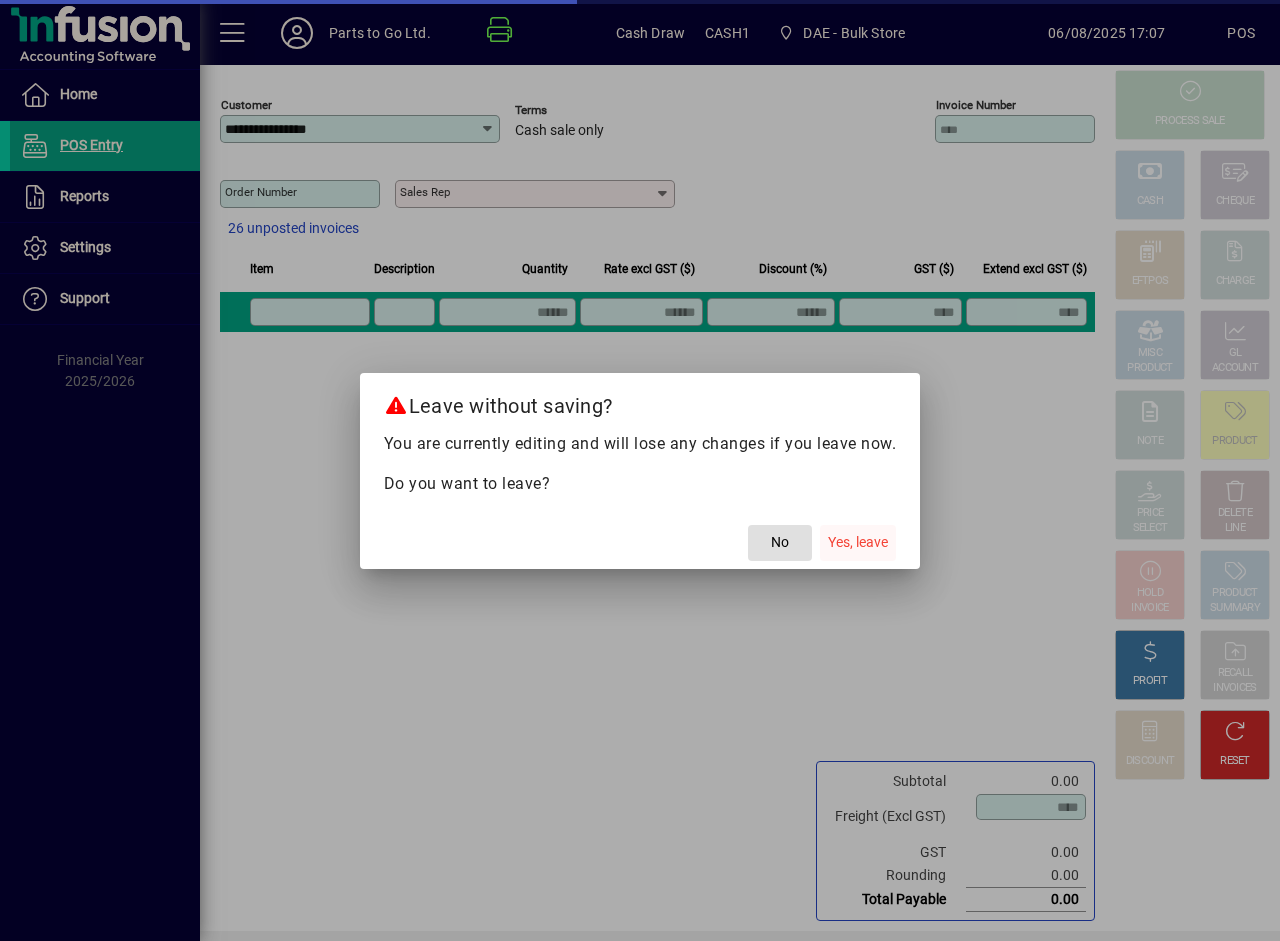 click on "Yes, leave" 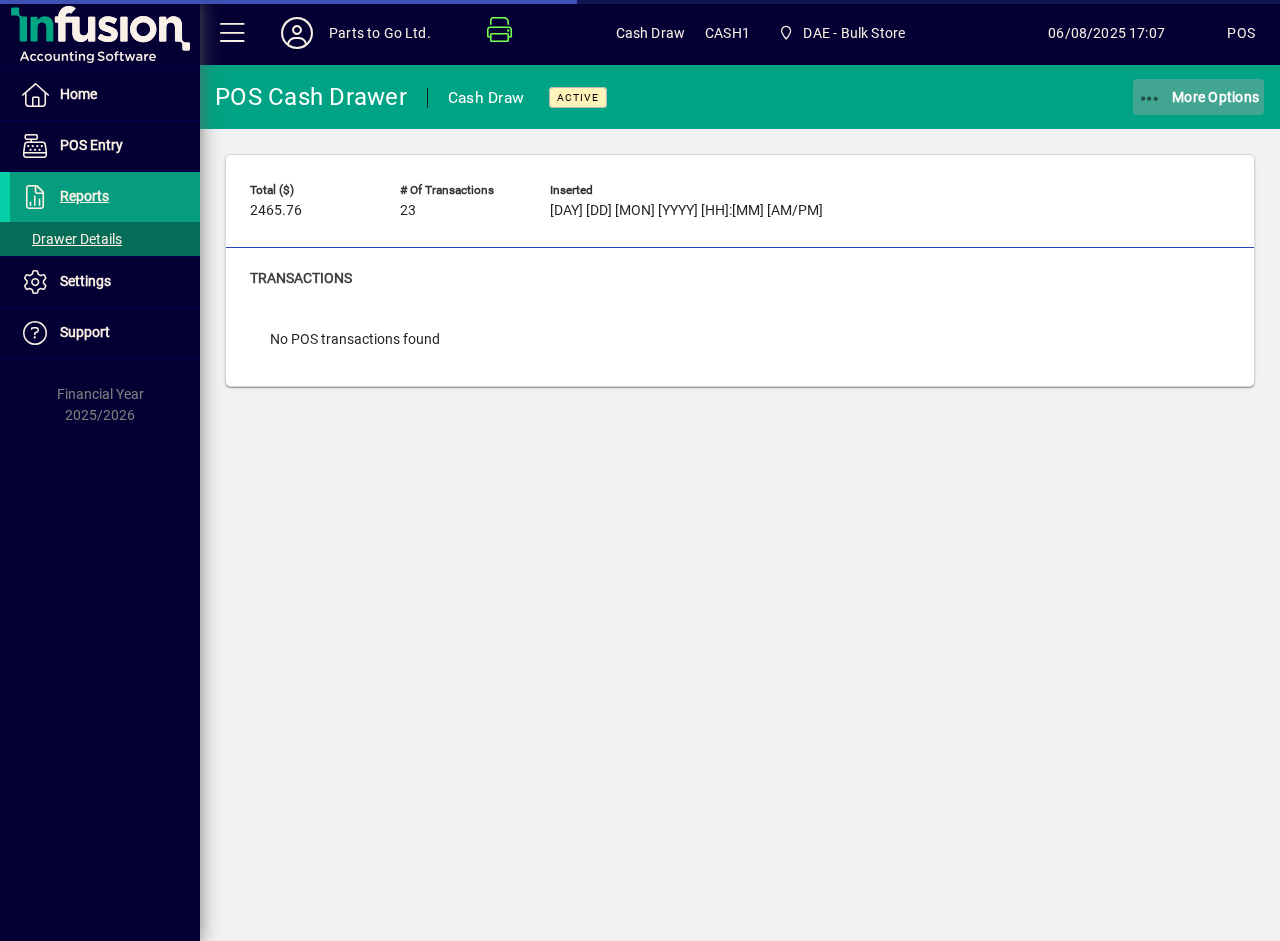 click on "More Options" 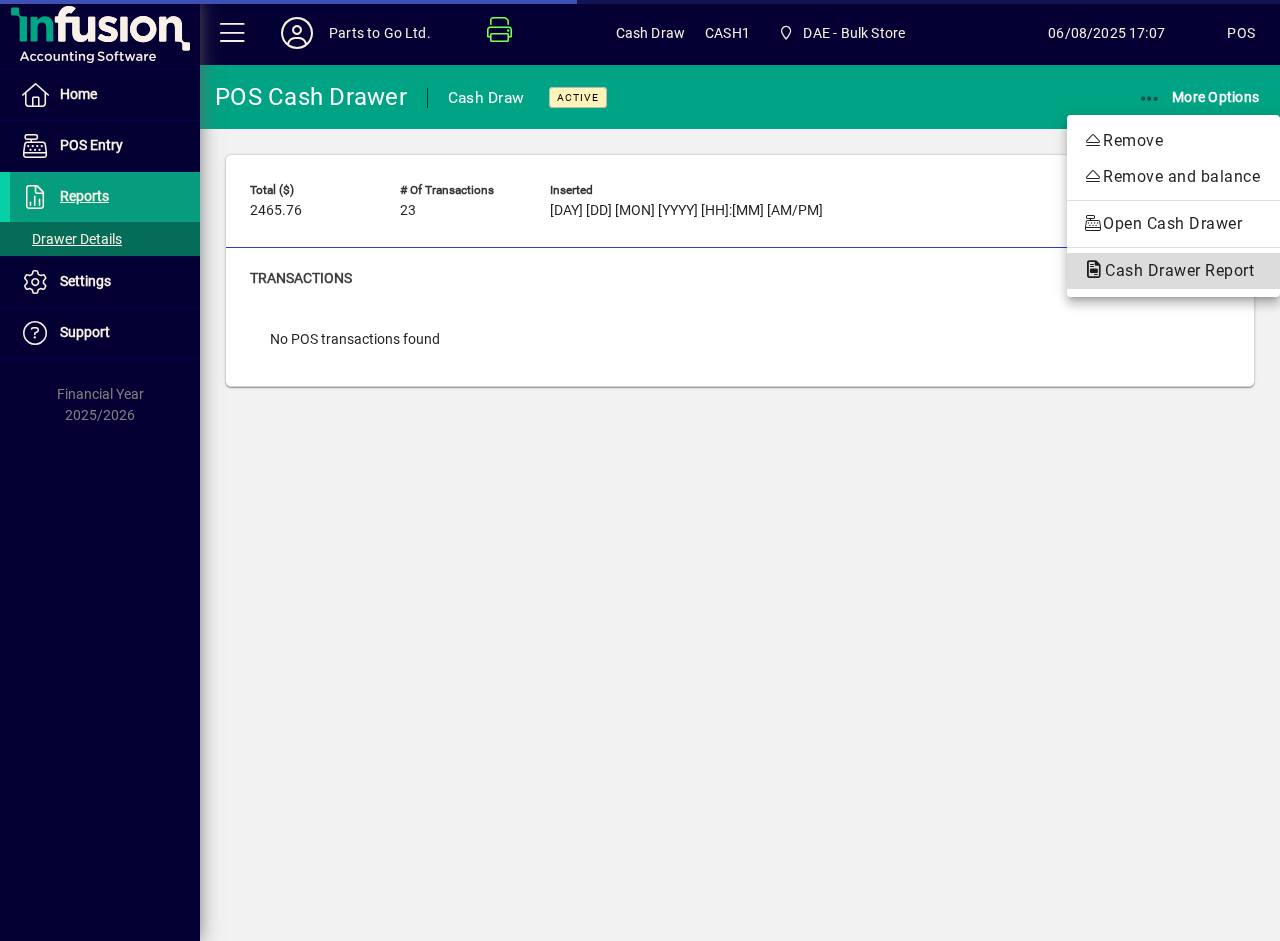click on "Cash Drawer Report" 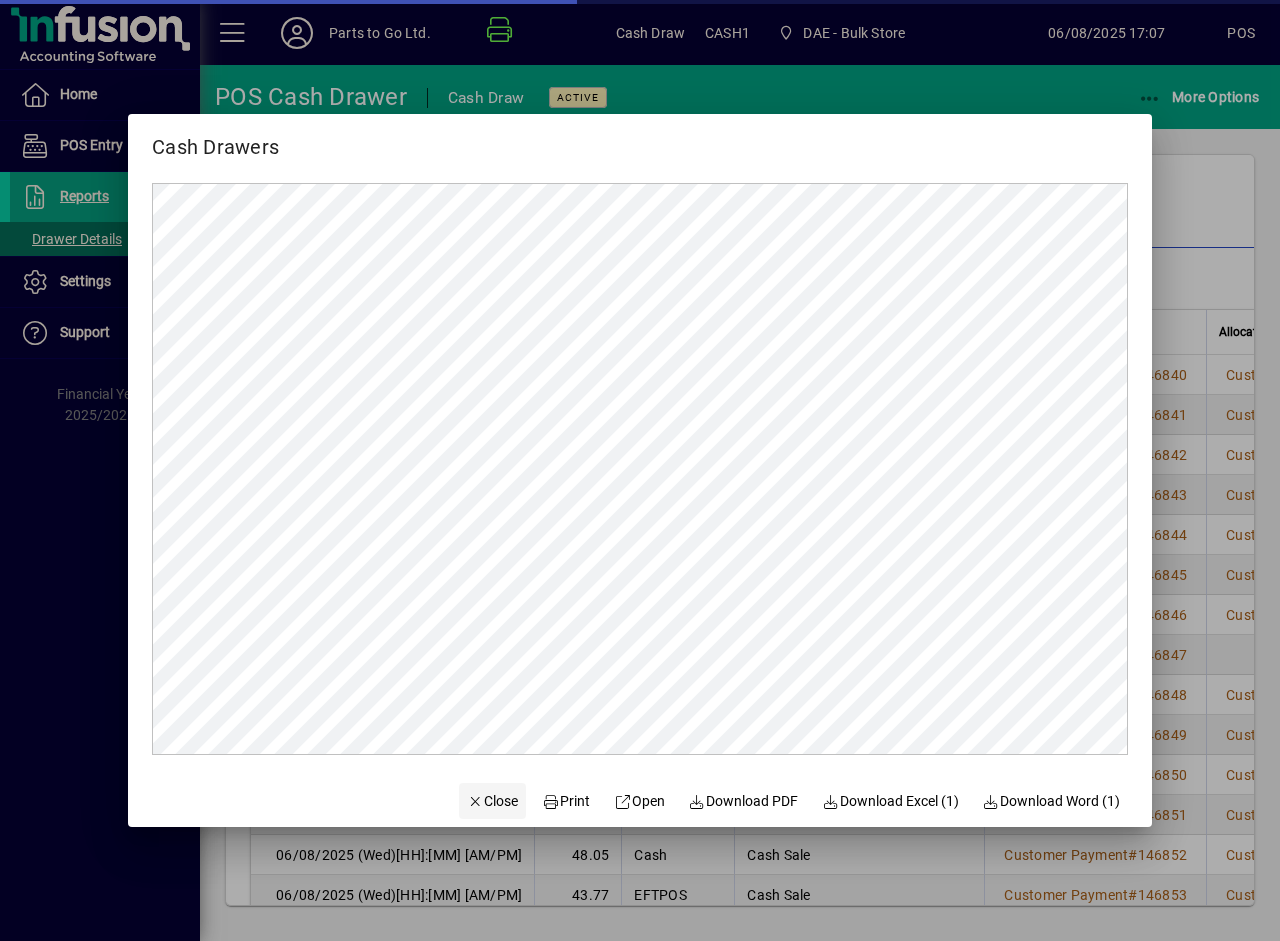 scroll, scrollTop: 0, scrollLeft: 0, axis: both 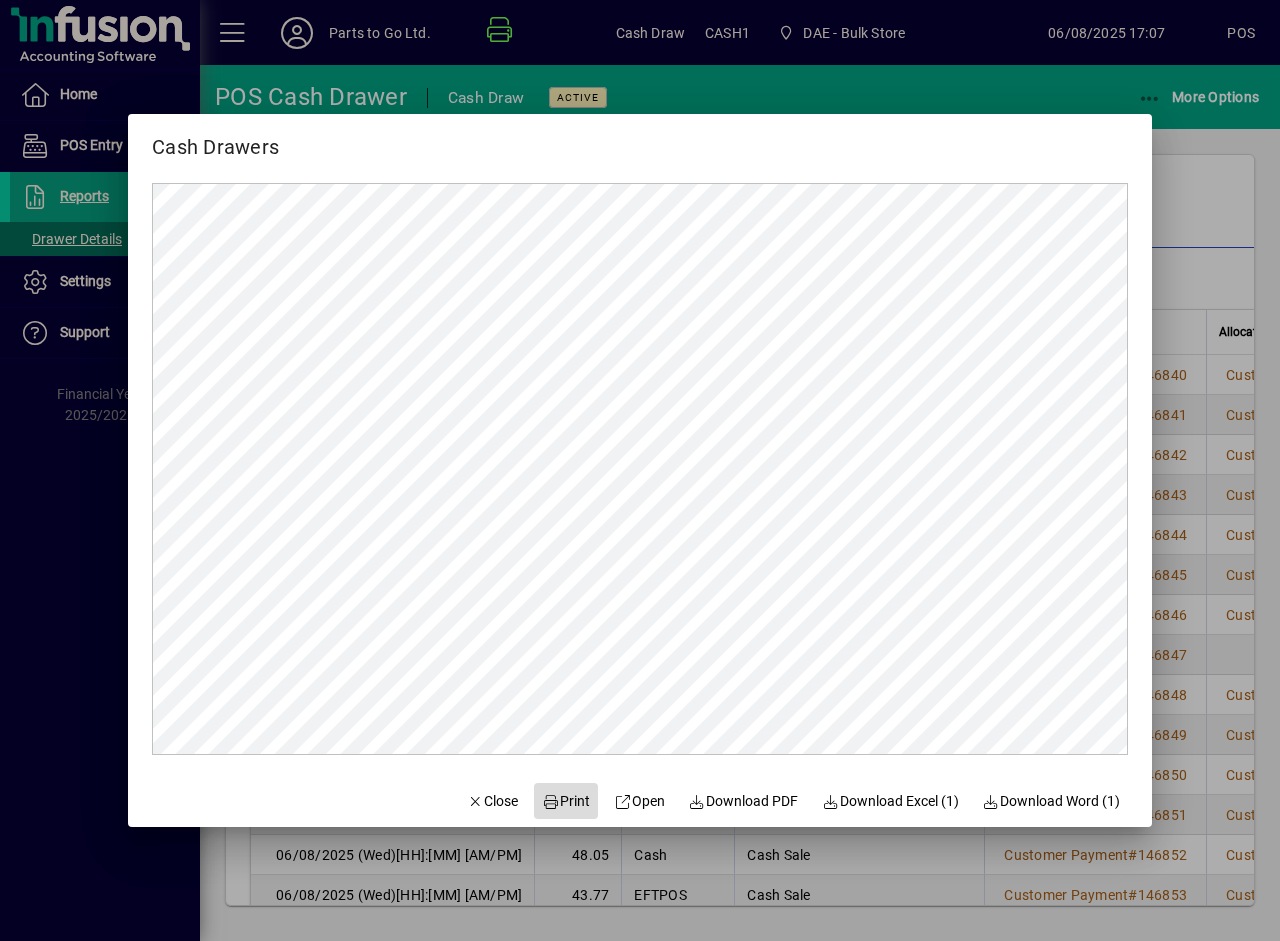 click 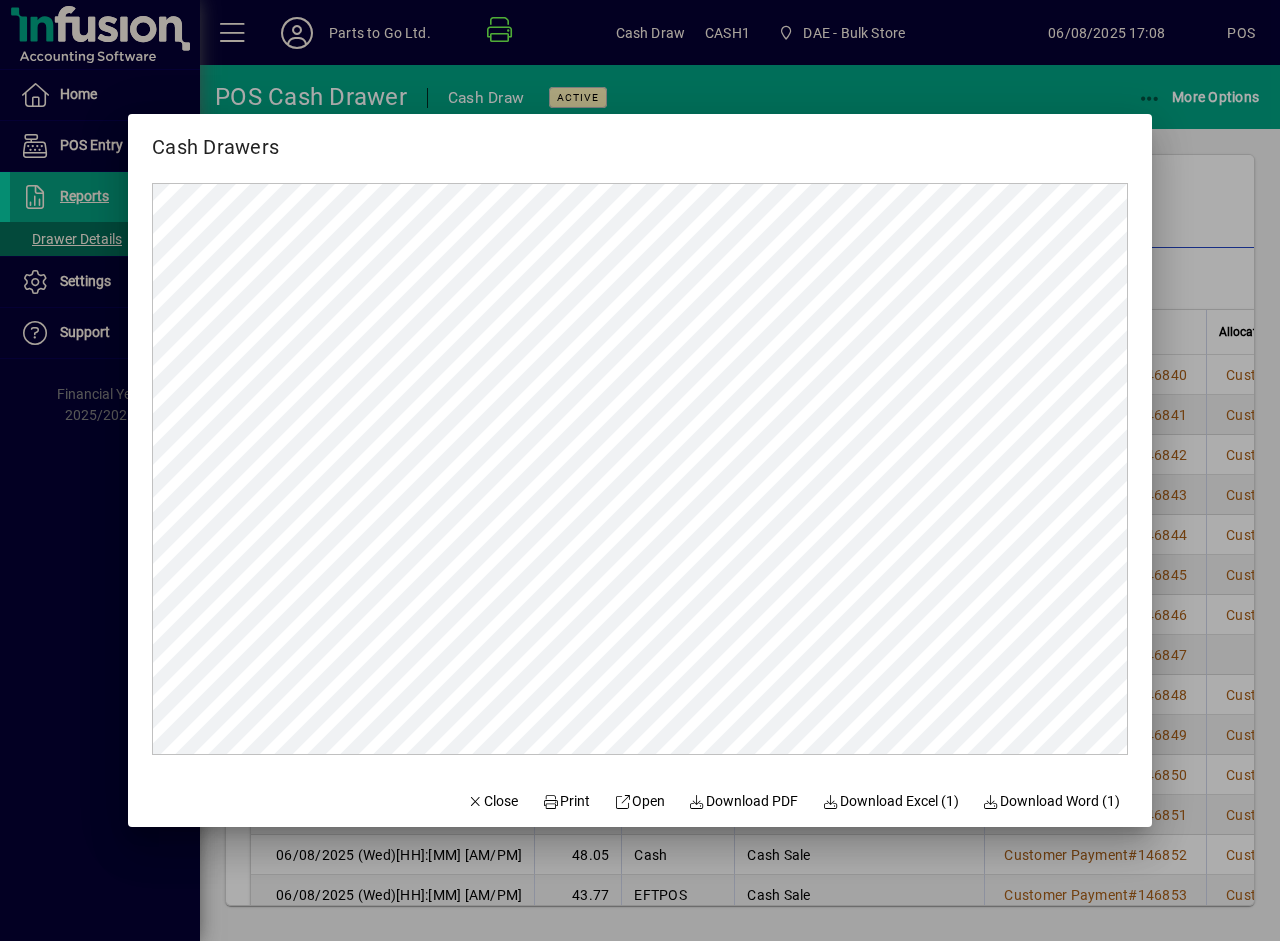 click at bounding box center (640, 470) 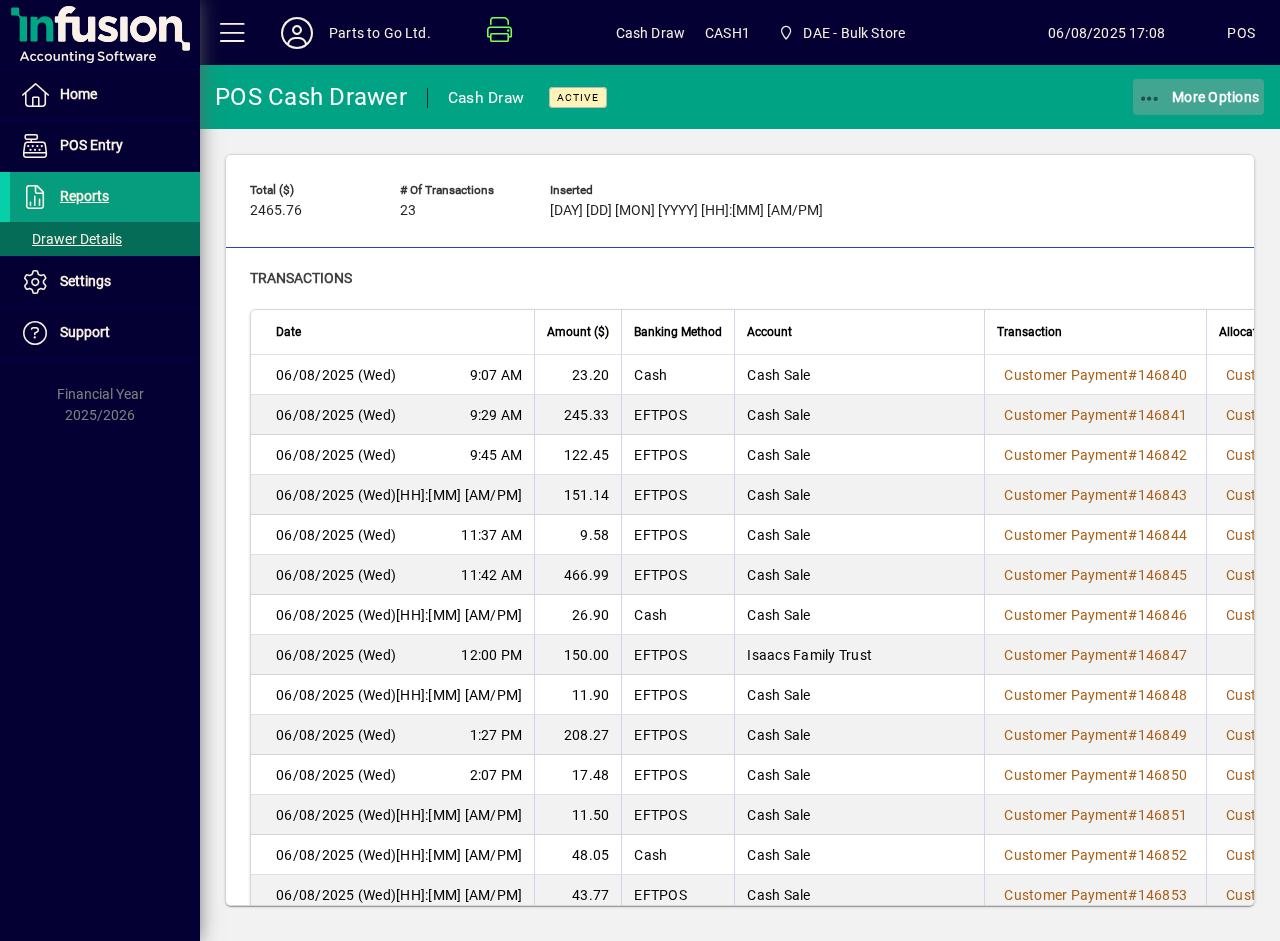 click on "More Options" 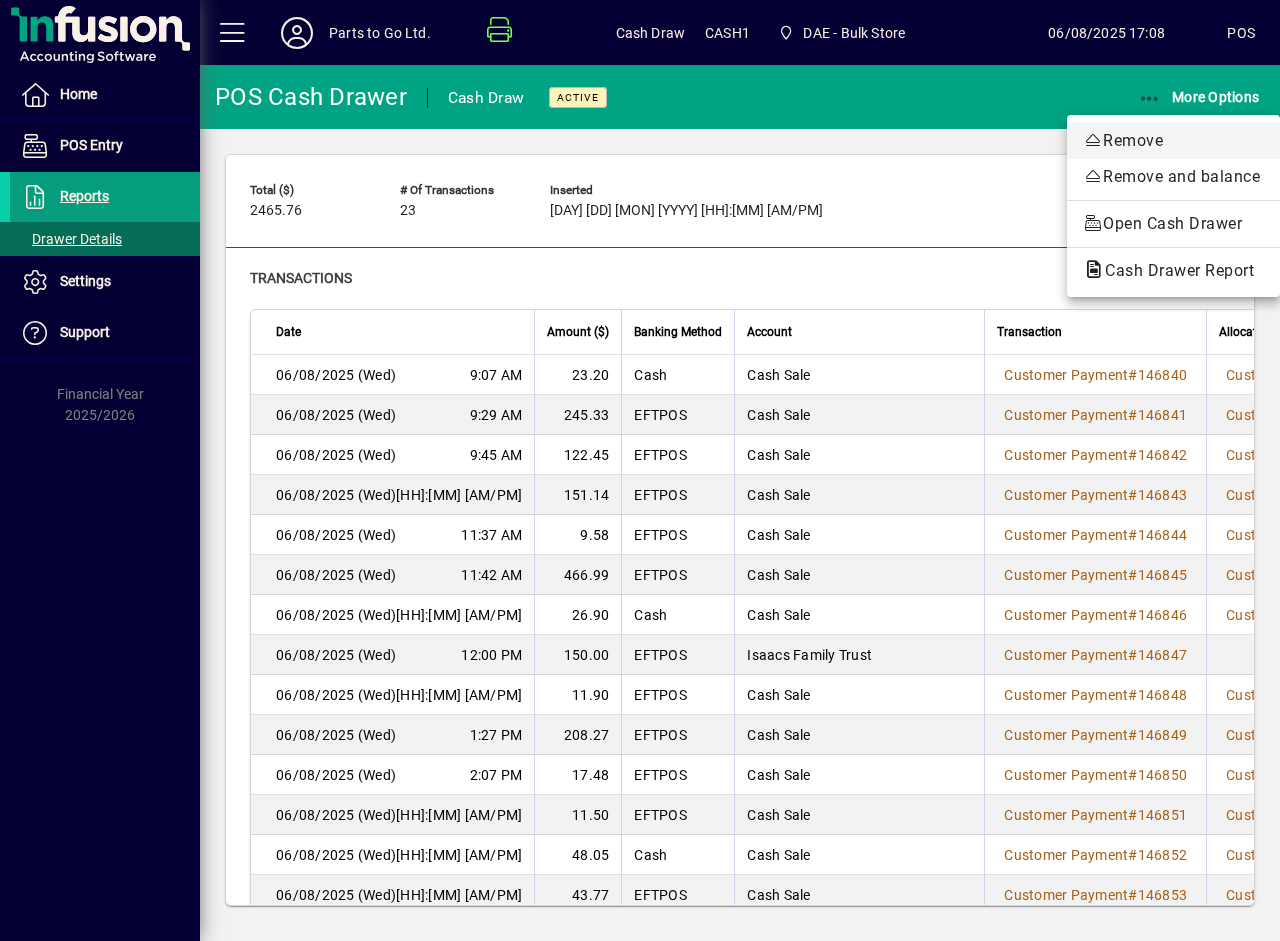 click on "Remove" at bounding box center (1173, 141) 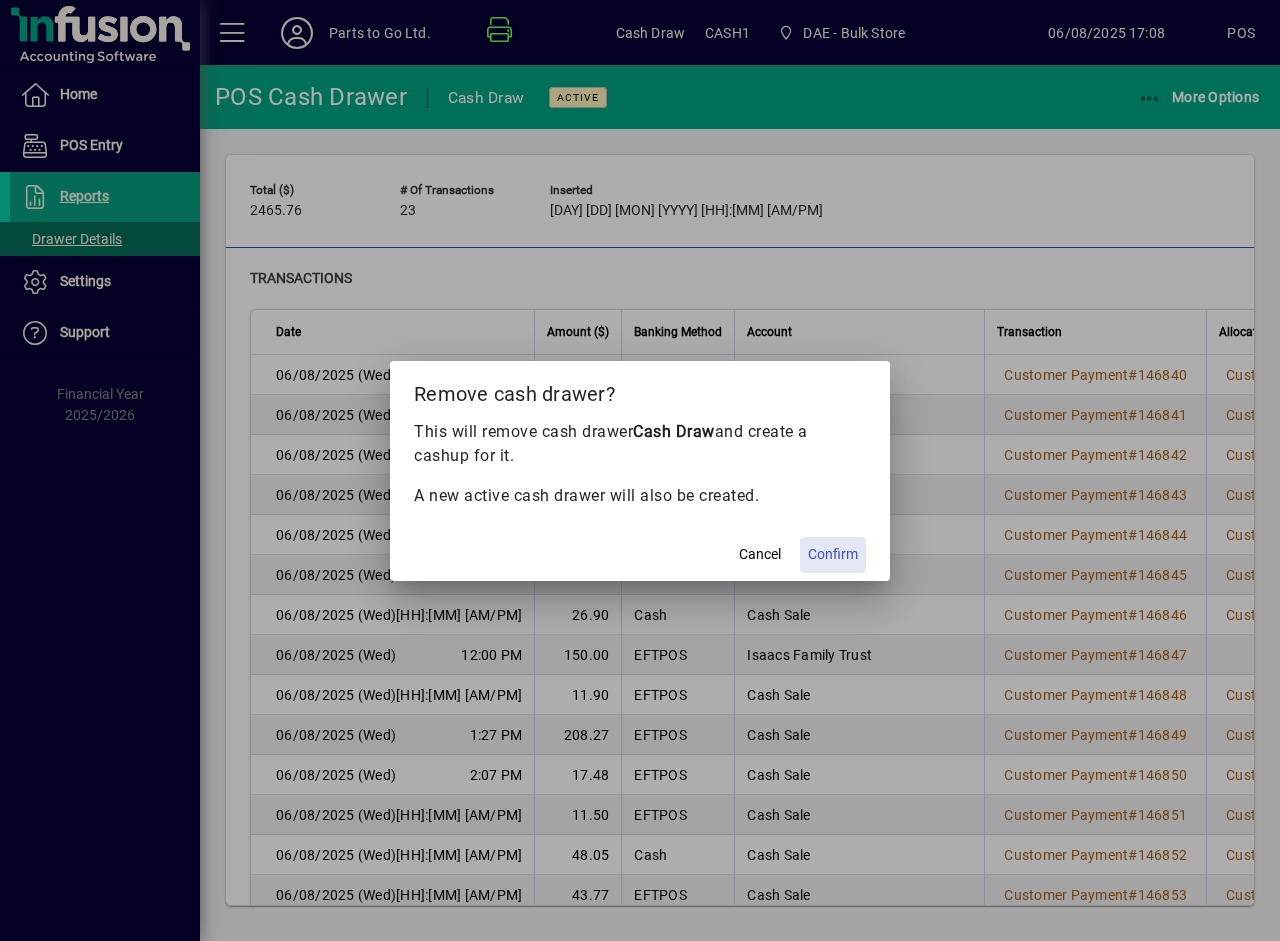 click on "Confirm" 